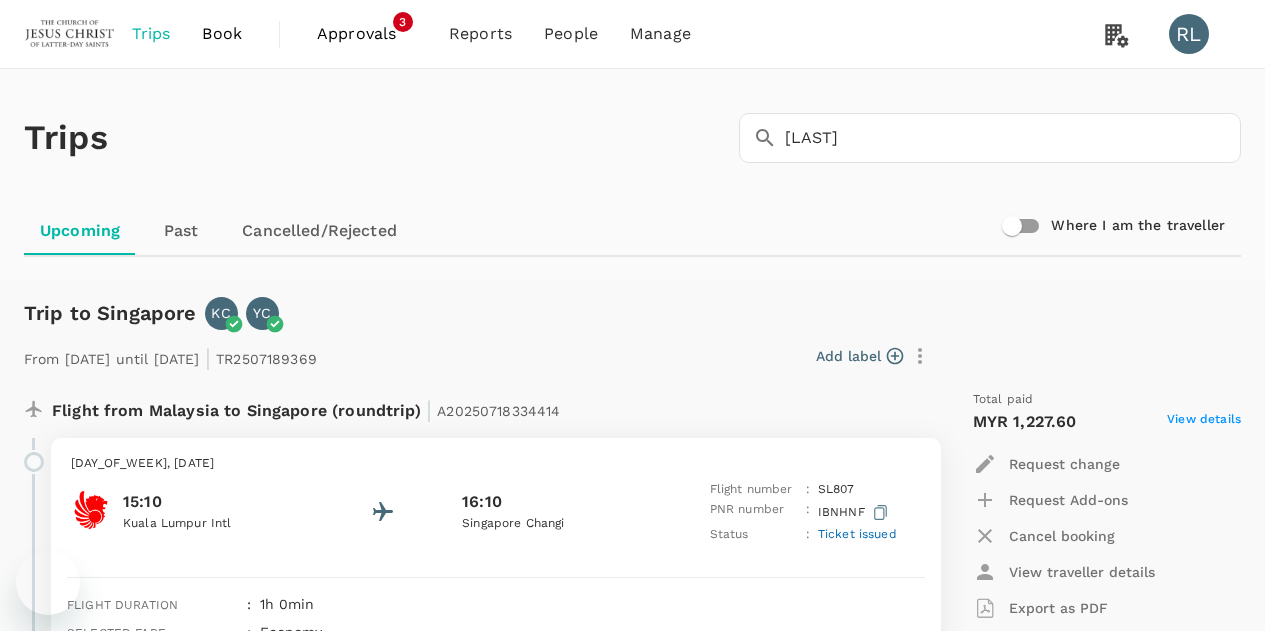 scroll, scrollTop: 826, scrollLeft: 0, axis: vertical 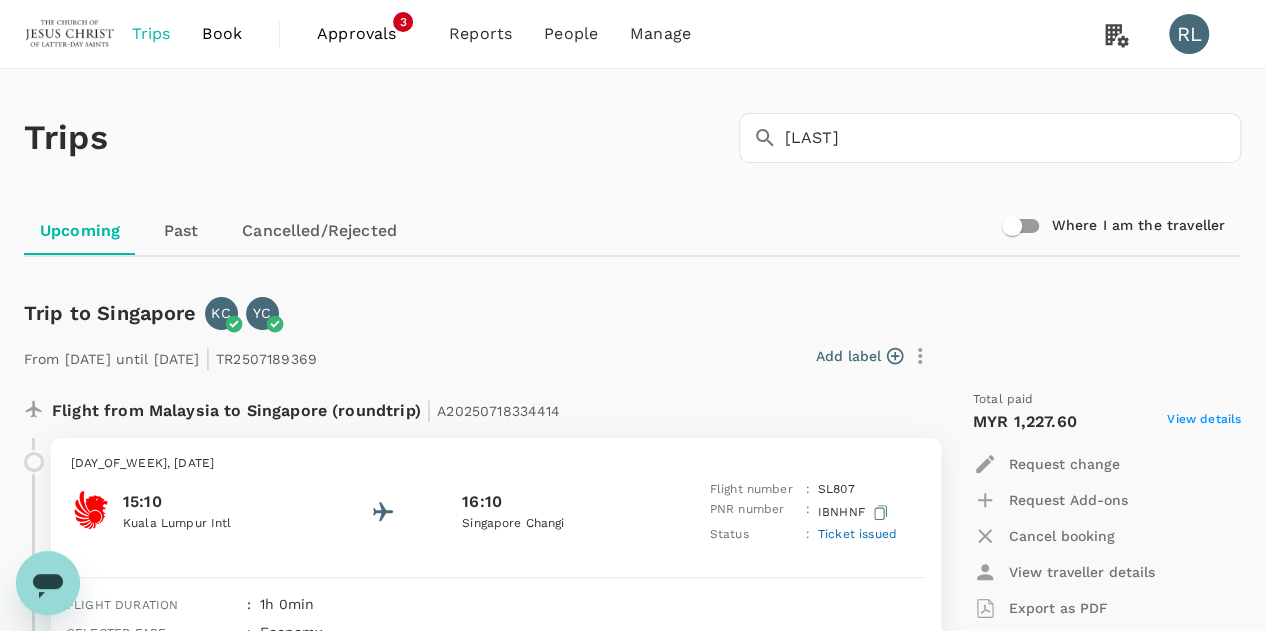 click on "Book" at bounding box center [222, 34] 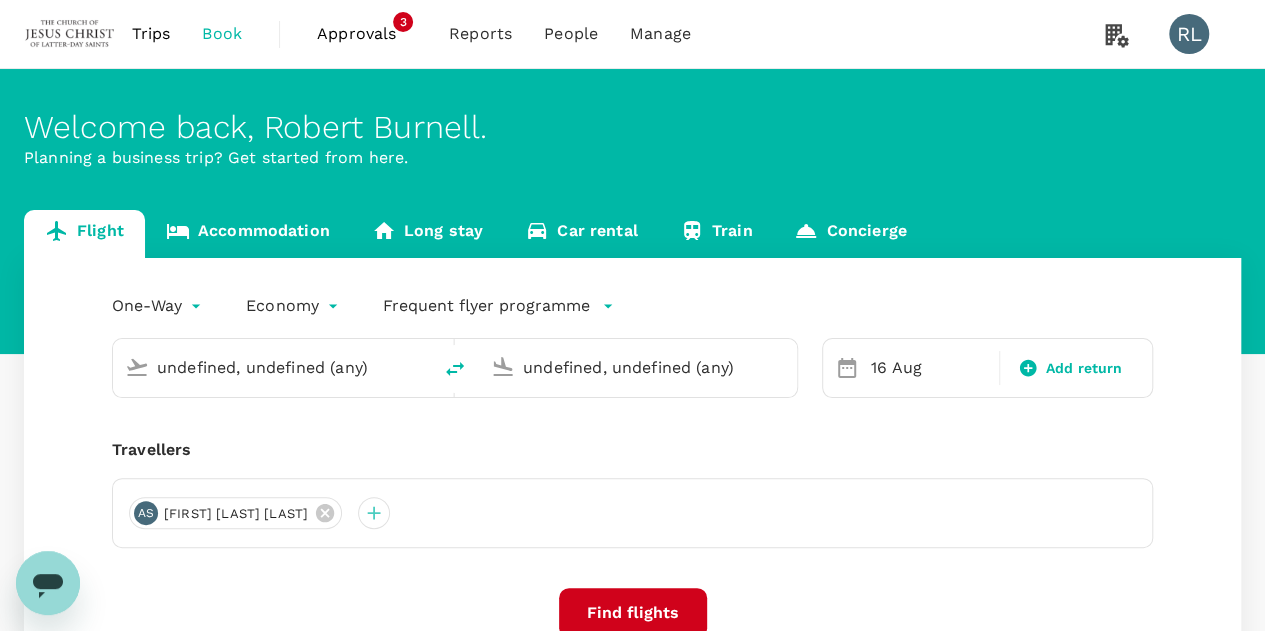 type on "Kuching Intl (KCH)" 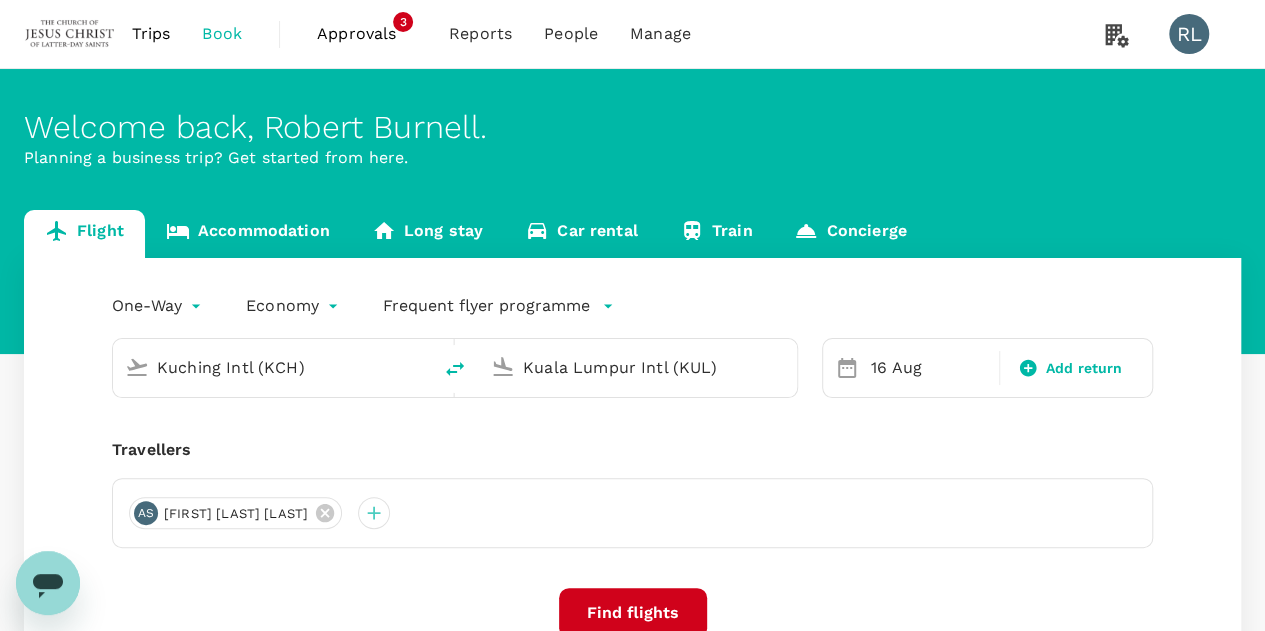 type 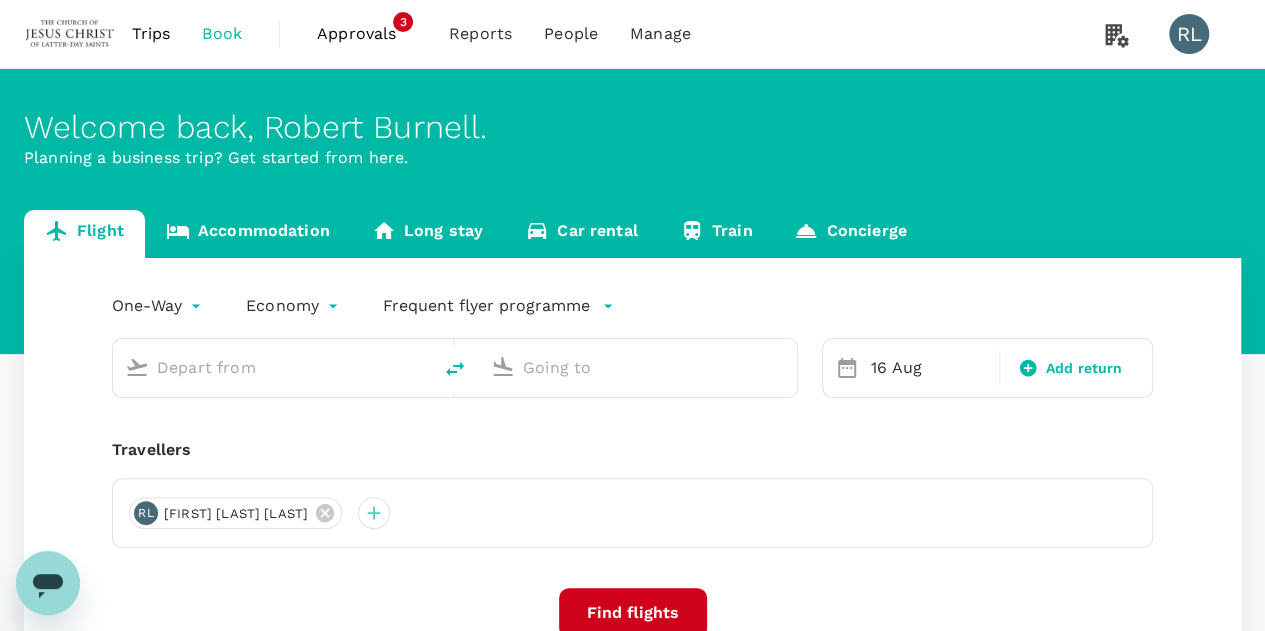 click on "RL Robert Burnell Lamb" at bounding box center [632, 513] 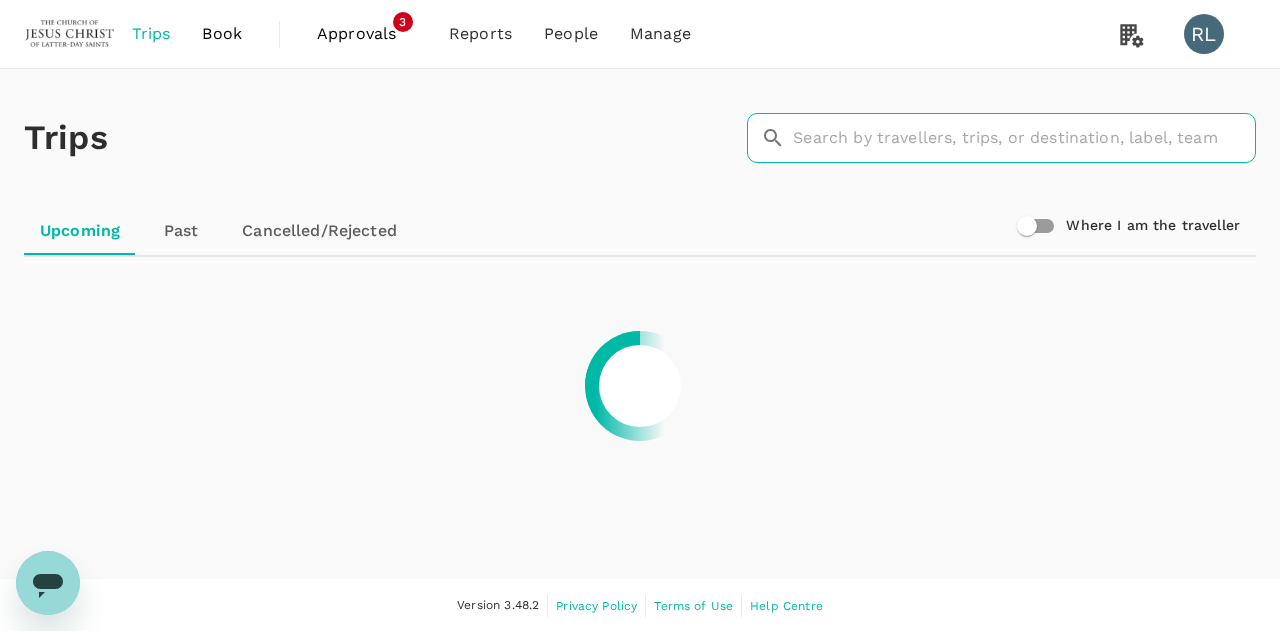 click at bounding box center [1024, 138] 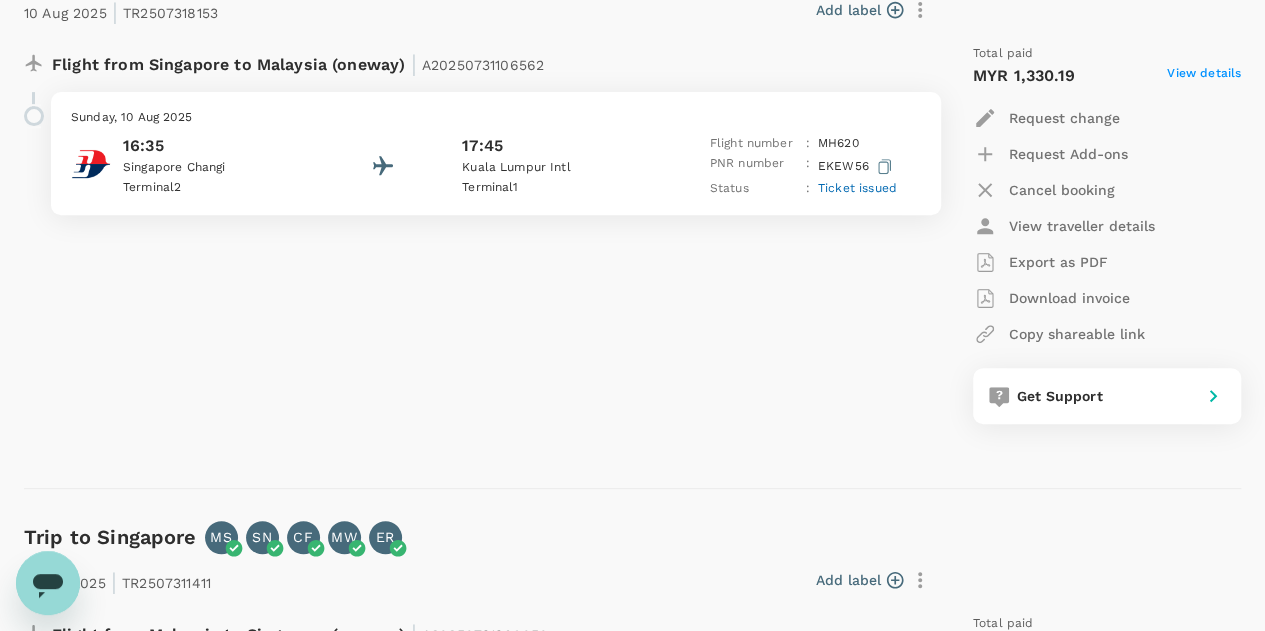scroll, scrollTop: 300, scrollLeft: 0, axis: vertical 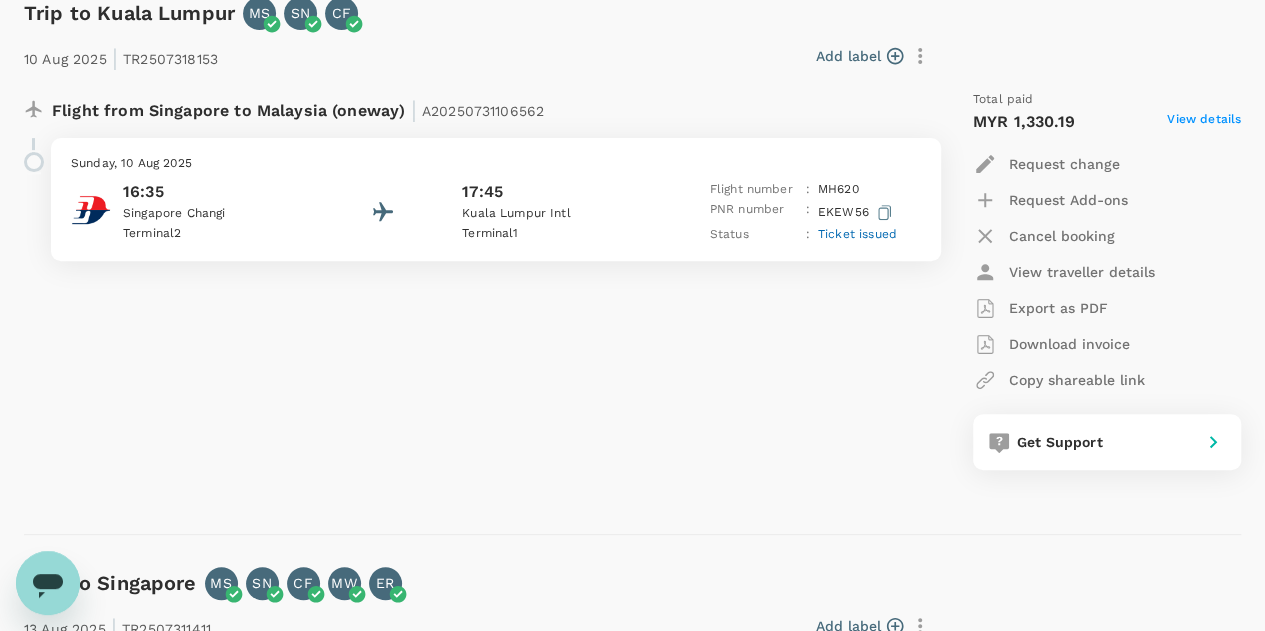 type on "FACER" 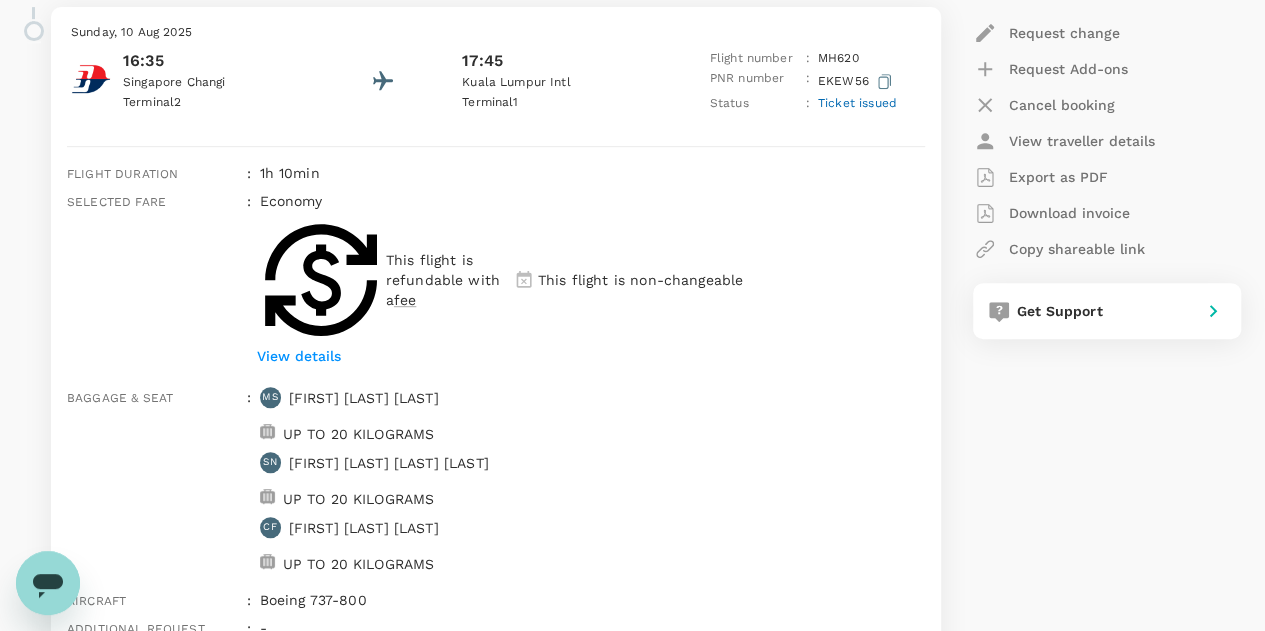 scroll, scrollTop: 400, scrollLeft: 0, axis: vertical 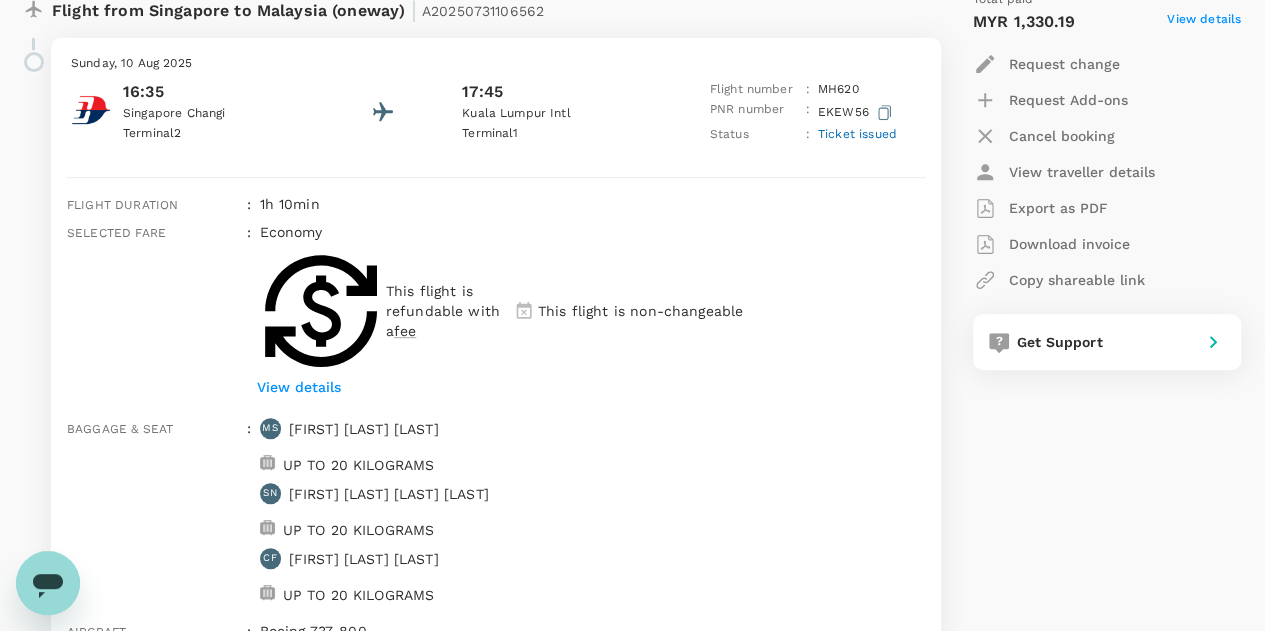 click 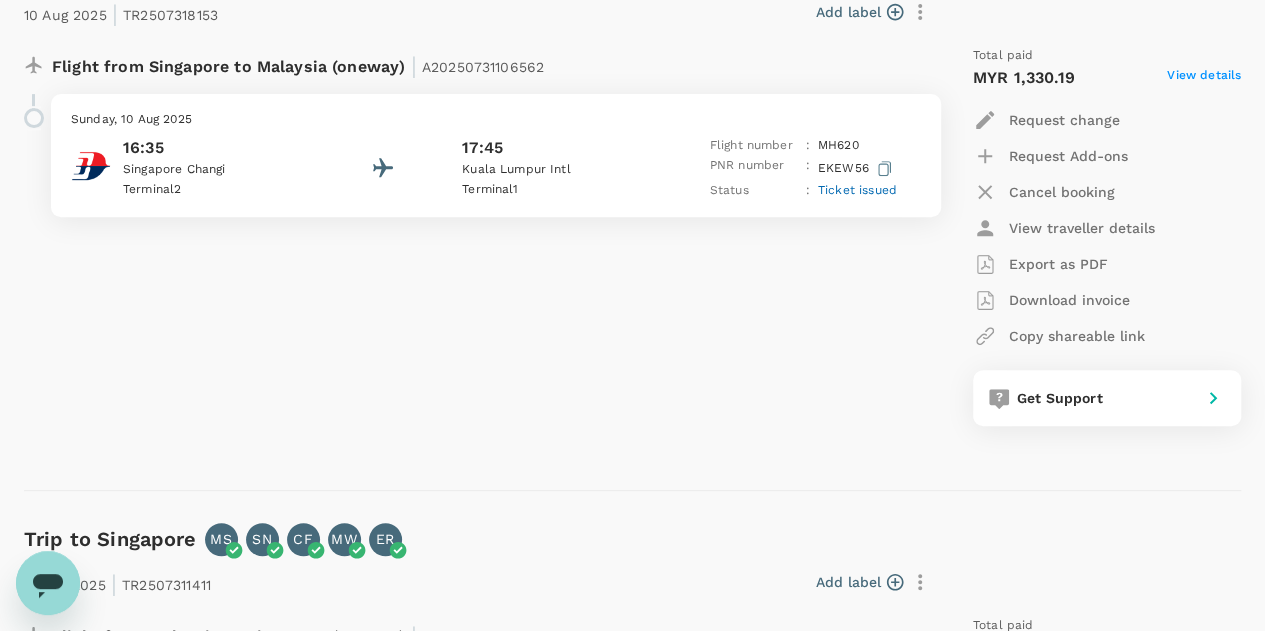 scroll, scrollTop: 200, scrollLeft: 0, axis: vertical 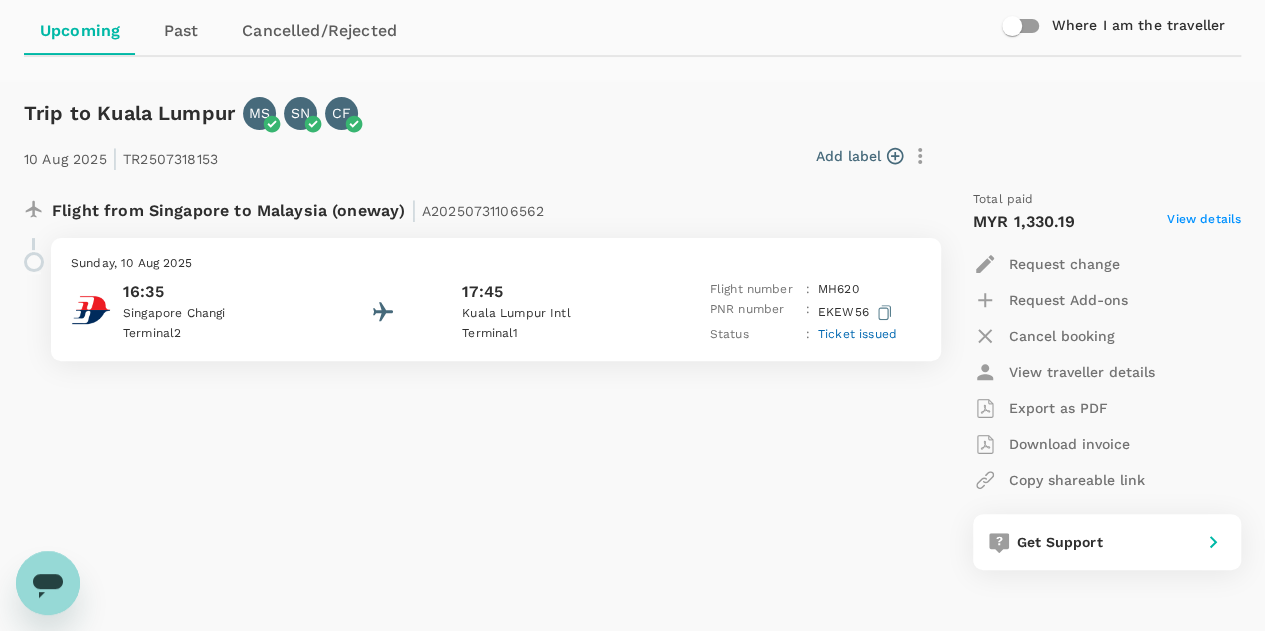 click on "Ticket issued" at bounding box center (857, 334) 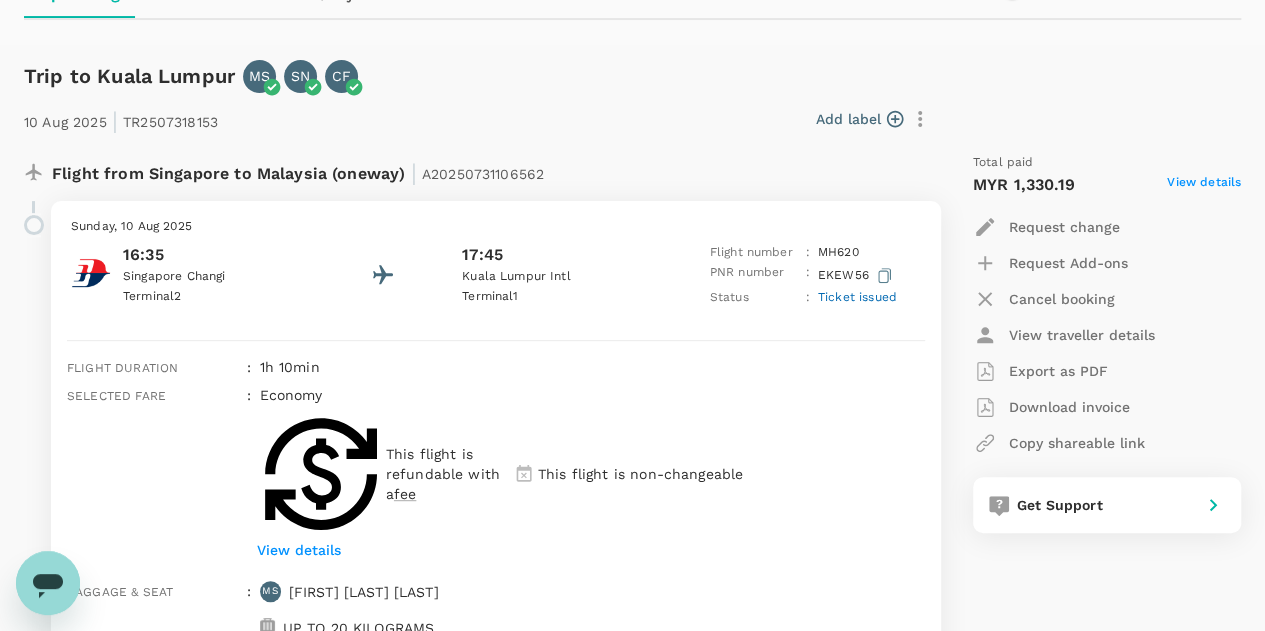 scroll, scrollTop: 200, scrollLeft: 0, axis: vertical 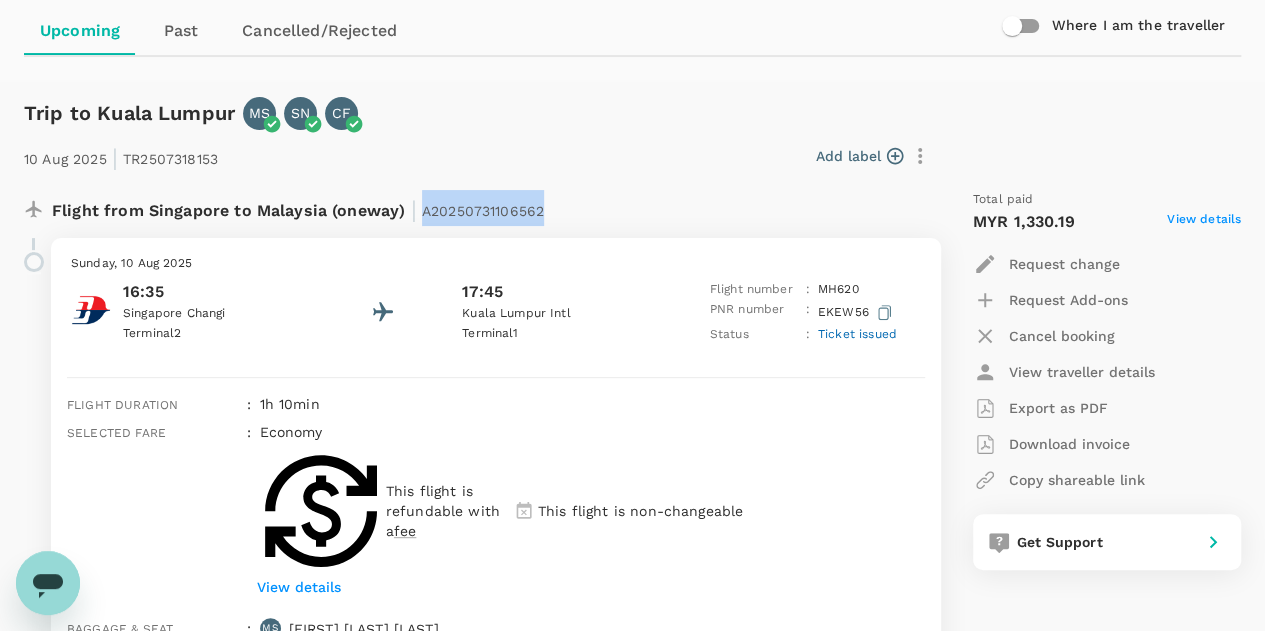 drag, startPoint x: 538, startPoint y: 211, endPoint x: 412, endPoint y: 225, distance: 126.77539 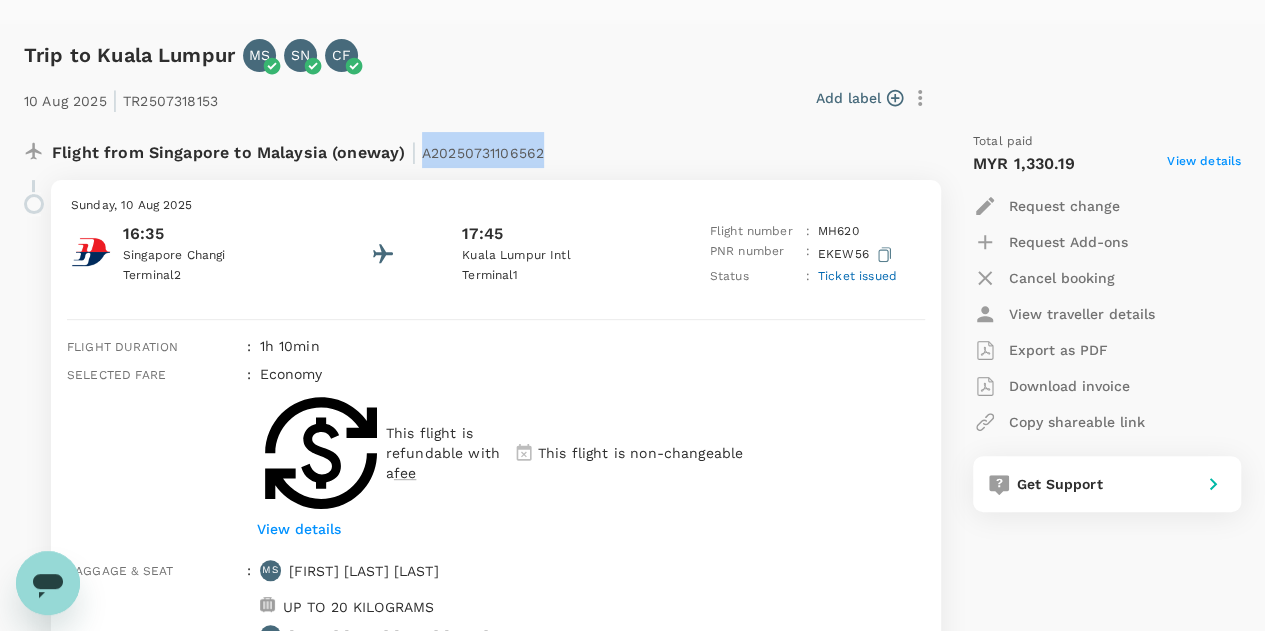 scroll, scrollTop: 300, scrollLeft: 0, axis: vertical 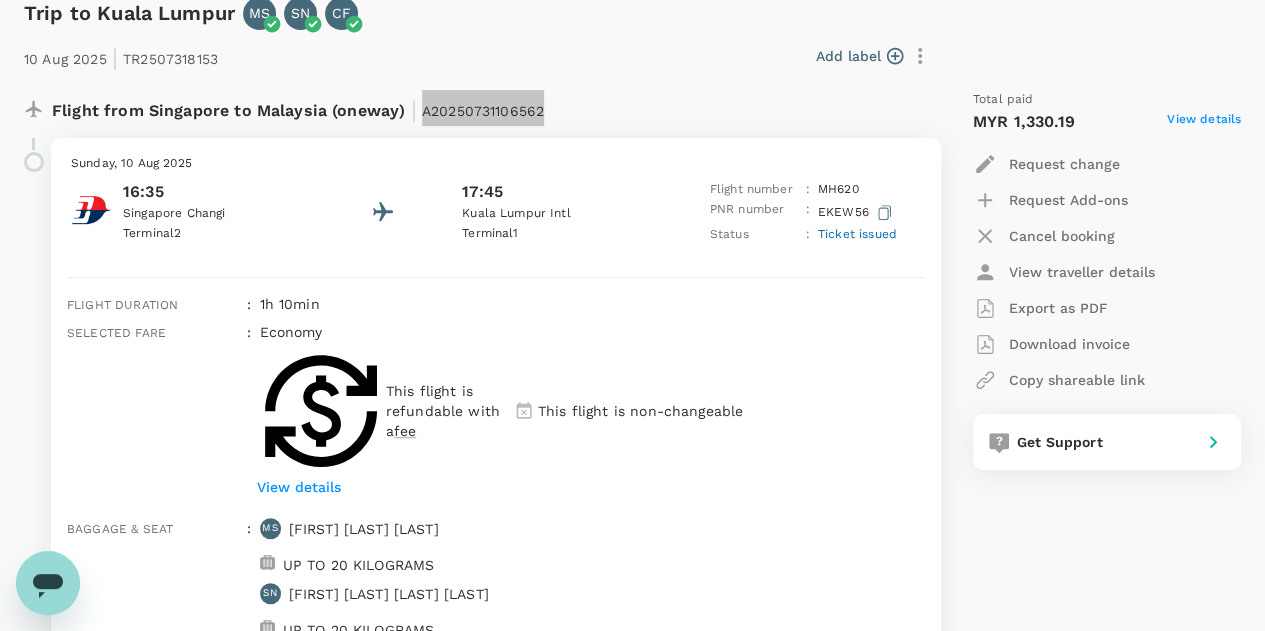 click 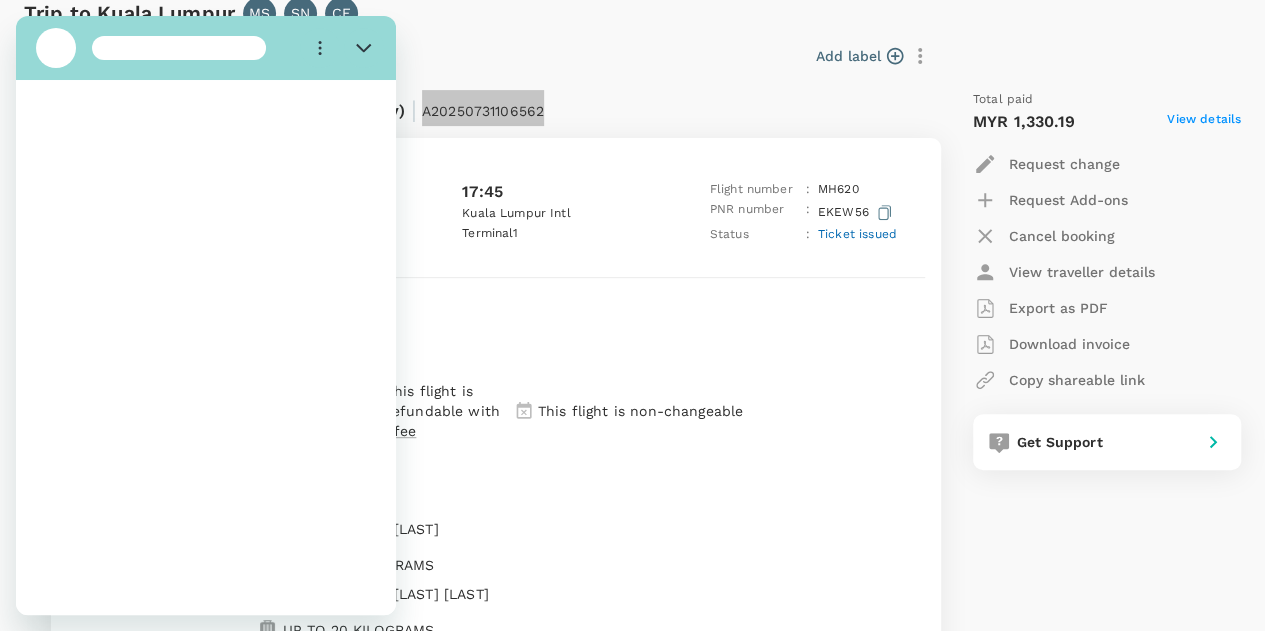 scroll, scrollTop: 0, scrollLeft: 0, axis: both 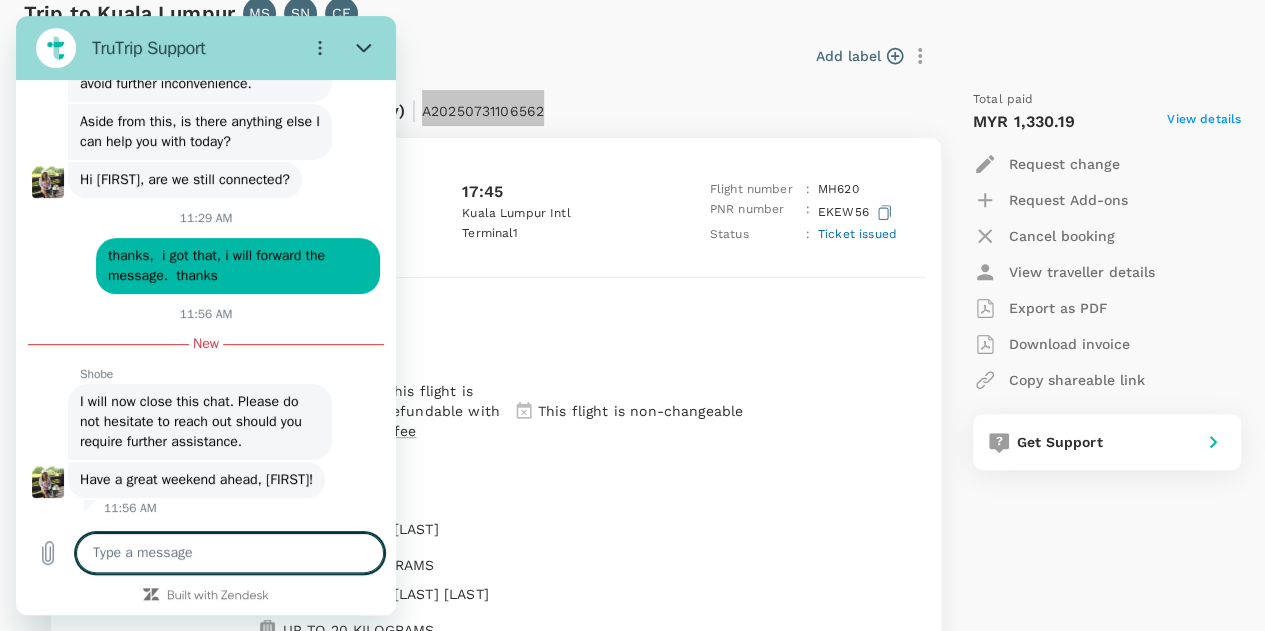 type on "x" 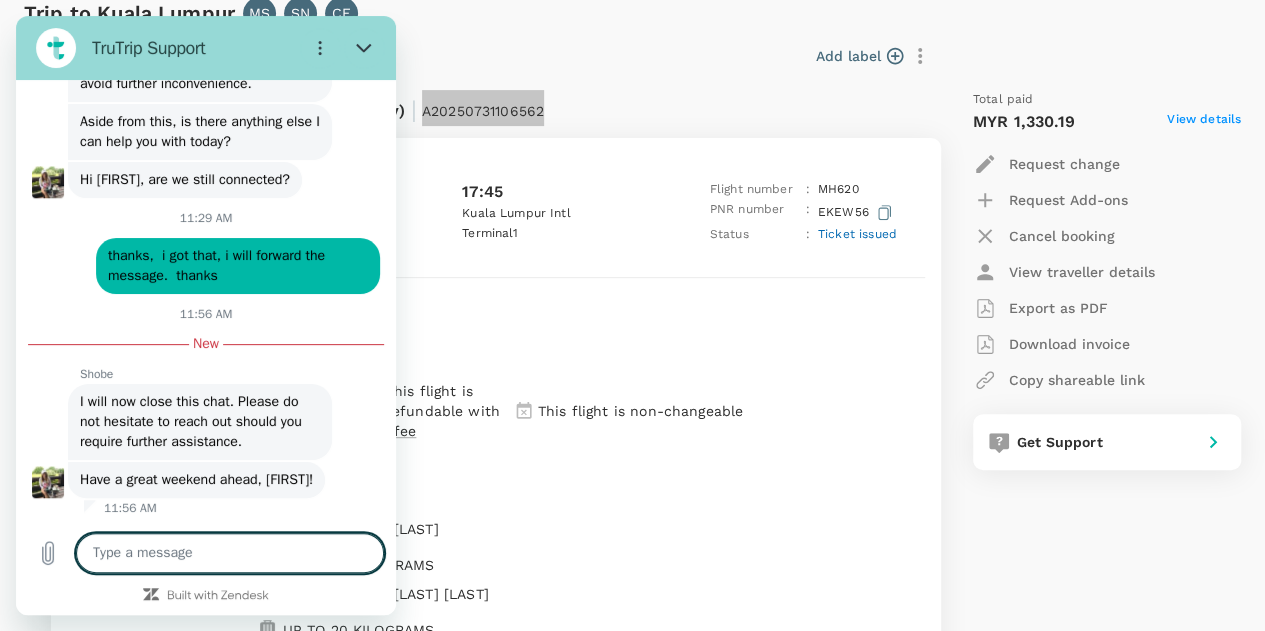 type on "D" 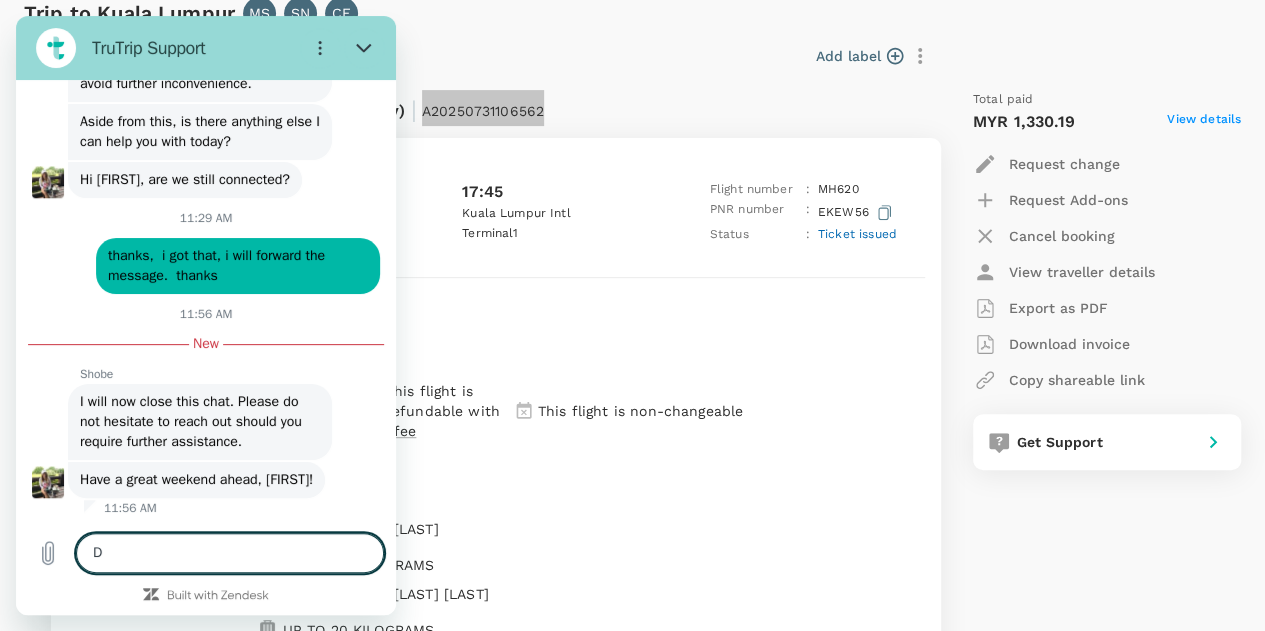 type on "DD" 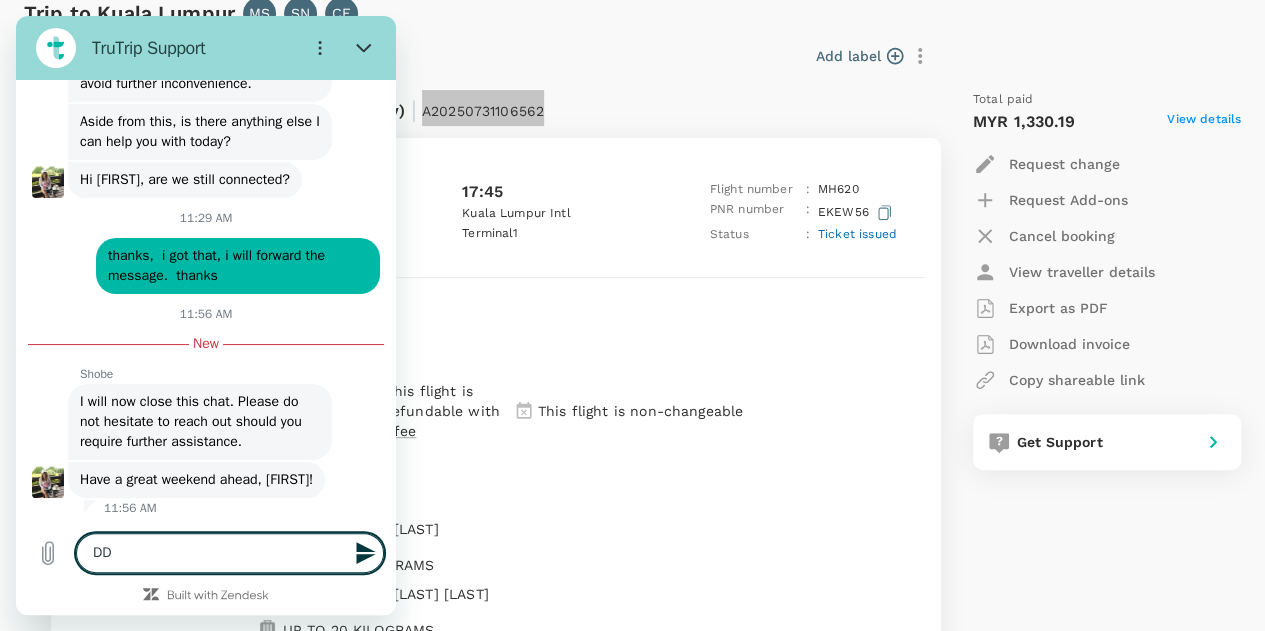 type 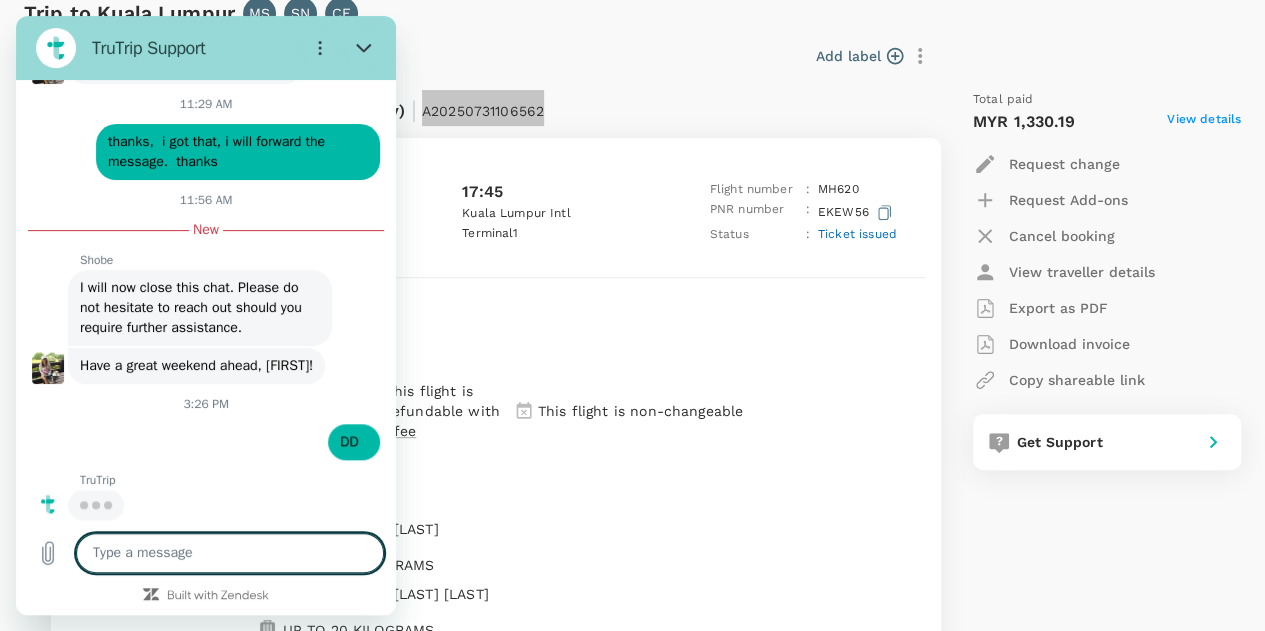 scroll, scrollTop: 8736, scrollLeft: 0, axis: vertical 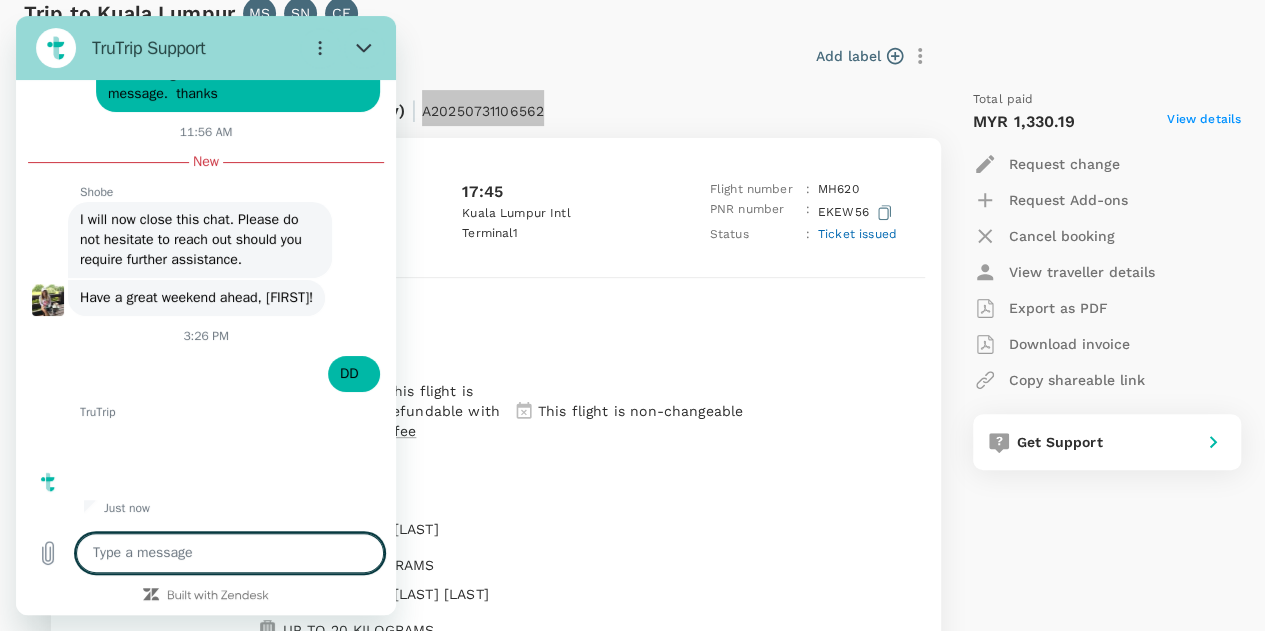 type on "x" 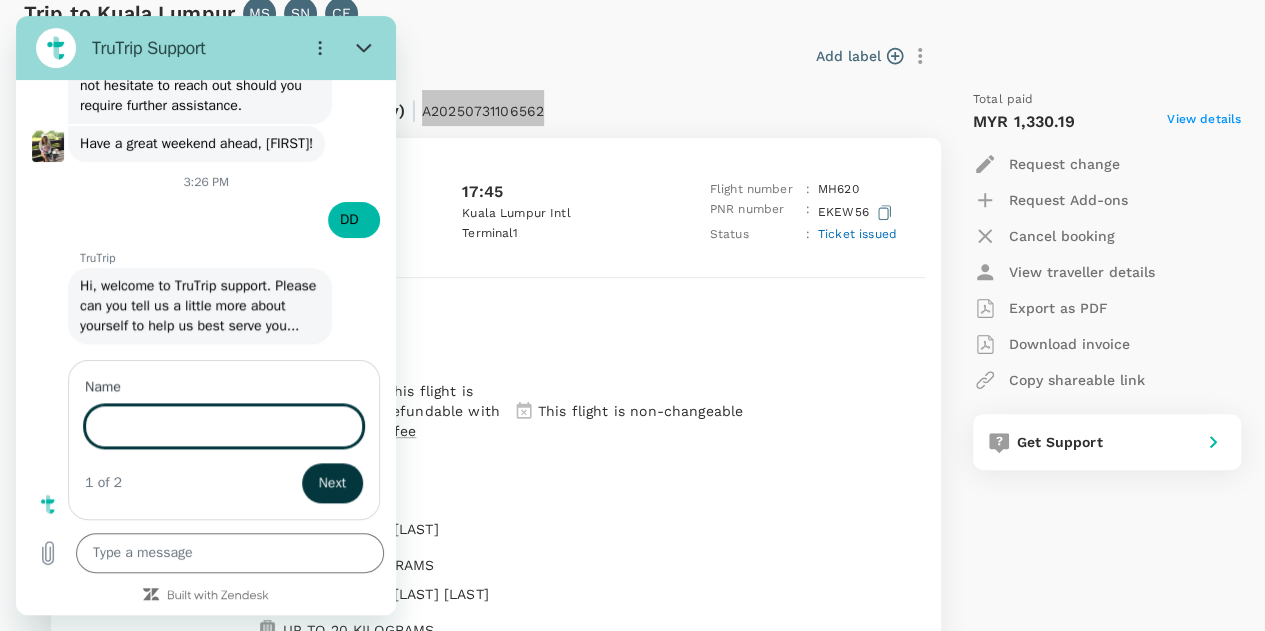 scroll, scrollTop: 8977, scrollLeft: 0, axis: vertical 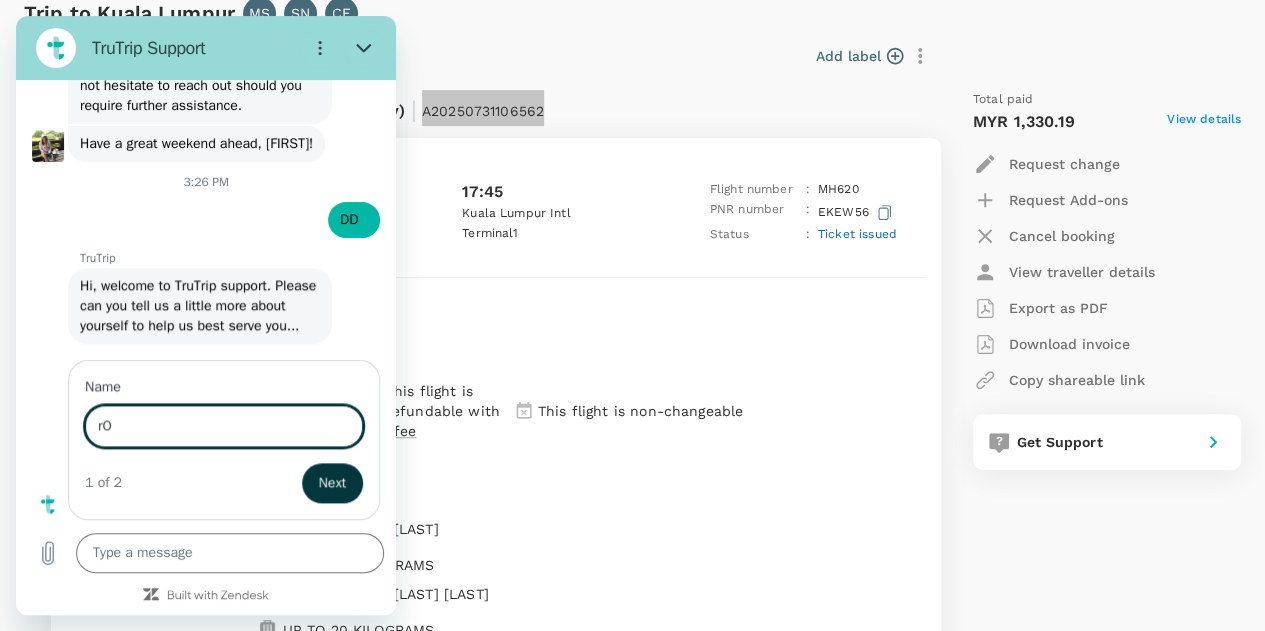 type on "r" 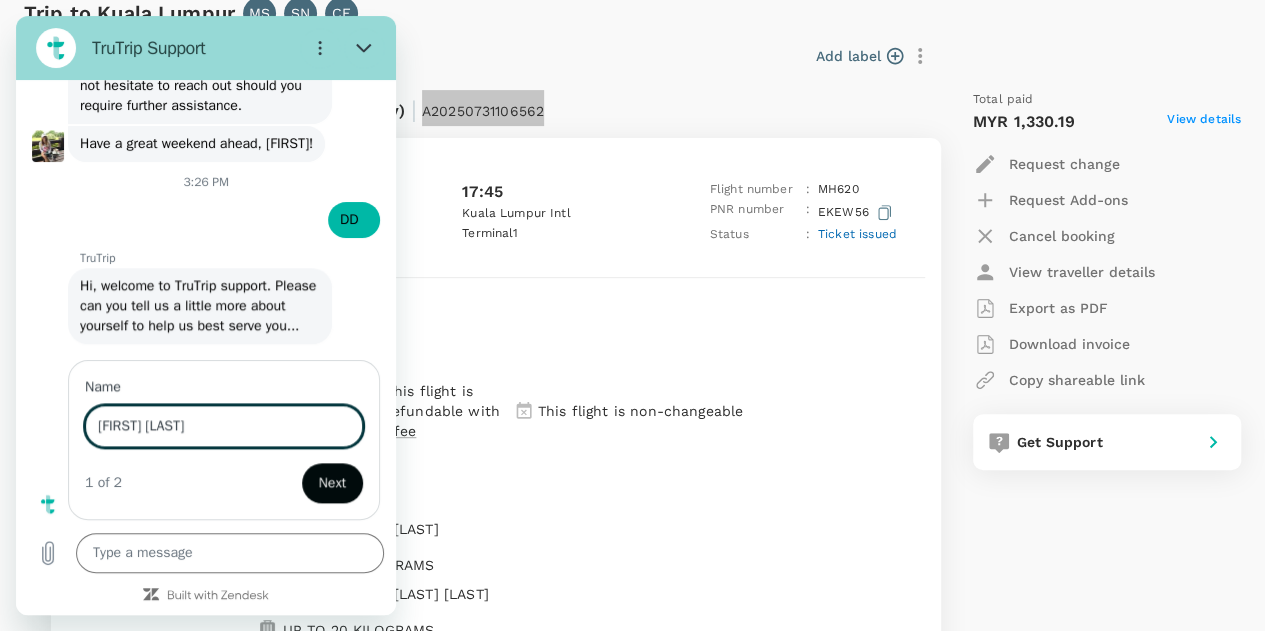 type on "Robert Lamb" 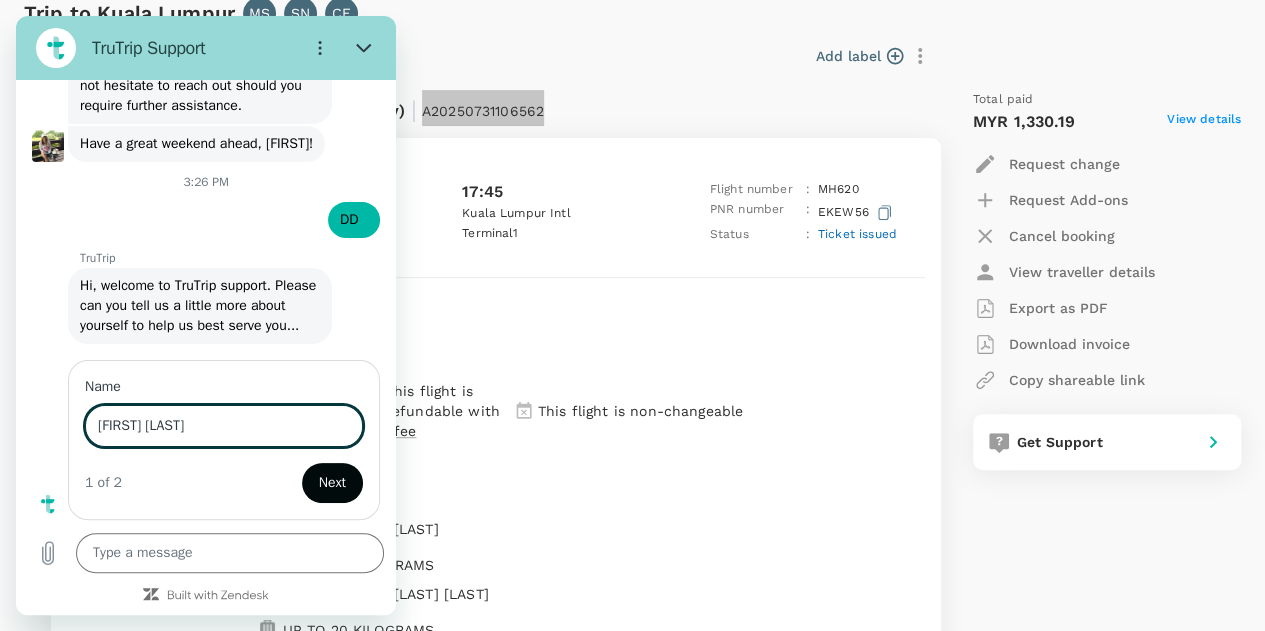 type on "x" 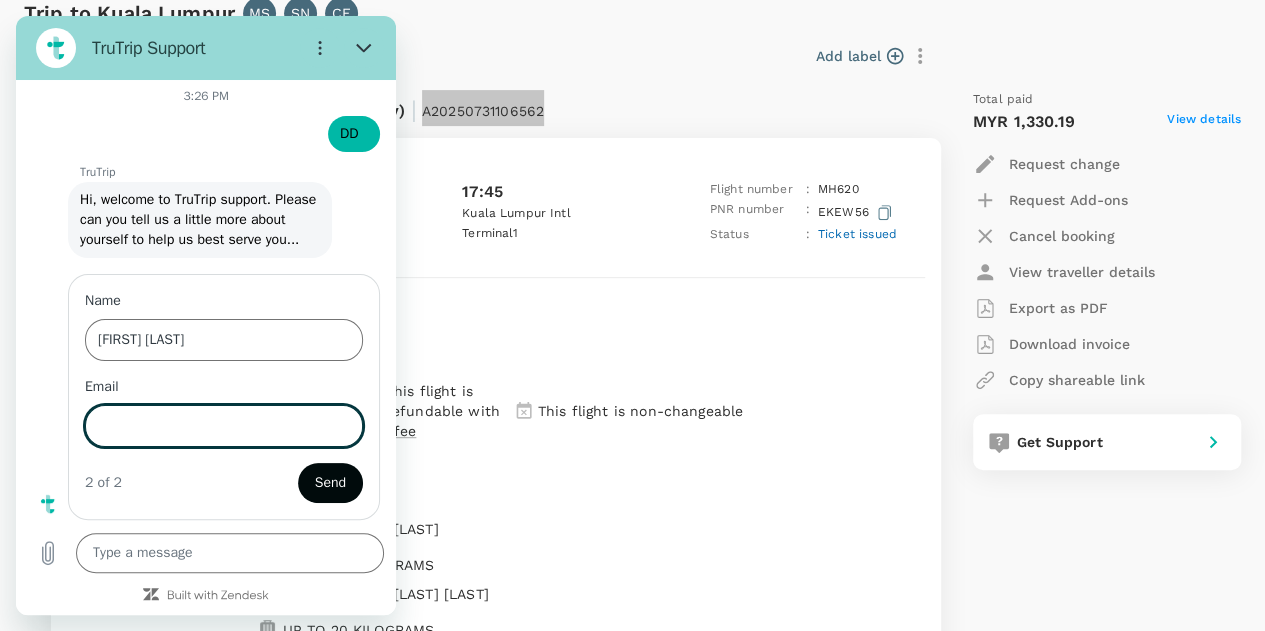 scroll, scrollTop: 9062, scrollLeft: 0, axis: vertical 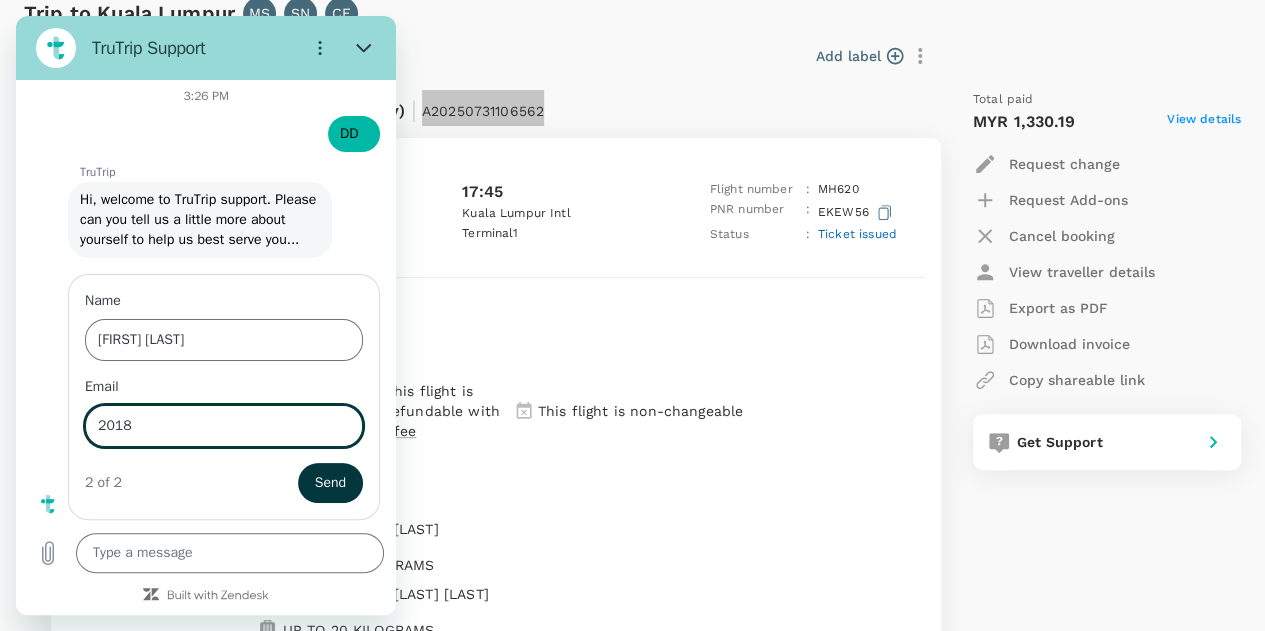 type on "2018756-mts@example.com" 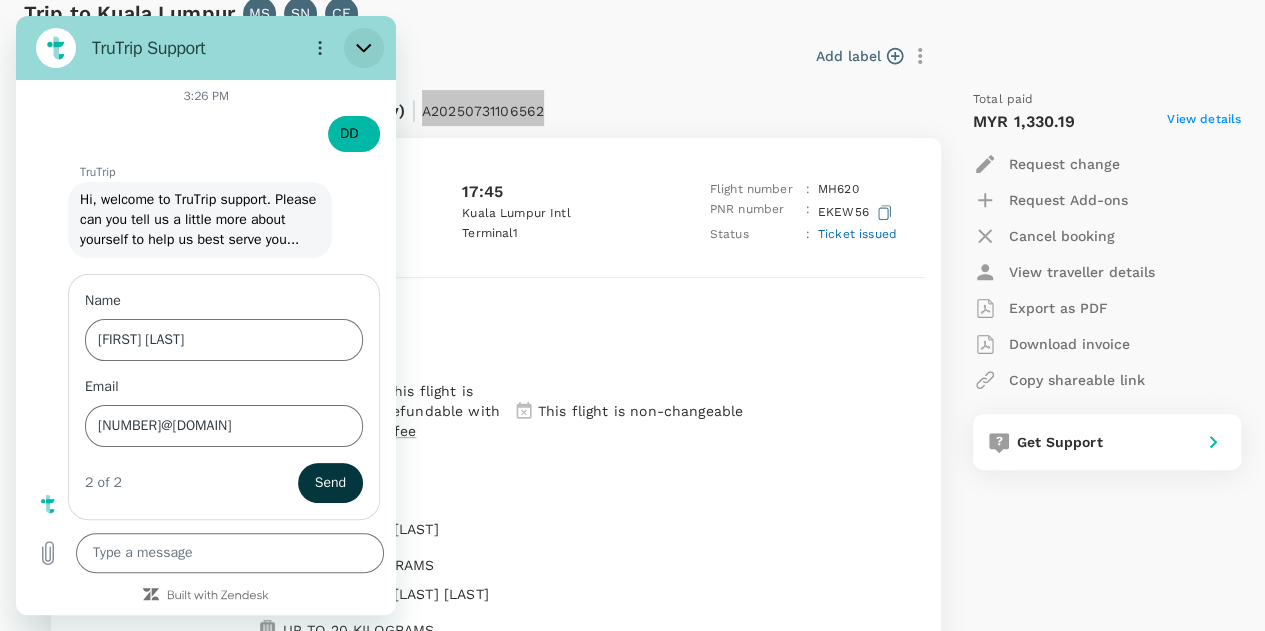 click at bounding box center (364, 48) 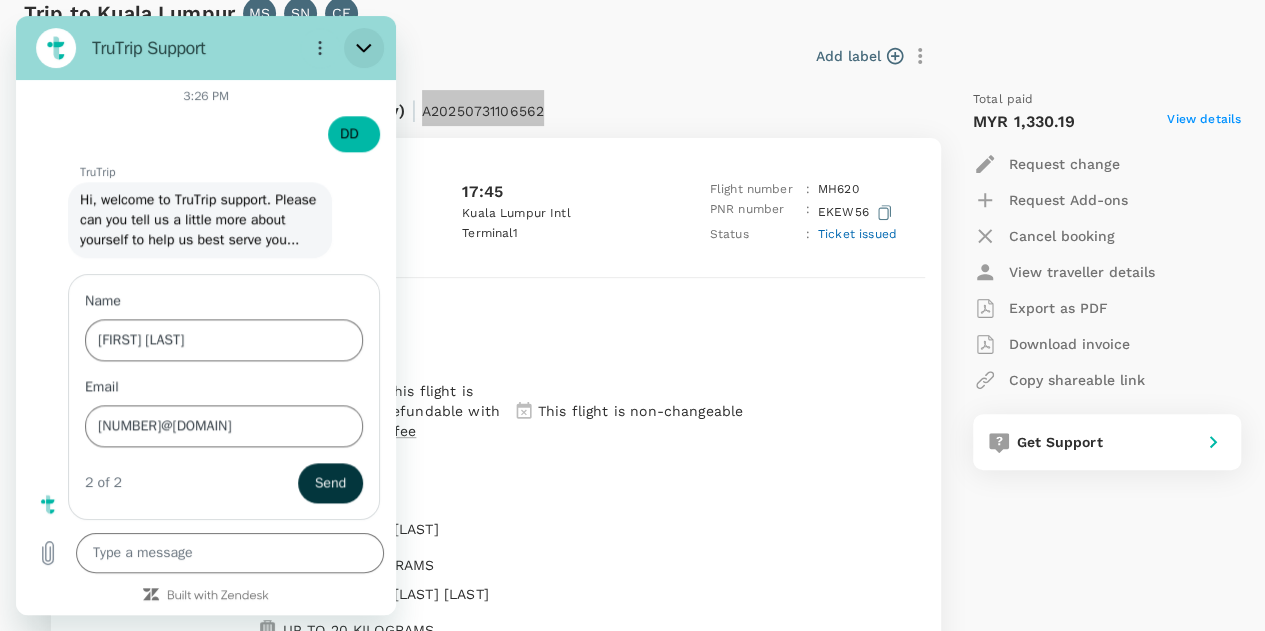 type on "x" 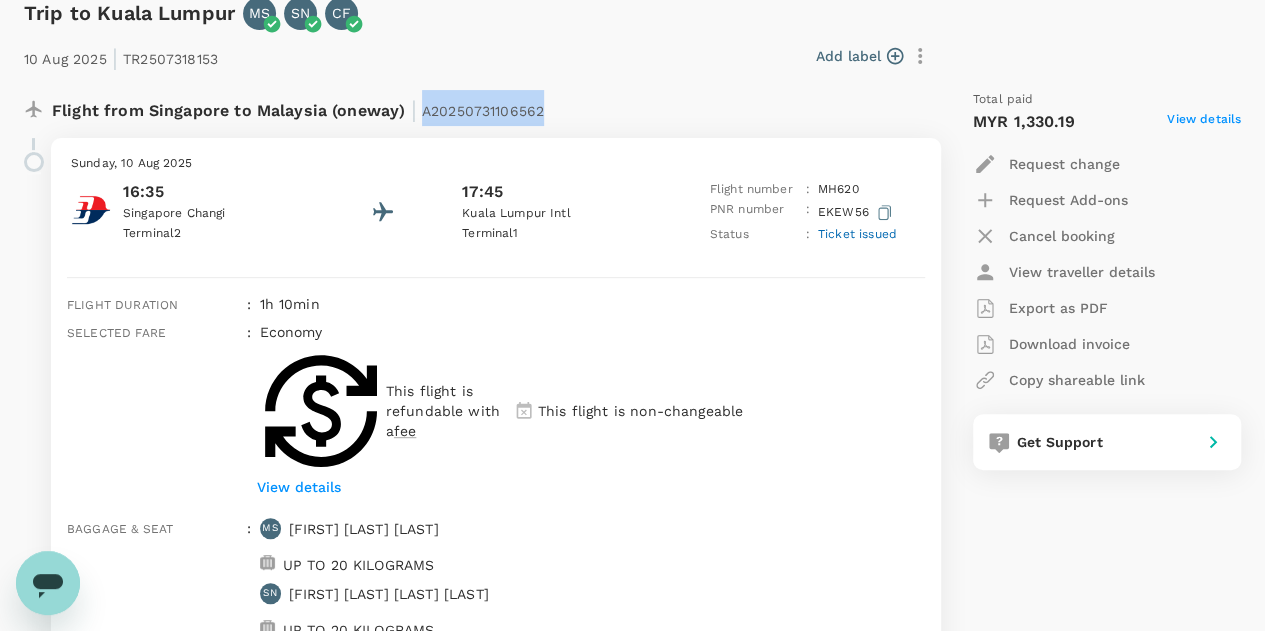 click on "View details" at bounding box center [299, 487] 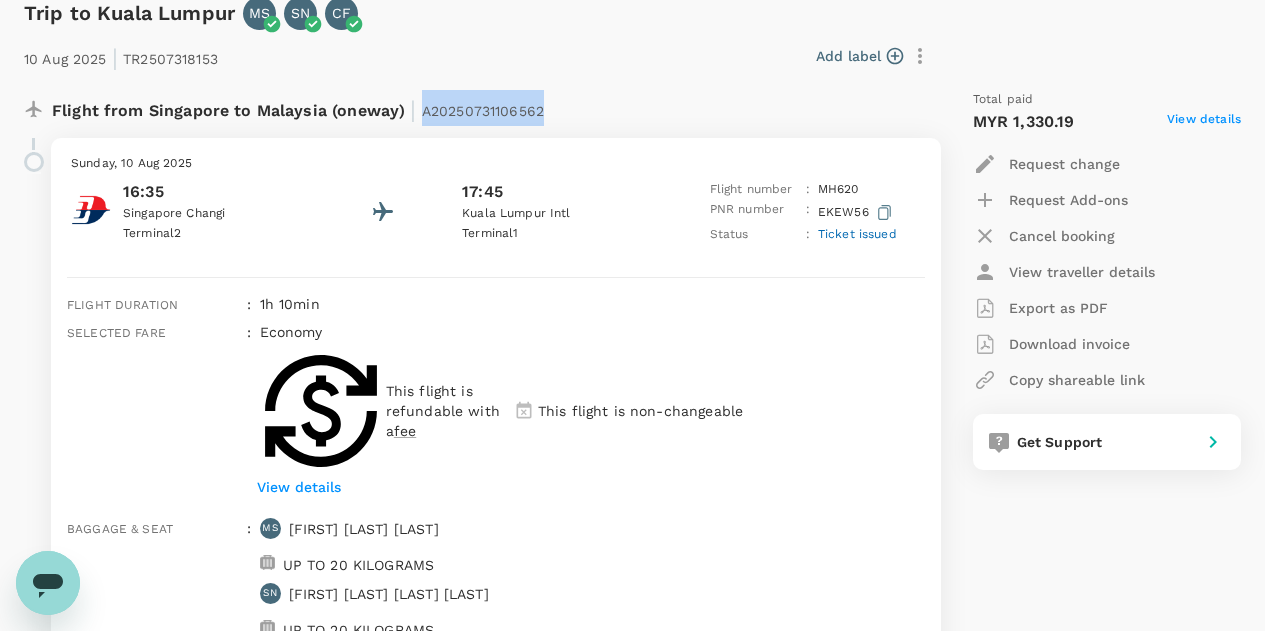 click 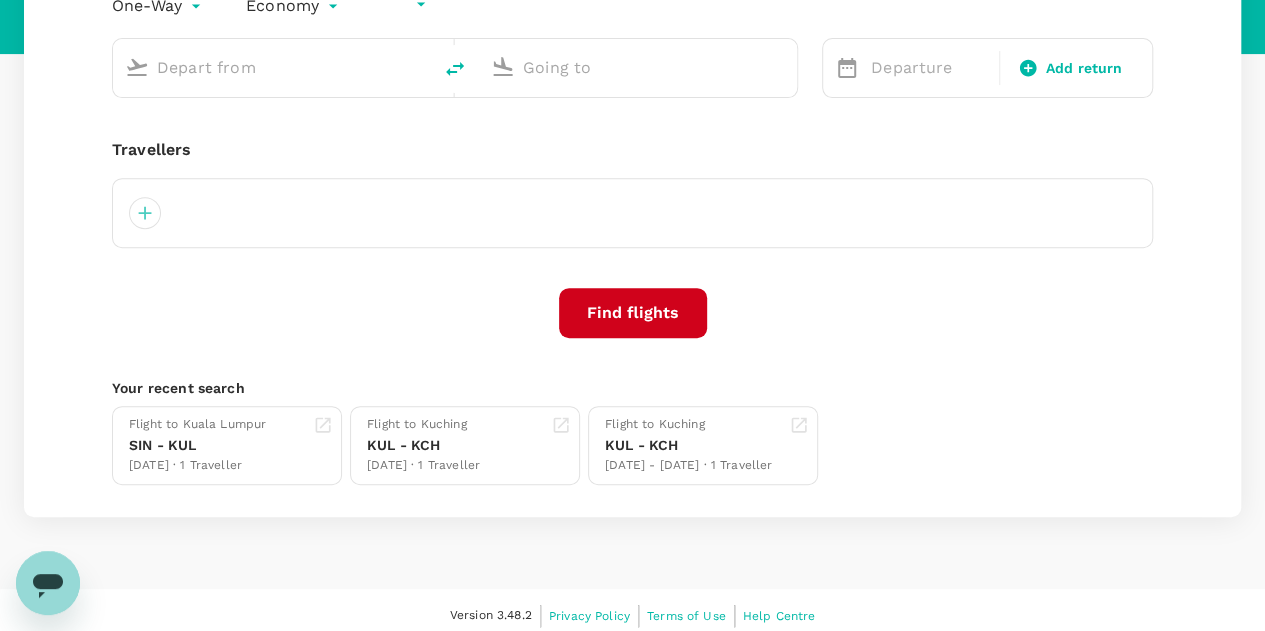 type on "undefined, undefined (any)" 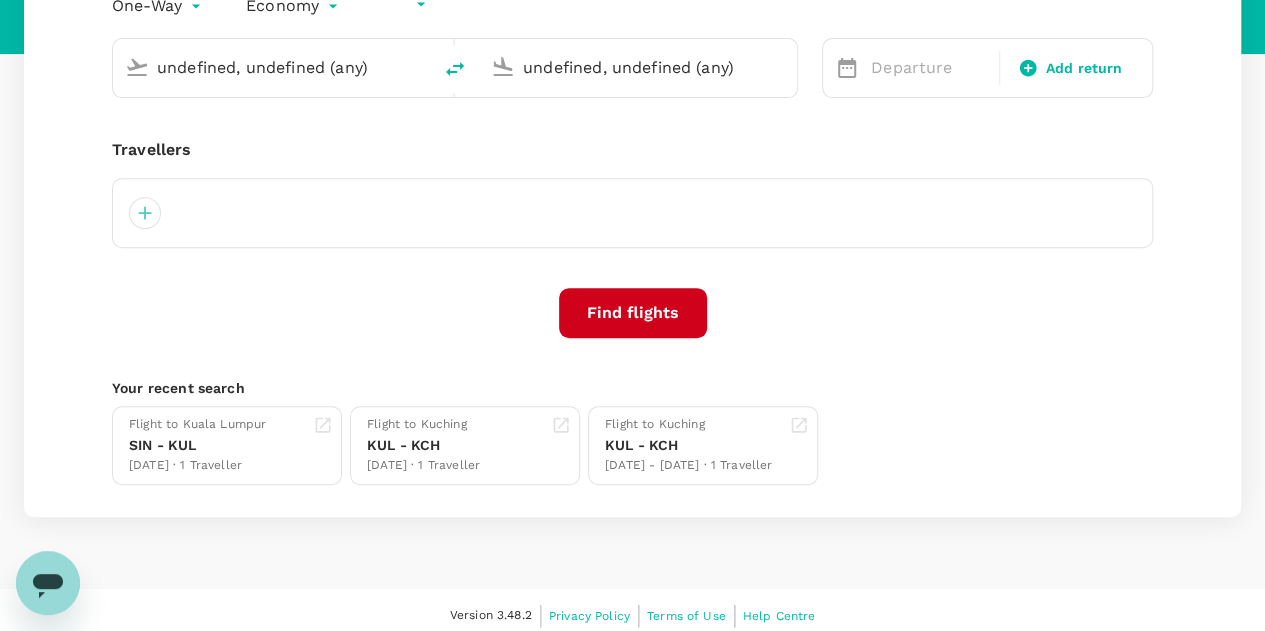 type 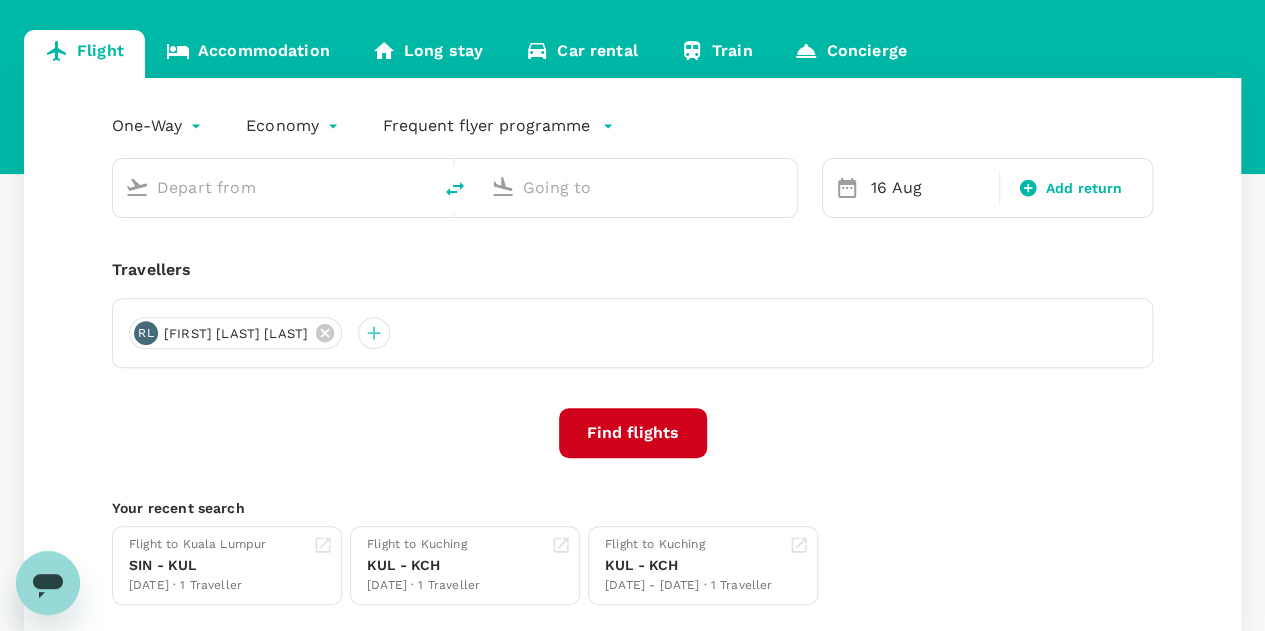 scroll, scrollTop: 0, scrollLeft: 0, axis: both 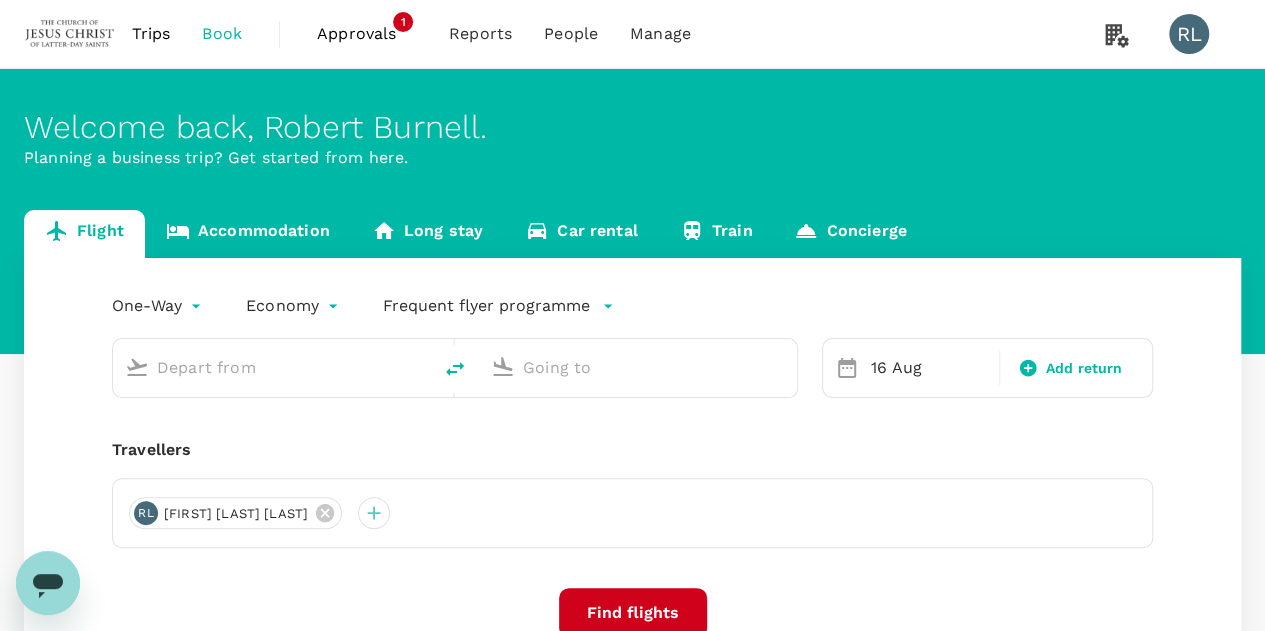 type on "Singapore Changi (SIN)" 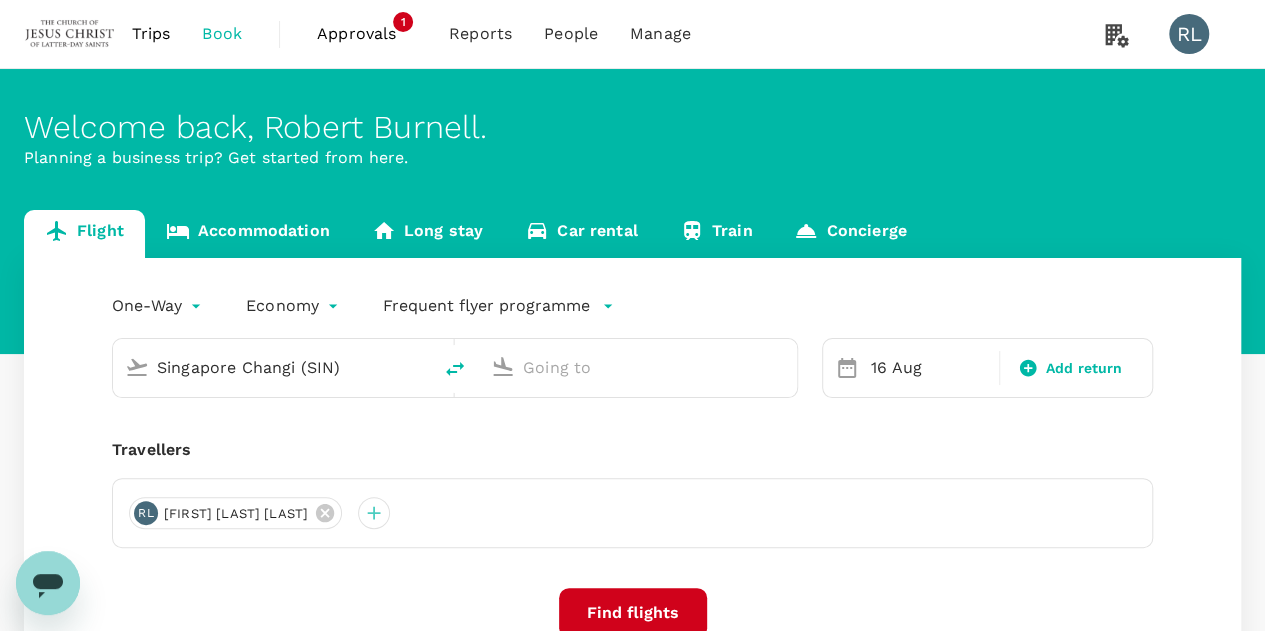 type on "Kuala Lumpur, Malaysia (any)" 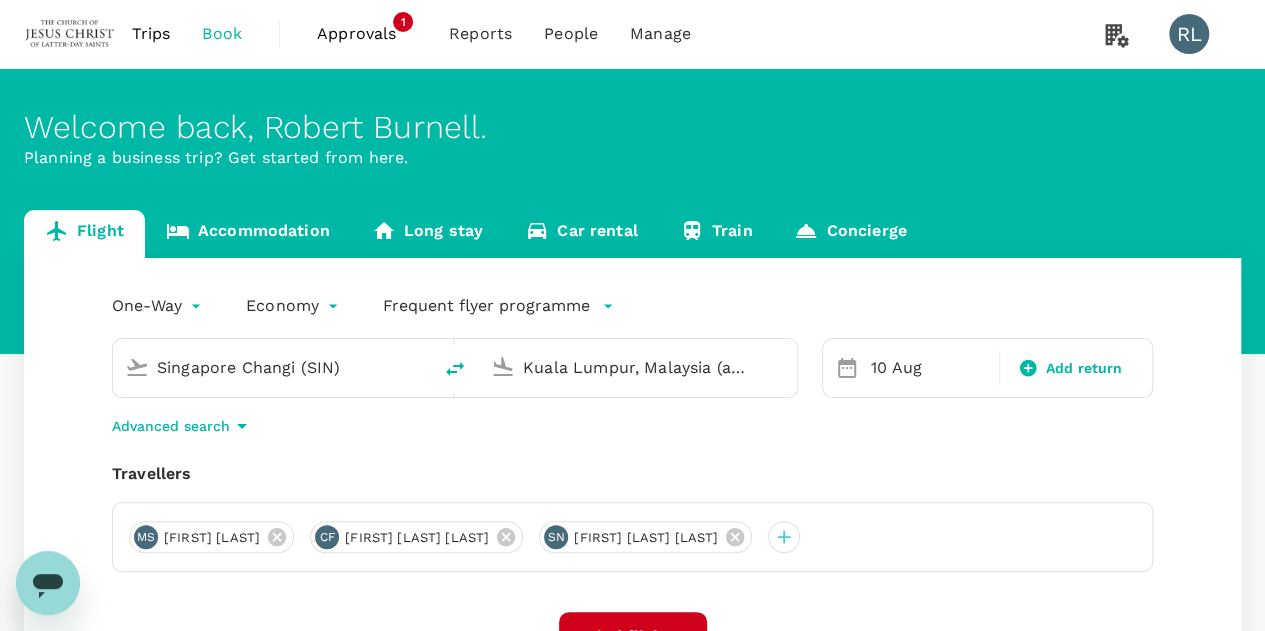 type 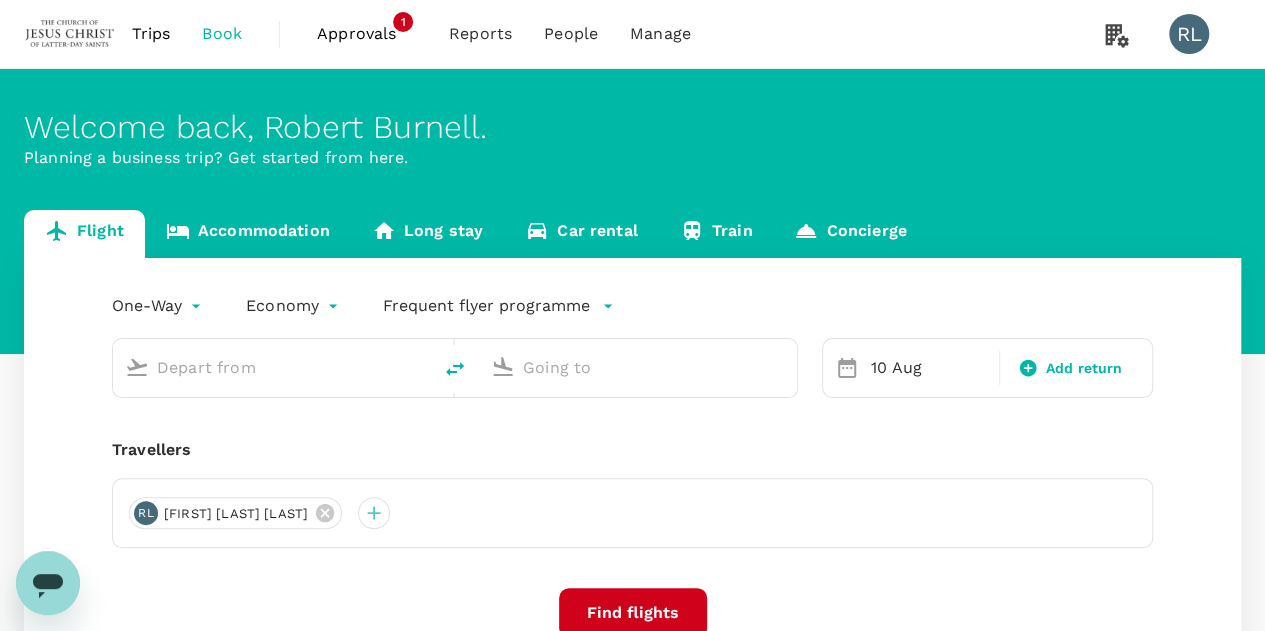 type on "Singapore Changi (SIN)" 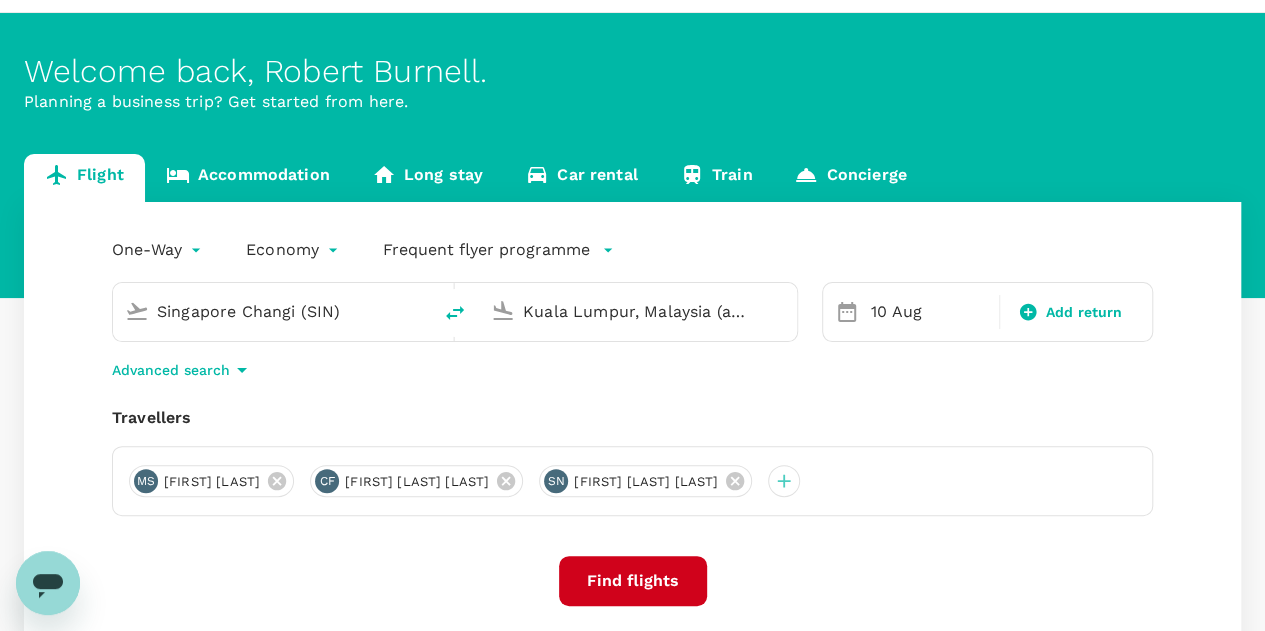 scroll, scrollTop: 33, scrollLeft: 0, axis: vertical 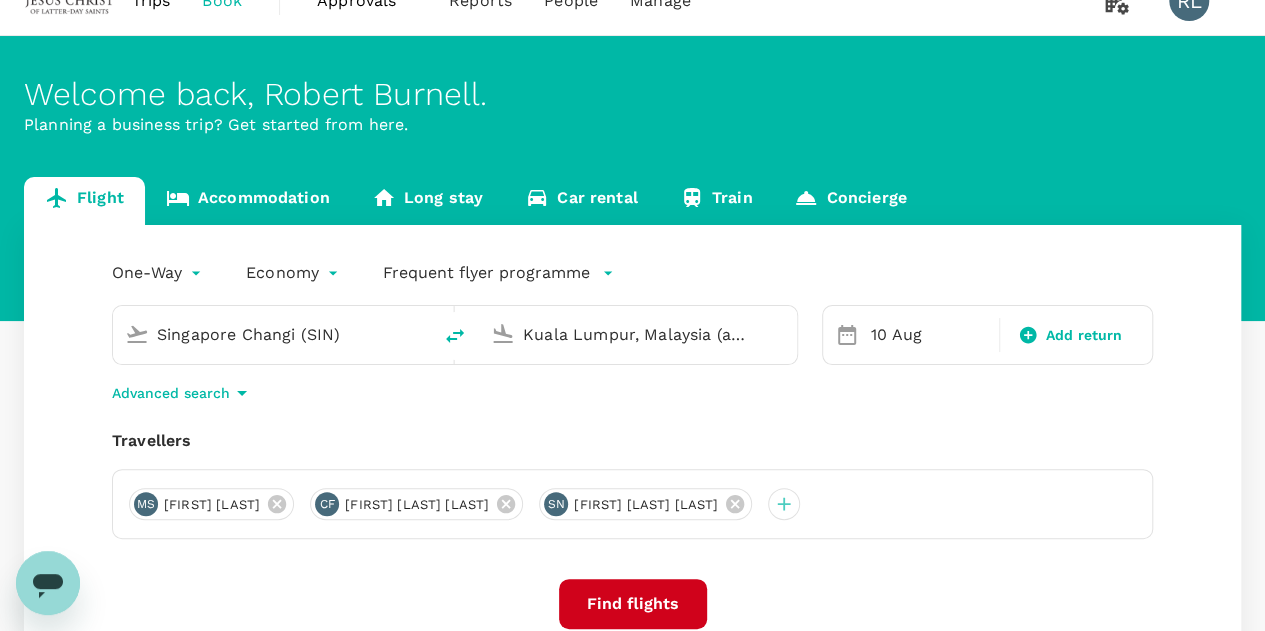 click 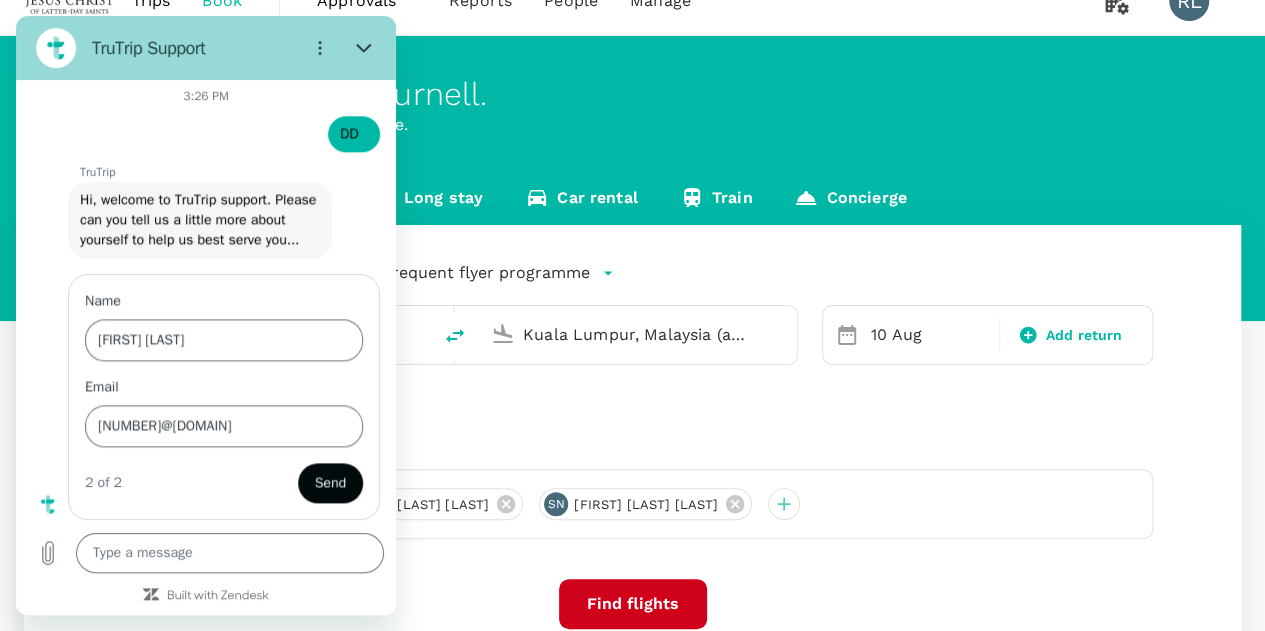 click on "Send" at bounding box center [330, 483] 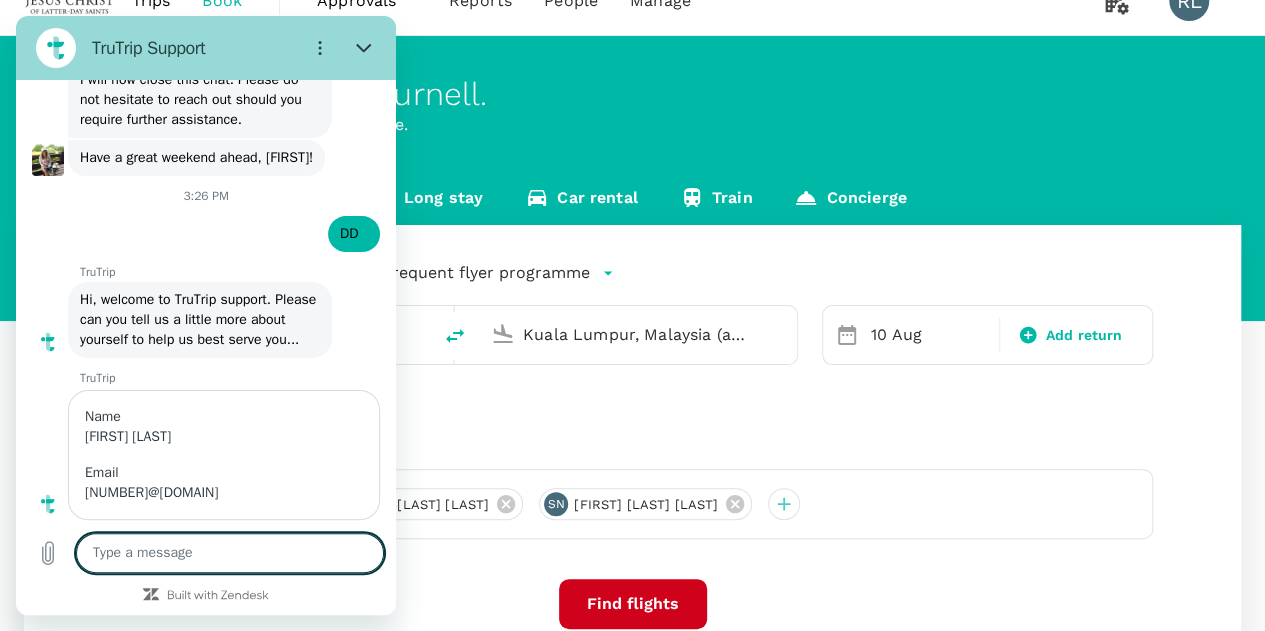 type on "x" 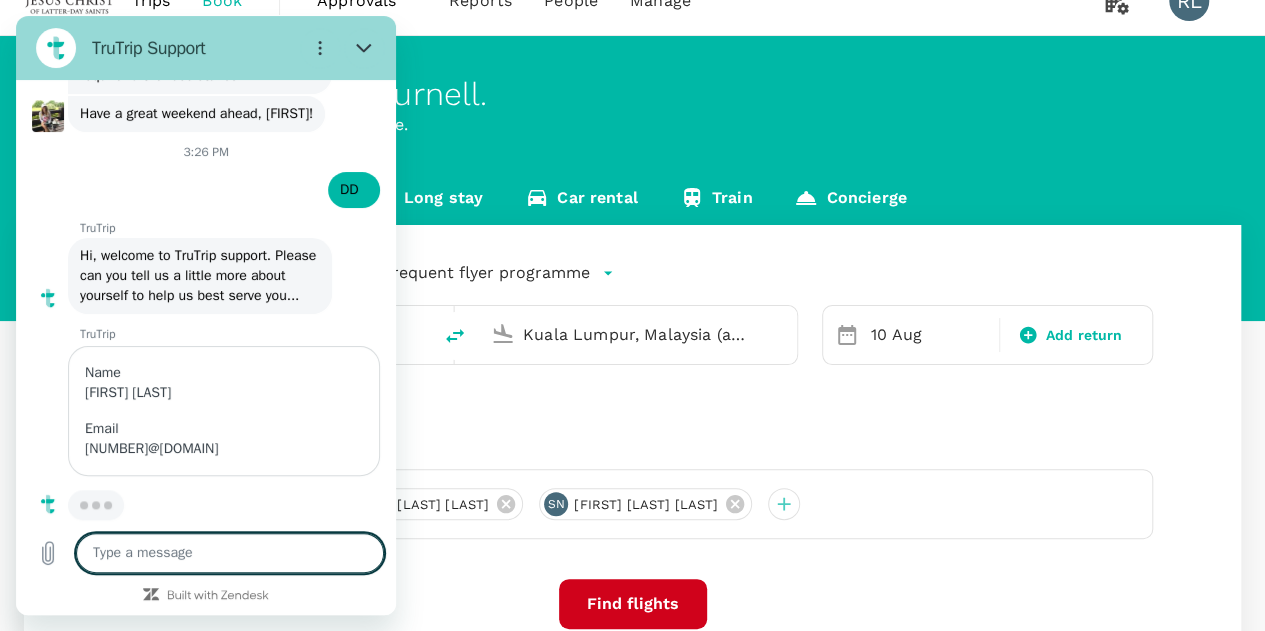 click at bounding box center [230, 553] 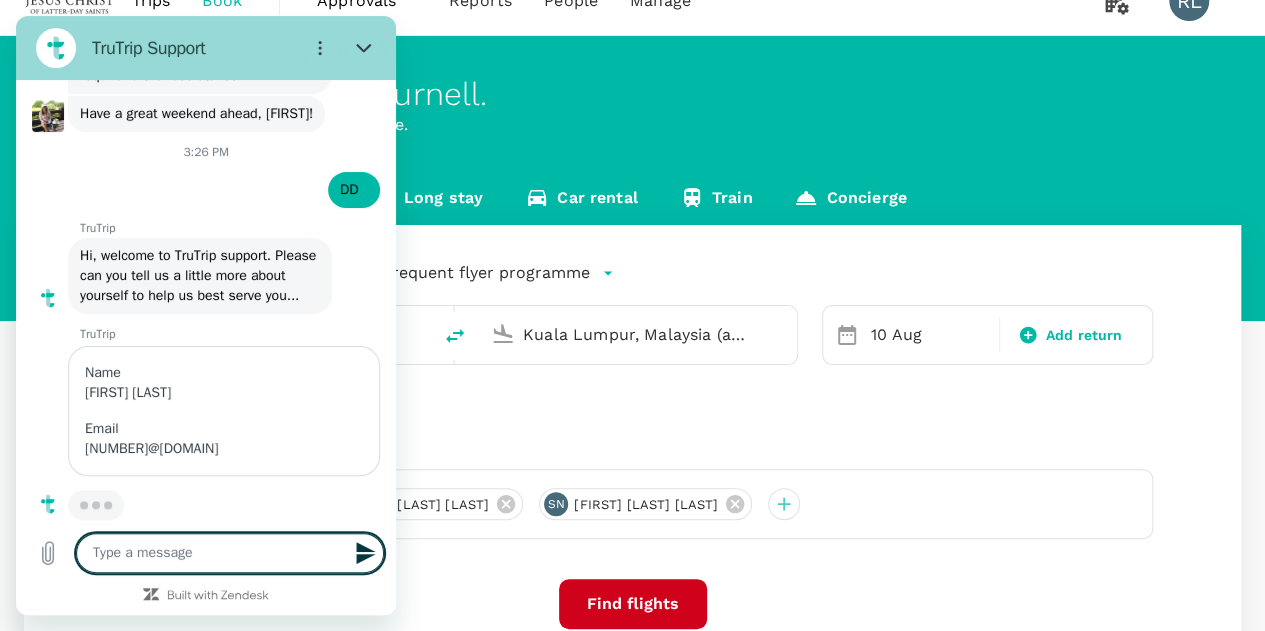 type on "A20250731106562" 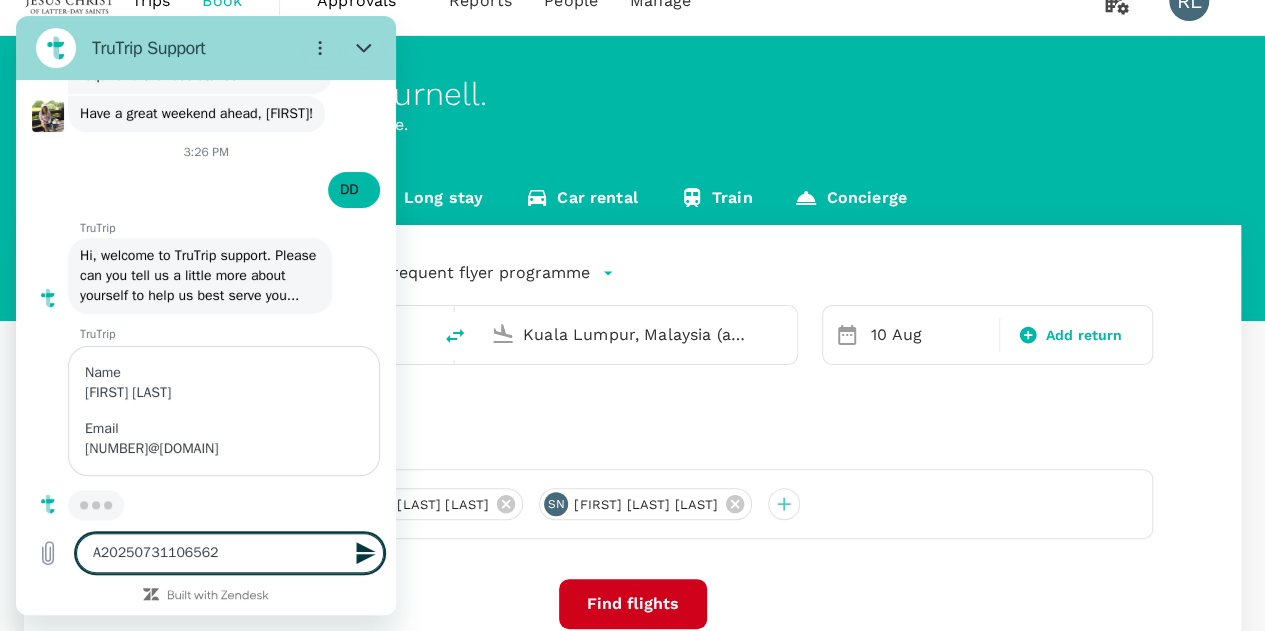 type on "x" 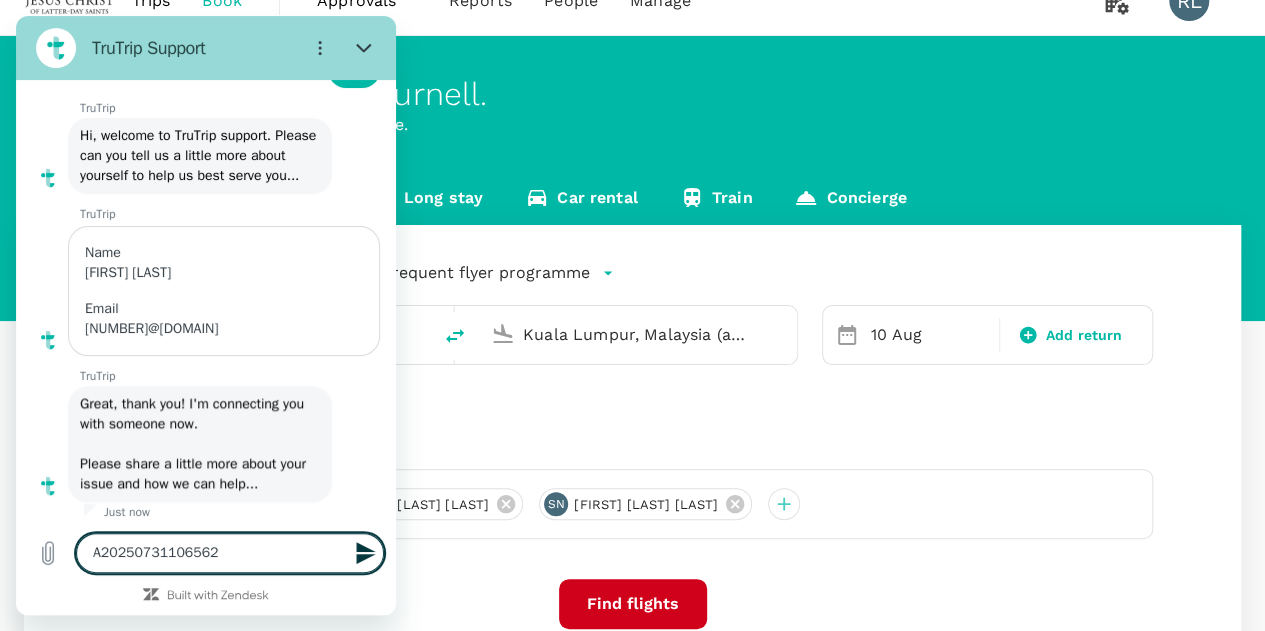 scroll, scrollTop: 9100, scrollLeft: 0, axis: vertical 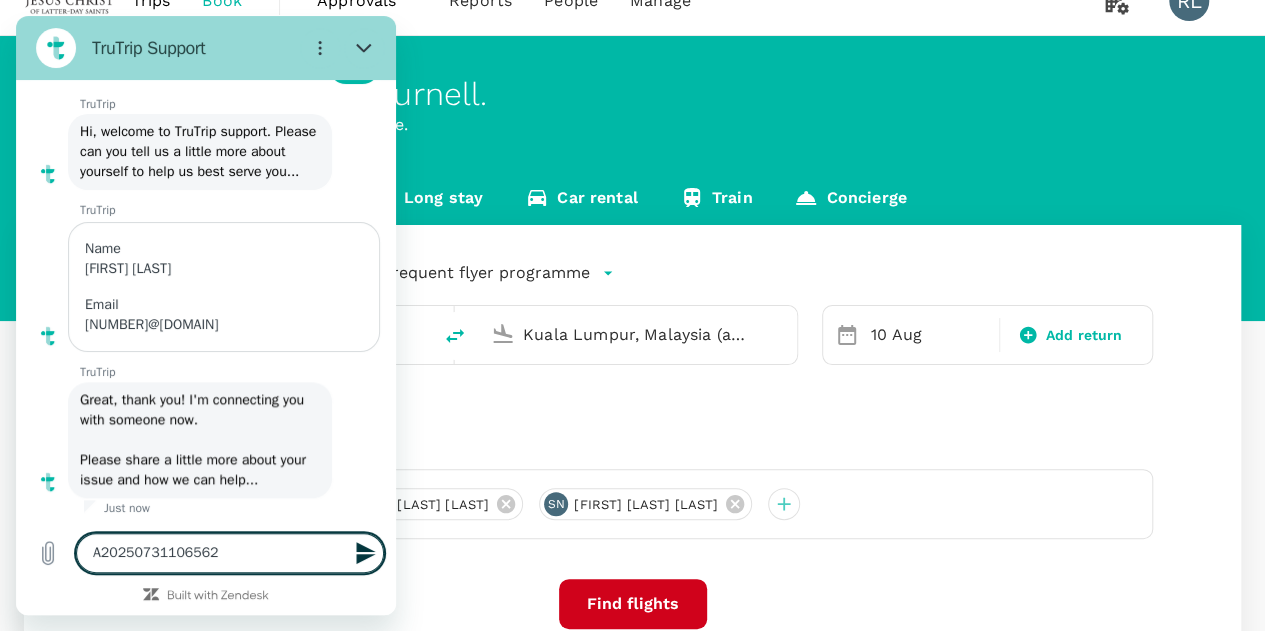 type on "A20250731106562" 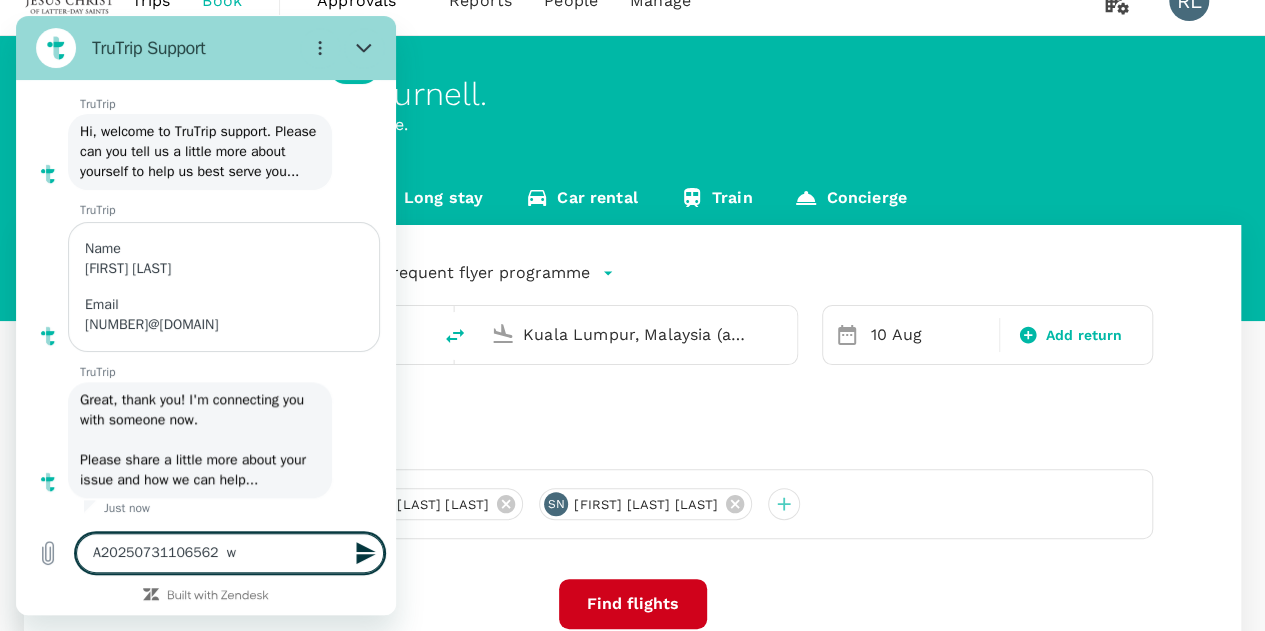 type on "A20250731106562  wh" 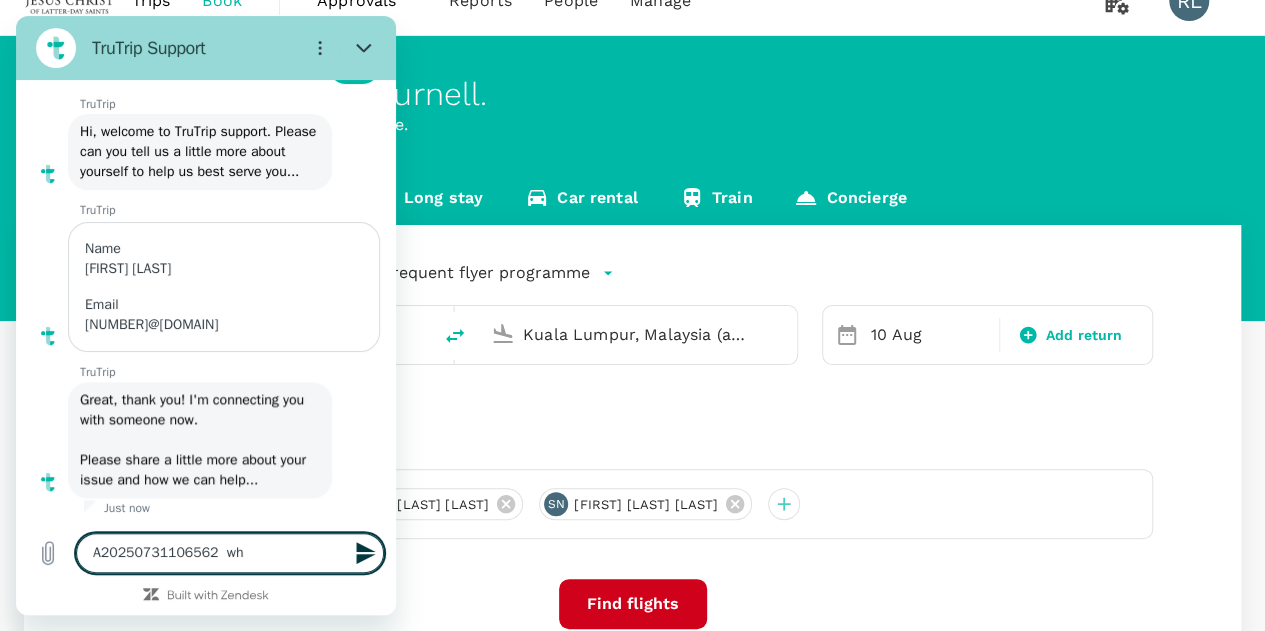 type on "A20250731106562  wha" 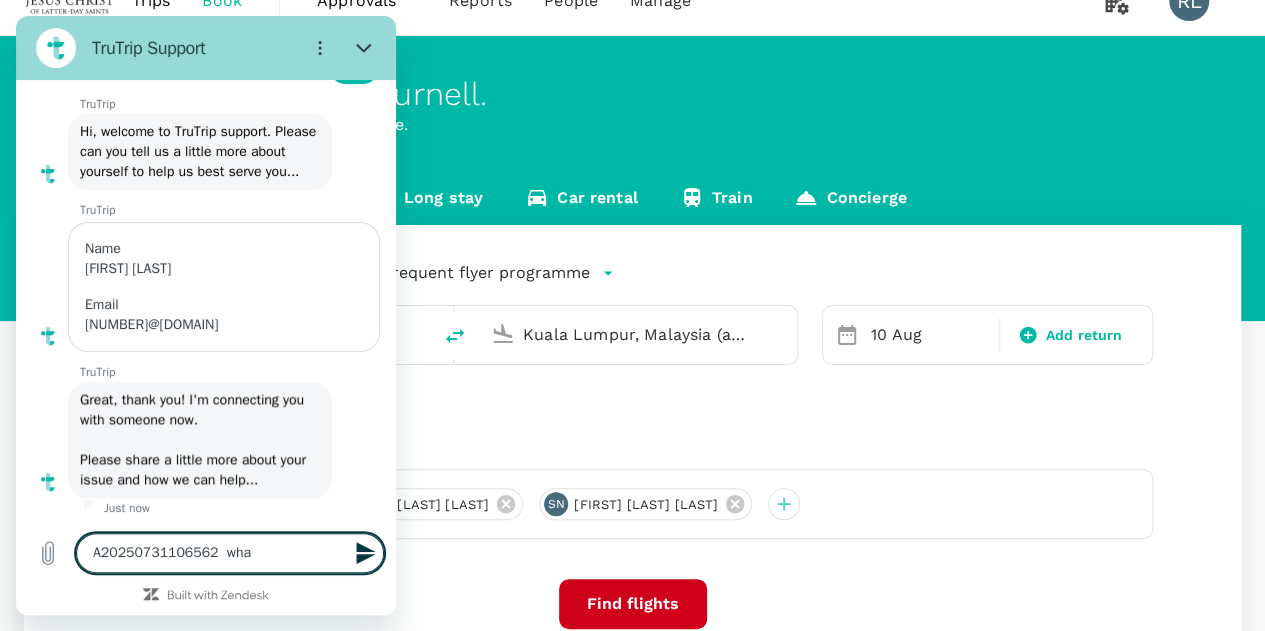 type on "A20250731106562  what" 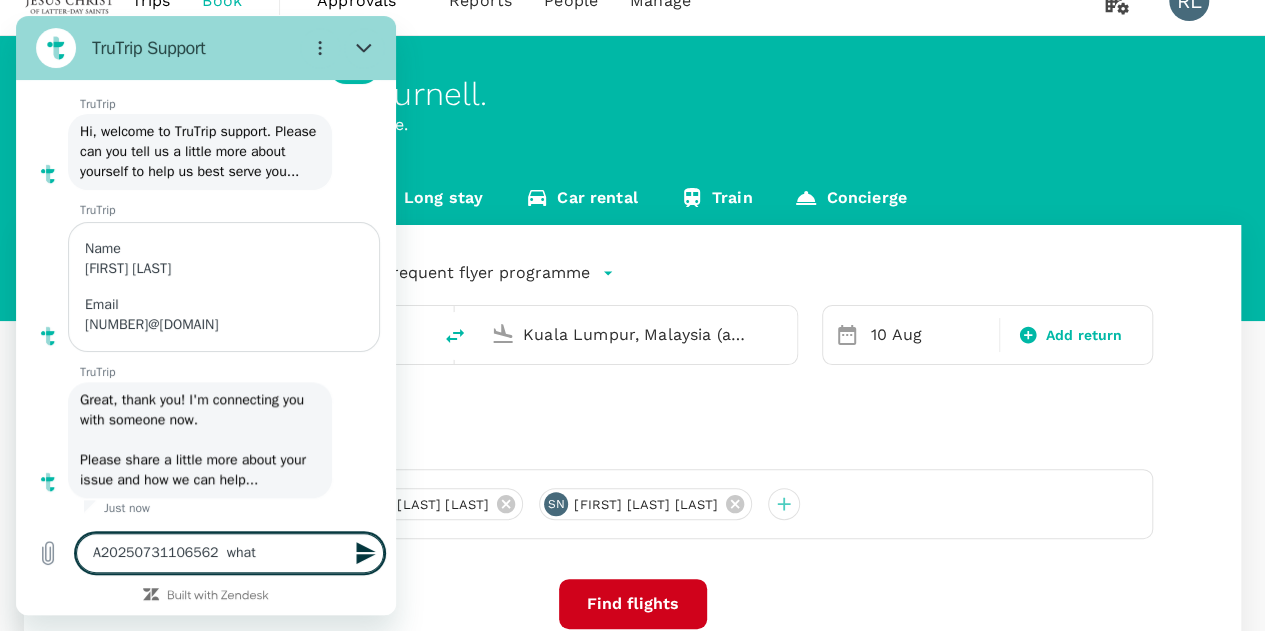type on "A20250731106562  what" 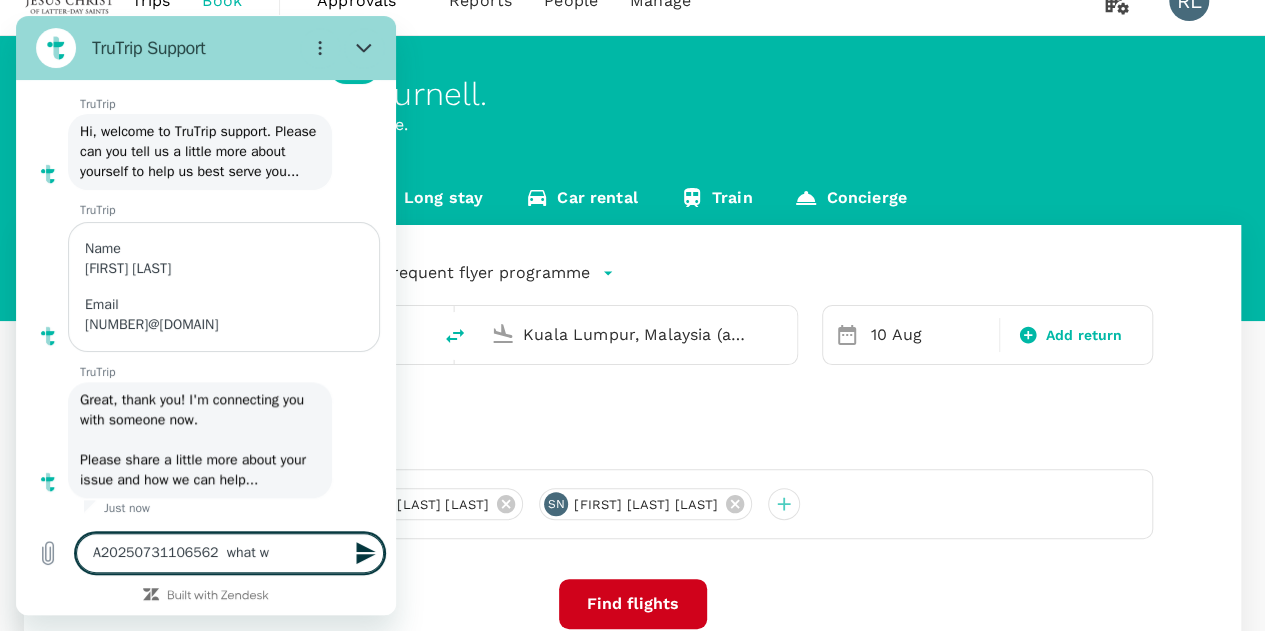 type on "A20250731106562  what wo" 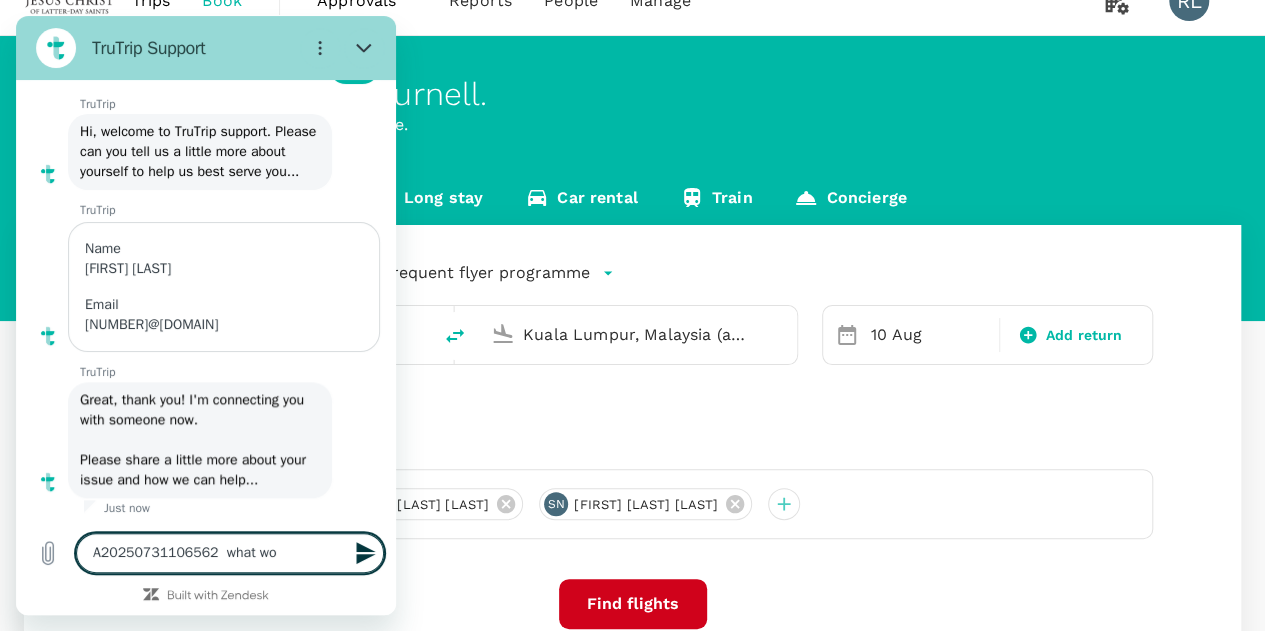 type on "A20250731106562  what wou" 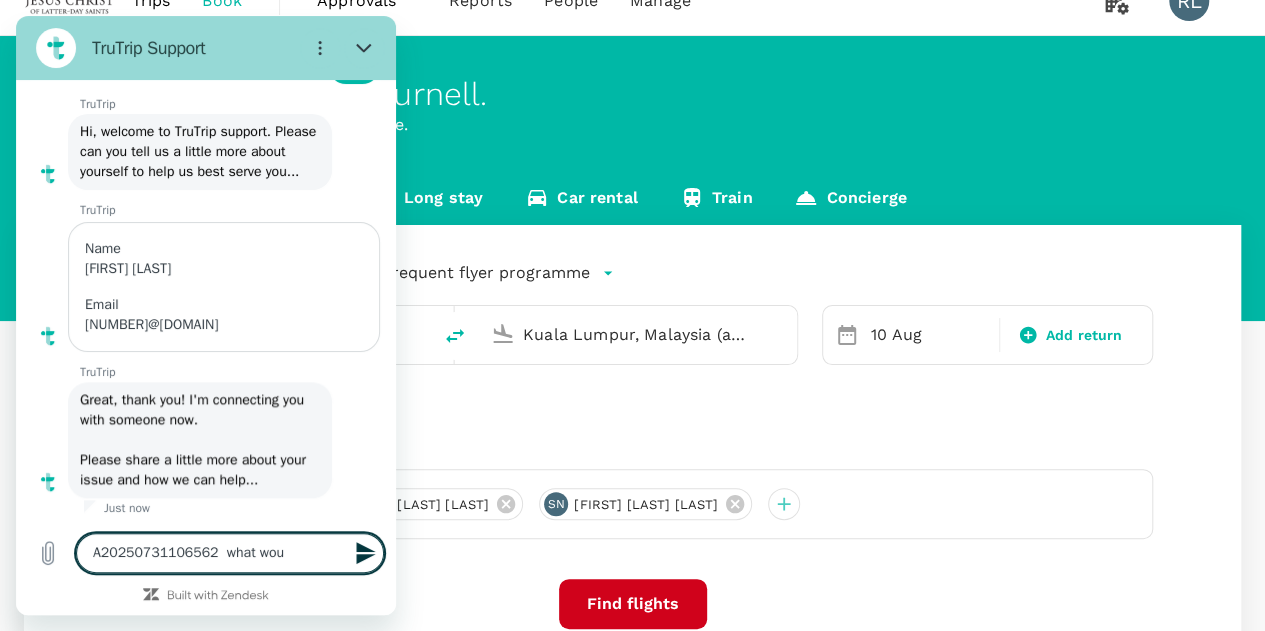 type on "A20250731106562  what woul" 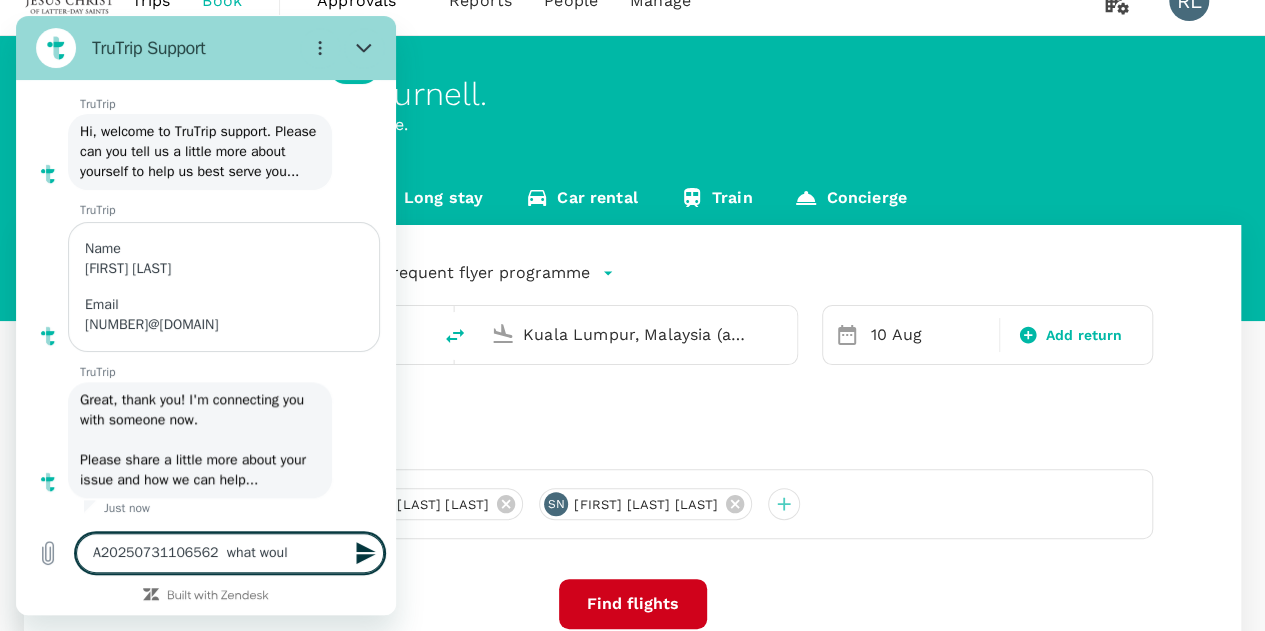 type on "A20250731106562  what would" 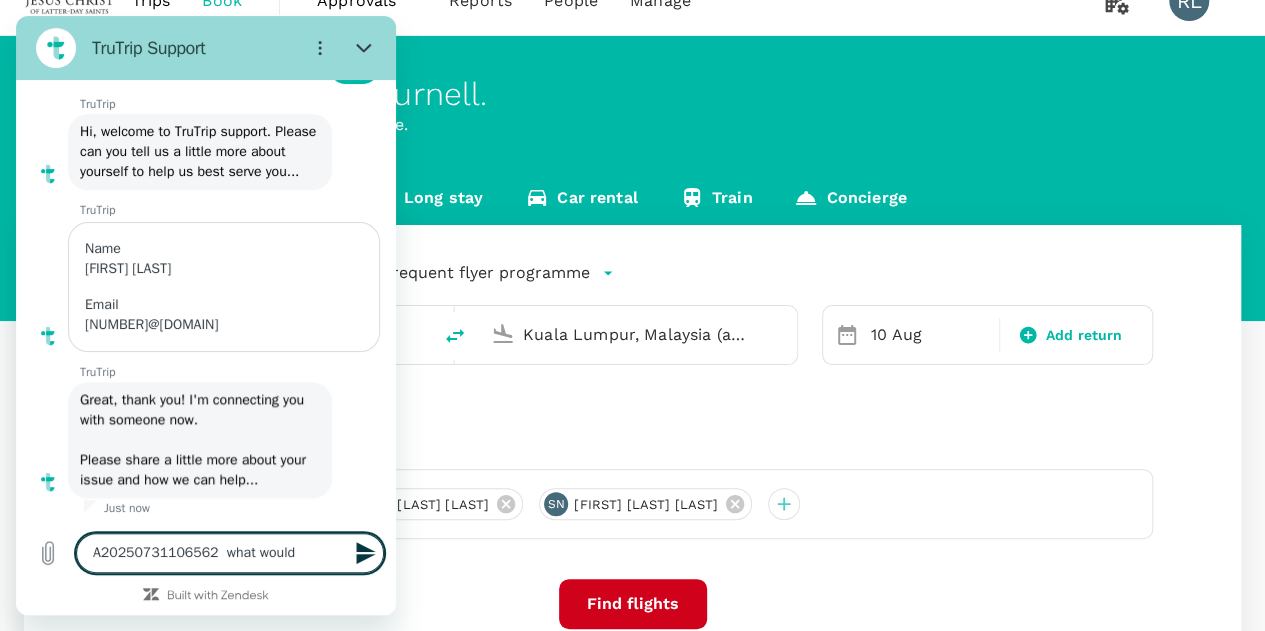 type on "A20250731106562  what would" 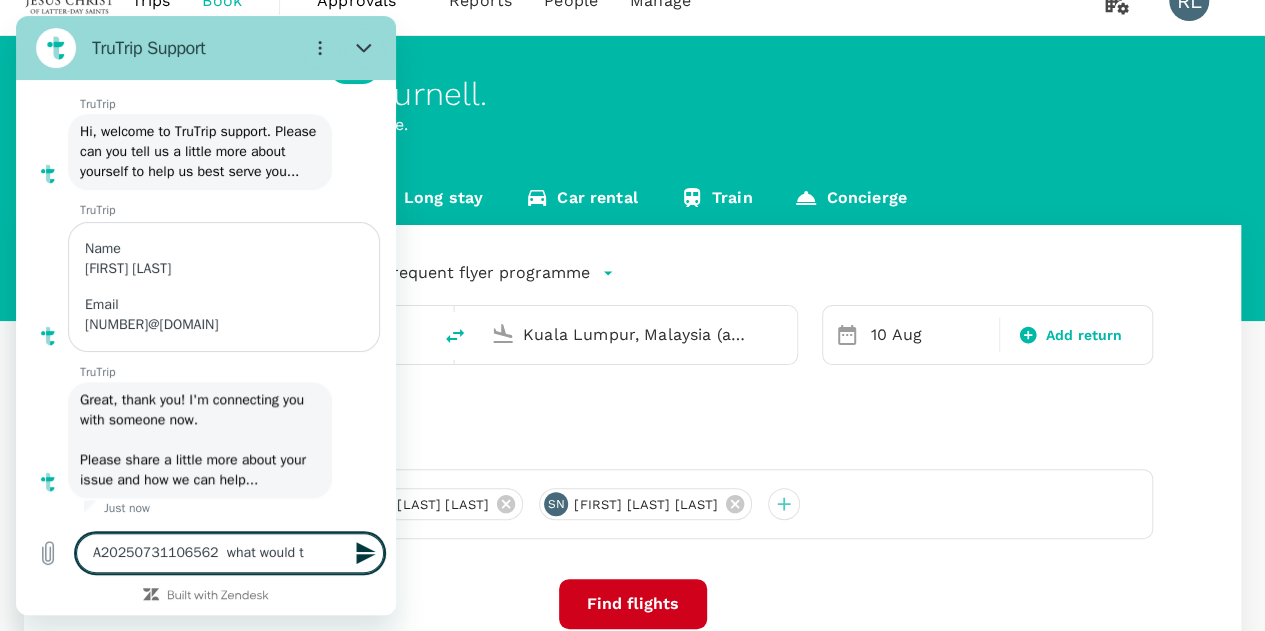 type on "A20250731106562  what would th" 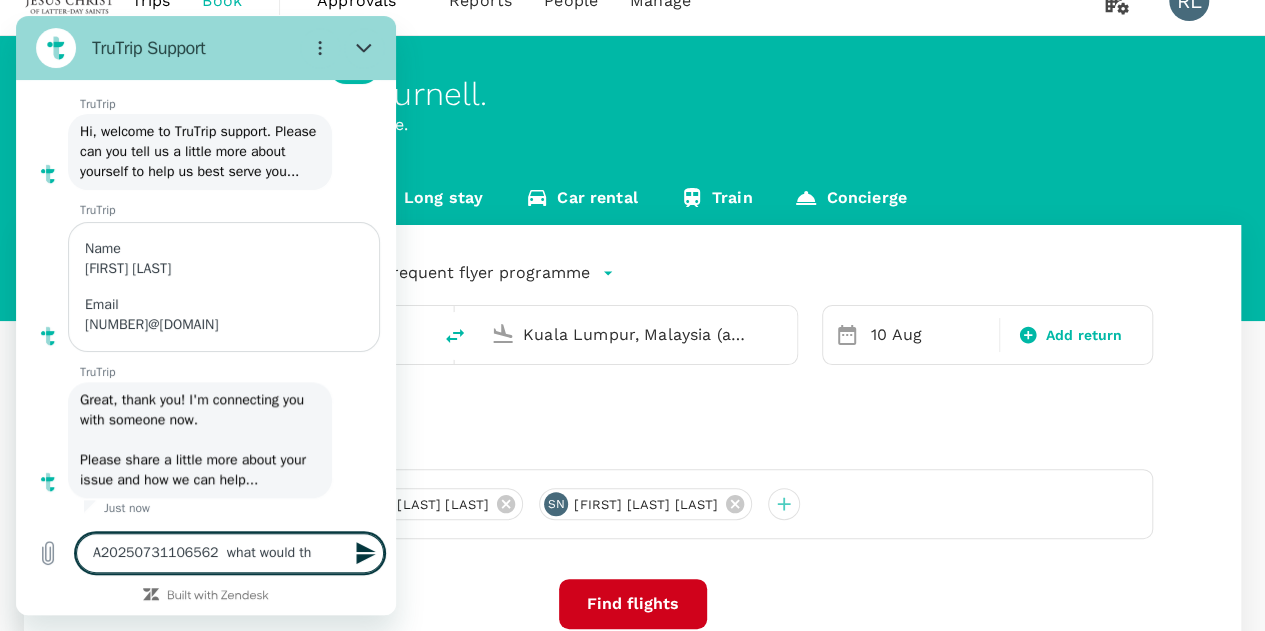 type on "A20250731106562  what would the" 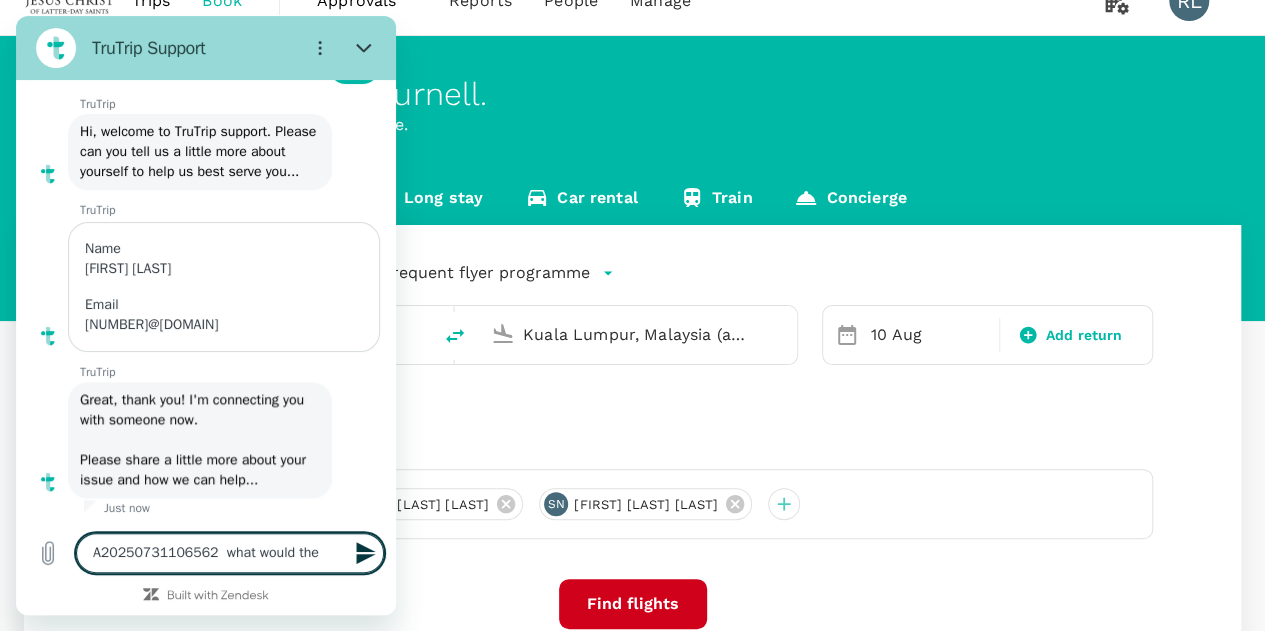 type on "A20250731106562  what would the" 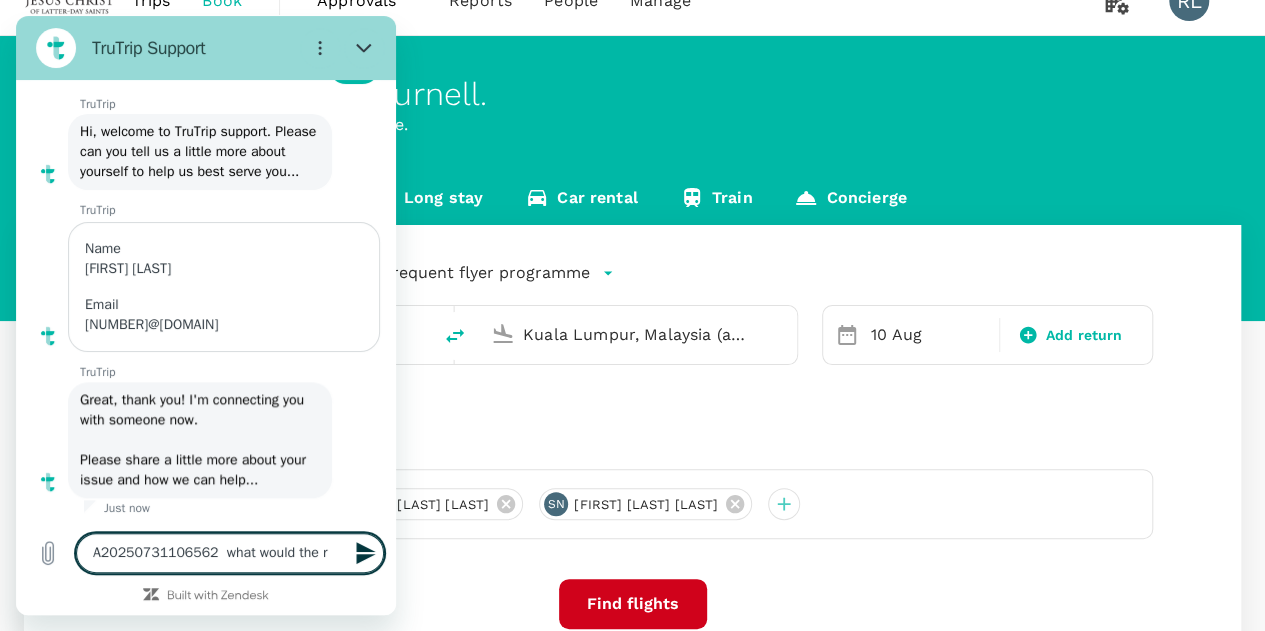 type on "A20250731106562  what would the re" 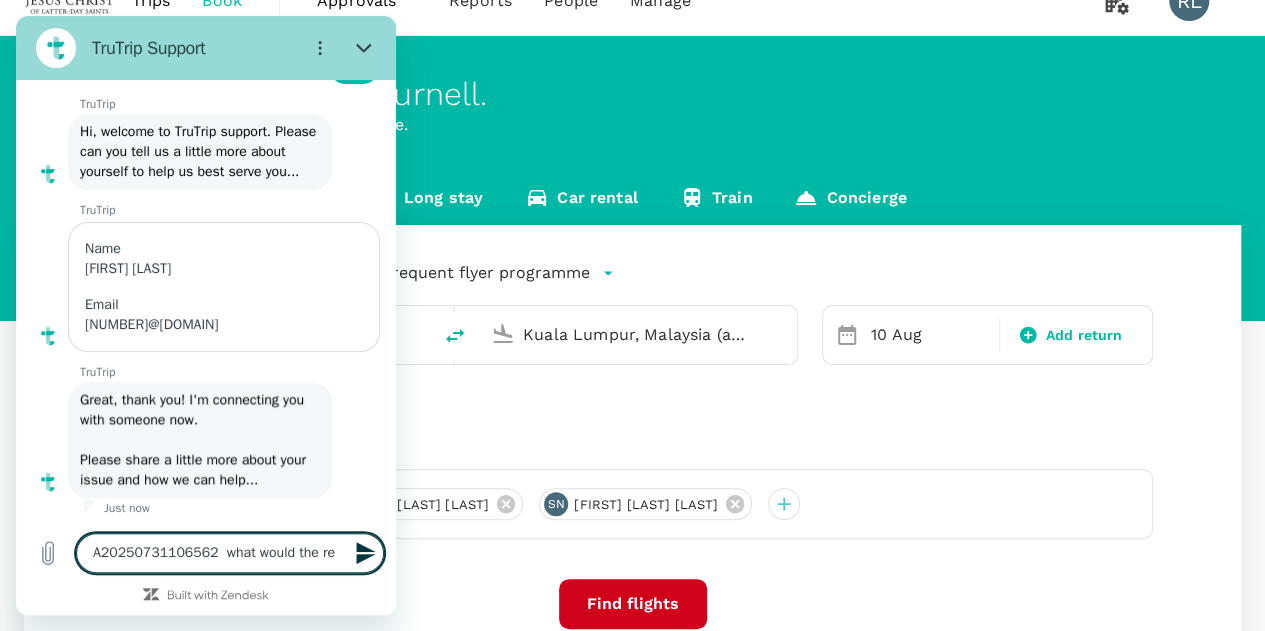 type on "x" 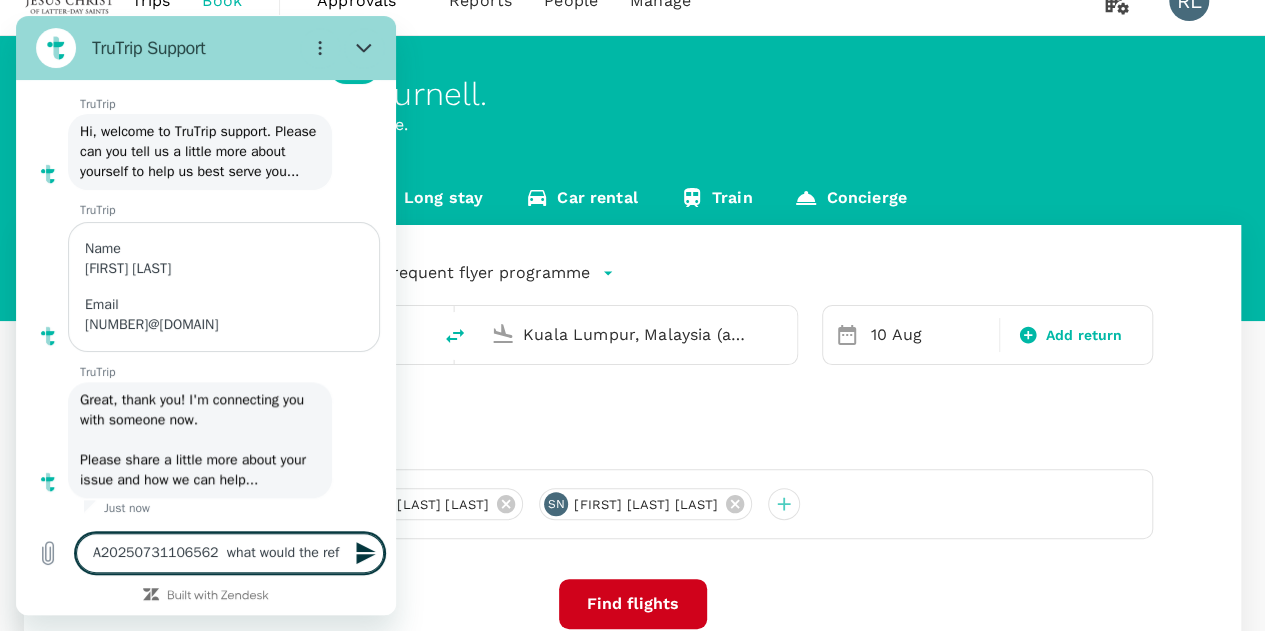 type on "A20250731106562  what would the refu" 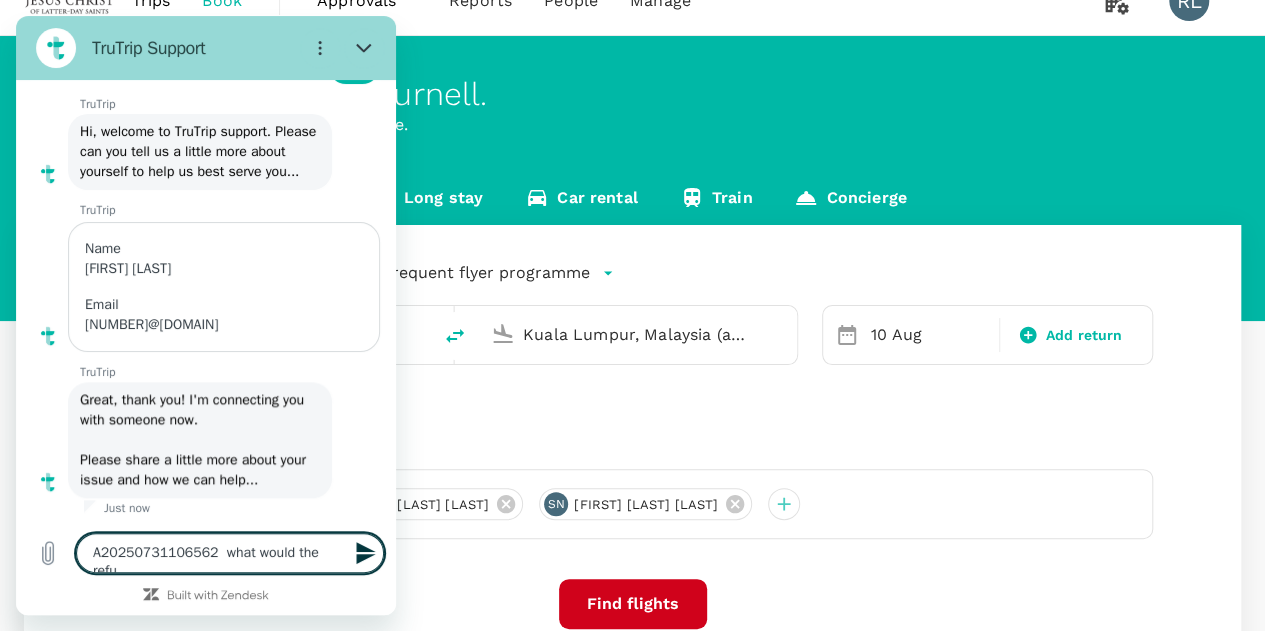 type on "A20250731106562  what would the refun" 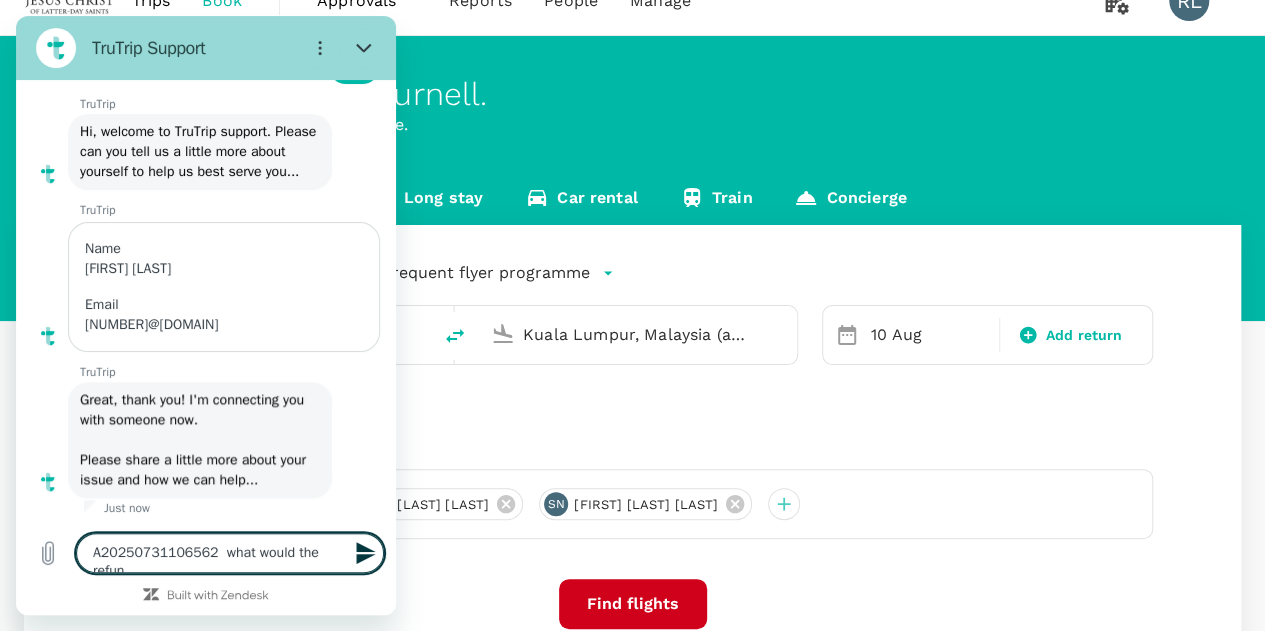 type on "x" 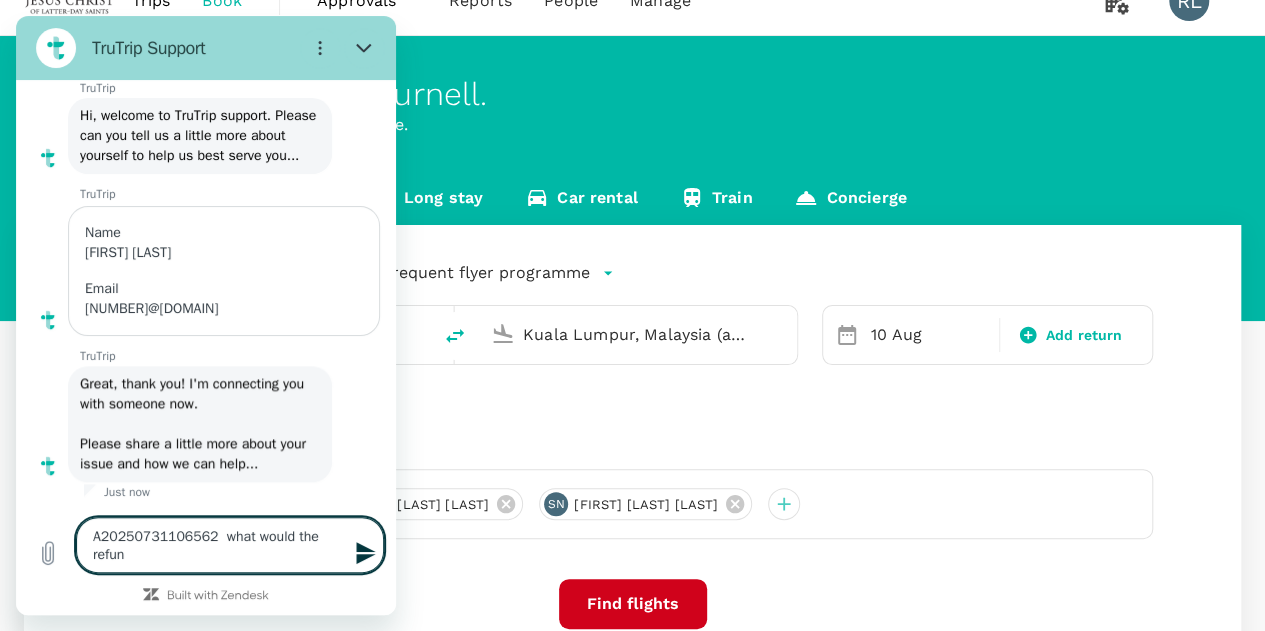type on "A20250731106562  what would the refund" 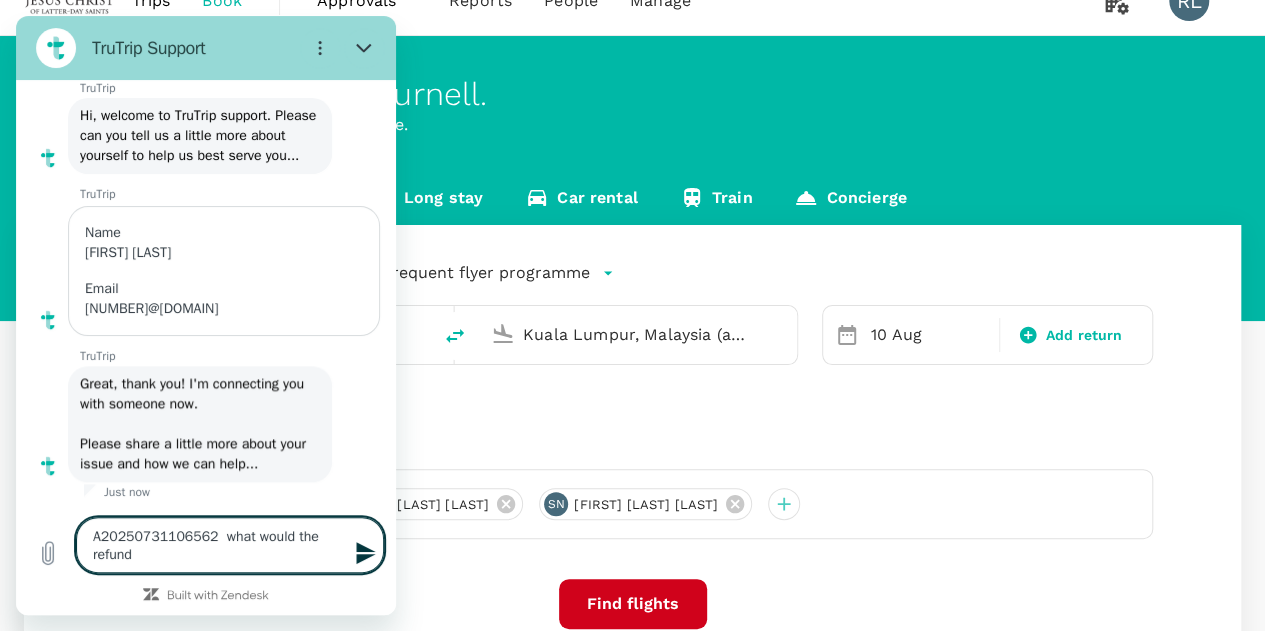 type on "A20250731106562  what would the refund" 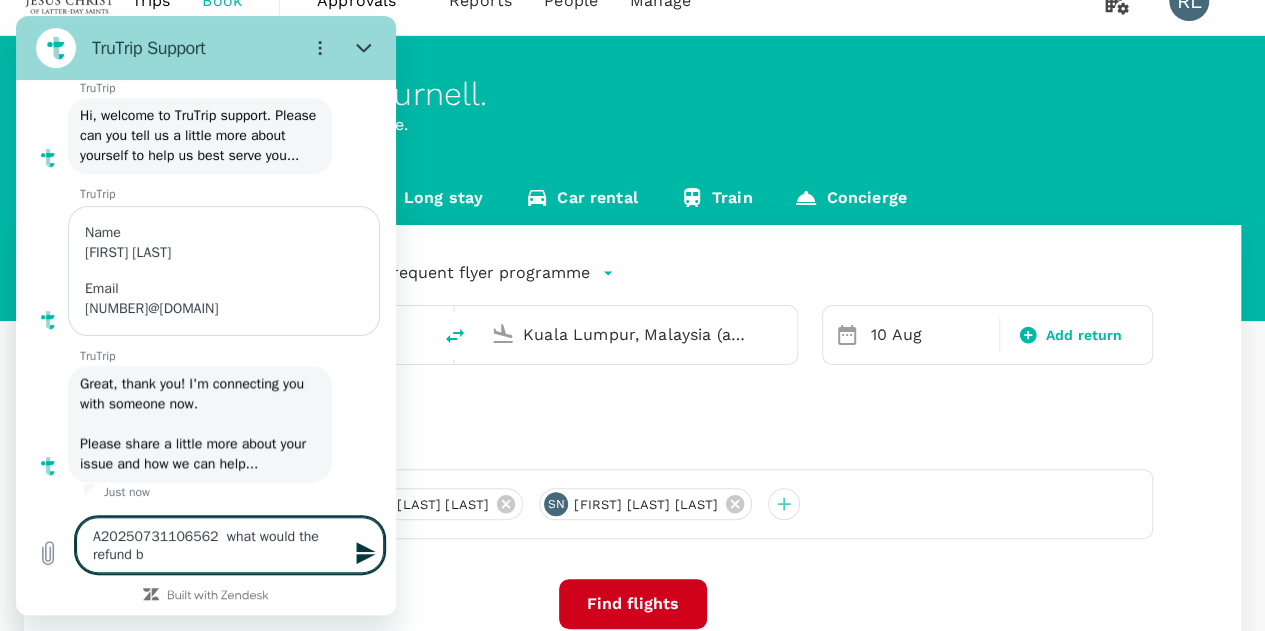 type on "x" 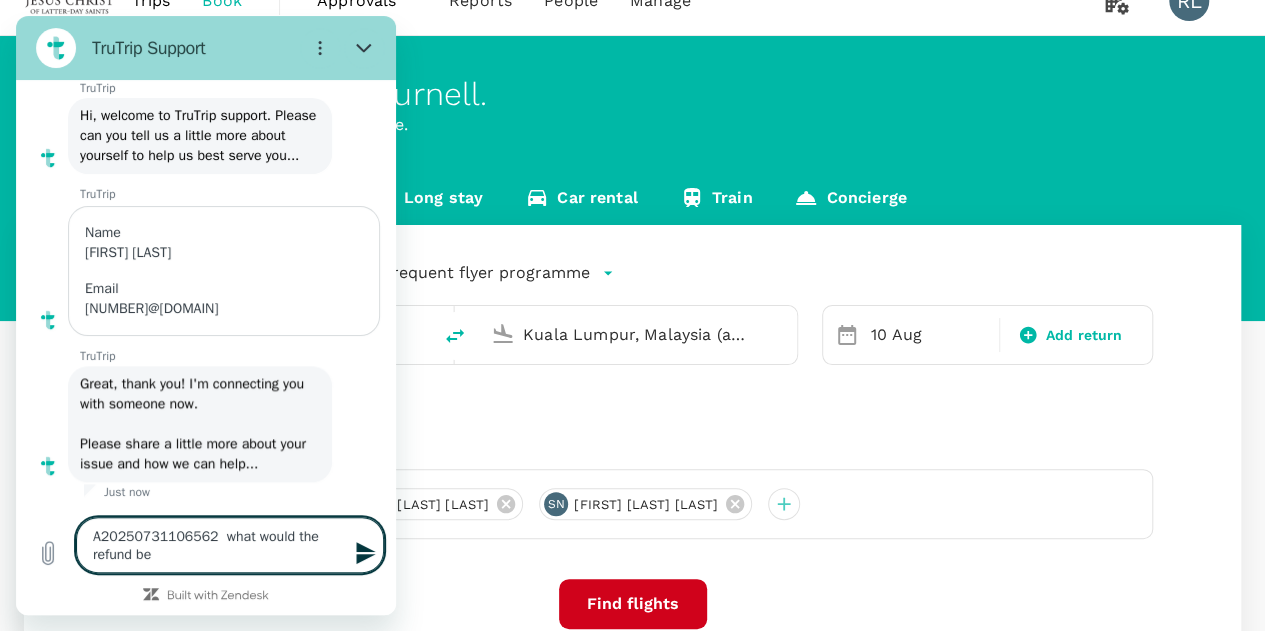scroll, scrollTop: 9116, scrollLeft: 0, axis: vertical 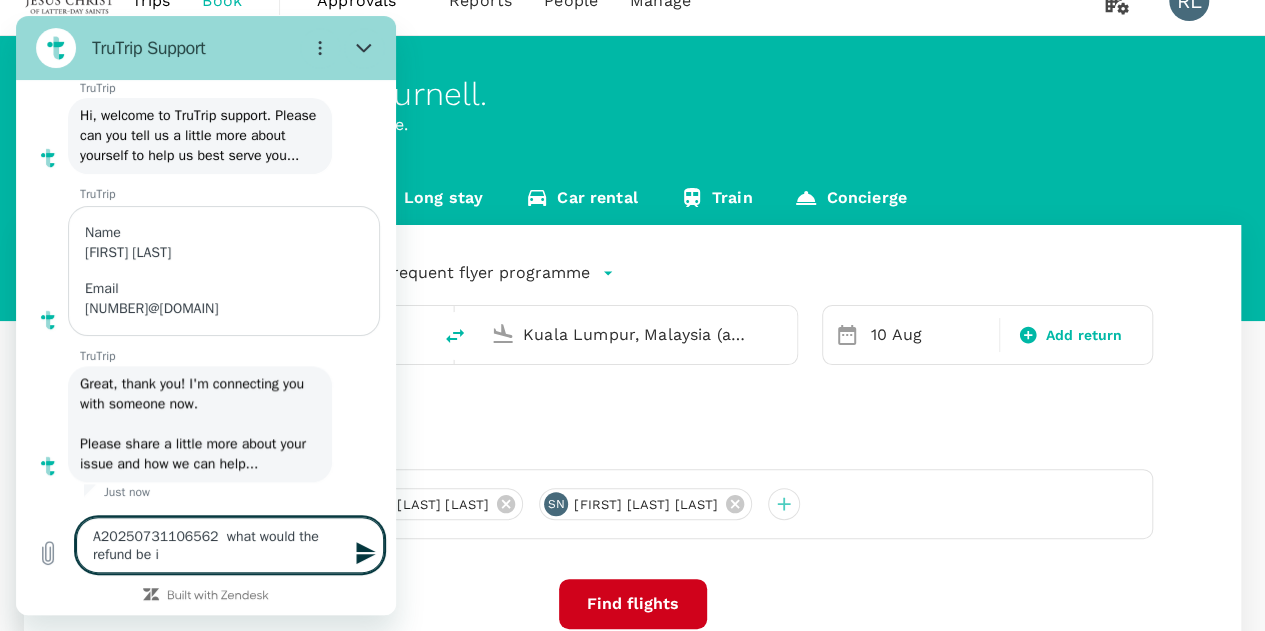 type on "A20250731106562  what would the refund be if" 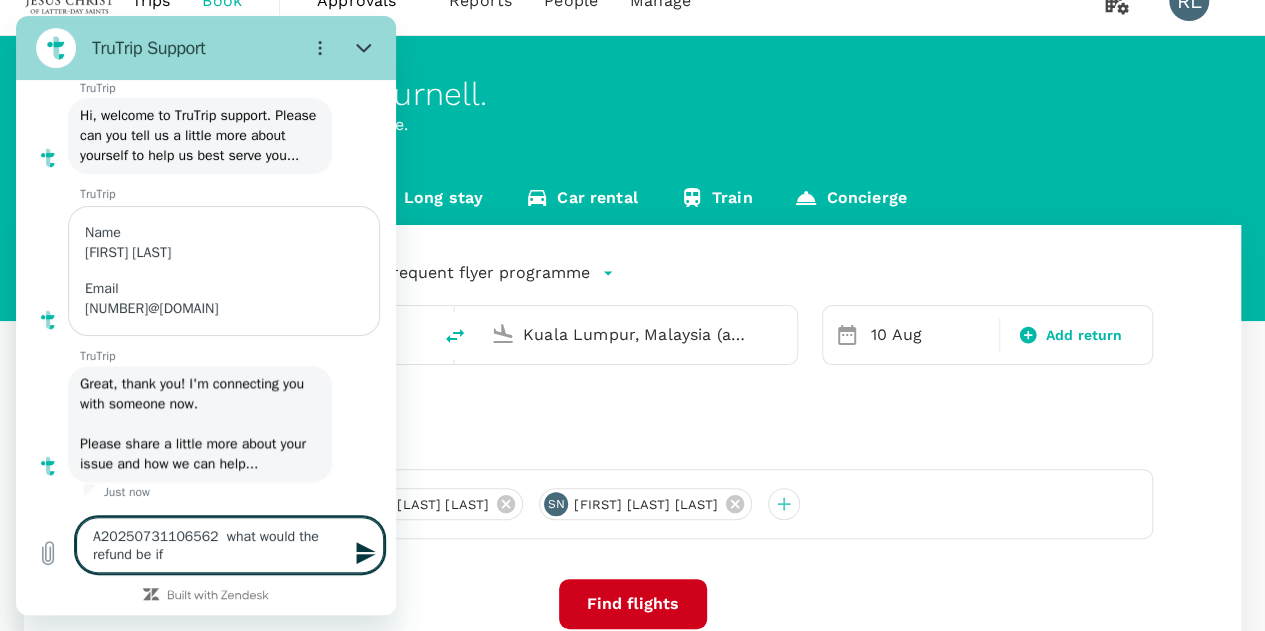 type on "A20250731106562  what would the refund be if" 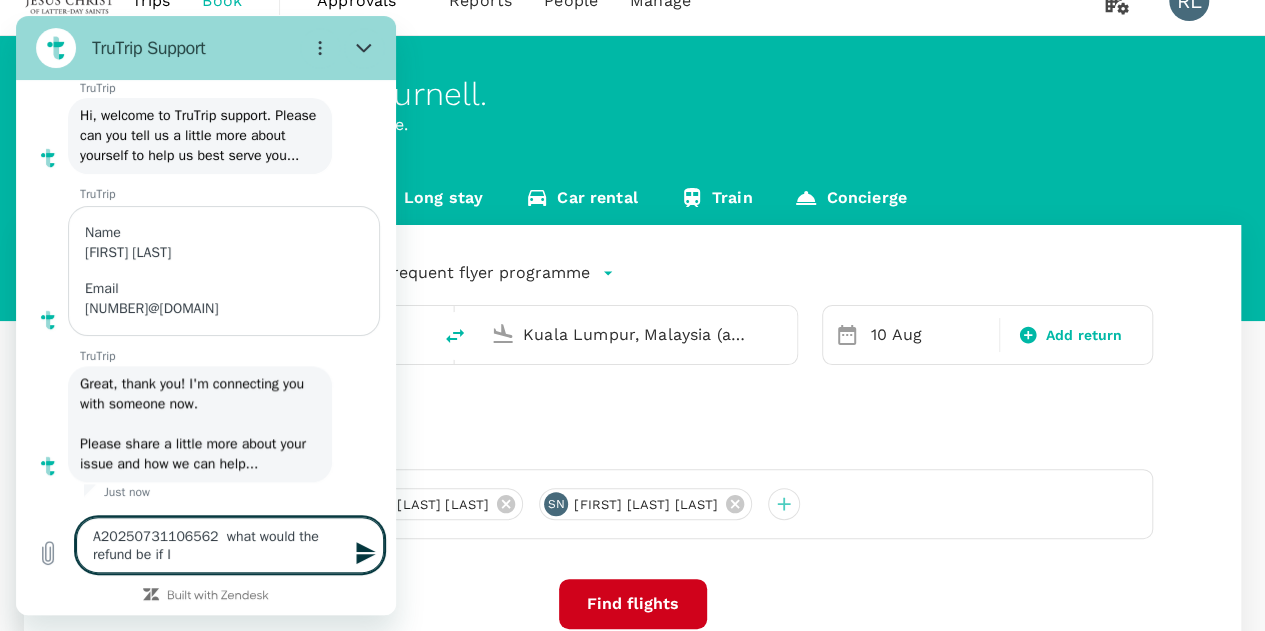 type on "A20250731106562  what would the refund be if I" 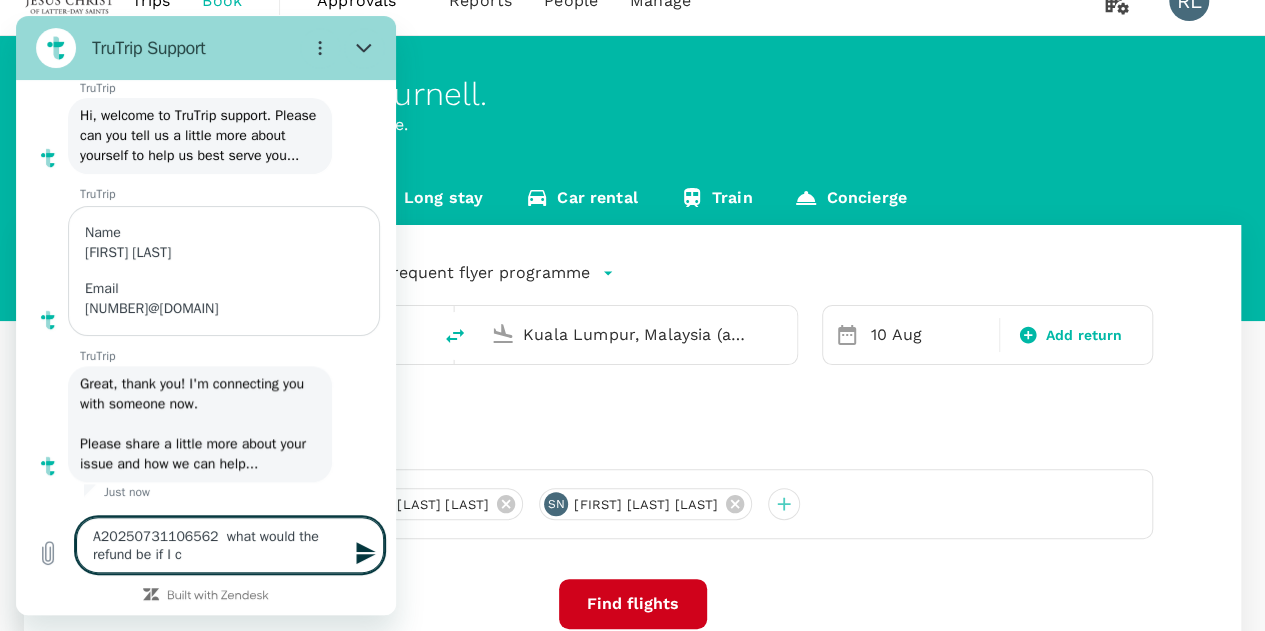 type on "x" 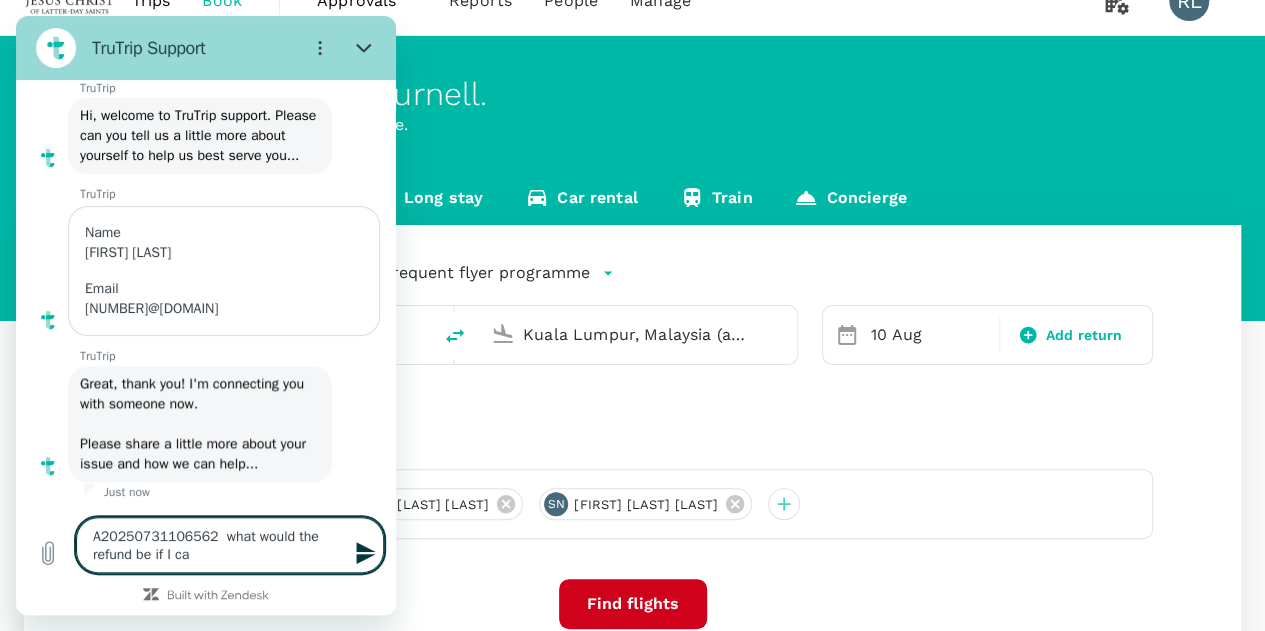 type on "A20250731106562  what would the refund be if I can" 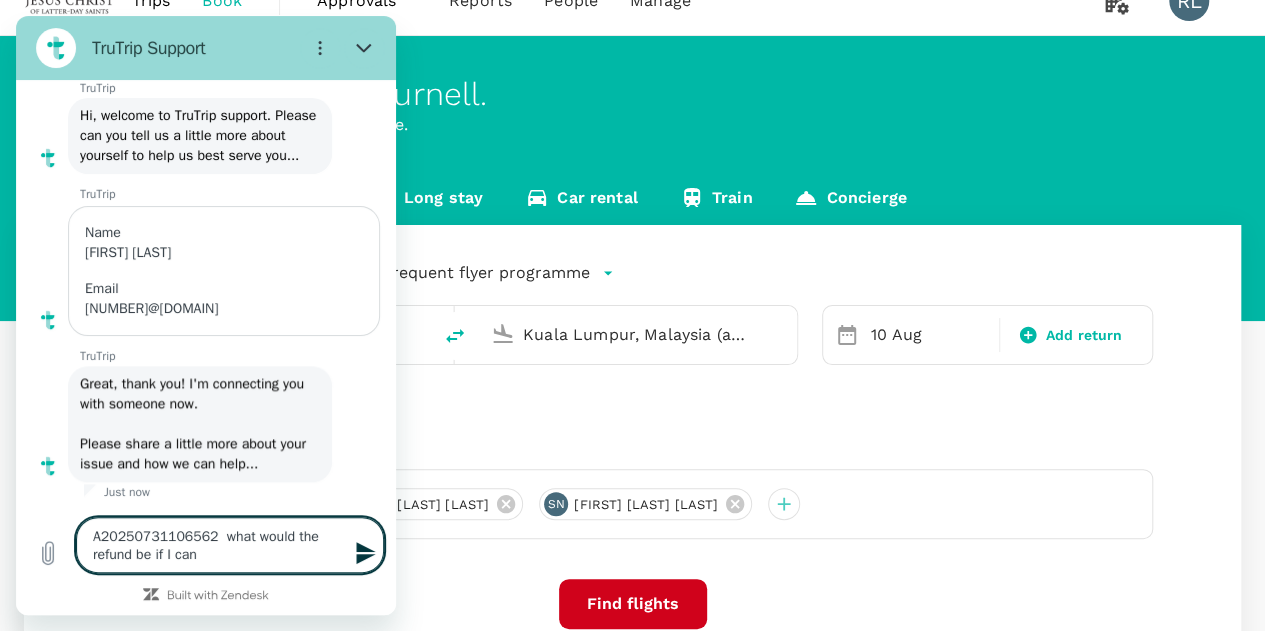type on "A20250731106562  what would the refund be if I canc" 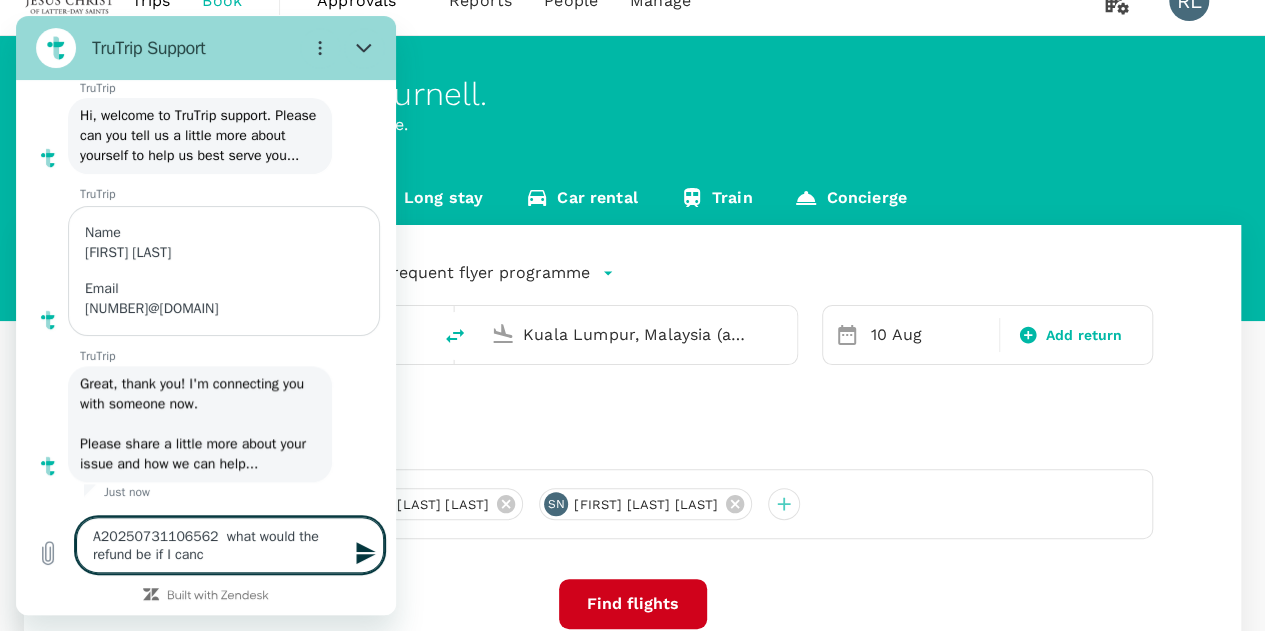 type on "A20250731106562  what would the refund be if I cancl" 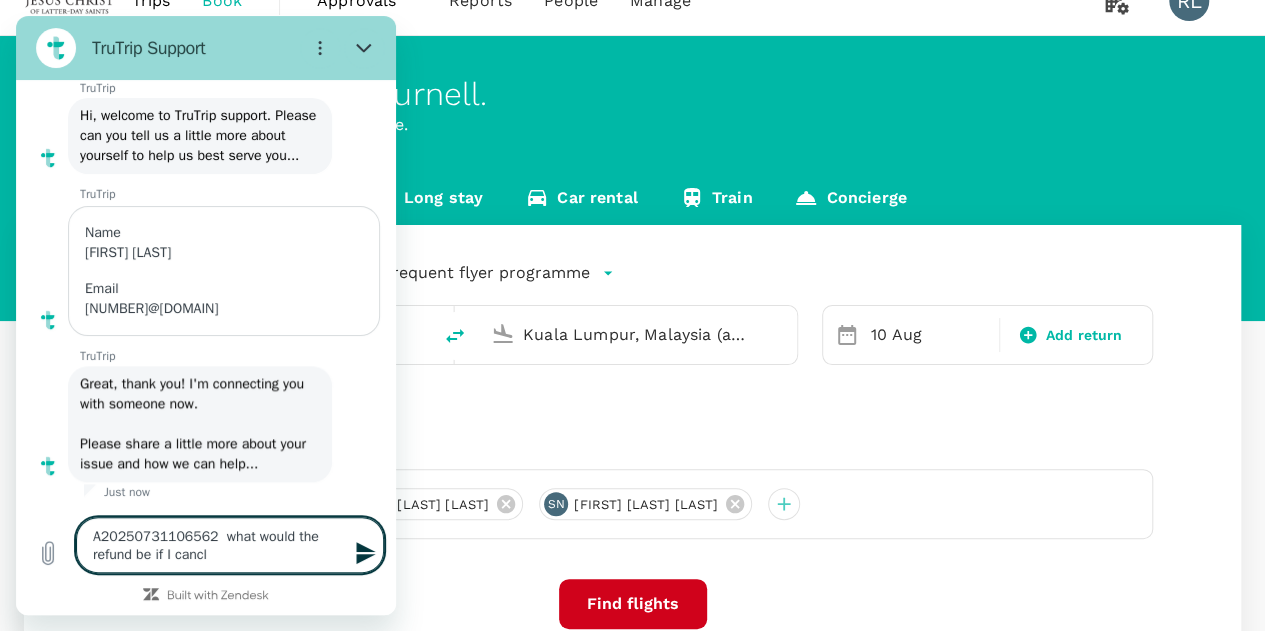 type on "A20250731106562  what would the refund be if I cancle" 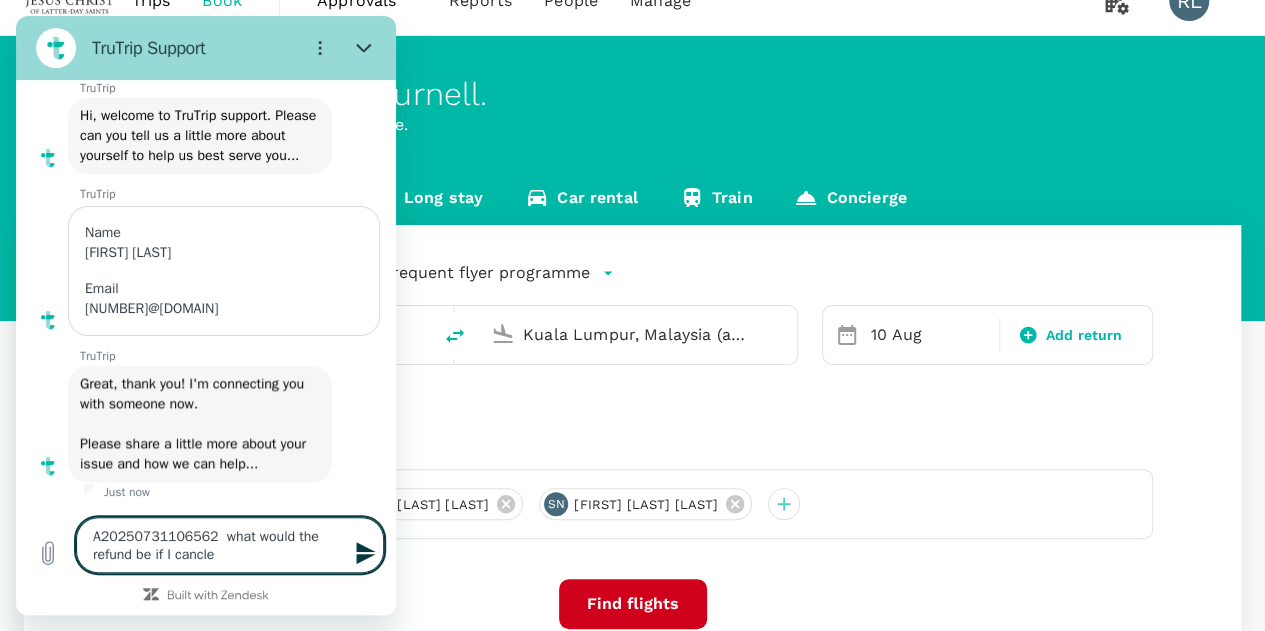 type on "A20250731106562  what would the refund be if I cancl" 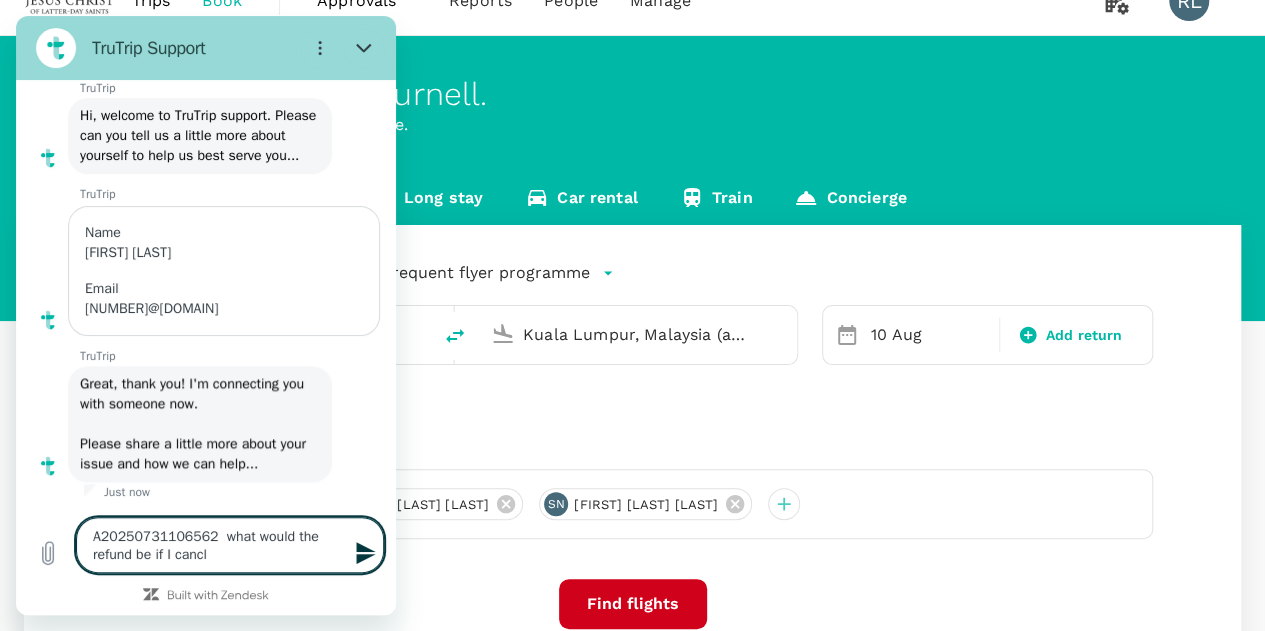 type on "A20250731106562  what would the refund be if I canc" 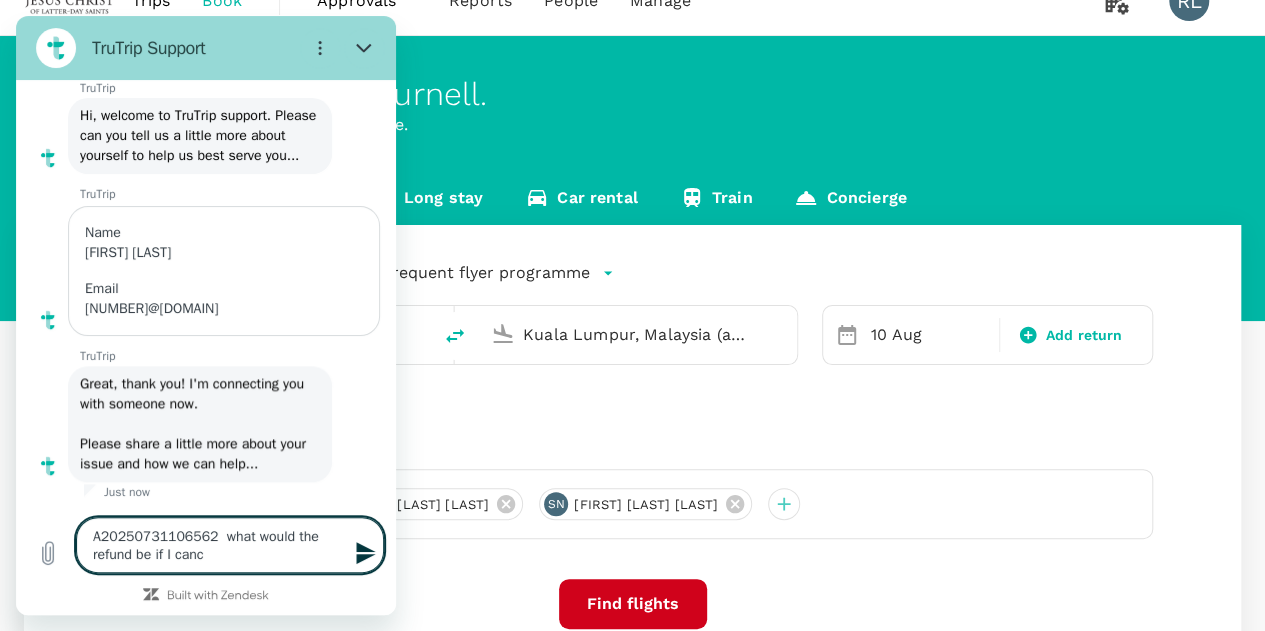 type on "A20250731106562  what would the refund be if I cance" 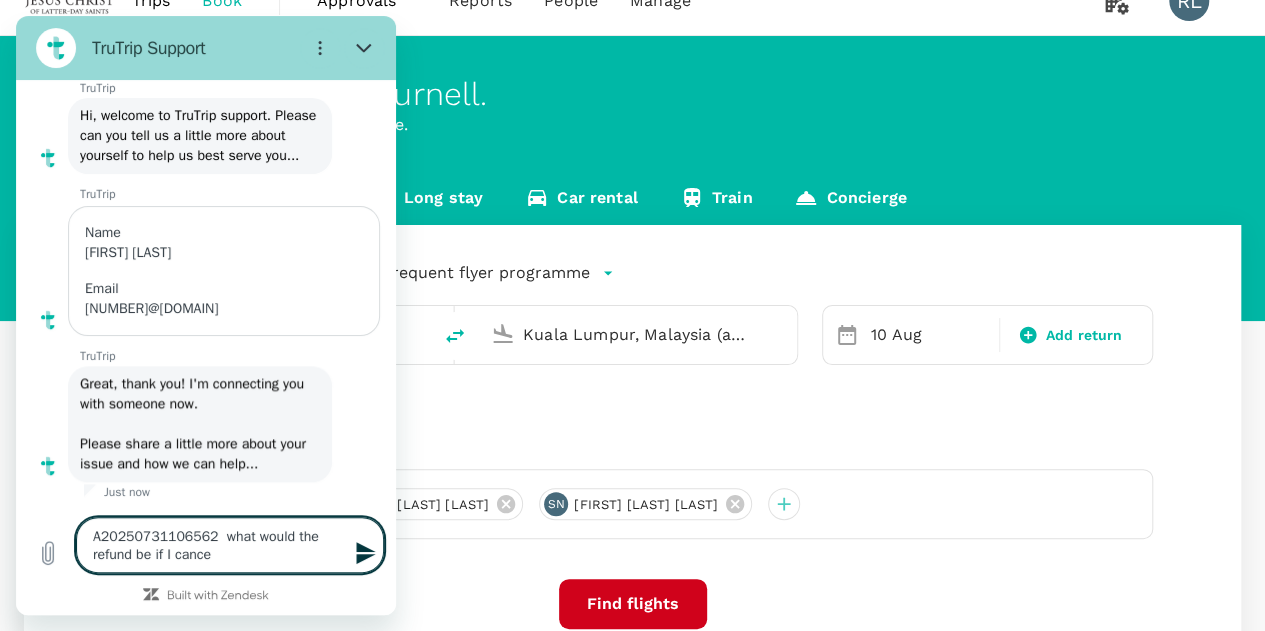 type on "A20250731106562  what would the refund be if I cancel" 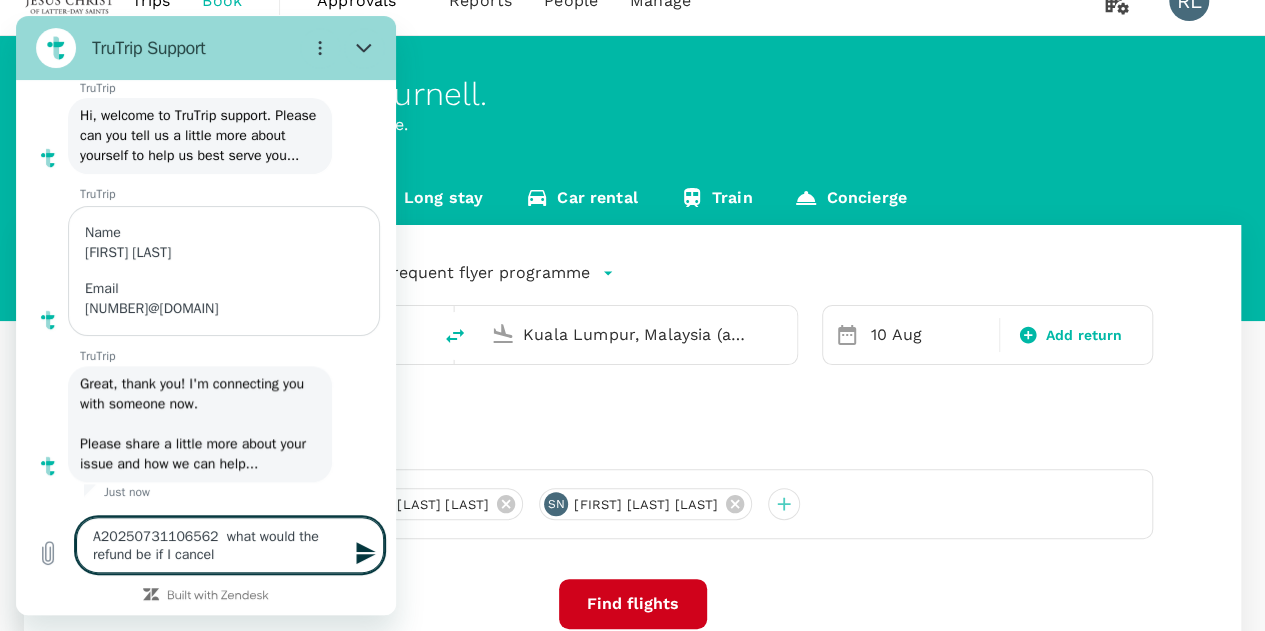 type on "x" 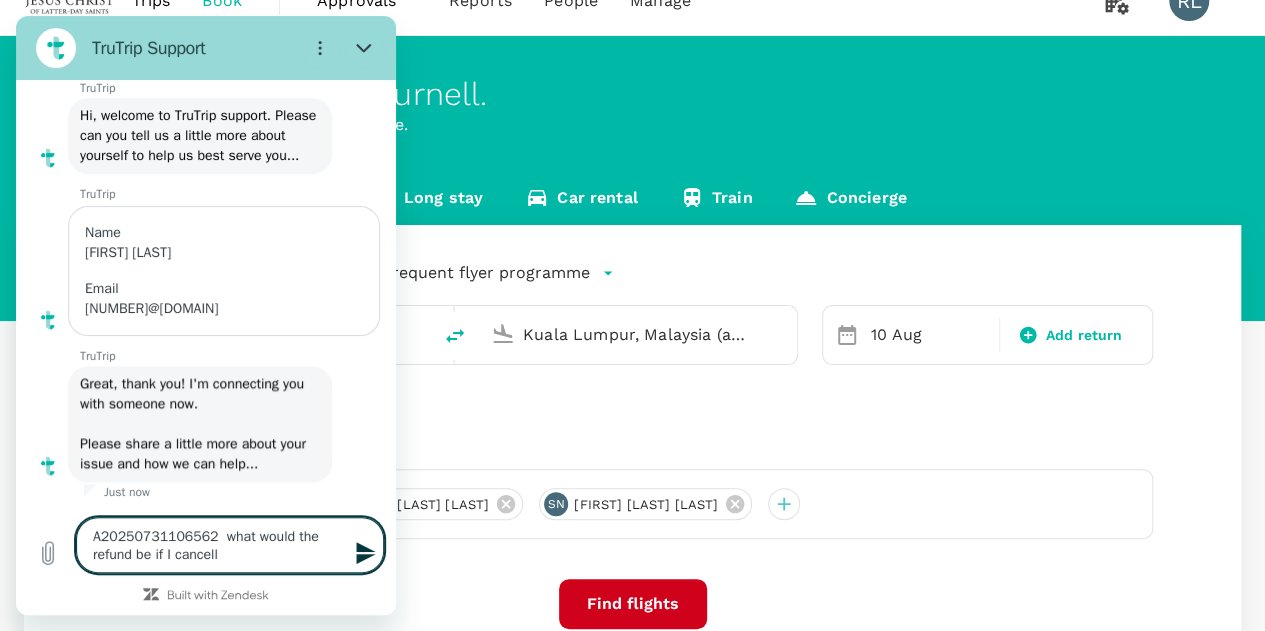 type on "A20250731106562  what would the refund be if I cancelle" 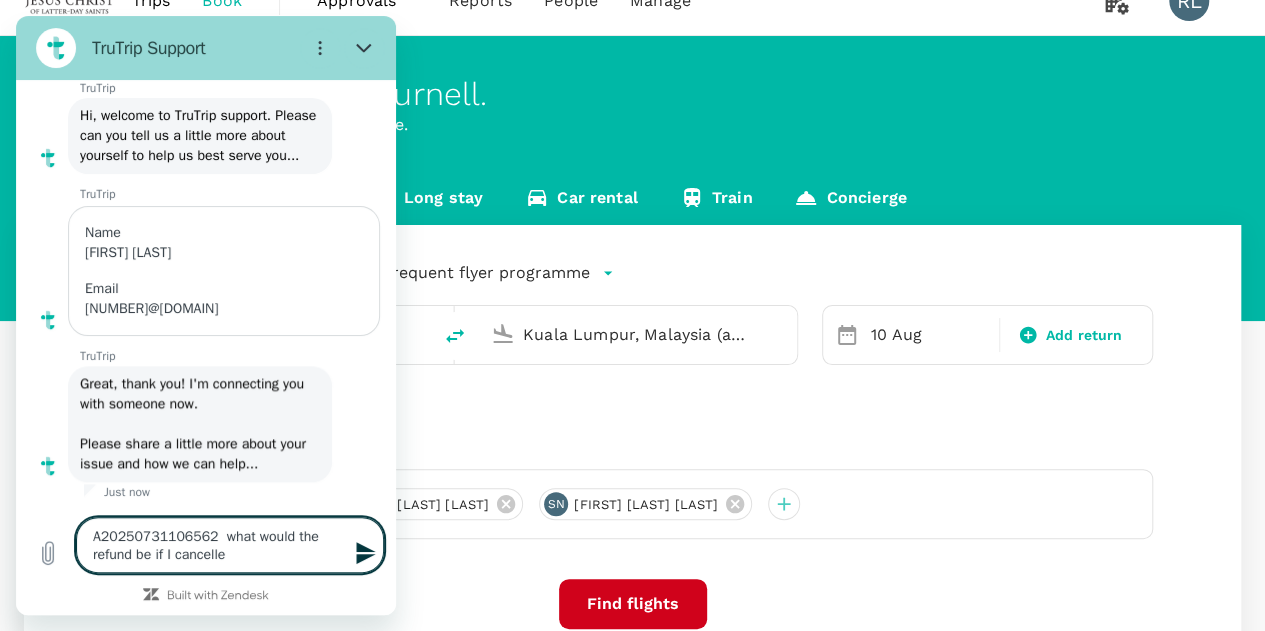 type on "A20250731106562  what would the refund be if I cancelled" 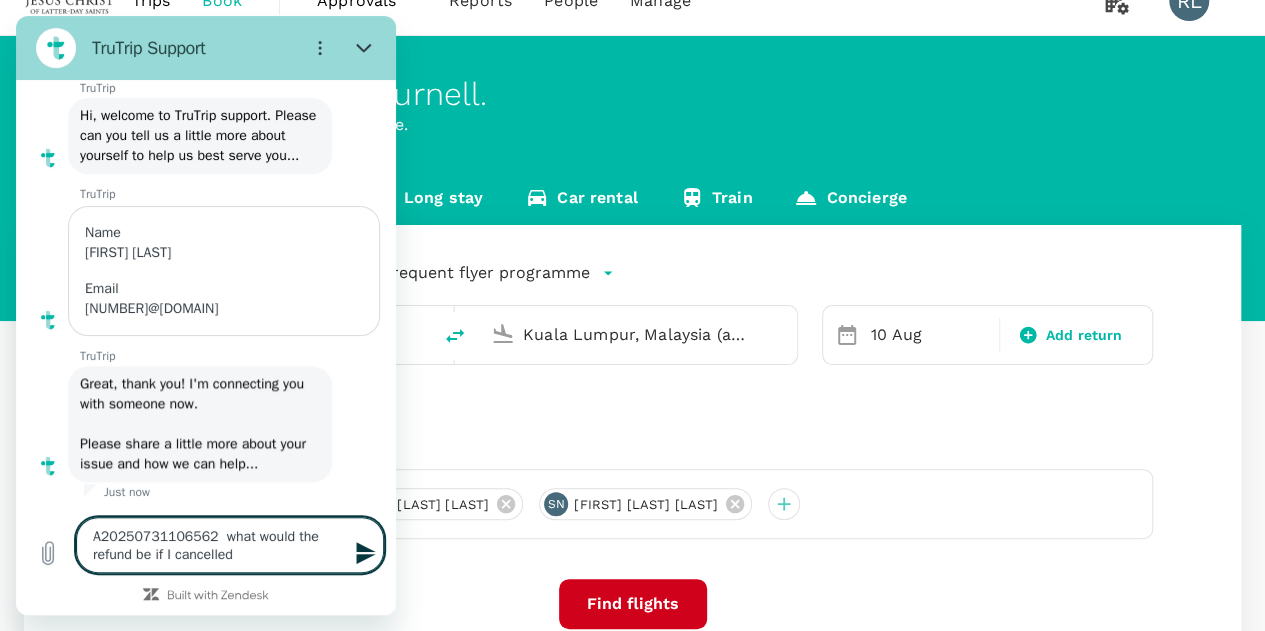 type on "A20250731106562  what would the refund be if I cancelled" 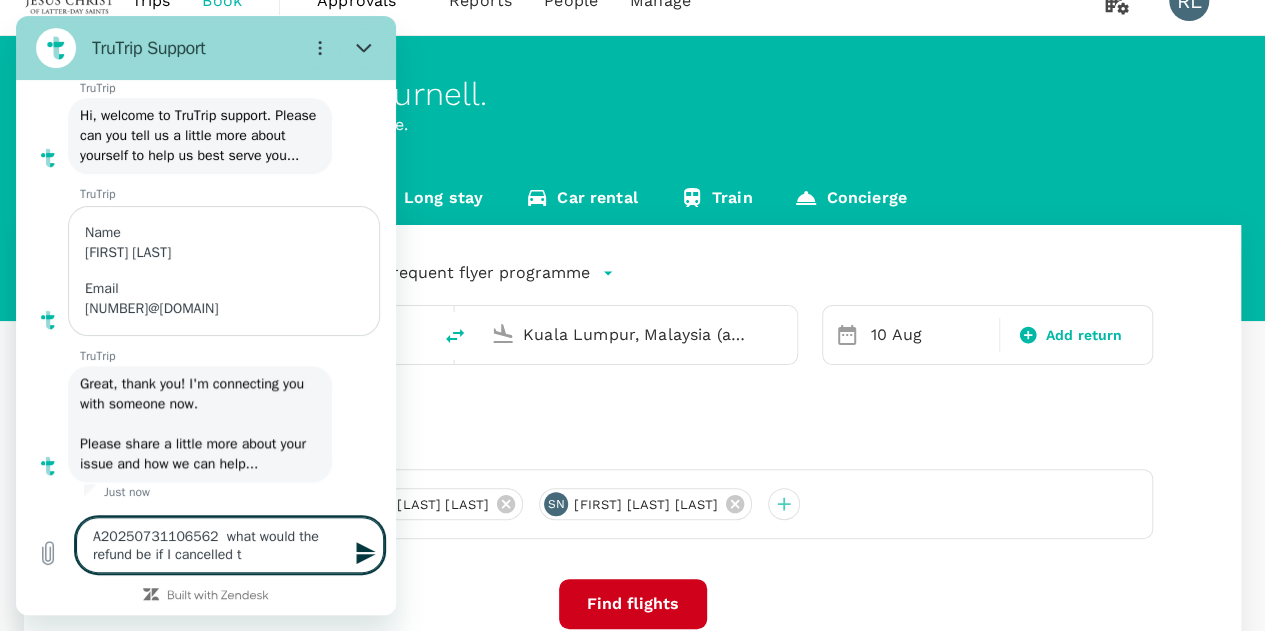 type on "A20250731106562  what would the refund be if I cancelled th" 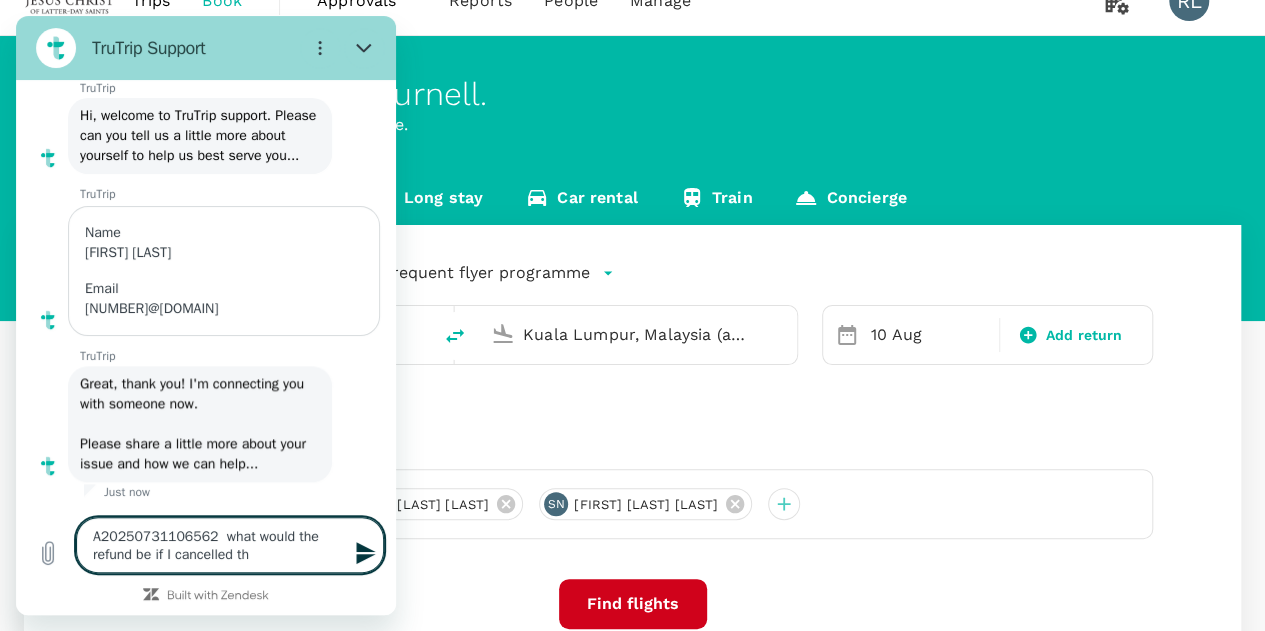type on "A20250731106562  what would the refund be if I cancelled thi" 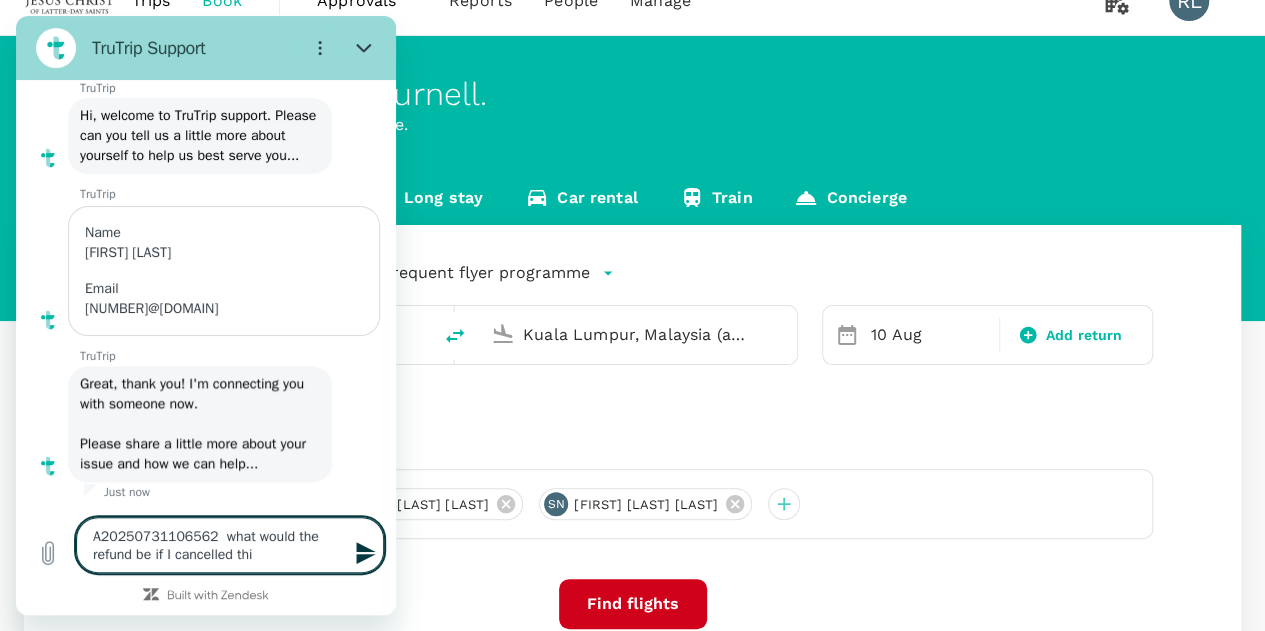 type on "A20250731106562  what would the refund be if I cancelled this" 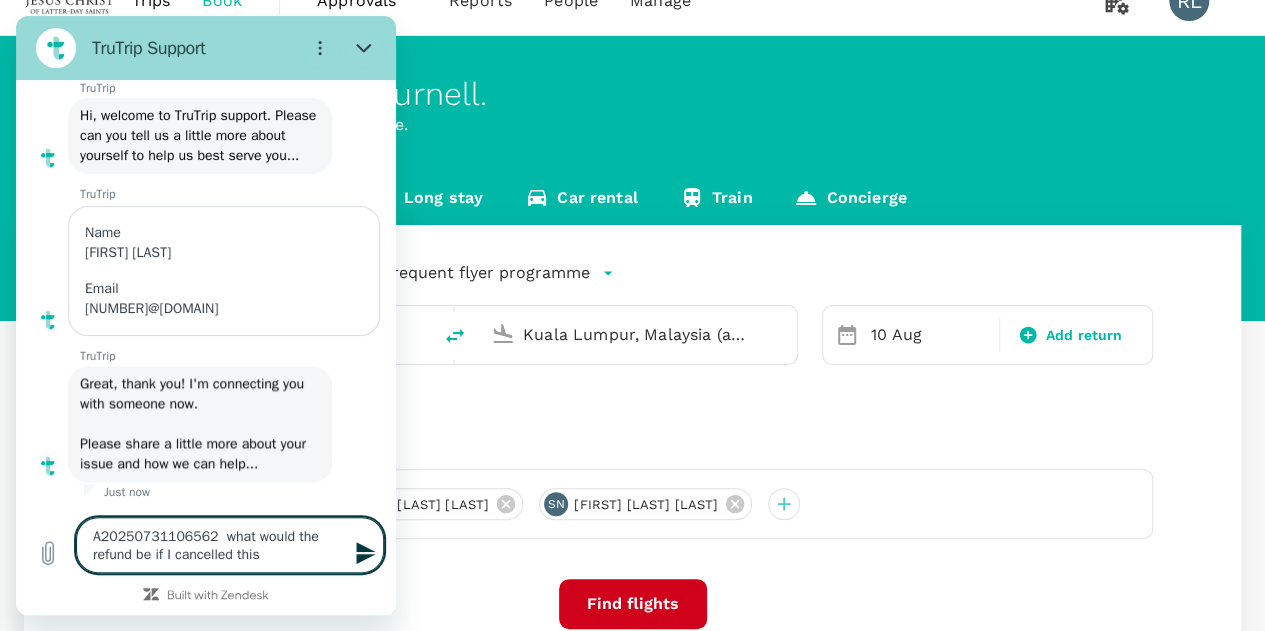 type on "A20250731106562  what would the refund be if I cancelled this" 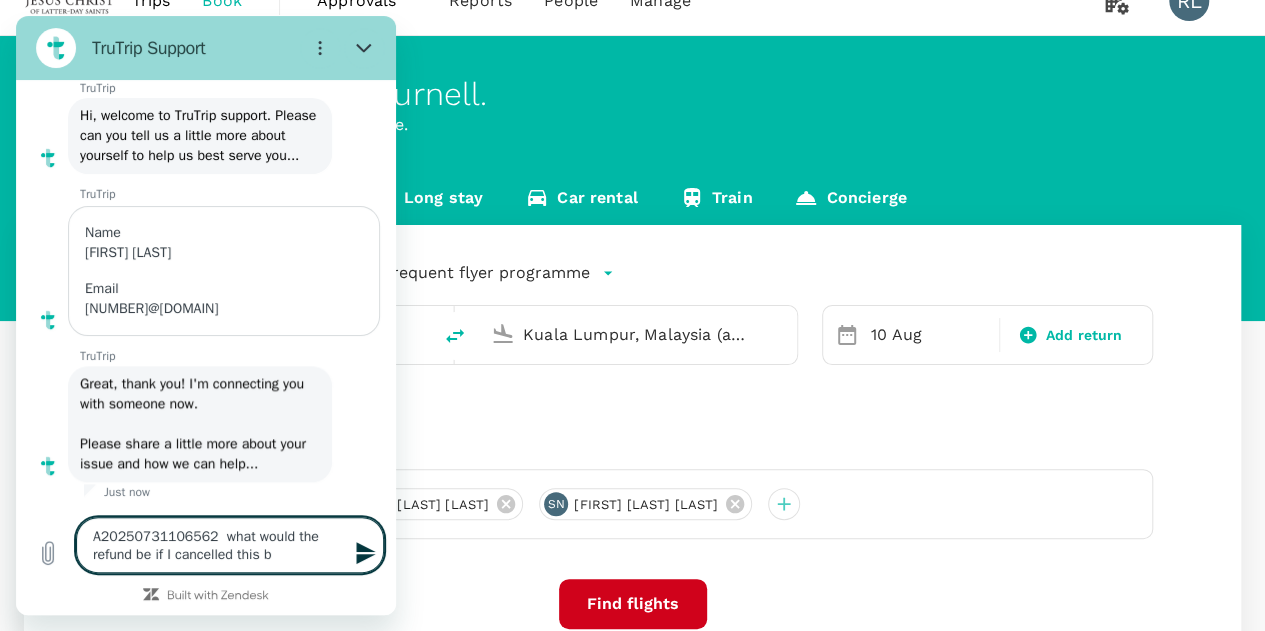 type on "A20250731106562  what would the refund be if I cancelled this bo" 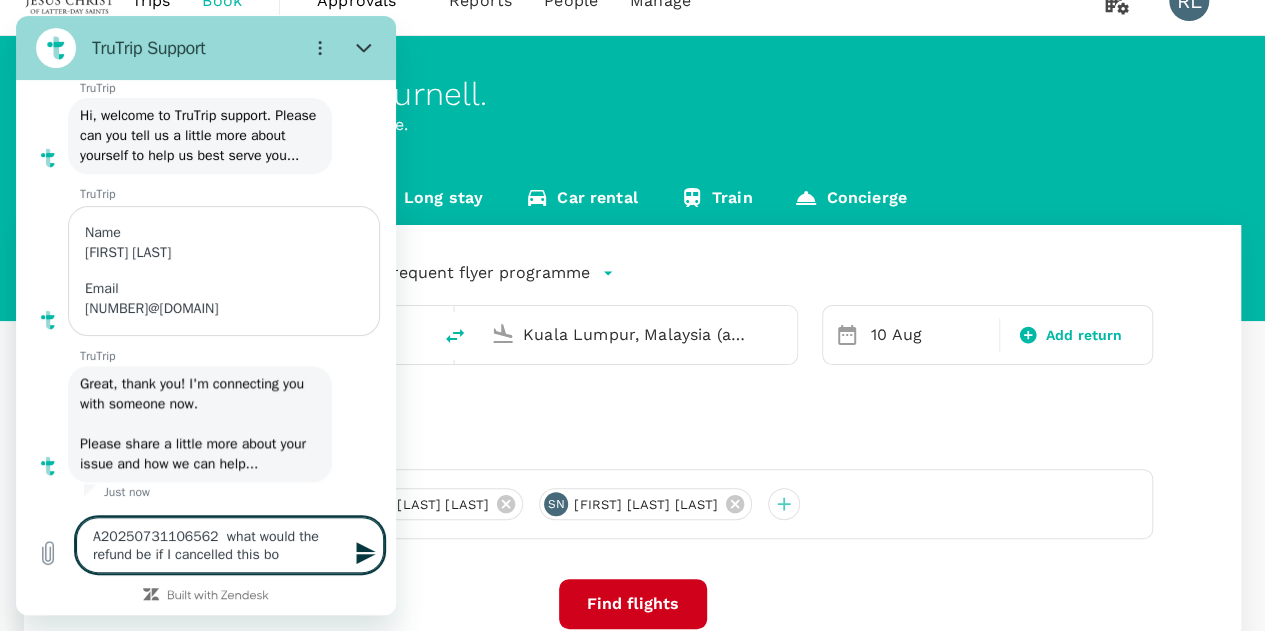 type on "x" 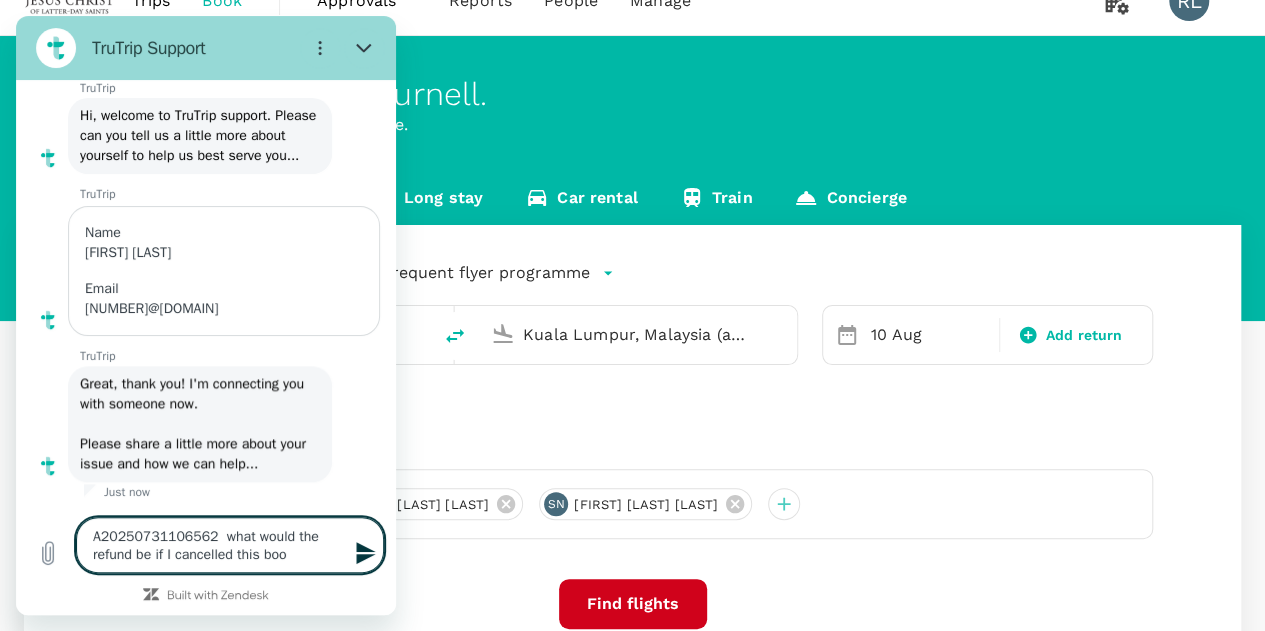 type on "A20250731106562  what would the refund be if I cancelled this book" 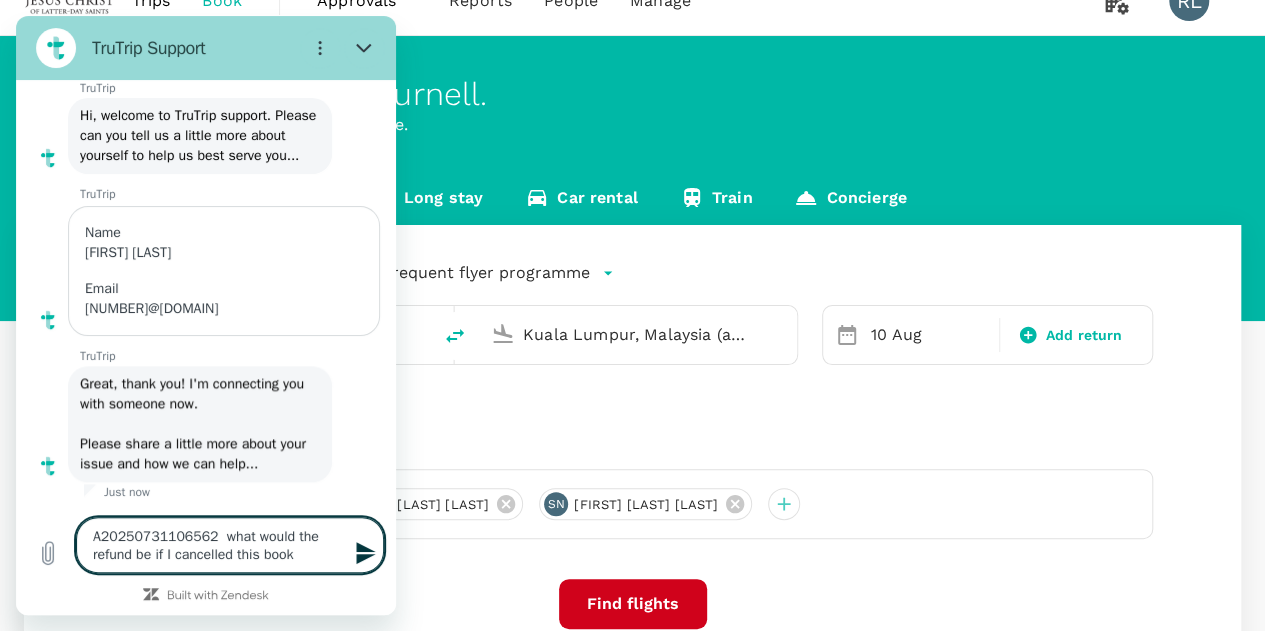 type on "A20250731106562  what would the refund be if I cancelled this booki" 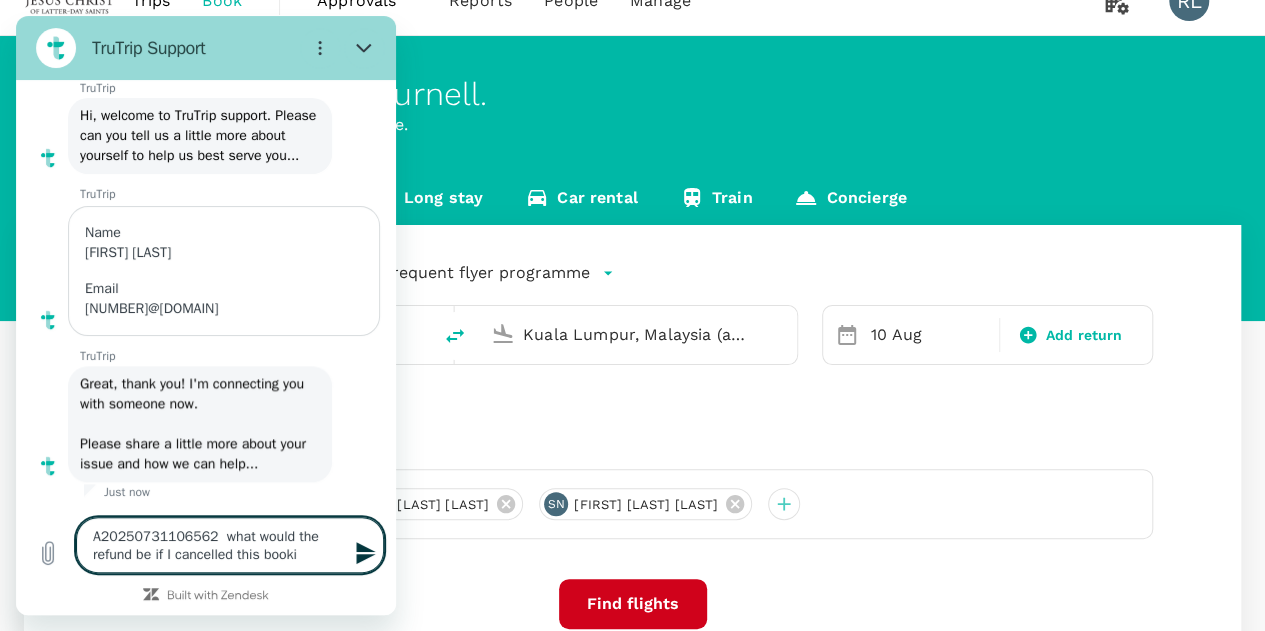 type on "A20250731106562  what would the refund be if I cancelled this bookin" 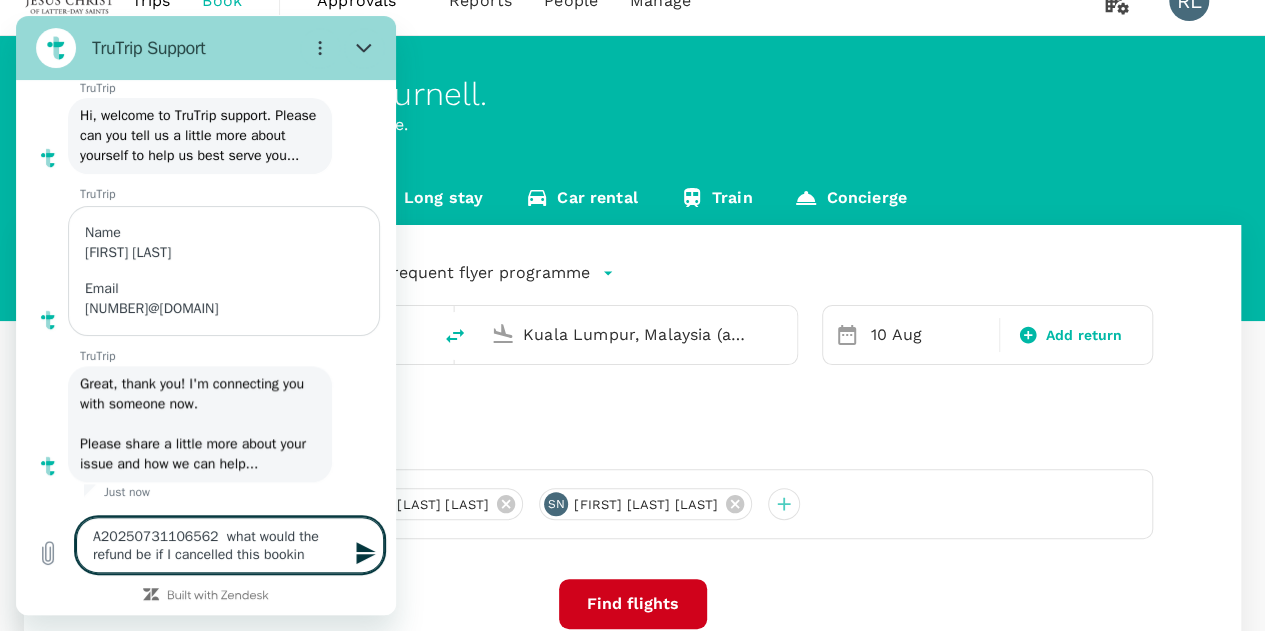 type on "A20250731106562  what would the refund be if I cancelled this booking" 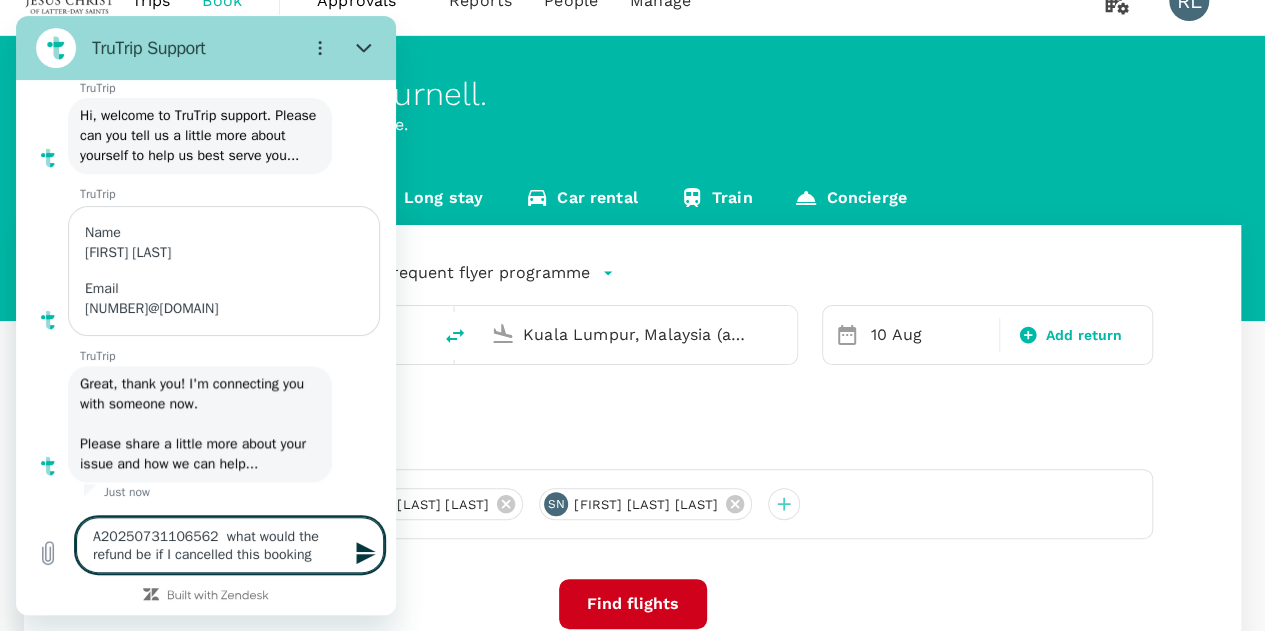 type on "x" 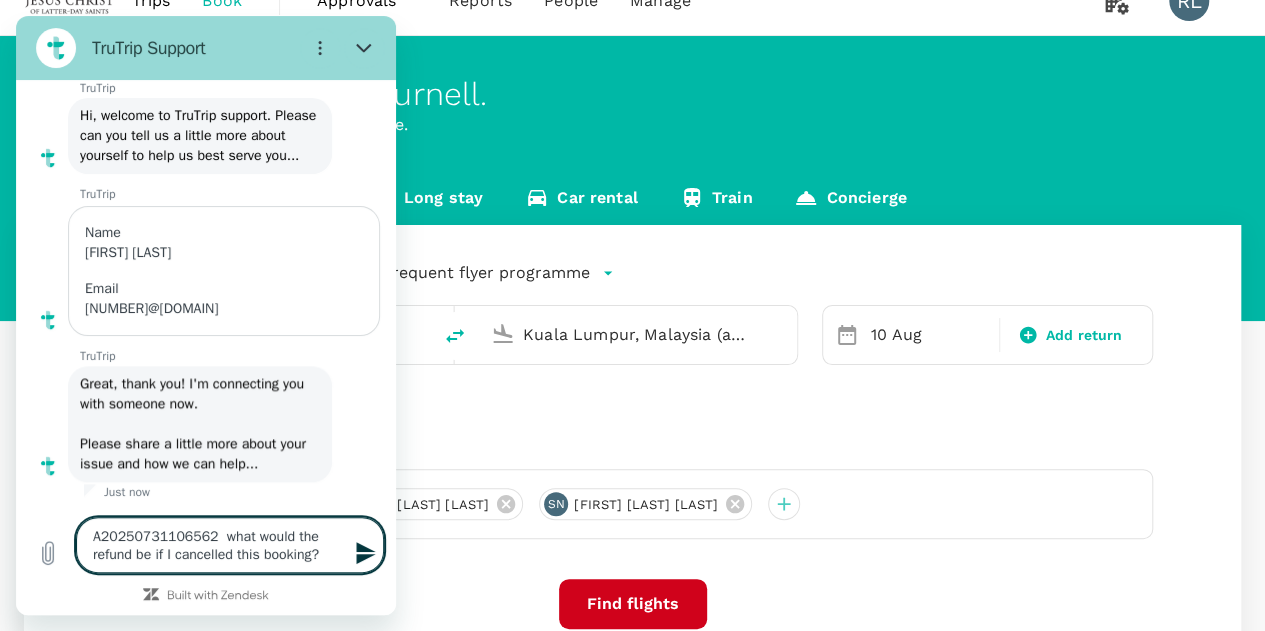 type on "A20250731106562  what would the refund be if I cancelled this booking?" 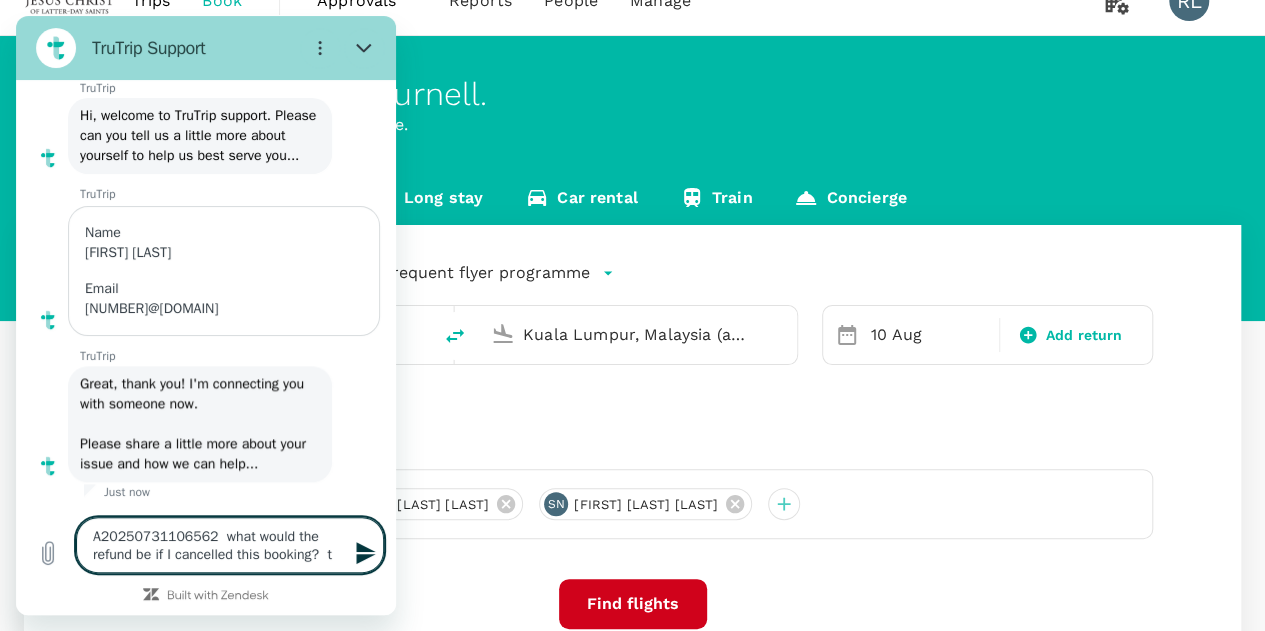 type on "A20250731106562  what would the refund be if I cancelled this booking?  th" 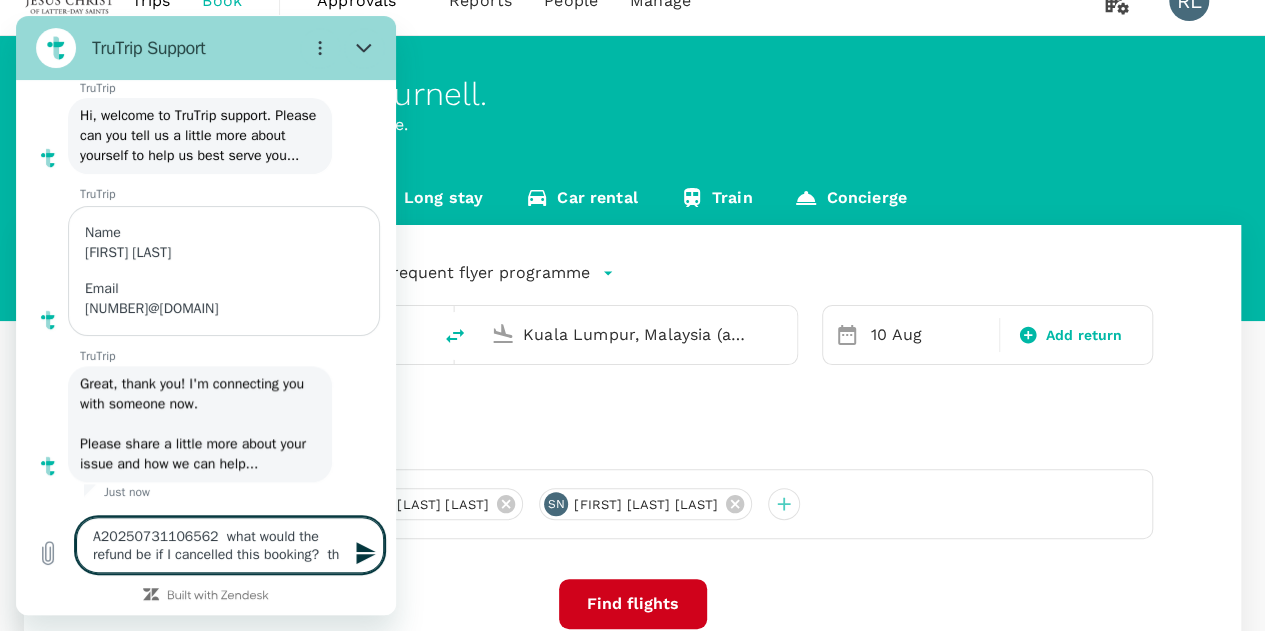 type on "A20250731106562  what would the refund be if I cancelled this booking?  tha" 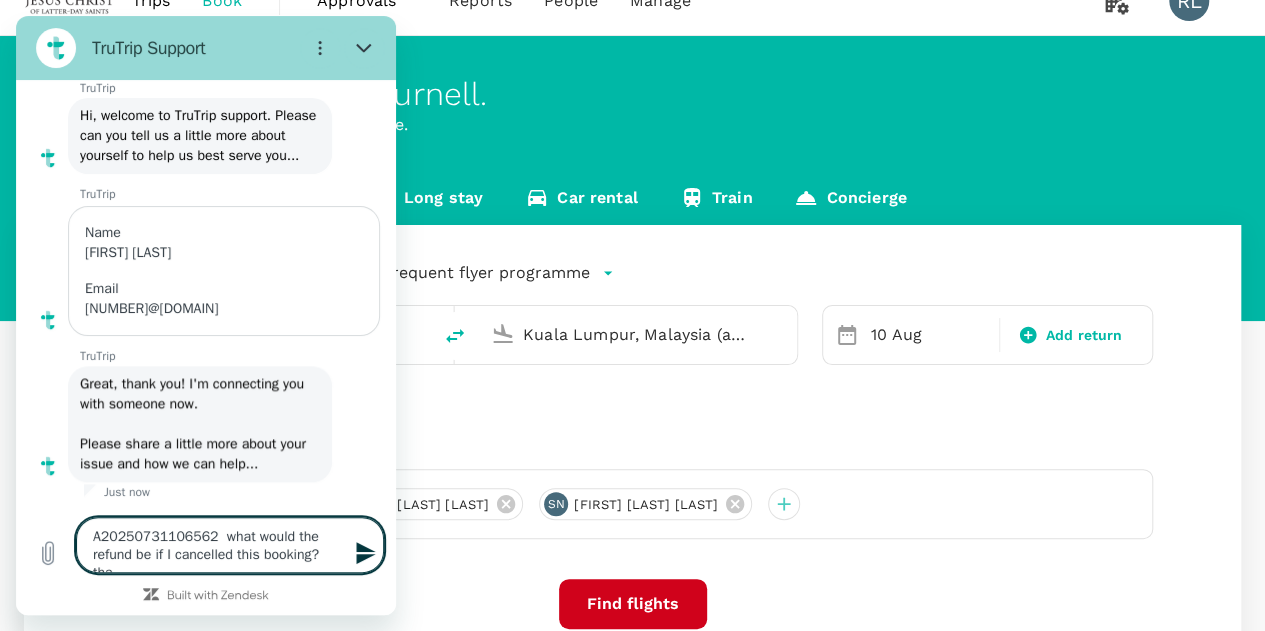 type on "x" 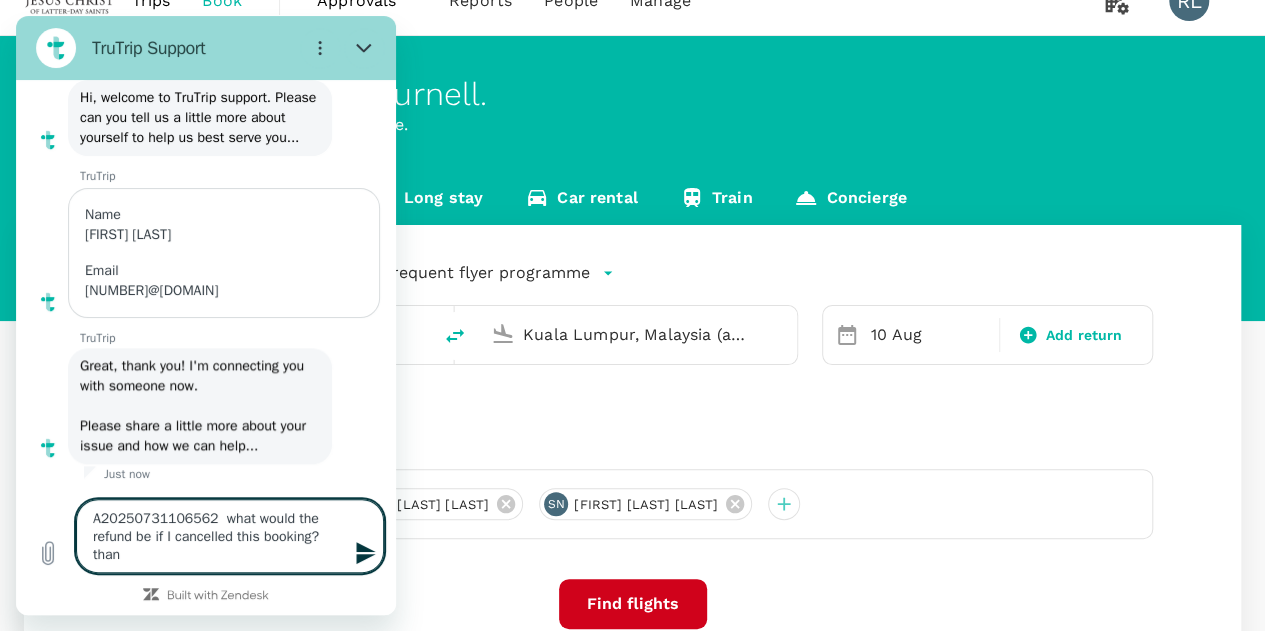 type on "A20250731106562  what would the refund be if I cancelled this booking?  thank" 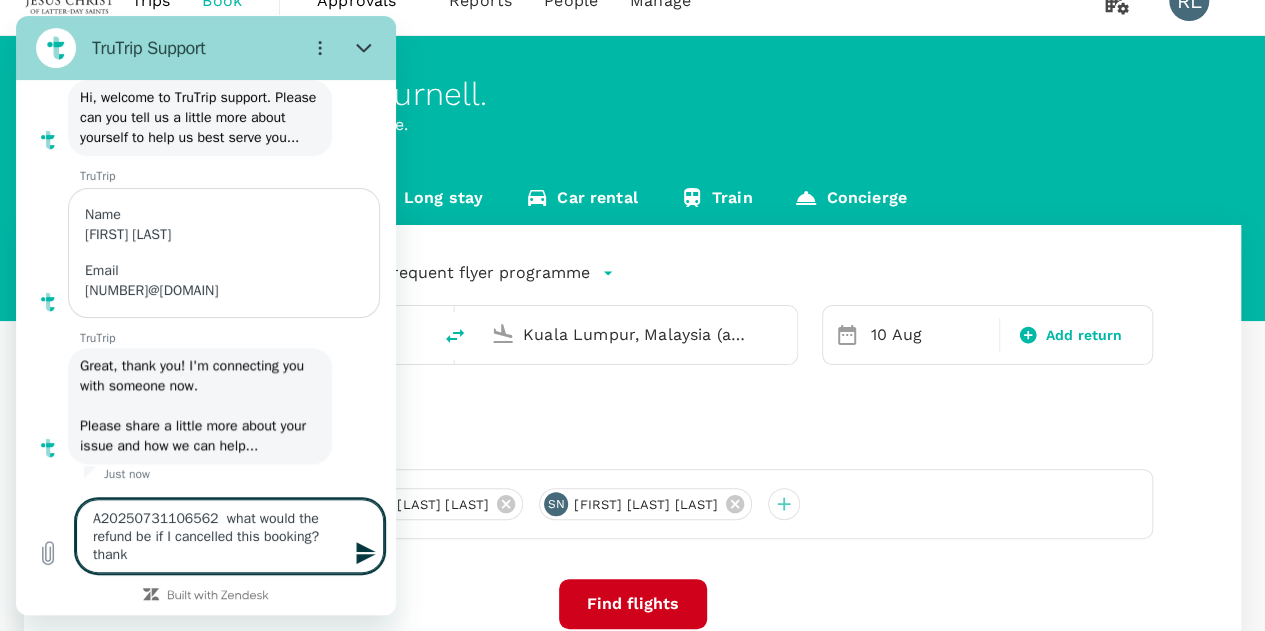 type on "A20250731106562  what would the refund be if I cancelled this booking?  thanks" 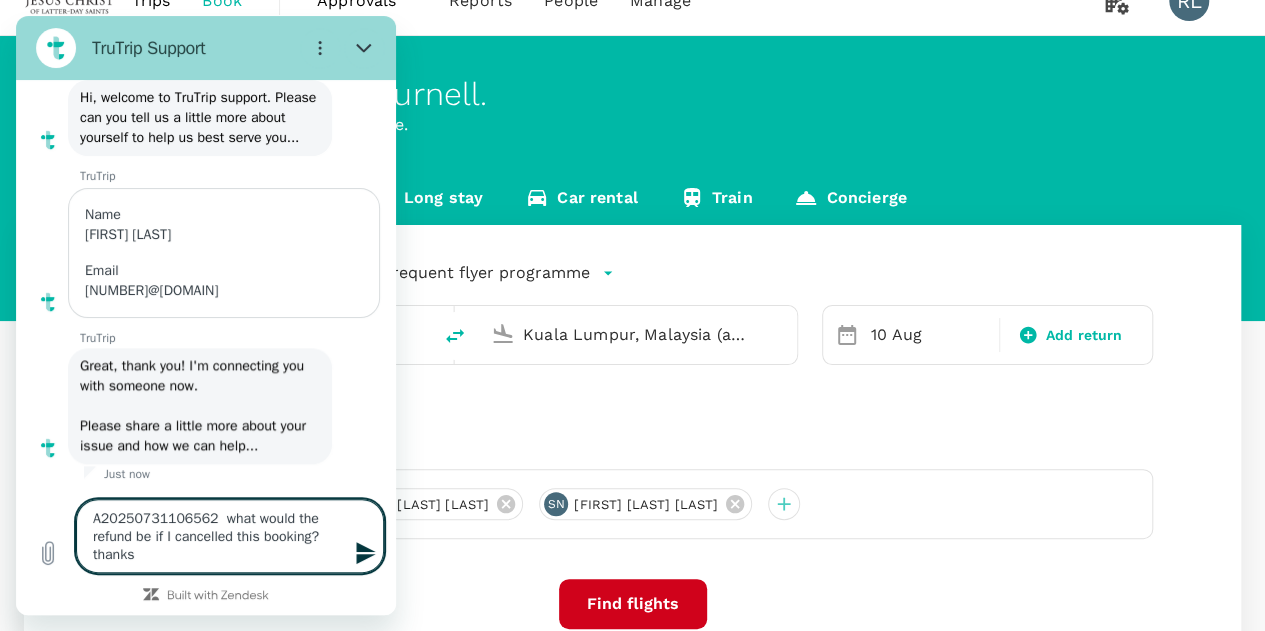 type 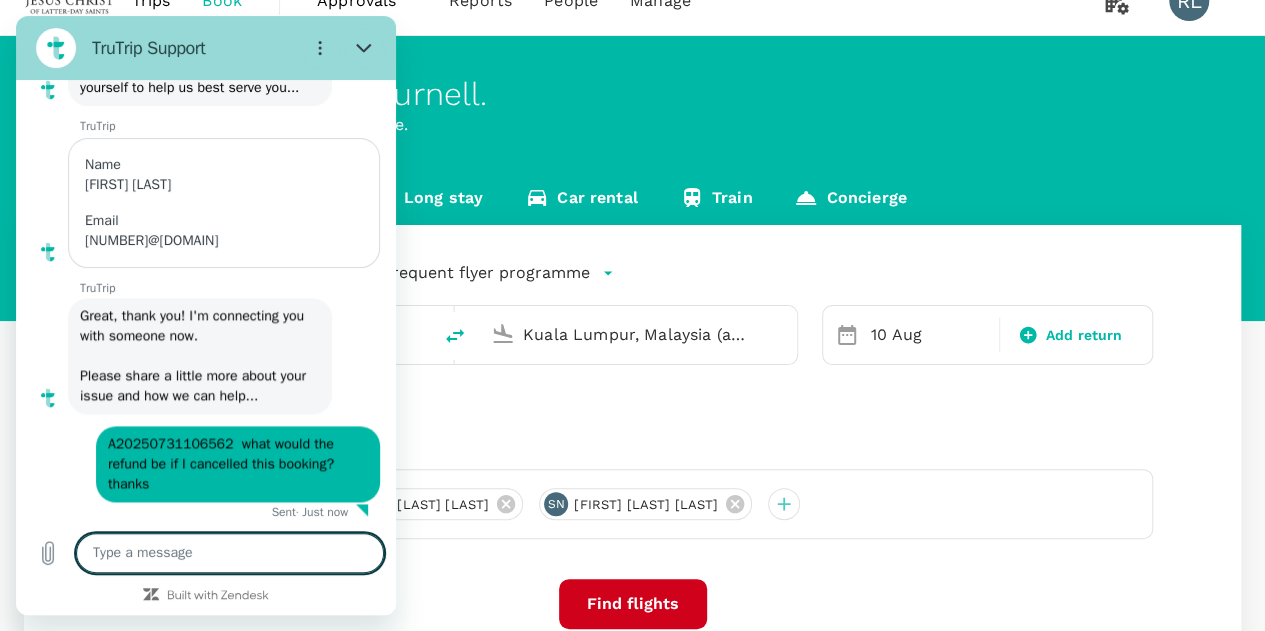 scroll, scrollTop: 9188, scrollLeft: 0, axis: vertical 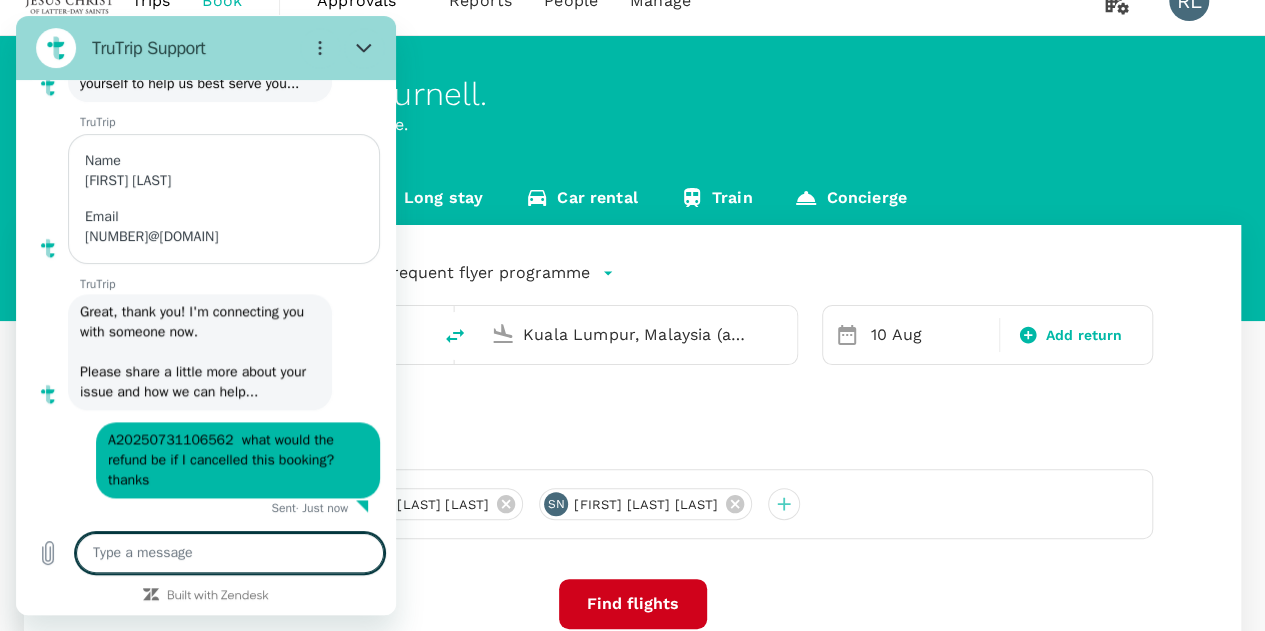 click on "One-Way oneway Economy economy Frequent flyer programme Singapore Changi (SIN) Kuala Lumpur, Malaysia (any) 10 Aug Add return Advanced search Travellers   MS Max Romney Sloan CF Christian Keller Facer SN Shawn Alexander Shi Hong Ng Find flights Your recent search Flight to Kuching KUL - KCH 13 Aug · 2 Travellers Flight to Singapore KCH - SIN 16 Aug · 2 Travellers Flight to Kuala Lumpur SIN - KUL 10 Aug · 2 Travellers" at bounding box center [632, 516] 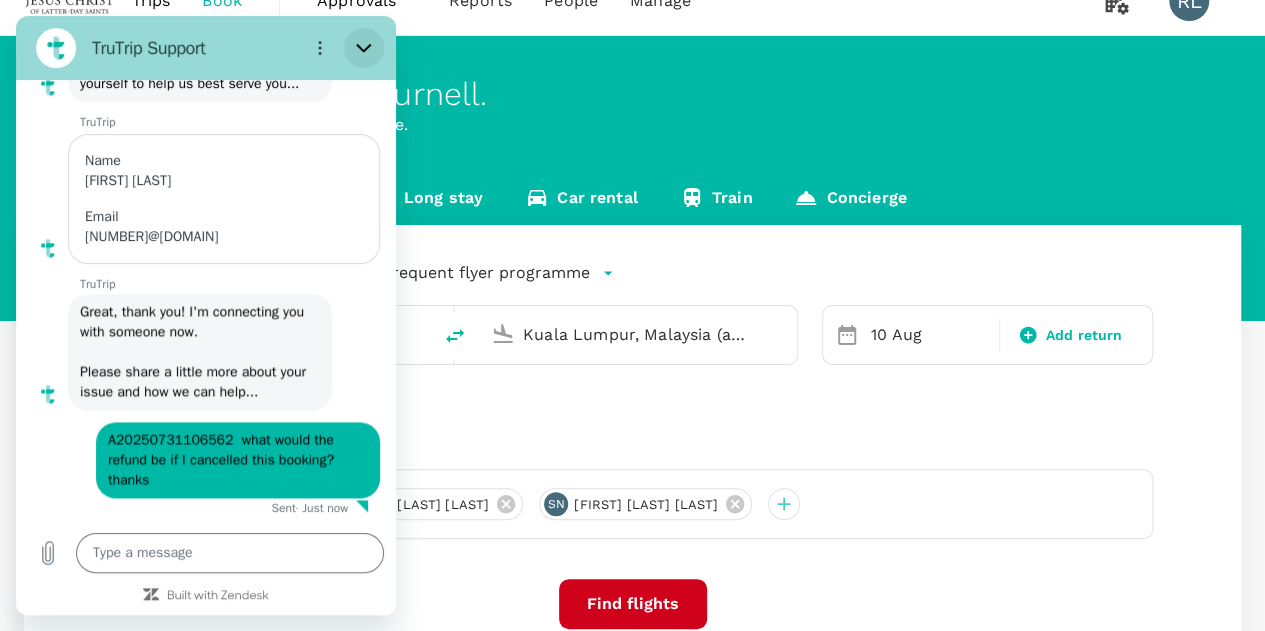 click 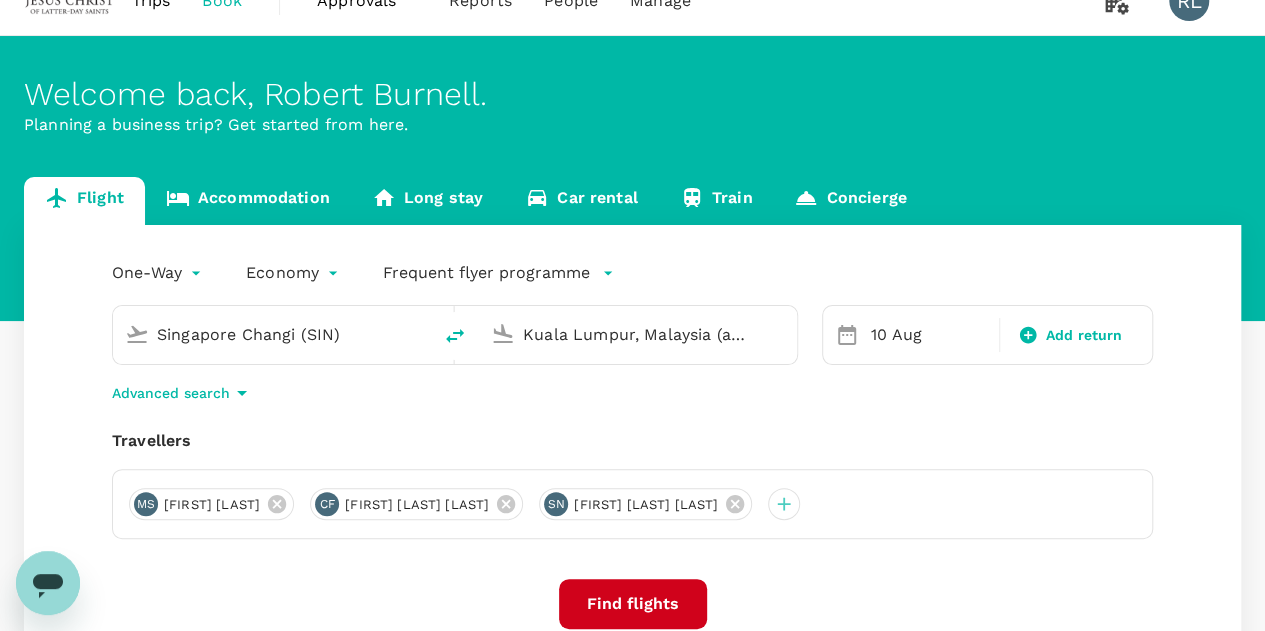 click on "Travellers" at bounding box center [632, 441] 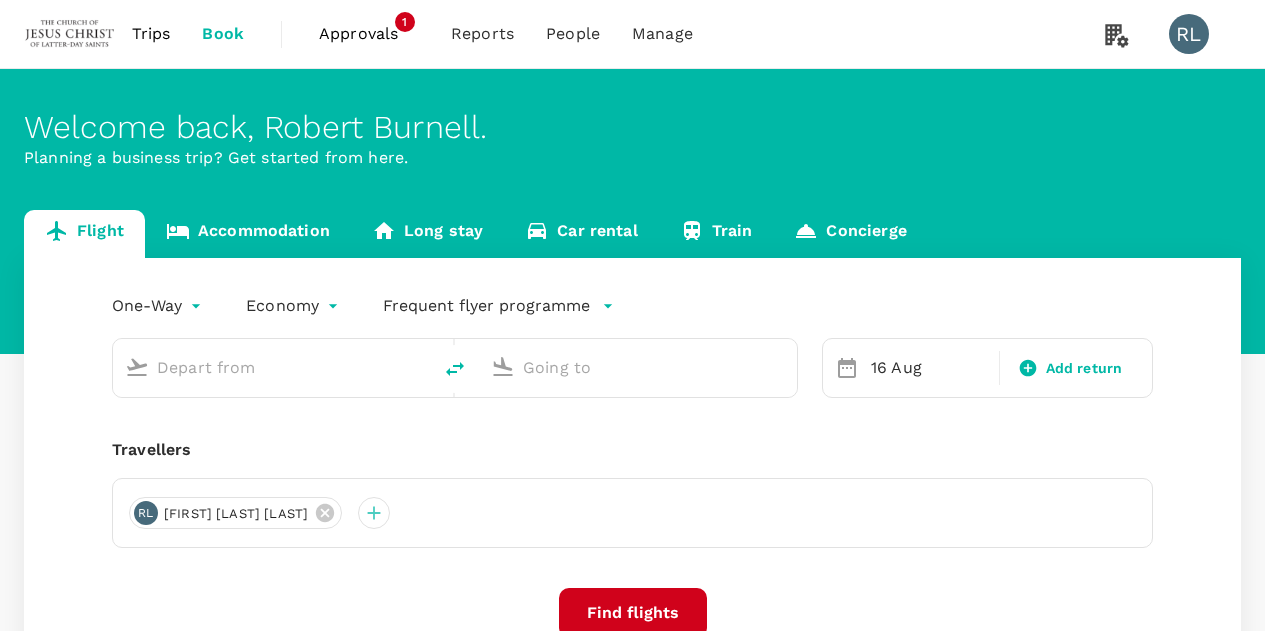 scroll, scrollTop: 0, scrollLeft: 0, axis: both 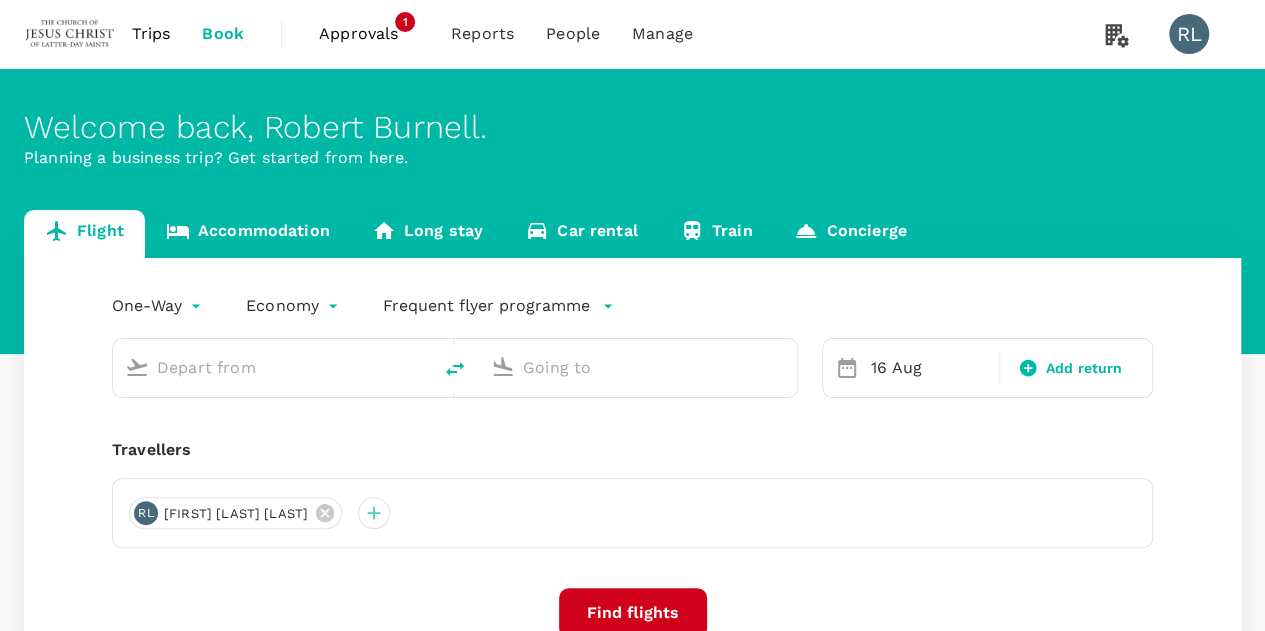 type on "Kuala Lumpur Intl (KUL)" 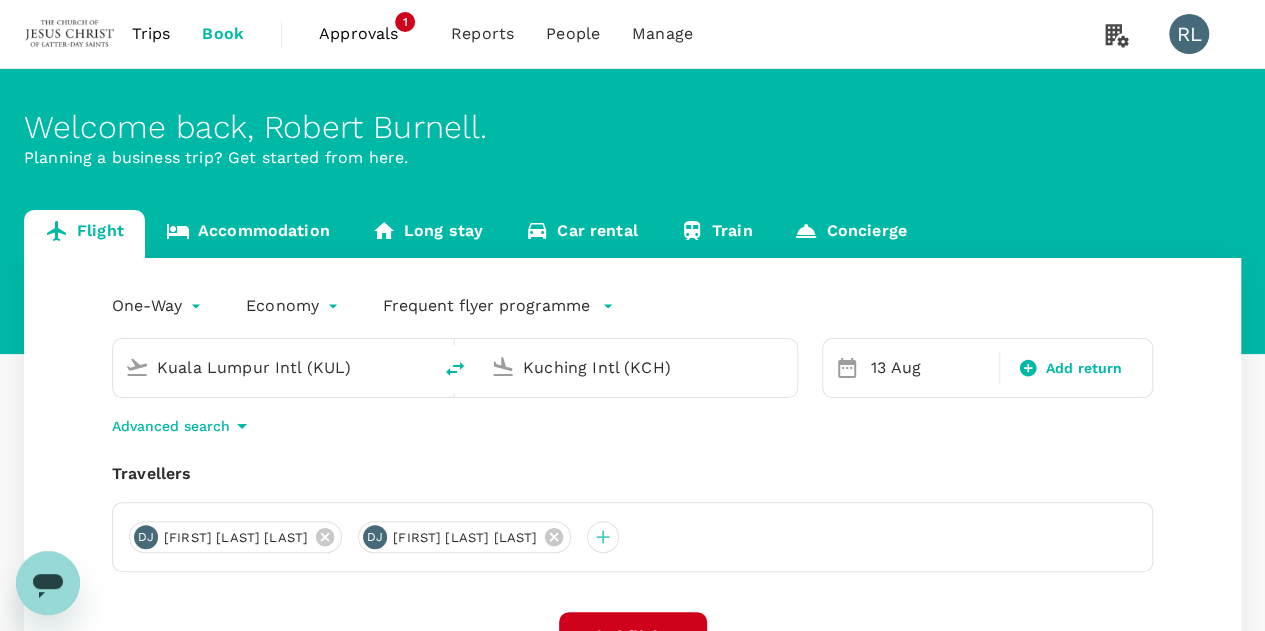scroll, scrollTop: 0, scrollLeft: 0, axis: both 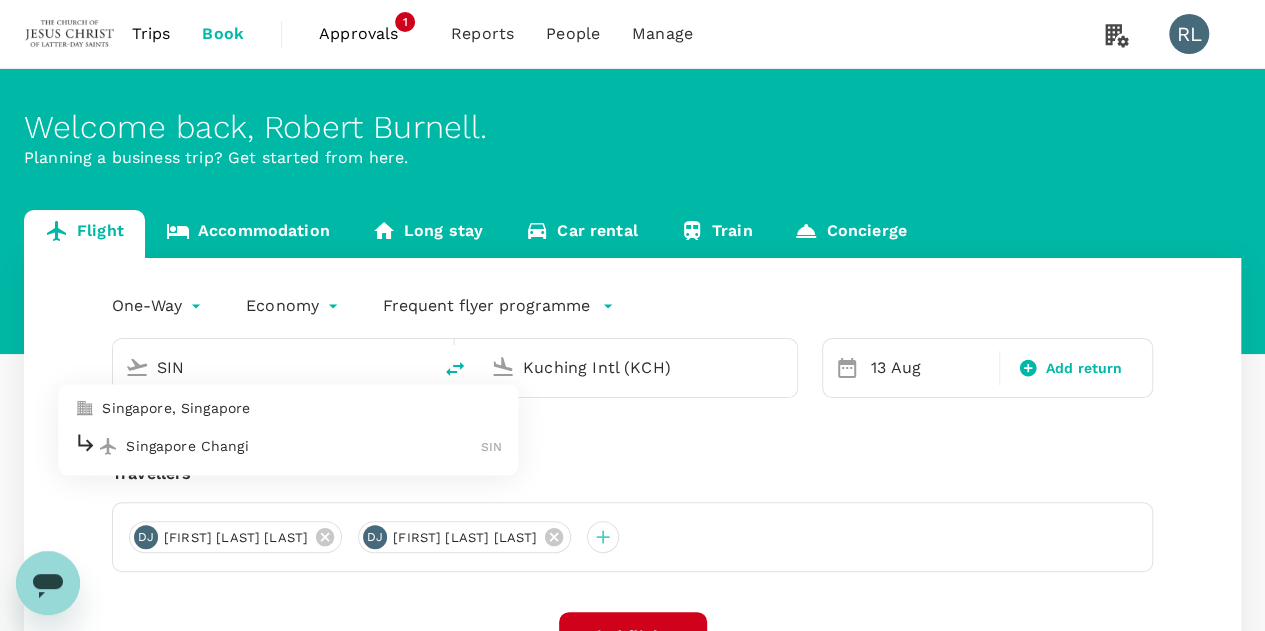 click on "Singapore Changi" at bounding box center [303, 446] 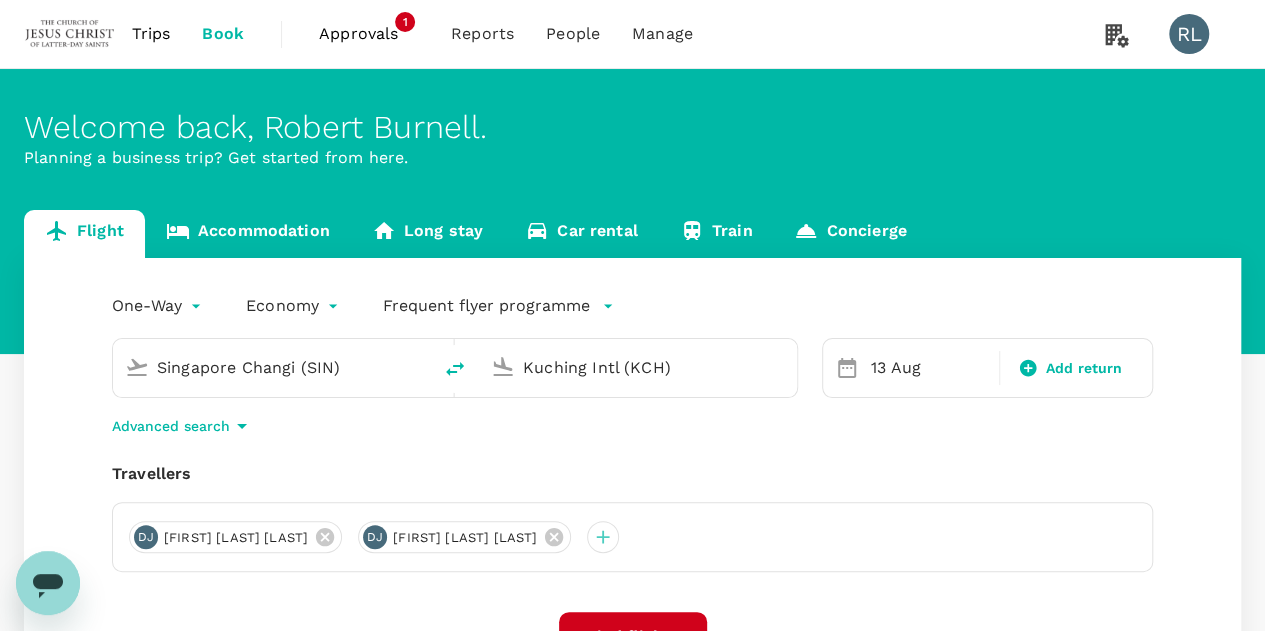 click on "Kuching Intl (KCH)" at bounding box center [639, 367] 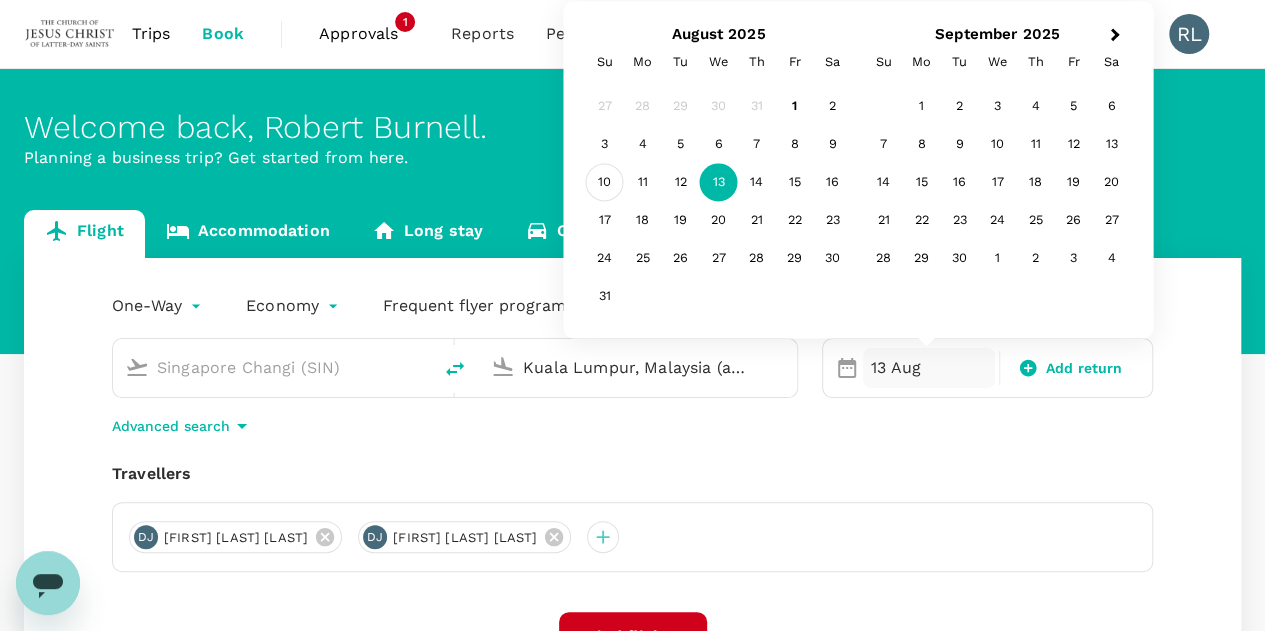 type on "Kuala Lumpur, Malaysia (any)" 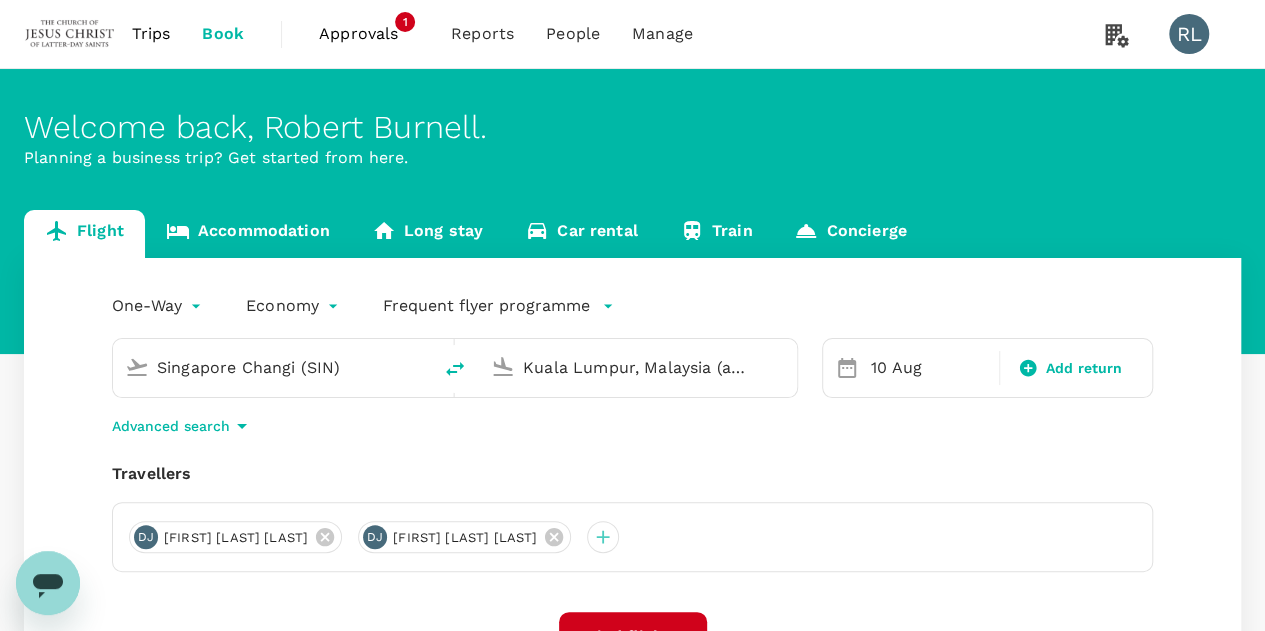 scroll, scrollTop: 100, scrollLeft: 0, axis: vertical 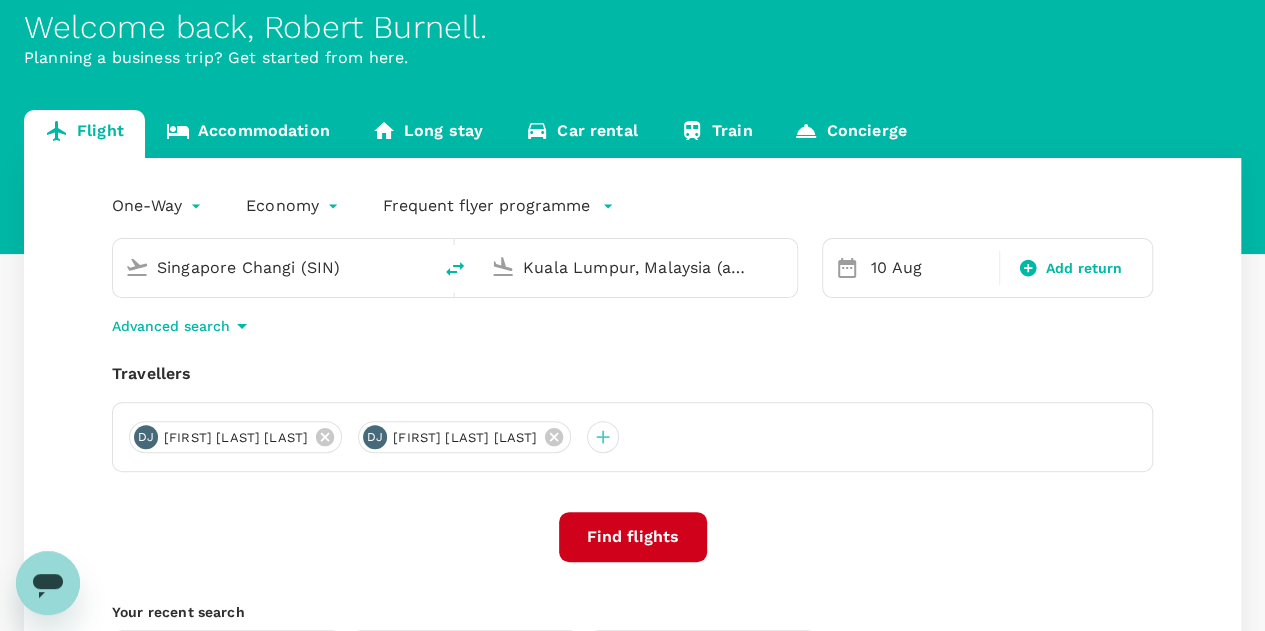 drag, startPoint x: 517, startPoint y: 439, endPoint x: 501, endPoint y: 444, distance: 16.763054 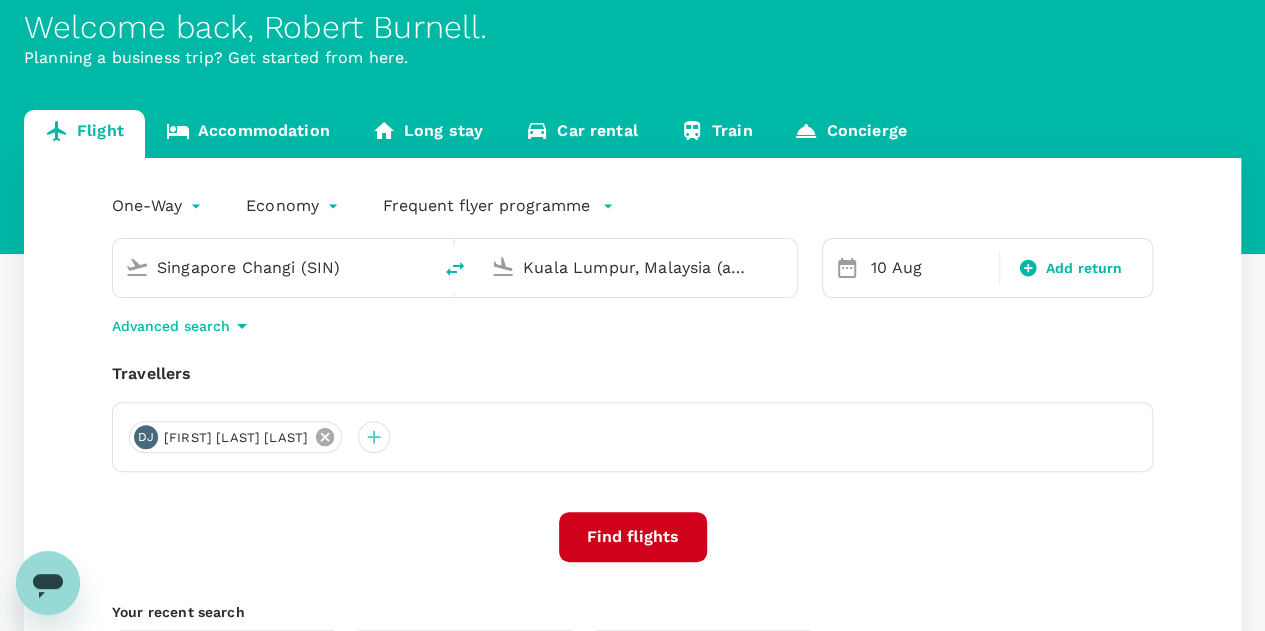 click 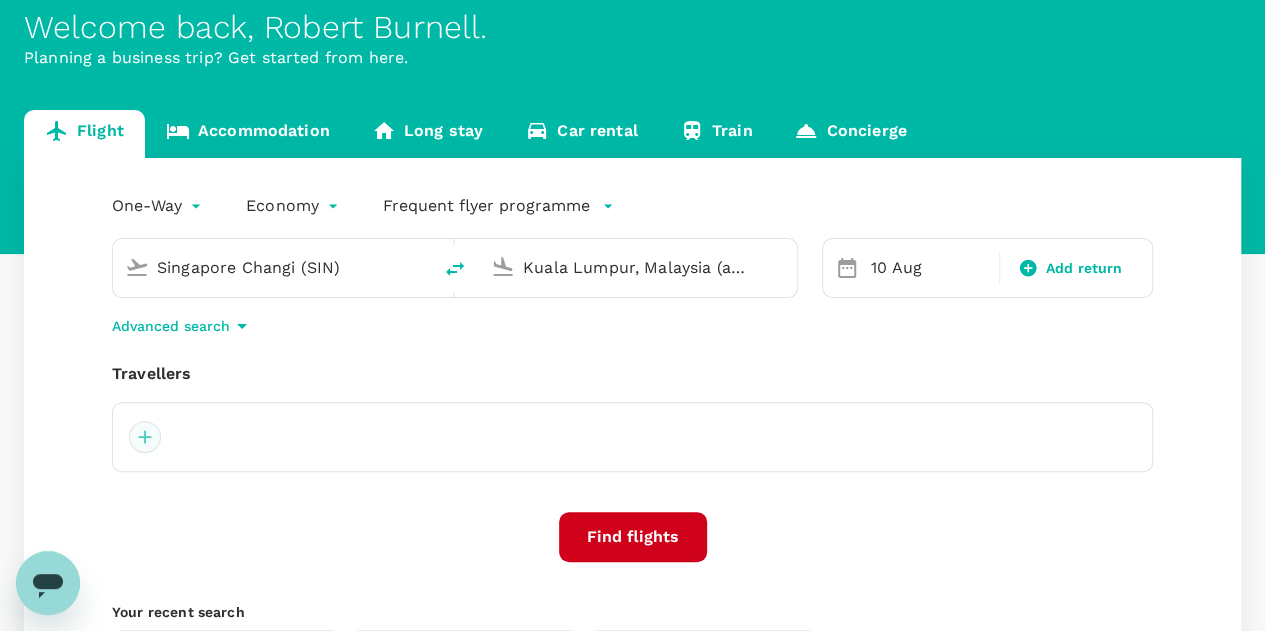 click at bounding box center [145, 437] 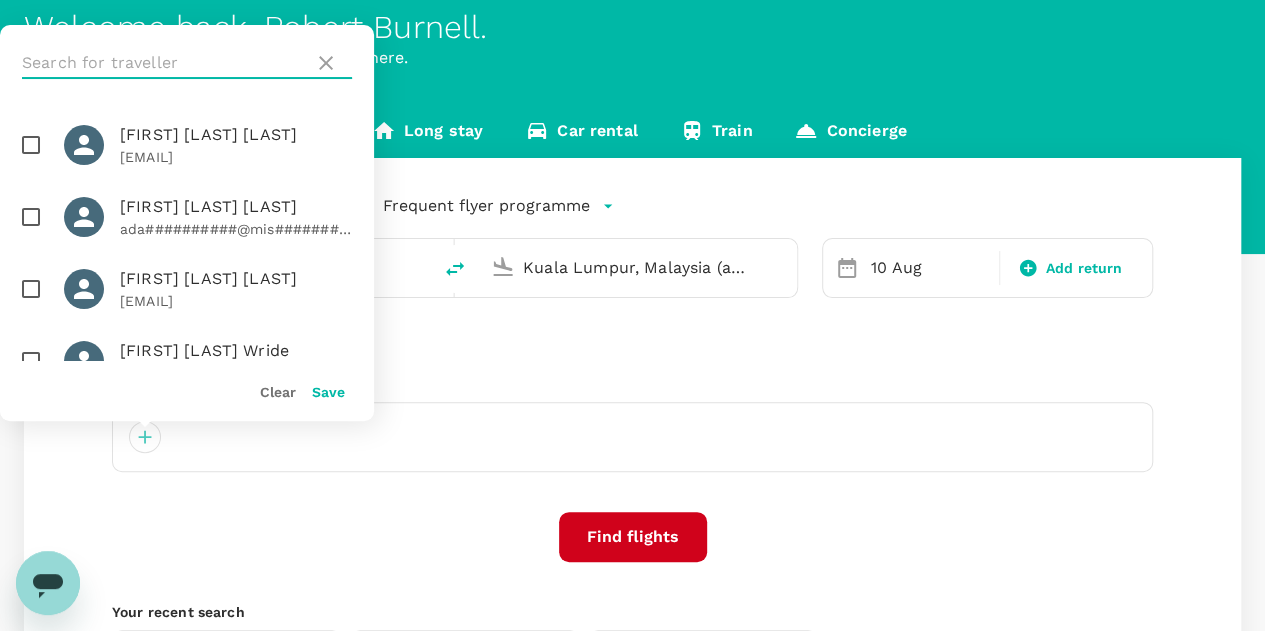 click at bounding box center [164, 63] 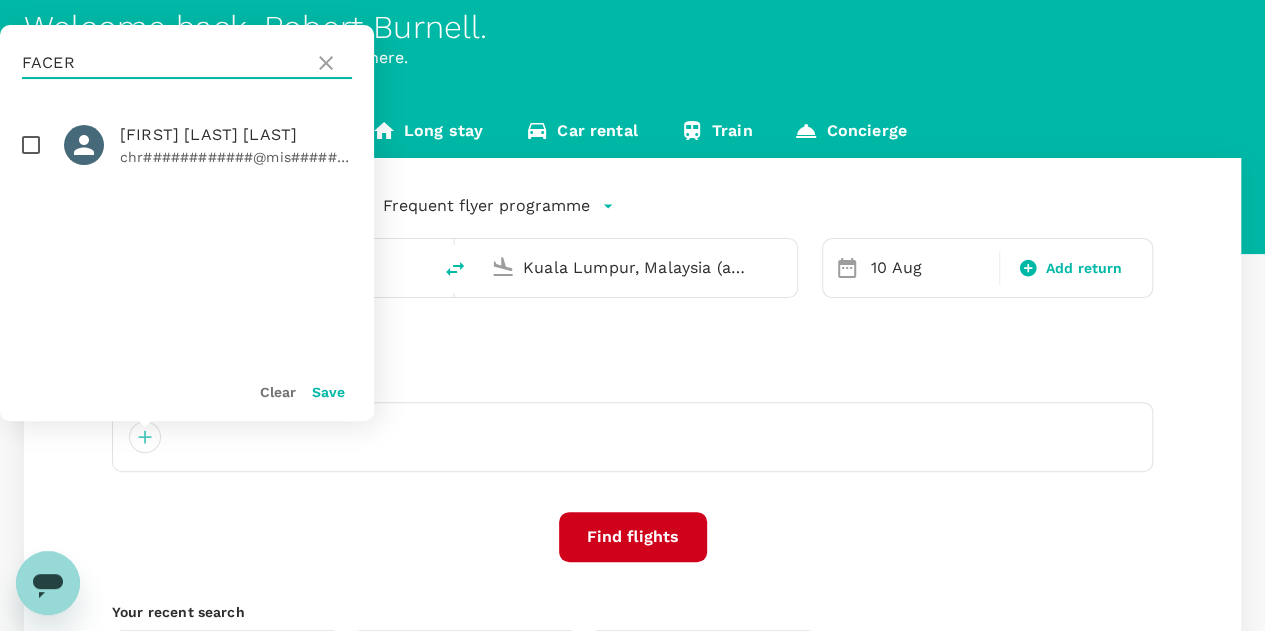 type on "FACER" 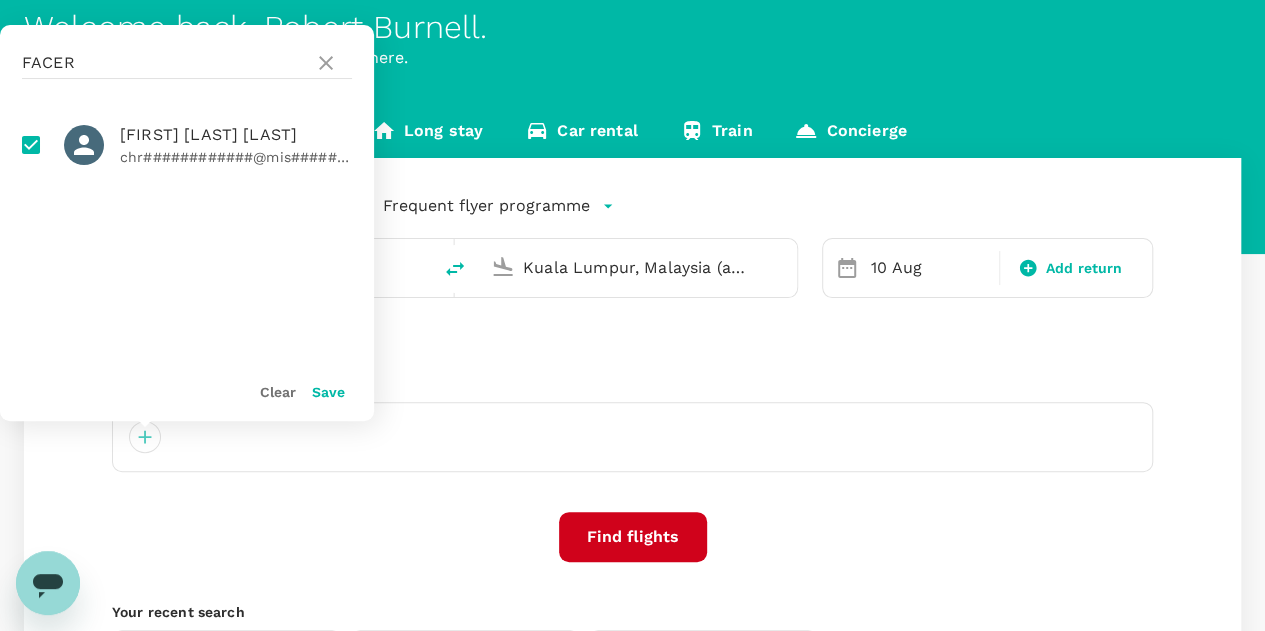 click on "Save" at bounding box center (328, 392) 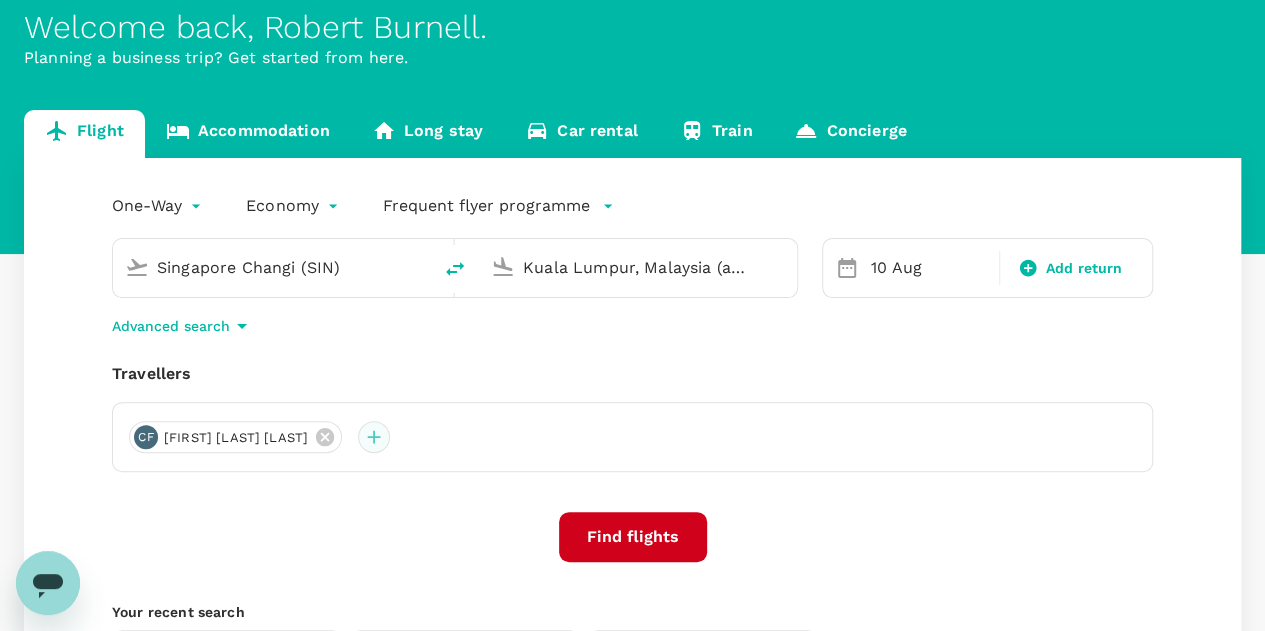 click at bounding box center (374, 437) 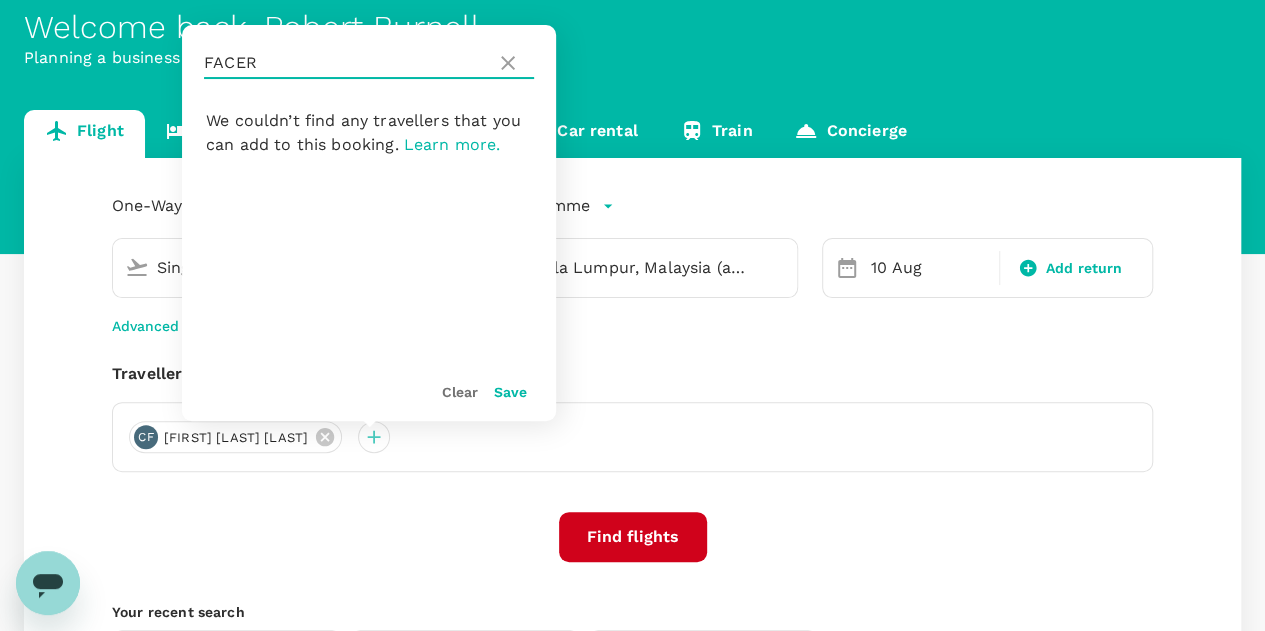 drag, startPoint x: 264, startPoint y: 67, endPoint x: 168, endPoint y: 62, distance: 96.13012 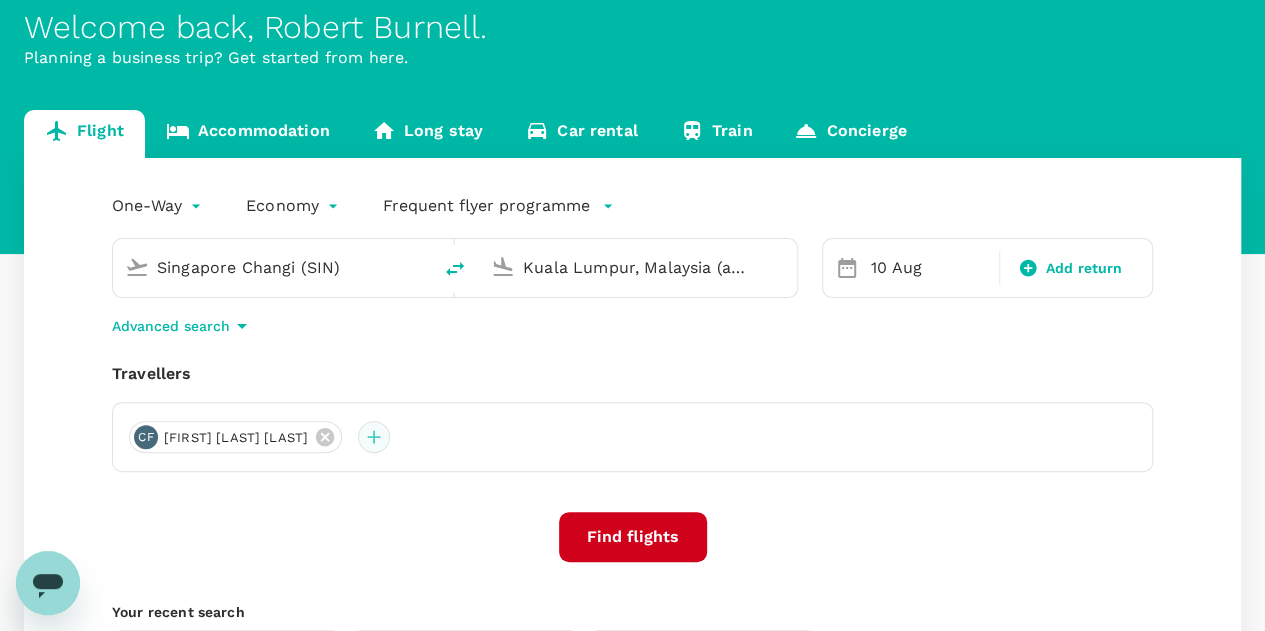 click at bounding box center [374, 437] 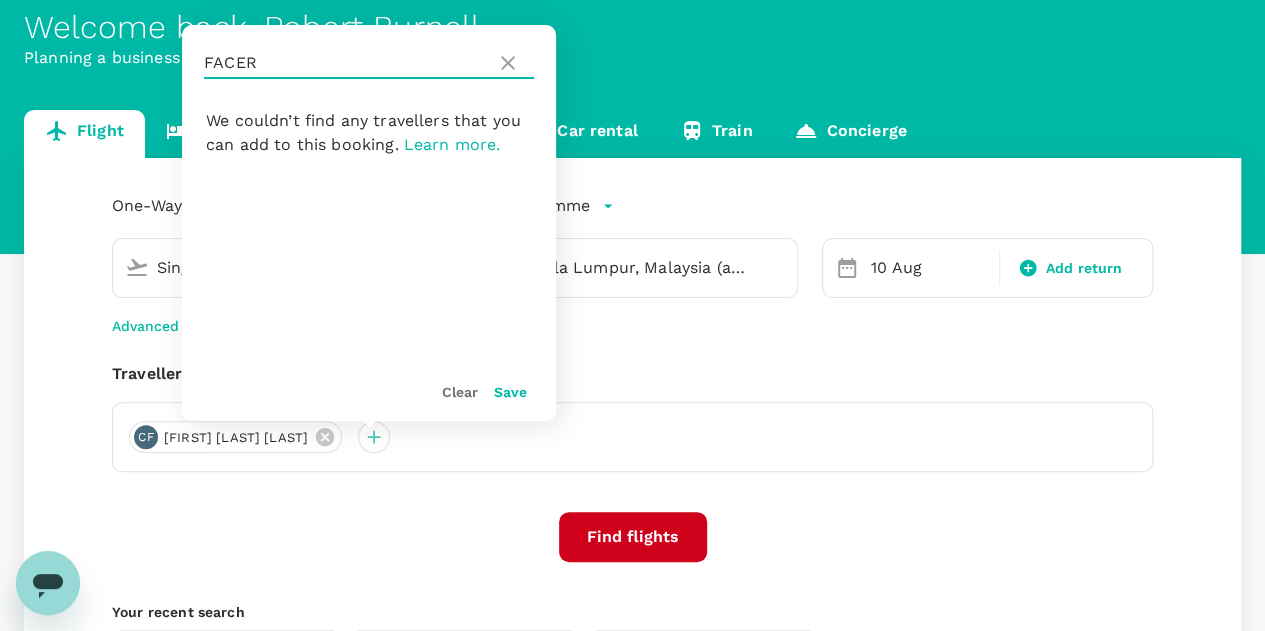 drag, startPoint x: 271, startPoint y: 71, endPoint x: 207, endPoint y: 58, distance: 65.30697 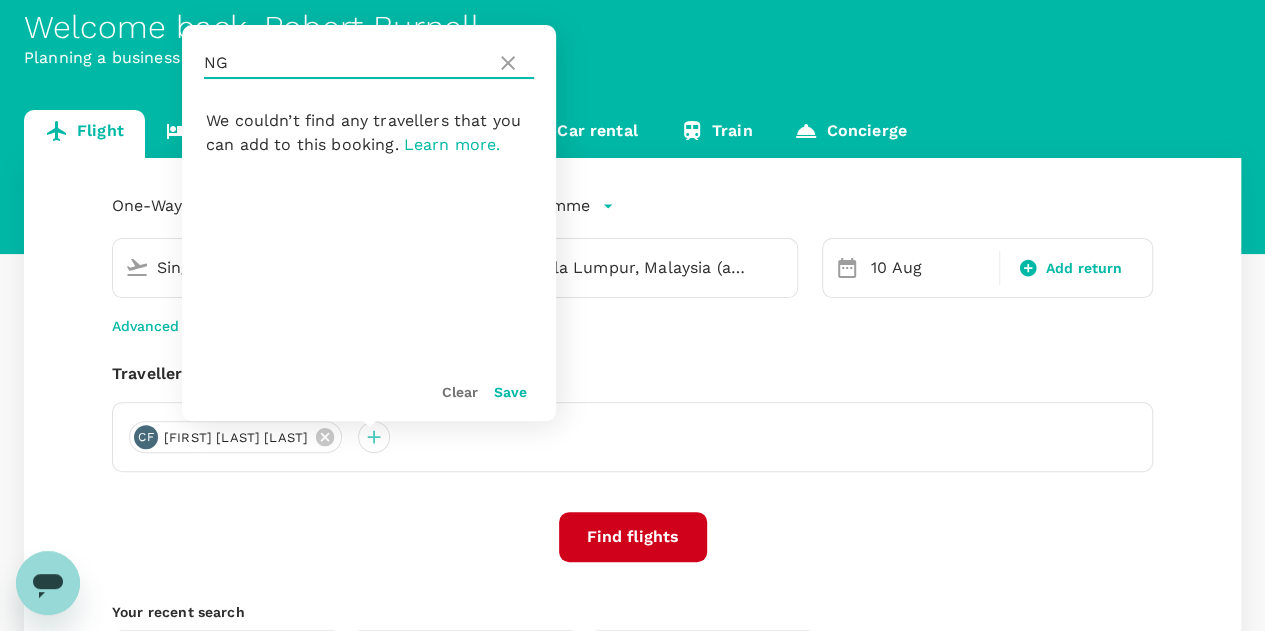 type on "N" 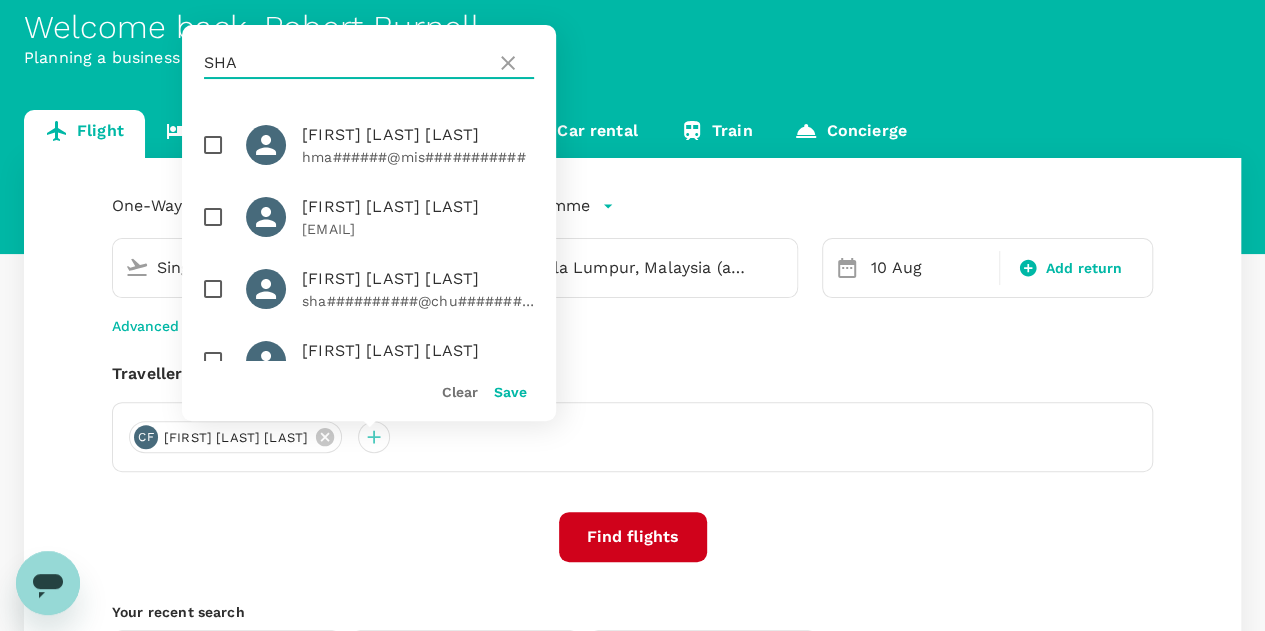 scroll, scrollTop: 68, scrollLeft: 0, axis: vertical 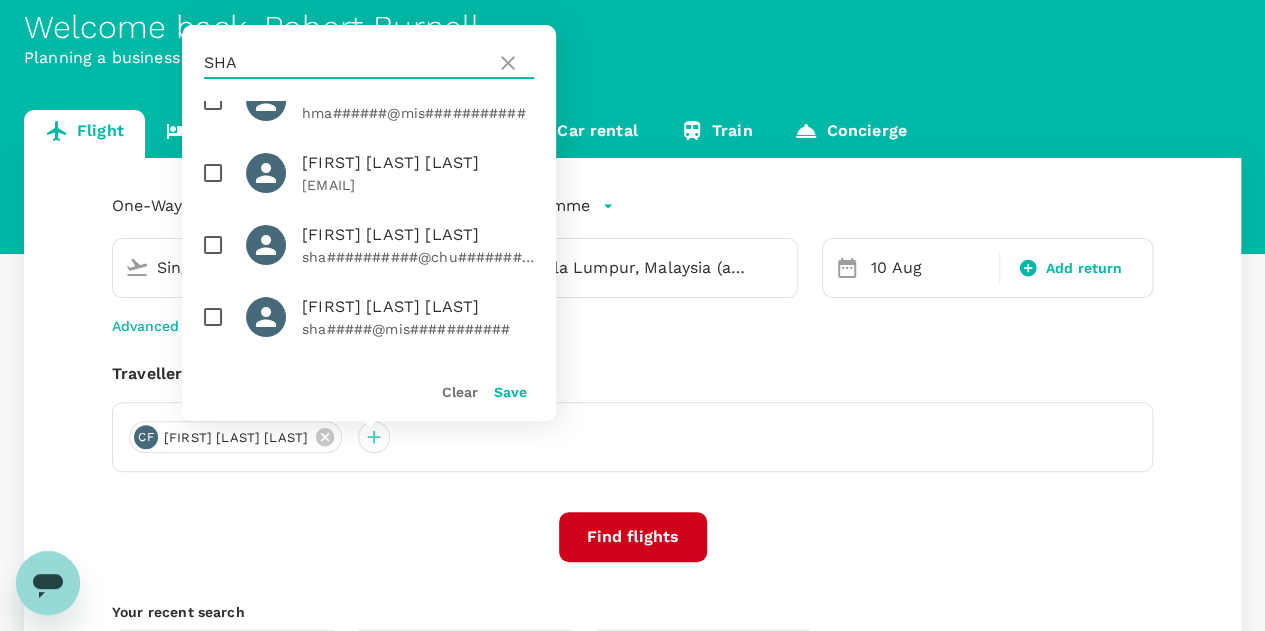 type on "SHA" 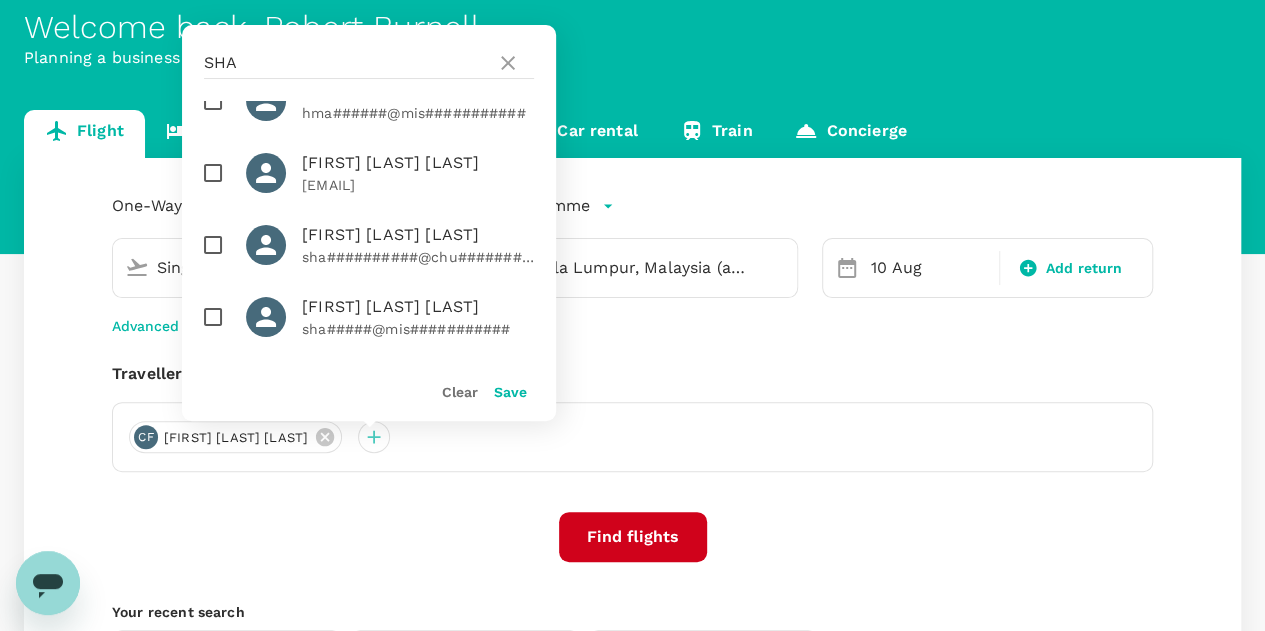 click at bounding box center (213, 317) 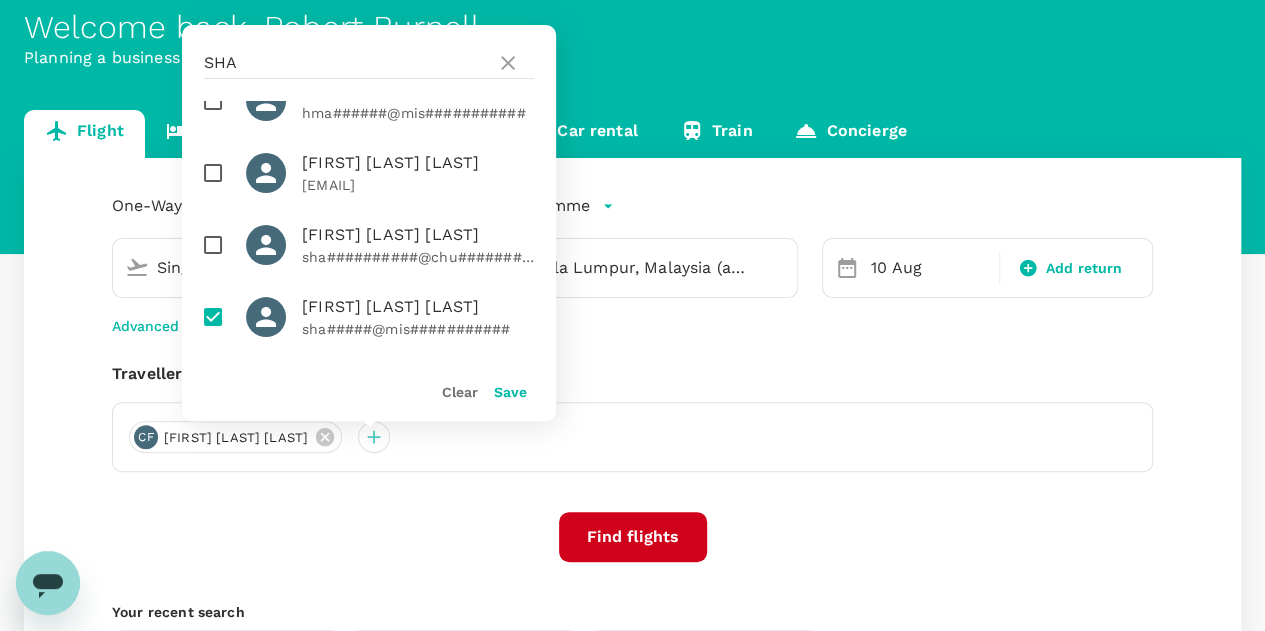 click on "Save" at bounding box center (510, 392) 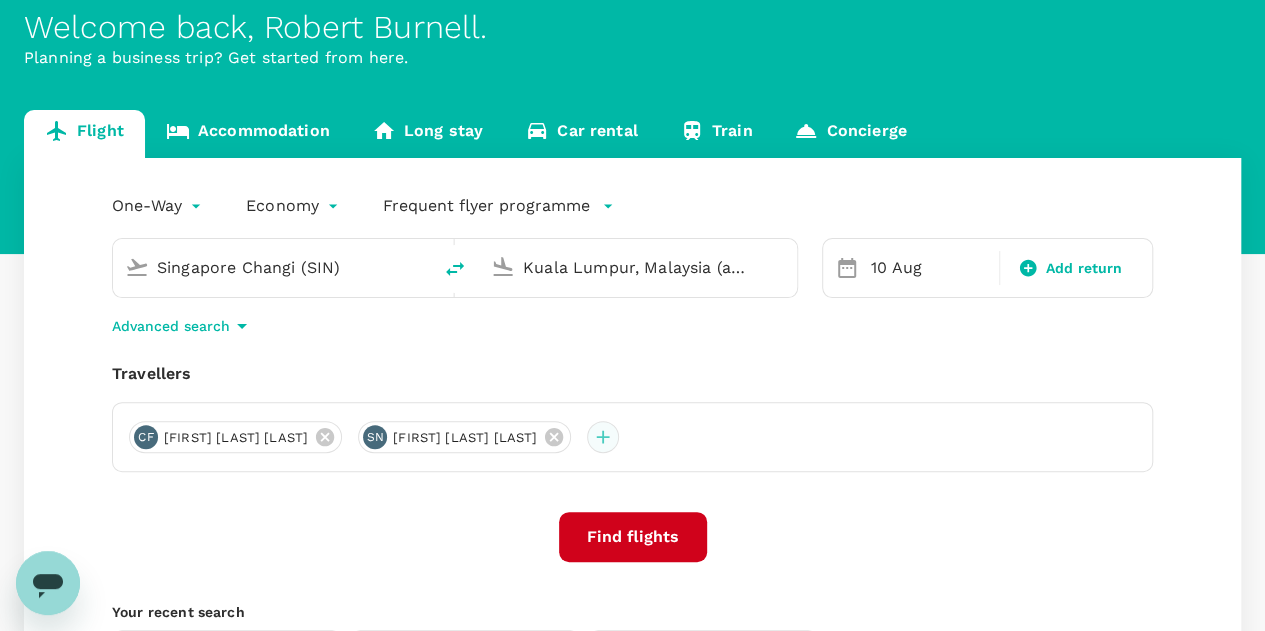 click at bounding box center [603, 437] 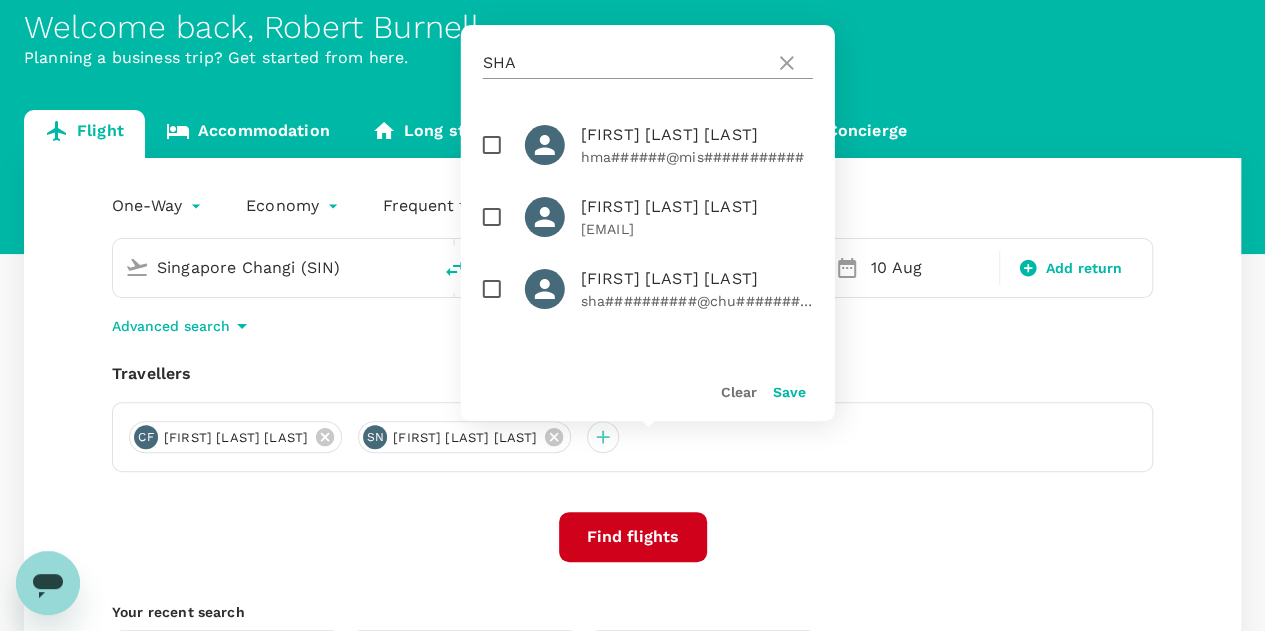 click on "SHA" at bounding box center (625, 63) 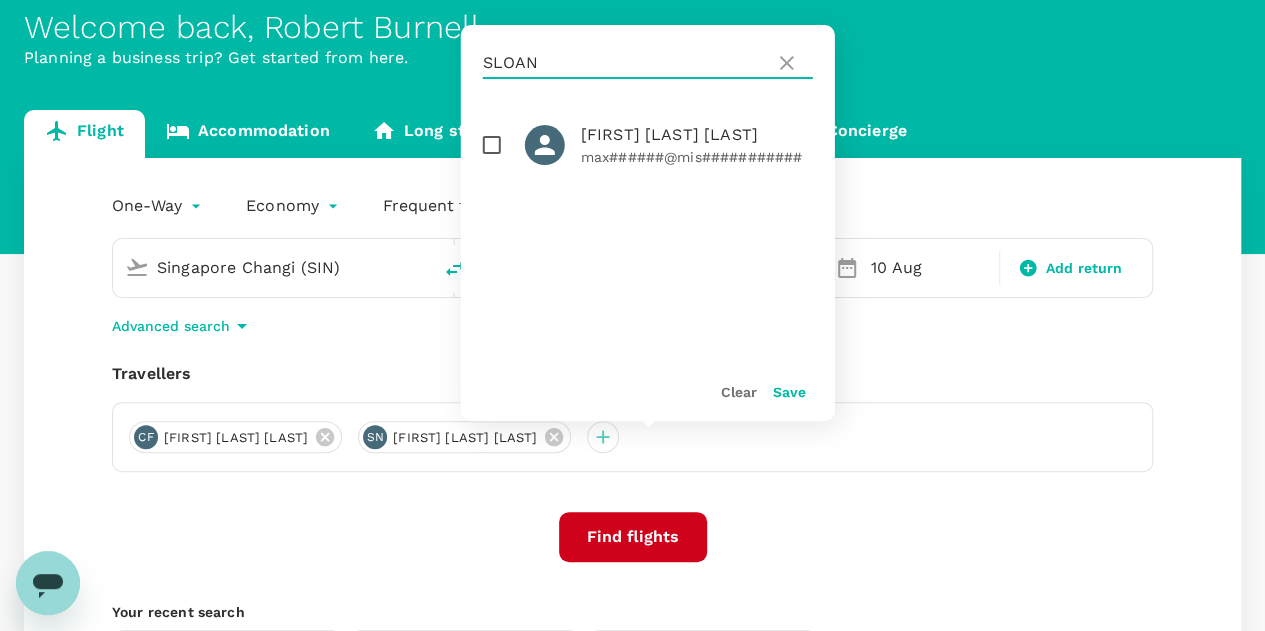 type on "SLOAN" 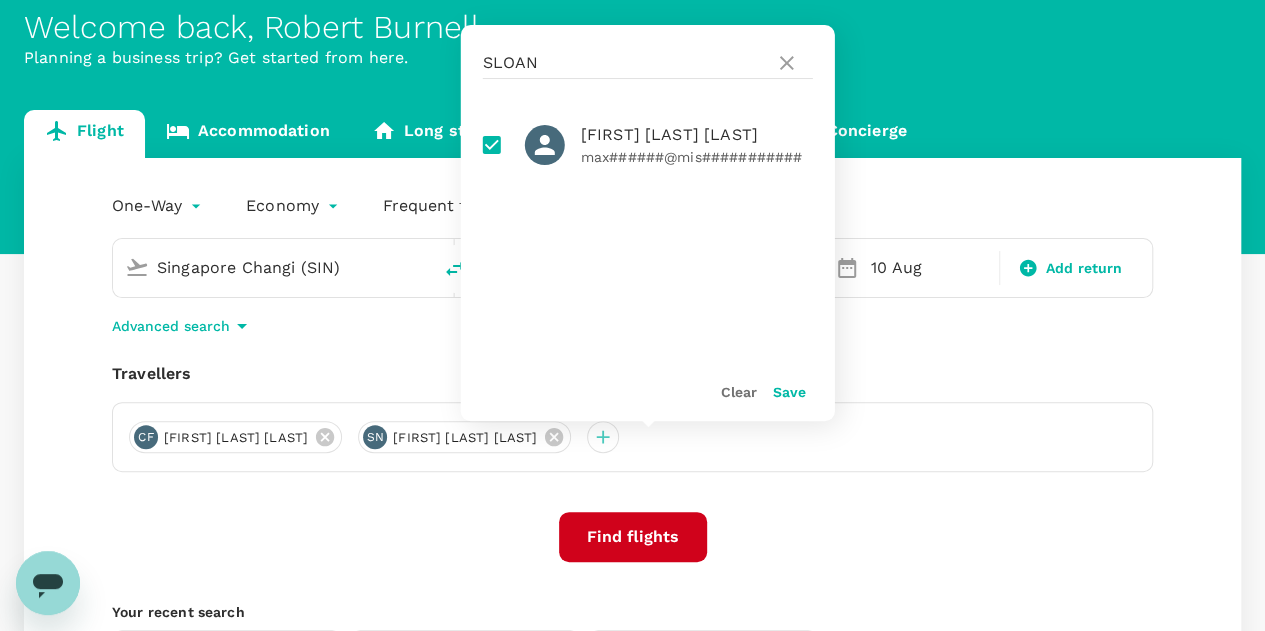 click on "Save" at bounding box center [789, 392] 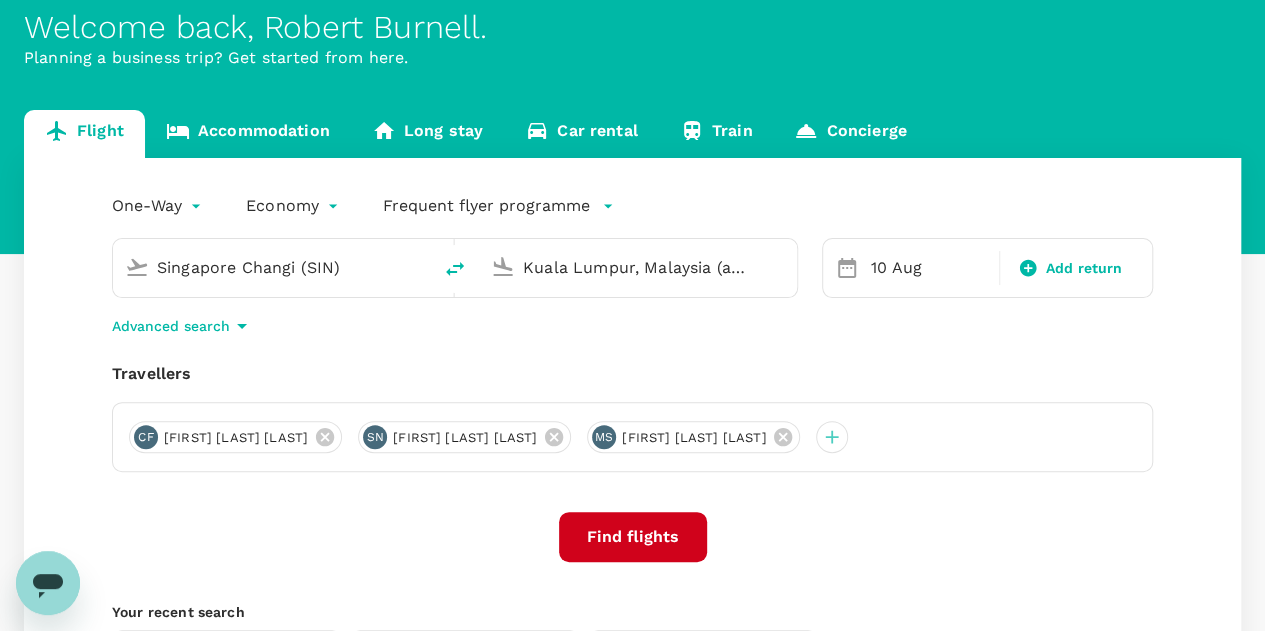 click on "Find flights" at bounding box center [633, 537] 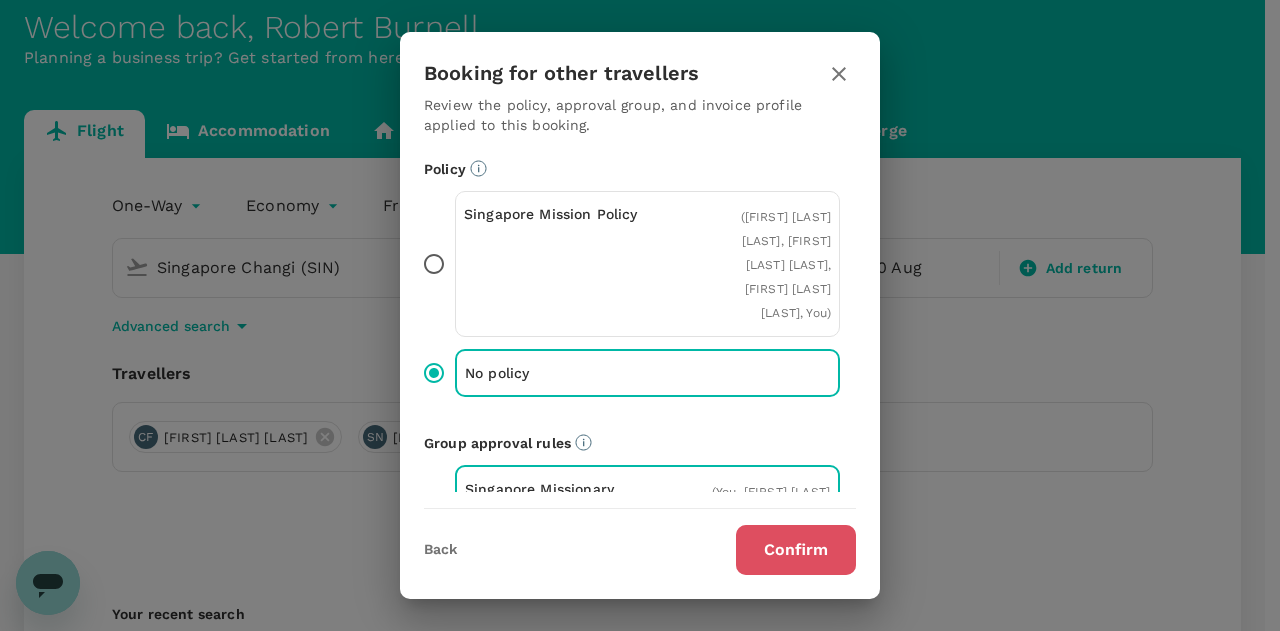 click on "Confirm" at bounding box center [796, 550] 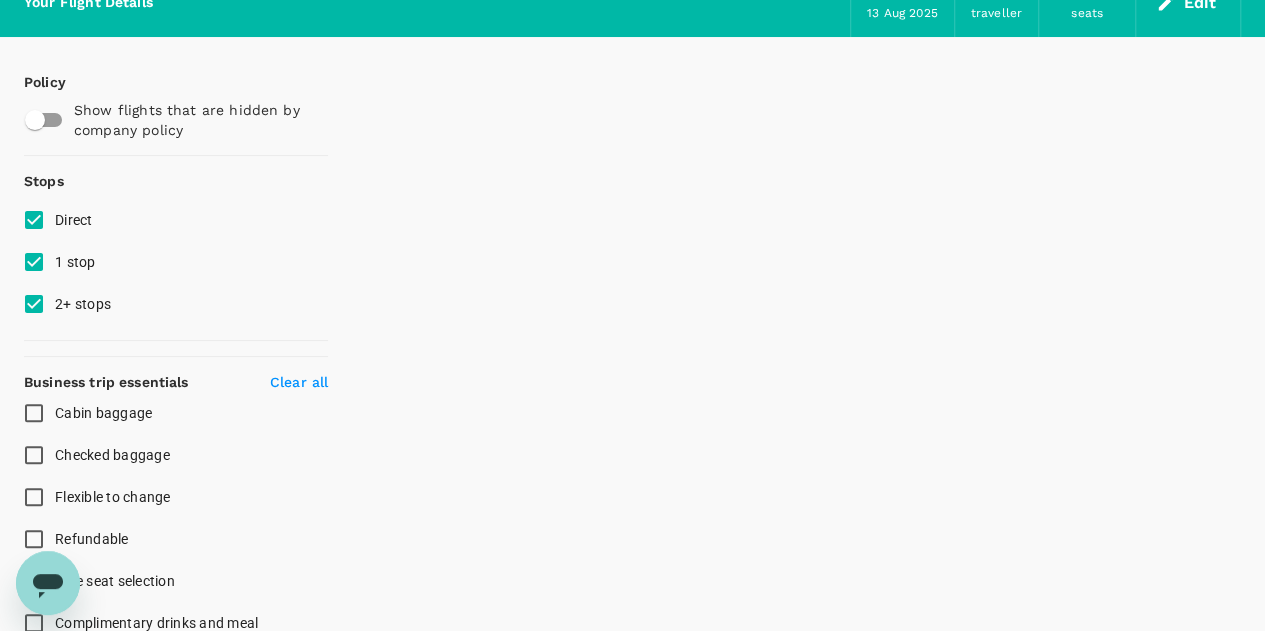 scroll, scrollTop: 0, scrollLeft: 0, axis: both 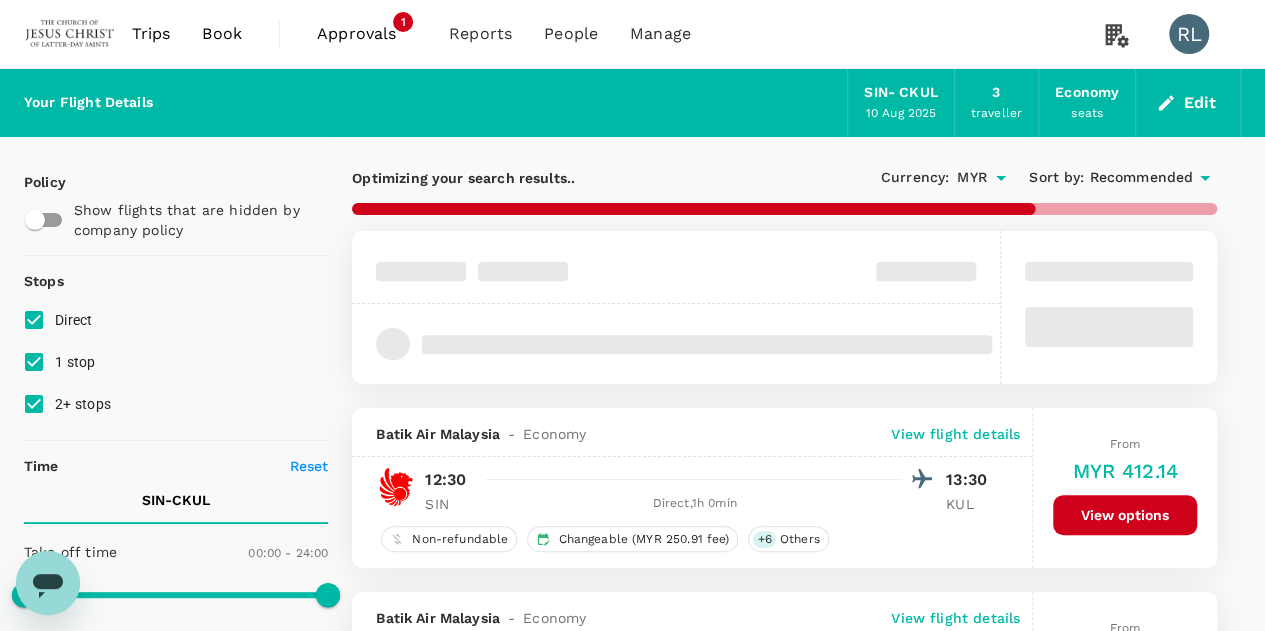 click on "Recommended" at bounding box center (1141, 178) 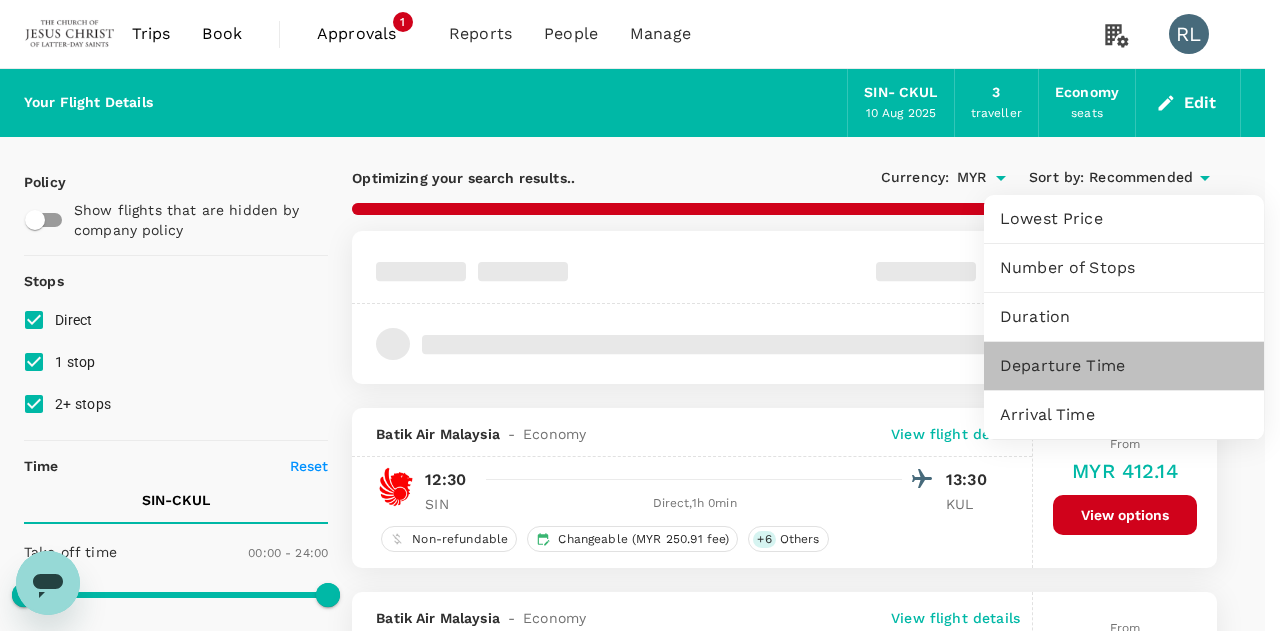 click on "Departure Time" at bounding box center (1124, 366) 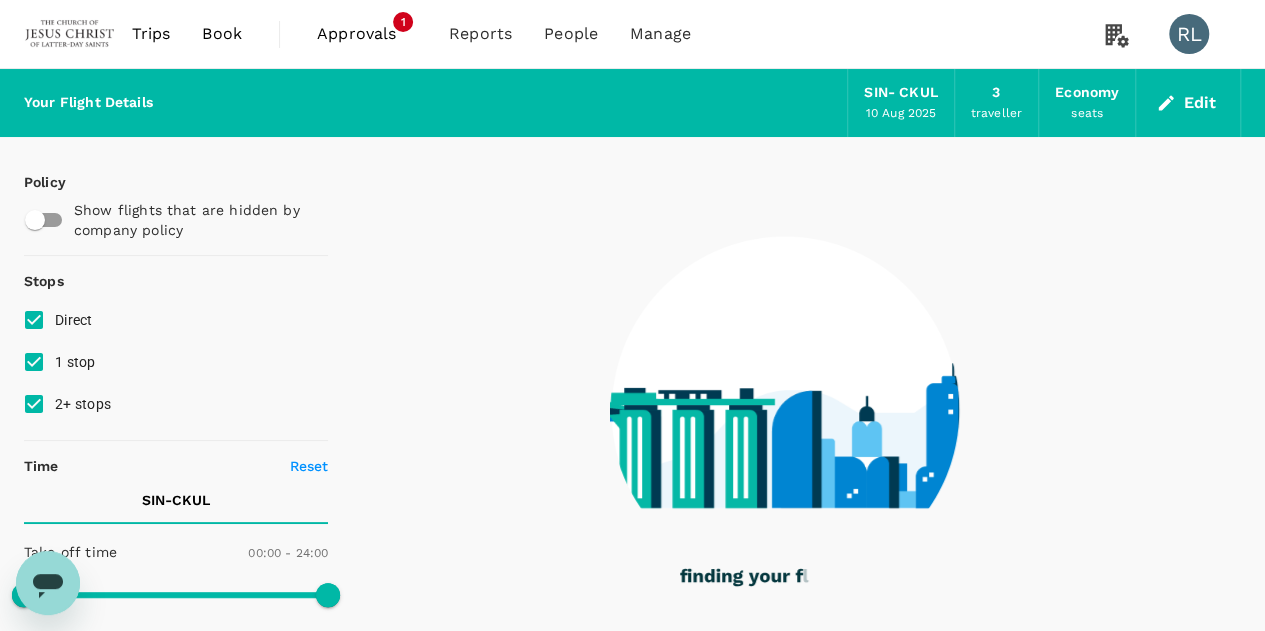 click on "1 stop" at bounding box center (34, 362) 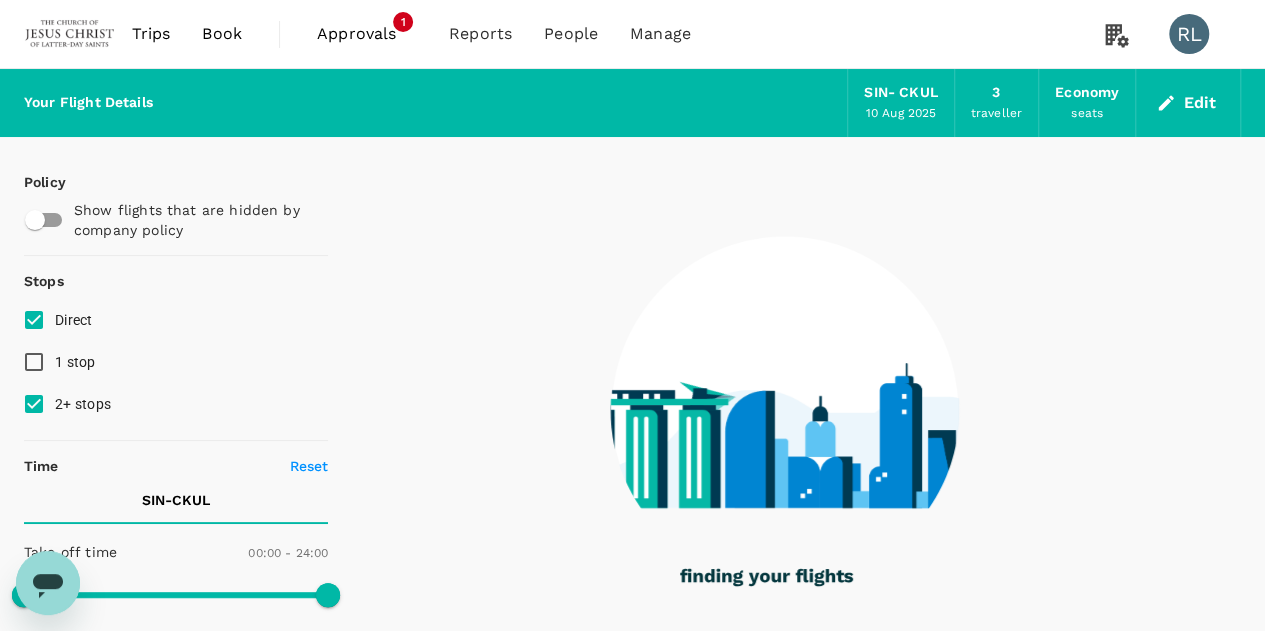 click on "2+ stops" at bounding box center (34, 404) 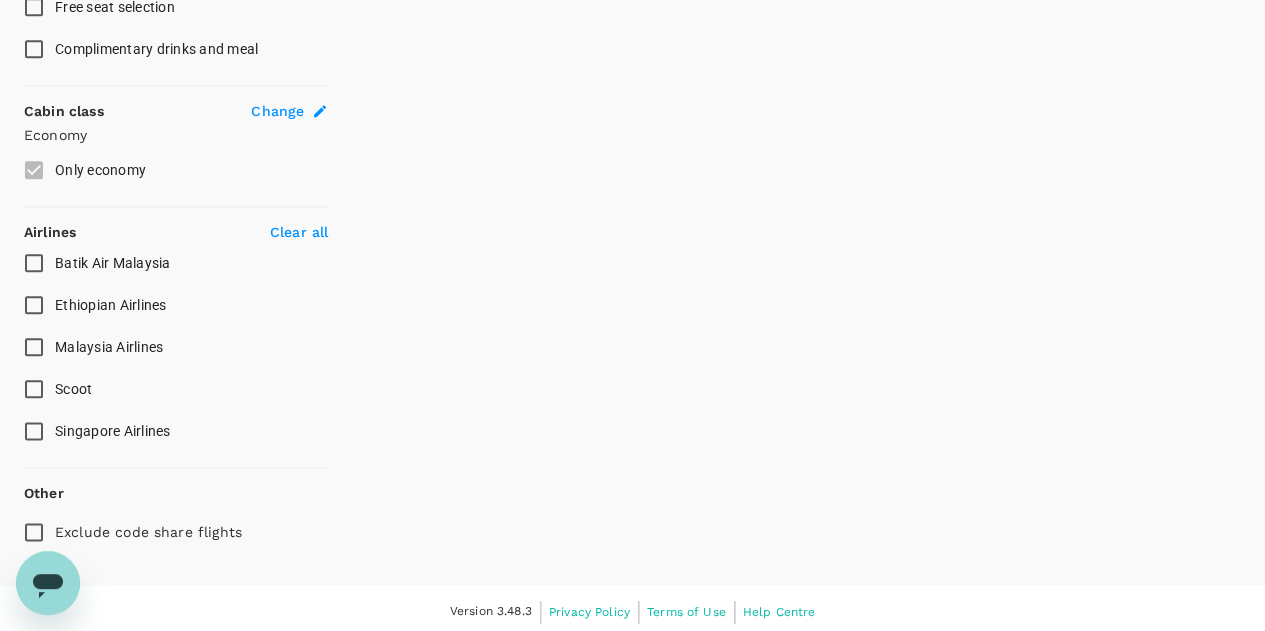 scroll, scrollTop: 1015, scrollLeft: 0, axis: vertical 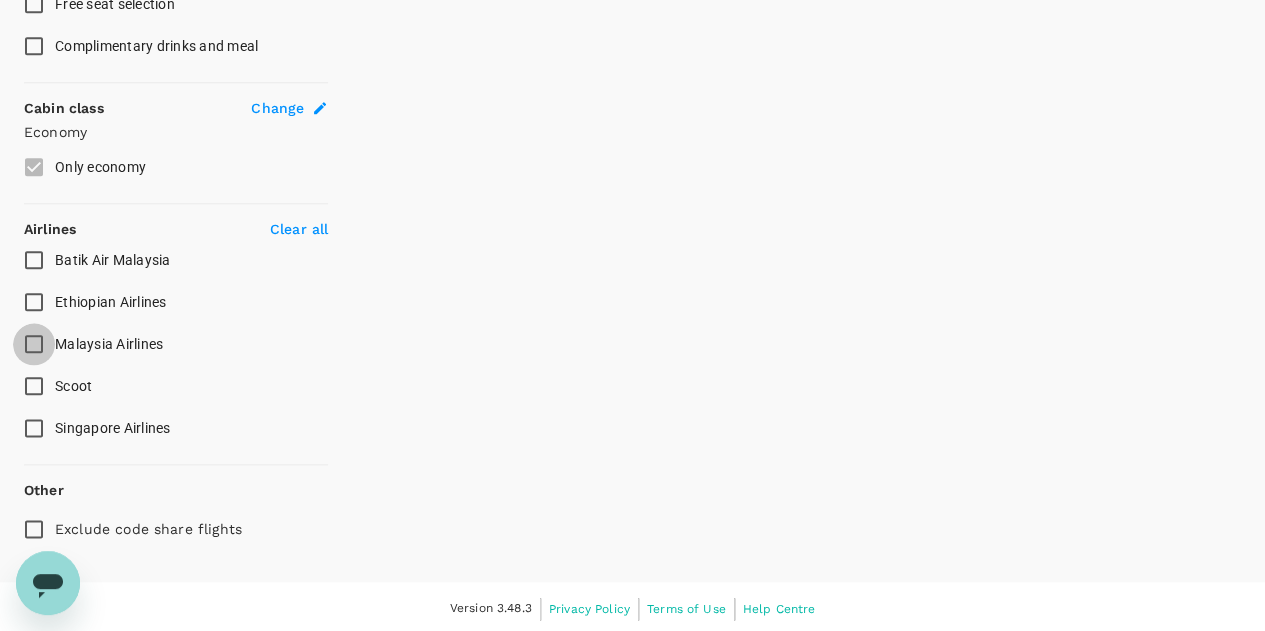 click on "Malaysia Airlines" at bounding box center (34, 344) 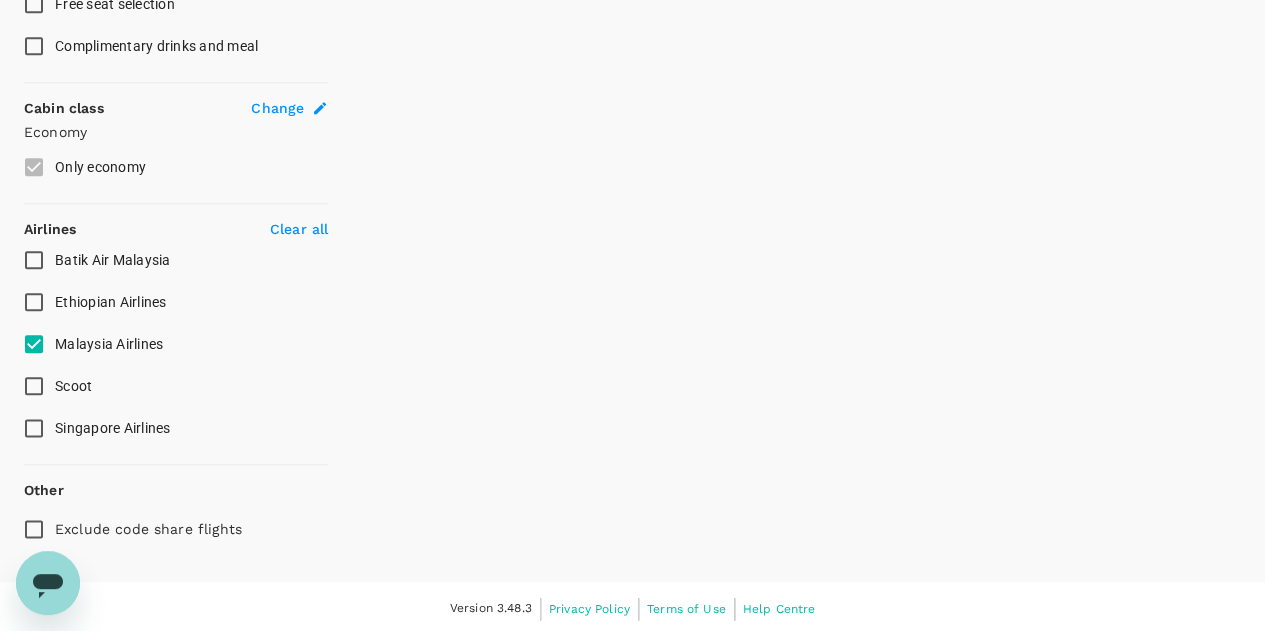 click on "Batik Air Malaysia" at bounding box center (34, 260) 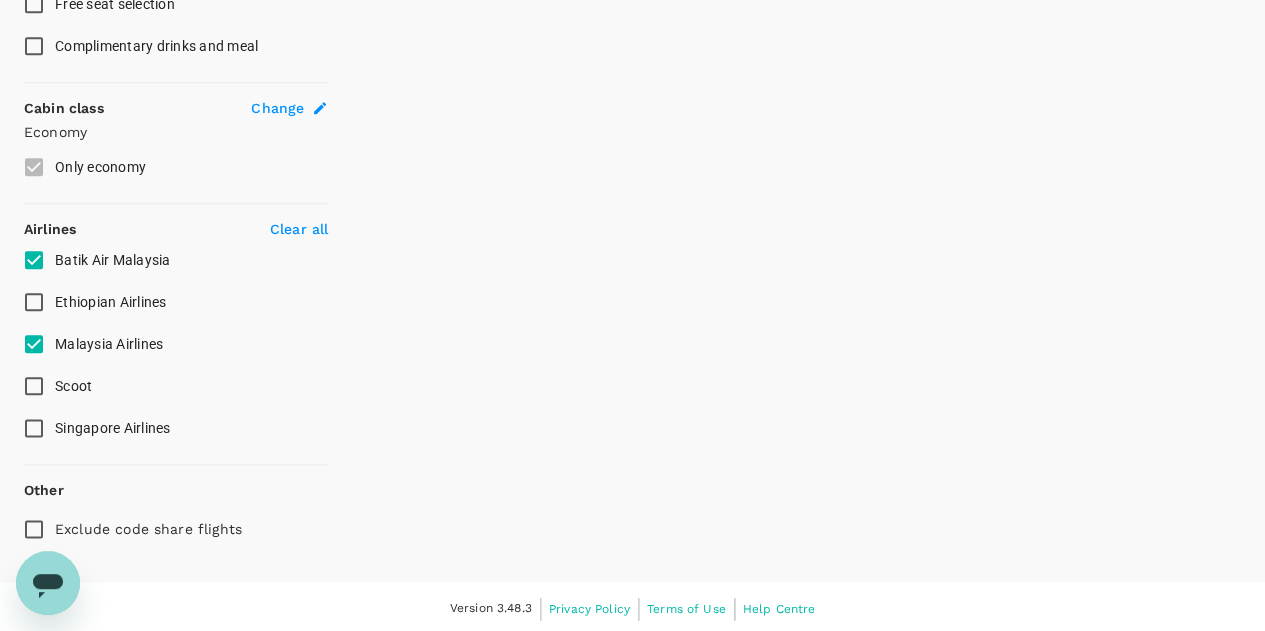 click on "Singapore Airlines" at bounding box center [34, 428] 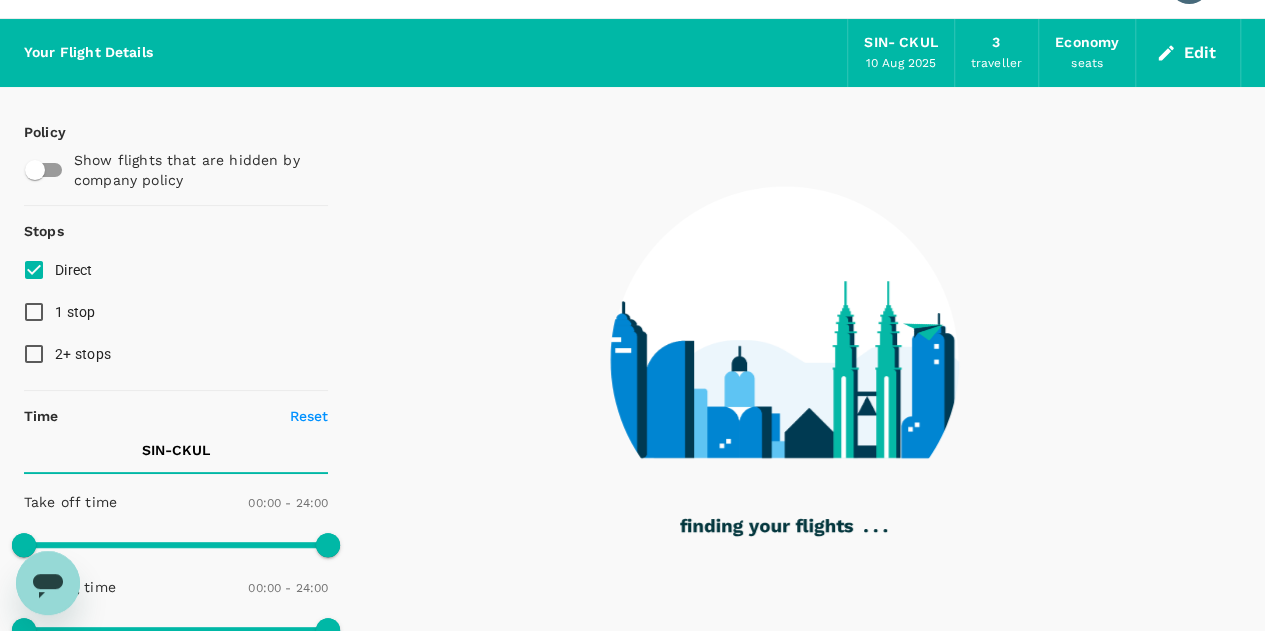 scroll, scrollTop: 0, scrollLeft: 0, axis: both 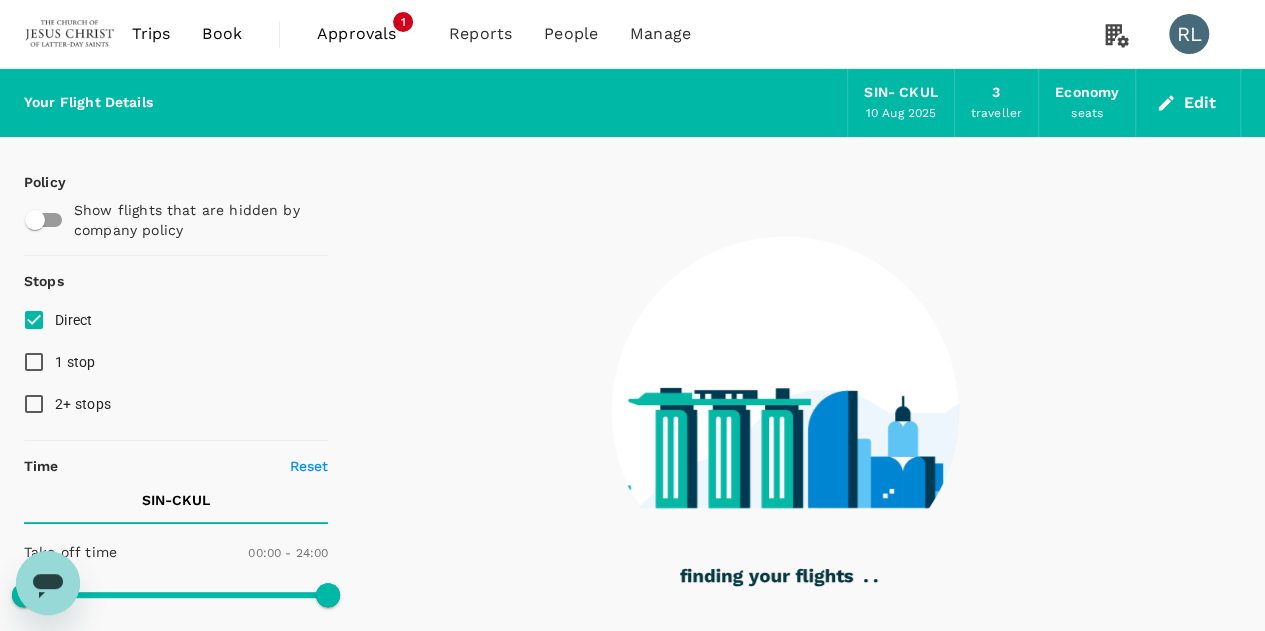 checkbox on "false" 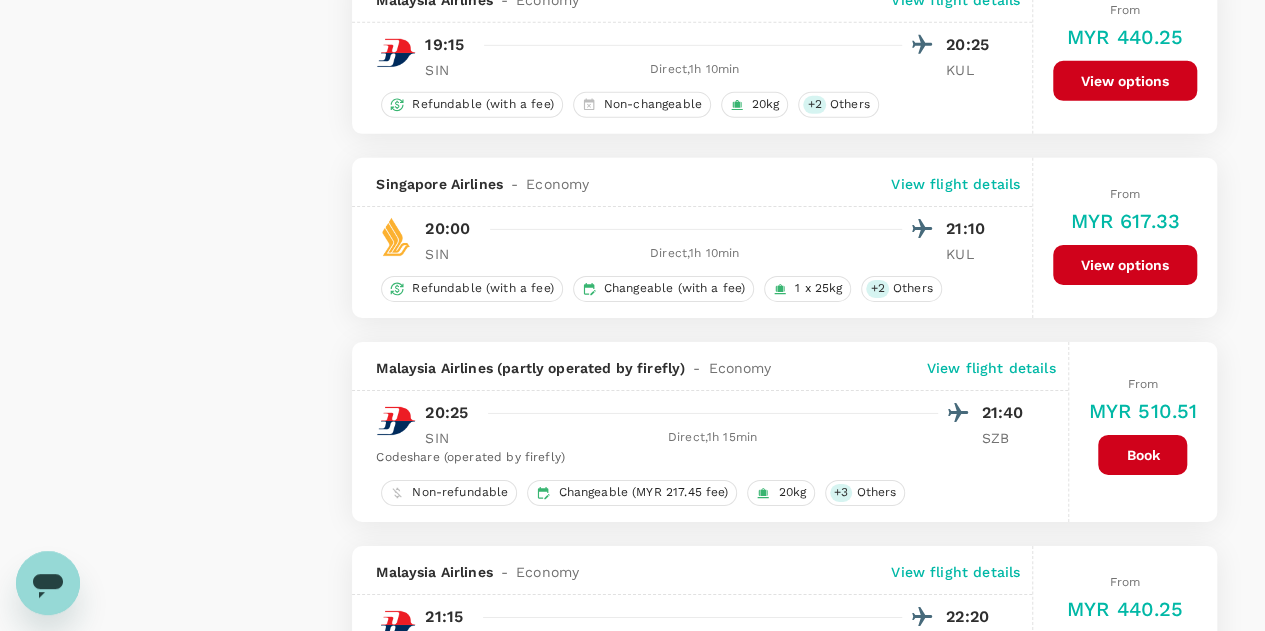 scroll, scrollTop: 3100, scrollLeft: 0, axis: vertical 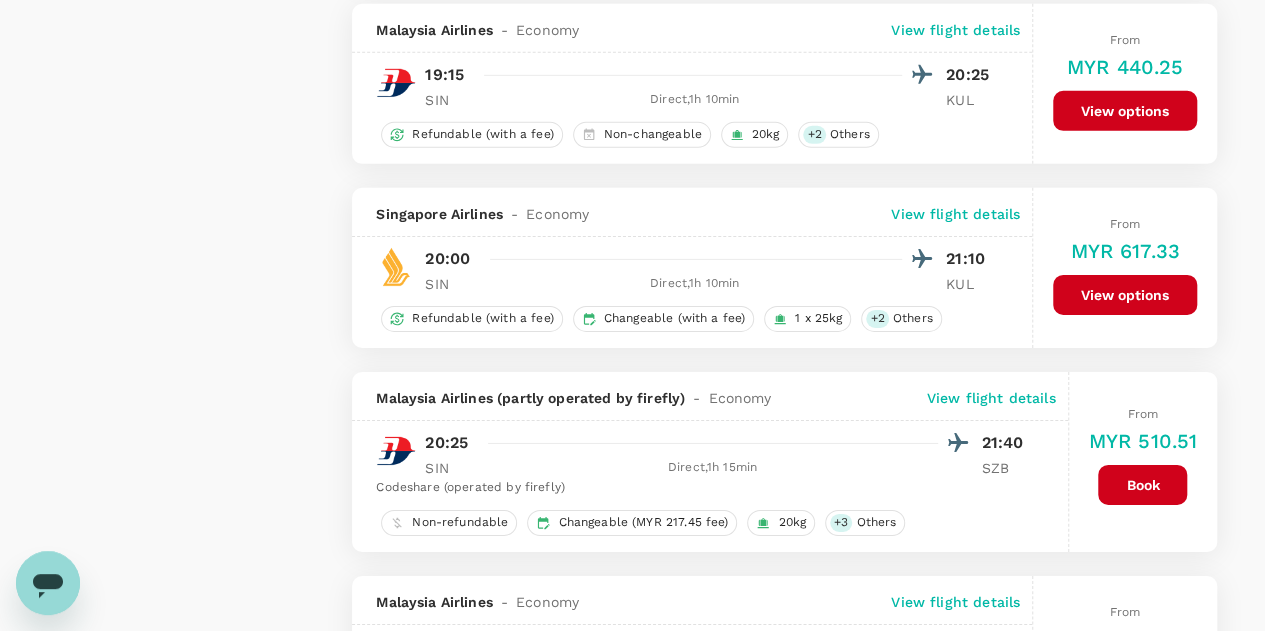 click on "View flight details" at bounding box center [991, 398] 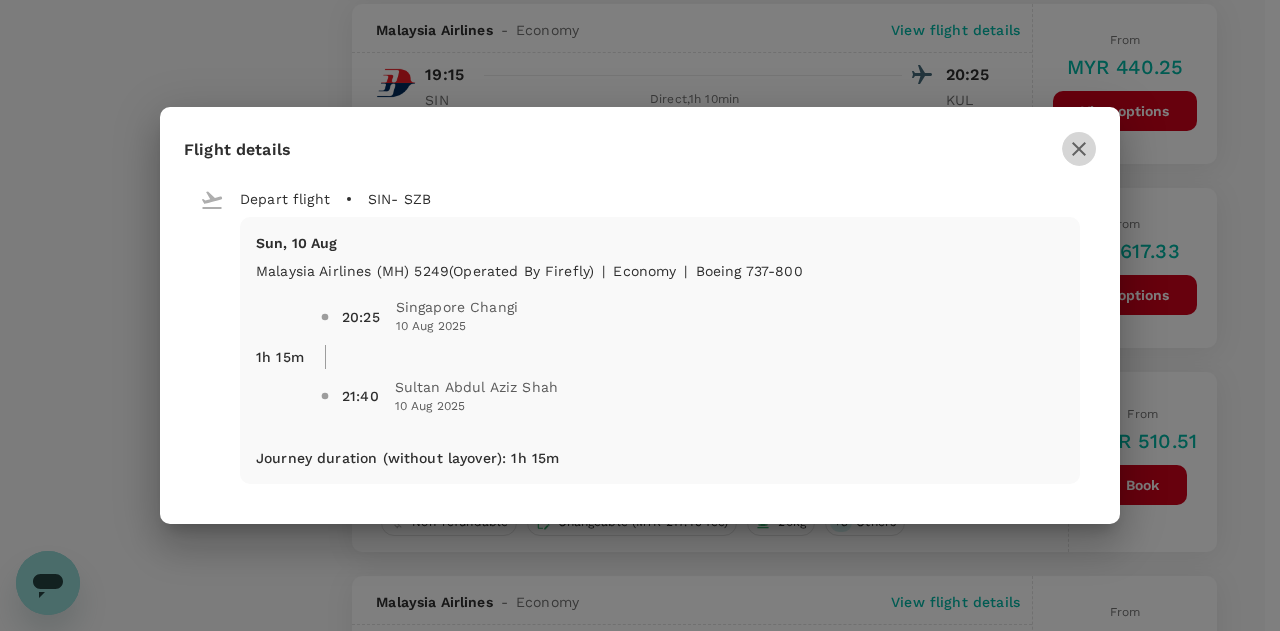 click 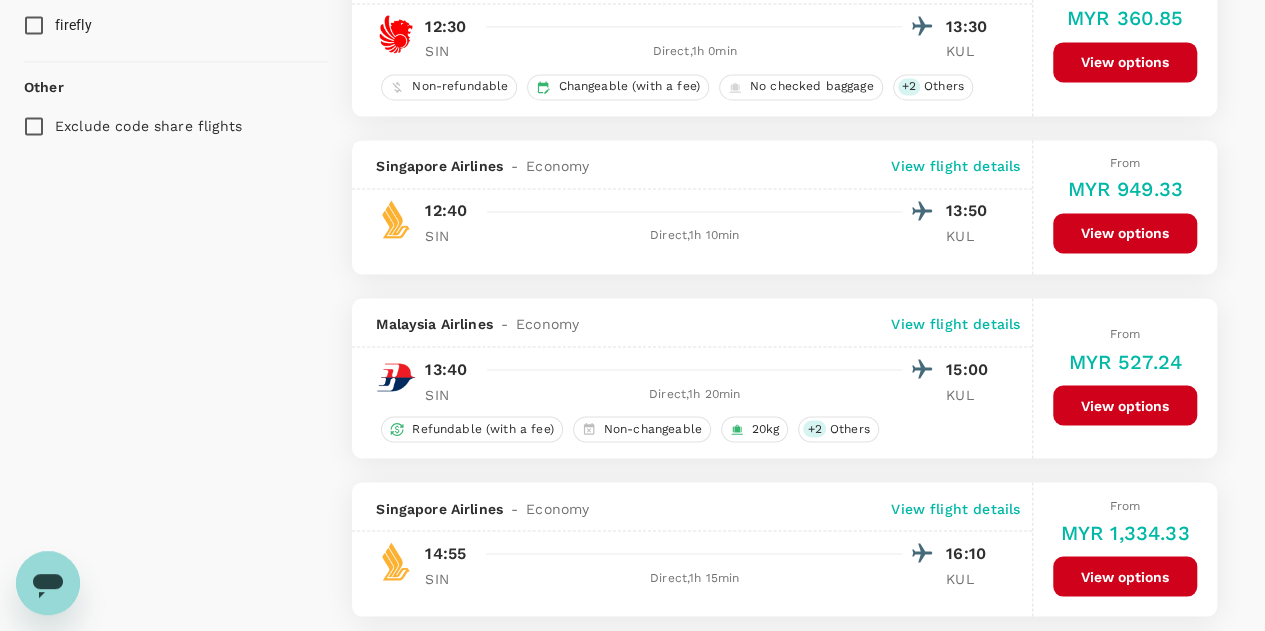 scroll, scrollTop: 1400, scrollLeft: 0, axis: vertical 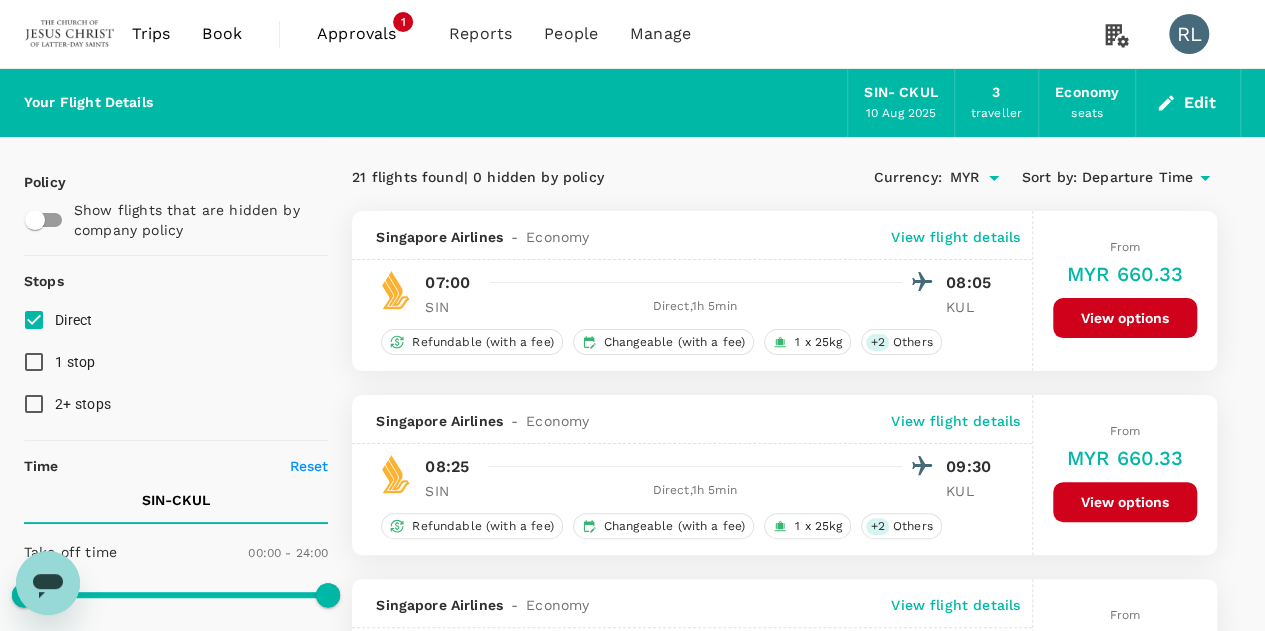 click 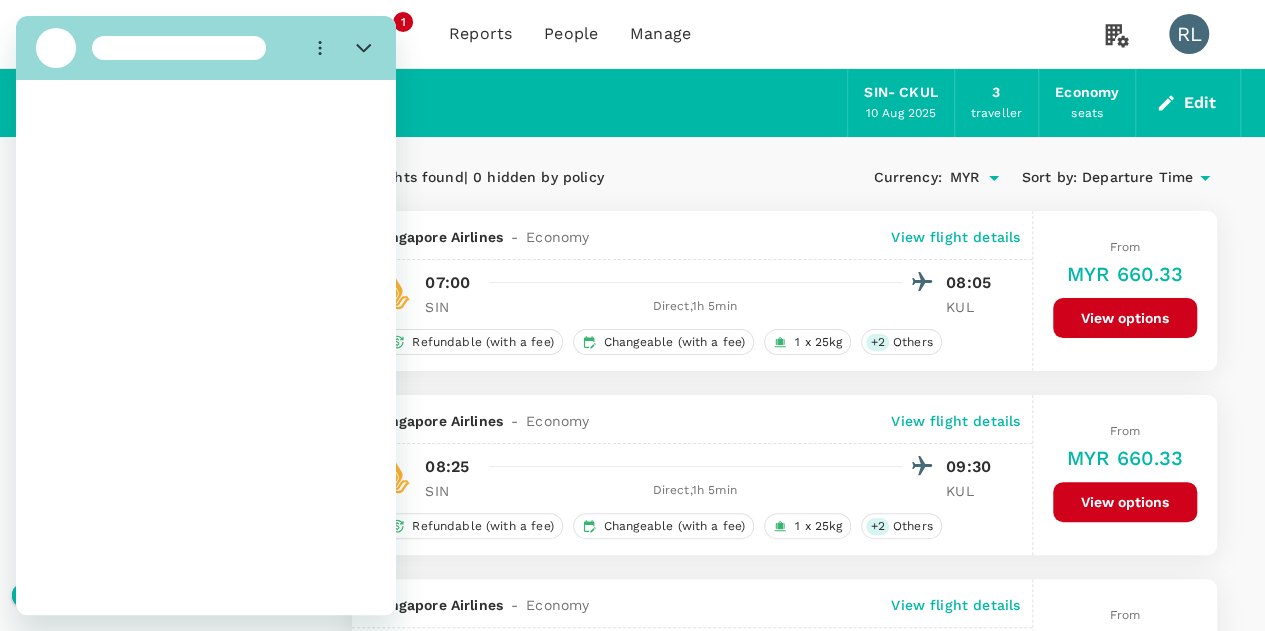scroll, scrollTop: 0, scrollLeft: 0, axis: both 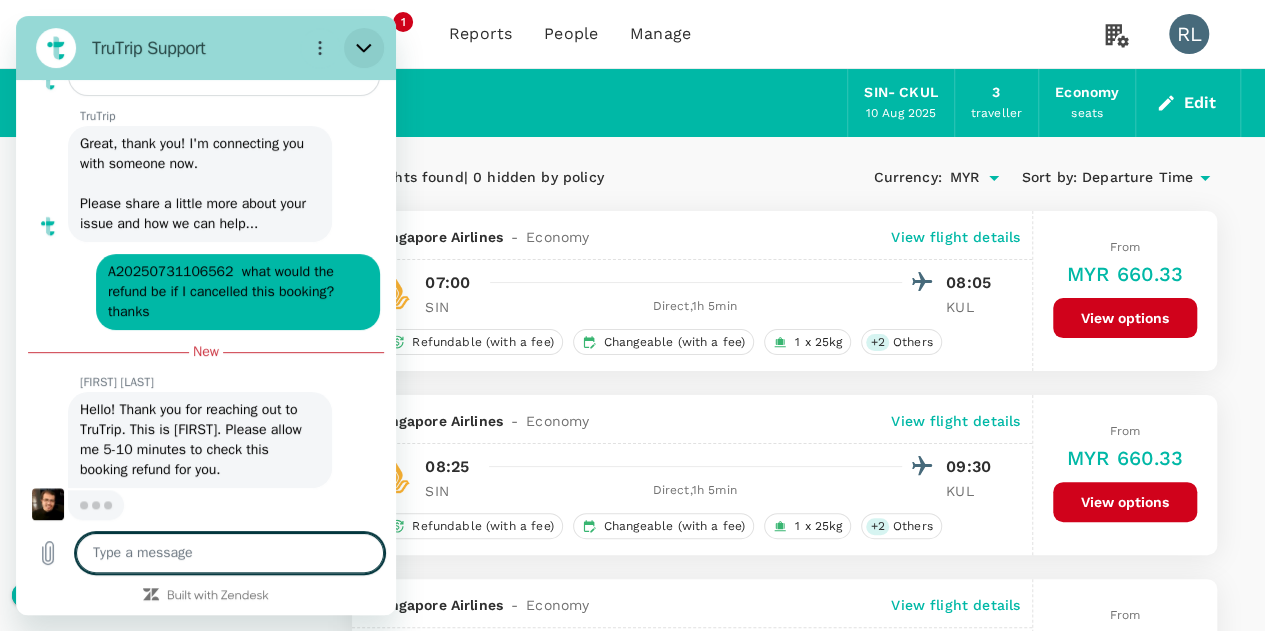 click at bounding box center [364, 48] 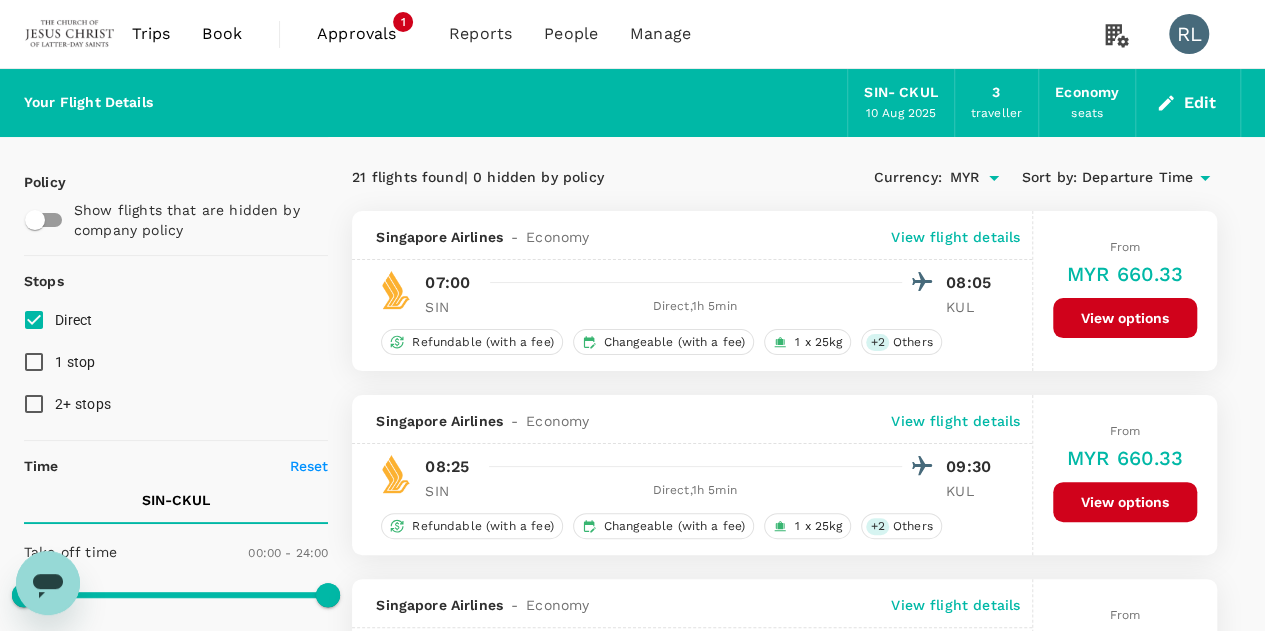click on "Book" at bounding box center [222, 34] 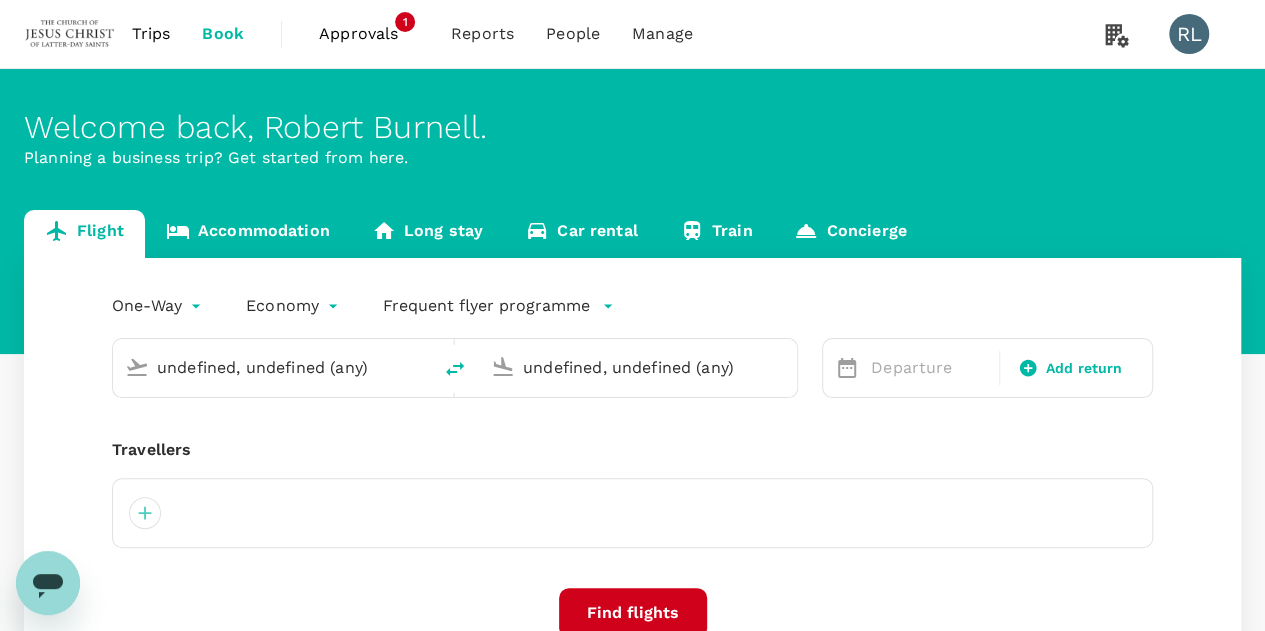 type 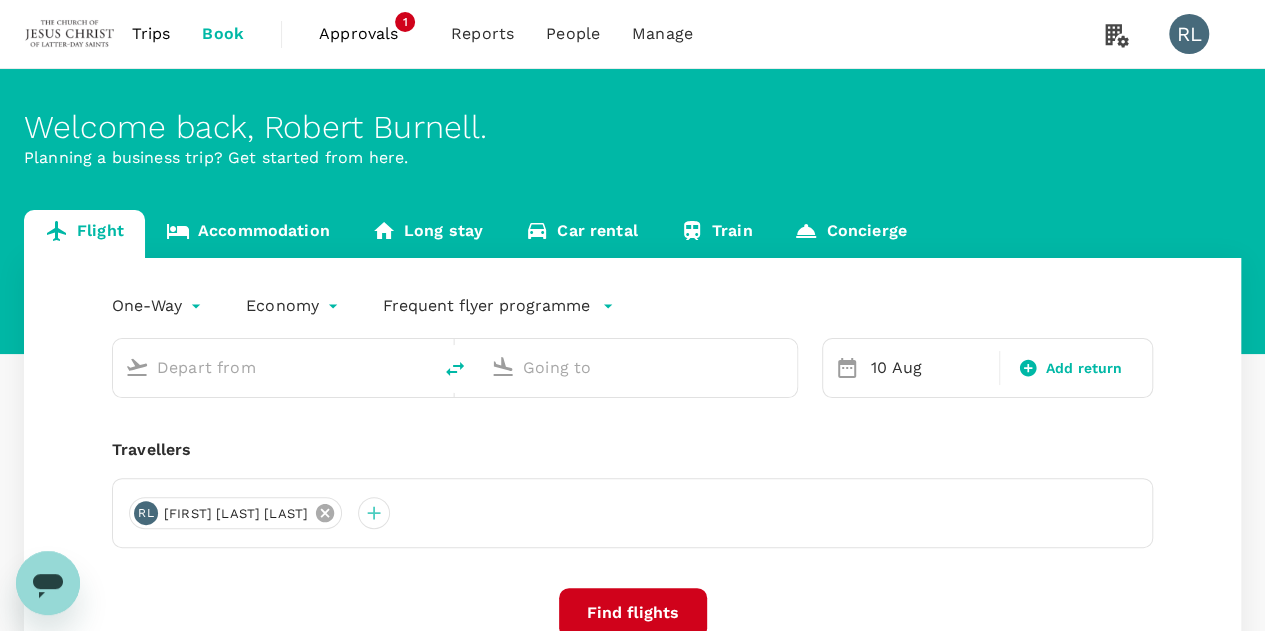 click 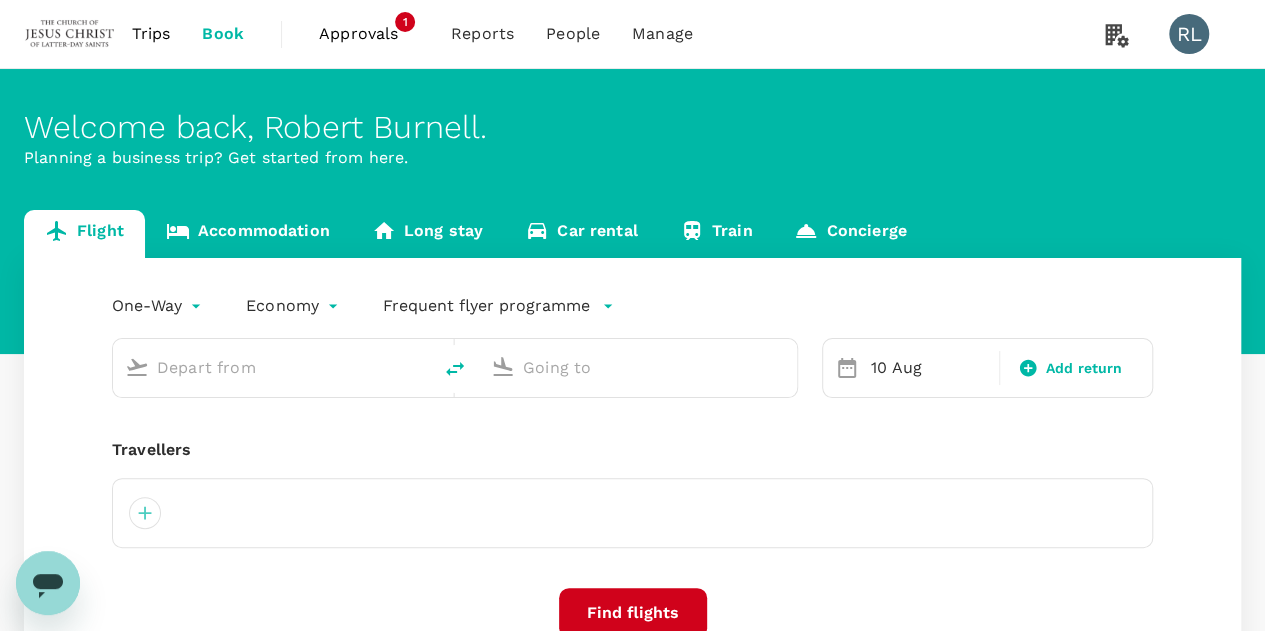 type on "Singapore Changi (SIN)" 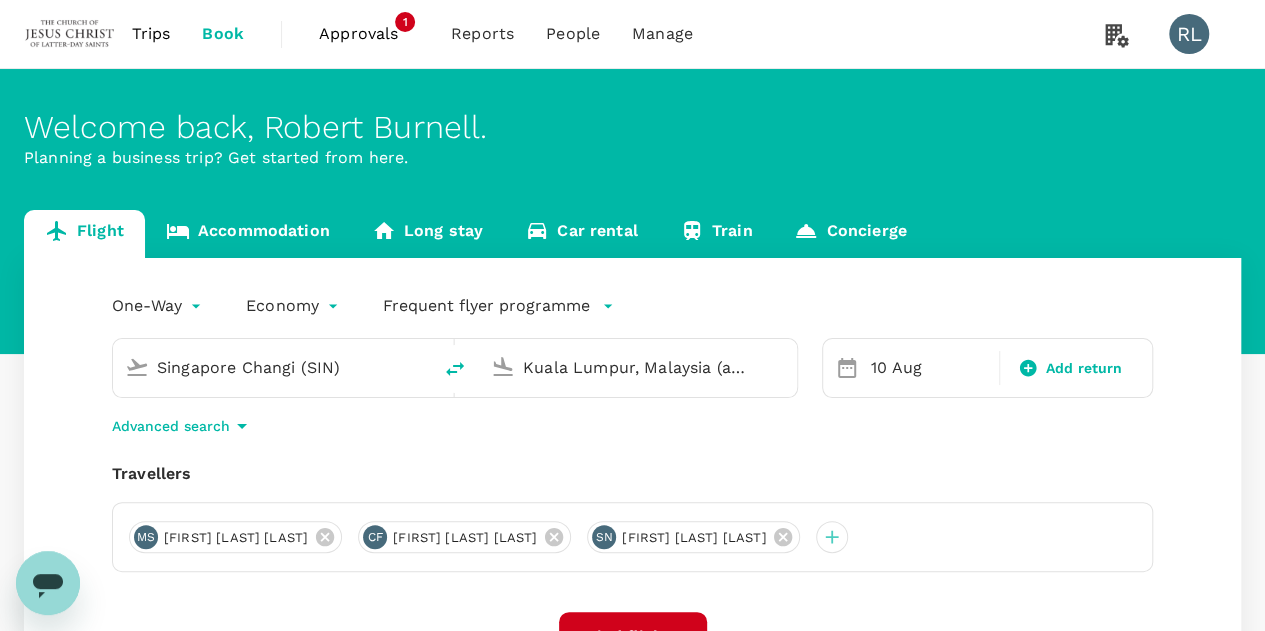 type 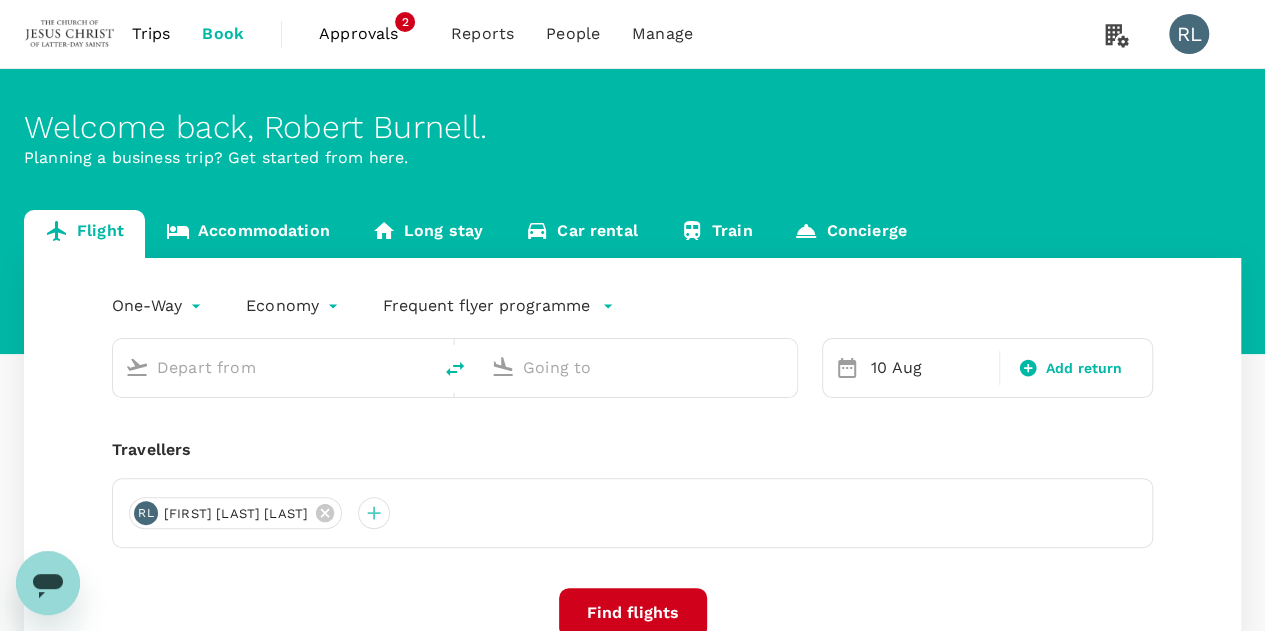 type on "Singapore Changi (SIN)" 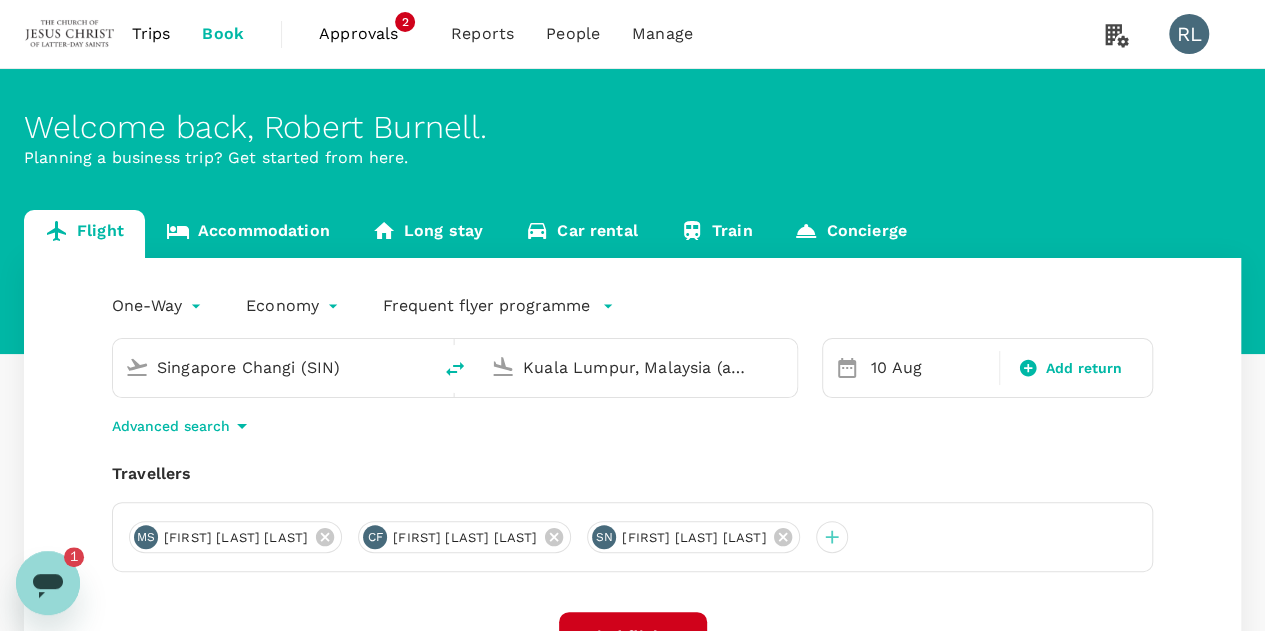 scroll, scrollTop: 0, scrollLeft: 0, axis: both 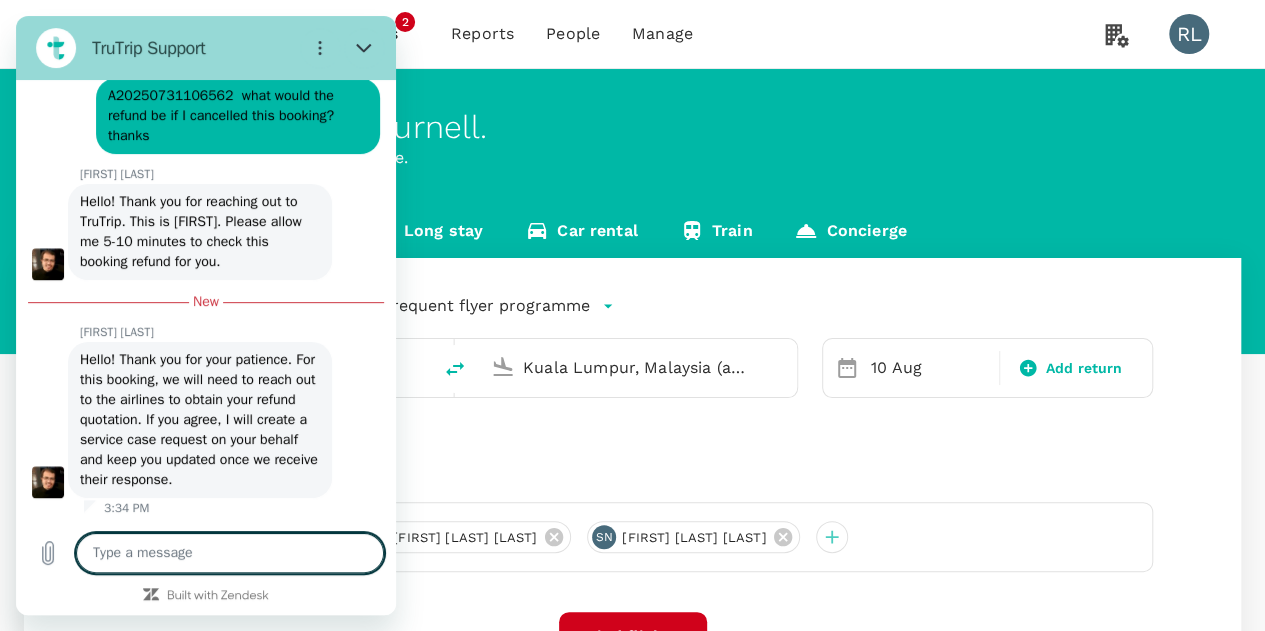click on "Singapore Changi (SIN) Kuala Lumpur, Malaysia (any)" at bounding box center (443, 356) 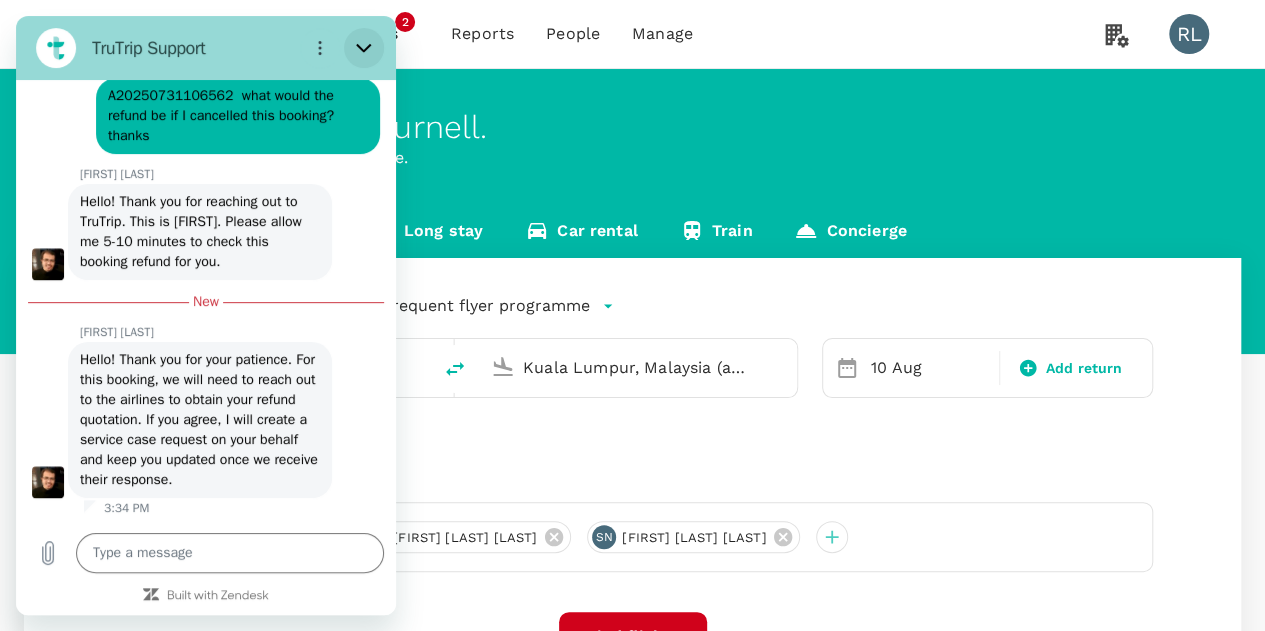 click 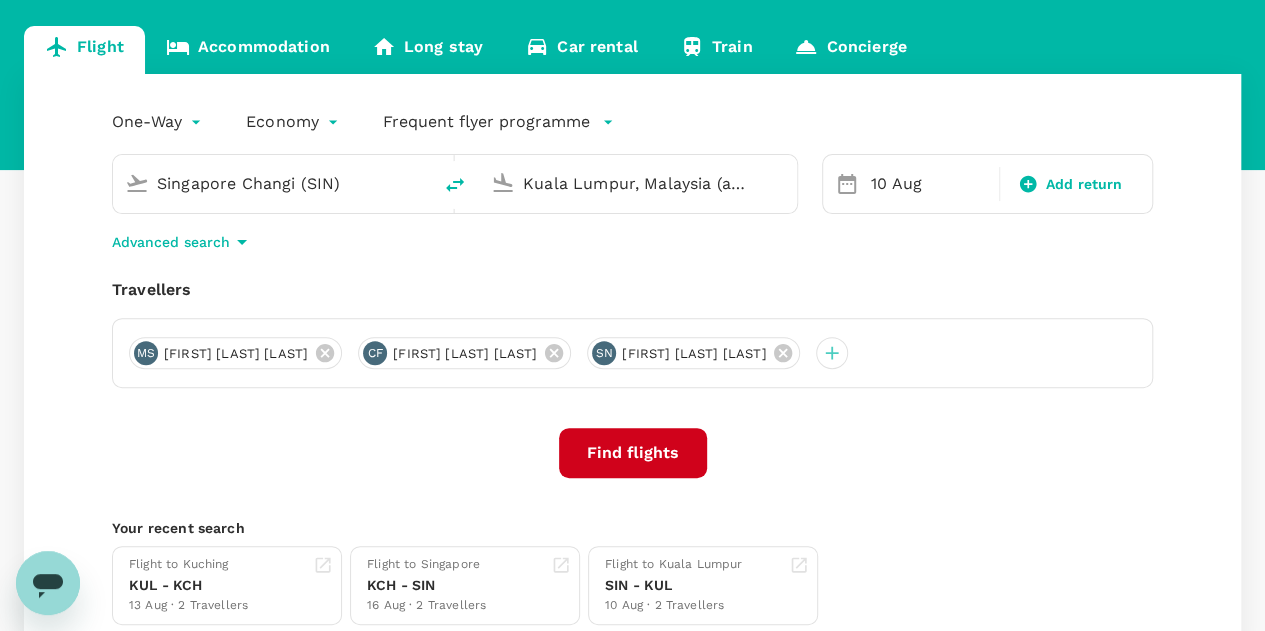 scroll, scrollTop: 300, scrollLeft: 0, axis: vertical 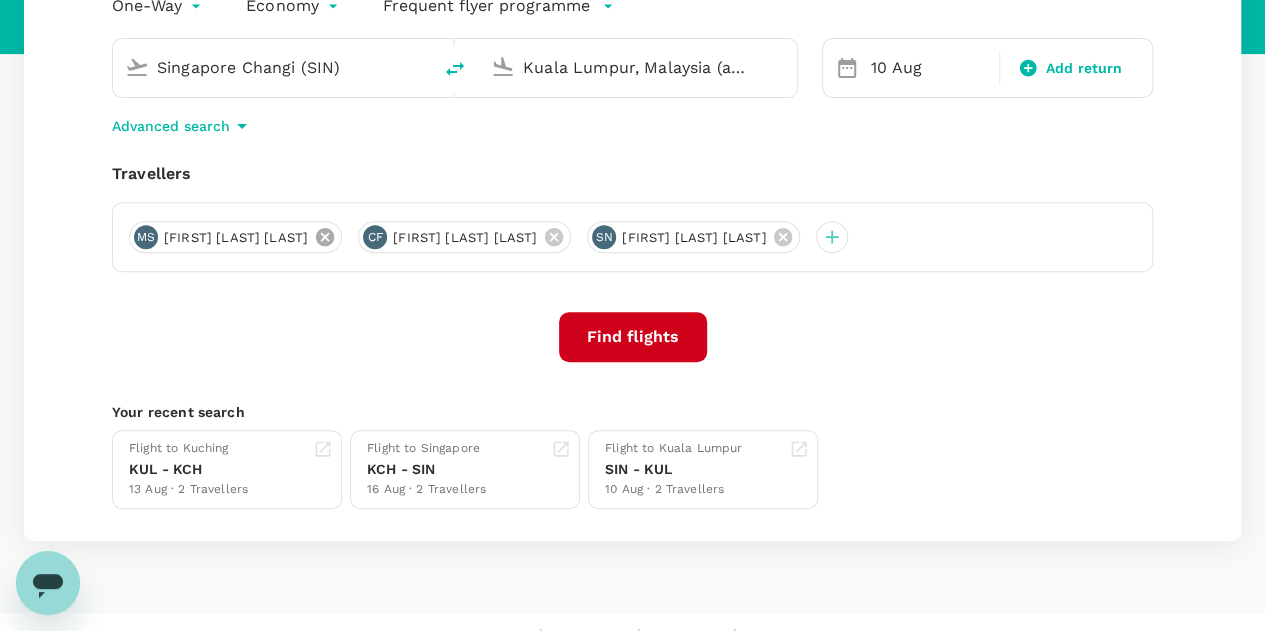 click 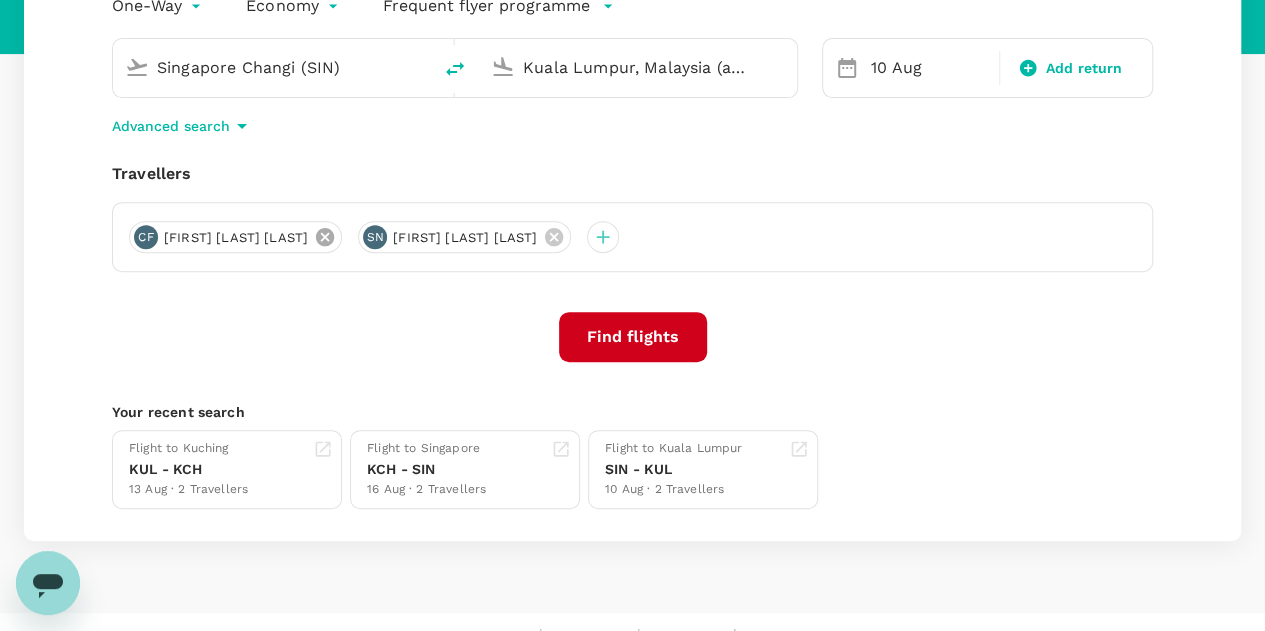 click 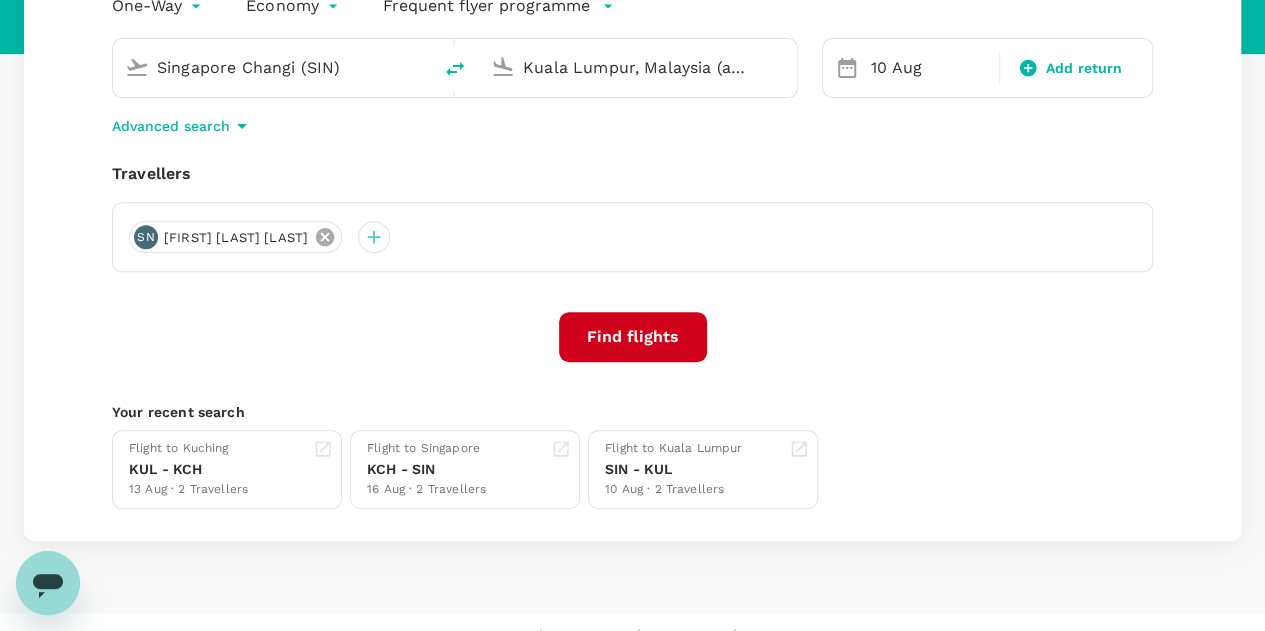 click 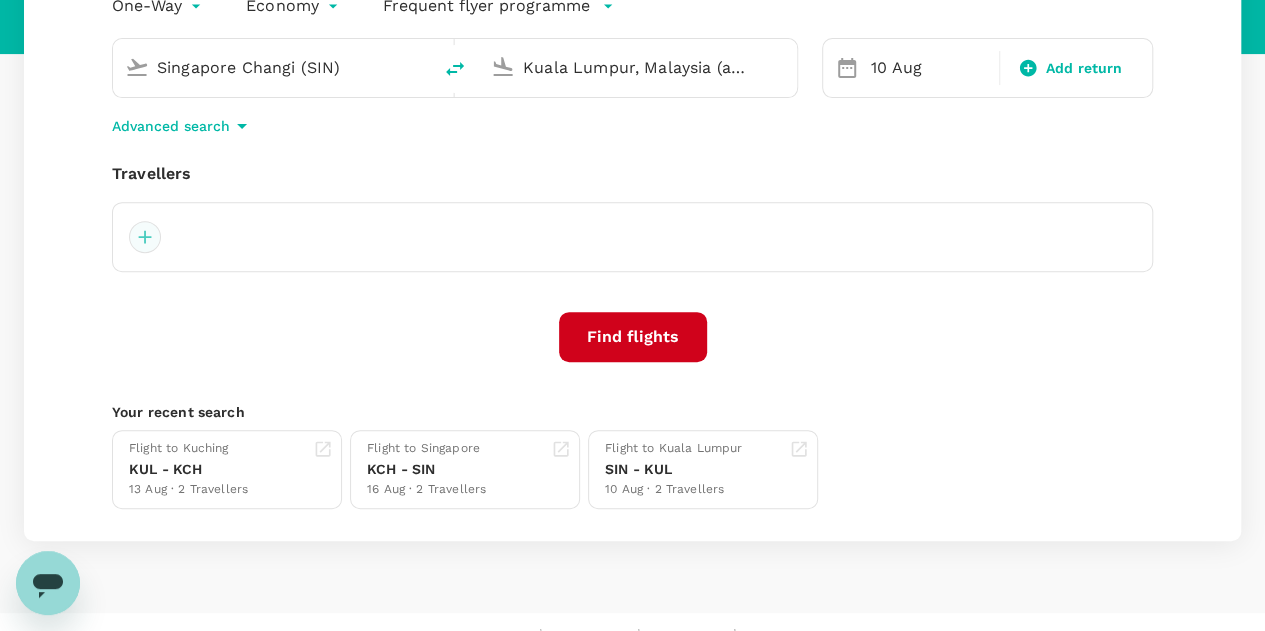 click at bounding box center (145, 237) 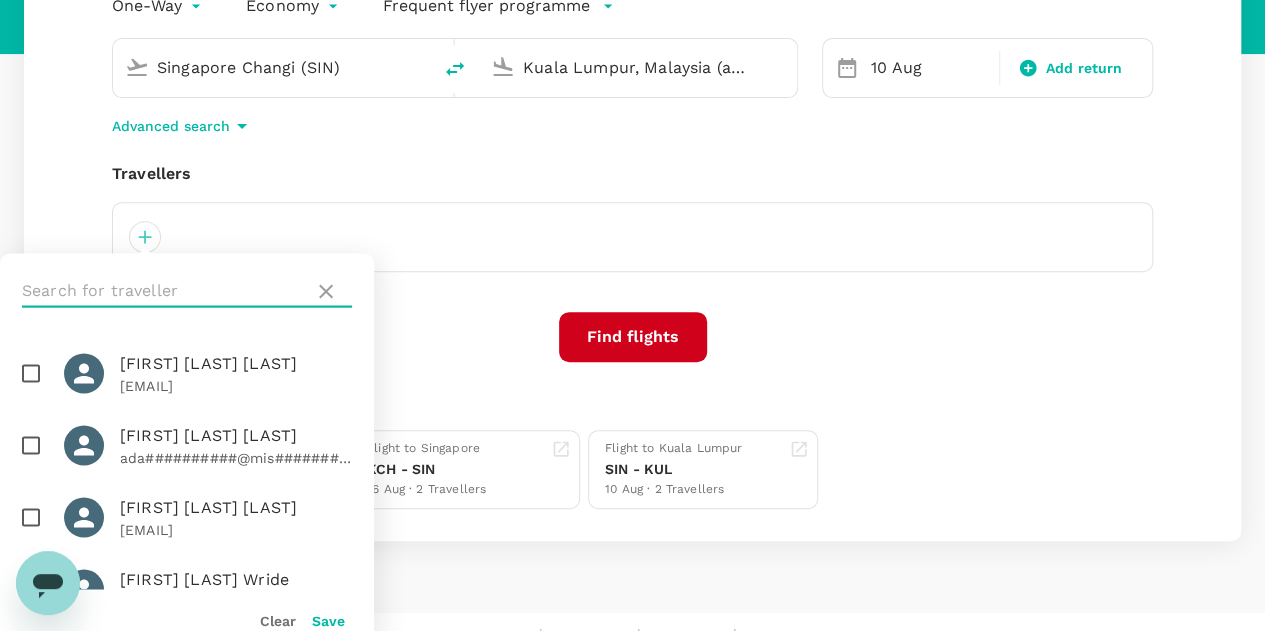 click at bounding box center [164, 291] 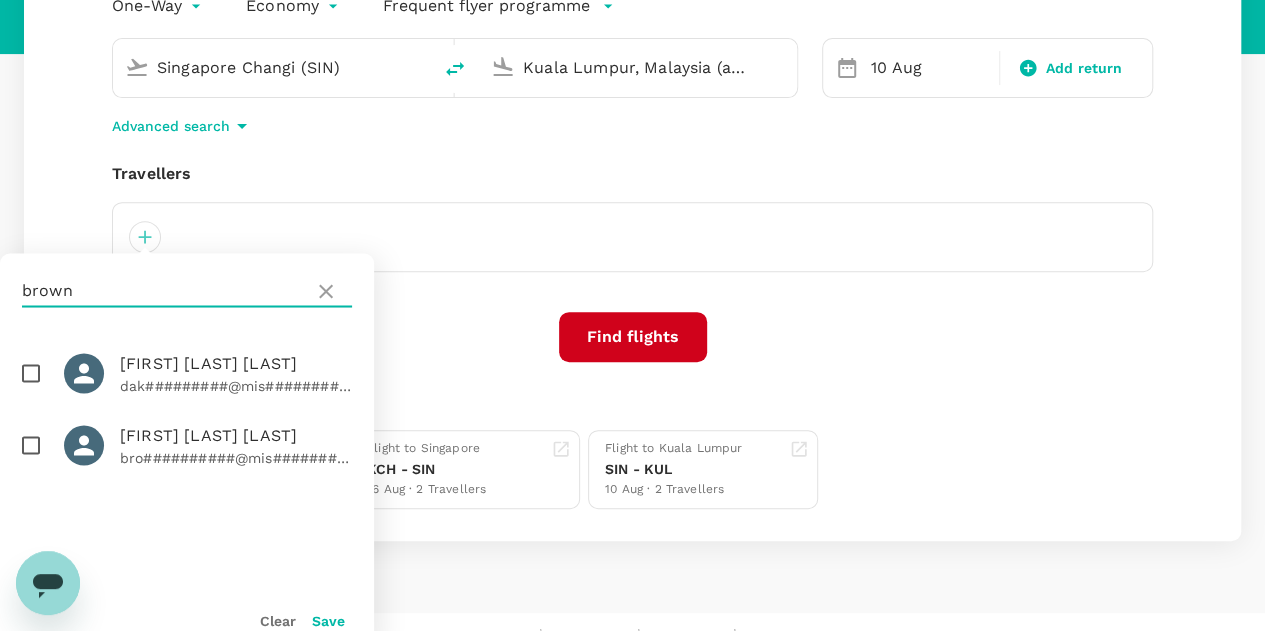 type on "brown" 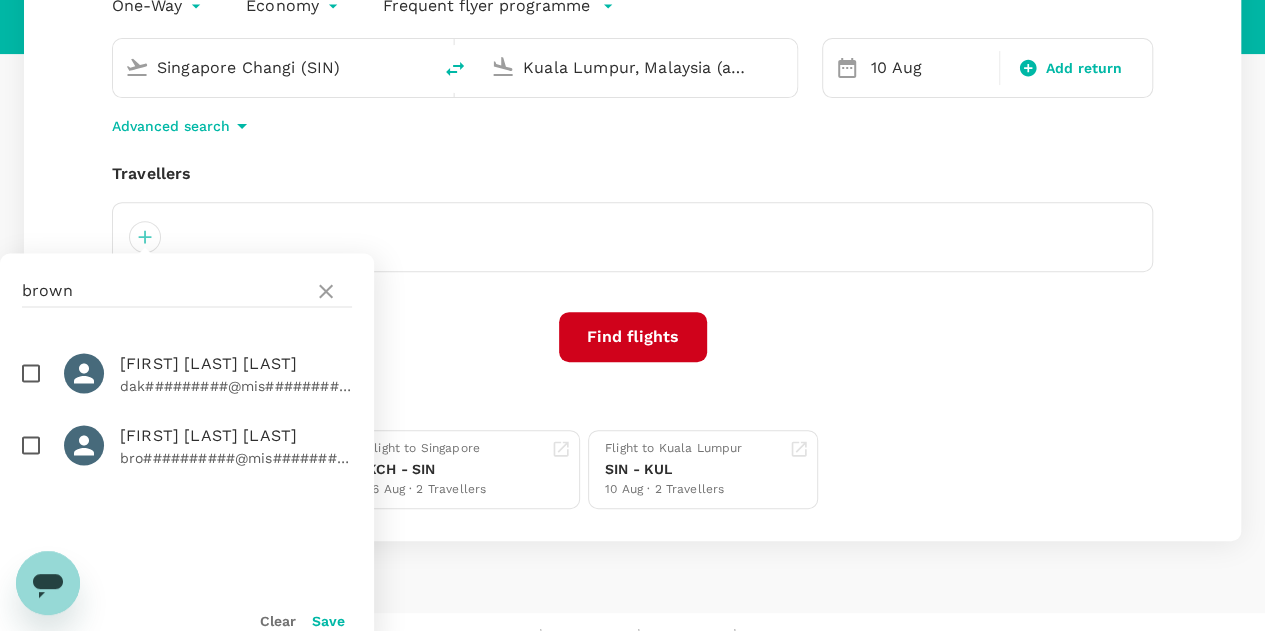 click at bounding box center (31, 445) 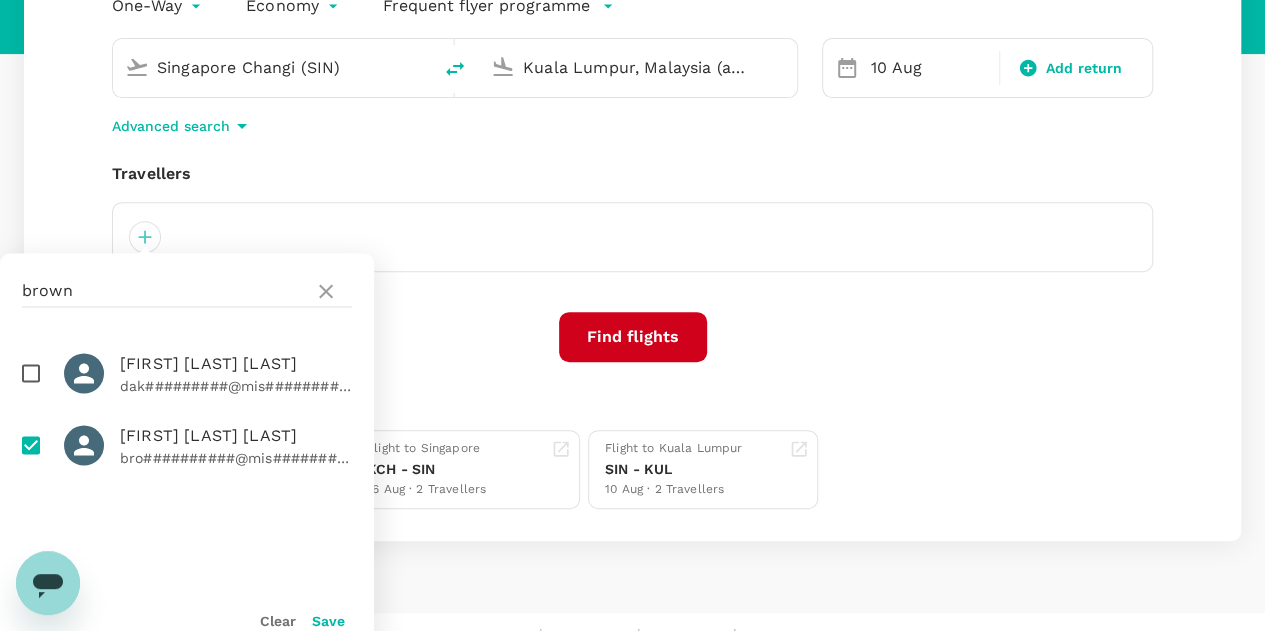 click on "Save" at bounding box center (328, 620) 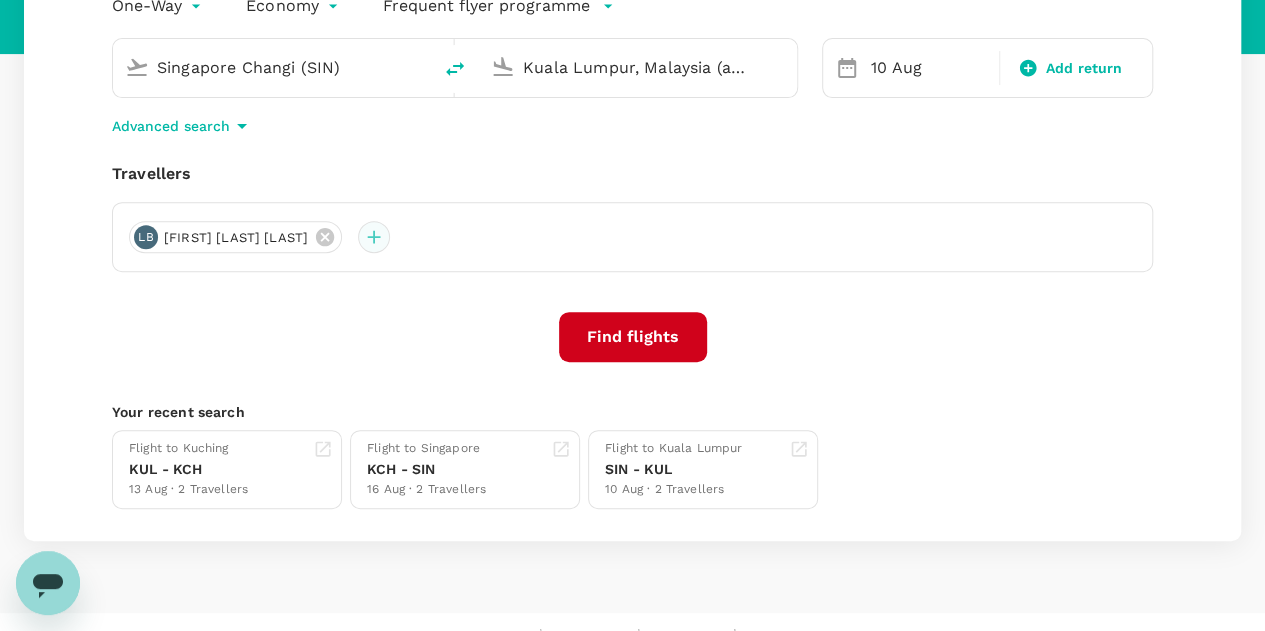 click at bounding box center [374, 237] 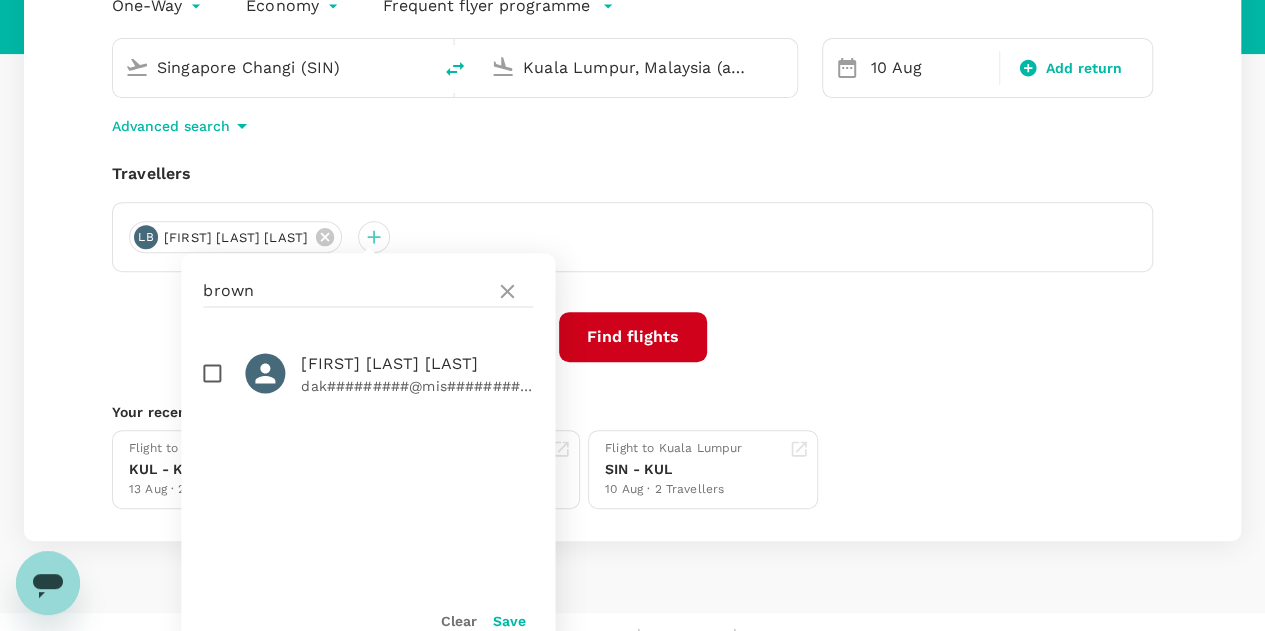 click at bounding box center [212, 373] 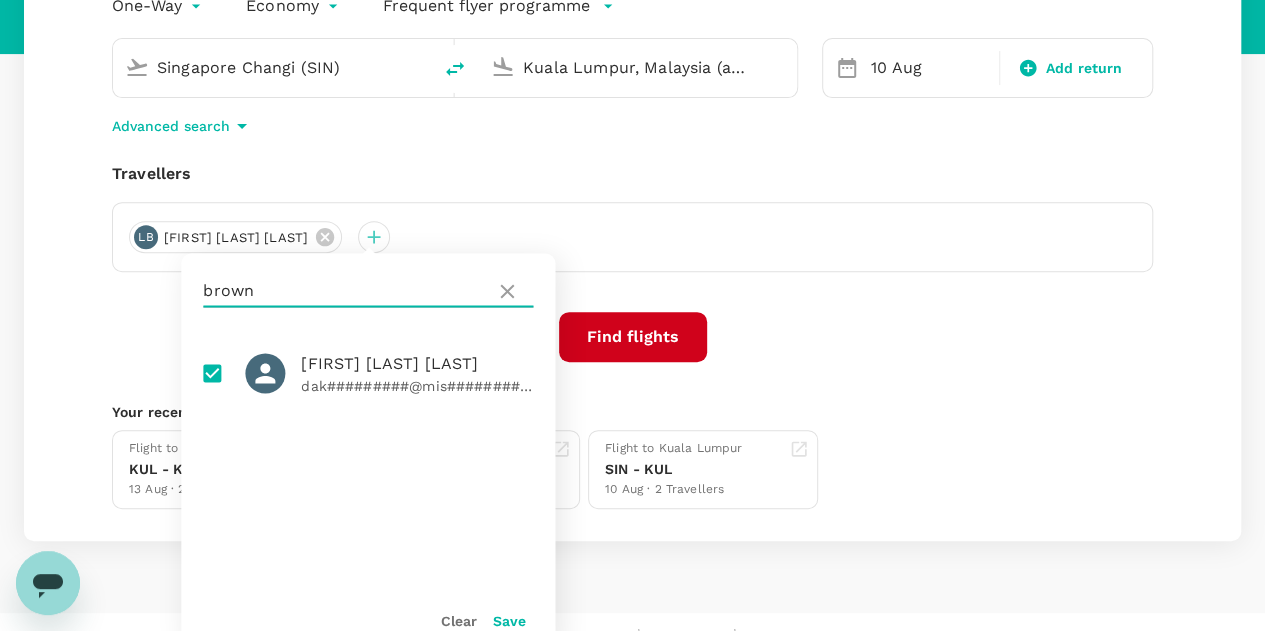 drag, startPoint x: 288, startPoint y: 294, endPoint x: 207, endPoint y: 288, distance: 81.22192 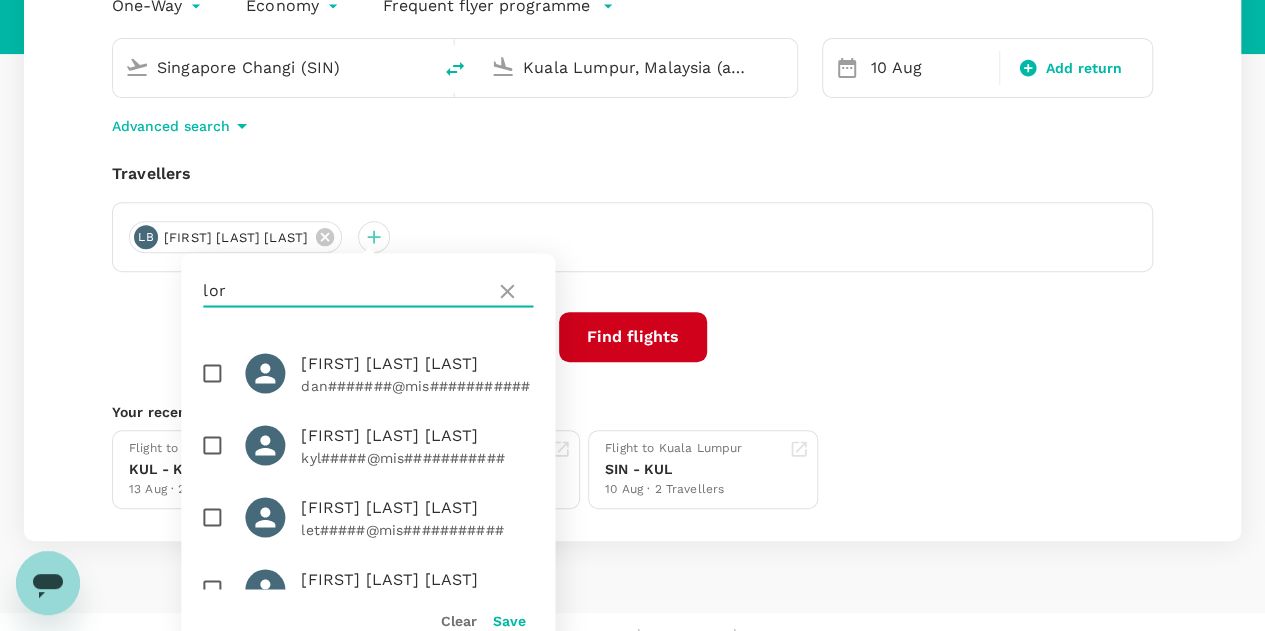 type on "lor" 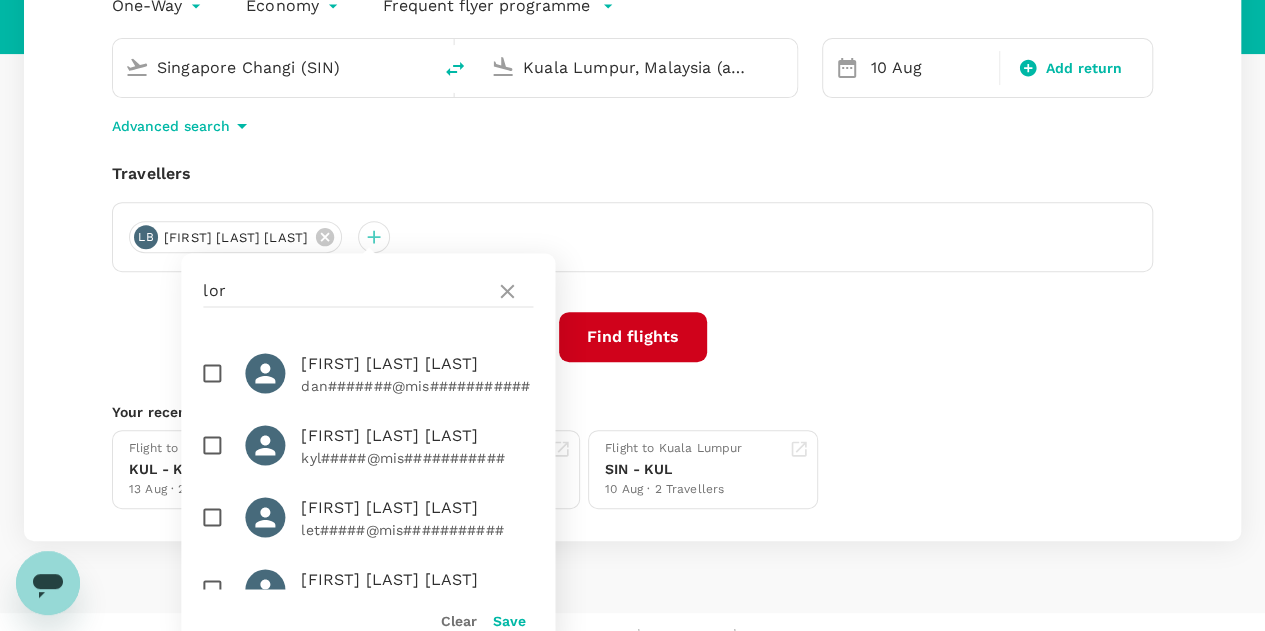 click at bounding box center [212, 445] 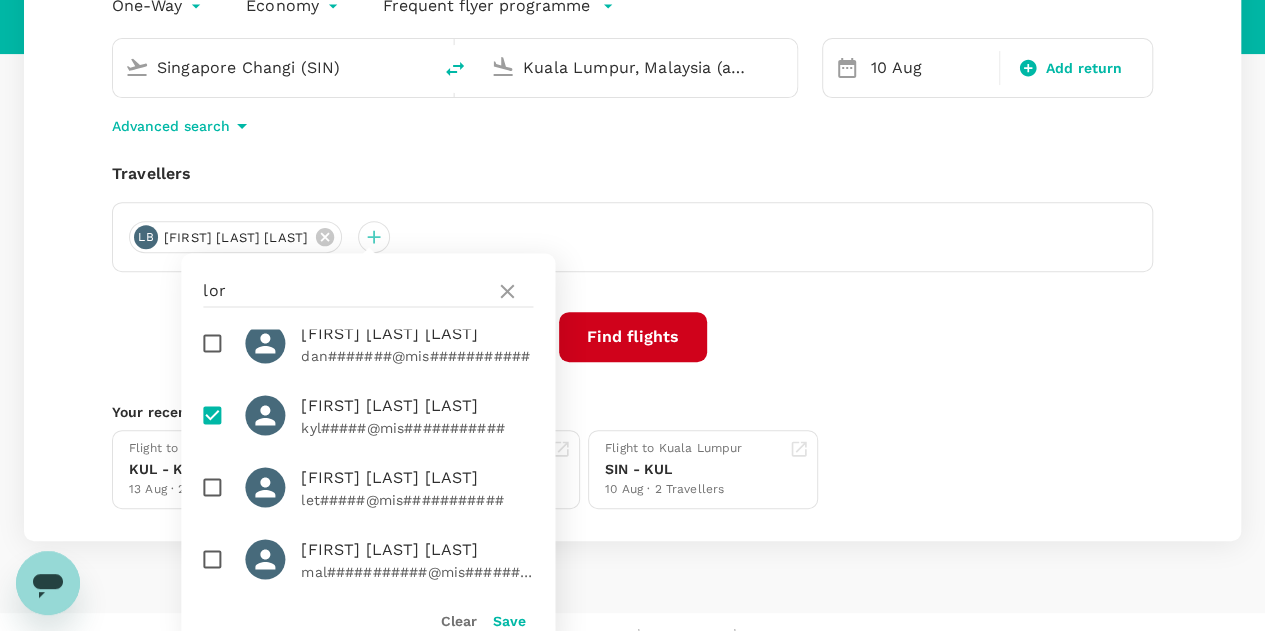 scroll, scrollTop: 44, scrollLeft: 0, axis: vertical 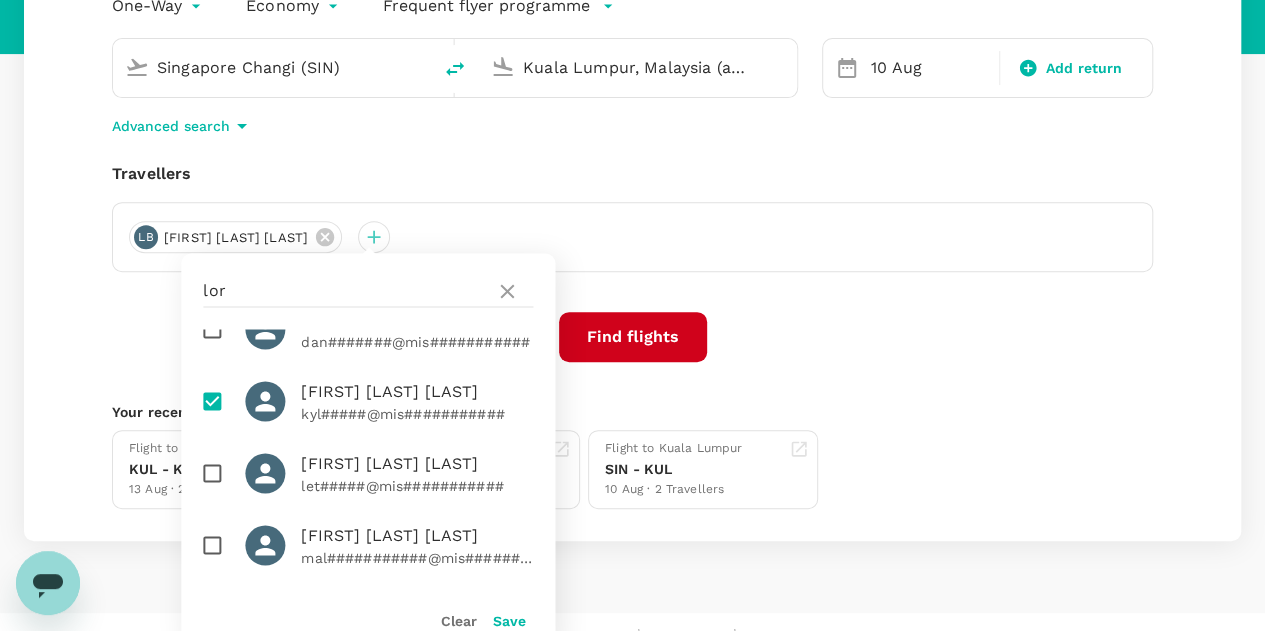click on "Save" at bounding box center (509, 620) 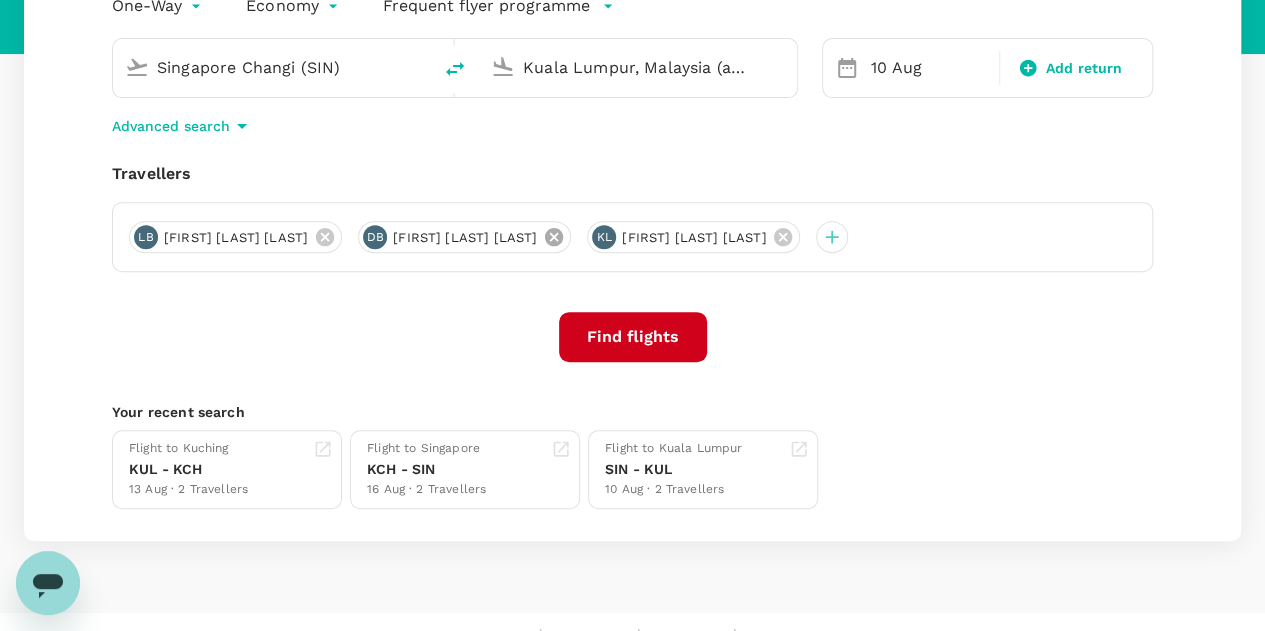 click 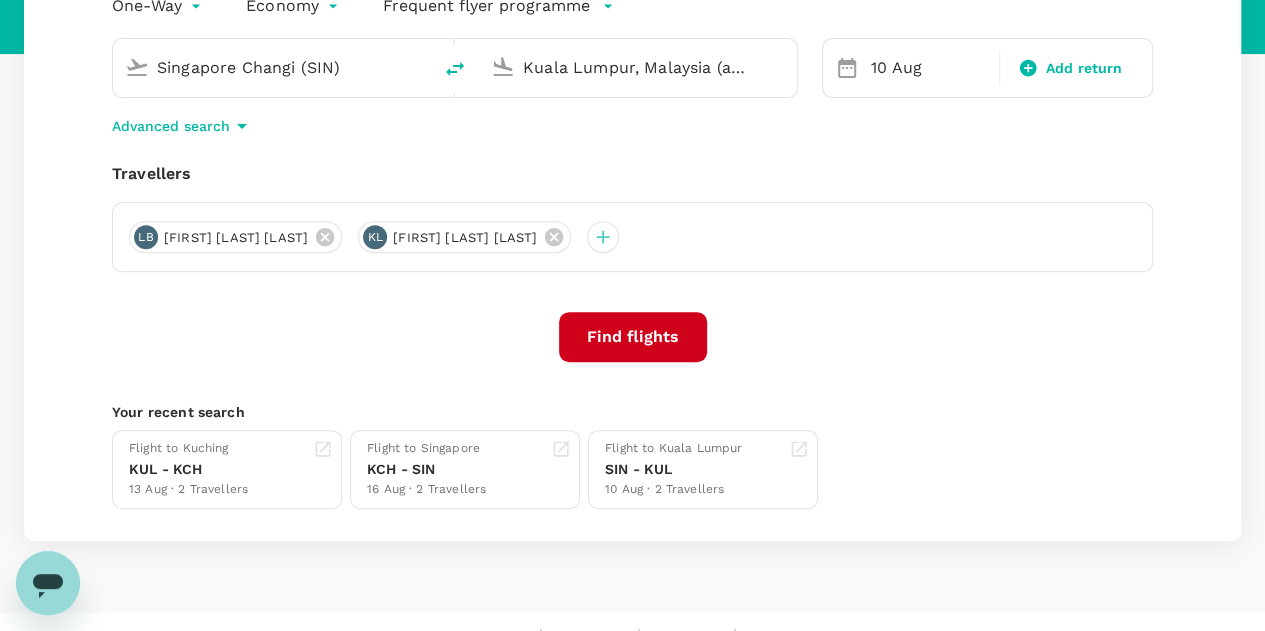 click on "One-Way oneway Economy economy Frequent flyer programme Singapore Changi (SIN) Kuala Lumpur, Malaysia (any) 10 Aug Add return Advanced search Travellers   LB Lincoln James Brown KL Kyle Tountxawg Lor Find flights Your recent search Flight to Kuching KUL - KCH 13 Aug · 2 Travellers Flight to Singapore KCH - SIN 16 Aug · 2 Travellers Flight to Kuala Lumpur SIN - KUL 10 Aug · 2 Travellers" at bounding box center [632, 249] 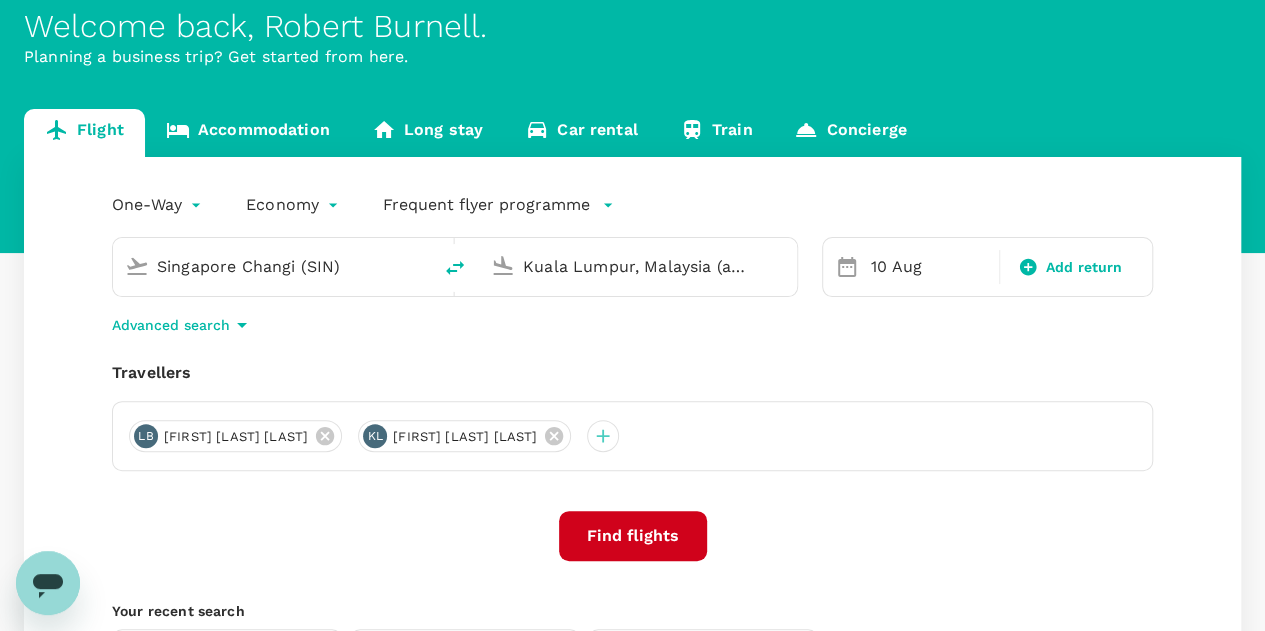 scroll, scrollTop: 100, scrollLeft: 0, axis: vertical 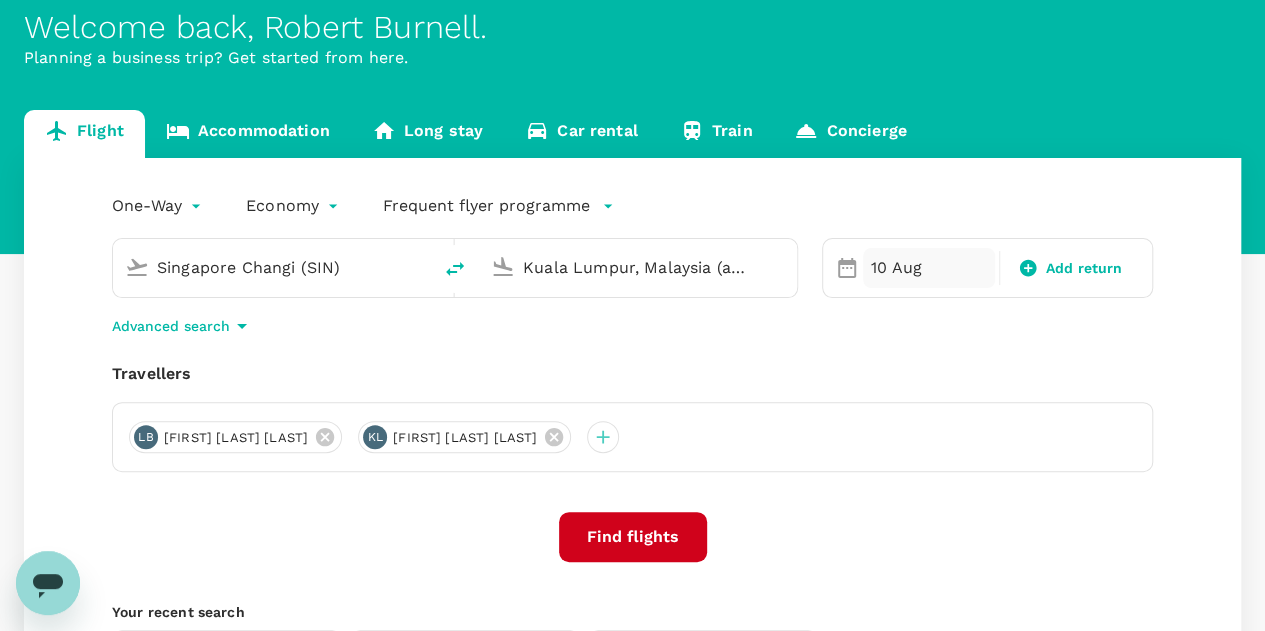 click on "10 Aug" at bounding box center [929, 268] 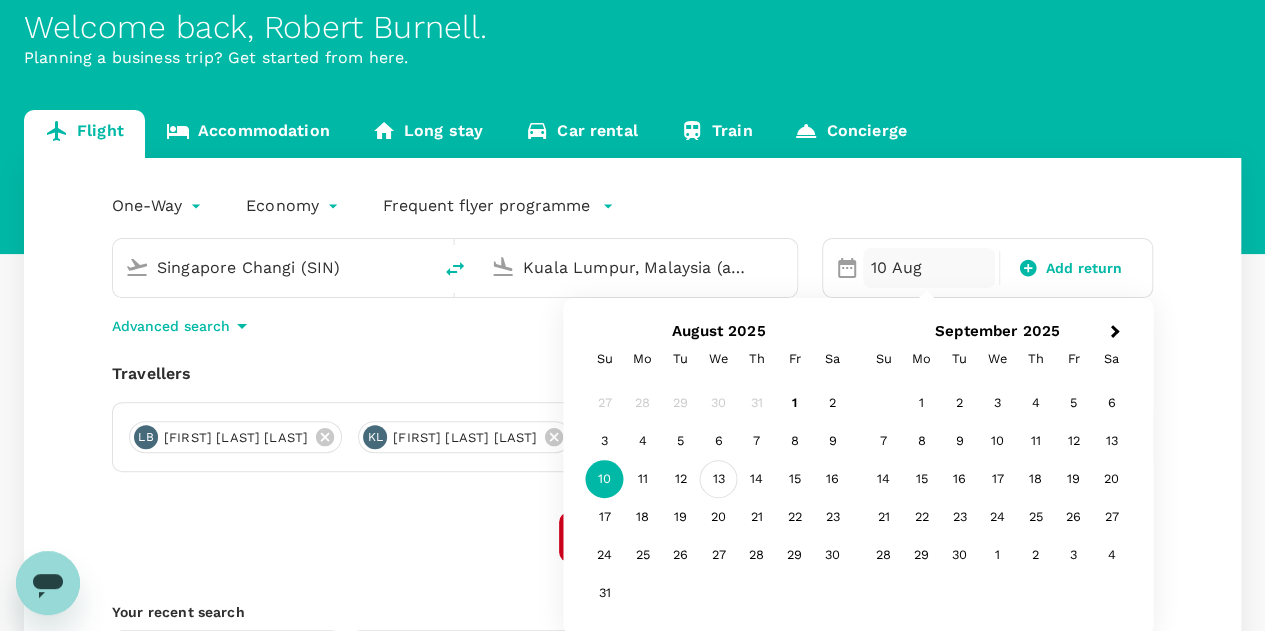 click on "13" at bounding box center [719, 479] 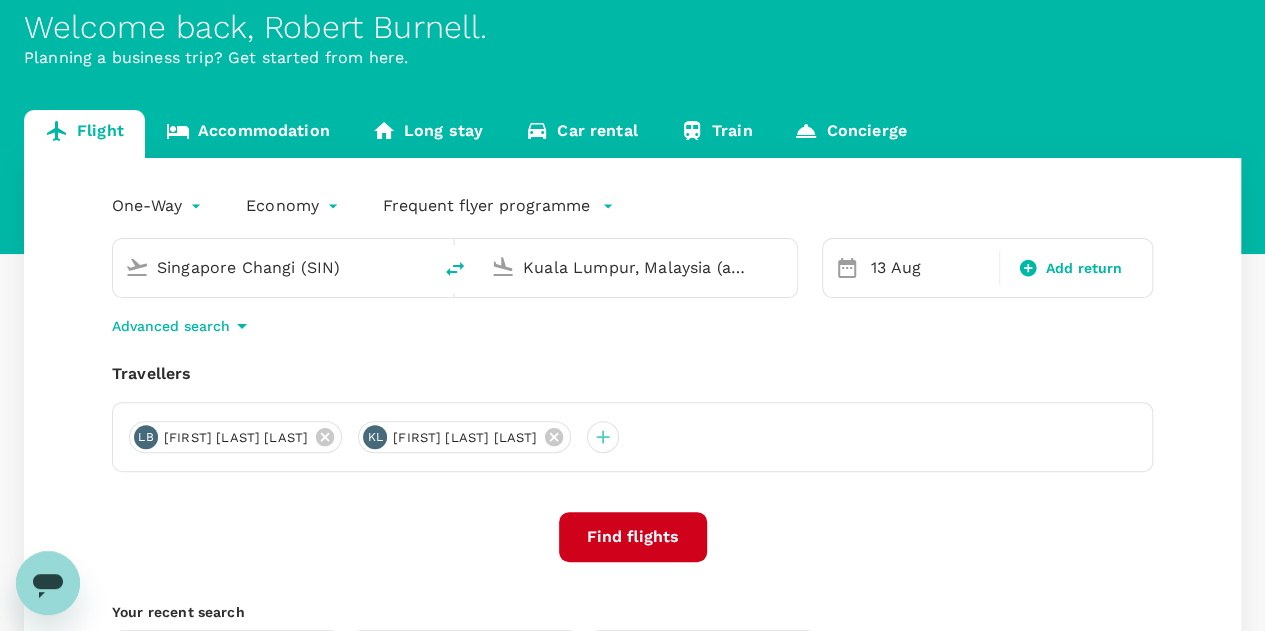 click on "Singapore Changi (SIN)" at bounding box center [273, 267] 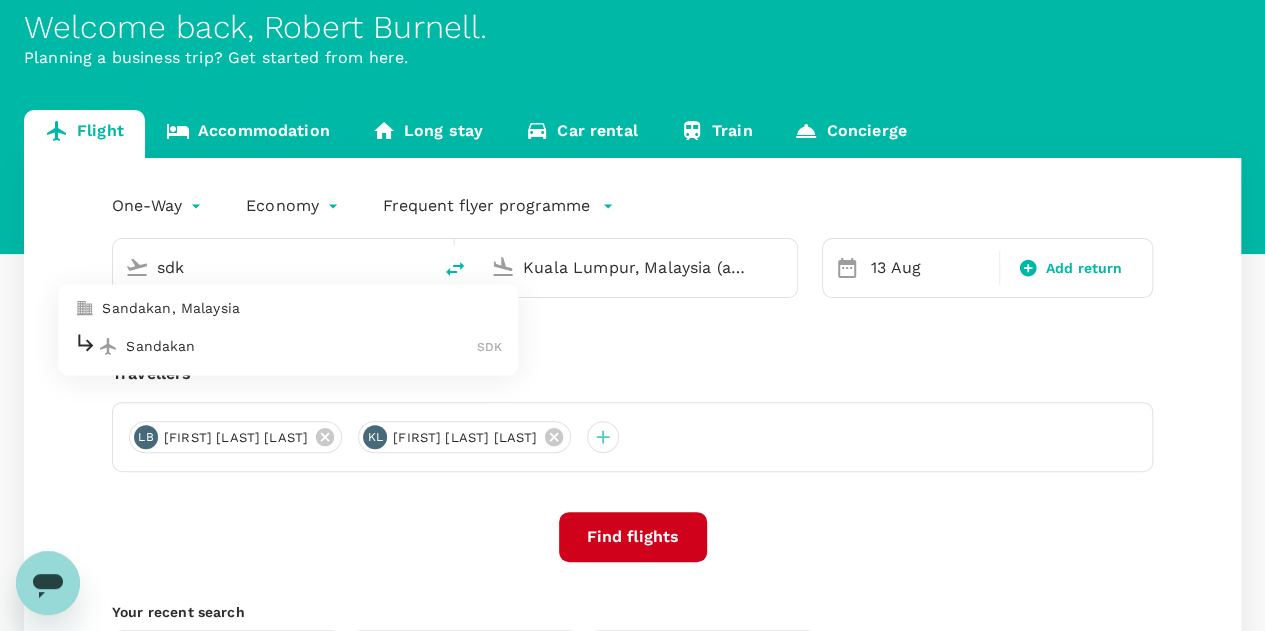 click on "Sandakan" at bounding box center [301, 346] 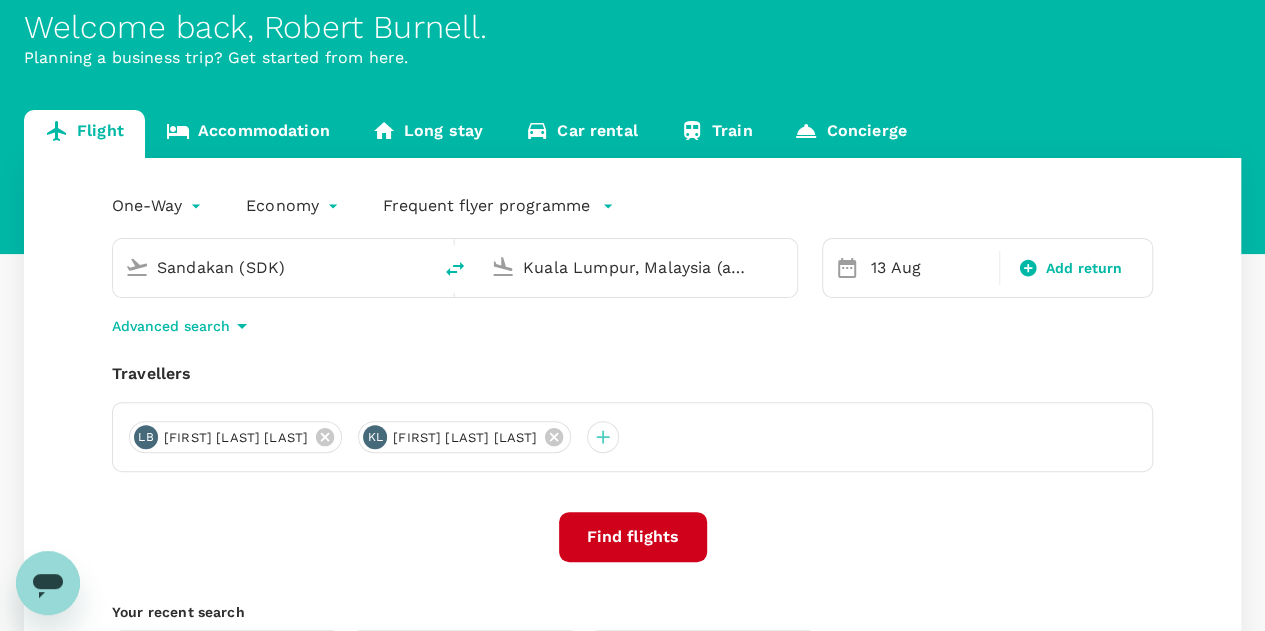 scroll, scrollTop: 0, scrollLeft: 0, axis: both 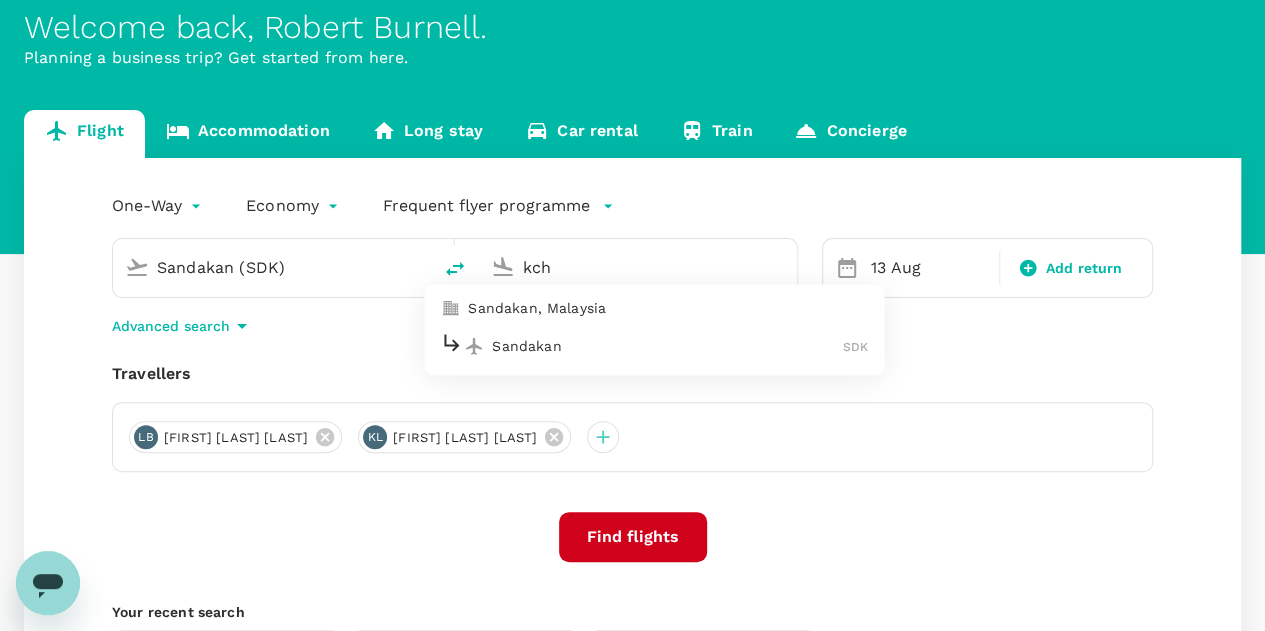 click on "Sandakan" at bounding box center (667, 346) 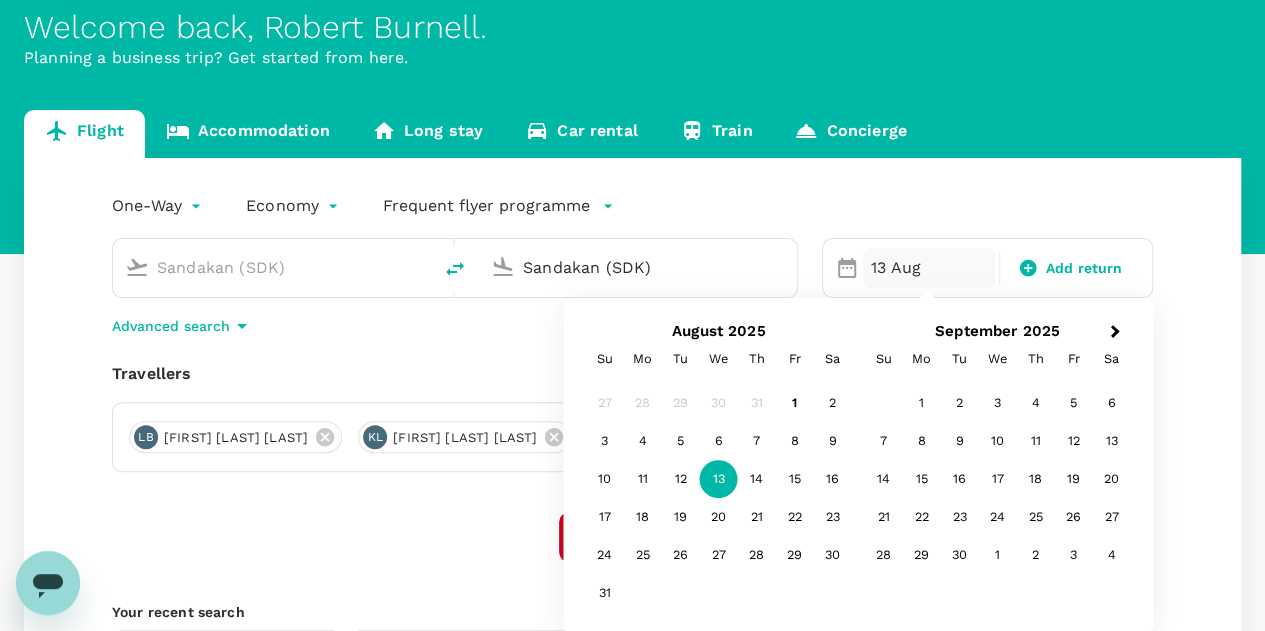 click on "13" at bounding box center [719, 479] 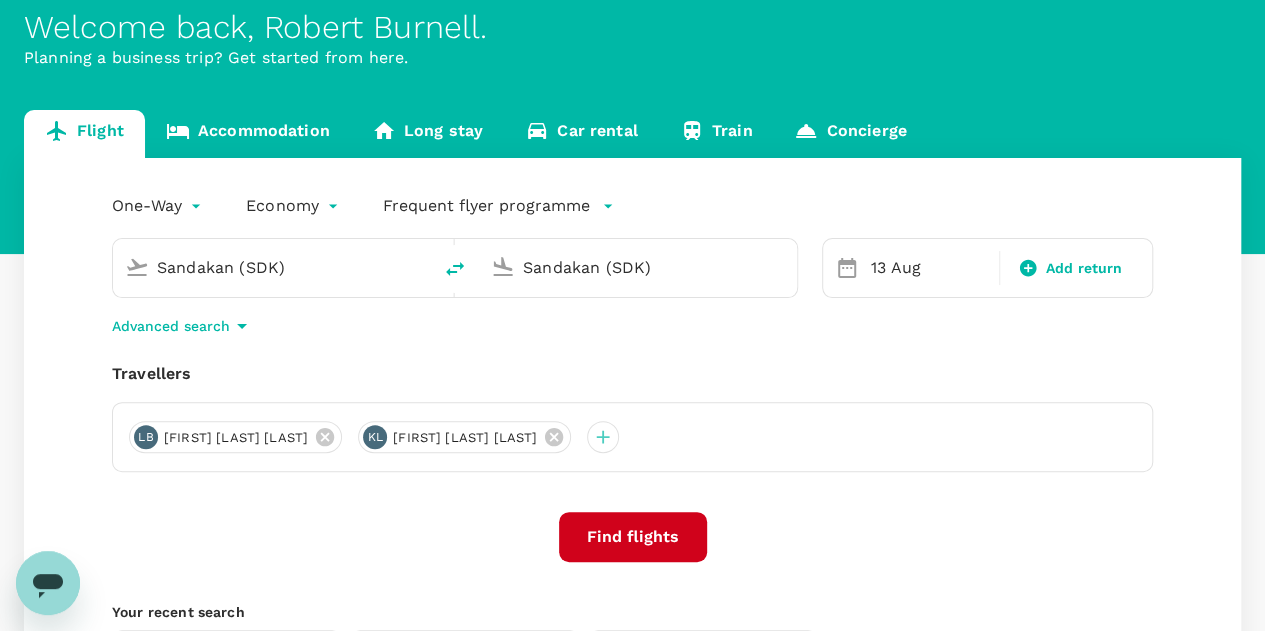 click on "Sandakan (SDK)" at bounding box center (639, 267) 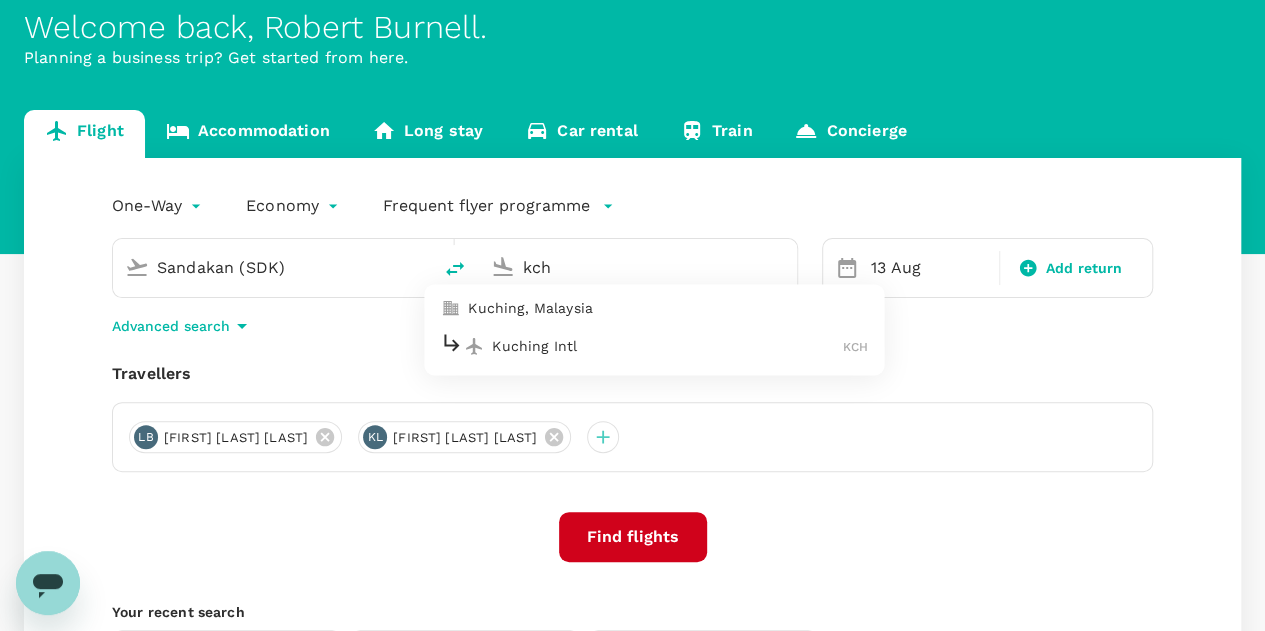 click on "Kuching Intl" at bounding box center [667, 346] 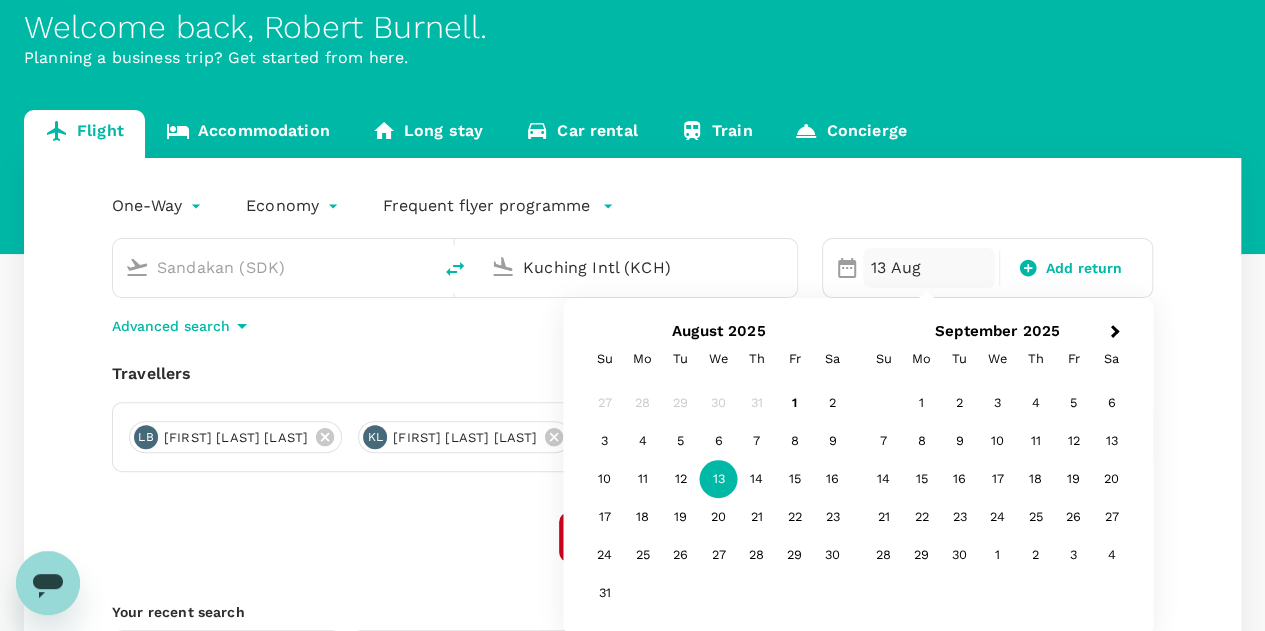 type on "Kuching Intl (KCH)" 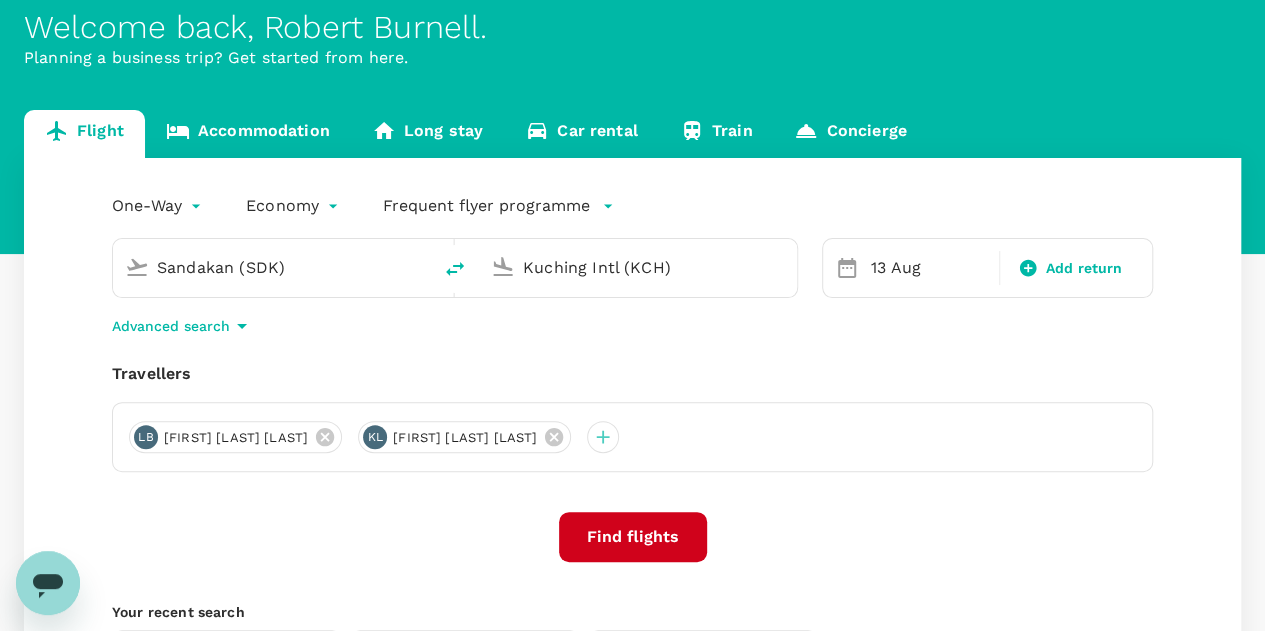 click on "One-Way oneway Economy economy Frequent flyer programme Sandakan (SDK) Kuching Intl (KCH) Selected date: Wednesday, August 13th, 2025 13 Aug Add return Advanced search Travellers   LB Lincoln James Brown KL Kyle Tountxawg Lor Find flights Your recent search Flight to Kuching KUL - KCH 13 Aug · 2 Travellers Flight to Singapore KCH - SIN 16 Aug · 2 Travellers Flight to Kuala Lumpur SIN - KUL 10 Aug · 2 Travellers" at bounding box center (632, 449) 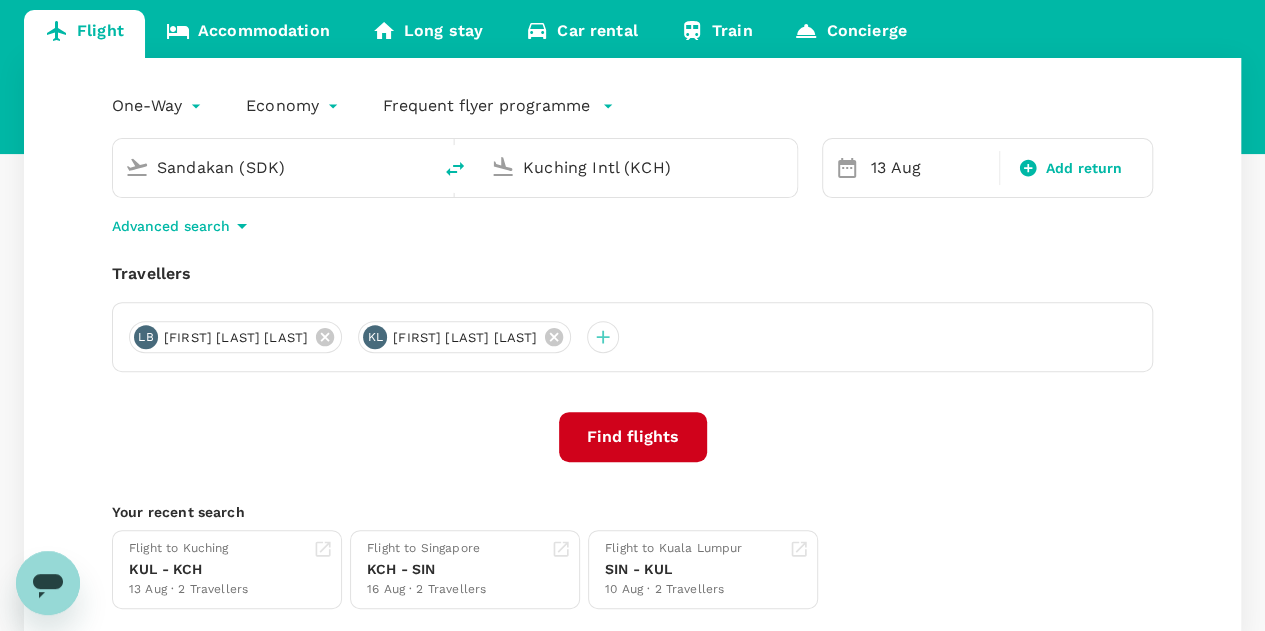 click on "Find flights" at bounding box center (633, 437) 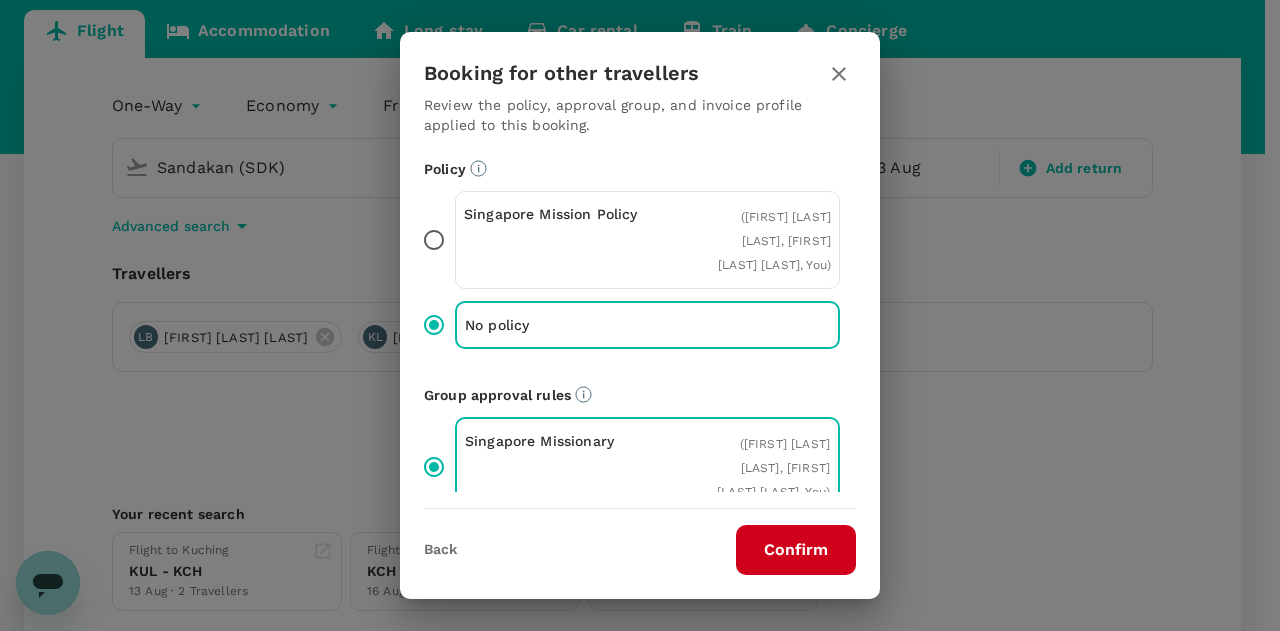 click on "Confirm" at bounding box center [796, 550] 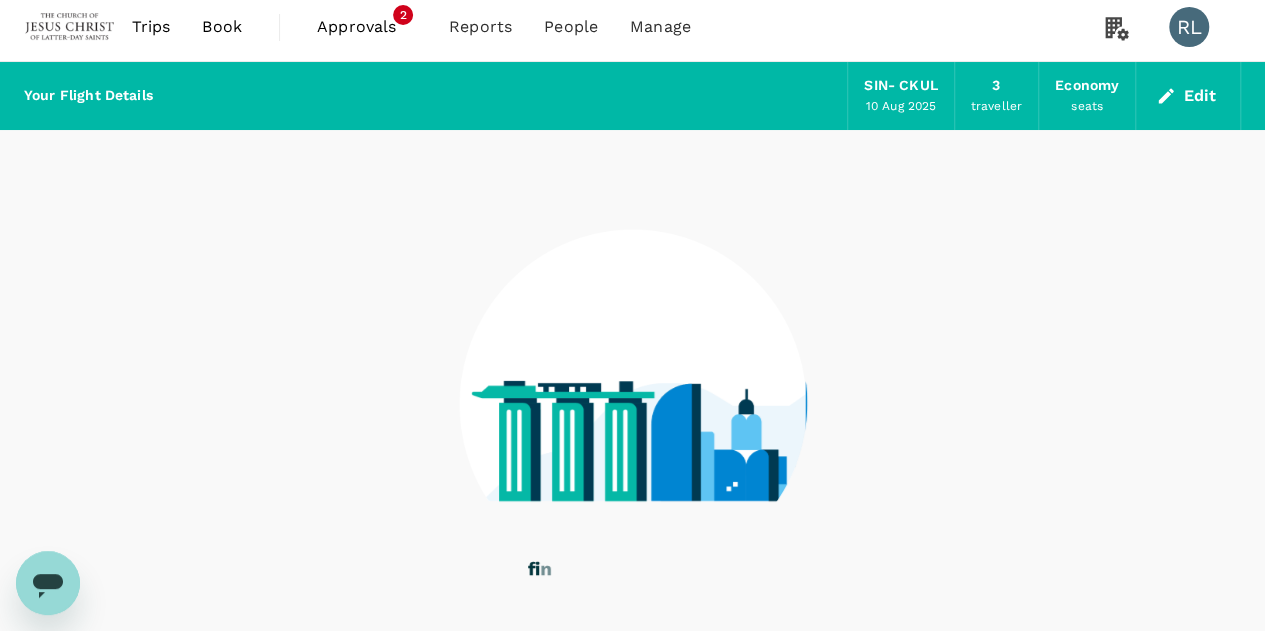 scroll, scrollTop: 0, scrollLeft: 0, axis: both 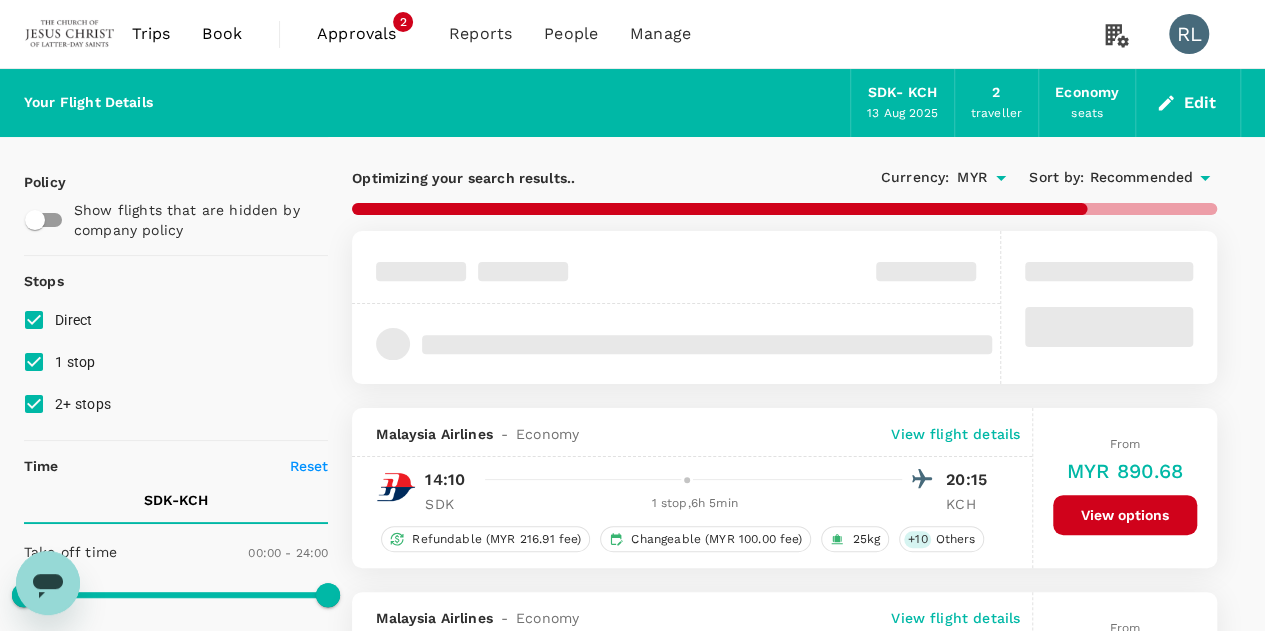 click on "Recommended" at bounding box center (1141, 178) 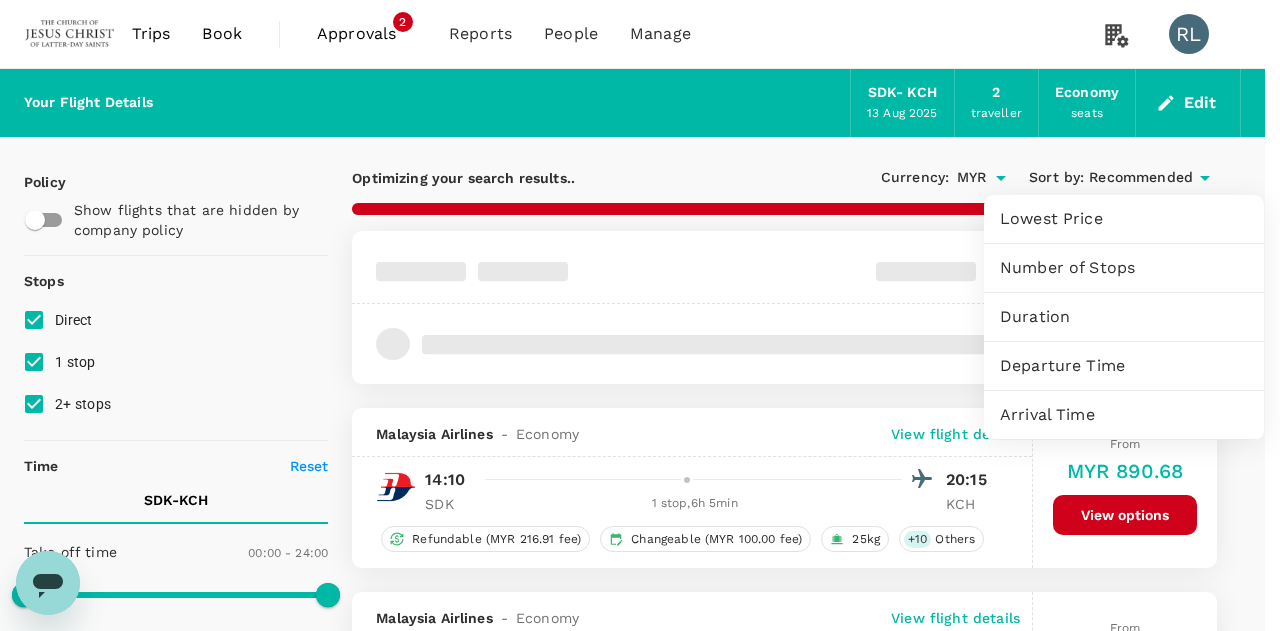 click on "Departure Time" at bounding box center [1124, 366] 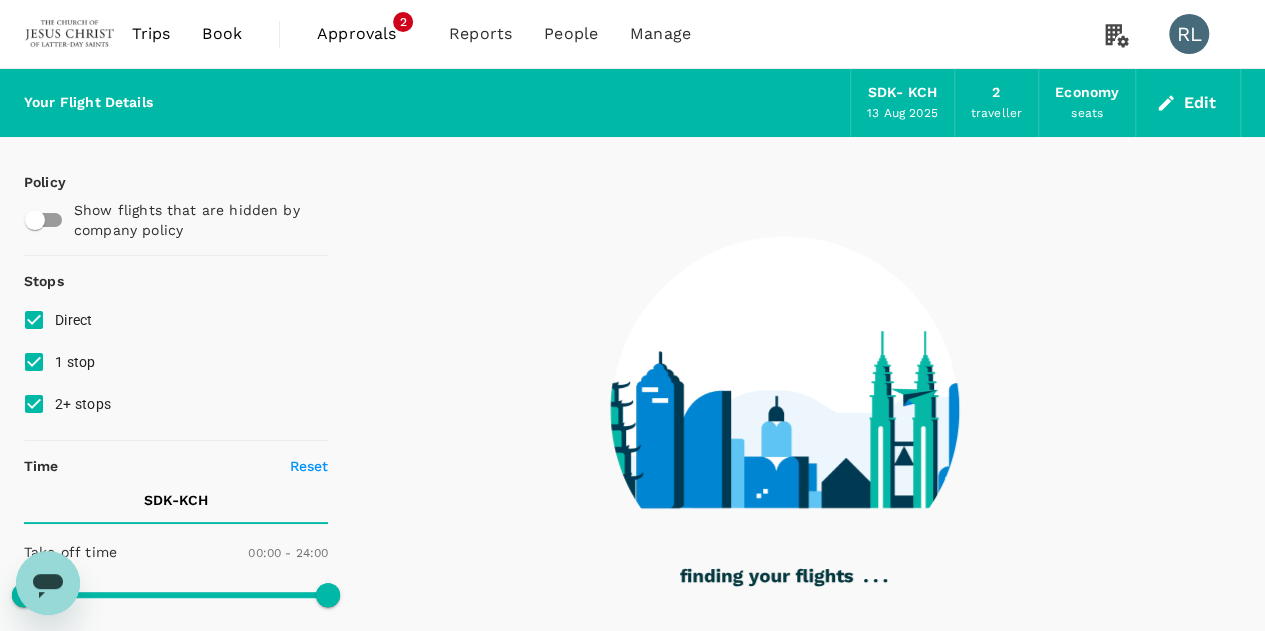 type on "1185" 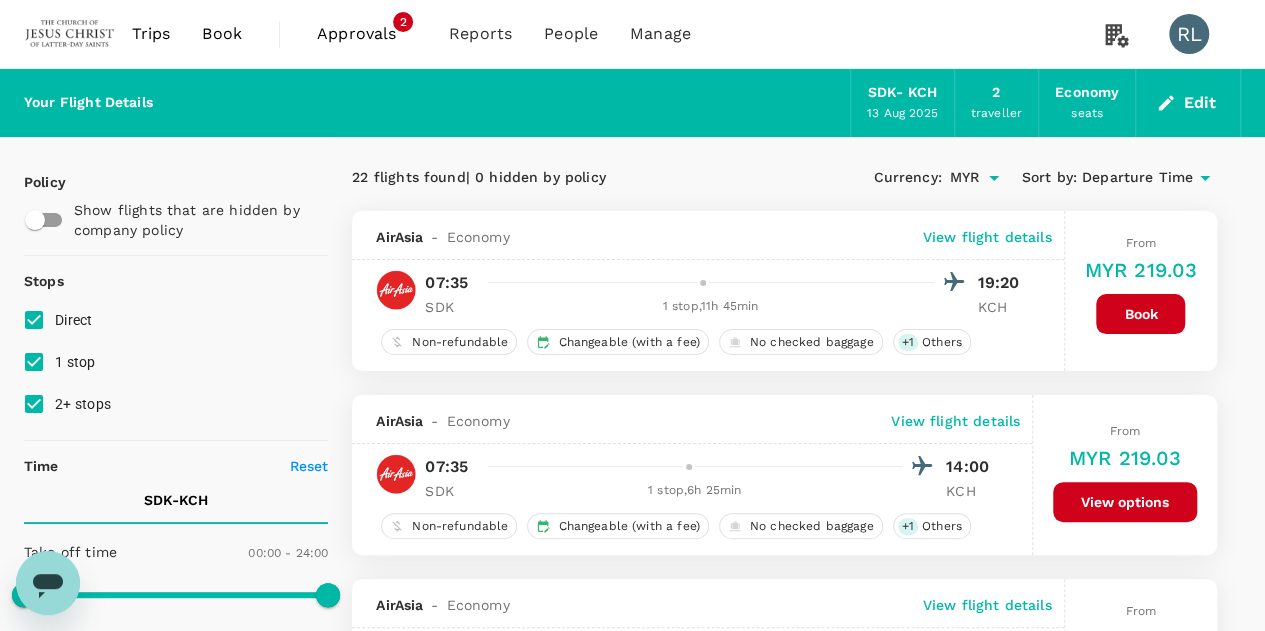 type on "x" 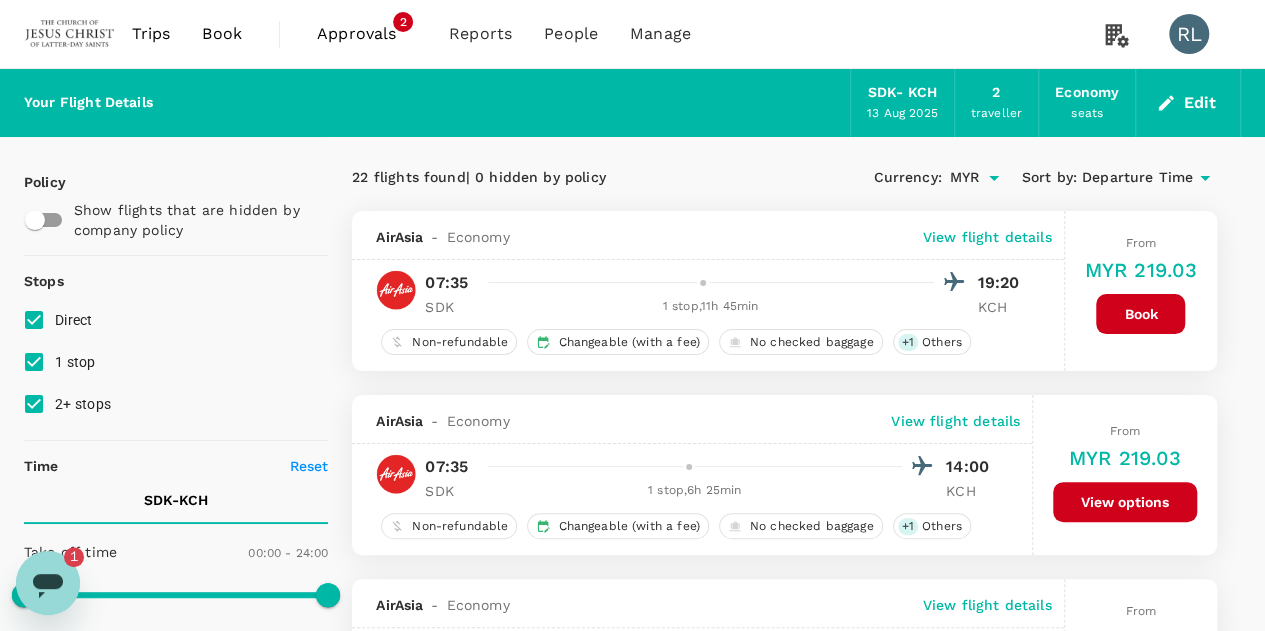 scroll, scrollTop: 0, scrollLeft: 0, axis: both 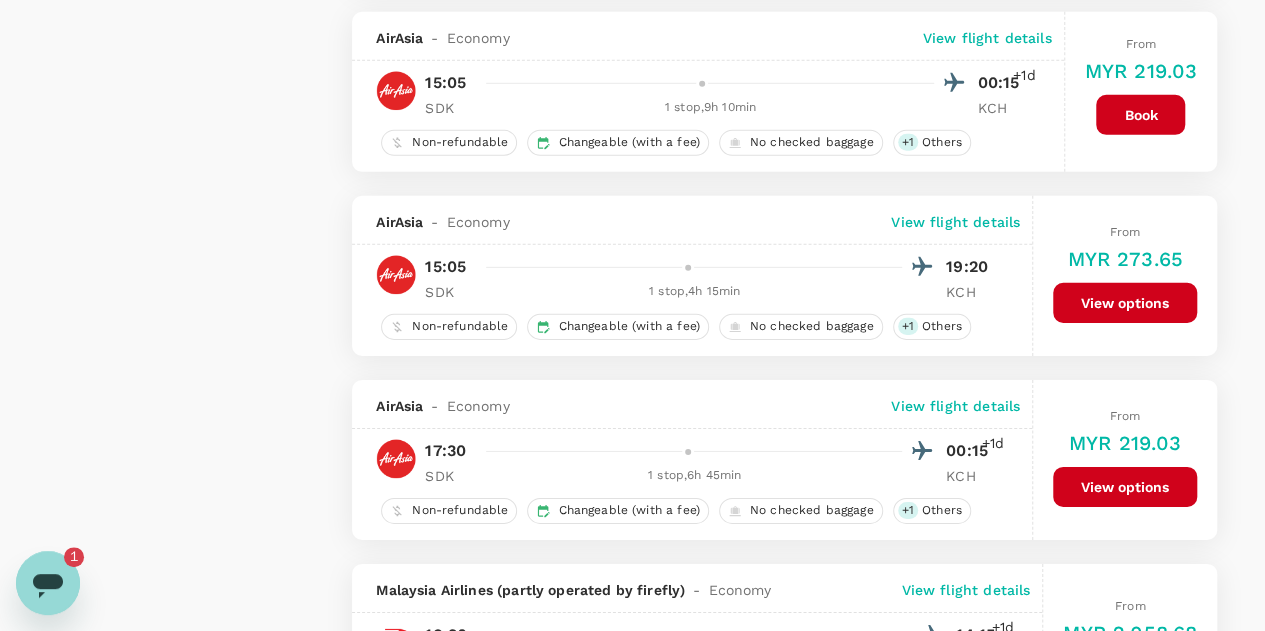 click on "View options" at bounding box center [1125, 303] 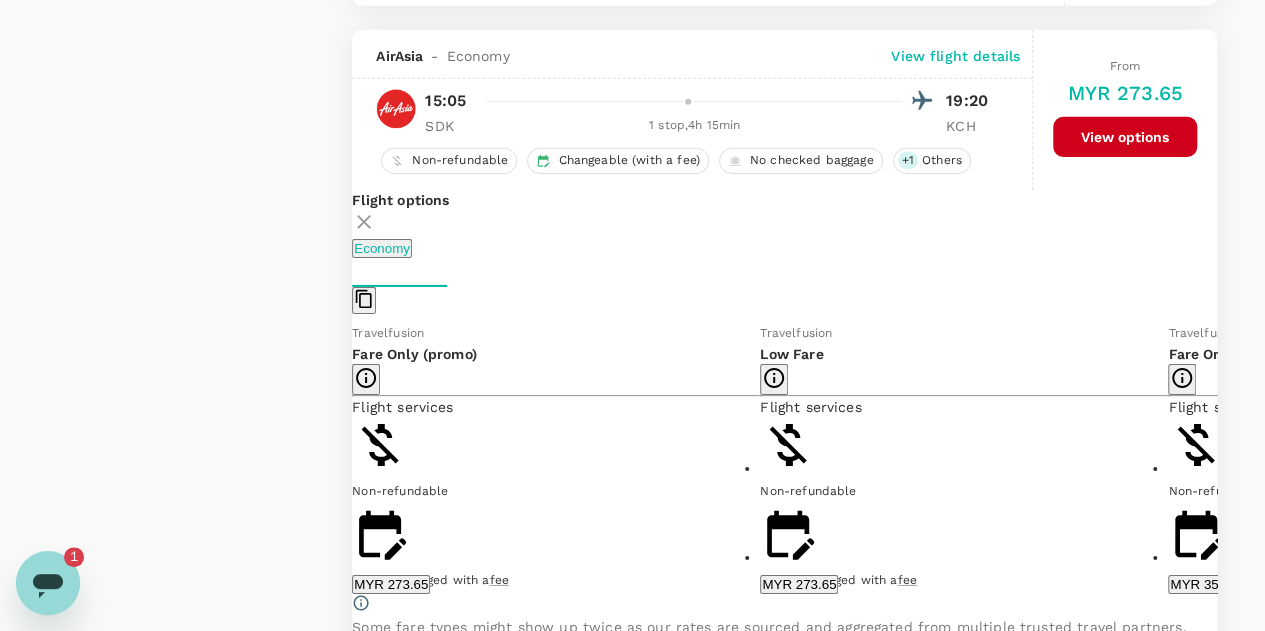scroll, scrollTop: 3184, scrollLeft: 0, axis: vertical 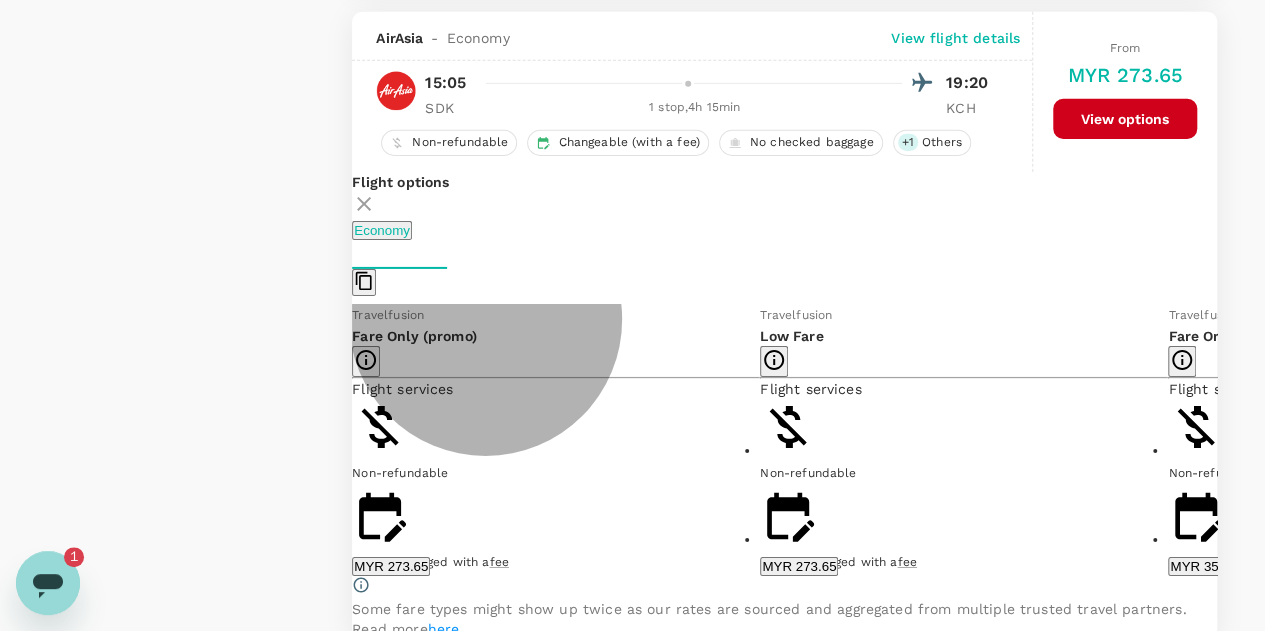 click on "MYR 273.65" at bounding box center [391, 566] 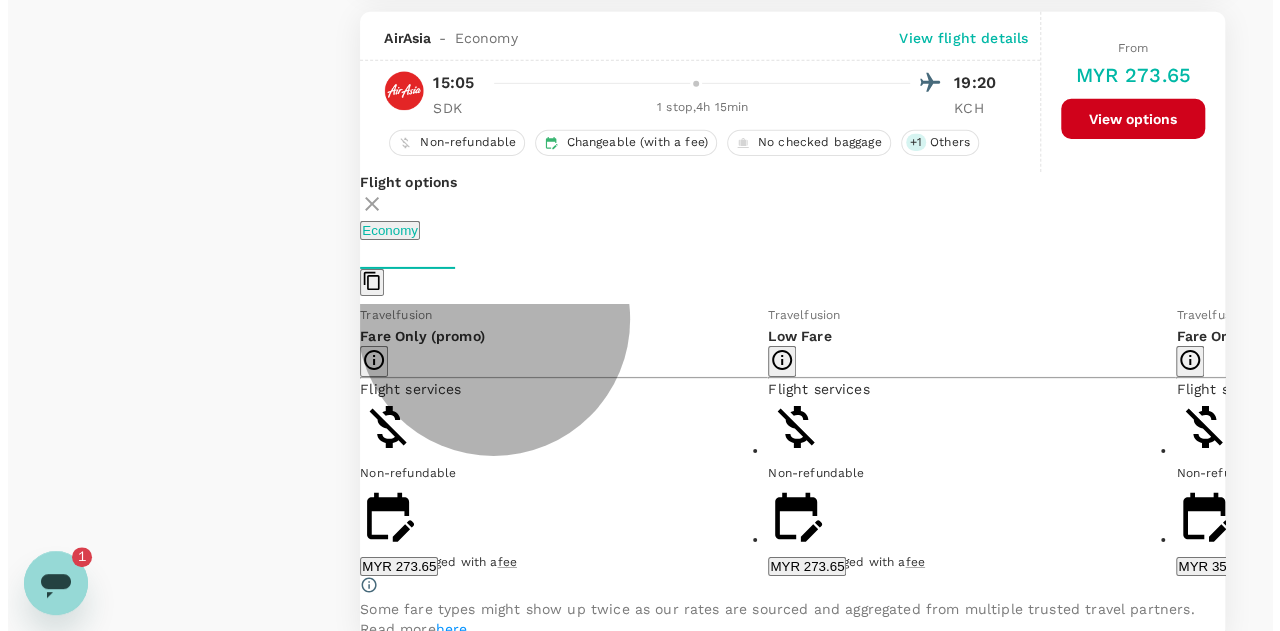 scroll, scrollTop: 0, scrollLeft: 0, axis: both 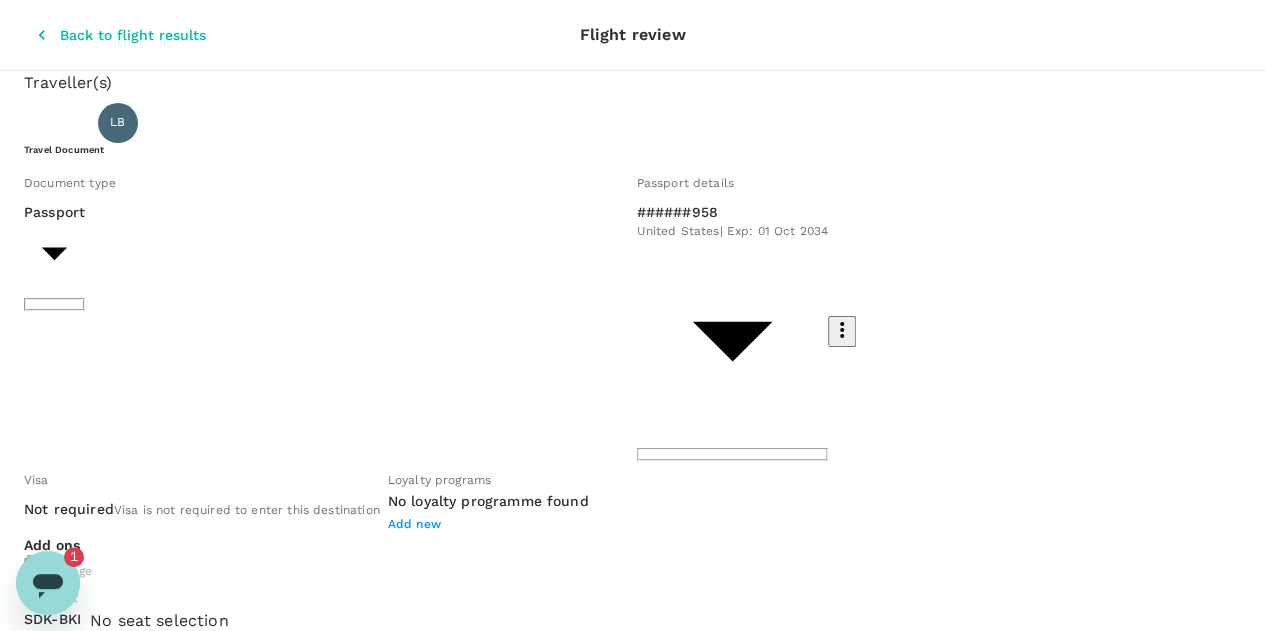 click on "View flight details" at bounding box center [77, 1630] 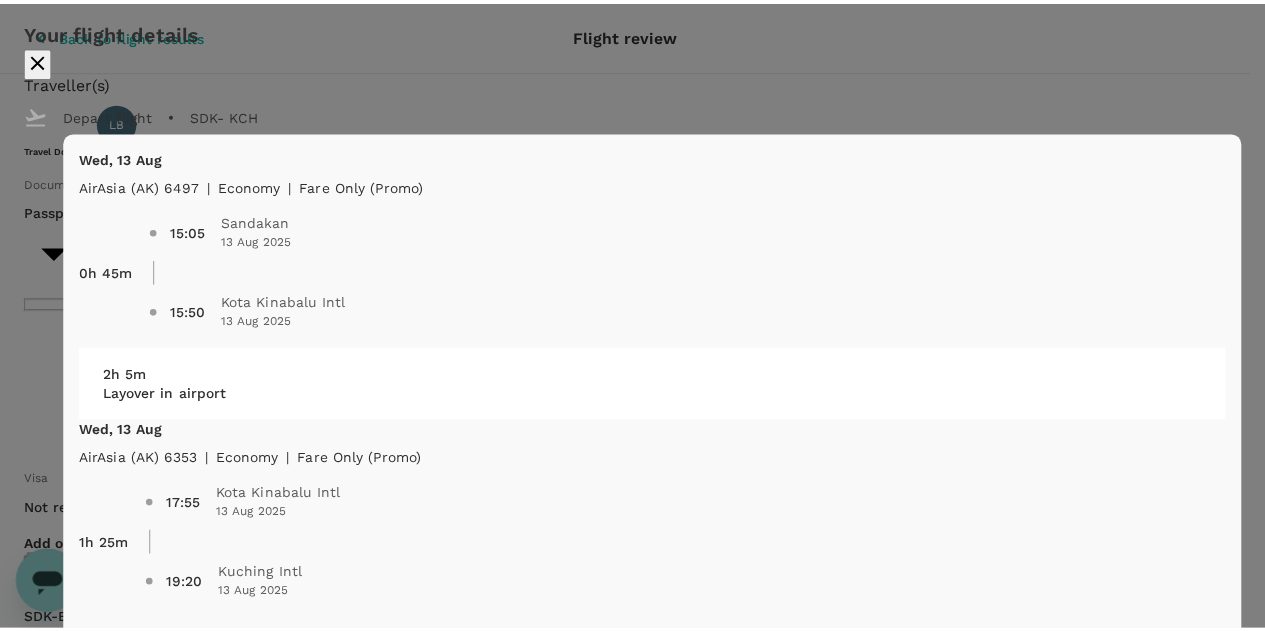 scroll, scrollTop: 0, scrollLeft: 0, axis: both 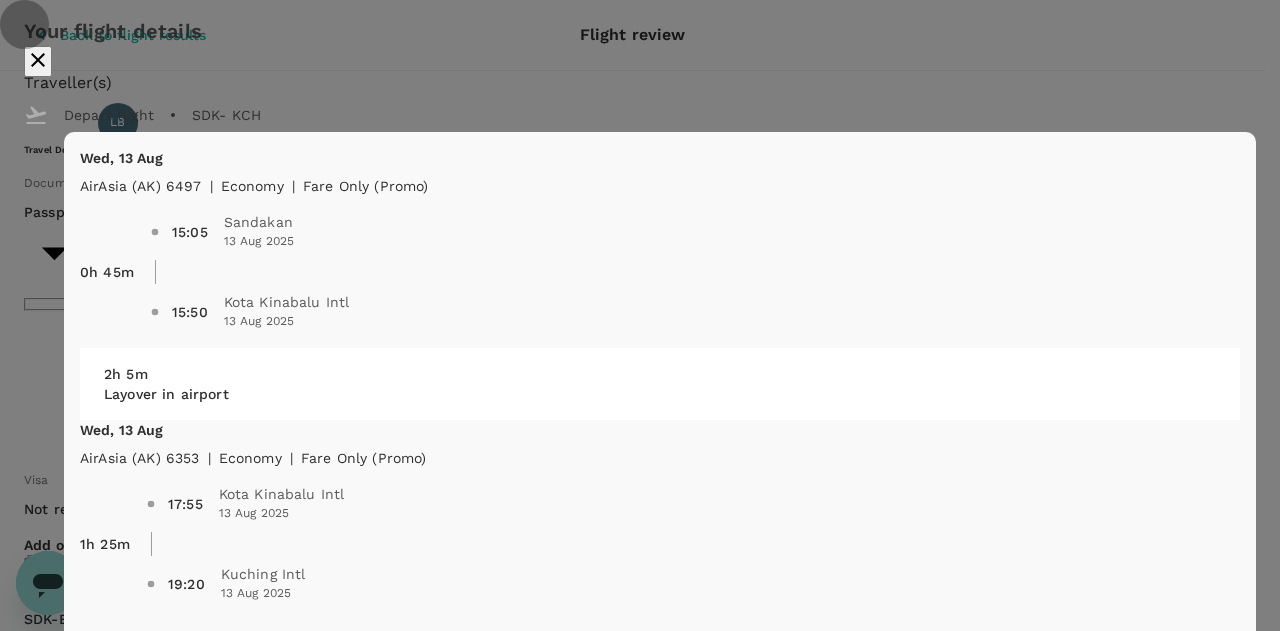 click 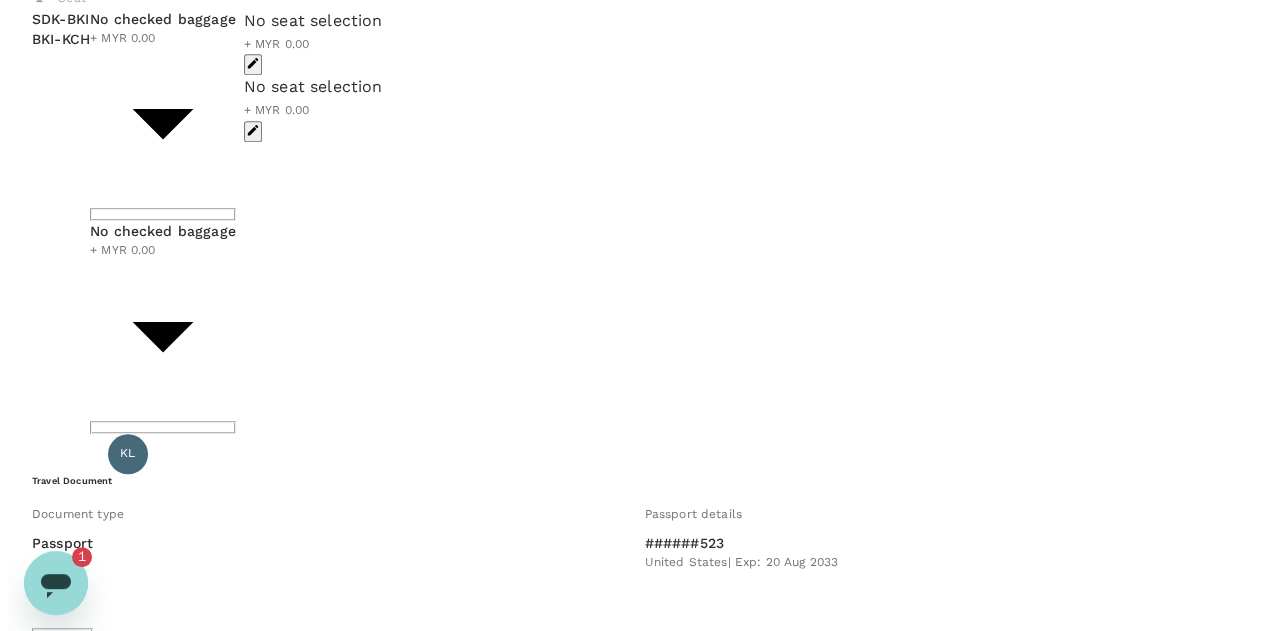 scroll, scrollTop: 100, scrollLeft: 0, axis: vertical 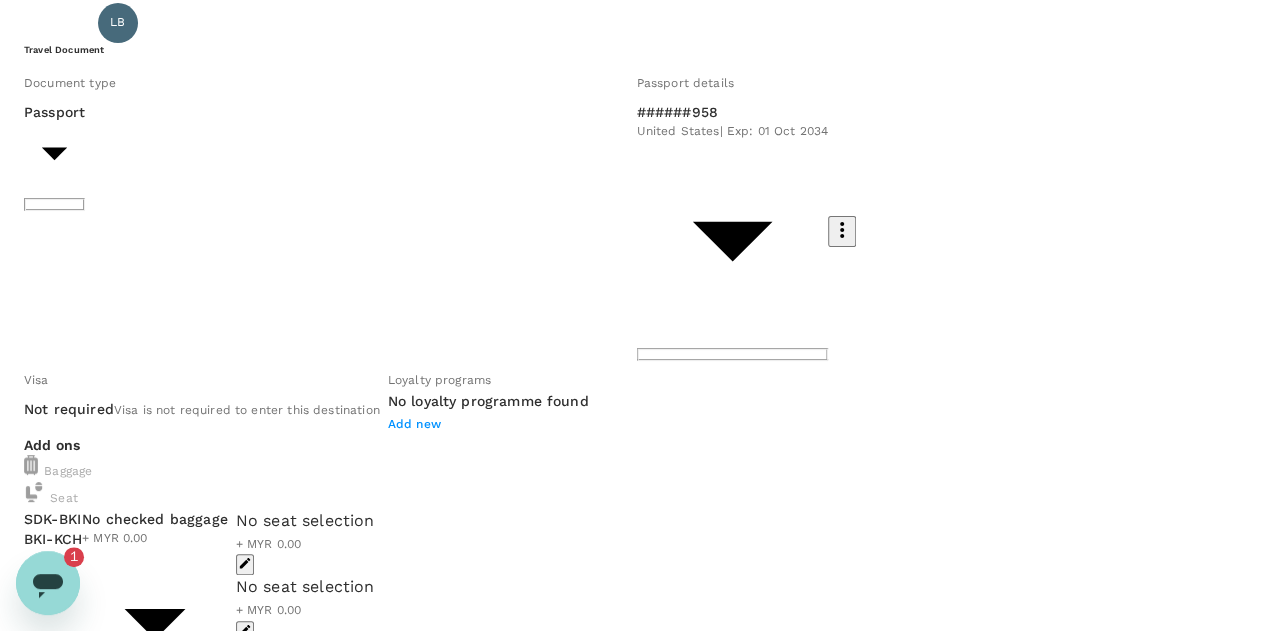 click on "Continue to payment details" at bounding box center (632, 2492) 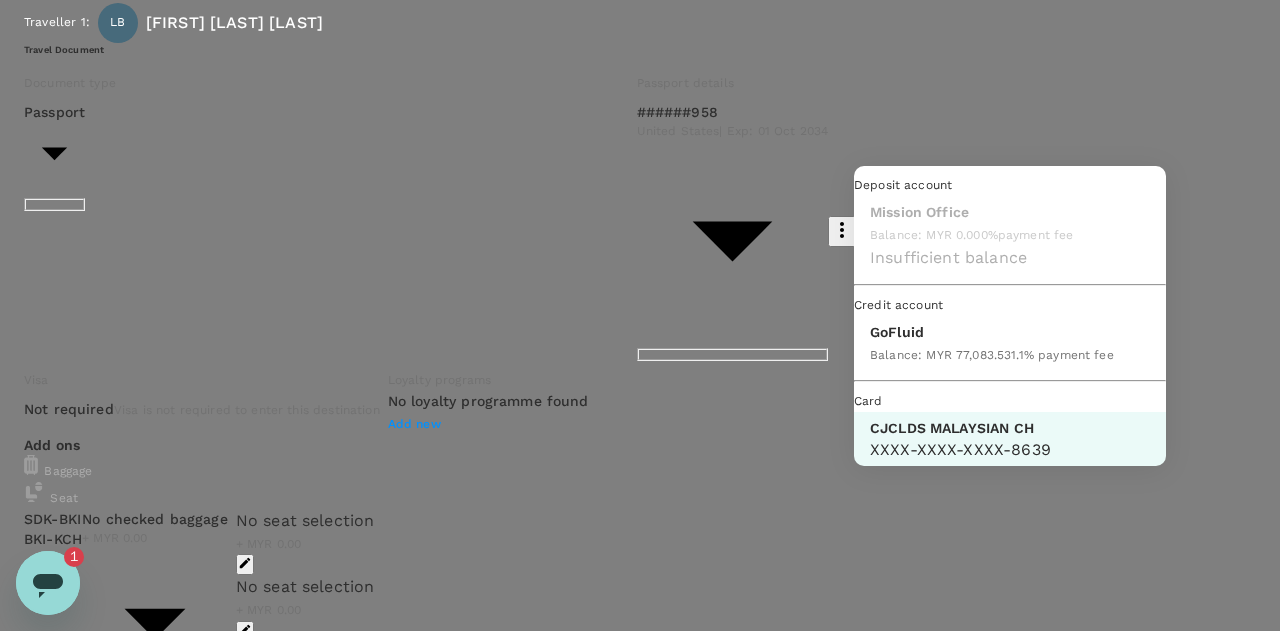 click on "Back to flight results Flight review Traveller(s) Traveller   1 : LB Lincoln James   Brown Travel Document Document type Passport Passport ​ Passport details ######958 United States  | Exp:   01 Oct 2034 8368d4c3-b52d-41d3-9ab9-657ea9e29012 ​ Visa Not required Visa is not required to enter this destination Loyalty programs No loyalty programme found Add new Add ons Baggage Seat SDK  -  BKI BKI  -  KCH No checked baggage + MYR 0.00 ​ No checked baggage + MYR 0.00 ​ No seat selection + MYR 0.00 No seat selection + MYR 0.00 Traveller   2 : KL Kyle Tountxawg   Lor Travel Document Document type Passport Passport ​ Passport details ######523 United States  | Exp:   20 Aug 2033 468e3f0d-04dc-4eba-a21b-10947594e704 ​ Visa Not required Visa is not required to enter this destination Loyalty programs No loyalty programme found Add new Add ons Baggage Seat SDK  -  BKI BKI  -  KCH No checked baggage + MYR 0.00 ​ No checked baggage + MYR 0.00 ​ No seat selection + MYR 0.00 No seat selection + MYR 0.00 15:05" at bounding box center [640, 2229] 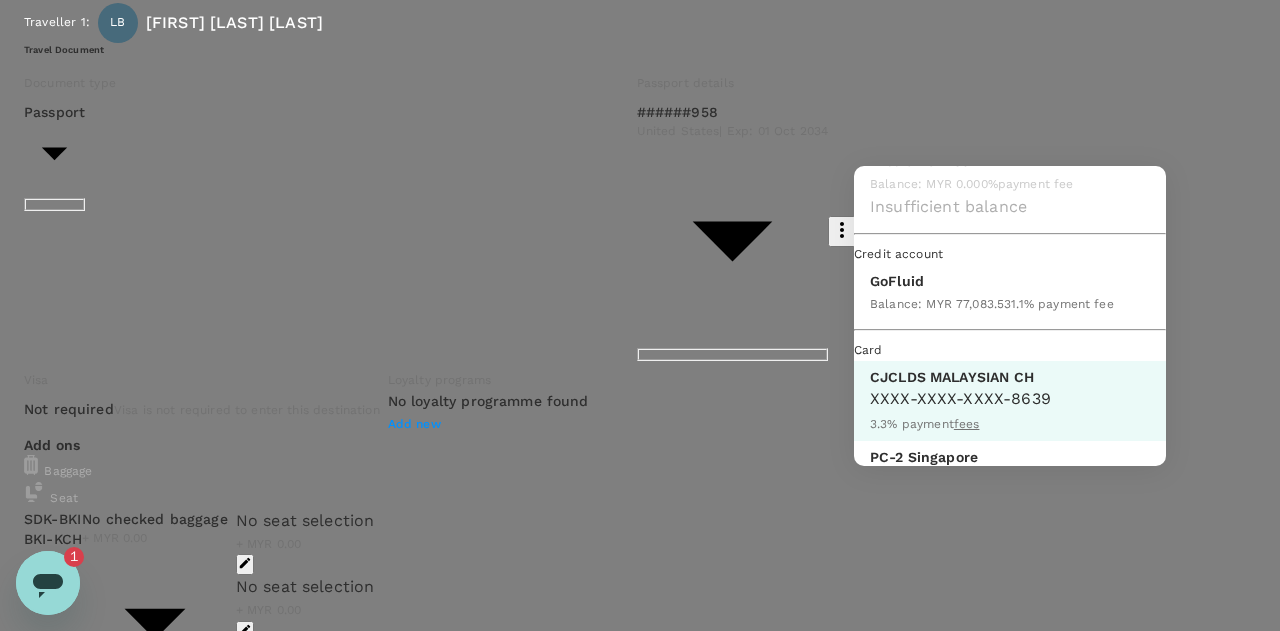 click on "GoFluid" at bounding box center [992, 281] 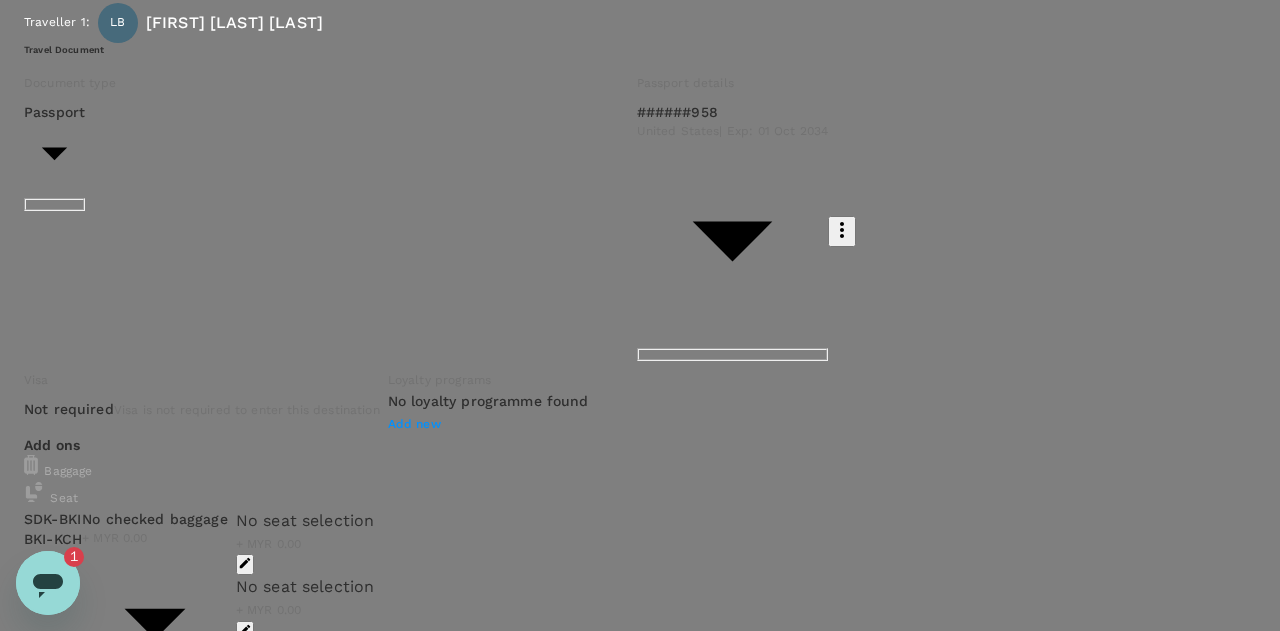 click on "Confirm payment" at bounding box center (633, 4594) 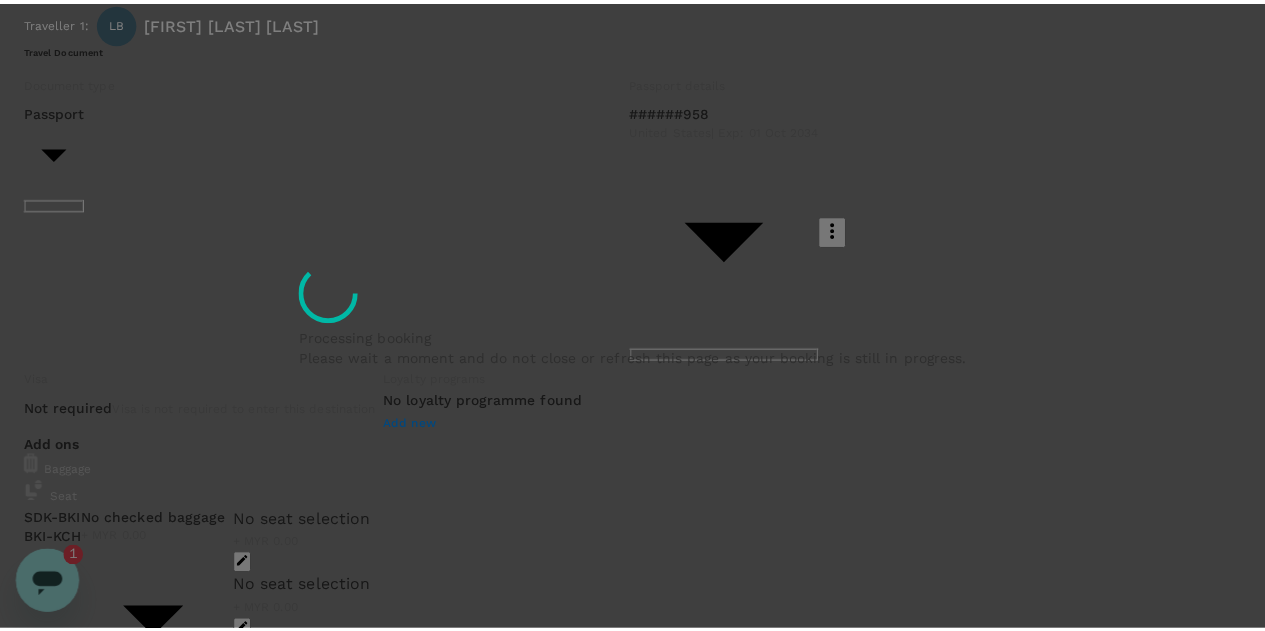 scroll, scrollTop: 0, scrollLeft: 0, axis: both 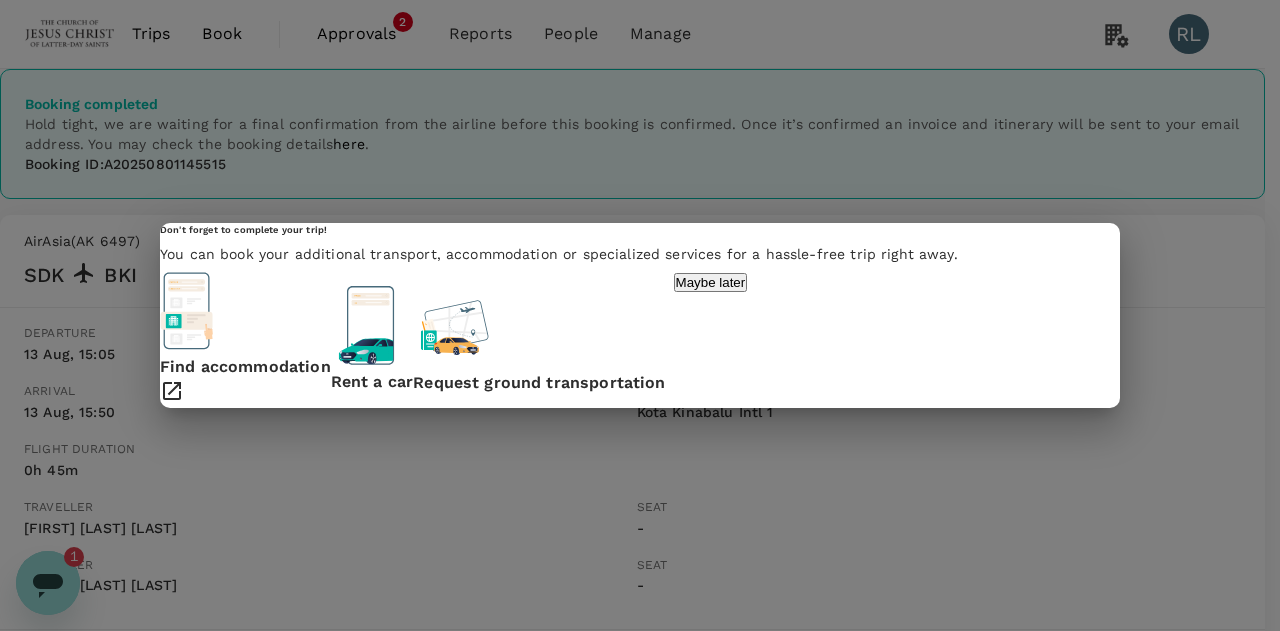 click on "Maybe later" at bounding box center [711, 282] 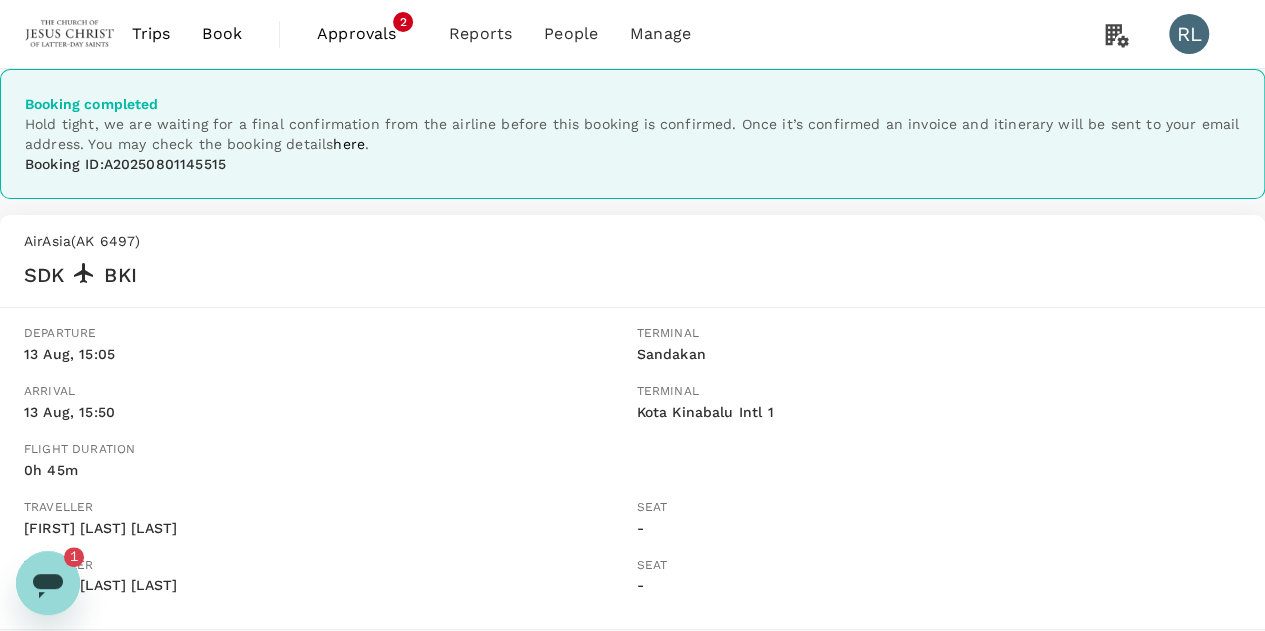 click 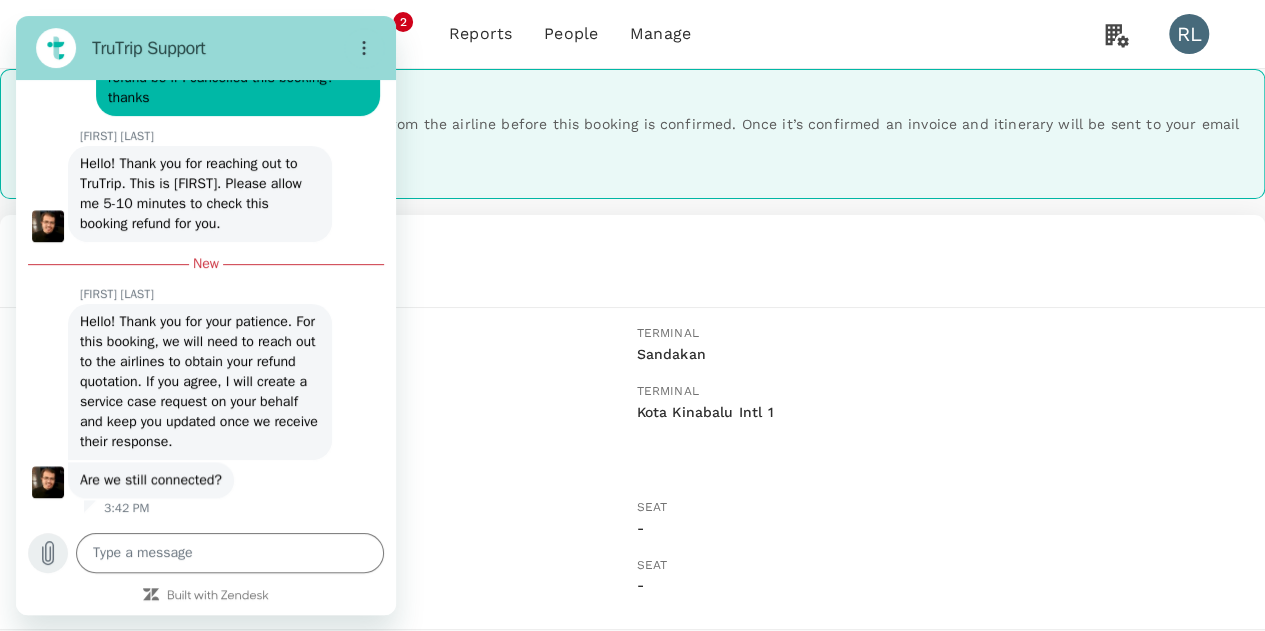 type on "x" 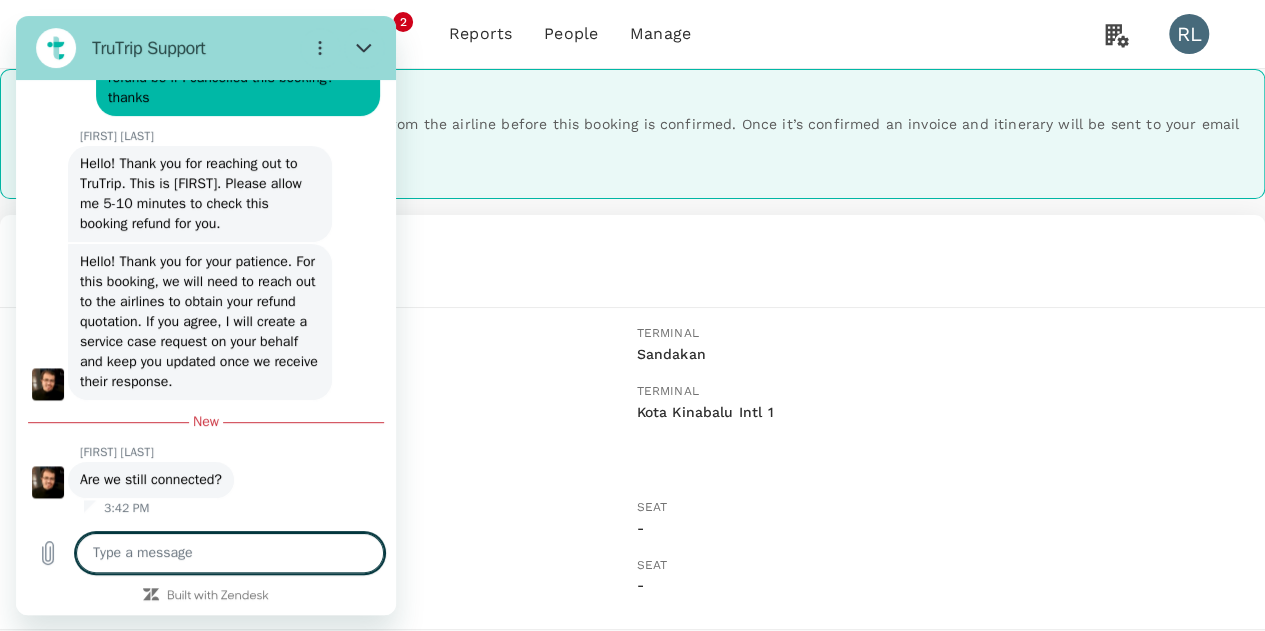 scroll, scrollTop: 9148, scrollLeft: 0, axis: vertical 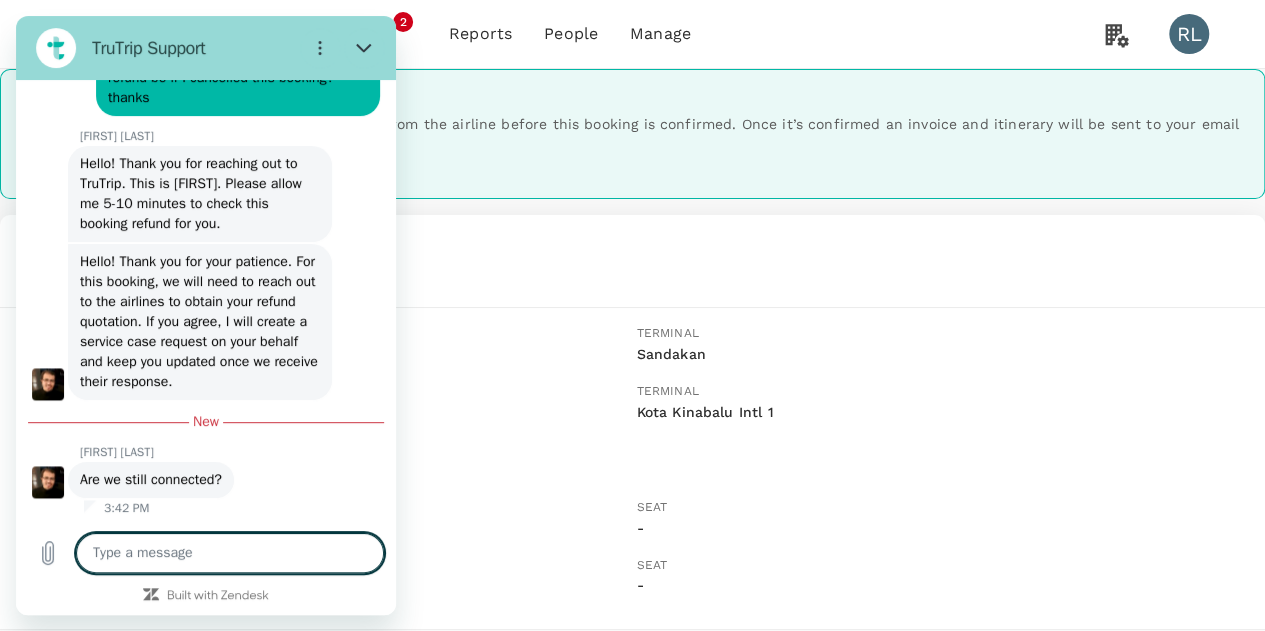 click at bounding box center (230, 553) 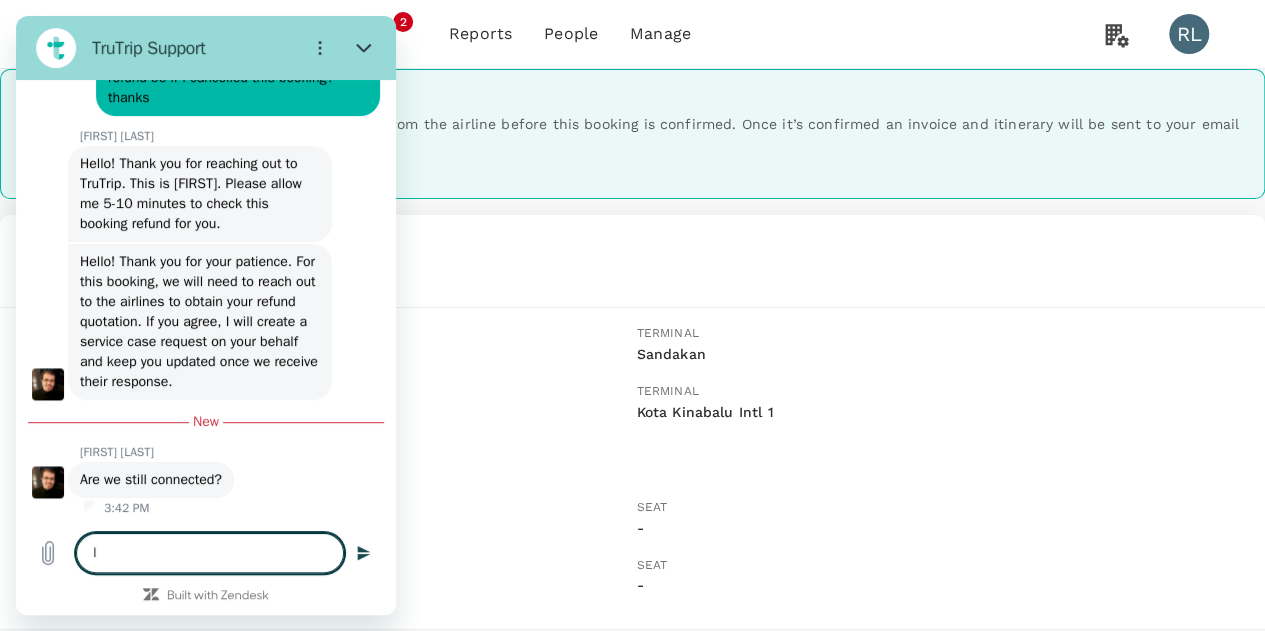 type on "IM" 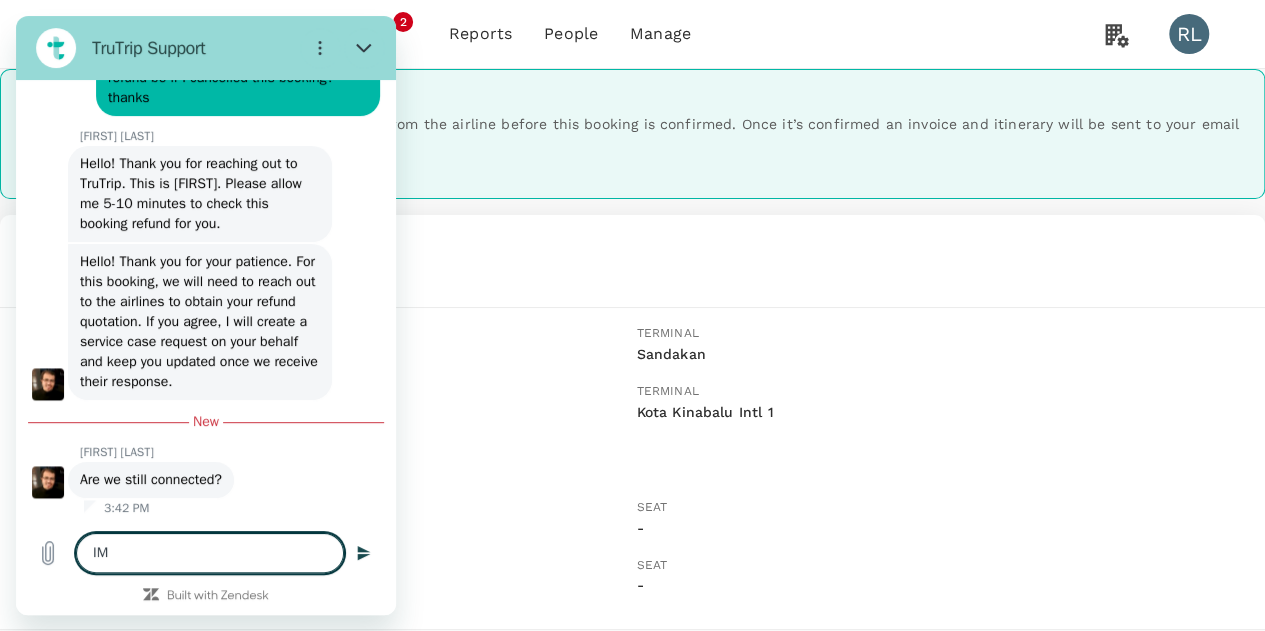 type on "IM" 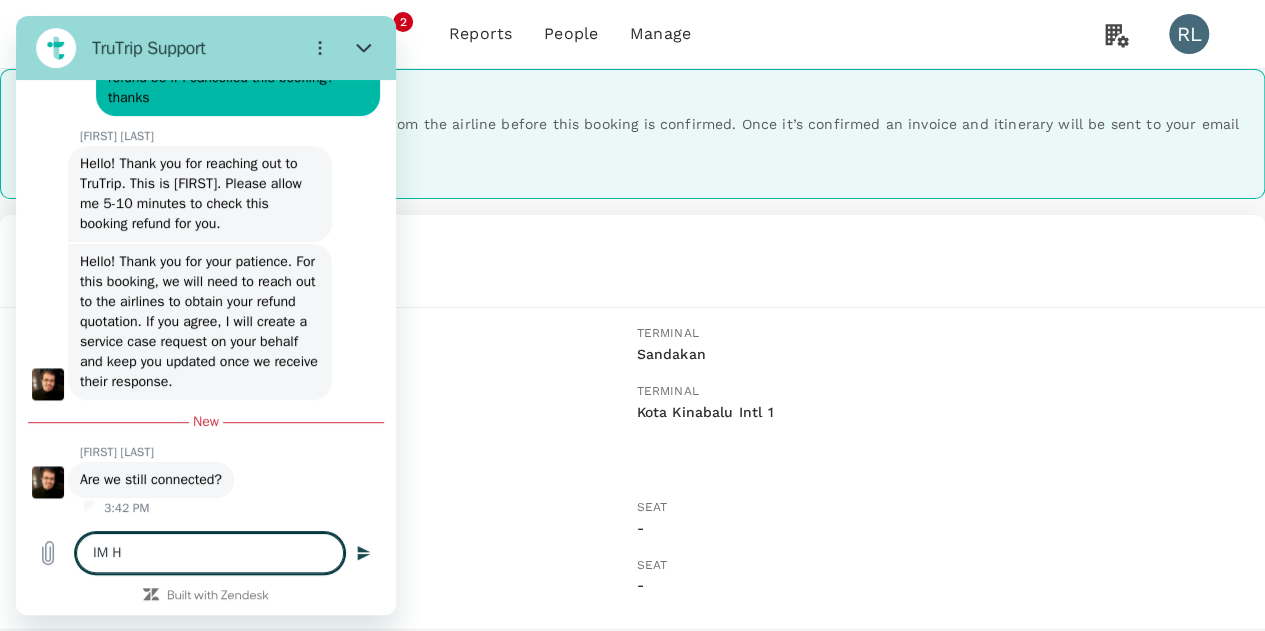 type on "IM HE" 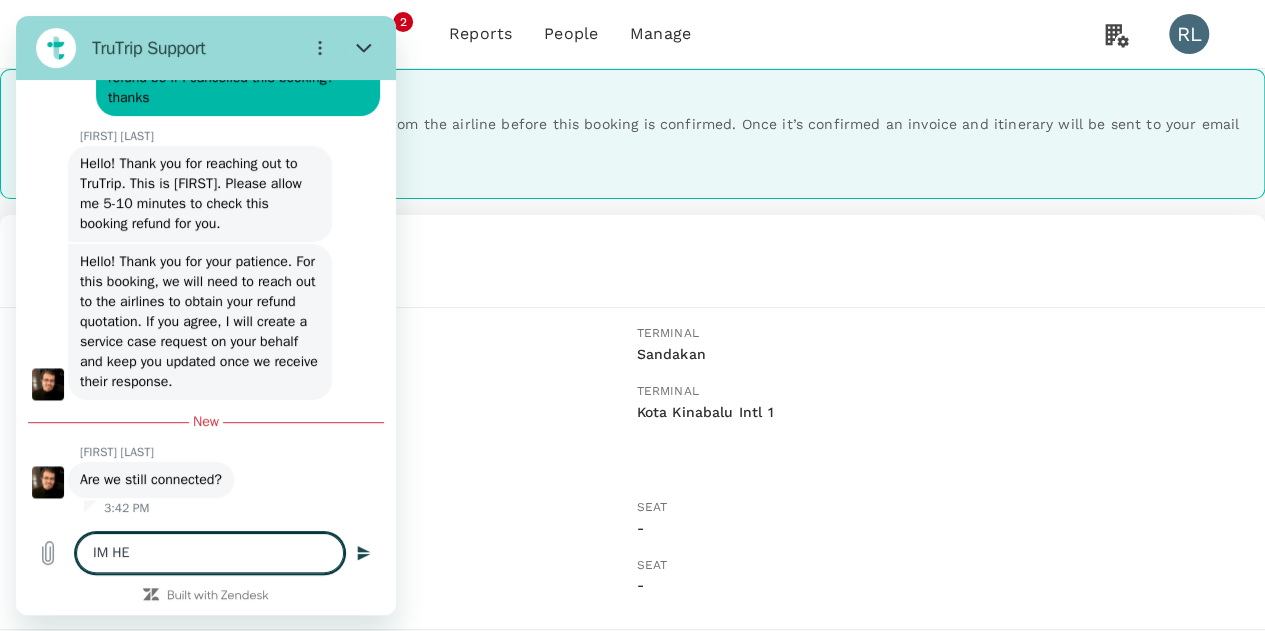 type on "IM HER" 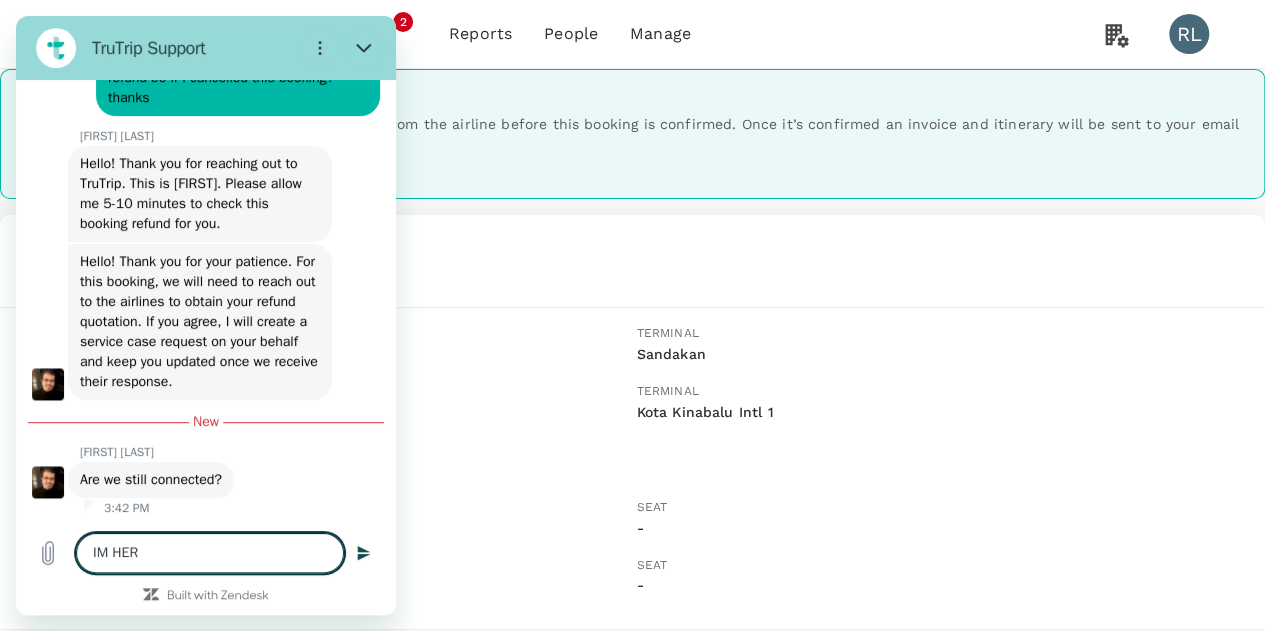 type on "IM HERE" 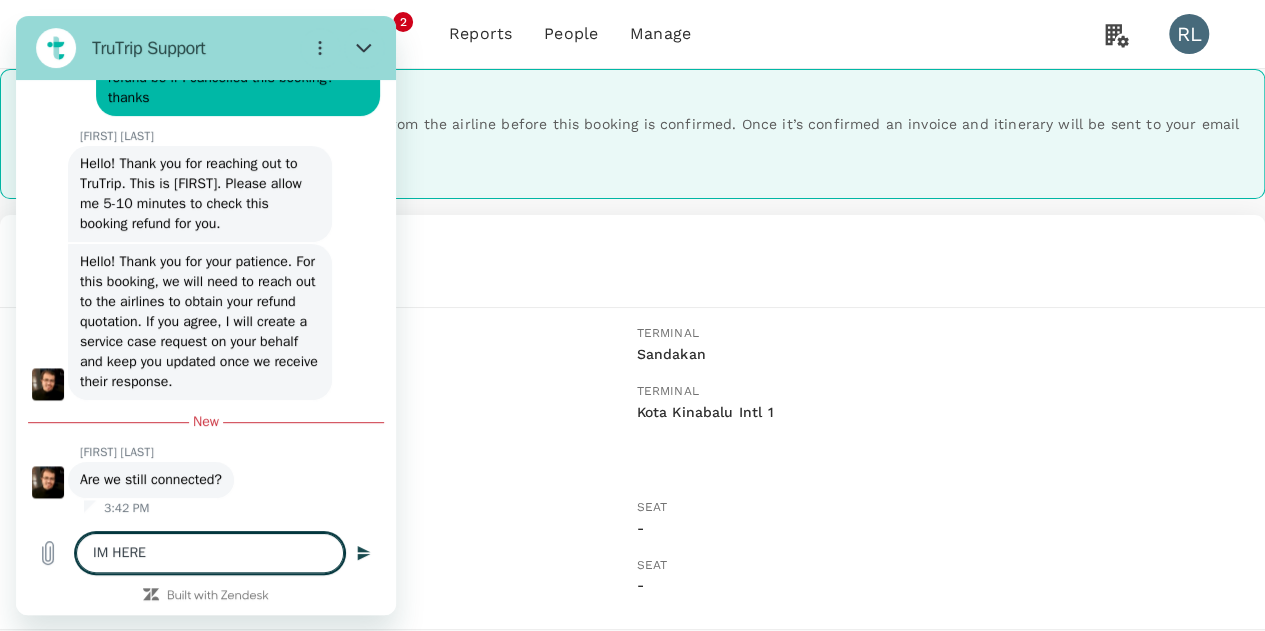 type 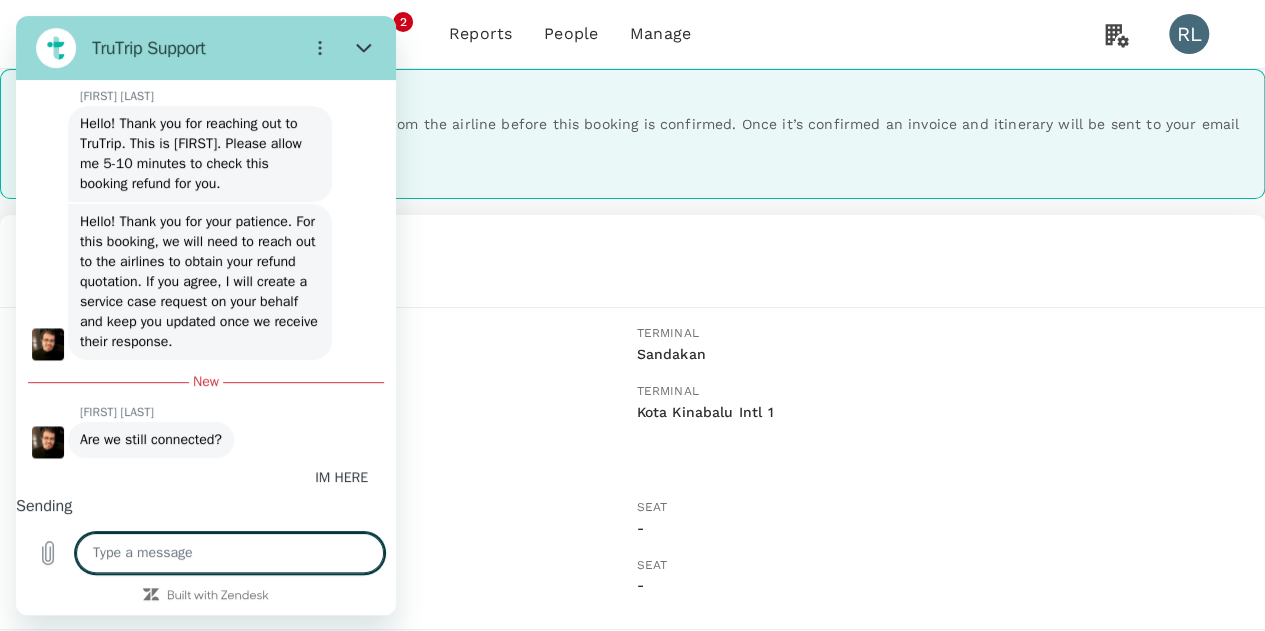 type on "x" 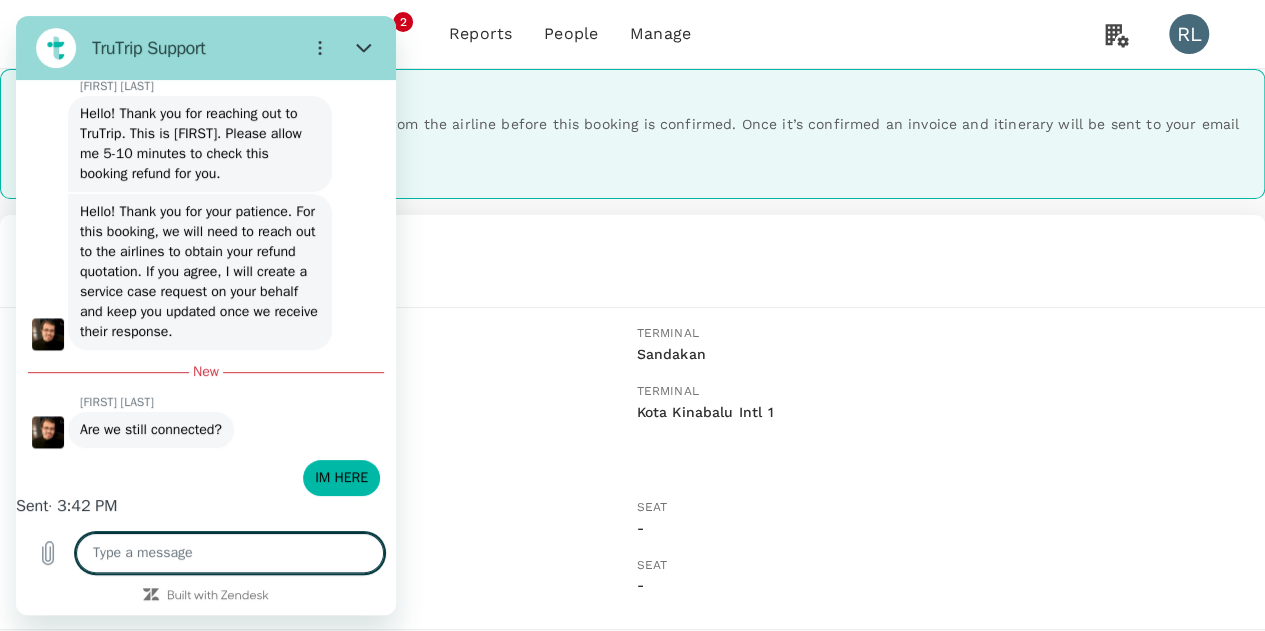 scroll, scrollTop: 9196, scrollLeft: 0, axis: vertical 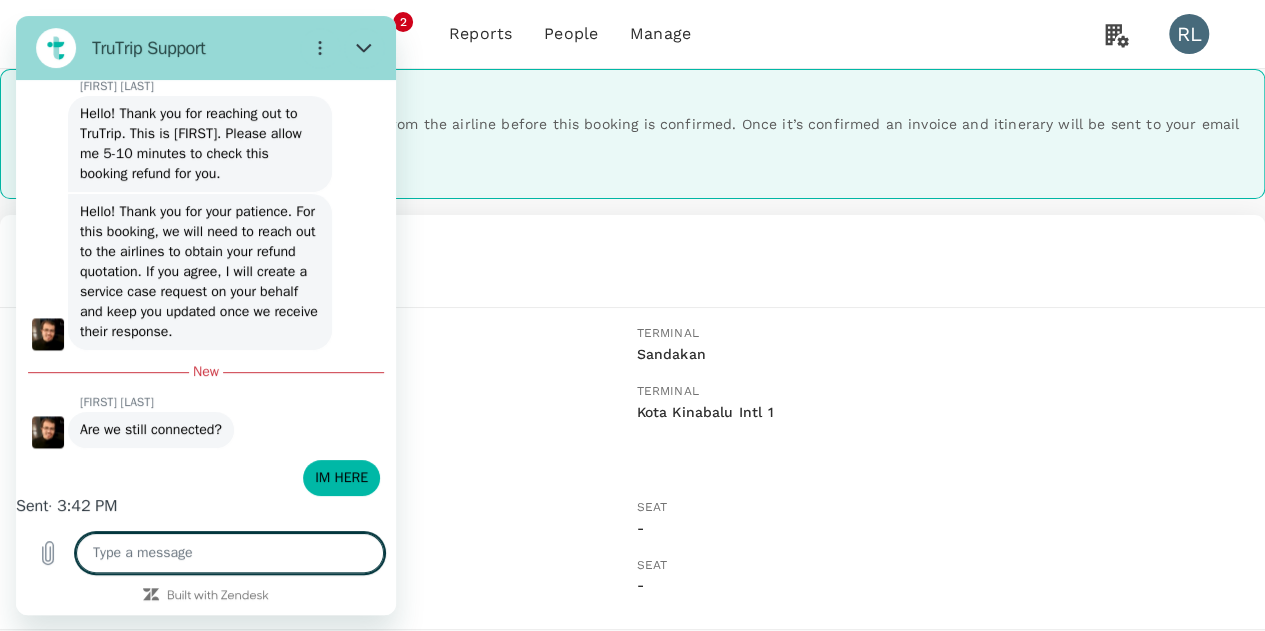 click at bounding box center (230, 553) 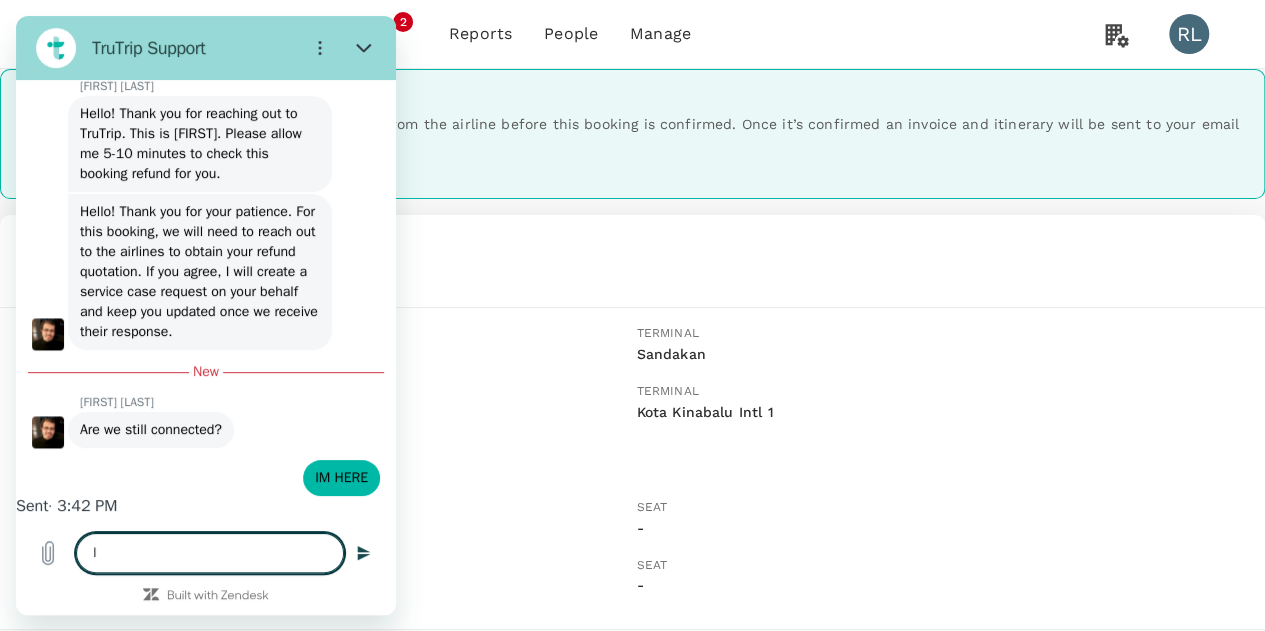 type on "I" 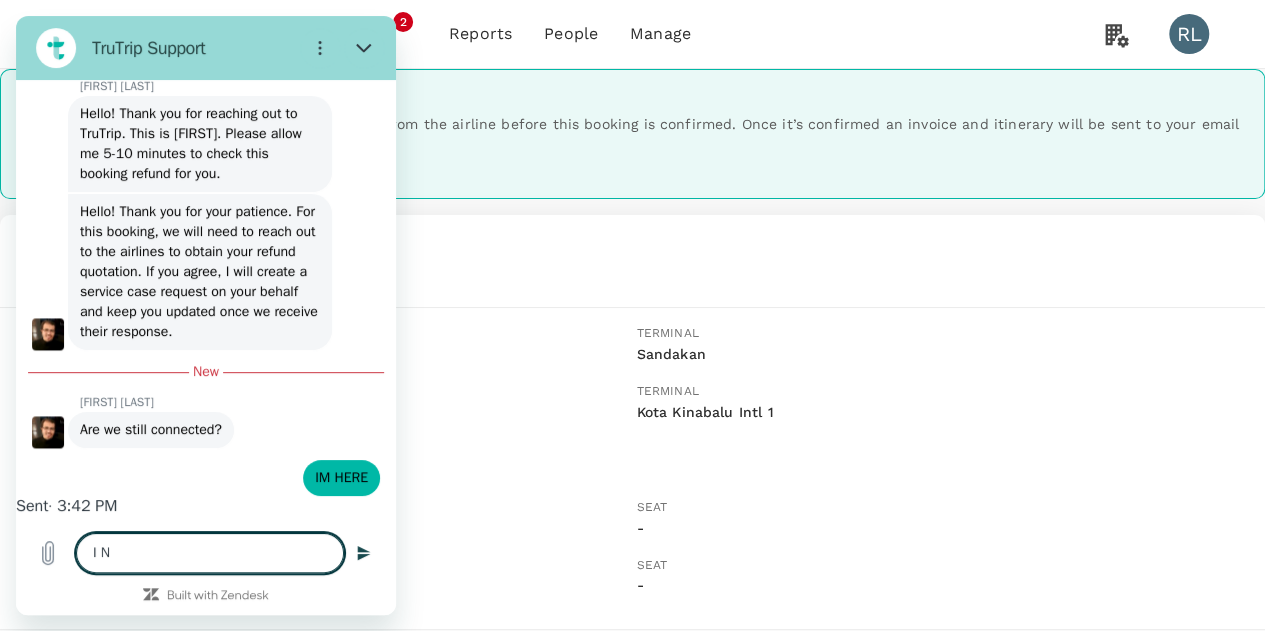 type on "I NE" 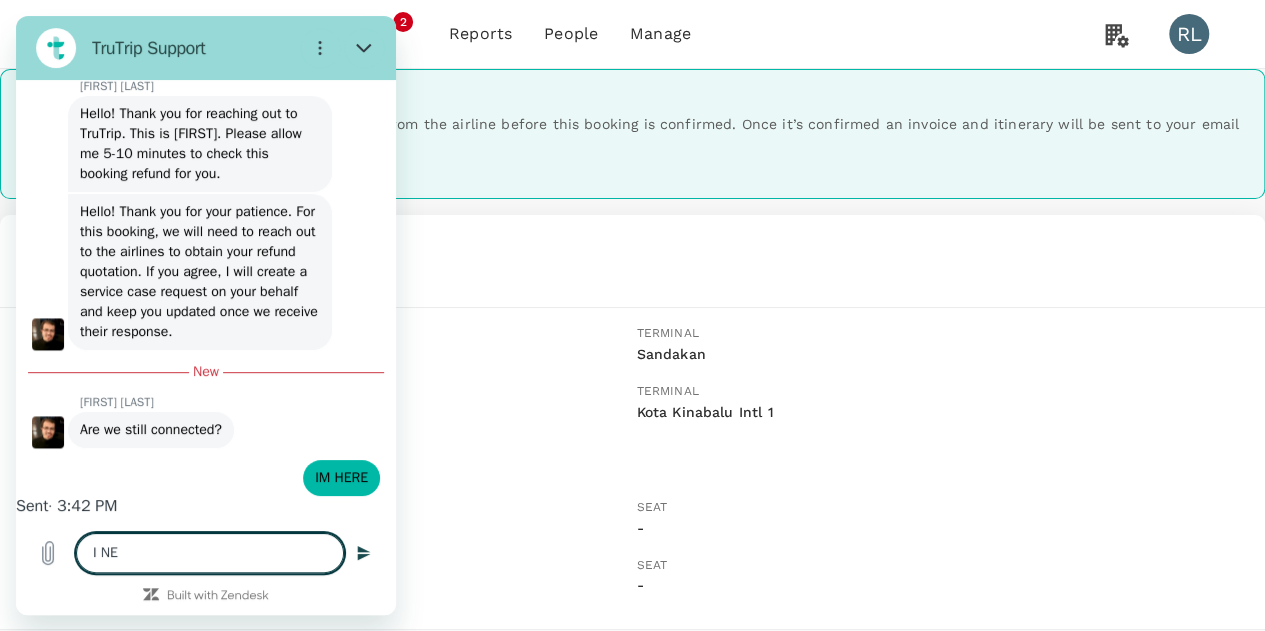 type on "I NEE" 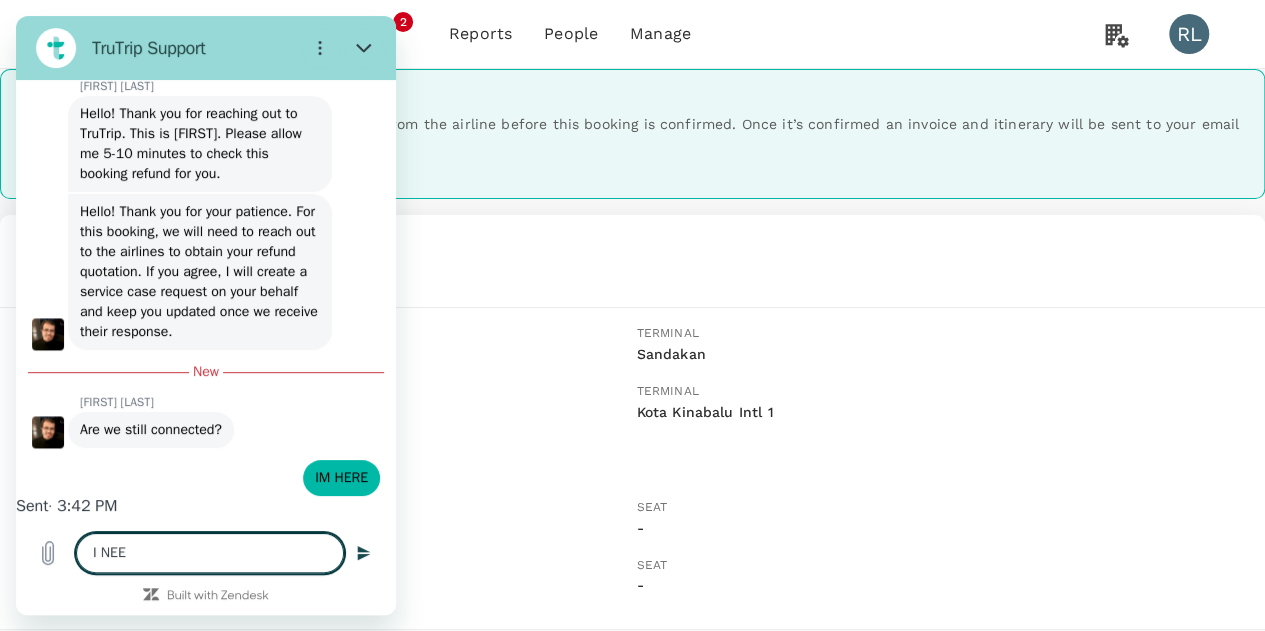 type on "I NEED" 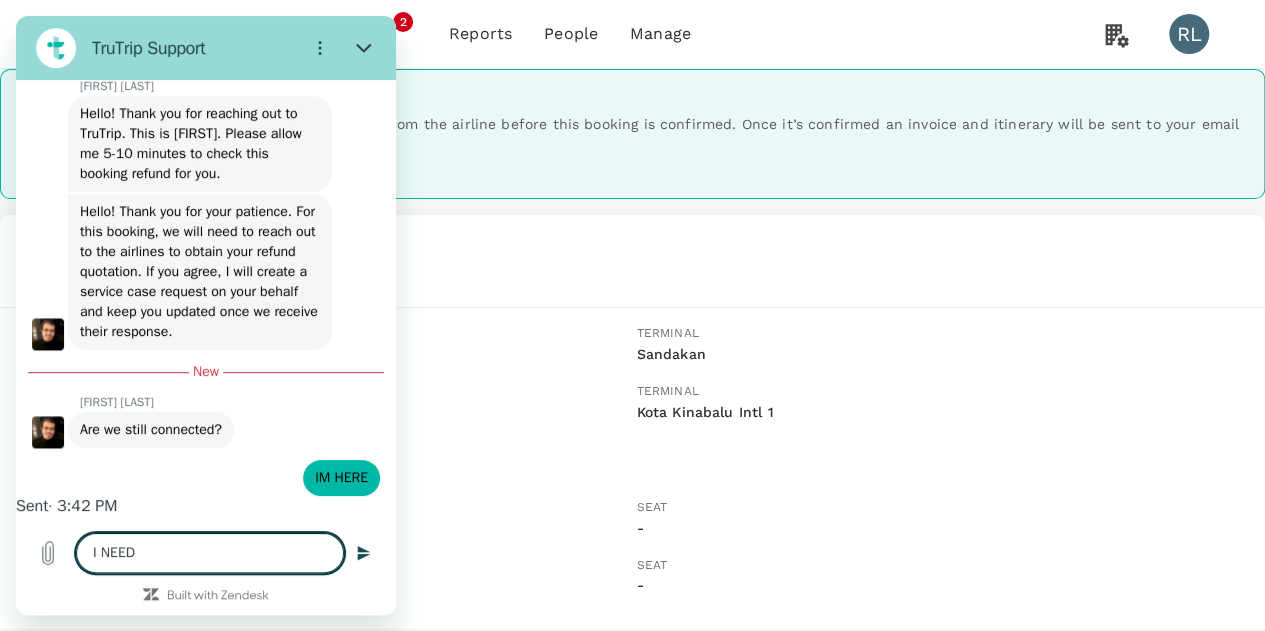 type on "I NEED" 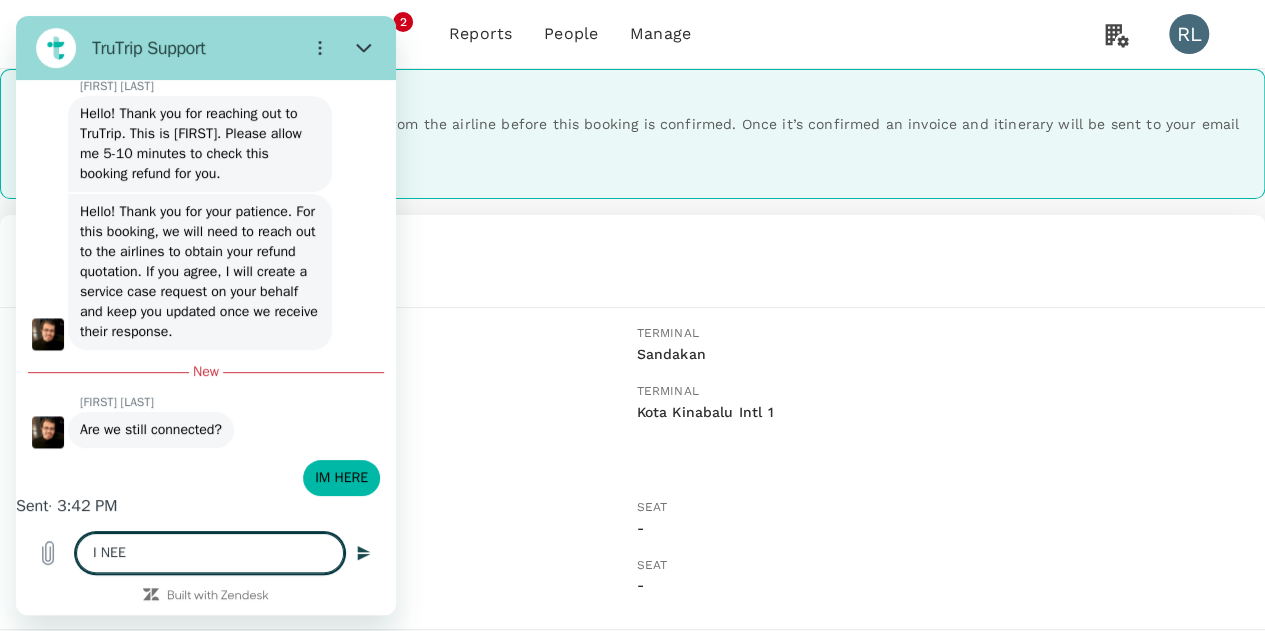 type on "I NE" 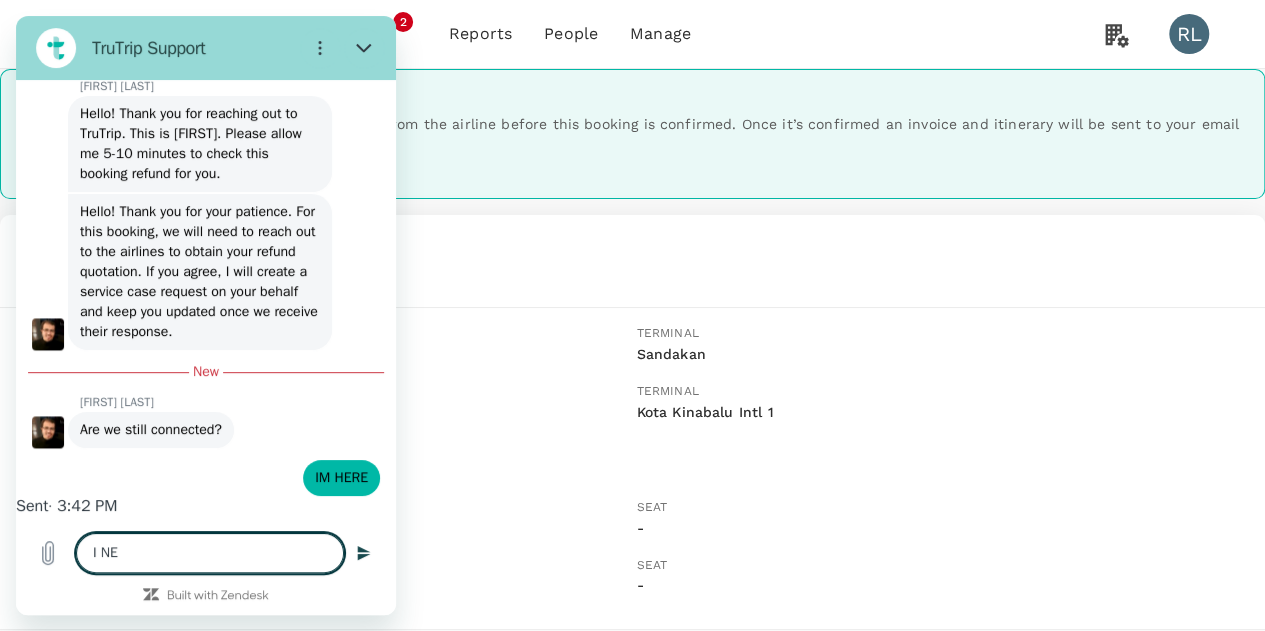 type on "I N" 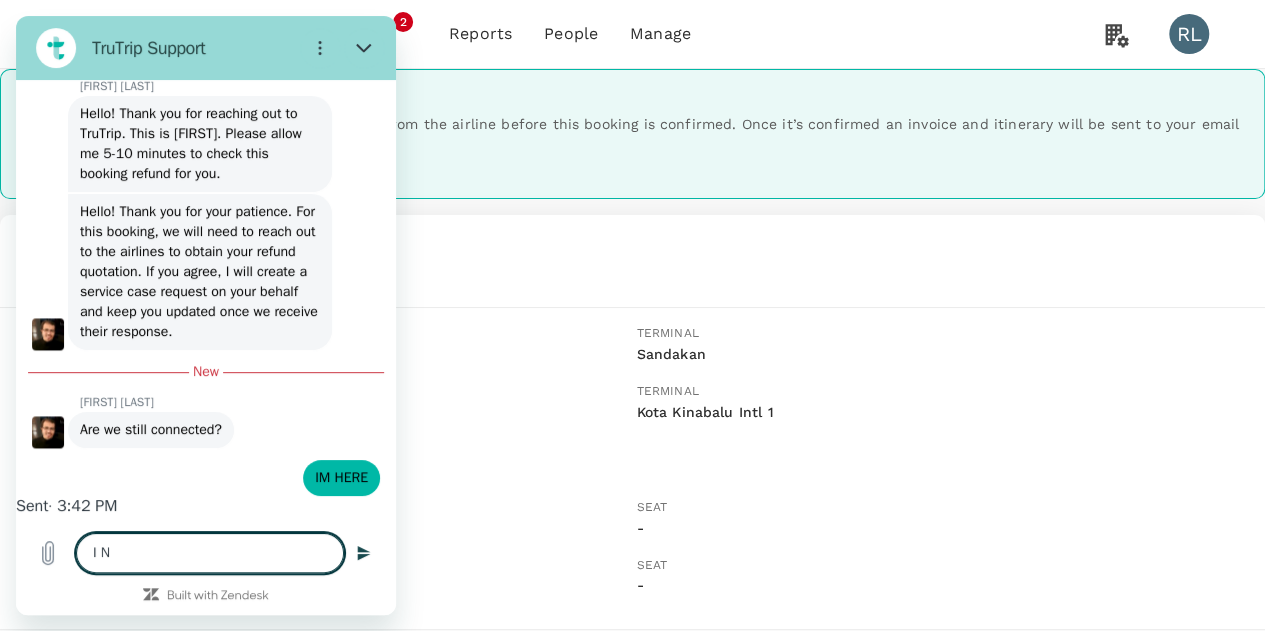 type on "I" 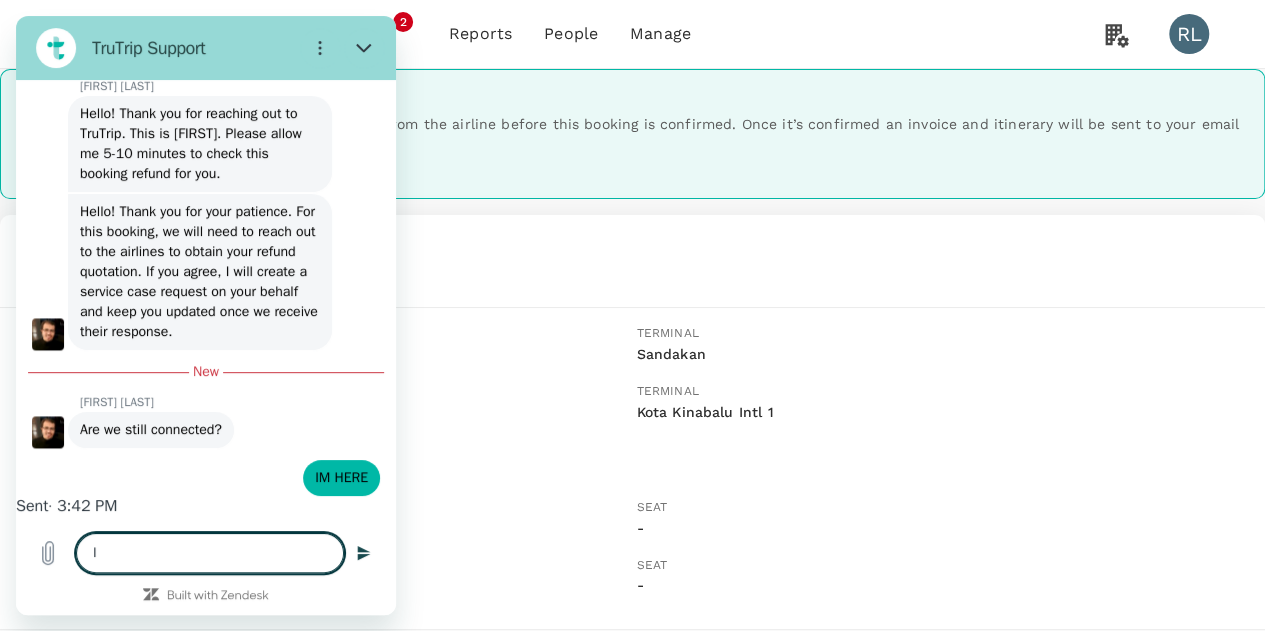 click on "I" at bounding box center [210, 553] 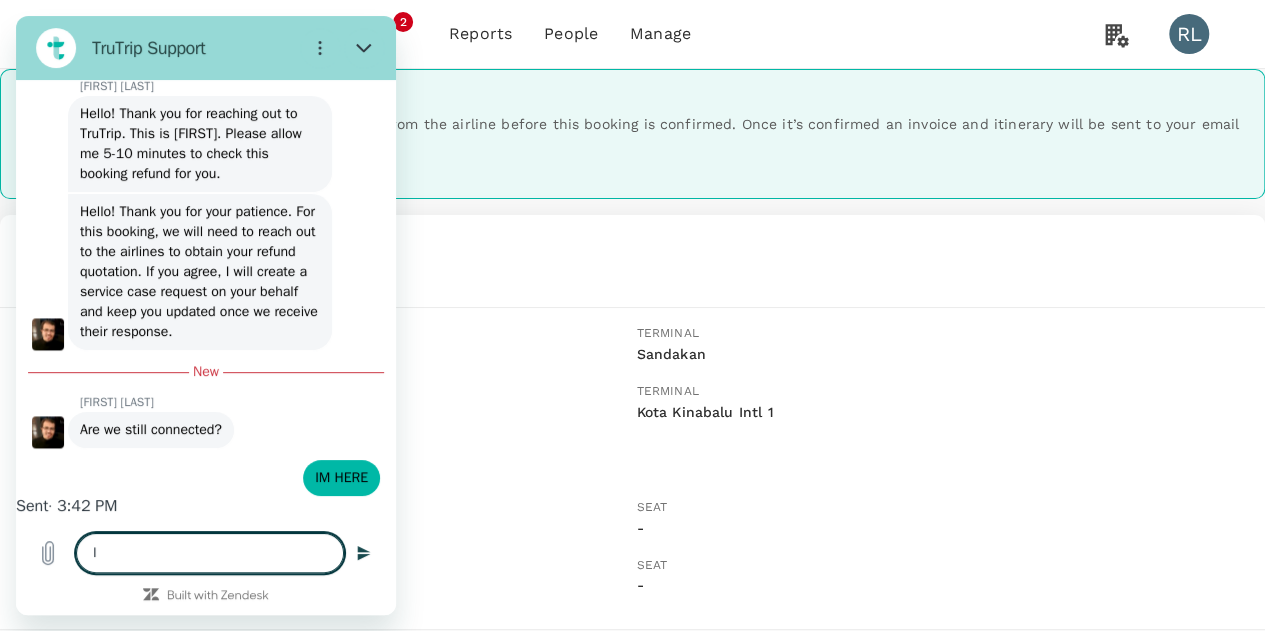 type on "I n" 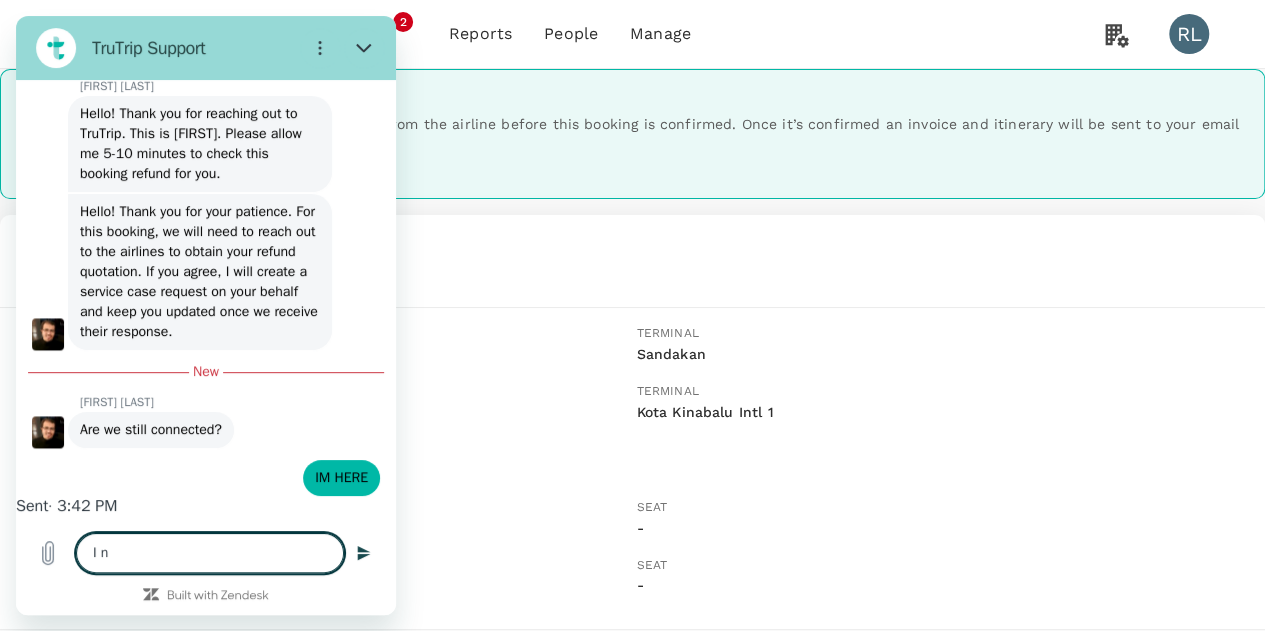 type on "I ne" 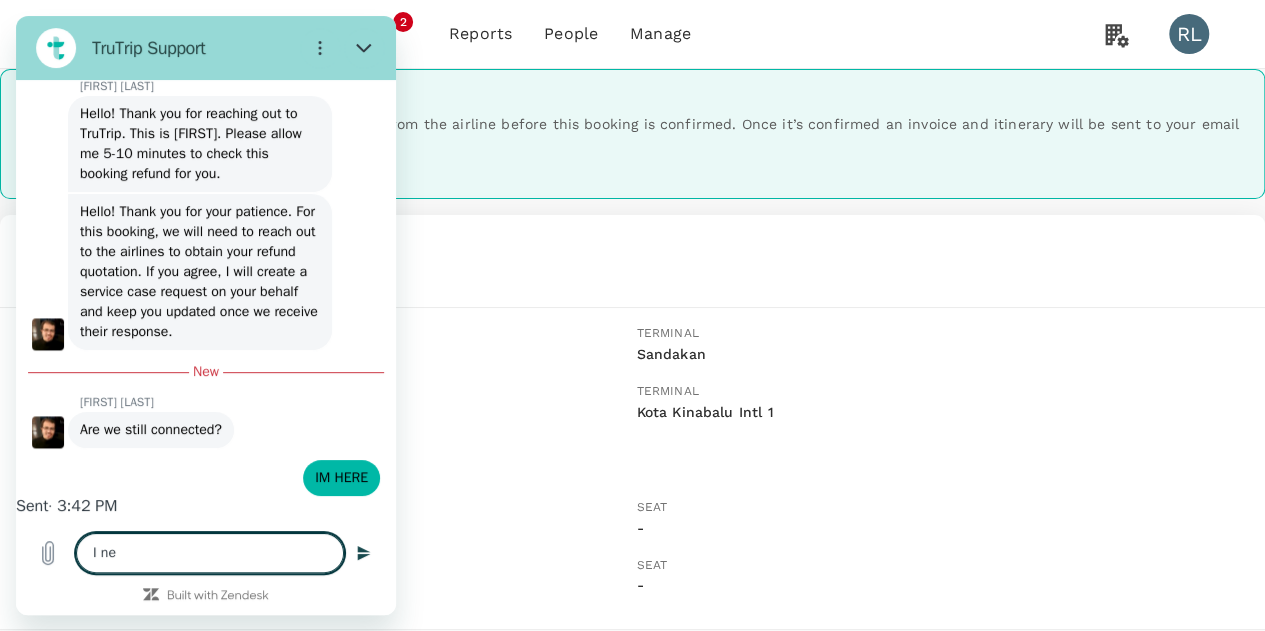 type on "x" 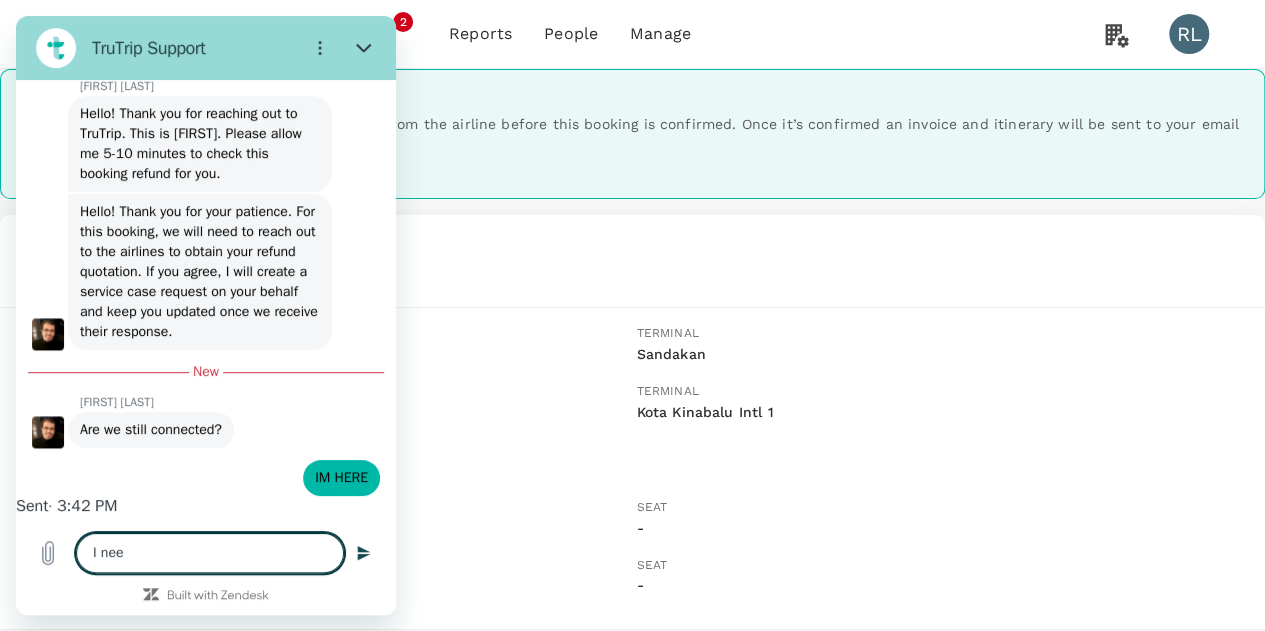 type on "I need" 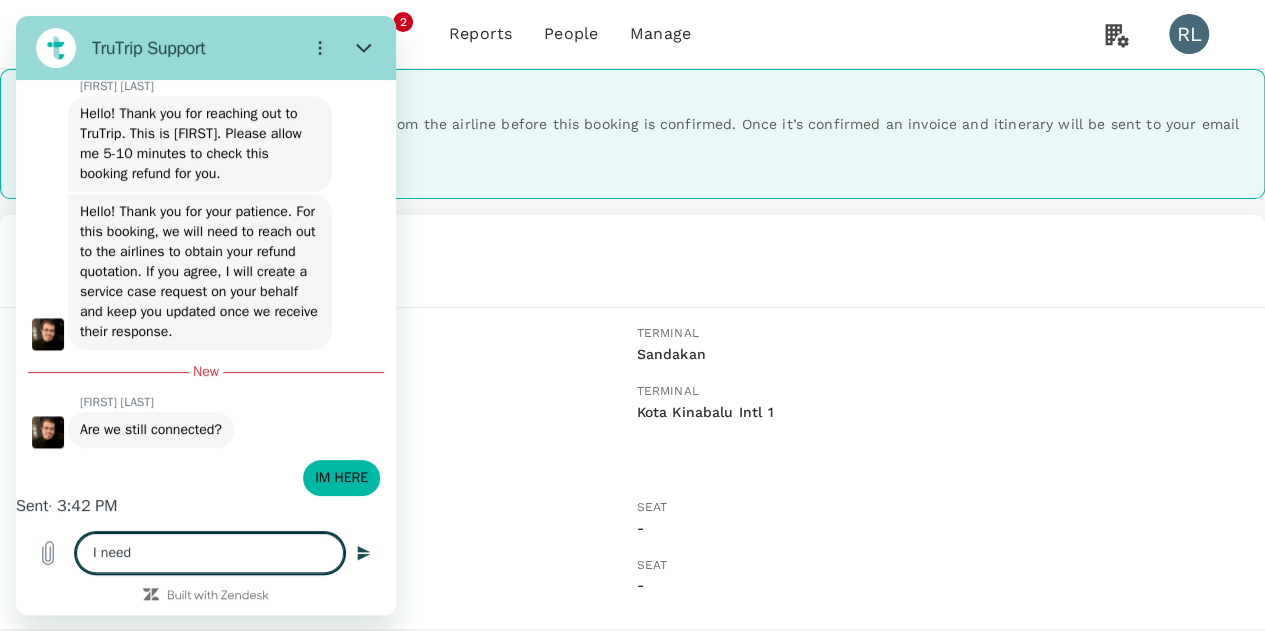 type on "I need" 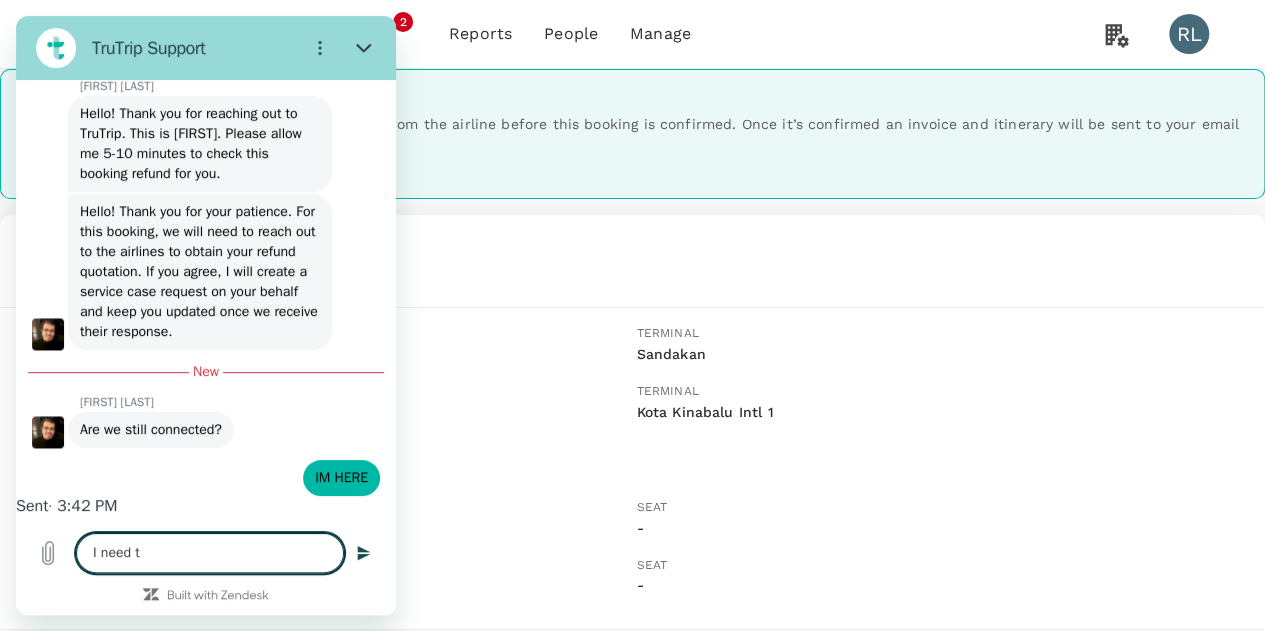 type on "I need to" 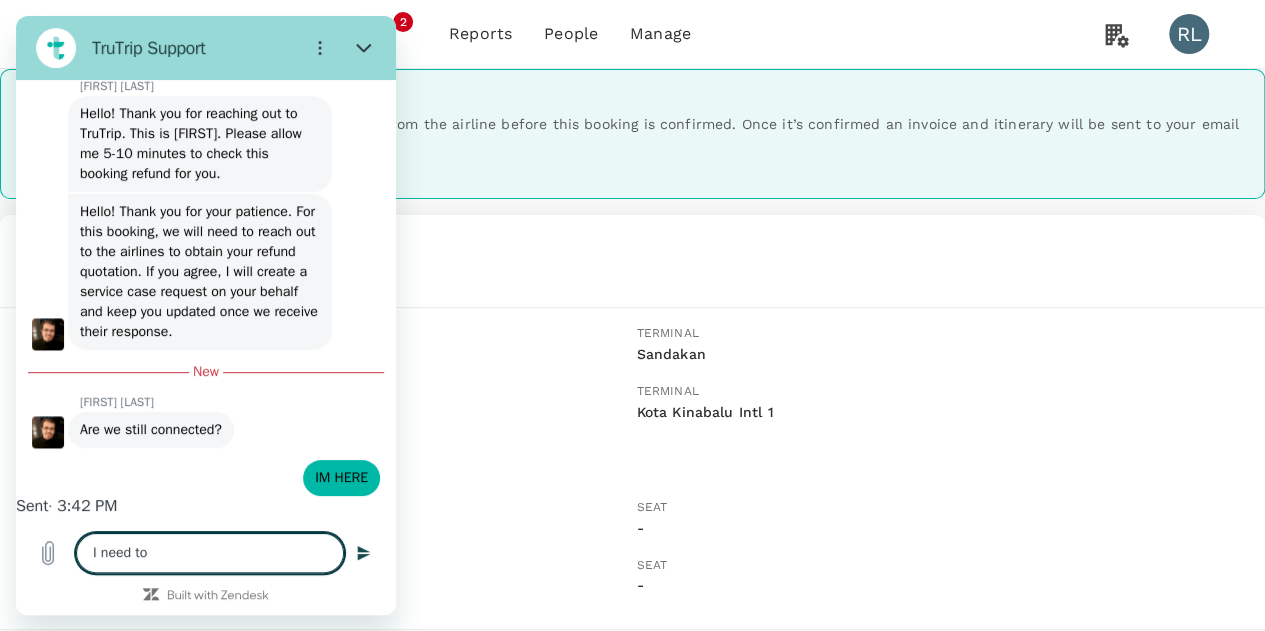 type on "I need to" 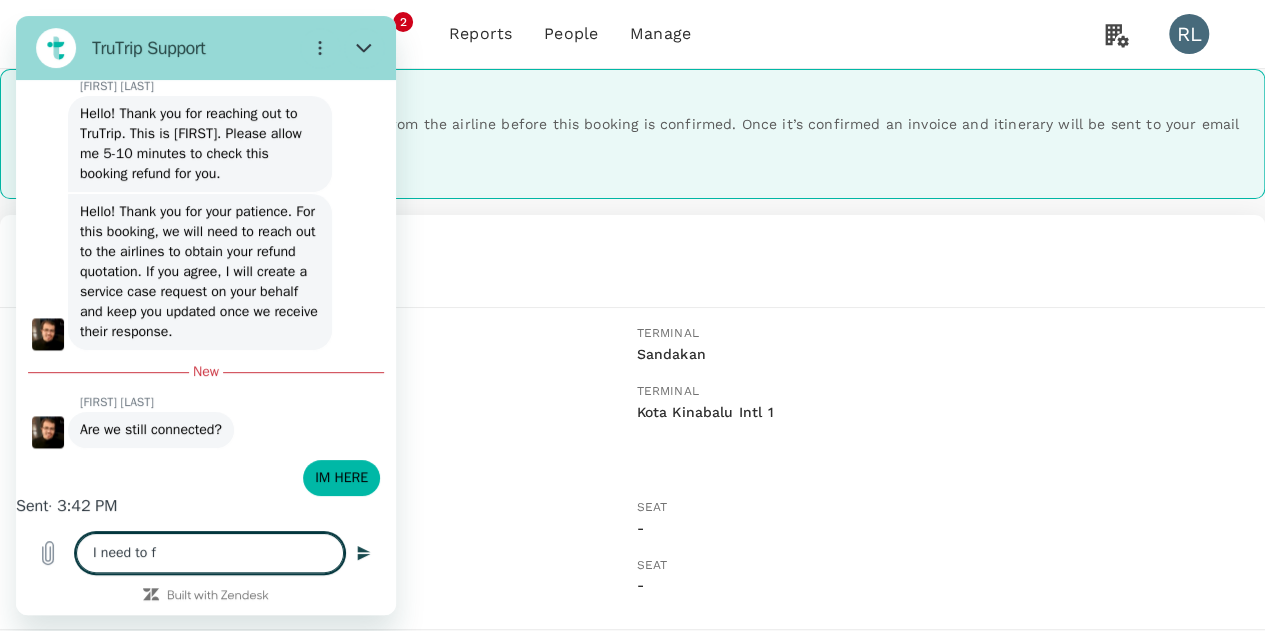 type on "I need to fi" 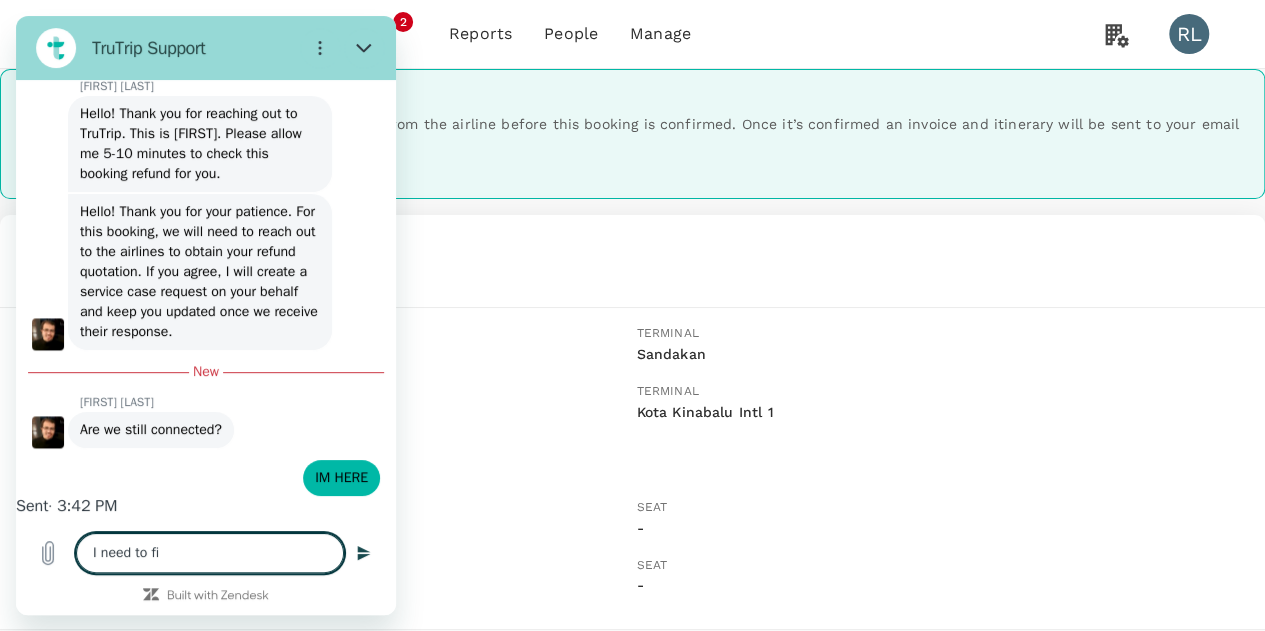 type on "I need to fin" 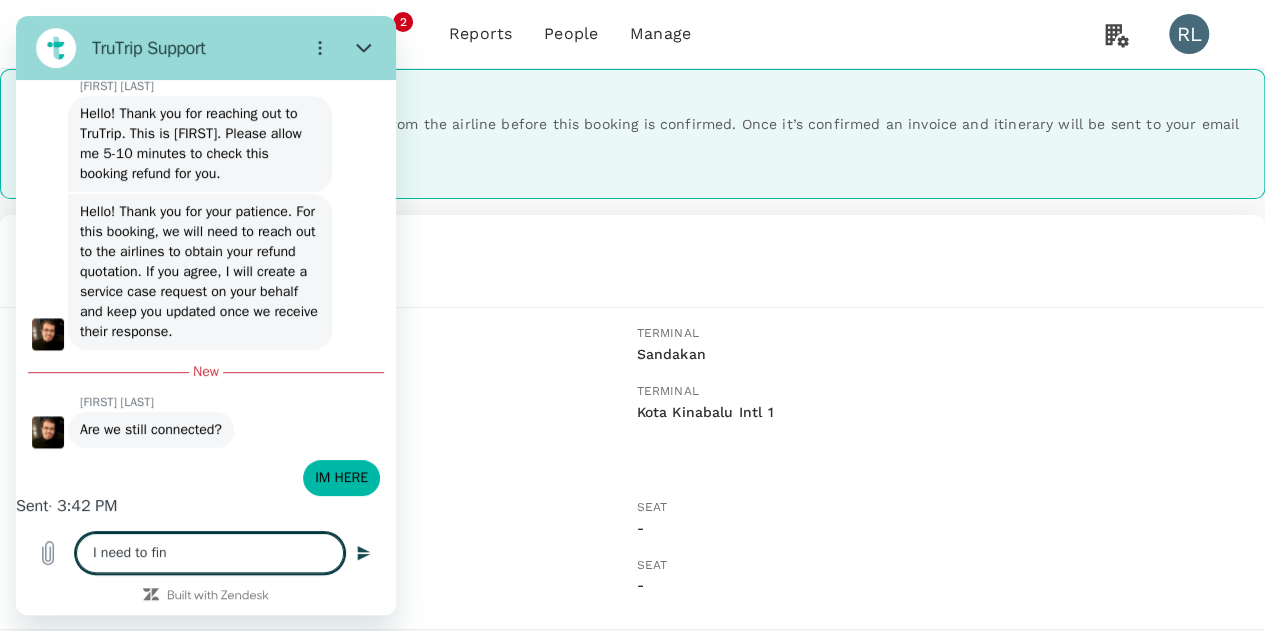 type on "I need to find" 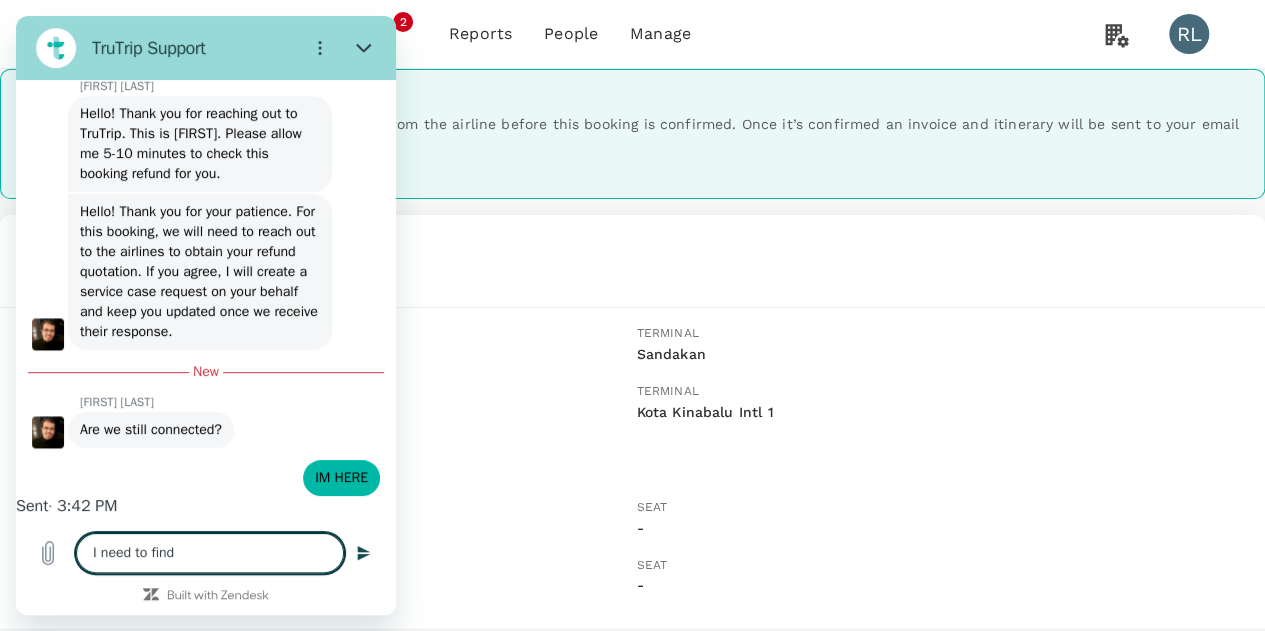 type on "I need to find" 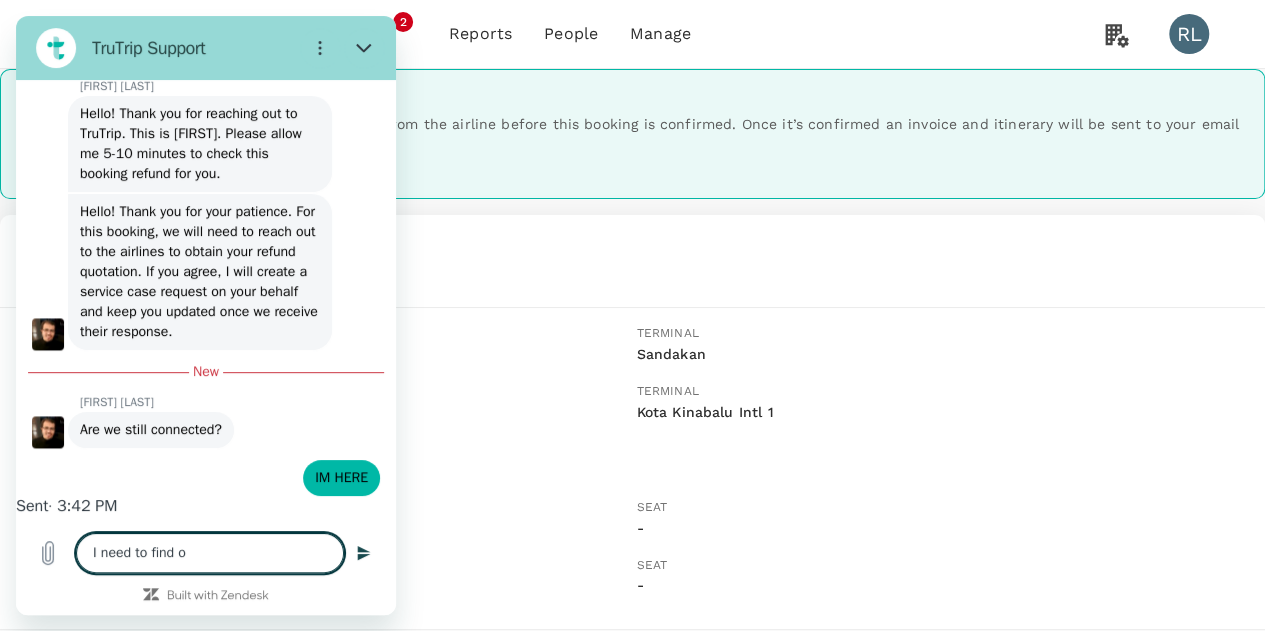type on "x" 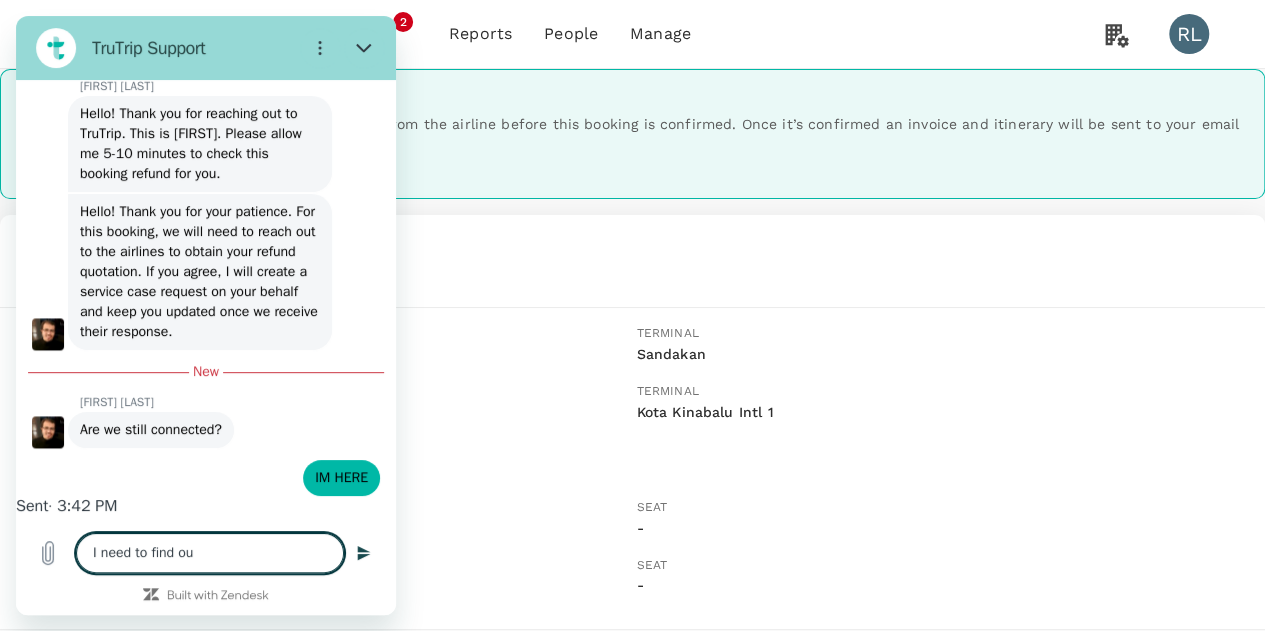 type on "I need to find out" 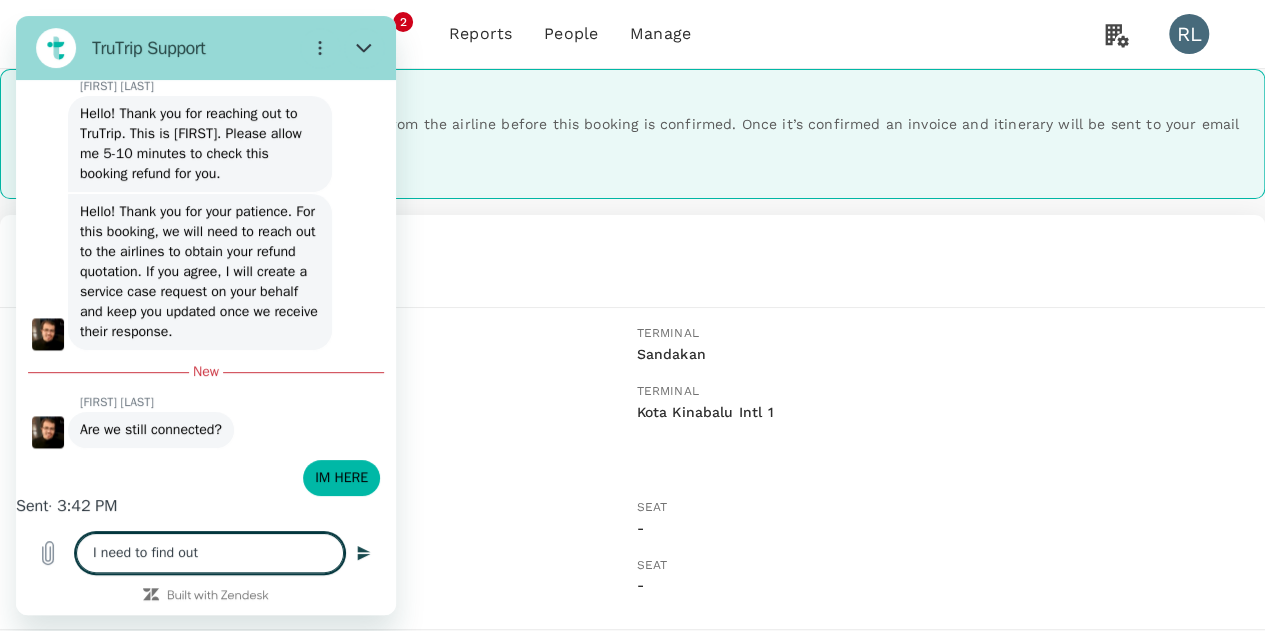 type on "x" 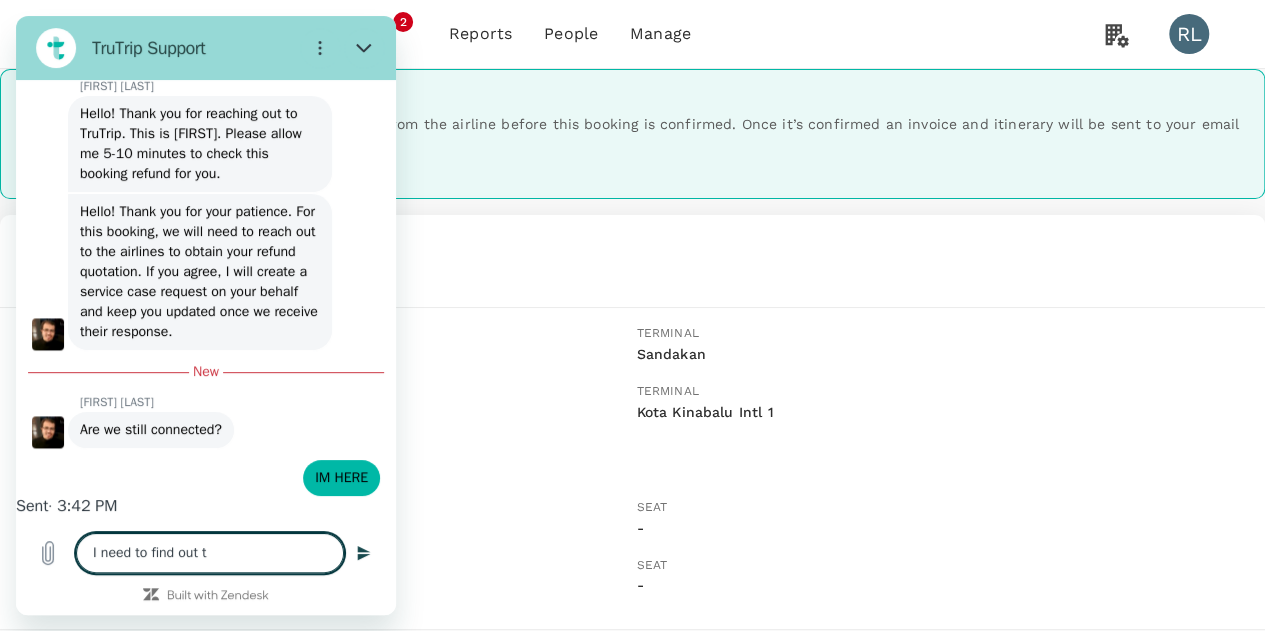type on "x" 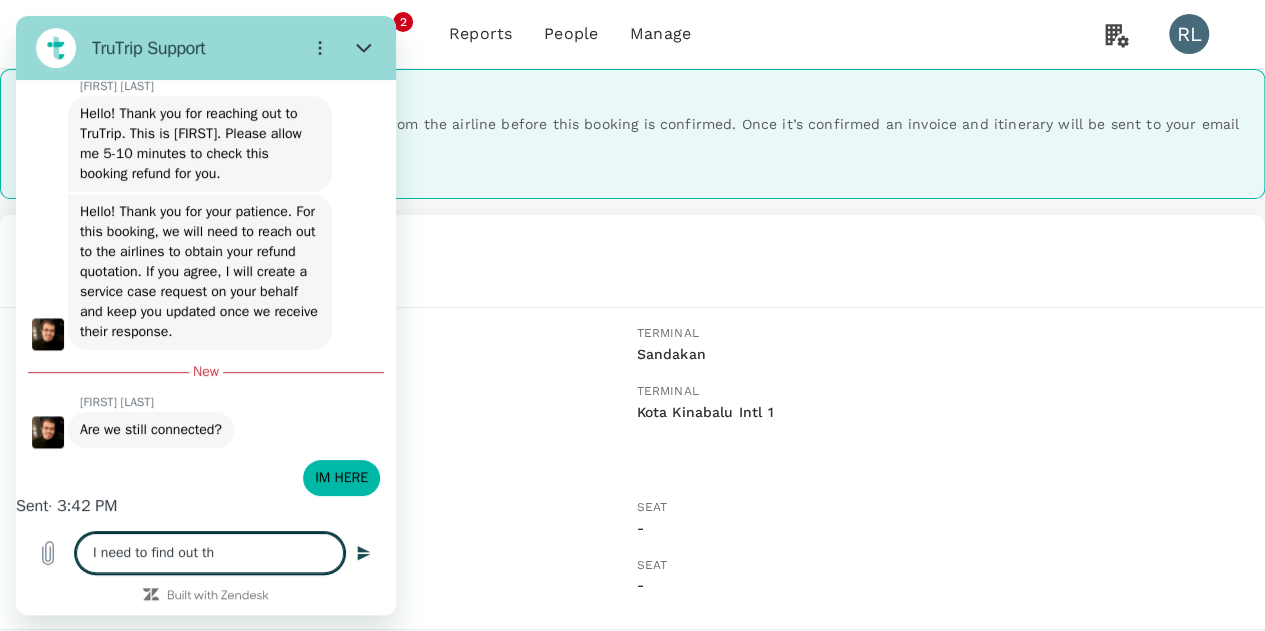 type on "x" 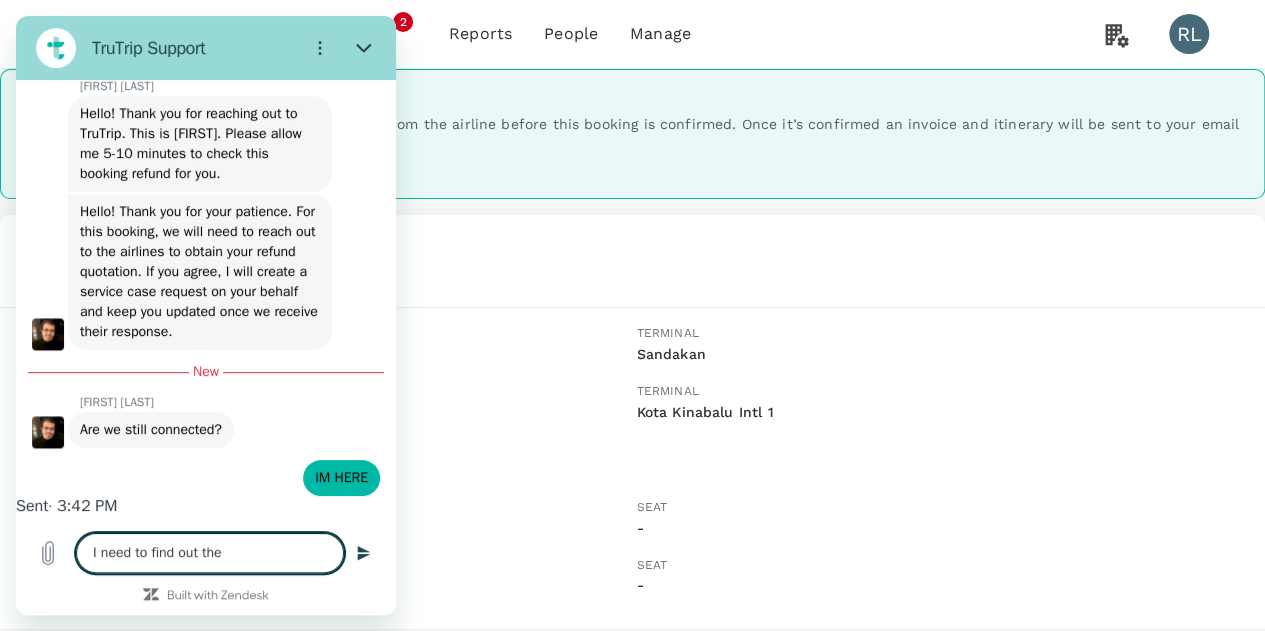 type on "I need to find out the" 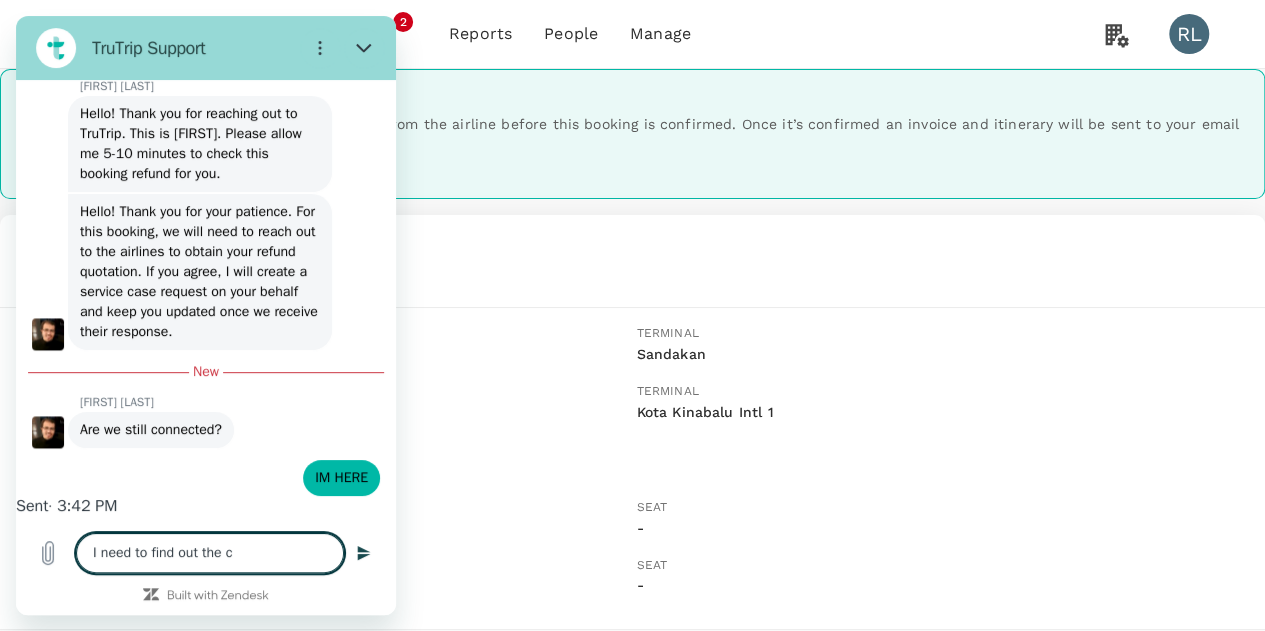 type on "I need to find out the co" 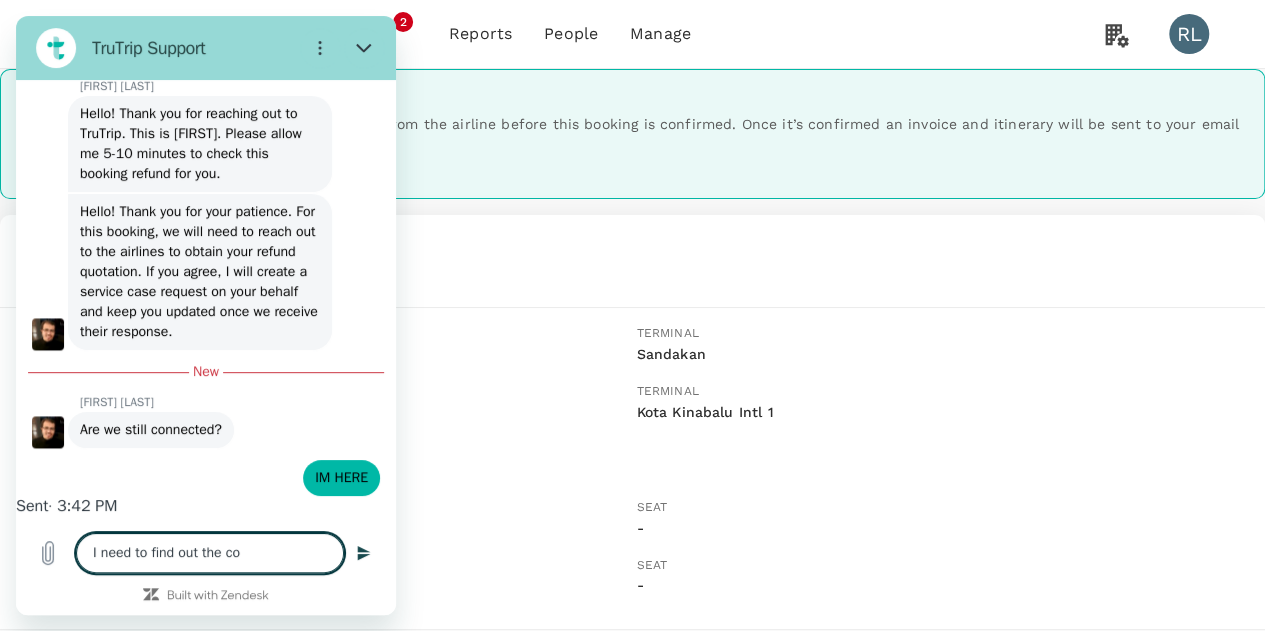 type on "I need to find out the cos" 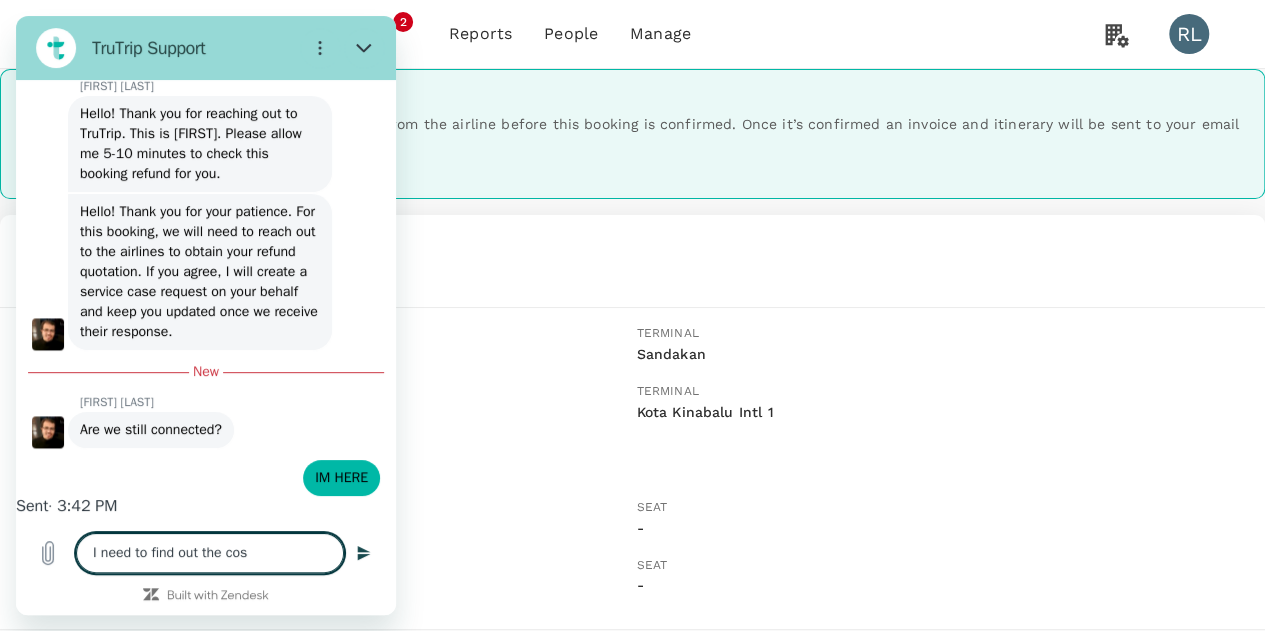 type on "x" 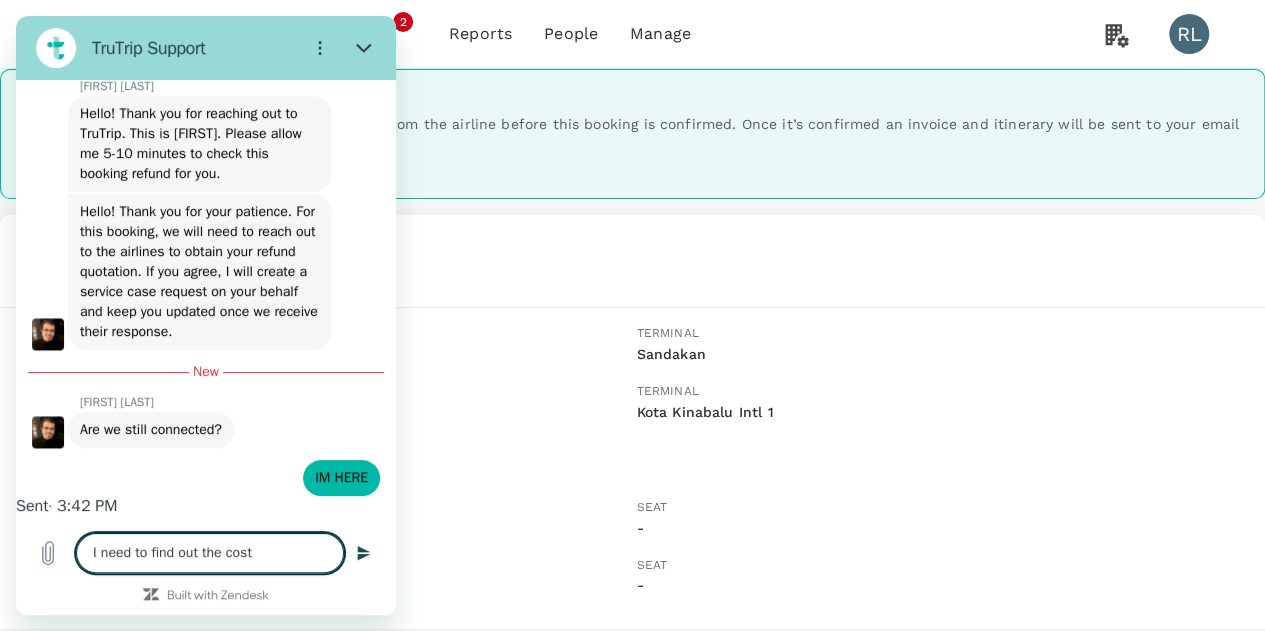 type on "I need to find out the cost" 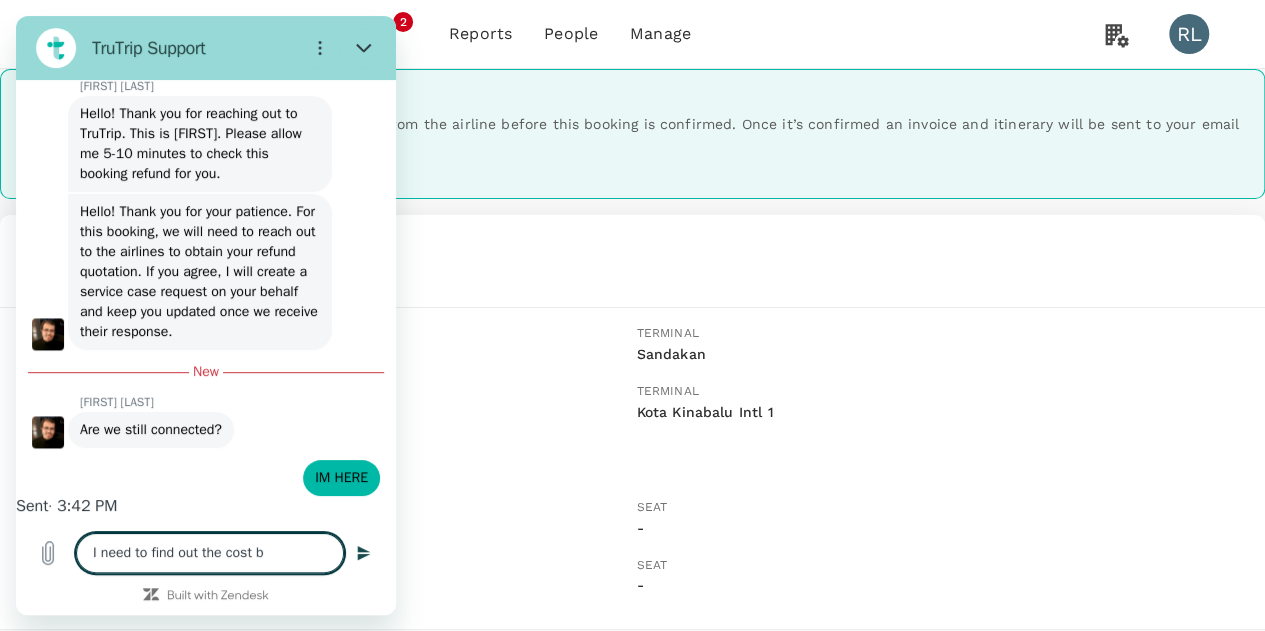 type on "I need to find out the cost be" 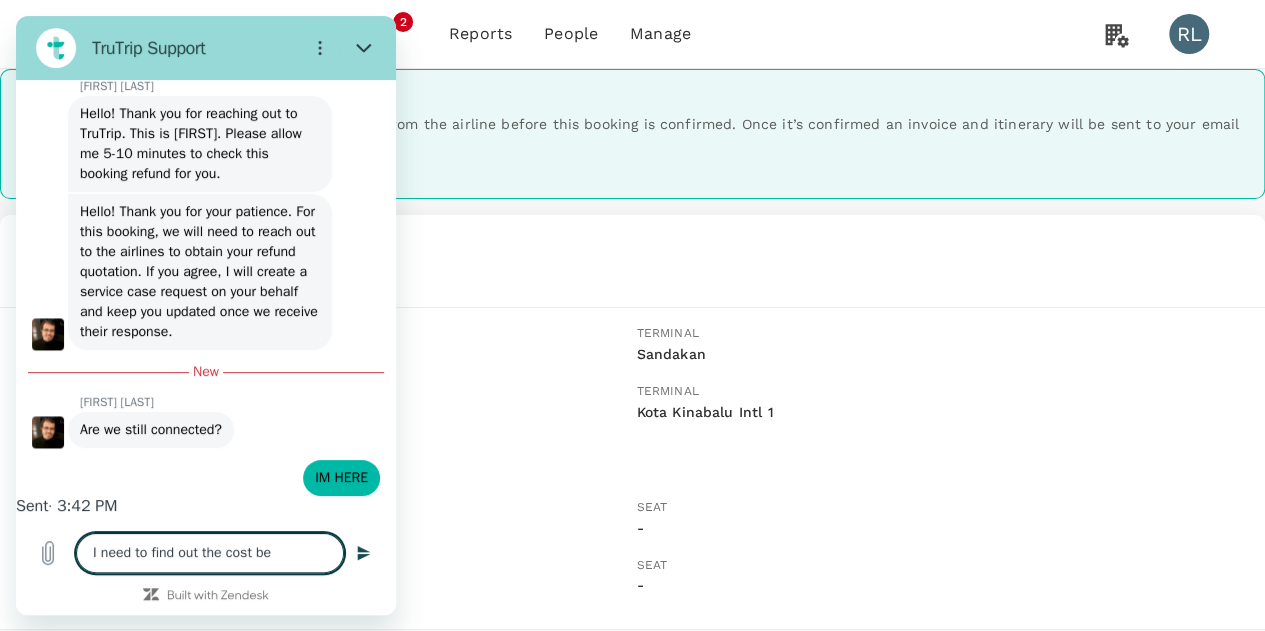 type on "I need to find out the cost bef" 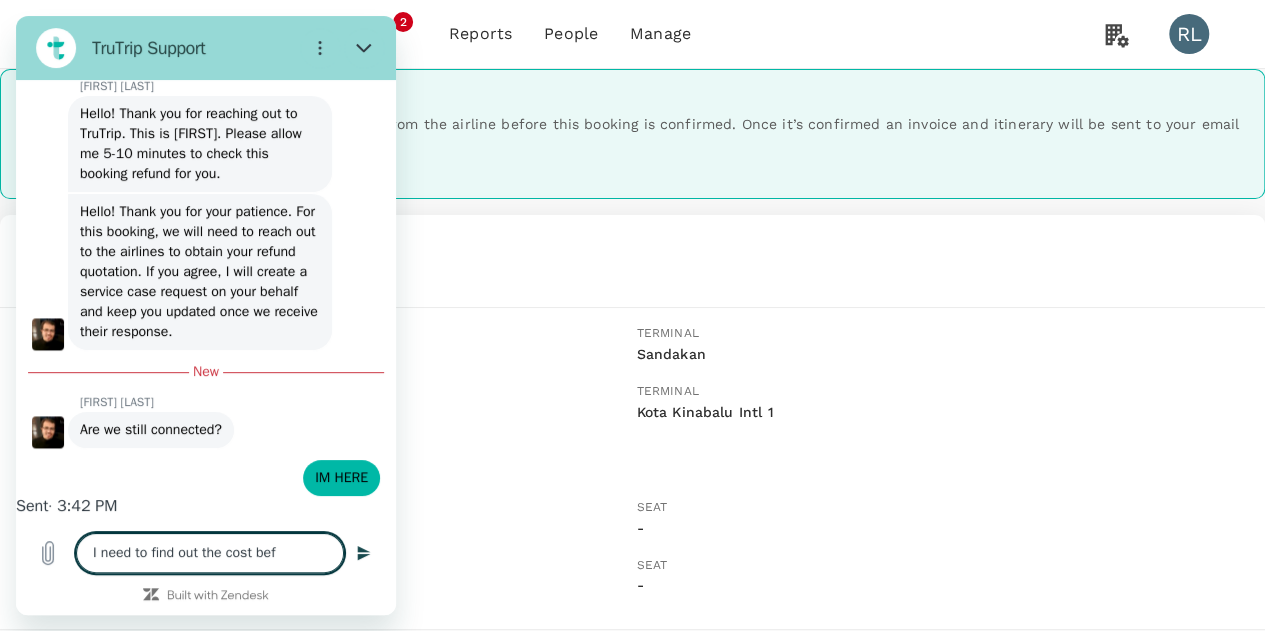 type on "I need to find out the cost befo" 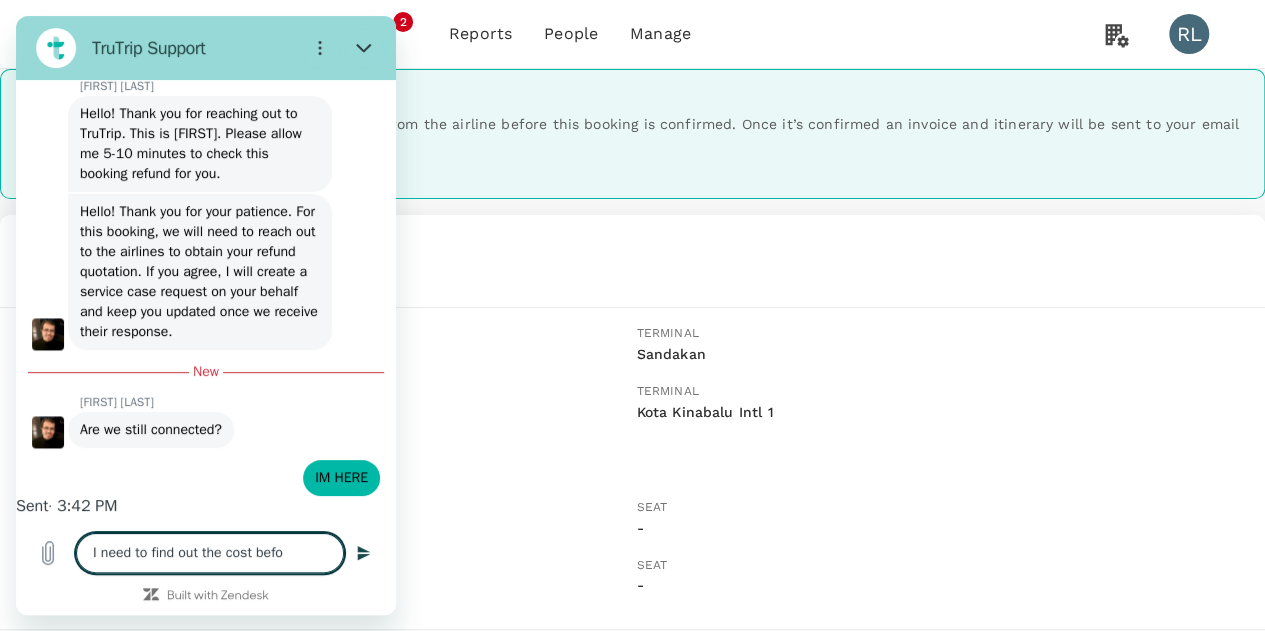 type on "I need to find out the cost befor" 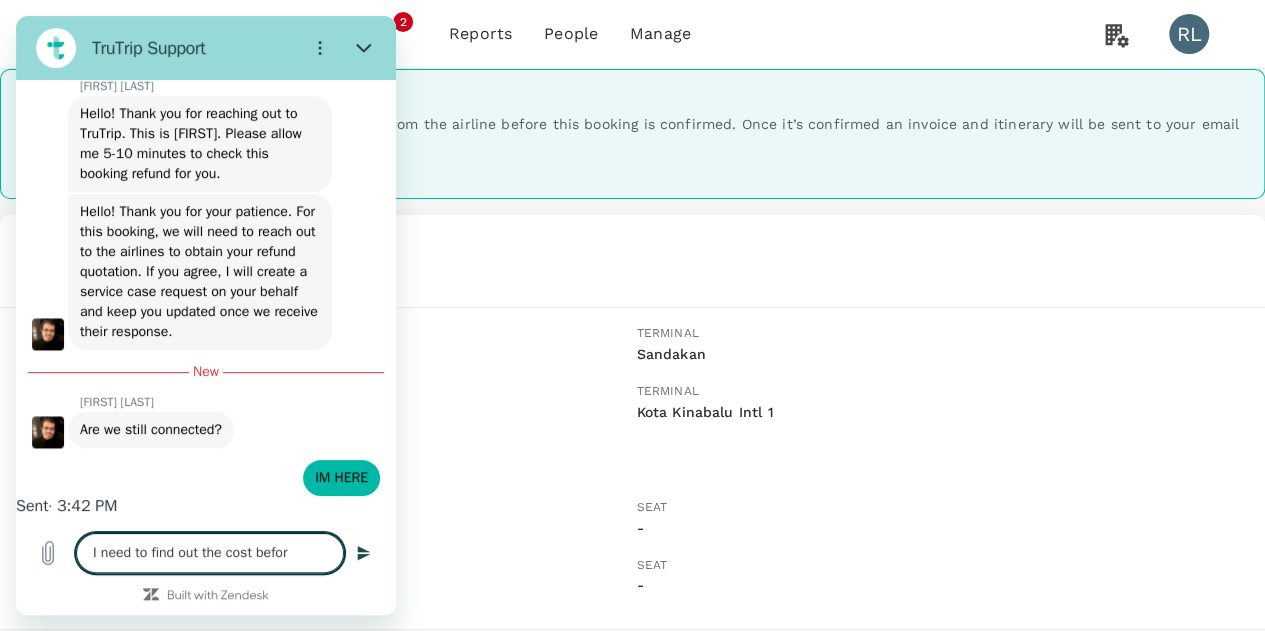 type on "I need to find out the cost before" 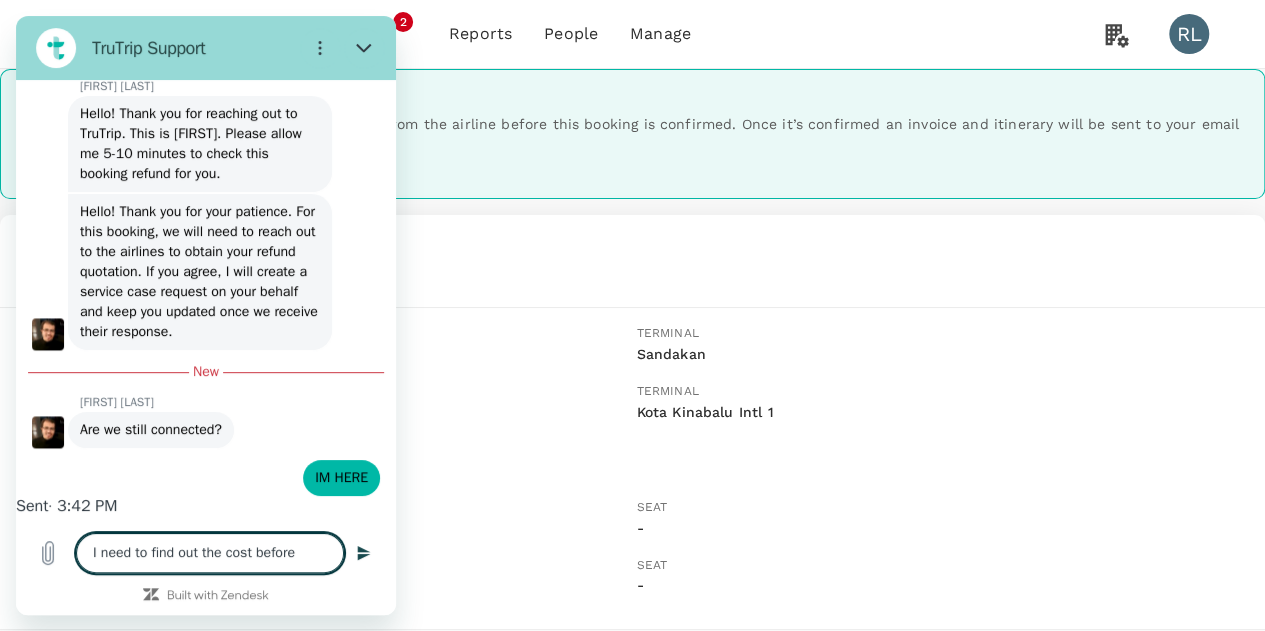 type on "I need to find out the cost before" 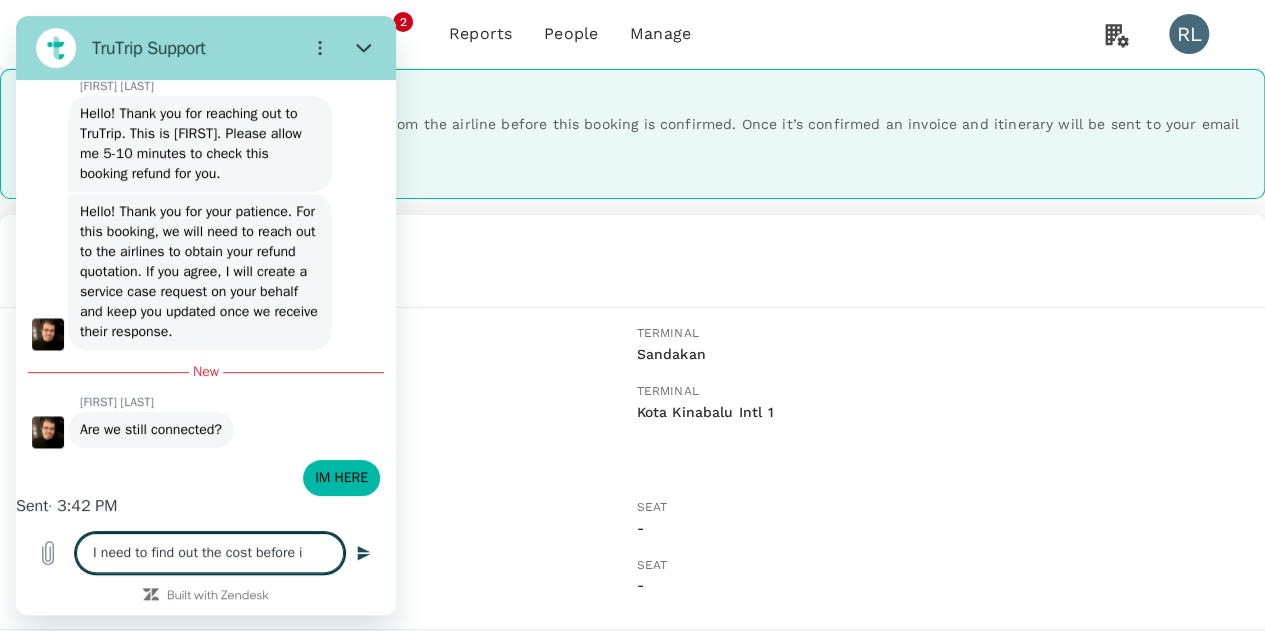 type on "I need to find out the cost before i" 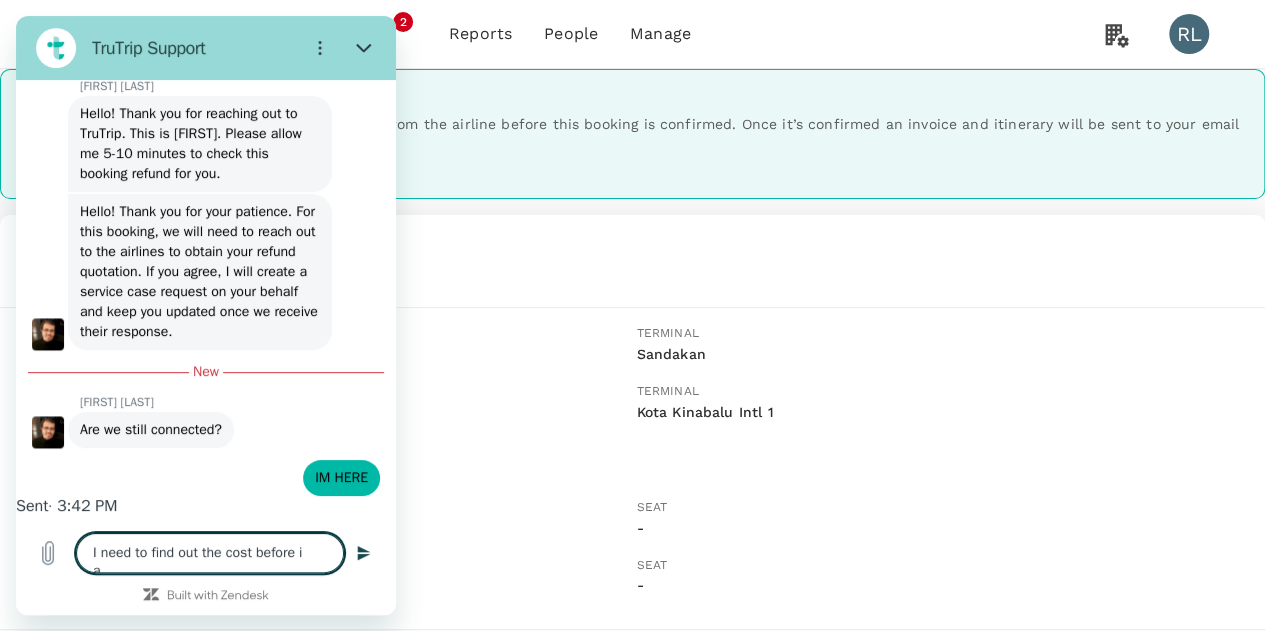 type on "I need to find out the cost before i ag" 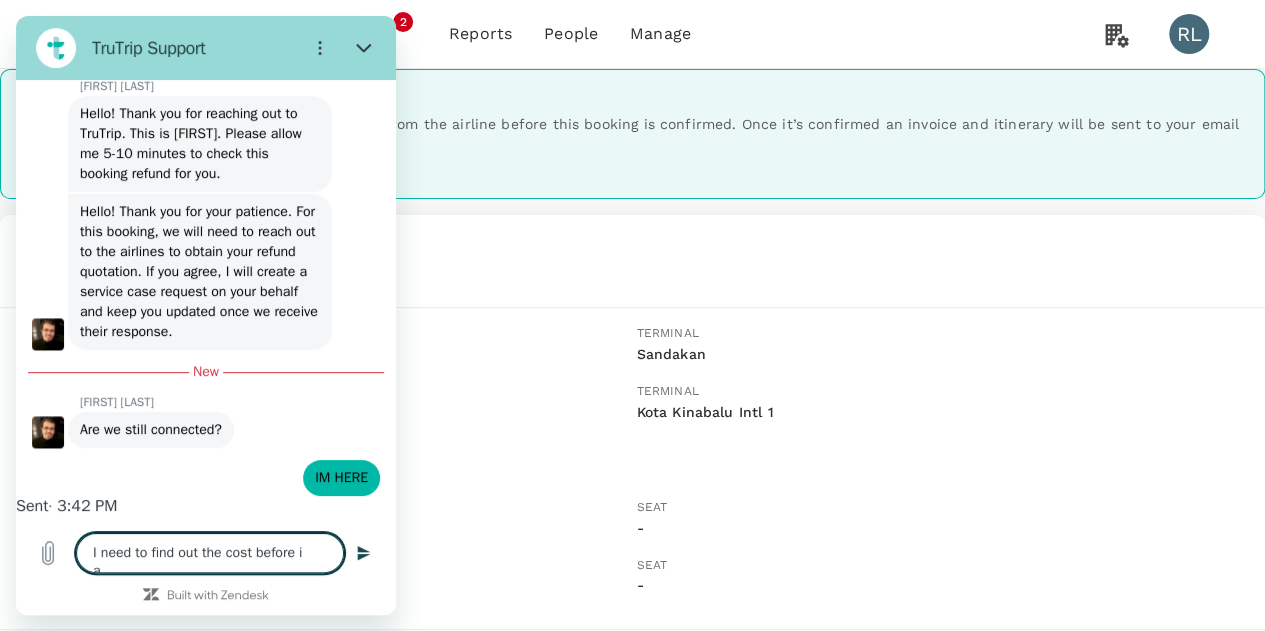 type on "x" 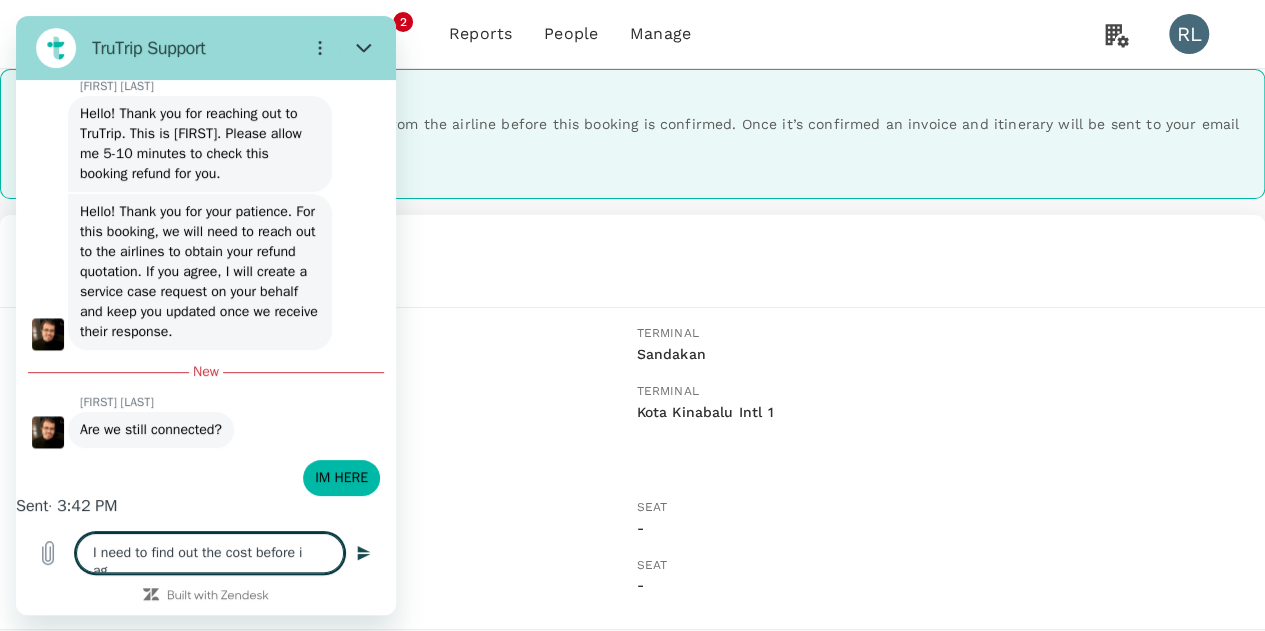 type on "I need to find out the cost before i agr" 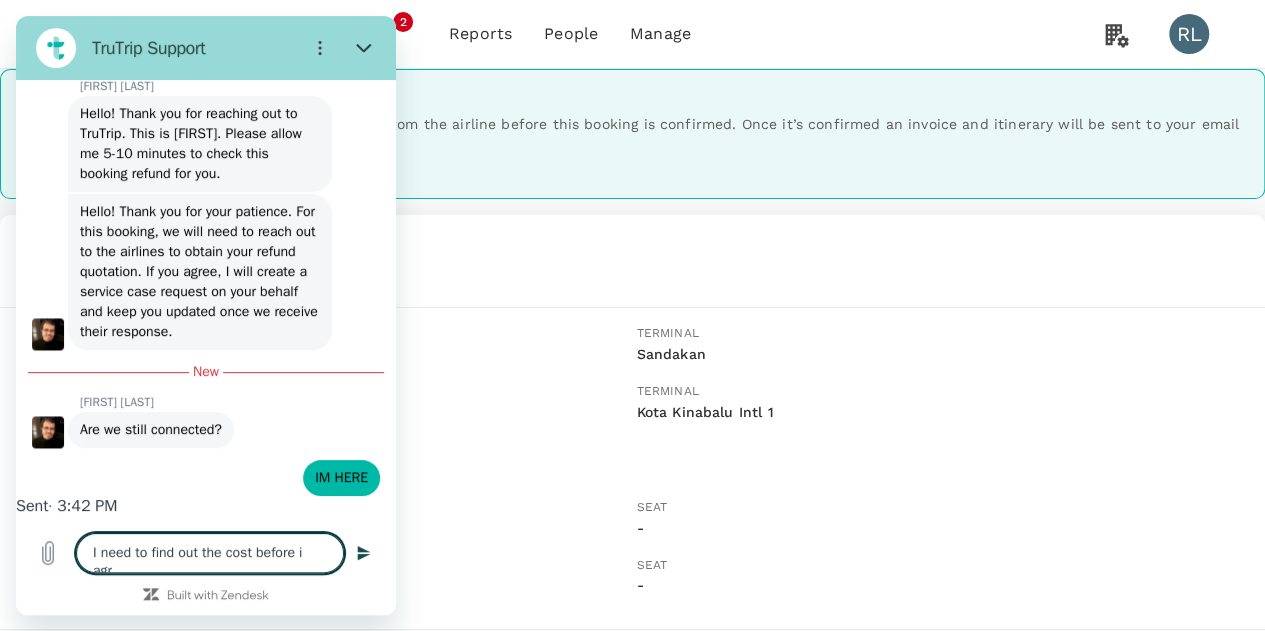 type on "I need to find out the cost before i agre" 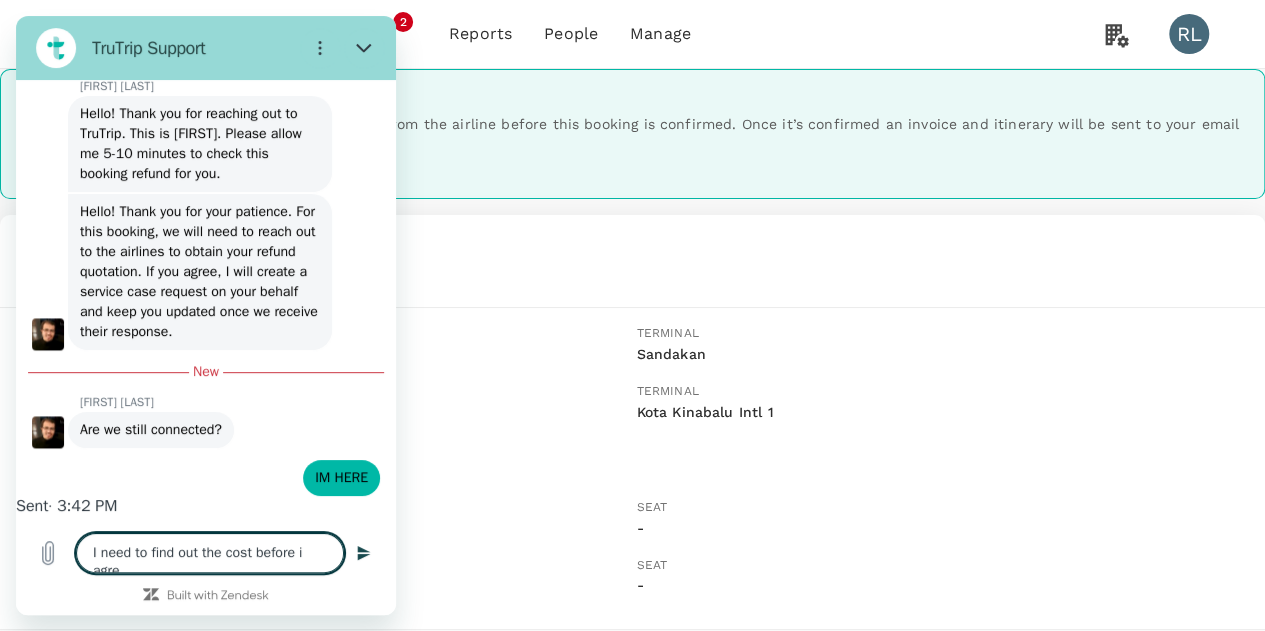 type on "I need to find out the cost before i agree" 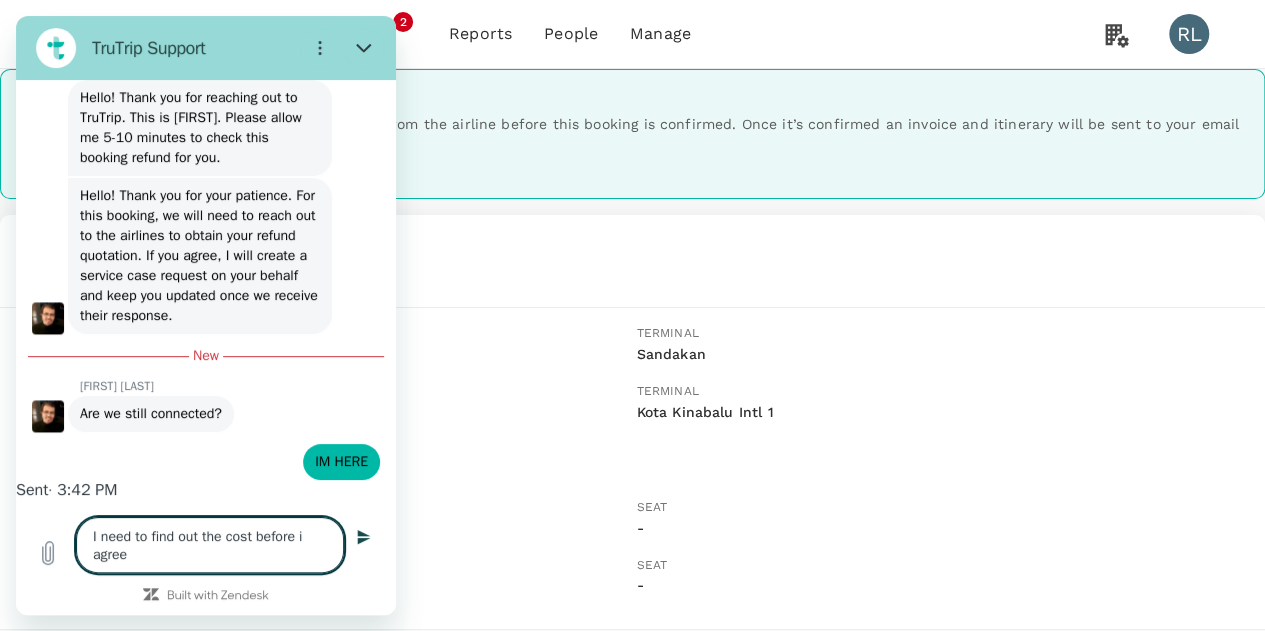 type on "I need to find out the cost before i agreeg" 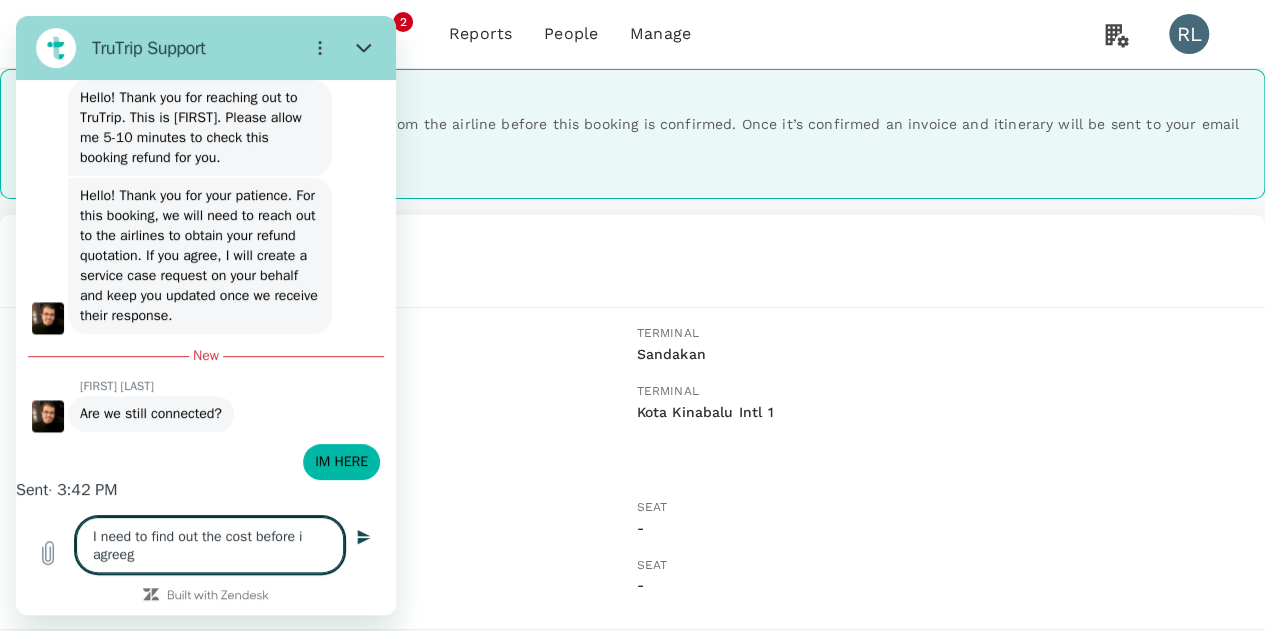 type on "I need to find out the cost before i agree" 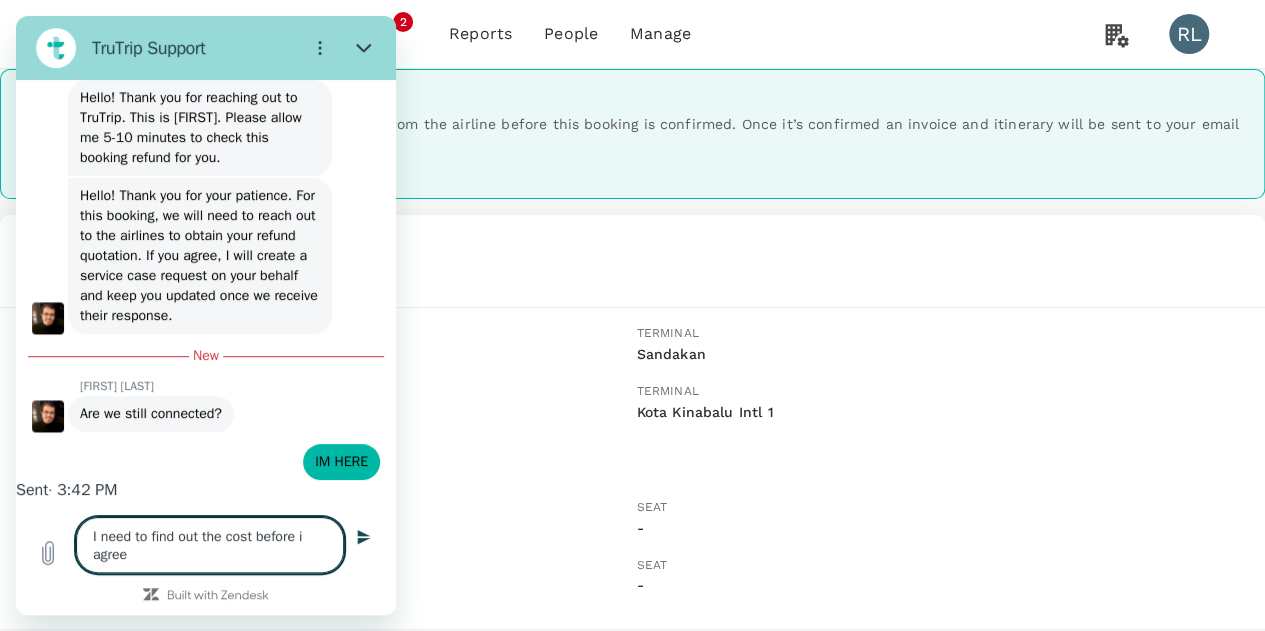 type on "I need to find out the cost before i agre" 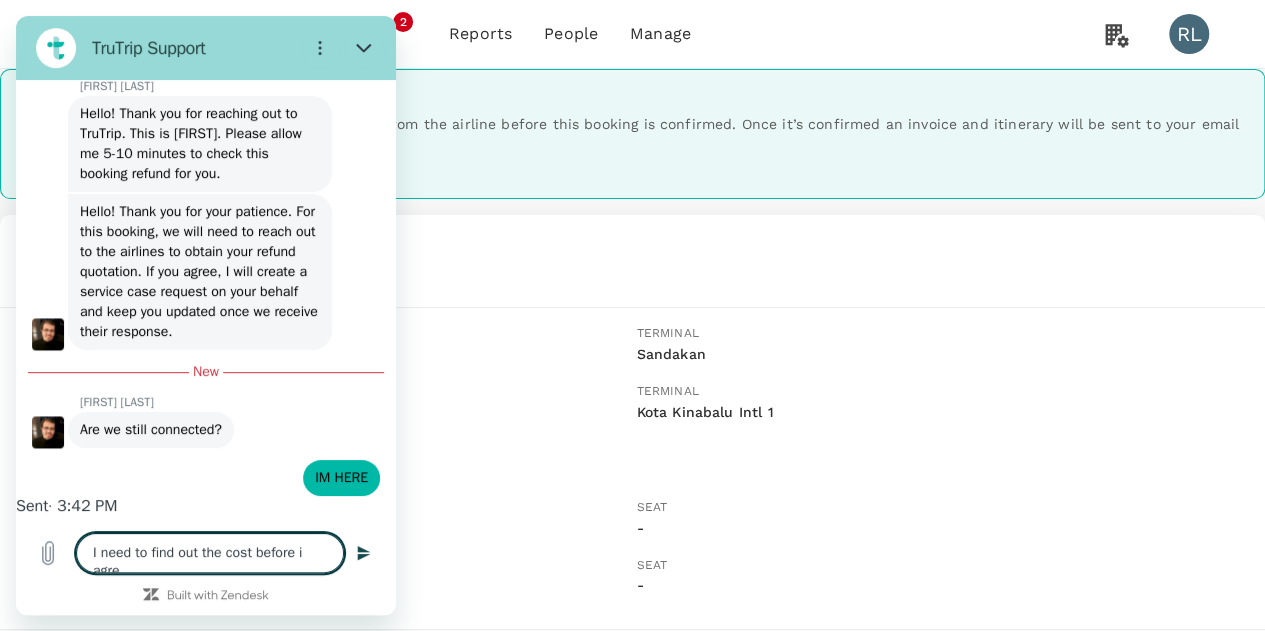 type on "I need to find out the cost before i agr" 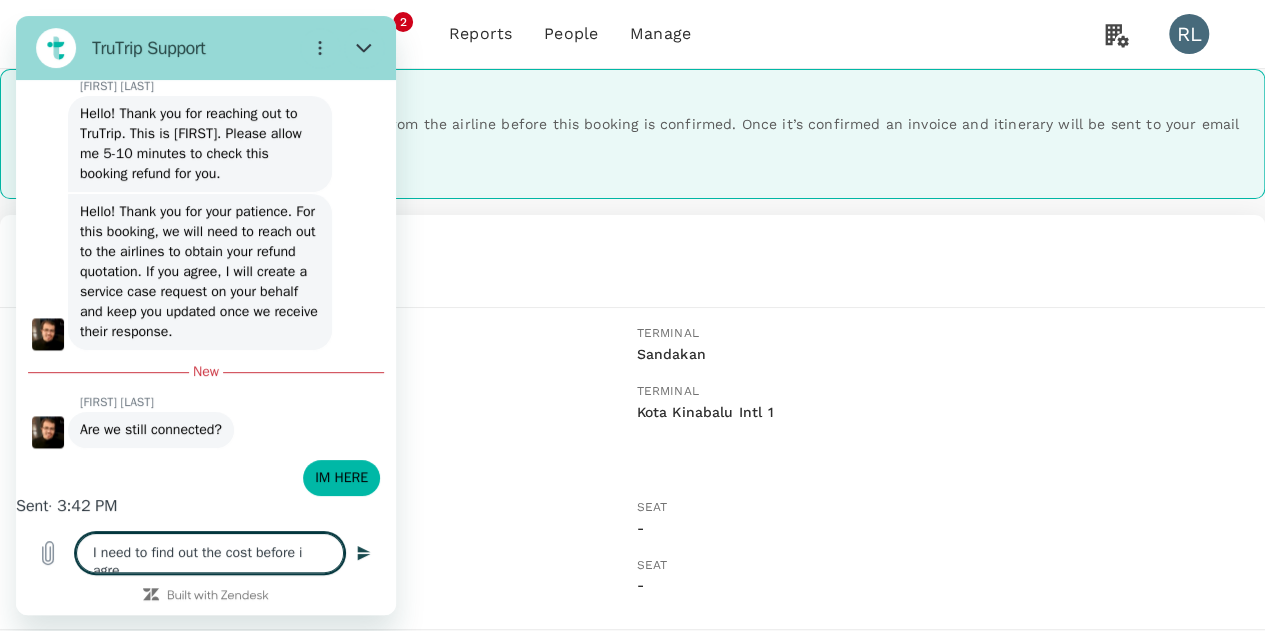 type on "x" 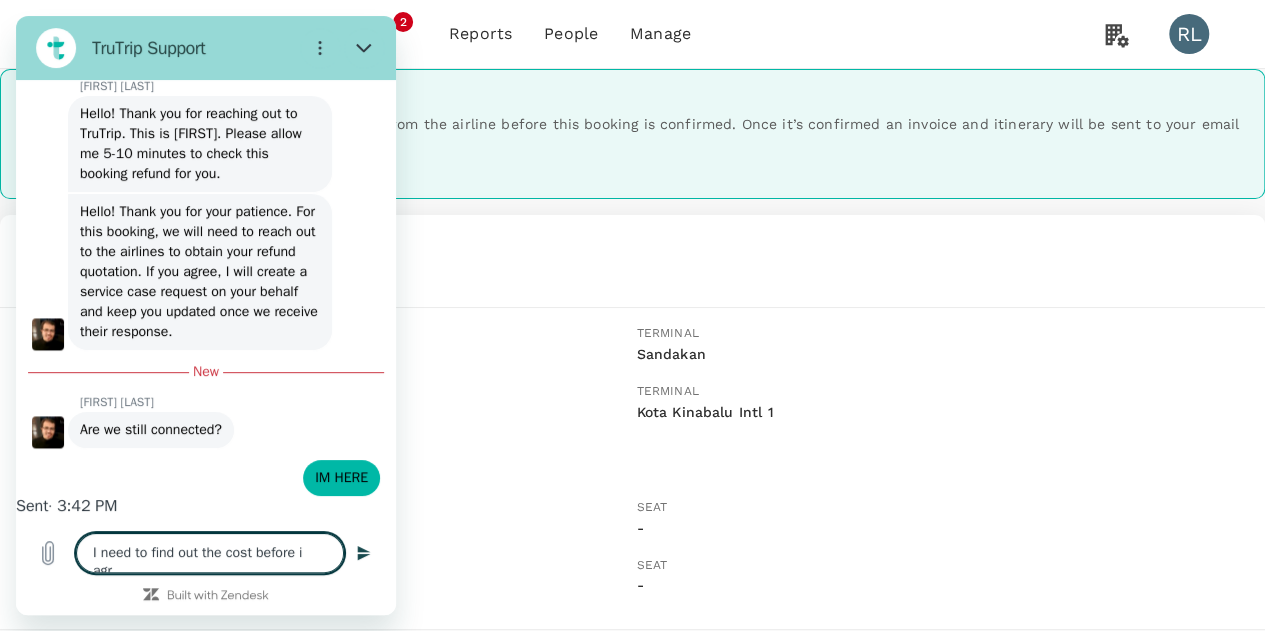 type on "I need to find out the cost before i ag" 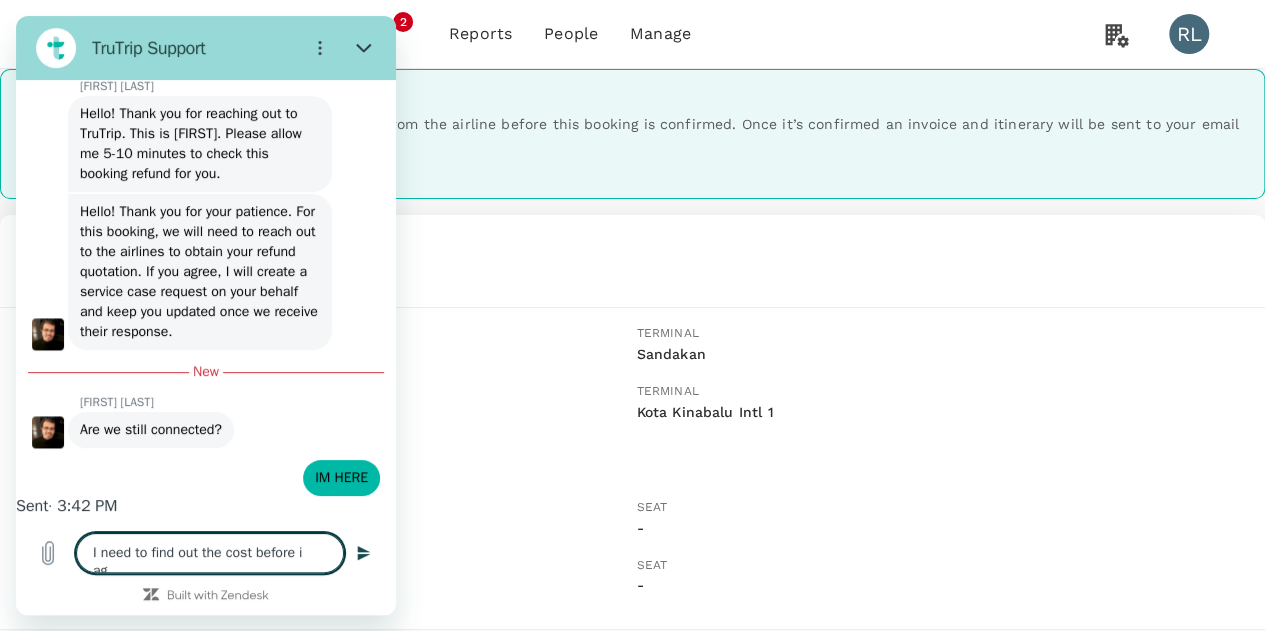 type on "I need to find out the cost before i a" 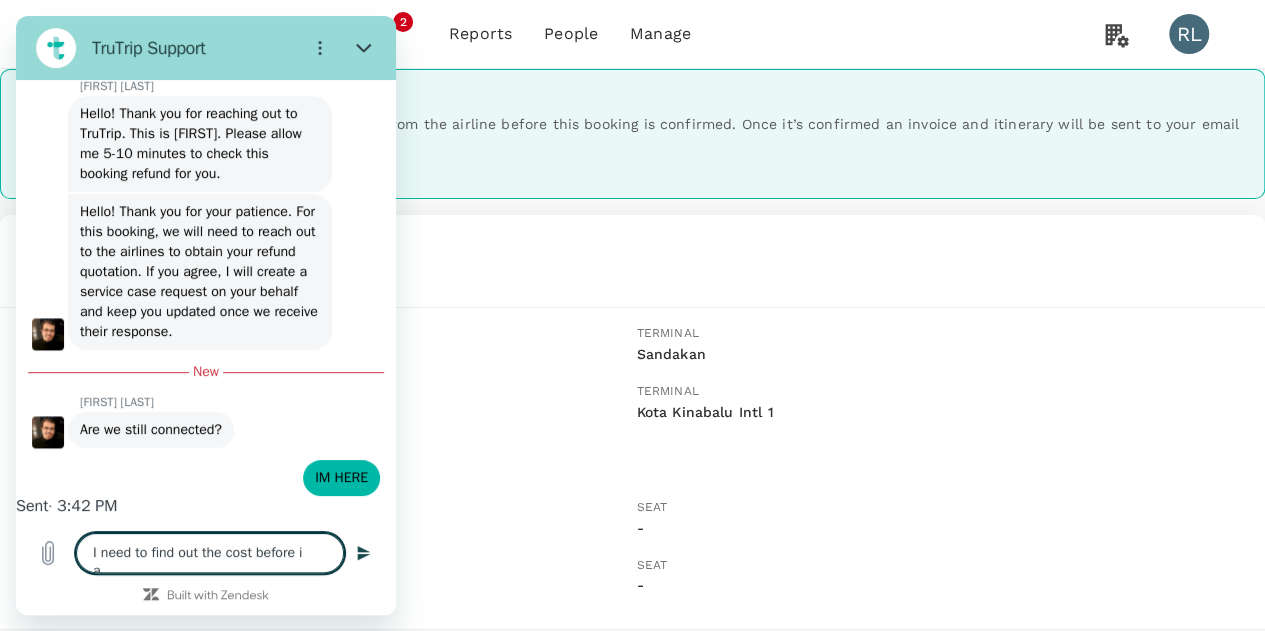 type on "I need to find out the cost before i" 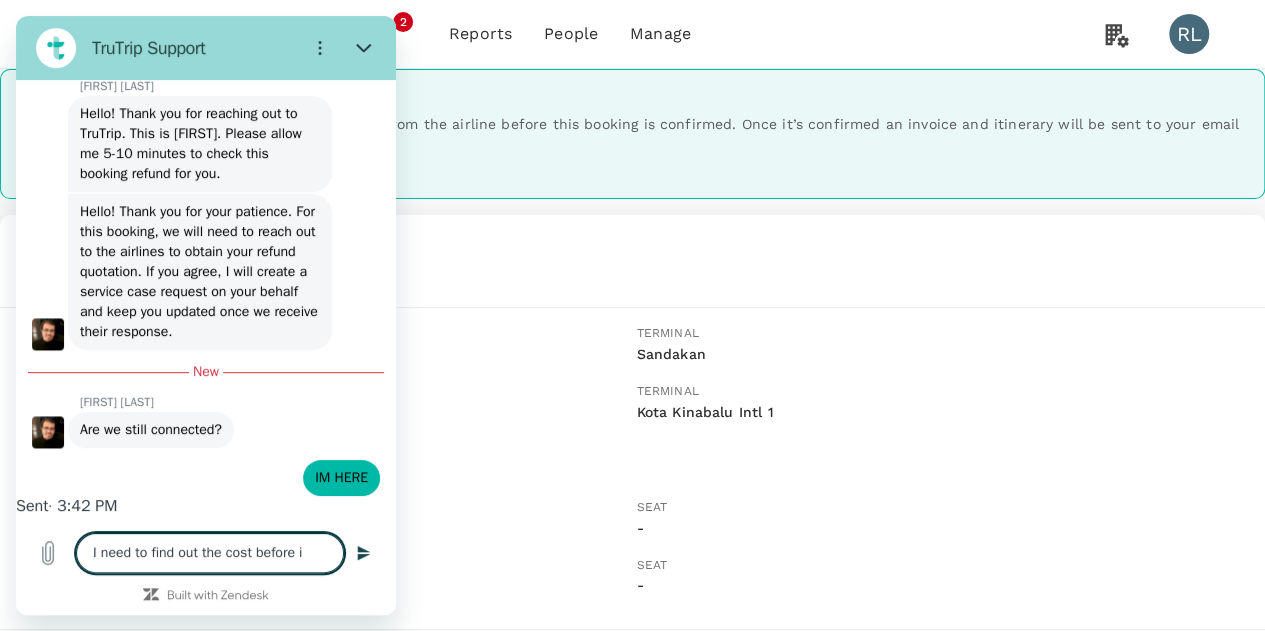 type on "I need to find out the cost before i" 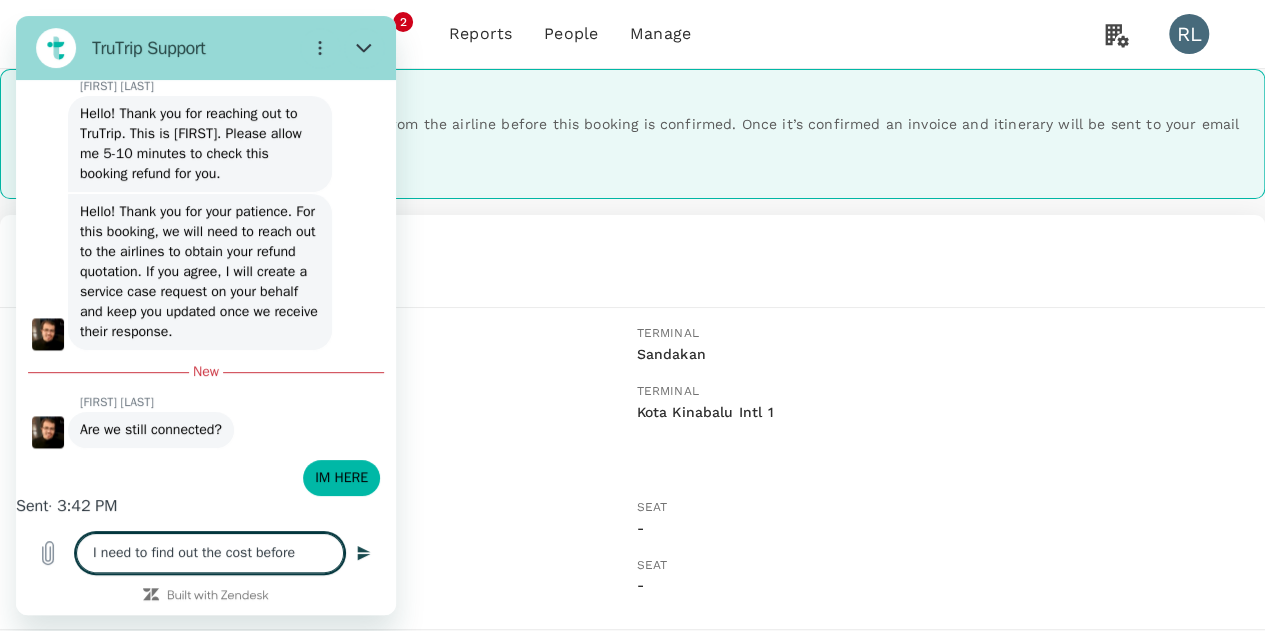 type on "I need to find out the cost before" 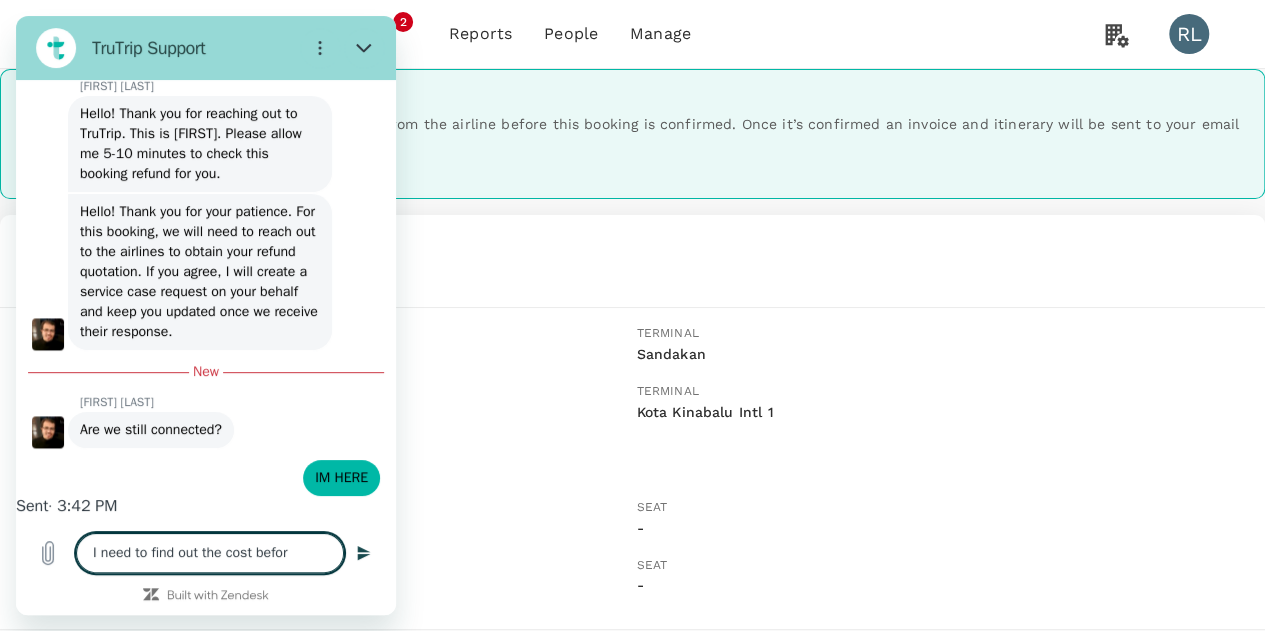 type on "I need to find out the cost befo" 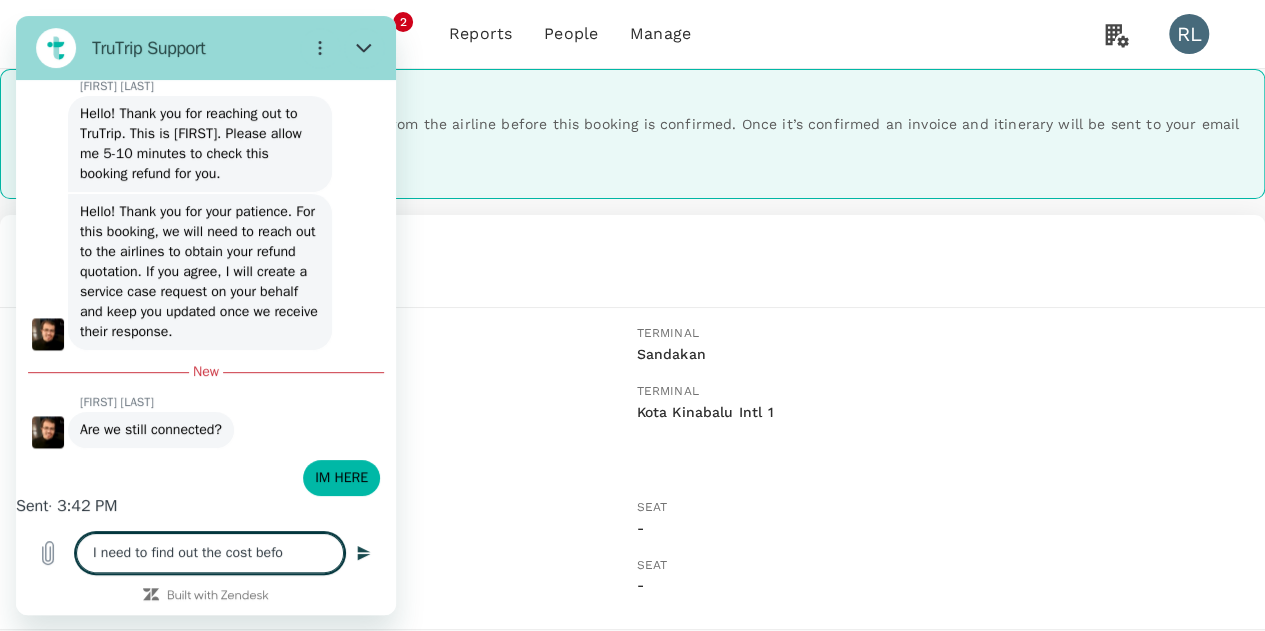 type on "I need to find out the cost bef" 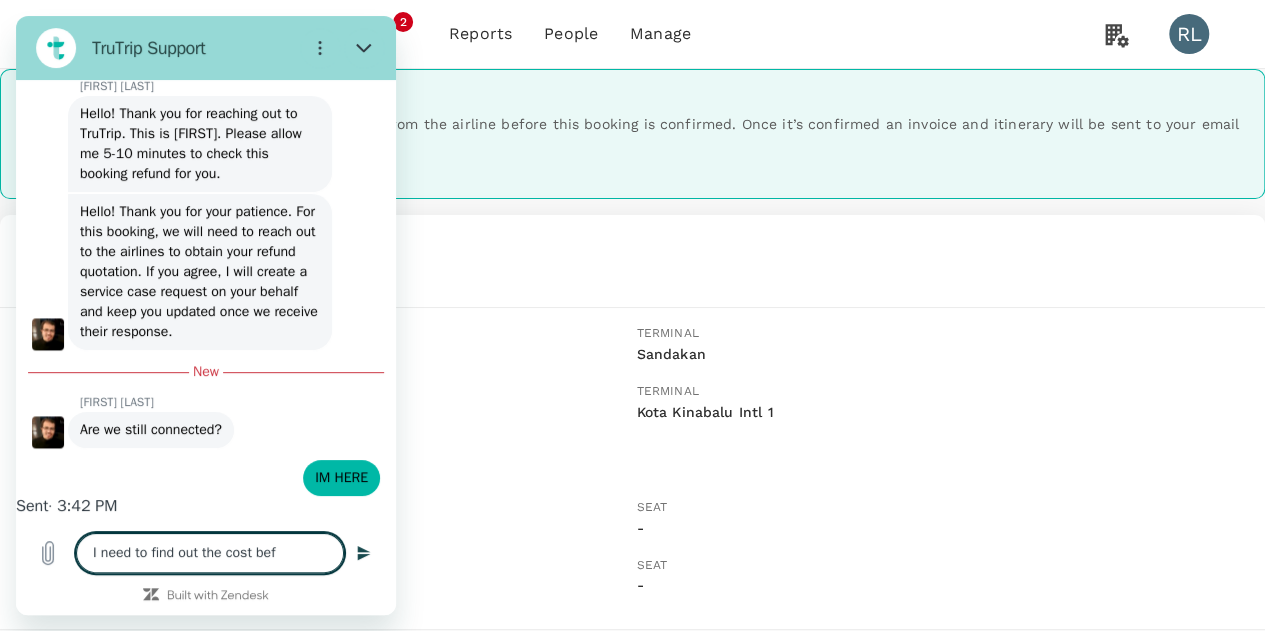 type on "I need to find out the cost be" 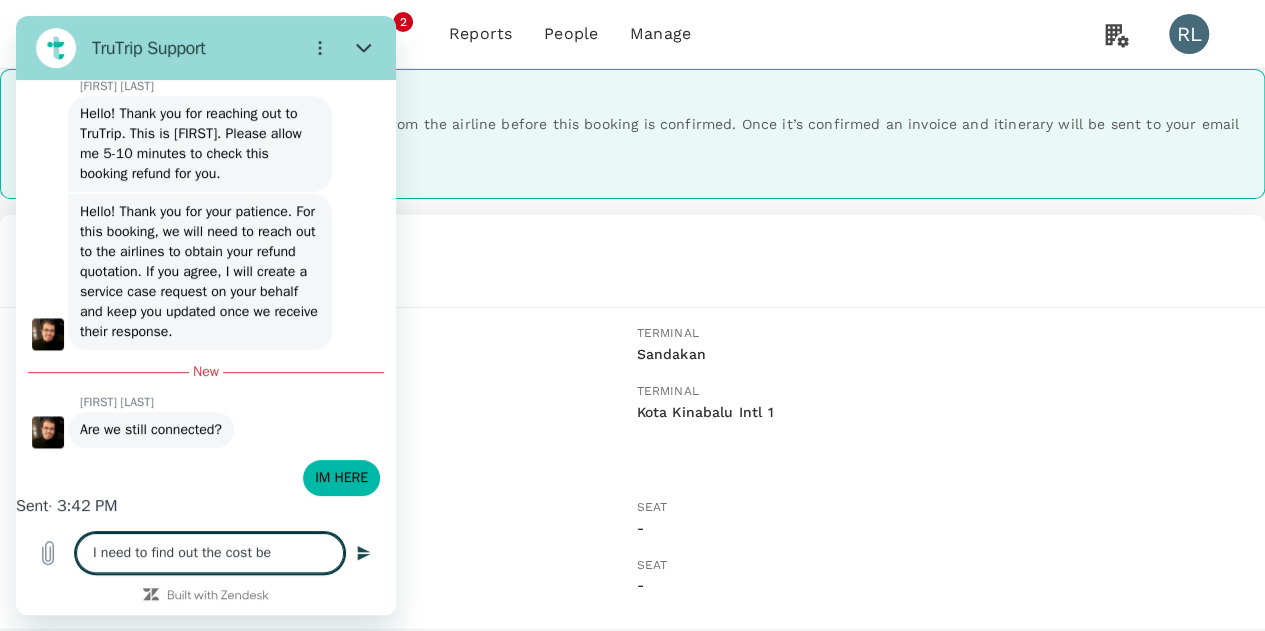 type on "I need to find out the cost b" 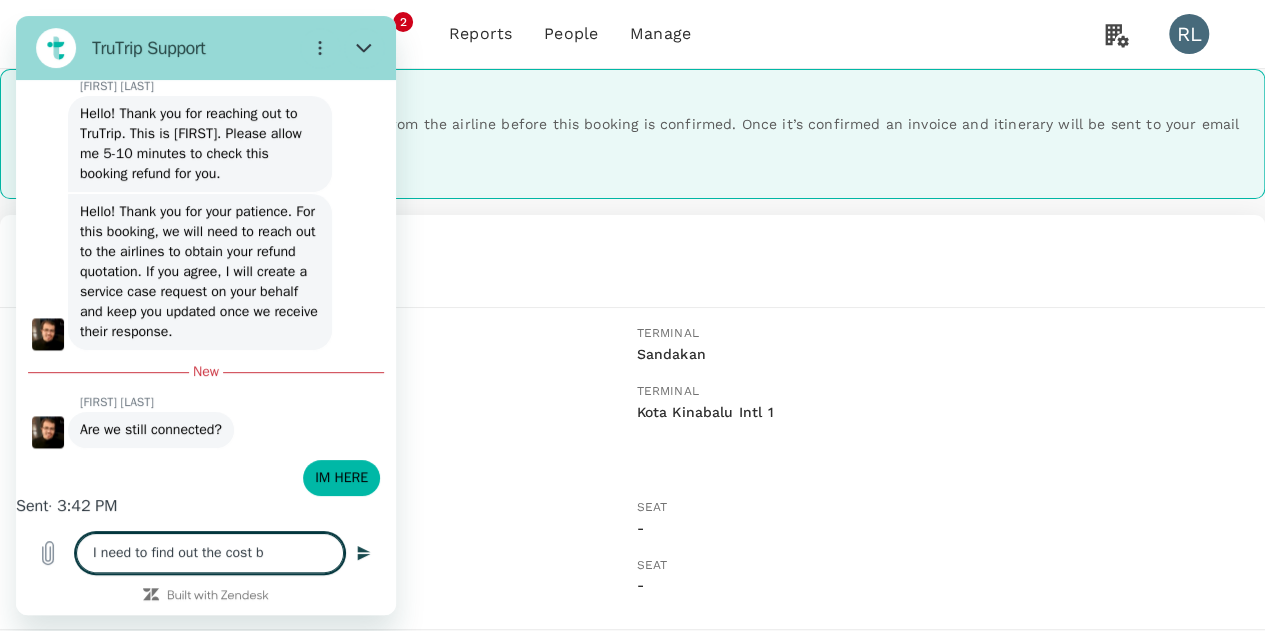 type on "I need to find out the cost" 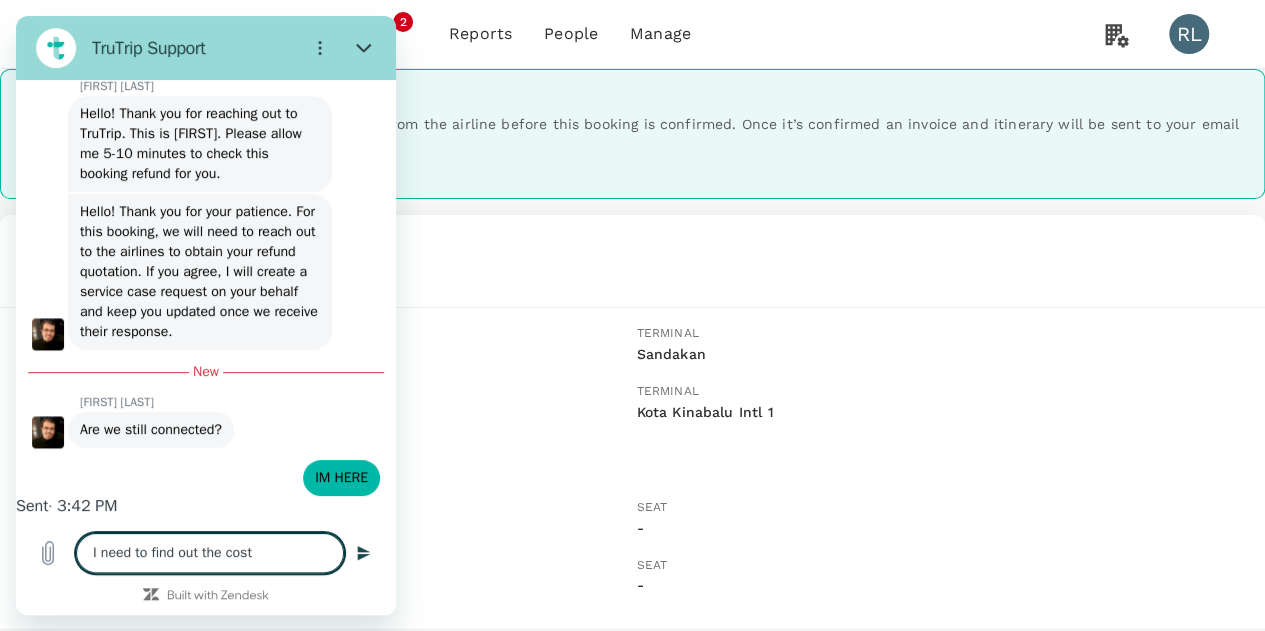 type on "I need to find out the cost" 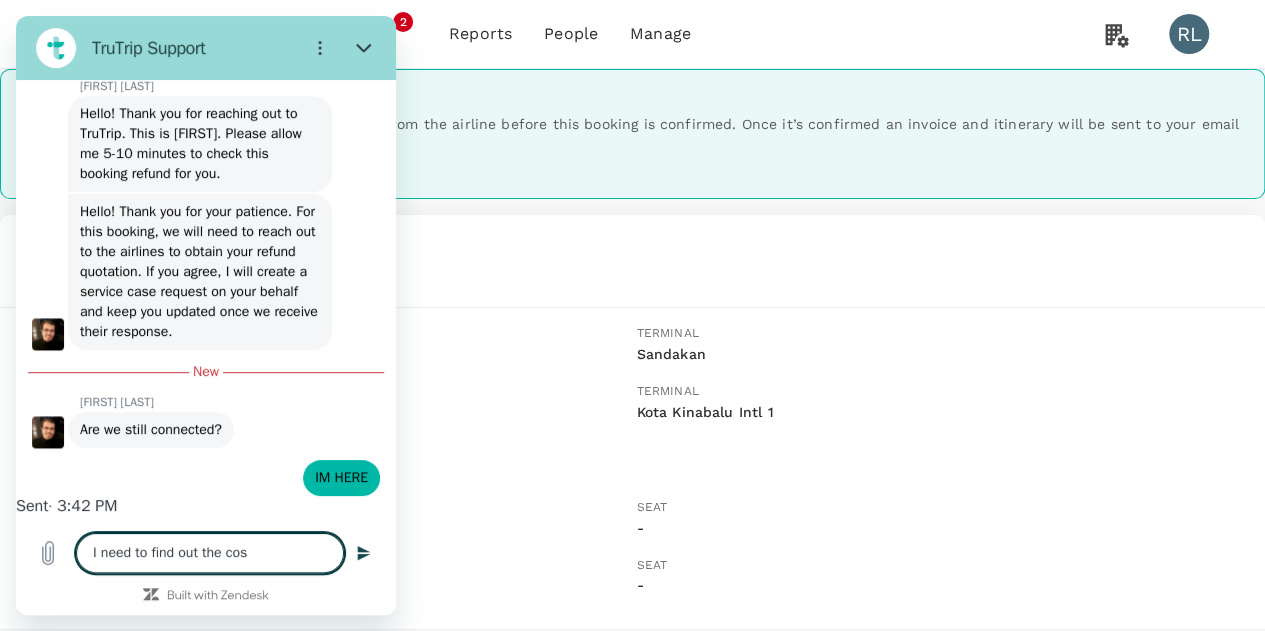 type 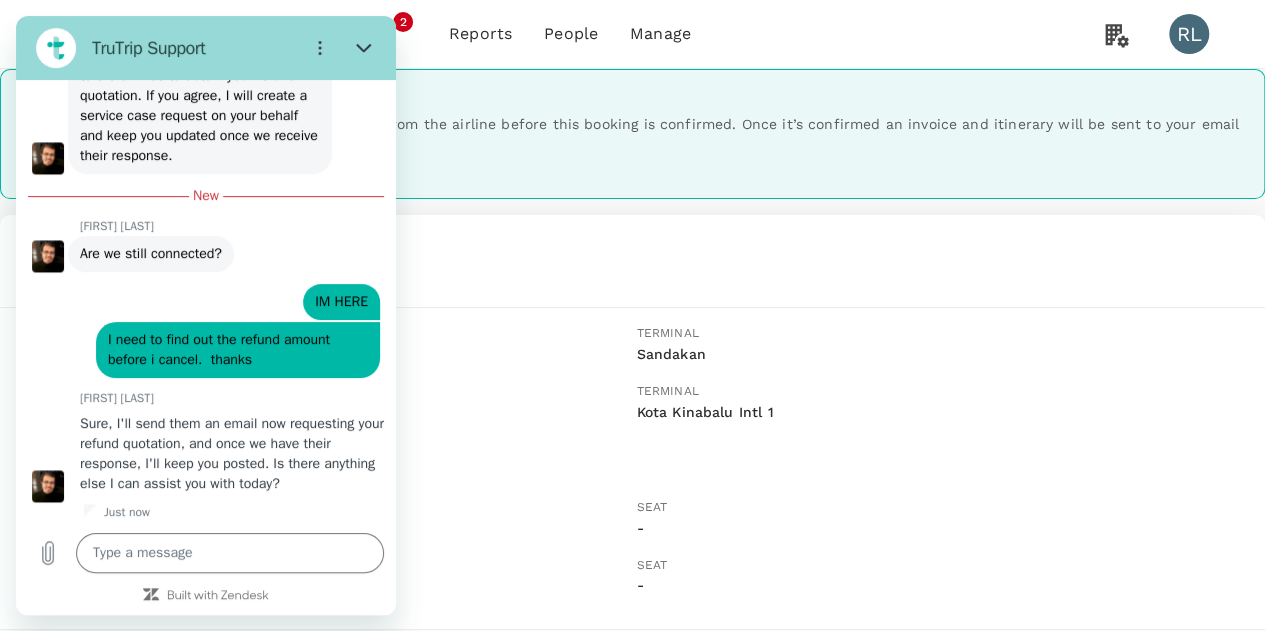 scroll, scrollTop: 9400, scrollLeft: 0, axis: vertical 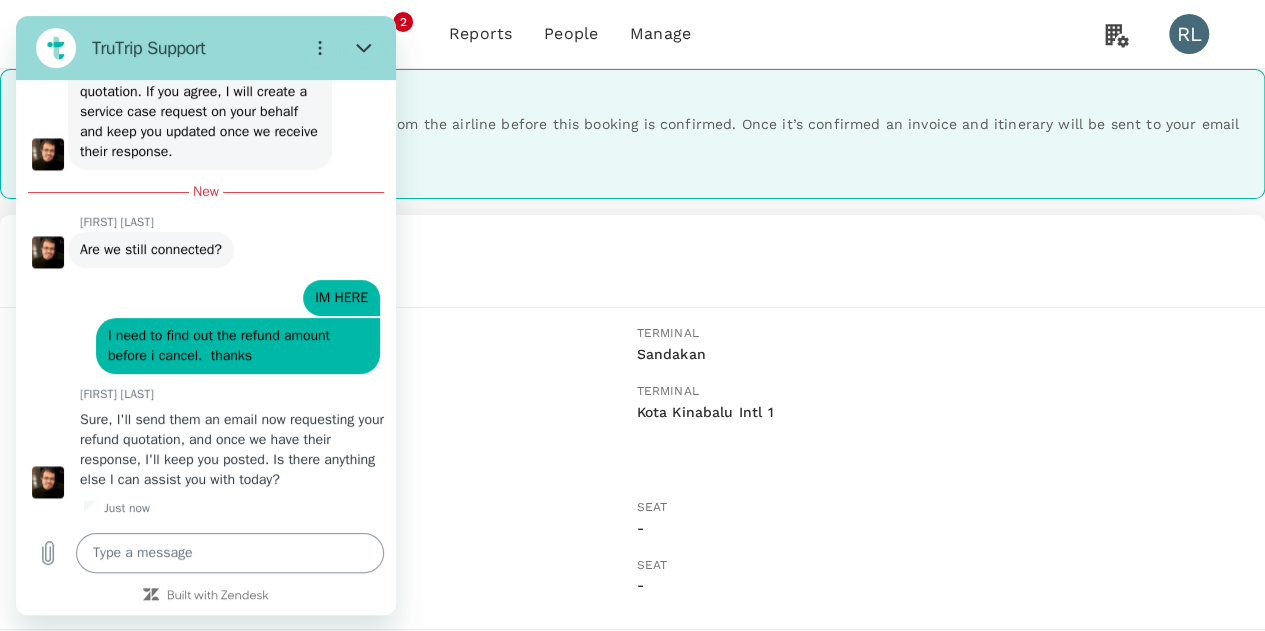 click at bounding box center (230, 553) 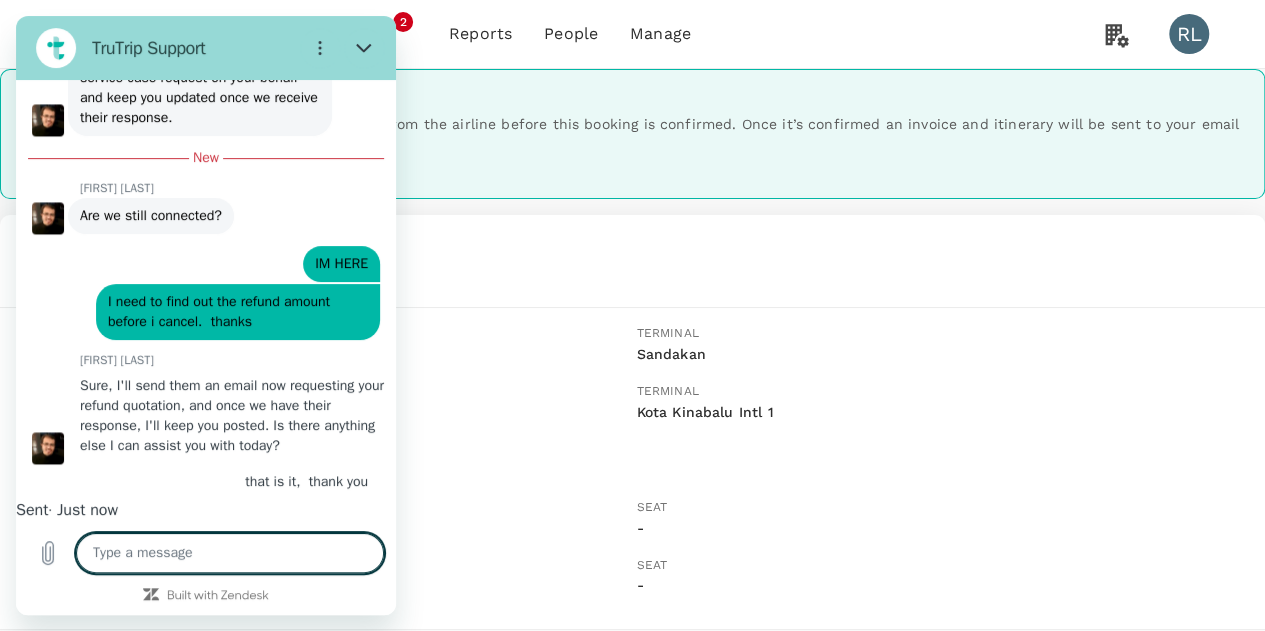 scroll, scrollTop: 9448, scrollLeft: 0, axis: vertical 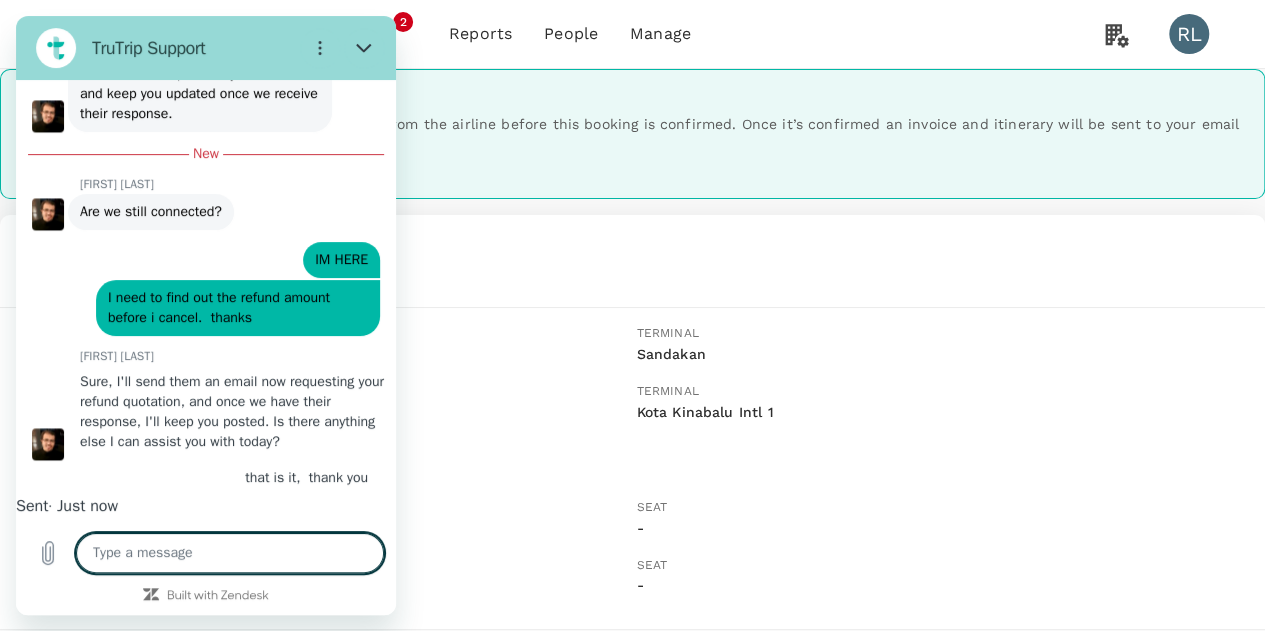 click on "Booking completed Hold tight, we are waiting for a final confirmation from the airline before this booking is confirmed. Once it’s confirmed an invoice and itinerary will be sent to your email address. You may check the booking details  here . Booking ID  : A20250801145515 AirAsia  ( AK   6497 ) SDK BKI Departure 13 Aug, 15:05 Terminal Sandakan   Arrival 13 Aug, 15:50 Terminal Kota Kinabalu Intl   1 Flight duration 0h 45m Traveller Kyle Tountxawg Lor Seat - Traveller Lincoln James Brown Seat - Confirmation number Pending AirAsia  ( AK   6353 ) BKI KCH Departure 13 Aug, 17:55 Terminal Kota Kinabalu Intl   1 Arrival 13 Aug, 19:20 Terminal Kuching Intl   Flight duration 1h 25m Traveller Kyle Tountxawg Lor Seat - Traveller Lincoln James Brown Seat - Confirmation number Pending Back to trips Book a hotel" at bounding box center (632, 680) 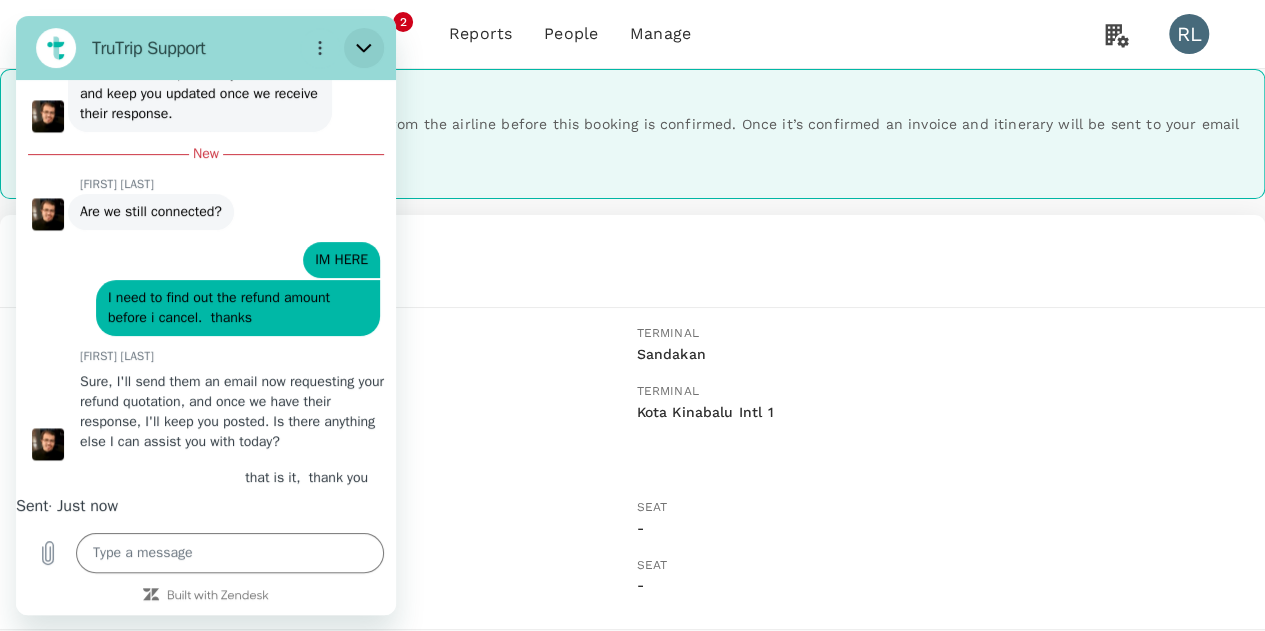 click 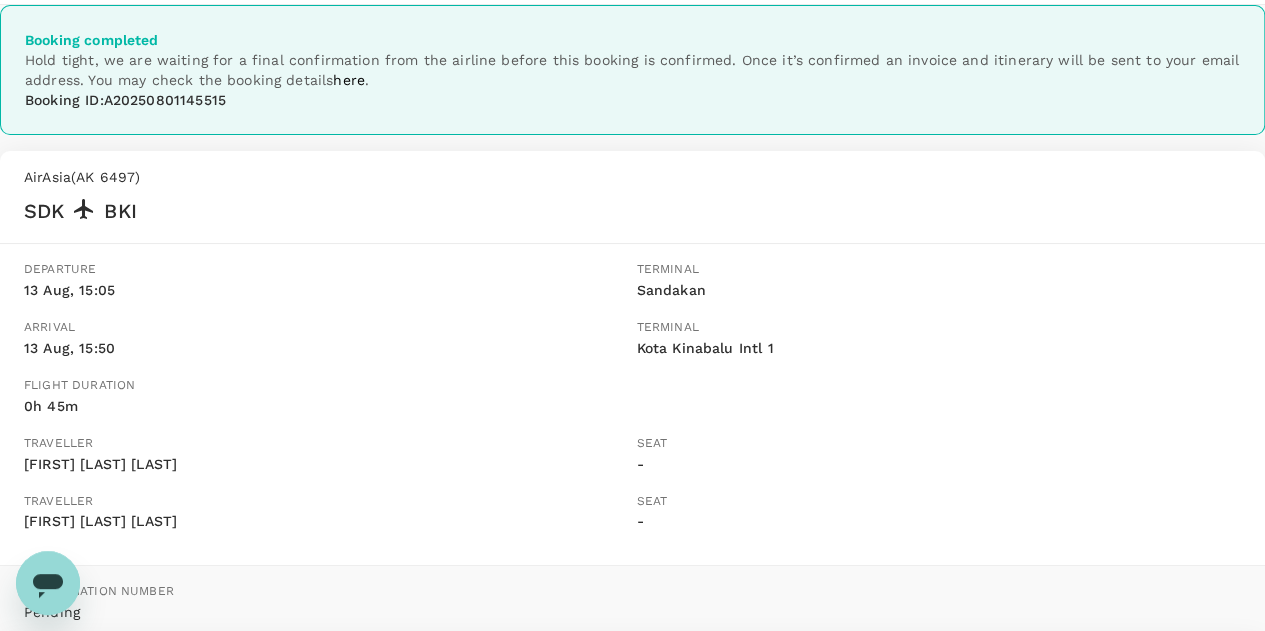 scroll, scrollTop: 0, scrollLeft: 0, axis: both 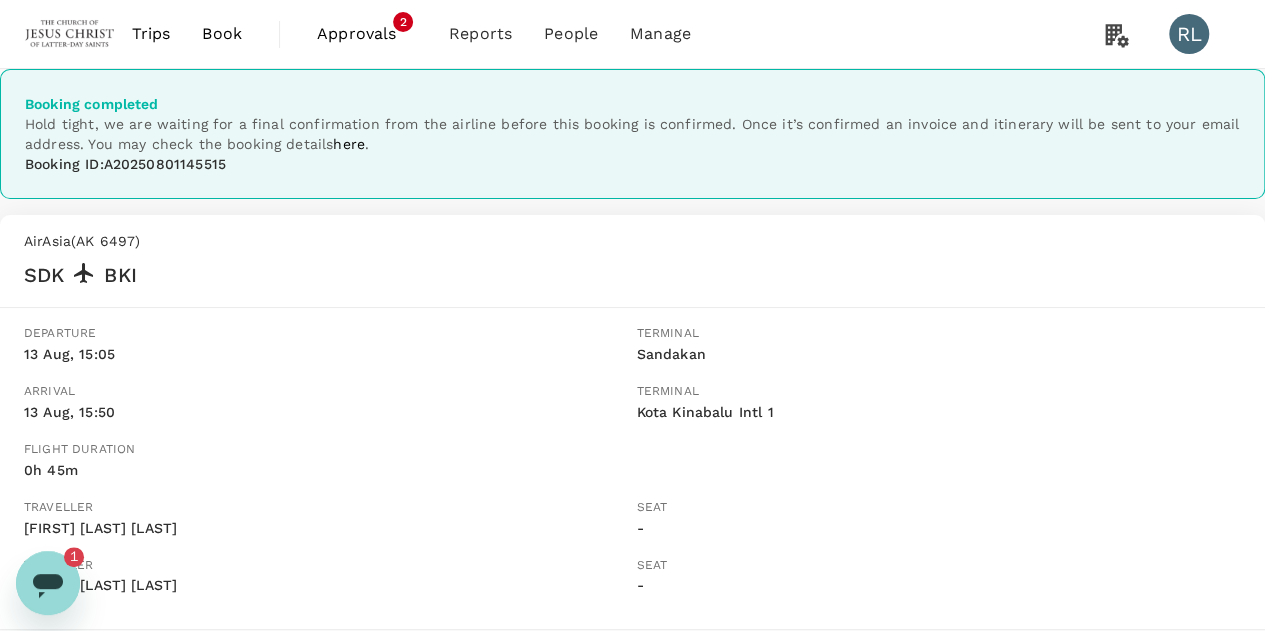 click on "Book" at bounding box center [222, 34] 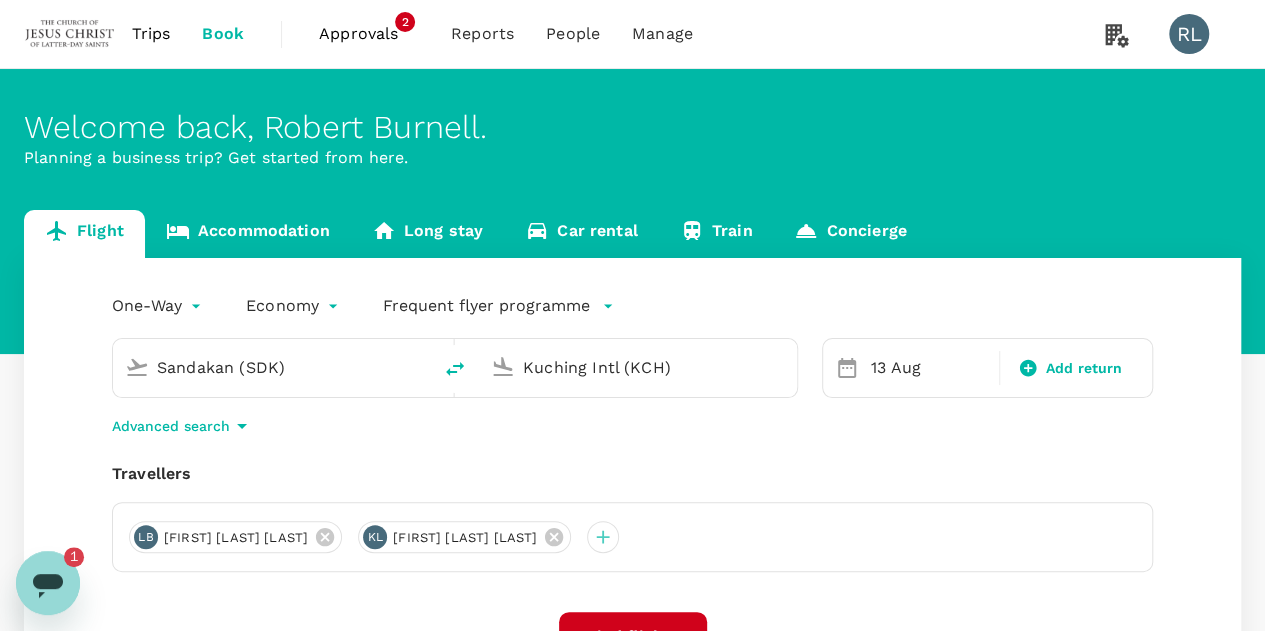 drag, startPoint x: 313, startPoint y: 375, endPoint x: 115, endPoint y: 364, distance: 198.30531 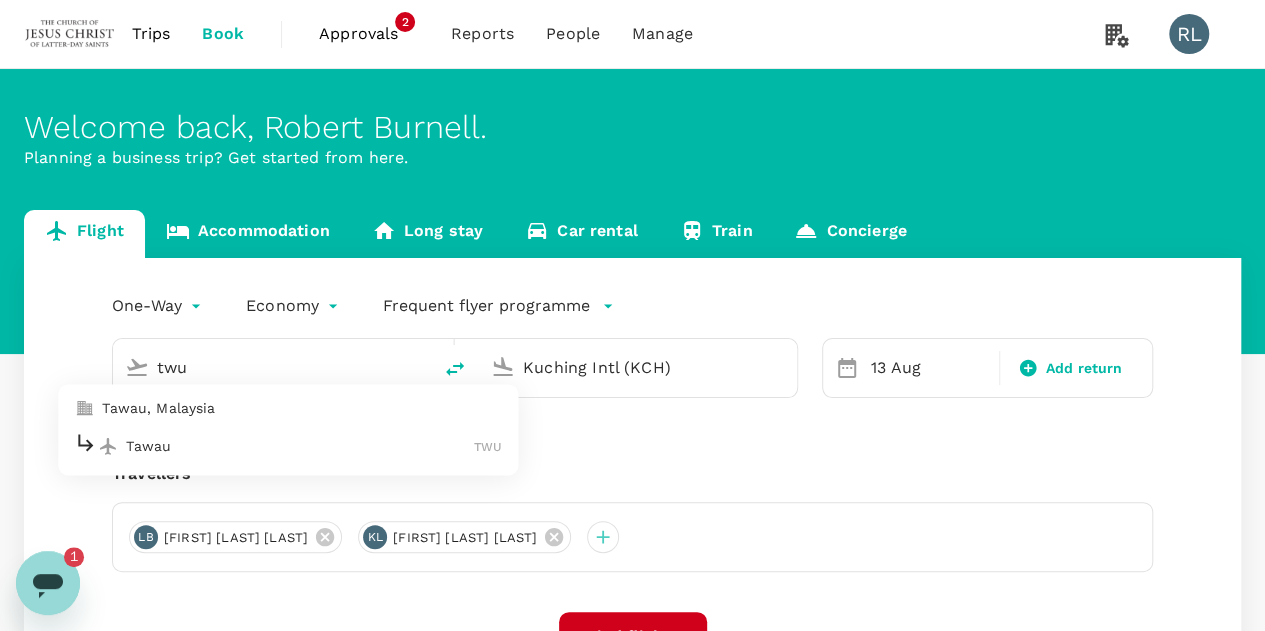 click on "Tawau" at bounding box center (300, 446) 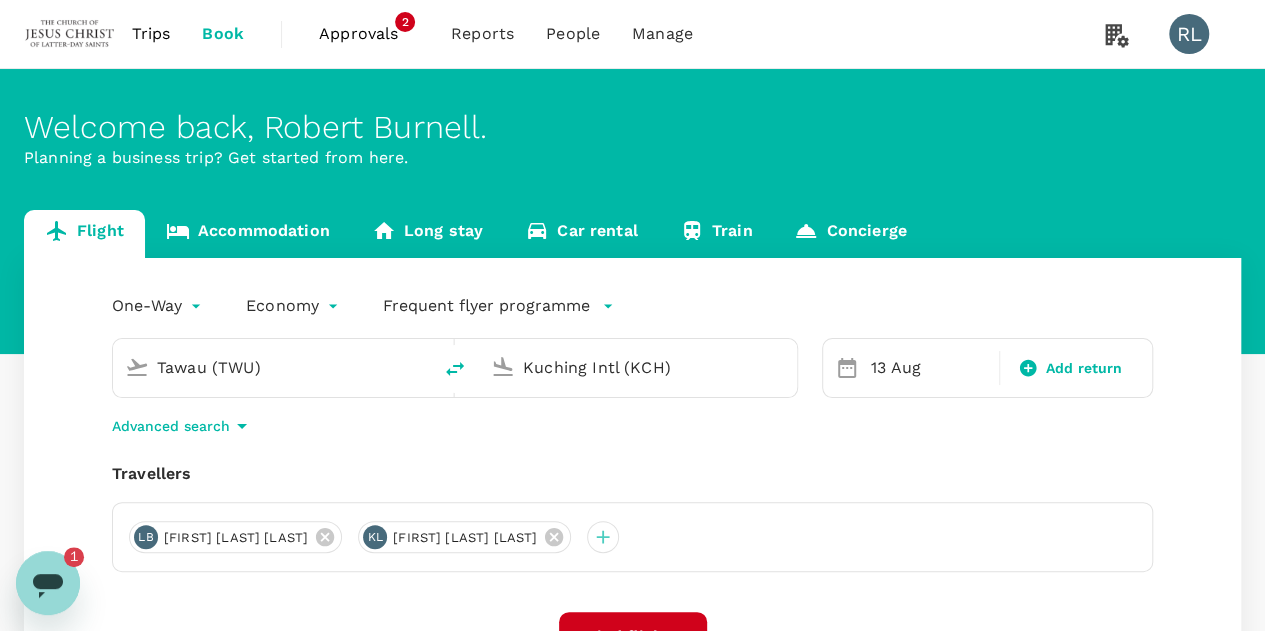 scroll, scrollTop: 100, scrollLeft: 0, axis: vertical 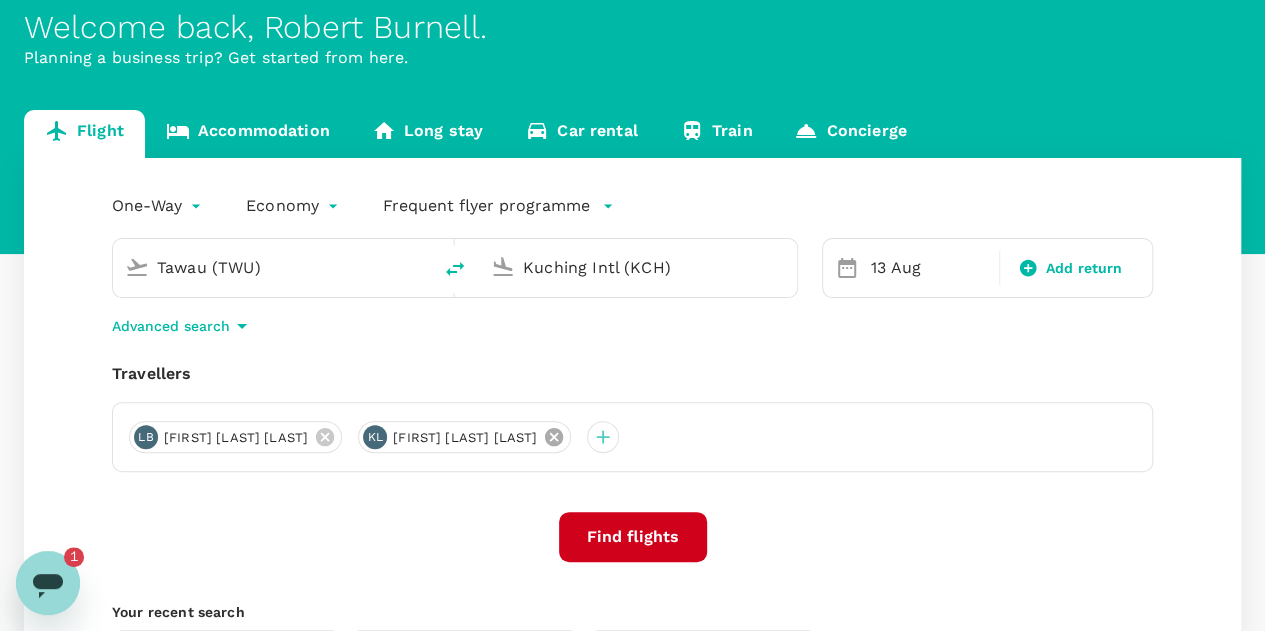 click 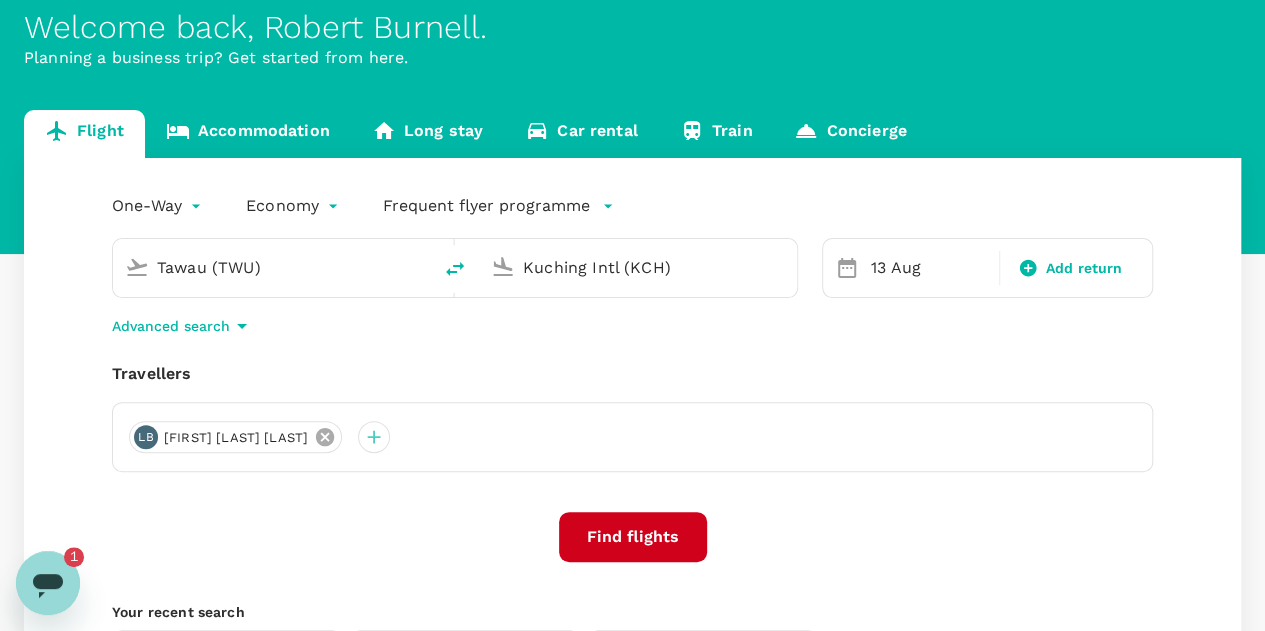 click 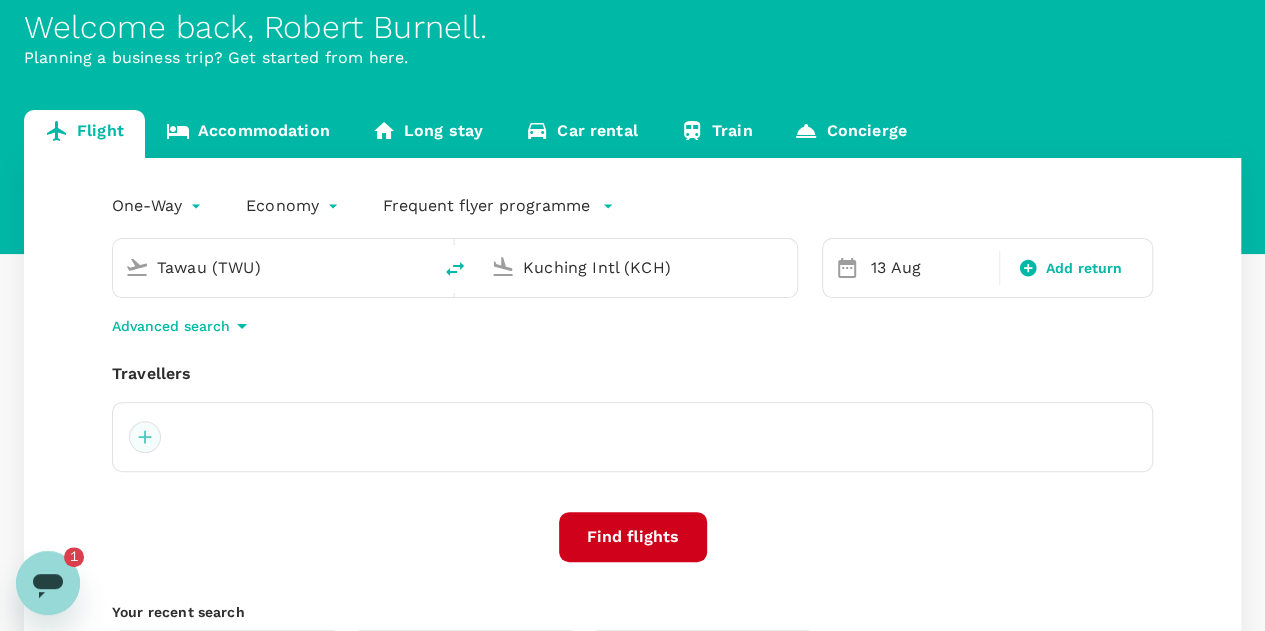 click at bounding box center (145, 437) 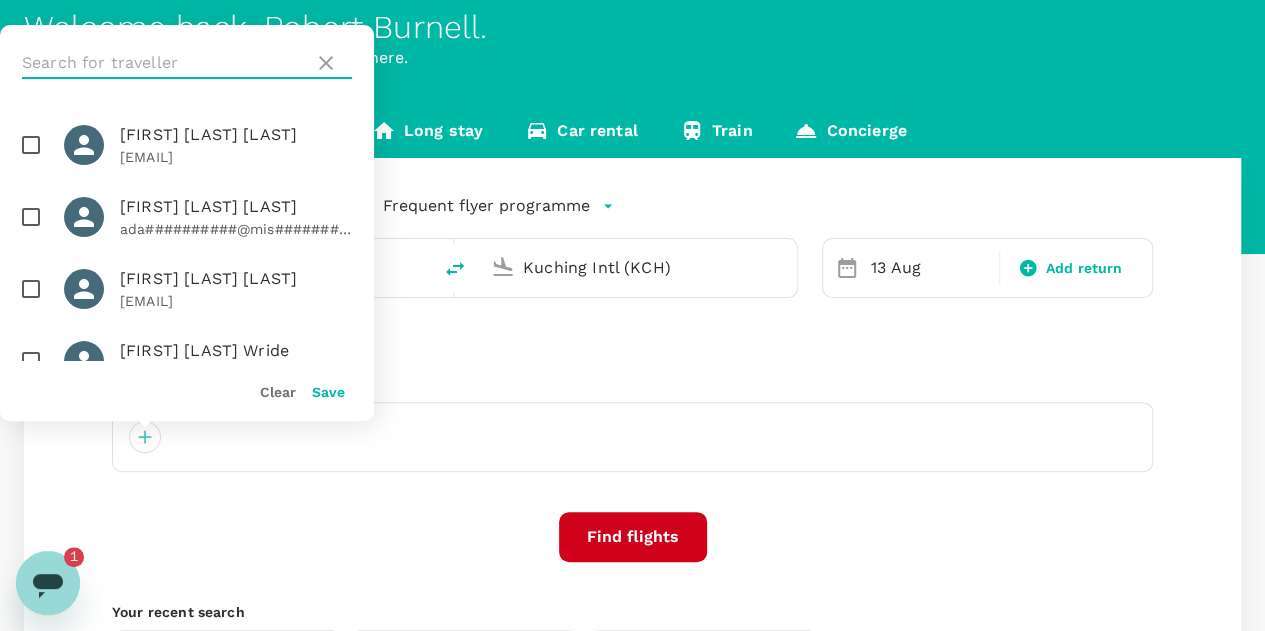 click at bounding box center [164, 63] 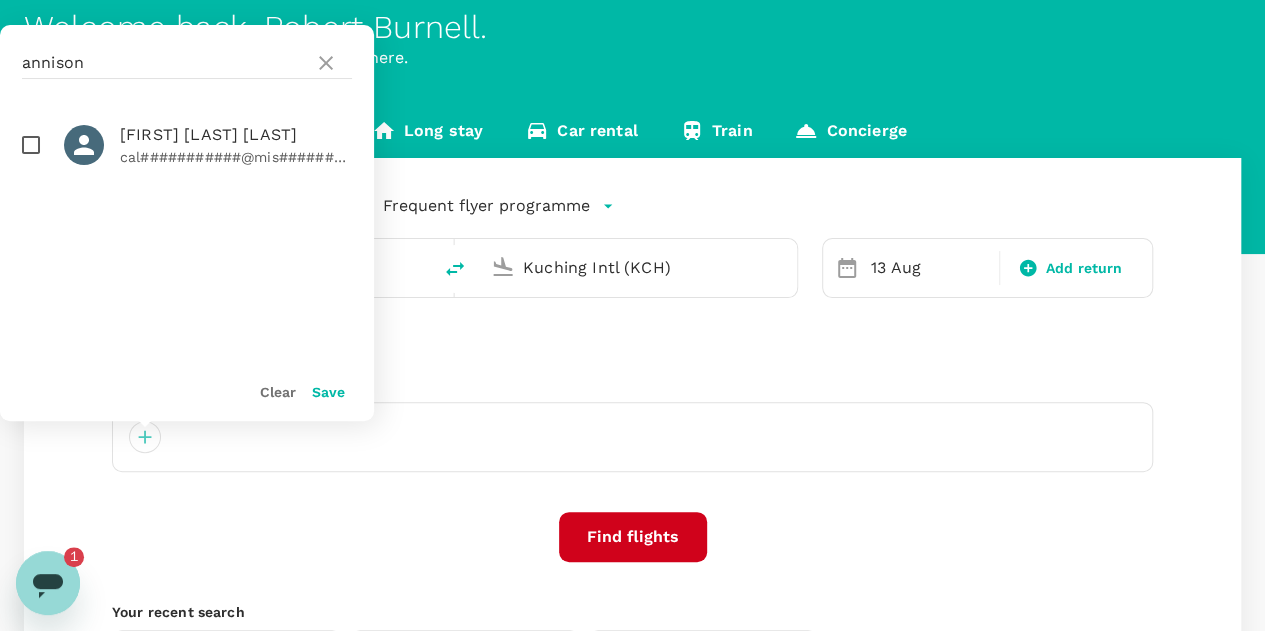 click at bounding box center [31, 145] 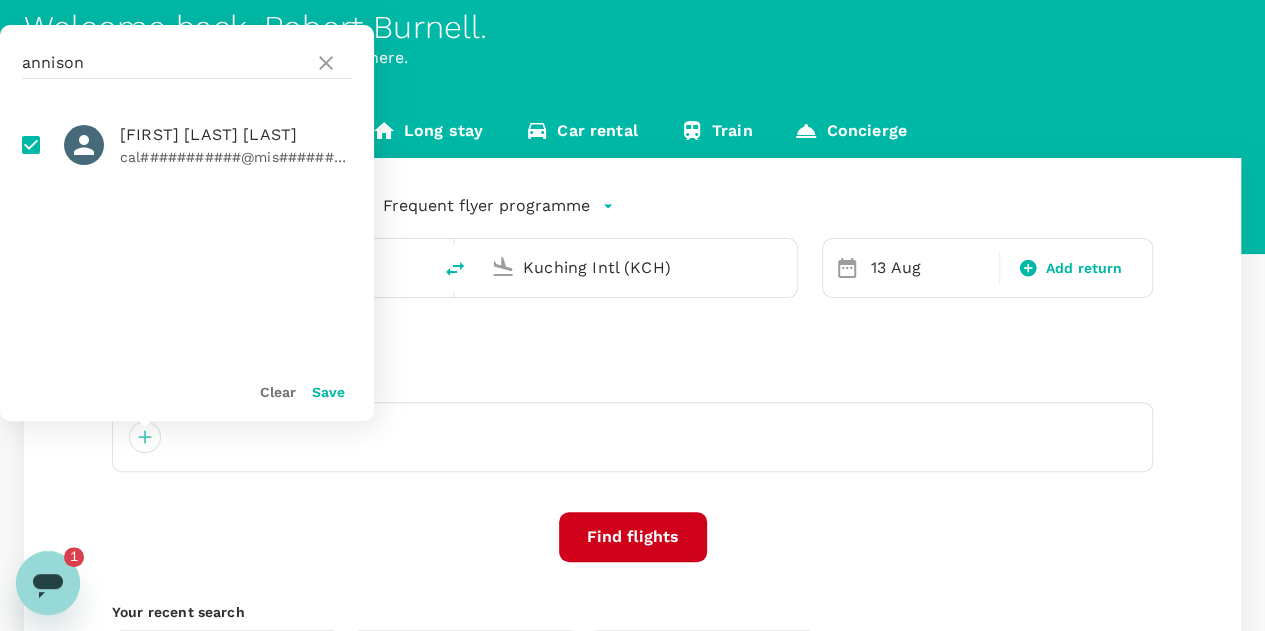 click on "Save" at bounding box center [328, 392] 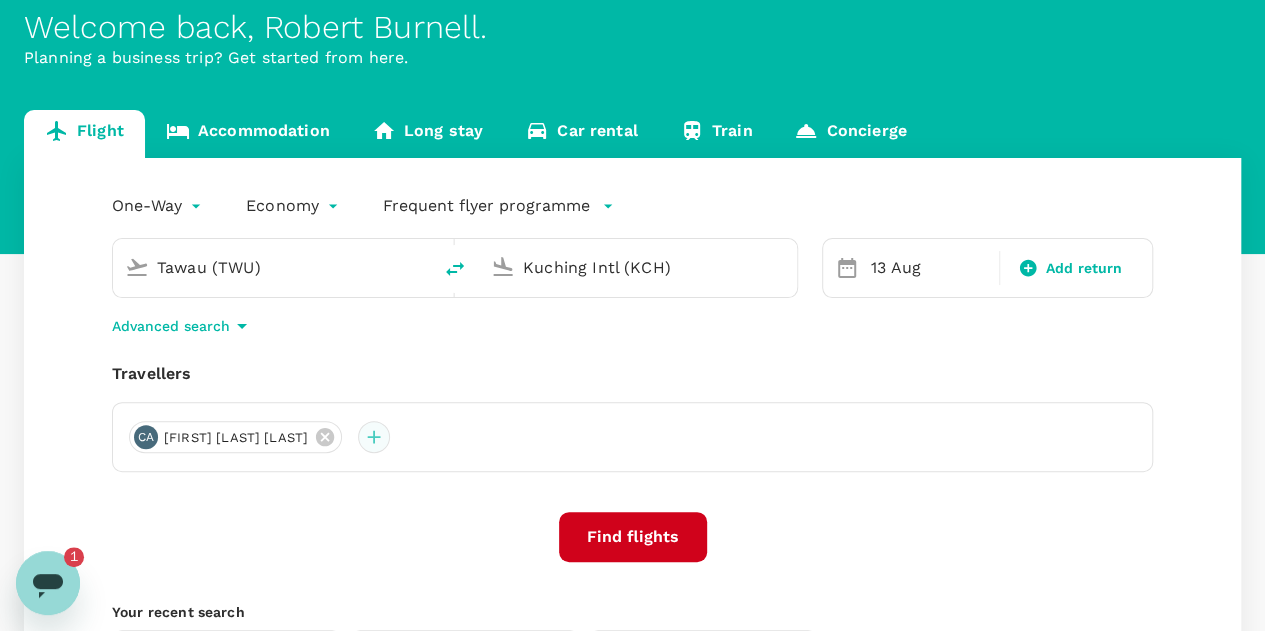 click at bounding box center [374, 437] 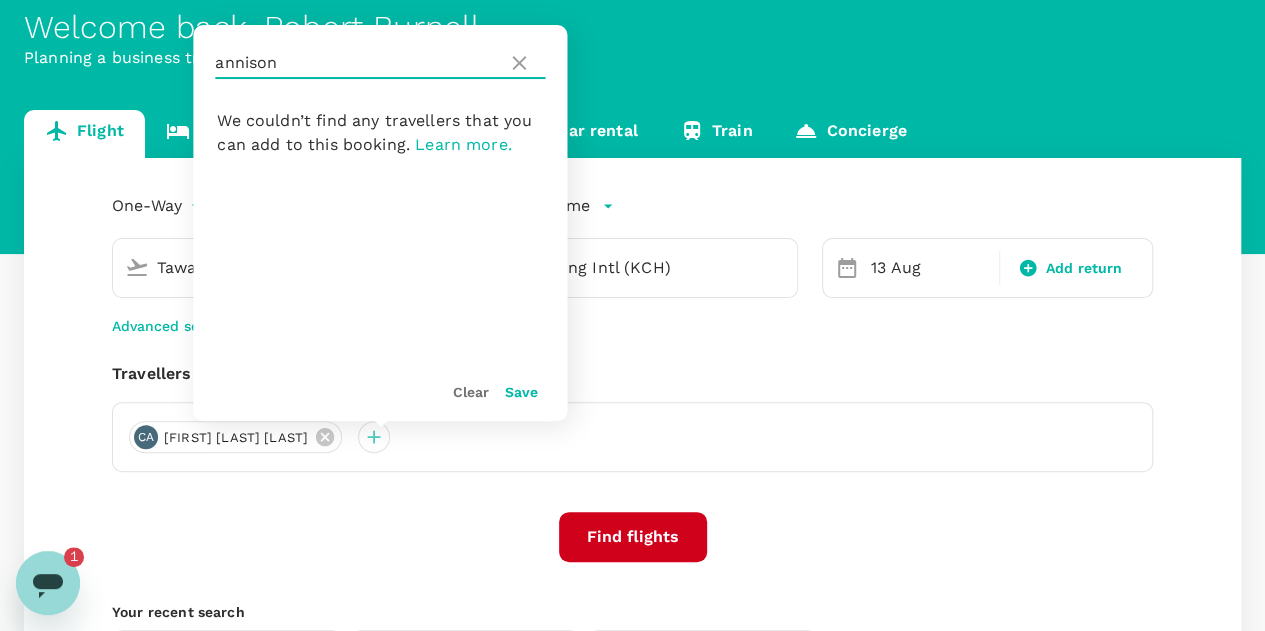 drag, startPoint x: 312, startPoint y: 74, endPoint x: 204, endPoint y: 61, distance: 108.779594 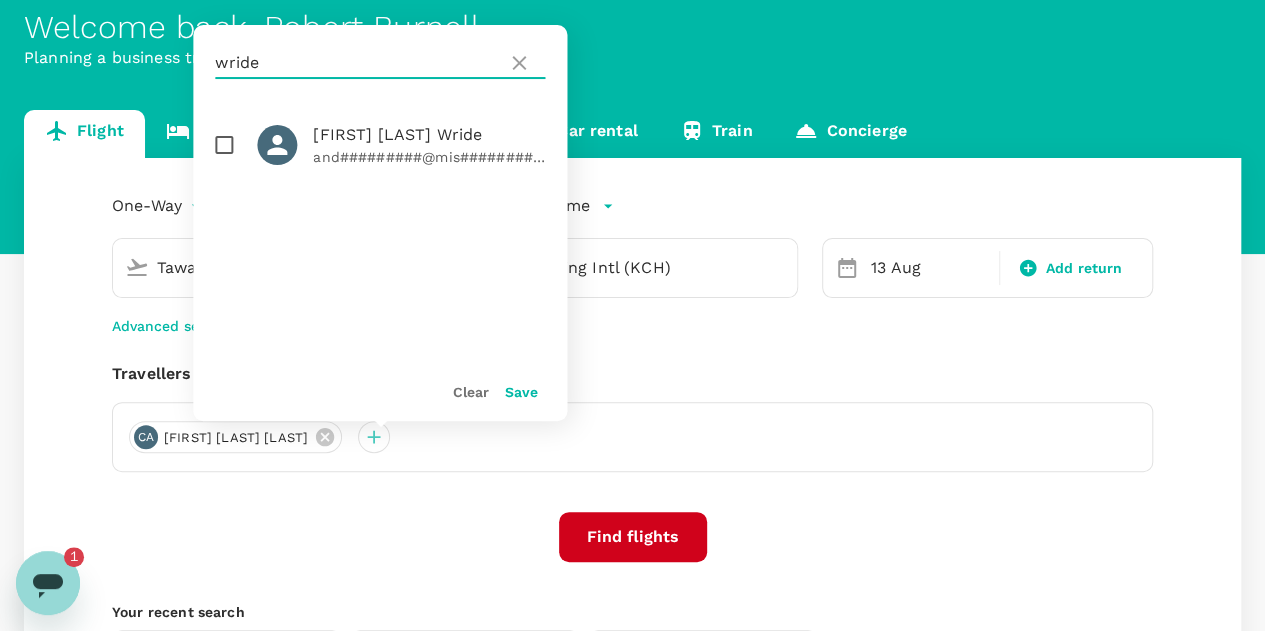 click at bounding box center (224, 145) 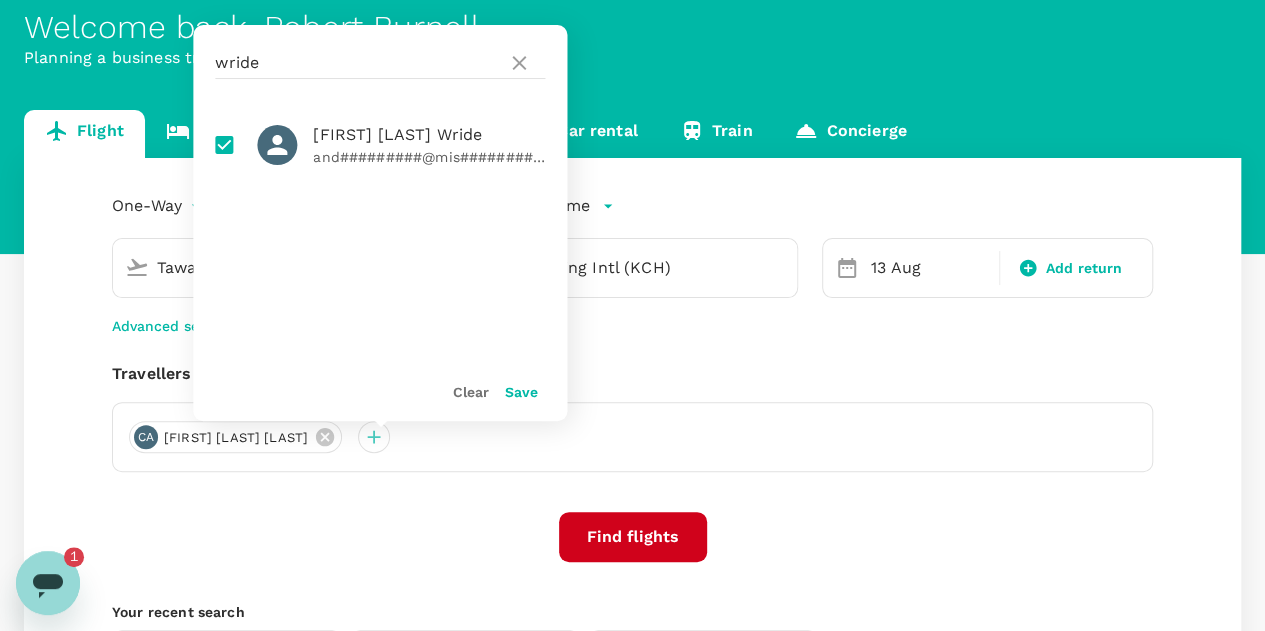 click on "Save" at bounding box center (521, 392) 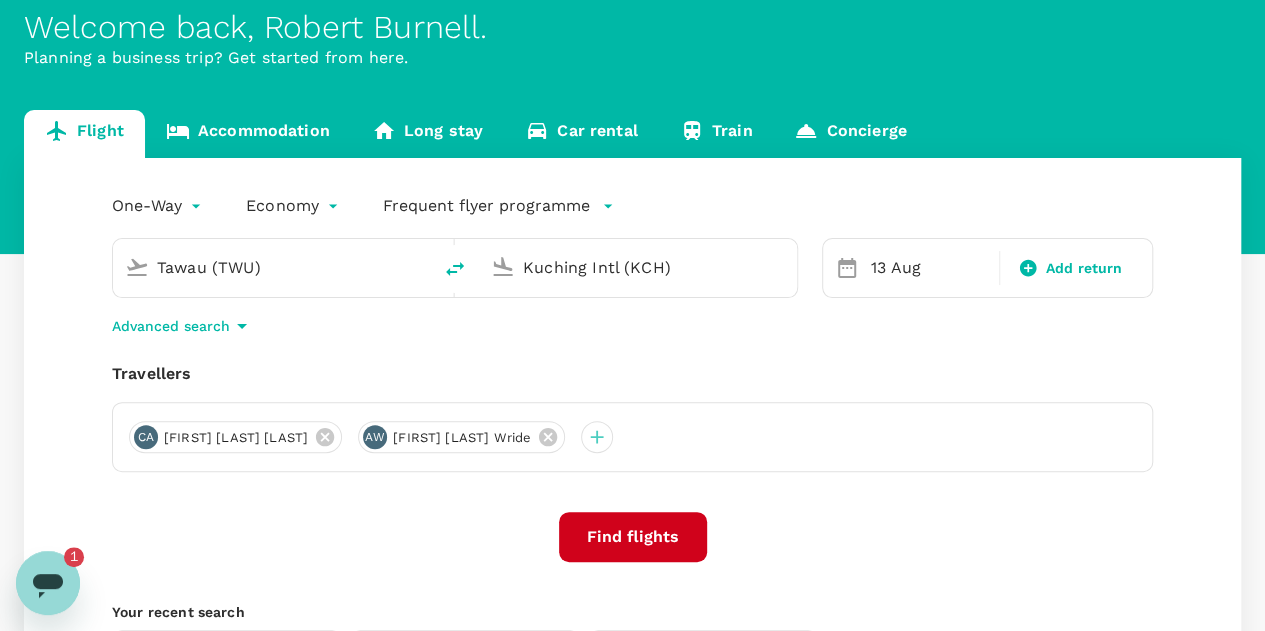 click 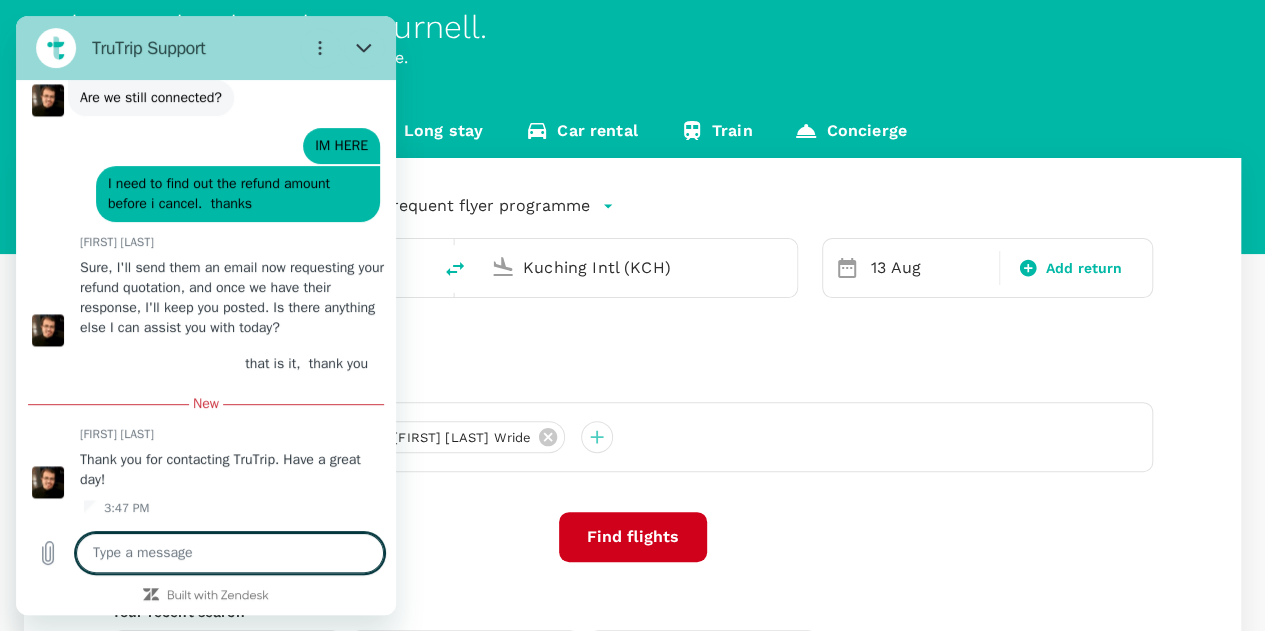 scroll, scrollTop: 9506, scrollLeft: 0, axis: vertical 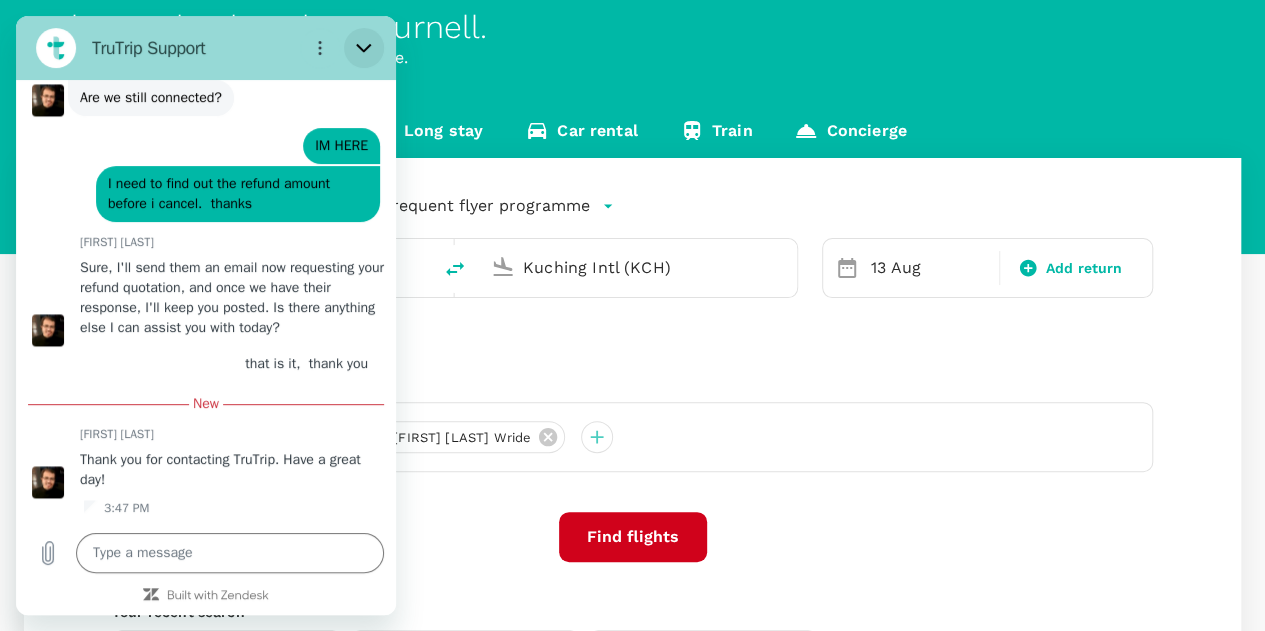 click 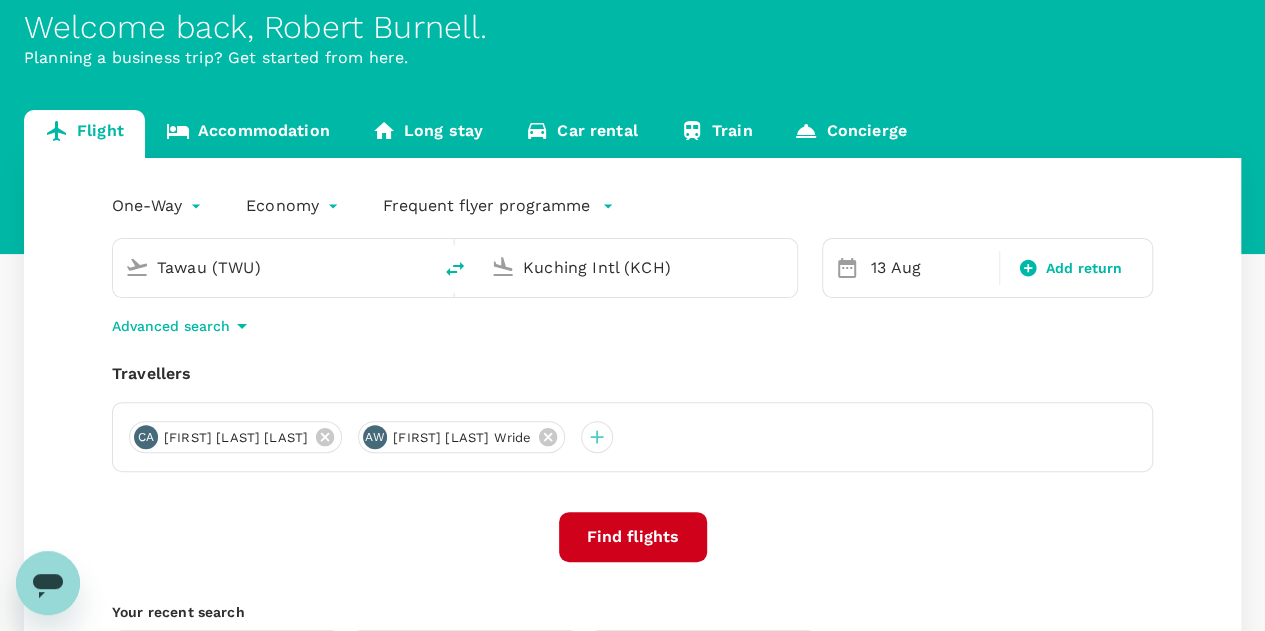 click on "Find flights" at bounding box center (633, 537) 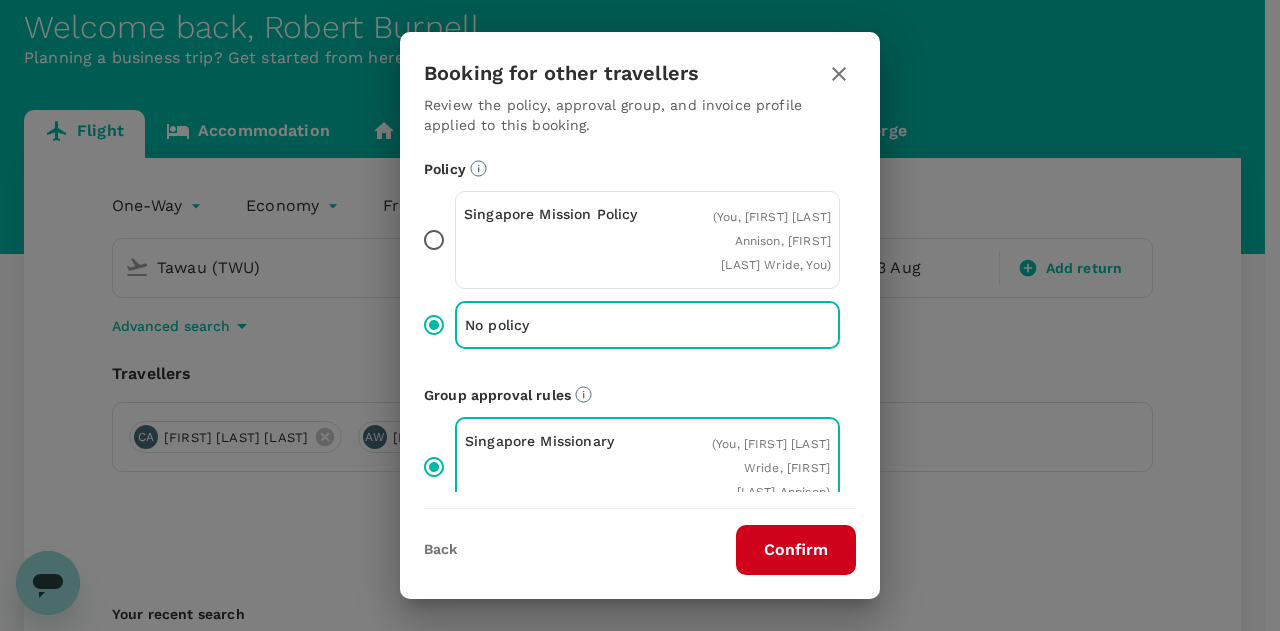 click on "Confirm" at bounding box center (796, 550) 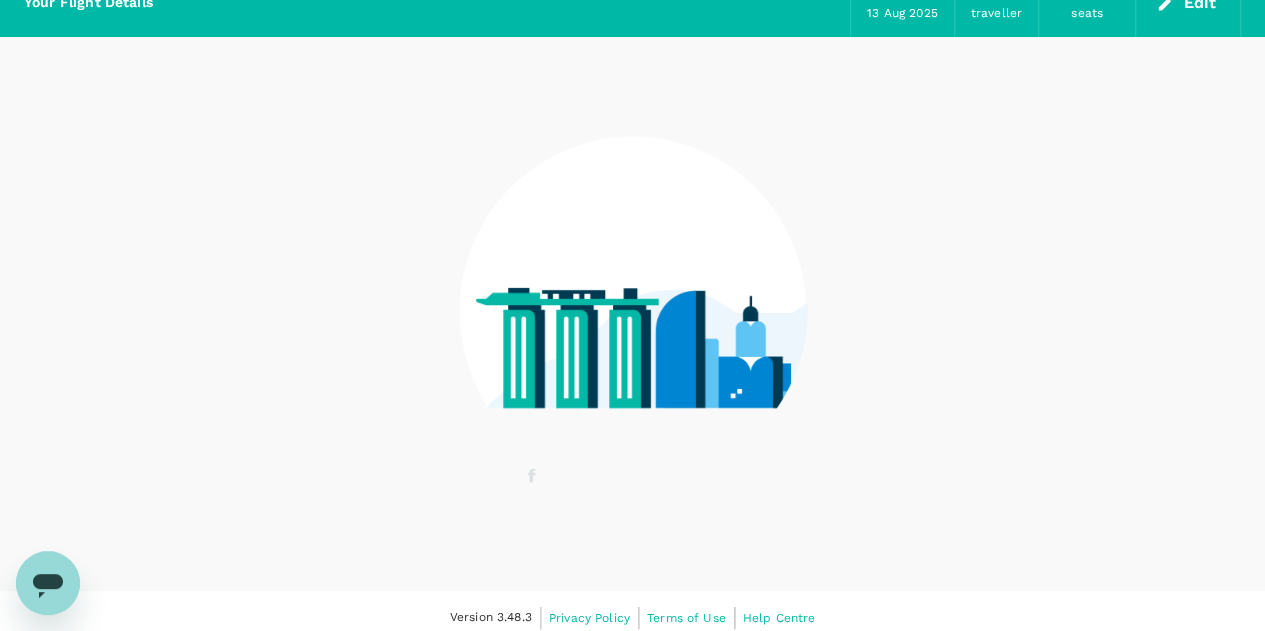 scroll, scrollTop: 0, scrollLeft: 0, axis: both 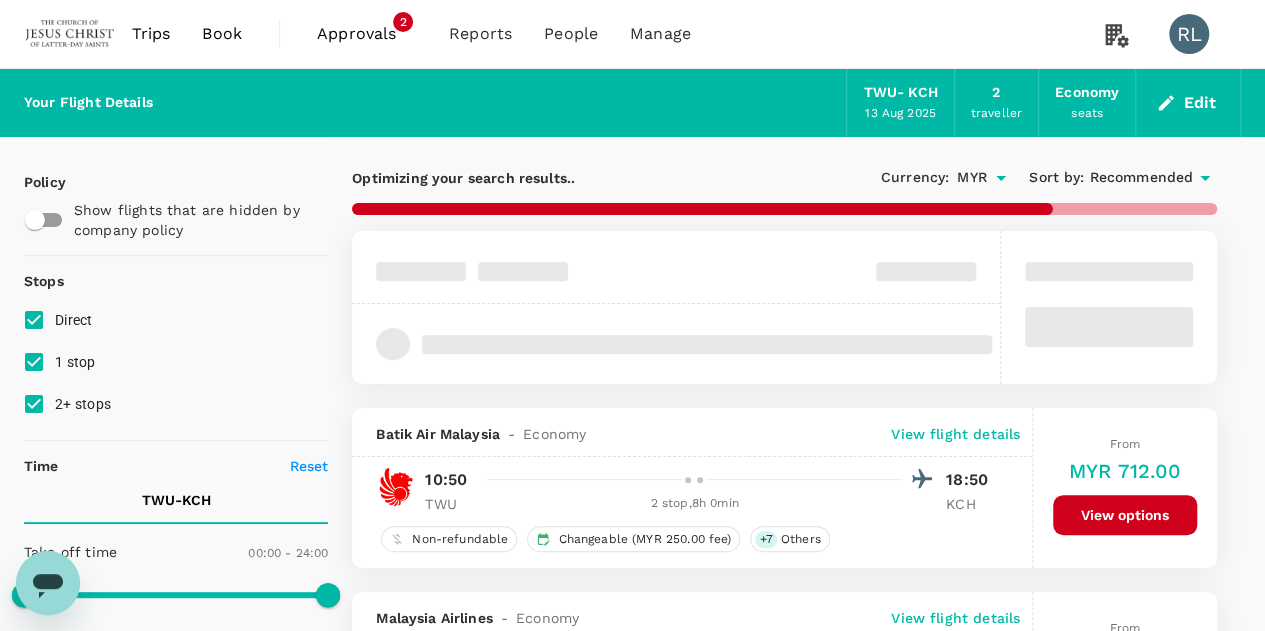 click on "Recommended" at bounding box center (1141, 178) 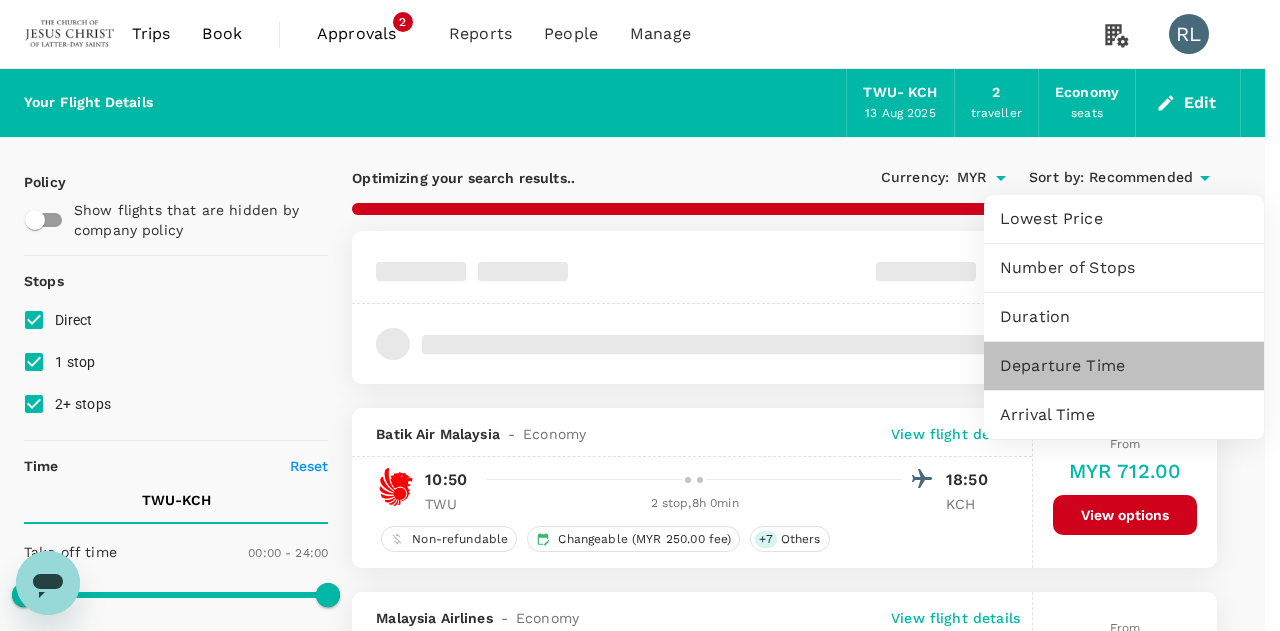 click on "Departure Time" at bounding box center (1124, 366) 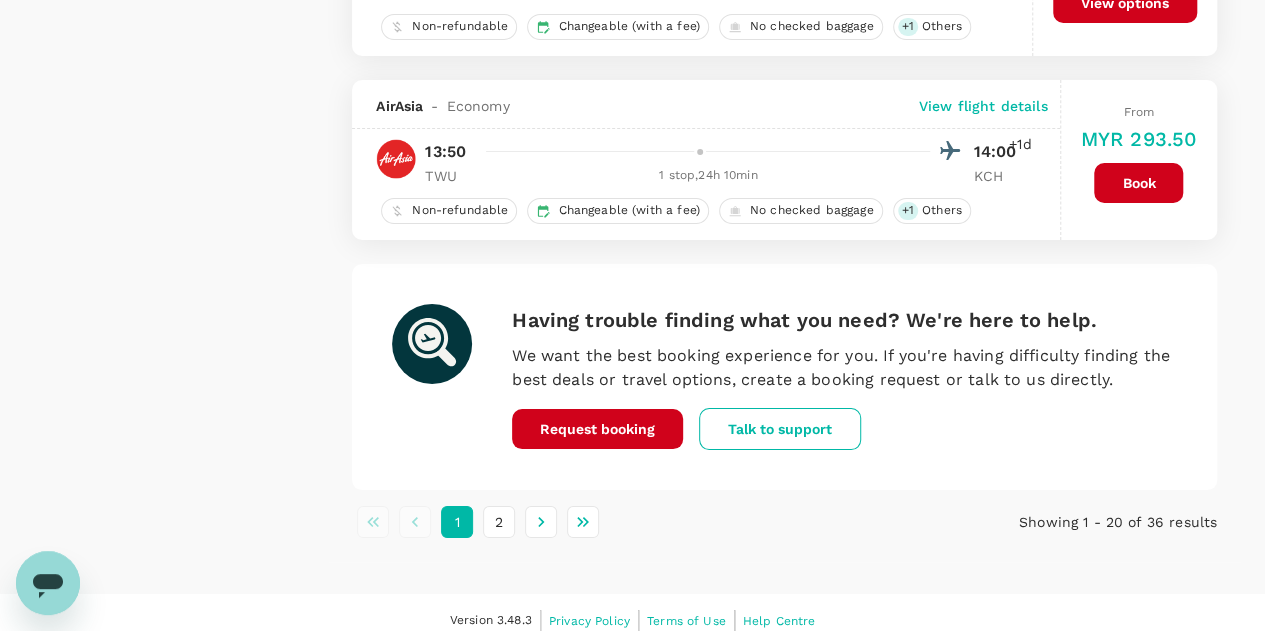 scroll, scrollTop: 3628, scrollLeft: 0, axis: vertical 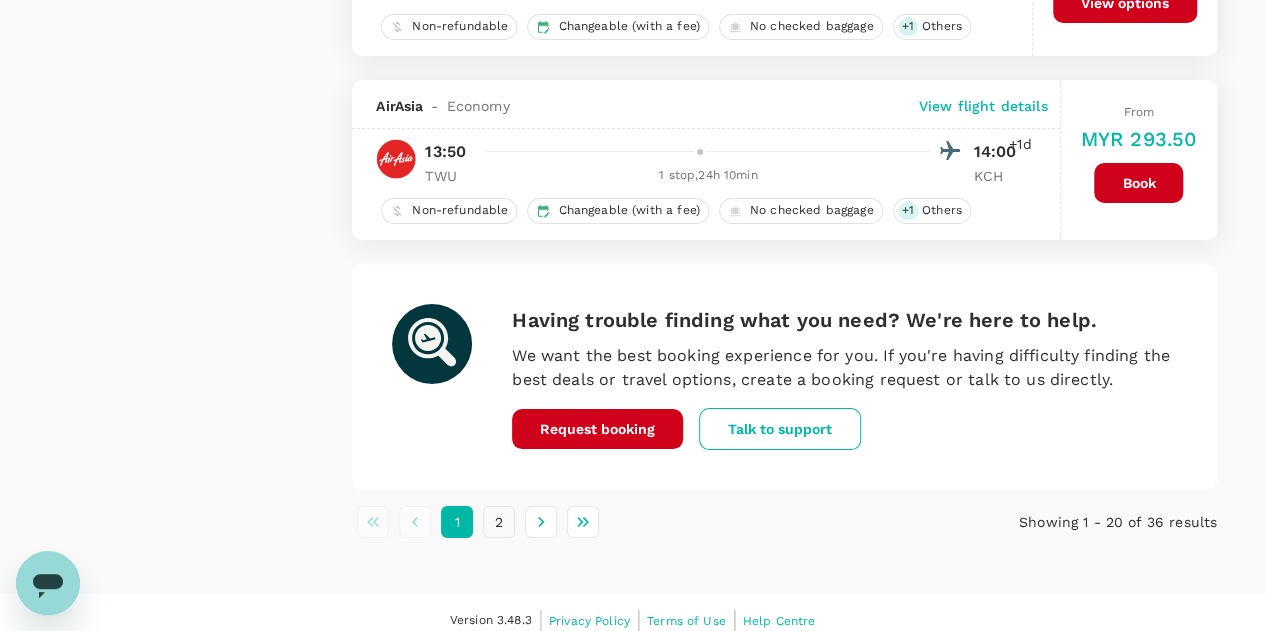 click on "2" at bounding box center (499, 522) 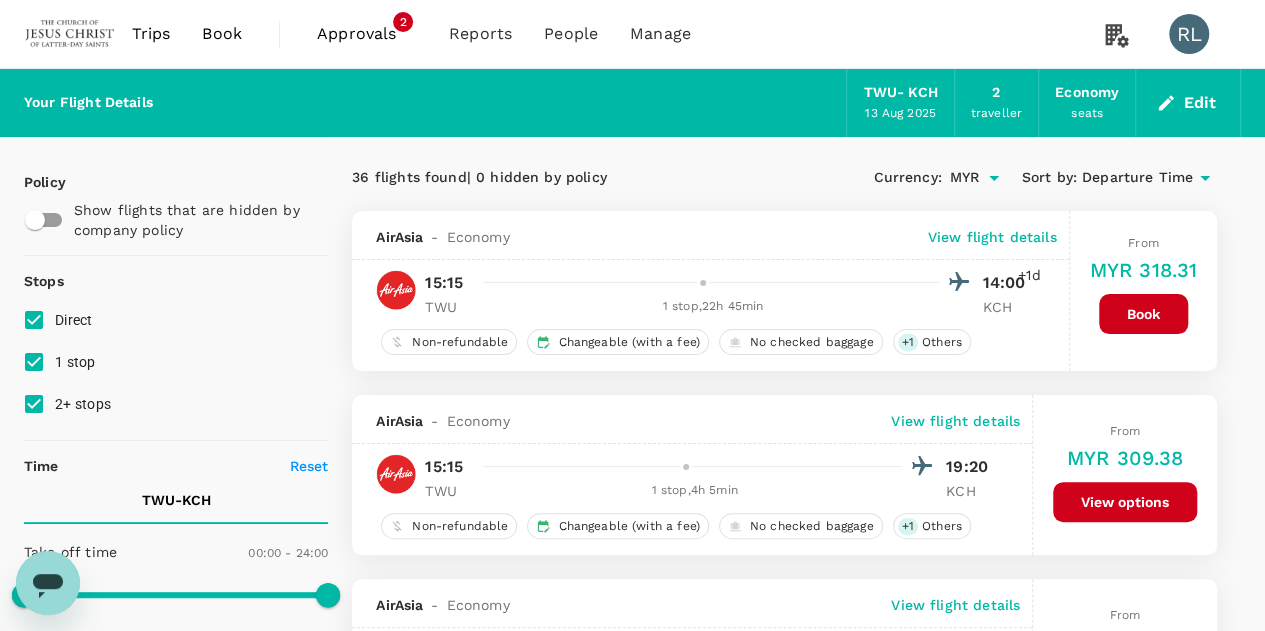 scroll, scrollTop: 100, scrollLeft: 0, axis: vertical 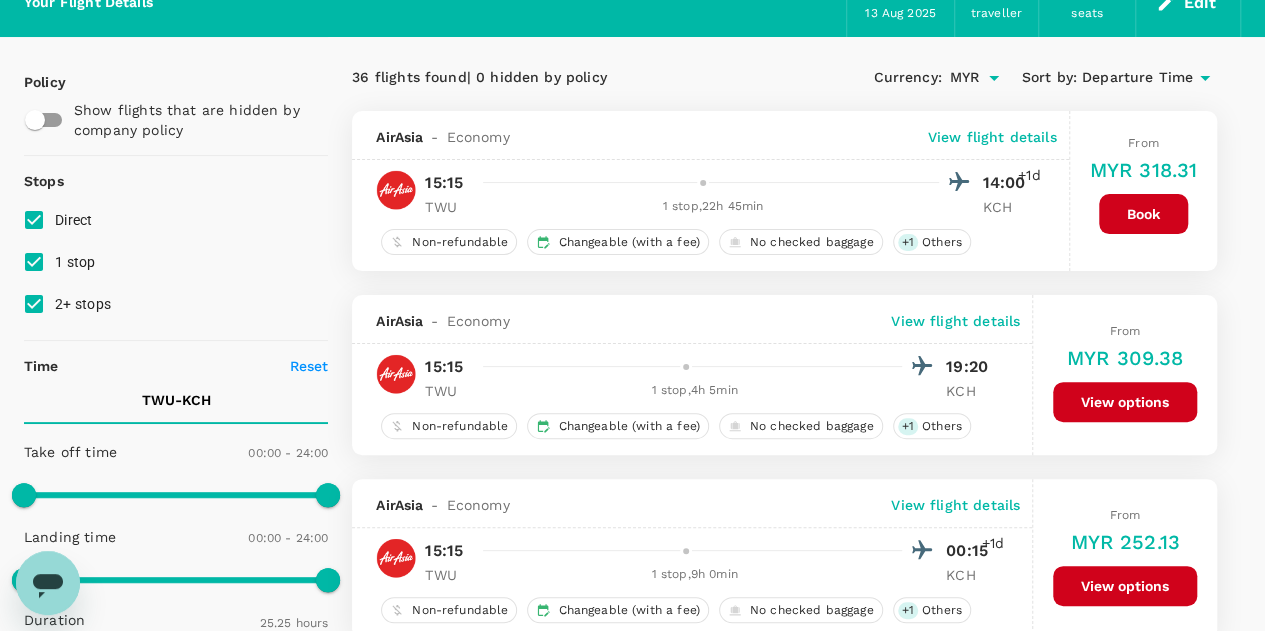 click on "View options" at bounding box center (1125, 402) 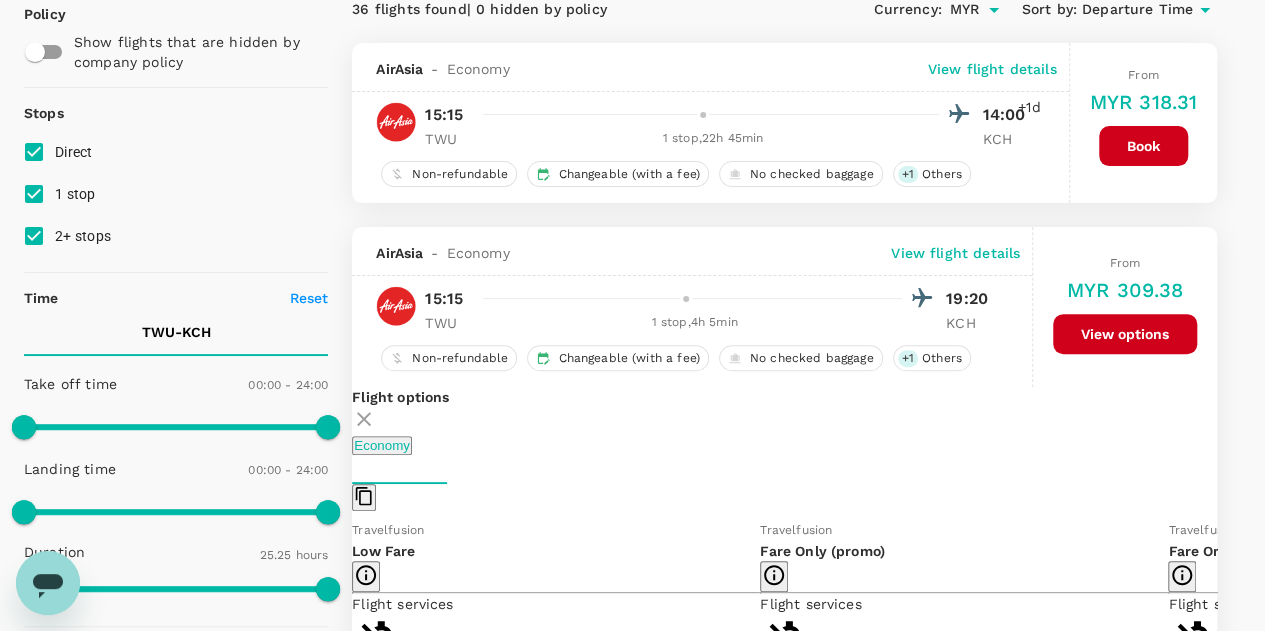 scroll, scrollTop: 394, scrollLeft: 0, axis: vertical 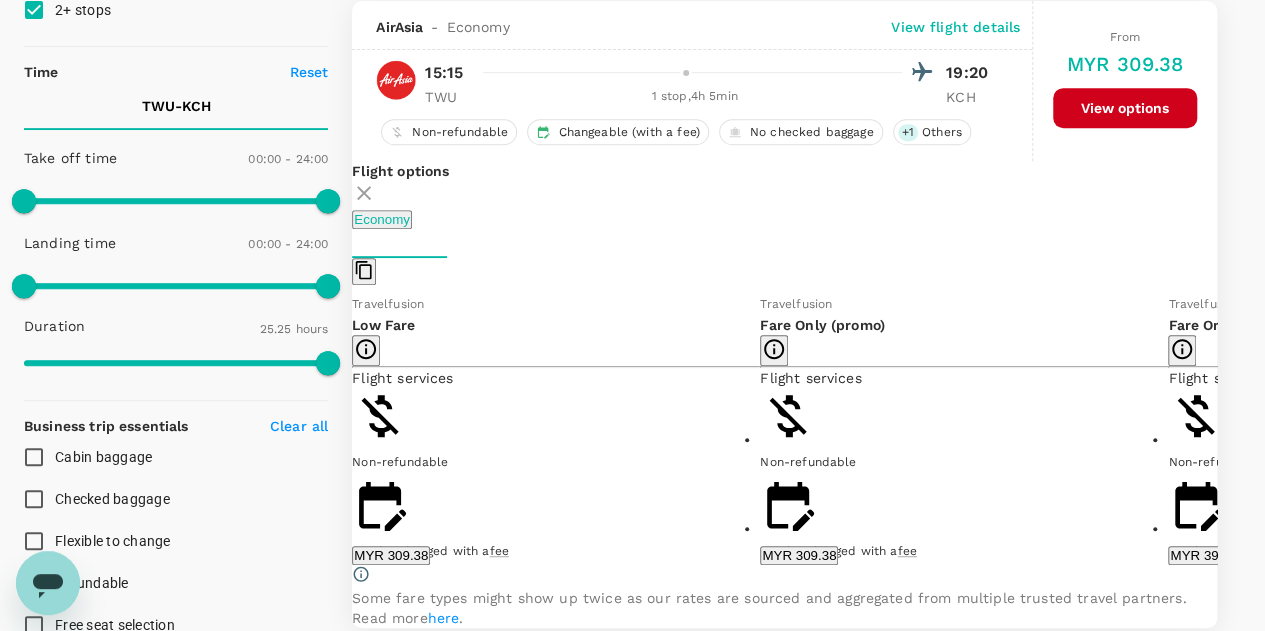 click on "MYR 309.38" at bounding box center [391, 555] 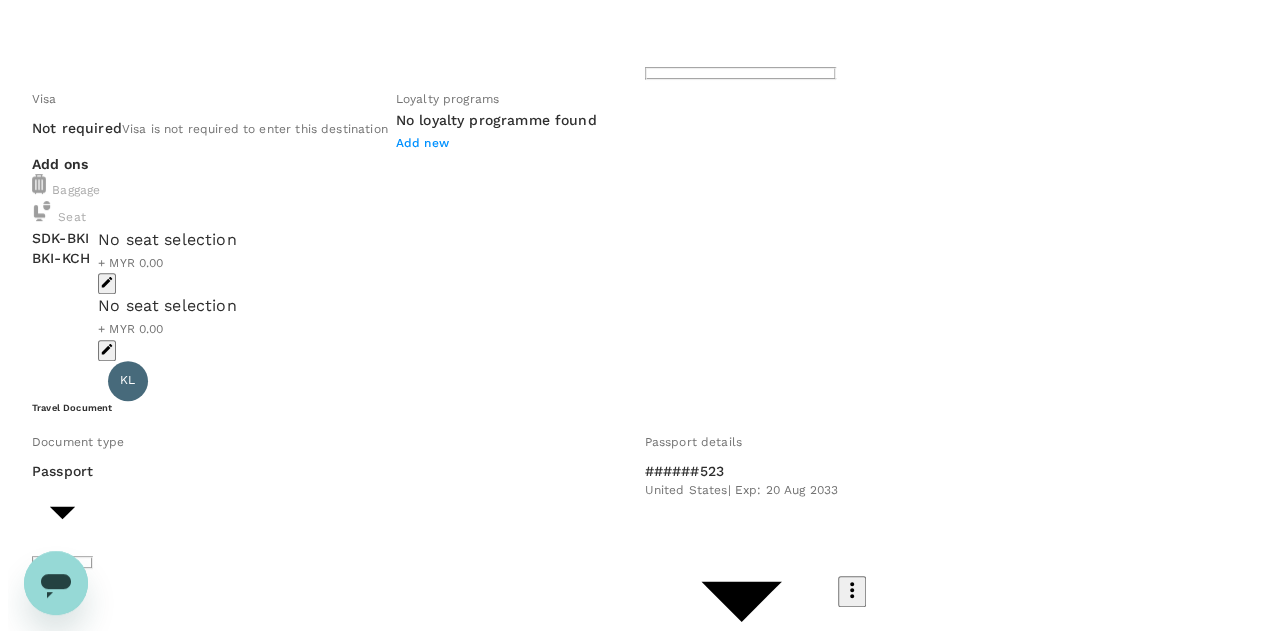 scroll, scrollTop: 0, scrollLeft: 0, axis: both 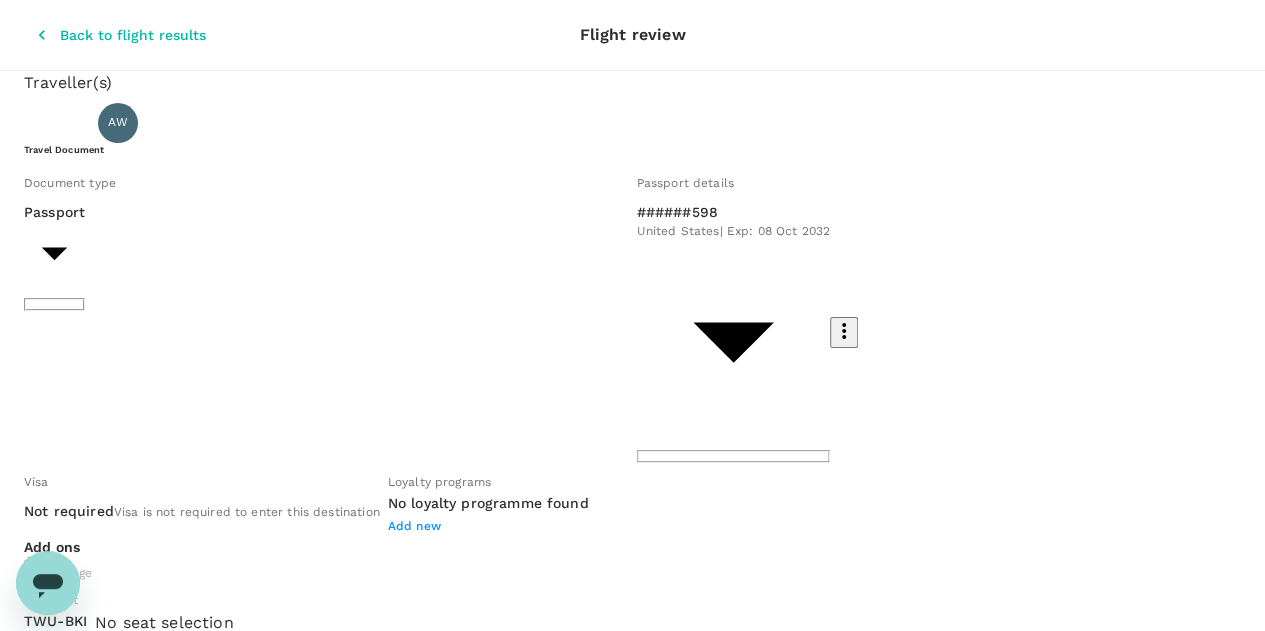 click on "View flight details" at bounding box center [77, 1628] 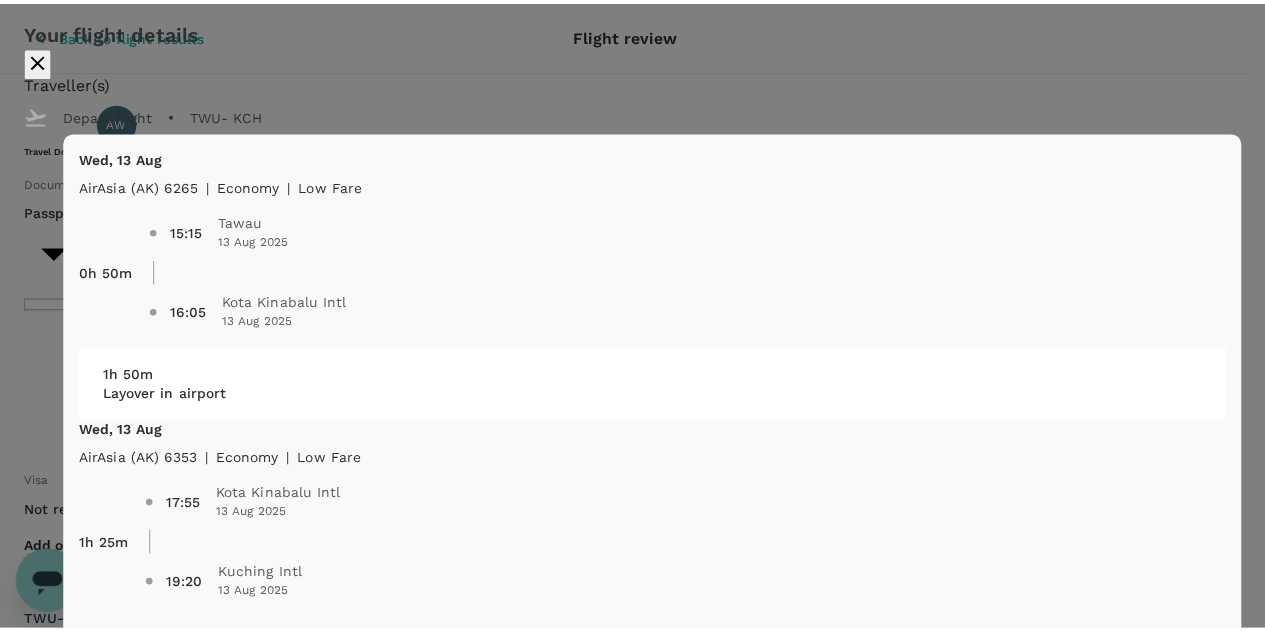 scroll, scrollTop: 0, scrollLeft: 0, axis: both 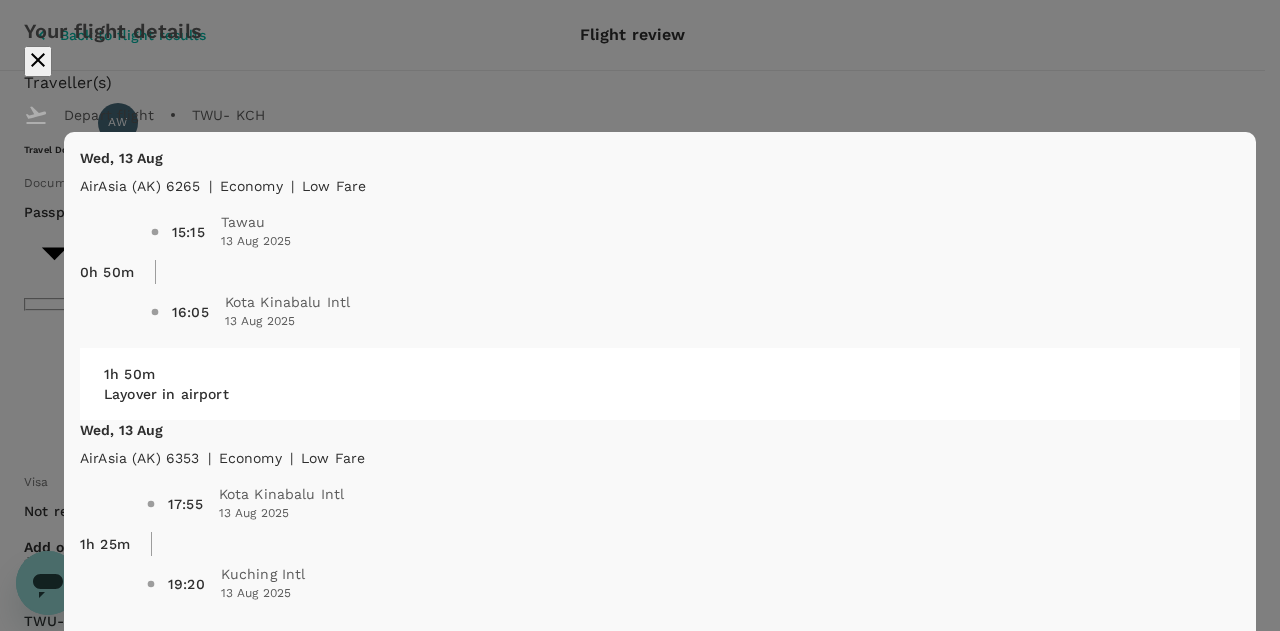 click 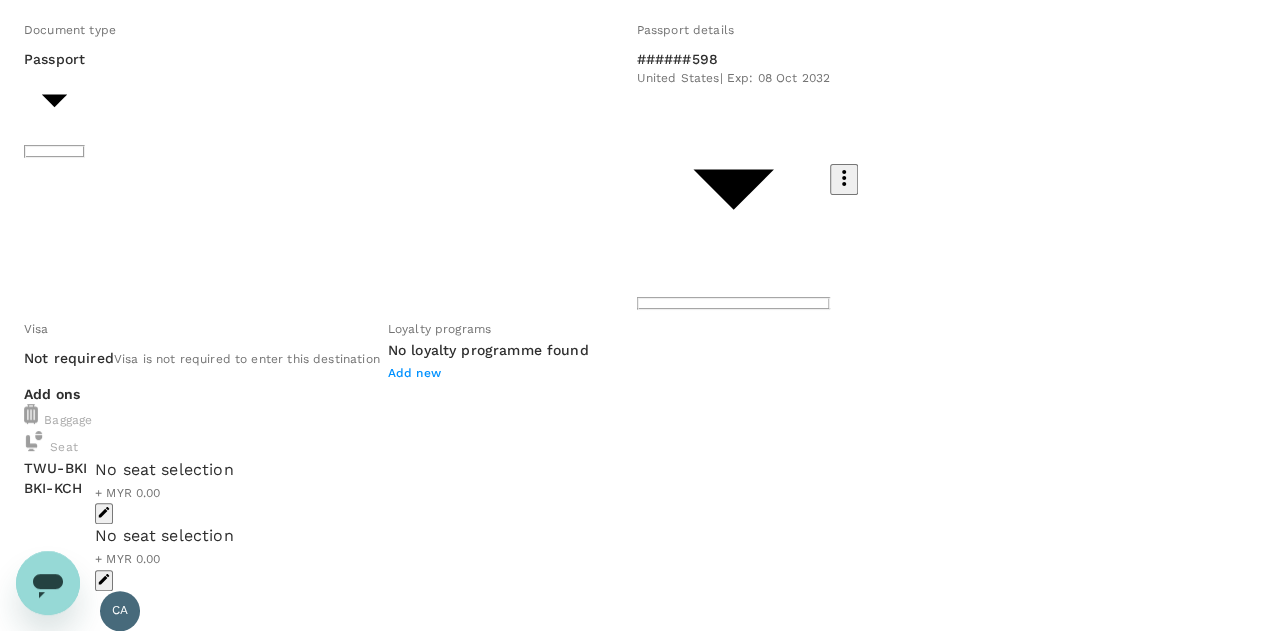 scroll, scrollTop: 53, scrollLeft: 0, axis: vertical 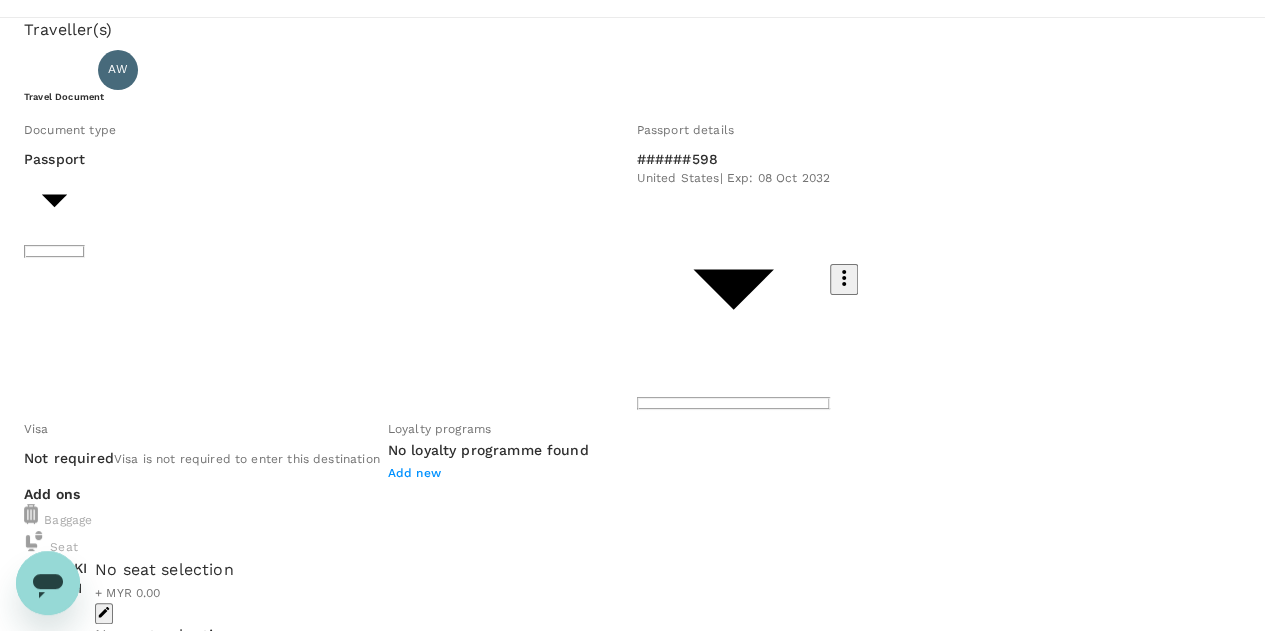 click on "View flight details" at bounding box center [77, 1575] 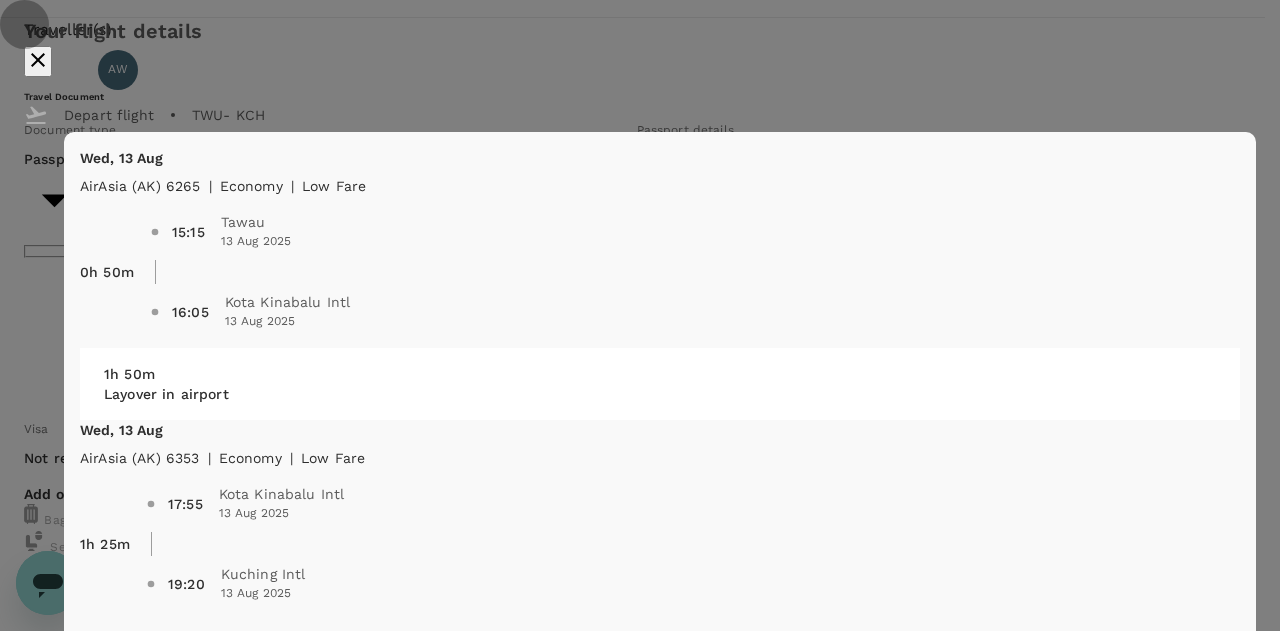 click 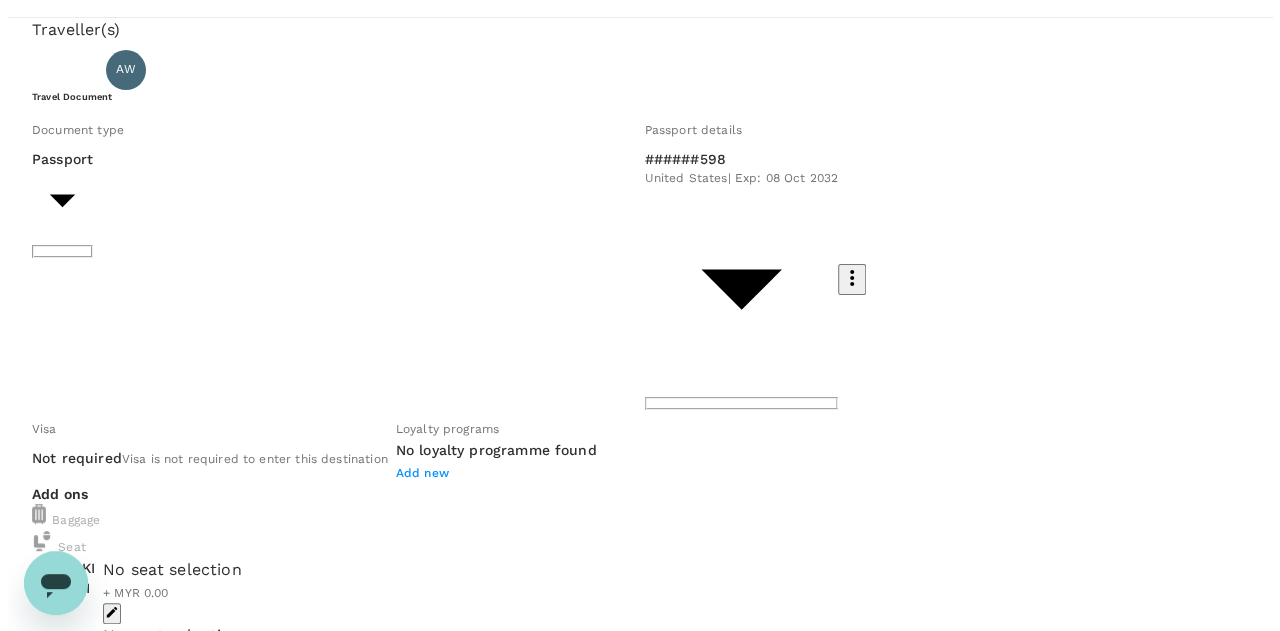 scroll, scrollTop: 153, scrollLeft: 0, axis: vertical 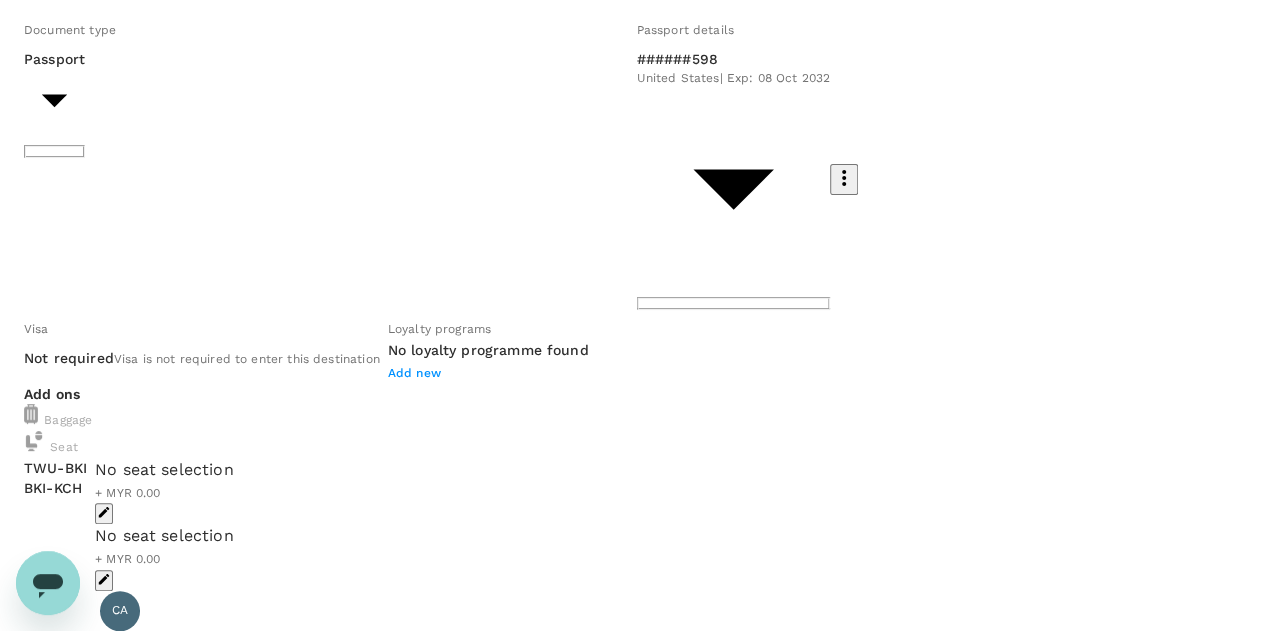 click on "Continue to payment details" at bounding box center (632, 1854) 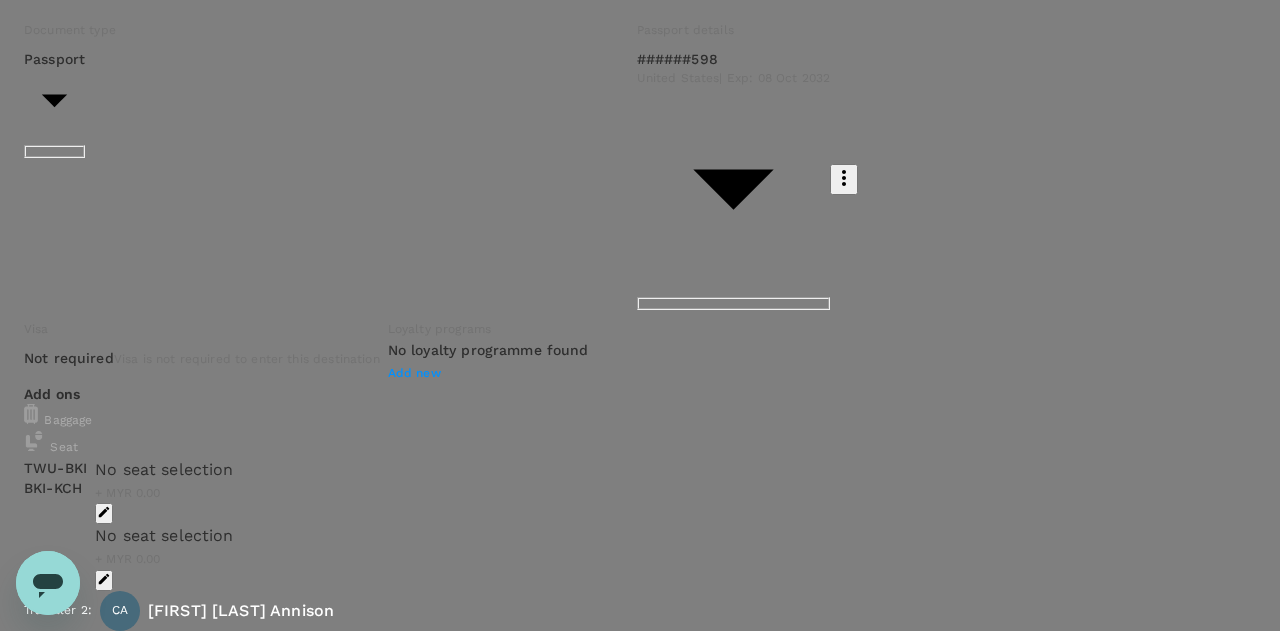 click on "Back to flight results Flight review Traveller(s) Traveller   1 : AW Anders Paulo   Wride Travel Document Document type Passport Passport ​ Passport details ######598 United States  | Exp:   08 Oct 2032 9f3159db-cbe7-45a8-96d9-5f6fc1e16eae ​ Visa Not required Visa is not required to enter this destination Loyalty programs No loyalty programme found Add new Add ons Baggage Seat TWU  -  BKI BKI  -  KCH No seat selection + MYR 0.00 No seat selection + MYR 0.00 Traveller   2 : CA Calvin Douglas   Annison Travel Document Document type Passport Passport ​ Passport details ######285 United States  | Exp:   15 Oct 2031 026dc96b-0211-4af5-ba65-c18bb85c5544 ​ Visa Not required Visa is not required to enter this destination Loyalty programs No loyalty programme found Add new Add ons Baggage Seat TWU  -  BKI BKI  -  KCH No seat selection + MYR 0.00 No seat selection + MYR 0.00 Special request Add any special requests here. Our support team will attend to it and reach out to you as soon as possible. Add request ," at bounding box center [640, 1884] 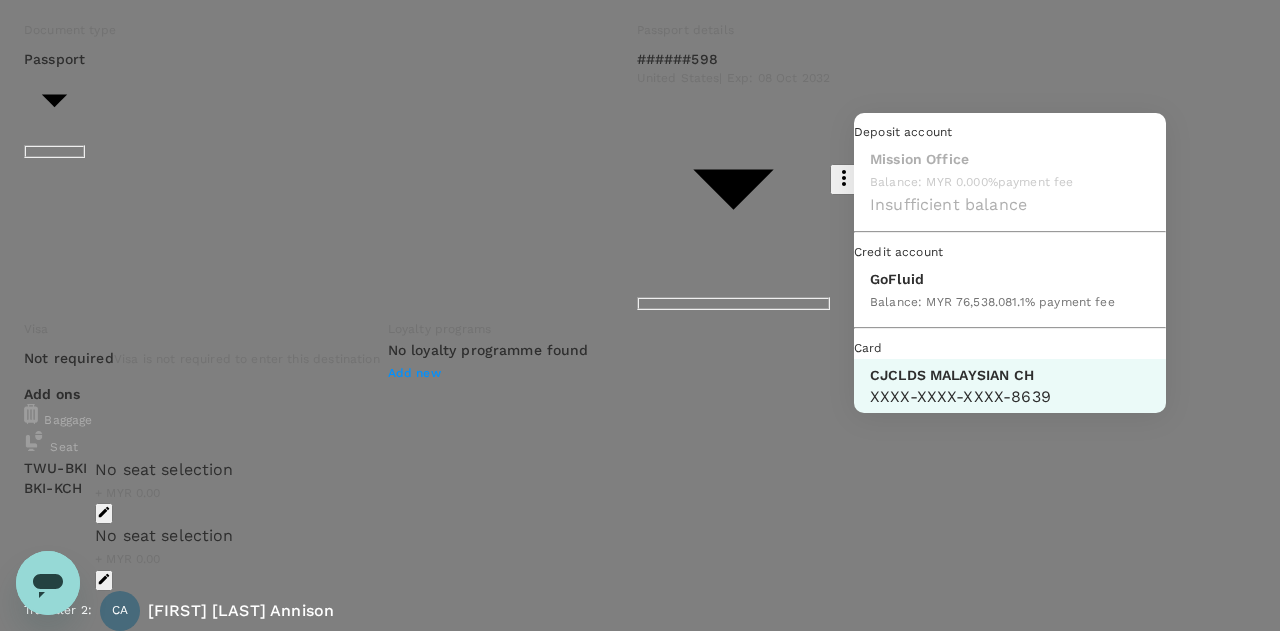scroll, scrollTop: 51, scrollLeft: 0, axis: vertical 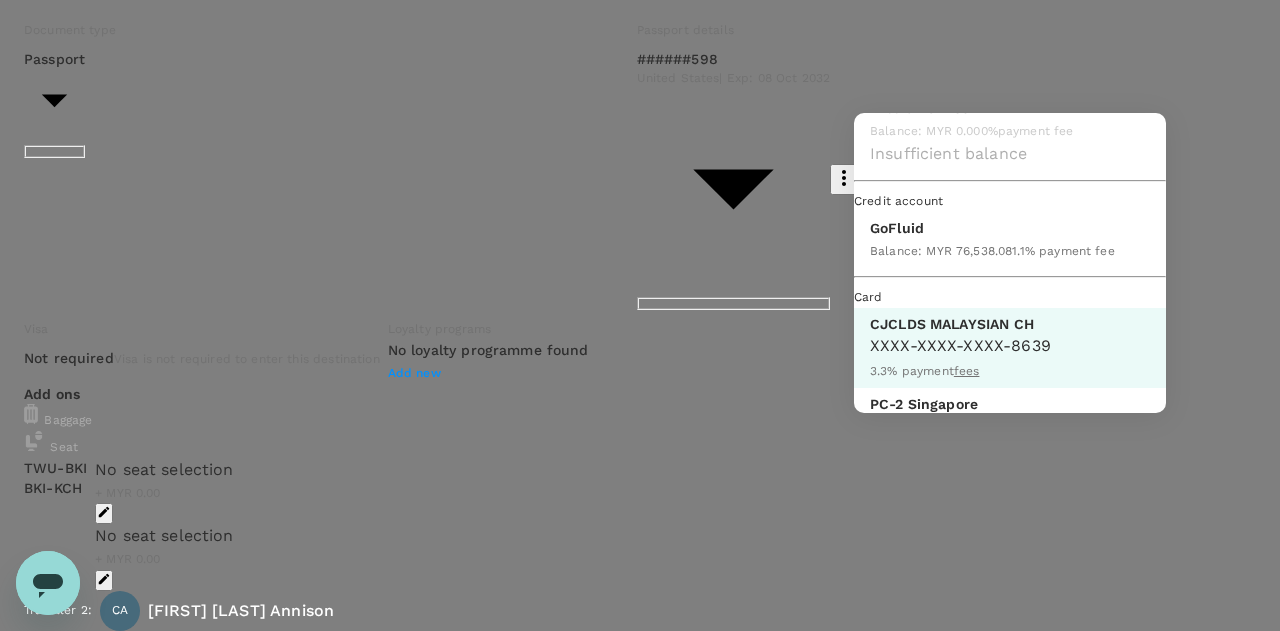 click on "GoFluid" at bounding box center (992, 228) 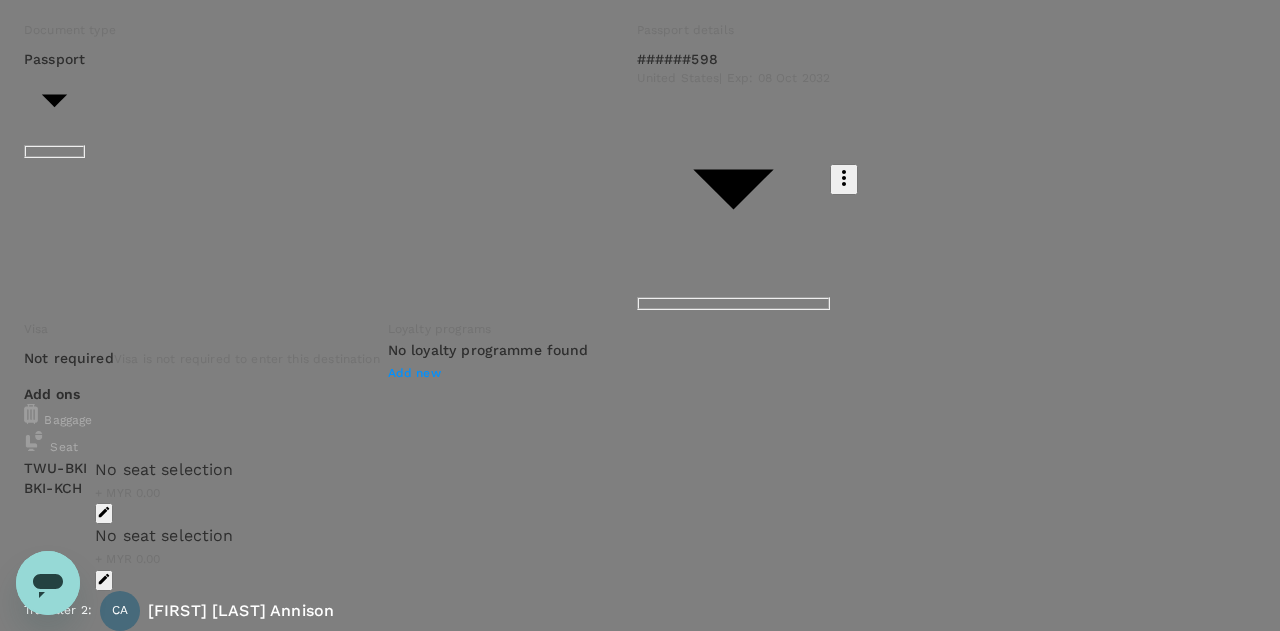 scroll, scrollTop: 200, scrollLeft: 0, axis: vertical 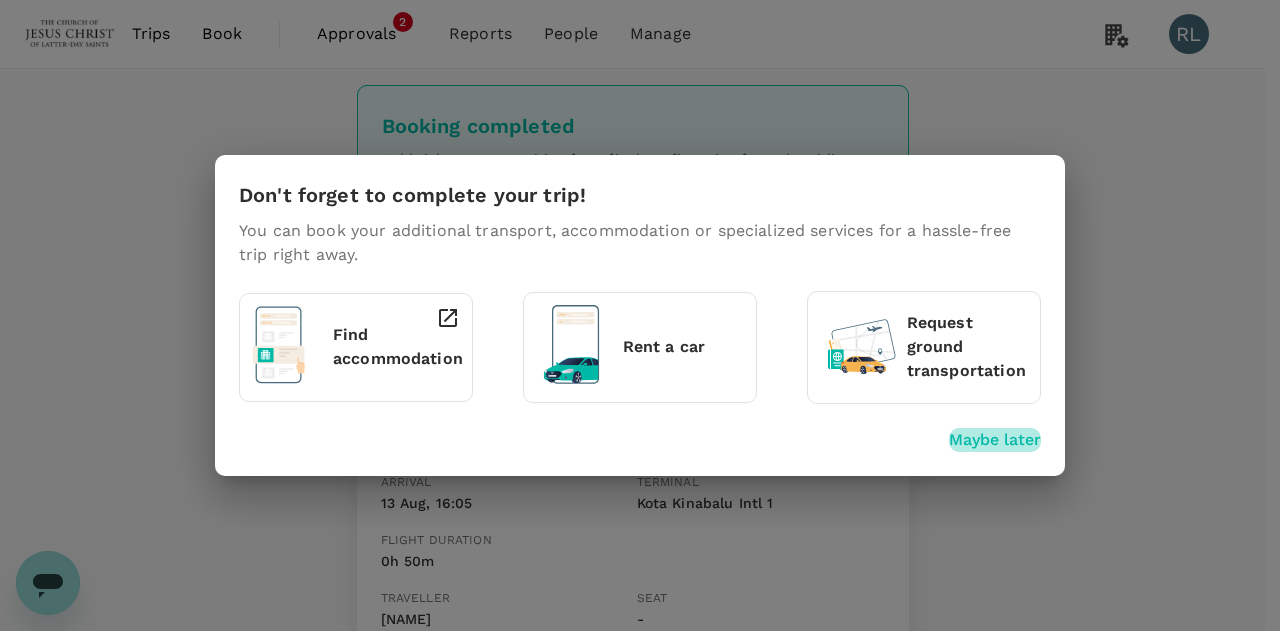 click on "Maybe later" at bounding box center [995, 440] 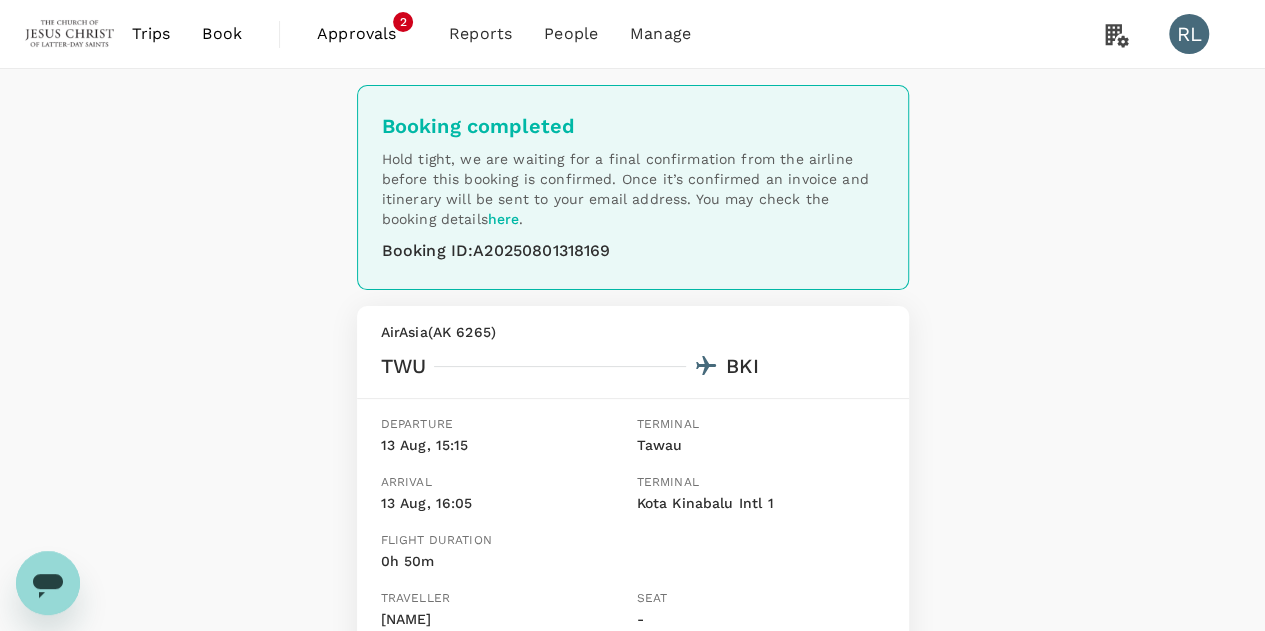 click on "Book" at bounding box center (222, 34) 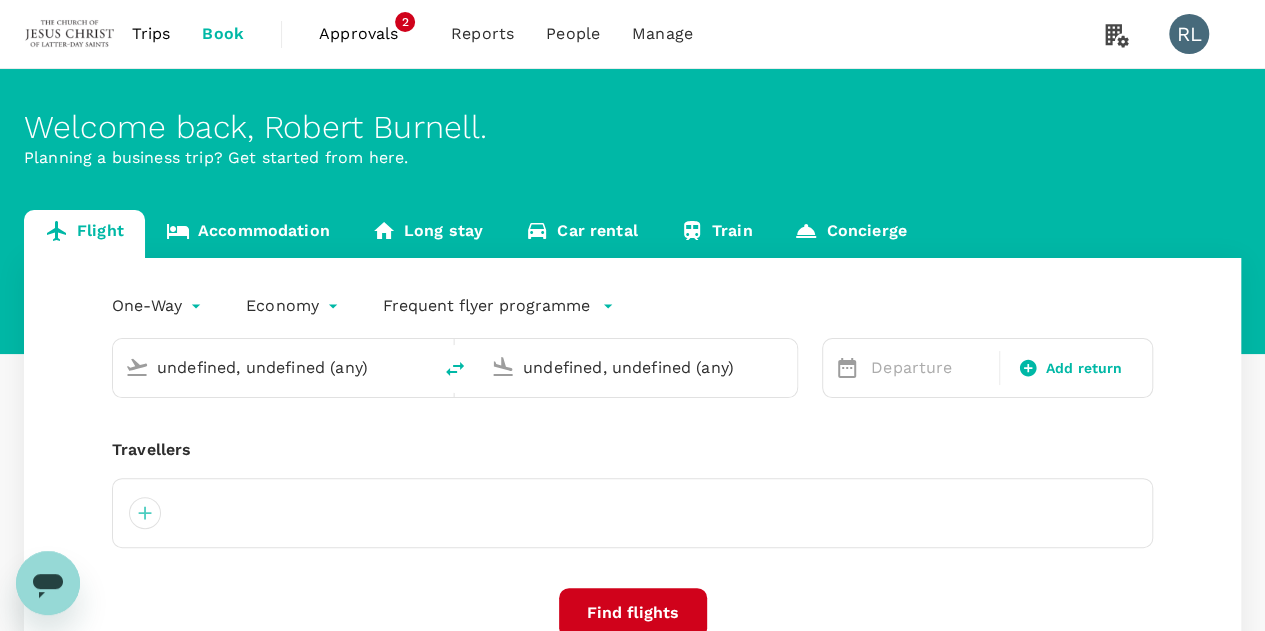 type 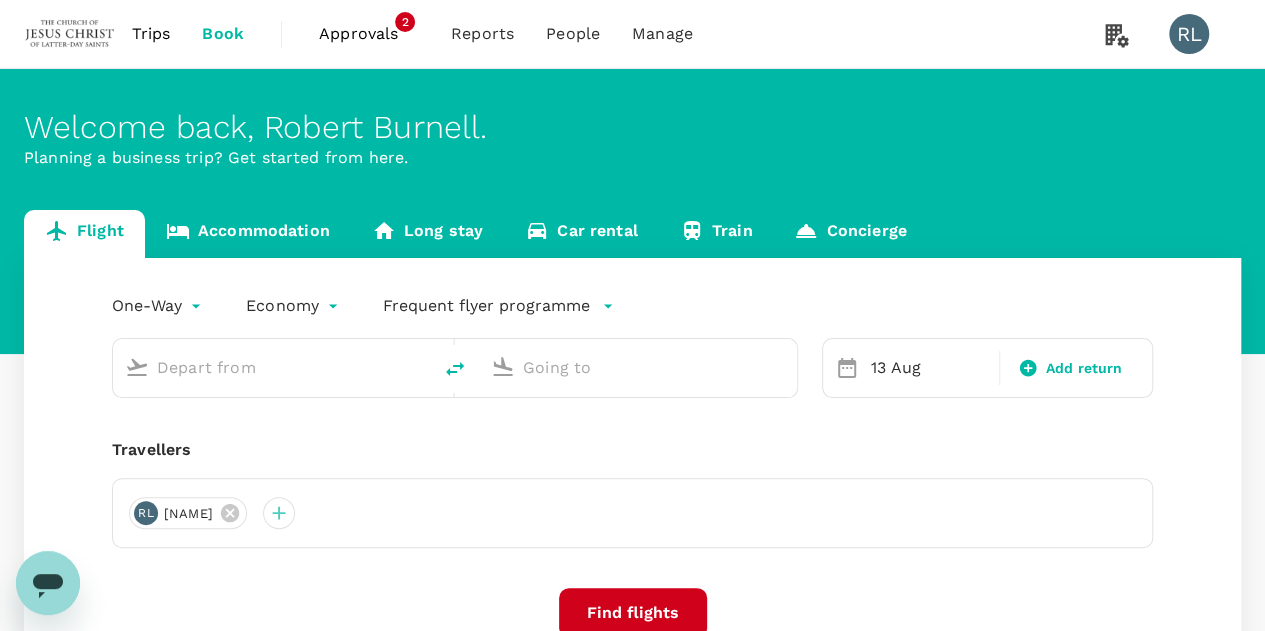 type on "Tawau (TWU)" 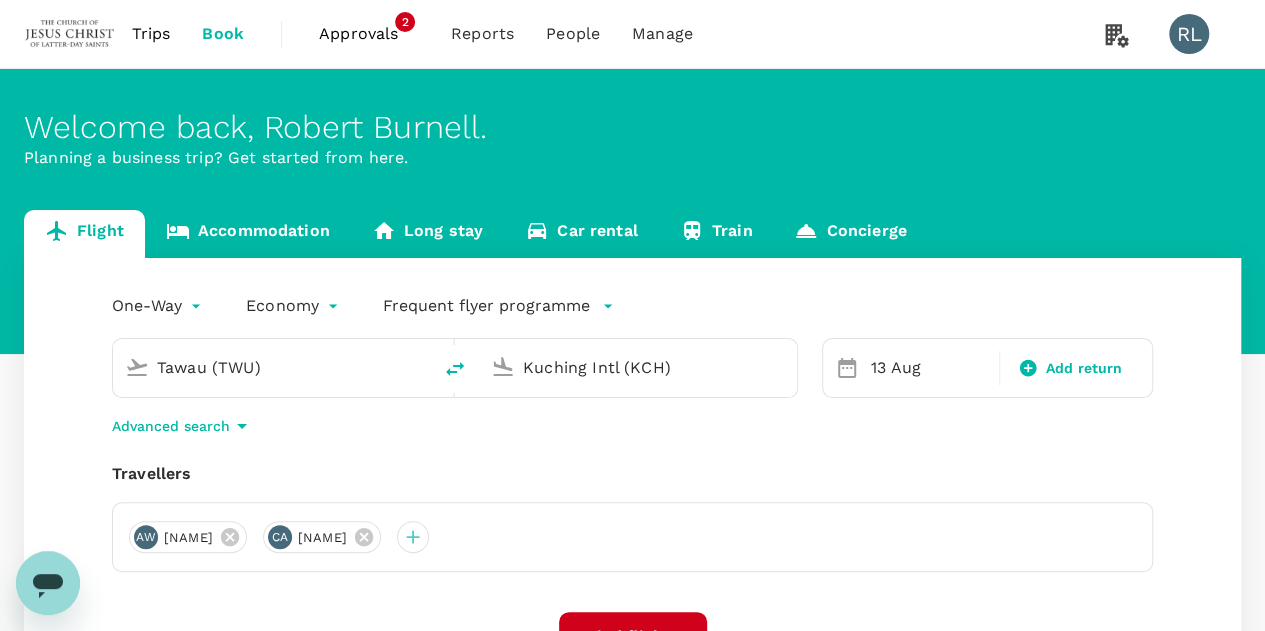 type 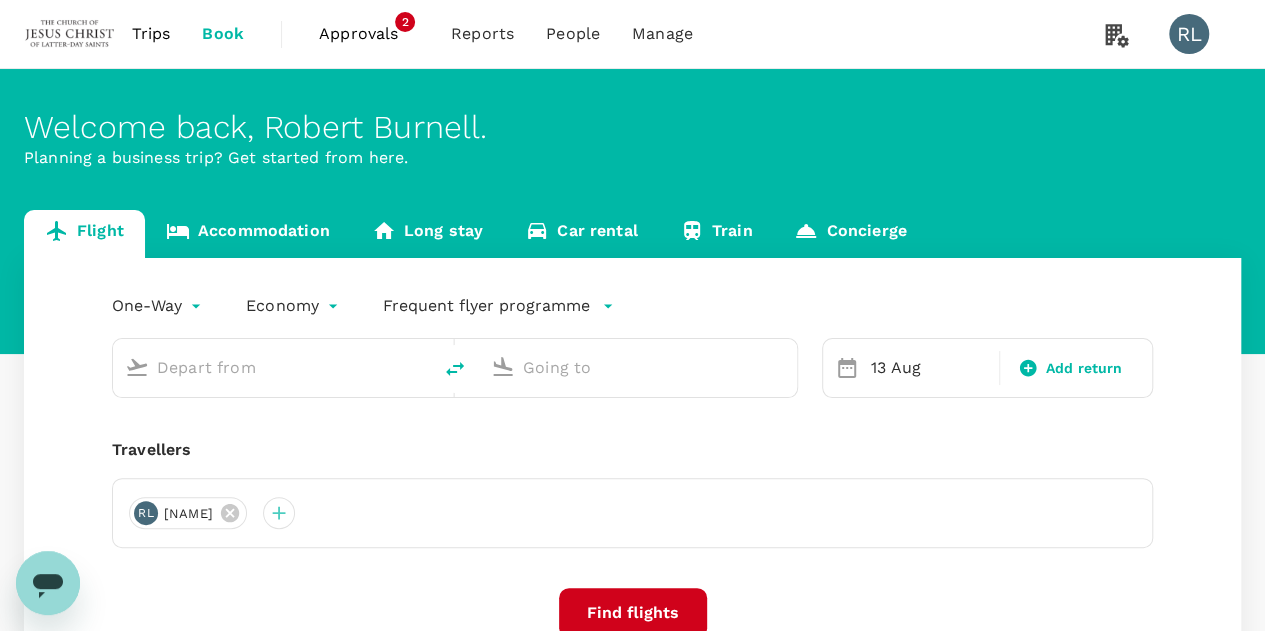 type on "Tawau (TWU)" 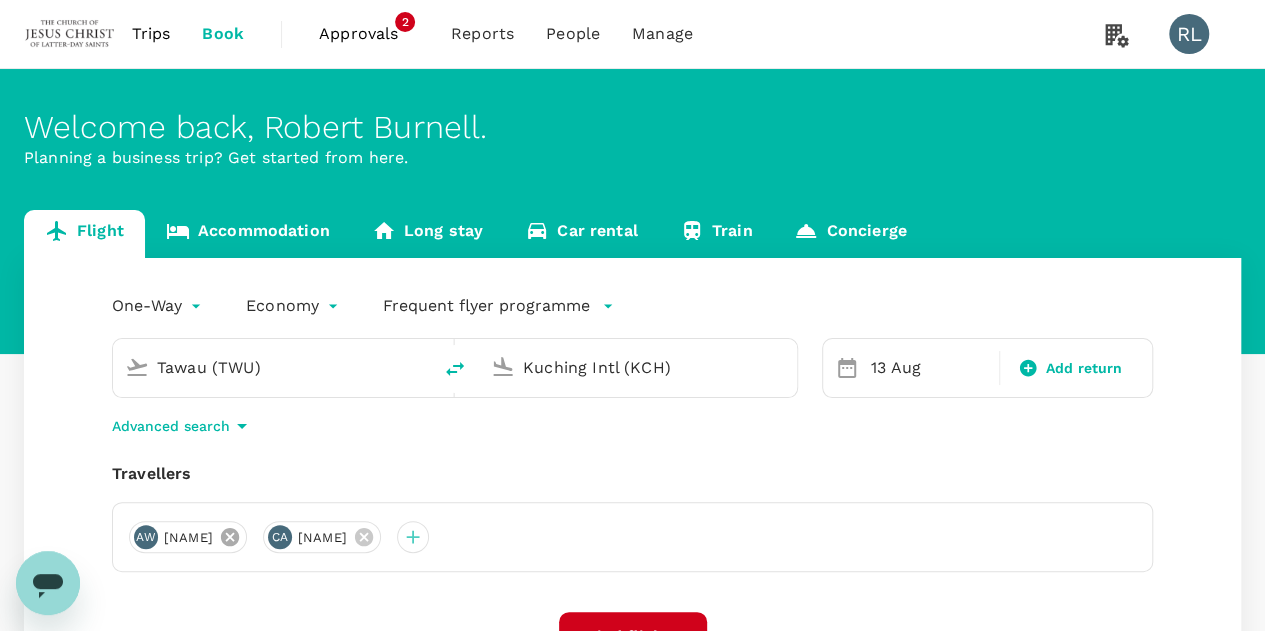 click 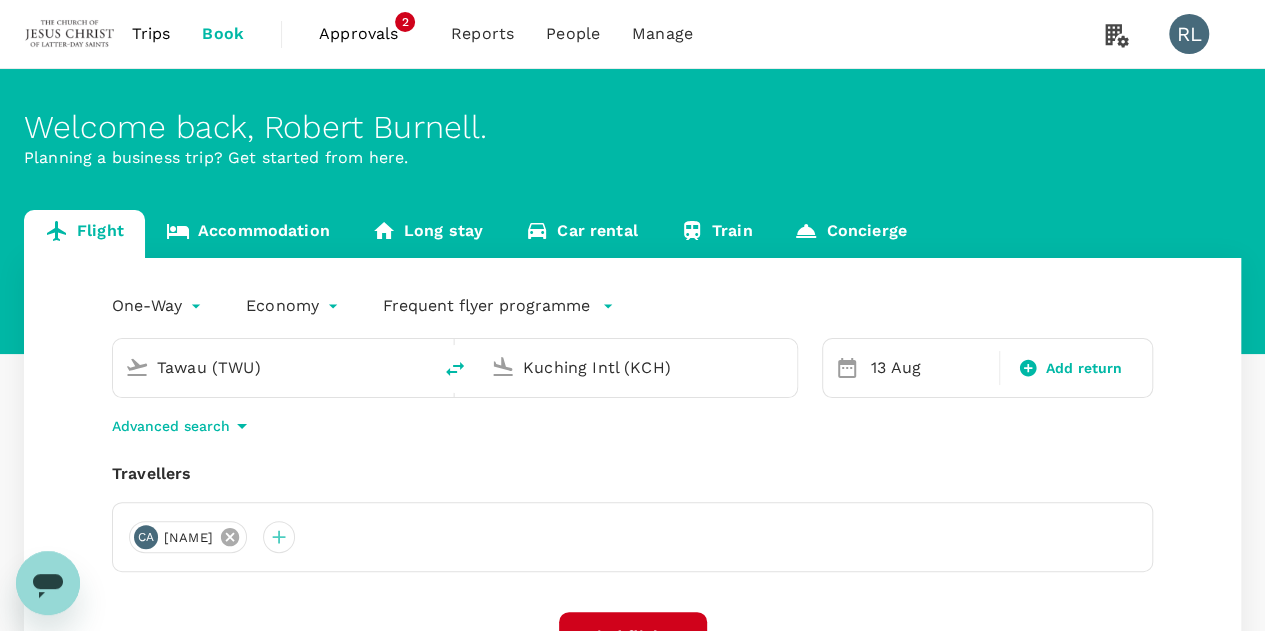 click 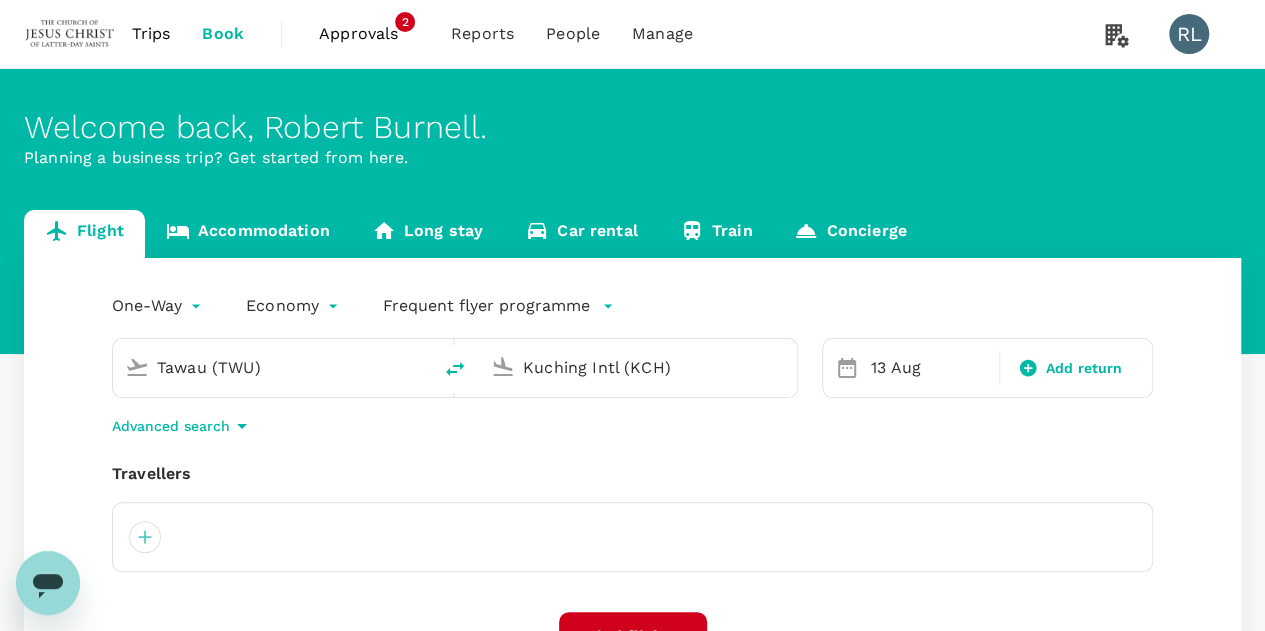 click on "Tawau (TWU)" at bounding box center (273, 367) 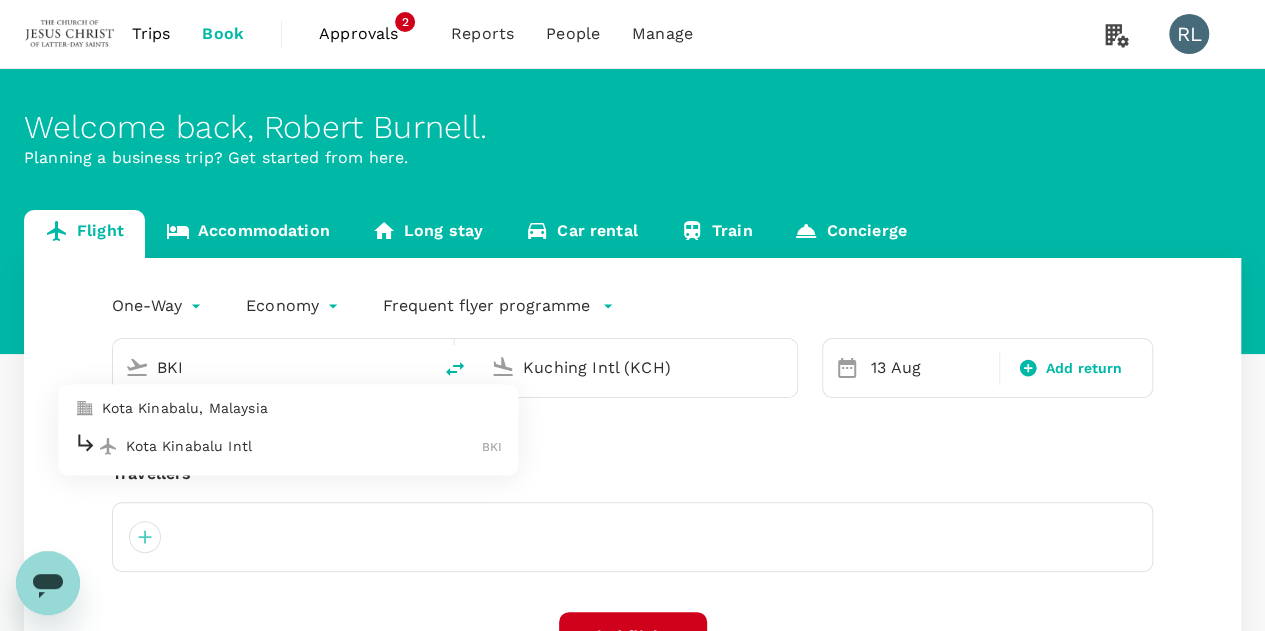 click on "Kota Kinabalu Intl" at bounding box center (304, 446) 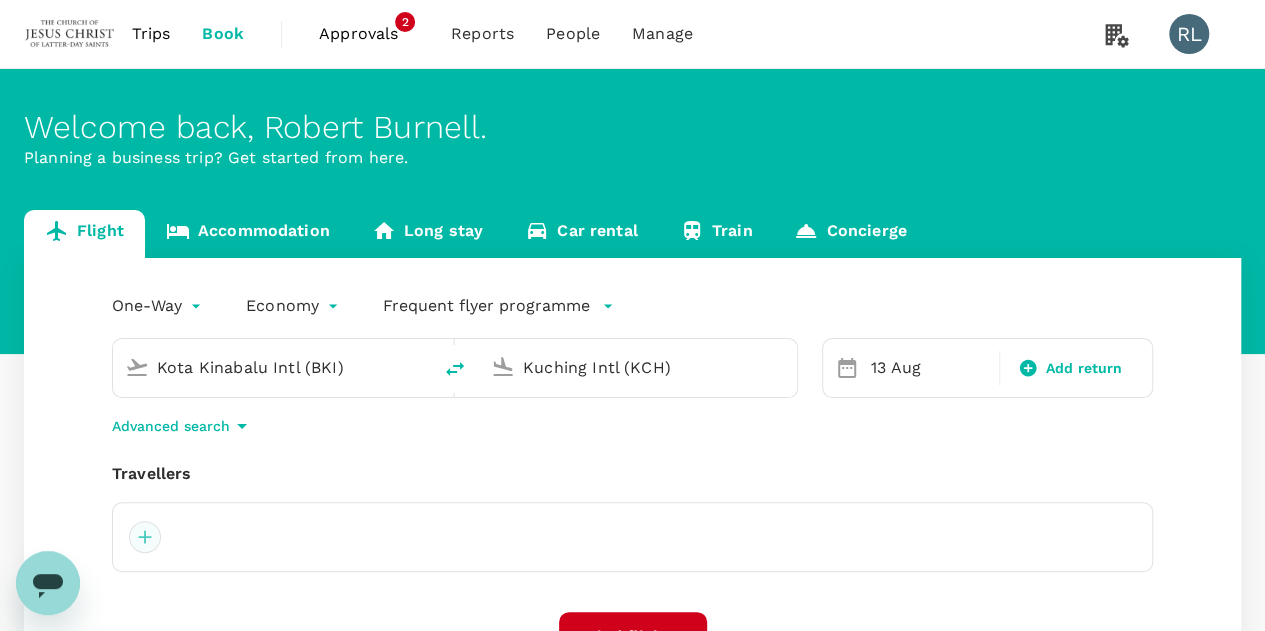 click at bounding box center [145, 537] 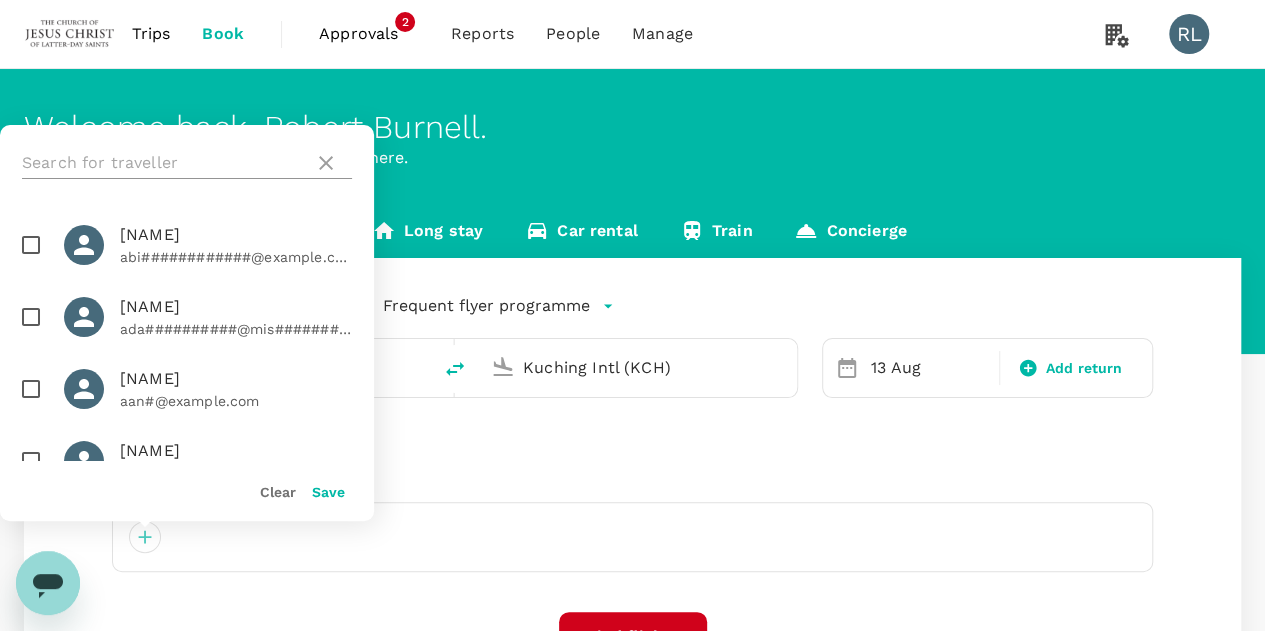 click at bounding box center (164, 163) 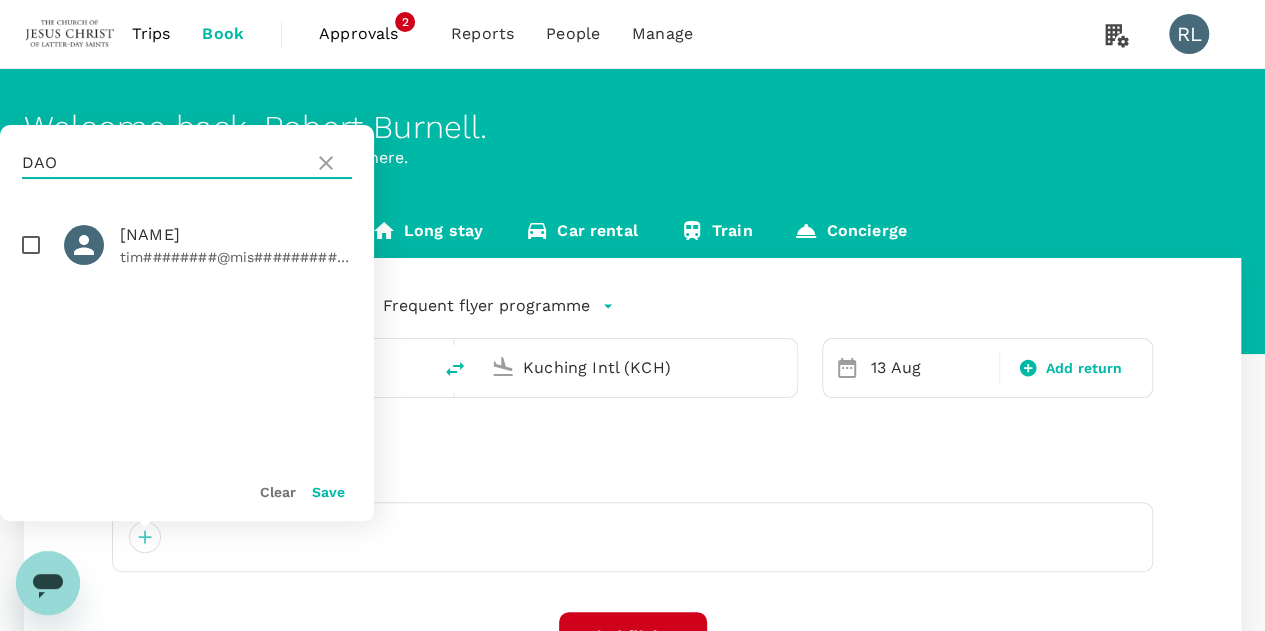 type on "DAO" 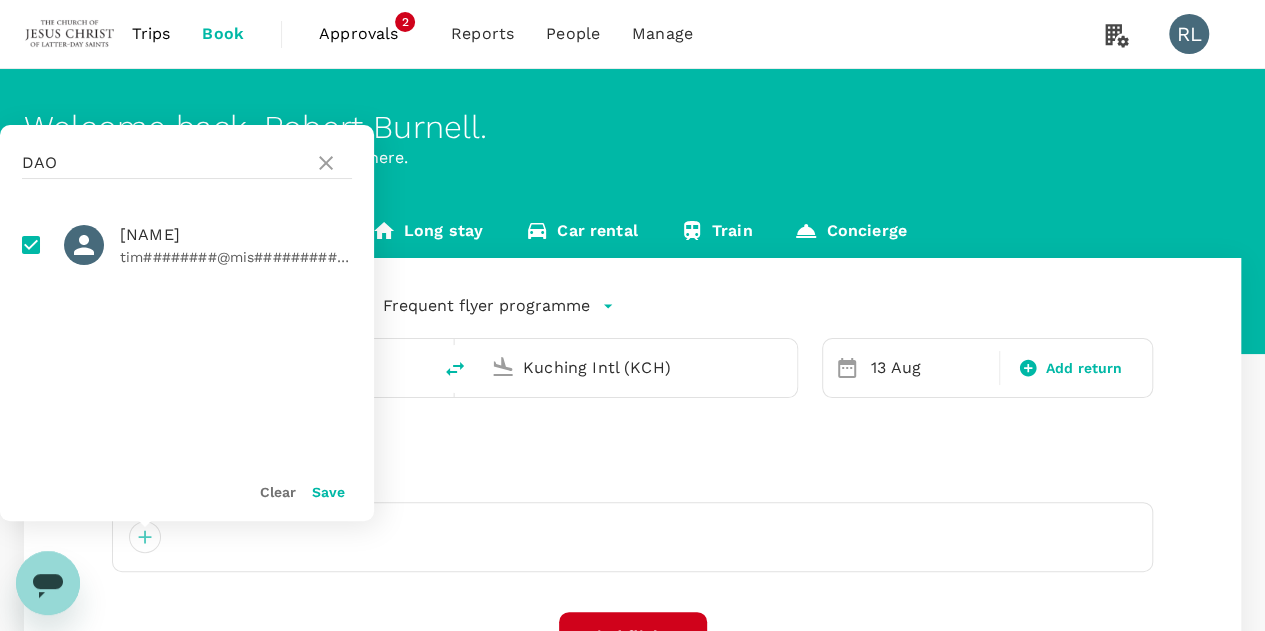 click on "Save" at bounding box center (328, 492) 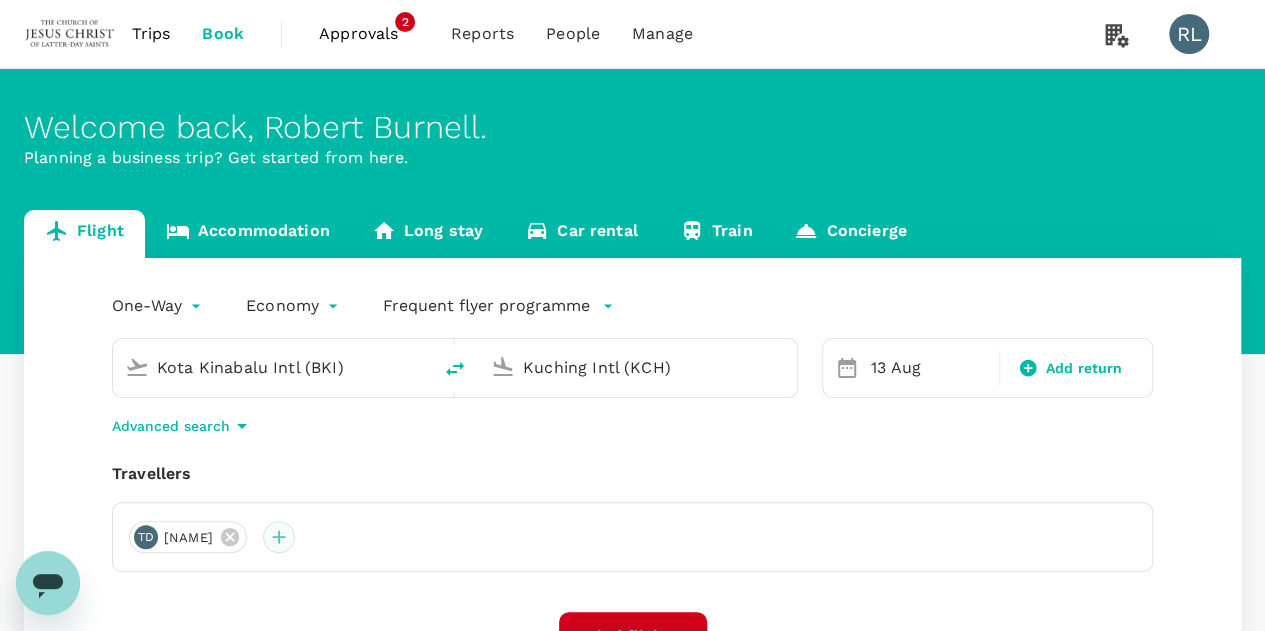 click at bounding box center [279, 537] 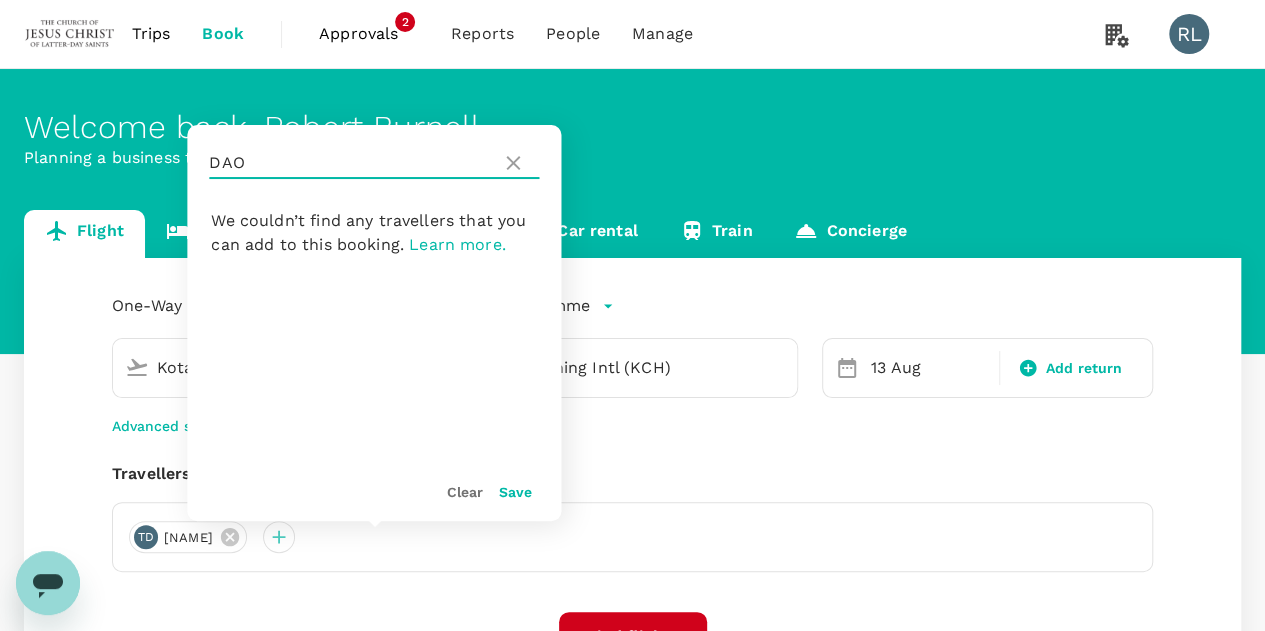 drag, startPoint x: 292, startPoint y: 161, endPoint x: 188, endPoint y: 168, distance: 104.23531 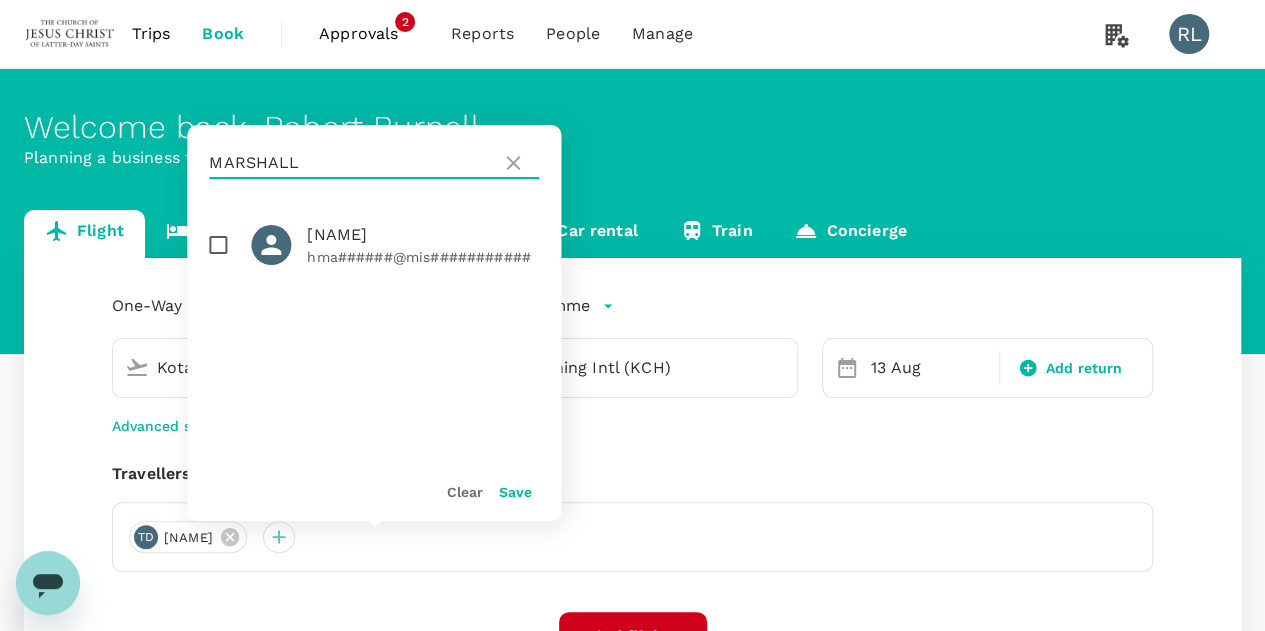 type on "MARSHALL" 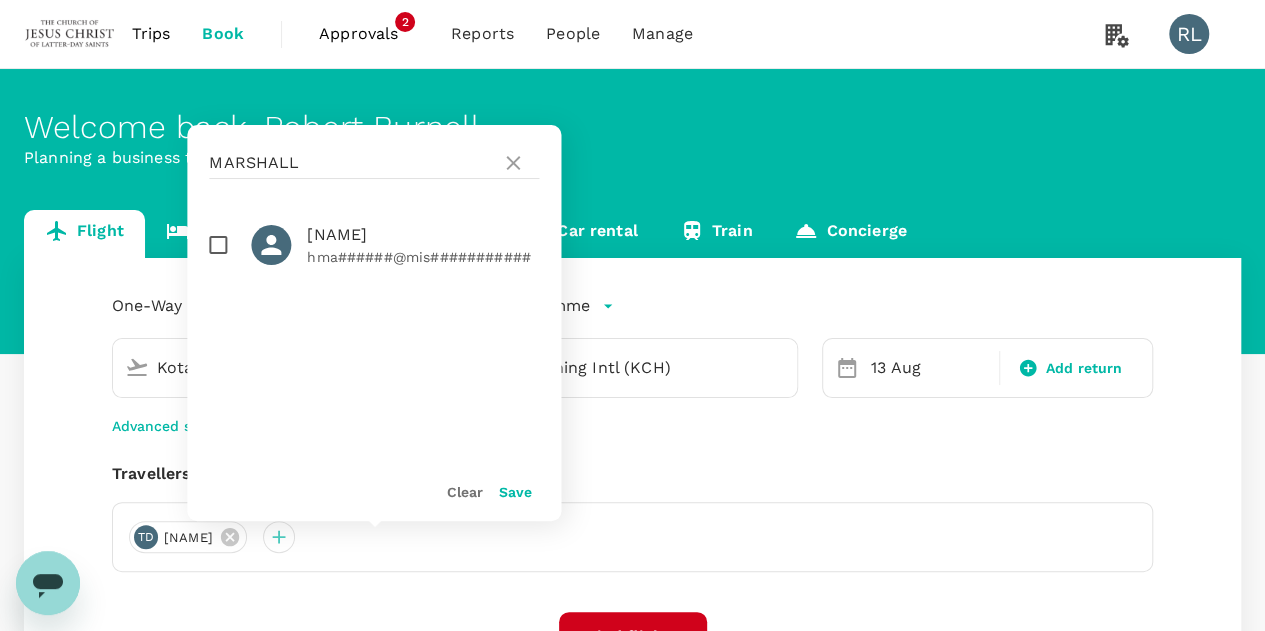 click at bounding box center (218, 245) 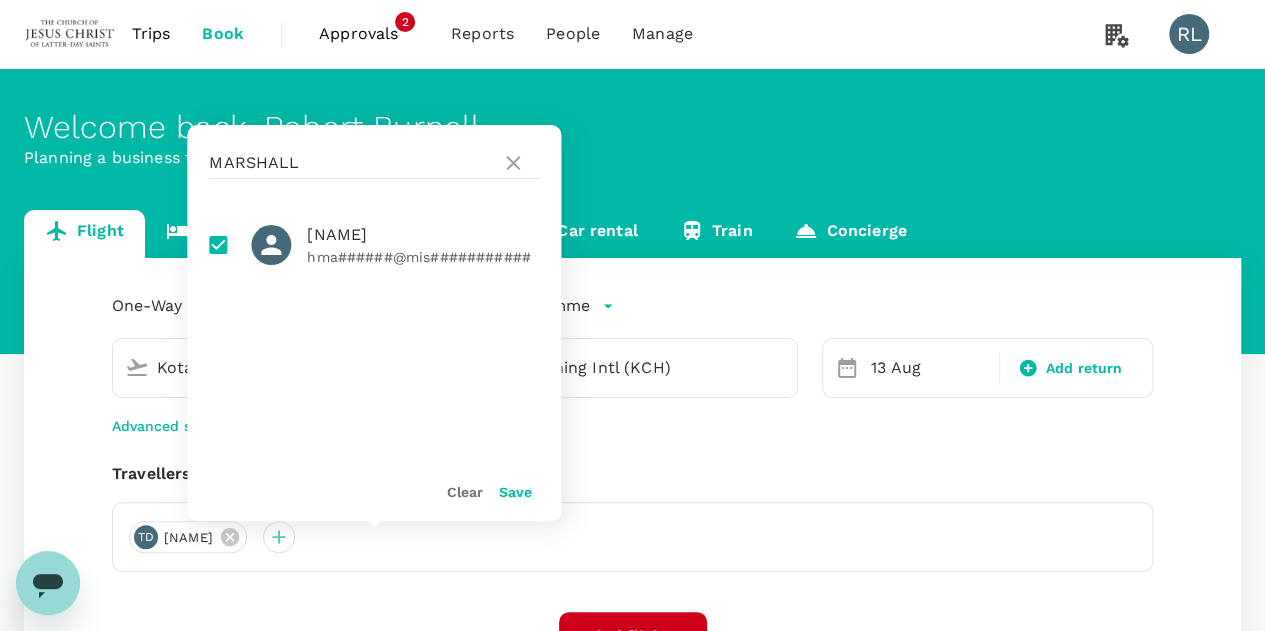 click on "Save" at bounding box center (515, 492) 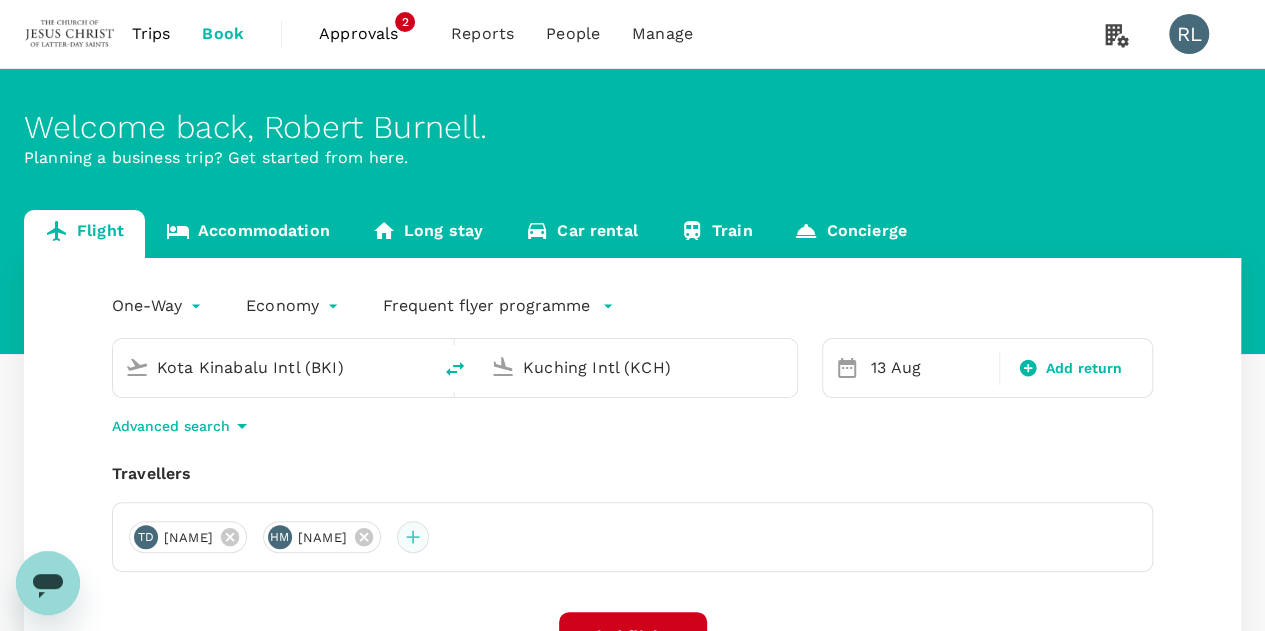 click at bounding box center (413, 537) 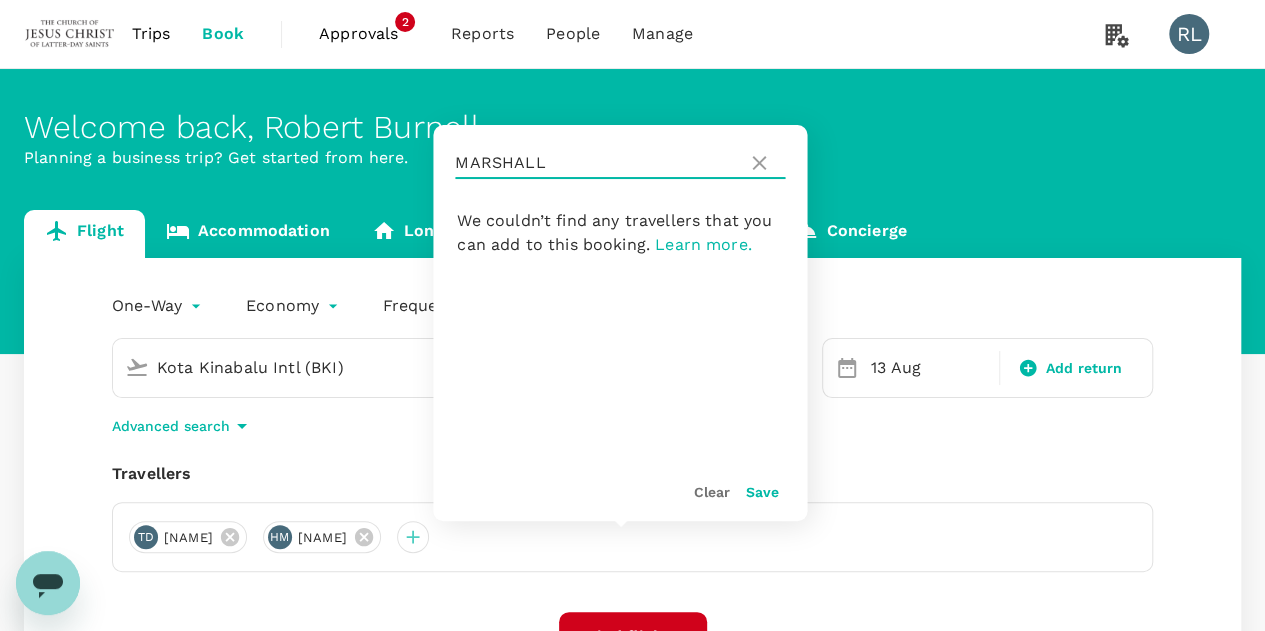 drag, startPoint x: 565, startPoint y: 167, endPoint x: 428, endPoint y: 154, distance: 137.6154 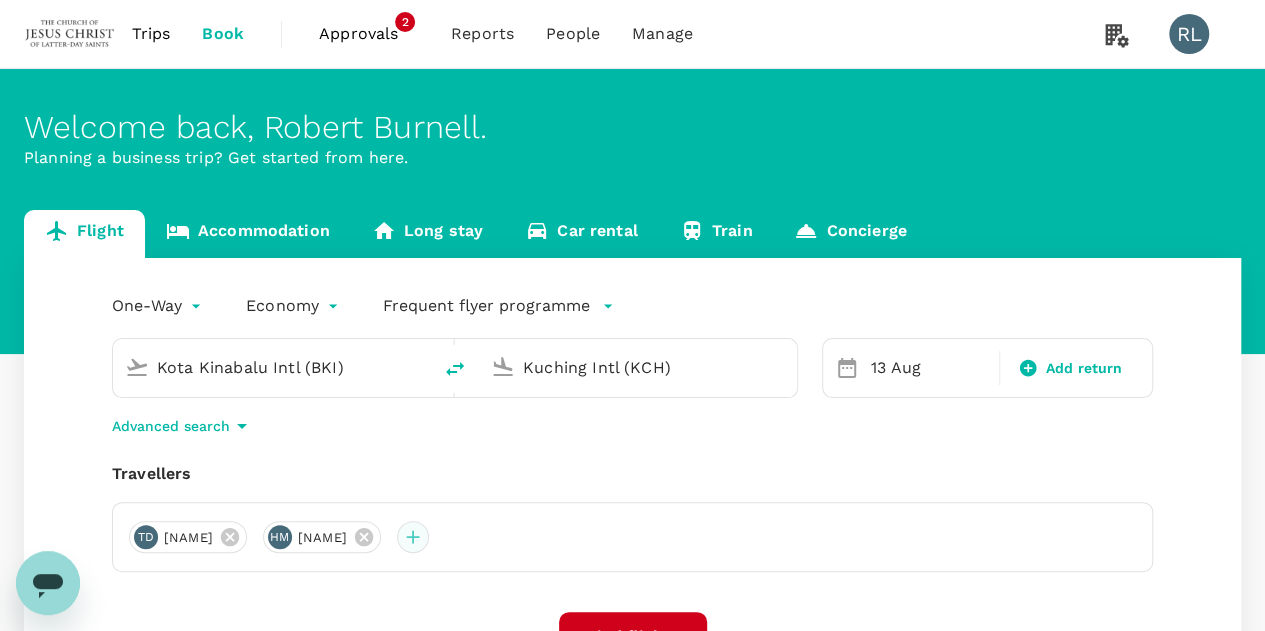 click at bounding box center [413, 537] 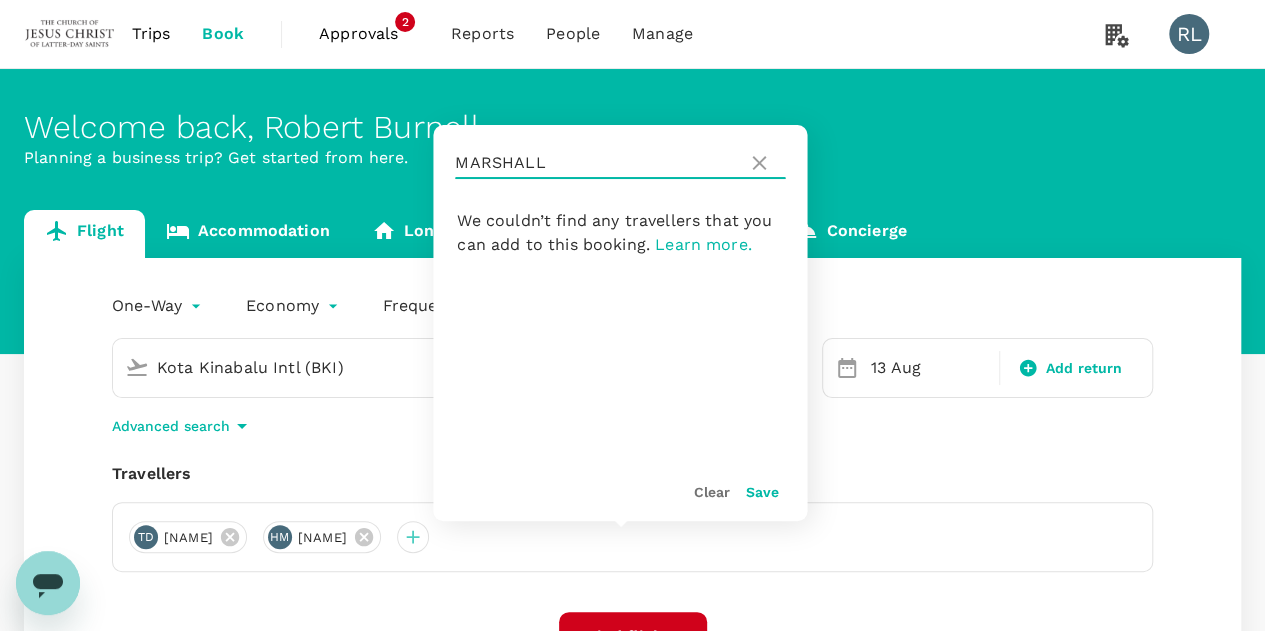 drag, startPoint x: 552, startPoint y: 168, endPoint x: 459, endPoint y: 153, distance: 94.20191 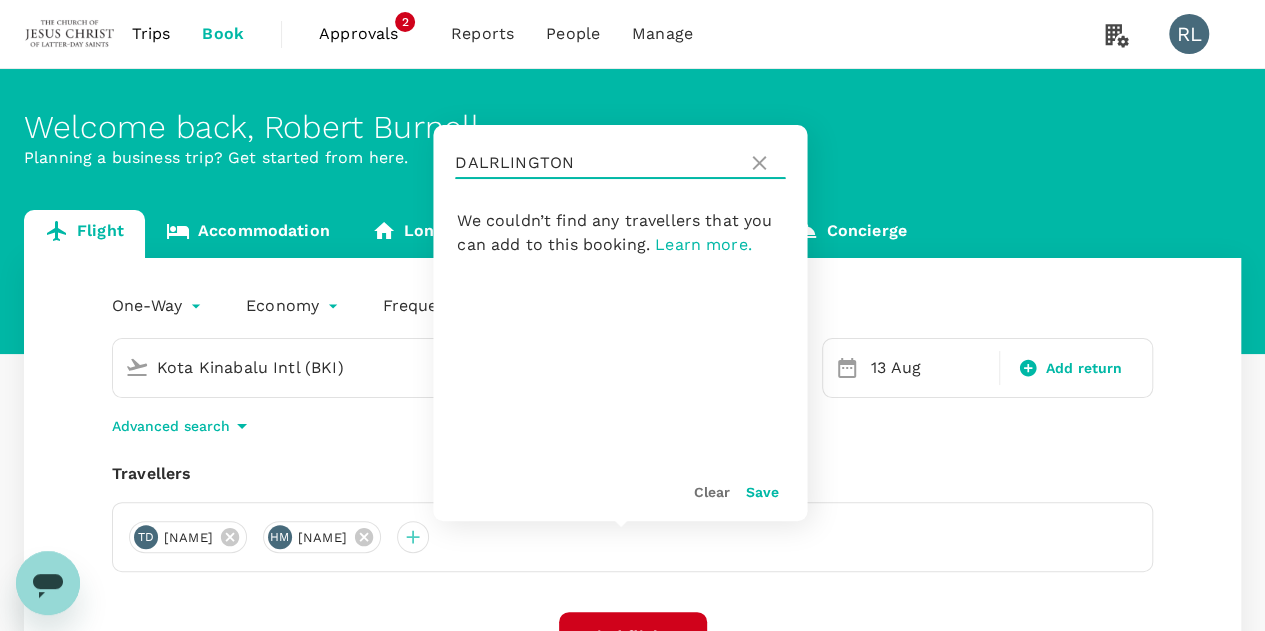 click on "DALRLINGTON" at bounding box center [597, 163] 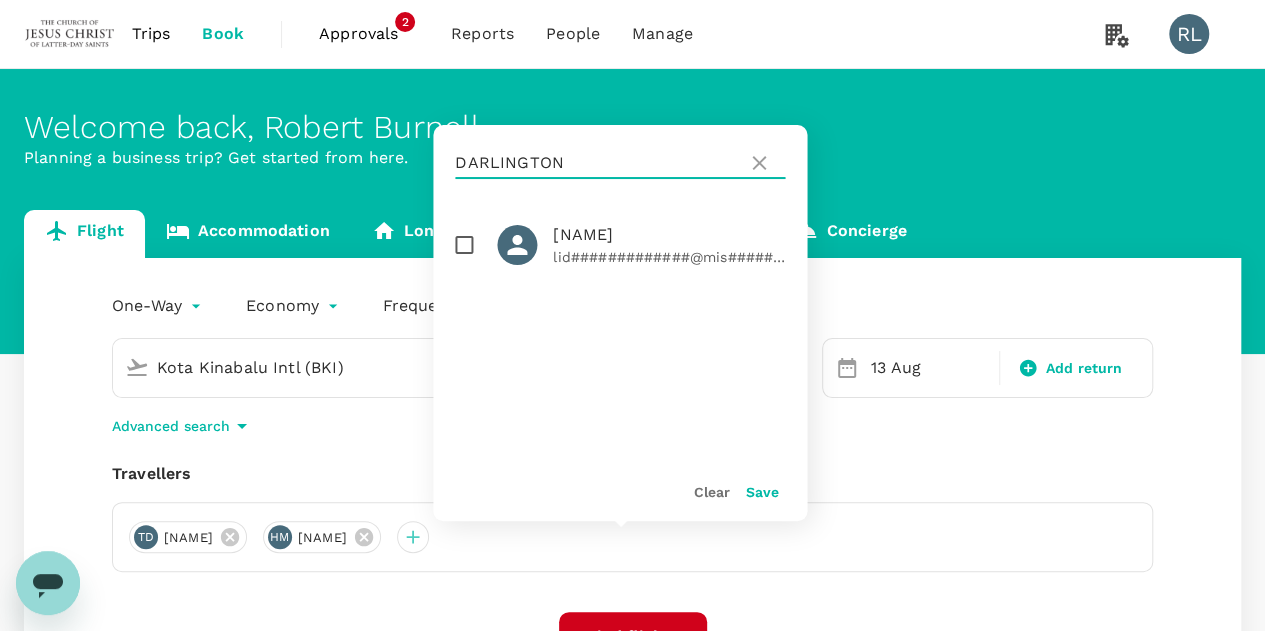 type on "DARLINGTON" 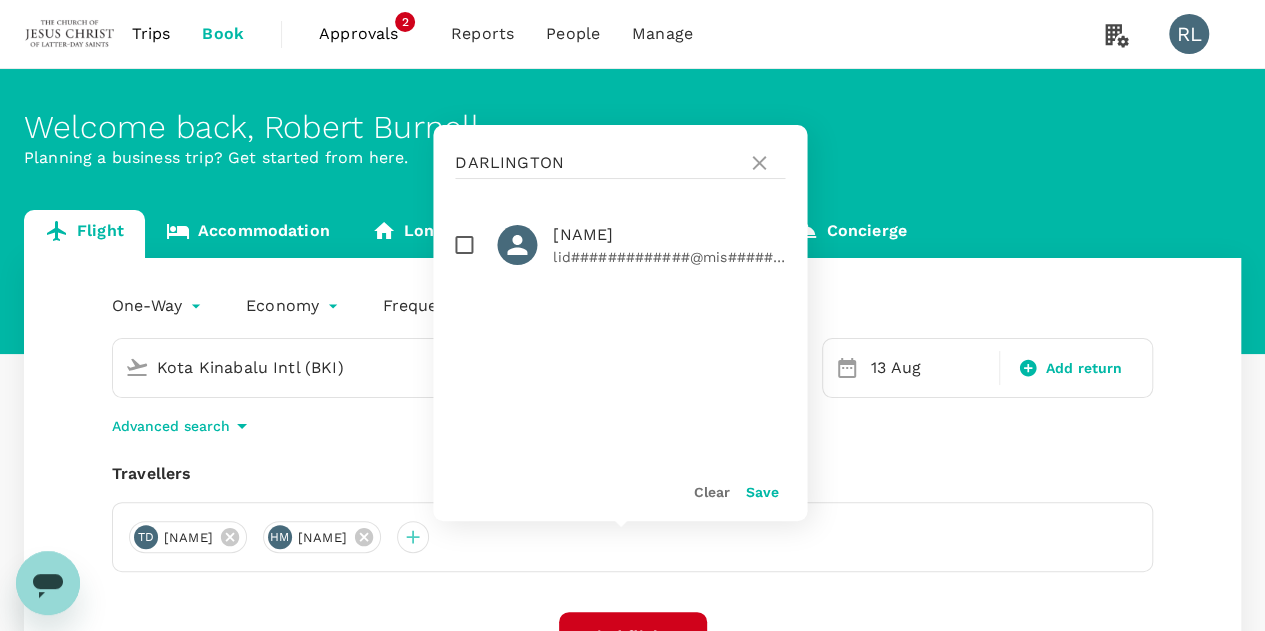click at bounding box center (464, 245) 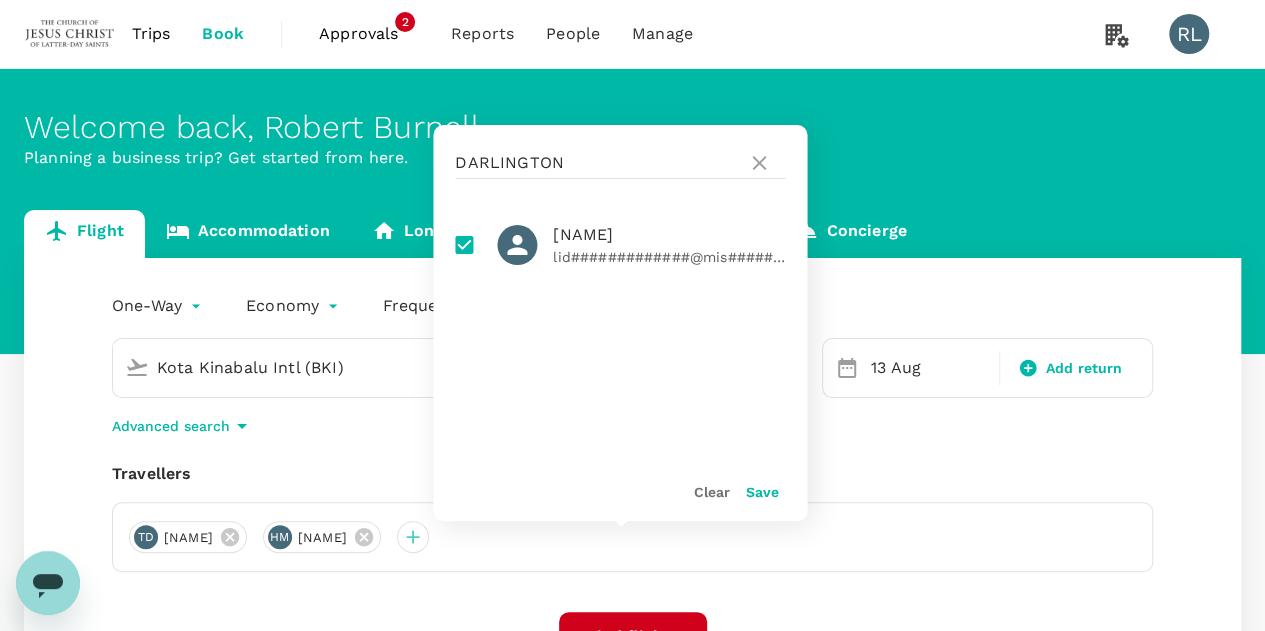 click on "Save" at bounding box center (761, 492) 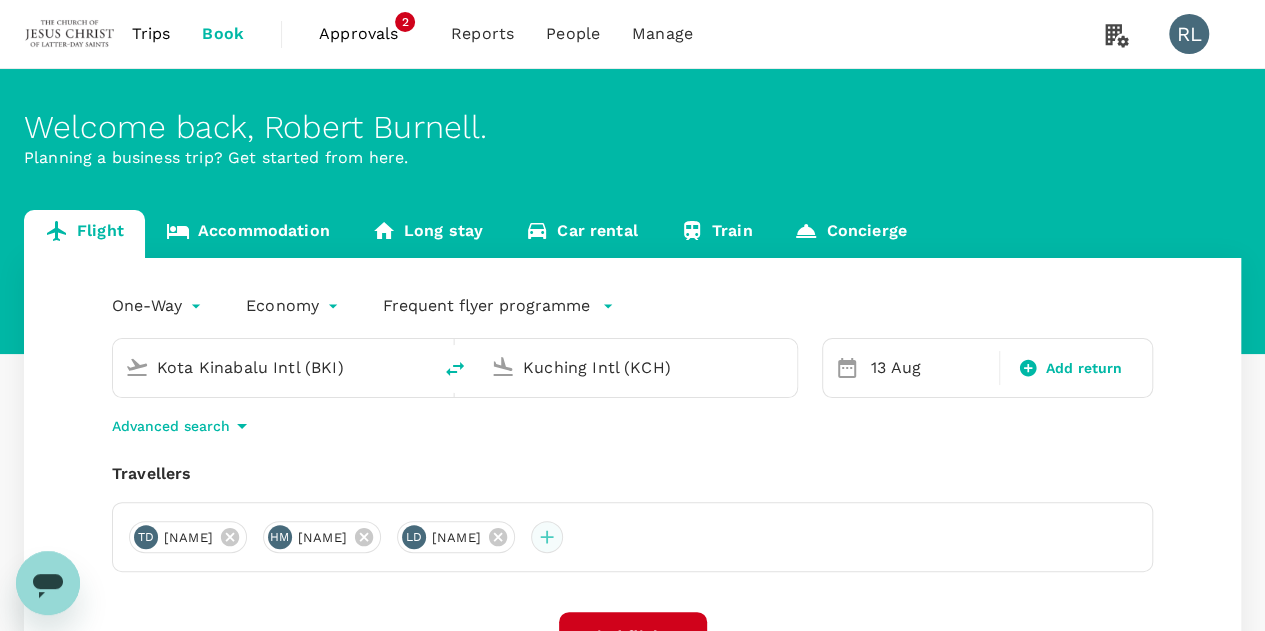 click at bounding box center (547, 537) 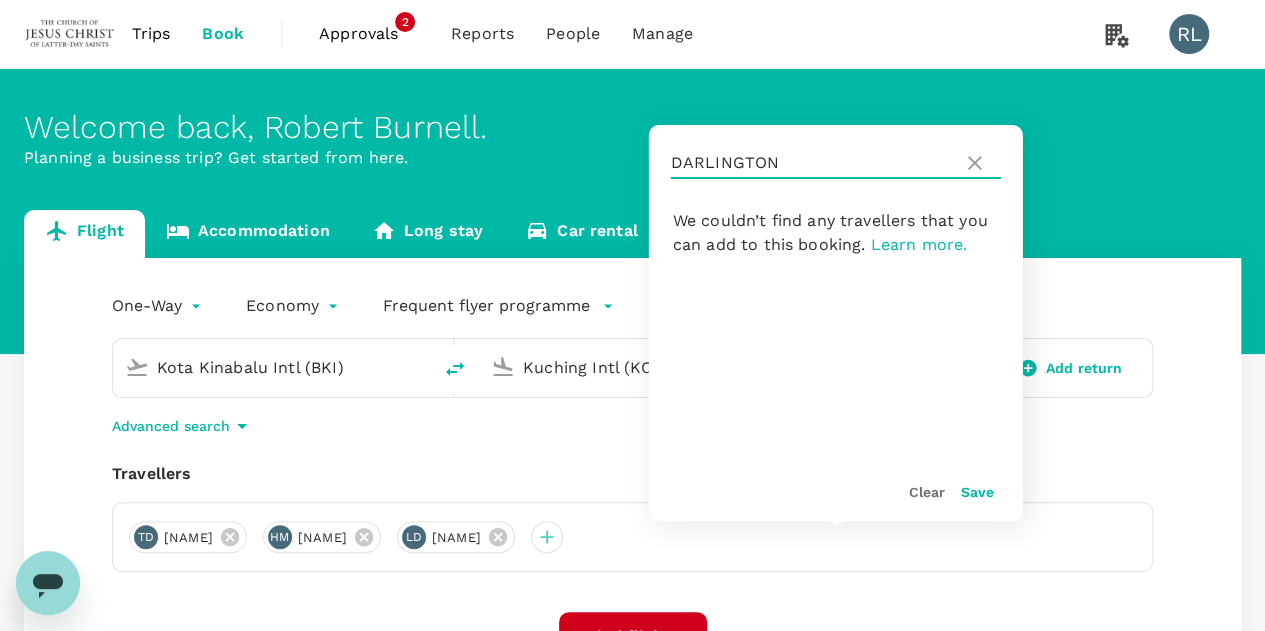 drag, startPoint x: 800, startPoint y: 161, endPoint x: 654, endPoint y: 165, distance: 146.05478 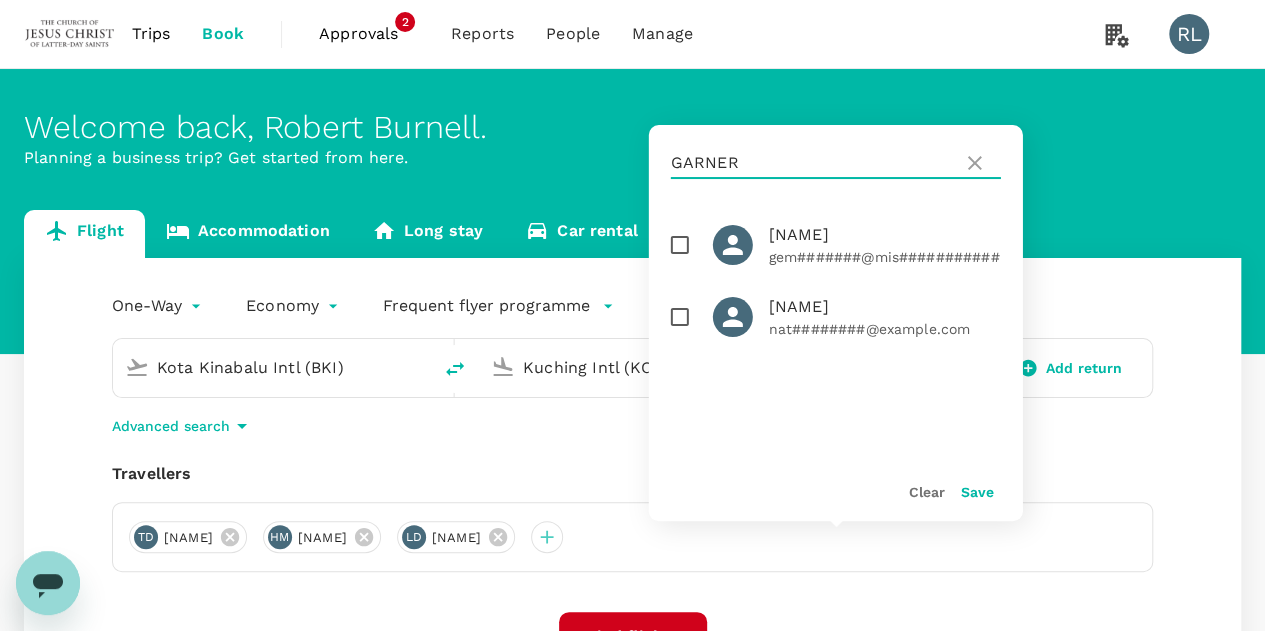 type on "GARNER" 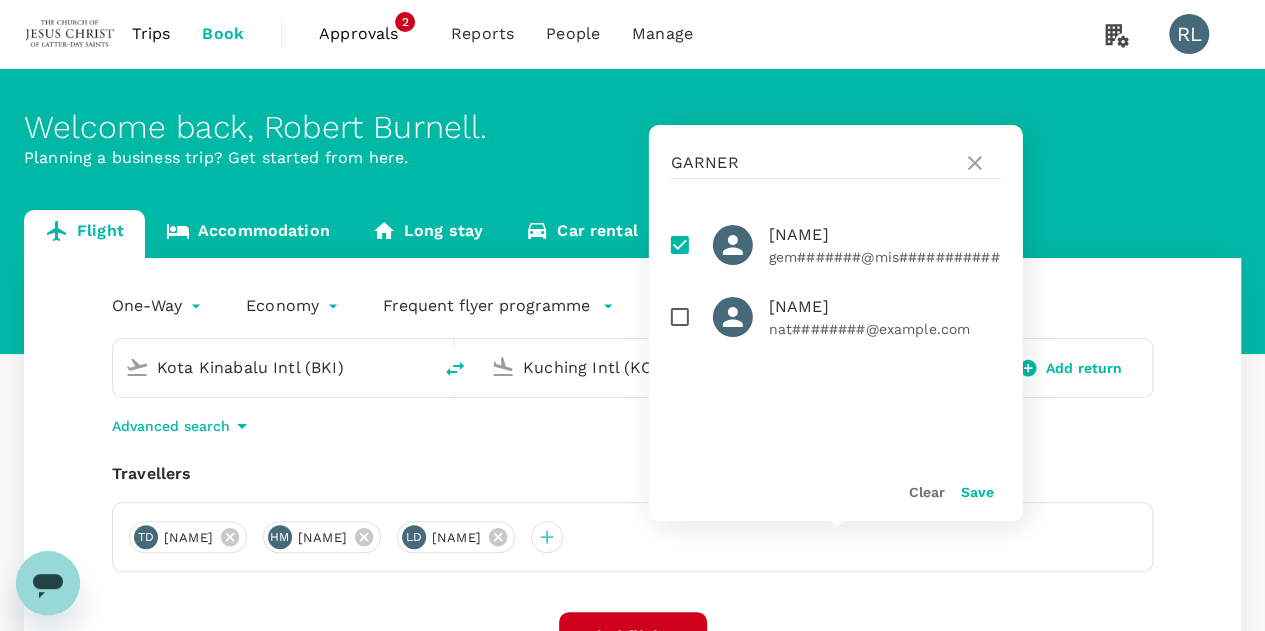 click on "Save" at bounding box center (977, 492) 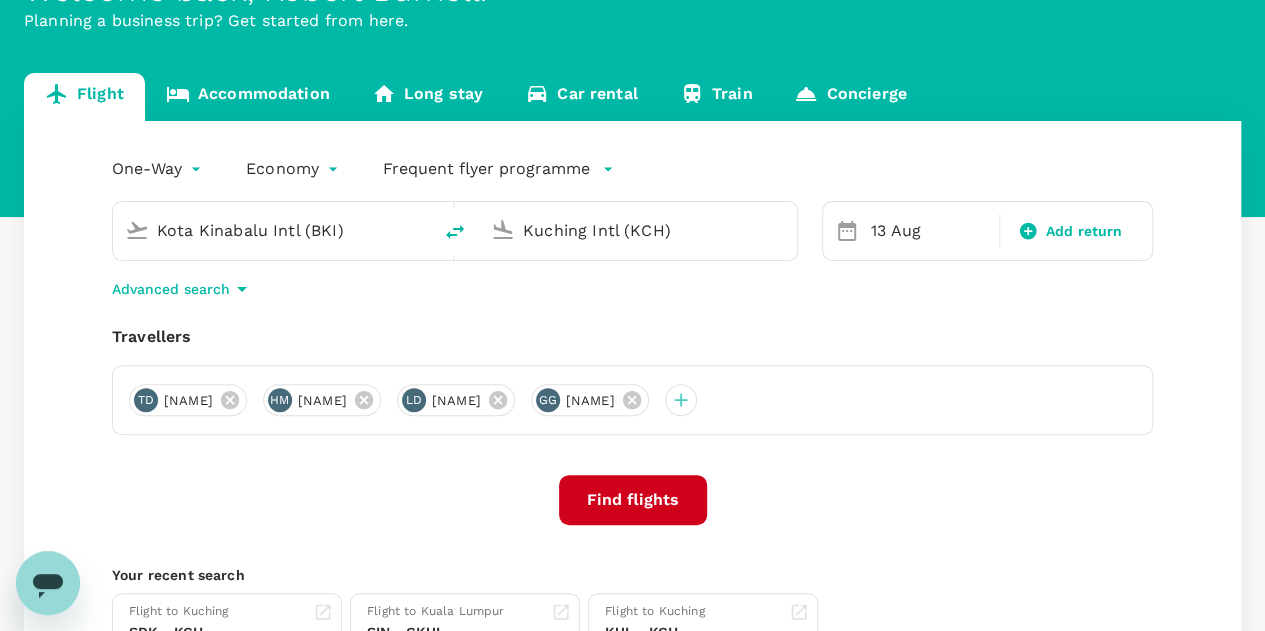 scroll, scrollTop: 200, scrollLeft: 0, axis: vertical 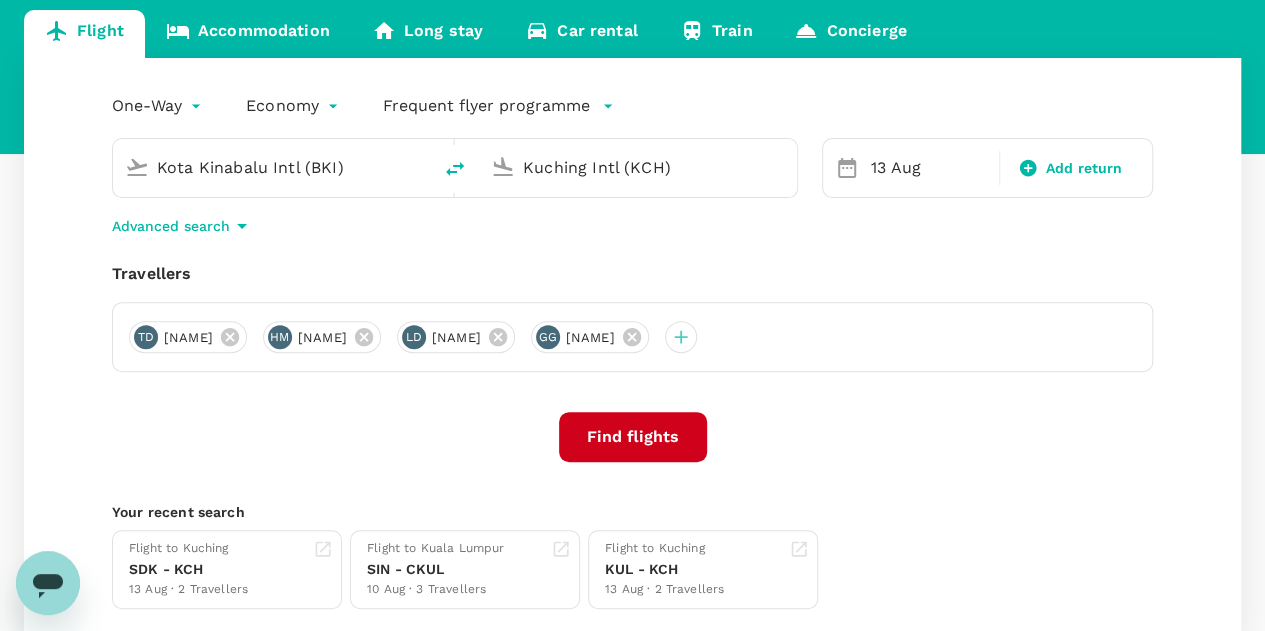 click on "Find flights" at bounding box center [633, 437] 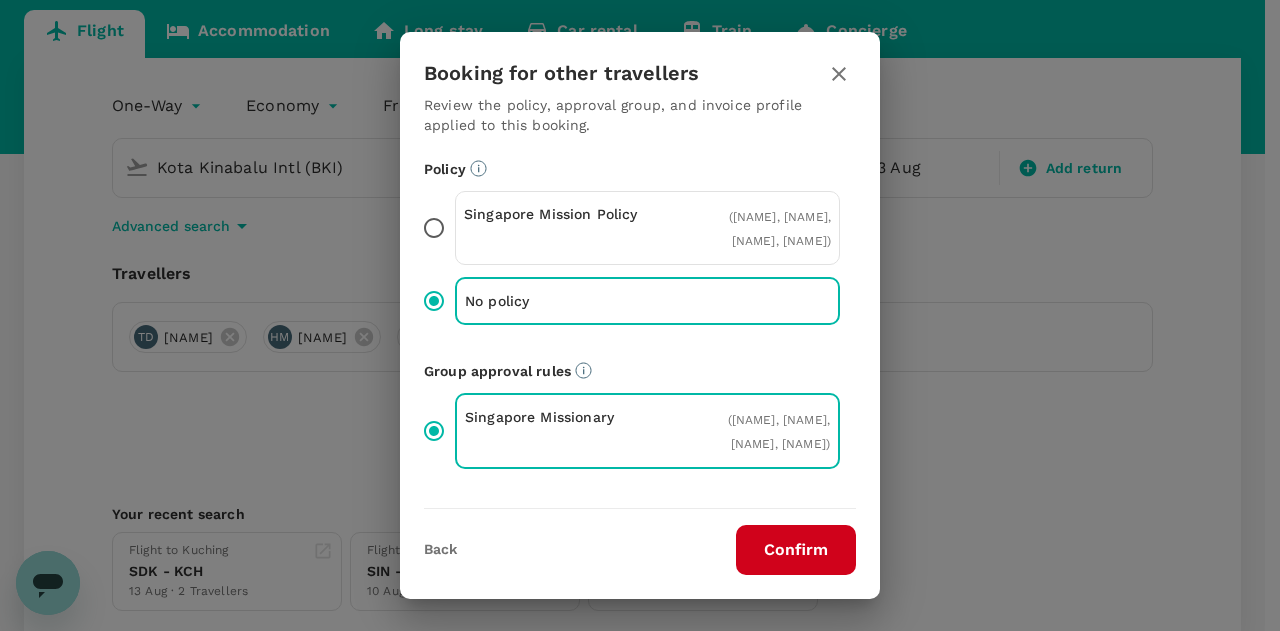 click on "Confirm" at bounding box center [796, 550] 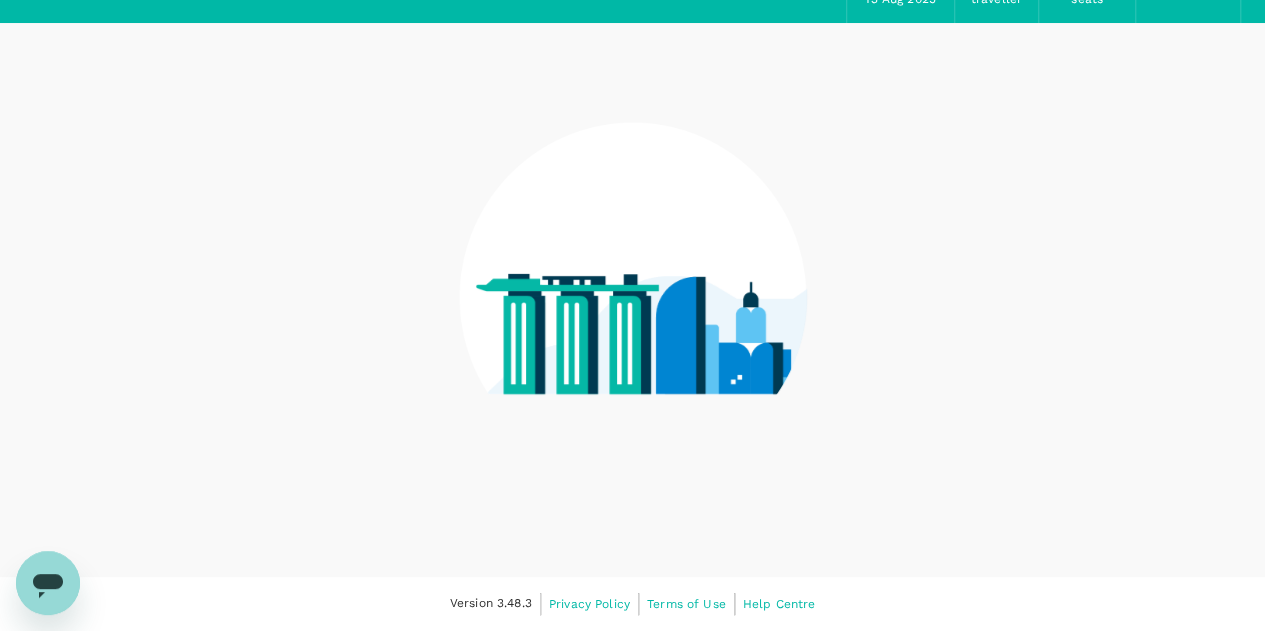 scroll, scrollTop: 0, scrollLeft: 0, axis: both 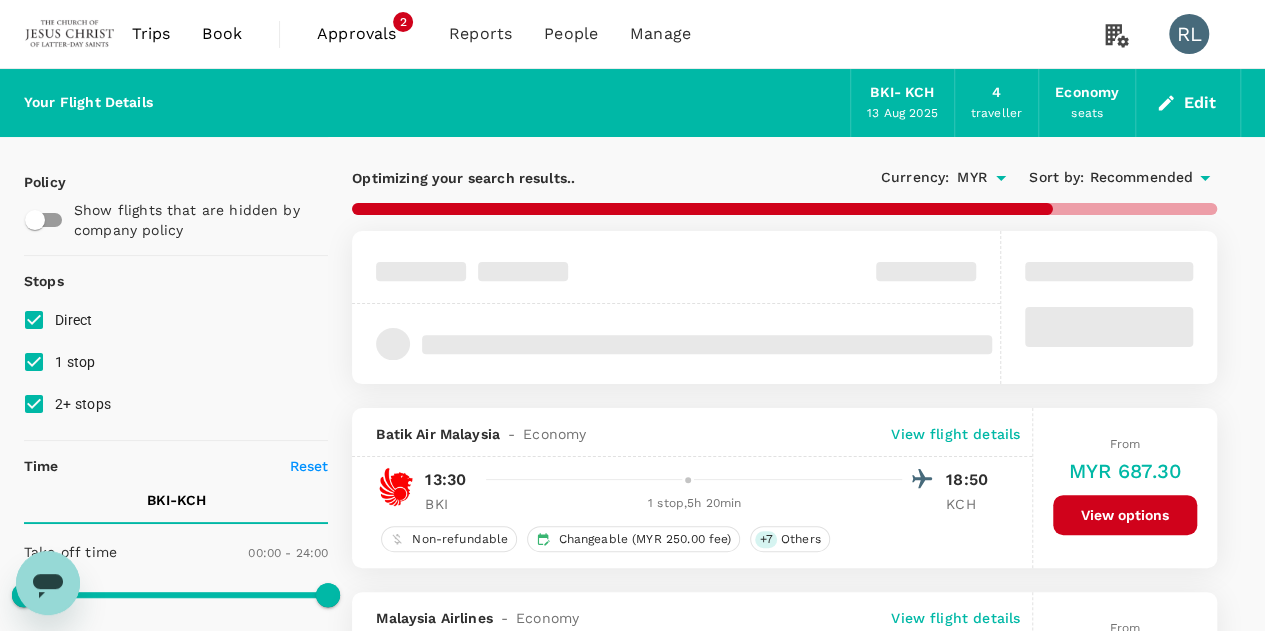 click on "Recommended" at bounding box center (1141, 178) 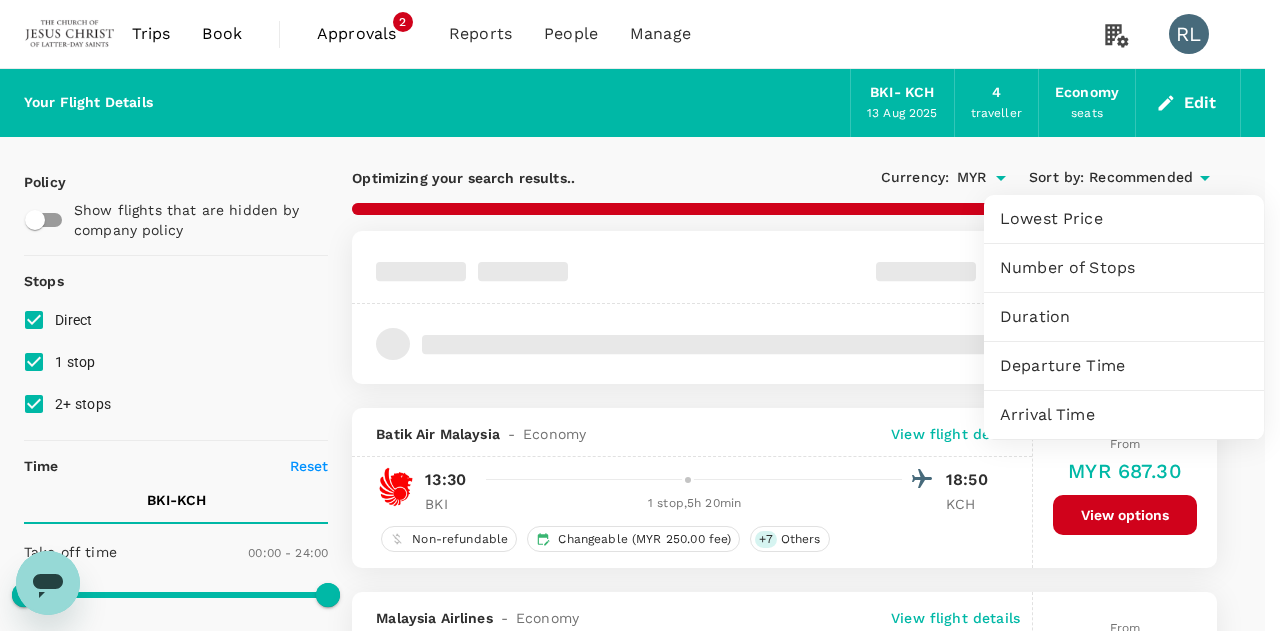 click on "Departure Time" at bounding box center (1124, 366) 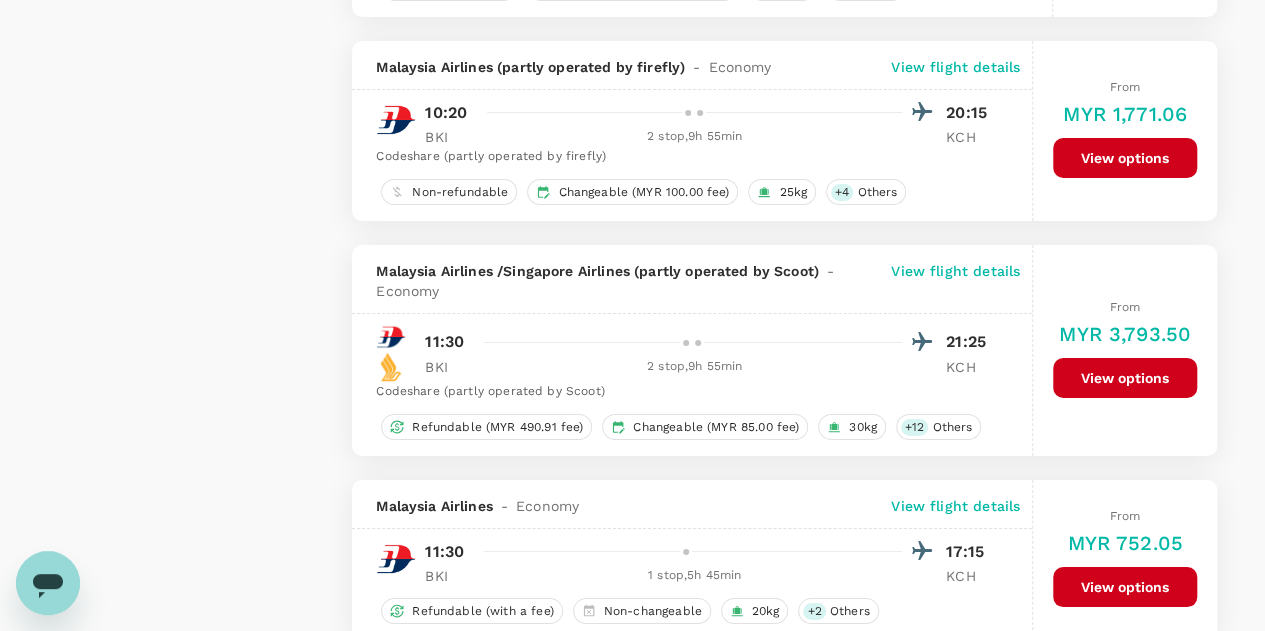 scroll, scrollTop: 3900, scrollLeft: 0, axis: vertical 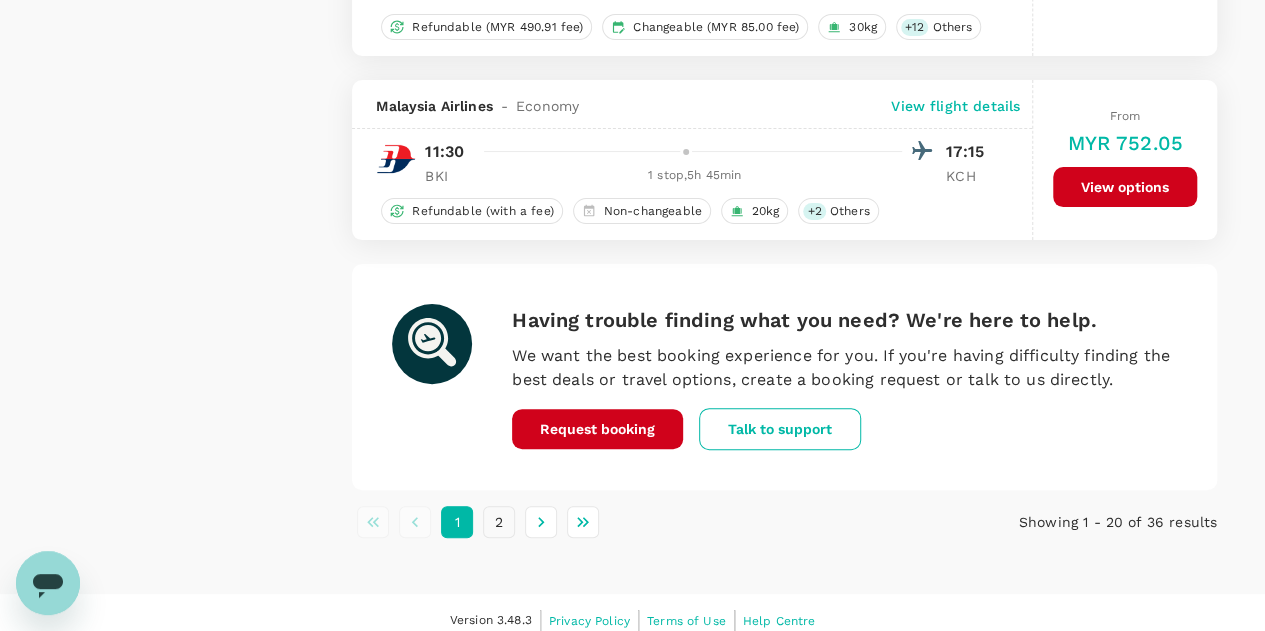 click on "2" at bounding box center (499, 522) 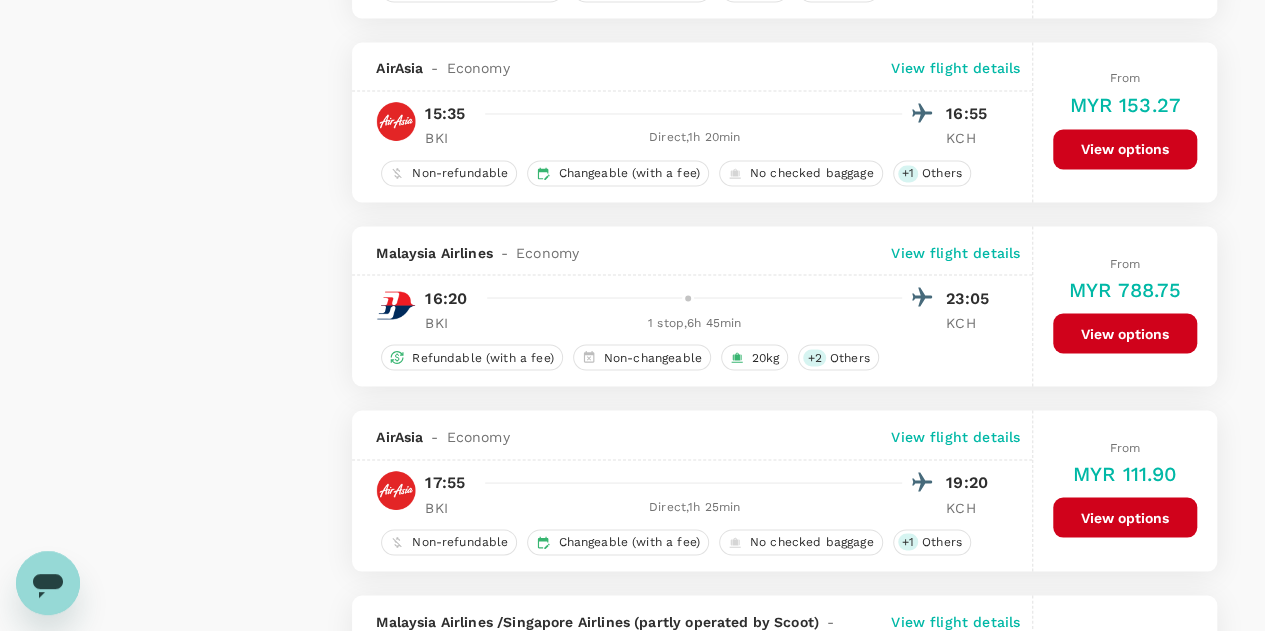 scroll, scrollTop: 1500, scrollLeft: 0, axis: vertical 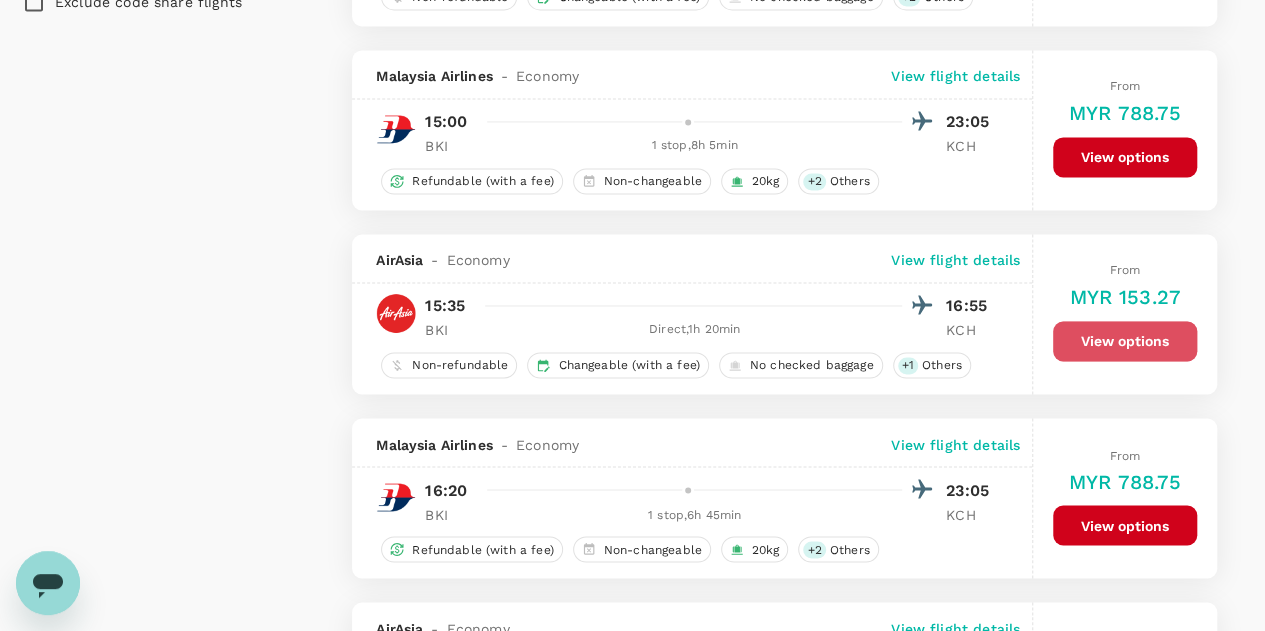 click on "View options" at bounding box center (1125, 341) 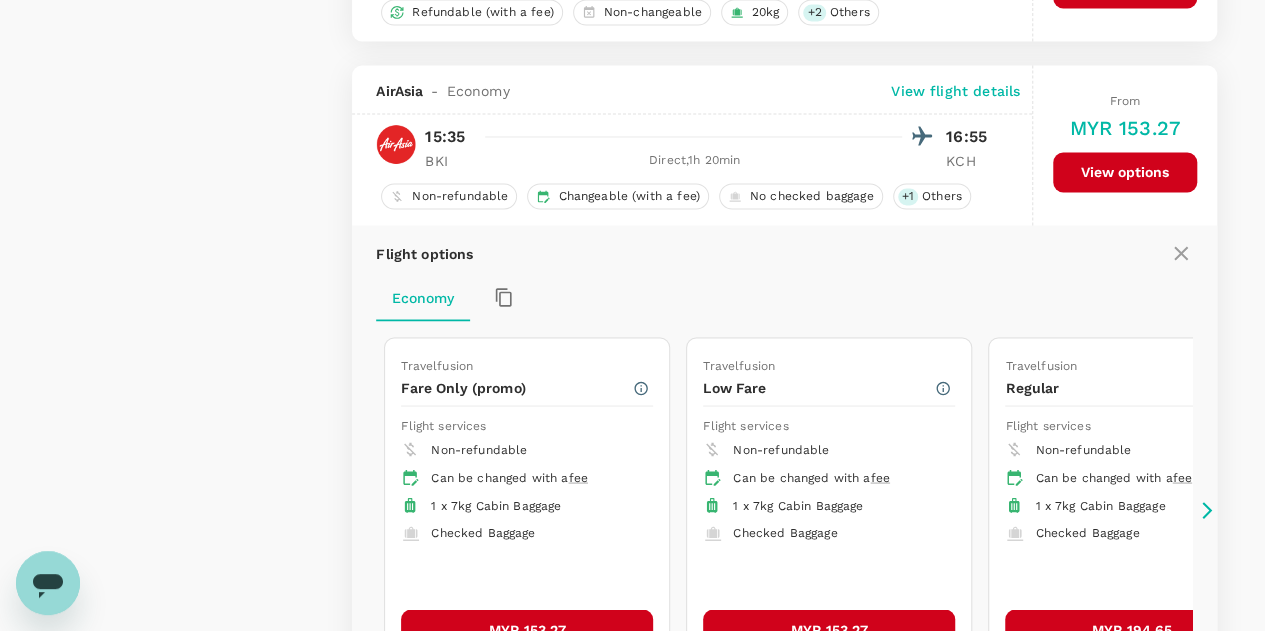 scroll, scrollTop: 1728, scrollLeft: 0, axis: vertical 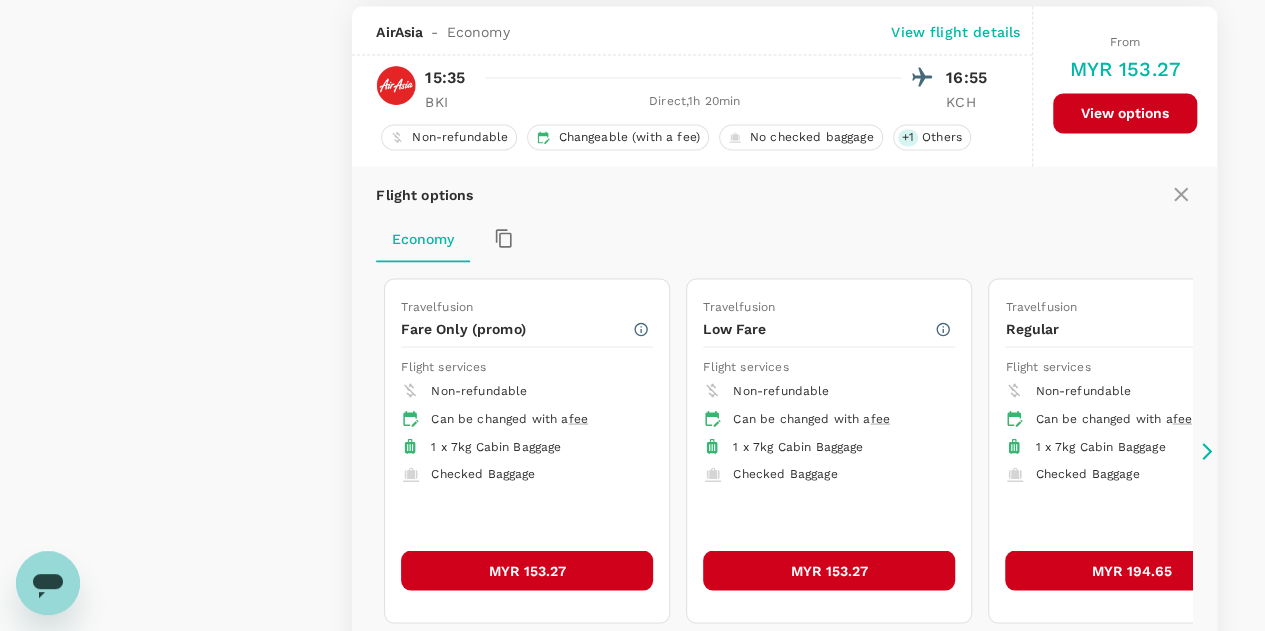 click on "MYR 153.27" at bounding box center [527, 570] 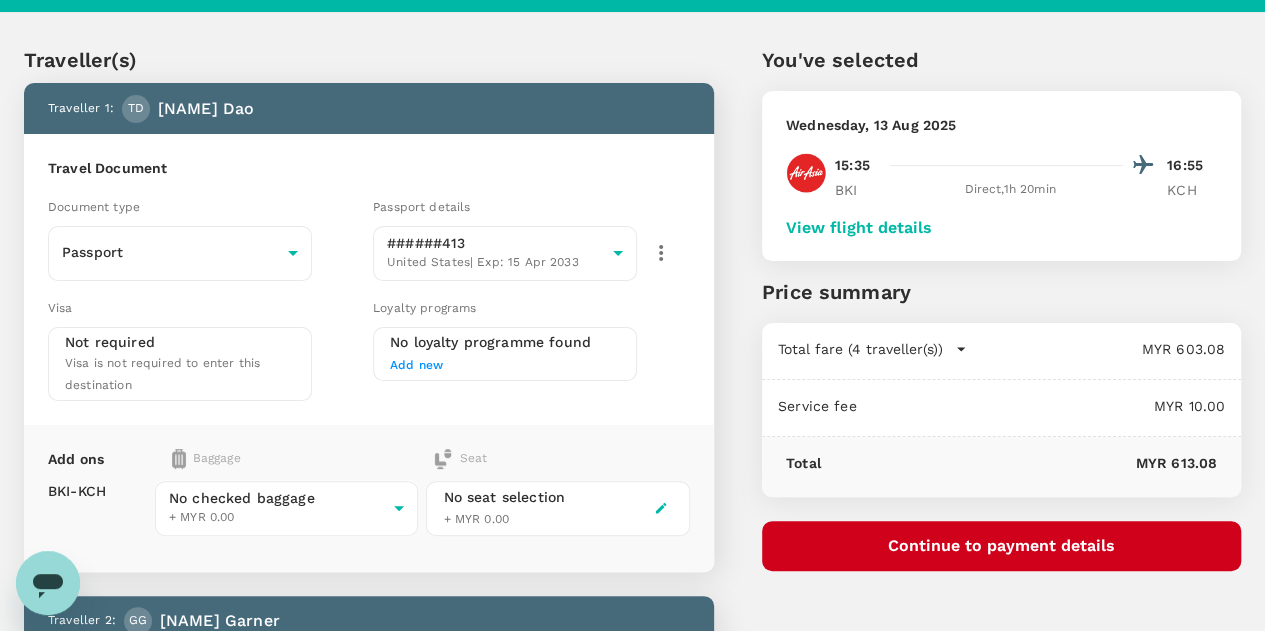scroll, scrollTop: 0, scrollLeft: 0, axis: both 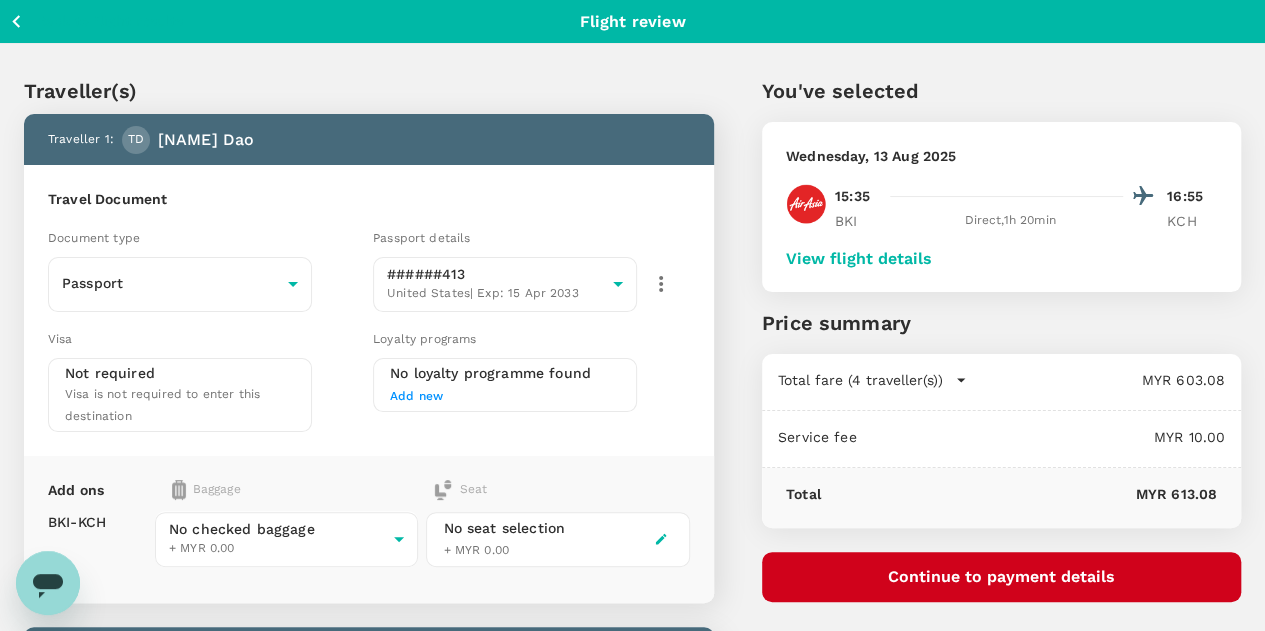click on "View flight details" at bounding box center (859, 259) 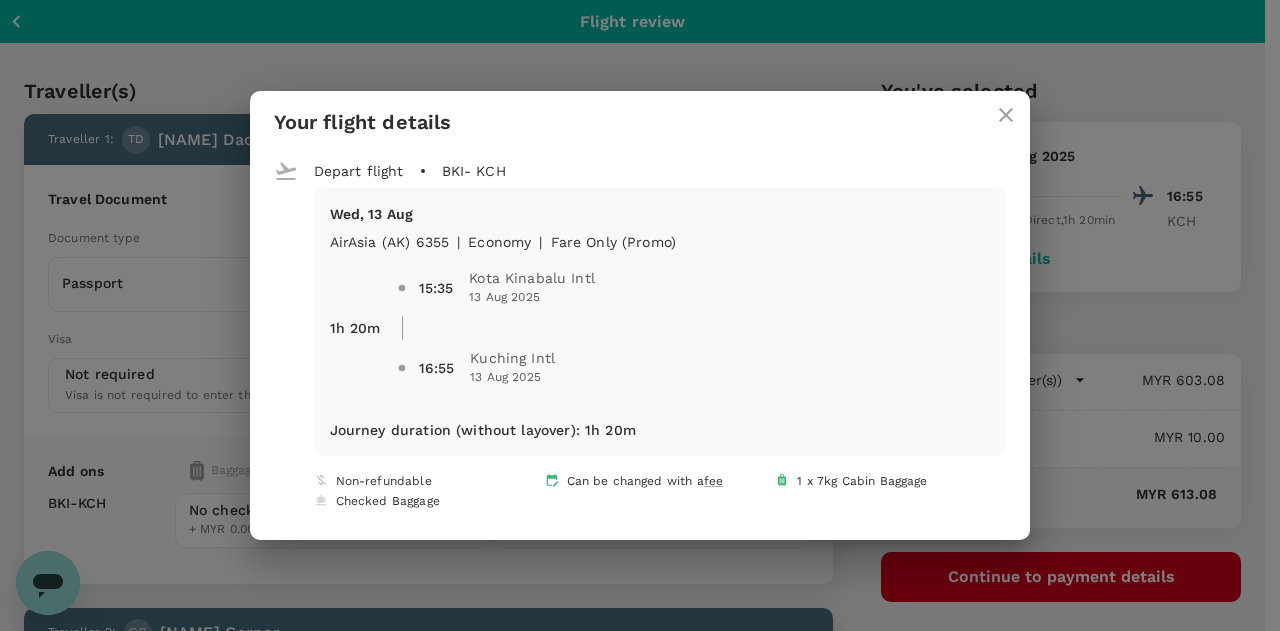 click 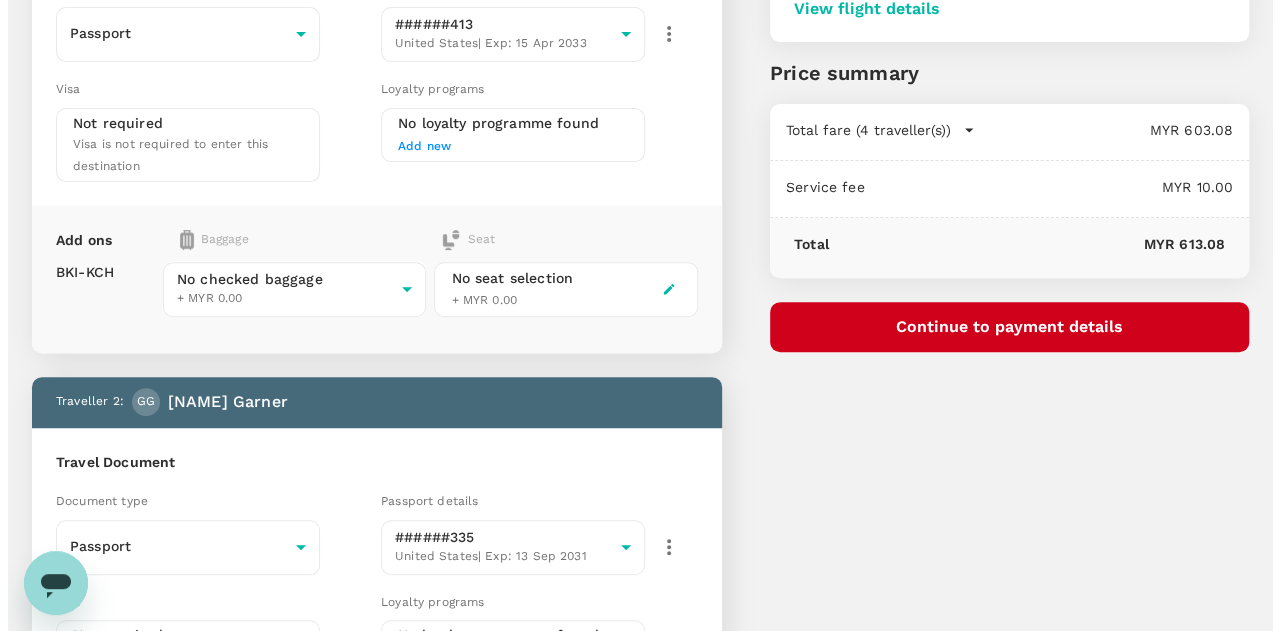 scroll, scrollTop: 300, scrollLeft: 0, axis: vertical 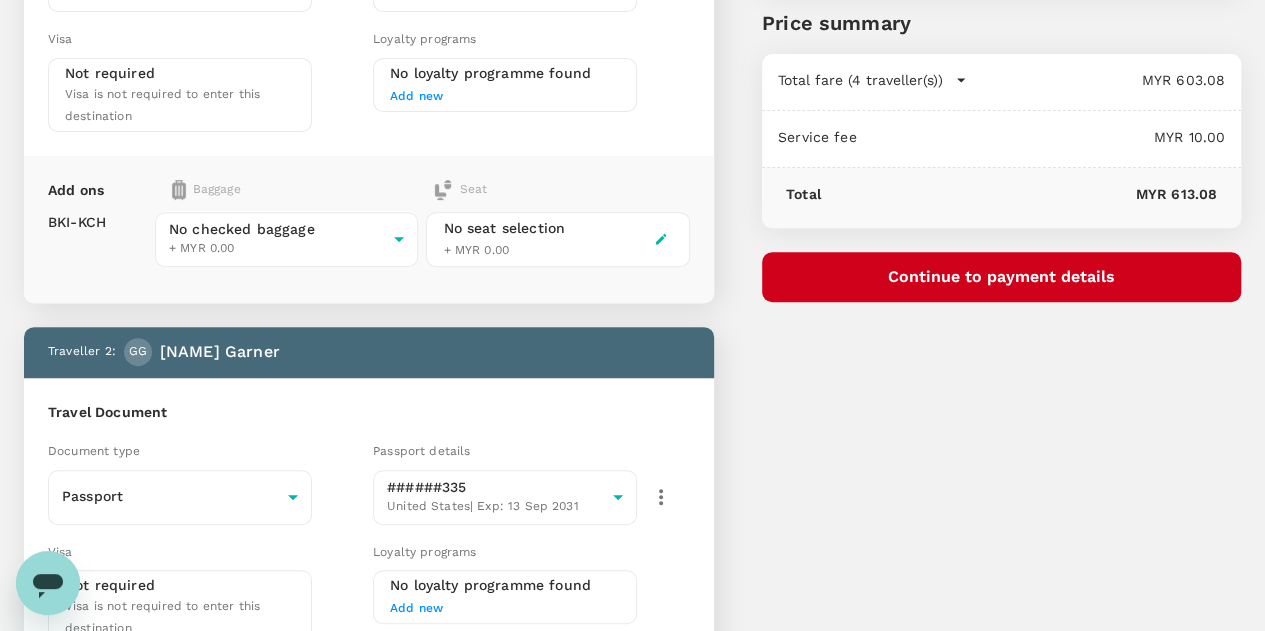 click on "Continue to payment details" at bounding box center (1001, 277) 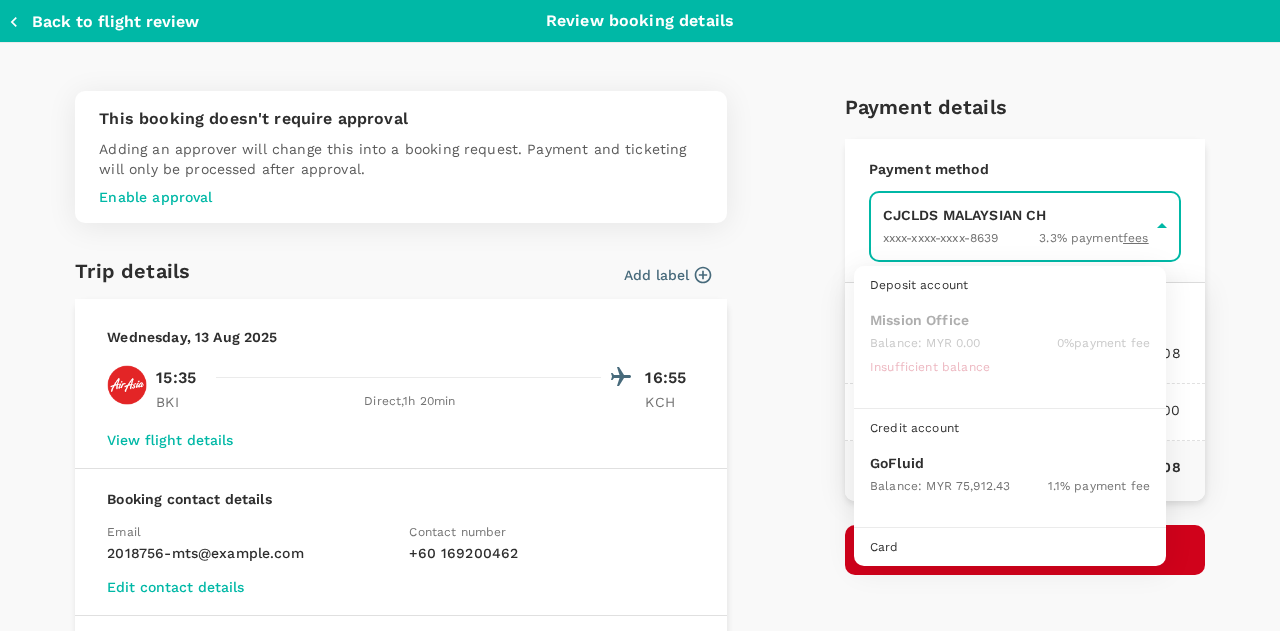 click on "Traveller   1 : TD [FIRST] [LAST]   [LAST] Travel Document Document type Passport Passport ​ Passport details ######413 United States  | Exp:   15 Apr 2033 ec64f5f5-c785-43a3-8393-e2d426af4cb0 ​ Visa Not required Visa is not required to enter this destination Loyalty programs No loyalty programme found Add new Add ons Baggage Seat BKI  -  KCH No checked baggage + MYR 0.00 ​ No seat selection + MYR 0.00 Traveller   2 : GG [FIRST] [LAST]   [LAST] Travel Document Document type Passport Passport ​ Passport details ######335 United States  | Exp:   13 Sep 2031 932986e8-731e-46c5-919e-2cc1b960fa3f ​ Visa Not required Visa is not required to enter this destination Loyalty programs No loyalty programme found Add new Add ons Baggage Seat BKI  -  KCH No checked baggage + MYR 0.00 ​ No seat selection + MYR 0.00 Traveller   3 : HM [FIRST] [LAST]   [LAST] Travel Document Document type Passport Passport ​ Passport details ######994 United States  | Exp:   ​ Visa" at bounding box center [640, 870] 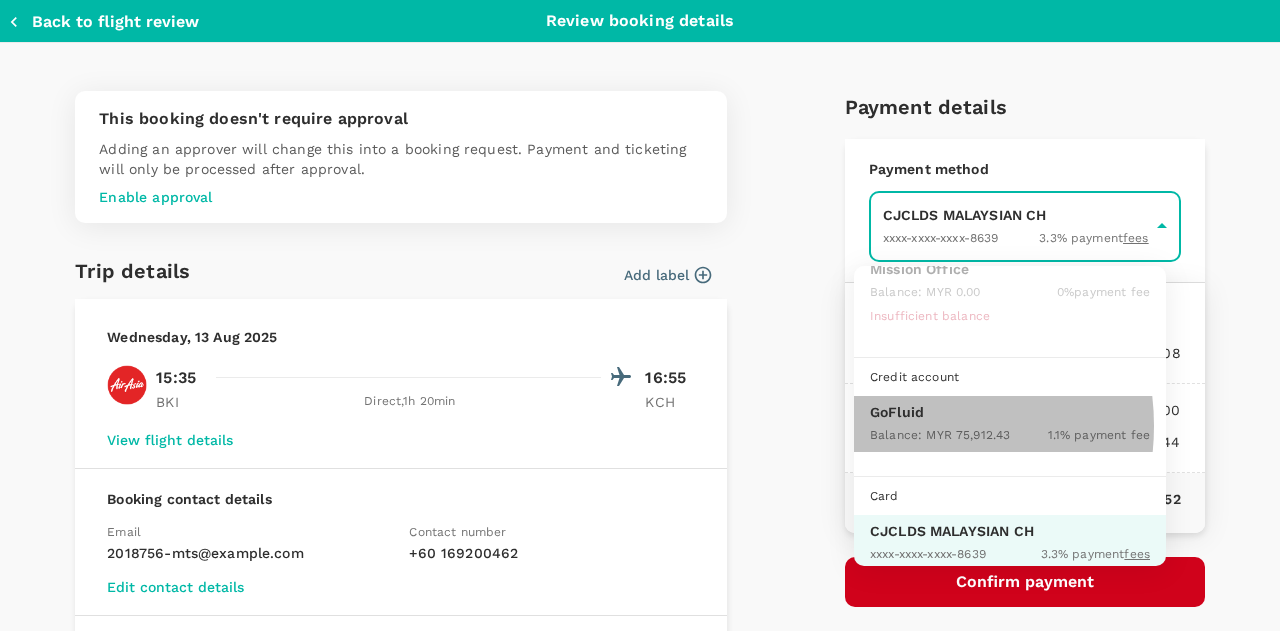 click on "Balance :   MYR 75,912.43" at bounding box center (940, 434) 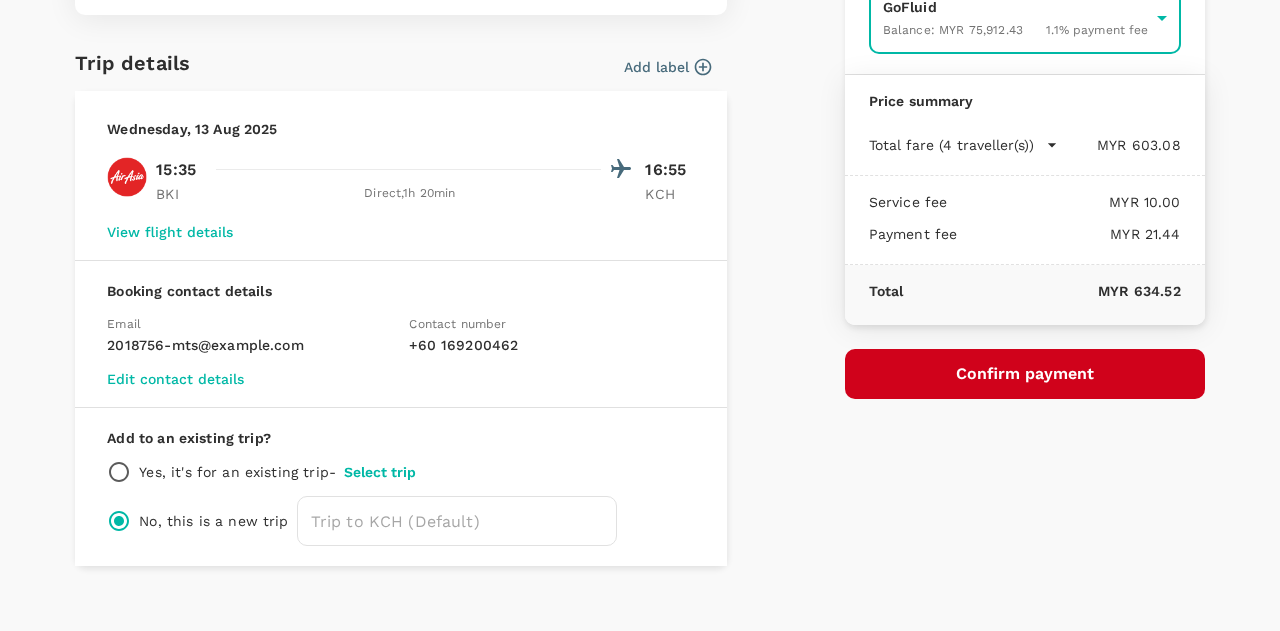 scroll, scrollTop: 231, scrollLeft: 0, axis: vertical 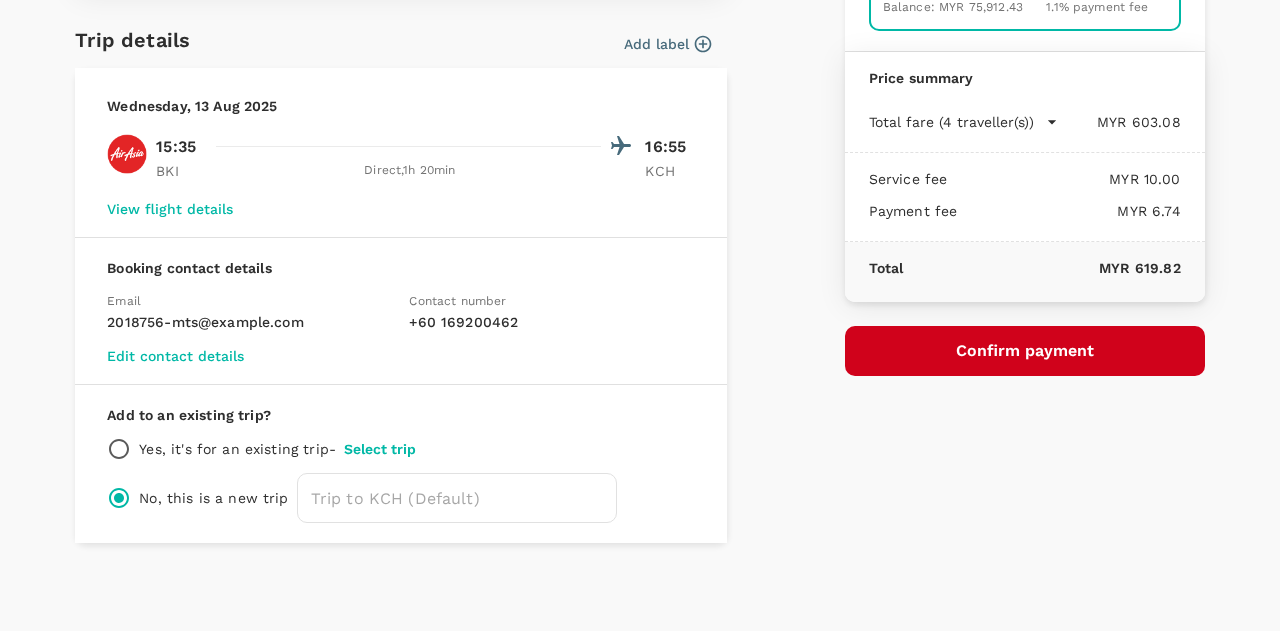 click on "Confirm payment" at bounding box center (1025, 351) 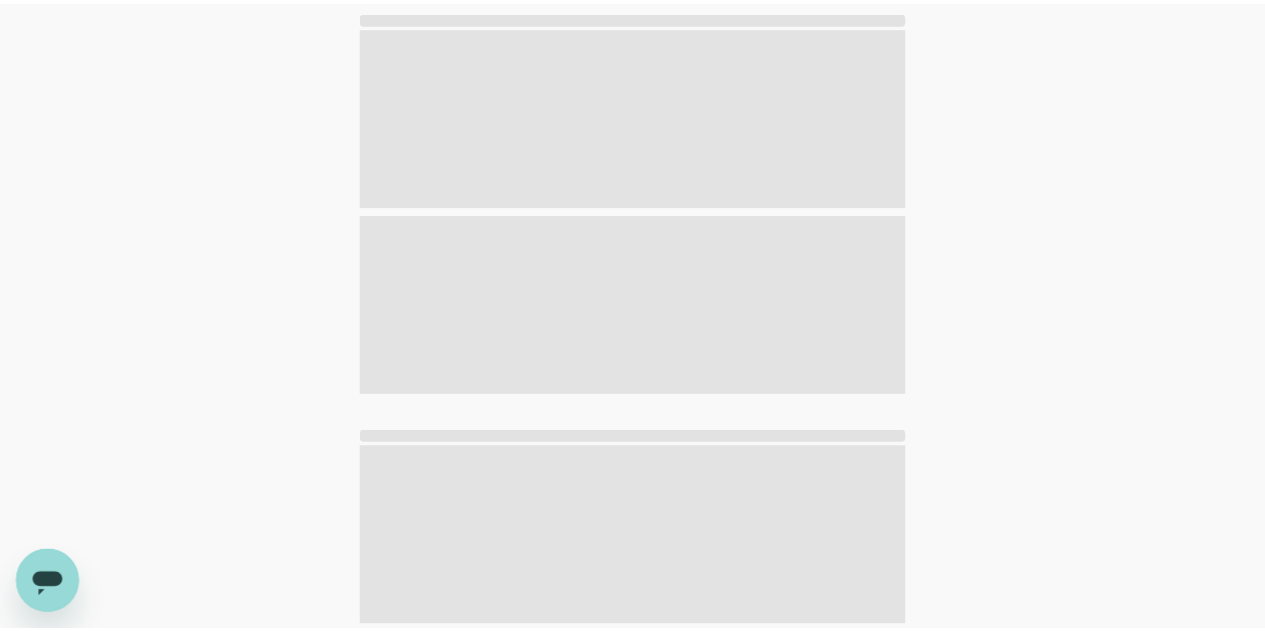 scroll, scrollTop: 0, scrollLeft: 0, axis: both 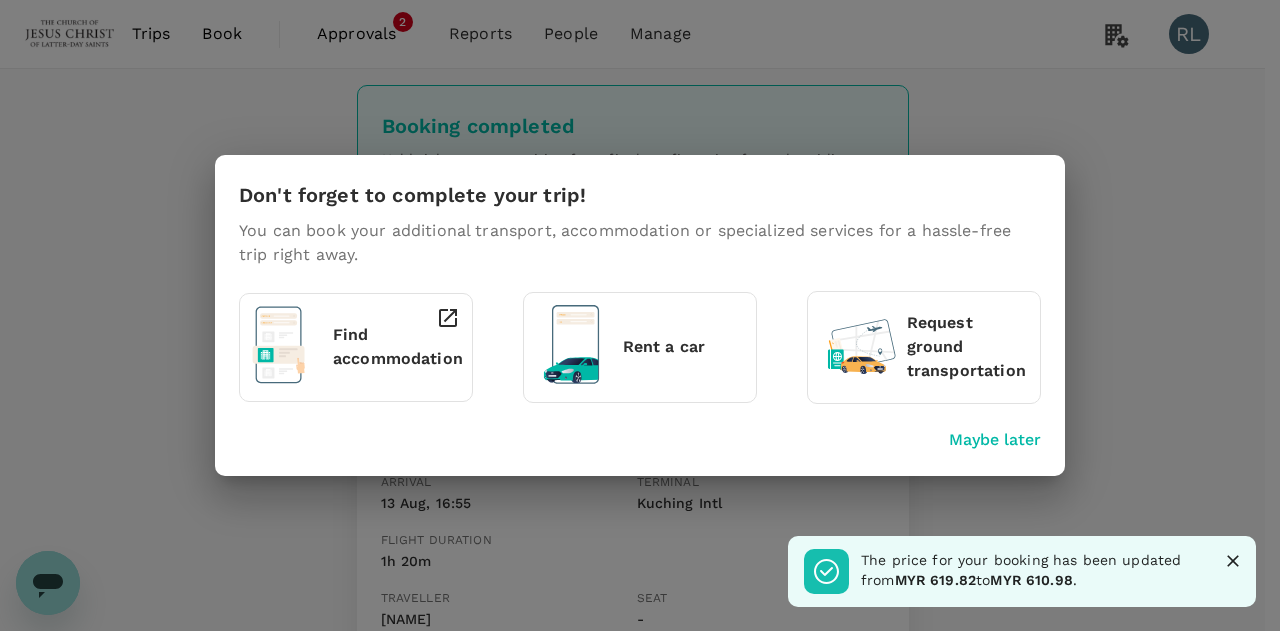 drag, startPoint x: 1232, startPoint y: 559, endPoint x: 1186, endPoint y: 534, distance: 52.35456 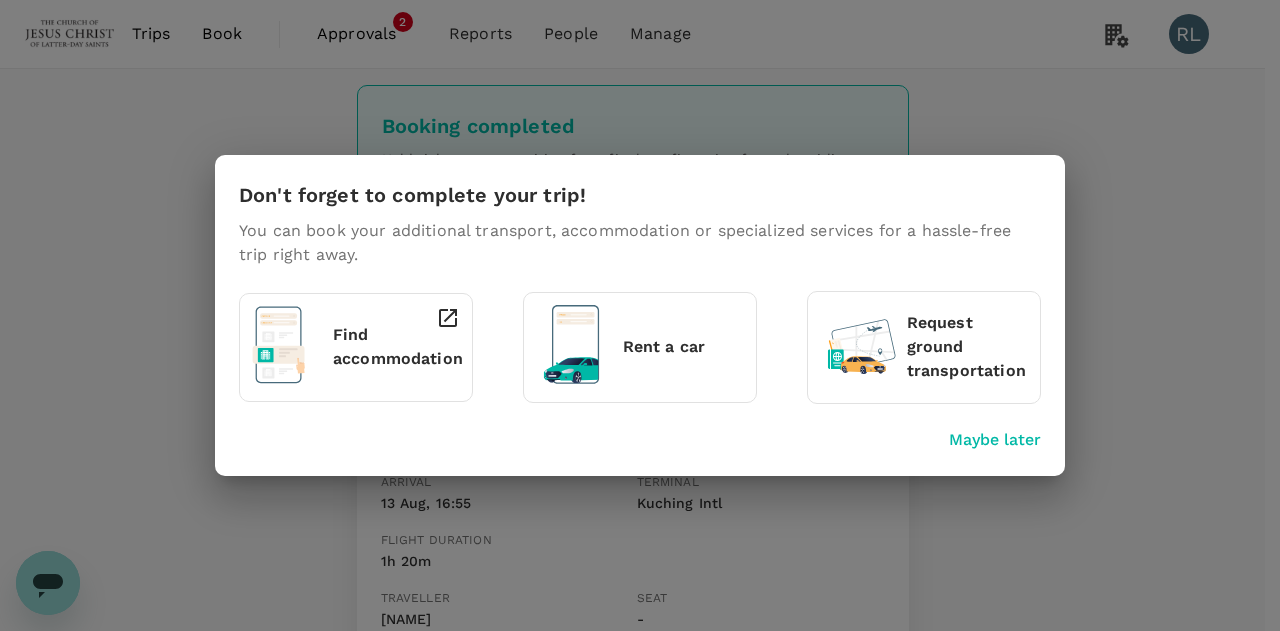click on "Maybe later" at bounding box center (995, 440) 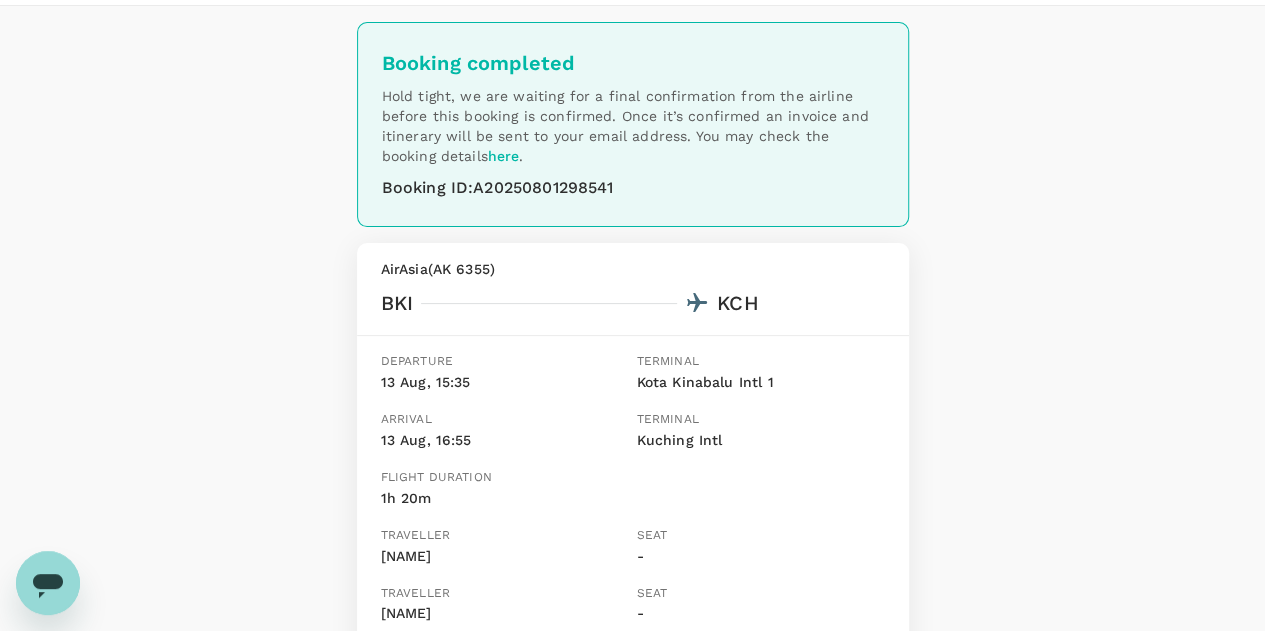 scroll, scrollTop: 0, scrollLeft: 0, axis: both 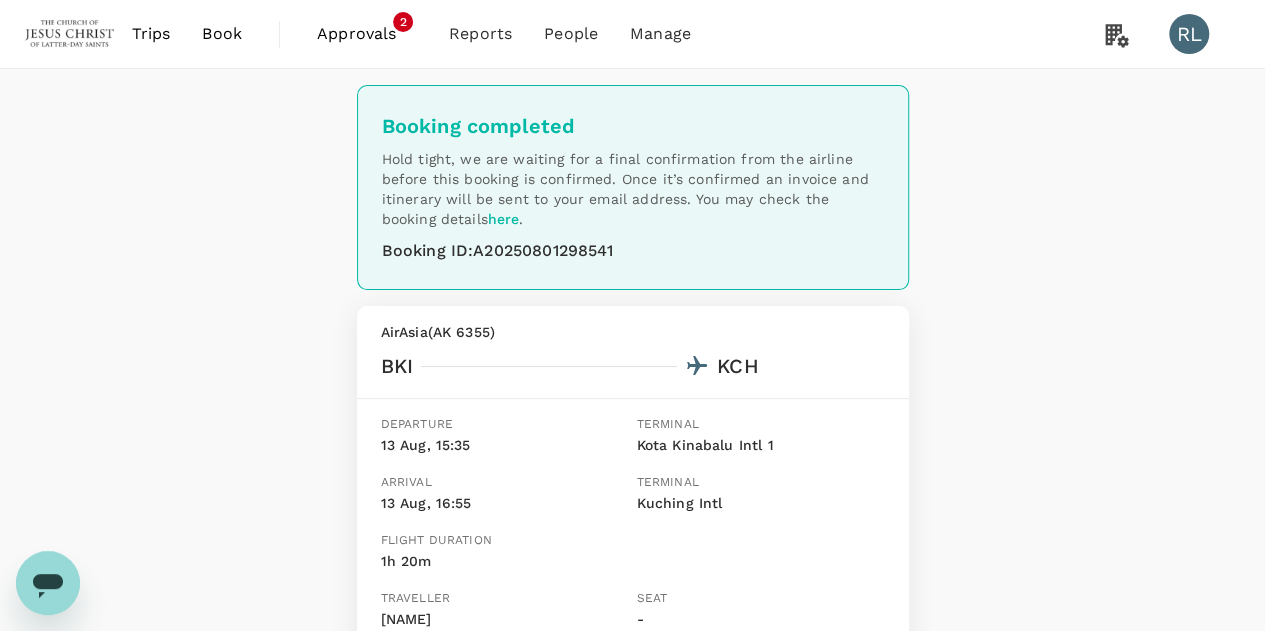 click on "Book" at bounding box center (222, 34) 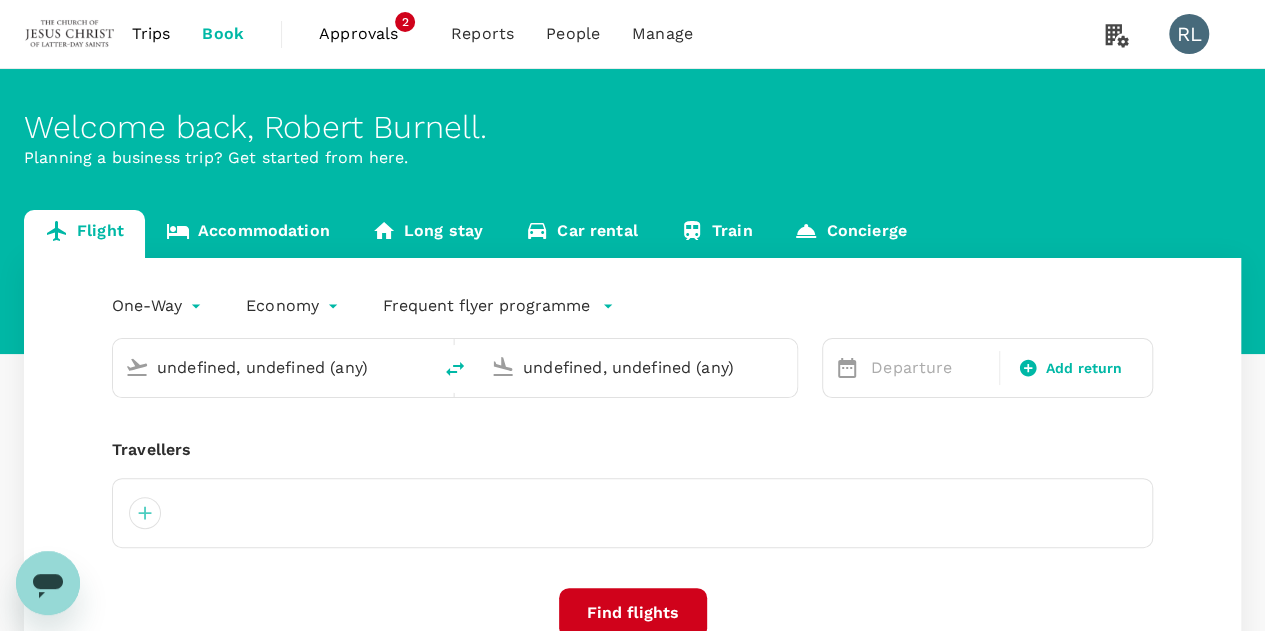 type 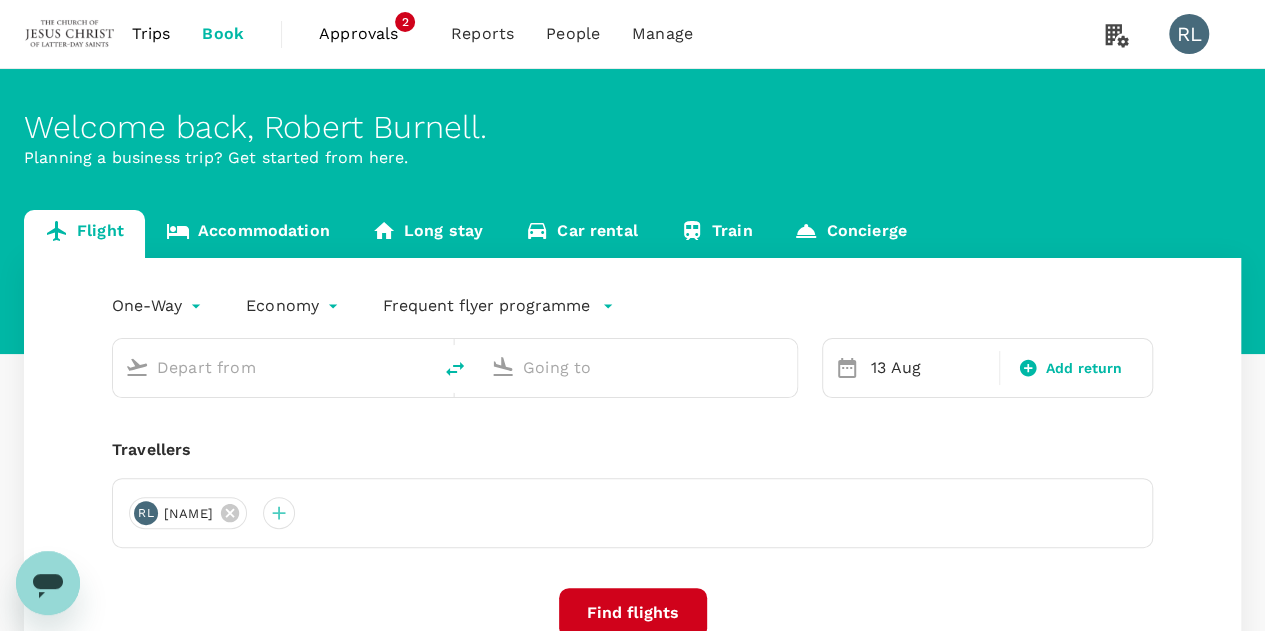 type on "Kota Kinabalu Intl (BKI)" 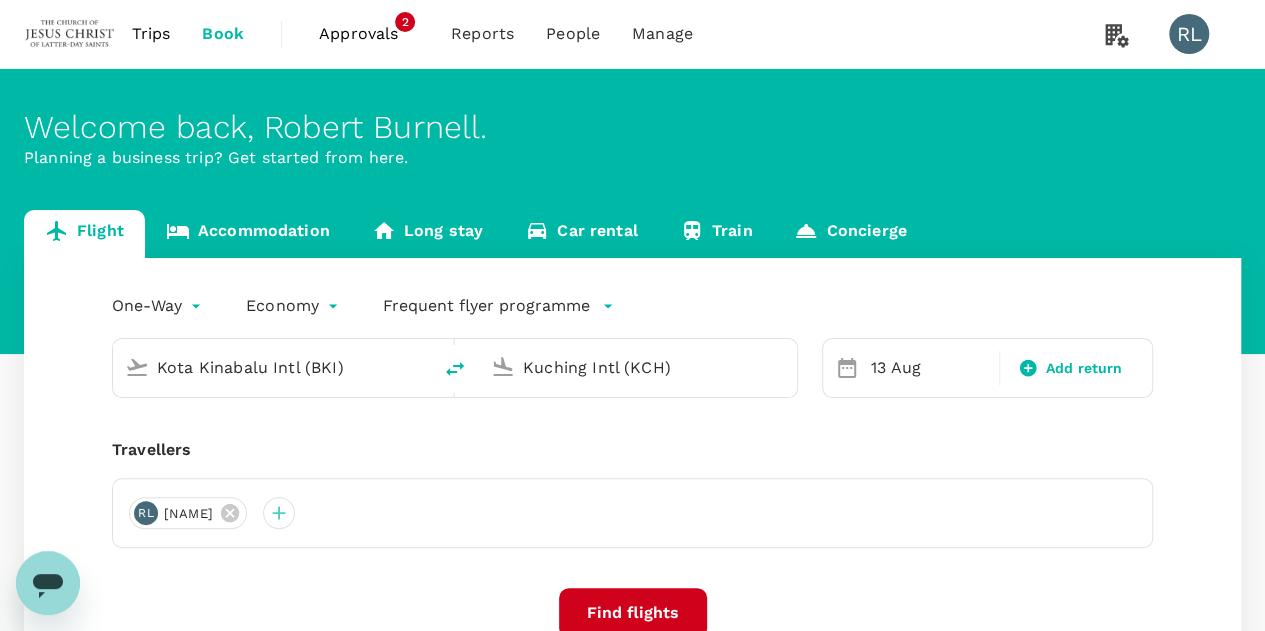 type 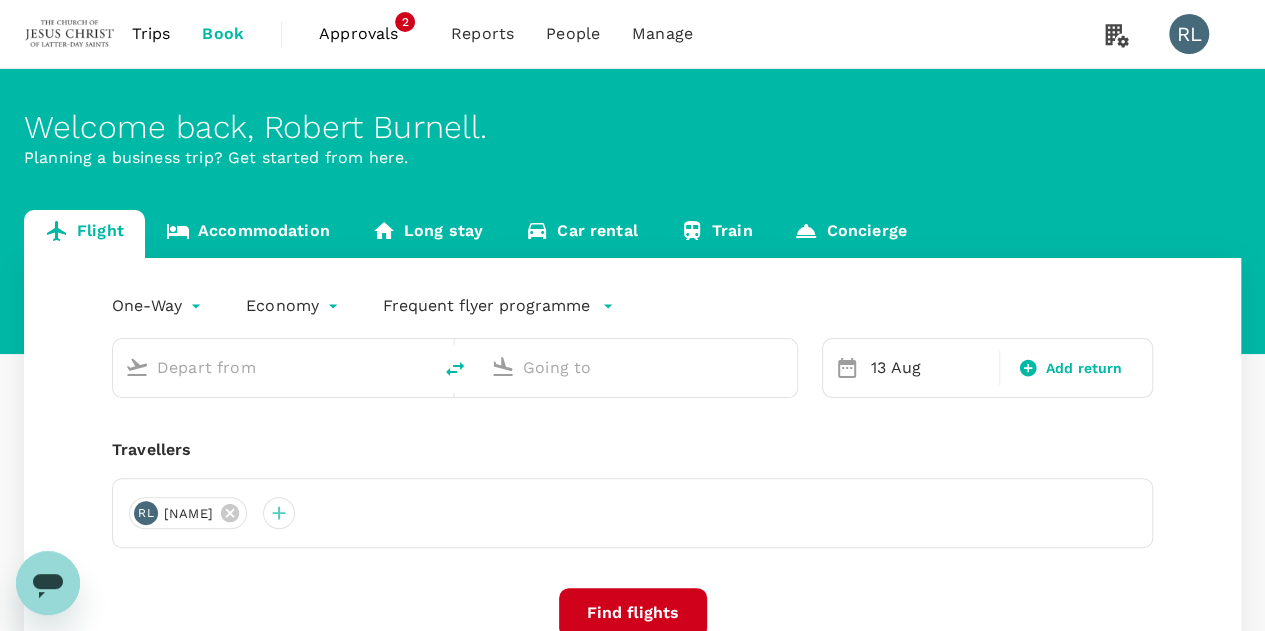 type on "Kota Kinabalu Intl (BKI)" 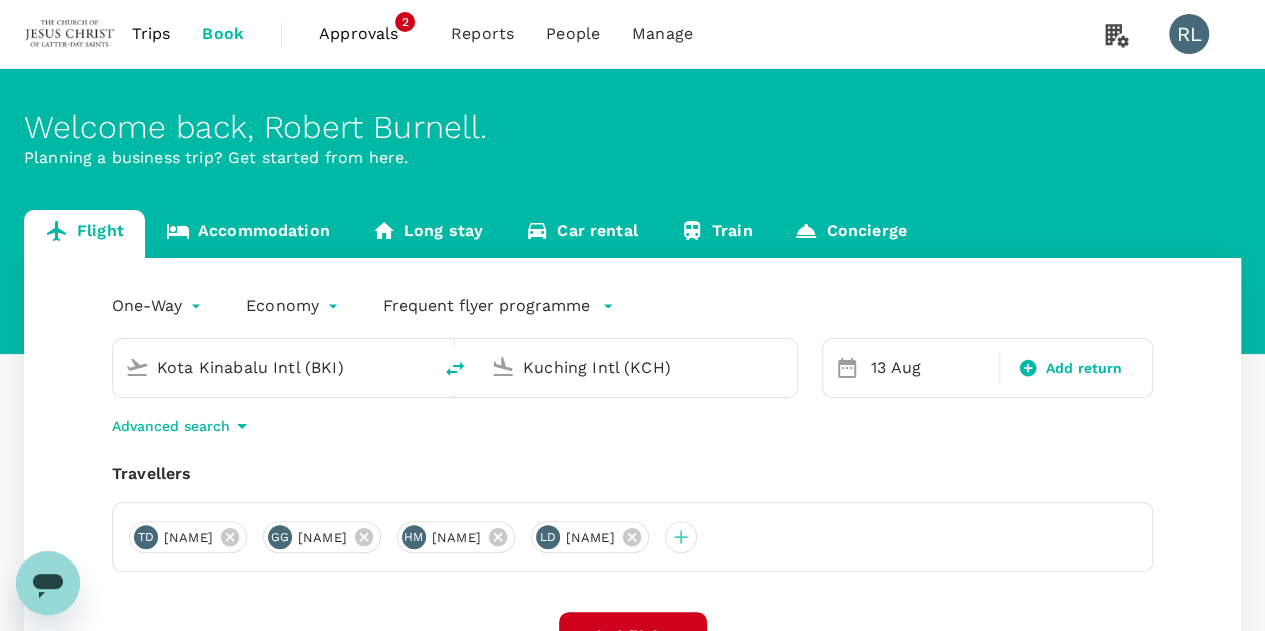 click on "Kota Kinabalu Intl (BKI)" at bounding box center [273, 367] 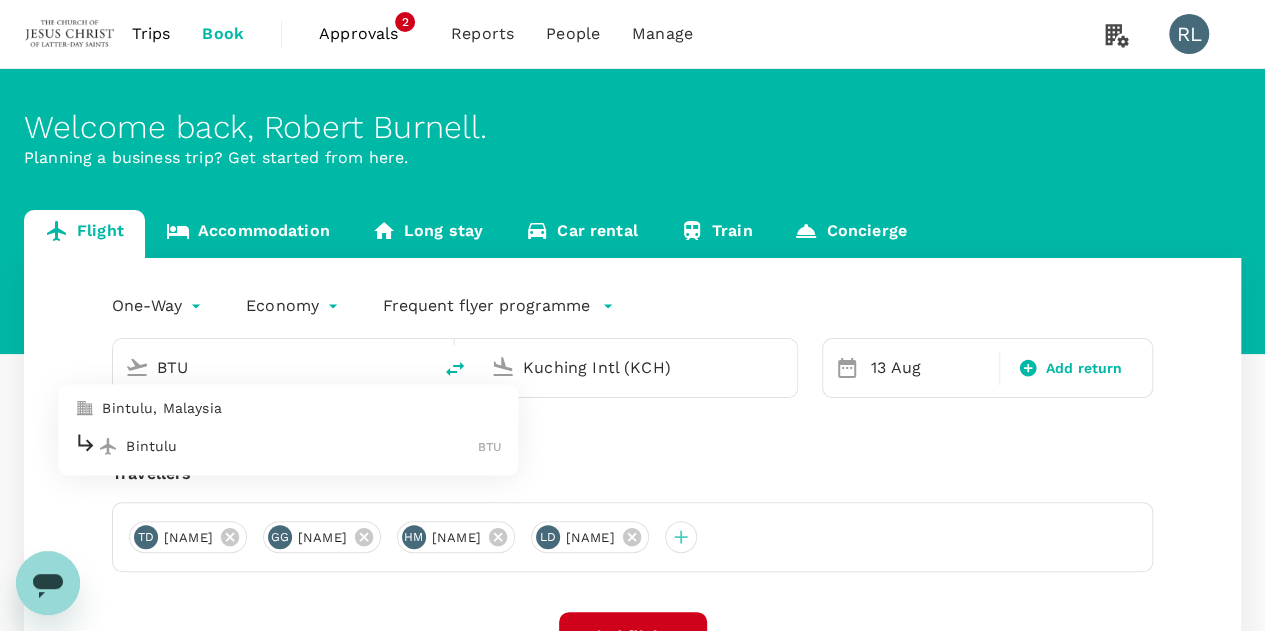click on "Bintulu" at bounding box center (302, 446) 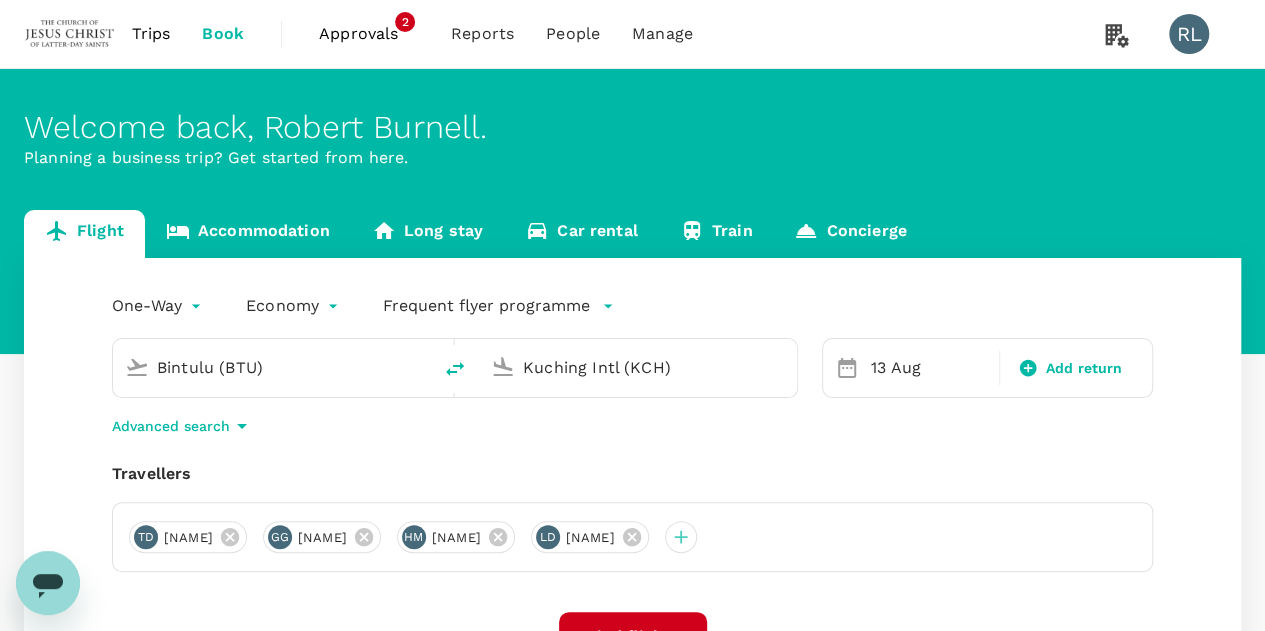 click on "Advanced search" at bounding box center (632, 426) 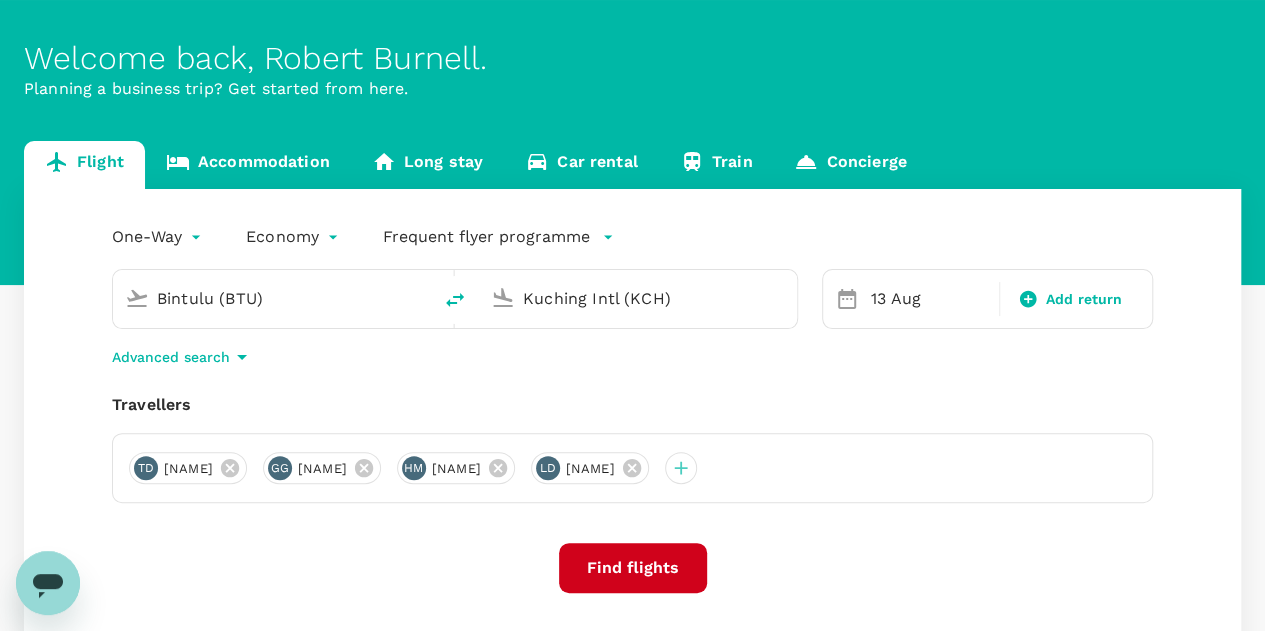 scroll, scrollTop: 100, scrollLeft: 0, axis: vertical 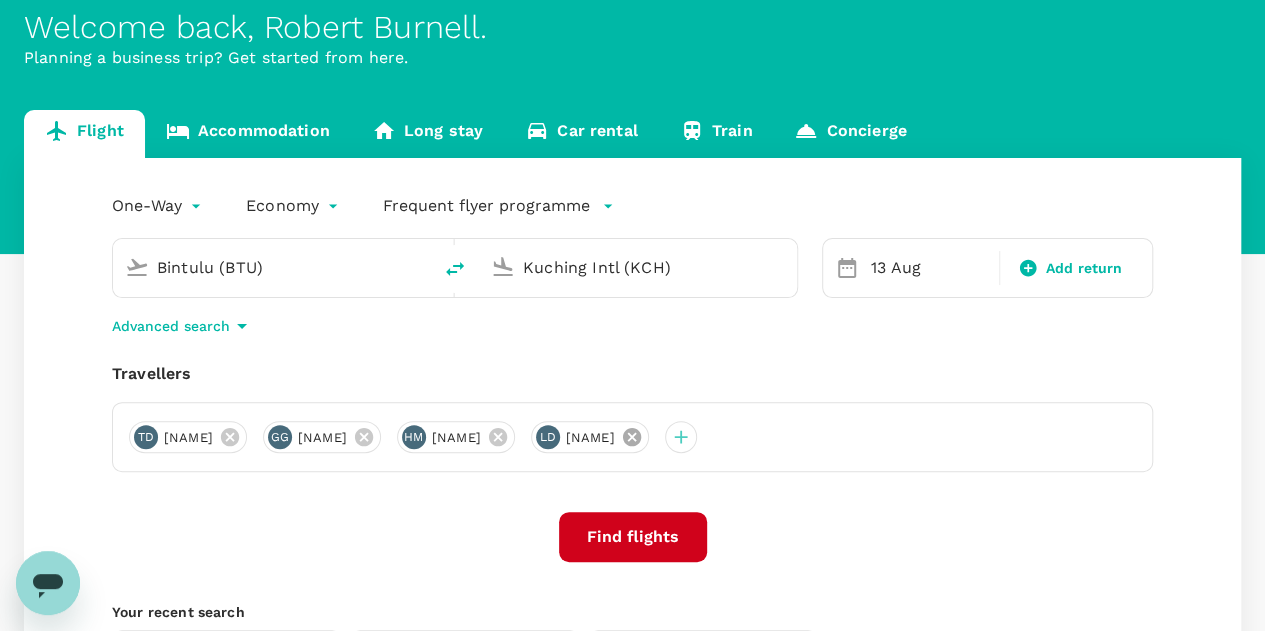 click 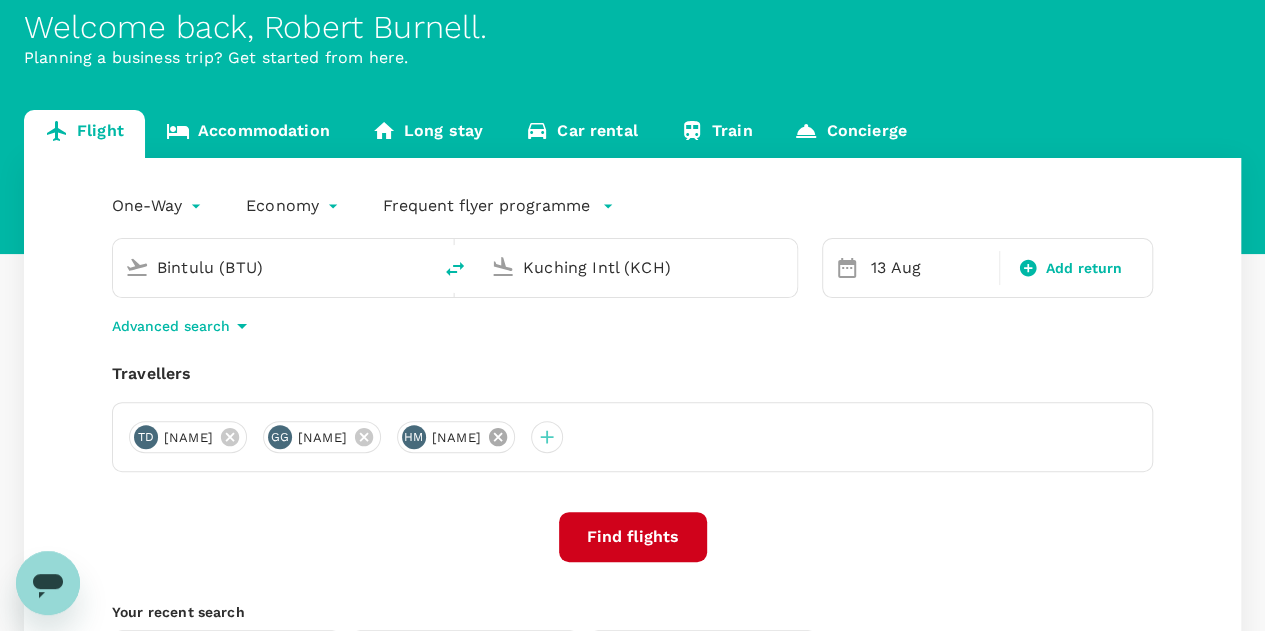 click 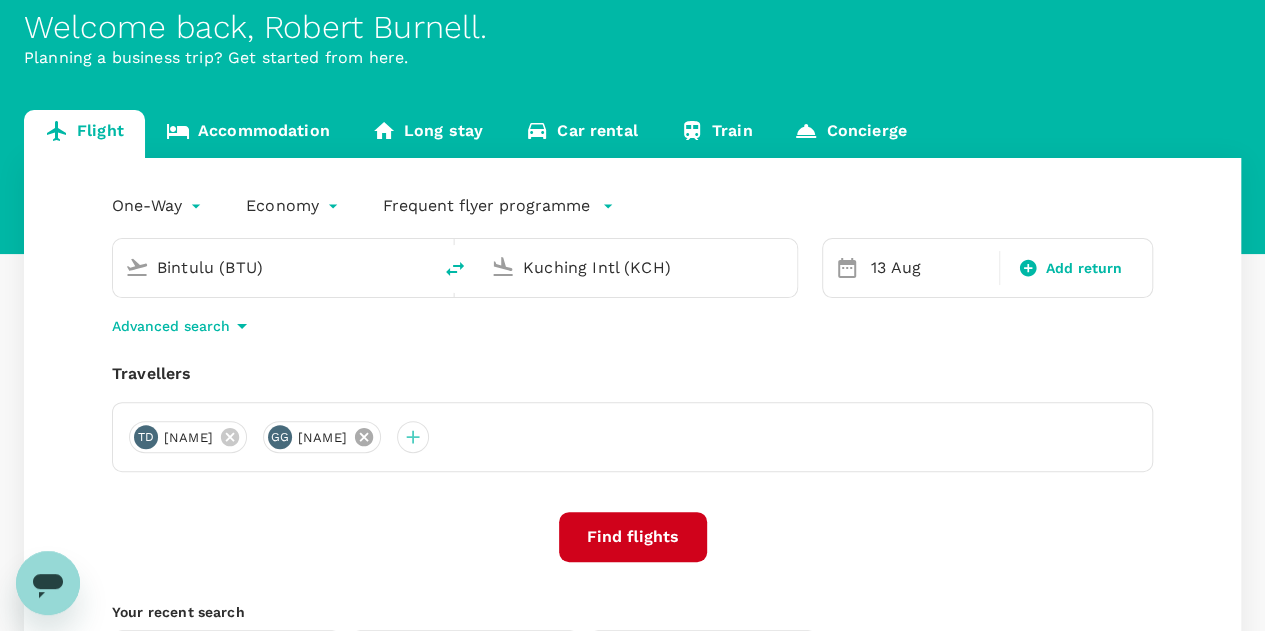 click 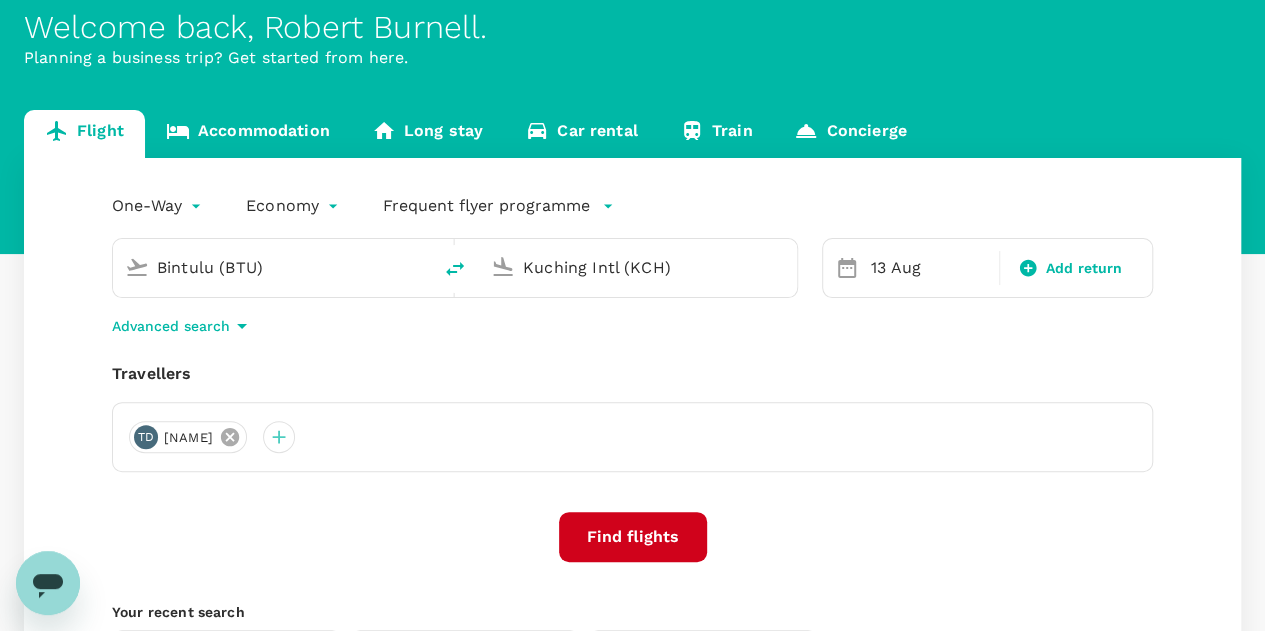 click 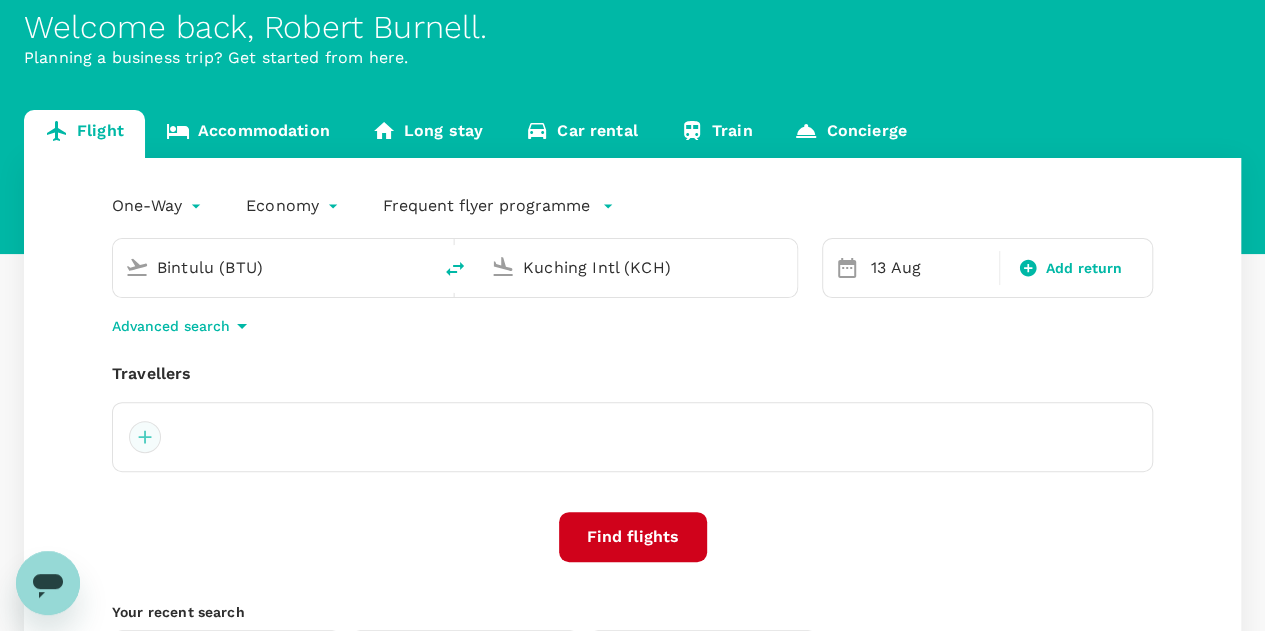 click at bounding box center [145, 437] 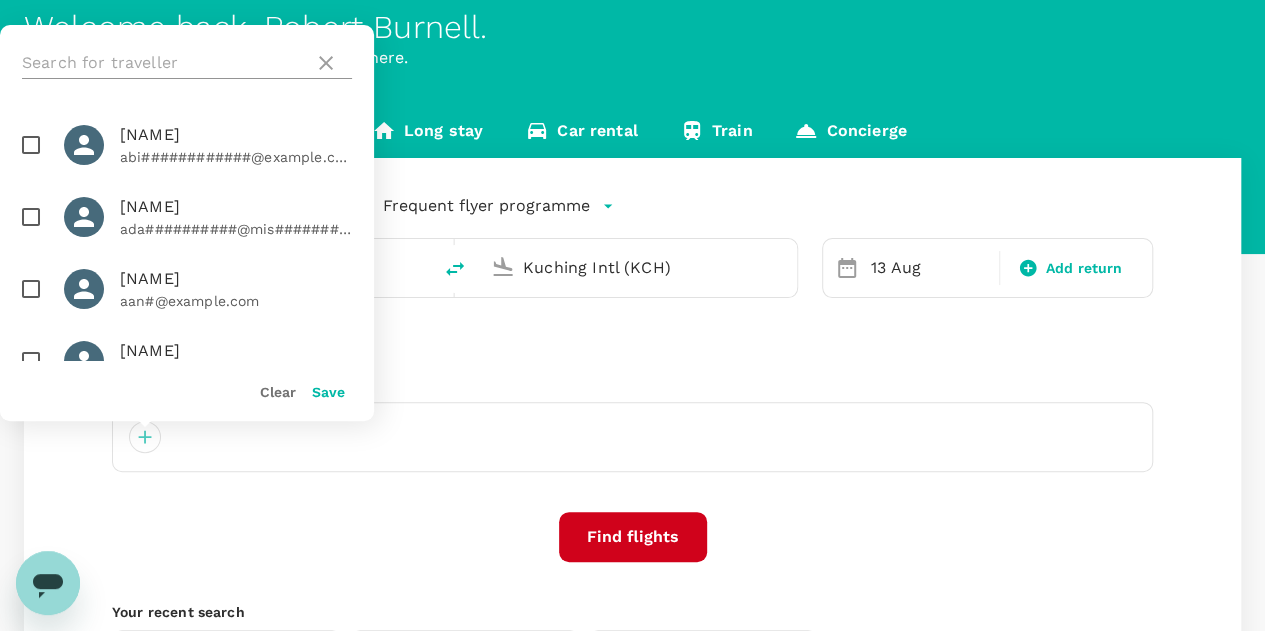 click at bounding box center (164, 63) 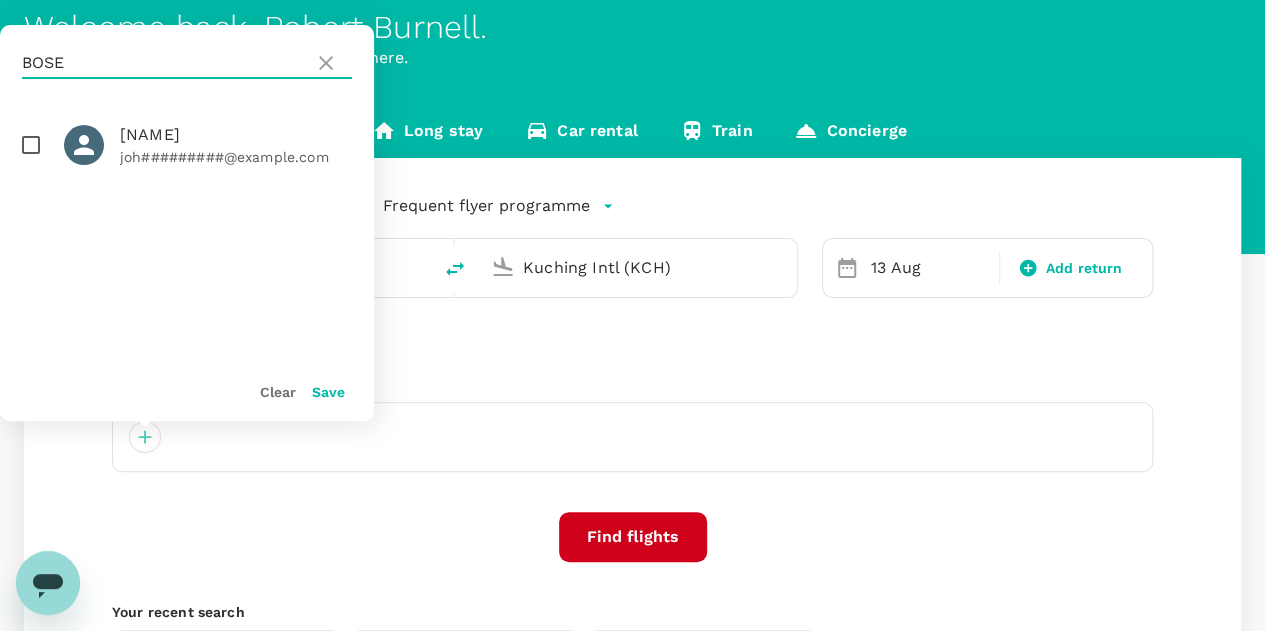 type on "BOSE" 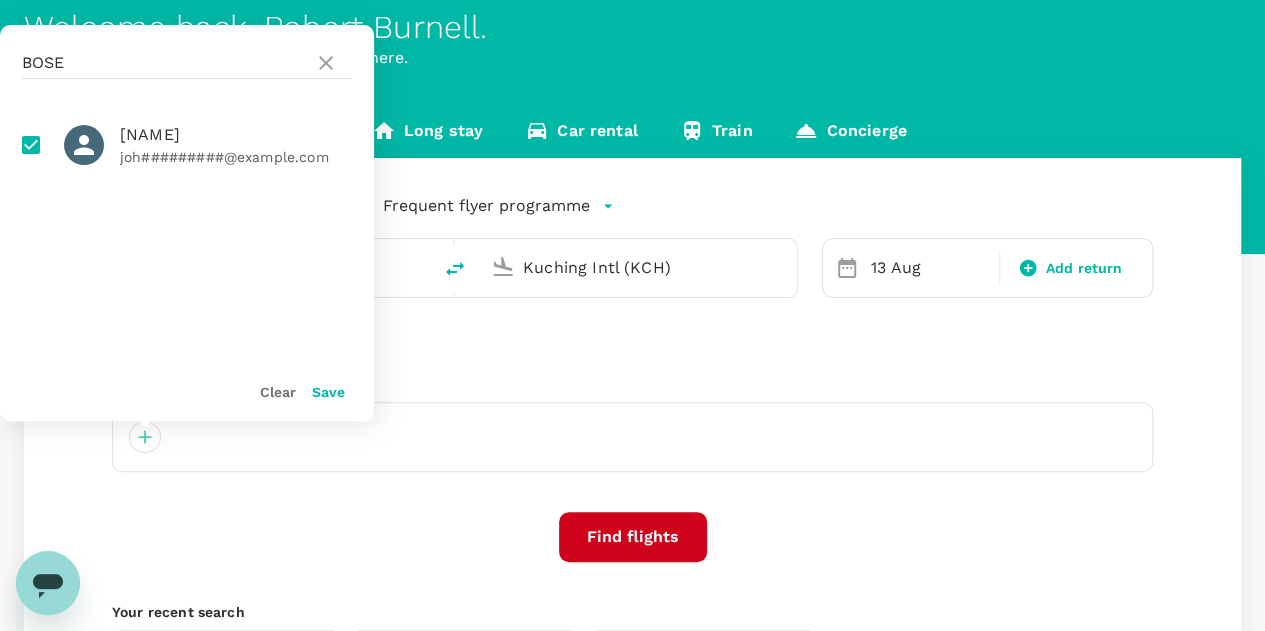 click on "Save" at bounding box center (328, 392) 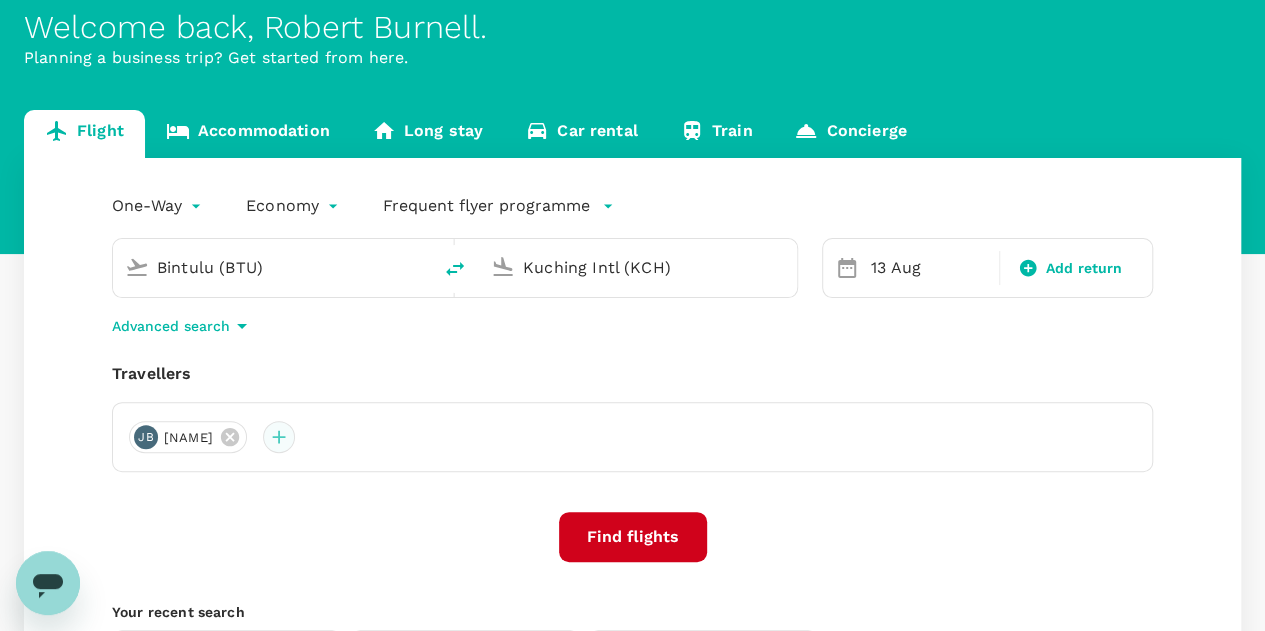 click at bounding box center (279, 437) 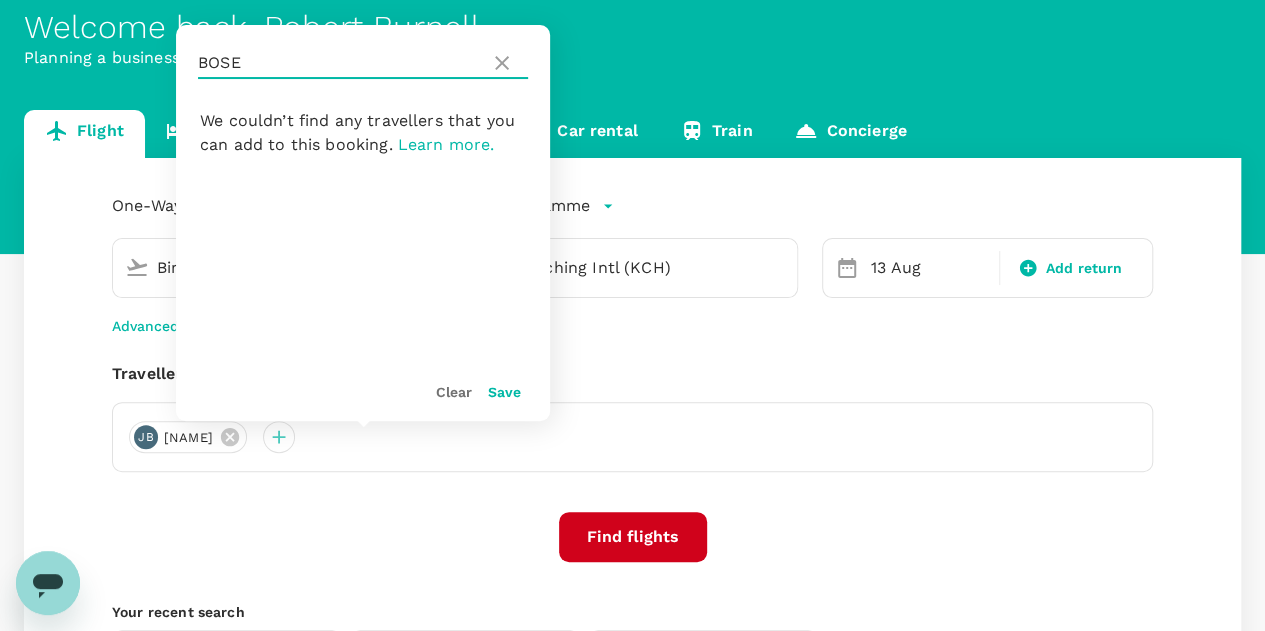 drag, startPoint x: 265, startPoint y: 65, endPoint x: 185, endPoint y: 53, distance: 80.895 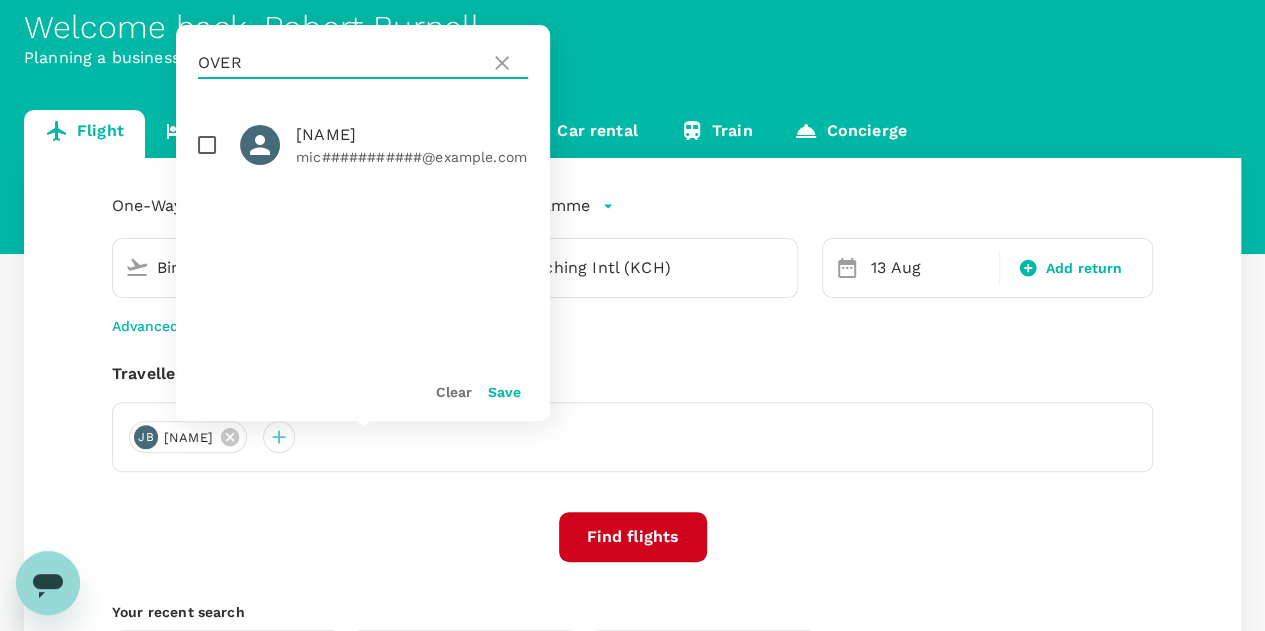 type on "OVER" 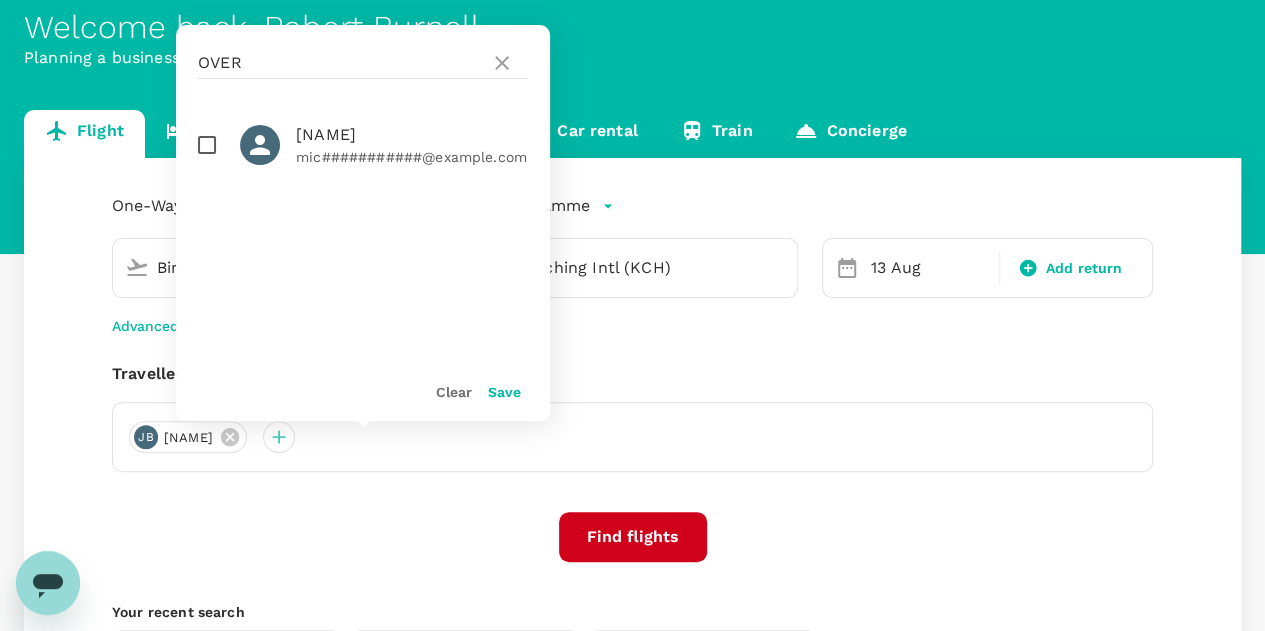 click at bounding box center [207, 145] 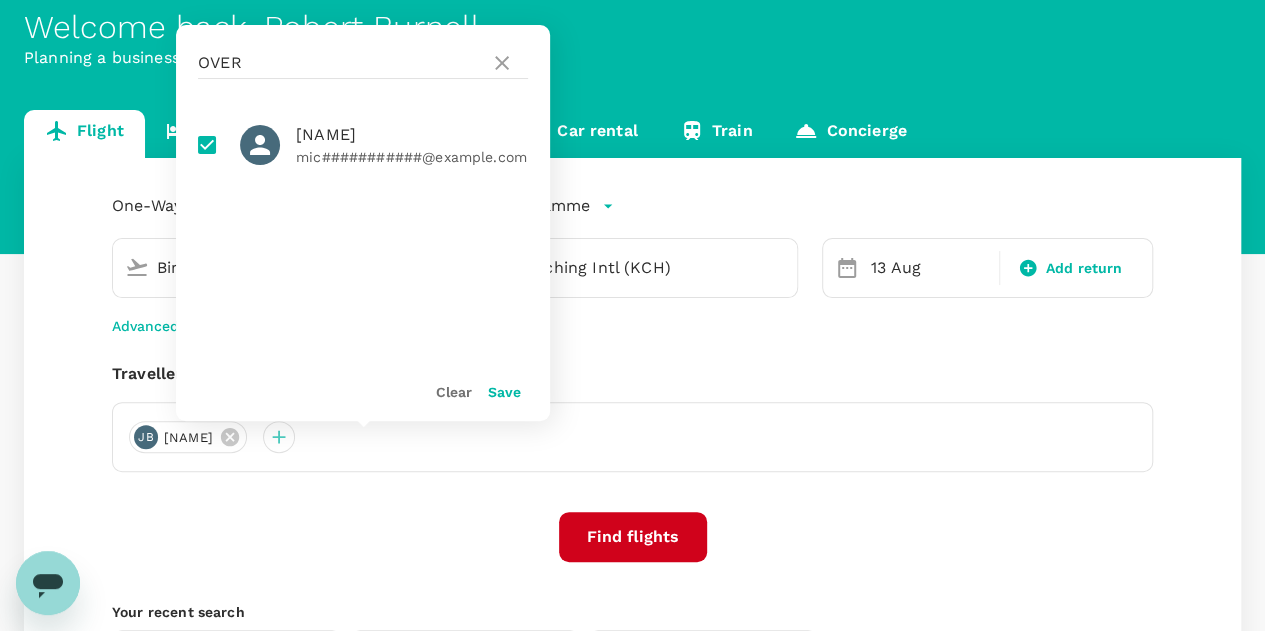 click on "Save" at bounding box center [504, 392] 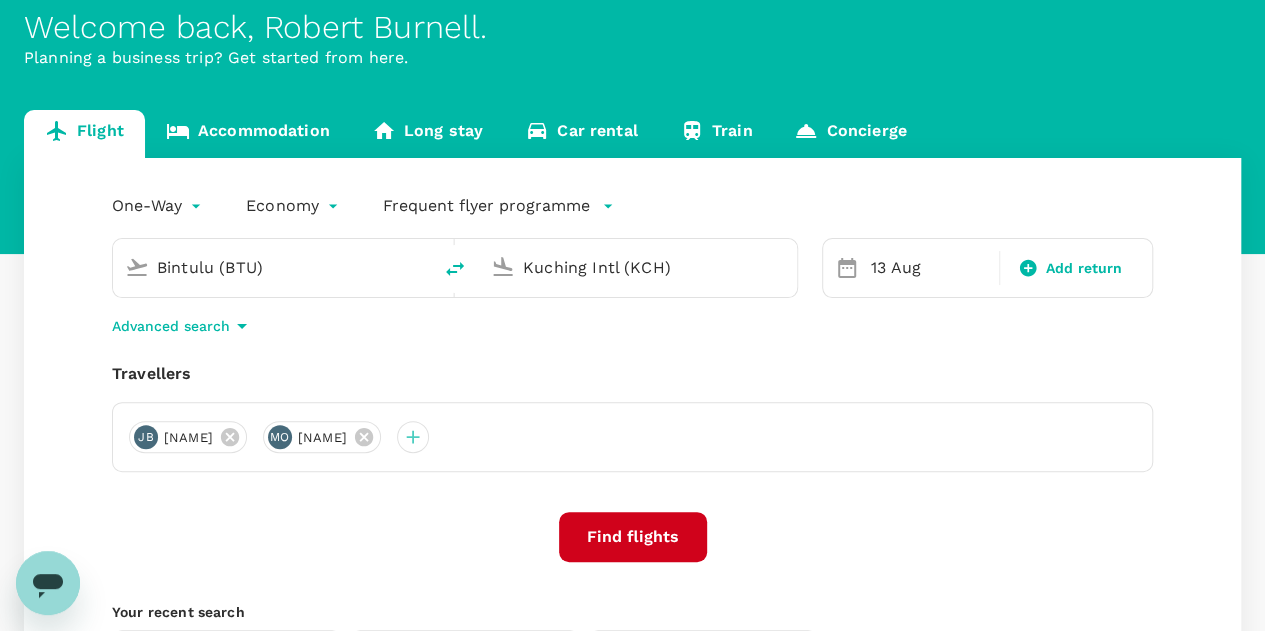 scroll, scrollTop: 200, scrollLeft: 0, axis: vertical 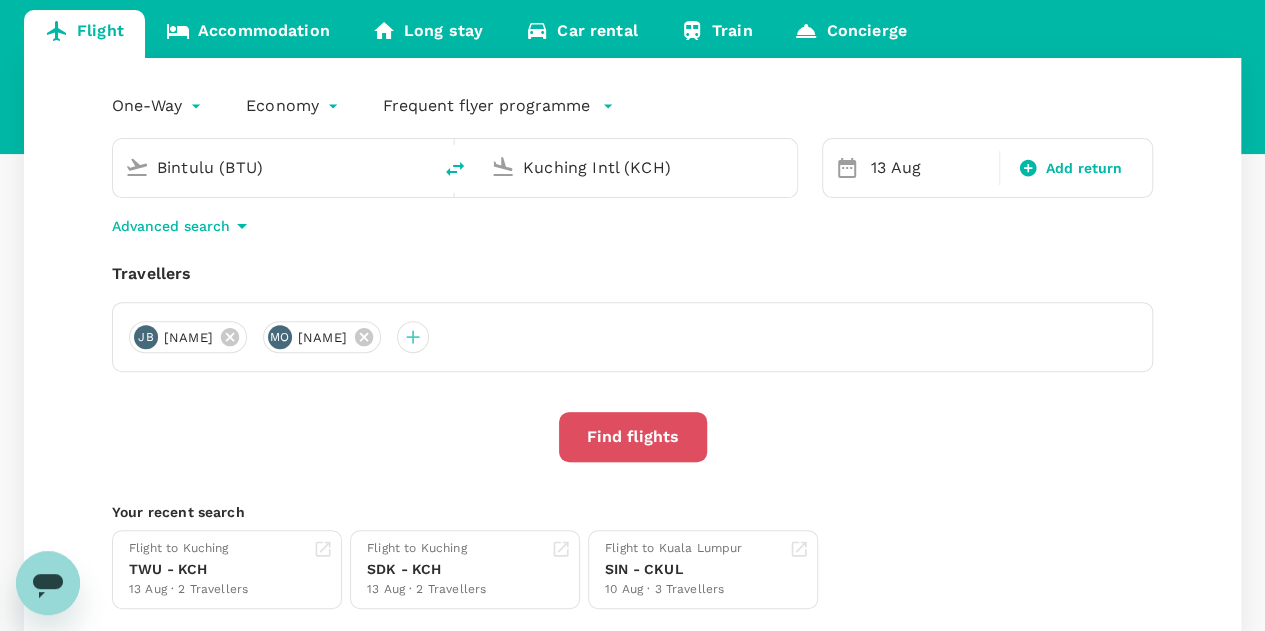 click on "Find flights" at bounding box center (633, 437) 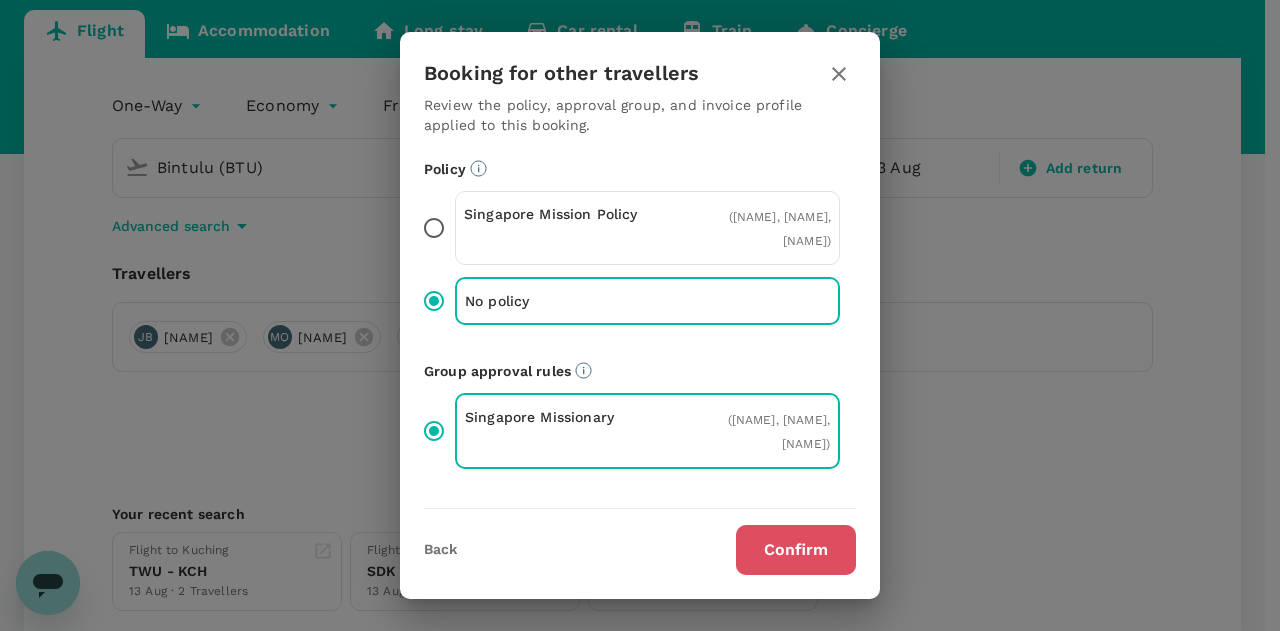 click on "Confirm" at bounding box center (796, 550) 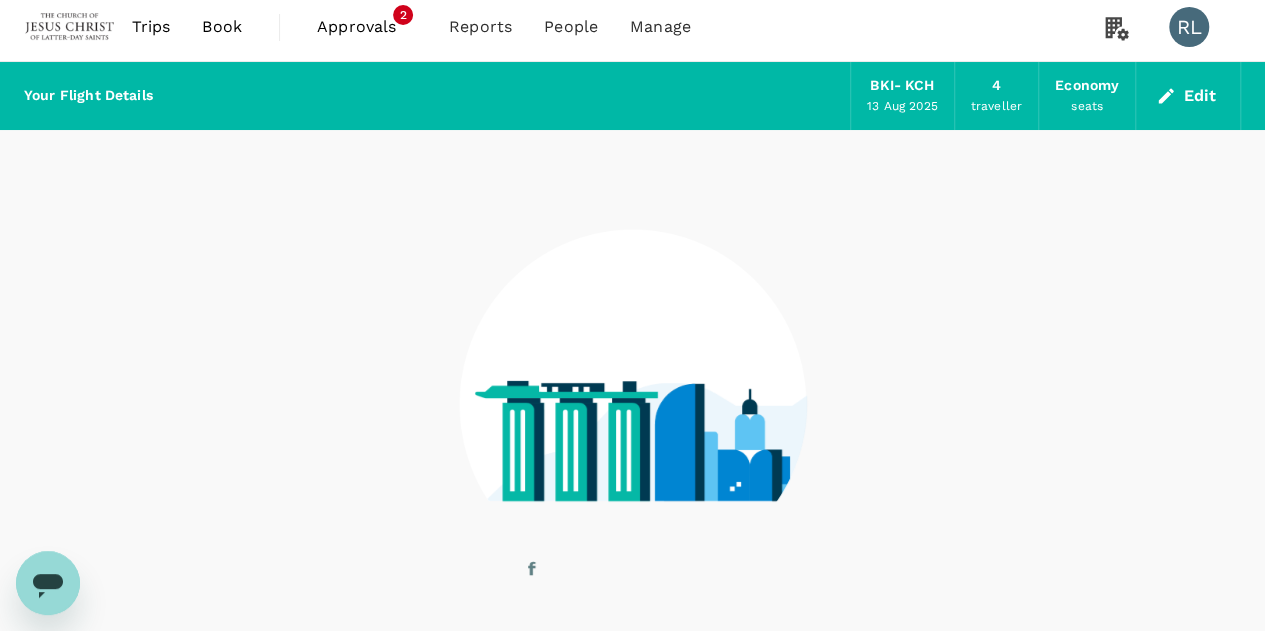 scroll, scrollTop: 0, scrollLeft: 0, axis: both 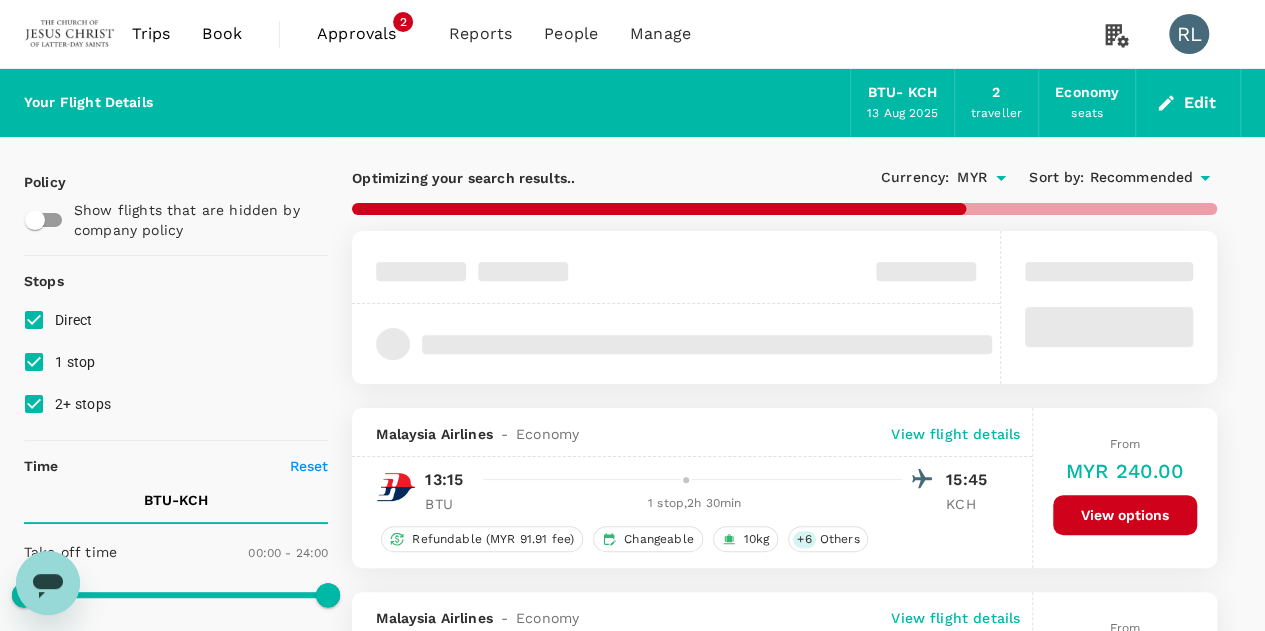 click on "Recommended" at bounding box center (1141, 178) 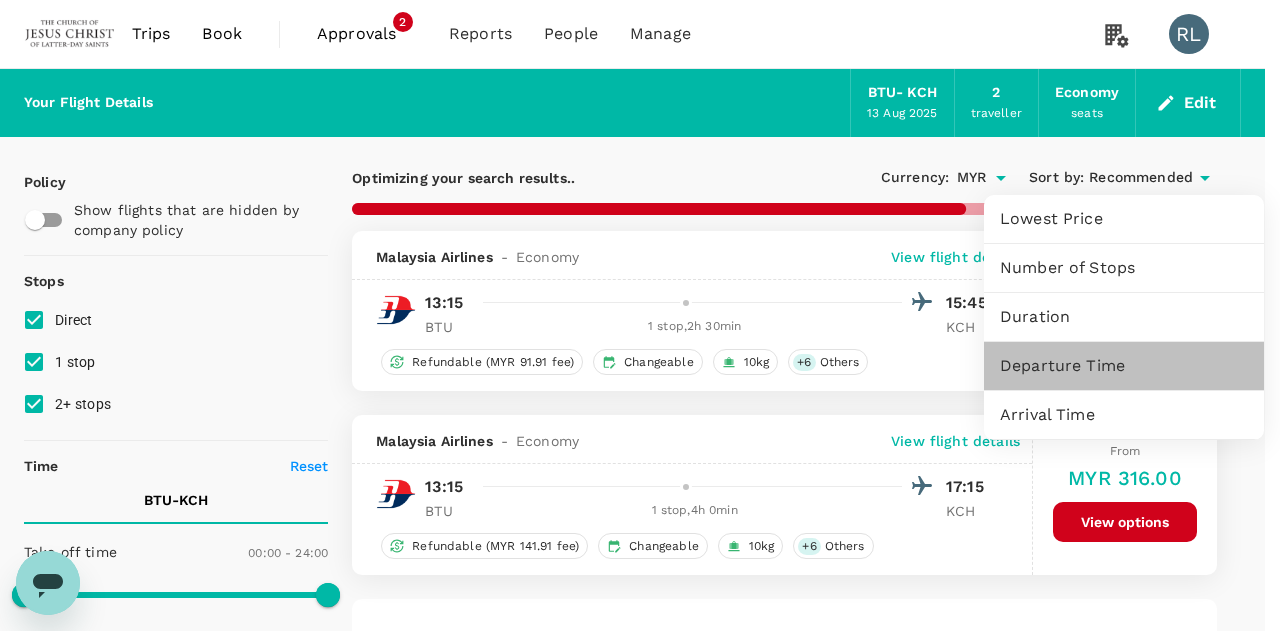 click on "Departure Time" at bounding box center [1124, 366] 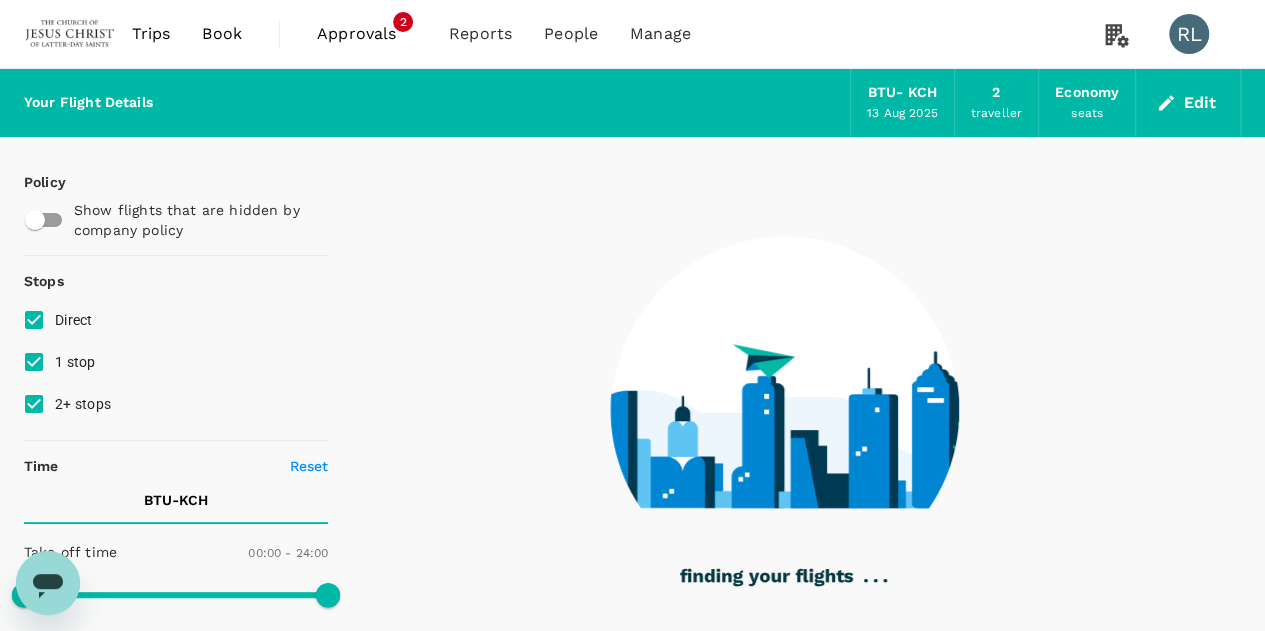 type on "1590" 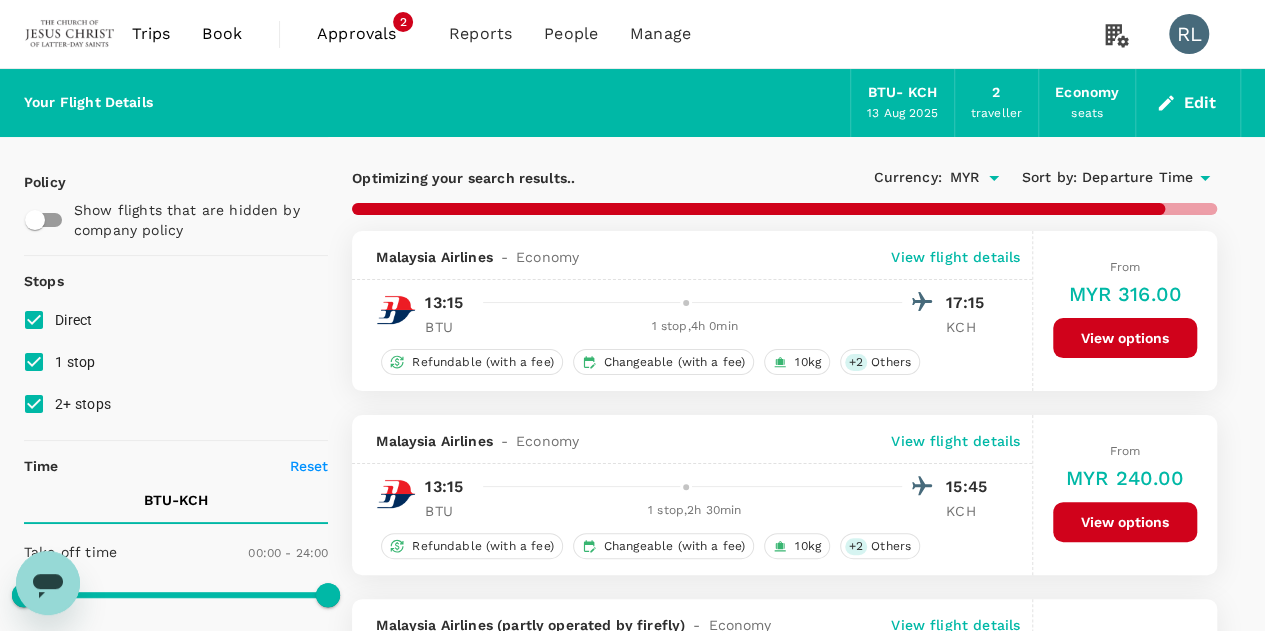 checkbox on "false" 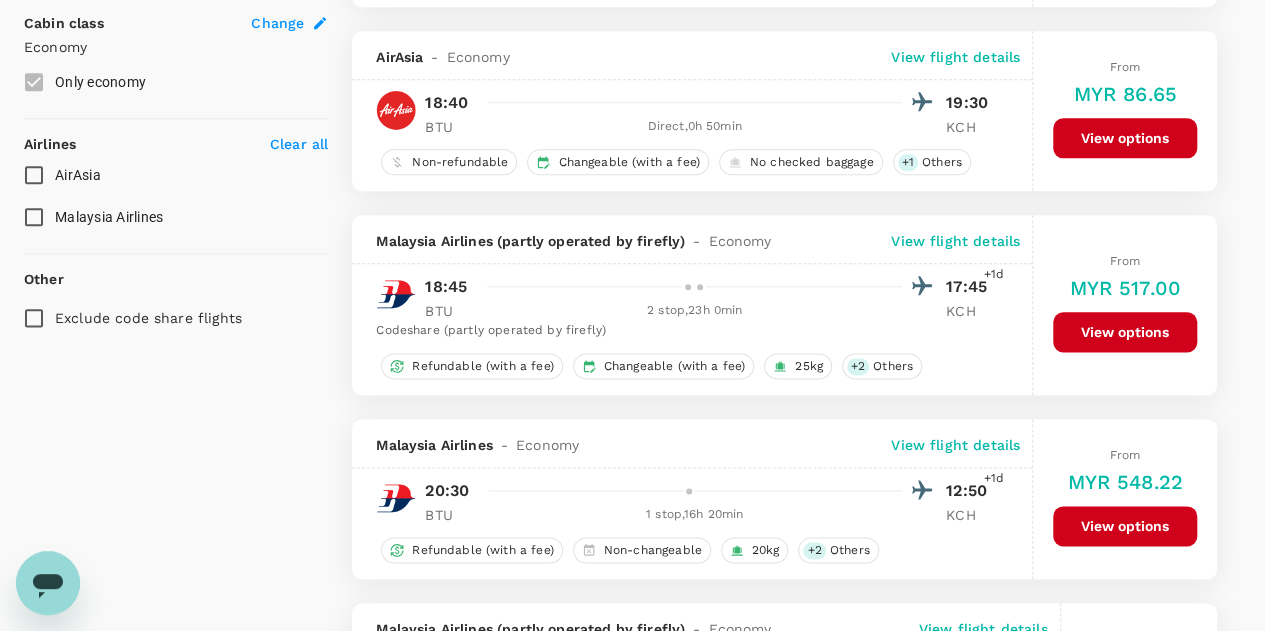 scroll, scrollTop: 1000, scrollLeft: 0, axis: vertical 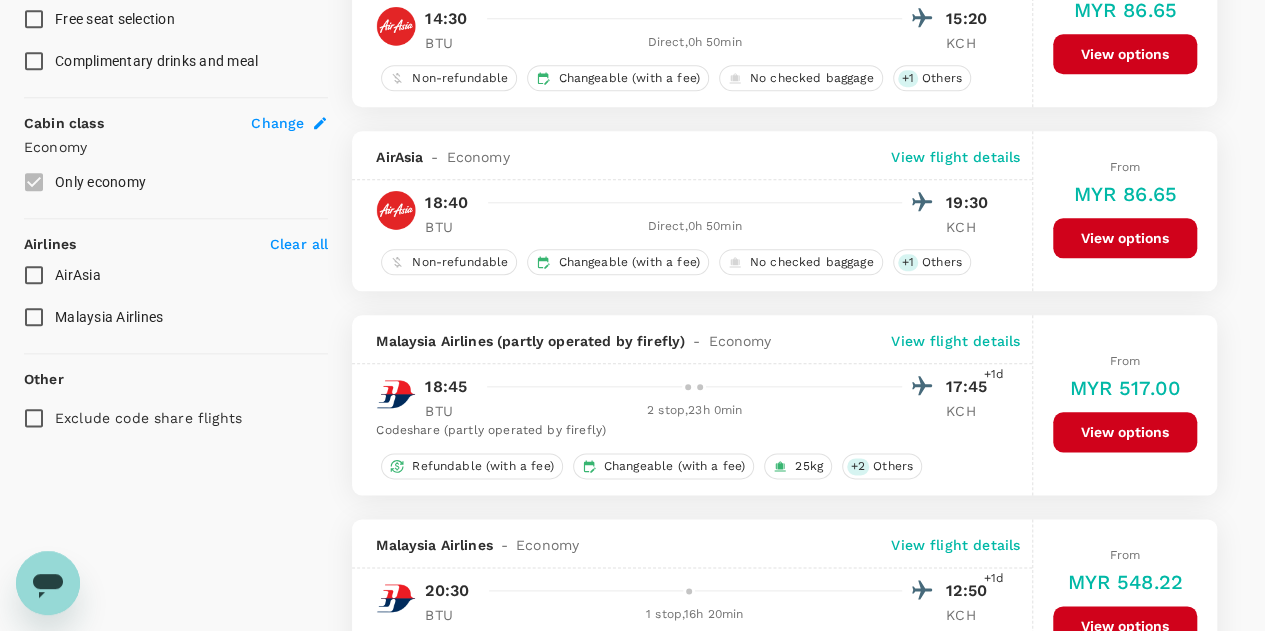click on "View options" at bounding box center [1125, 238] 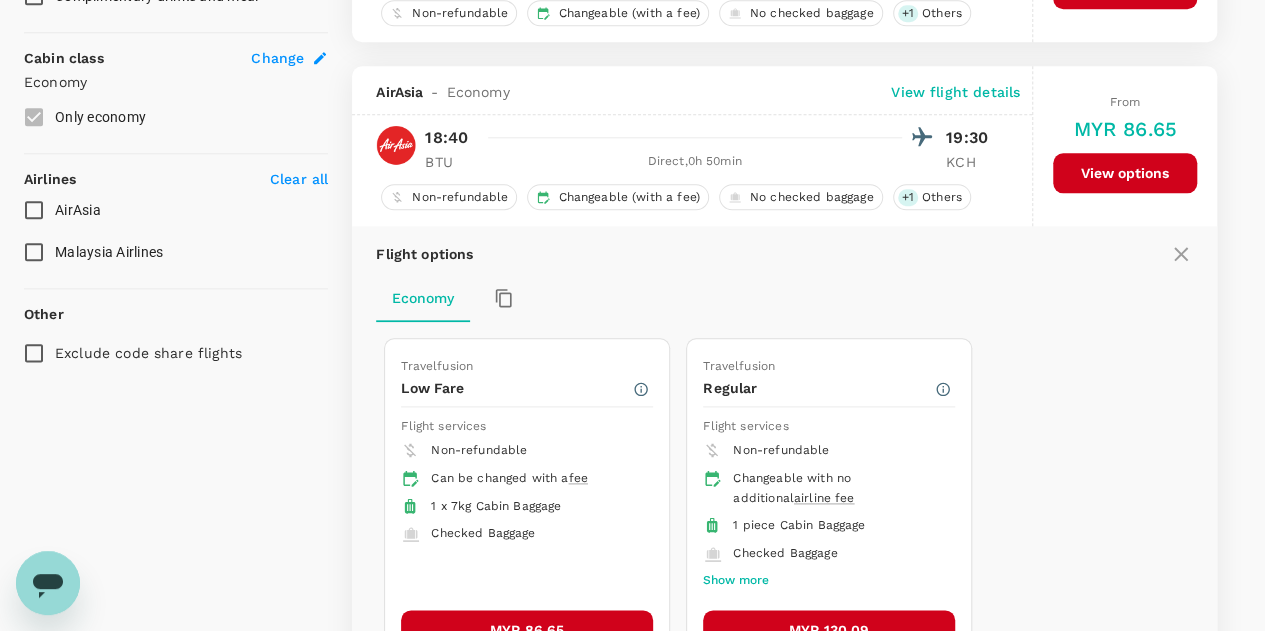 scroll, scrollTop: 1127, scrollLeft: 0, axis: vertical 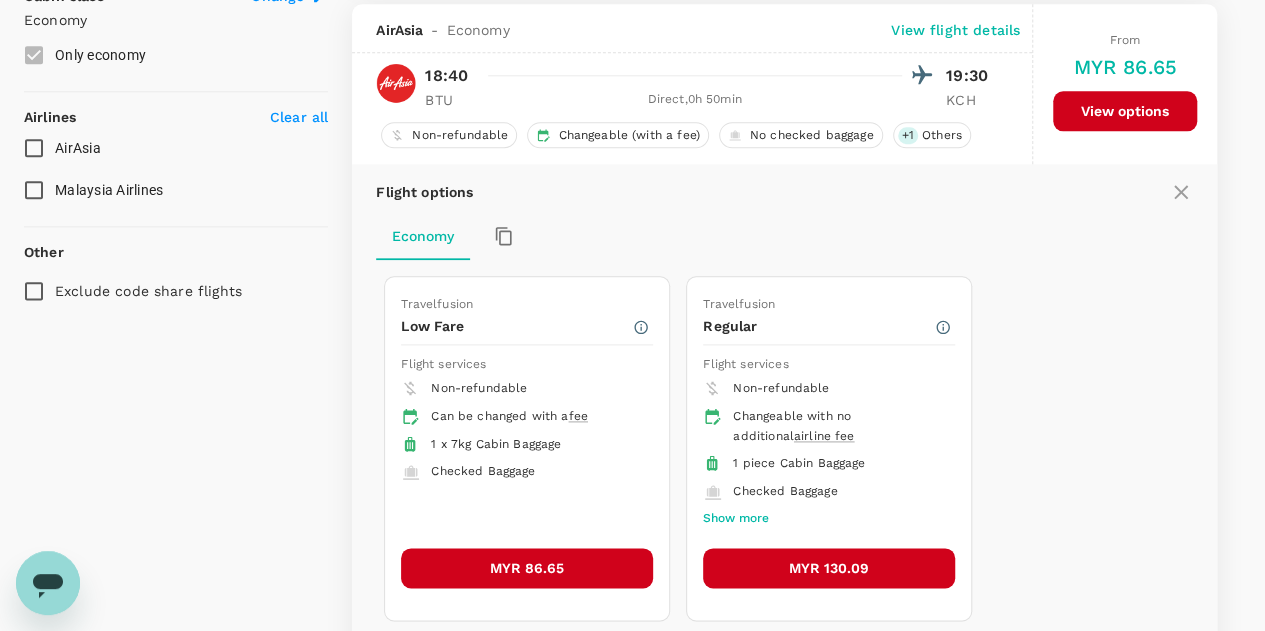 click on "MYR 86.65" at bounding box center (527, 568) 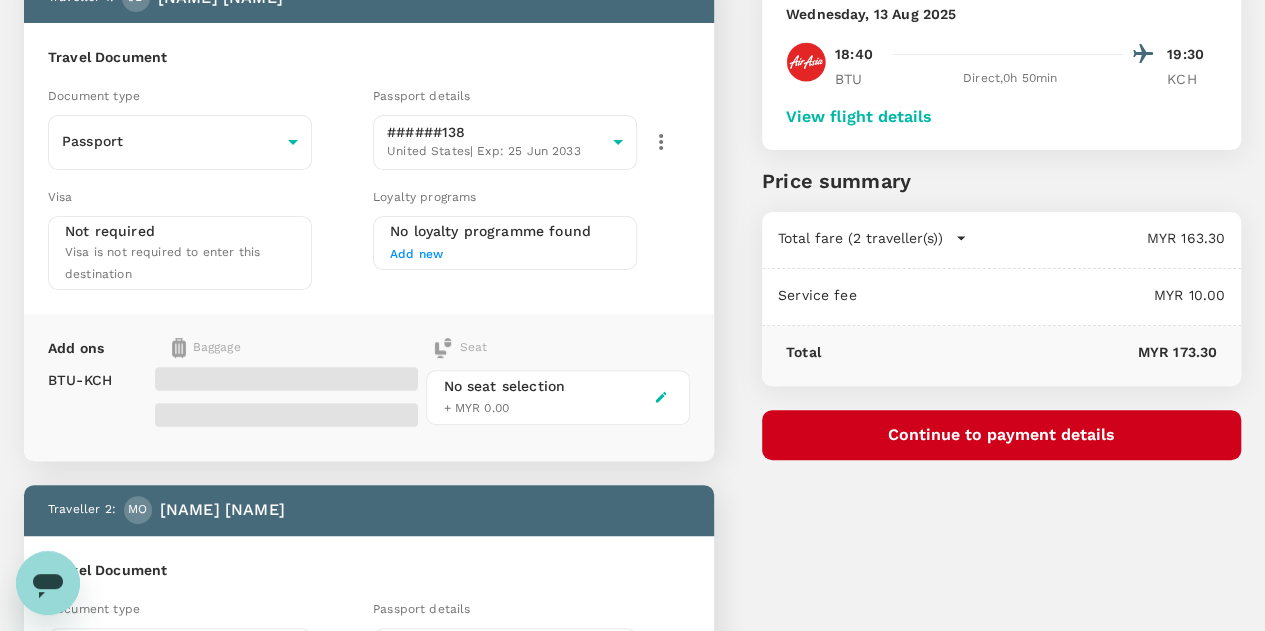 scroll, scrollTop: 0, scrollLeft: 0, axis: both 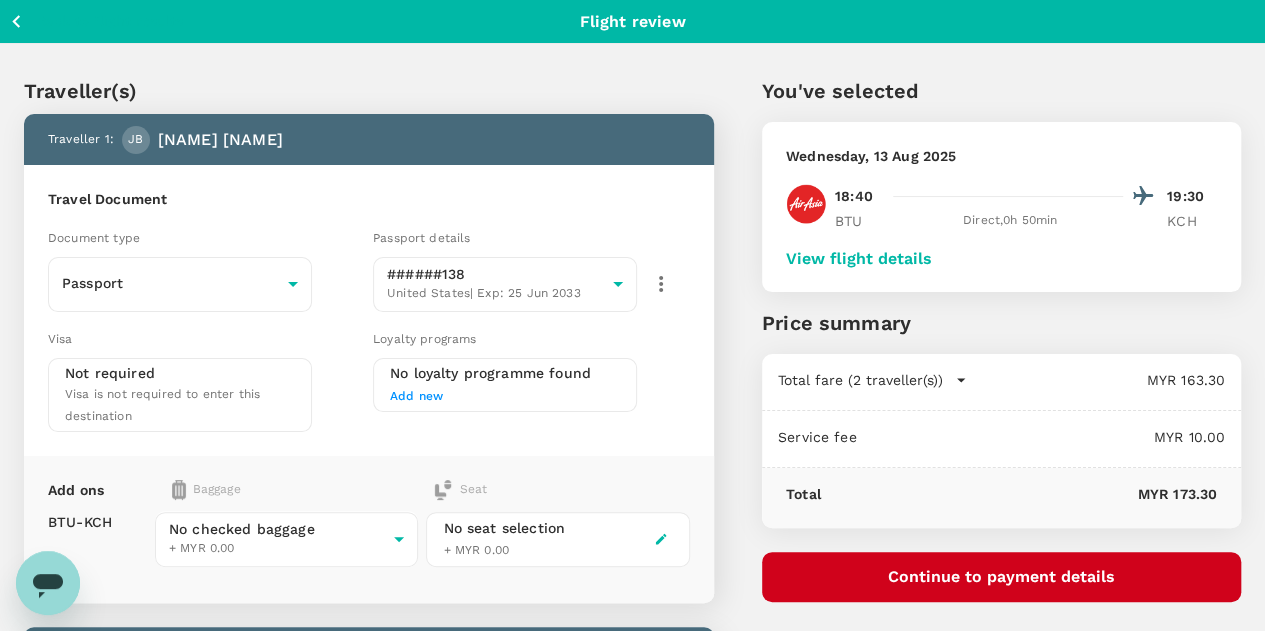 click on "View flight details" at bounding box center (859, 259) 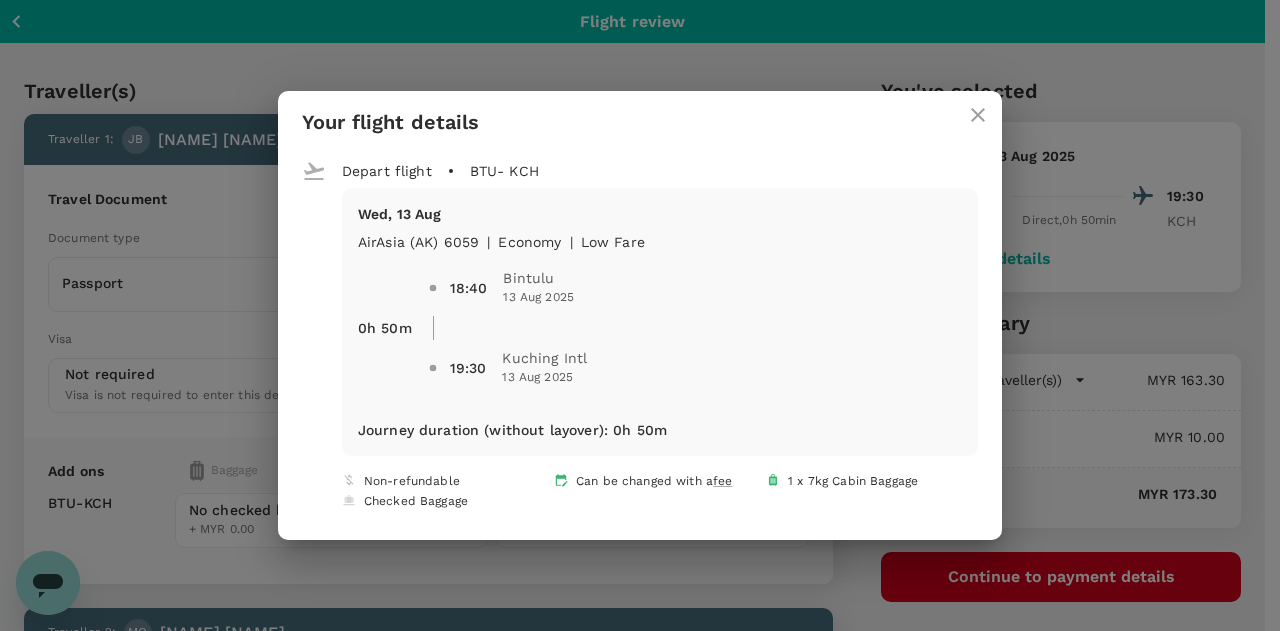 click 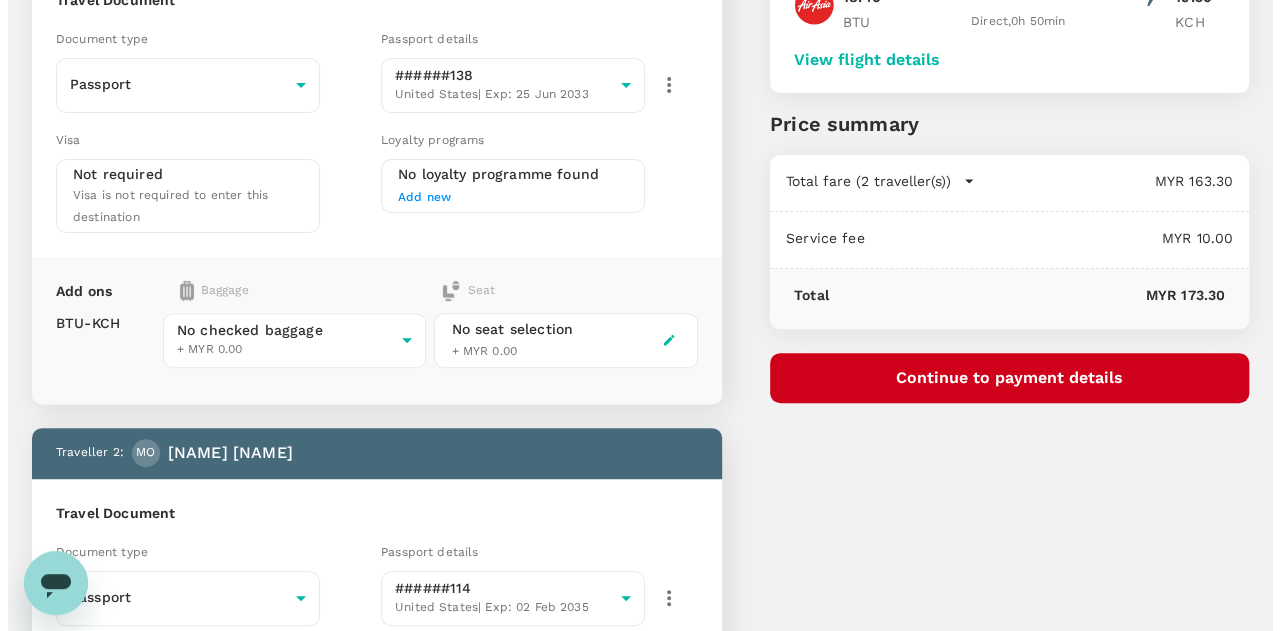 scroll, scrollTop: 200, scrollLeft: 0, axis: vertical 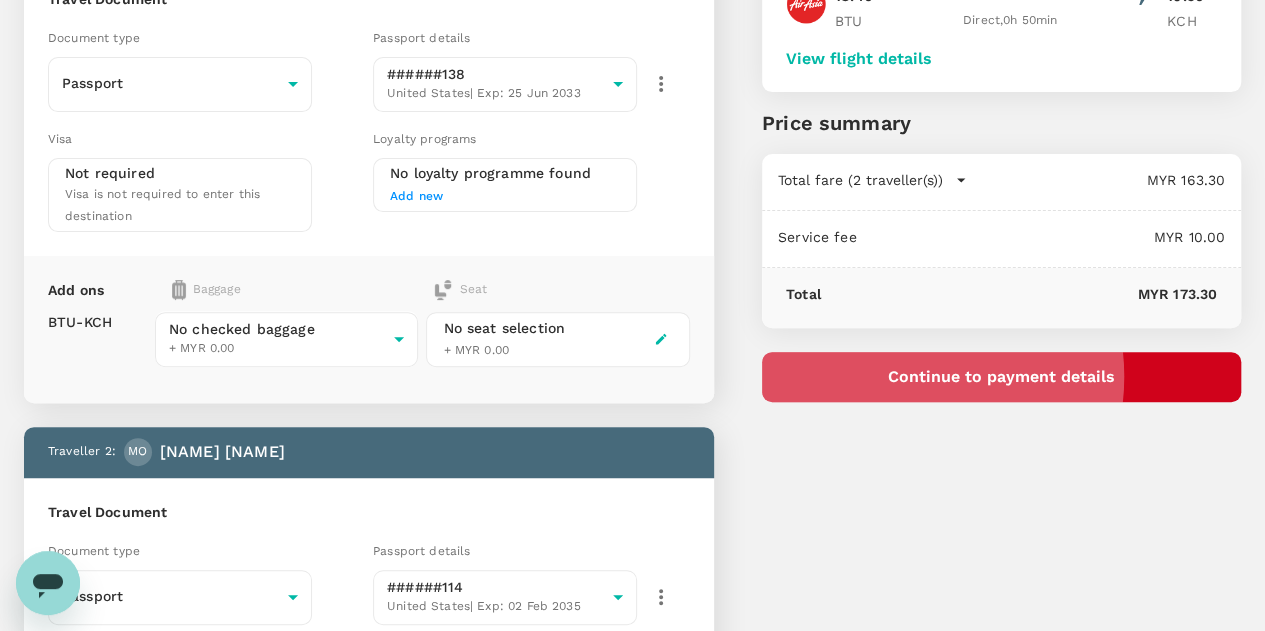 click on "Continue to payment details" at bounding box center (1001, 377) 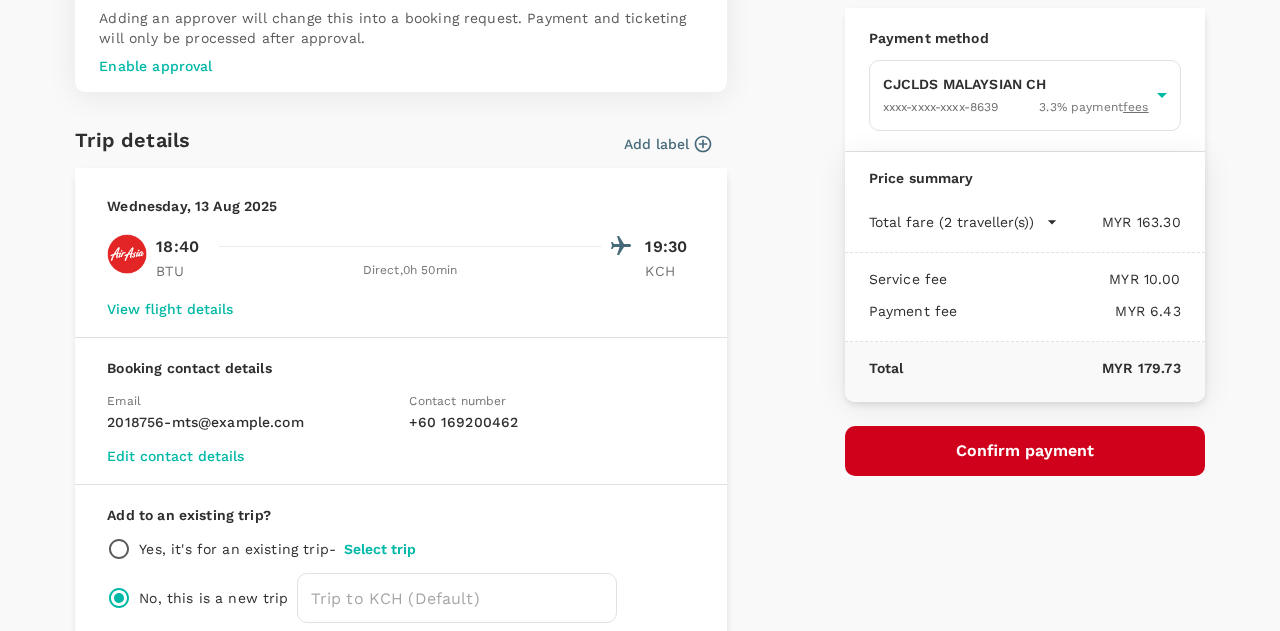 scroll, scrollTop: 100, scrollLeft: 0, axis: vertical 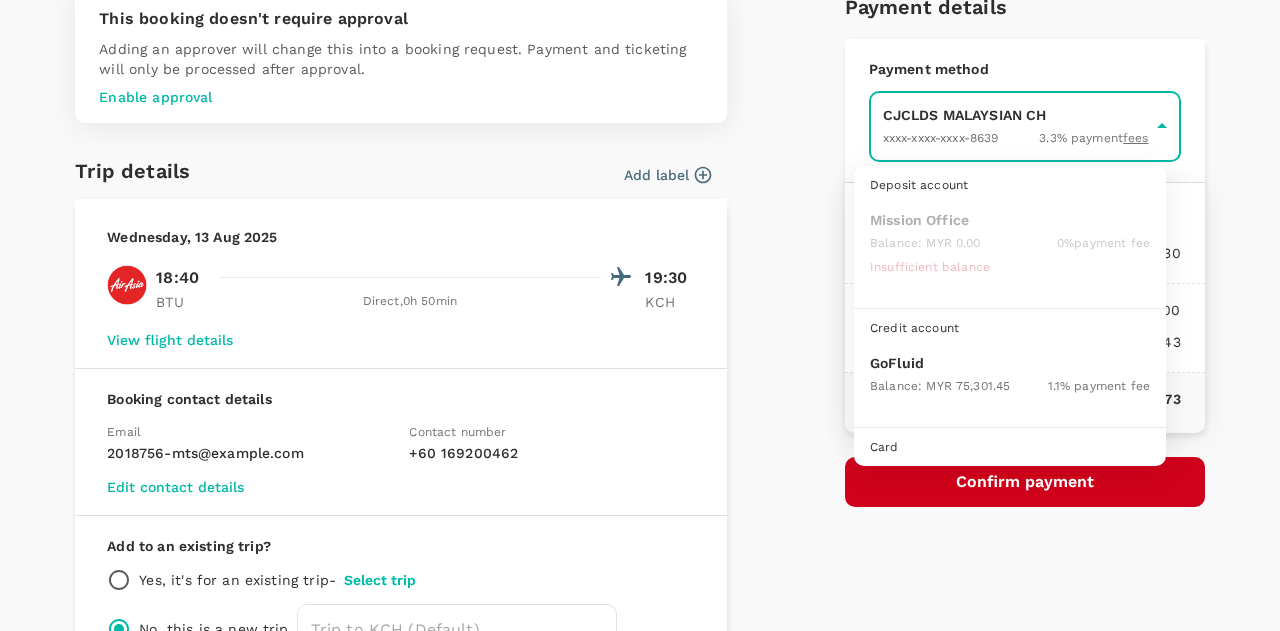 click on "Traveller   1 : JB [NAME]   [NAME] Travel Document Document type Passport Passport ​ Passport details ######138 United States  | Exp:   25 Jun 2033 5b26e210-0c14-4bd2-9b85-2f398007ec90 ​ Visa Not required Visa is not required to enter this destination Loyalty programs No loyalty programme found Add new Add ons Baggage Seat BTU  -  KCH No checked baggage + MYR 0.00 ​ No seat selection + MYR 0.00 Traveller   2 : MO [NAME]   [NAME] Travel Document Document type Passport Passport ​ Passport details ######114 United States  | Exp:   02 Feb 2035 e0d8721b-a184-4c92-9290-466ccced0fec ​ Visa Not required Visa is not required to enter this destination Loyalty programs No loyalty programme found Add new Add ons Baggage Seat BTU  -  KCH No checked baggage + MYR 0.00 ​ No seat selection + MYR 0.00 Special request Add any special requests here. Our support team will attend to it and reach out to you as soon as possible. Add request You've selected ," at bounding box center [640, 477] 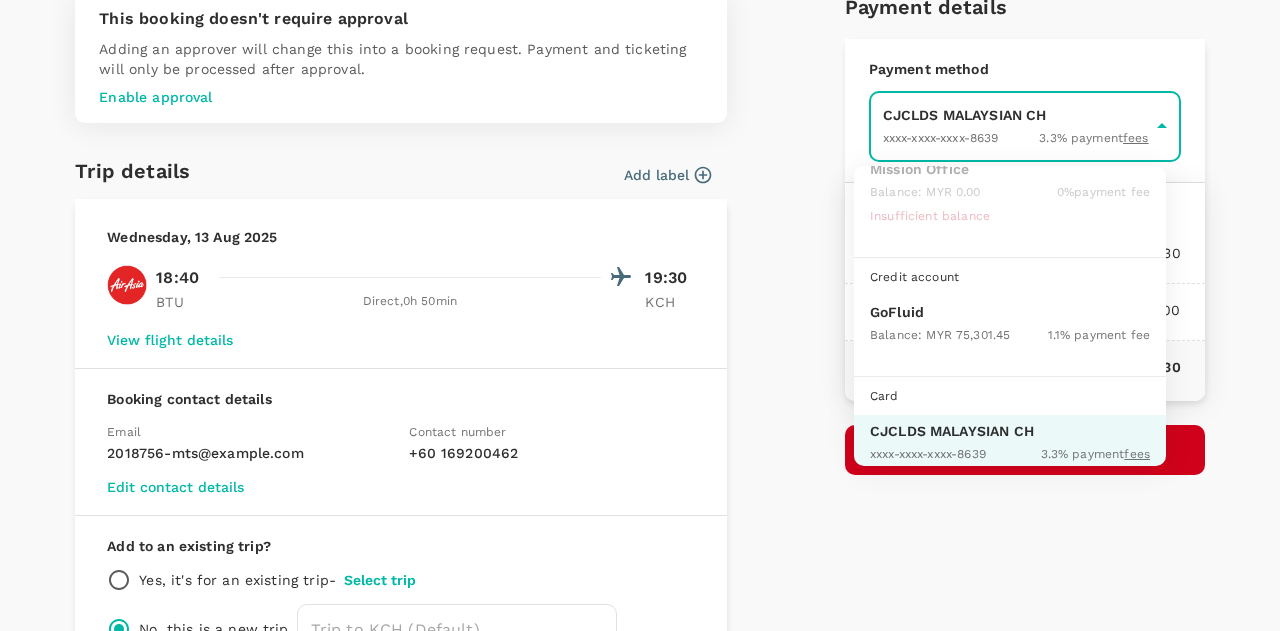click on "GoFluid" at bounding box center (1010, 312) 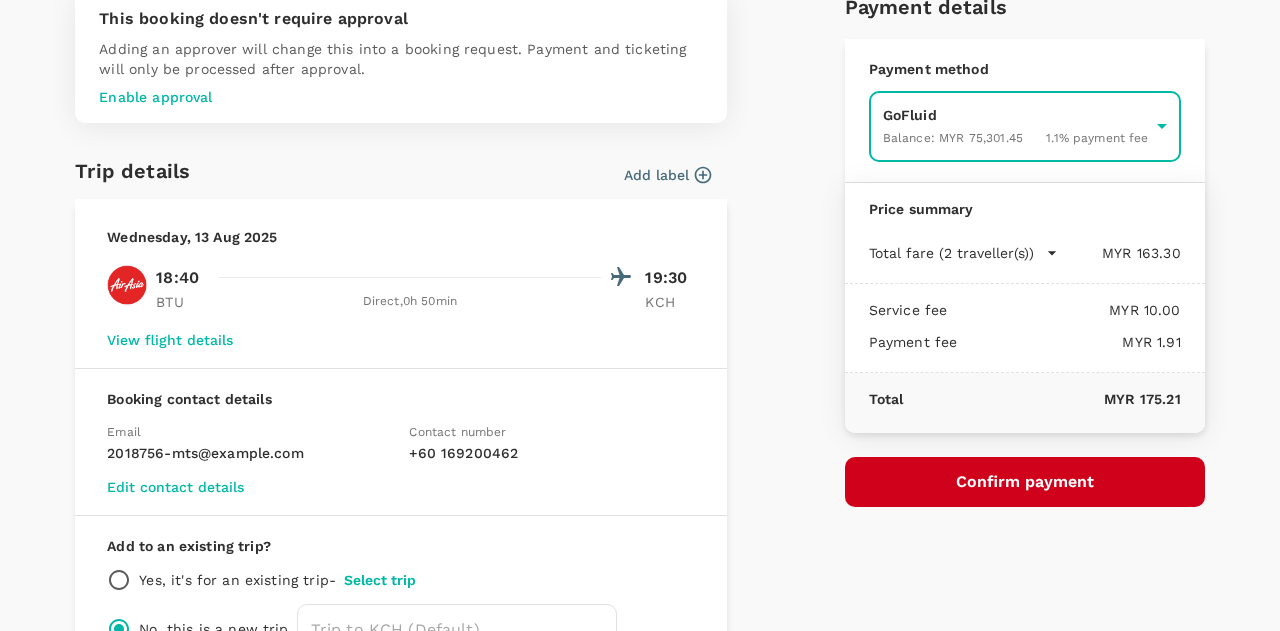 click on "Confirm payment" at bounding box center (1025, 482) 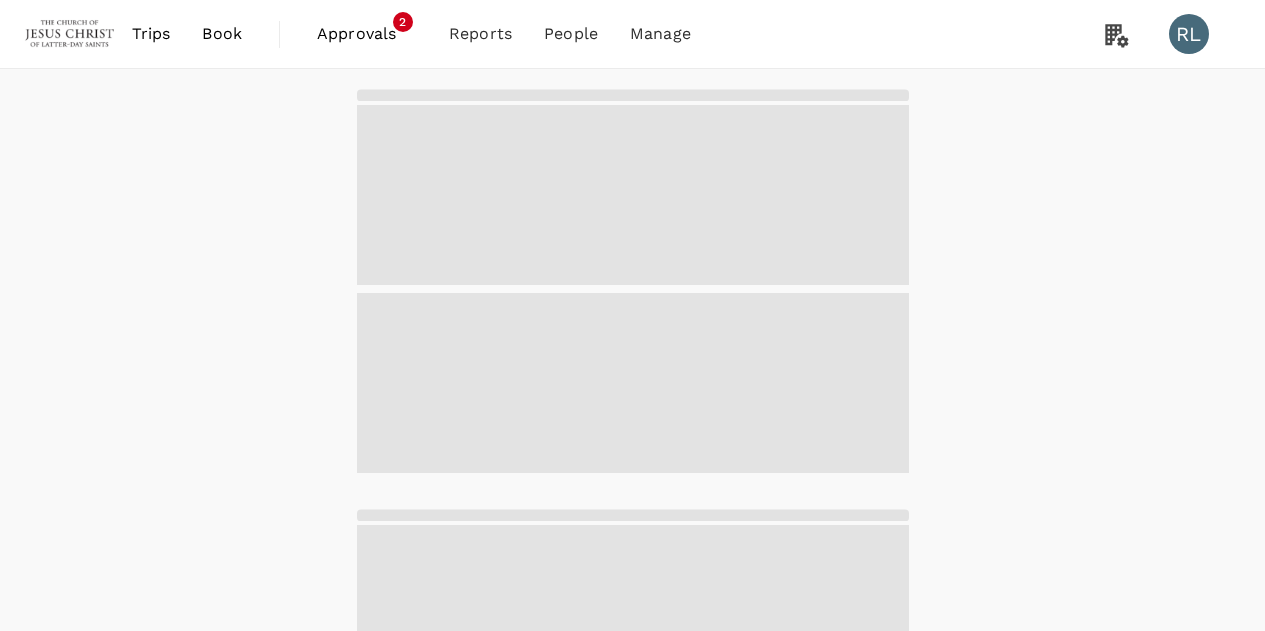 scroll, scrollTop: 0, scrollLeft: 0, axis: both 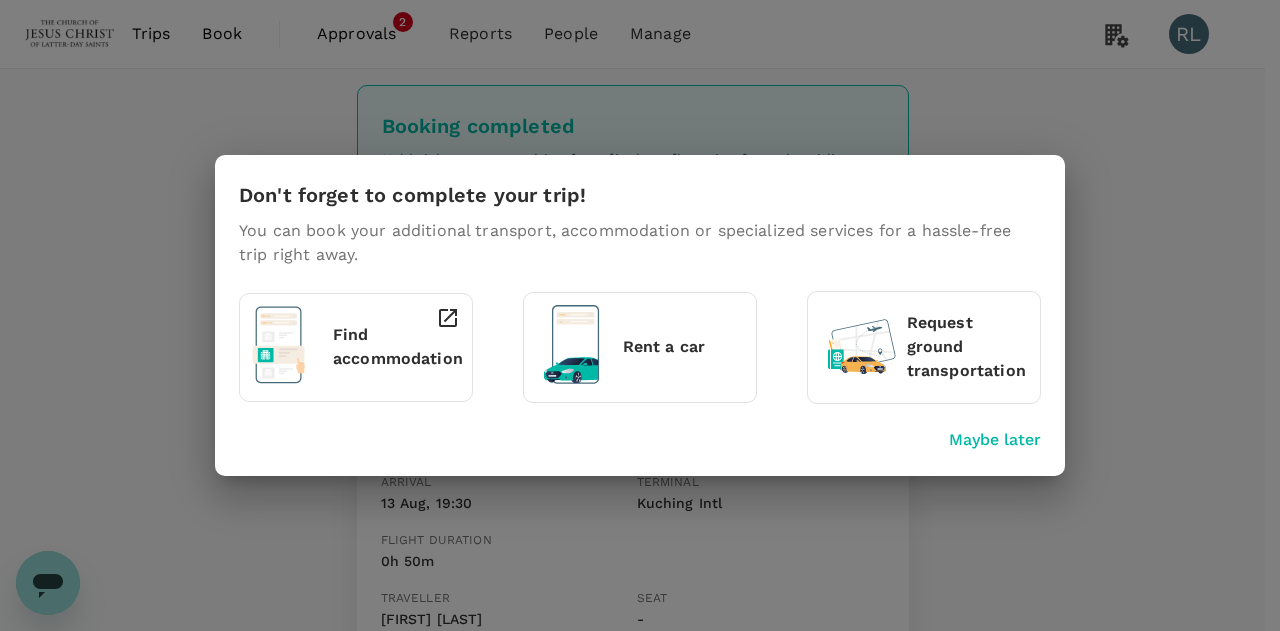 click on "Maybe later" at bounding box center [995, 440] 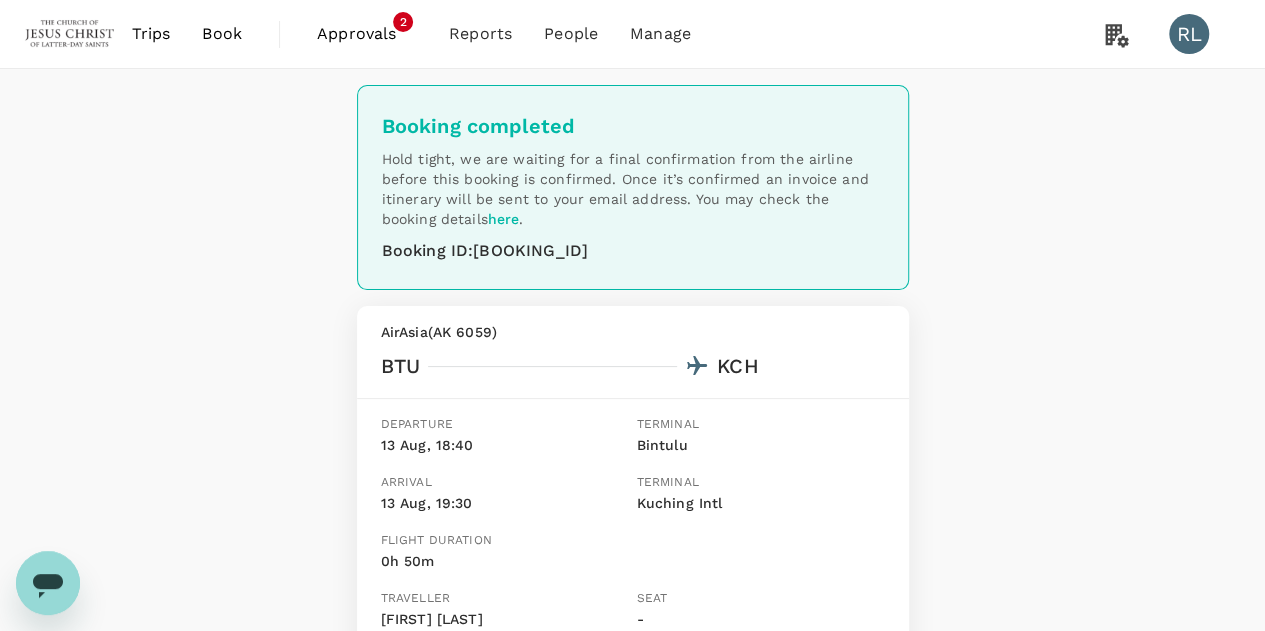 click on "Book" at bounding box center [222, 34] 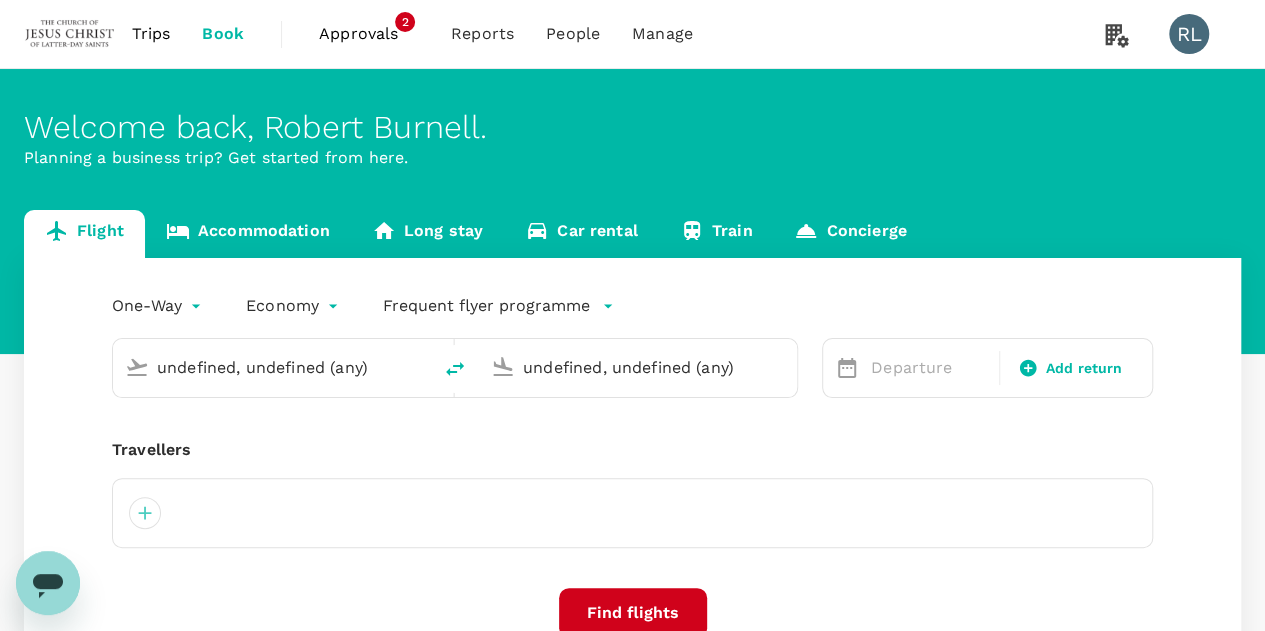 type on "Bintulu (BTU)" 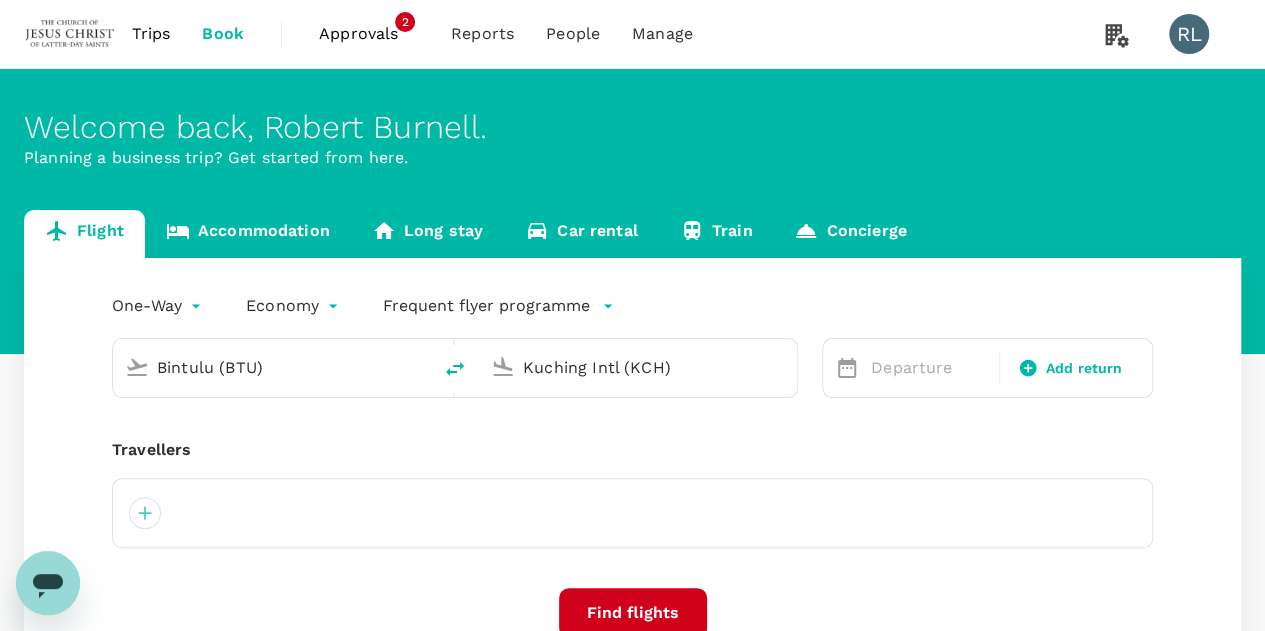 type 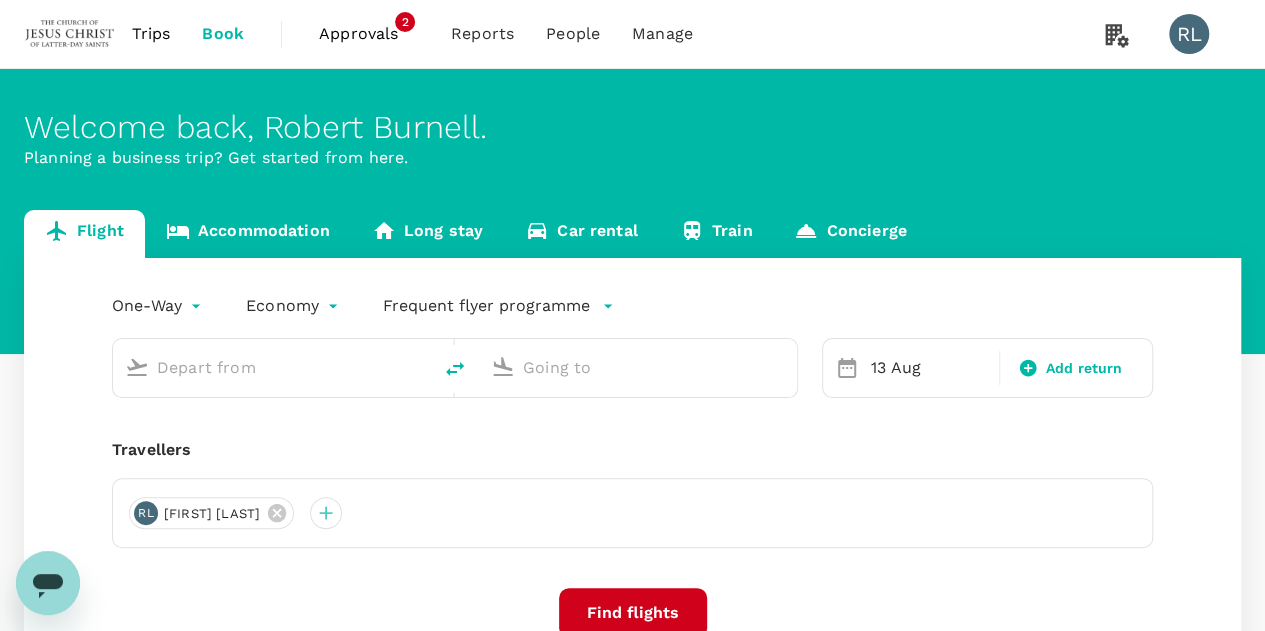 type on "Bintulu (BTU)" 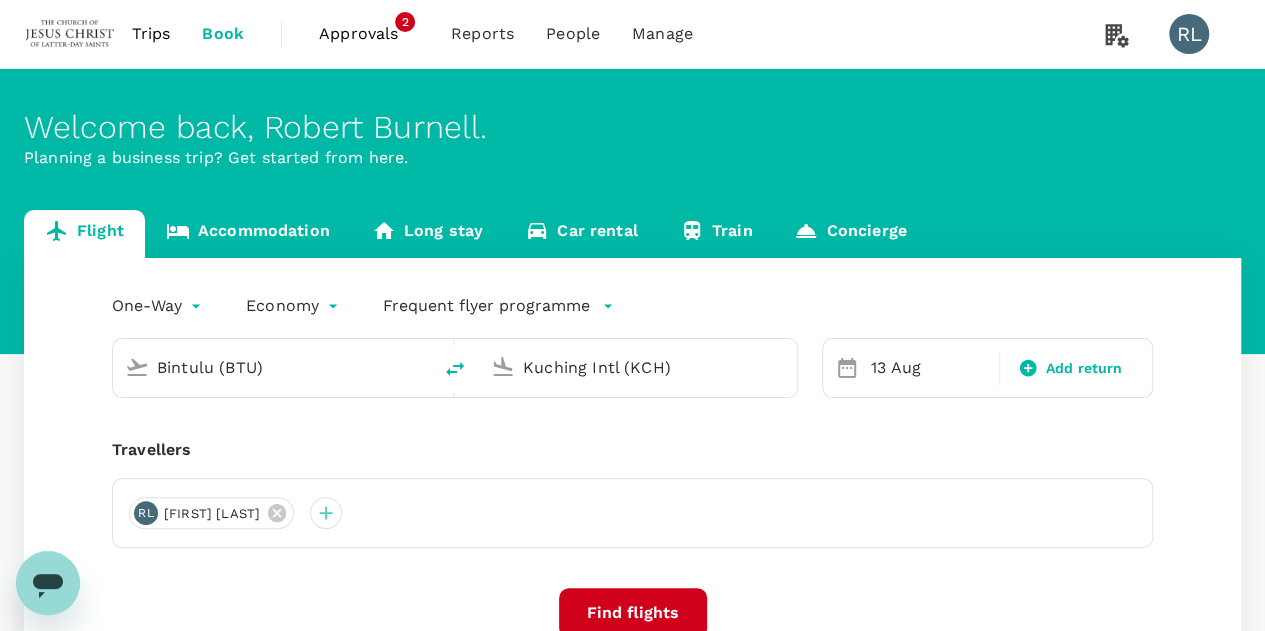 type 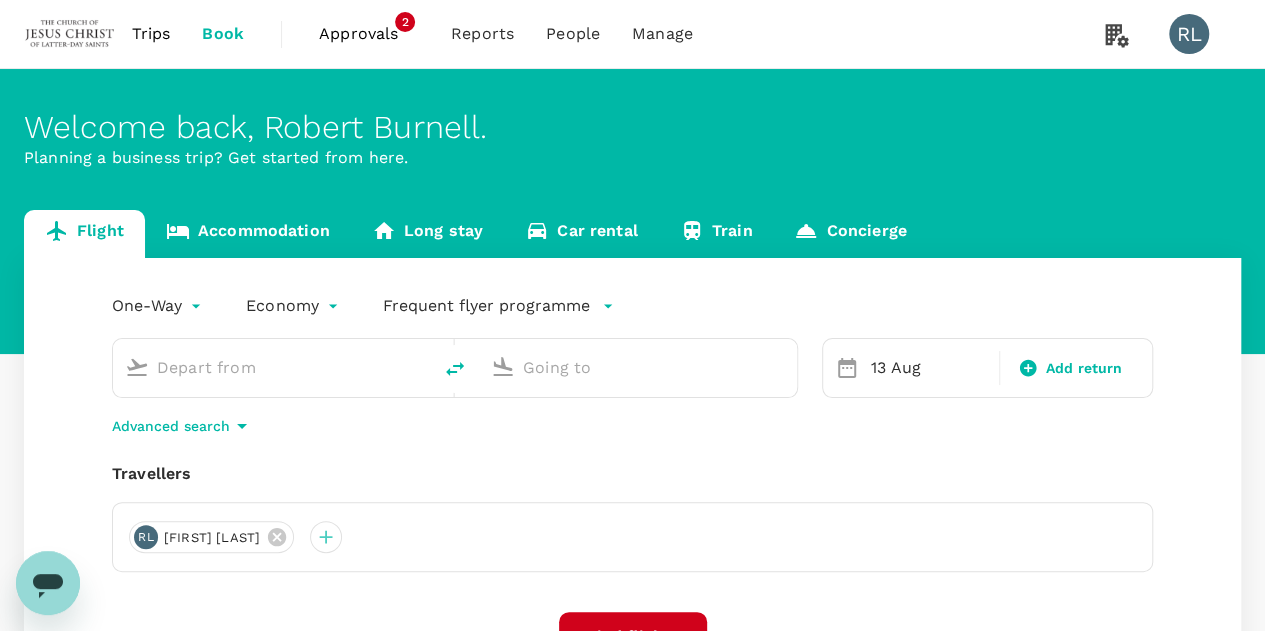 type on "Bintulu (BTU)" 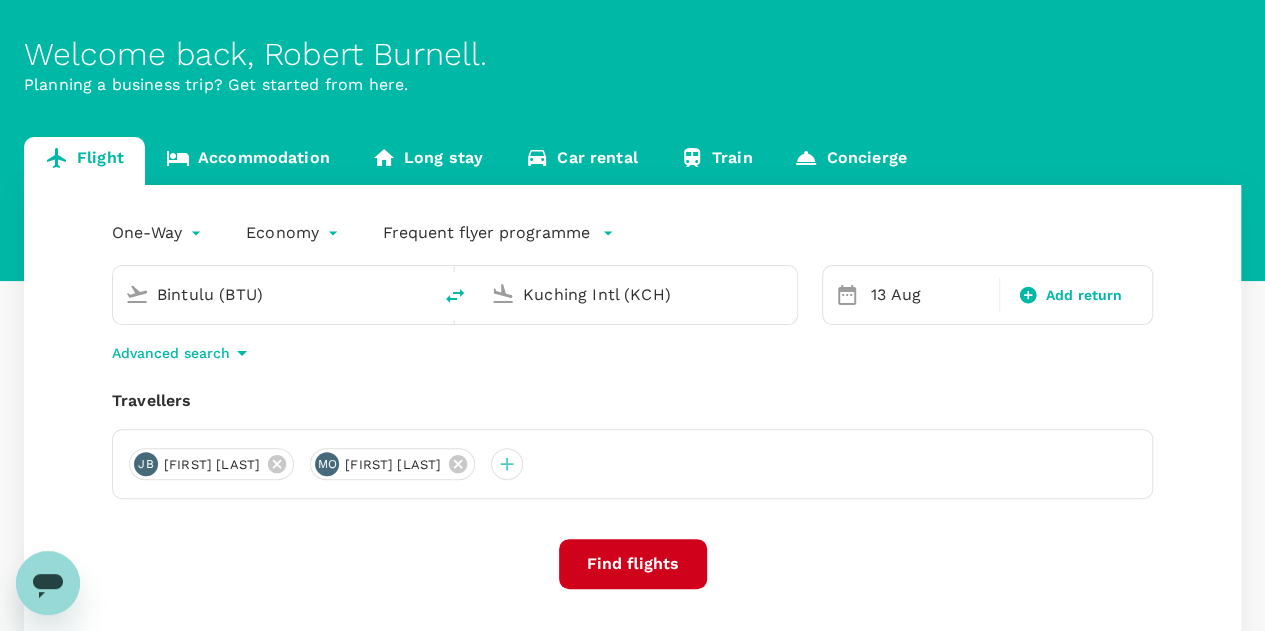 scroll, scrollTop: 100, scrollLeft: 0, axis: vertical 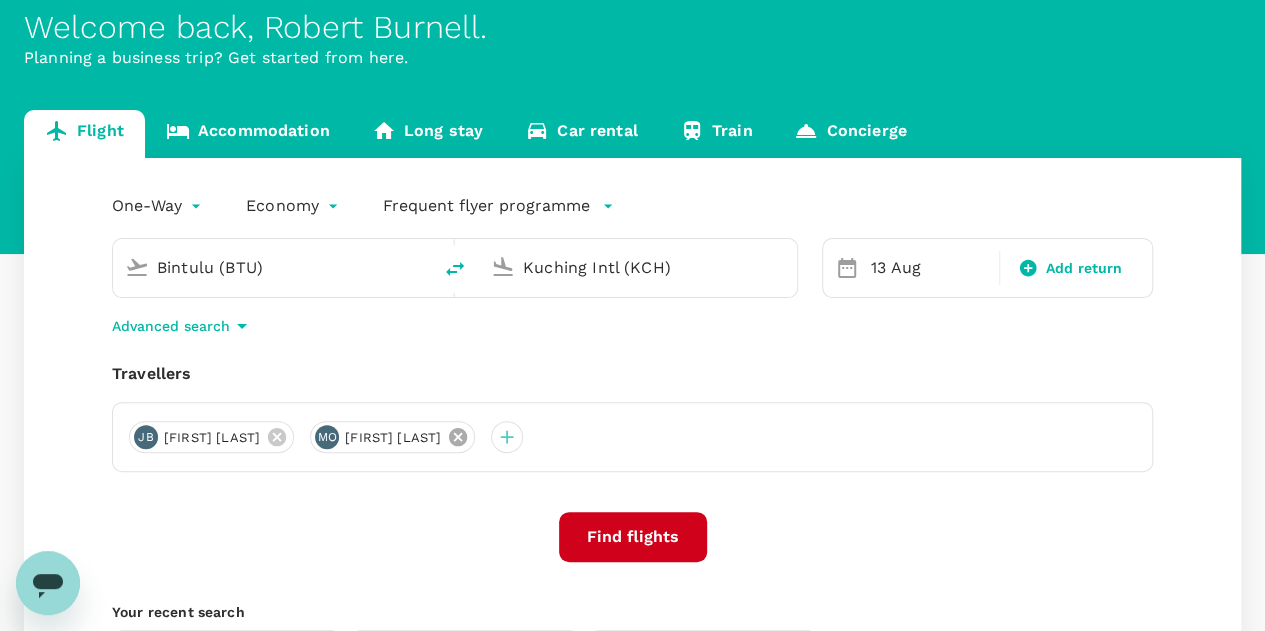 click 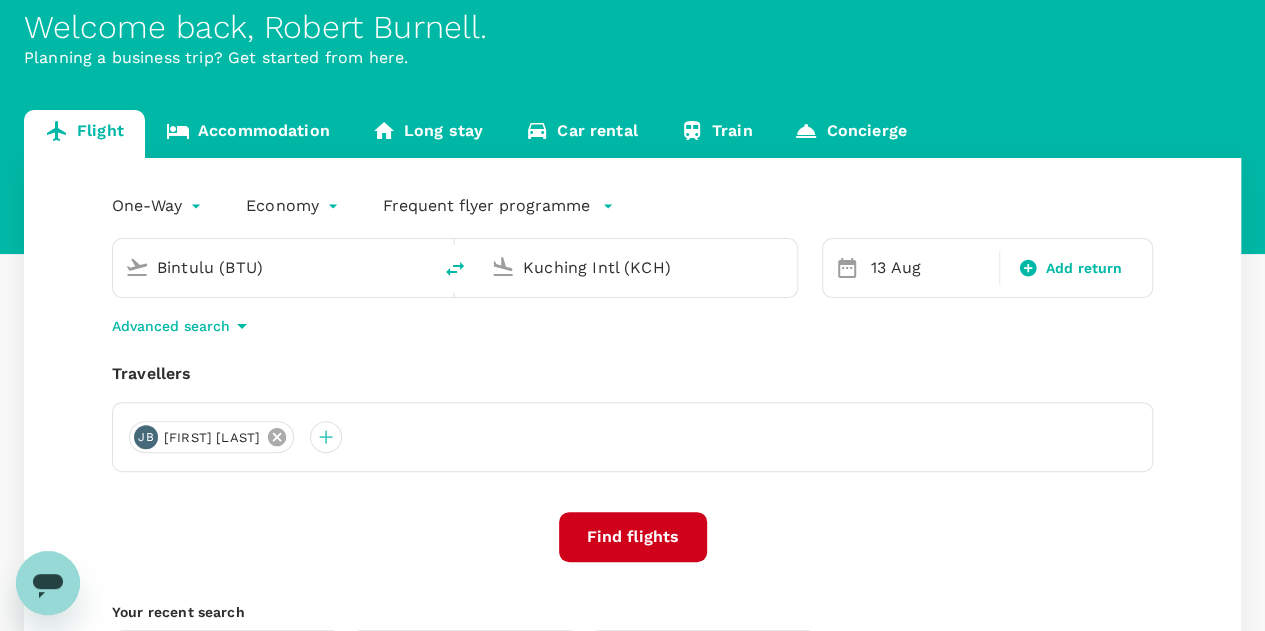 click 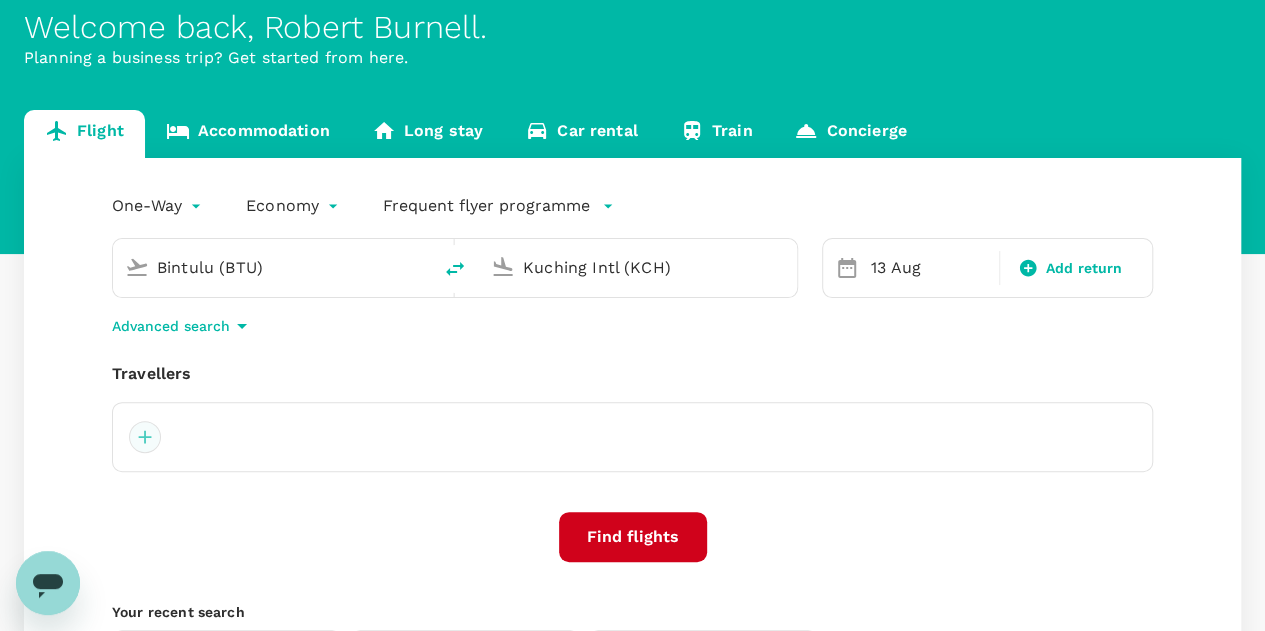 click at bounding box center [145, 437] 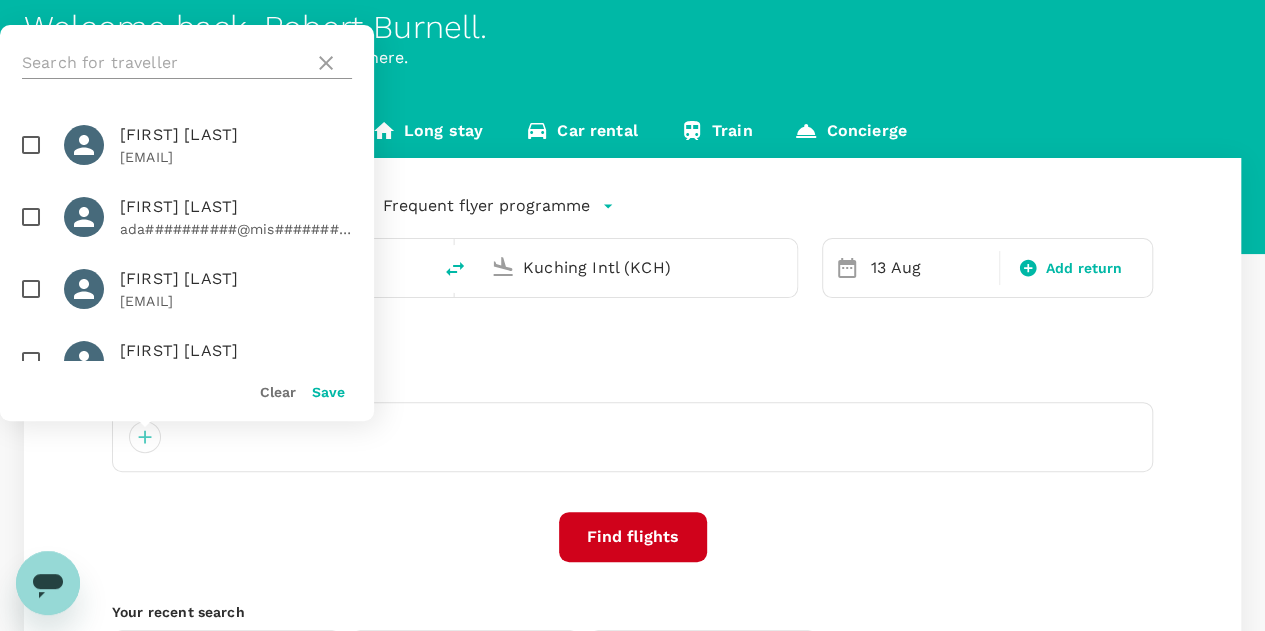click at bounding box center (164, 63) 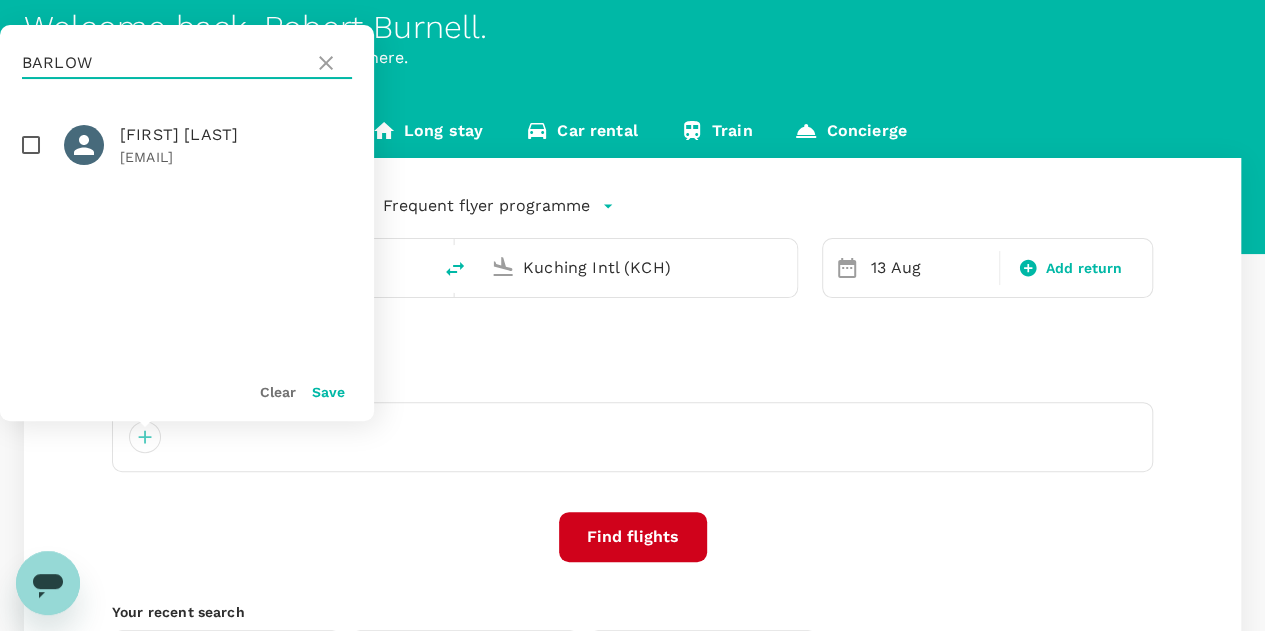 type on "BARLOW" 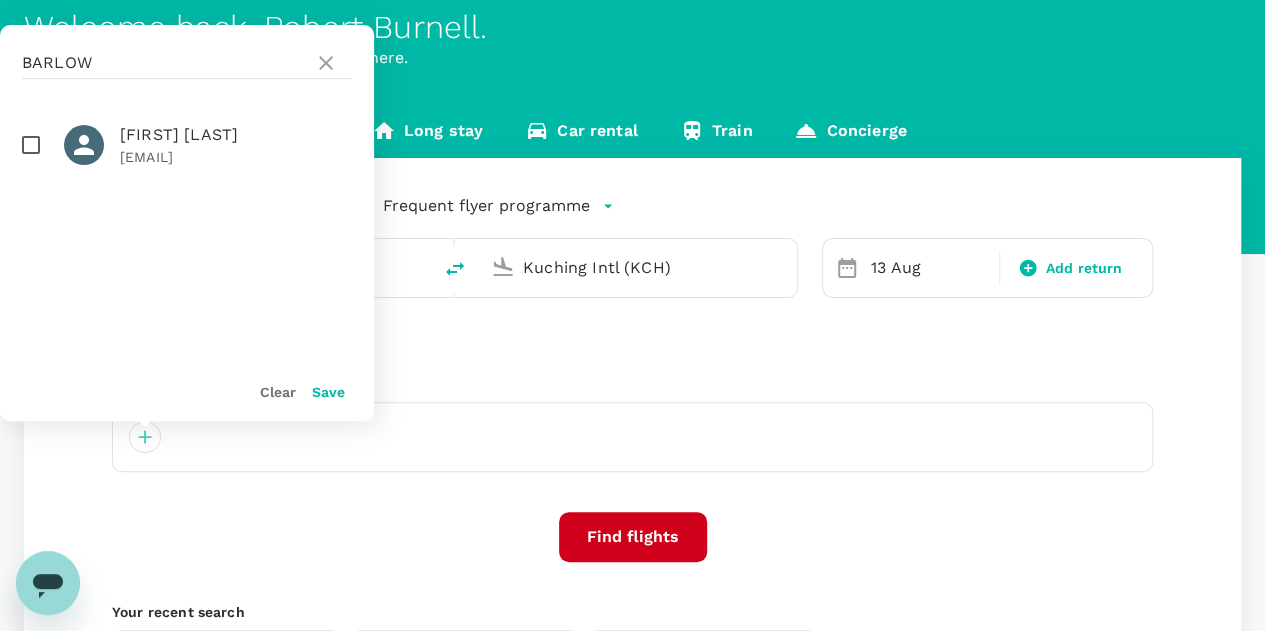 click at bounding box center [31, 145] 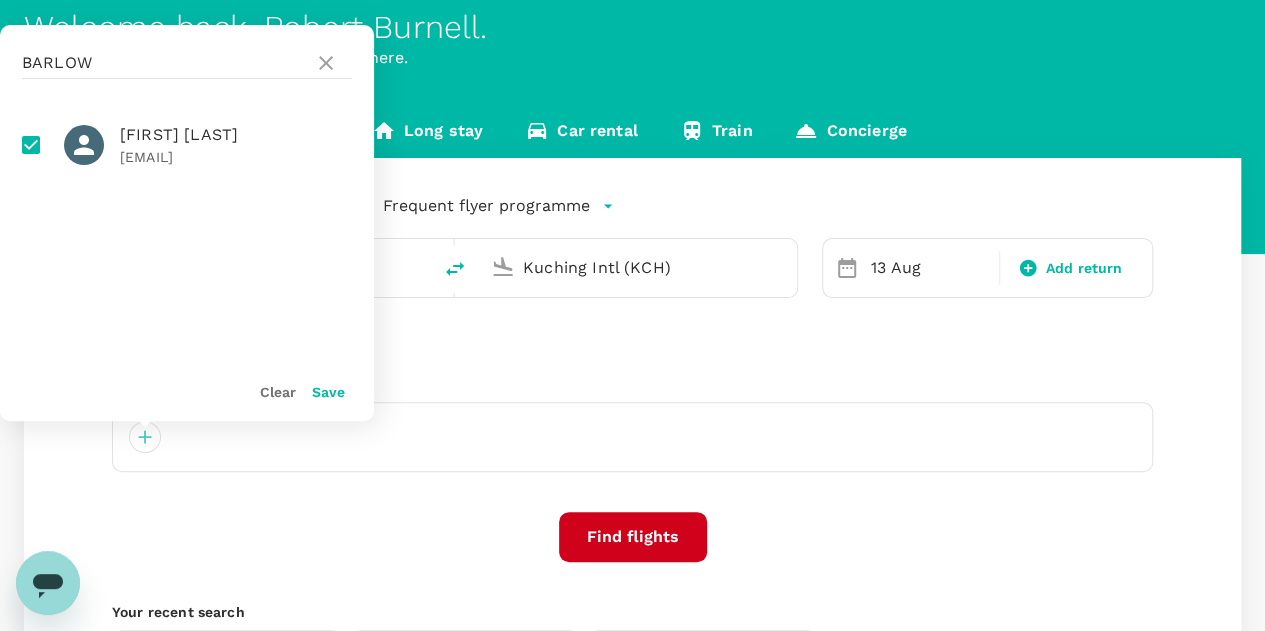 click on "Save" at bounding box center (328, 392) 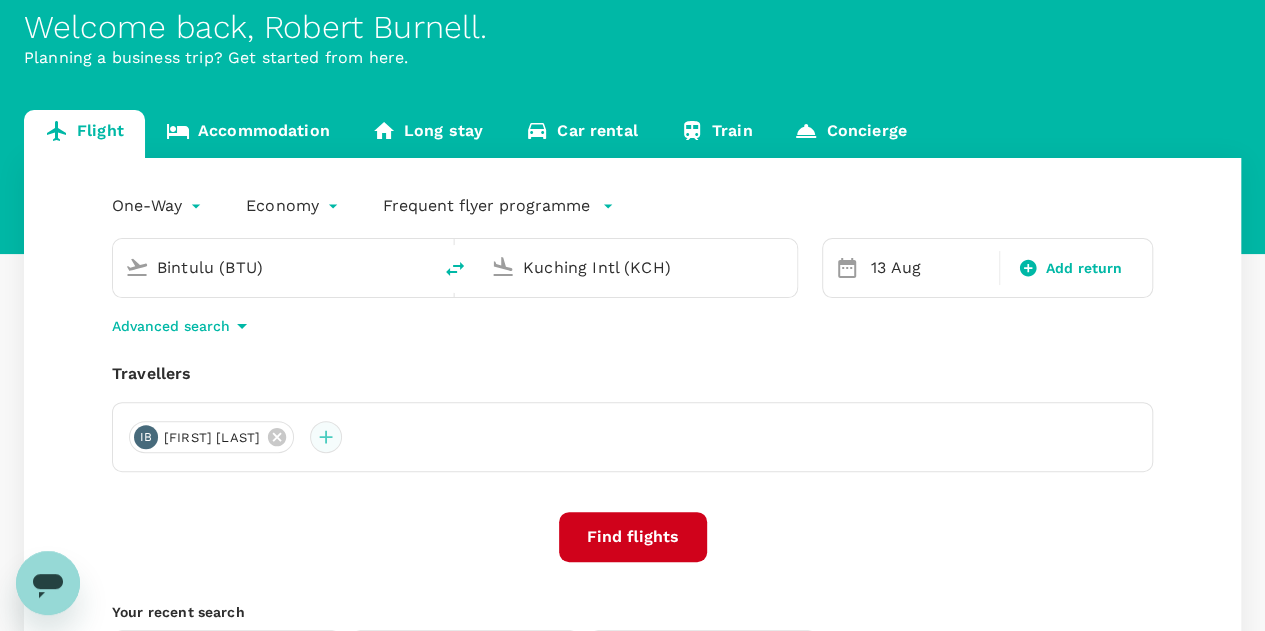 click at bounding box center [326, 437] 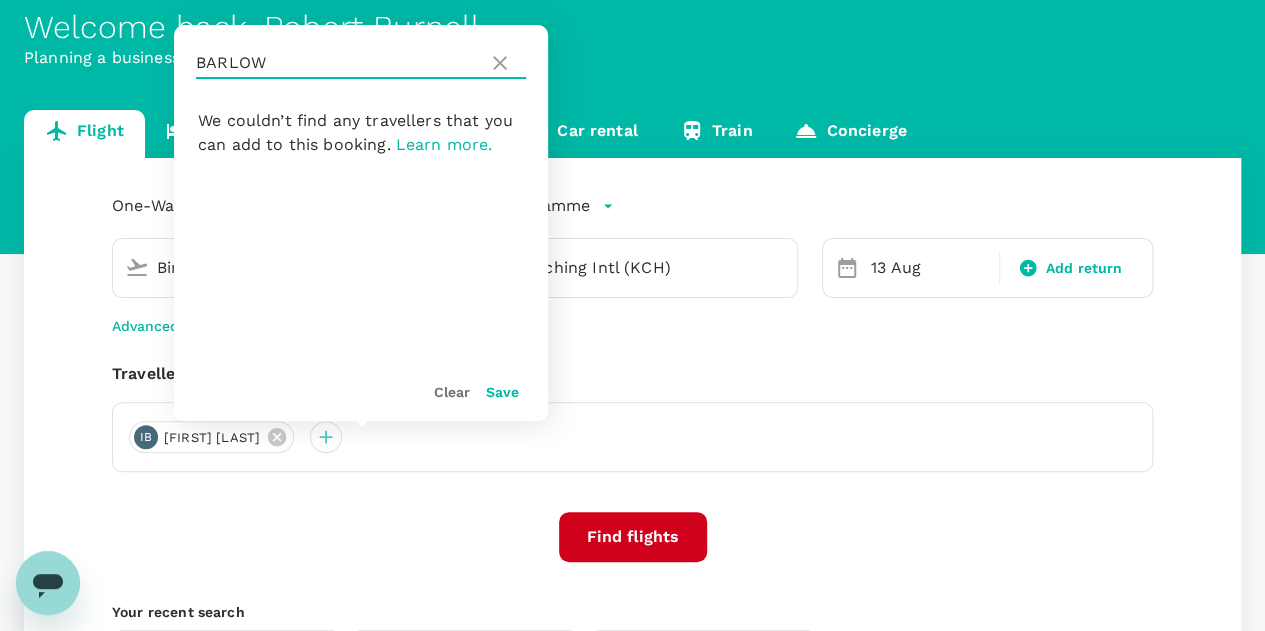drag, startPoint x: 253, startPoint y: 61, endPoint x: 186, endPoint y: 55, distance: 67.26812 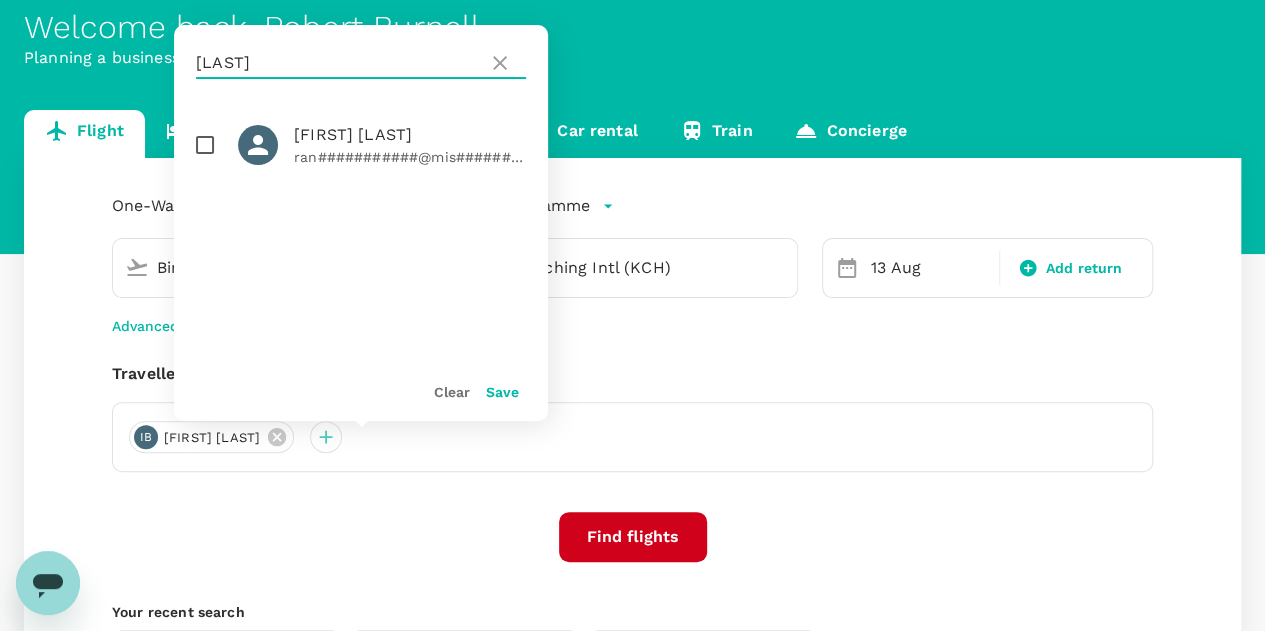 type on "RANDALL" 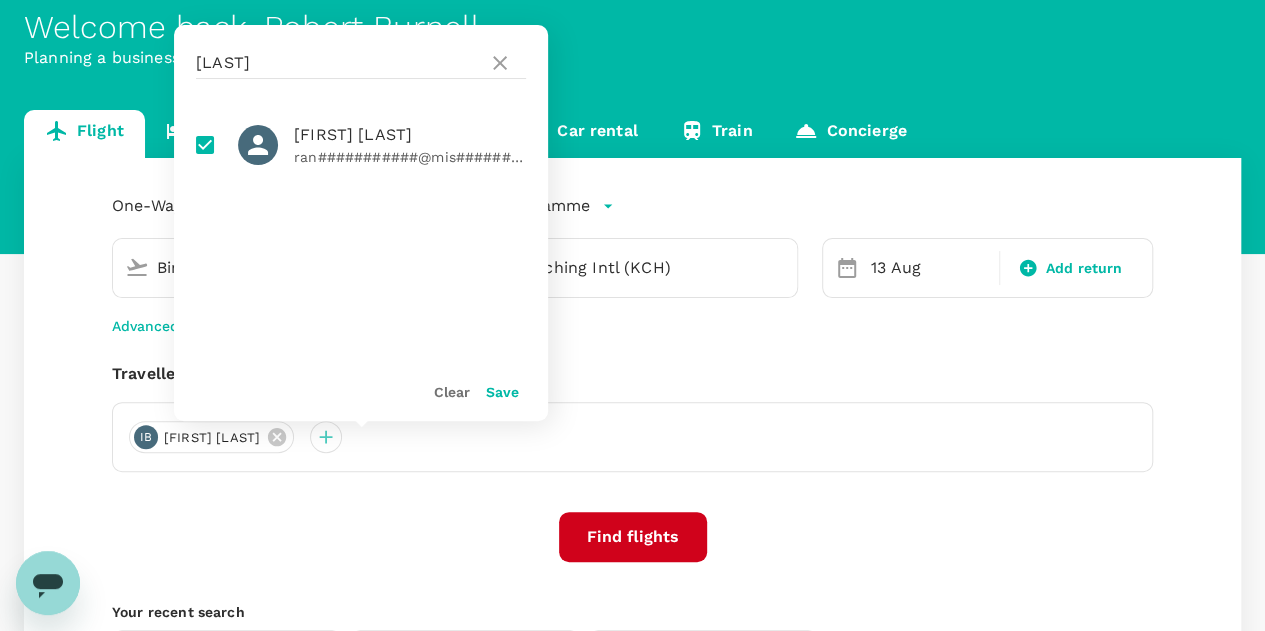 click on "Save" at bounding box center (502, 392) 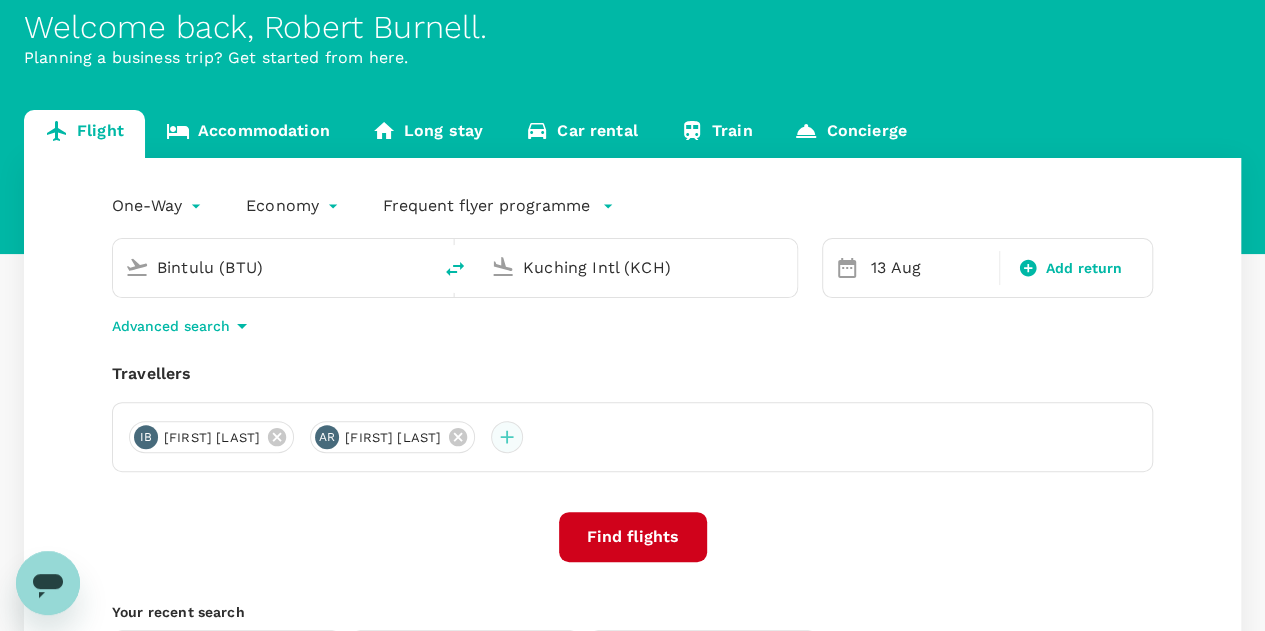 click at bounding box center (507, 437) 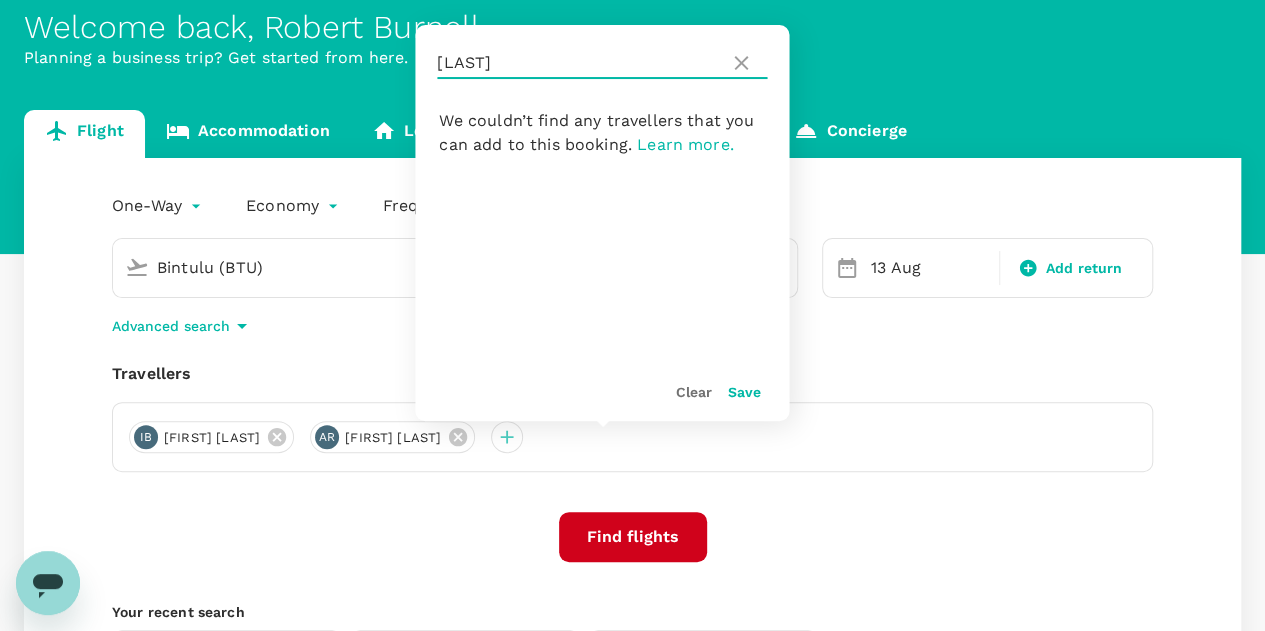 drag, startPoint x: 529, startPoint y: 63, endPoint x: 416, endPoint y: 50, distance: 113.74533 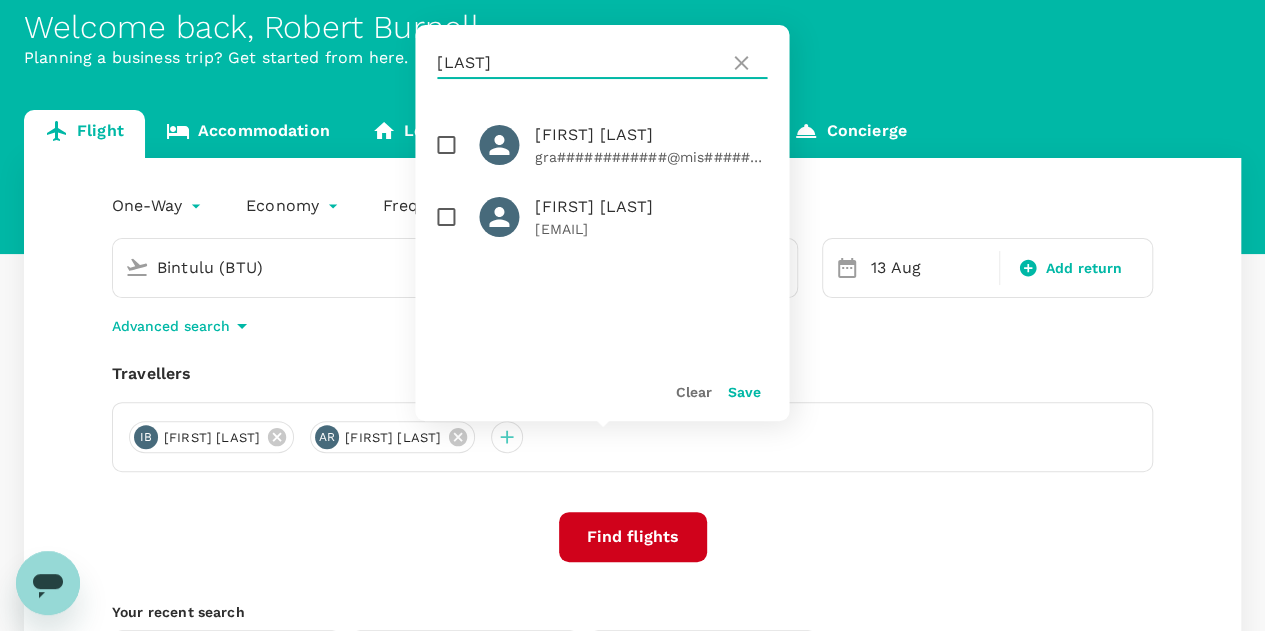 type on "LIND" 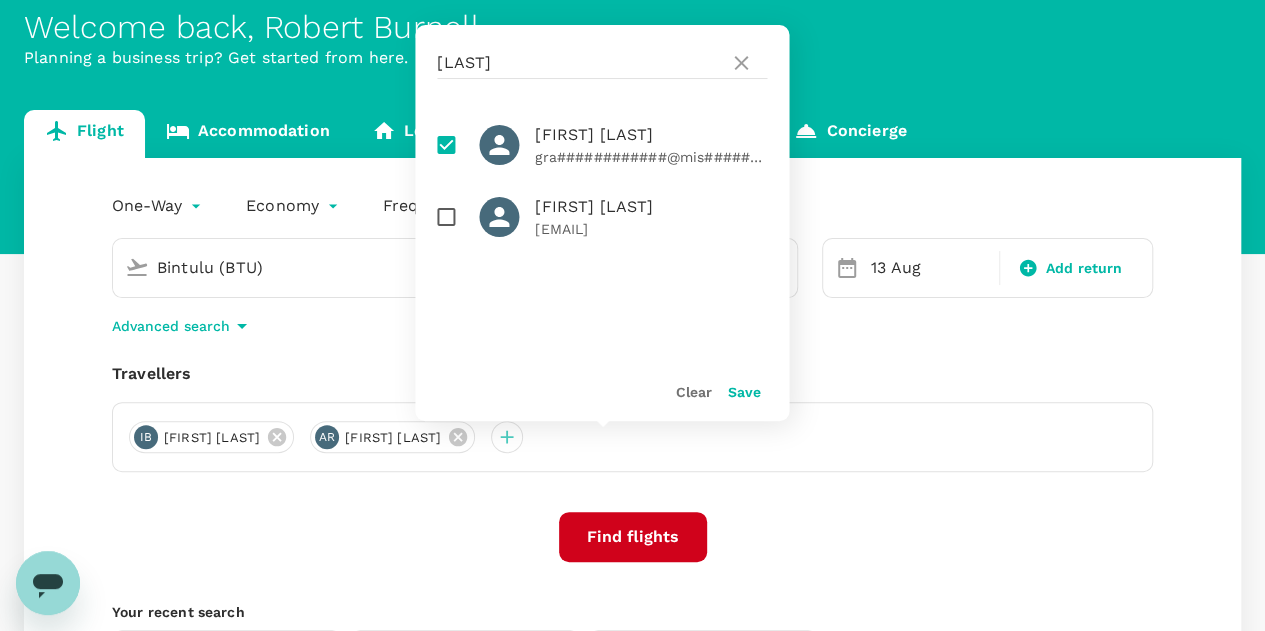 click on "Save" at bounding box center [743, 392] 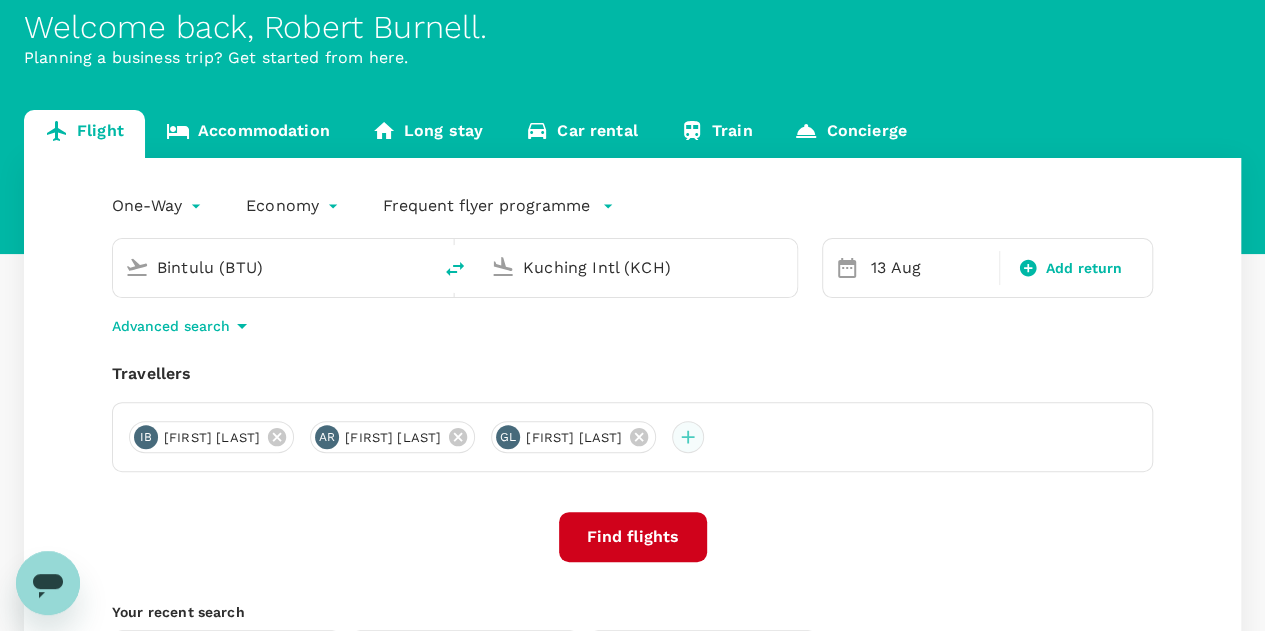 click at bounding box center [688, 437] 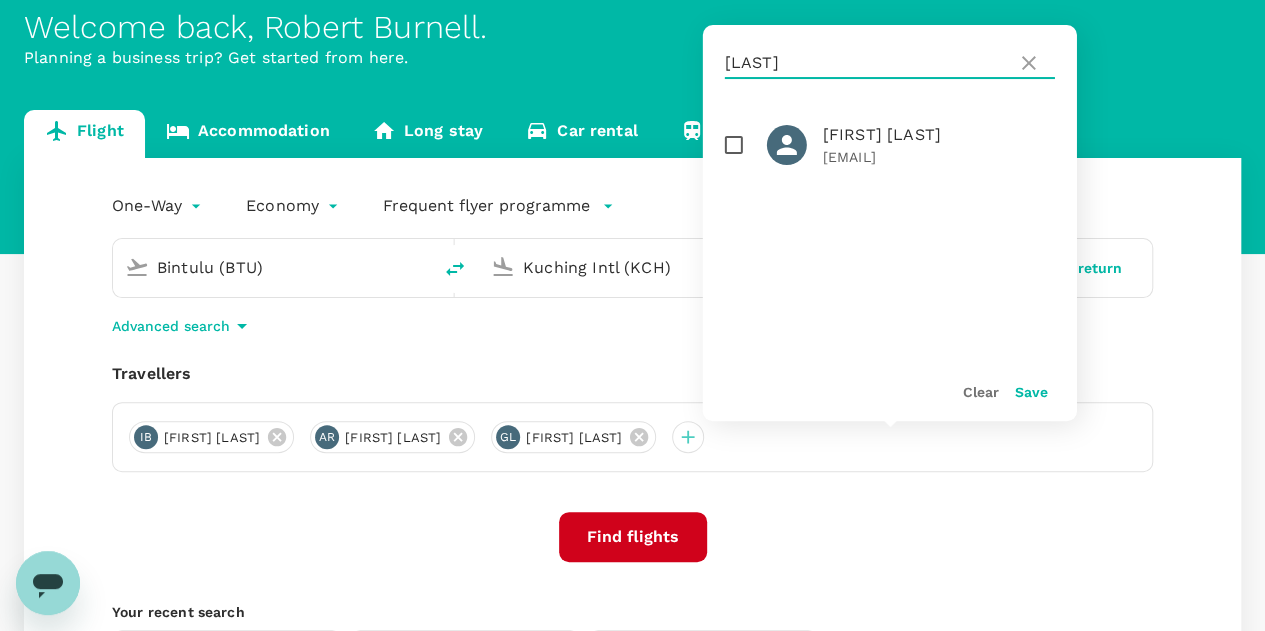 drag, startPoint x: 779, startPoint y: 59, endPoint x: 714, endPoint y: 61, distance: 65.03076 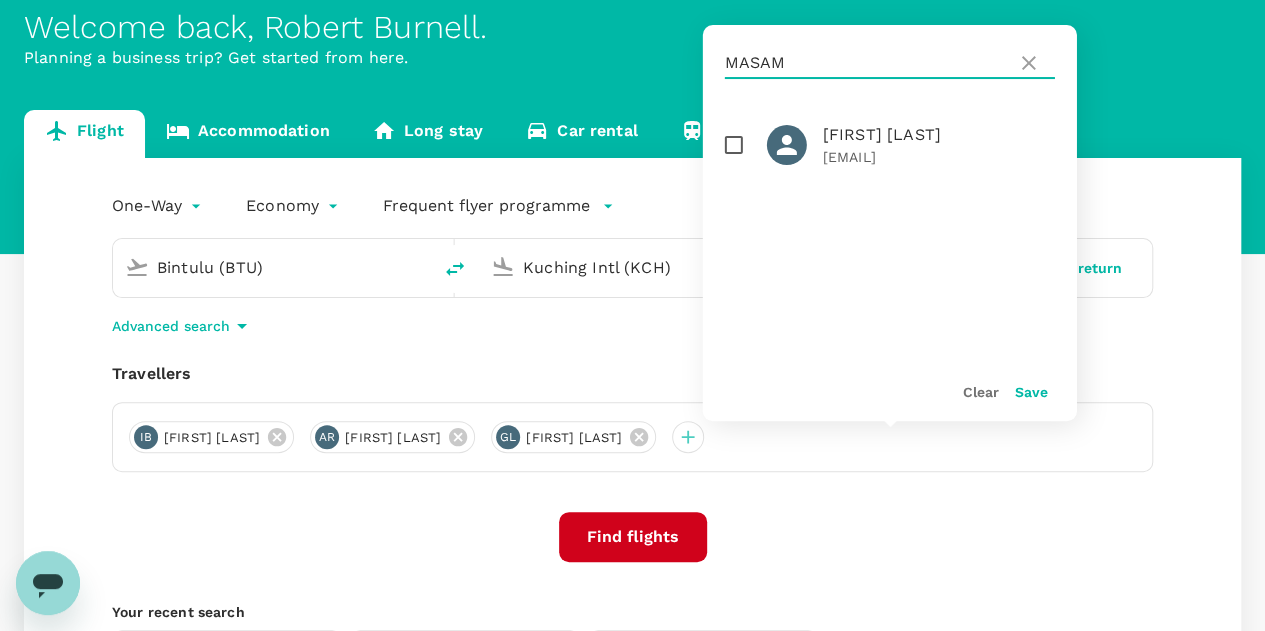 type on "MASAM" 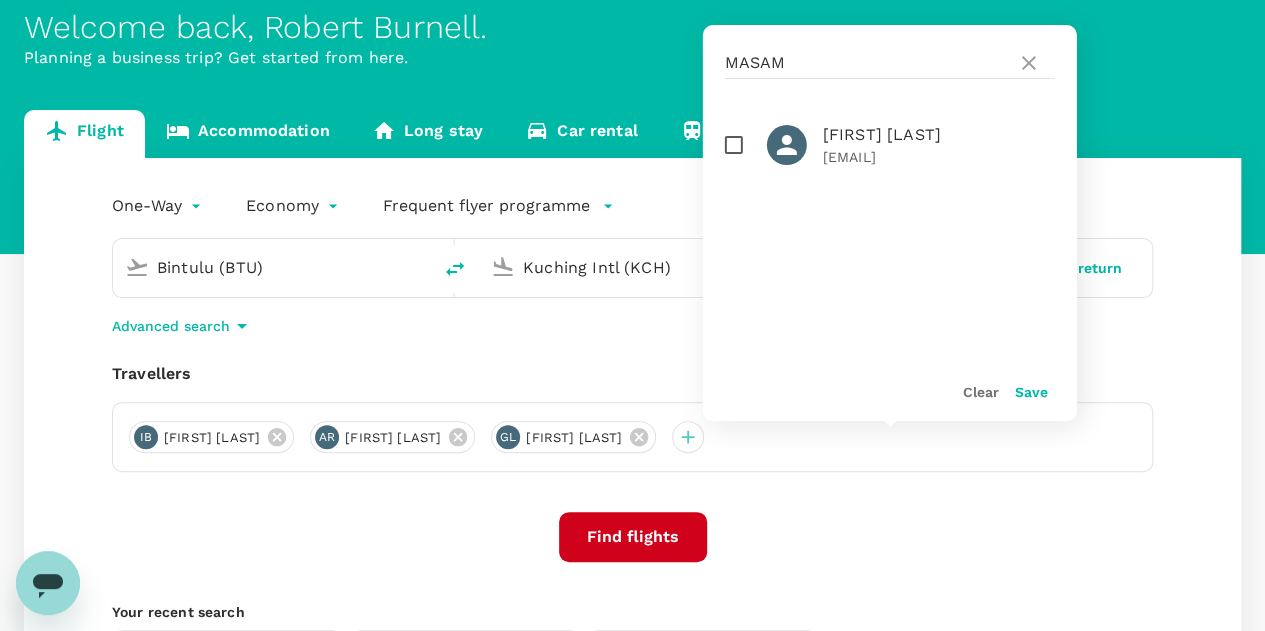 click at bounding box center [734, 145] 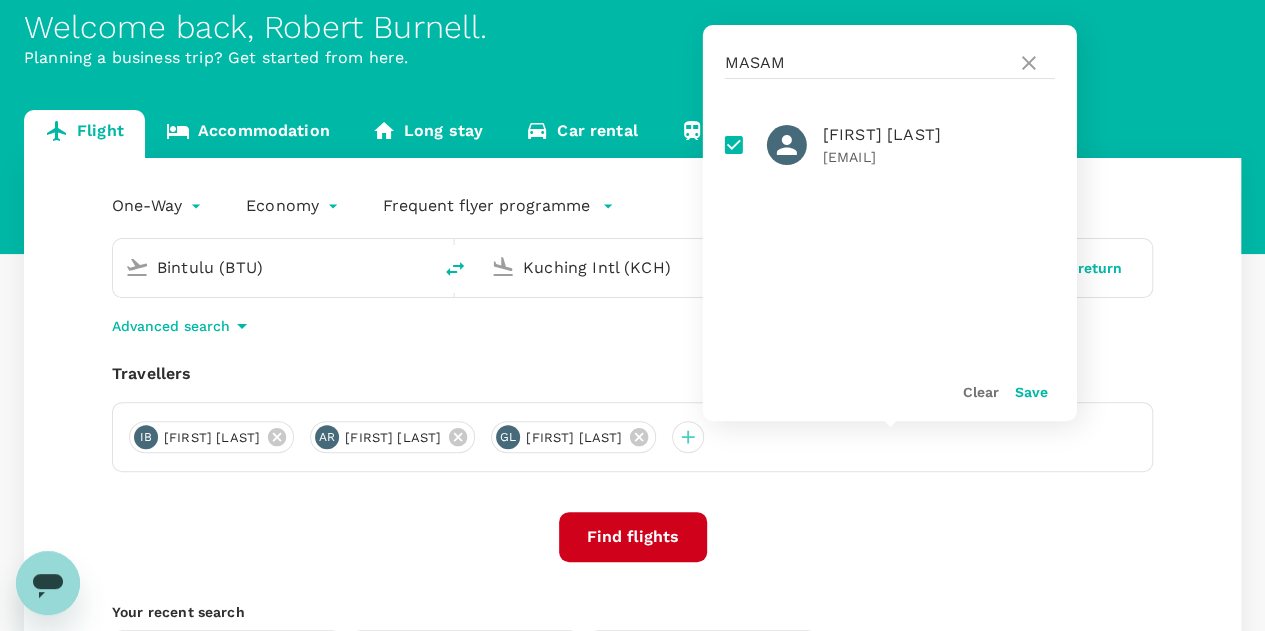 click on "Save" at bounding box center [1031, 392] 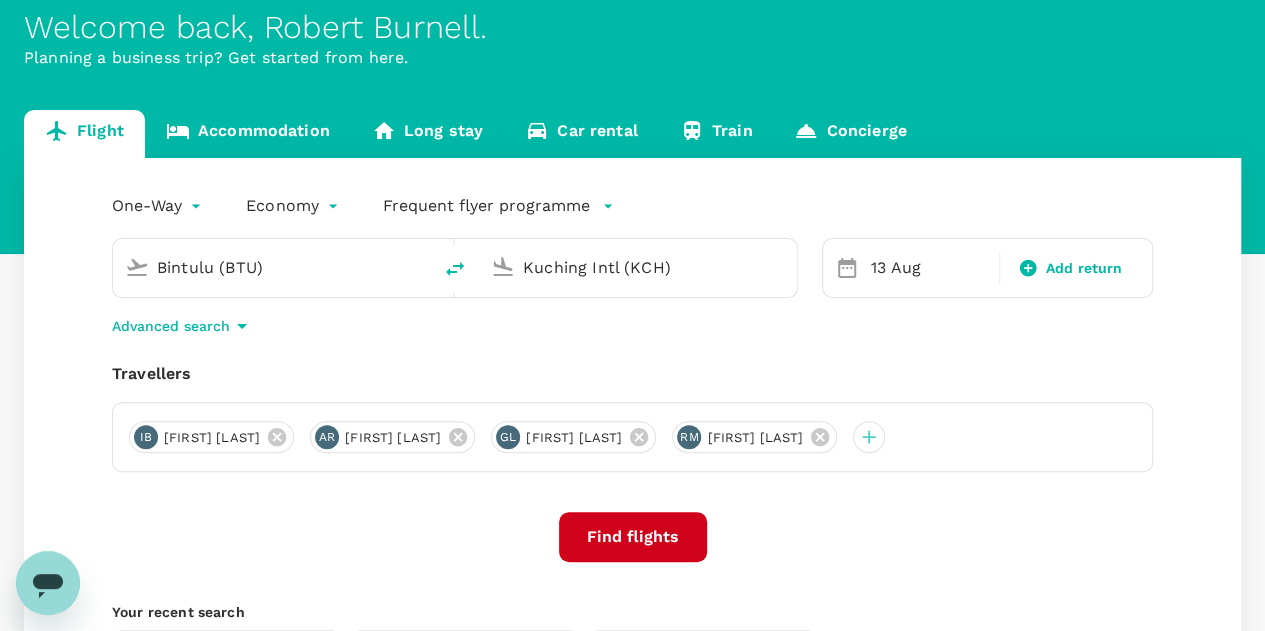 click on "Bintulu (BTU)" at bounding box center (273, 267) 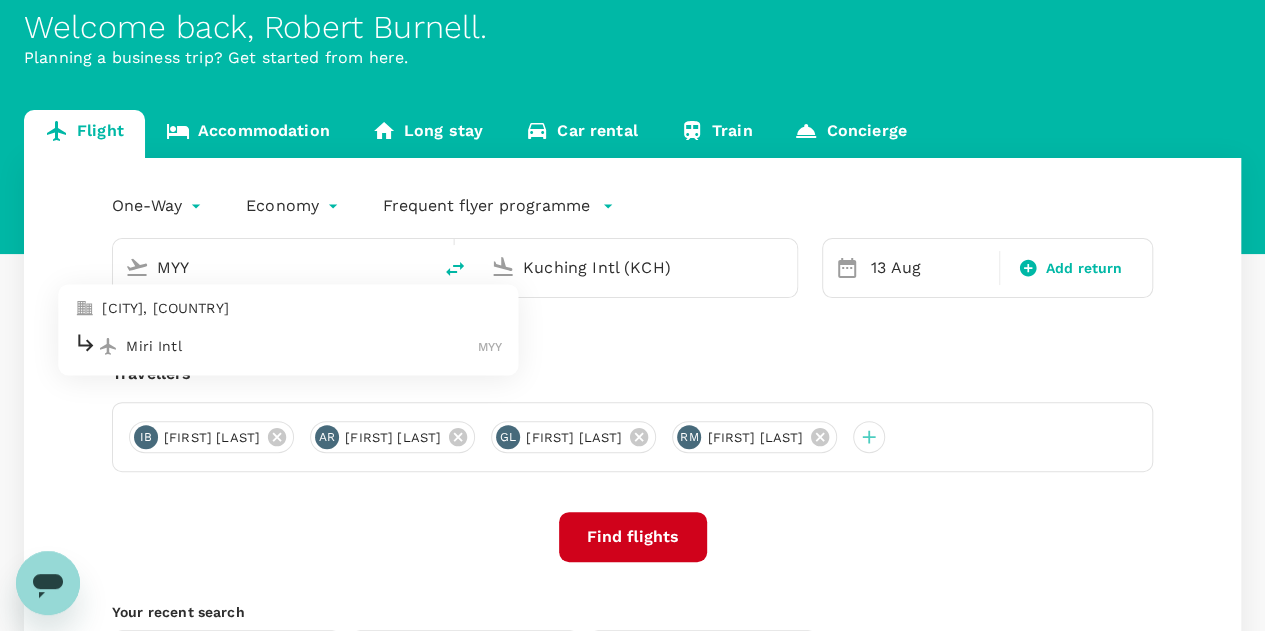 click on "Miri Intl" at bounding box center (302, 346) 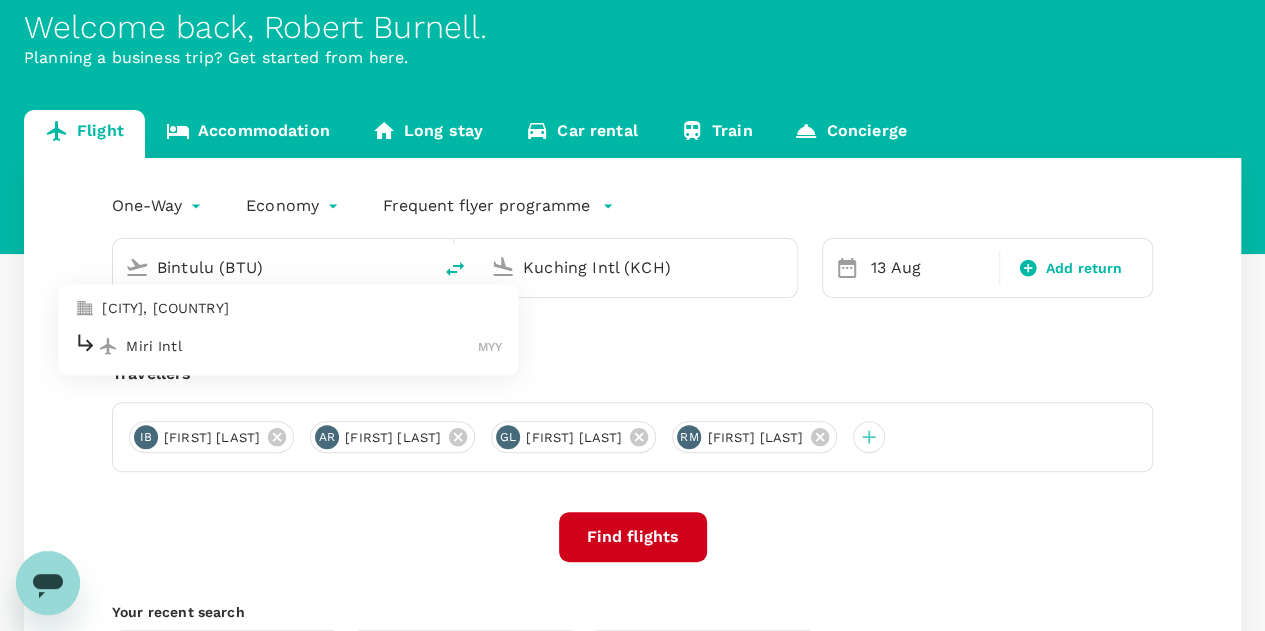 type on "Miri Intl (MYY)" 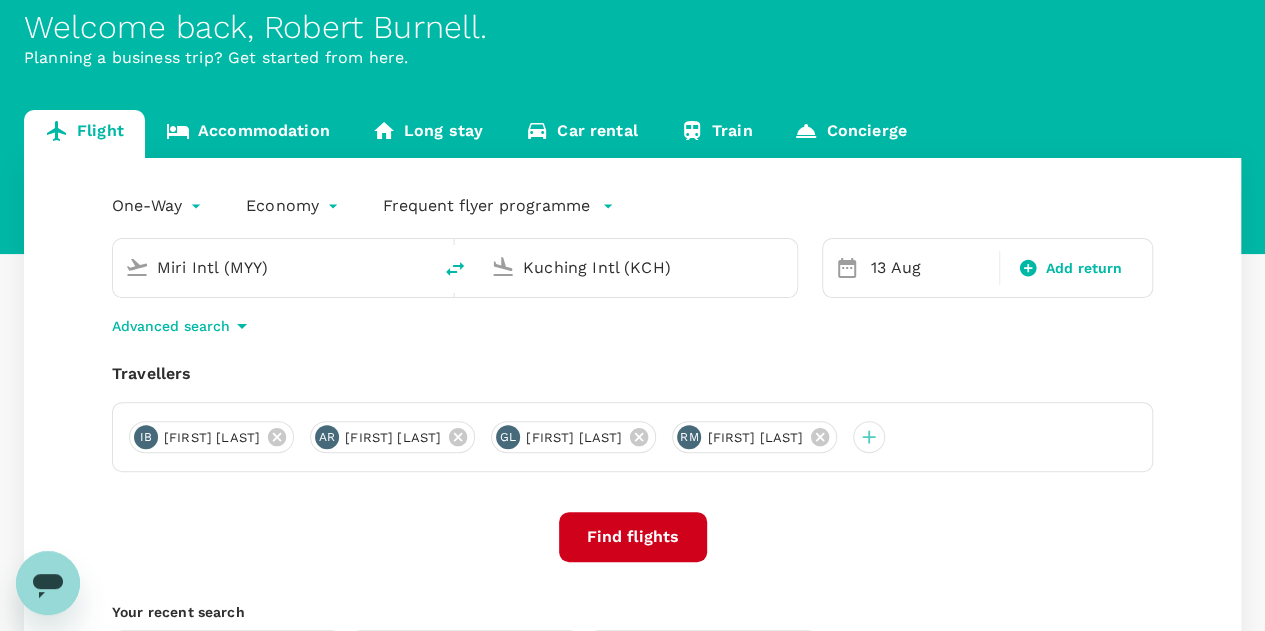 click on "Find flights" at bounding box center [633, 537] 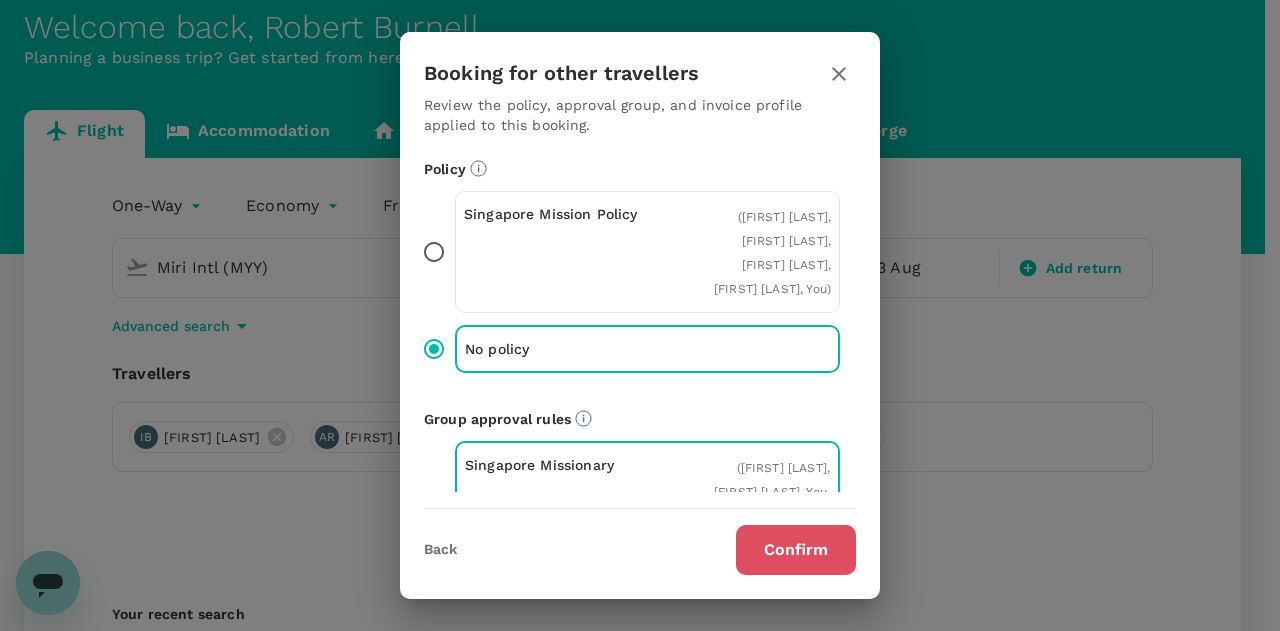 click on "Confirm" at bounding box center (796, 550) 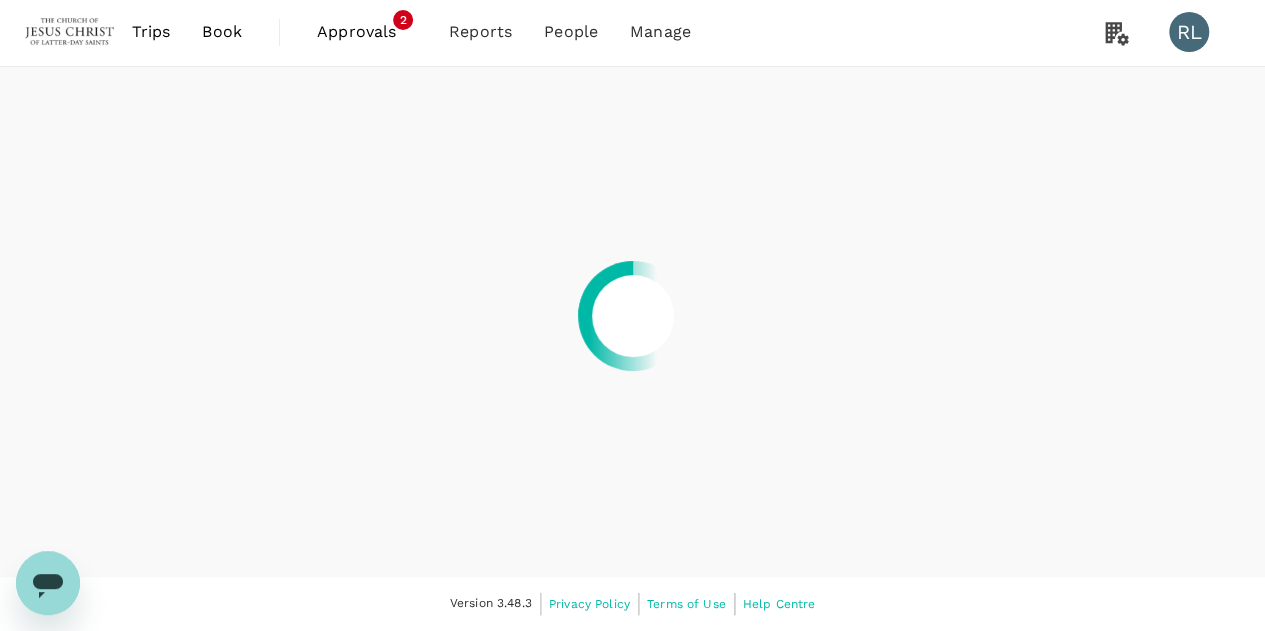 scroll, scrollTop: 0, scrollLeft: 0, axis: both 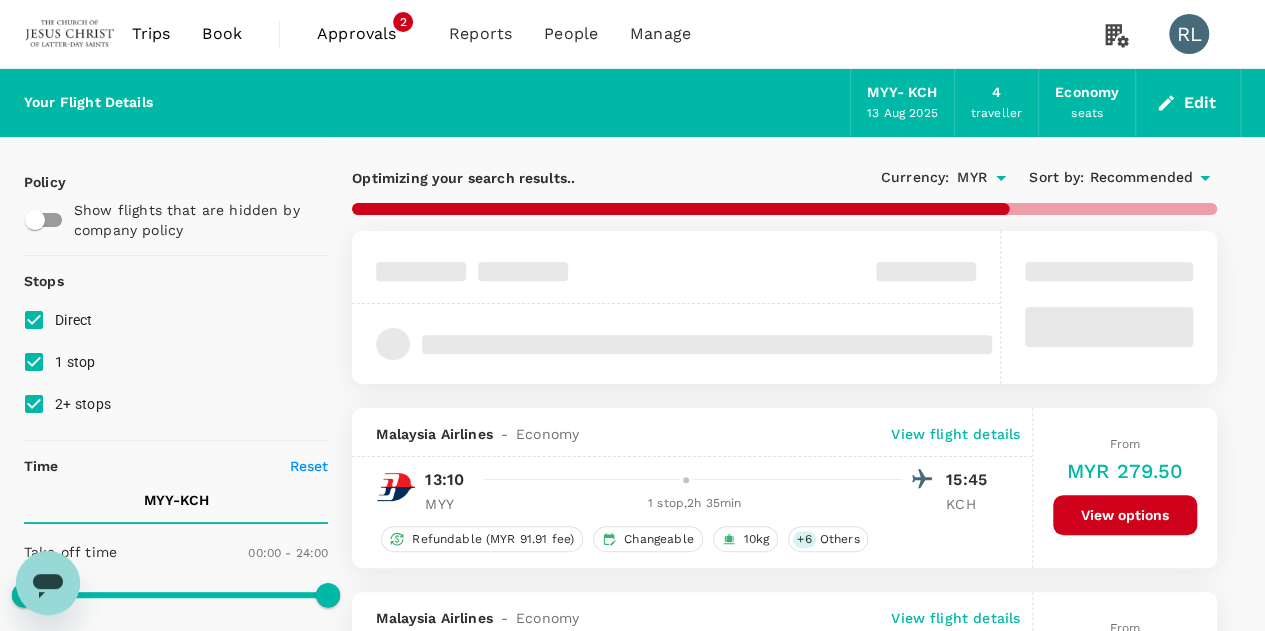 click on "Recommended" at bounding box center [1141, 178] 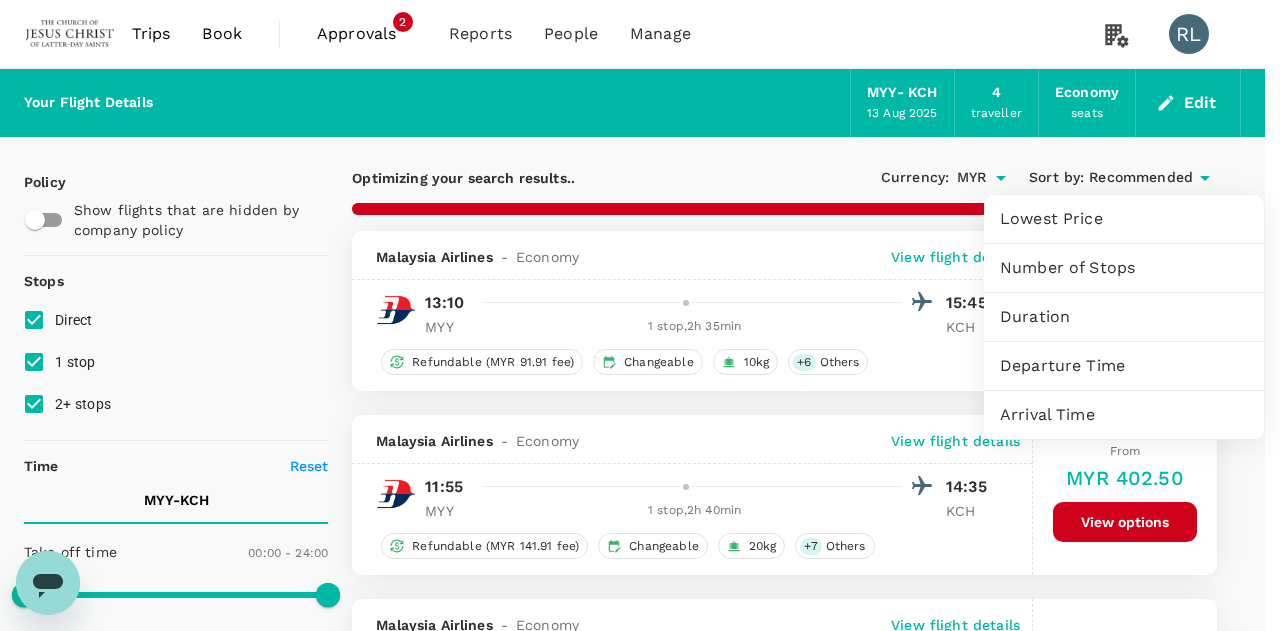 click on "Departure Time" at bounding box center [1124, 366] 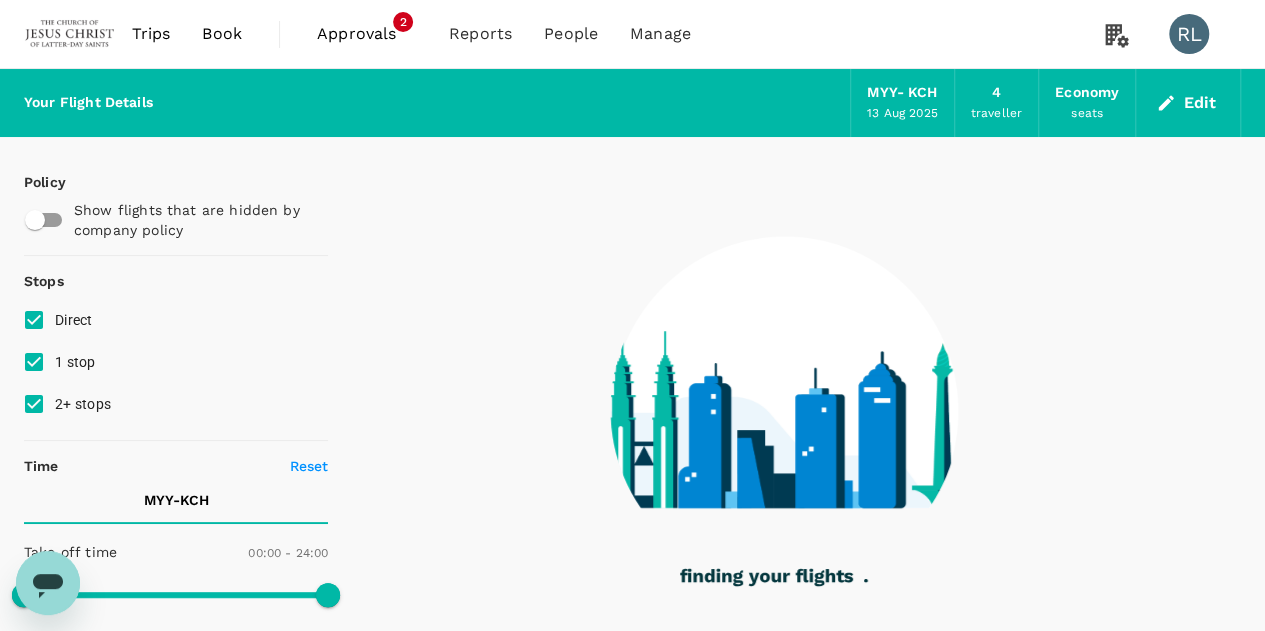type on "1995" 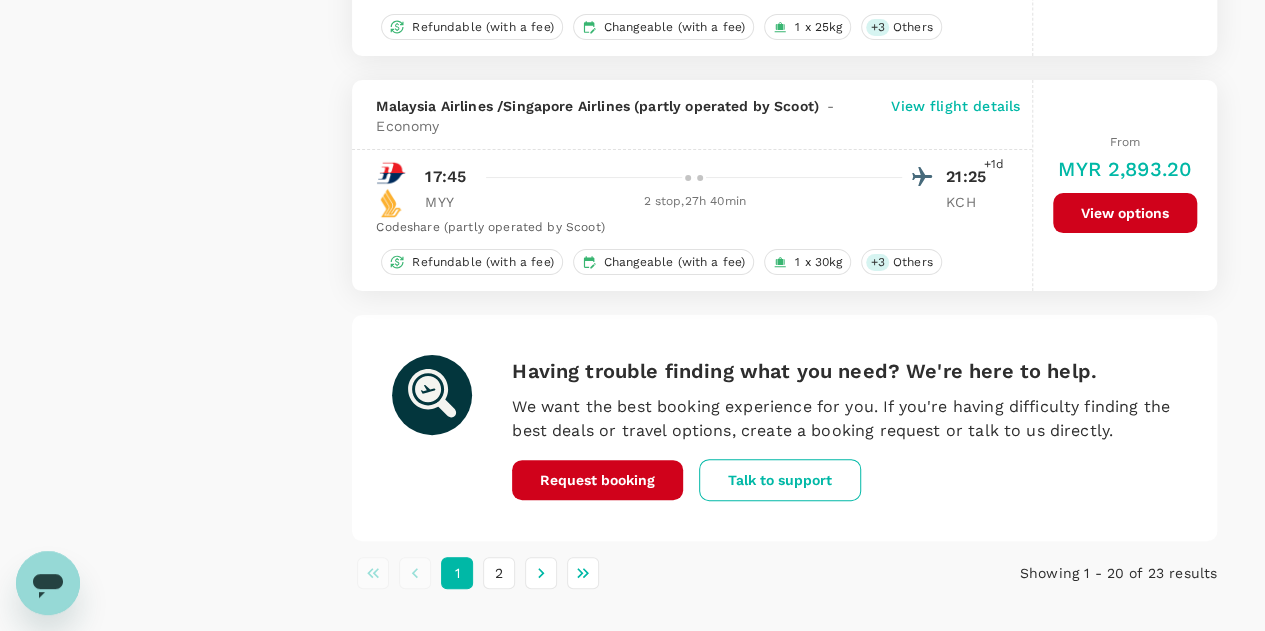 scroll, scrollTop: 3932, scrollLeft: 0, axis: vertical 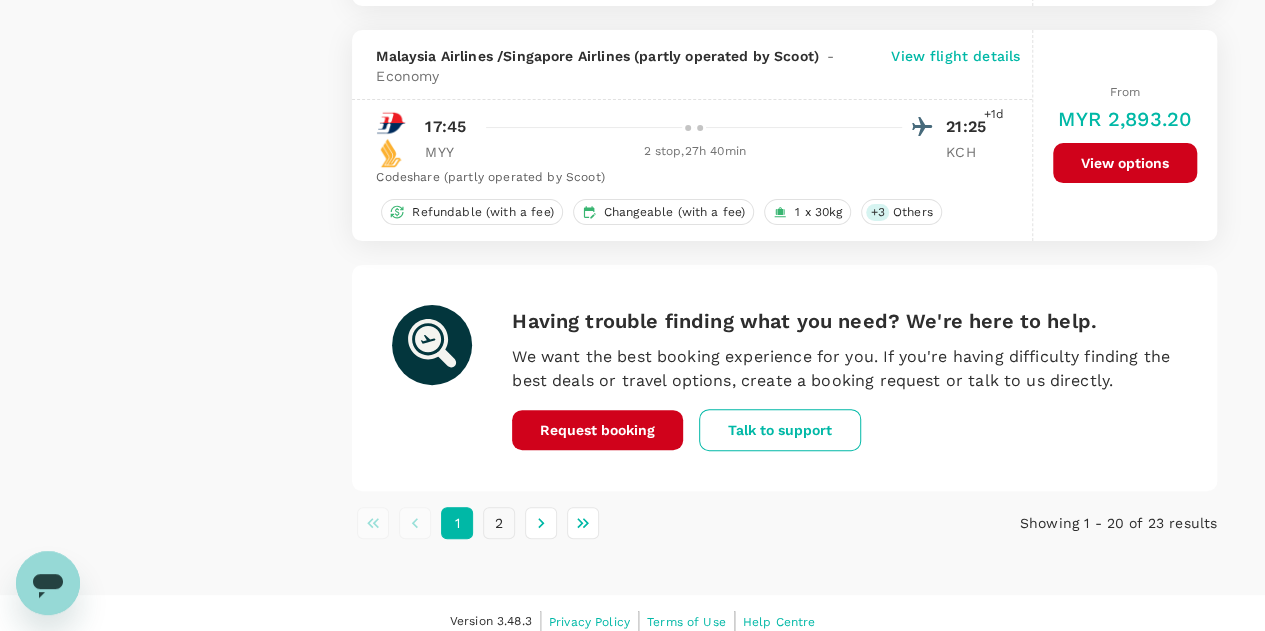 click on "2" at bounding box center (499, 523) 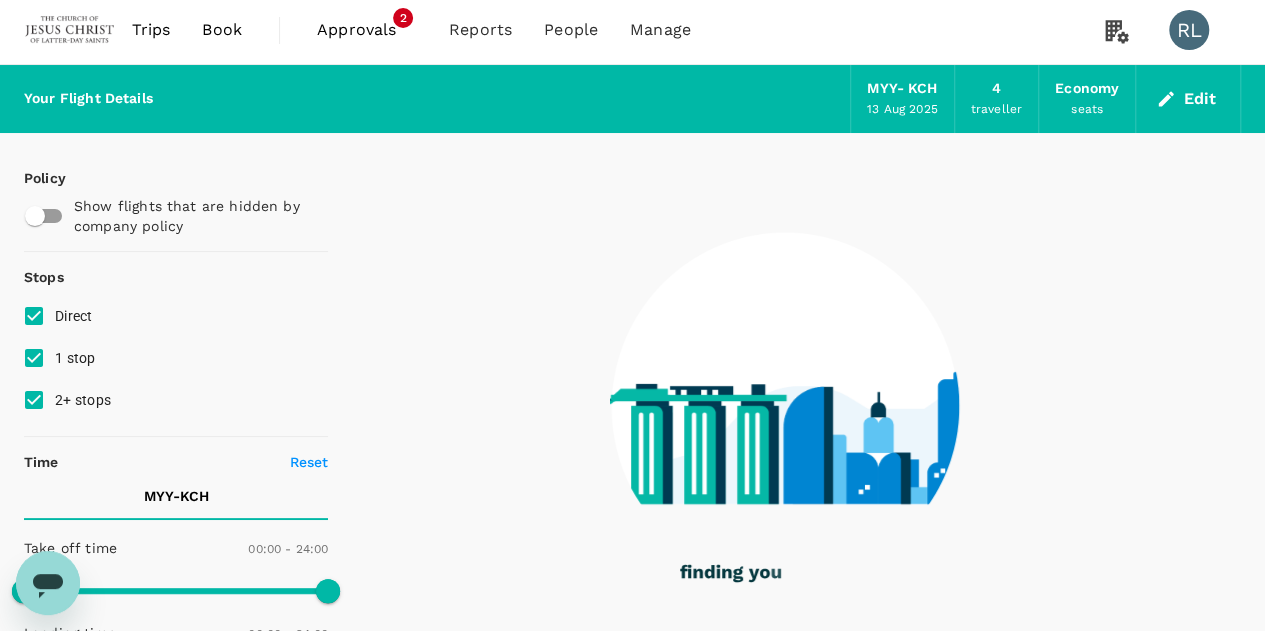 scroll, scrollTop: 0, scrollLeft: 0, axis: both 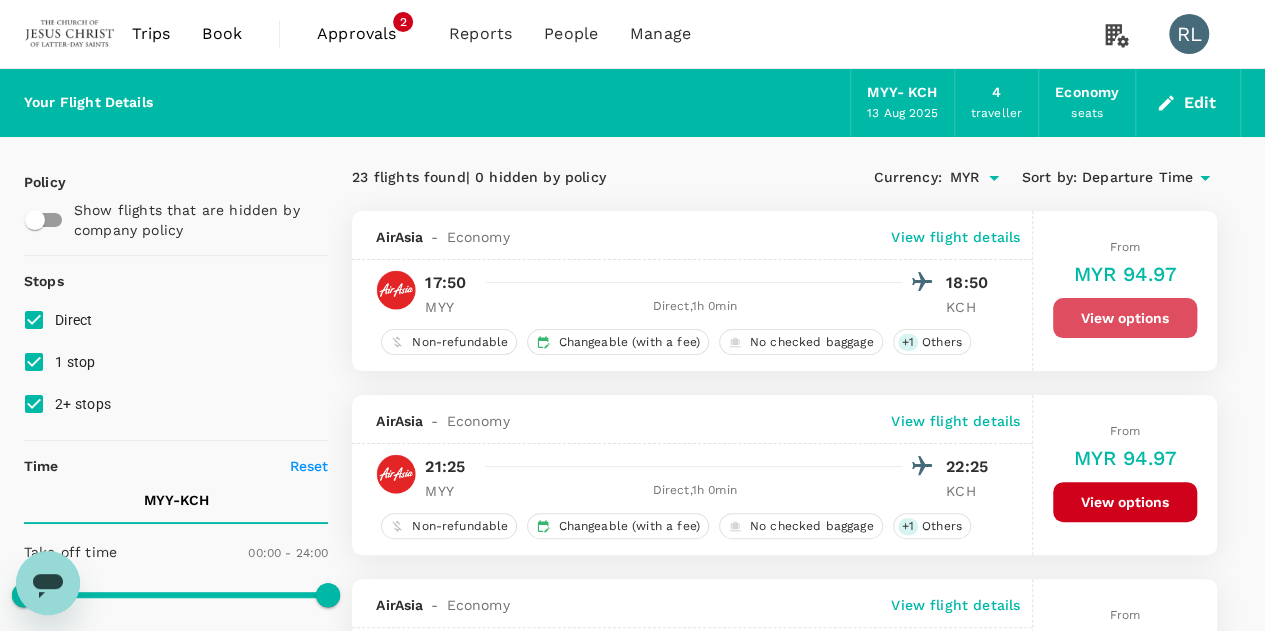 click on "View options" at bounding box center [1125, 318] 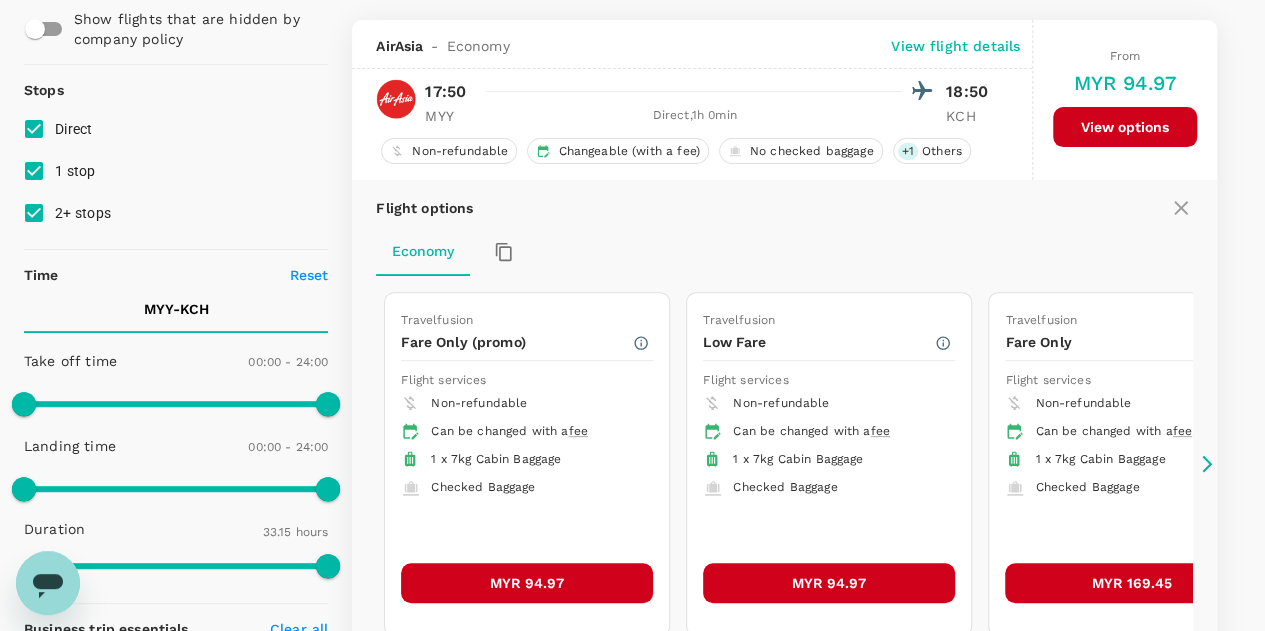scroll, scrollTop: 210, scrollLeft: 0, axis: vertical 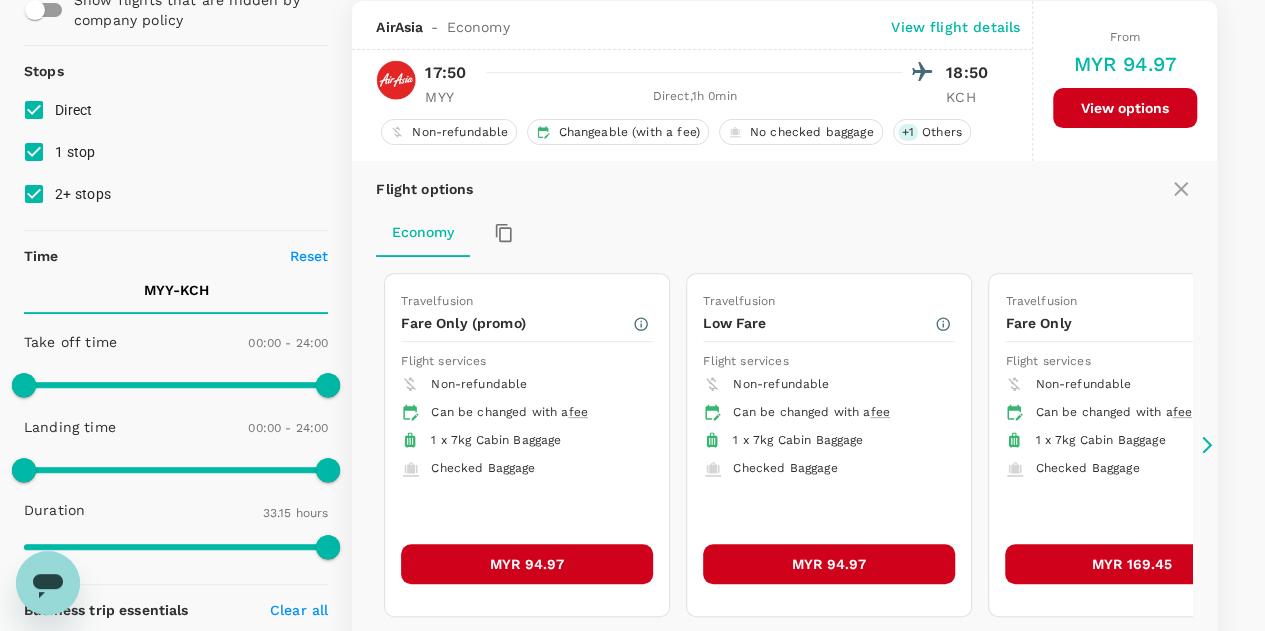 click on "MYR 94.97" at bounding box center [527, 564] 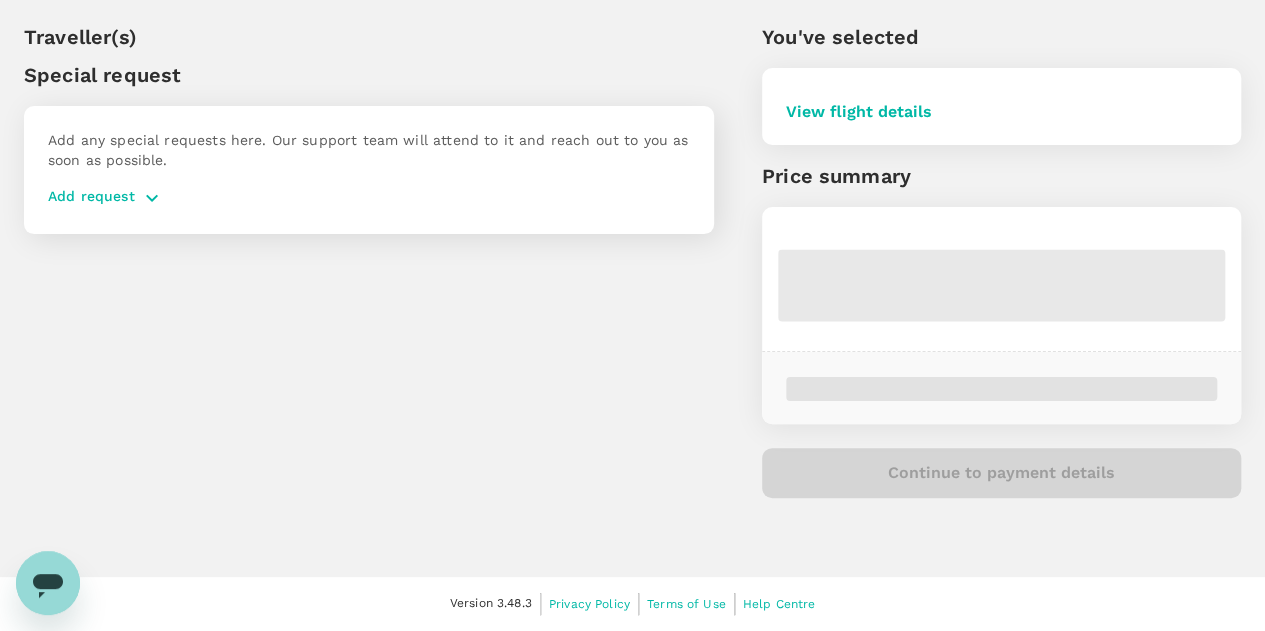 scroll, scrollTop: 0, scrollLeft: 0, axis: both 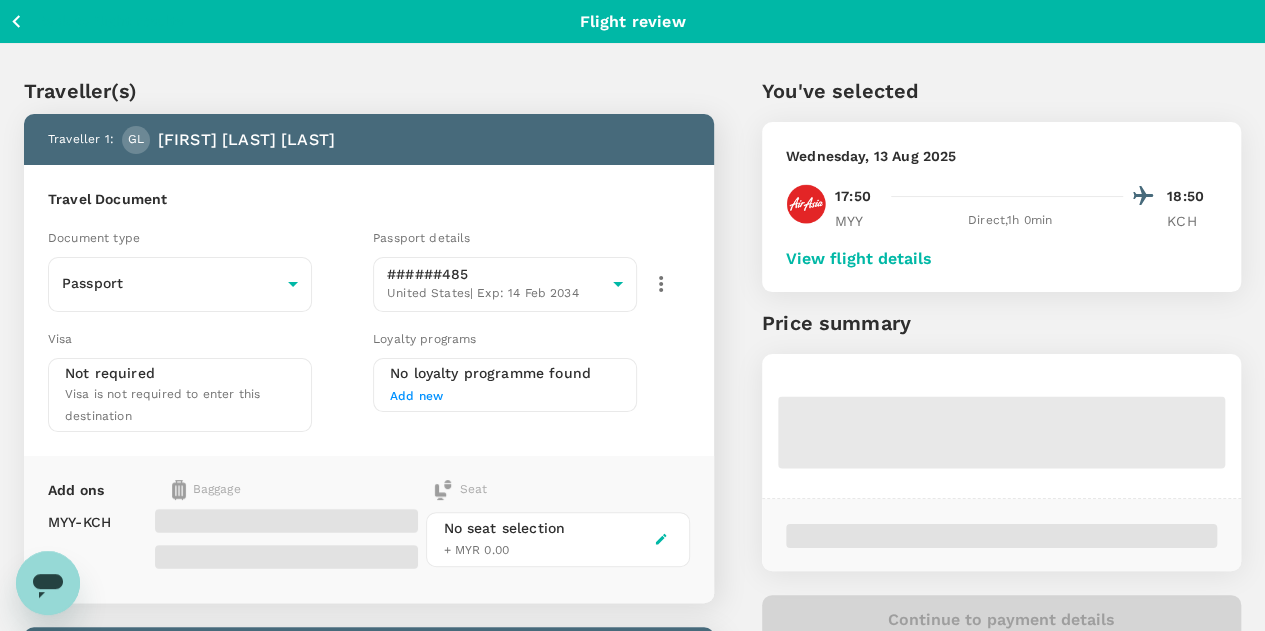 click on "View flight details" at bounding box center (859, 259) 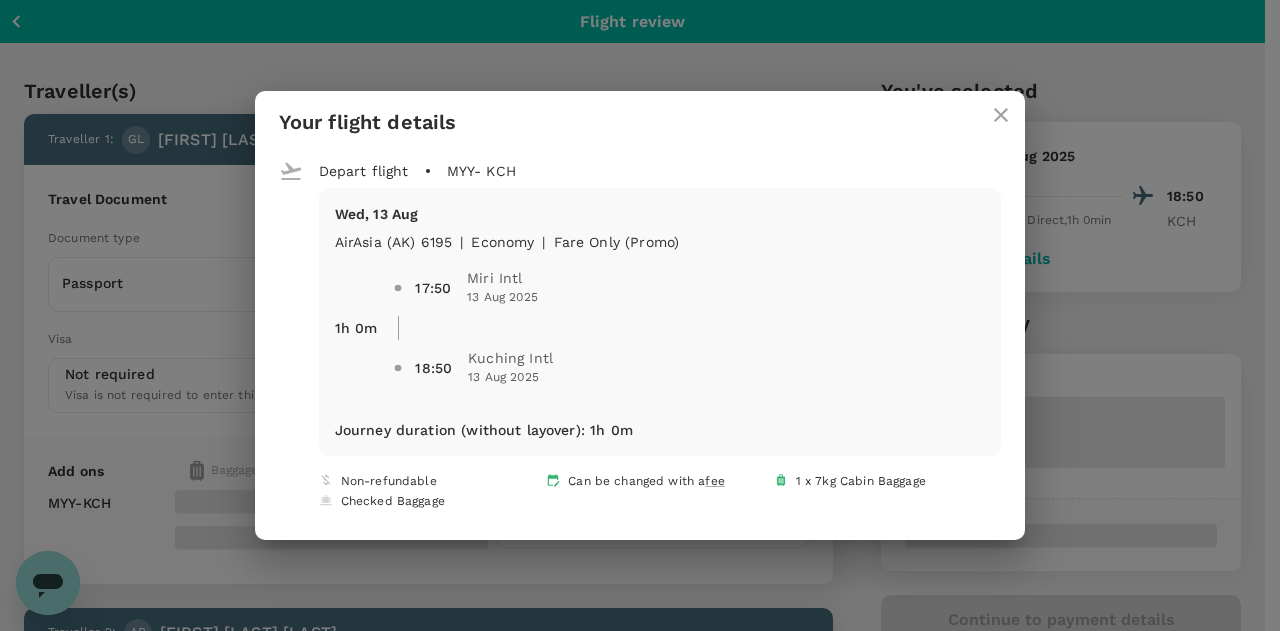 click 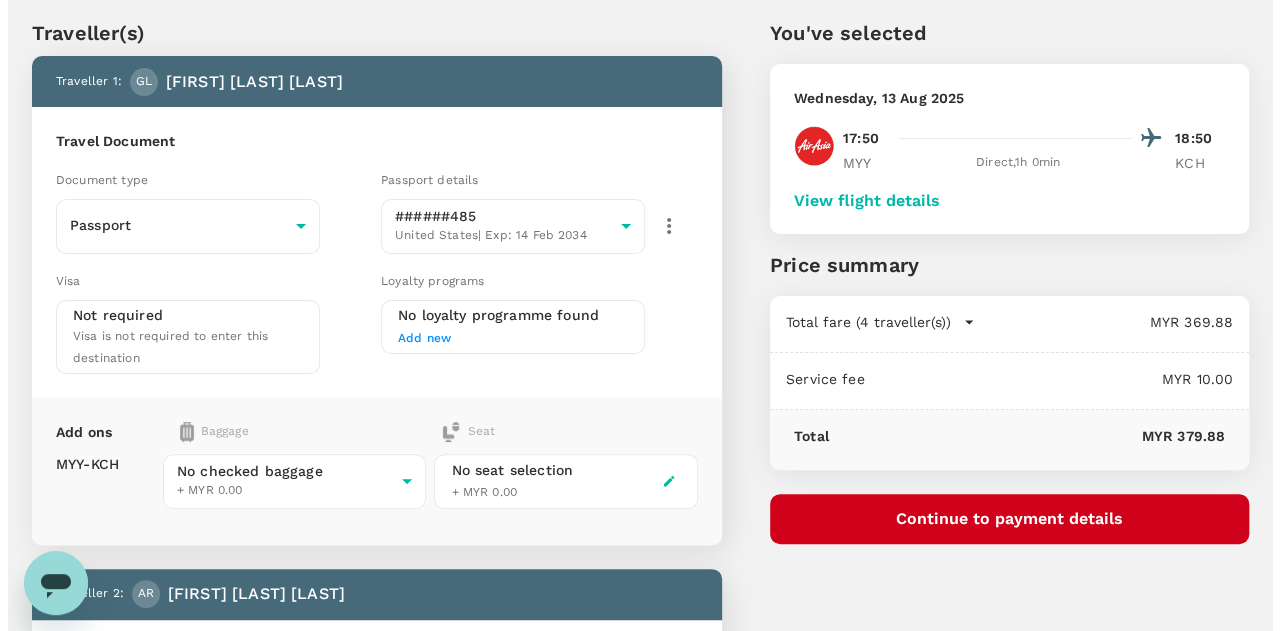 scroll, scrollTop: 100, scrollLeft: 0, axis: vertical 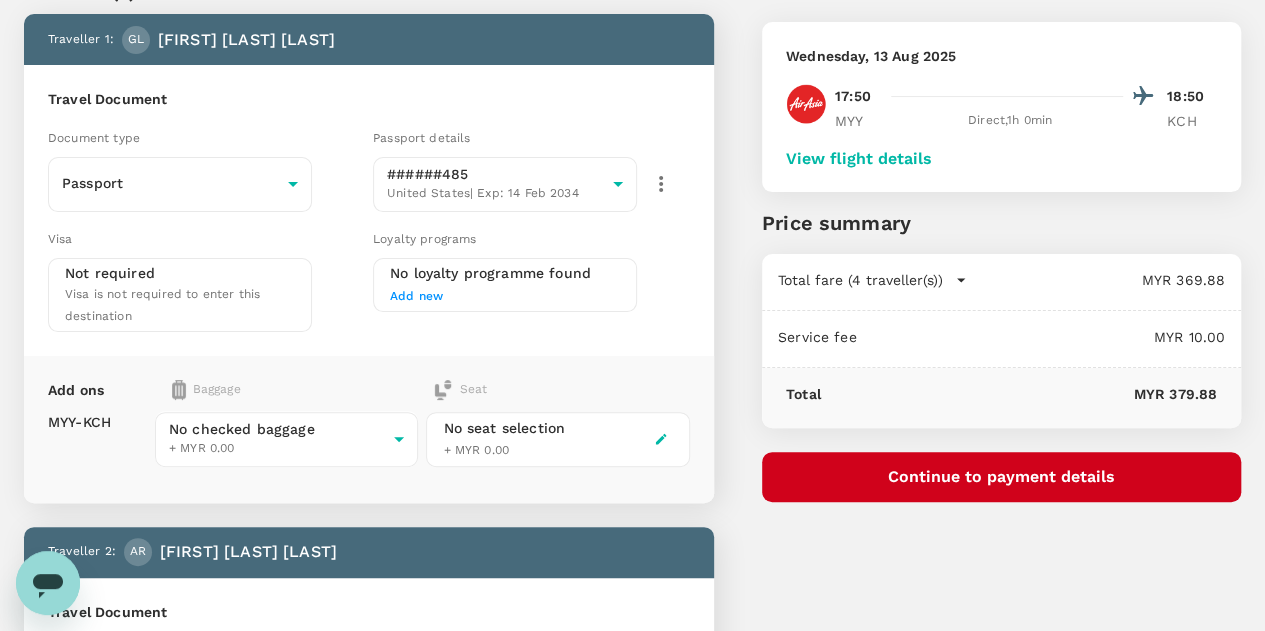 click on "Continue to payment details" at bounding box center [1001, 477] 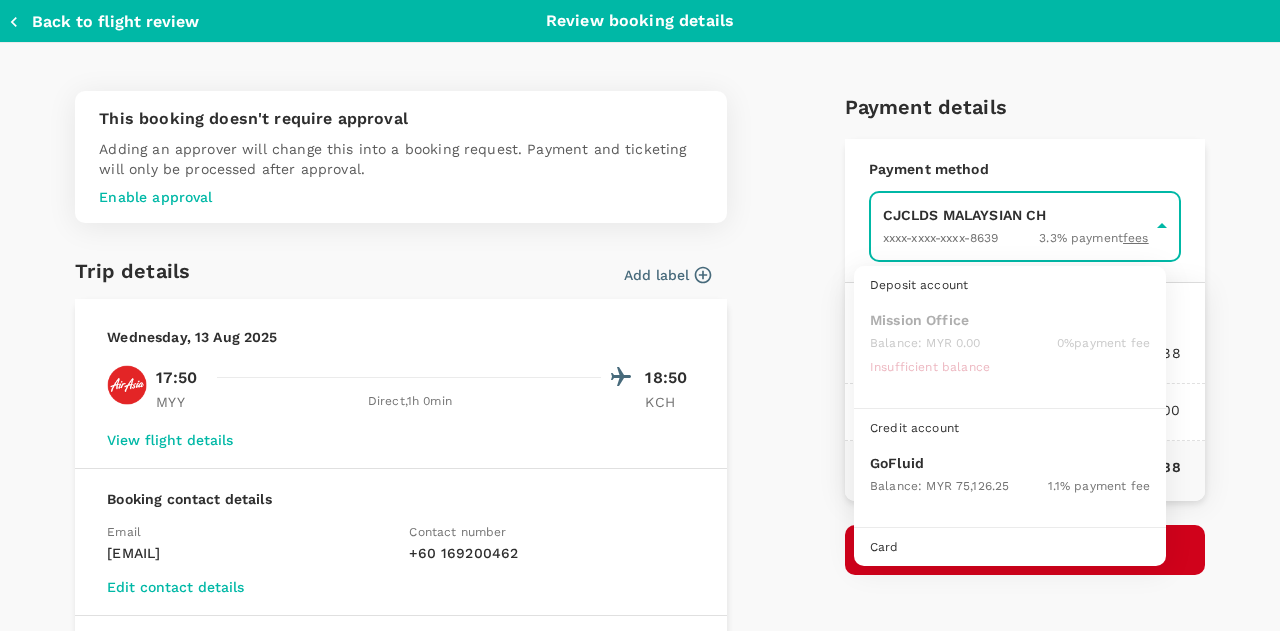 click on "Back to flight results Flight review Traveller(s) Traveller   1 : GL GRACE ELISABETH   LINDSTROM Travel Document Document type Passport Passport ​ Passport details ######485 United States  | Exp:   14 Feb 2034 16a59d9d-d0c8-431e-b73e-d147bdcadfd0 ​ Visa Not required Visa is not required to enter this destination Loyalty programs No loyalty programme found Add new Add ons Baggage Seat MYY  -  KCH No checked baggage + MYR 0.00 ​ No seat selection + MYR 0.00 Traveller   2 : AR Andrew Thomas   Randall Travel Document Document type Passport Passport ​ Passport details ######651 United States  | Exp:   01 Aug 2033 75aa3010-84be-402b-a83d-95f9402fa231 ​ Visa Not required Visa is not required to enter this destination Loyalty programs No loyalty programme found Add new Add ons Baggage Seat MYY  -  KCH No checked baggage + MYR 0.00 ​ No seat selection + MYR 0.00 Traveller   3 : IB Isaac George   Barlow Travel Document Document type Passport Passport ​ Passport details ######000 United States  | Exp:" at bounding box center [640, 1070] 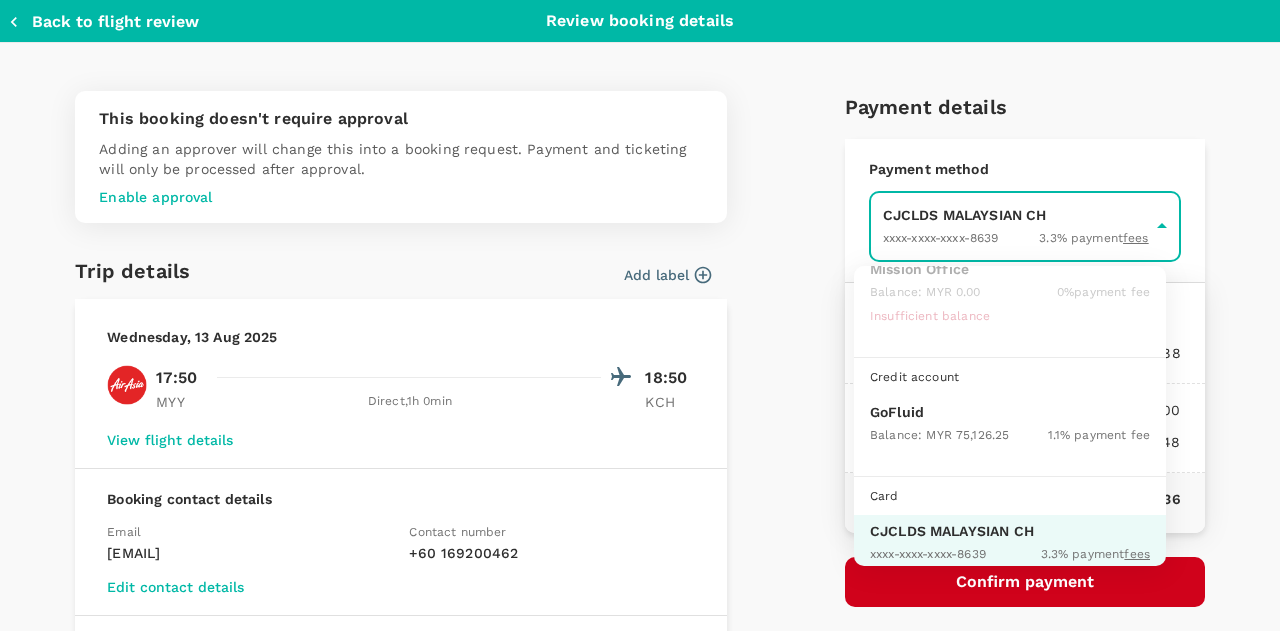 click on "GoFluid" at bounding box center (1010, 412) 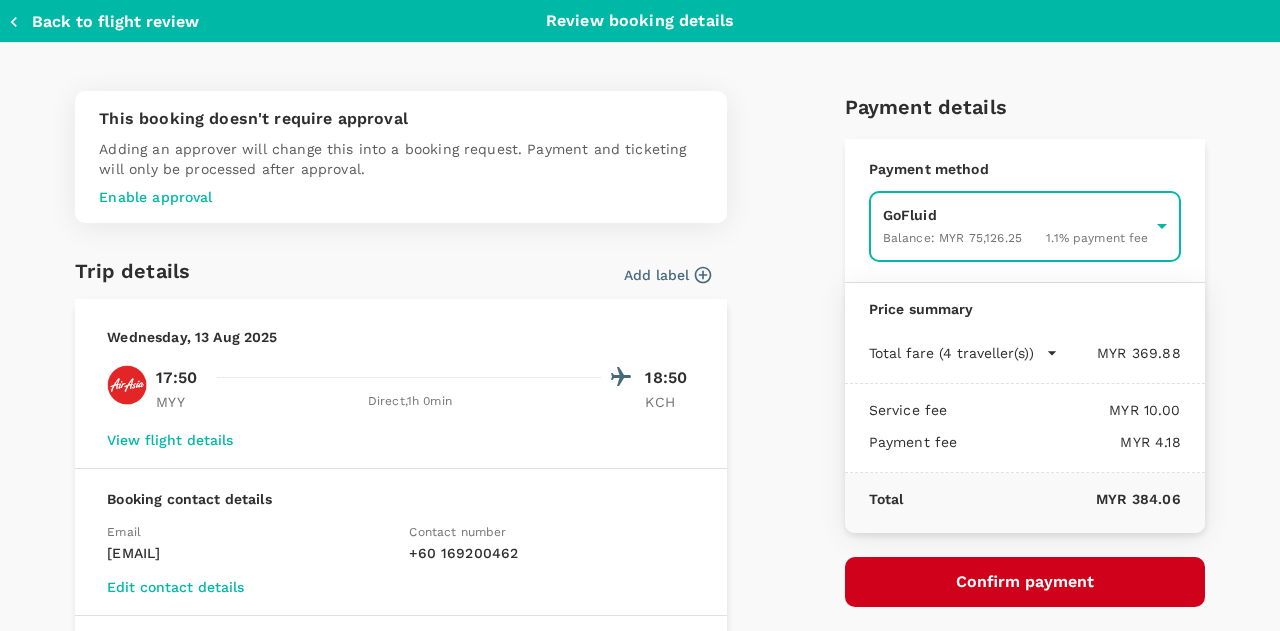 click on "Confirm payment" at bounding box center [1025, 582] 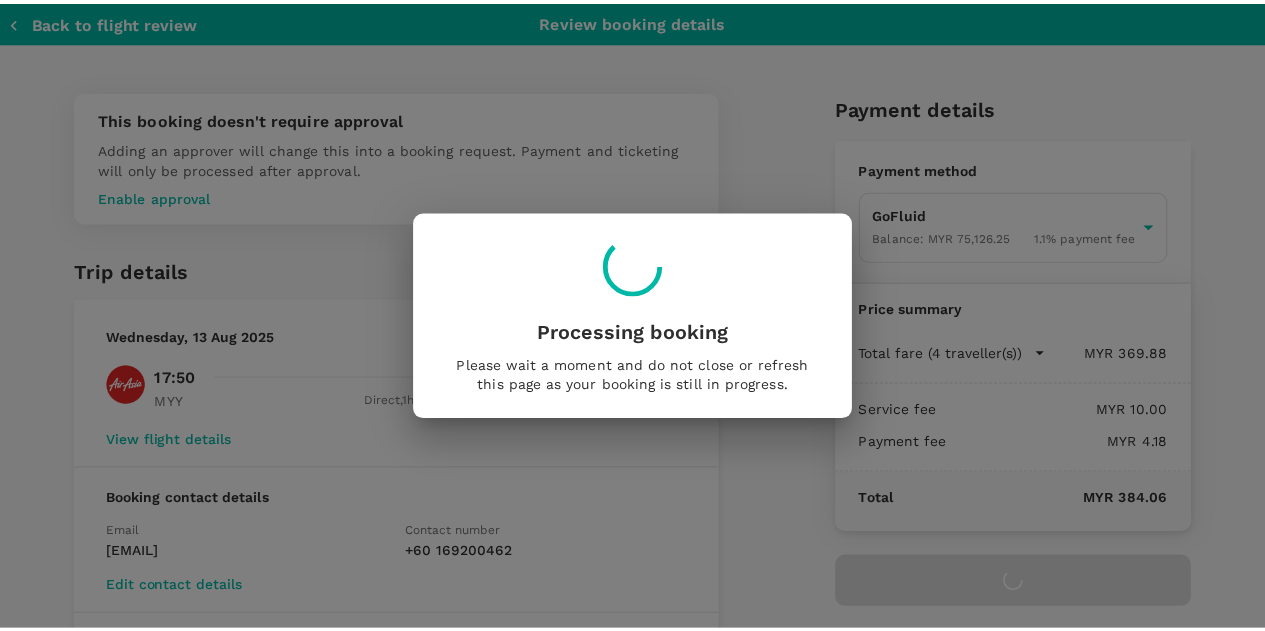 scroll, scrollTop: 0, scrollLeft: 0, axis: both 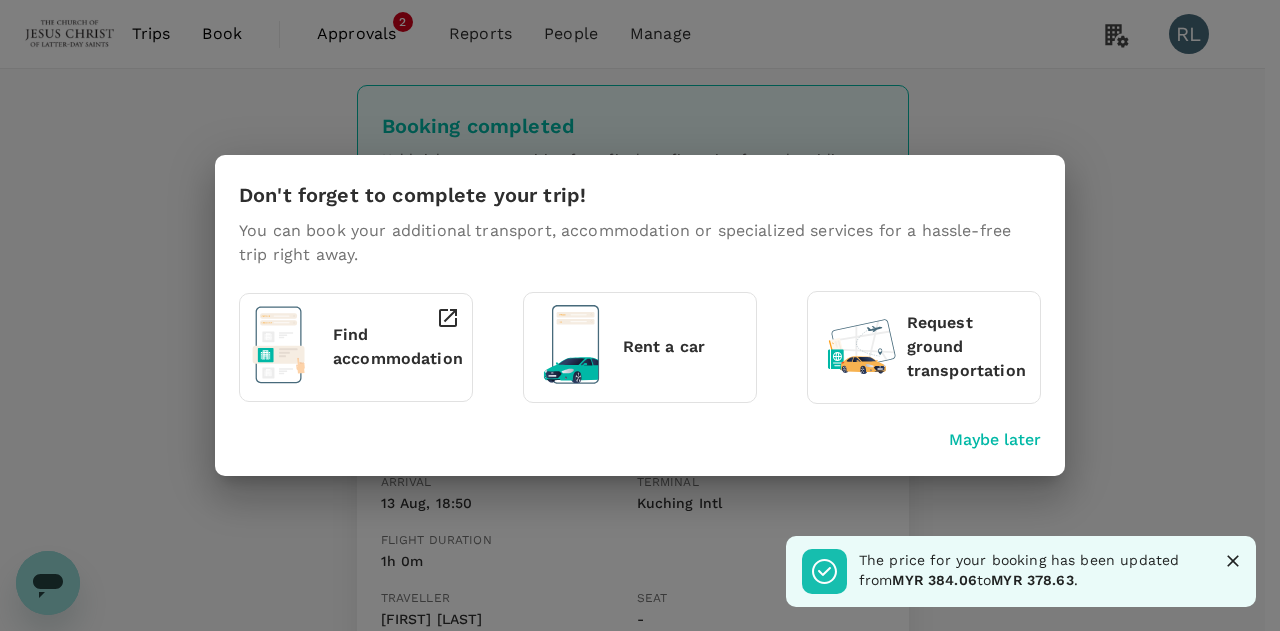click 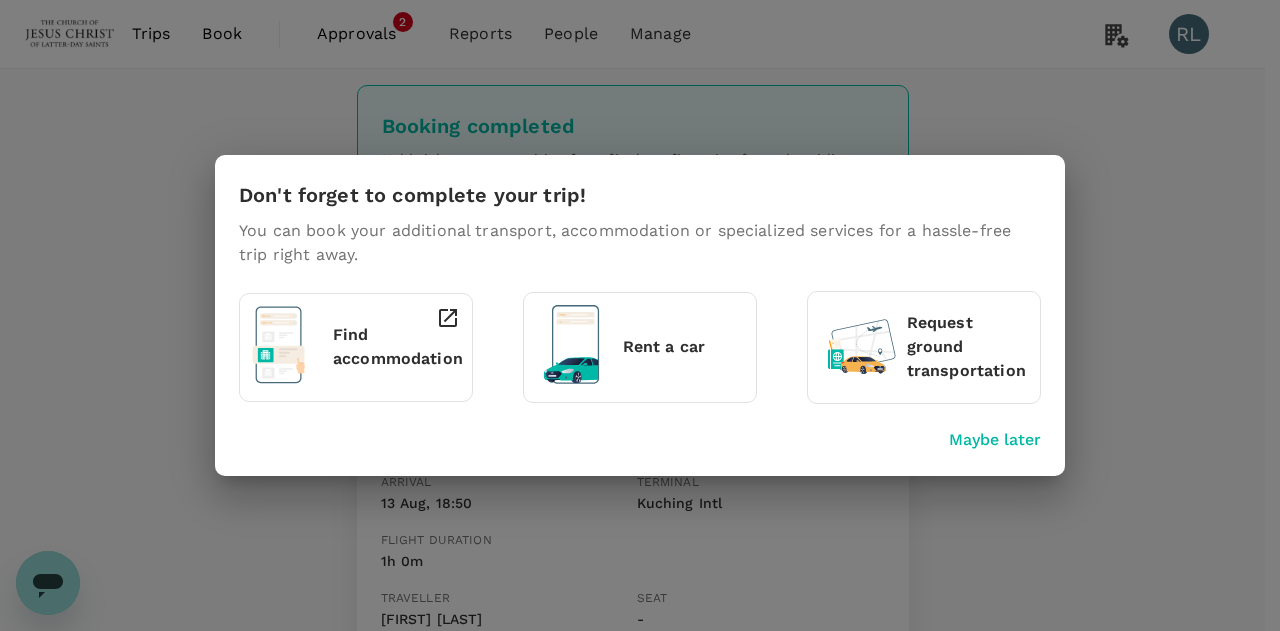 click on "Maybe later" at bounding box center (995, 440) 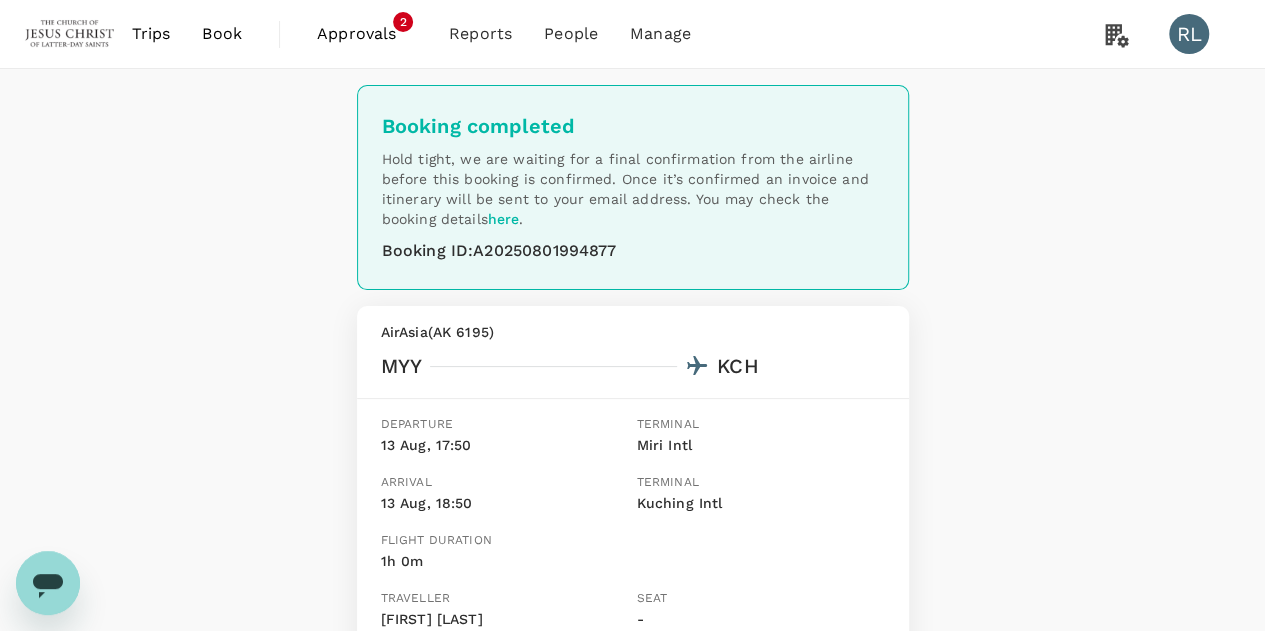 click on "Book" at bounding box center [222, 34] 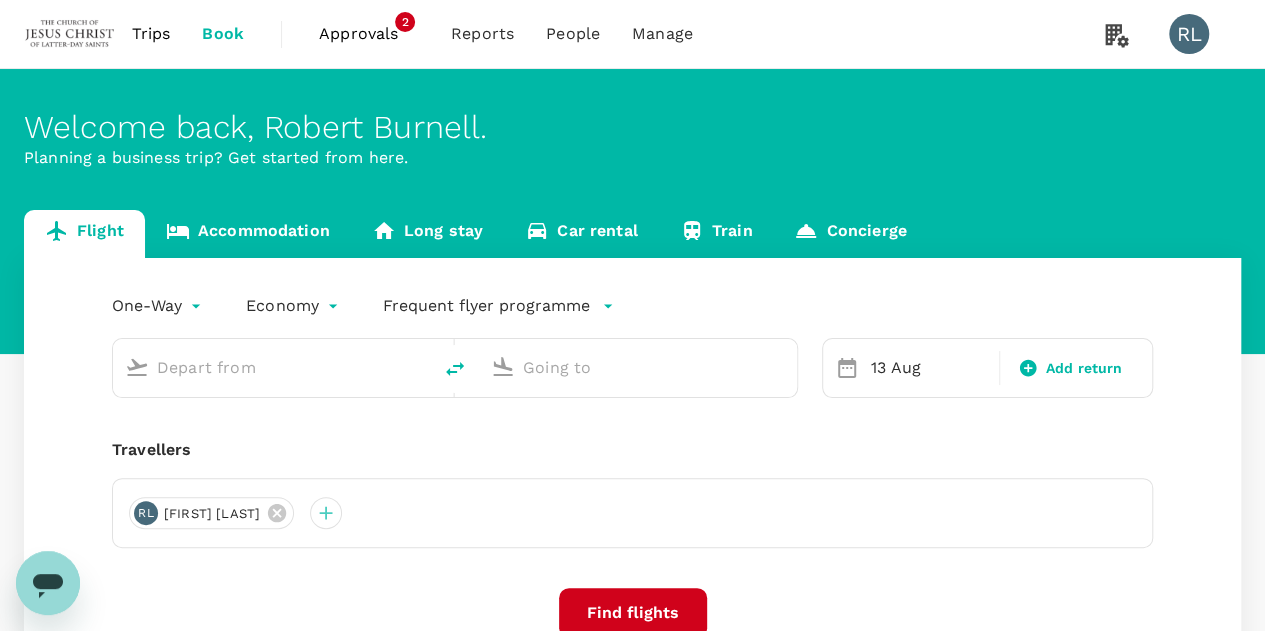 type on "Miri Intl (MYY)" 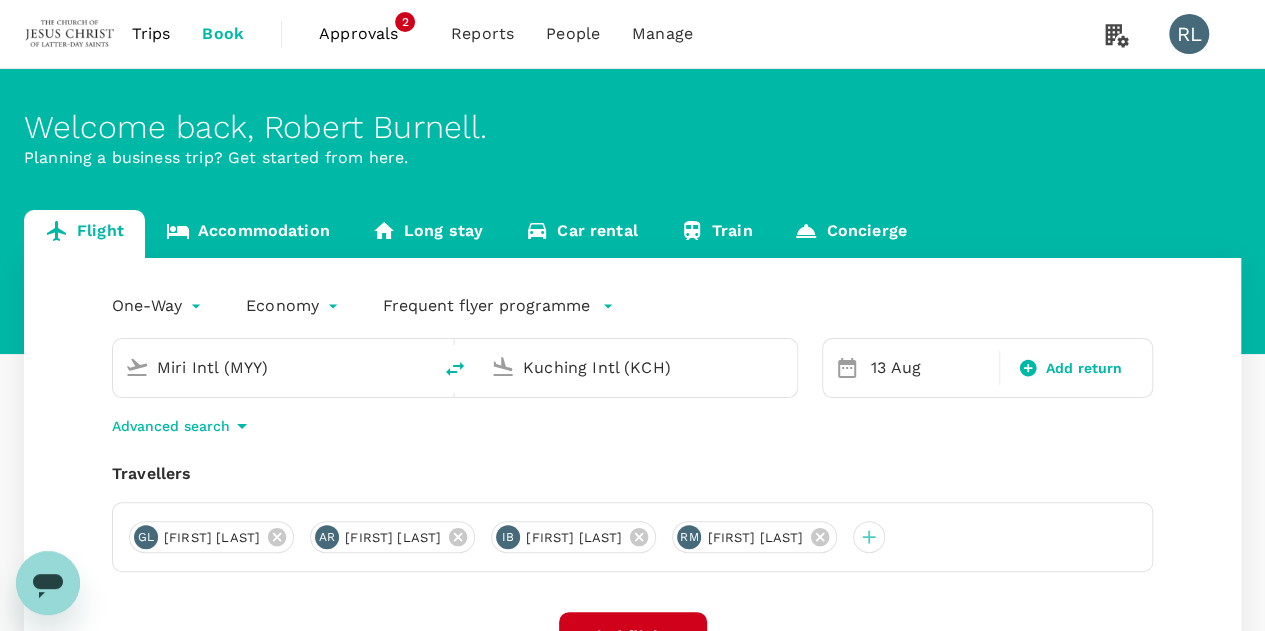 type 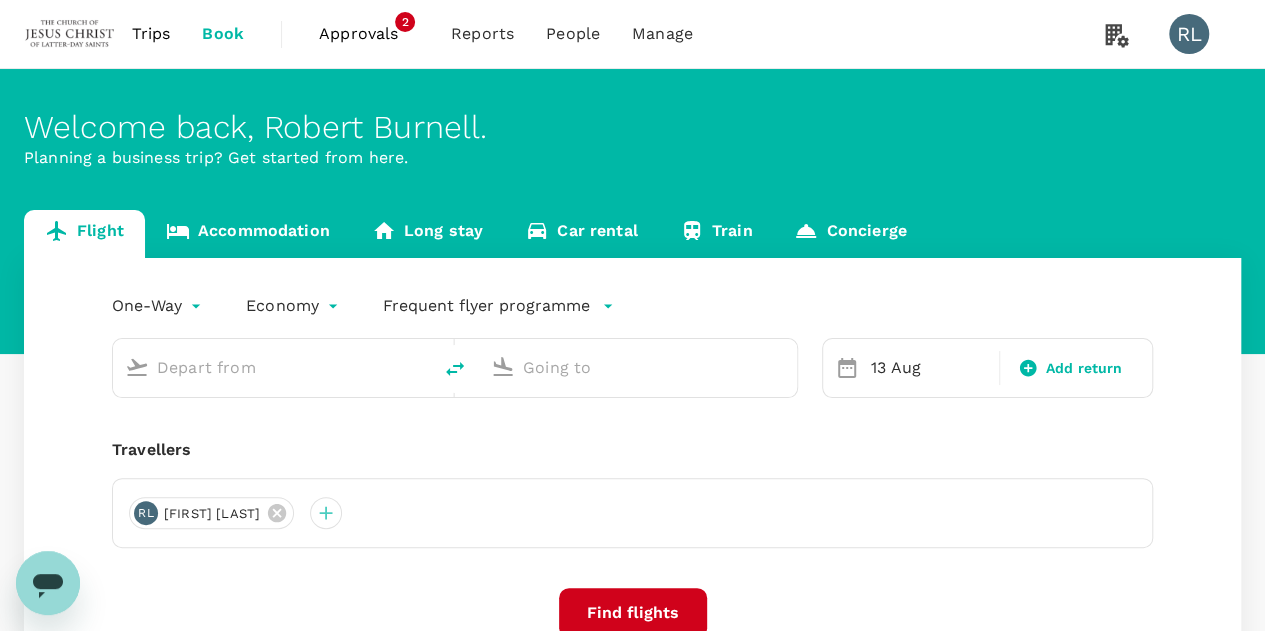 type on "Miri Intl (MYY)" 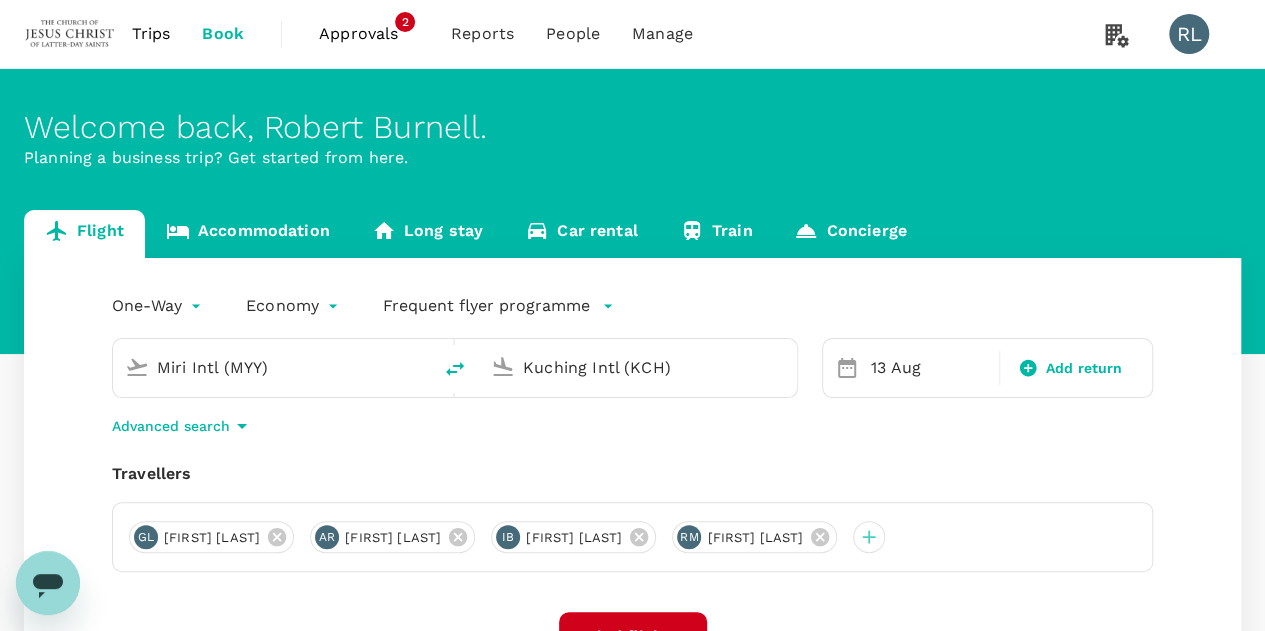 click on "Miri Intl (MYY)" at bounding box center (273, 367) 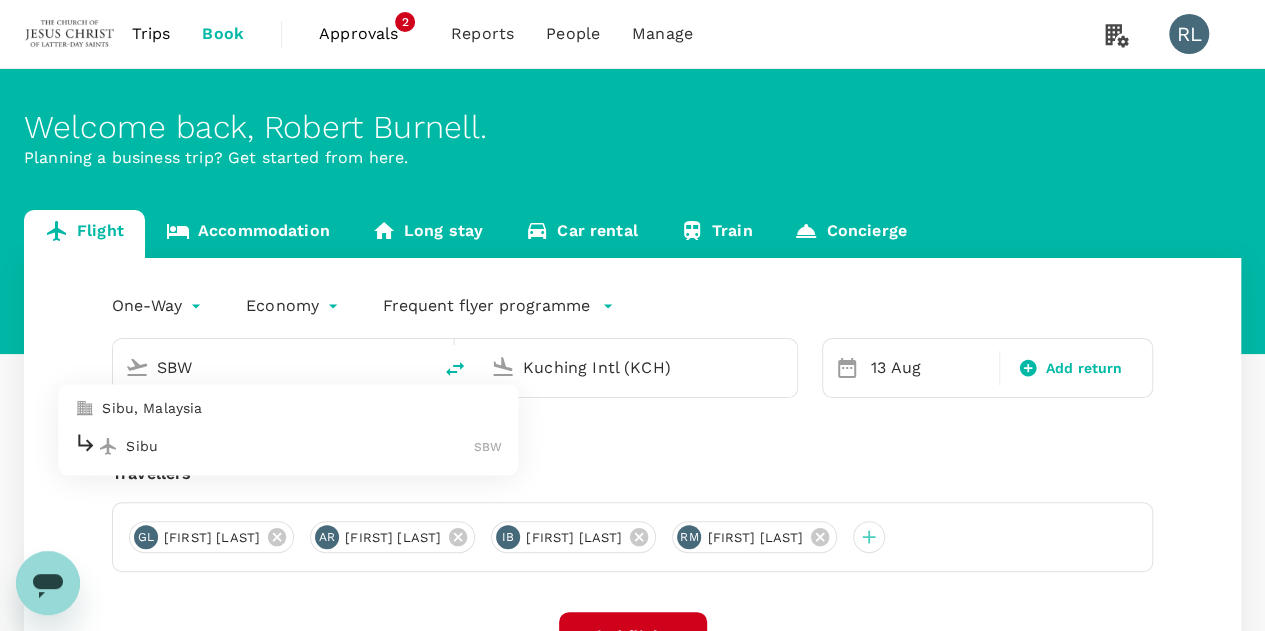 click on "Sibu" at bounding box center (300, 446) 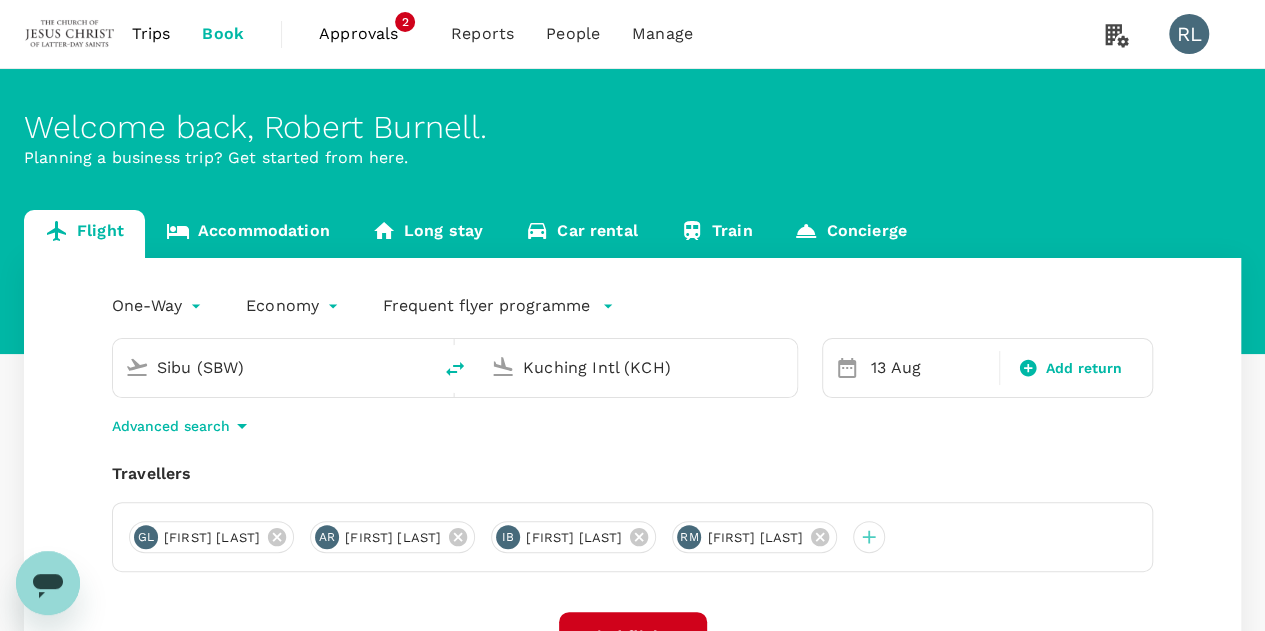 click on "One-Way oneway Economy economy Frequent flyer programme Sibu (SBW) Kuching Intl (KCH) 13 Aug Add return Advanced search Travellers   GL GRACE ELISABETH LINDSTROM AR Andrew Thomas Randall IB Isaac George Barlow RM Roseline anak Masam Find flights Your recent search Flight to Kuching BTU - KCH 13 Aug · 2 Travellers Flight to Kuching BKI - KCH 13 Aug · 4 Travellers Flight to Kuching TWU - KCH 13 Aug · 2 Travellers" at bounding box center [632, 549] 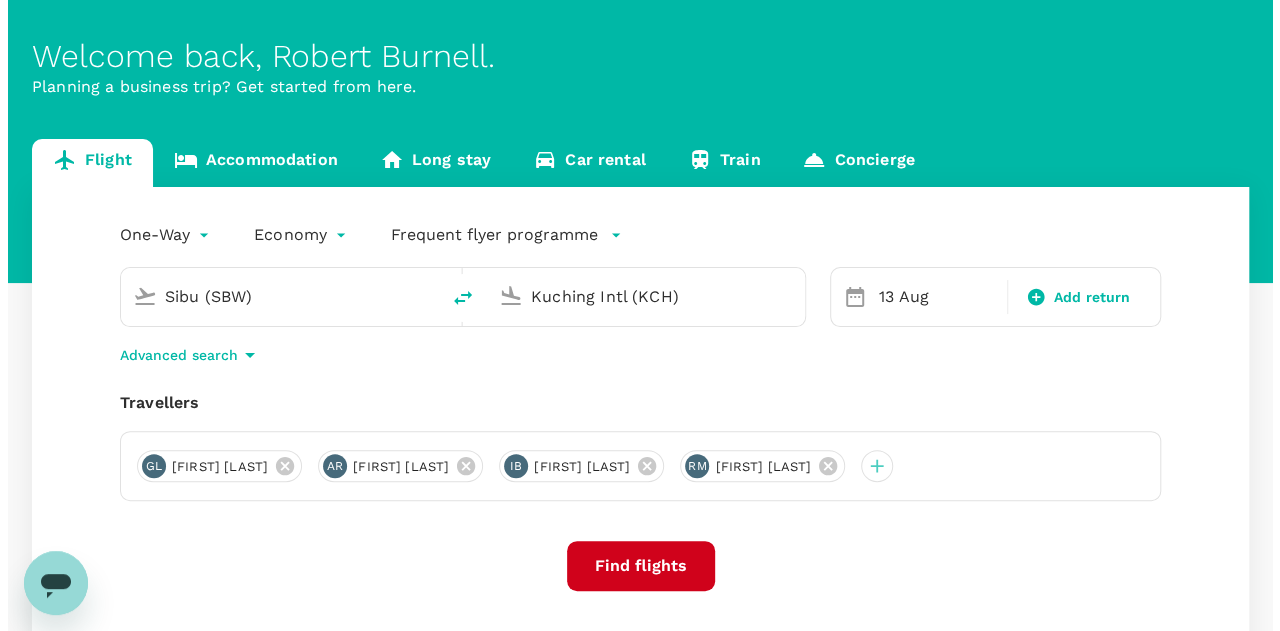 scroll, scrollTop: 100, scrollLeft: 0, axis: vertical 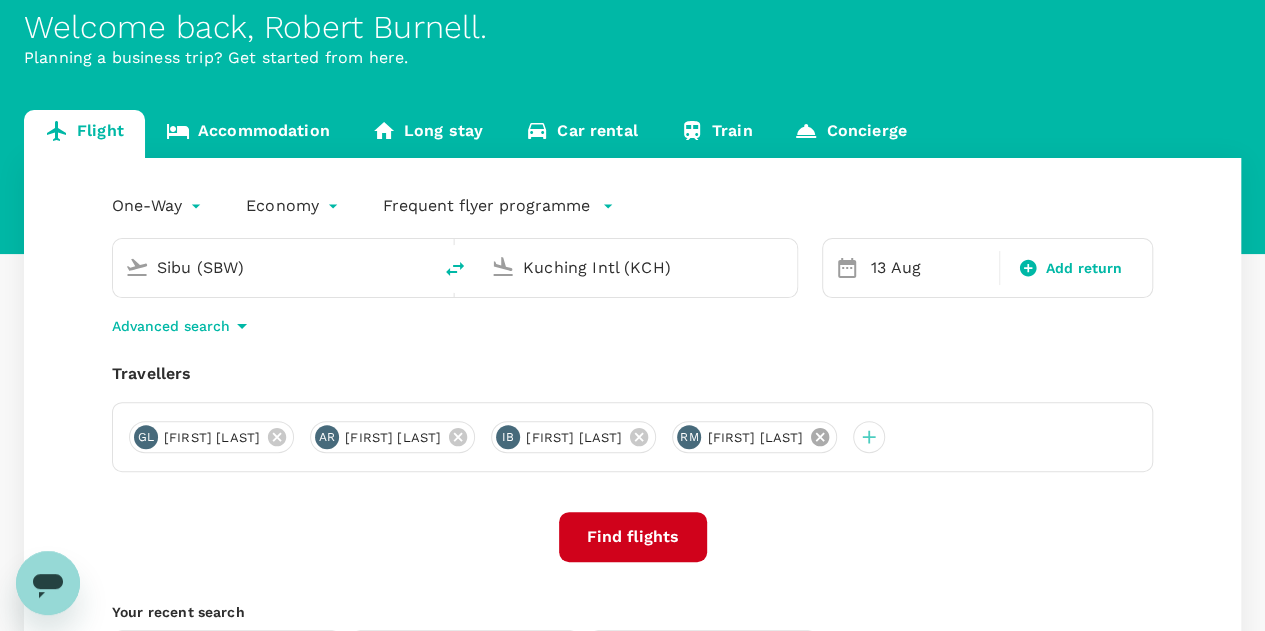 click 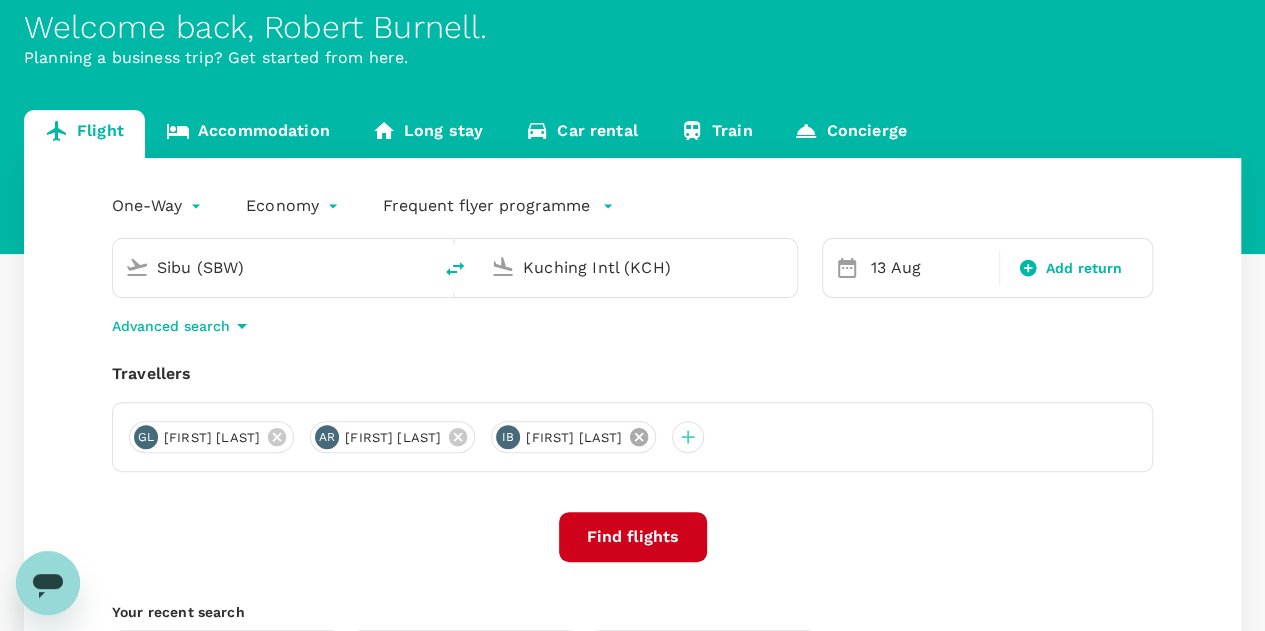 click 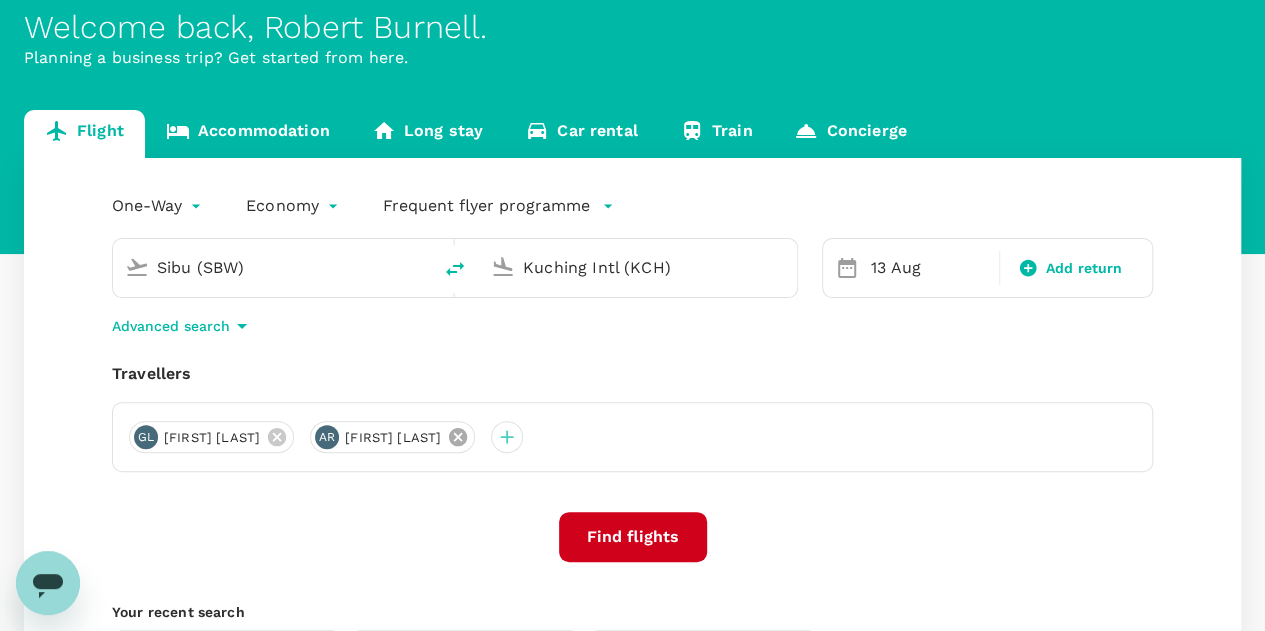 click 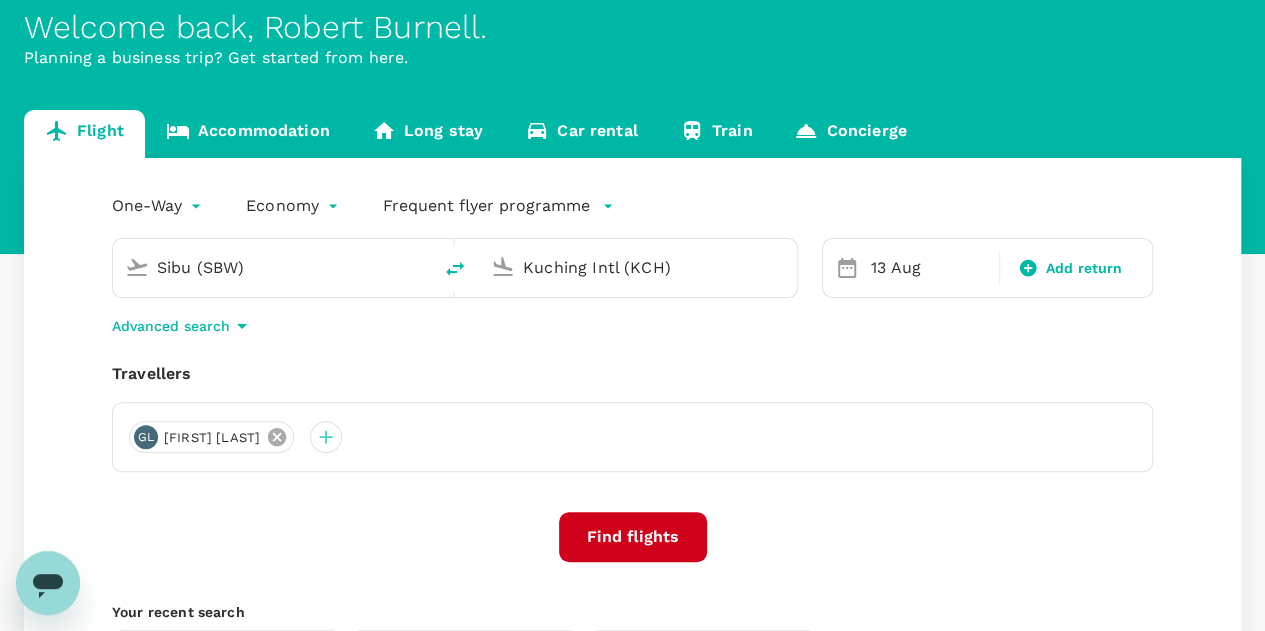 click 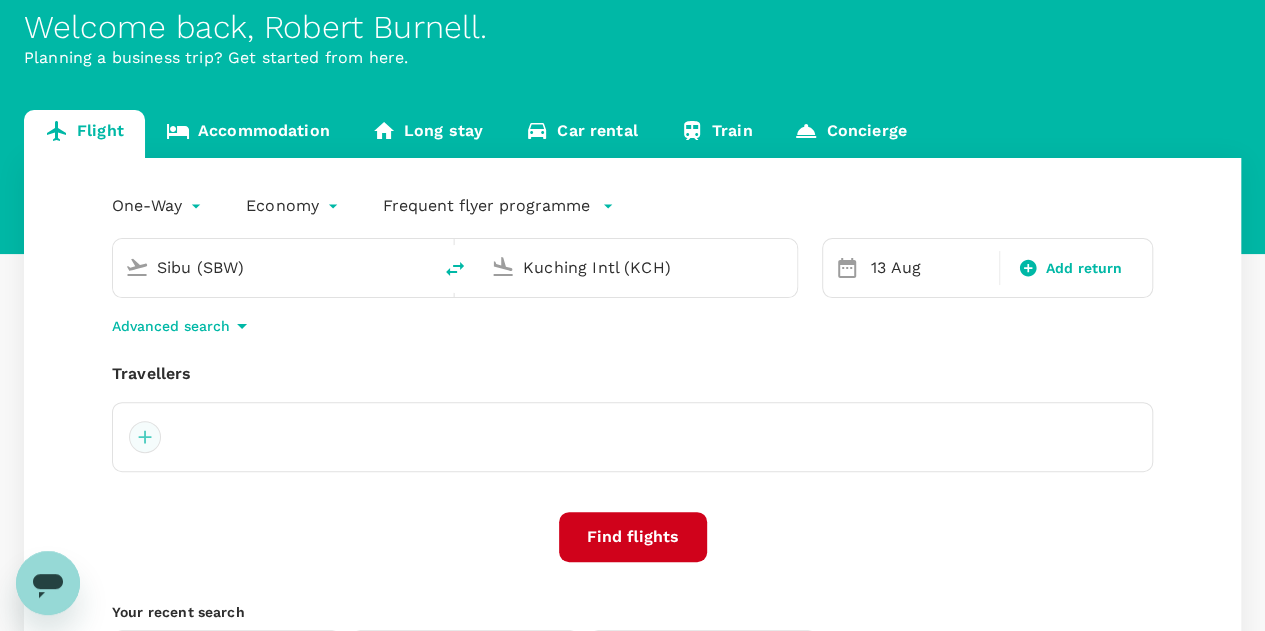 click at bounding box center [145, 437] 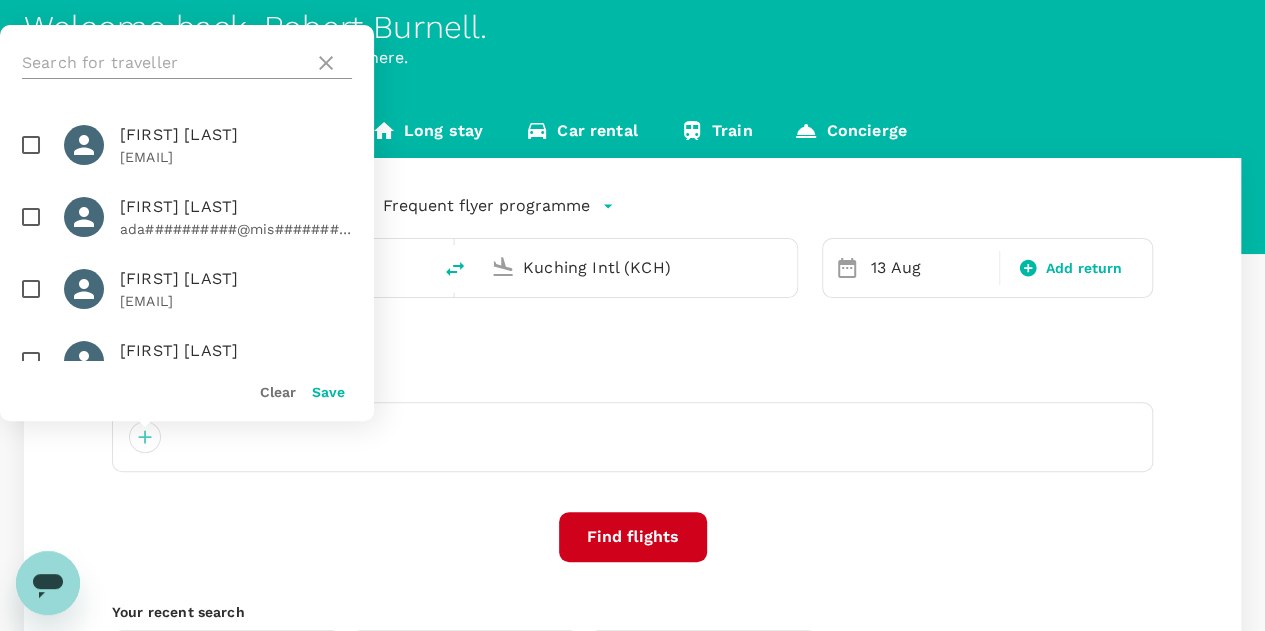 click at bounding box center (164, 63) 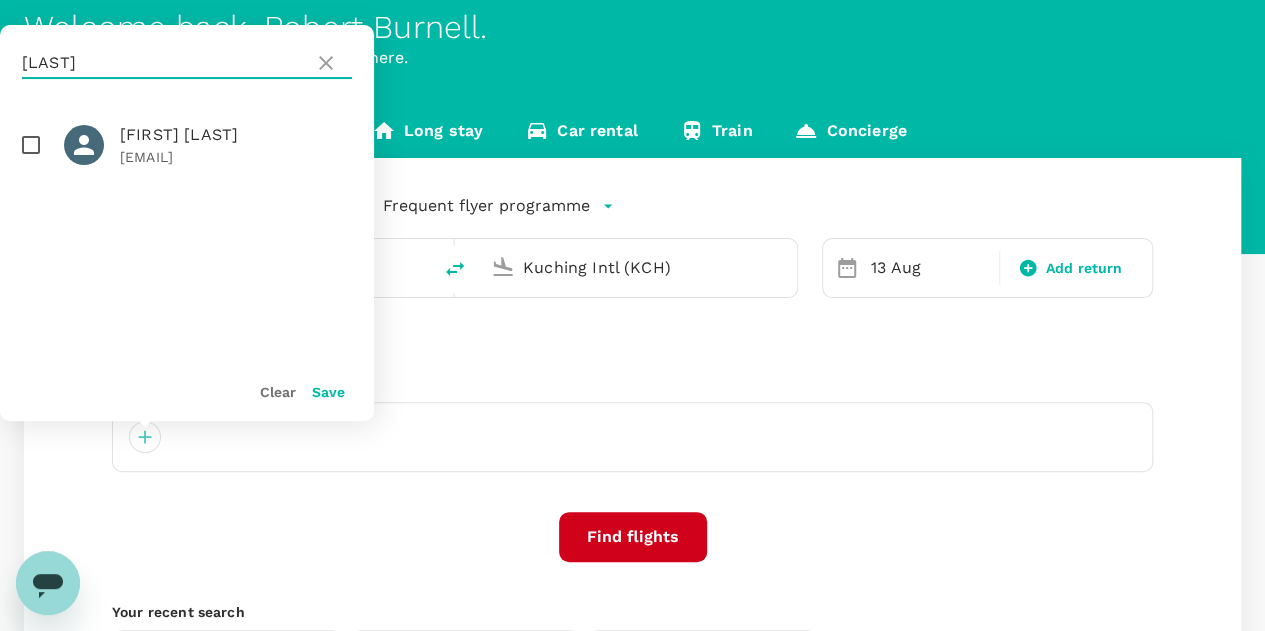 type on "BUSBY" 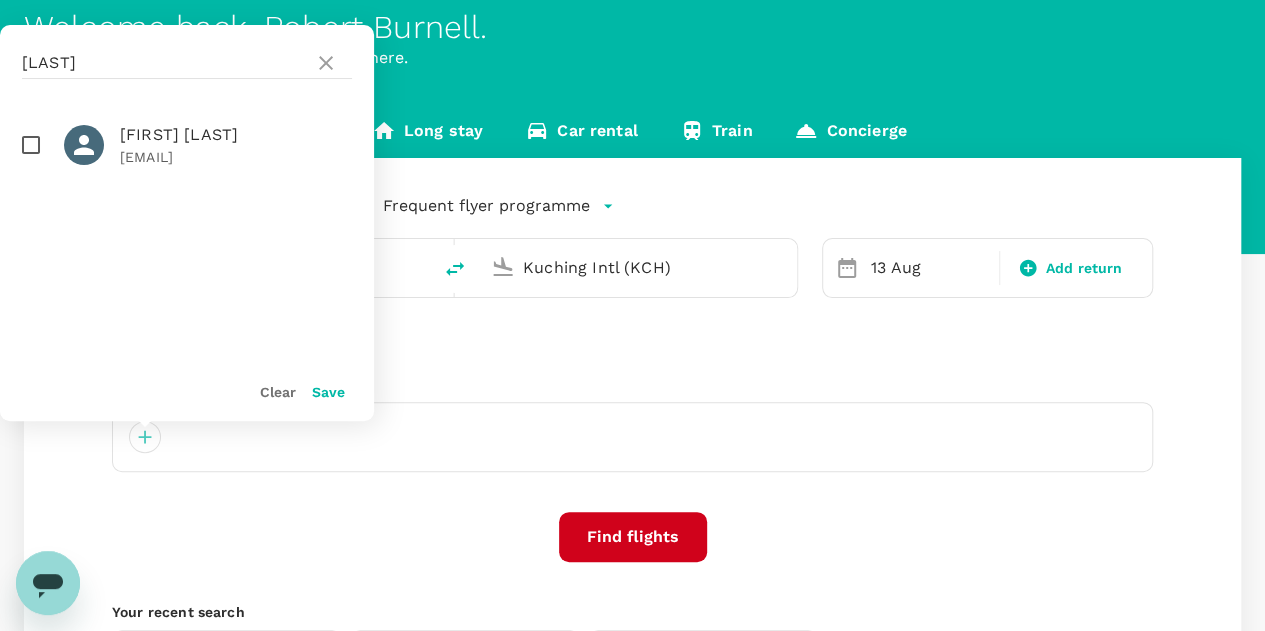 click at bounding box center (31, 145) 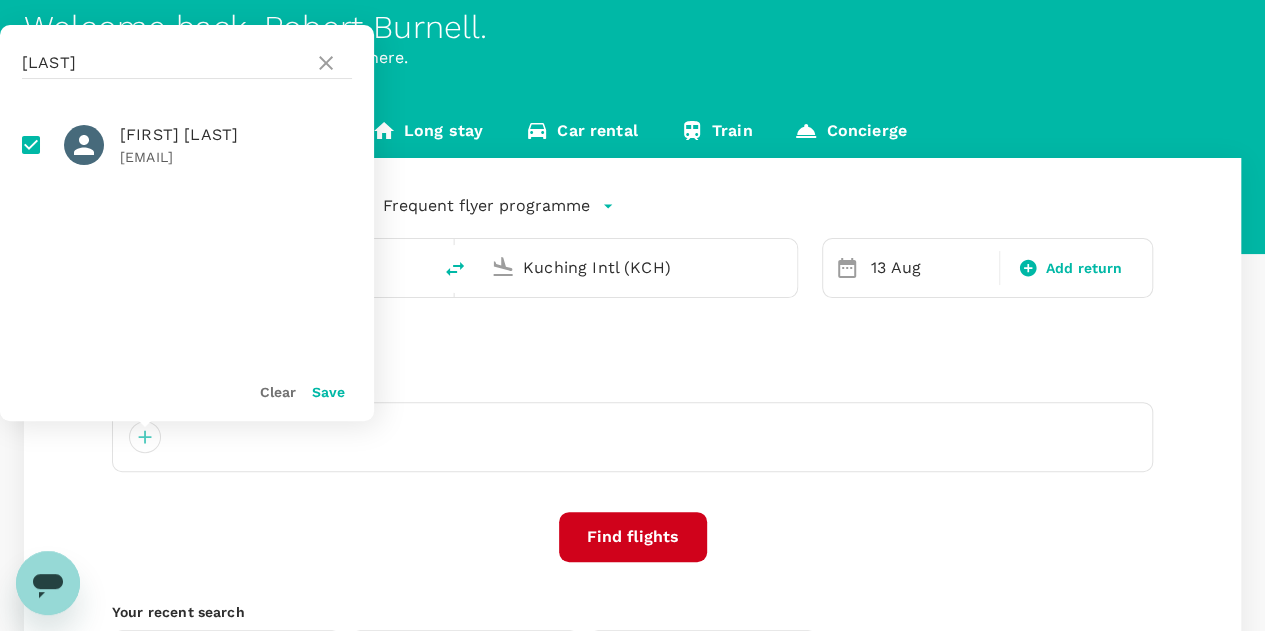 click on "Save" at bounding box center (328, 392) 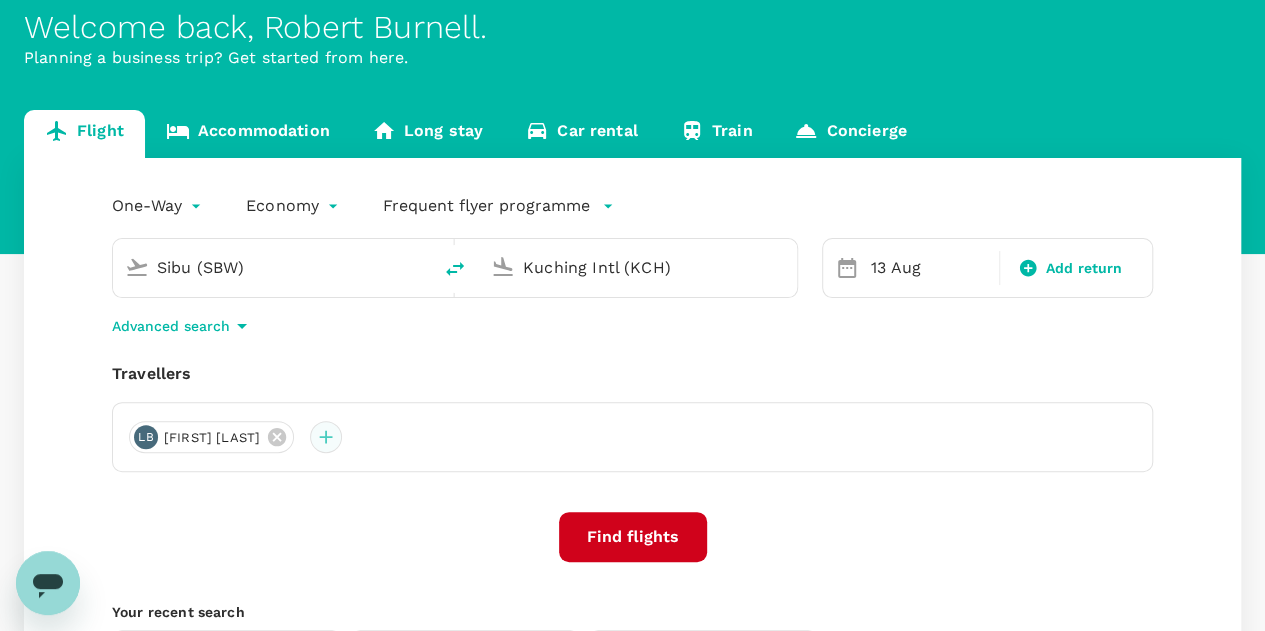 click at bounding box center [326, 437] 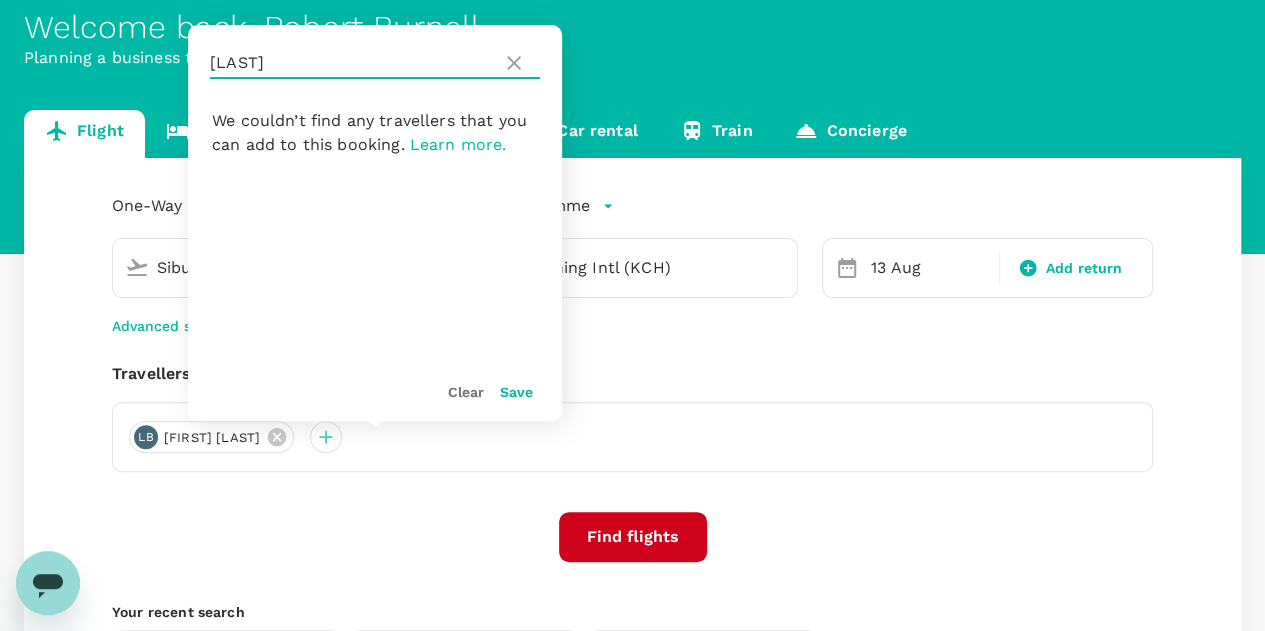 drag, startPoint x: 292, startPoint y: 61, endPoint x: 197, endPoint y: 55, distance: 95.189285 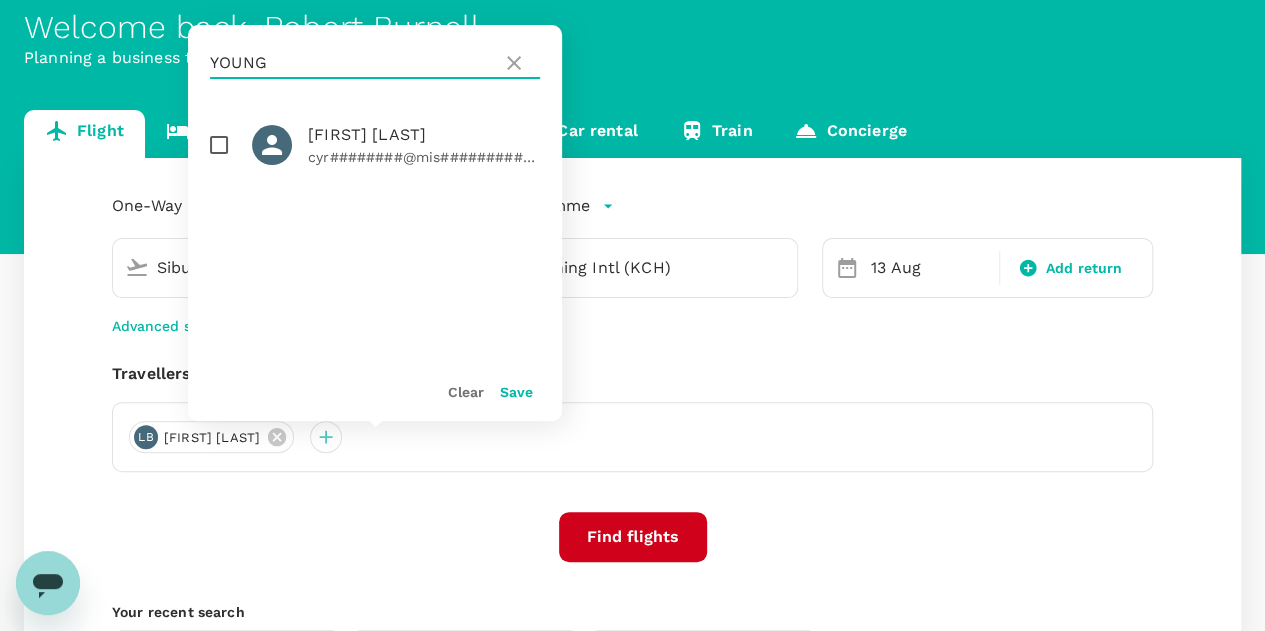 type on "YOUNG" 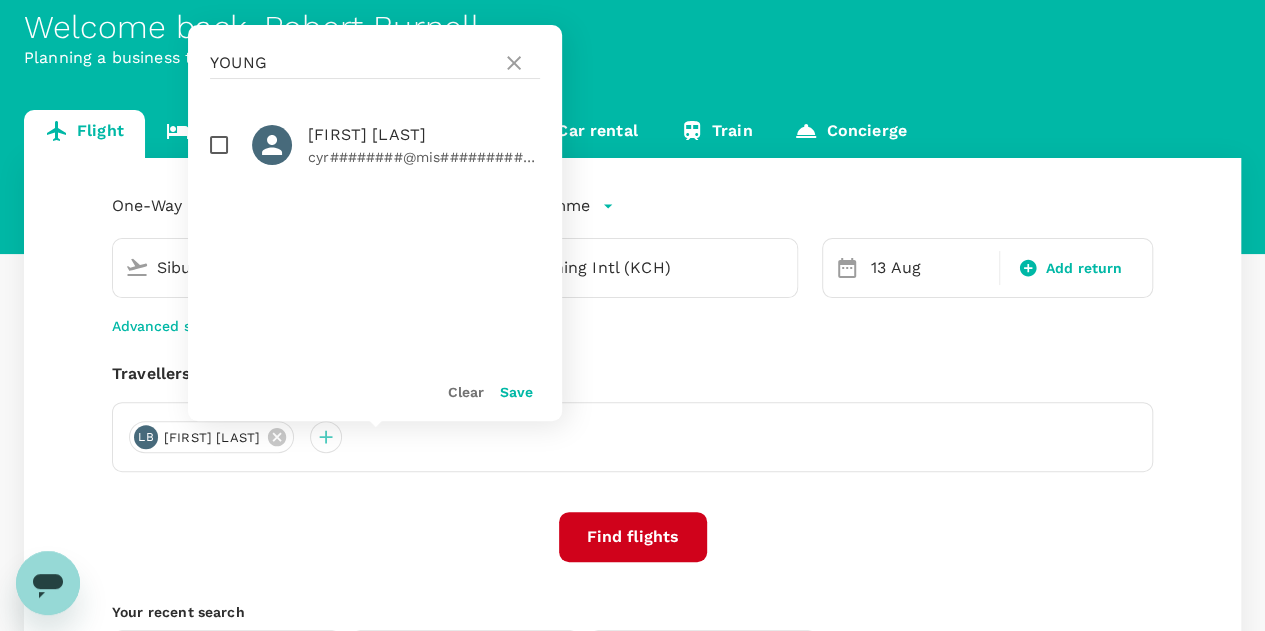 click at bounding box center [219, 145] 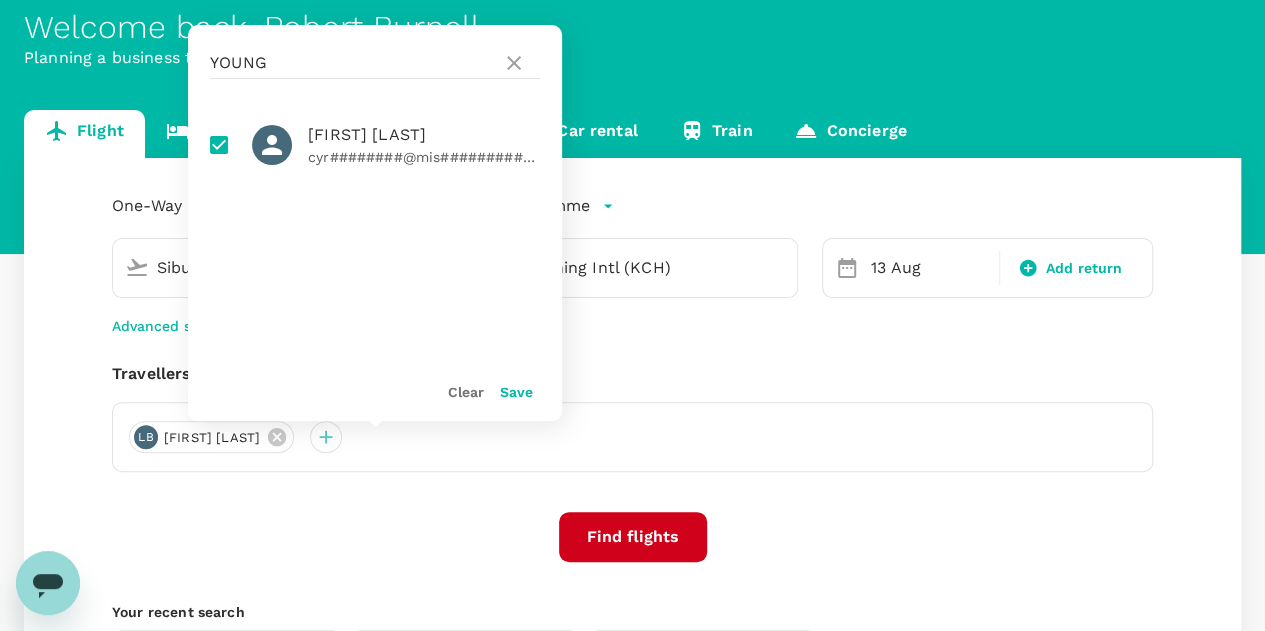 click on "Save" at bounding box center (516, 392) 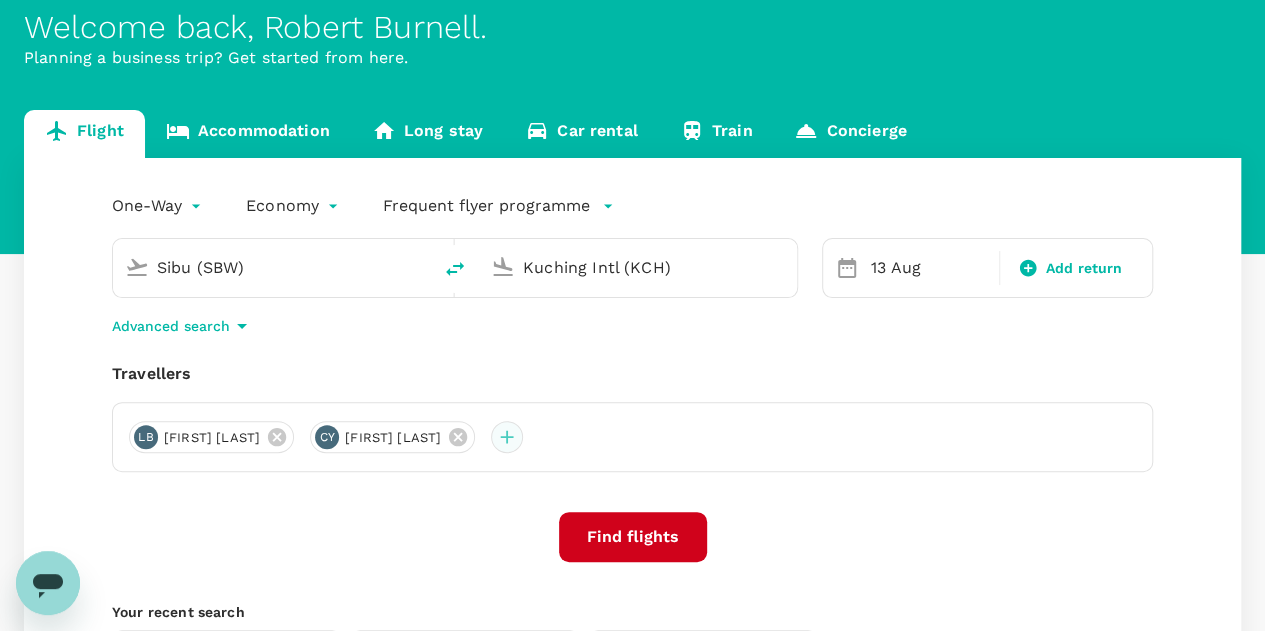 click at bounding box center (507, 437) 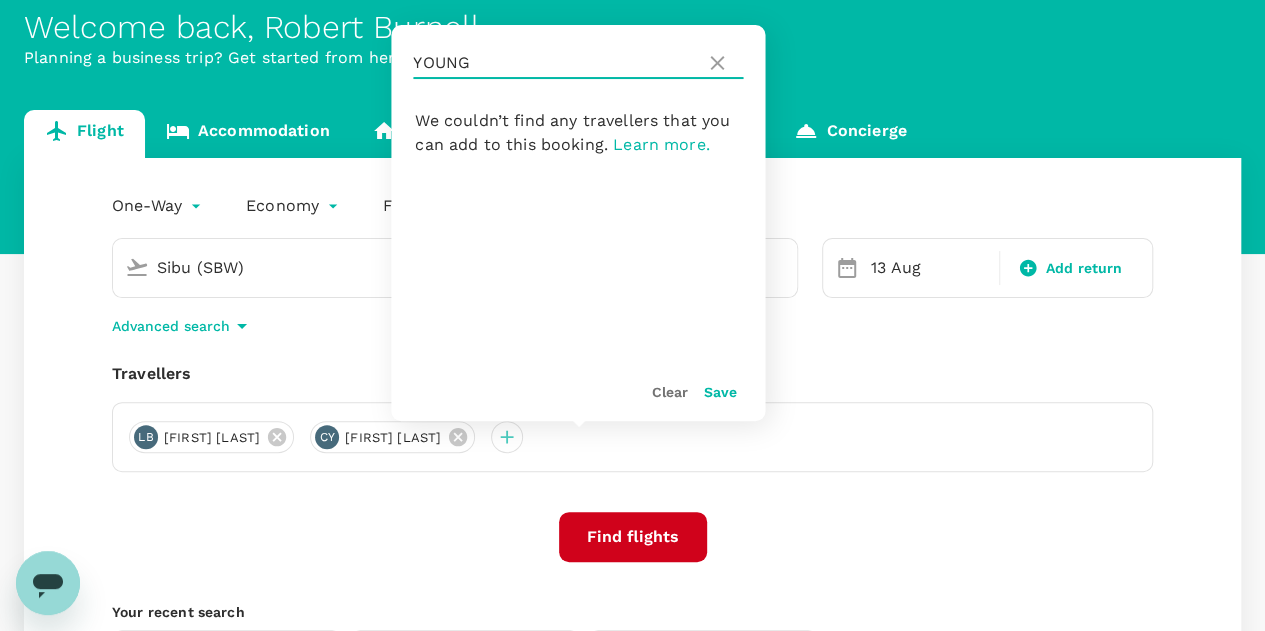 drag, startPoint x: 517, startPoint y: 57, endPoint x: 381, endPoint y: 50, distance: 136.18002 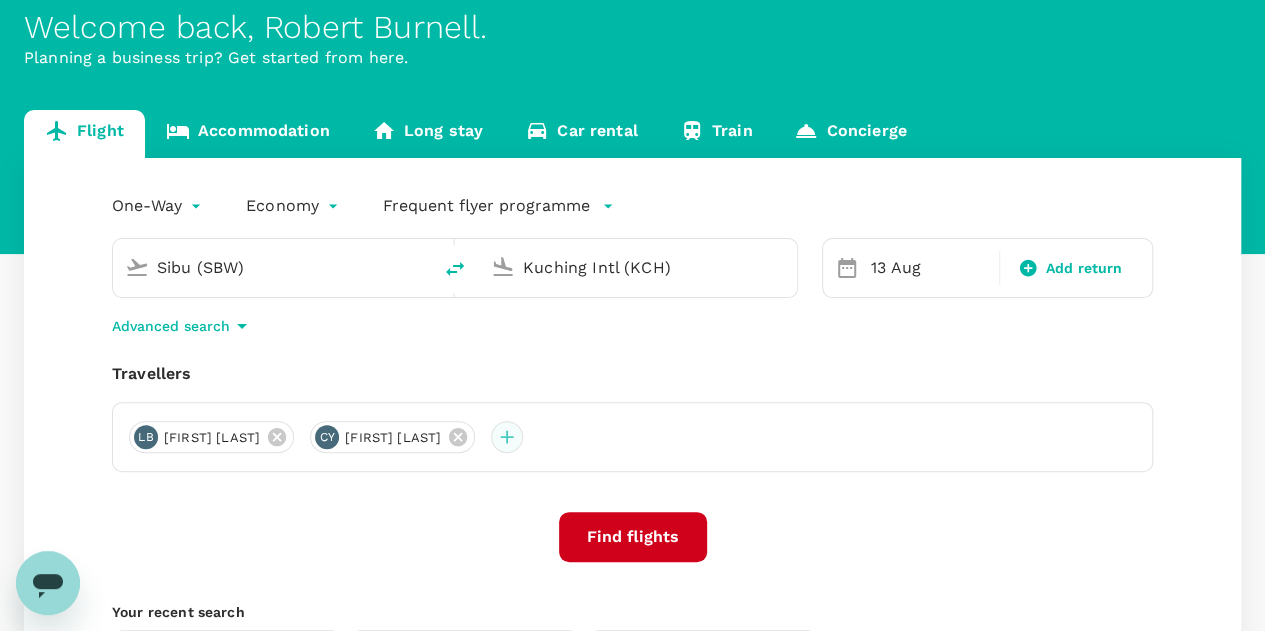 click at bounding box center [507, 437] 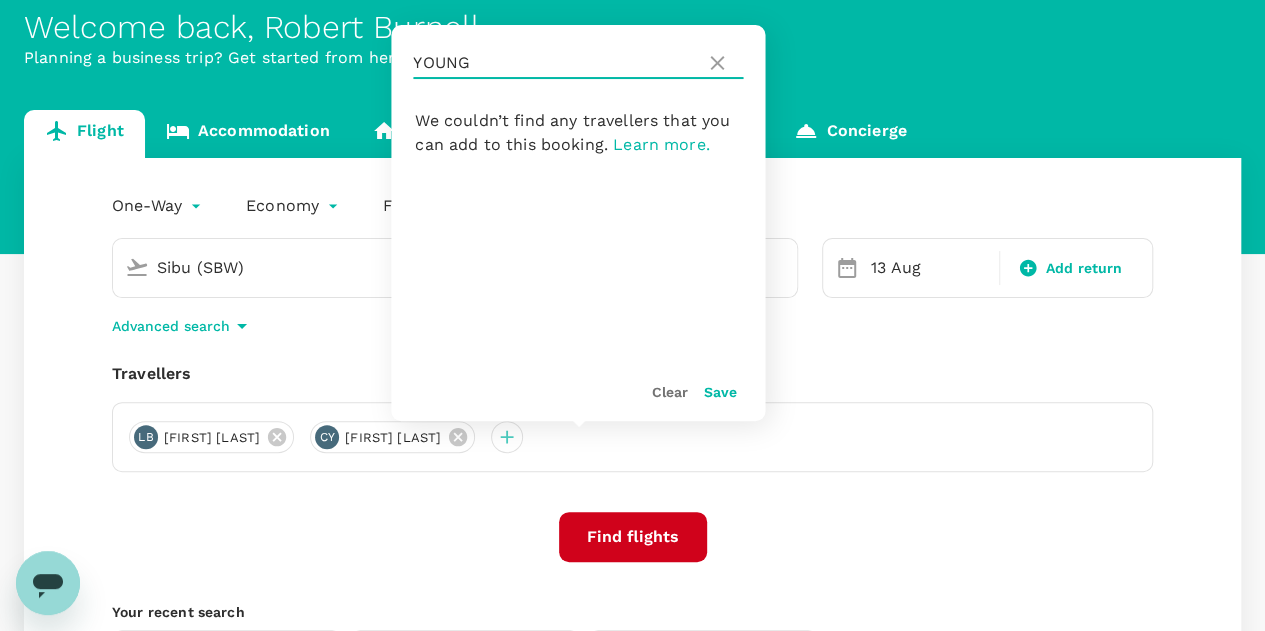 drag, startPoint x: 476, startPoint y: 69, endPoint x: 406, endPoint y: 61, distance: 70.45566 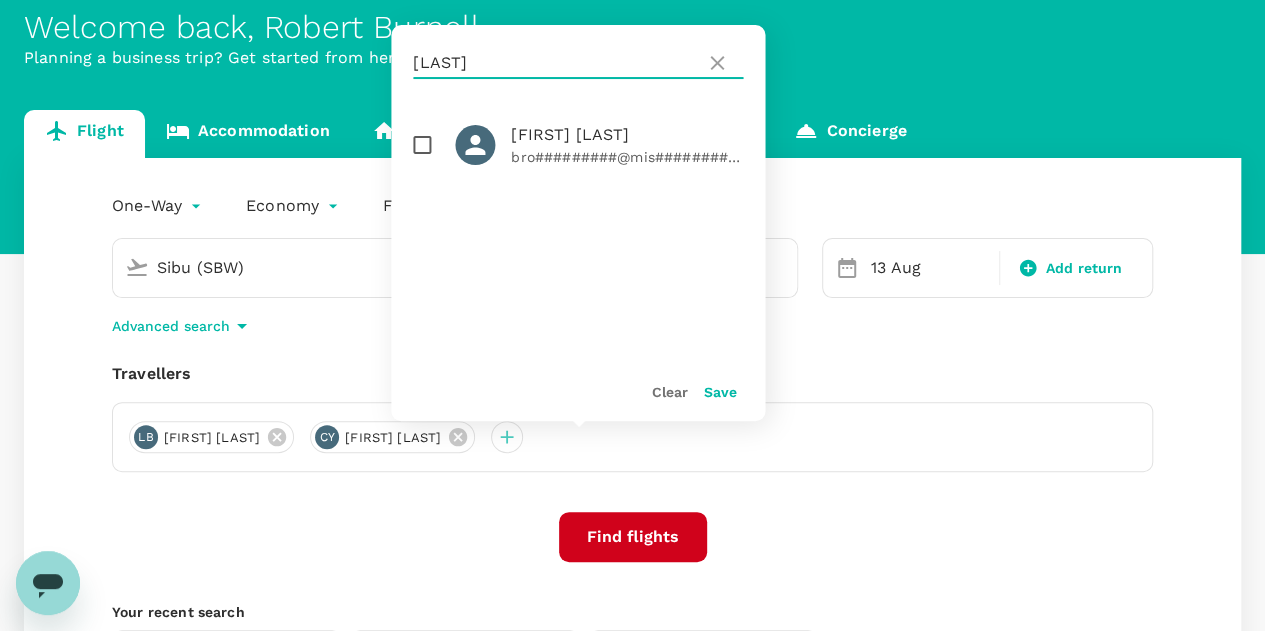 type on "HANSON" 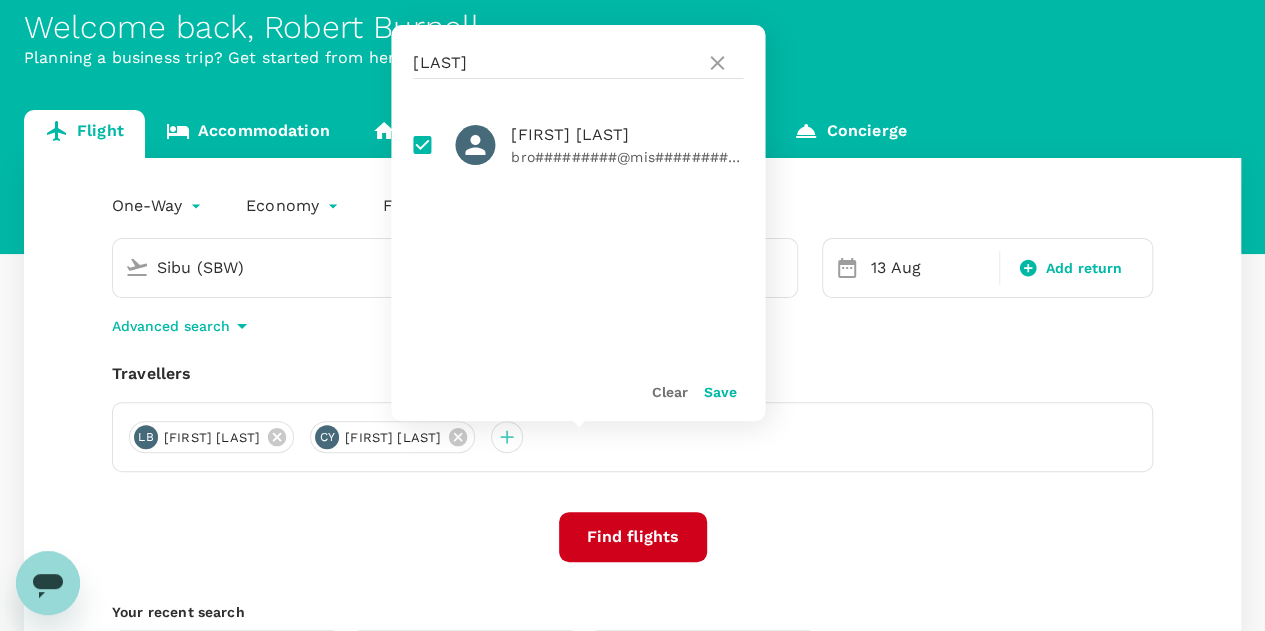 click on "Save" at bounding box center [719, 392] 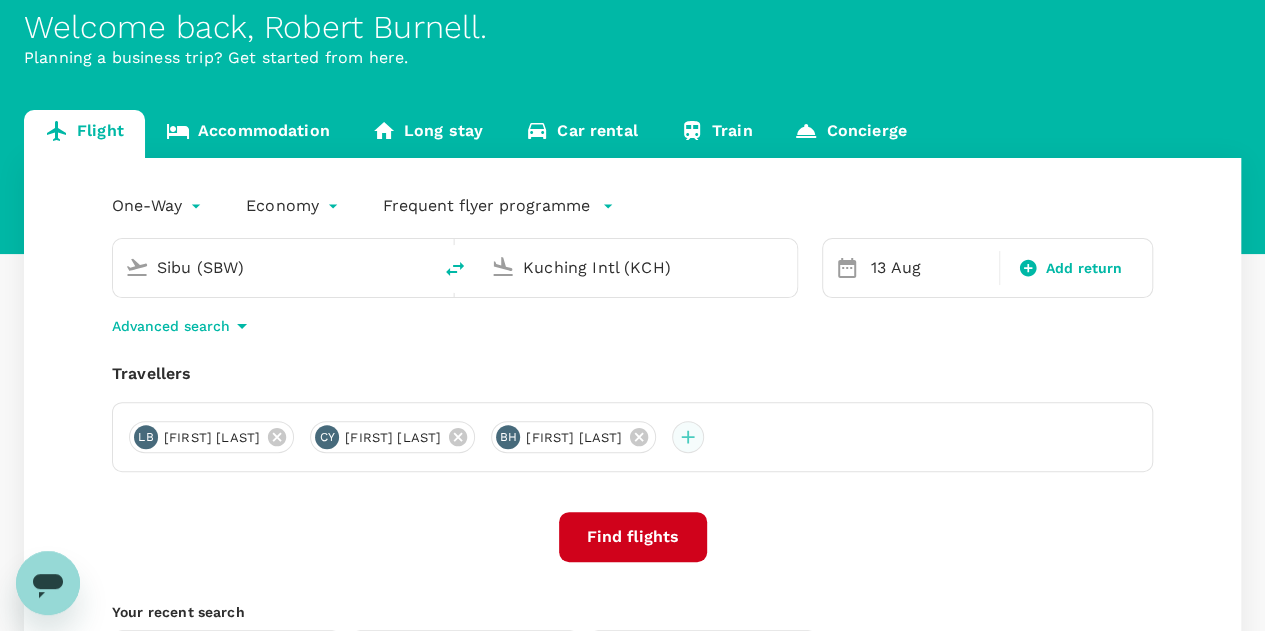 click at bounding box center (688, 437) 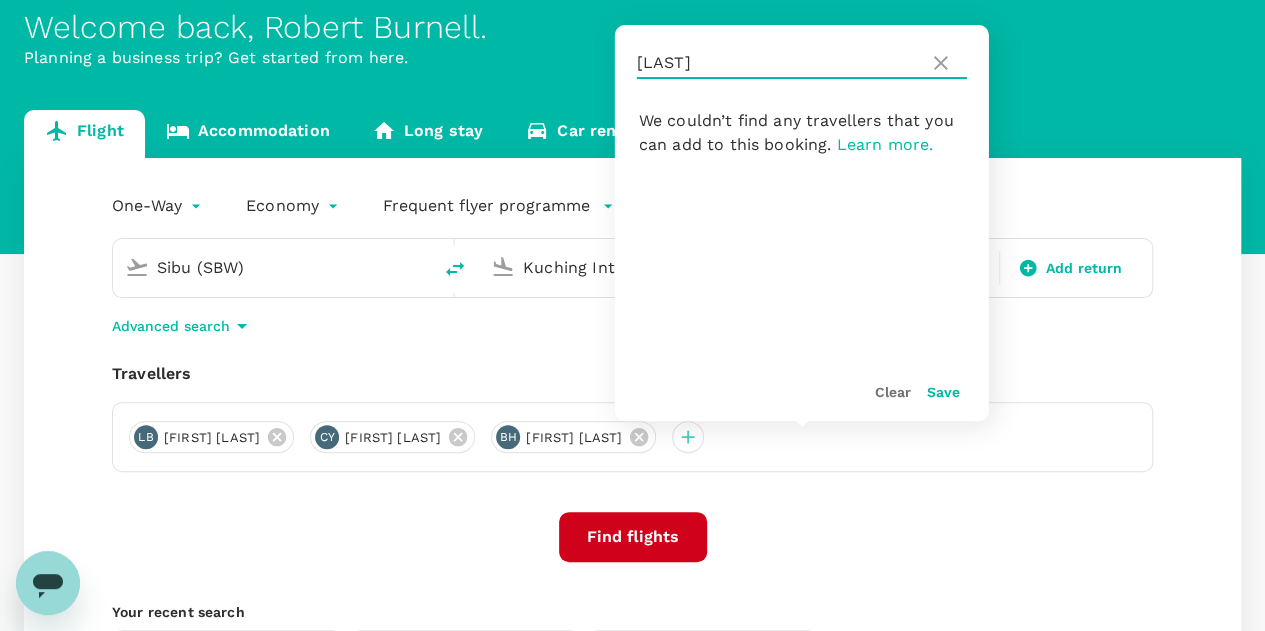 drag, startPoint x: 729, startPoint y: 58, endPoint x: 621, endPoint y: 59, distance: 108.00463 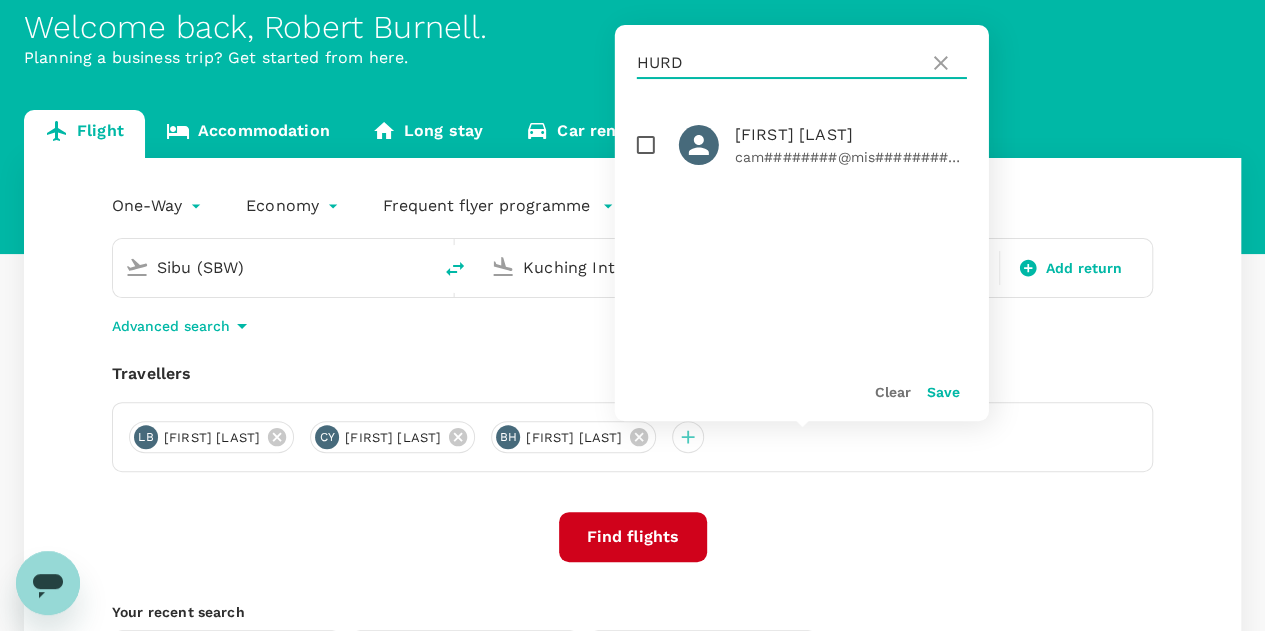 type on "HURD" 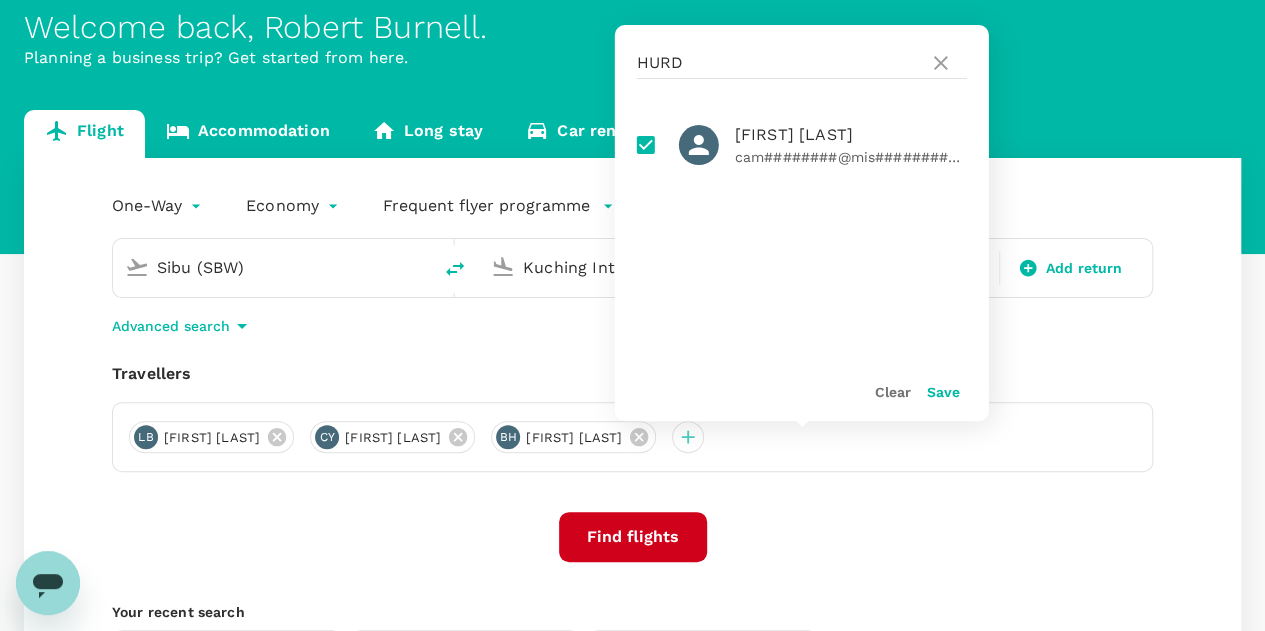 click on "Save" at bounding box center [943, 392] 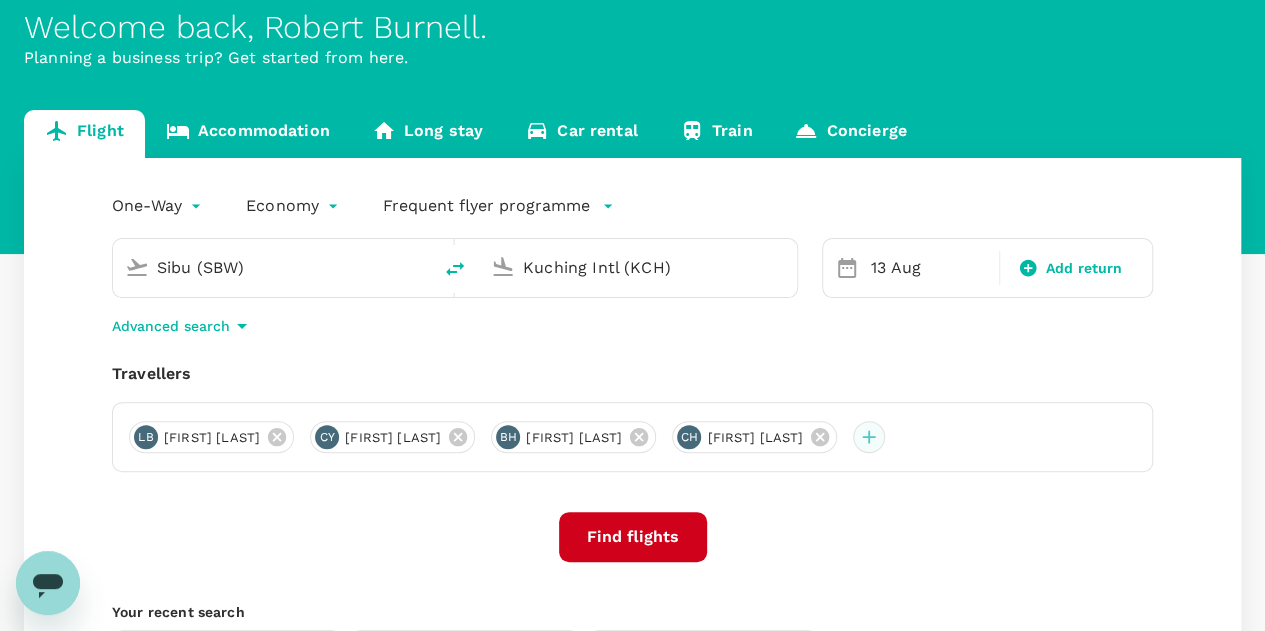click at bounding box center (869, 437) 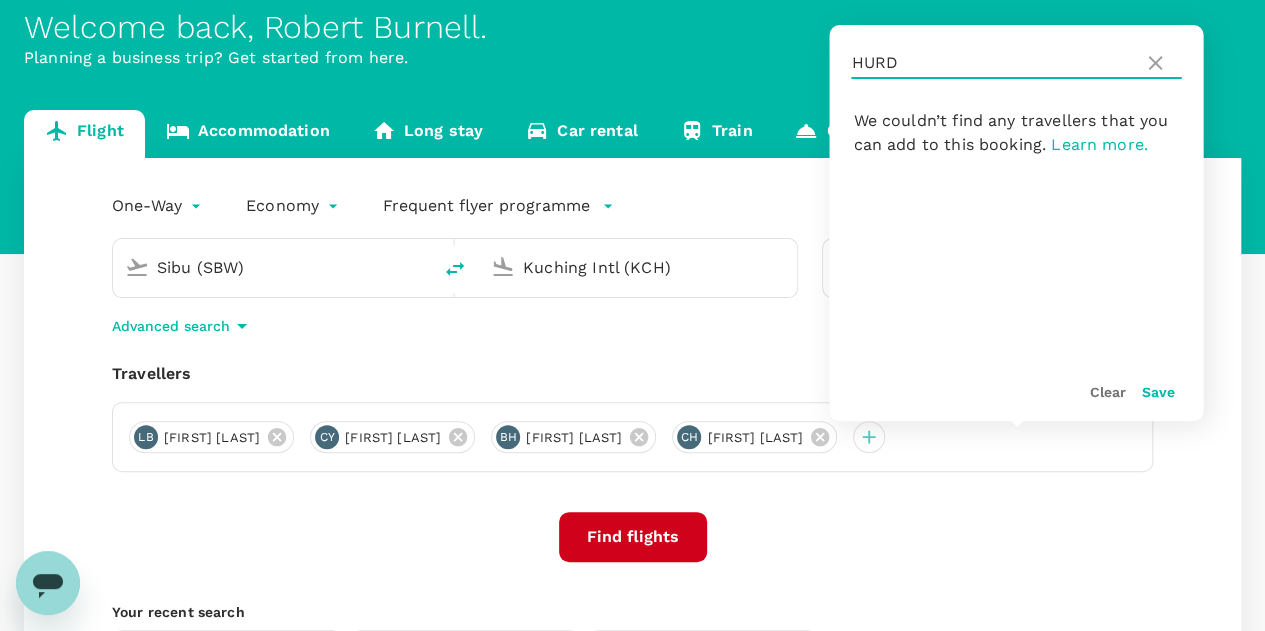 drag, startPoint x: 915, startPoint y: 65, endPoint x: 852, endPoint y: 64, distance: 63.007935 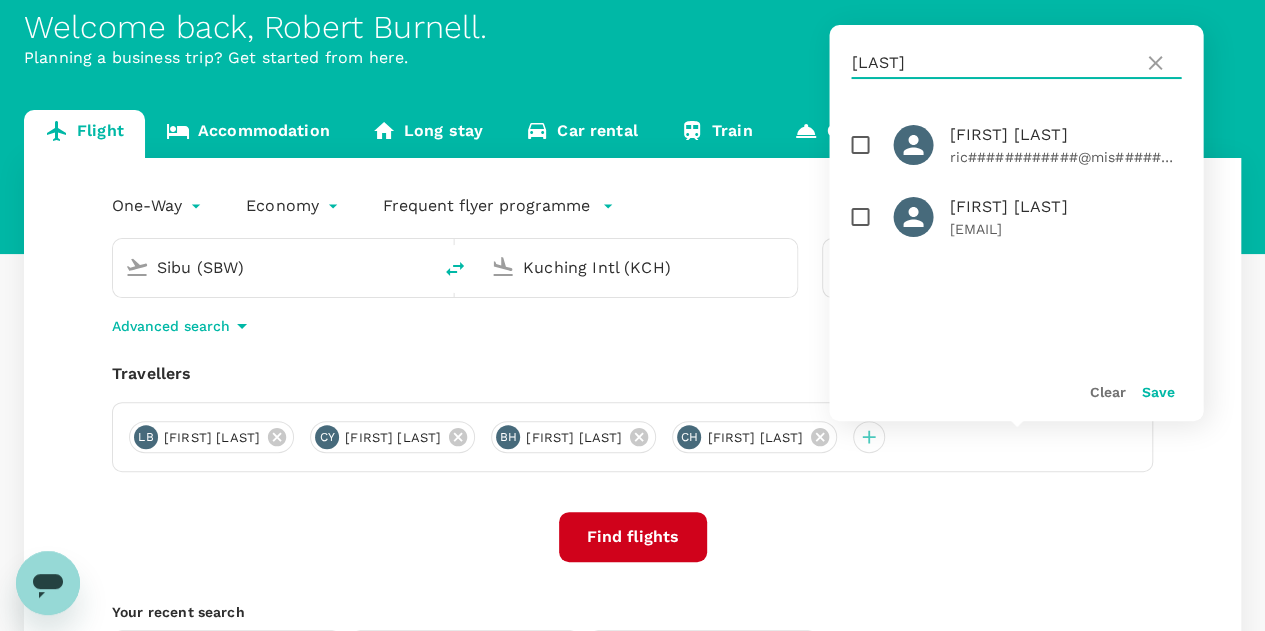 type on "RICHARDS" 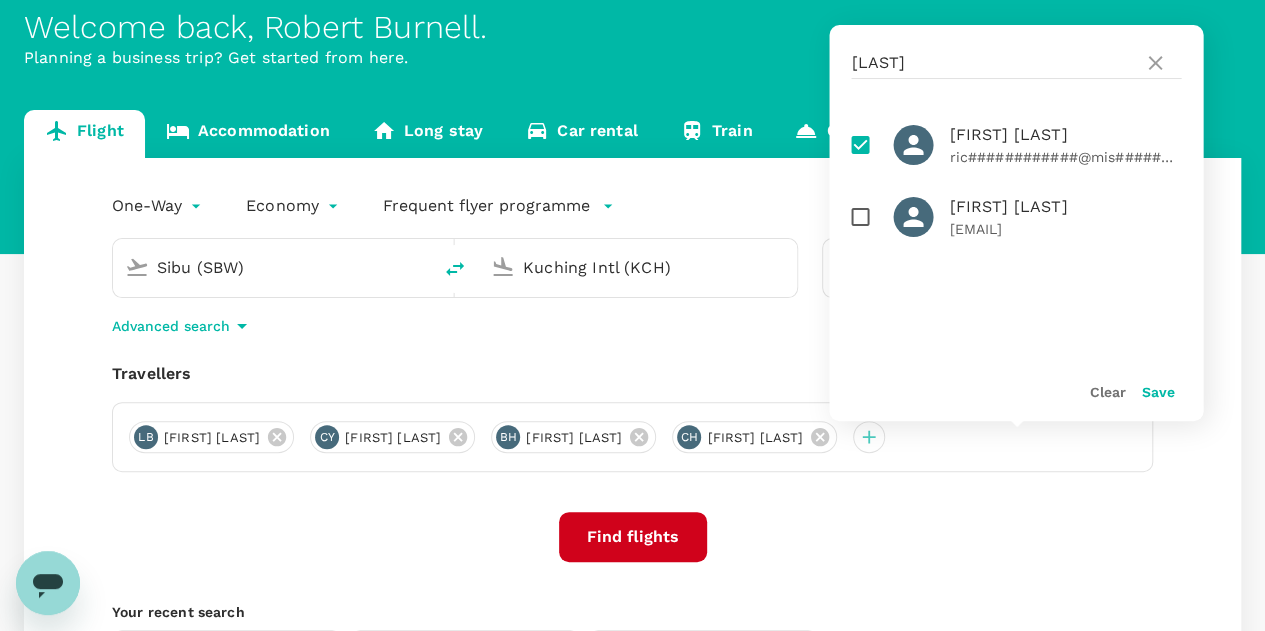 click on "Save" at bounding box center [1157, 392] 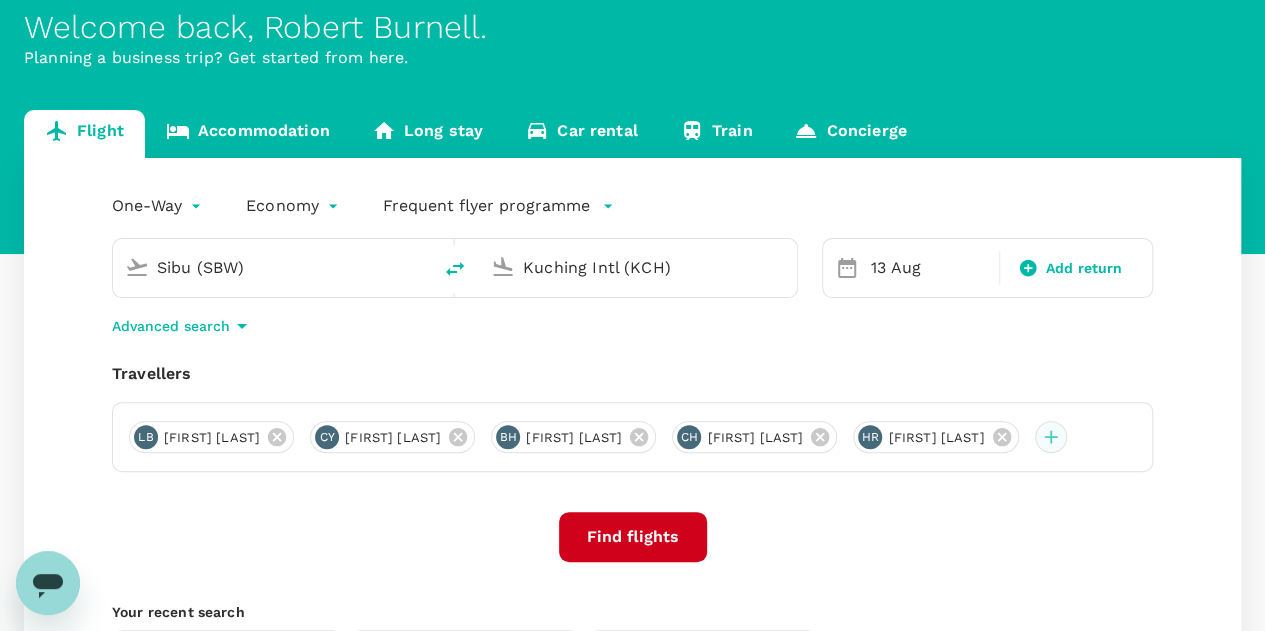 click at bounding box center [1051, 437] 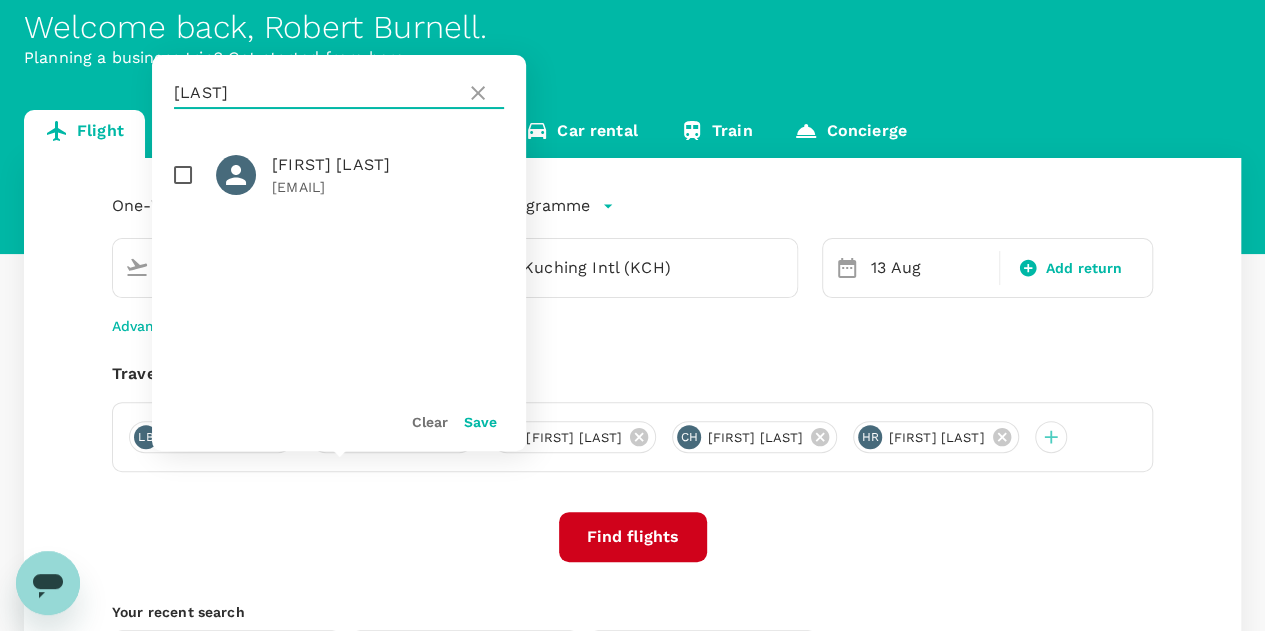 drag, startPoint x: 267, startPoint y: 91, endPoint x: 157, endPoint y: 87, distance: 110.0727 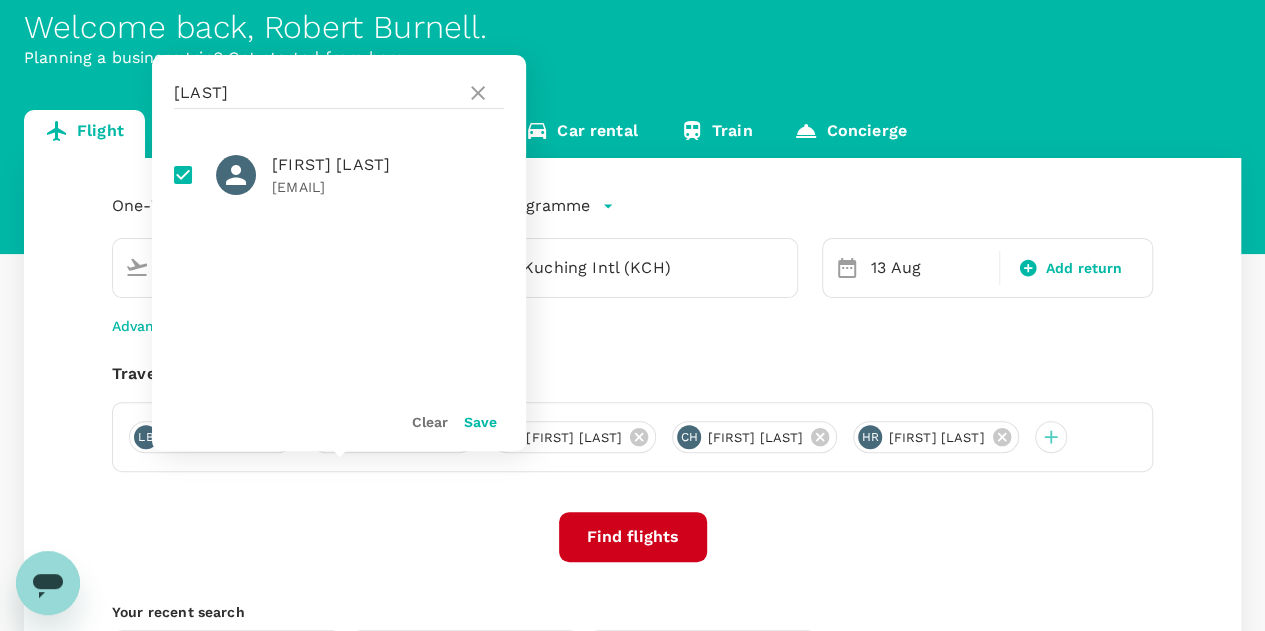 click on "Save" at bounding box center [480, 422] 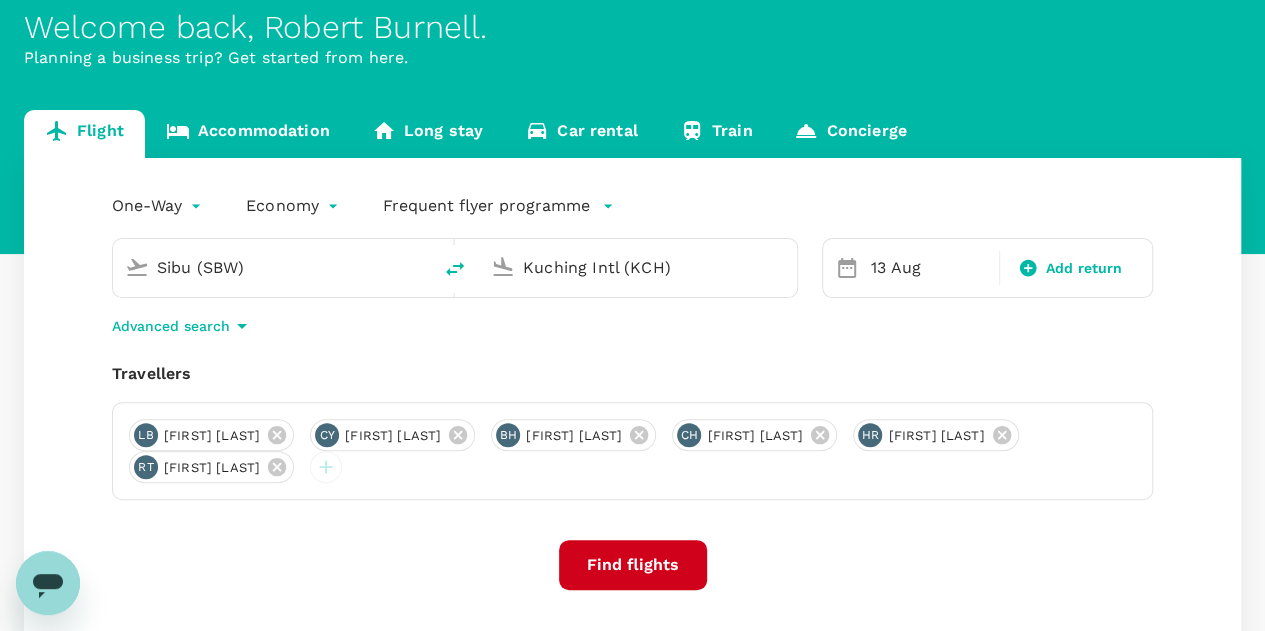 click on "Find flights" at bounding box center (632, 565) 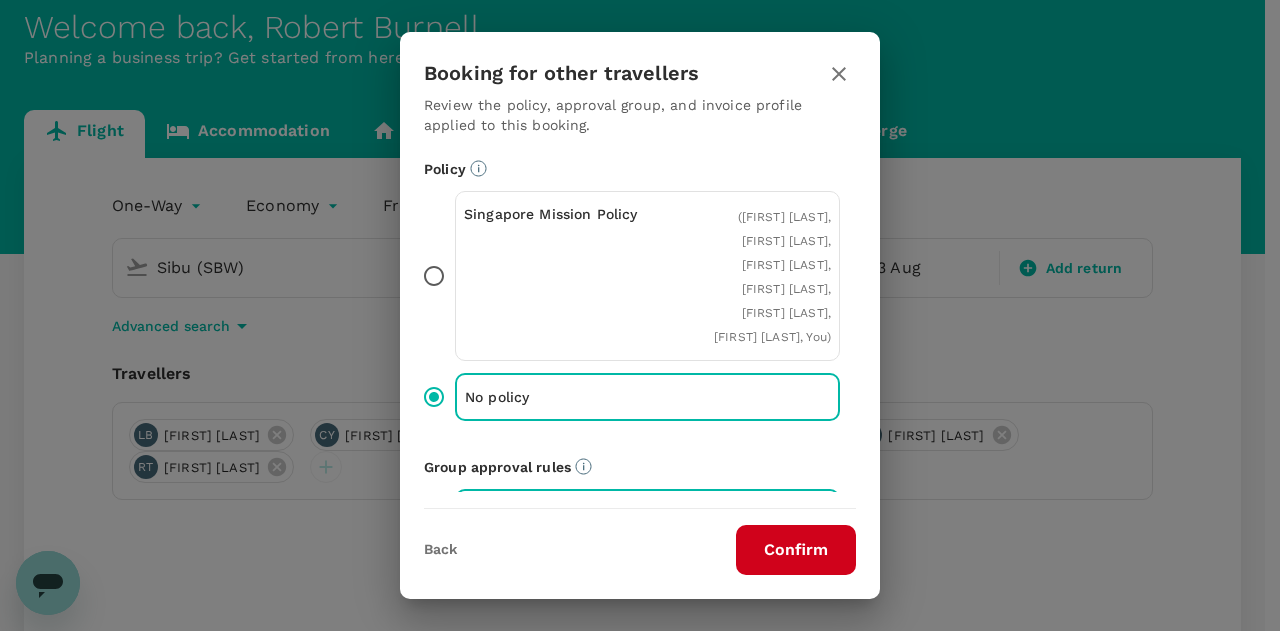 click on "Confirm" at bounding box center (796, 550) 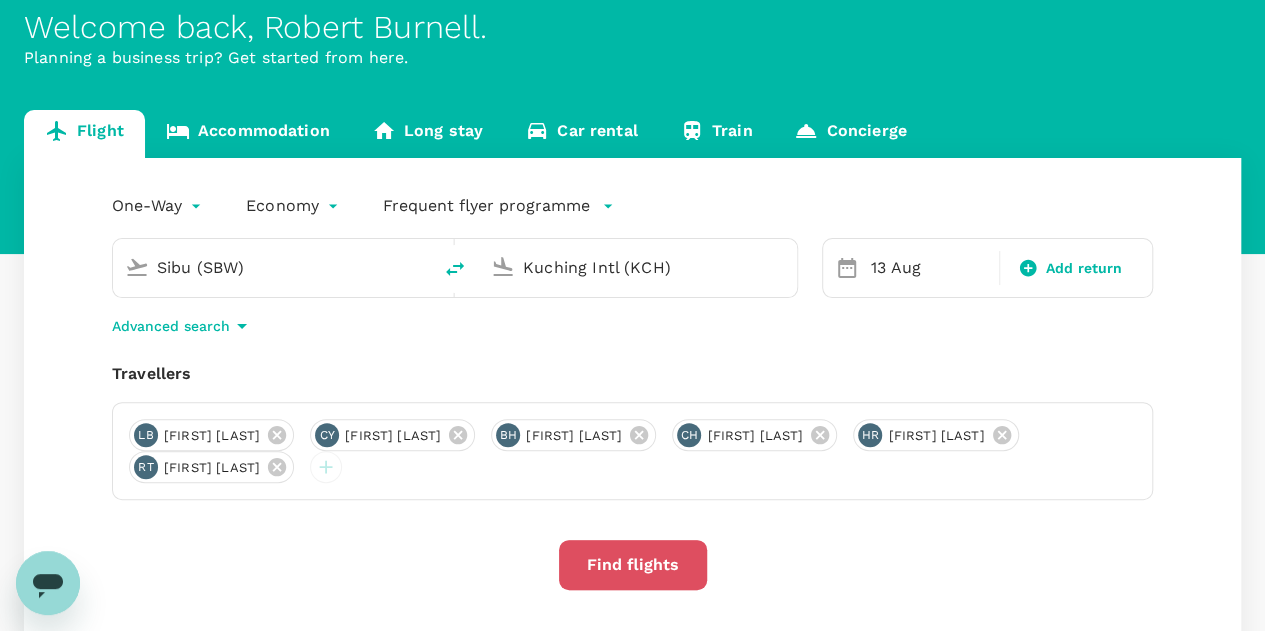 click on "Find flights" at bounding box center (633, 565) 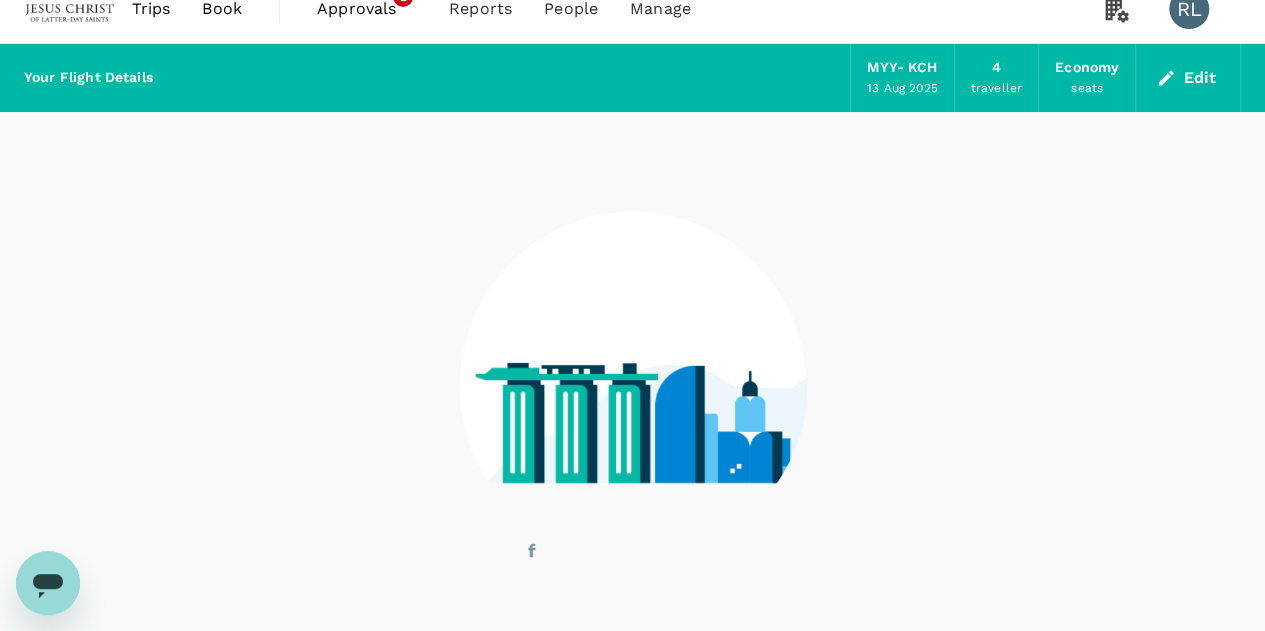 scroll, scrollTop: 0, scrollLeft: 0, axis: both 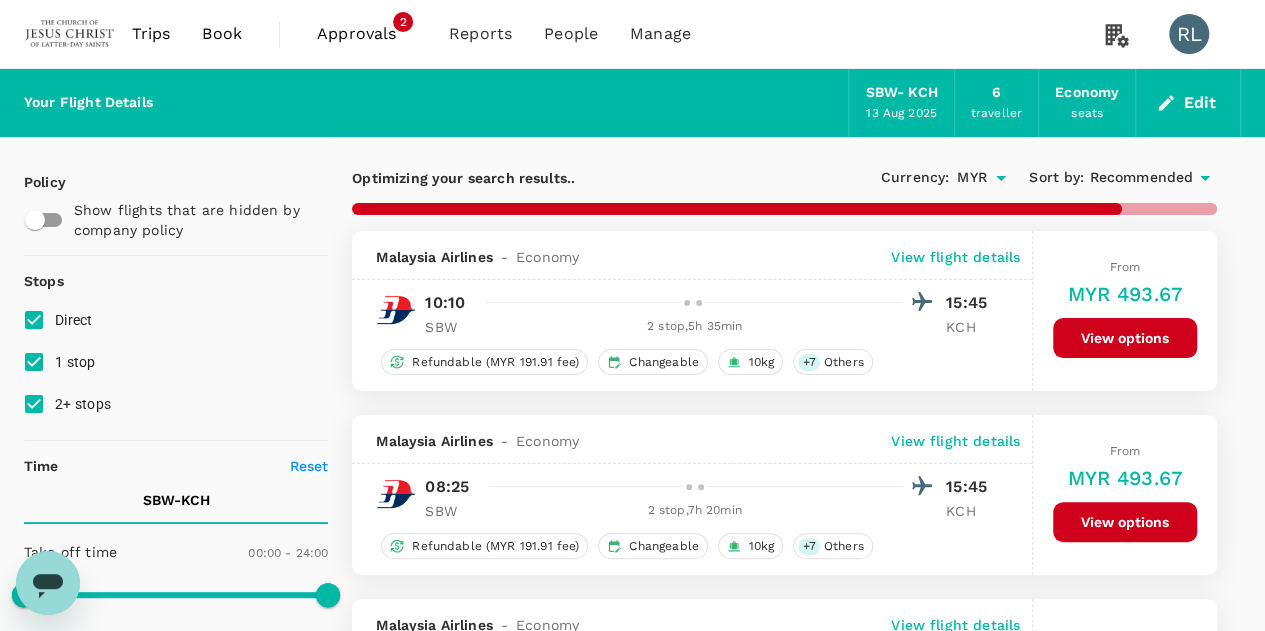 click on "Recommended" at bounding box center (1141, 178) 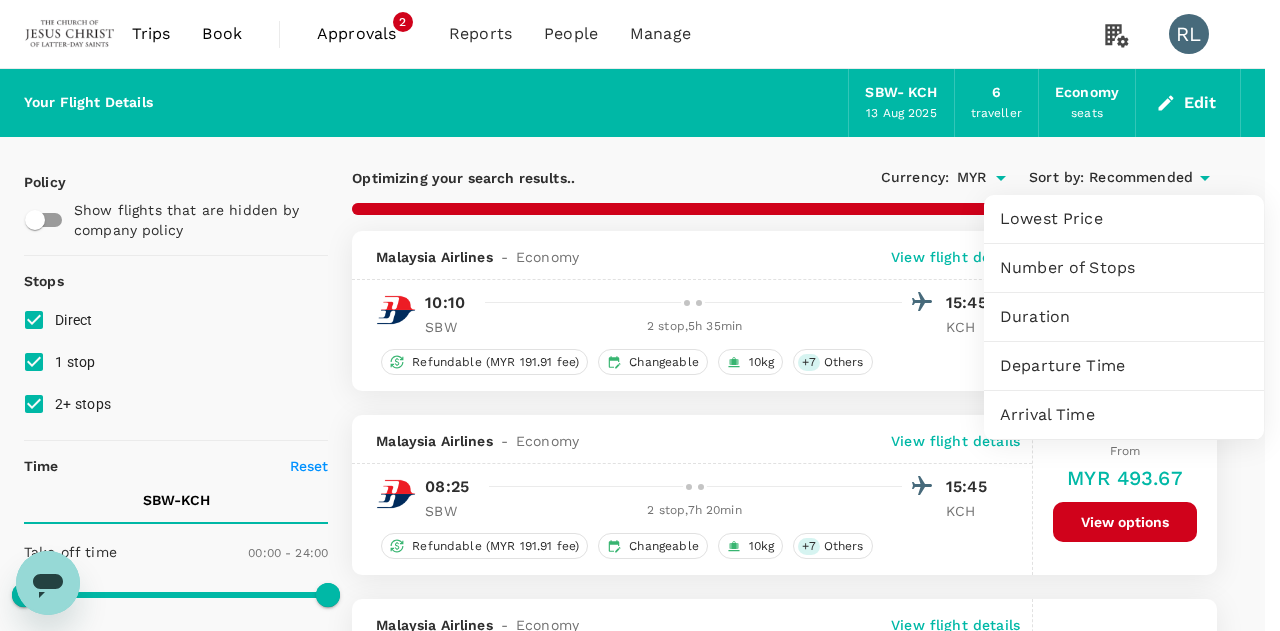 click on "Departure Time" at bounding box center (1124, 366) 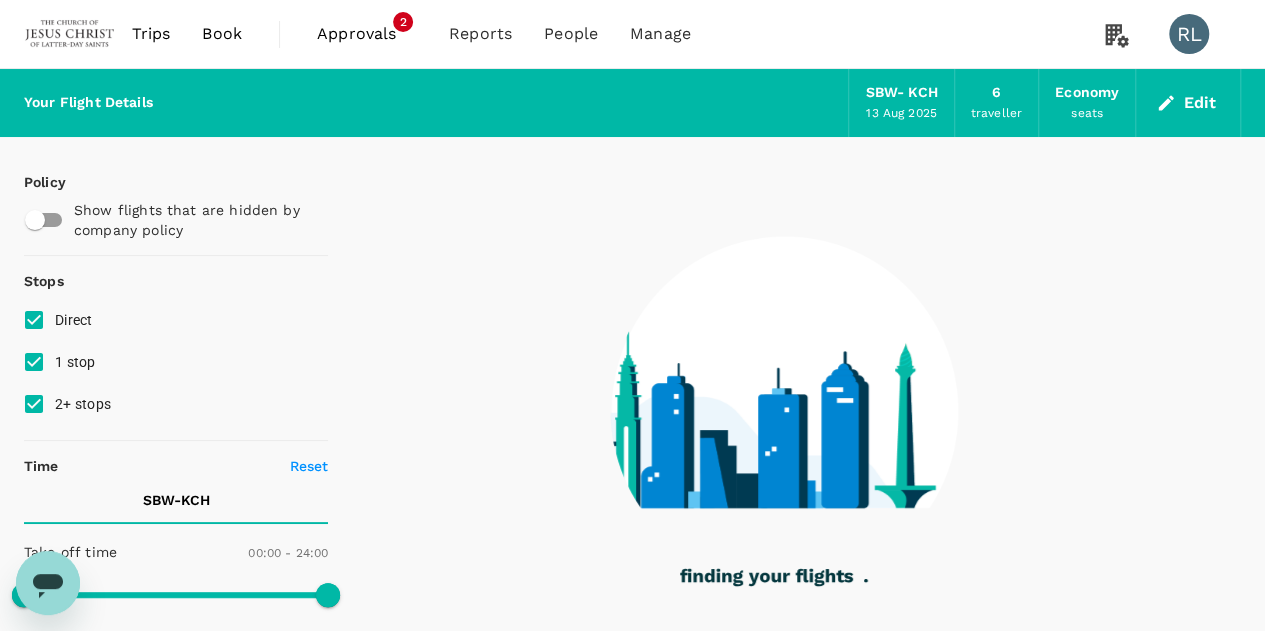 type on "710" 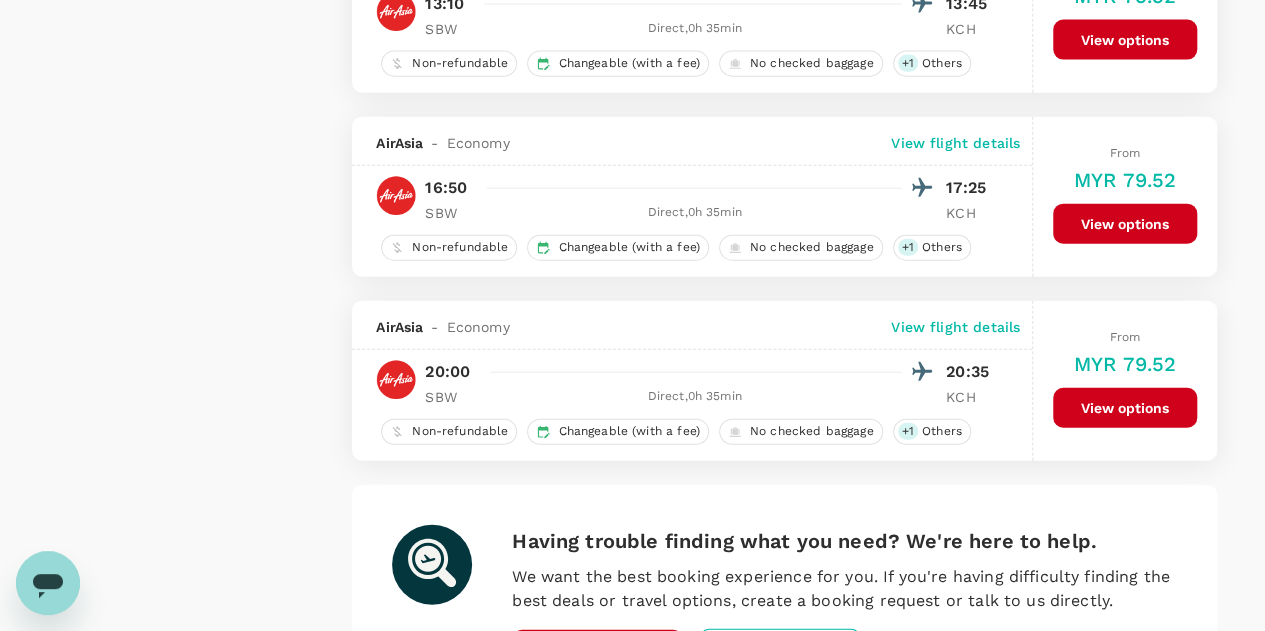 scroll, scrollTop: 2300, scrollLeft: 0, axis: vertical 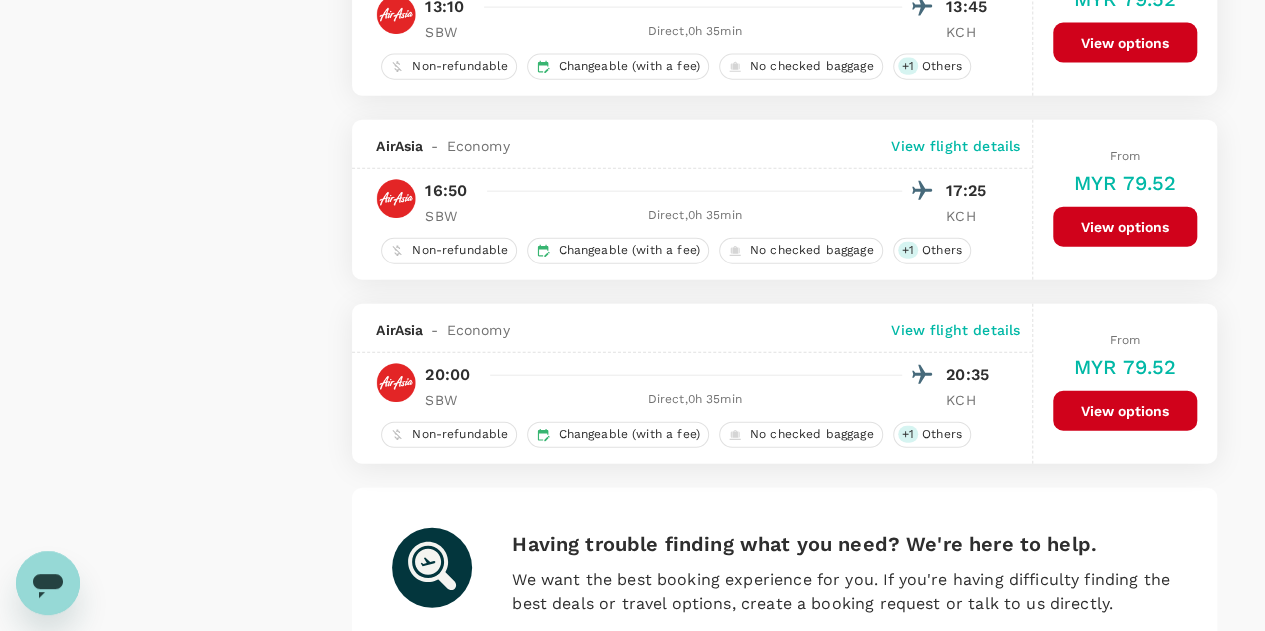 click on "View options" at bounding box center (1125, 411) 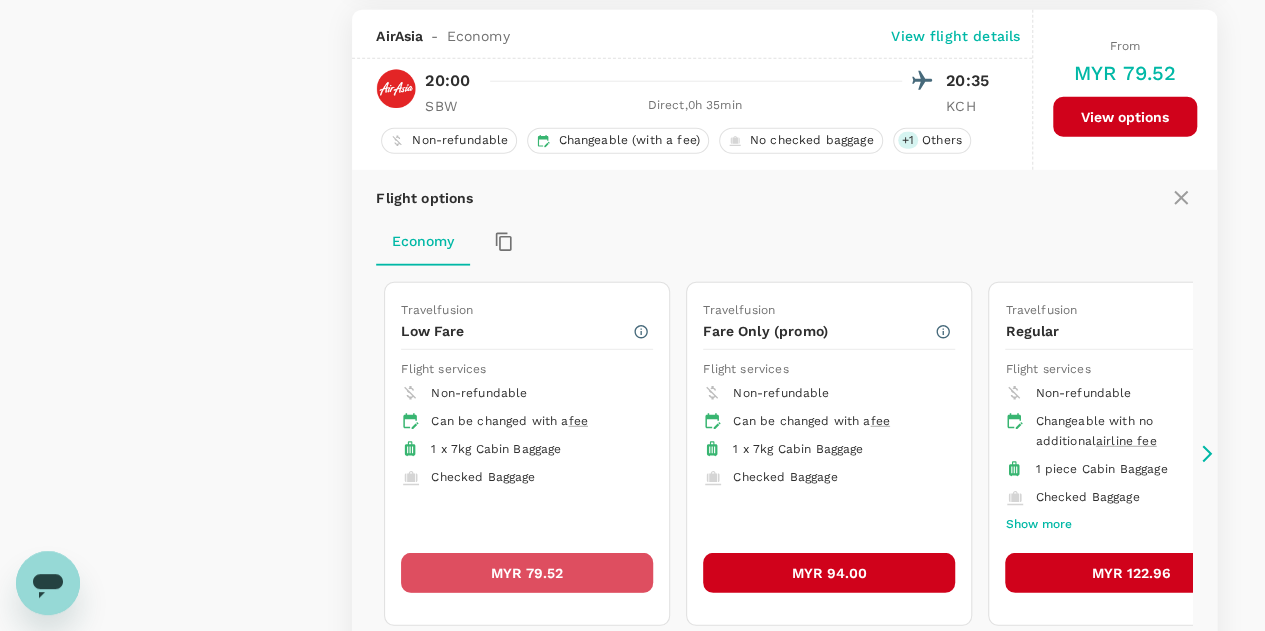 click on "MYR 79.52" at bounding box center (527, 573) 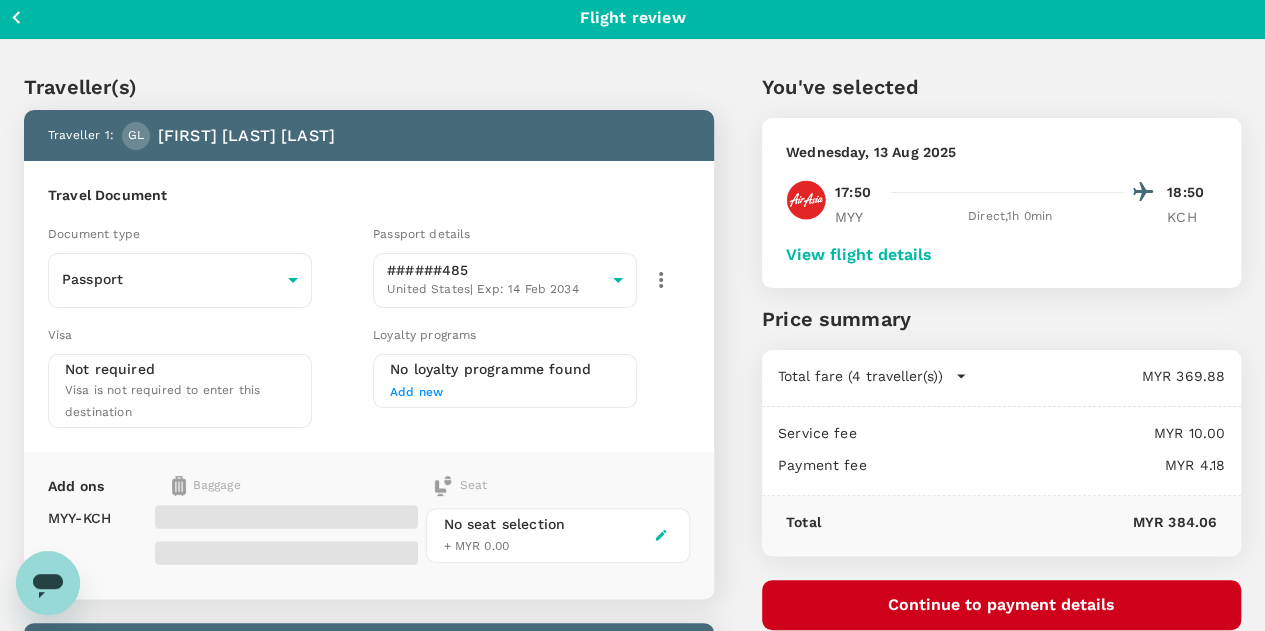 scroll, scrollTop: 0, scrollLeft: 0, axis: both 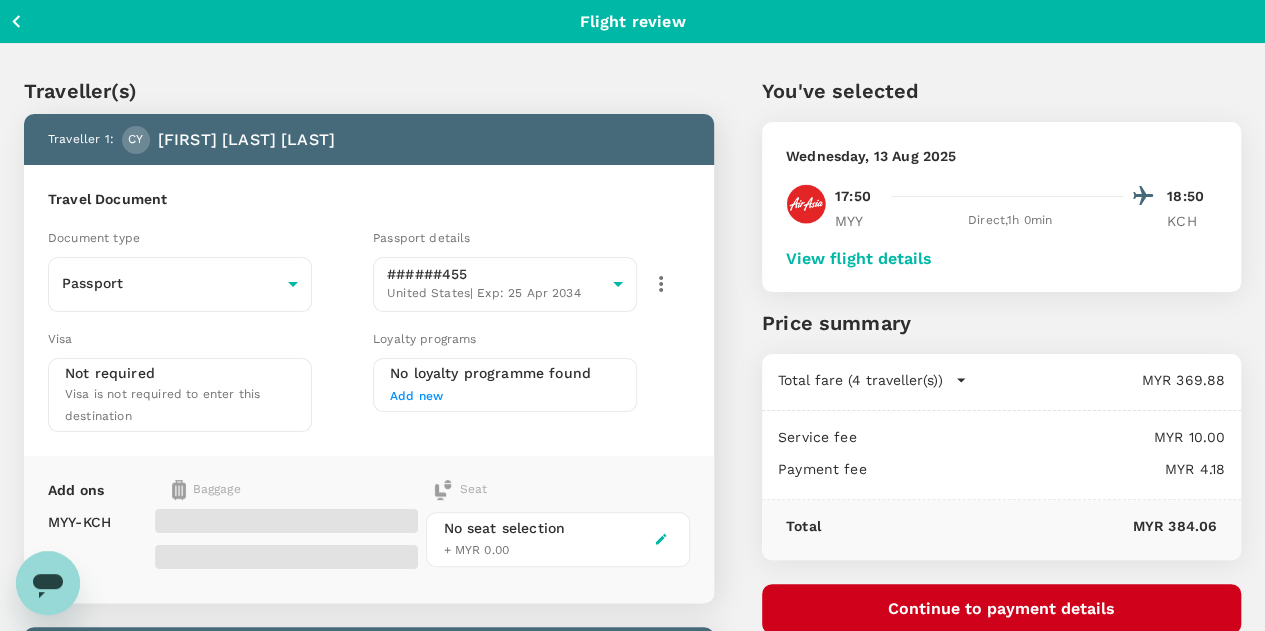 click on "View flight details" at bounding box center [859, 259] 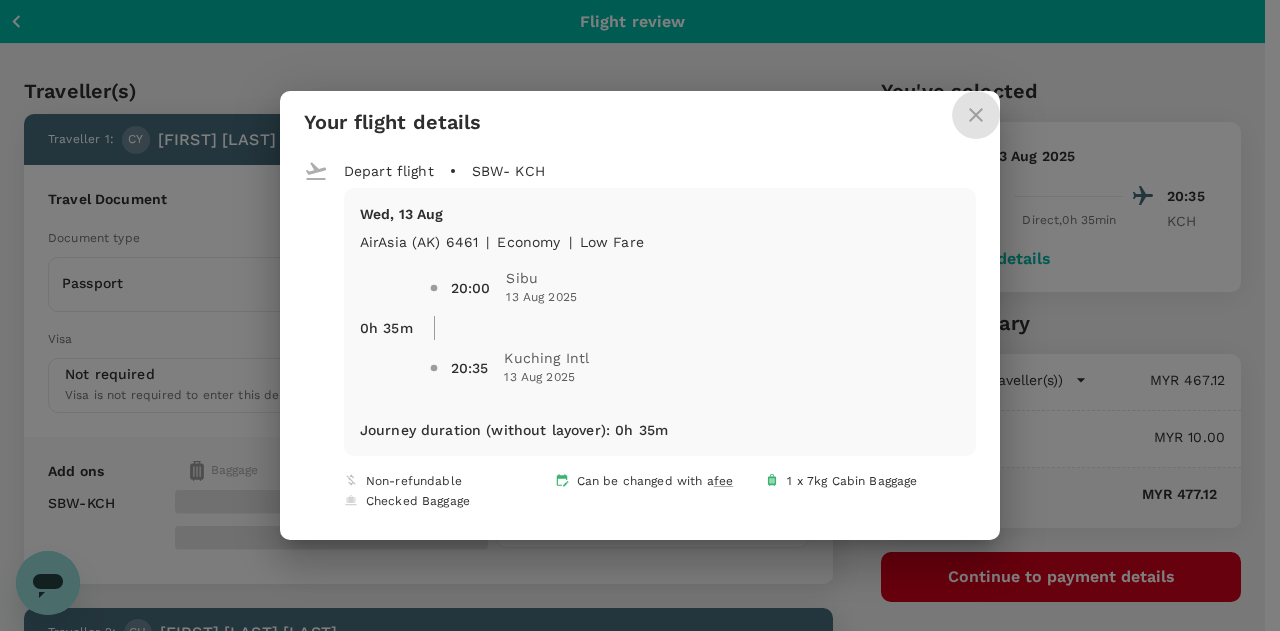 click 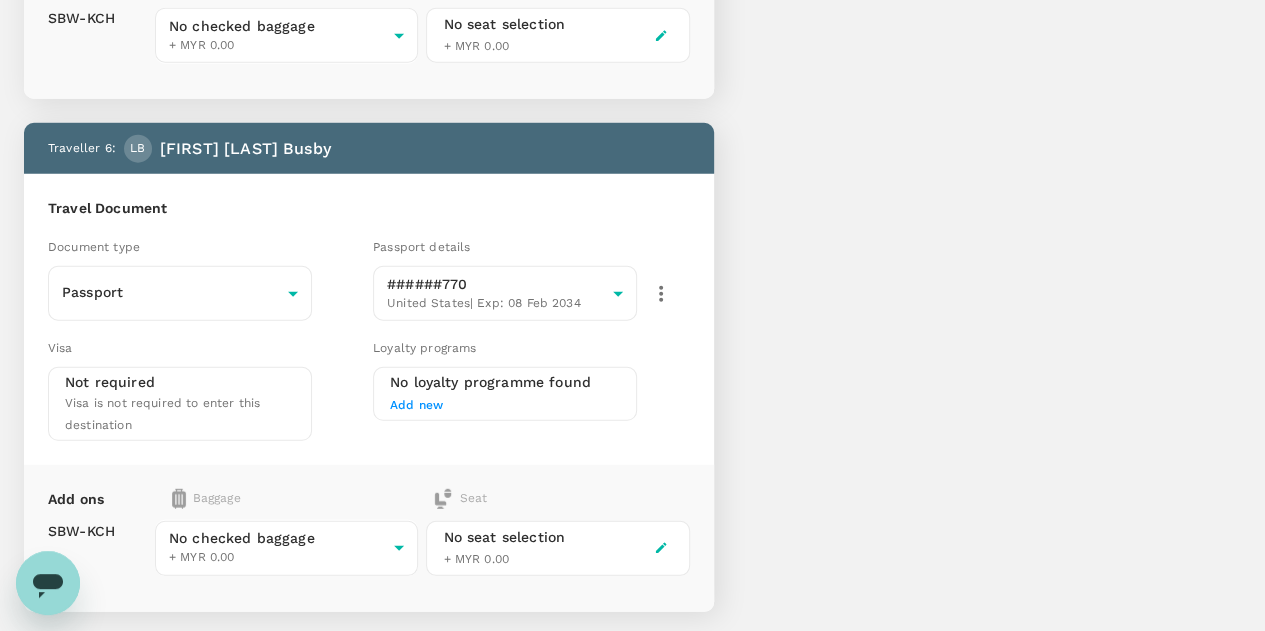 scroll, scrollTop: 2600, scrollLeft: 0, axis: vertical 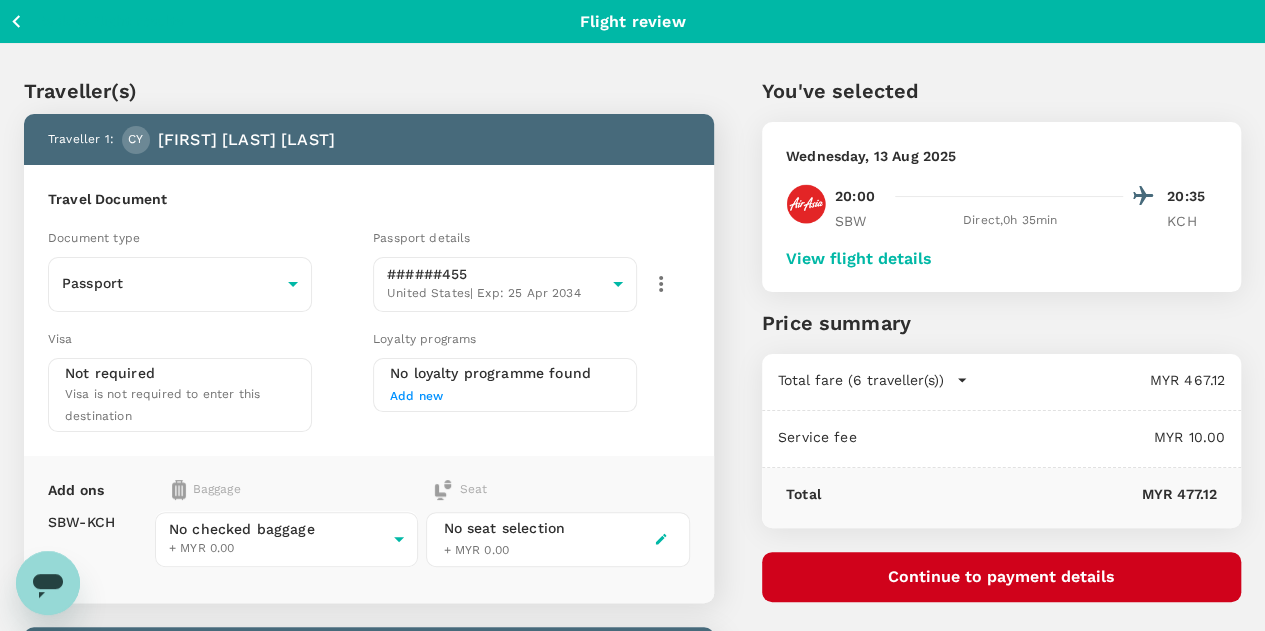 click on "Continue to payment details" at bounding box center [1001, 577] 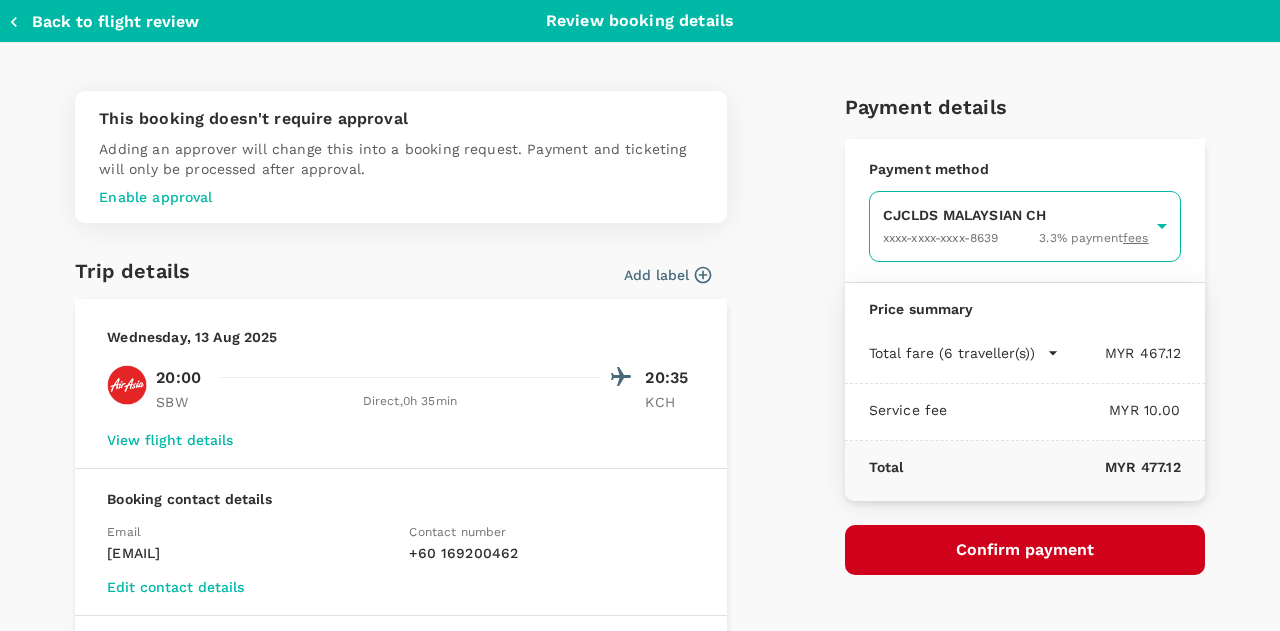 click on "Back to flight results Flight review Traveller(s) Traveller   1 : CY Cyrus David   Young Travel Document Document type Passport Passport ​ Passport details ######455 United States  | Exp:   25 Apr 2034 64089753-77a2-4781-a92a-e42d92c032c0 ​ Visa Not required Visa is not required to enter this destination Loyalty programs No loyalty programme found Add new Add ons Baggage Seat SBW  -  KCH No checked baggage + MYR 0.00 ​ No seat selection + MYR 0.00 Traveller   2 : CH Camden Bryan   Hurd Travel Document Document type Passport Passport ​ Passport details ######040 United States  | Exp:   05 Mar 2033 51140f72-2b84-4421-8e76-efd8227f76b9 ​ Visa Not required Visa is not required to enter this destination Loyalty programs No loyalty programme found Add new Add ons Baggage Seat SBW  -  KCH No checked baggage + MYR 0.00 ​ No seat selection + MYR 0.00 Traveller   3 : HR Hannah   Richards Travel Document Document type Passport Passport ​ Passport details ######511 United States  | Exp:   02 Jun 2034 ​" at bounding box center (640, 1664) 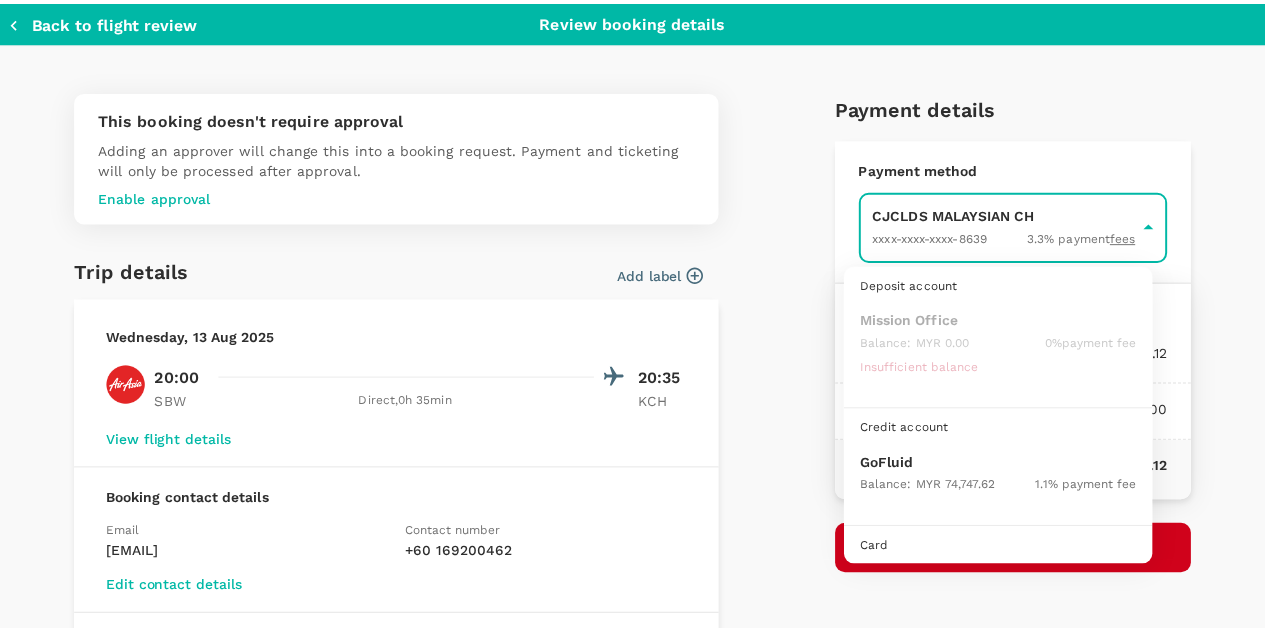 scroll, scrollTop: 51, scrollLeft: 0, axis: vertical 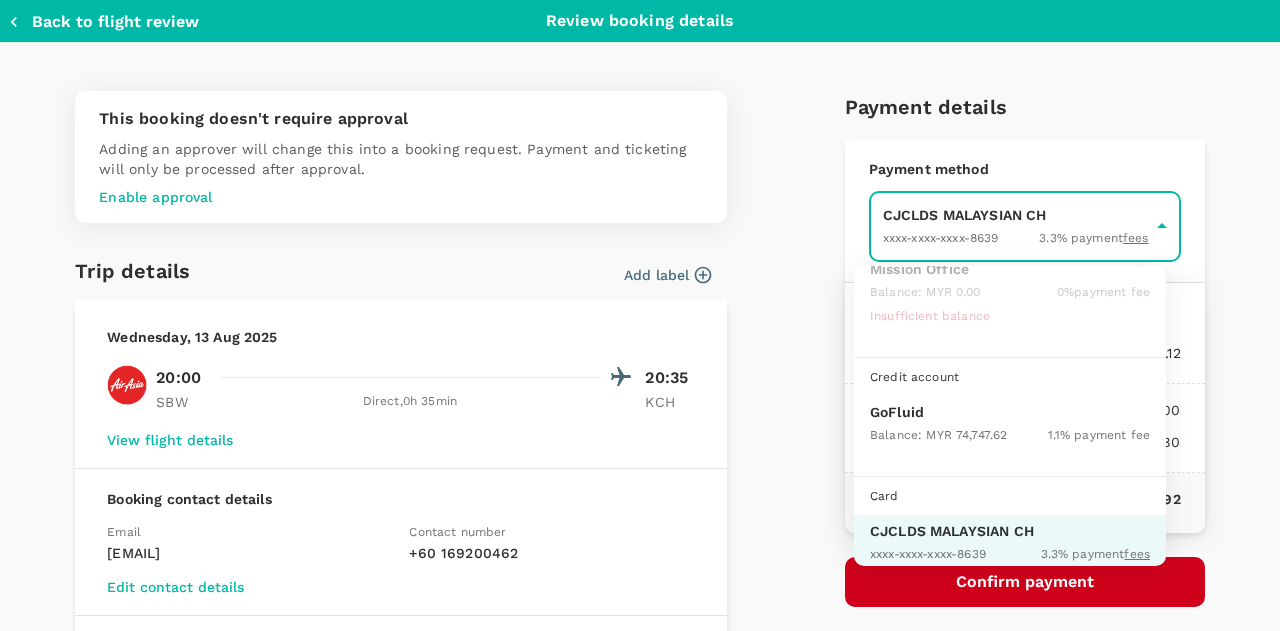 click on "GoFluid" at bounding box center (1010, 412) 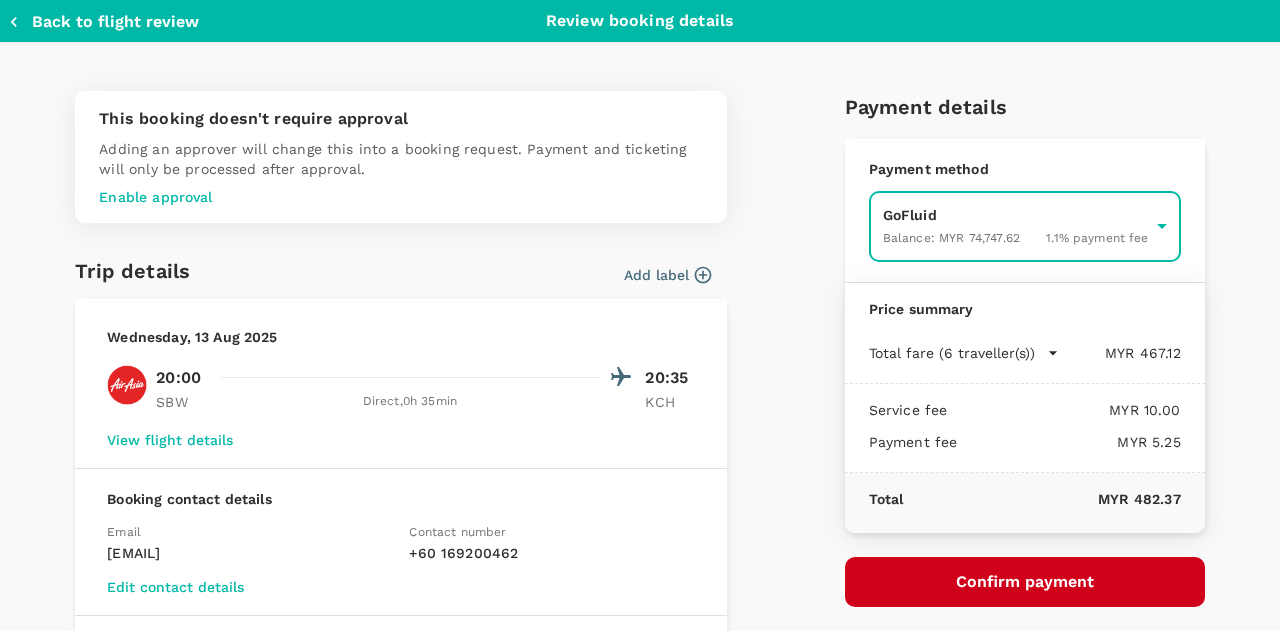 click on "Confirm payment" at bounding box center (1025, 582) 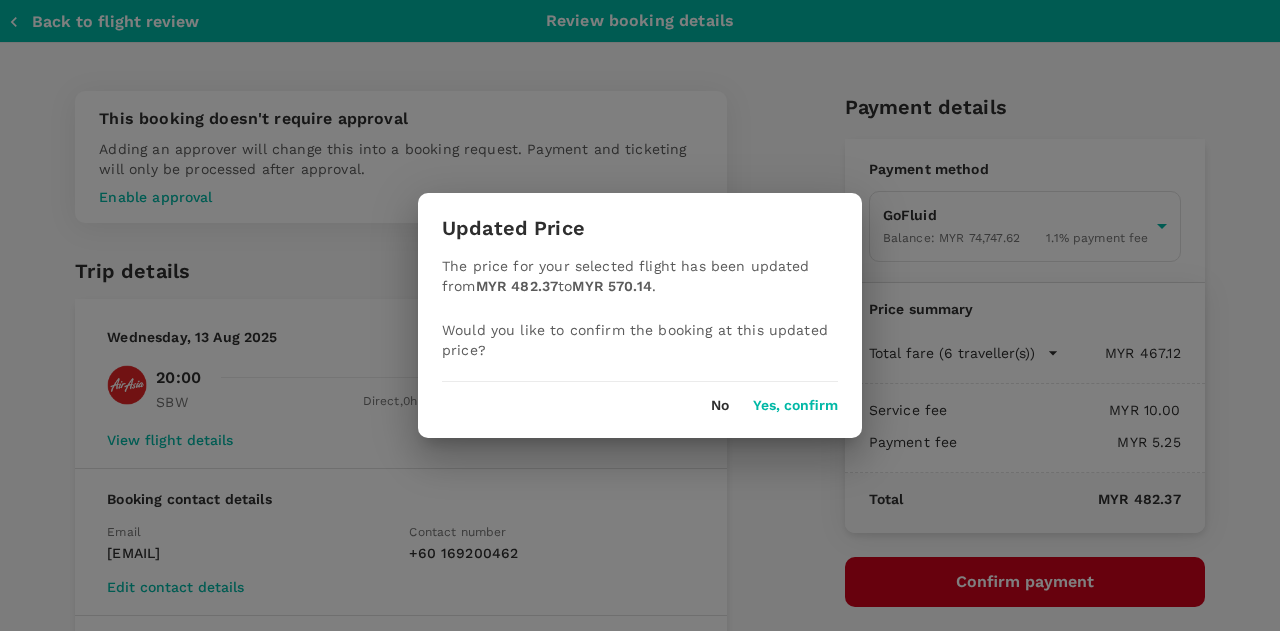 click on "Yes, confirm" at bounding box center [795, 406] 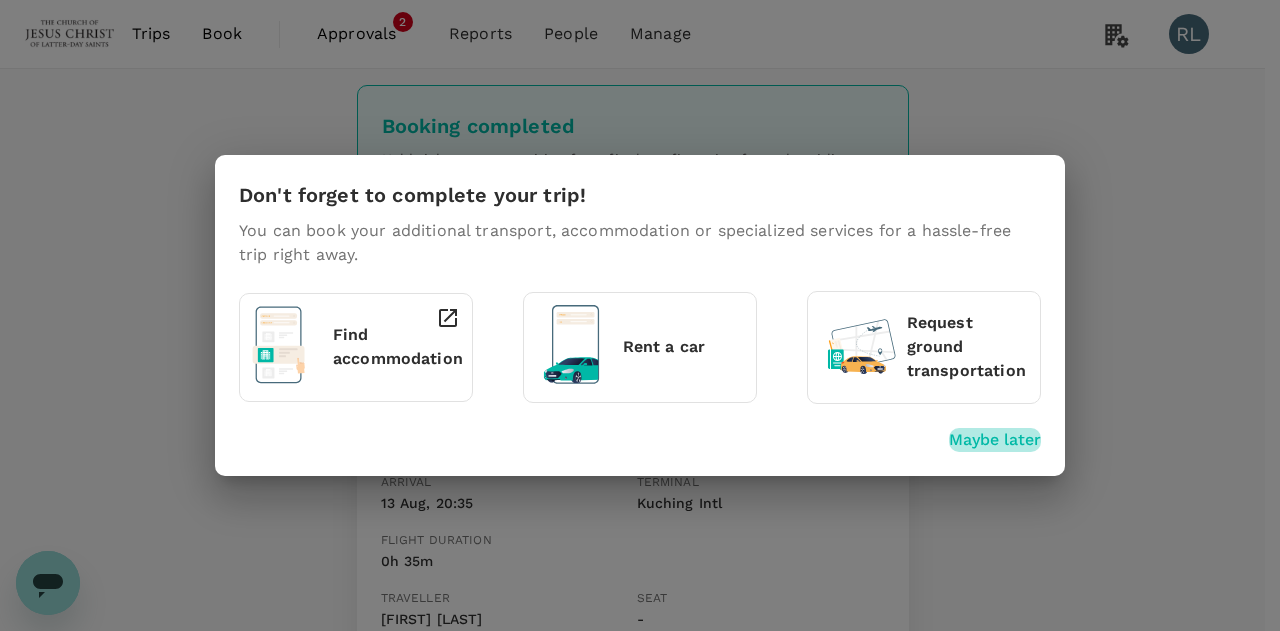 click on "Maybe later" at bounding box center [995, 440] 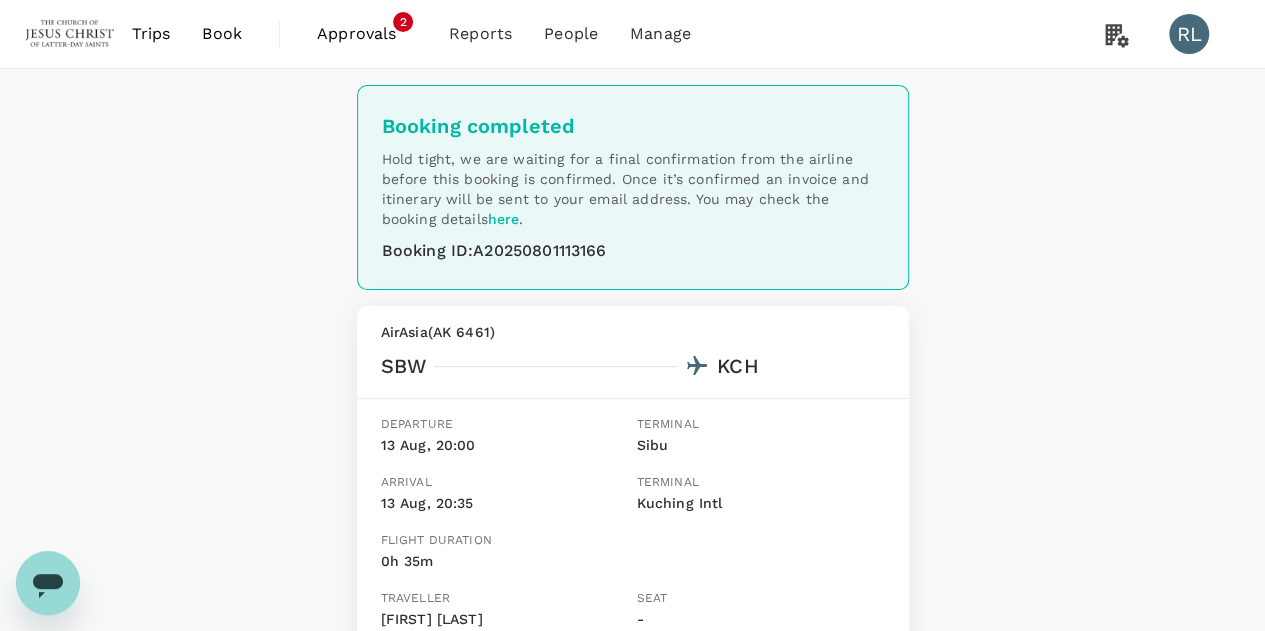 click on "Book" at bounding box center [222, 34] 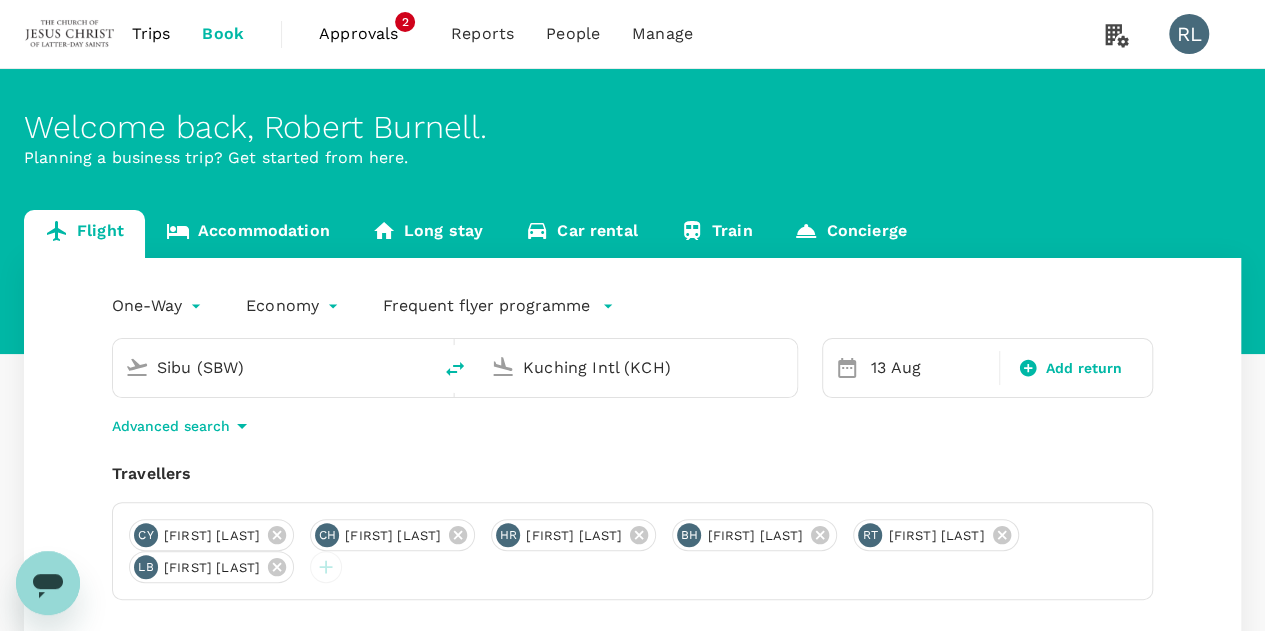 type on "Sibu (SBW)" 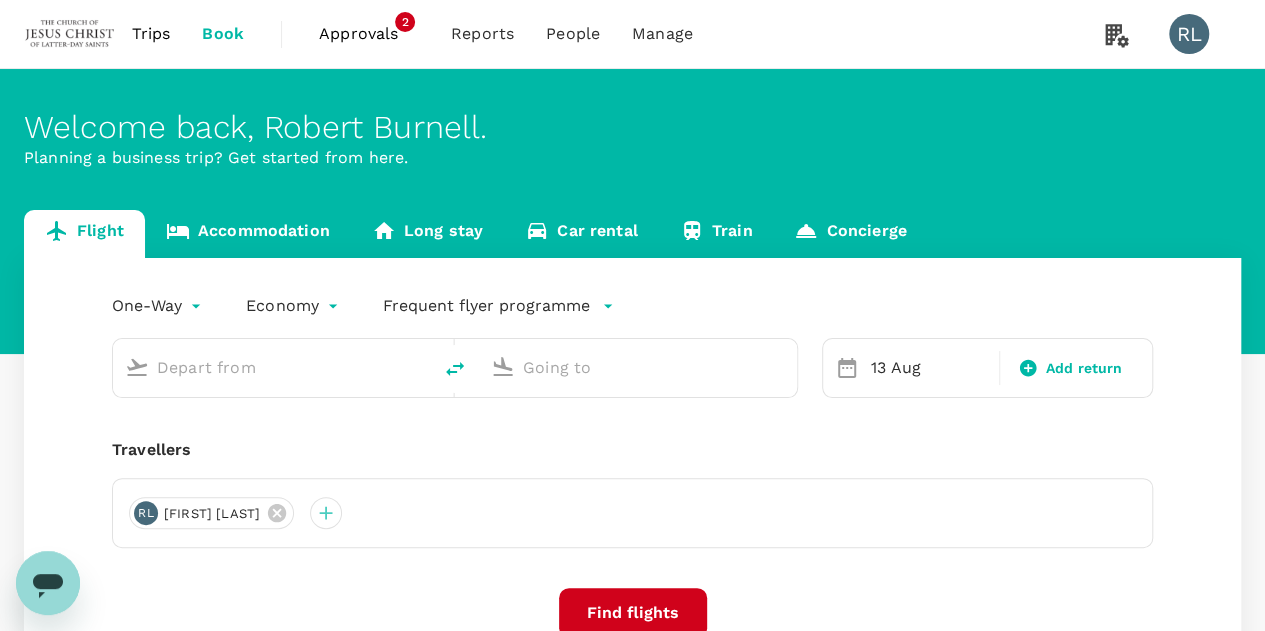 type on "Sibu (SBW)" 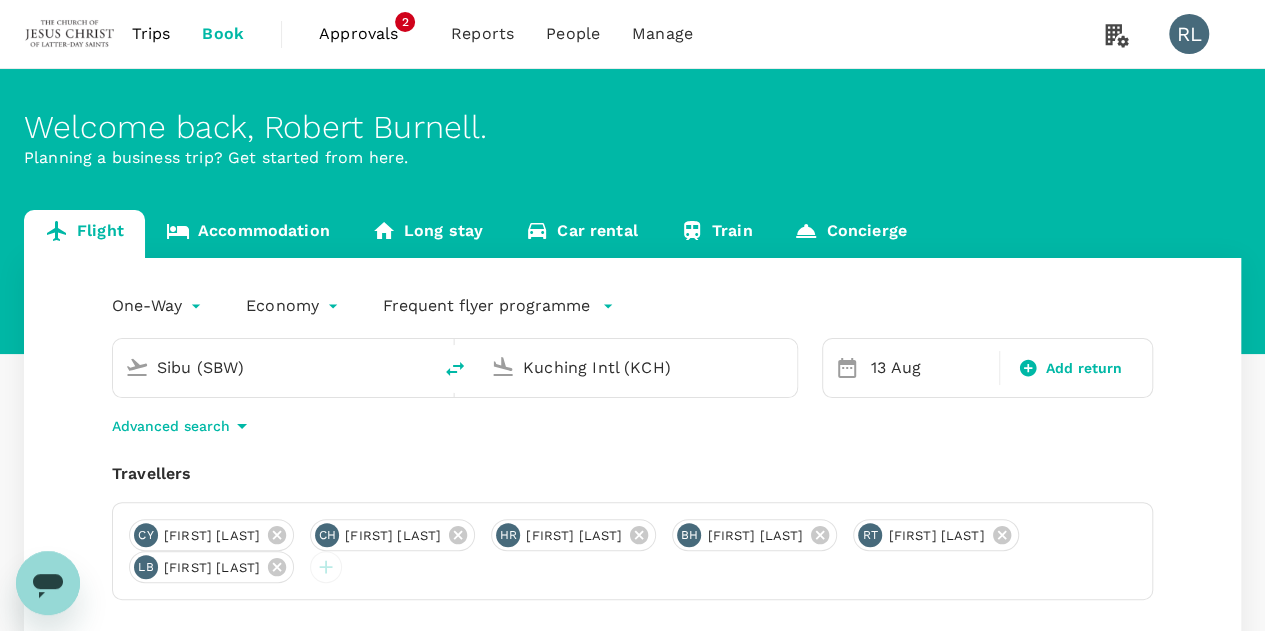 scroll, scrollTop: 200, scrollLeft: 0, axis: vertical 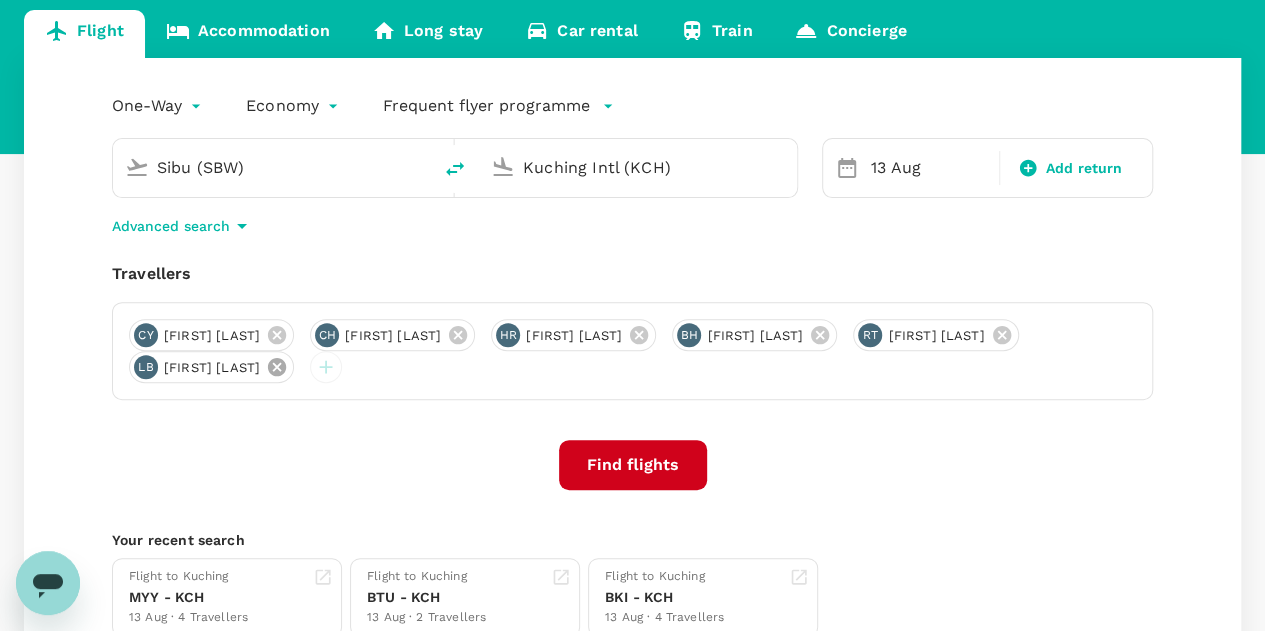 click 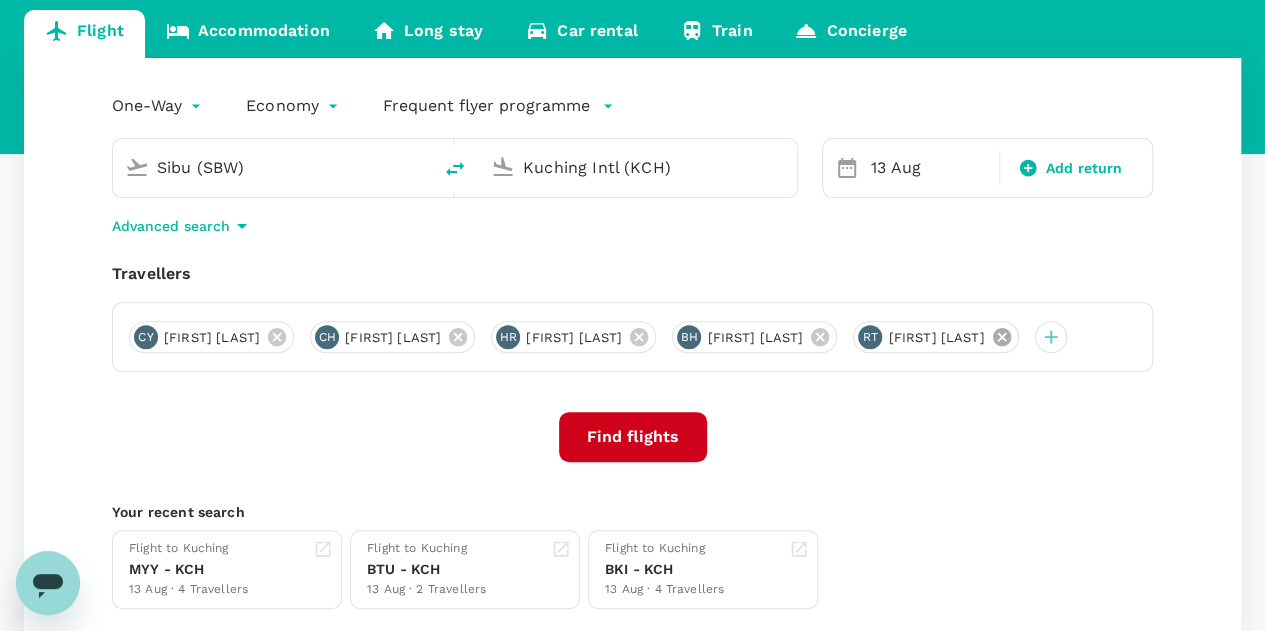 click 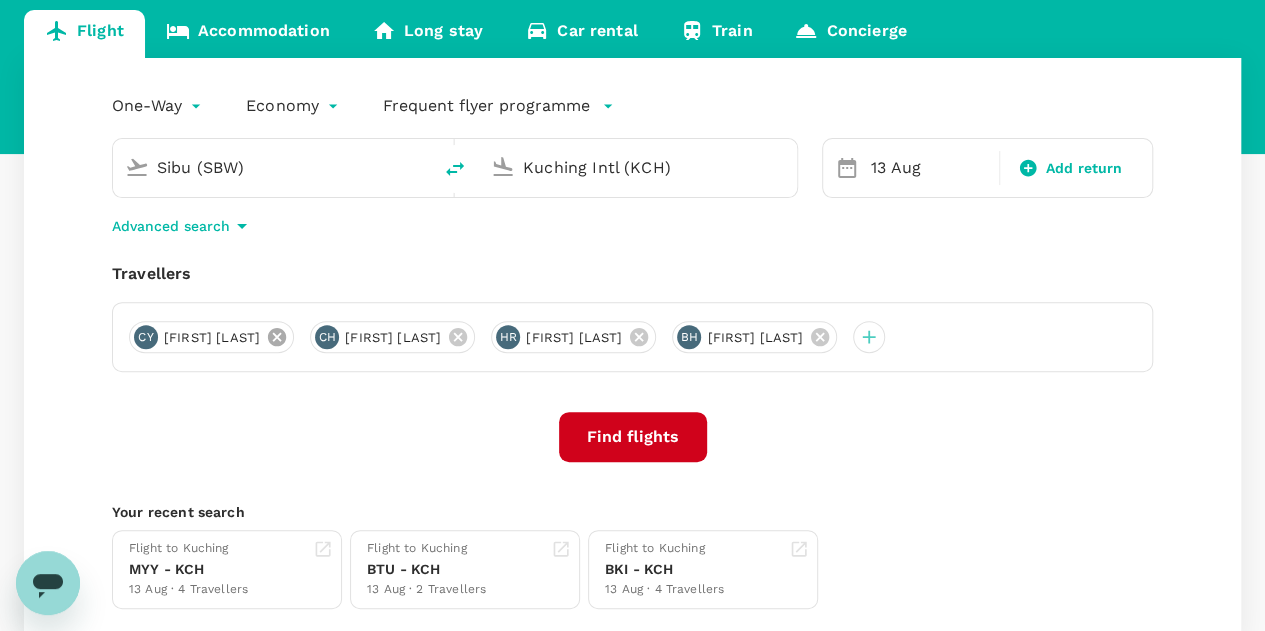click 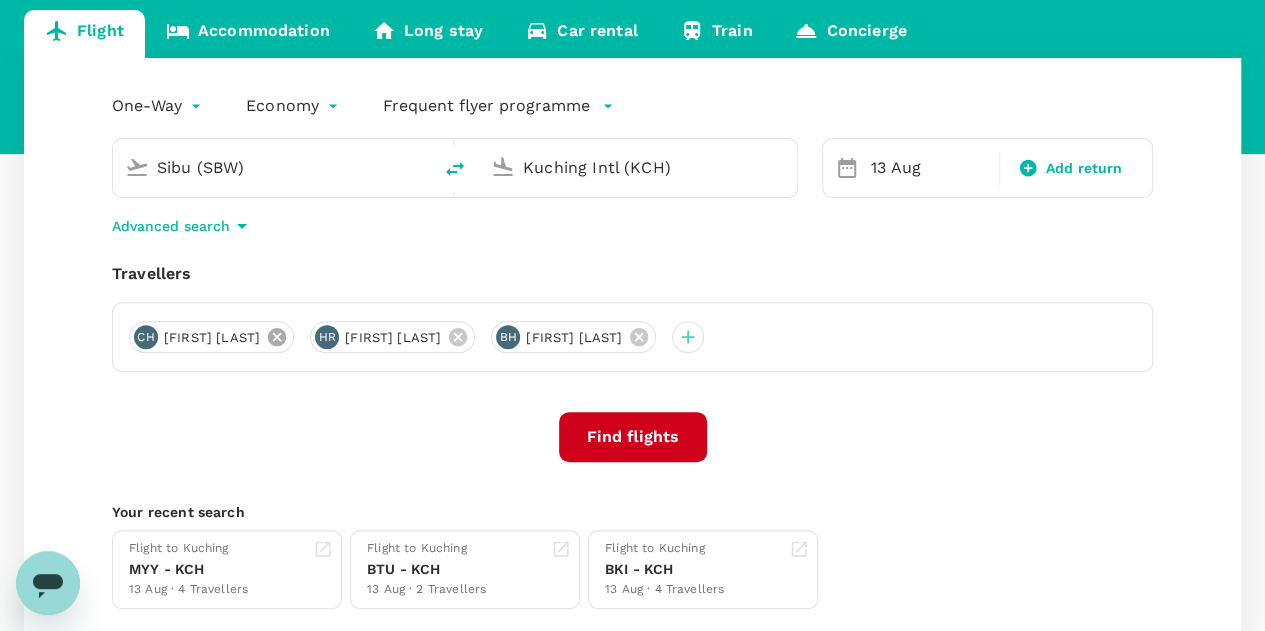 click 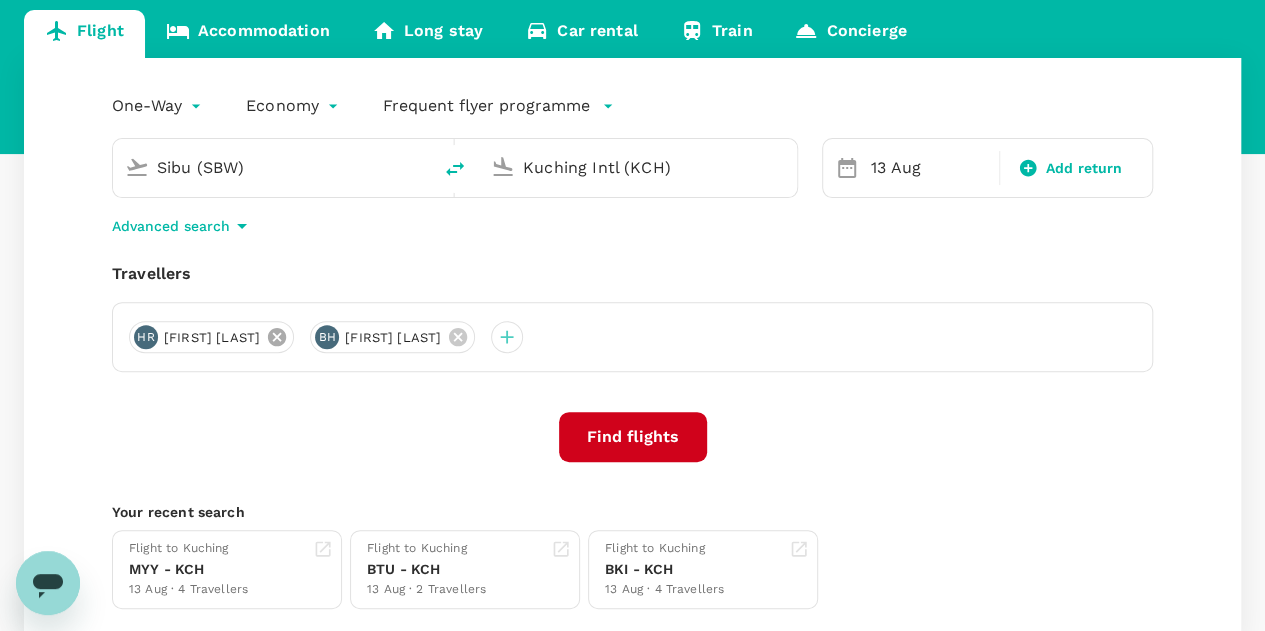 click 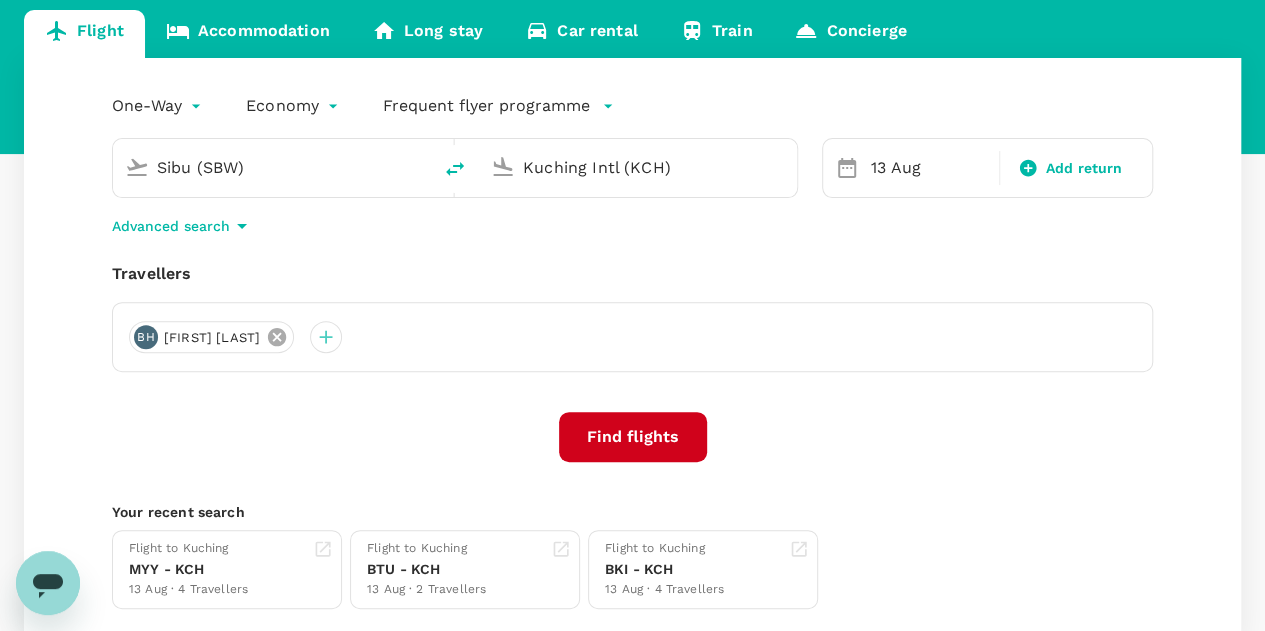 click 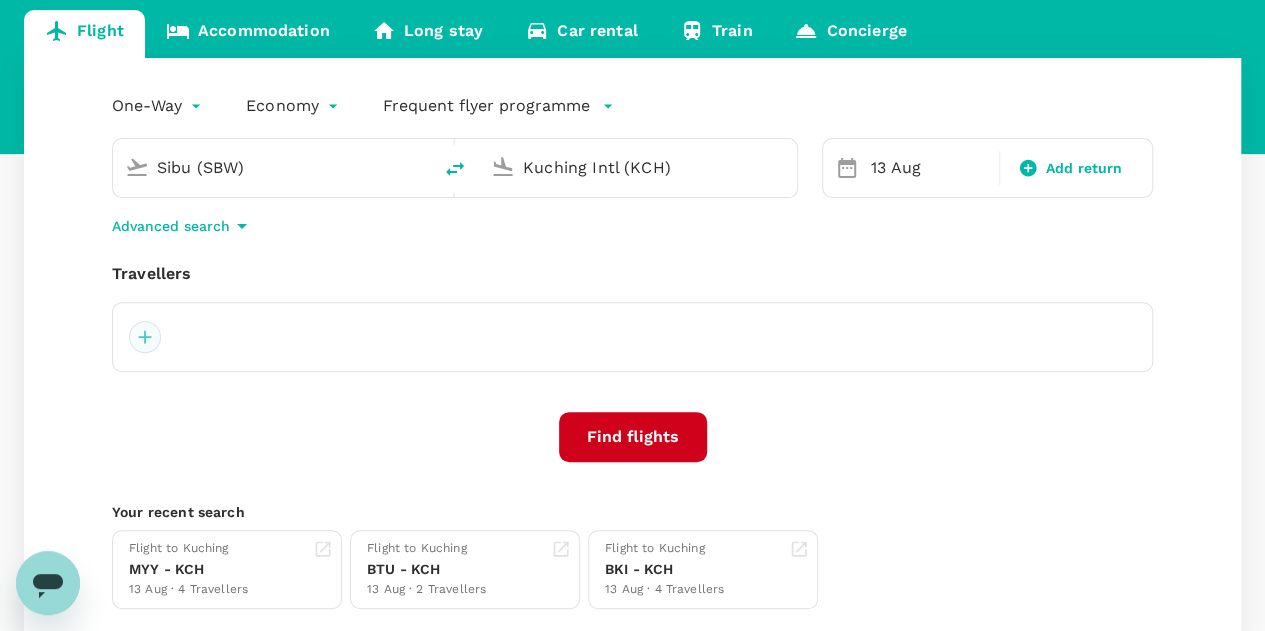 click at bounding box center [145, 337] 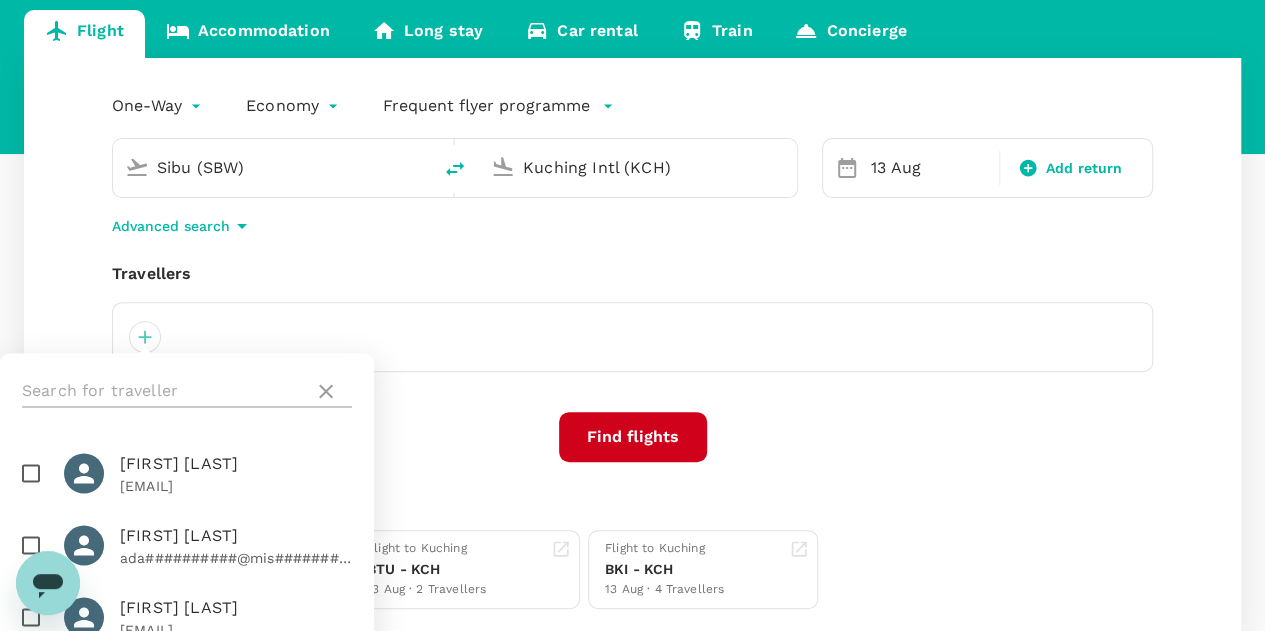 click at bounding box center [164, 391] 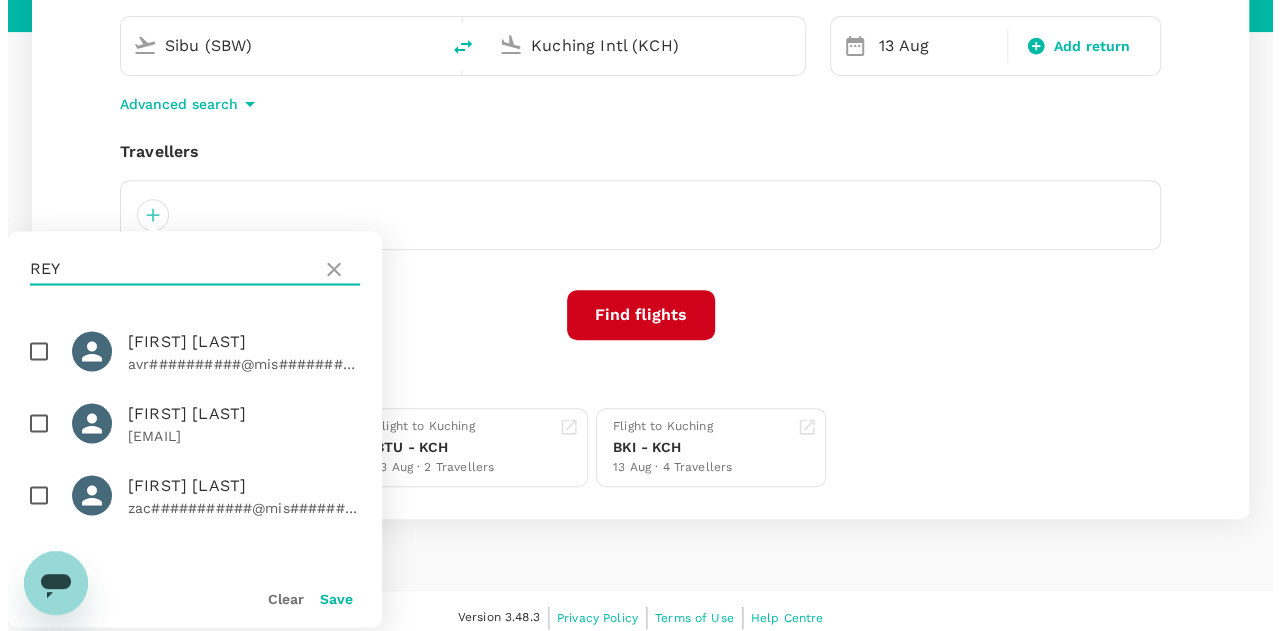 scroll, scrollTop: 333, scrollLeft: 0, axis: vertical 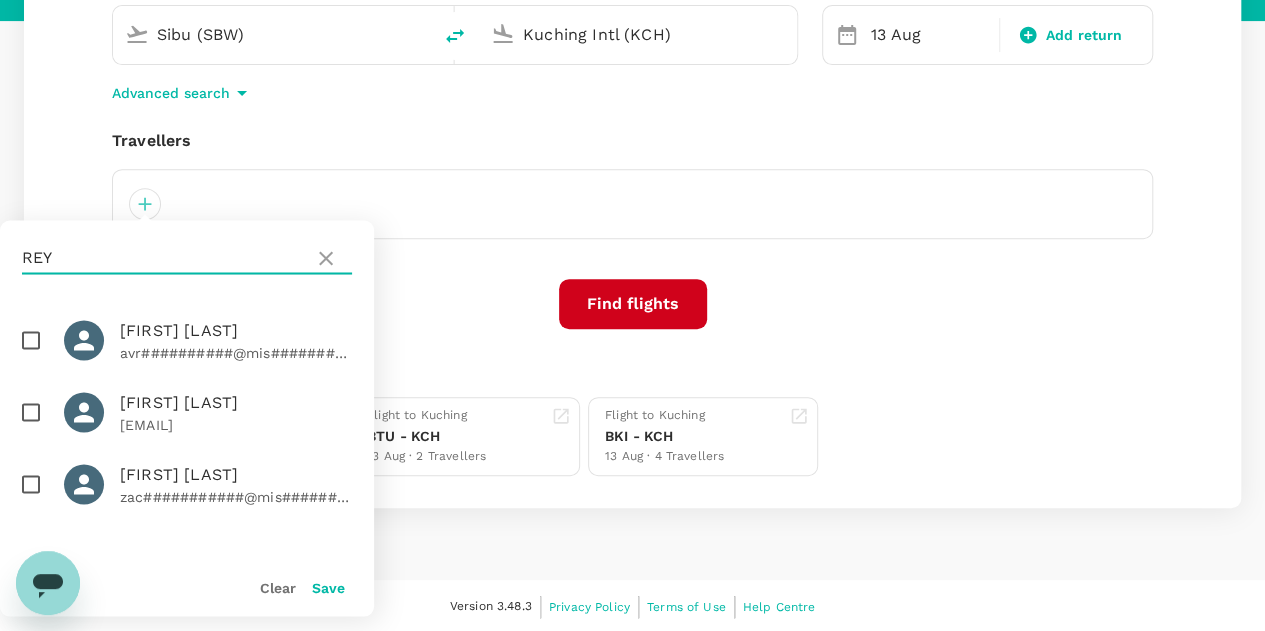type on "REY" 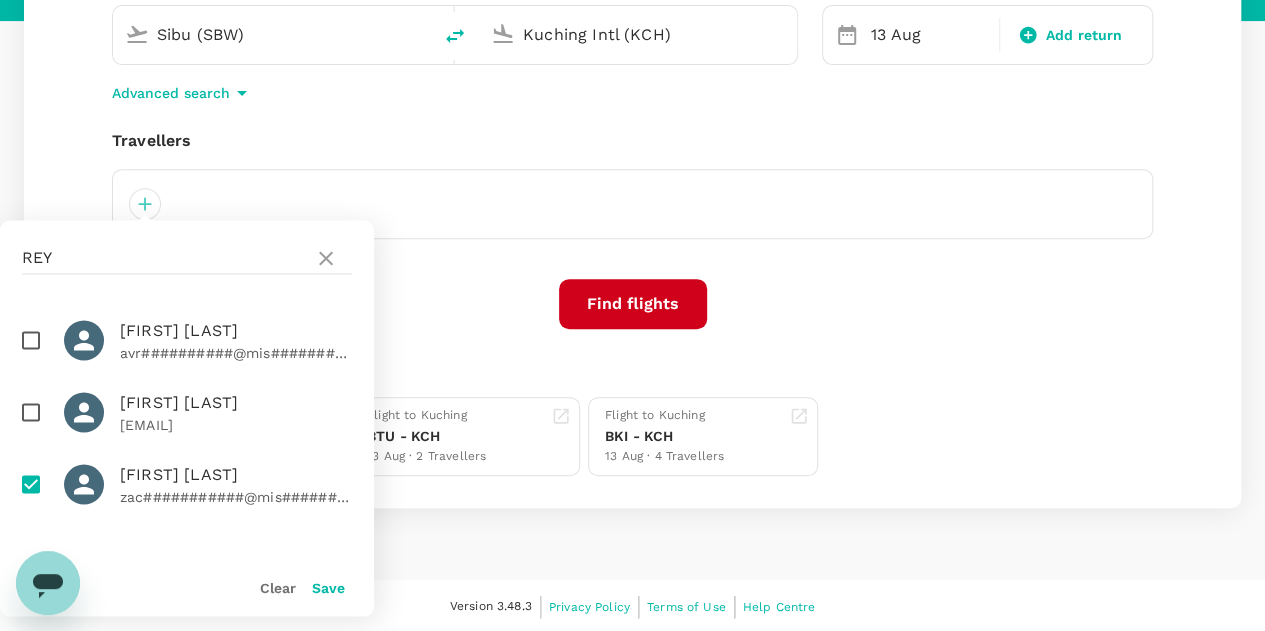 click on "Save" at bounding box center (328, 587) 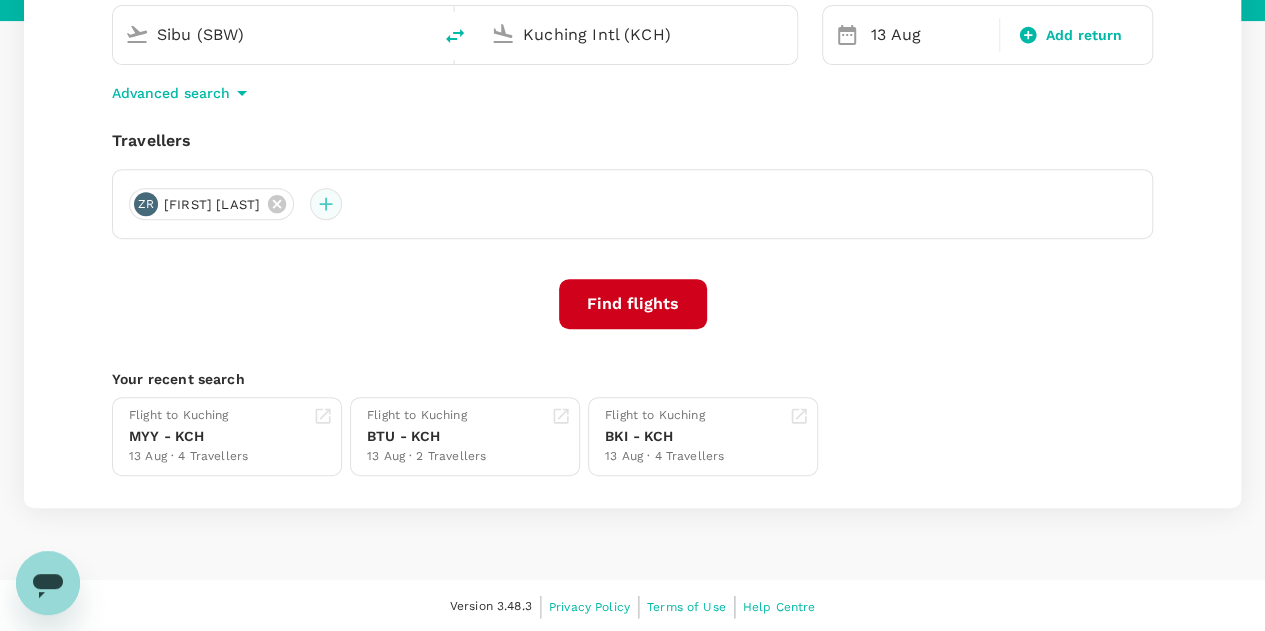 click at bounding box center (326, 204) 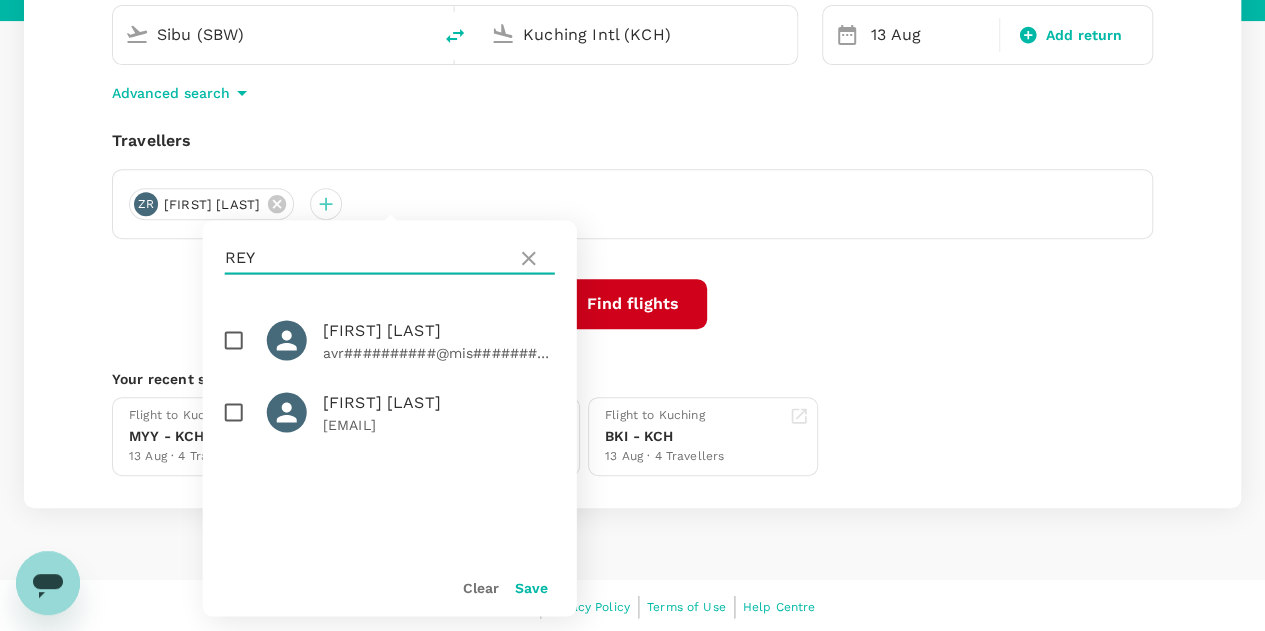 click on "REY" at bounding box center (367, 258) 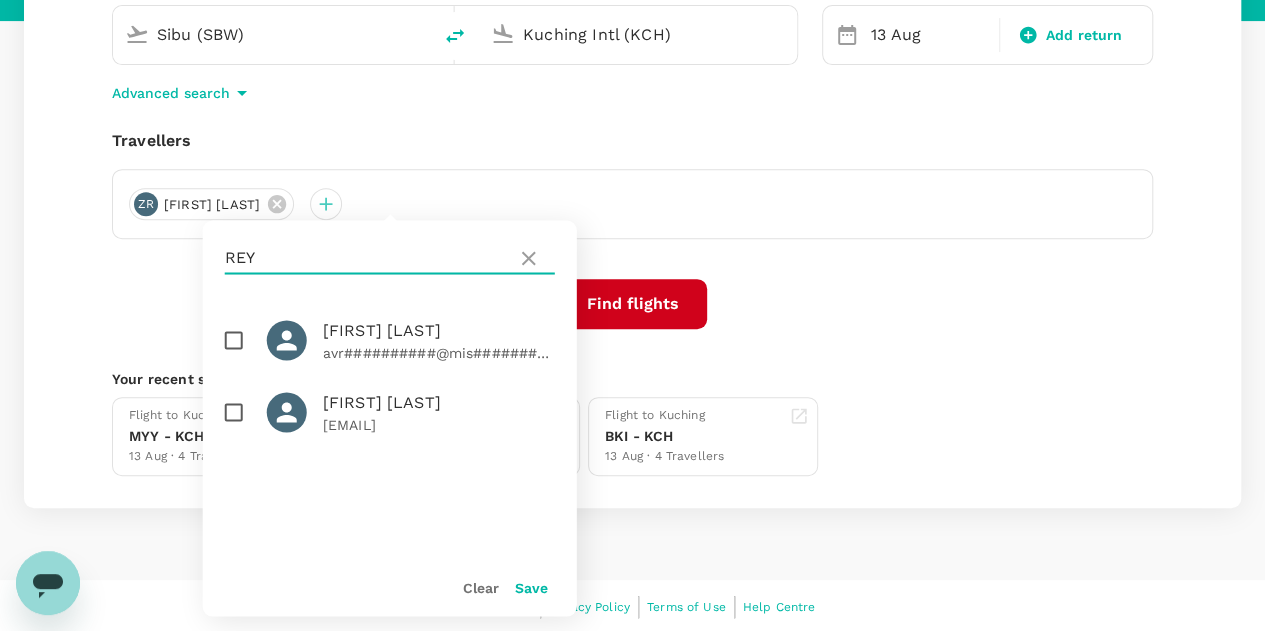 drag, startPoint x: 320, startPoint y: 255, endPoint x: 216, endPoint y: 258, distance: 104.04326 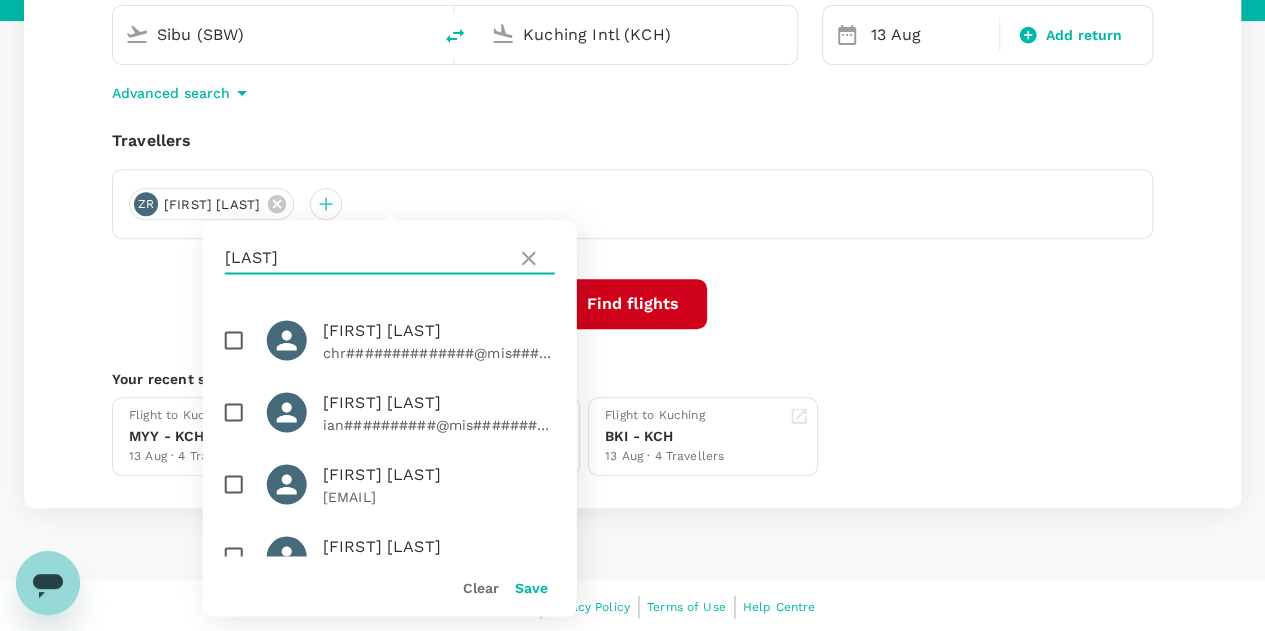 type on "STEVEN" 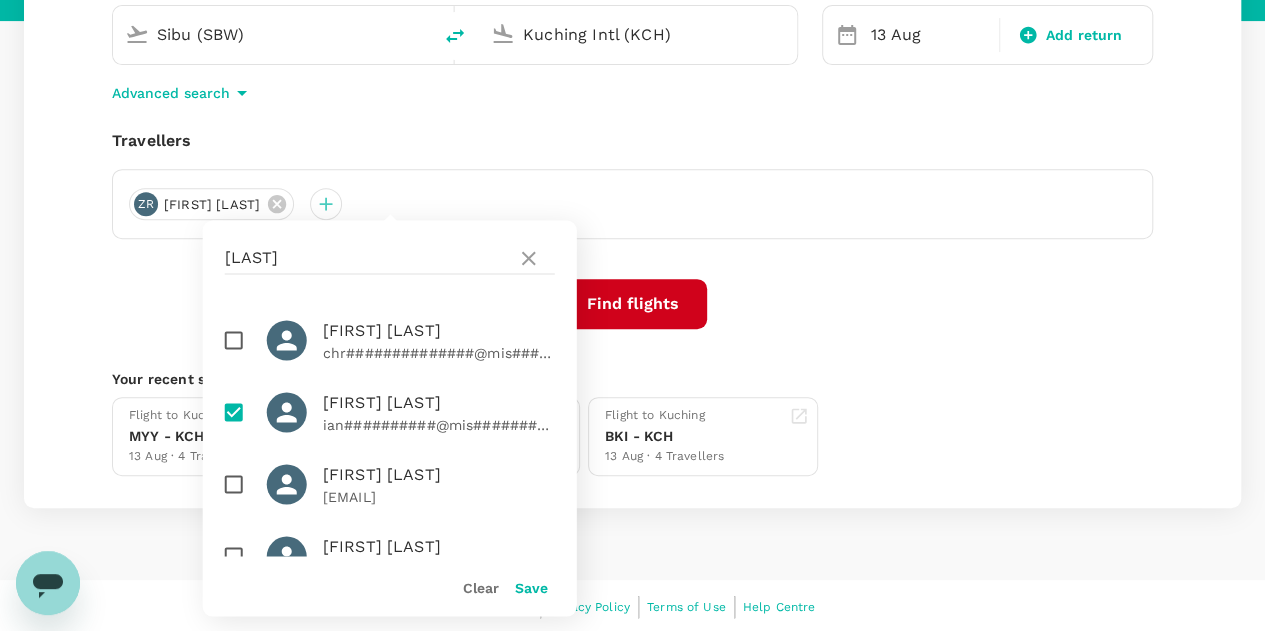 click on "Save" at bounding box center [531, 587] 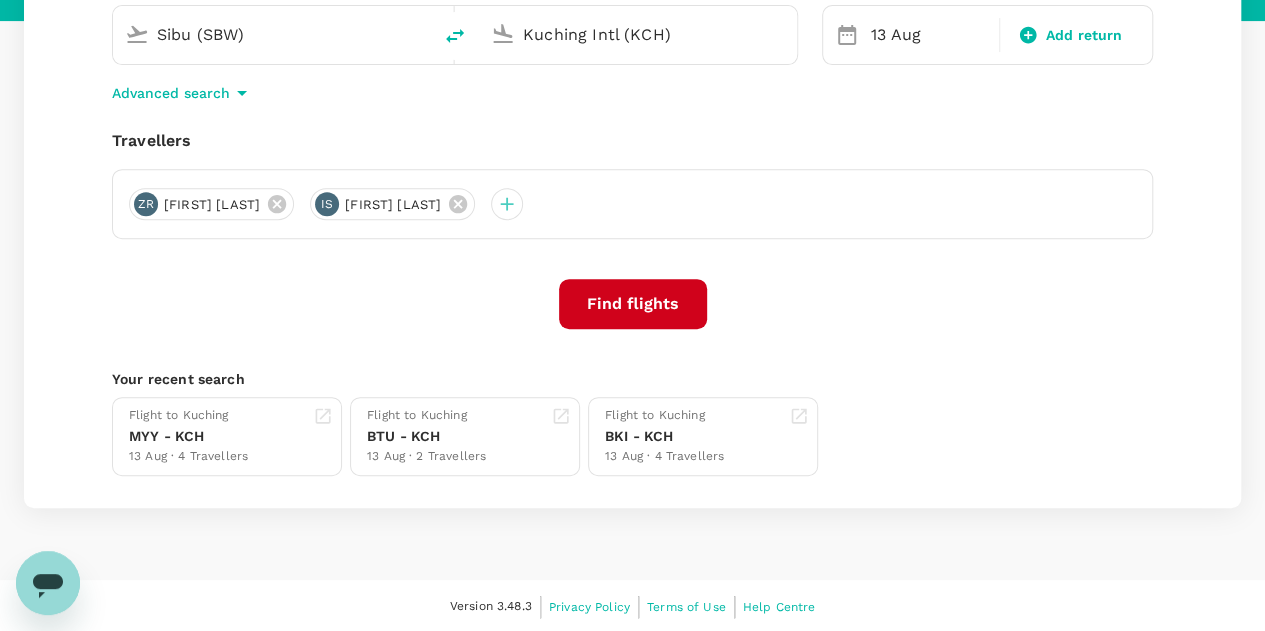 click on "Find flights" at bounding box center [632, 304] 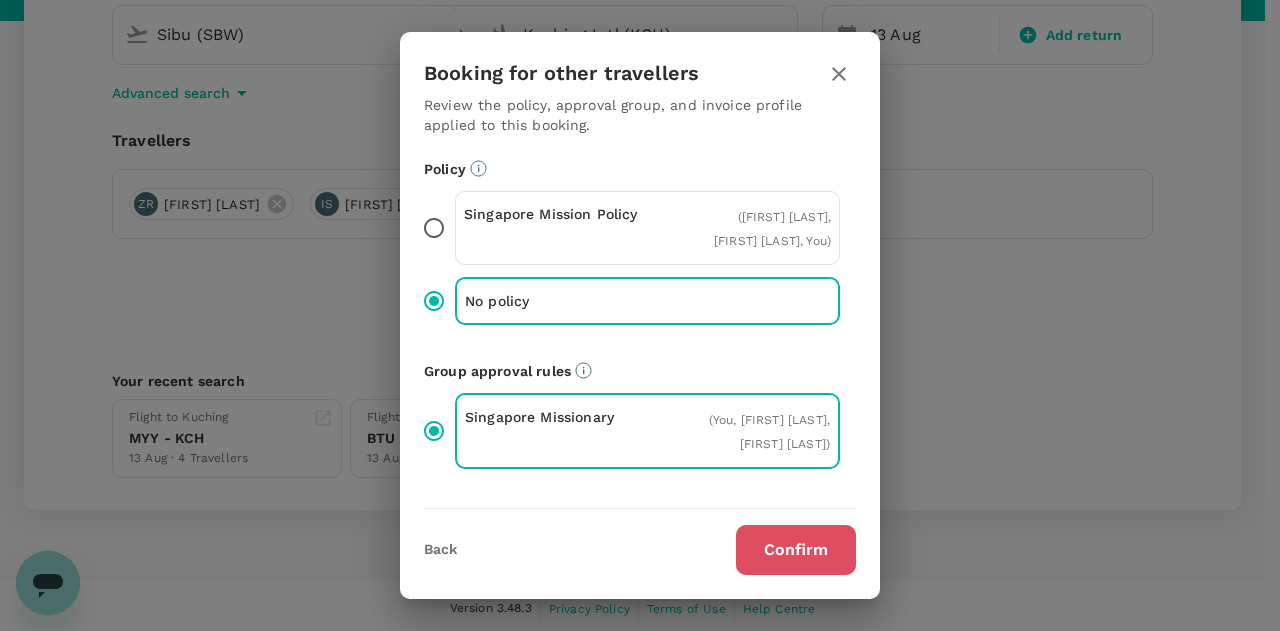 click on "Confirm" at bounding box center (796, 550) 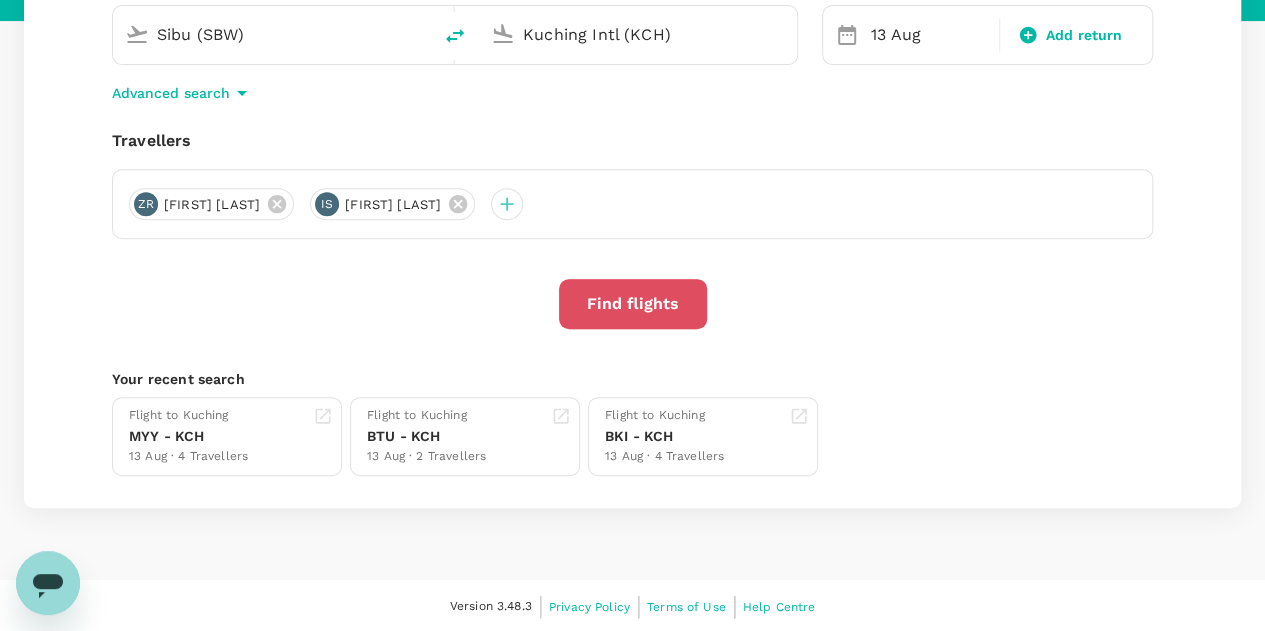 click on "Find flights" at bounding box center [633, 304] 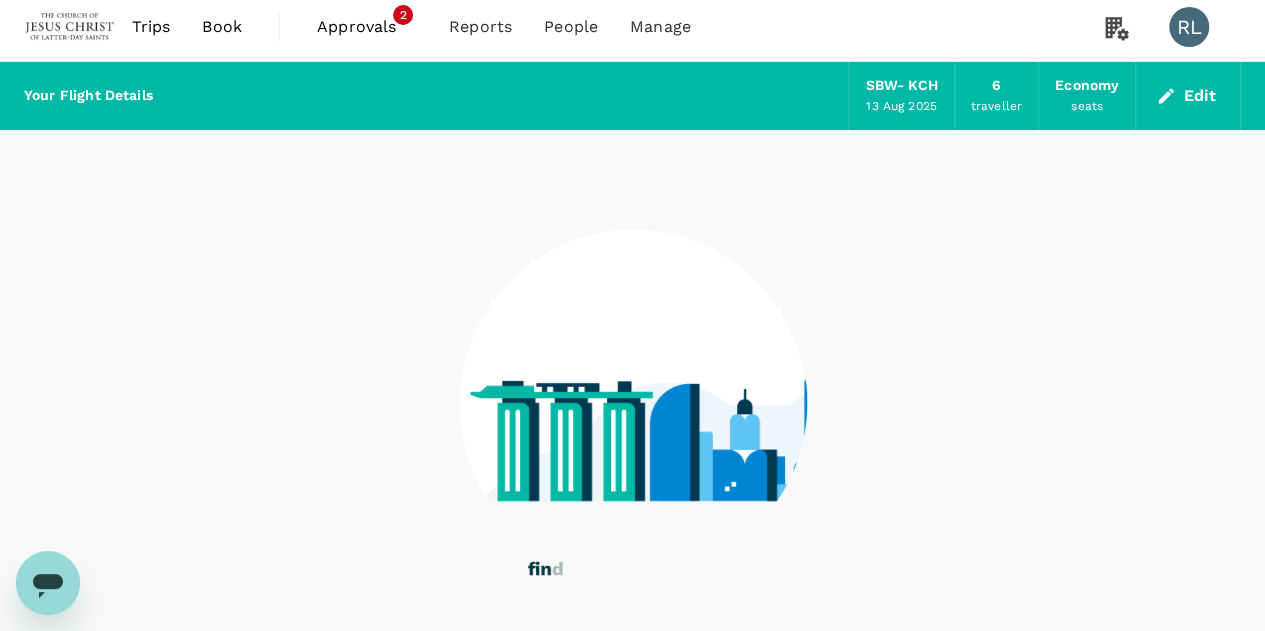 scroll, scrollTop: 0, scrollLeft: 0, axis: both 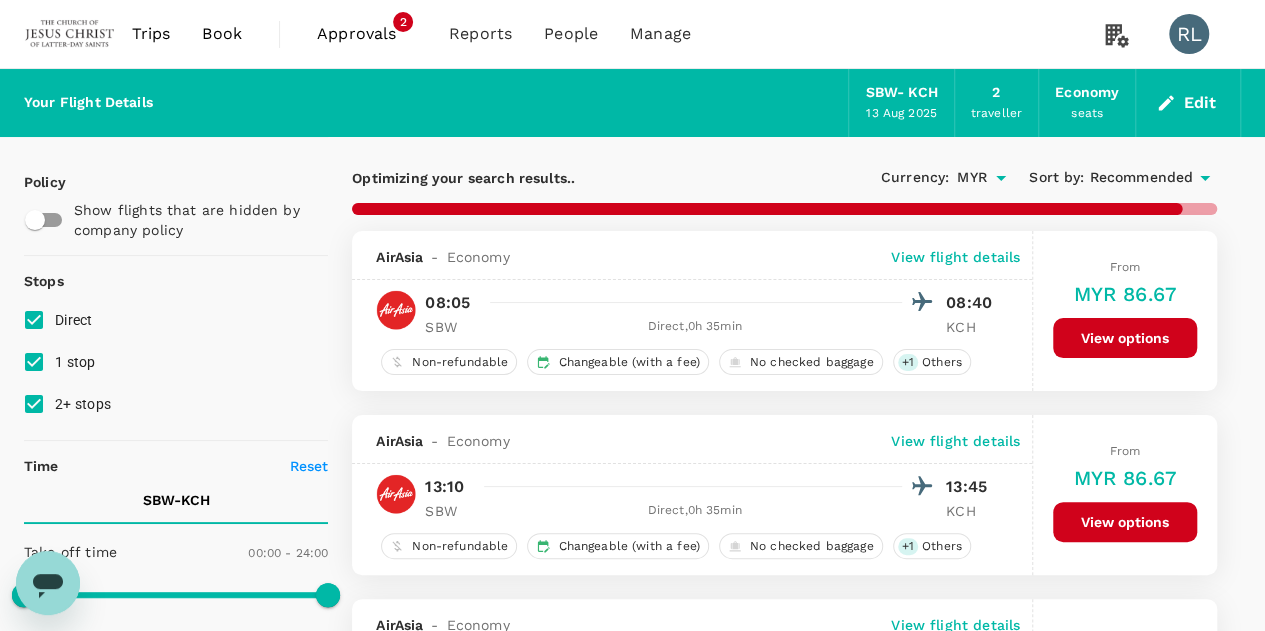 type on "710" 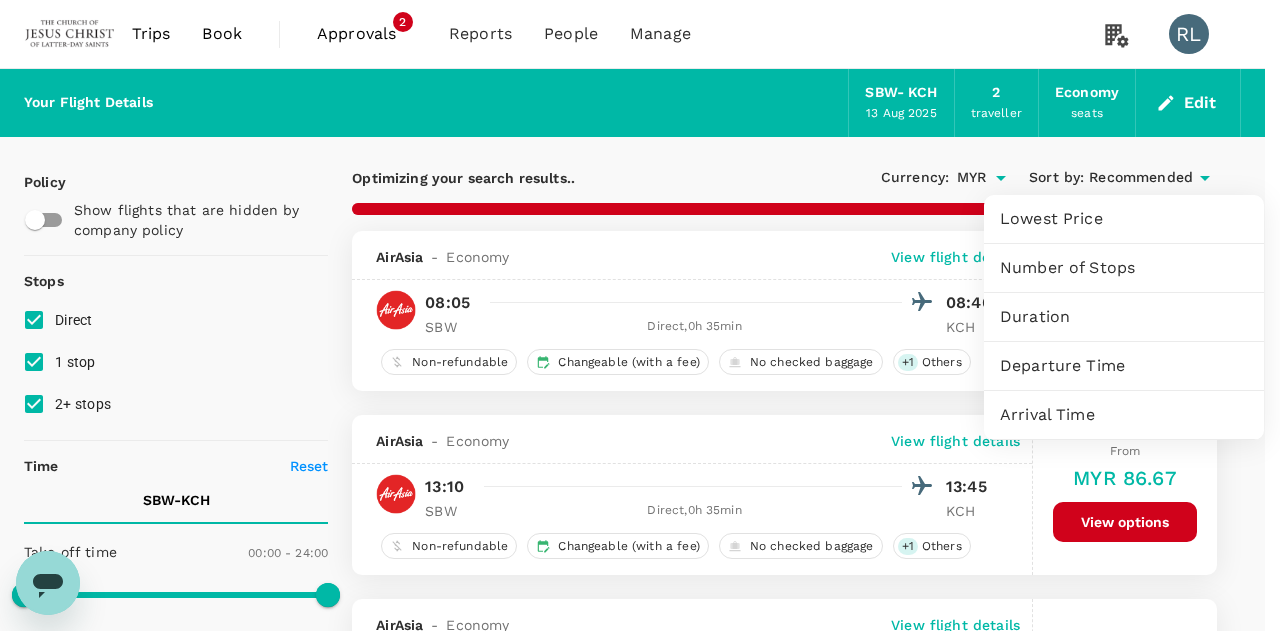 click on "Departure Time" at bounding box center (1124, 366) 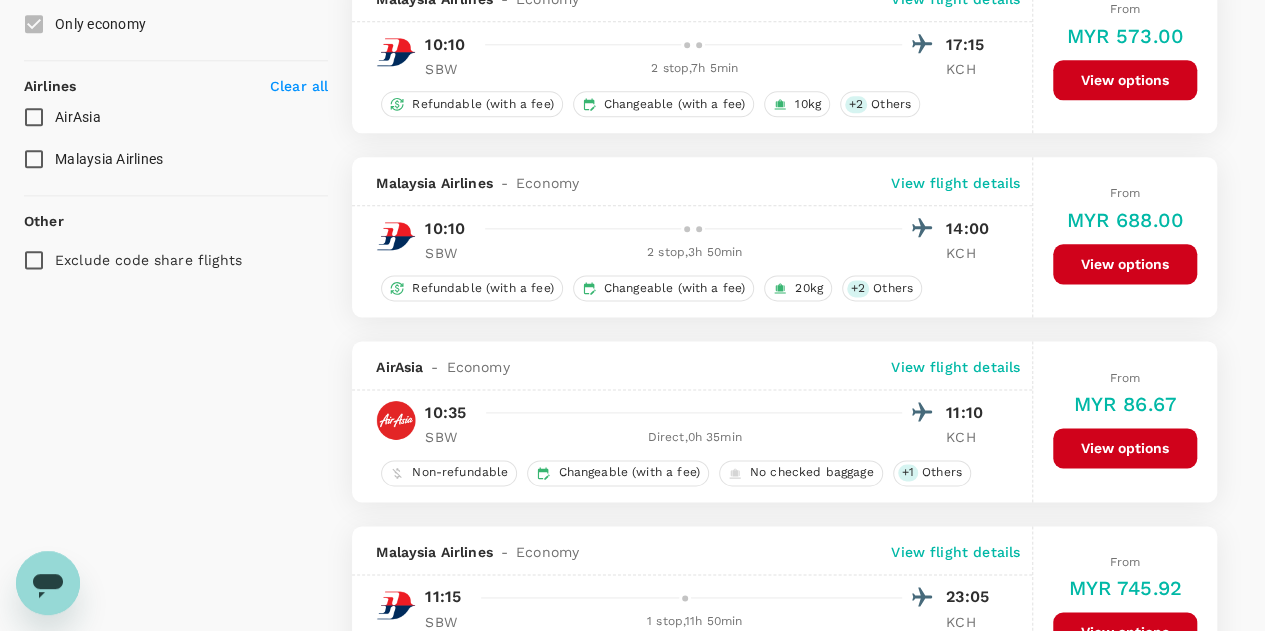scroll, scrollTop: 1200, scrollLeft: 0, axis: vertical 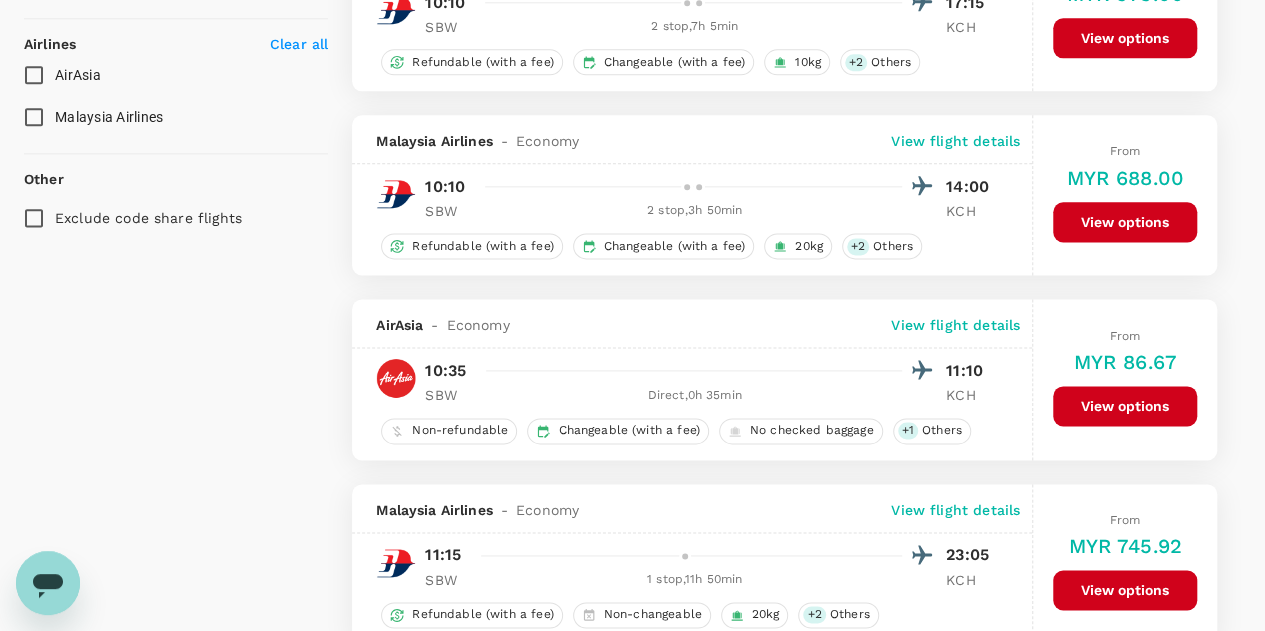 click on "View options" at bounding box center [1125, 406] 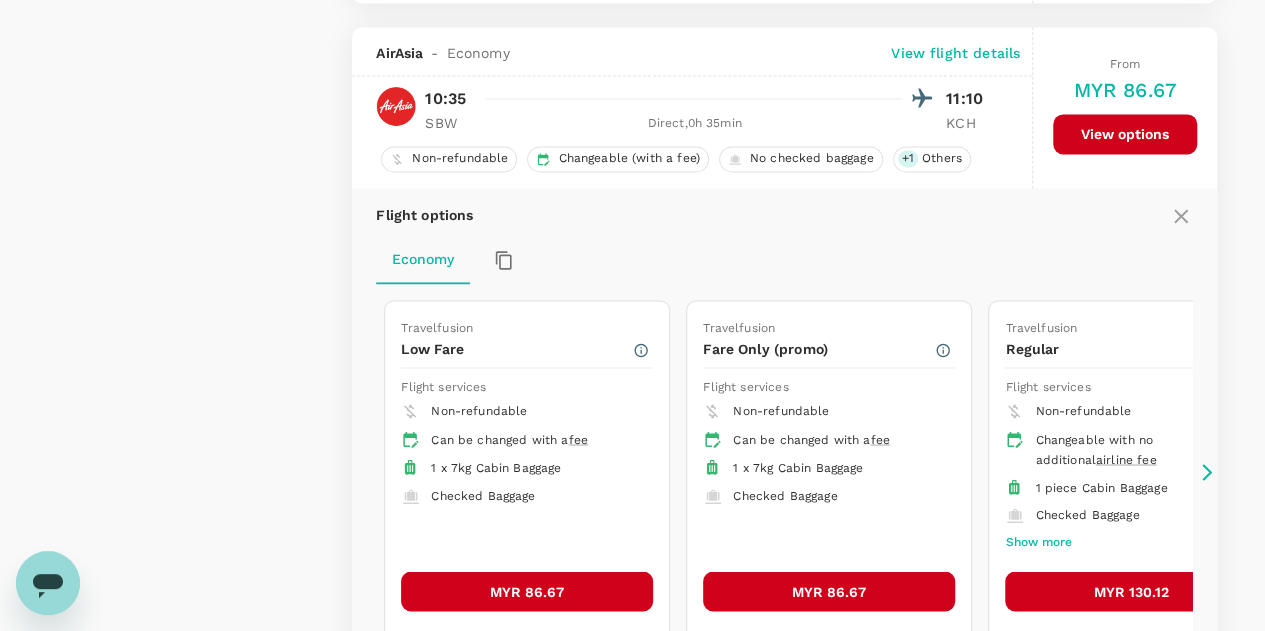 scroll, scrollTop: 1494, scrollLeft: 0, axis: vertical 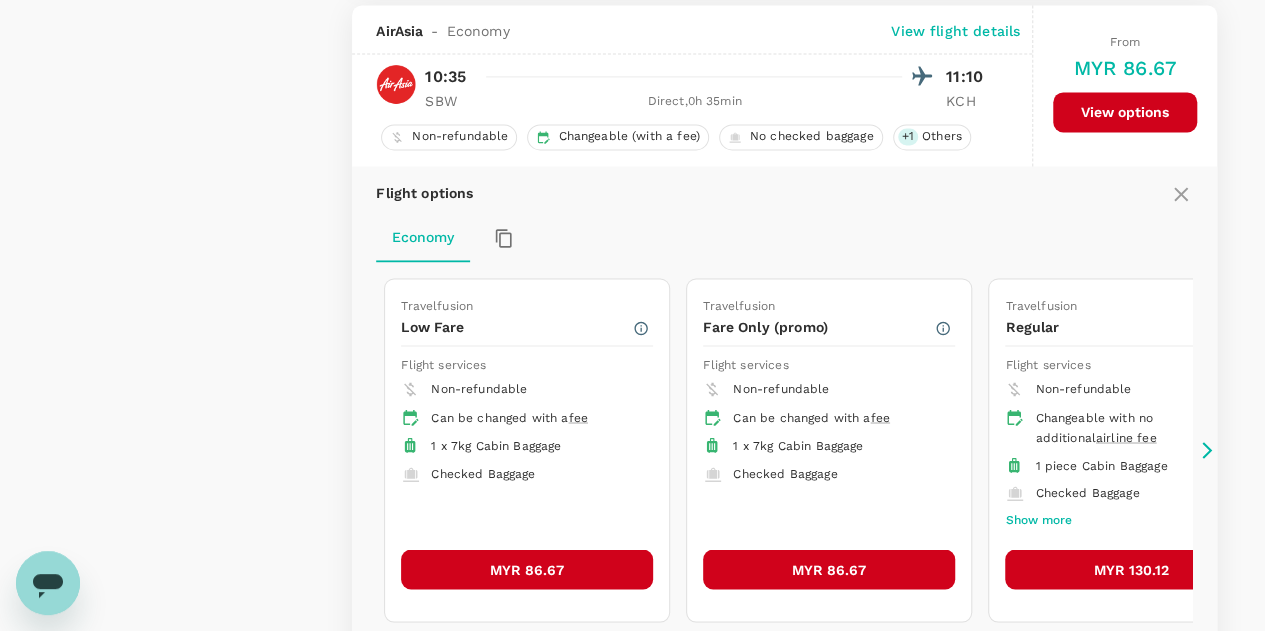 click on "MYR 86.67" at bounding box center (527, 569) 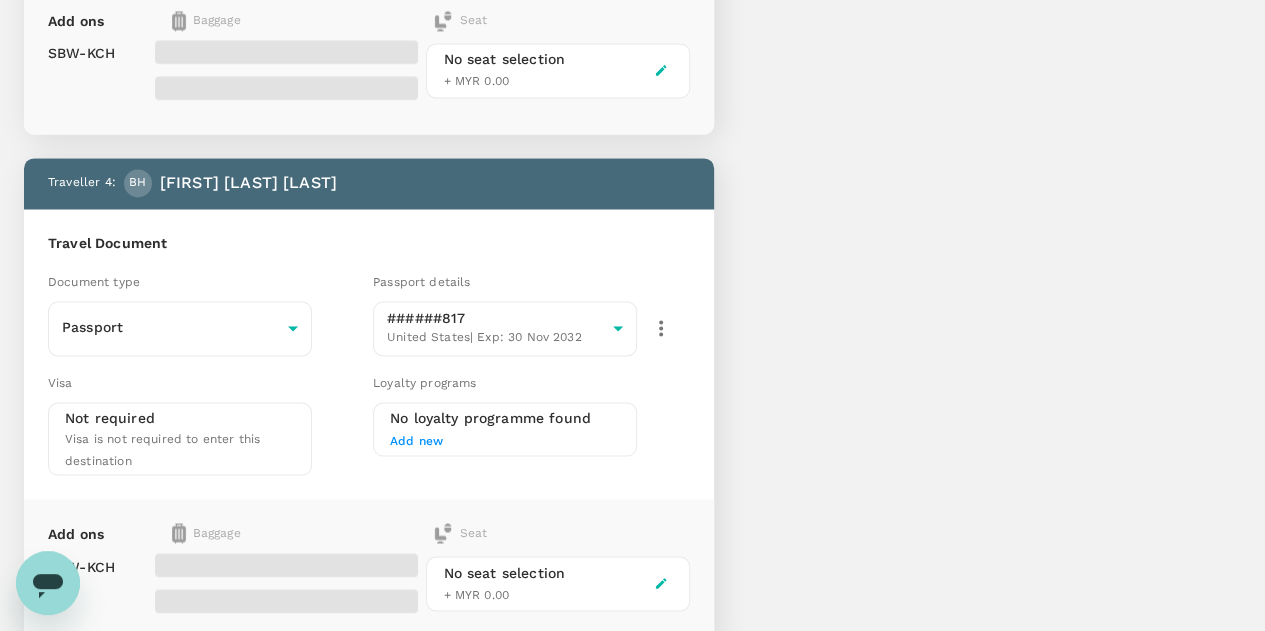 scroll, scrollTop: 0, scrollLeft: 0, axis: both 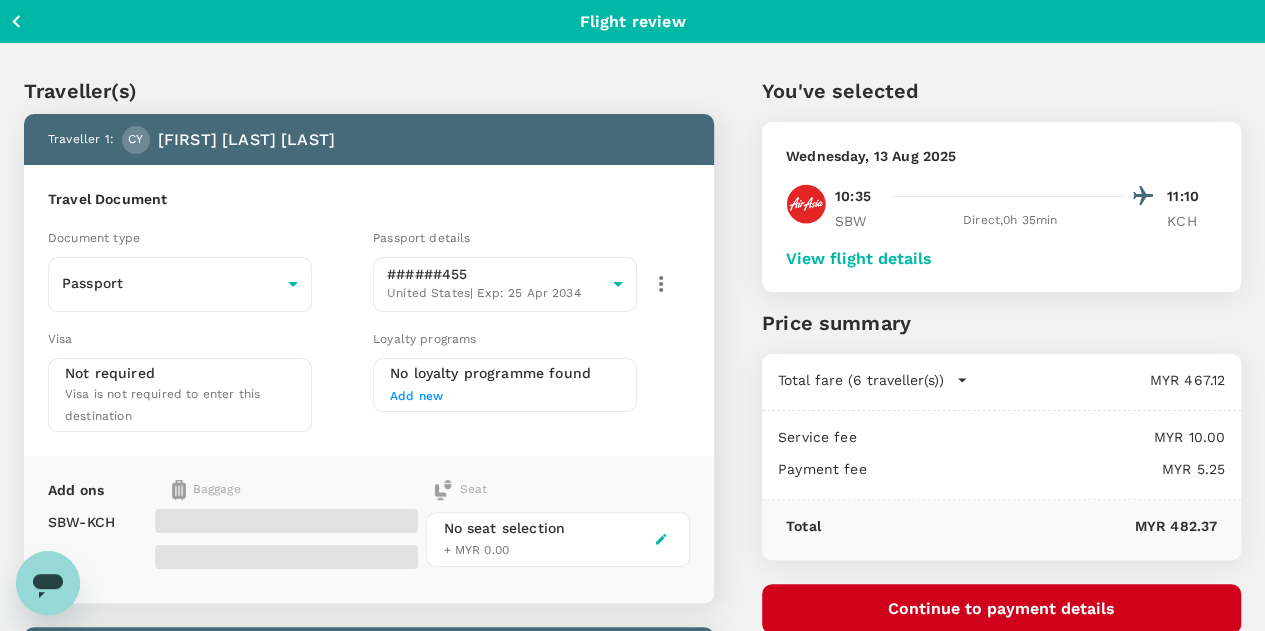 click on "View flight details" at bounding box center [859, 259] 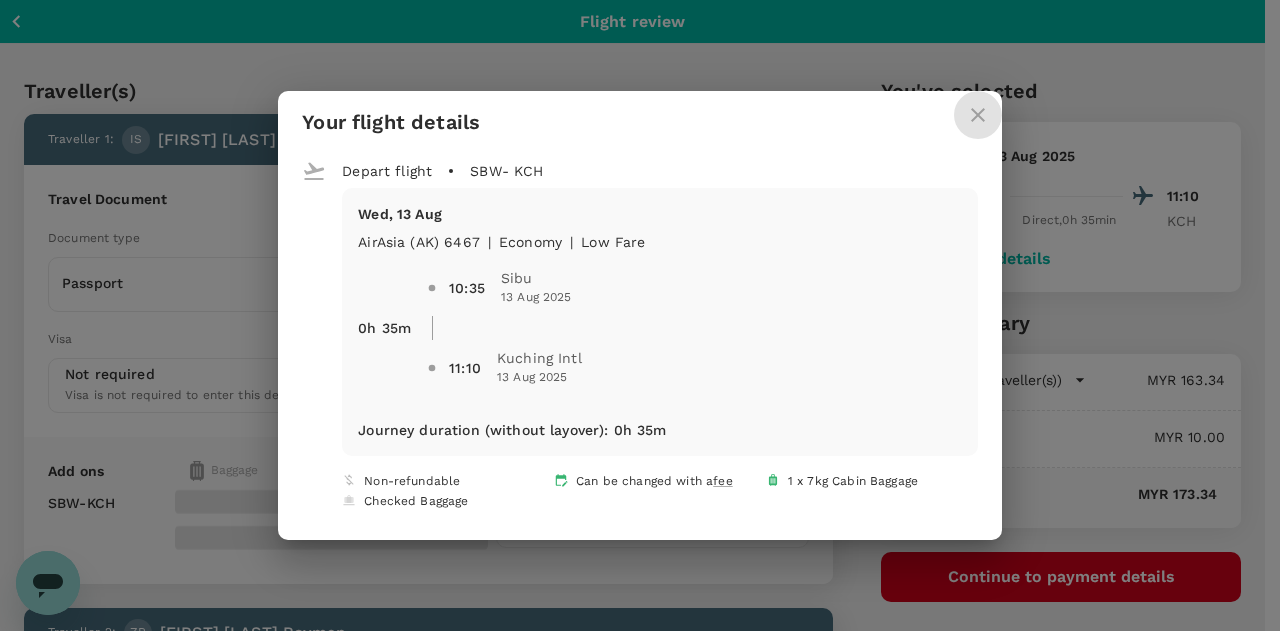 click 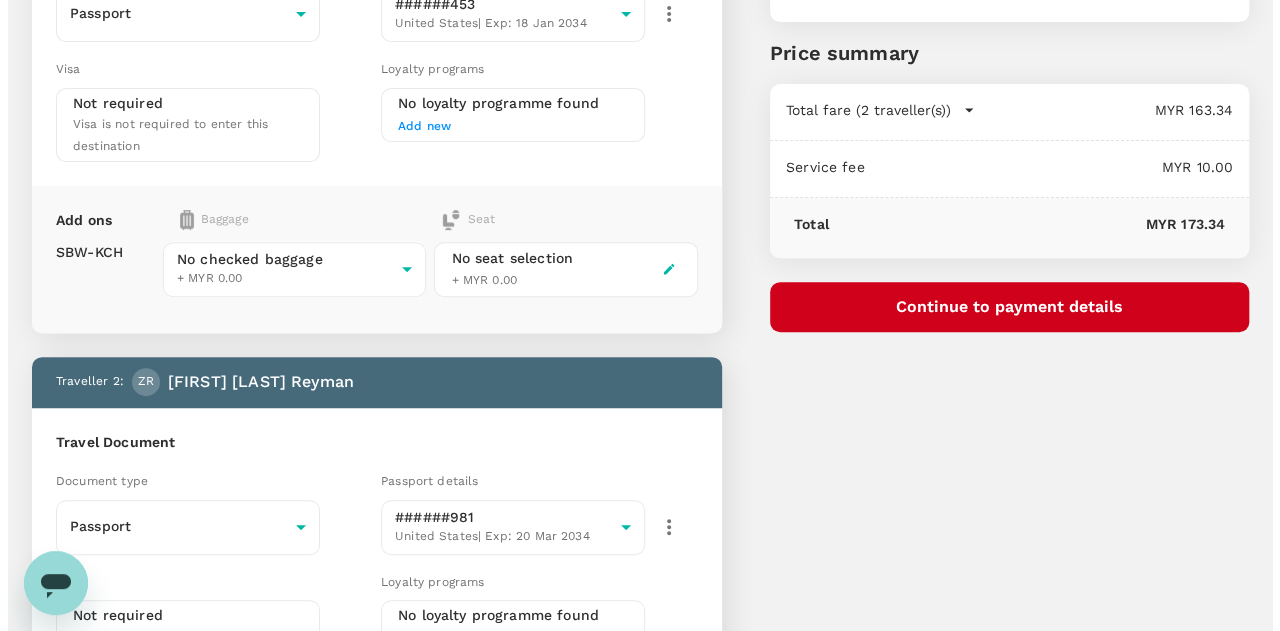 scroll, scrollTop: 300, scrollLeft: 0, axis: vertical 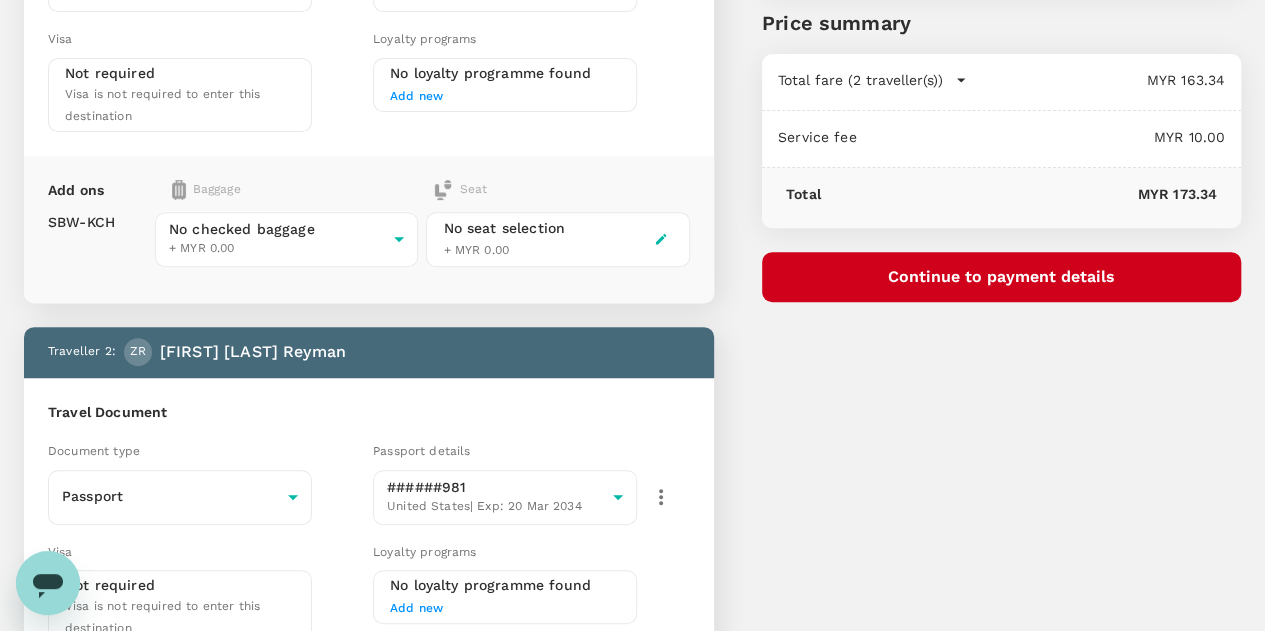 click on "Continue to payment details" at bounding box center (1001, 277) 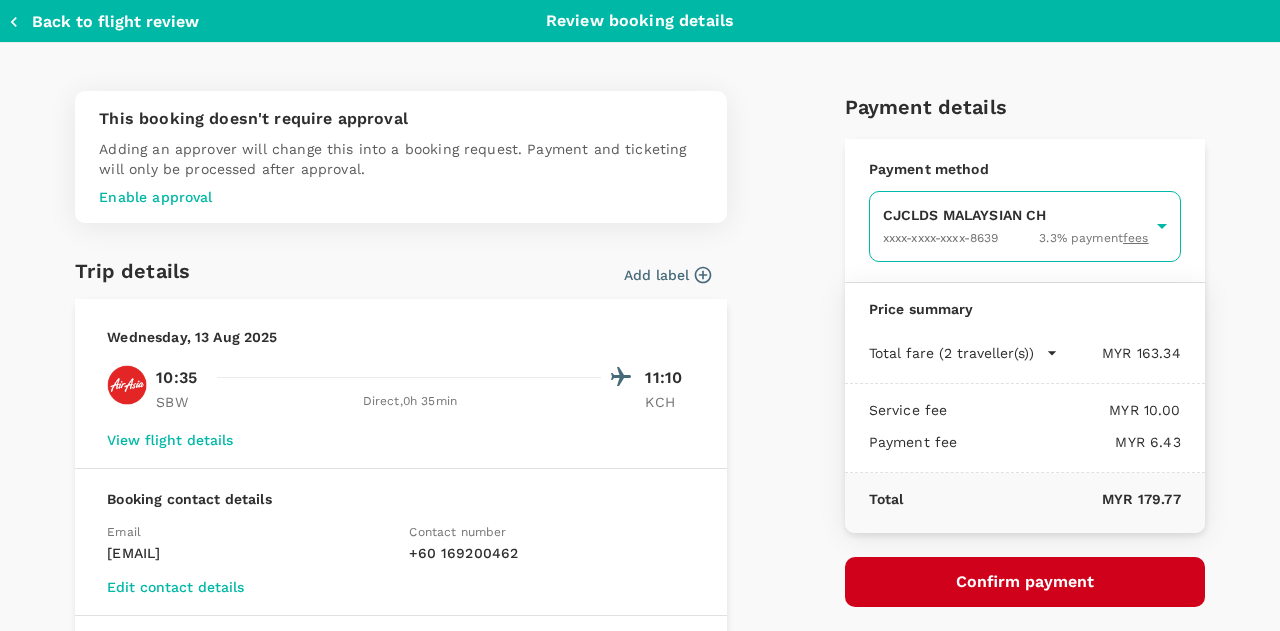 click on "Back to flight results Flight review Traveller(s) Traveller   1 : IS Ian Ray   Stevenson Travel Document Document type Passport Passport ​ Passport details ######453 United States  | Exp:   18 Jan 2034 5342d303-f59e-4011-903a-3824aeb1ac6a ​ Visa Not required Visa is not required to enter this destination Loyalty programs No loyalty programme found Add new Add ons Baggage Seat SBW  -  KCH No checked baggage + MYR 0.00 ​ No seat selection + MYR 0.00 Traveller   2 : ZR Zachary Michael   Reyman Travel Document Document type Passport Passport ​ Passport details ######981 United States  | Exp:   20 Mar 2034 957fb040-e347-4e37-aca6-9b6b15f17360 ​ Visa Not required Visa is not required to enter this destination Loyalty programs No loyalty programme found Add new Add ons Baggage Seat SBW  -  KCH No checked baggage + MYR 0.00 ​ No seat selection + MYR 0.00 Special request Add any special requests here. Our support team will attend to it and reach out to you as soon as possible. Add request You've selected +" at bounding box center [640, 377] 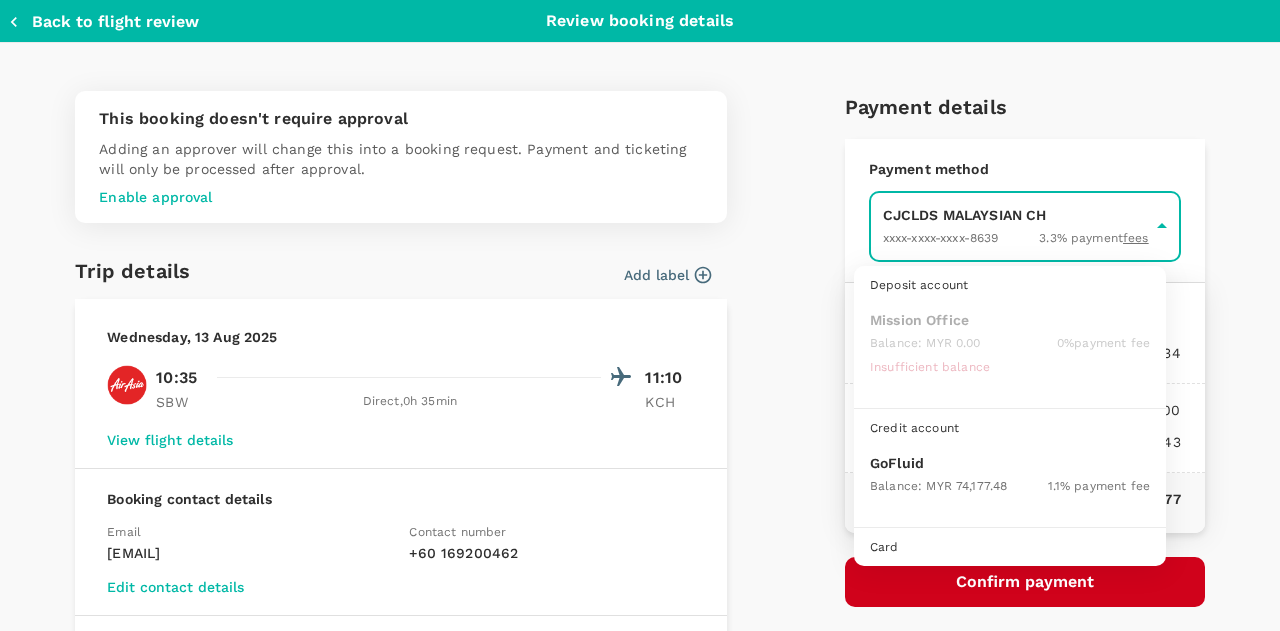 scroll, scrollTop: 51, scrollLeft: 0, axis: vertical 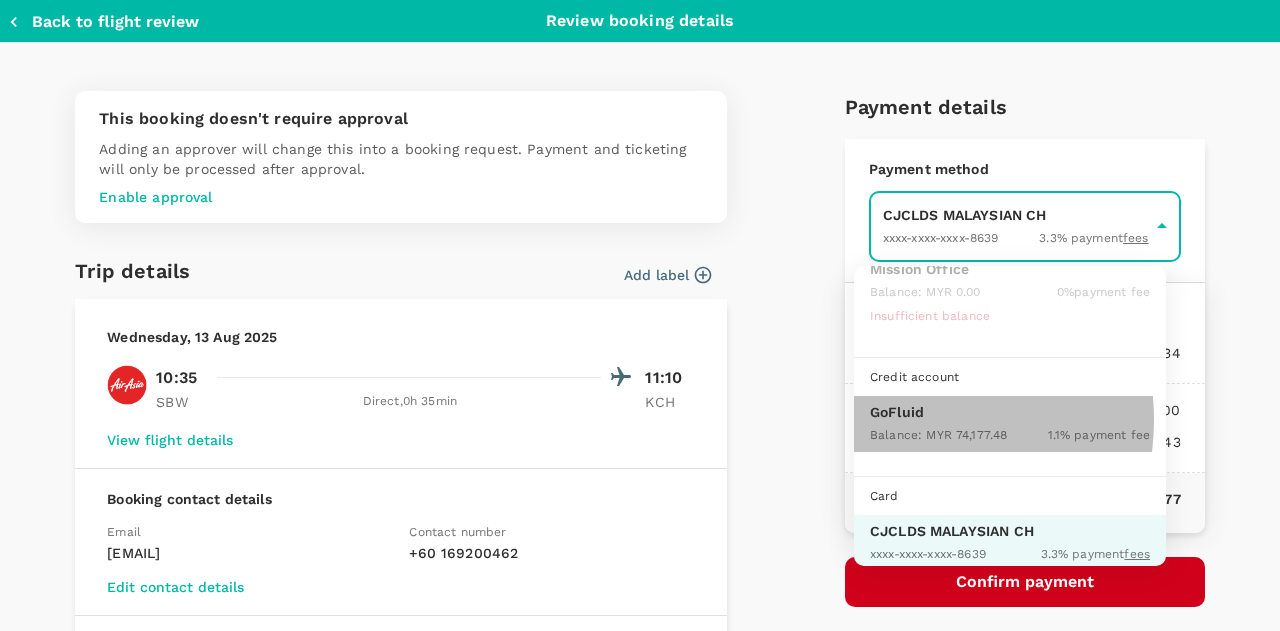 click on "GoFluid" at bounding box center (1010, 412) 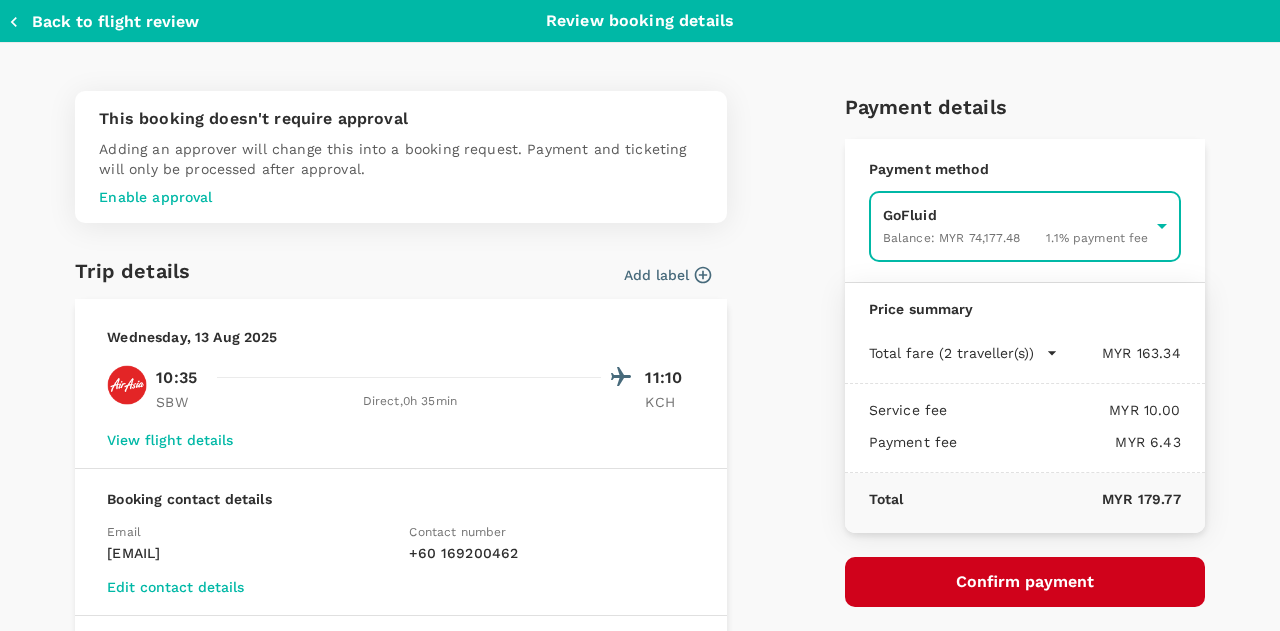 click on "Confirm payment" at bounding box center [1025, 582] 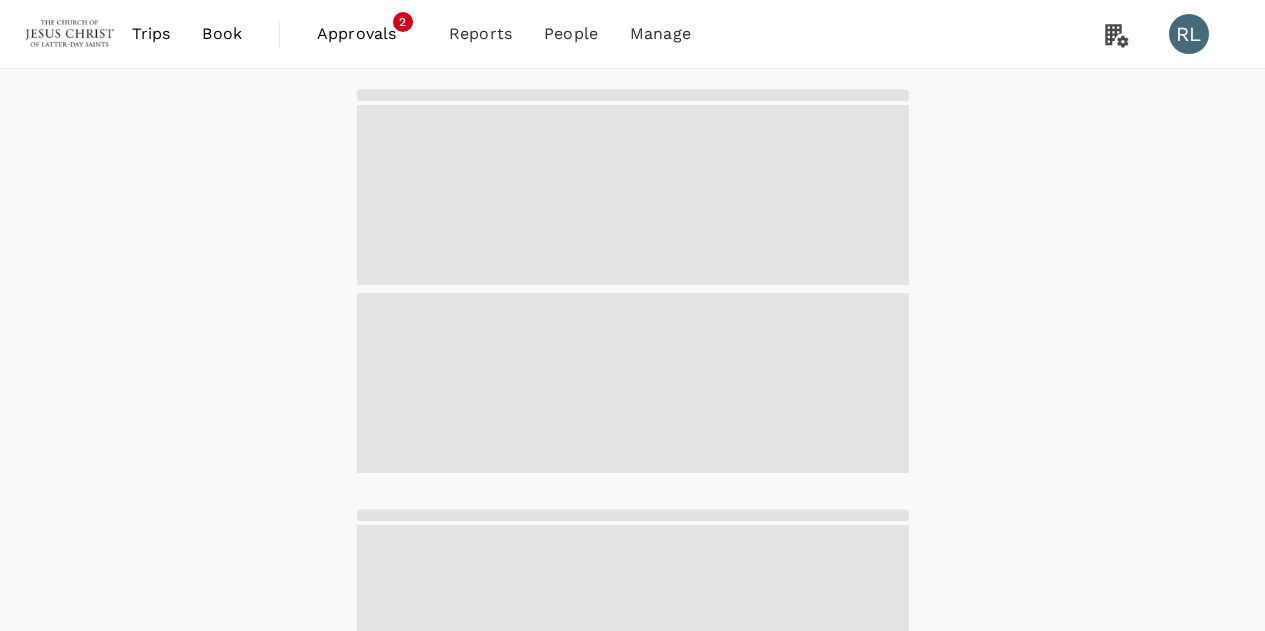 scroll, scrollTop: 0, scrollLeft: 0, axis: both 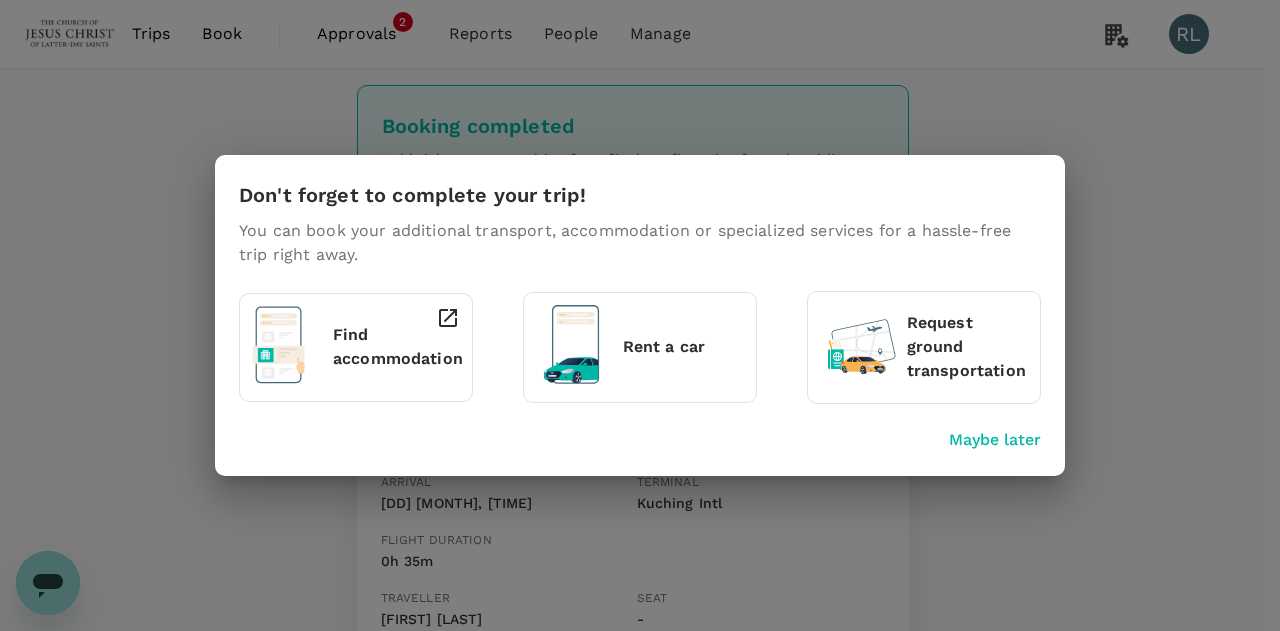 click on "Maybe later" at bounding box center (995, 440) 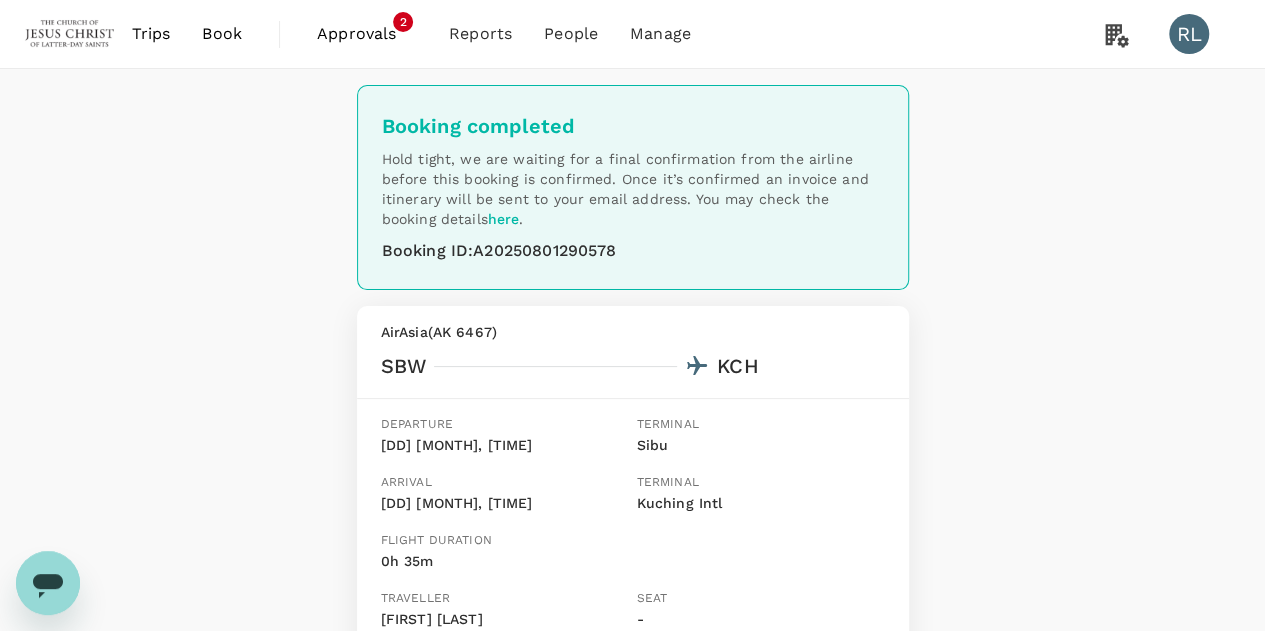 click on "Book" at bounding box center (222, 34) 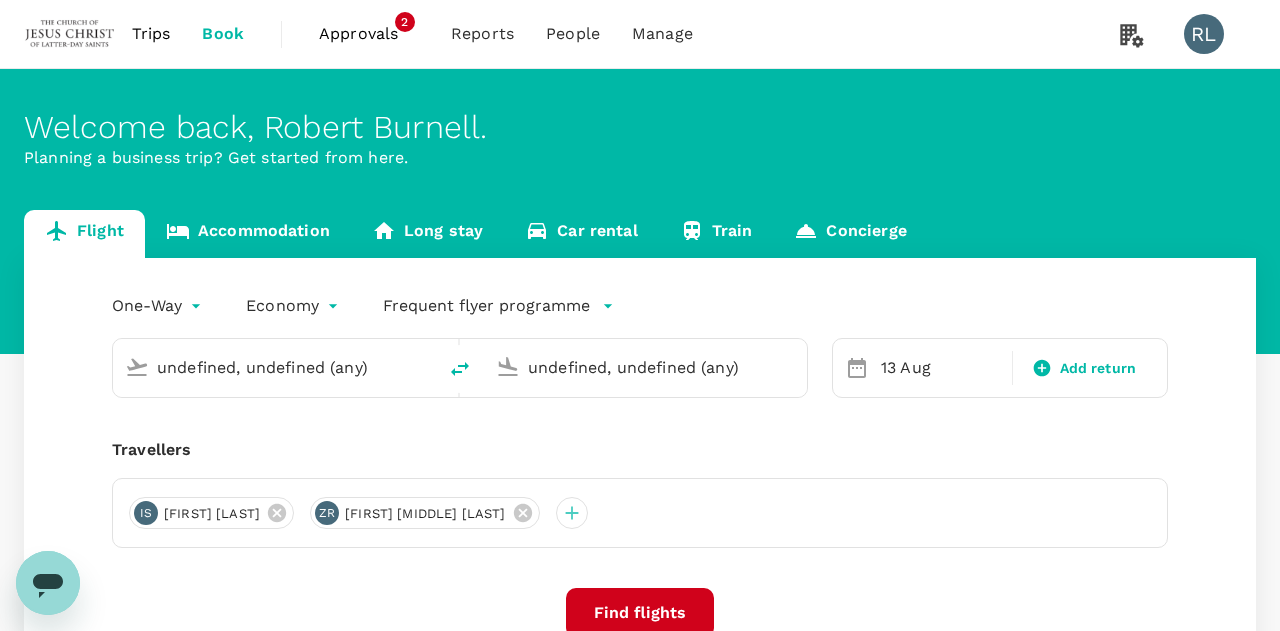 type on "Sibu (SBW)" 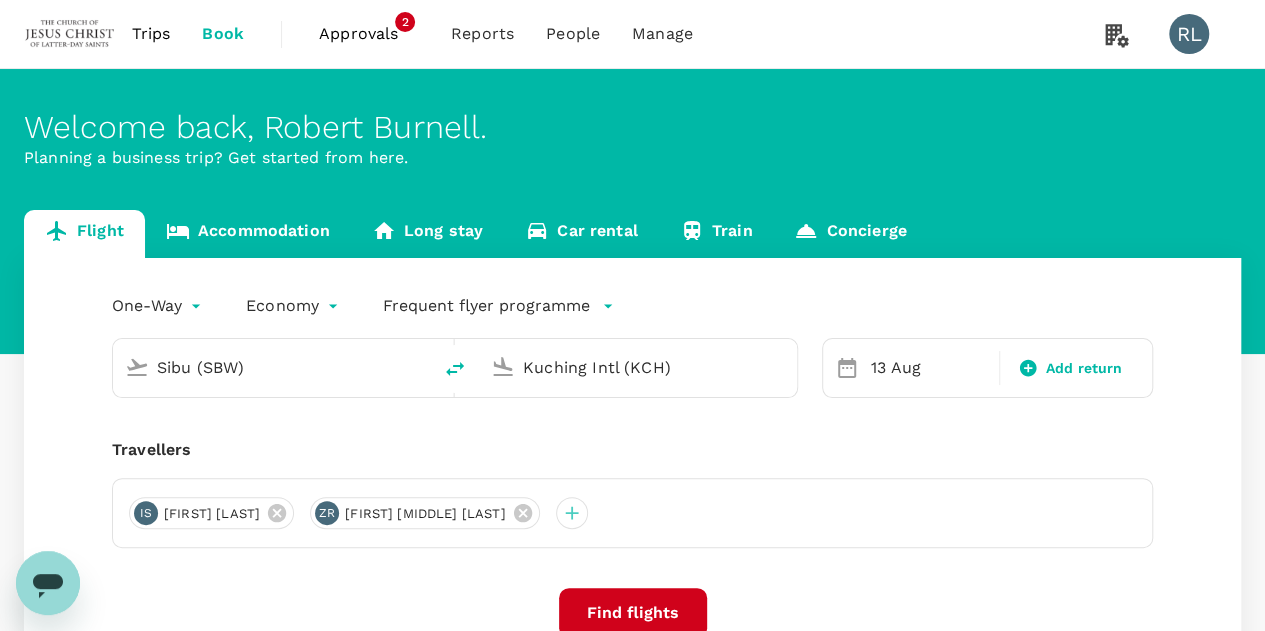 type 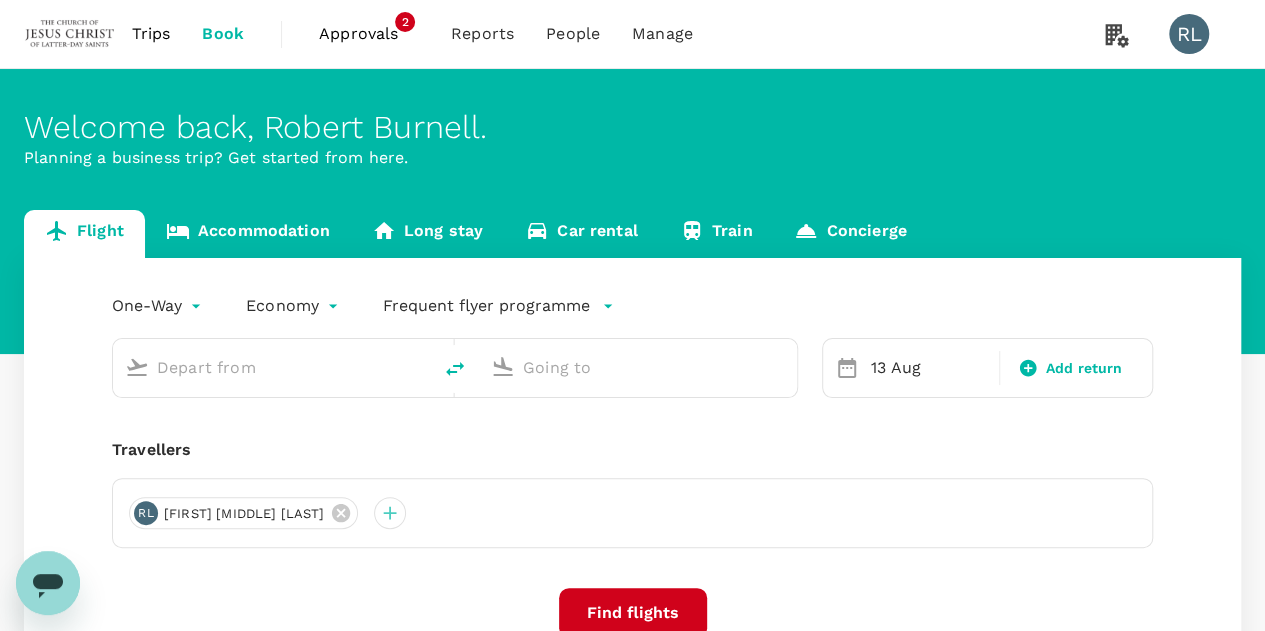 type on "Sibu (SBW)" 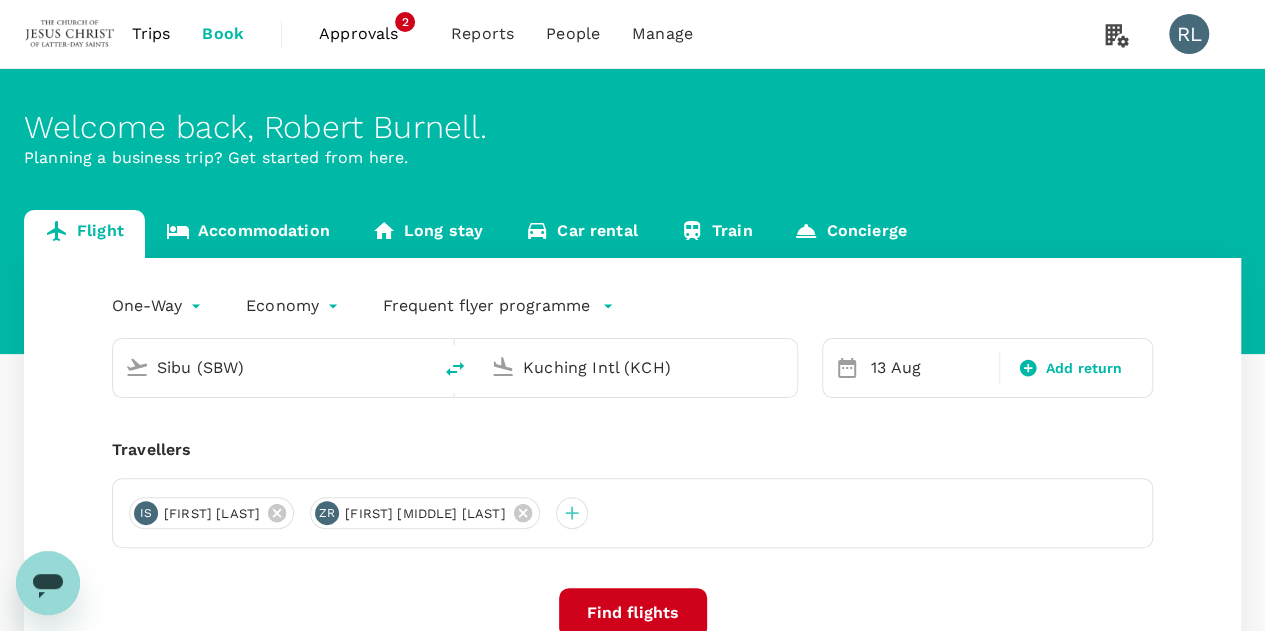 type 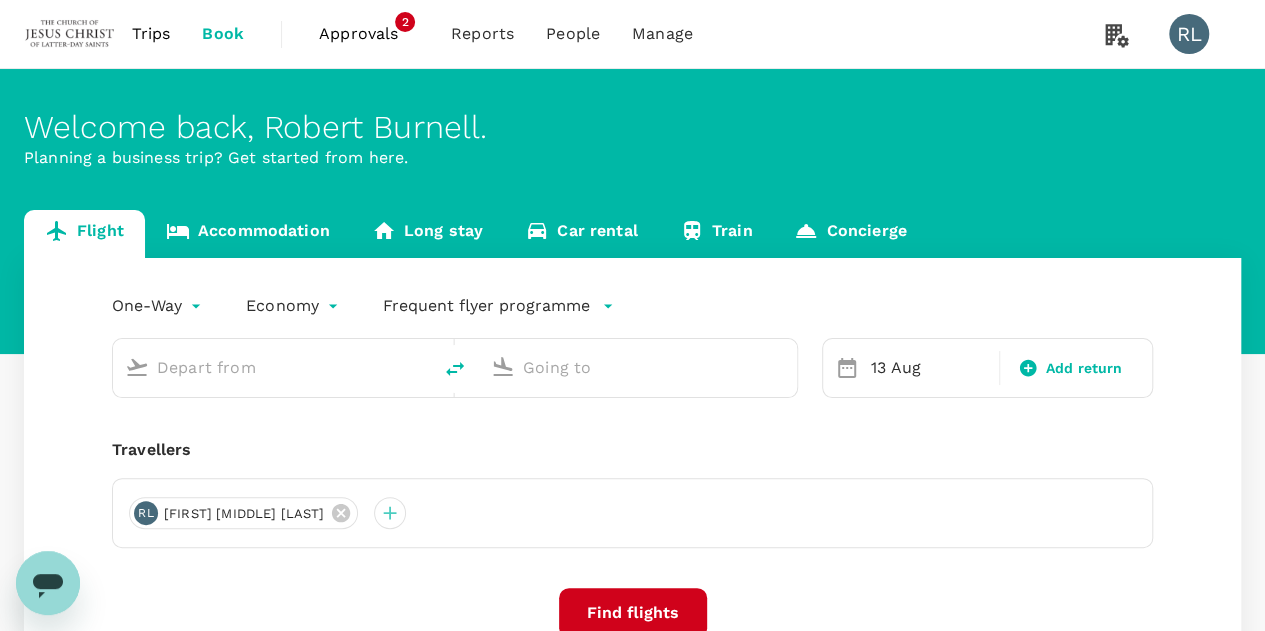 type on "Sibu (SBW)" 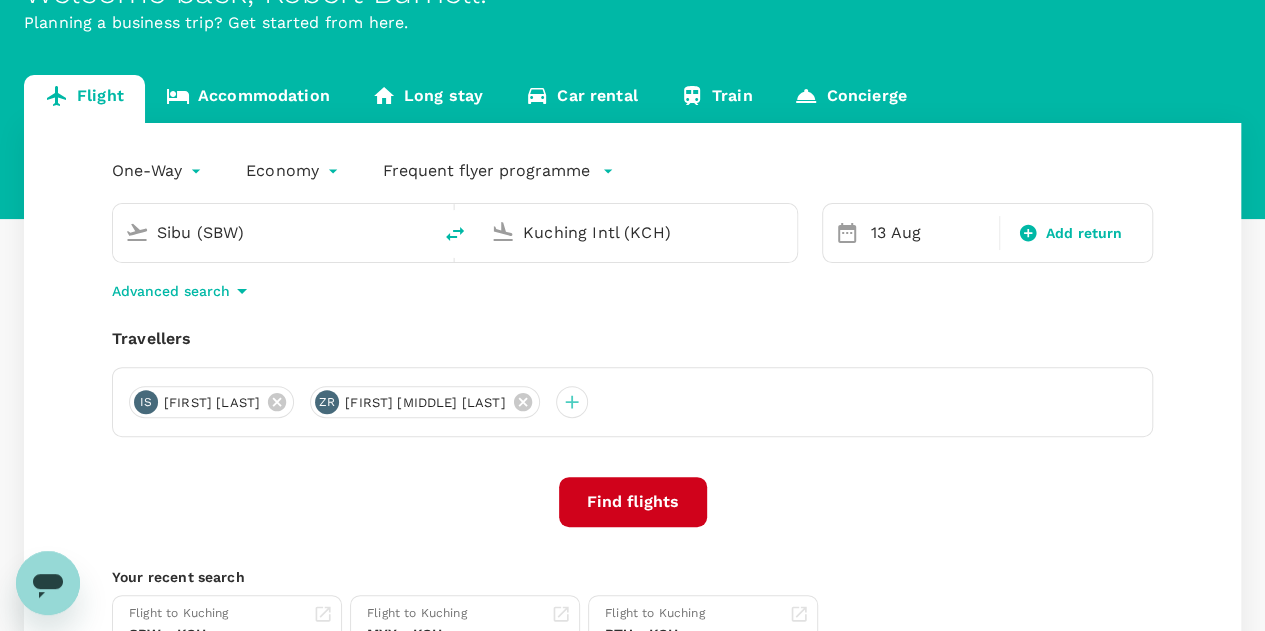 scroll, scrollTop: 200, scrollLeft: 0, axis: vertical 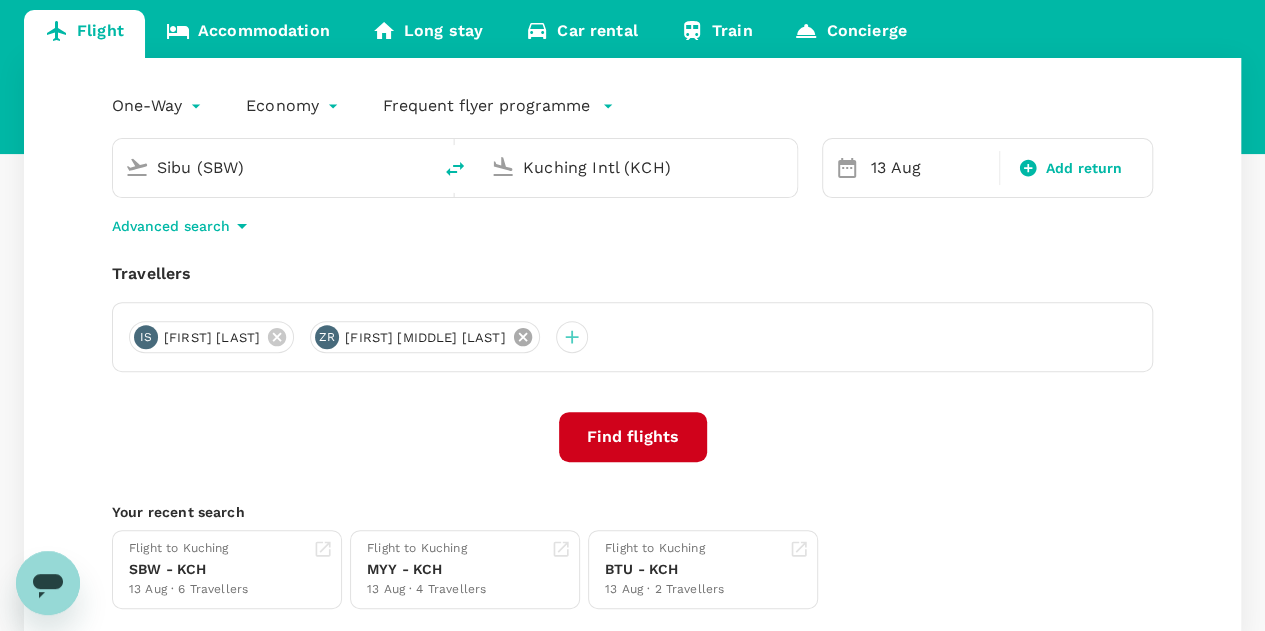 click 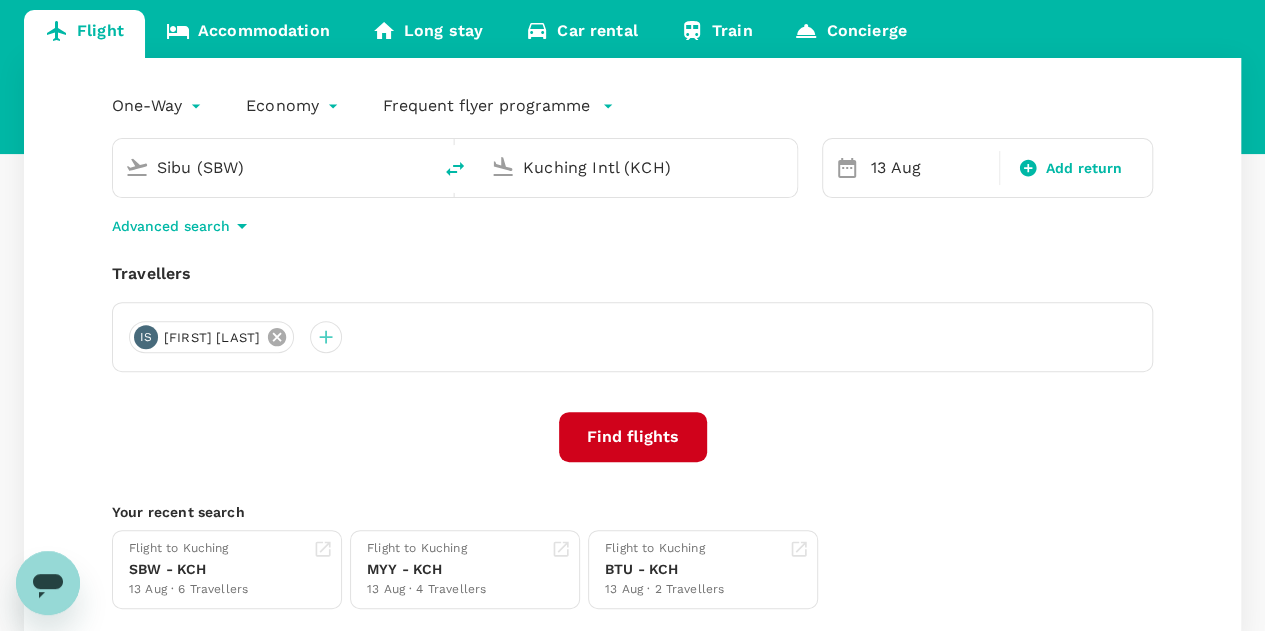 click 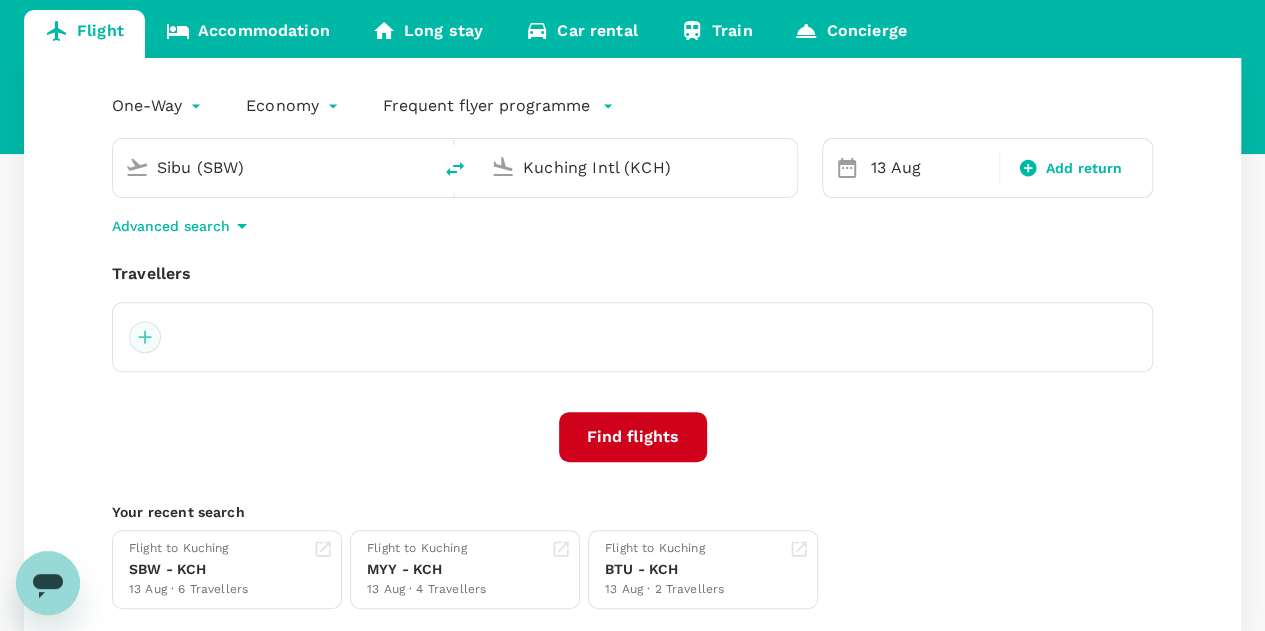 click at bounding box center (145, 337) 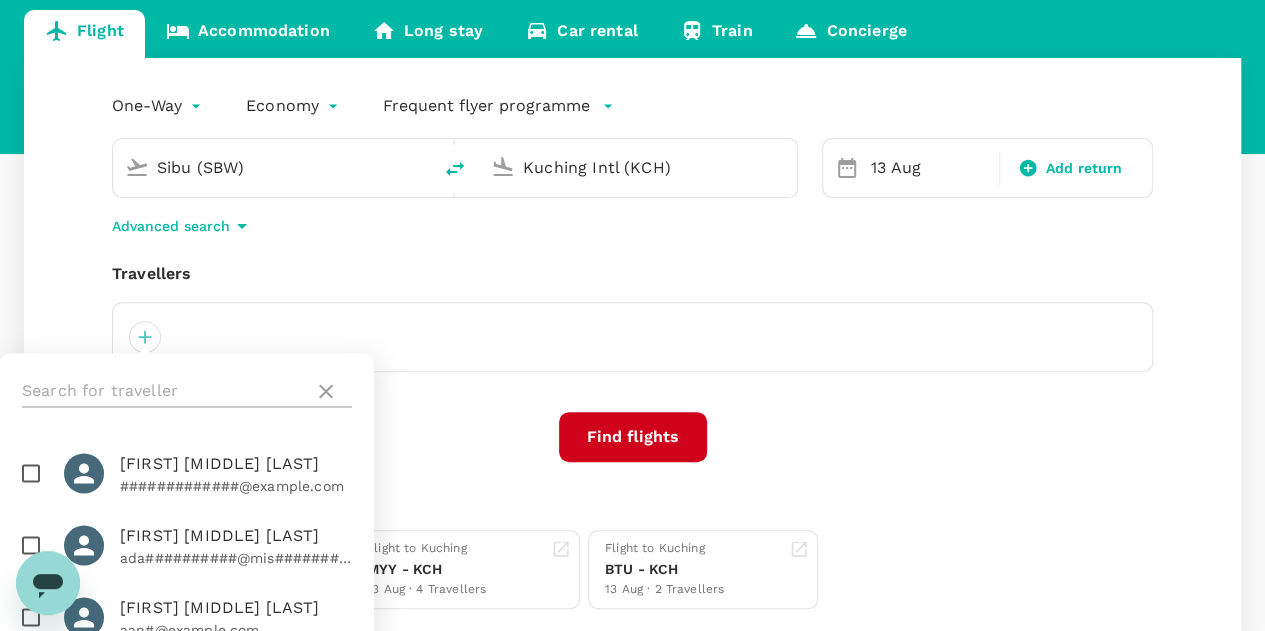 click at bounding box center [164, 391] 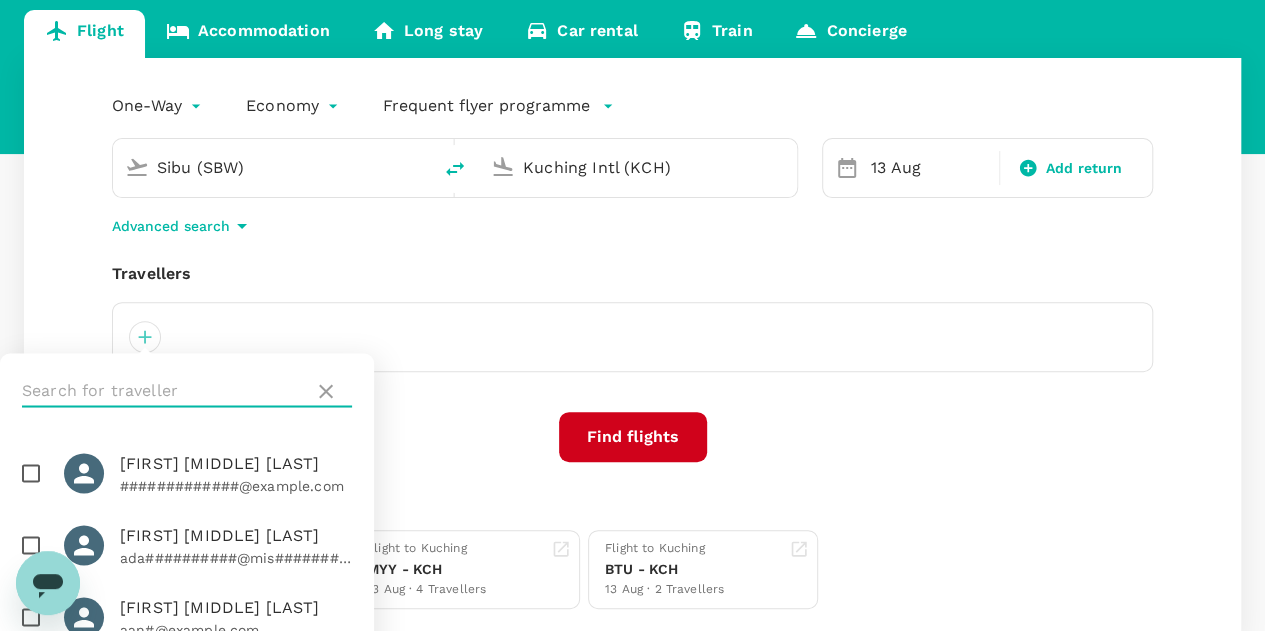 click on "Travellers" at bounding box center (632, 274) 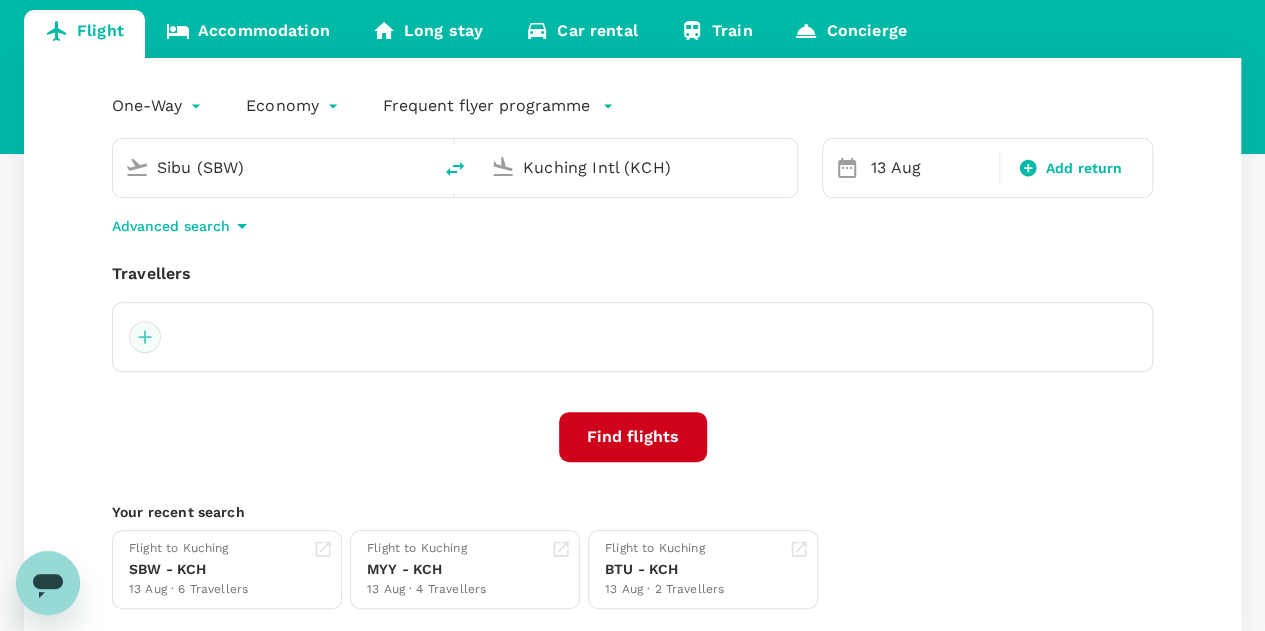 click at bounding box center [145, 337] 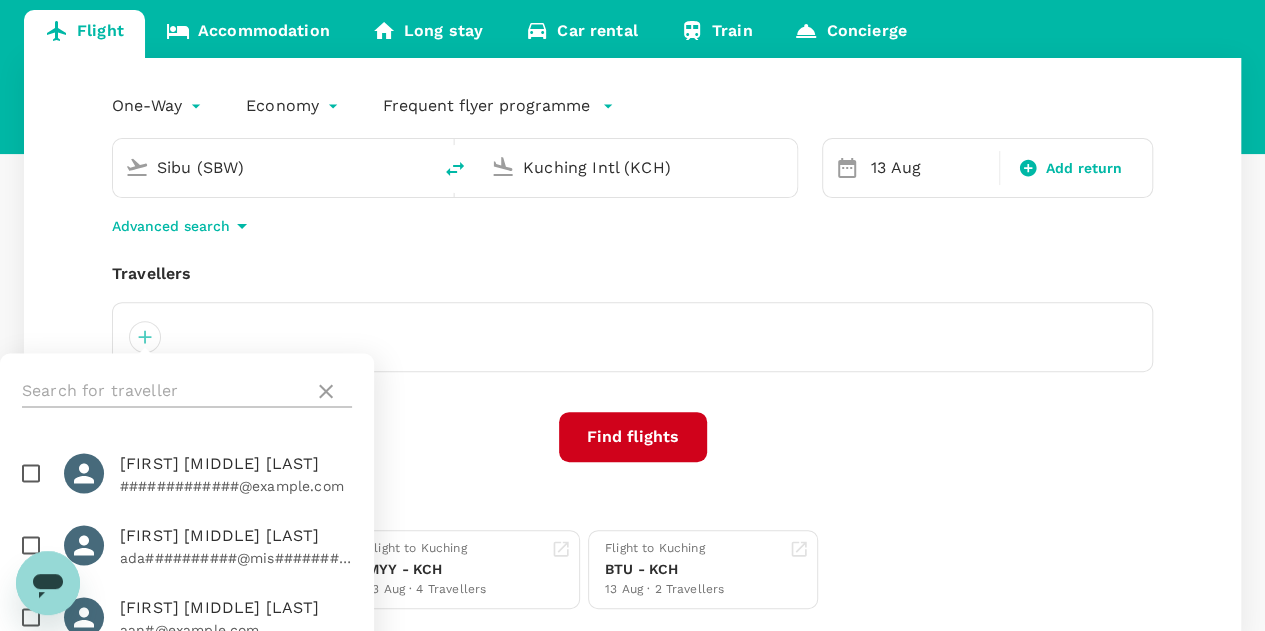 click at bounding box center [164, 391] 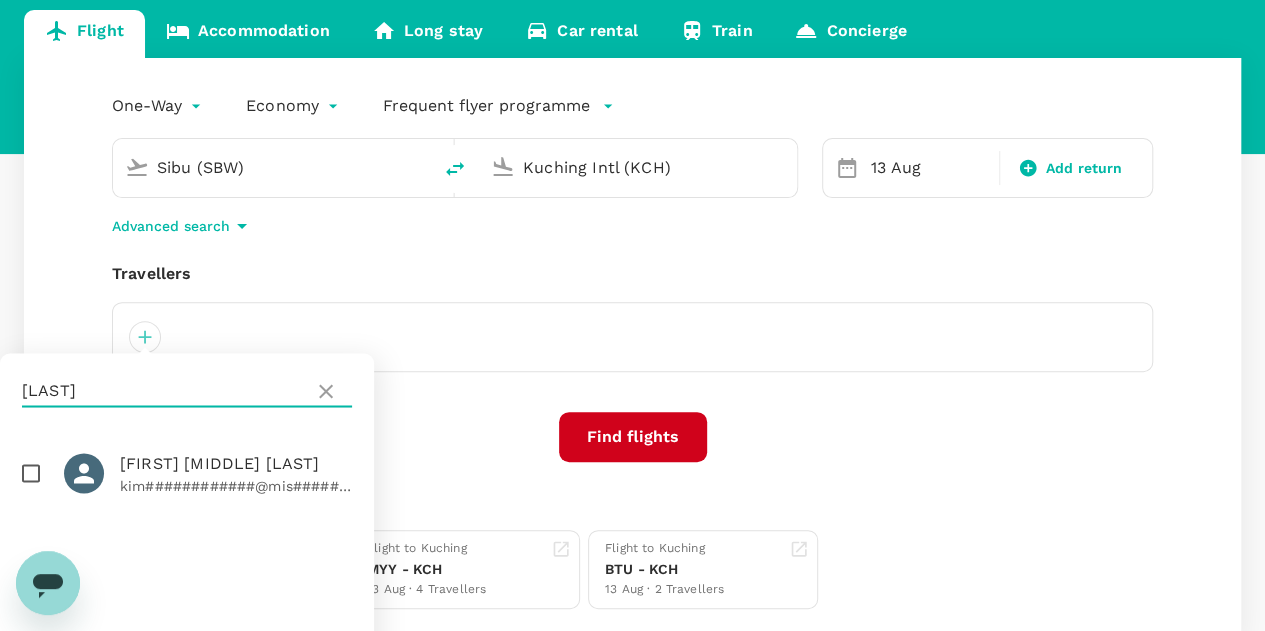 type on "[LAST]" 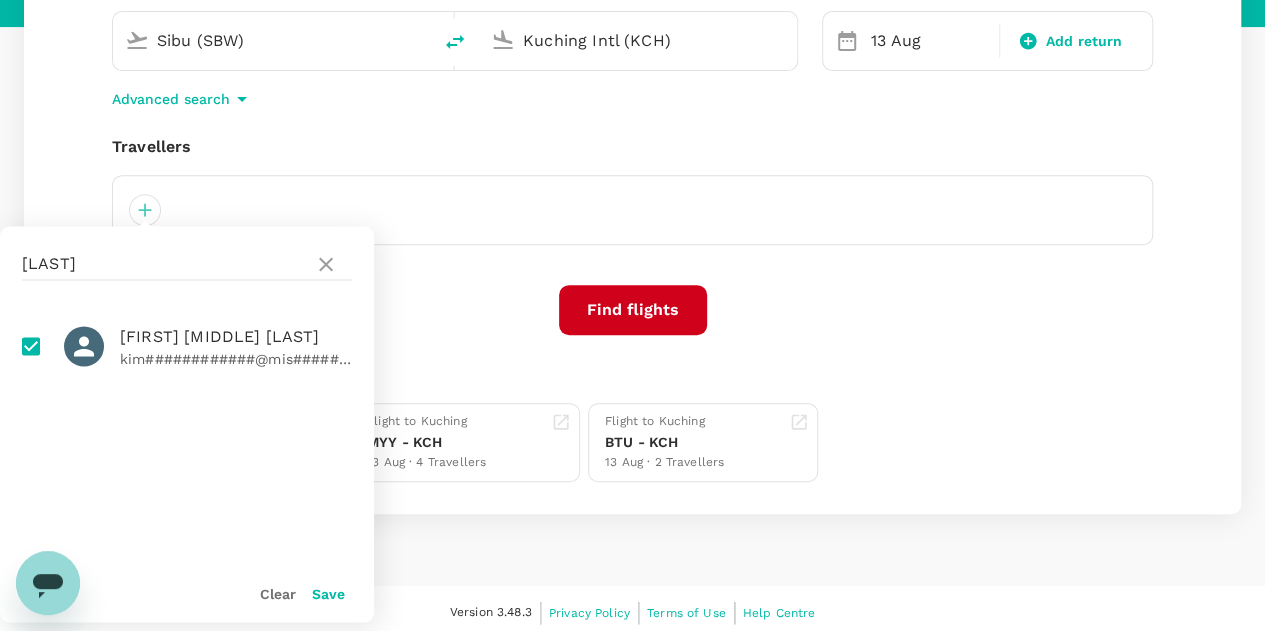 scroll, scrollTop: 333, scrollLeft: 0, axis: vertical 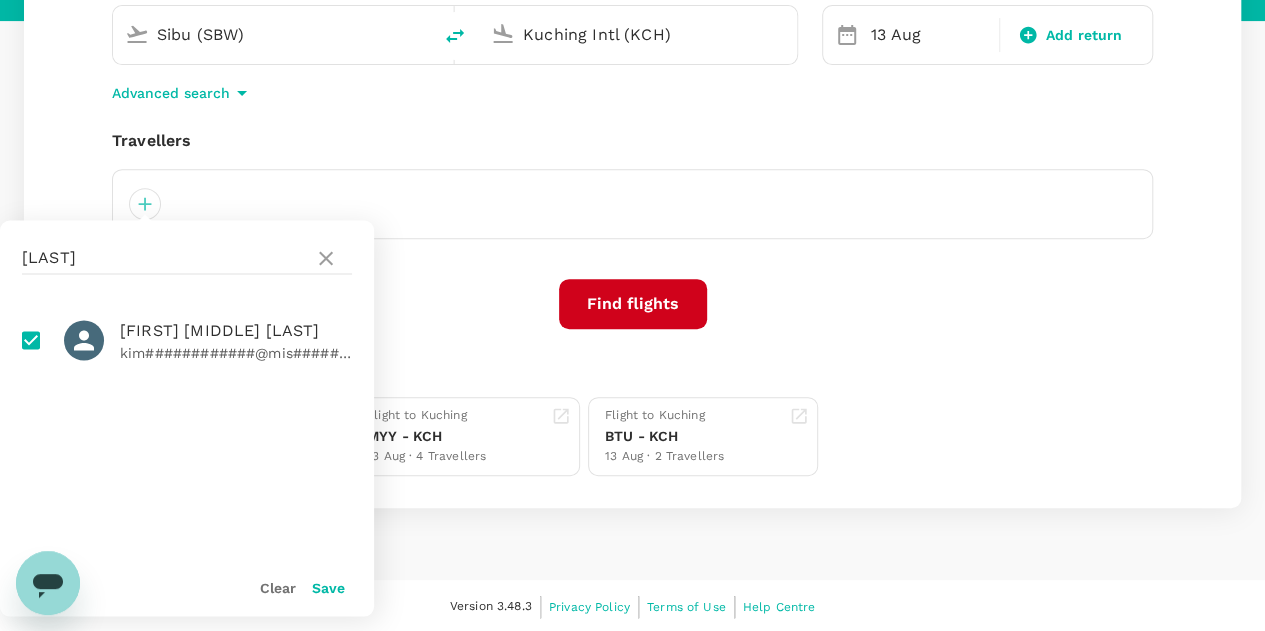 click on "Save" at bounding box center (328, 587) 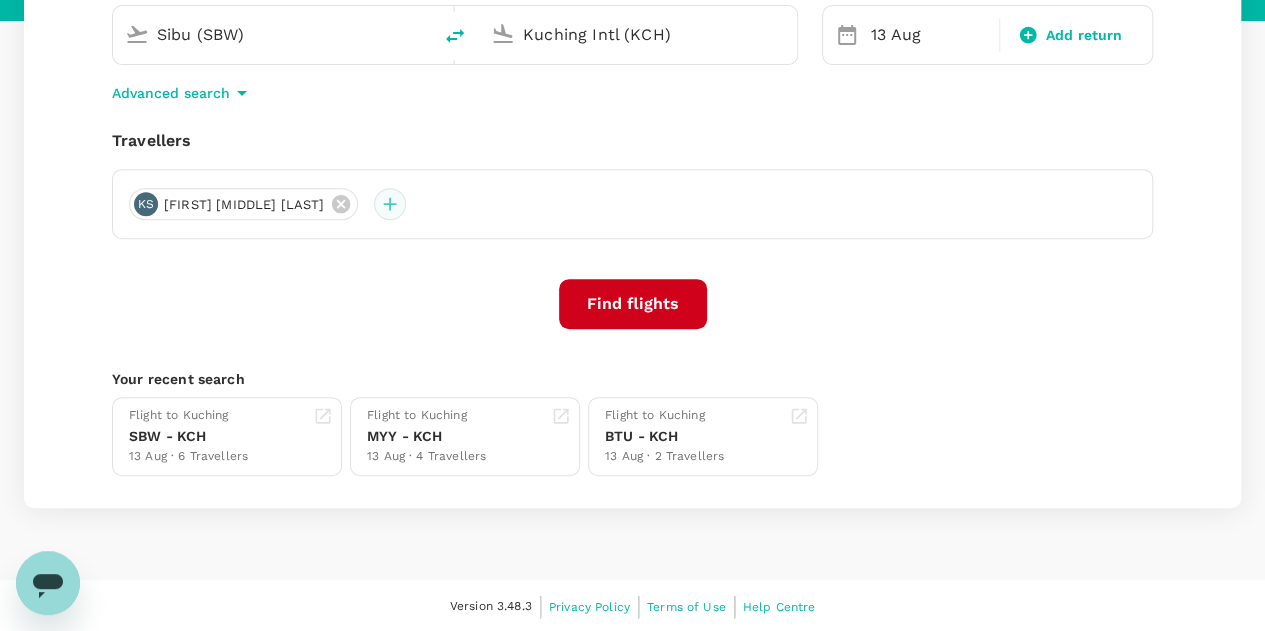 click at bounding box center (390, 204) 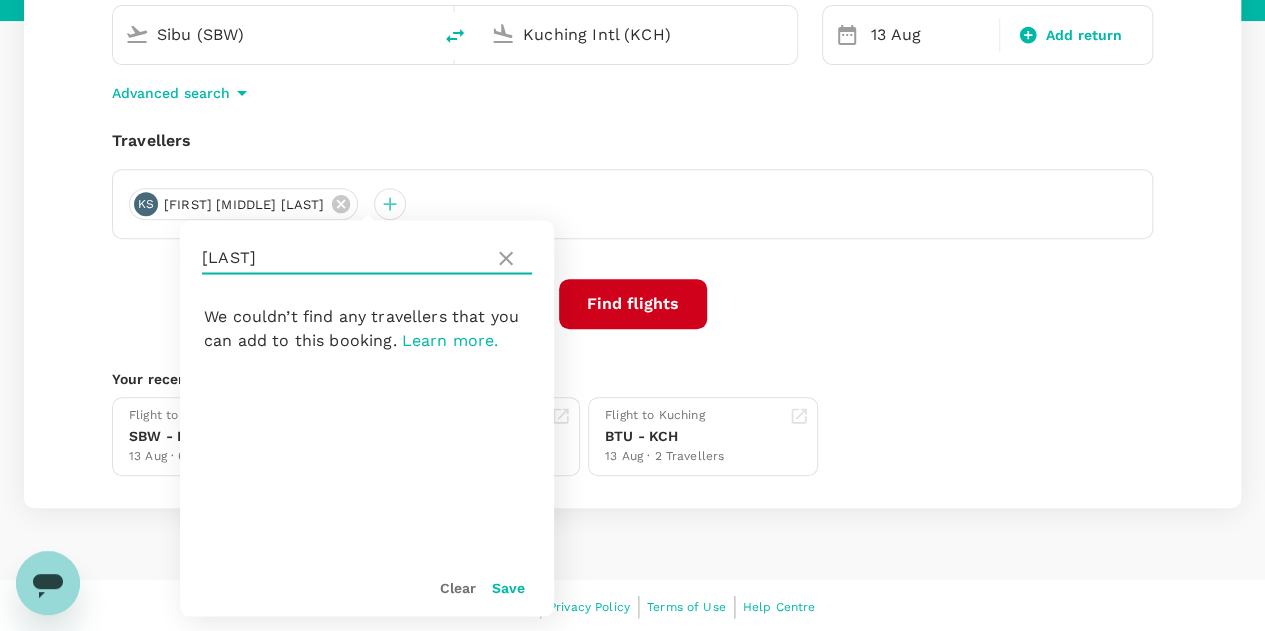 drag, startPoint x: 310, startPoint y: 255, endPoint x: 116, endPoint y: 258, distance: 194.0232 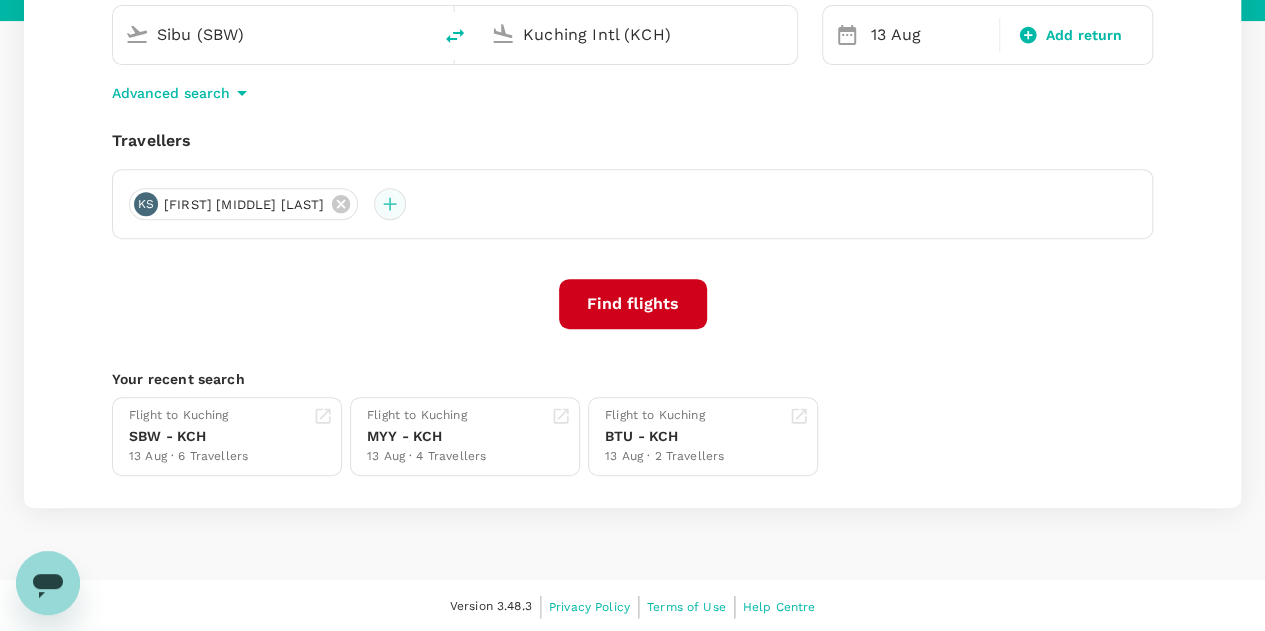 click at bounding box center (390, 204) 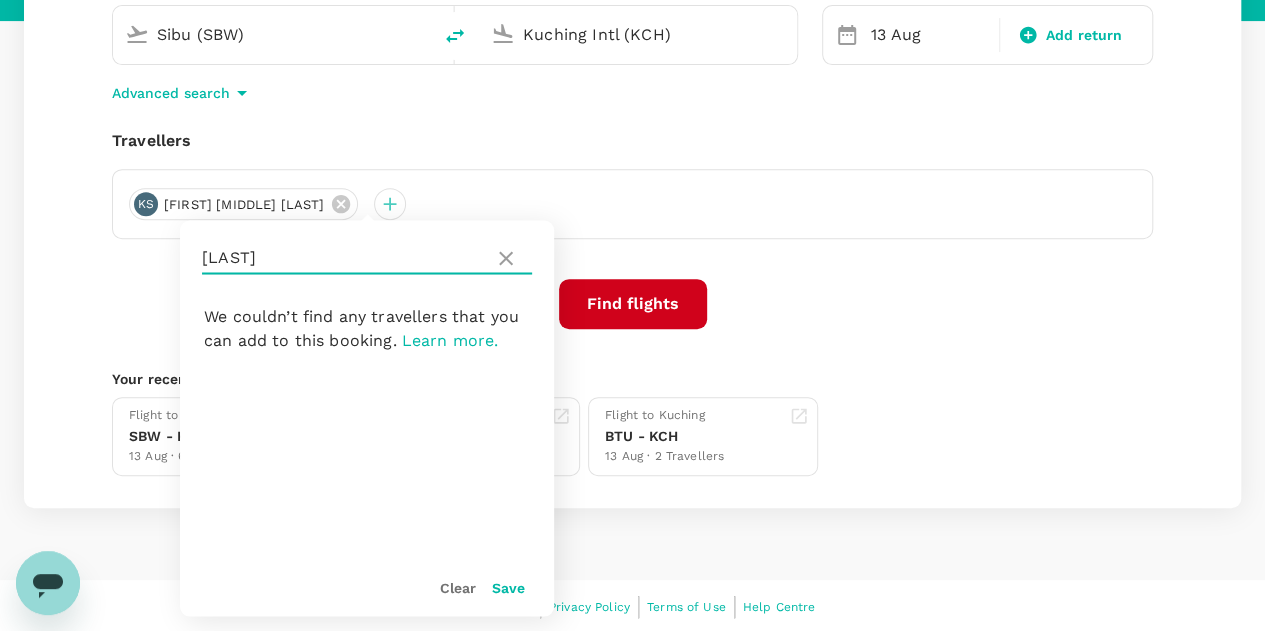 drag, startPoint x: 282, startPoint y: 255, endPoint x: 192, endPoint y: 259, distance: 90.088844 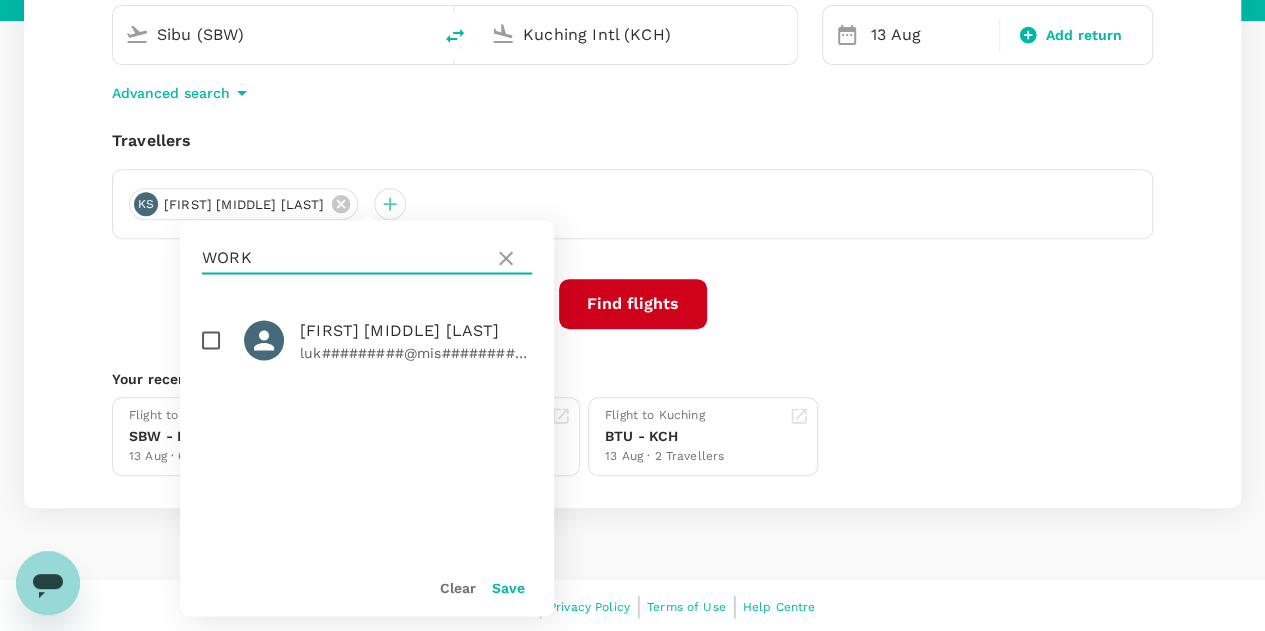 type on "WORK" 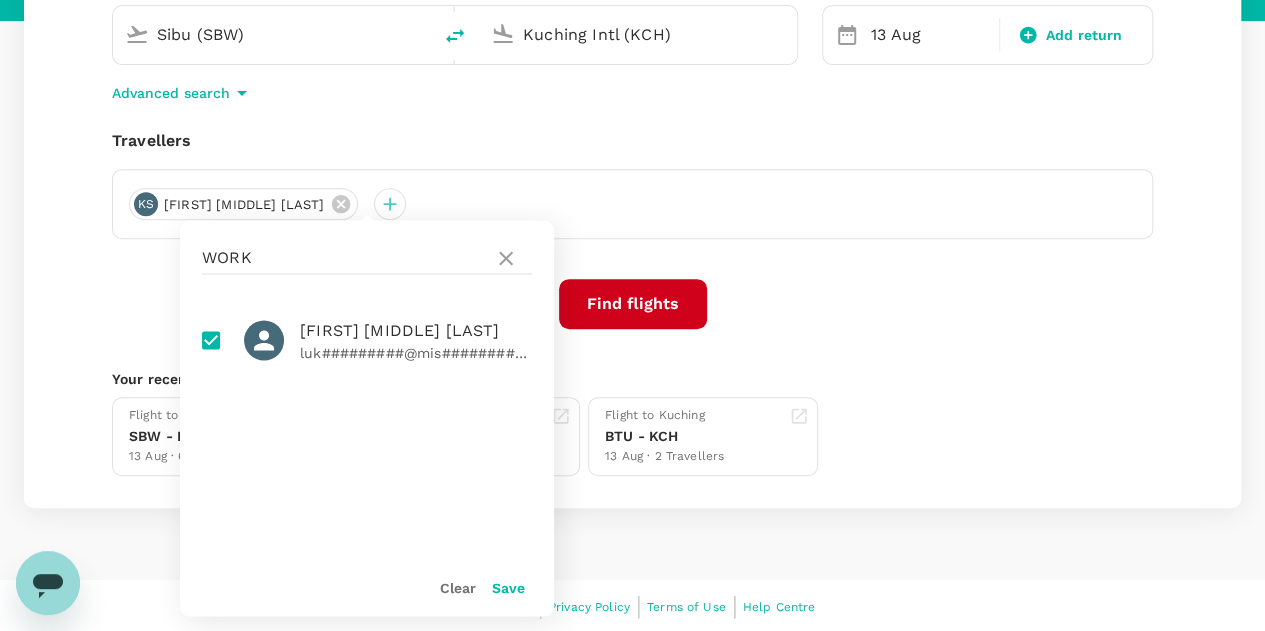 click on "Save" at bounding box center [508, 587] 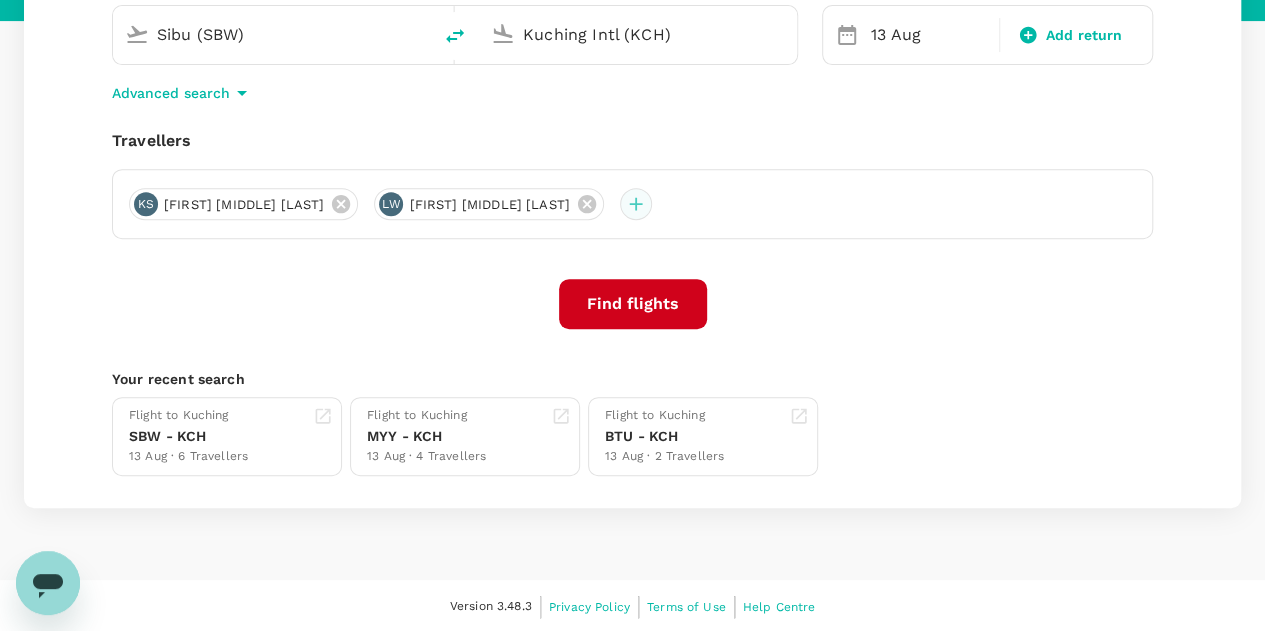 click at bounding box center [636, 204] 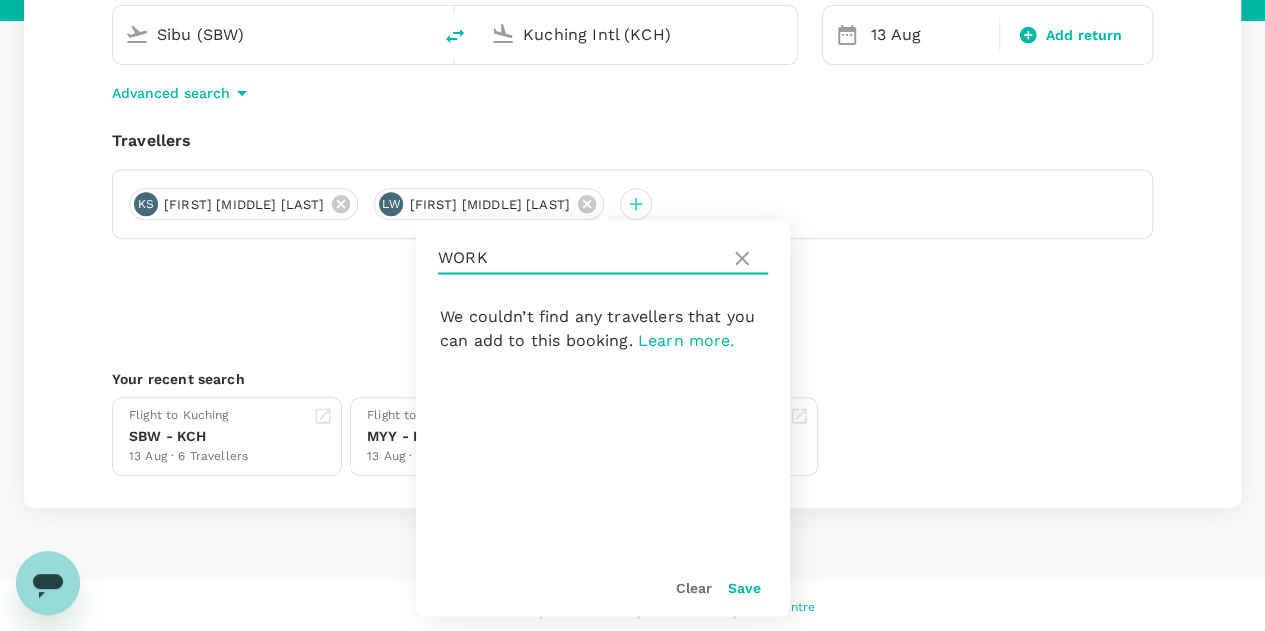 drag, startPoint x: 530, startPoint y: 255, endPoint x: 433, endPoint y: 262, distance: 97.25225 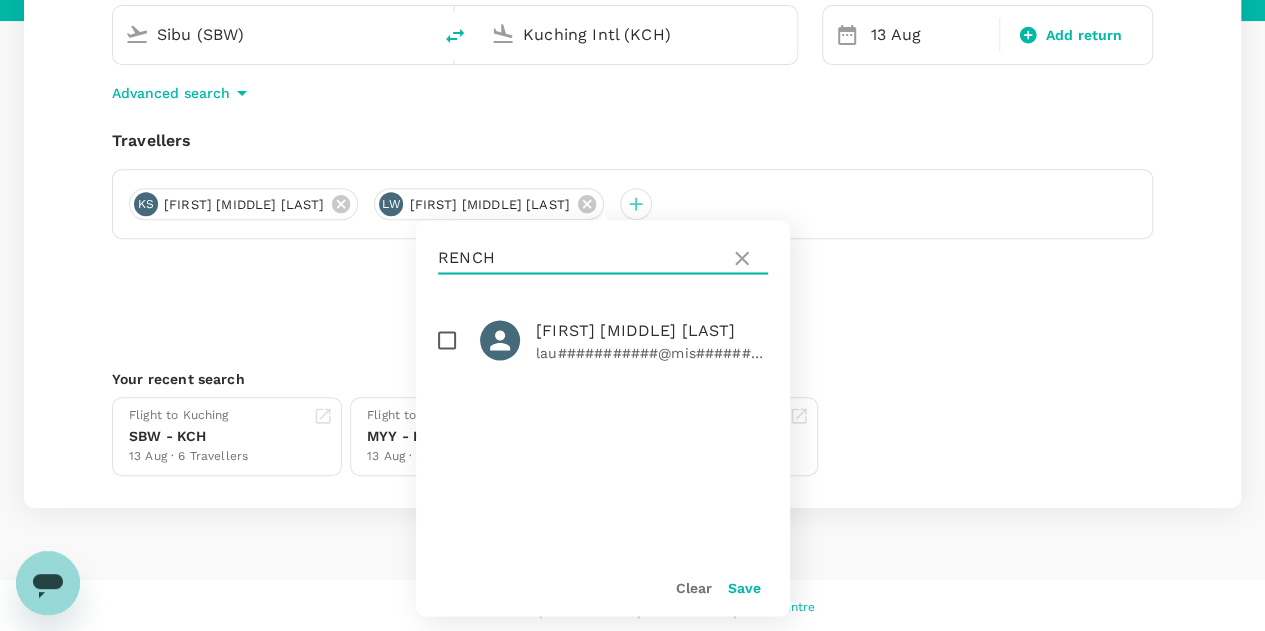 type on "RENCH" 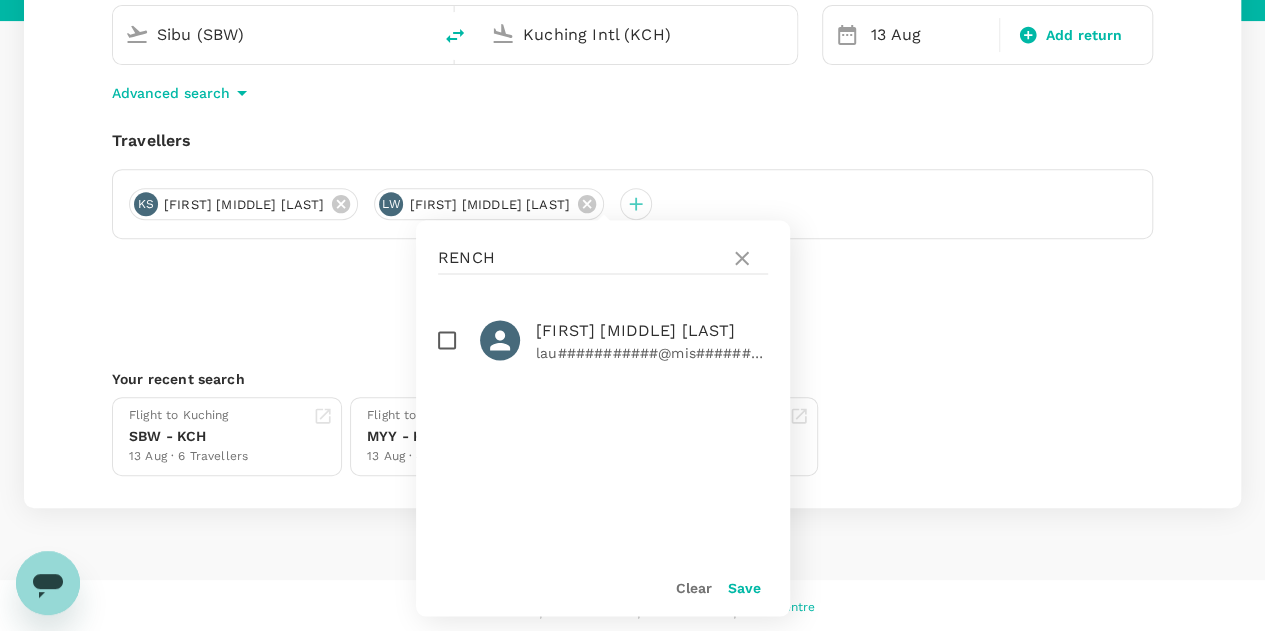 click at bounding box center [447, 340] 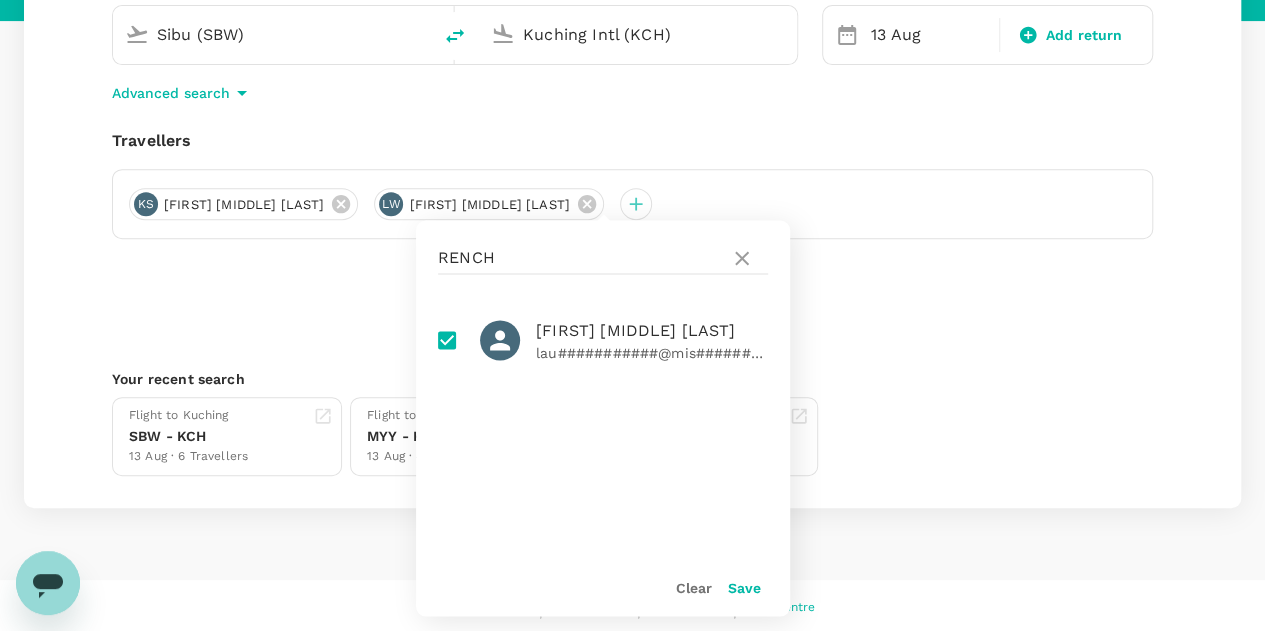 click on "Save" at bounding box center [744, 587] 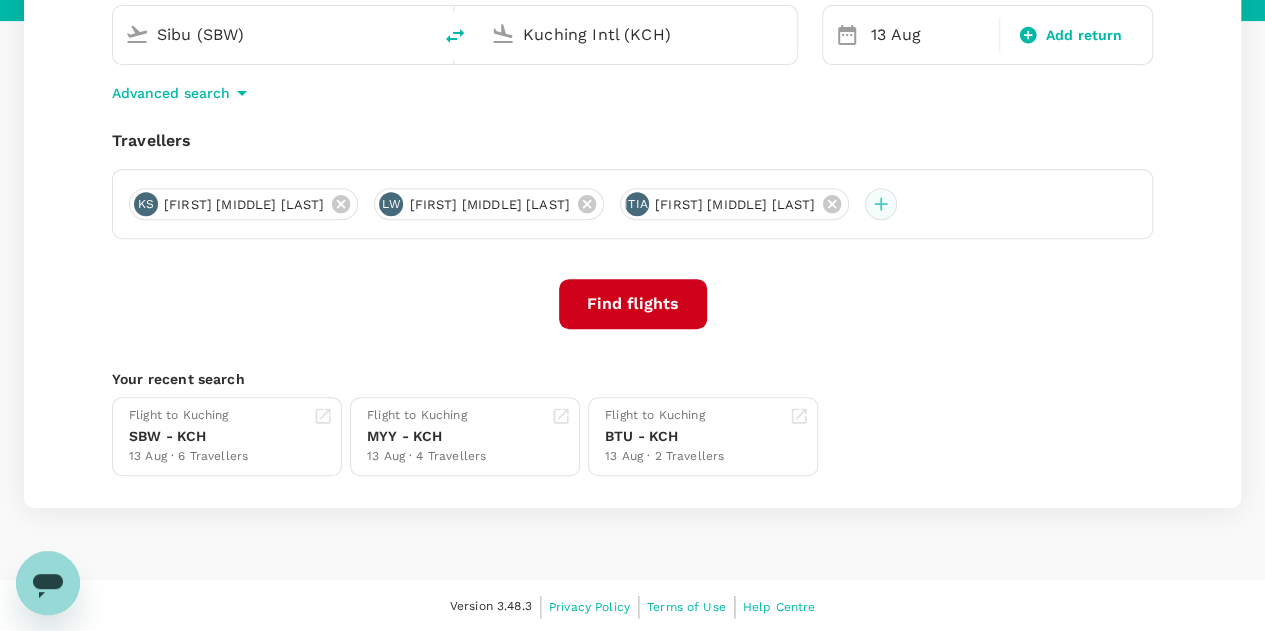 click at bounding box center [881, 204] 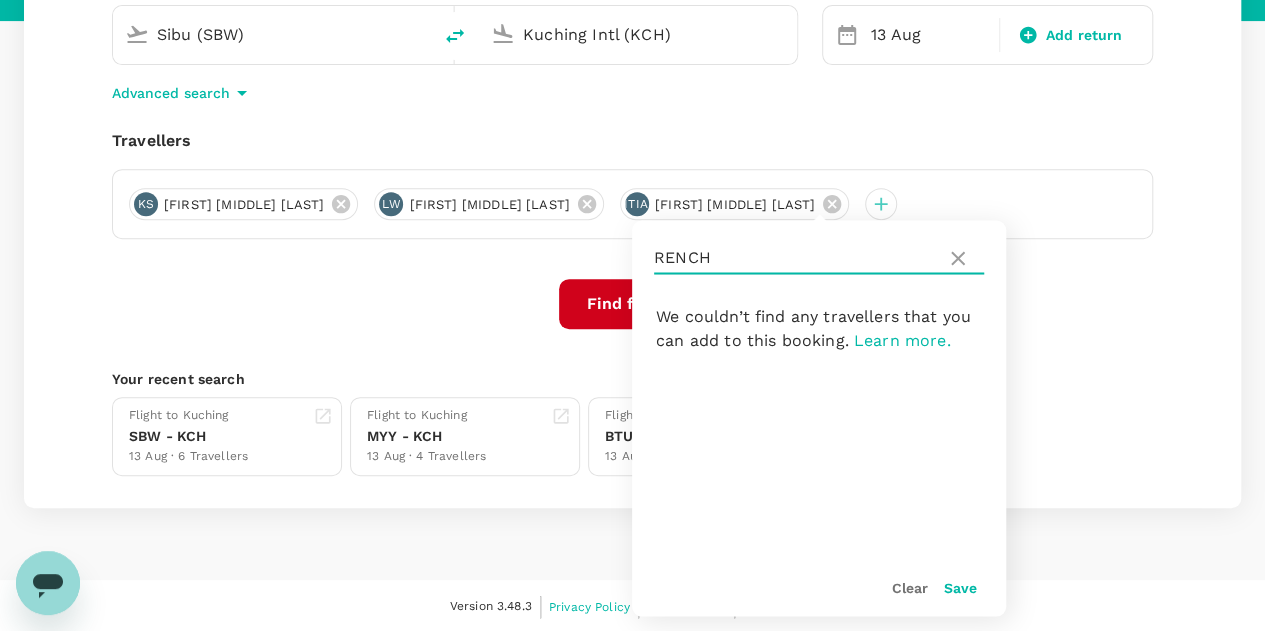 drag, startPoint x: 726, startPoint y: 253, endPoint x: 653, endPoint y: 255, distance: 73.02739 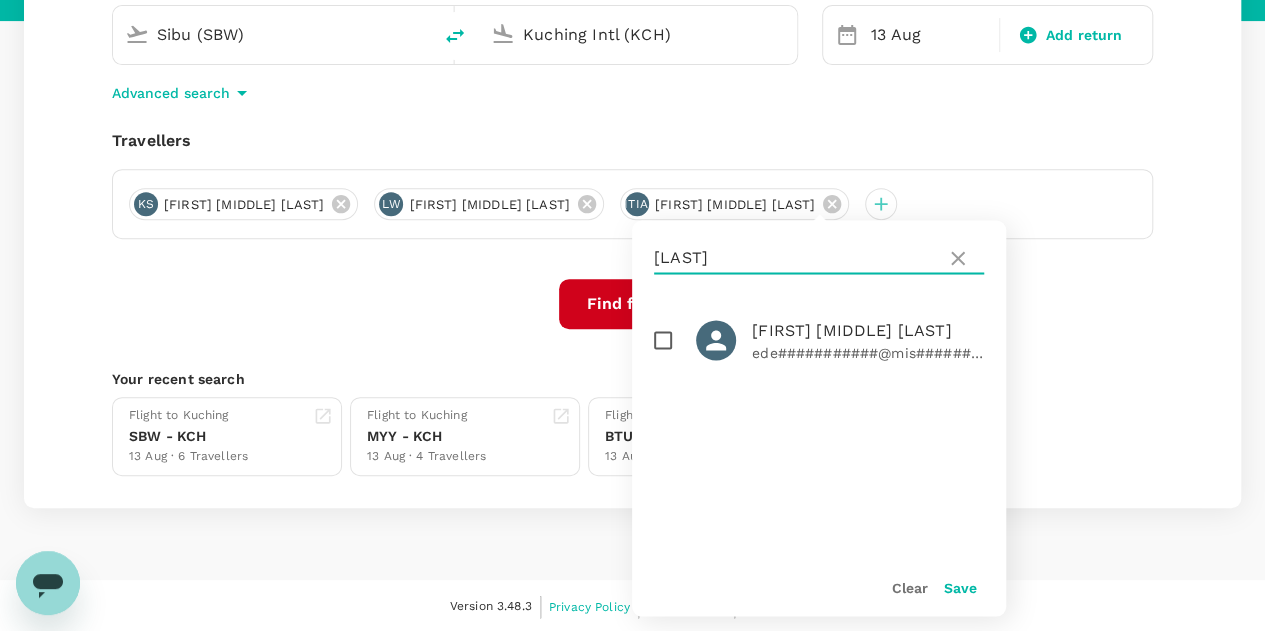 type on "TWITCH" 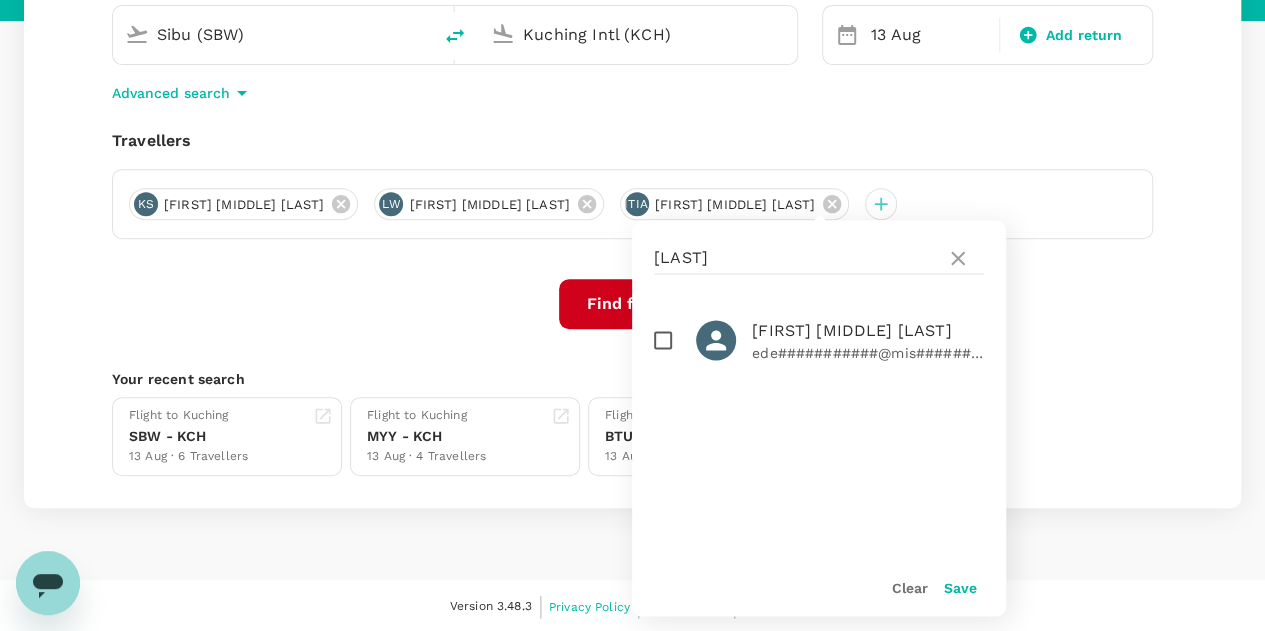 click at bounding box center [663, 340] 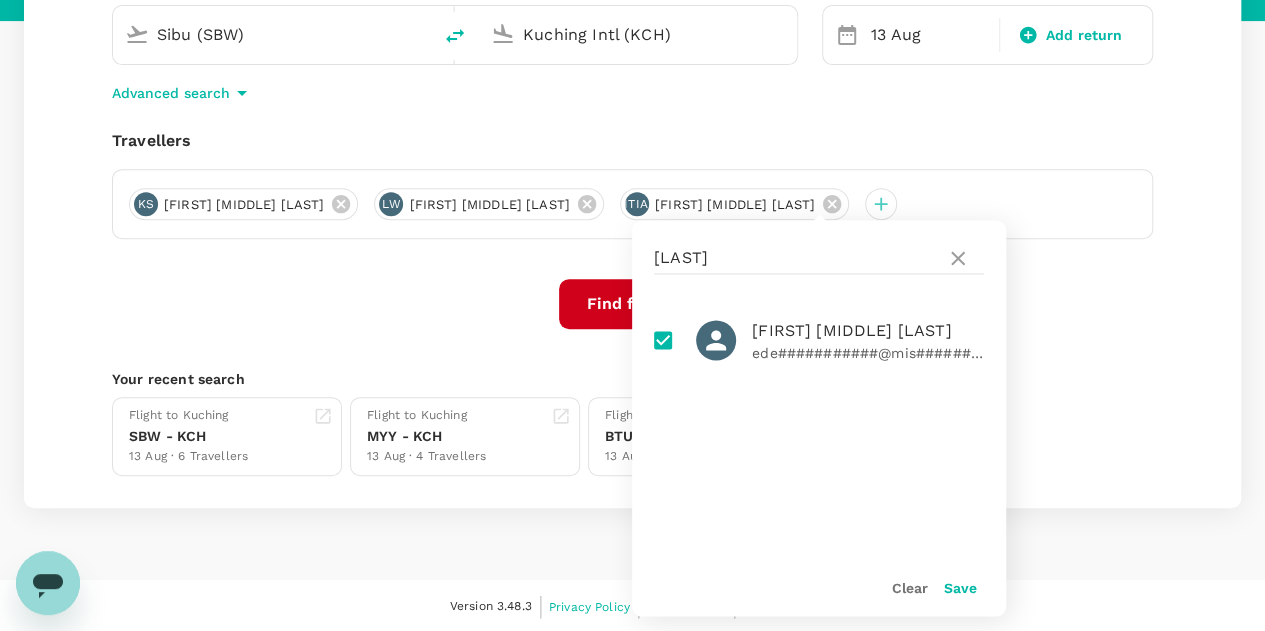 click on "Save" at bounding box center [960, 587] 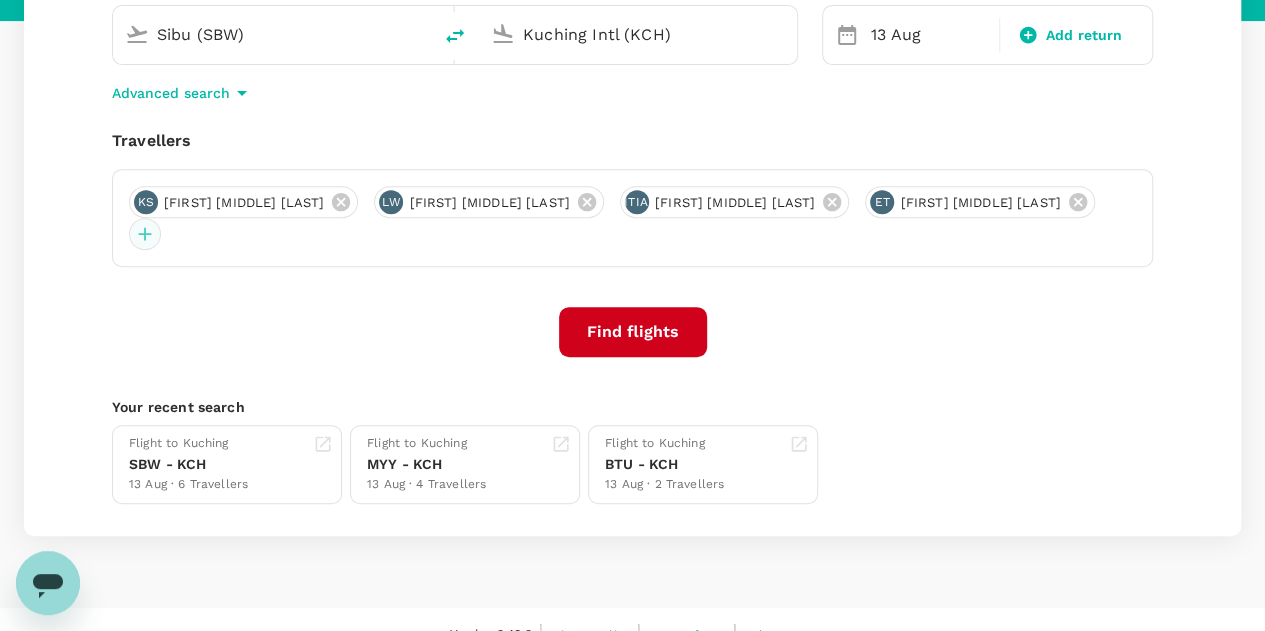 click at bounding box center [145, 234] 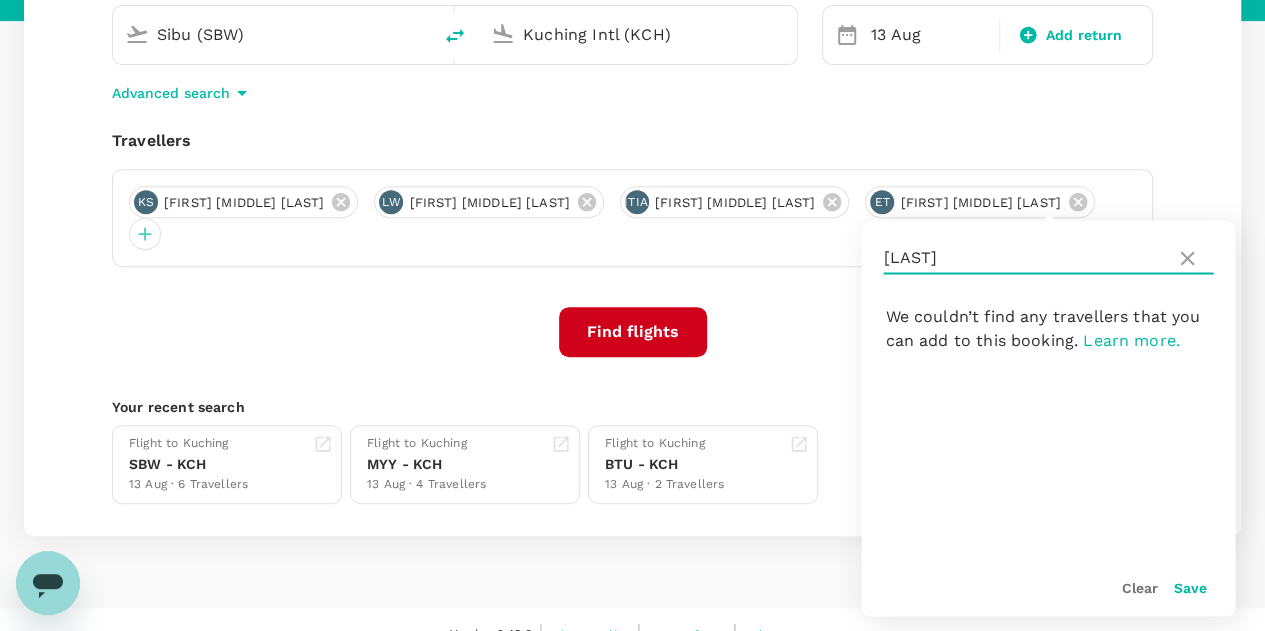 drag, startPoint x: 954, startPoint y: 259, endPoint x: 870, endPoint y: 265, distance: 84.21401 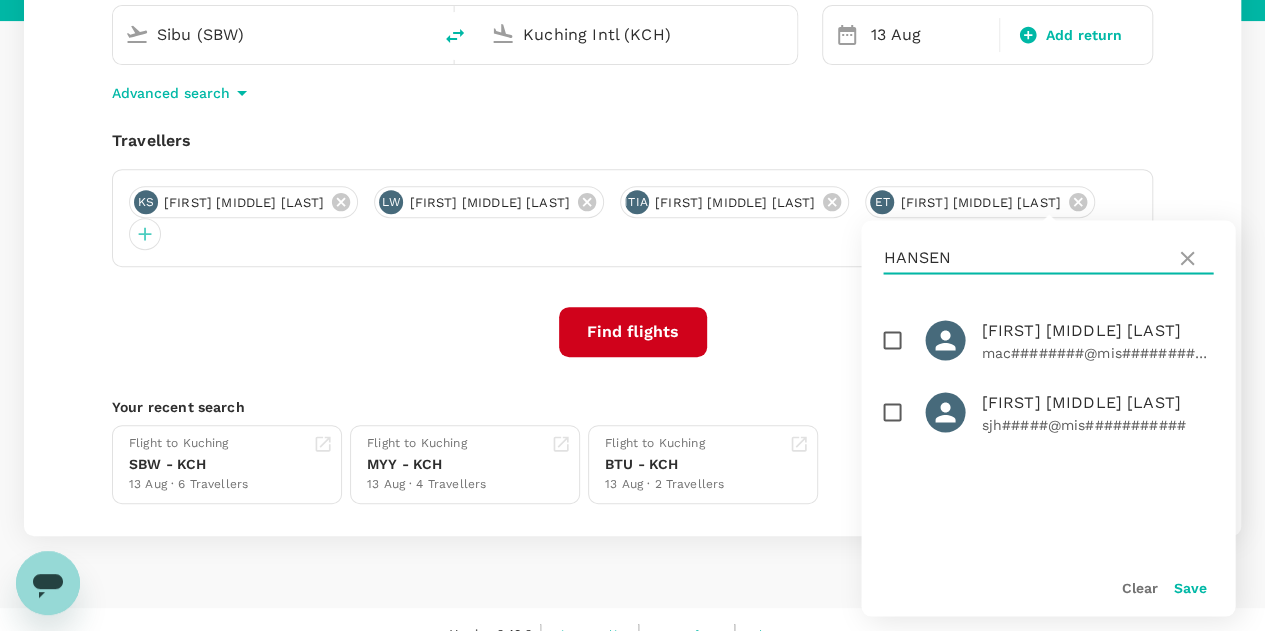 type on "HANSEN" 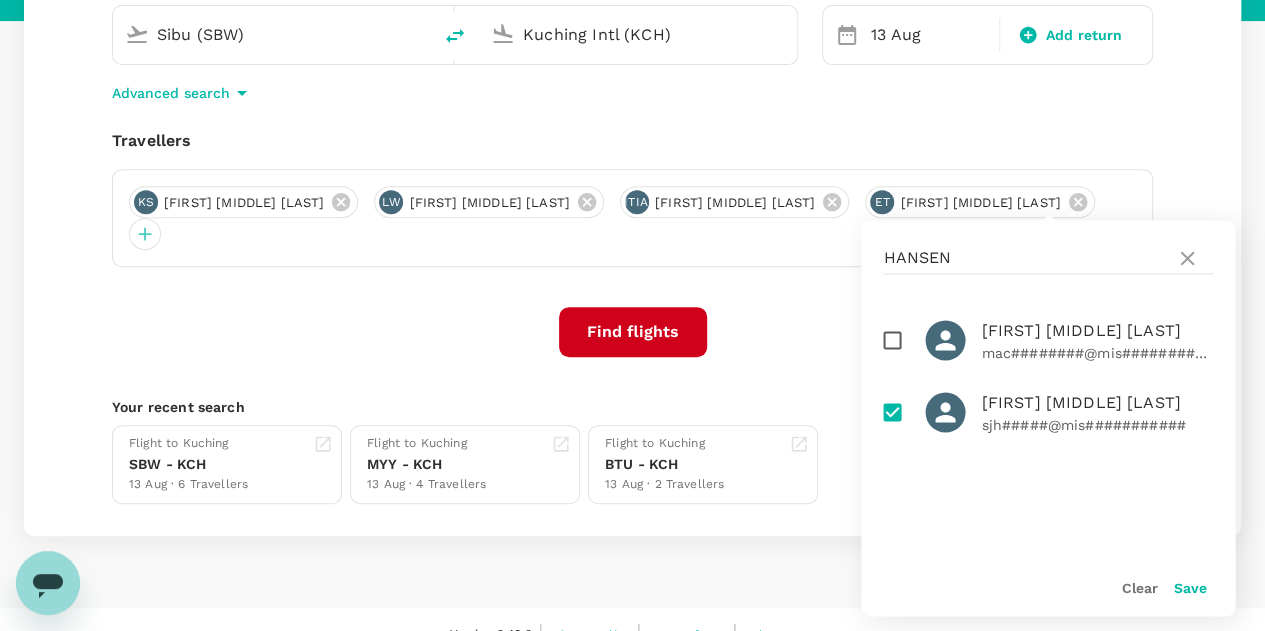 click on "Save" at bounding box center [1189, 587] 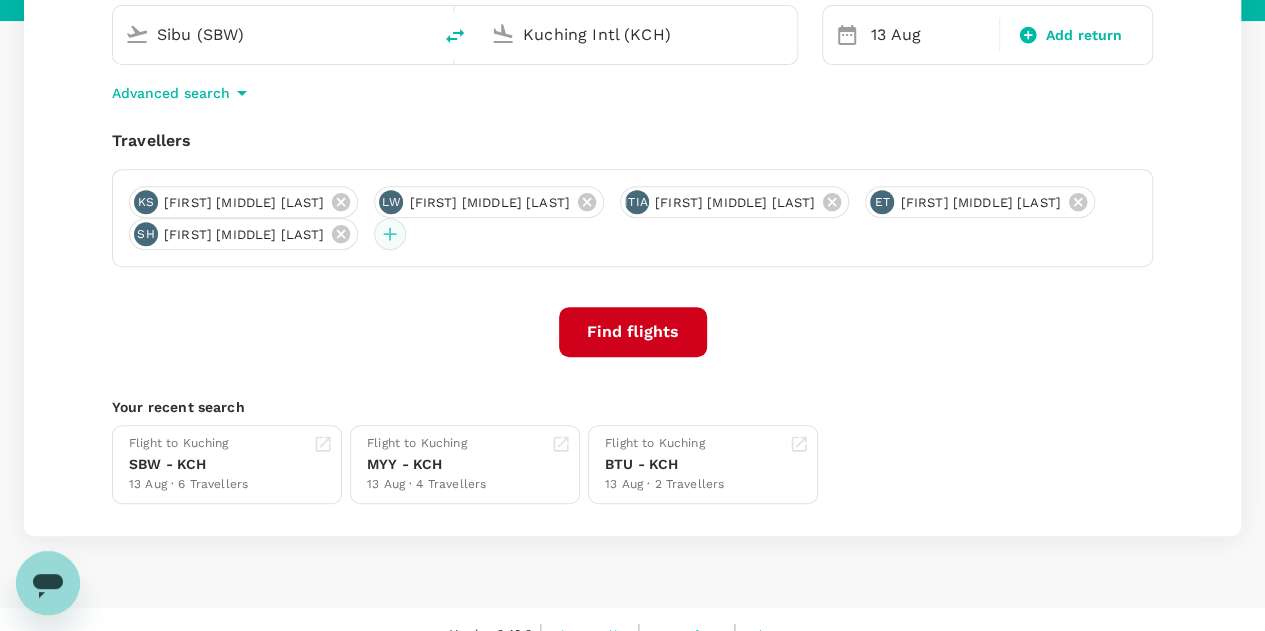click at bounding box center (390, 234) 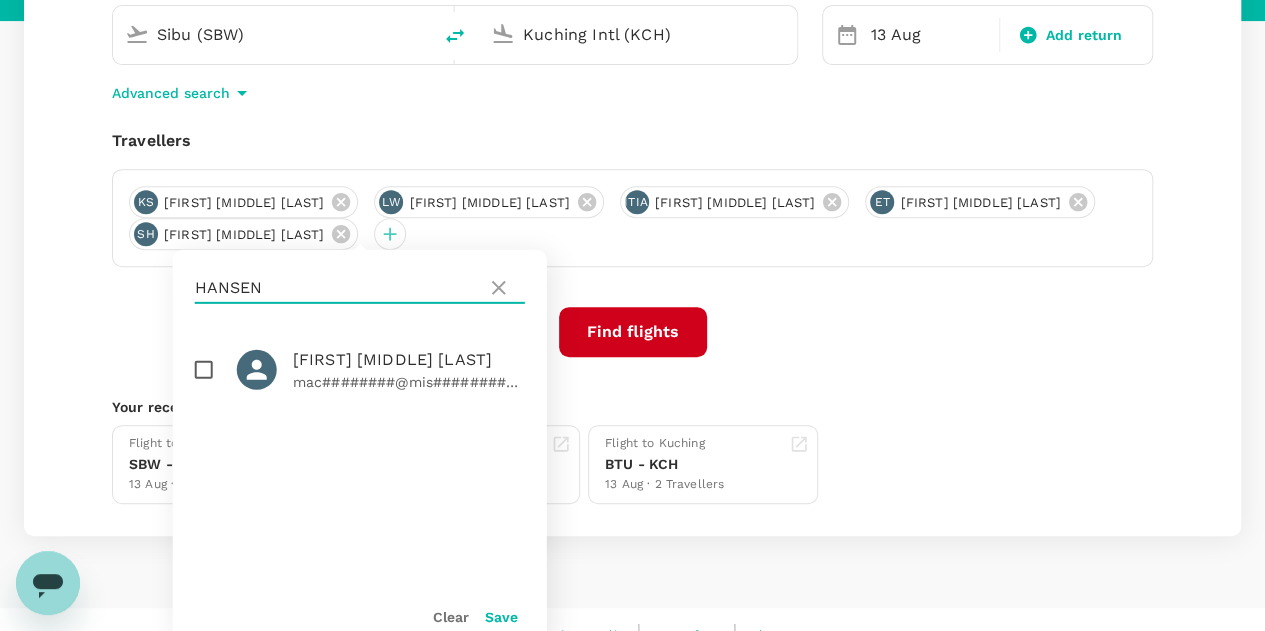drag, startPoint x: 410, startPoint y: 293, endPoint x: 194, endPoint y: 282, distance: 216.2799 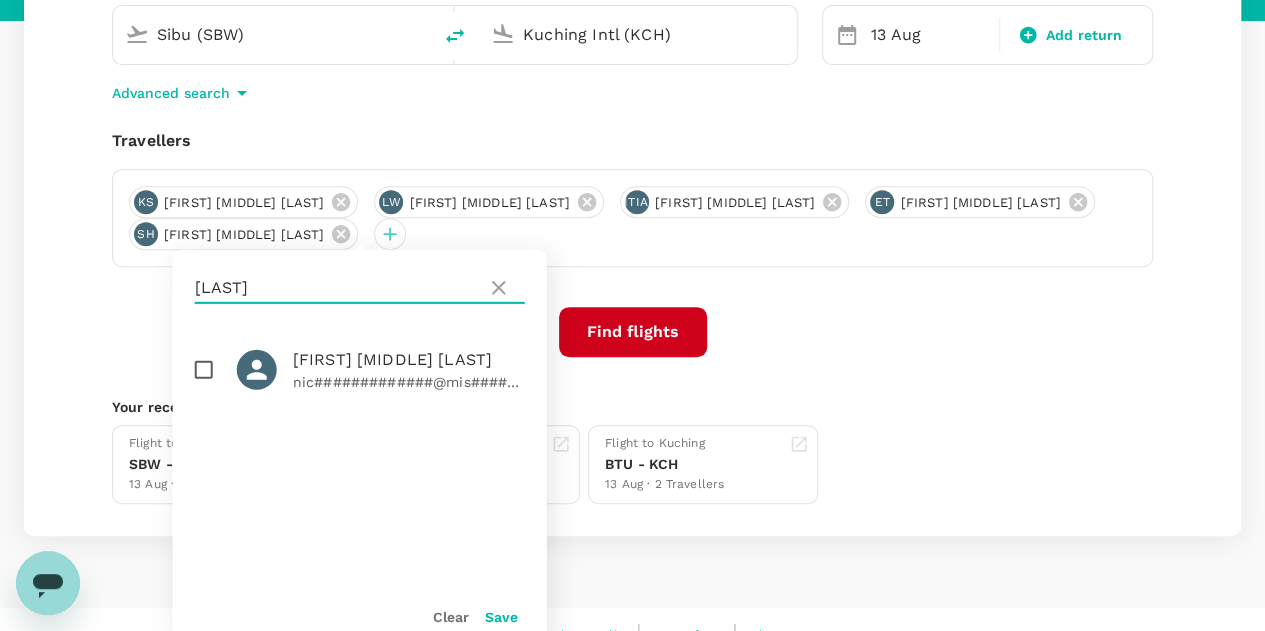 type on "ZURCHER" 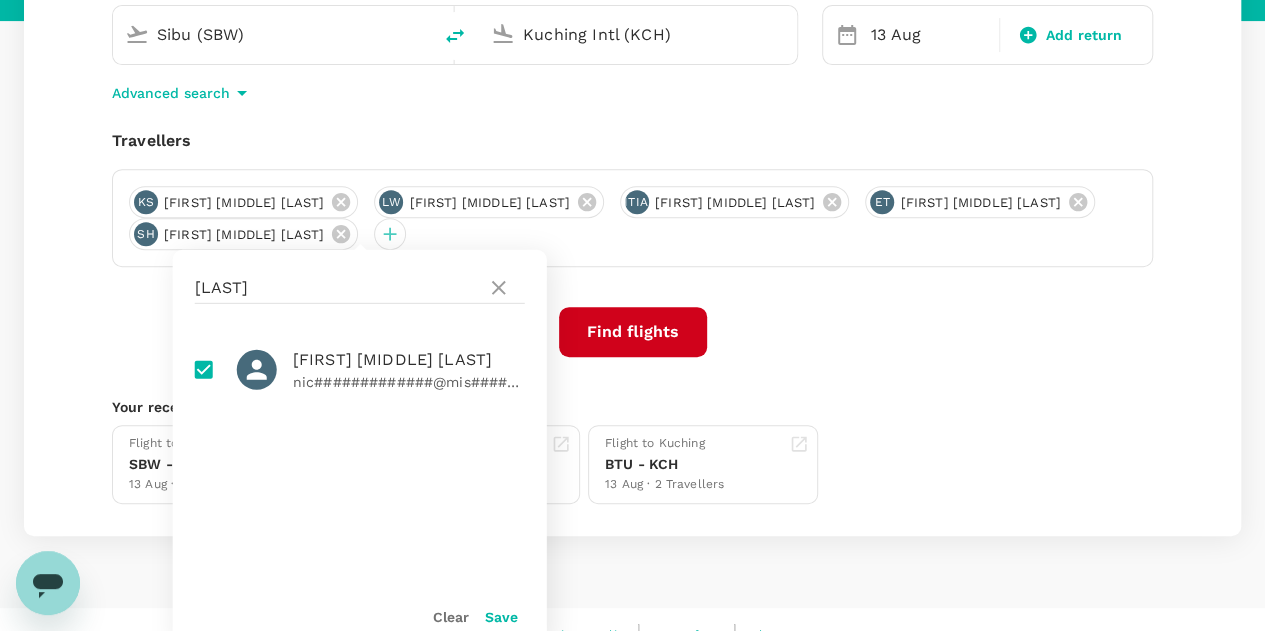 click on "Save" at bounding box center (501, 617) 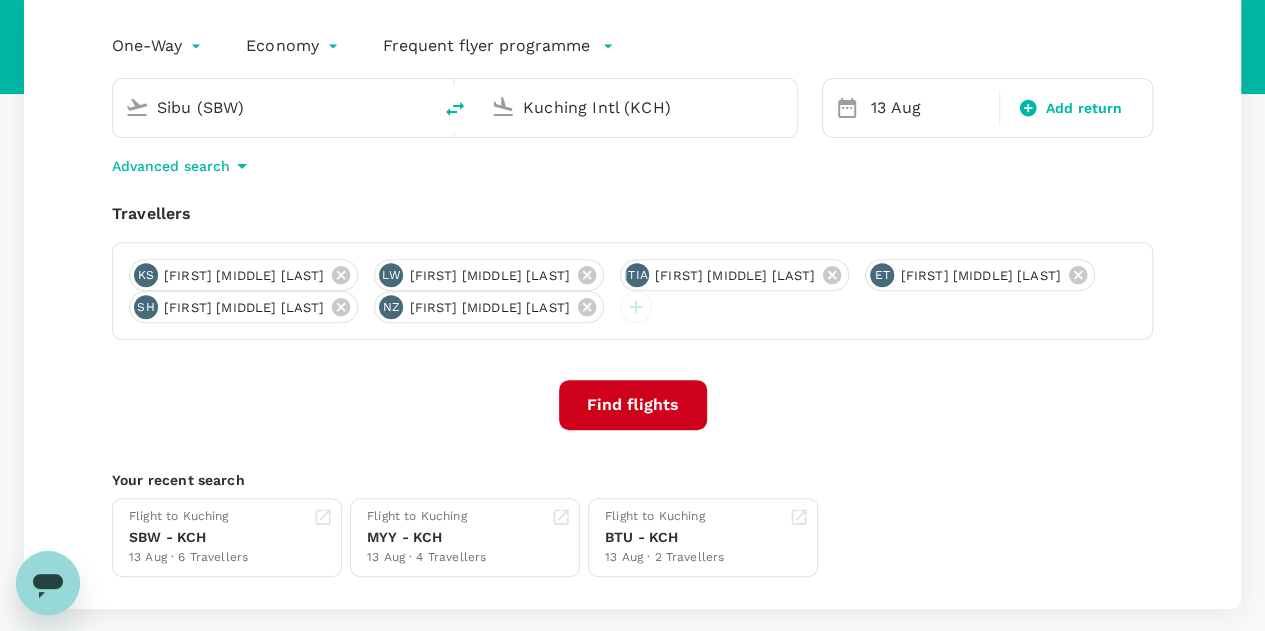 scroll, scrollTop: 233, scrollLeft: 0, axis: vertical 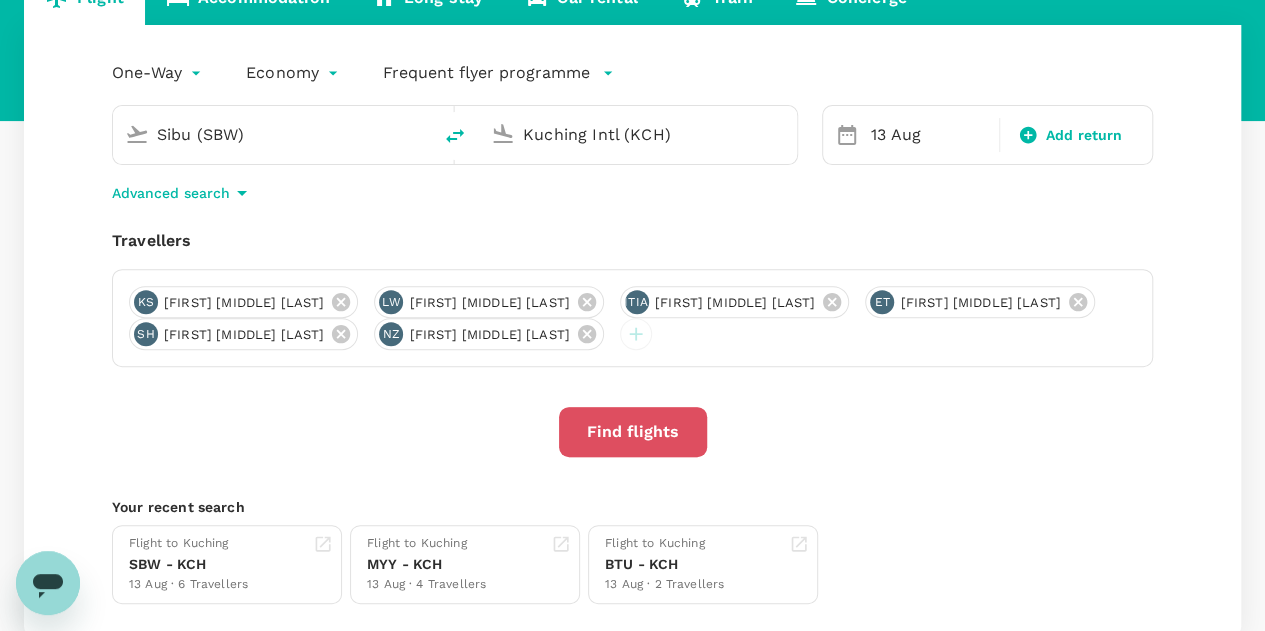 click on "Find flights" at bounding box center [633, 432] 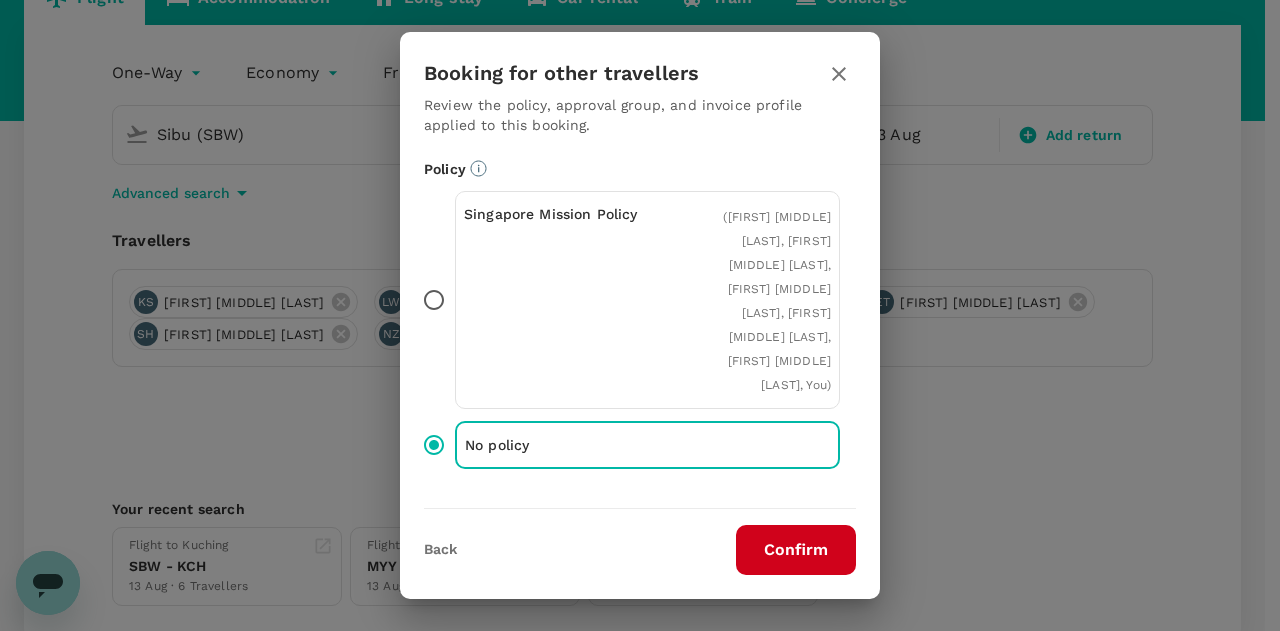 click on "Confirm" at bounding box center (796, 550) 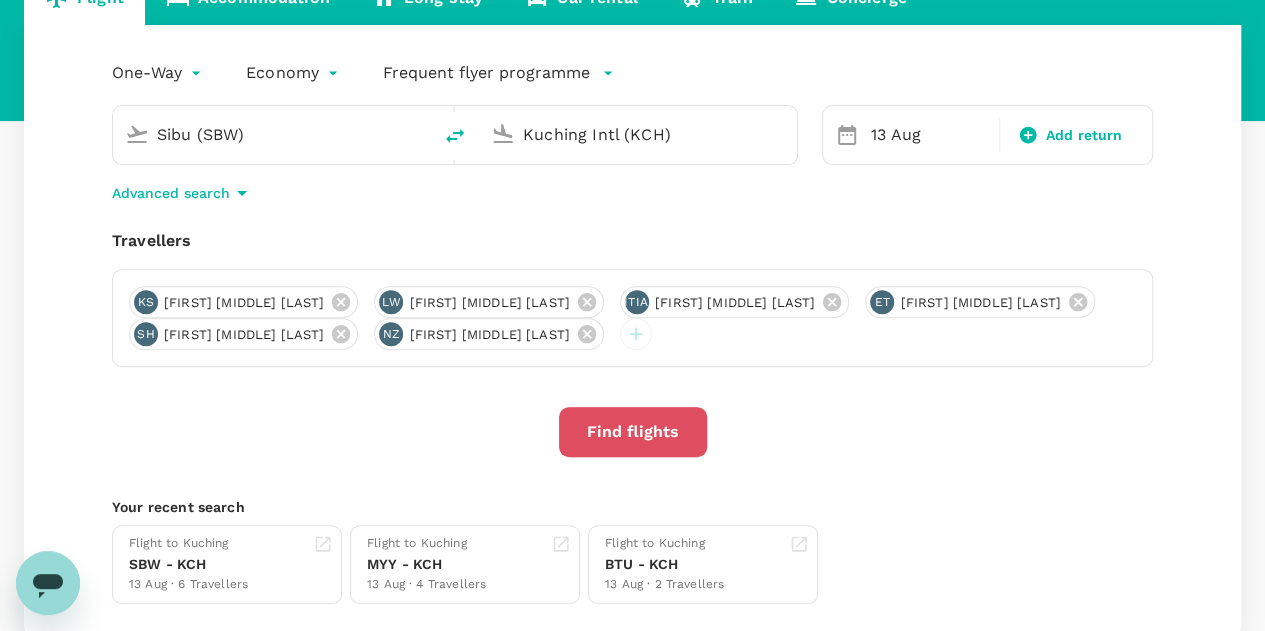 click on "Find flights" at bounding box center [633, 432] 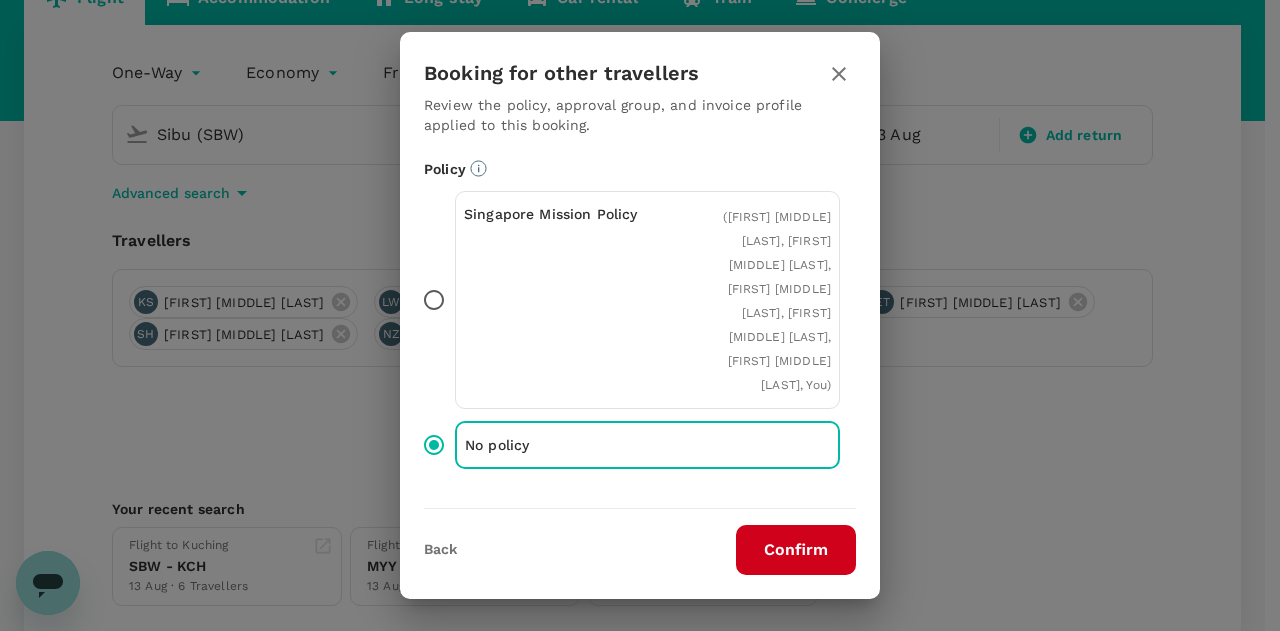 drag, startPoint x: 782, startPoint y: 543, endPoint x: 812, endPoint y: 537, distance: 30.594116 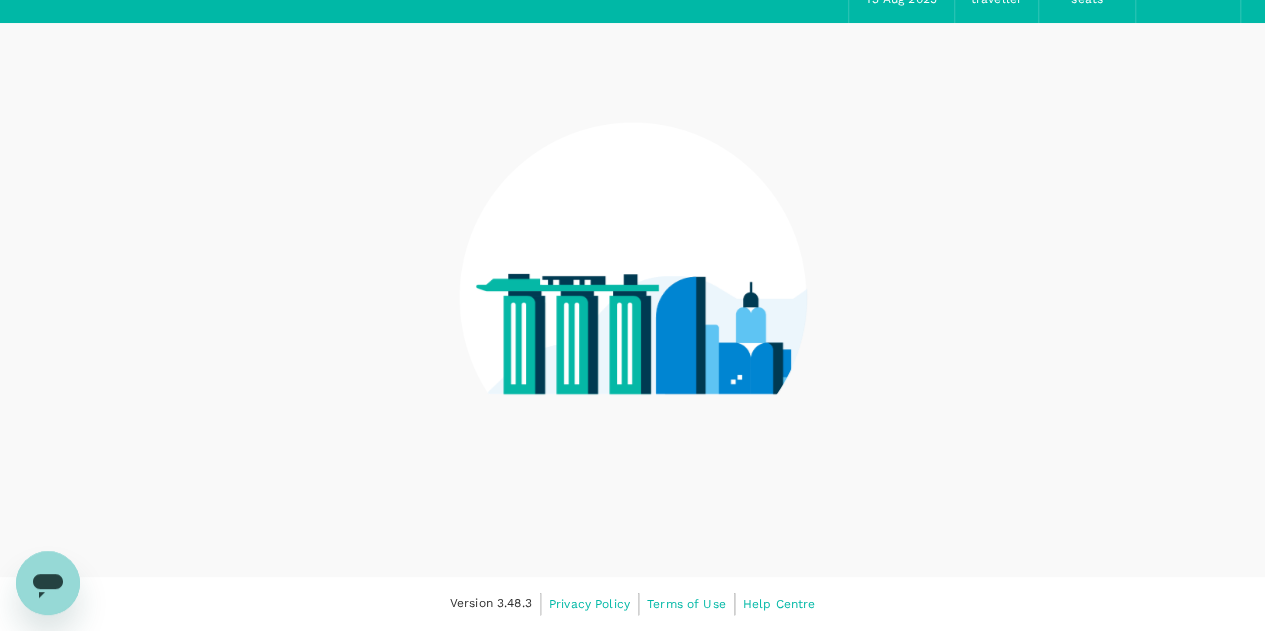 scroll, scrollTop: 0, scrollLeft: 0, axis: both 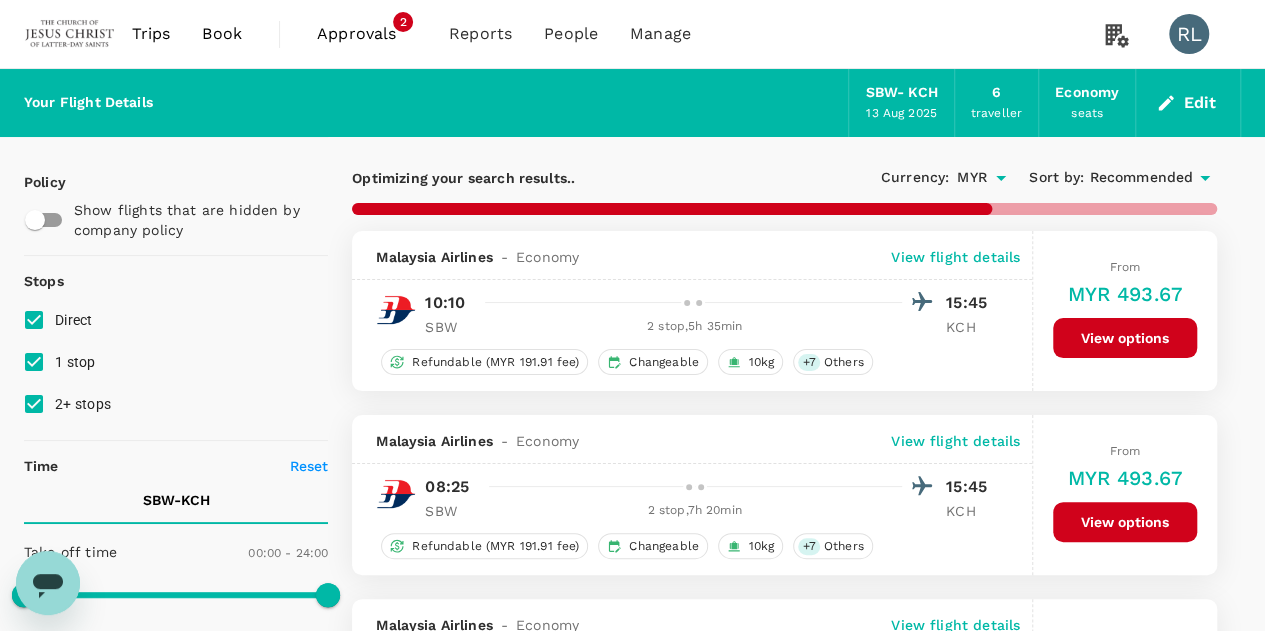 click on "Recommended" at bounding box center [1141, 178] 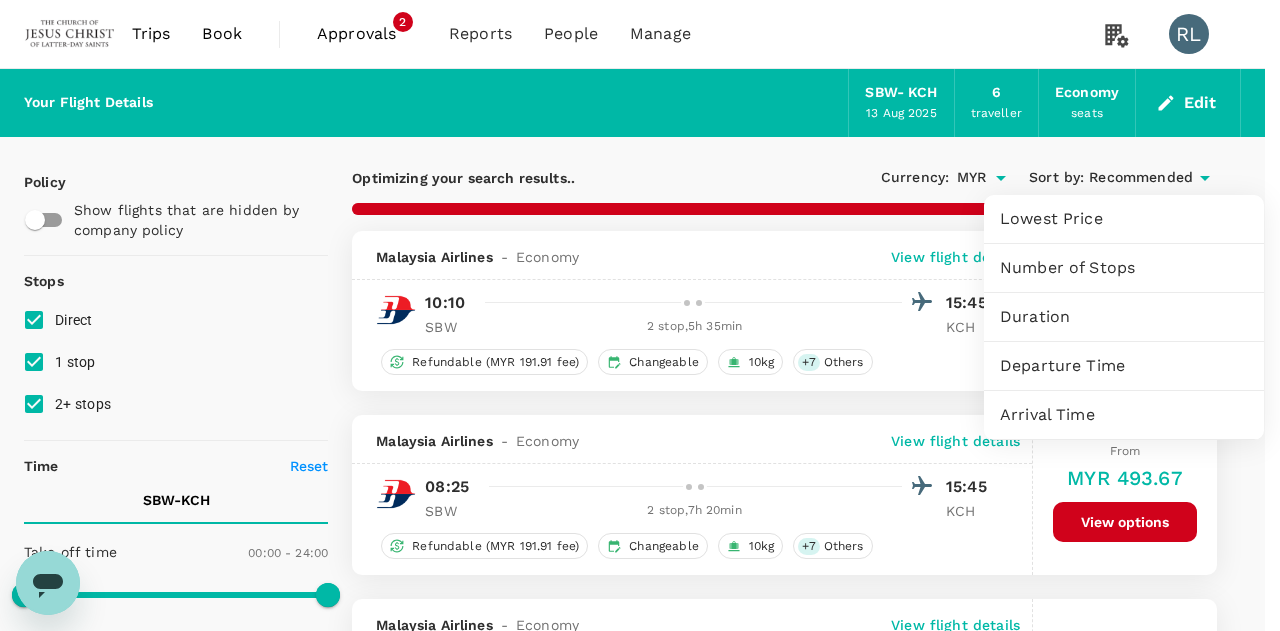 click on "Departure Time" at bounding box center [1124, 366] 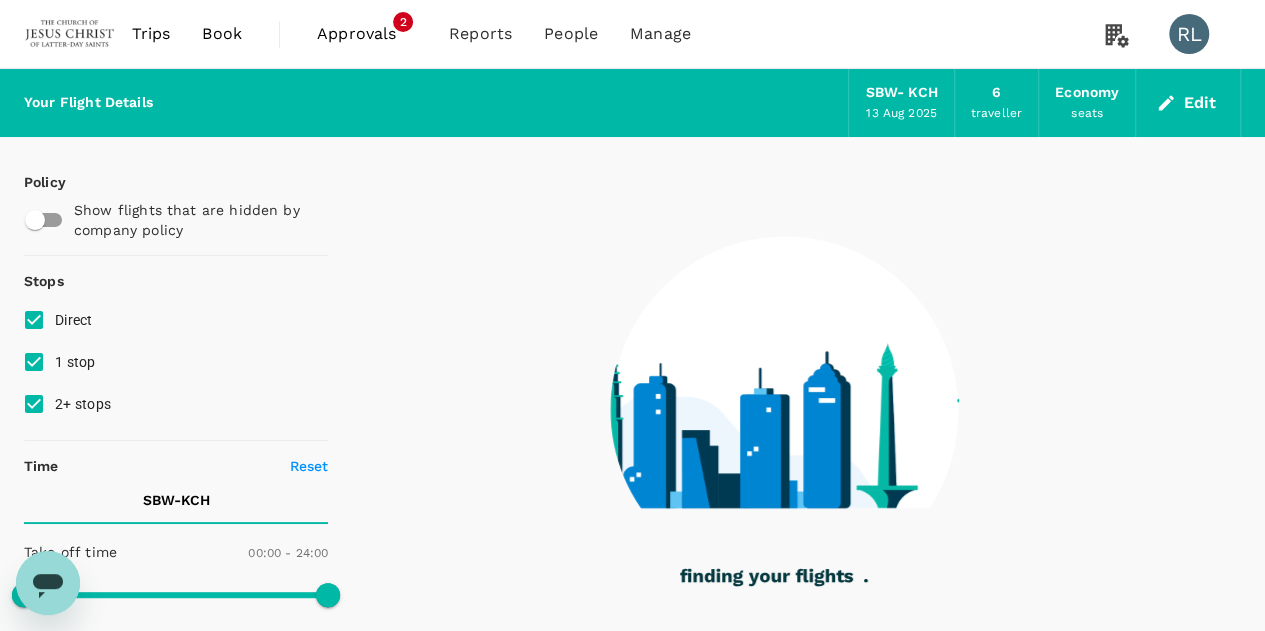 type on "710" 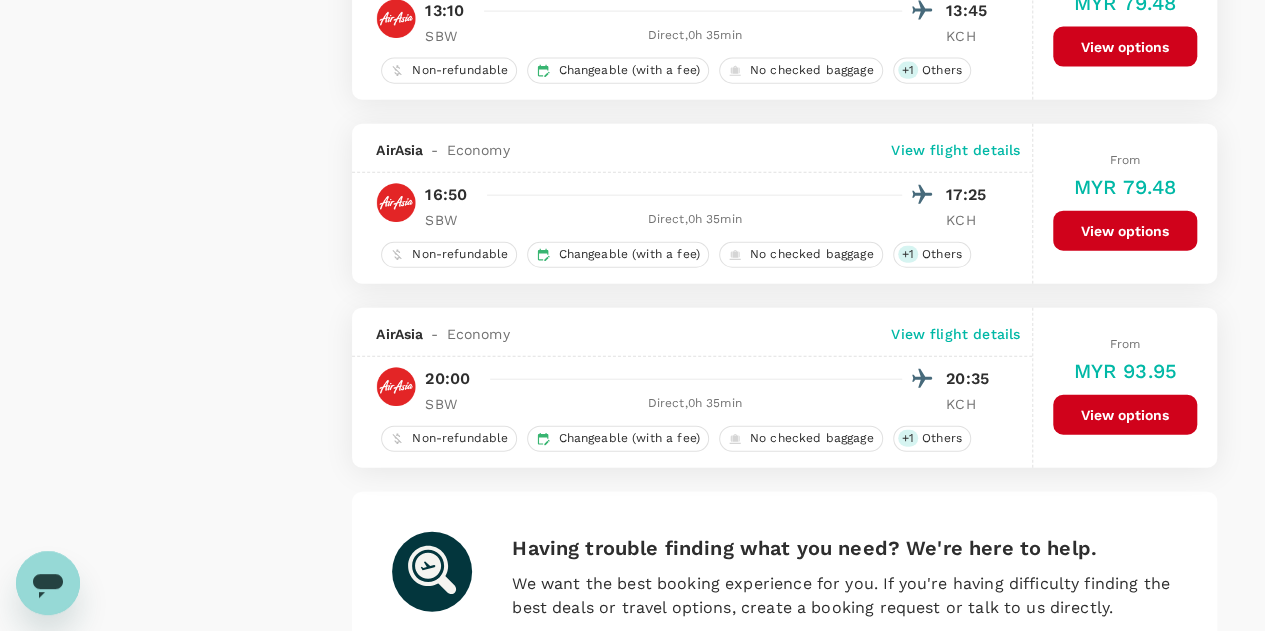scroll, scrollTop: 2300, scrollLeft: 0, axis: vertical 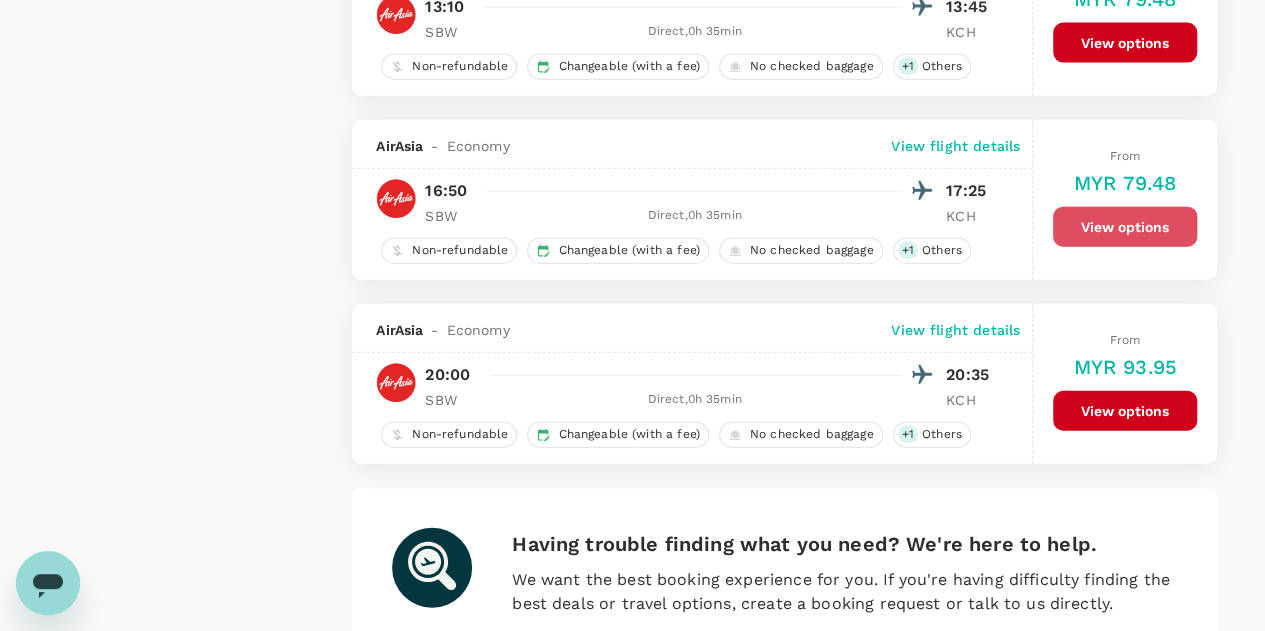 click on "View options" at bounding box center (1125, 227) 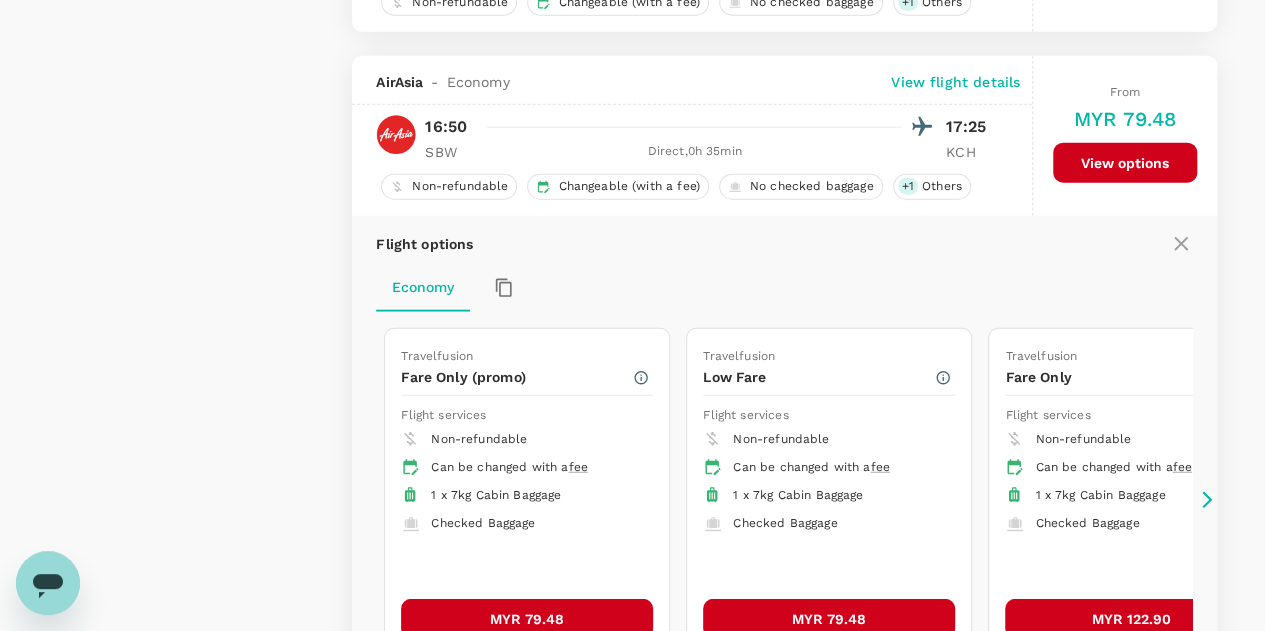 scroll, scrollTop: 2411, scrollLeft: 0, axis: vertical 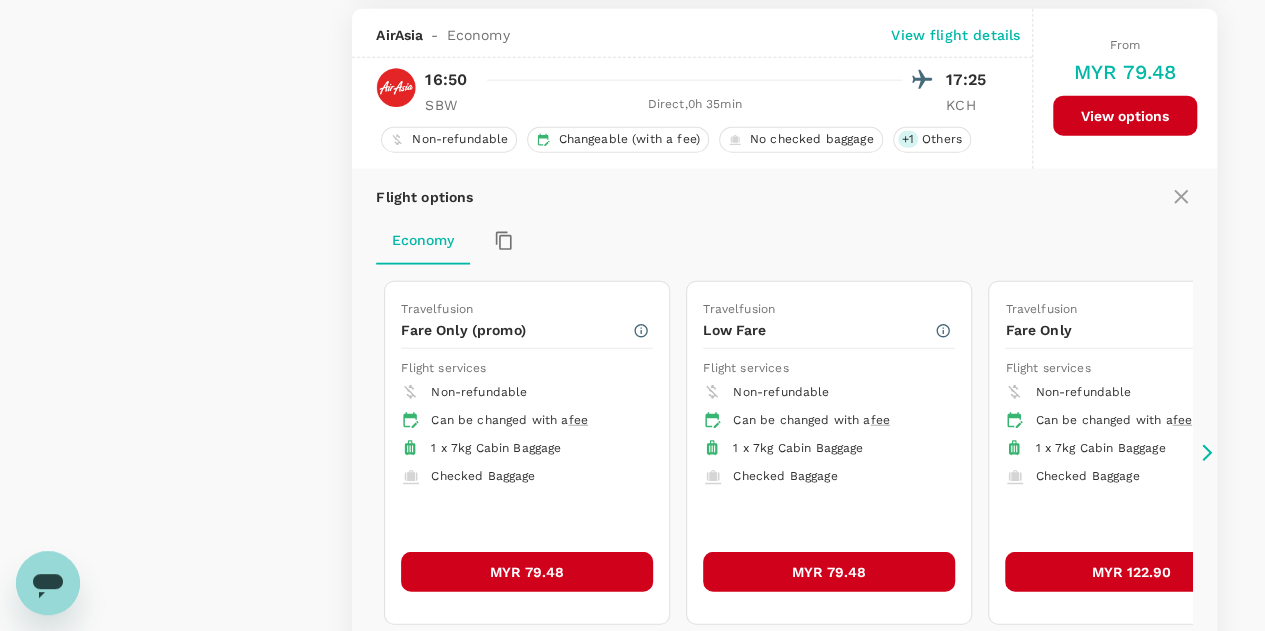 click on "MYR 79.48" at bounding box center [527, 572] 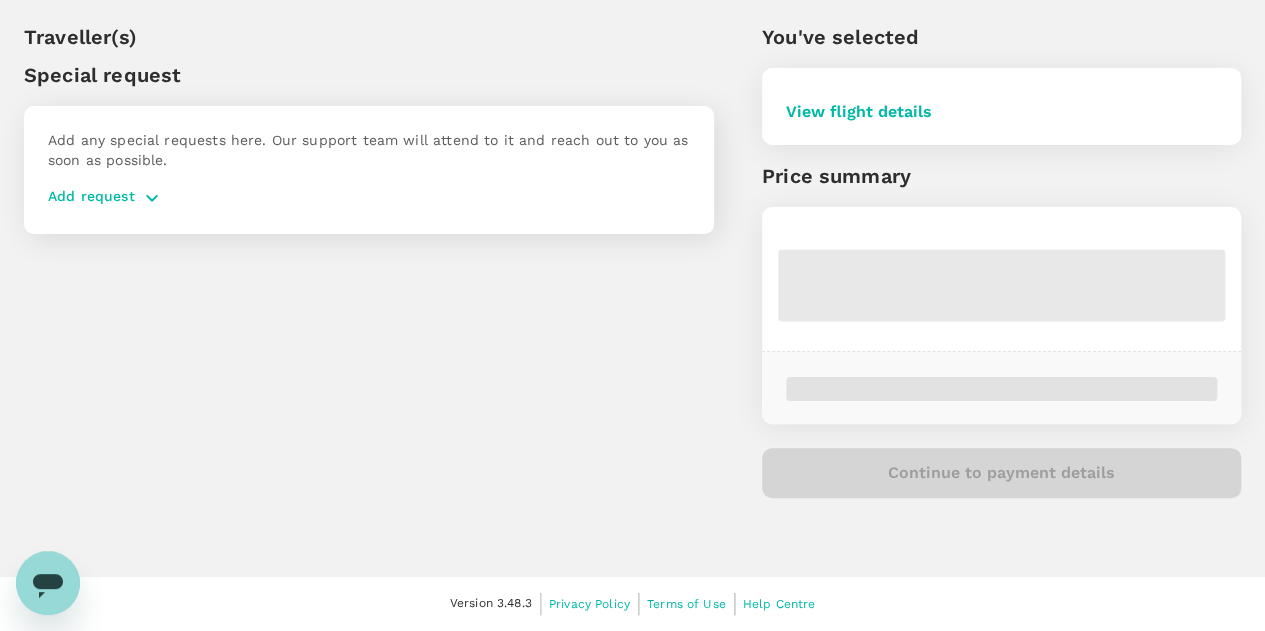 scroll, scrollTop: 0, scrollLeft: 0, axis: both 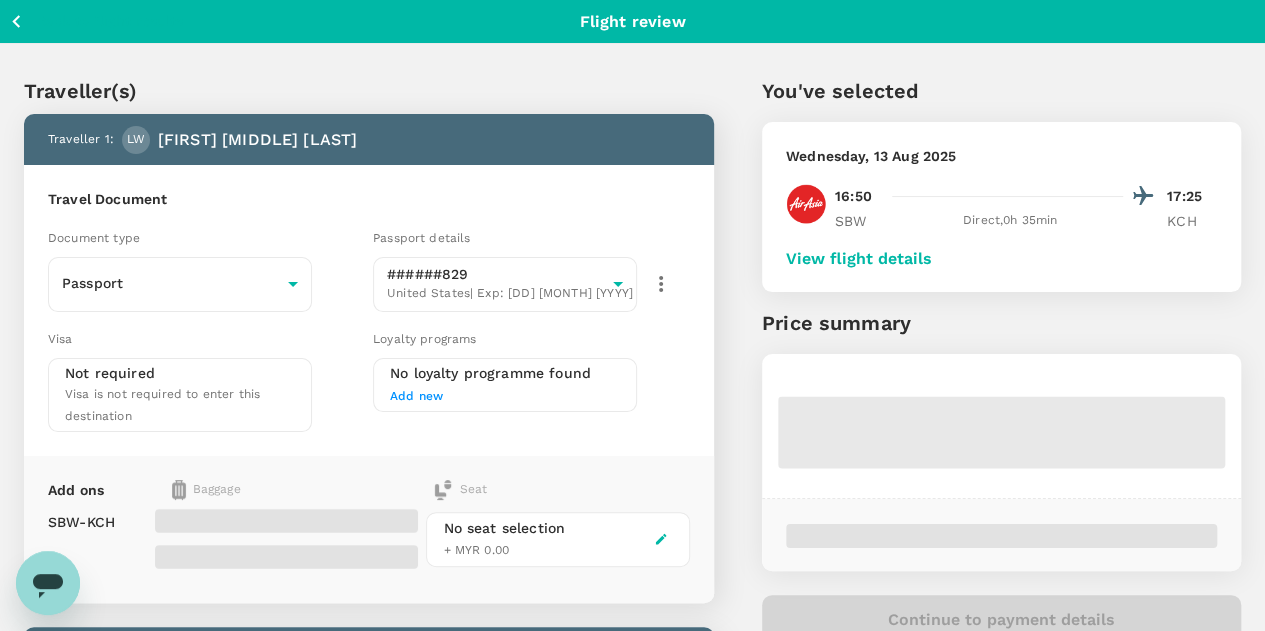 click on "View flight details" at bounding box center (859, 259) 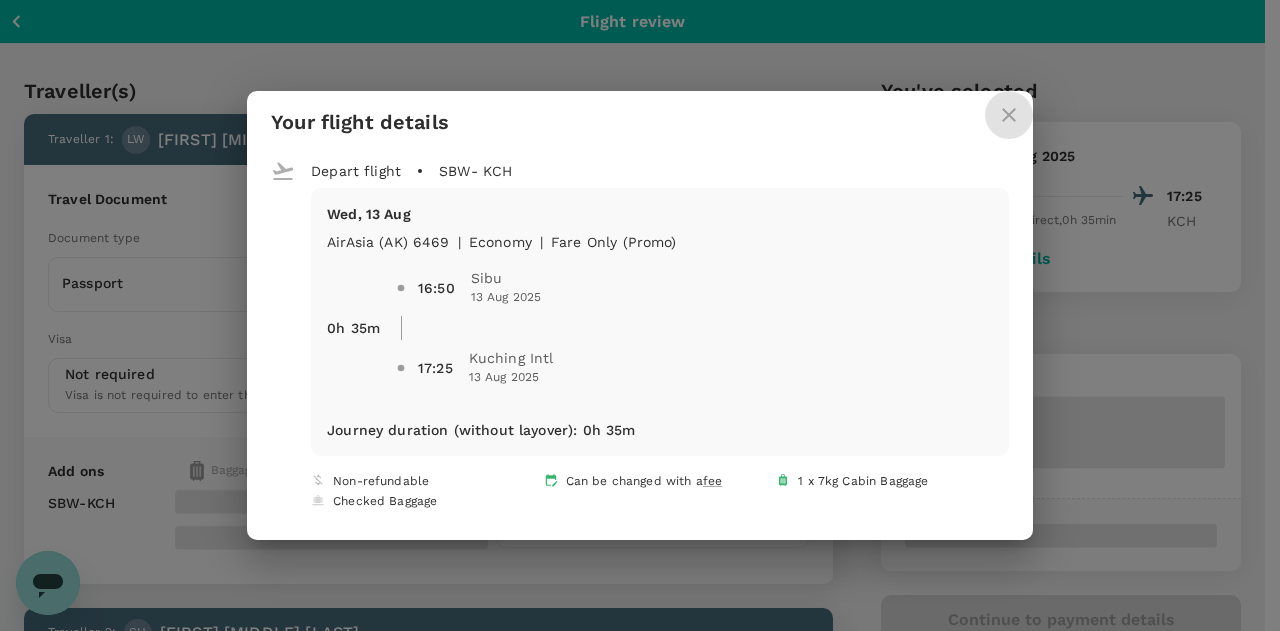 click 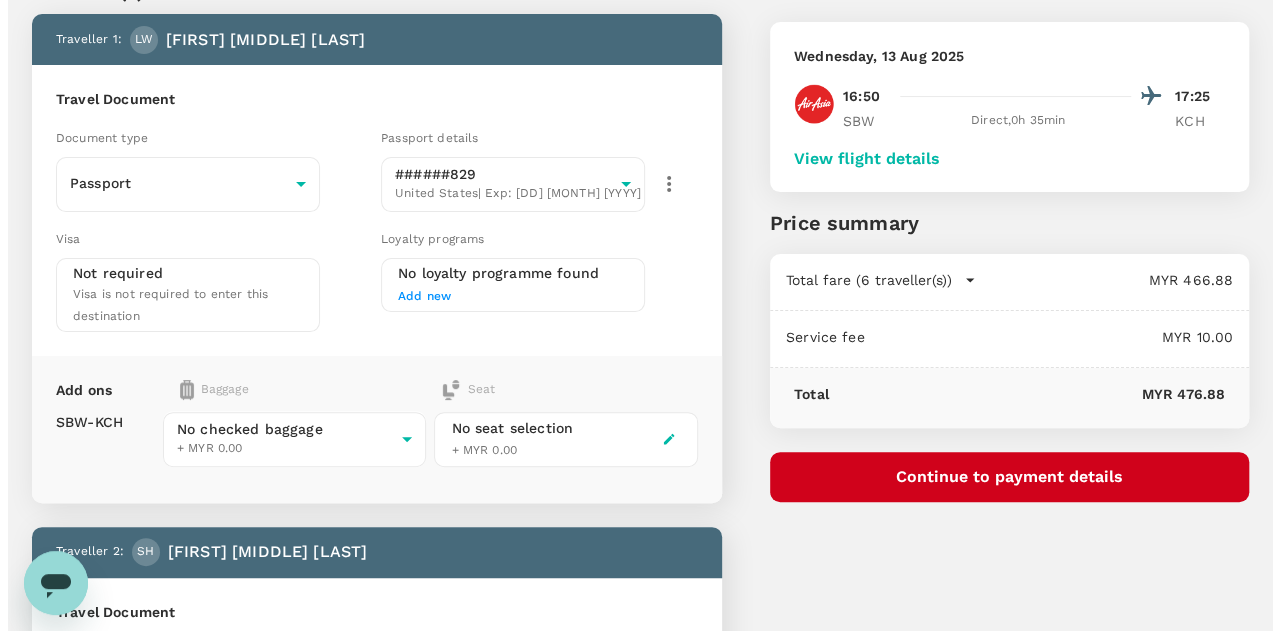 scroll, scrollTop: 0, scrollLeft: 0, axis: both 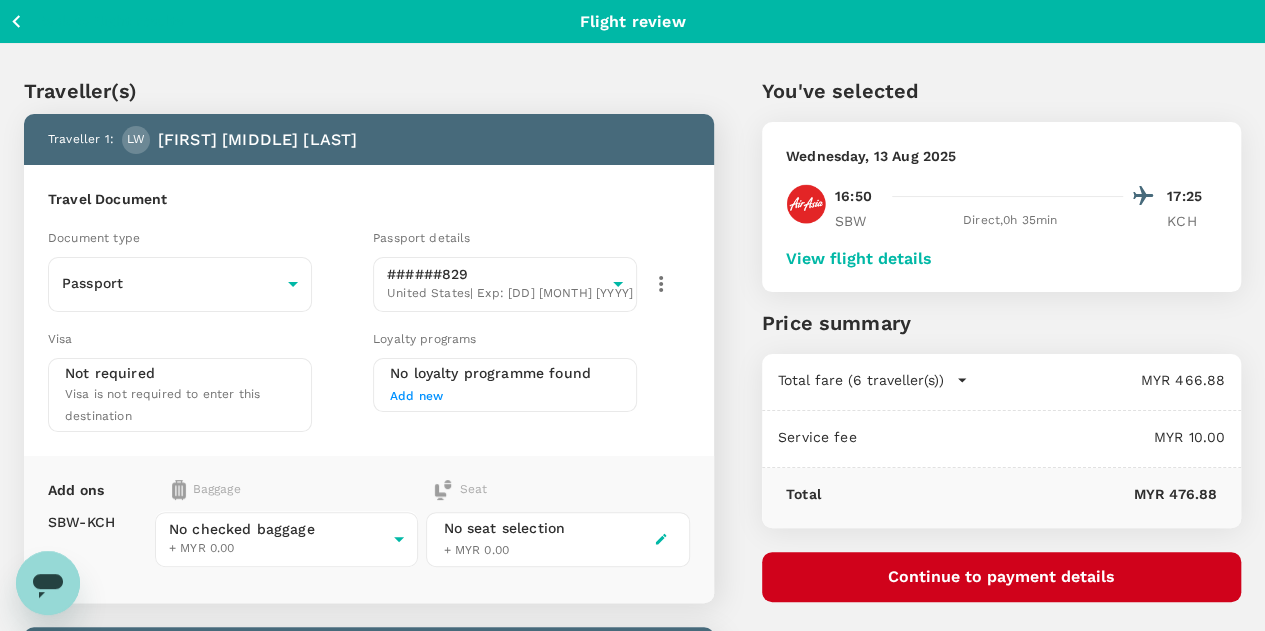 click on "Continue to payment details" at bounding box center (1001, 577) 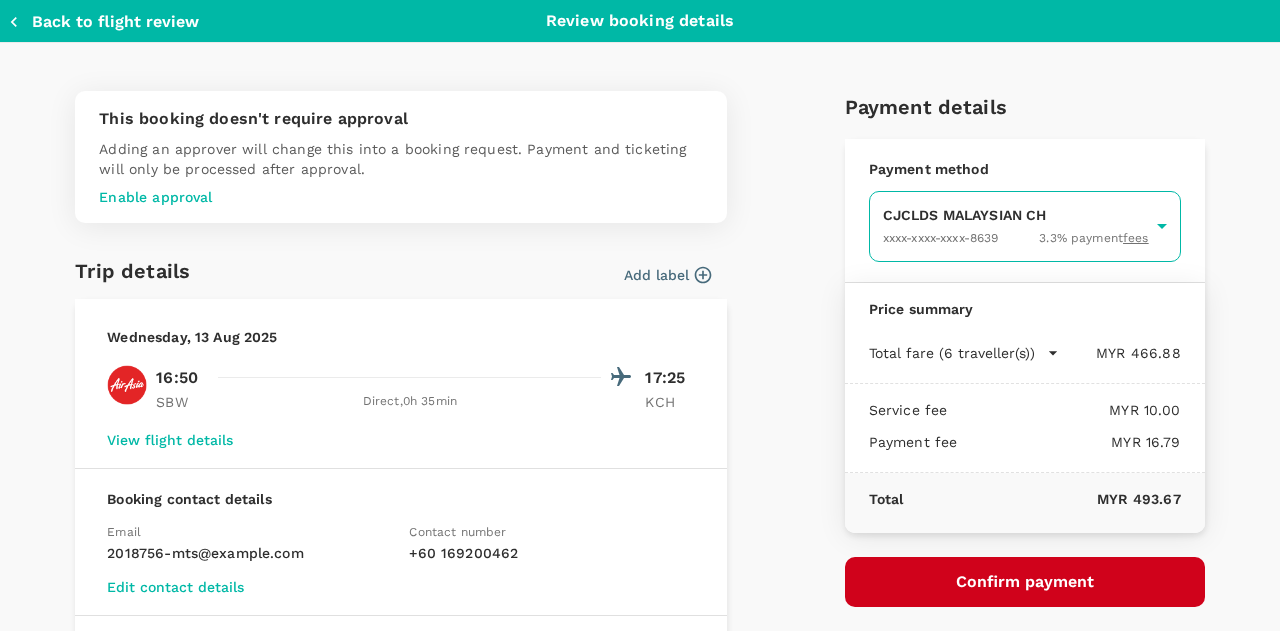 click on "Back to flight results Flight review Traveller(s) Traveller   1 : LW Luke Thomas   Workman Travel Document Document type Passport Passport ​ Passport details ######829 United States  | Exp:   15 Jul 2034 9a12e843-d0ef-4536-891d-b4c89e75eec2 ​ Visa Not required Visa is not required to enter this destination Loyalty programs No loyalty programme found Add new Add ons Baggage Seat SBW  -  KCH No checked baggage + MYR 0.00 ​ No seat selection + MYR 0.00 Traveller   2 : SH Spencer Jay   Hansen Travel Document Document type Passport Passport ​ Passport details ######391 United States  | Exp:   22 May 2033 670e4f58-69a8-4b7f-a3f6-ef9b758fb46e ​ Visa Not required Visa is not required to enter this destination Loyalty programs No loyalty programme found Add new Add ons Baggage Seat SBW  -  KCH No checked baggage + MYR 0.00 ​ No seat selection + MYR 0.00 Traveller   3 : LR Lauren May   Rencher Travel Document Document type Passport Passport ​ Passport details ######904 United States  | Exp:   25 Feb 2034" at bounding box center (640, 1664) 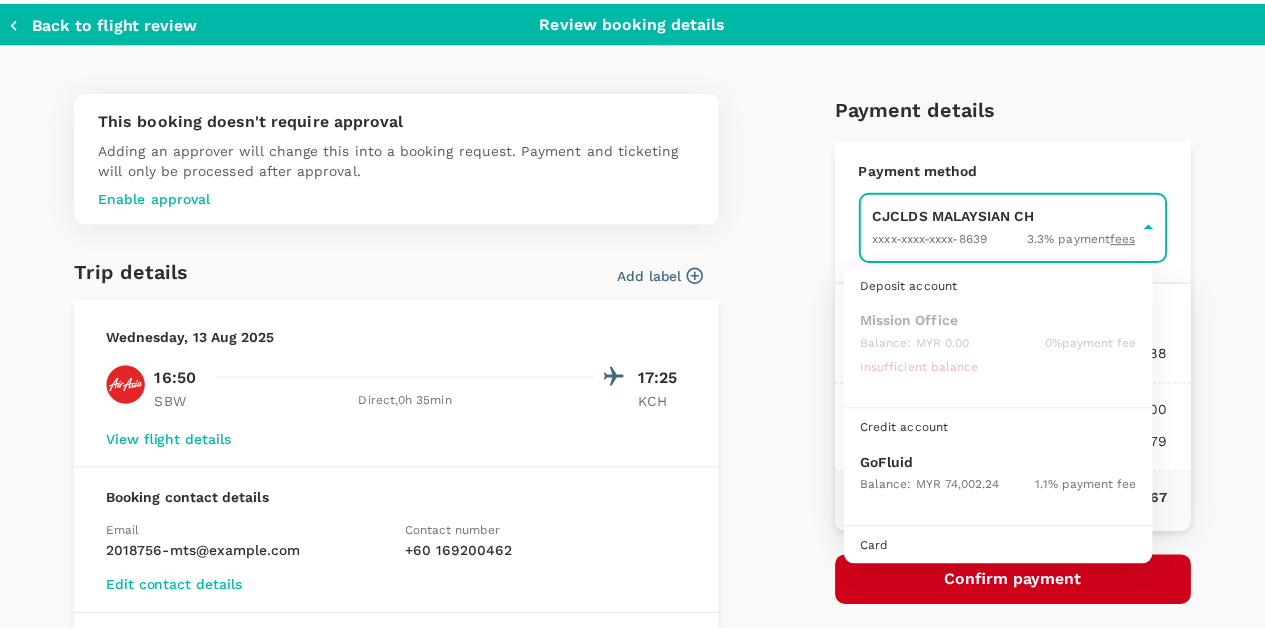 scroll, scrollTop: 51, scrollLeft: 0, axis: vertical 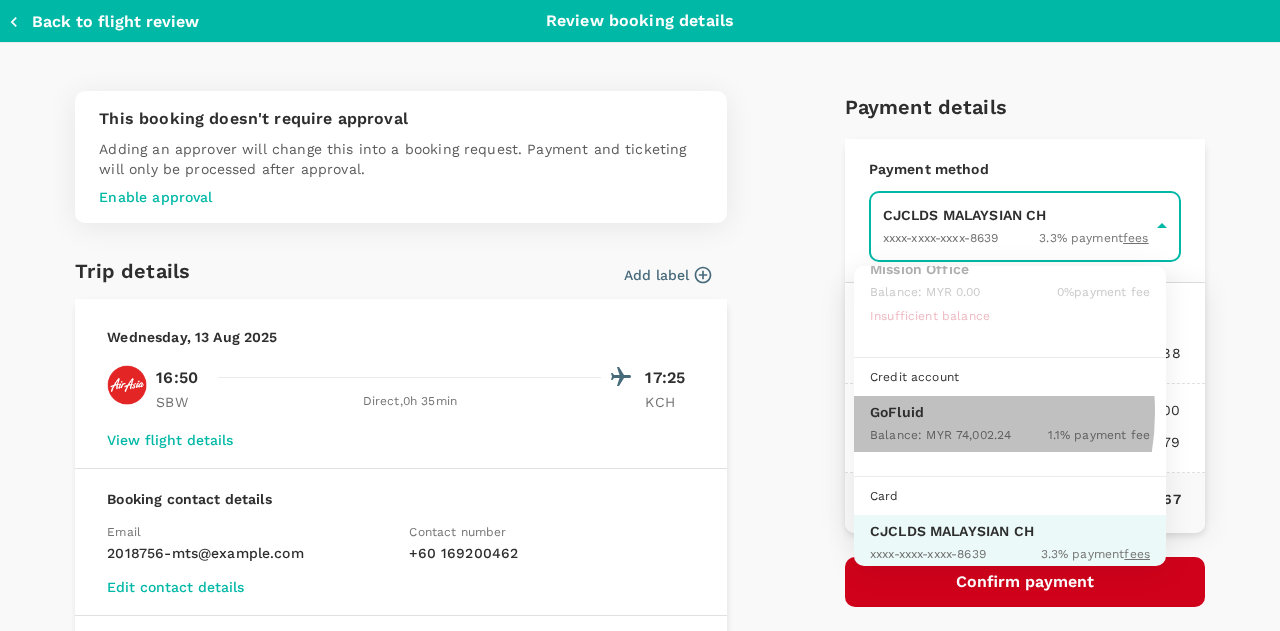 click on "GoFluid" at bounding box center [1010, 412] 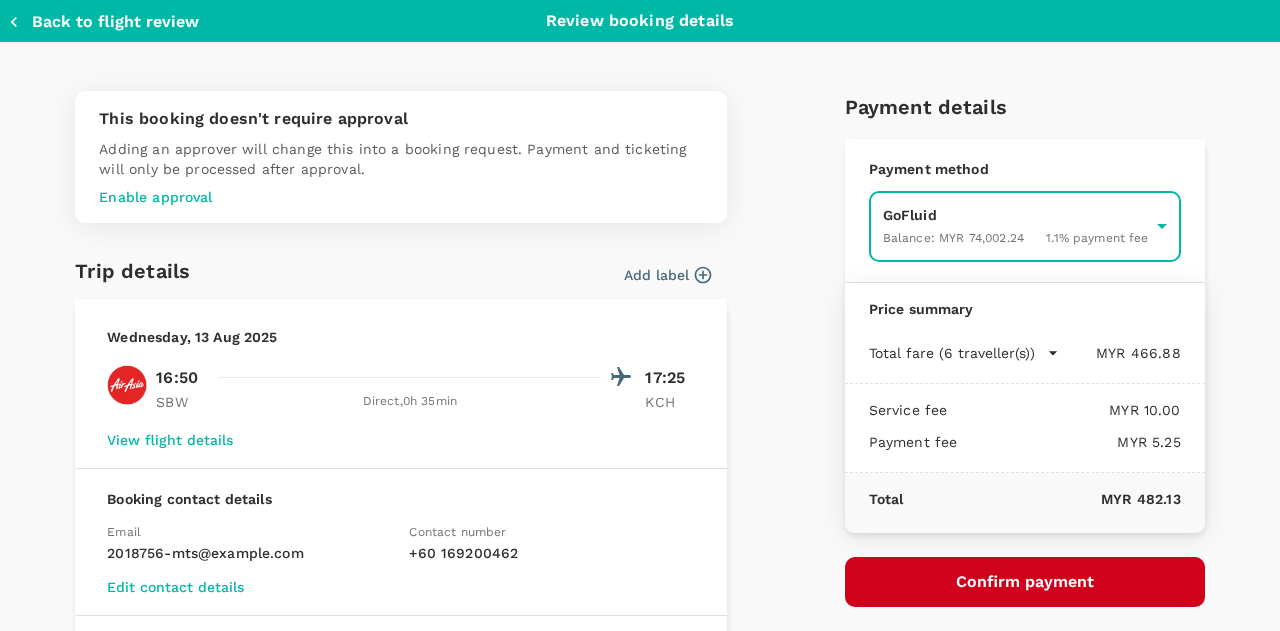 click on "Confirm payment" at bounding box center [1025, 582] 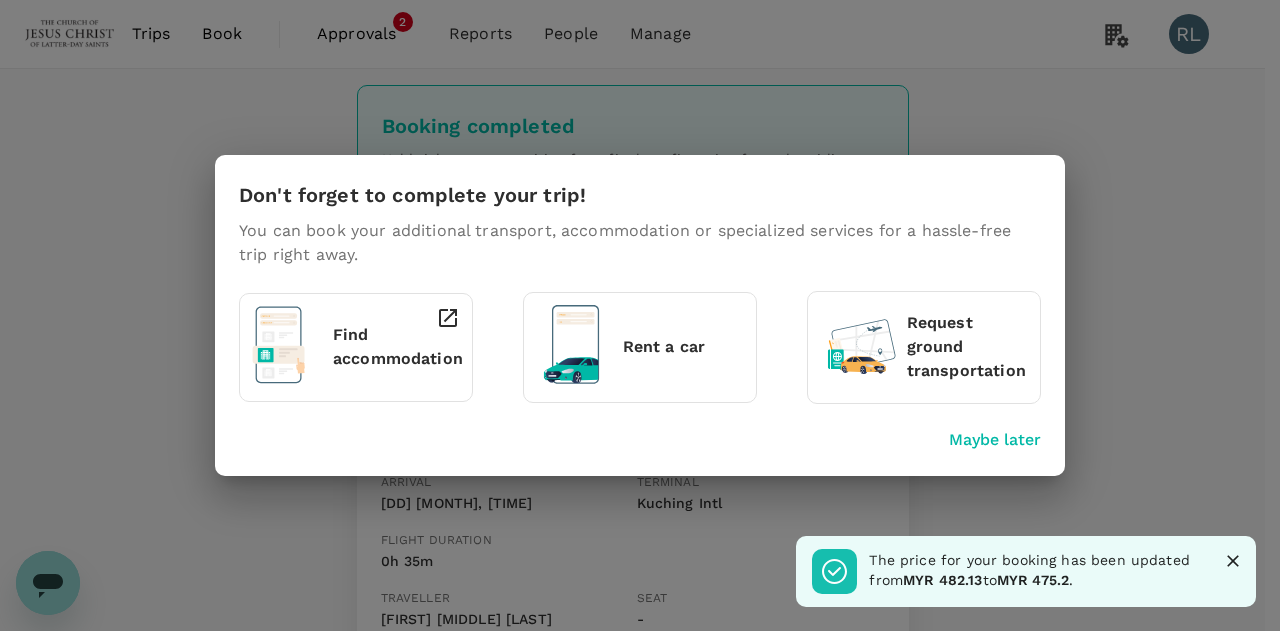 click 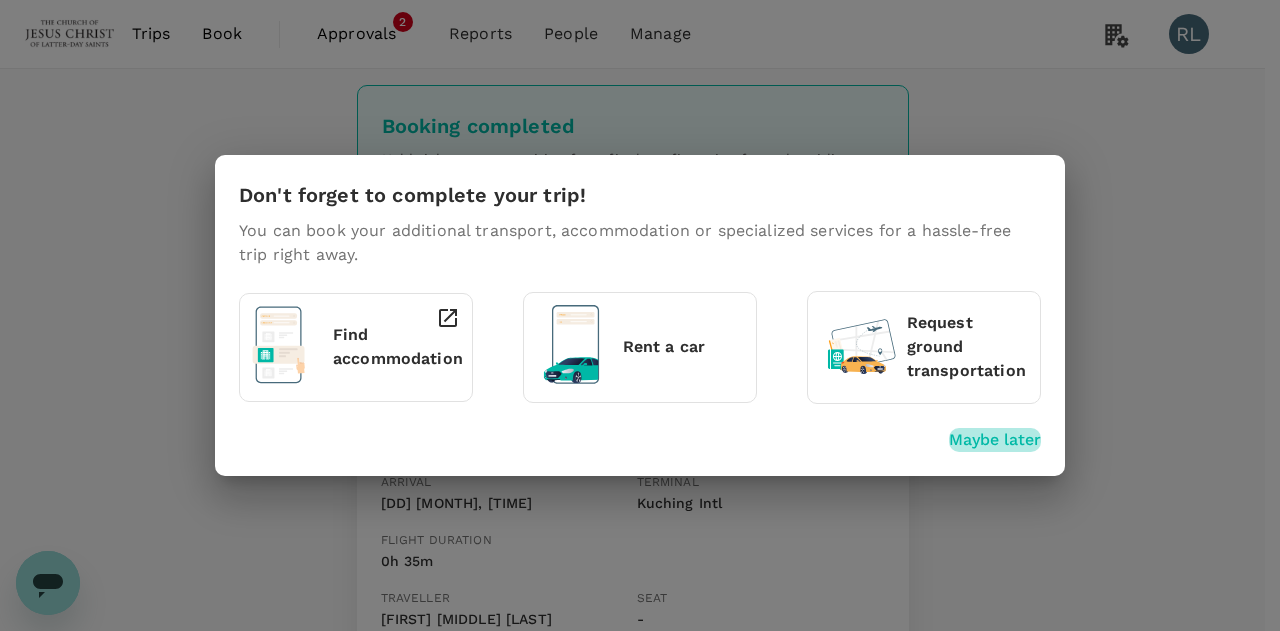 drag, startPoint x: 1004, startPoint y: 436, endPoint x: 1029, endPoint y: 441, distance: 25.495098 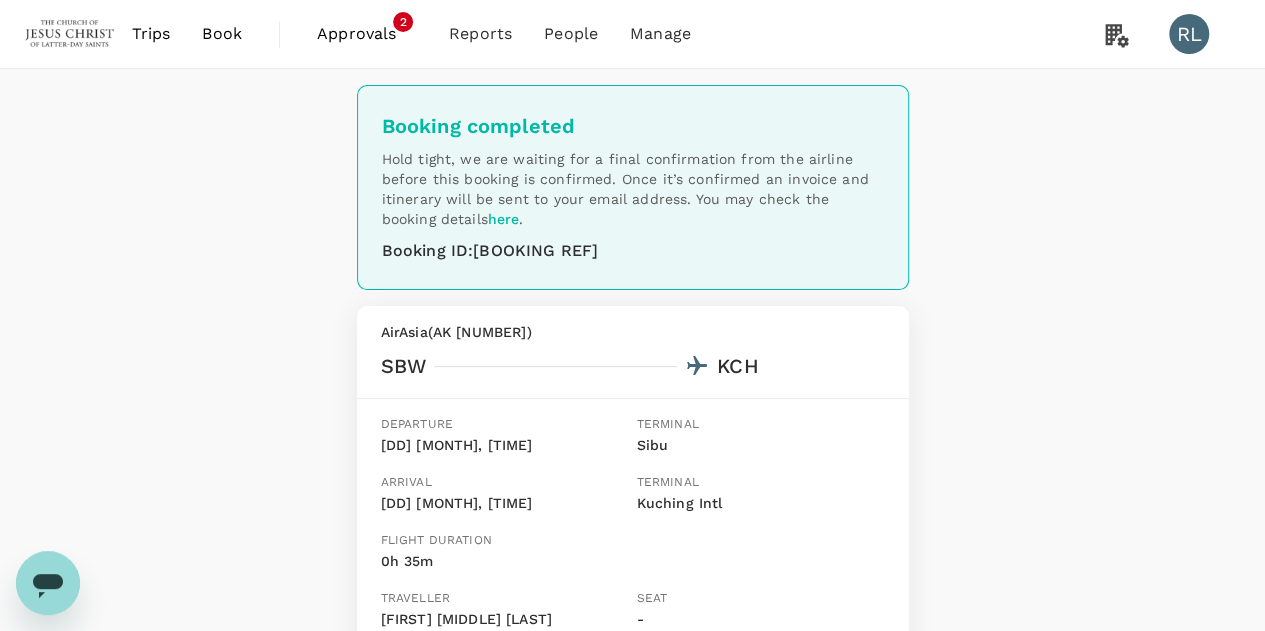 drag, startPoint x: 219, startPoint y: 31, endPoint x: 257, endPoint y: 67, distance: 52.34501 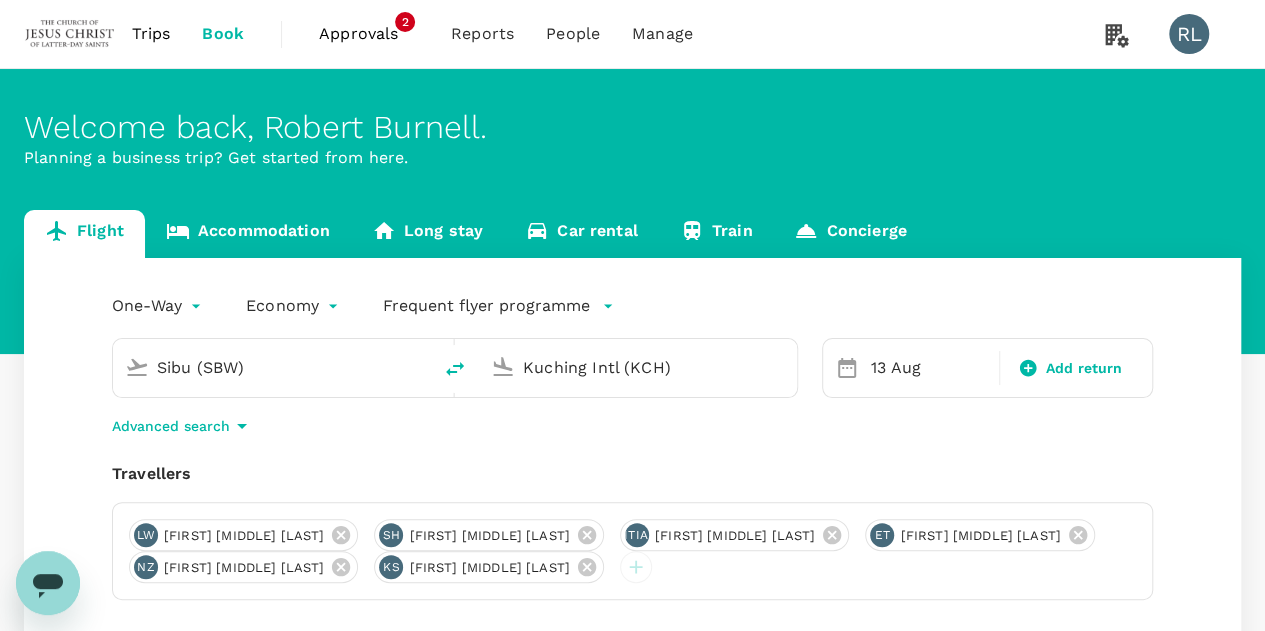 type on "Sibu (SBW)" 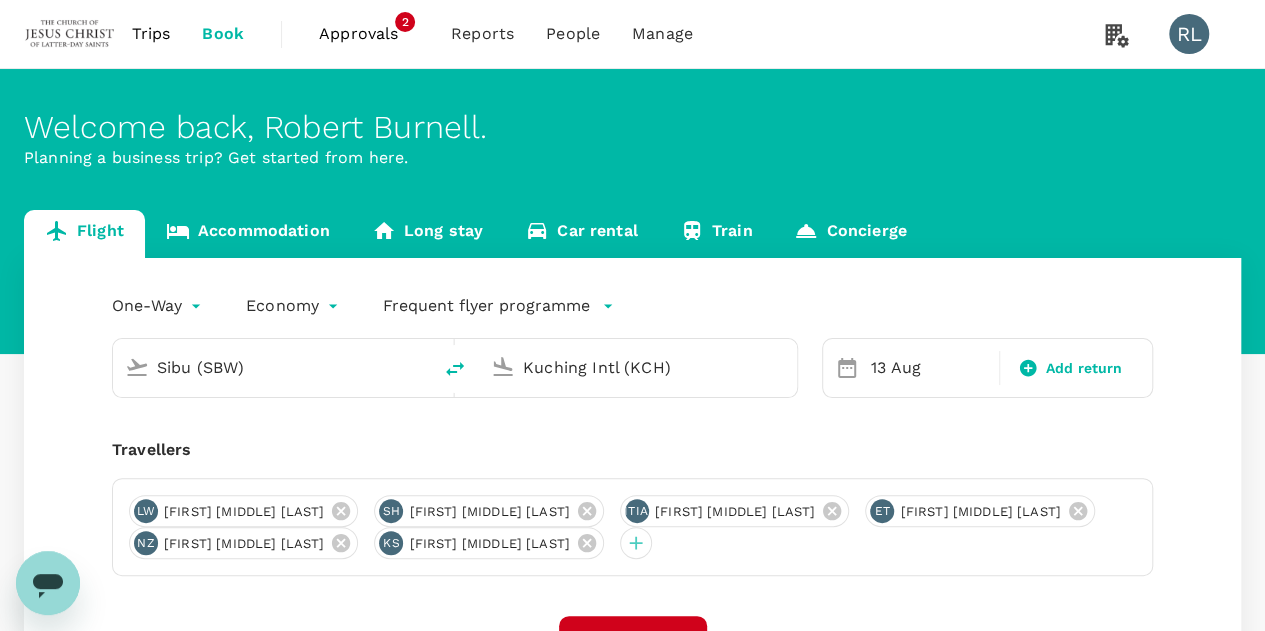 type 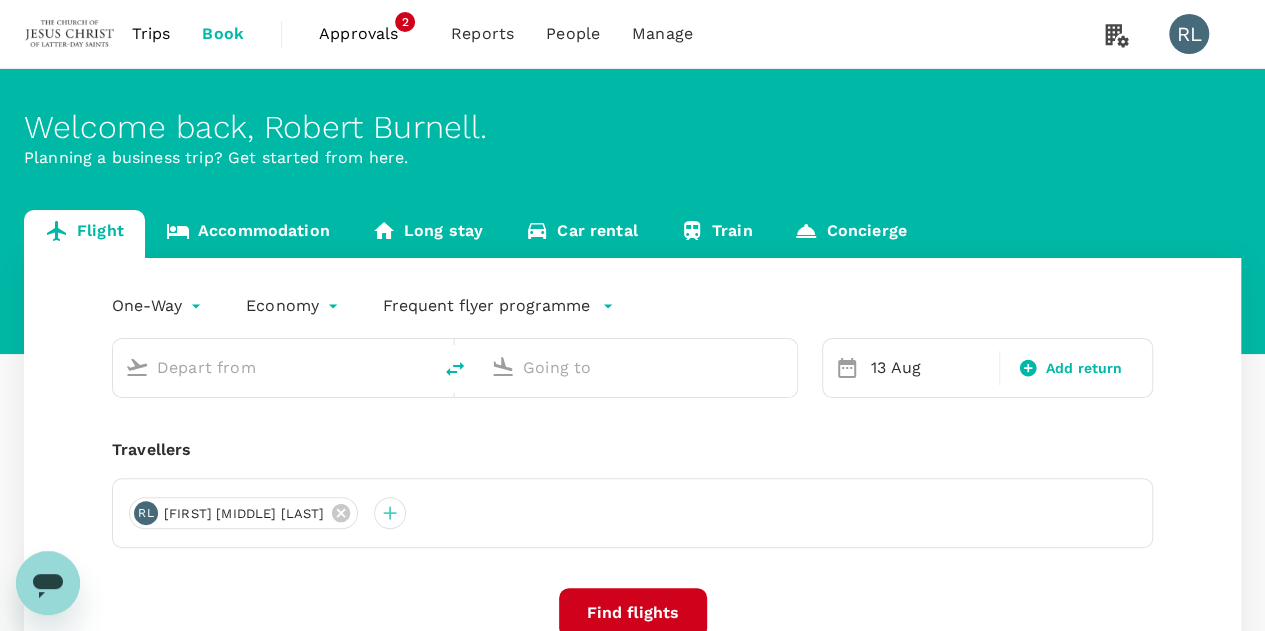 type on "Sibu (SBW)" 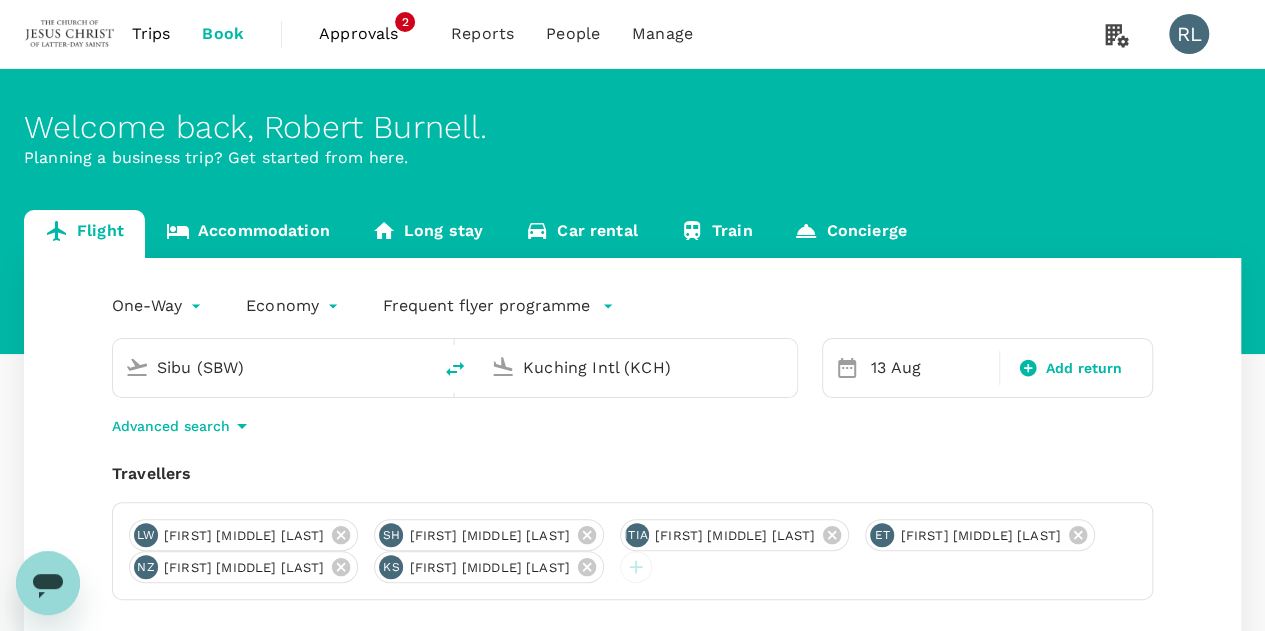click 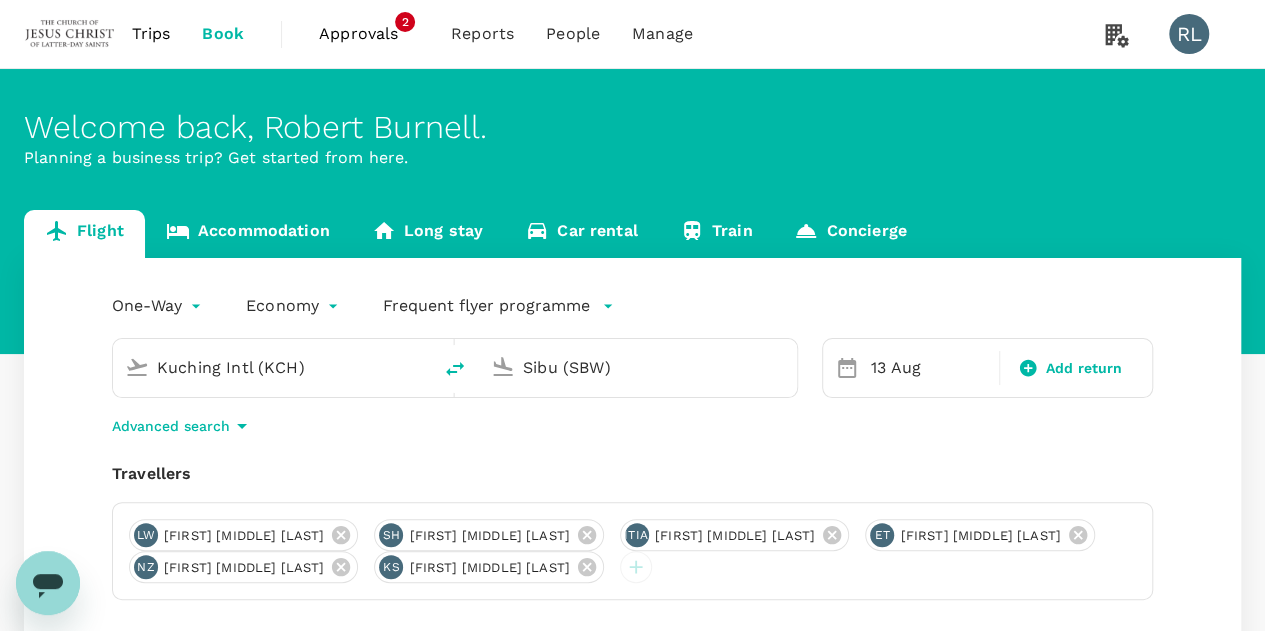 click on "Sibu (SBW)" at bounding box center [639, 367] 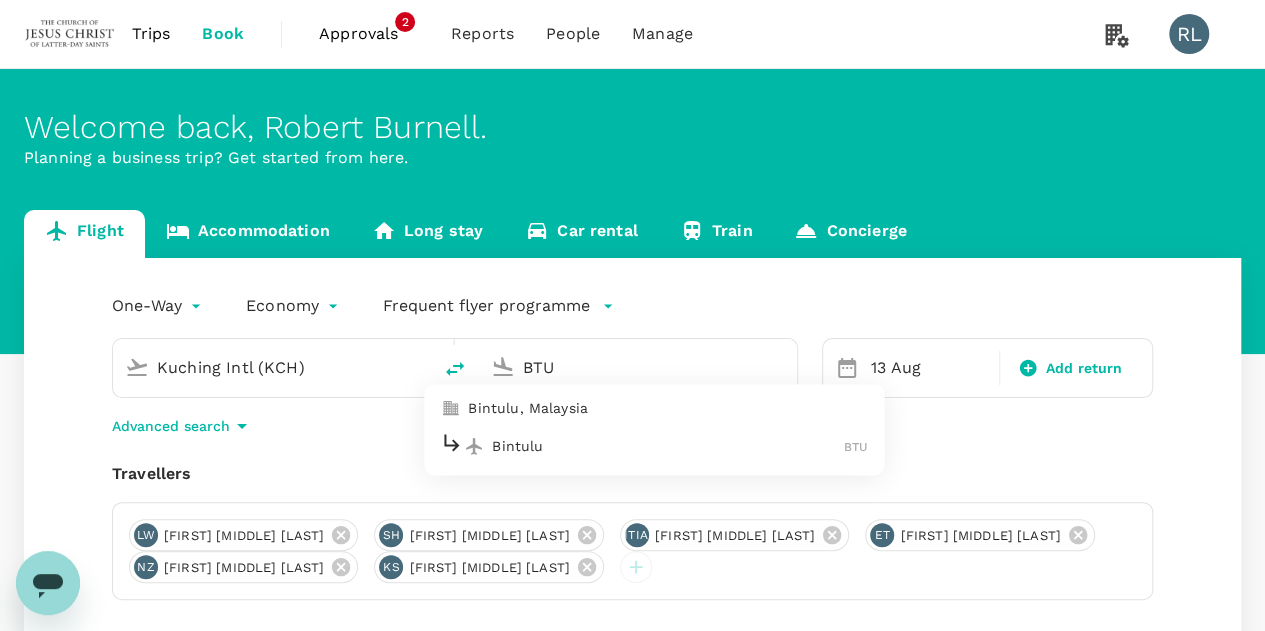 click on "Bintulu" at bounding box center (668, 446) 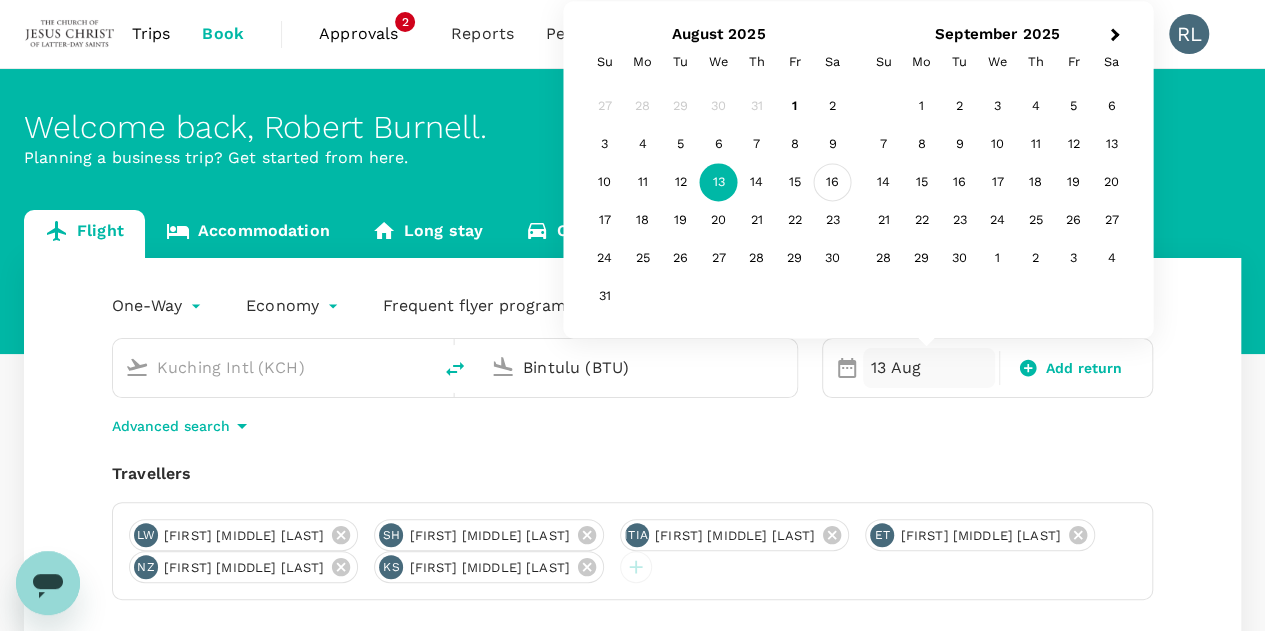 type on "Bintulu (BTU)" 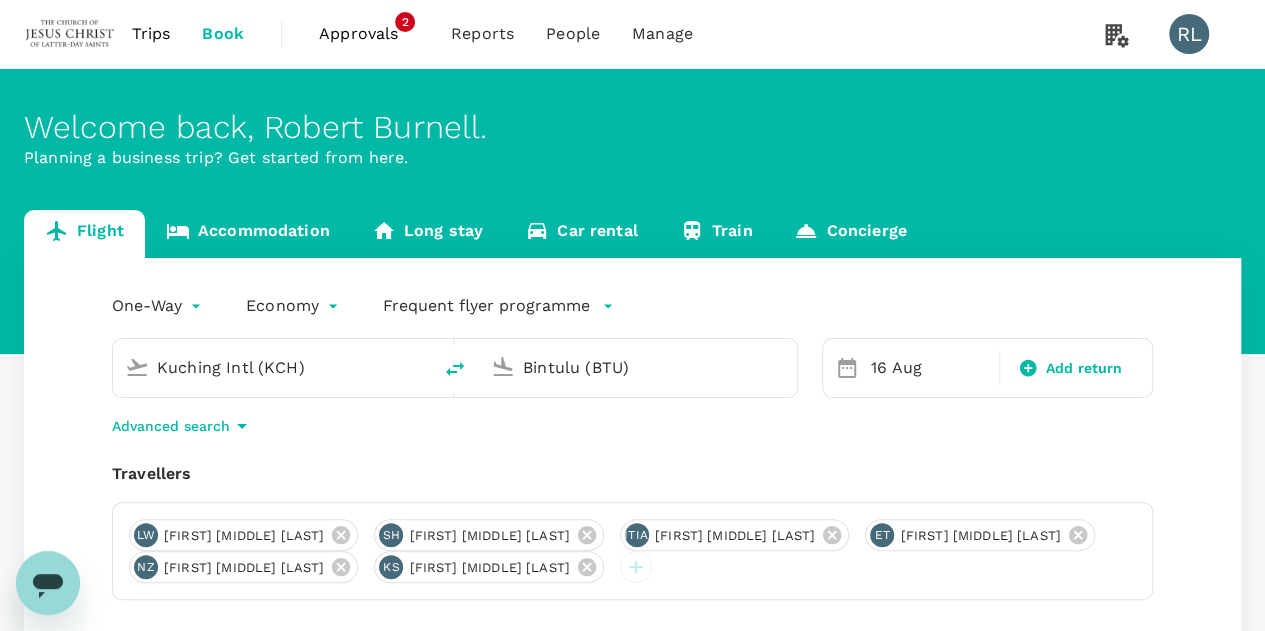 click on "One-Way oneway Economy economy Frequent flyer programme Kuching Intl (KCH) Bintulu (BTU) Selected date: Saturday, August 16th, 2025 16 Aug Add return Advanced search Travellers   LW Luke Thomas Workman SH Spencer Jay Hansen LR Lauren May Rencher ET Eden Brooke Twitchell NZ Nicholas Cohen Zurcher KS Kimball Kevin Stinger Find flights Your recent search Flight to Kuching SBW - KCH 13 Aug · 2 Travellers Flight to Kuching SBW - KCH 13 Aug · 6 Travellers Flight to Kuching MYY - KCH 13 Aug · 4 Travellers" at bounding box center (632, 563) 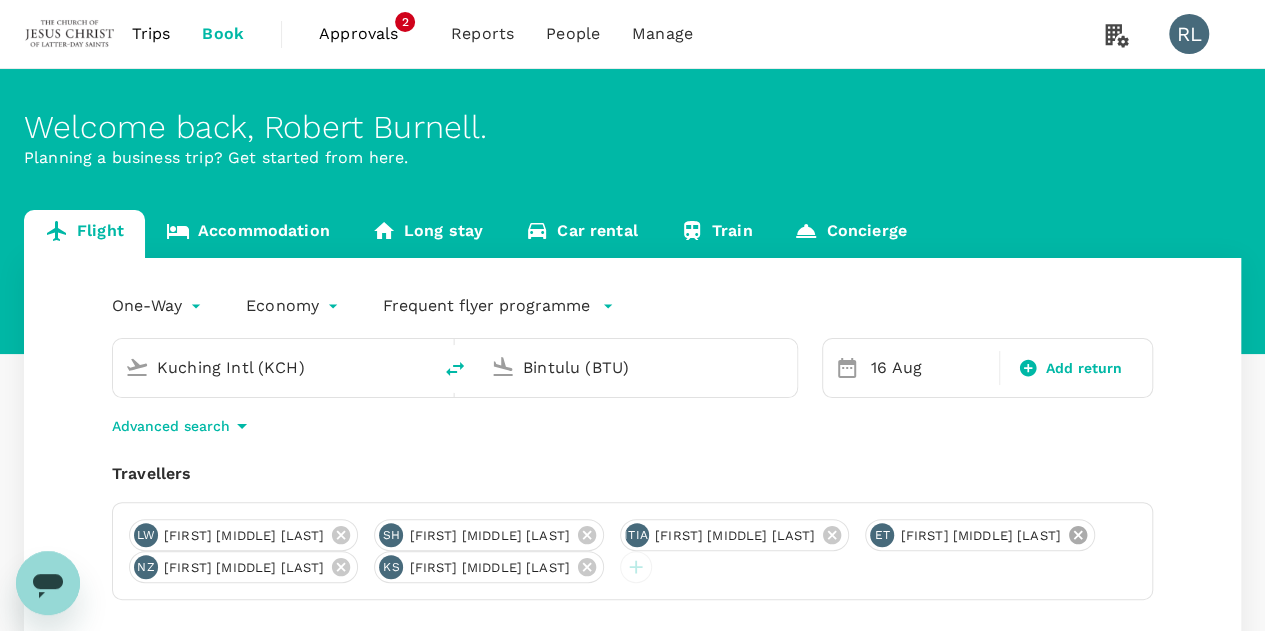click 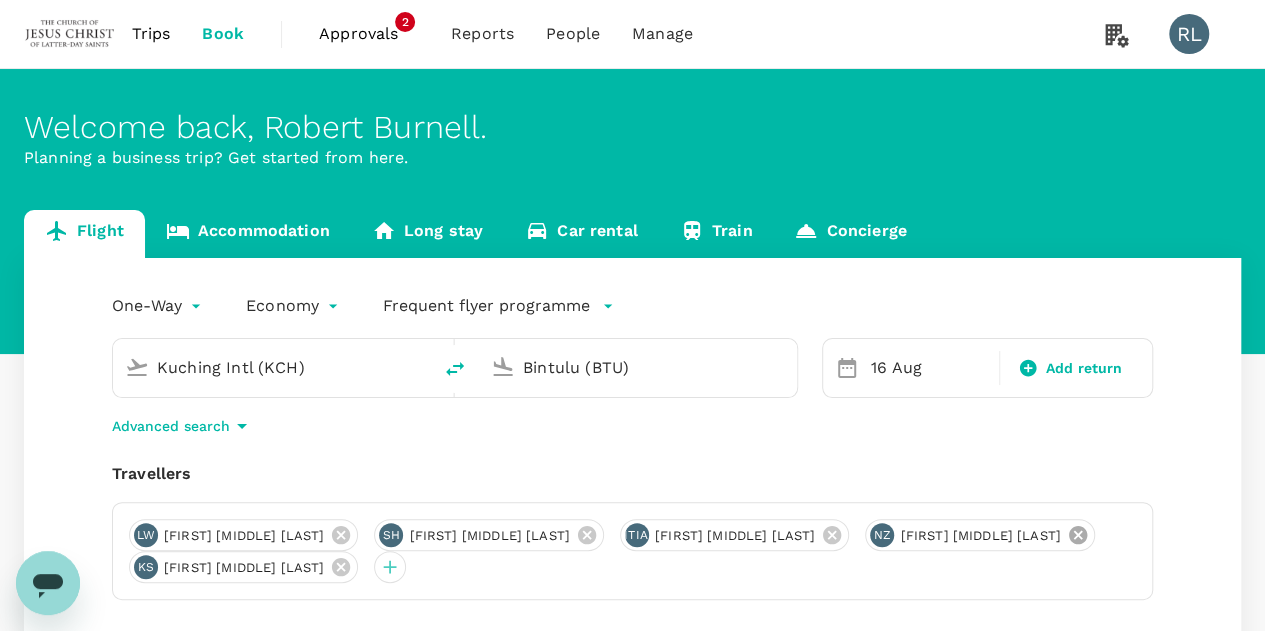 click 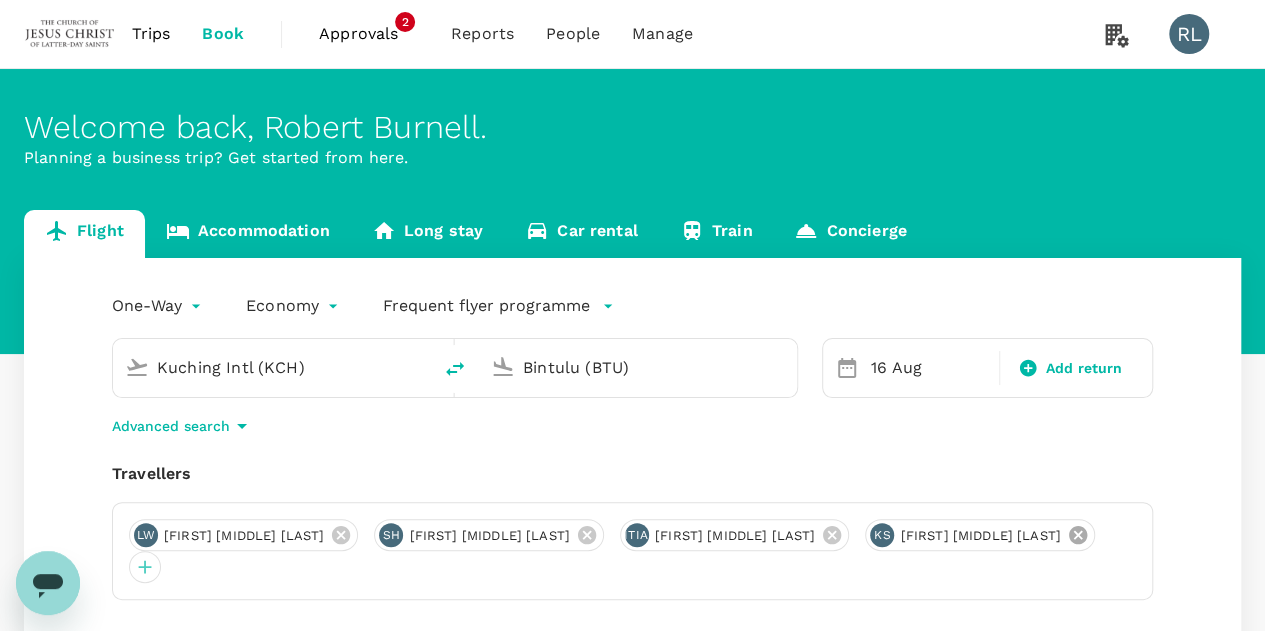 click 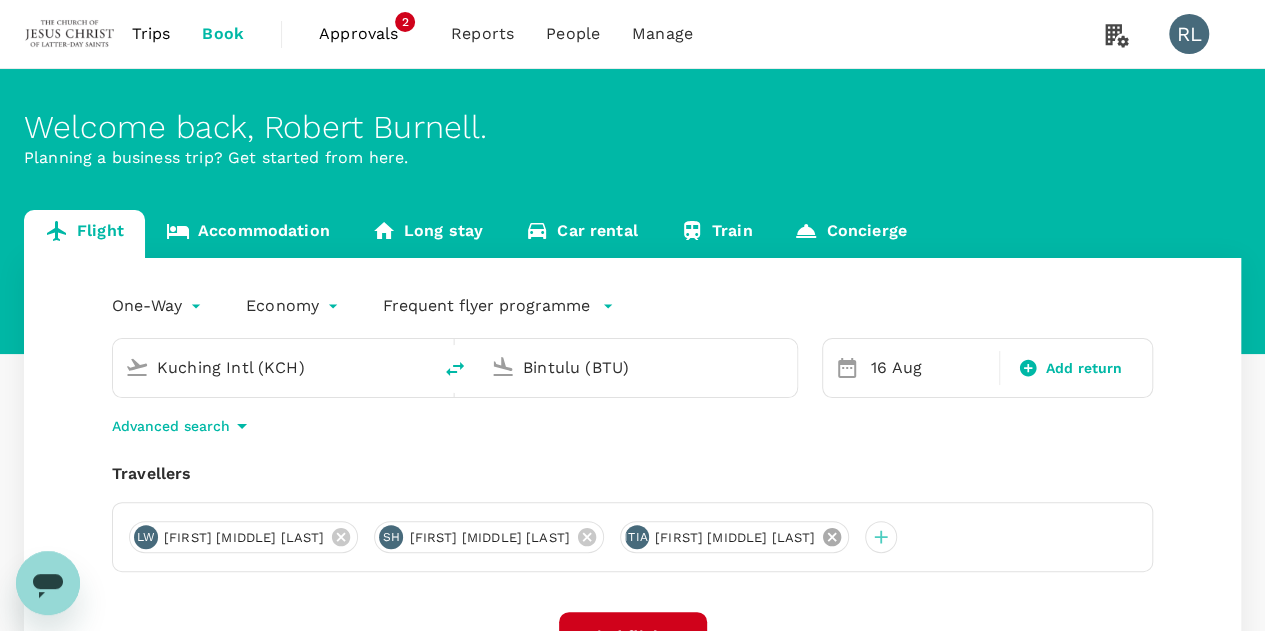 click 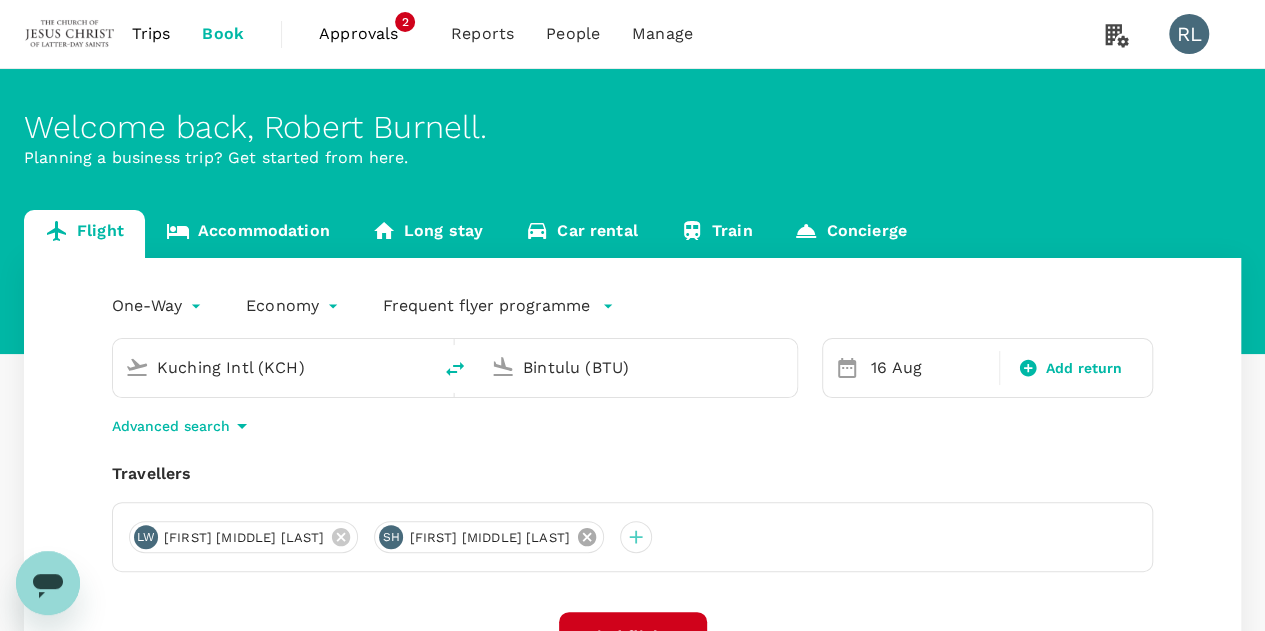 click 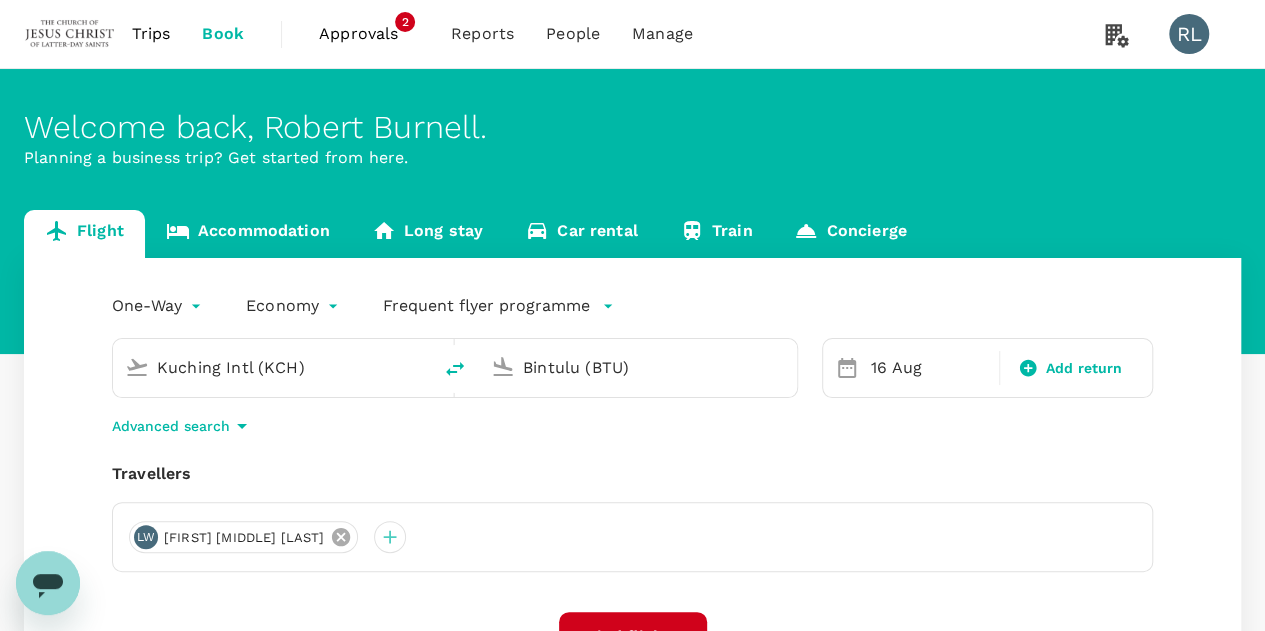click 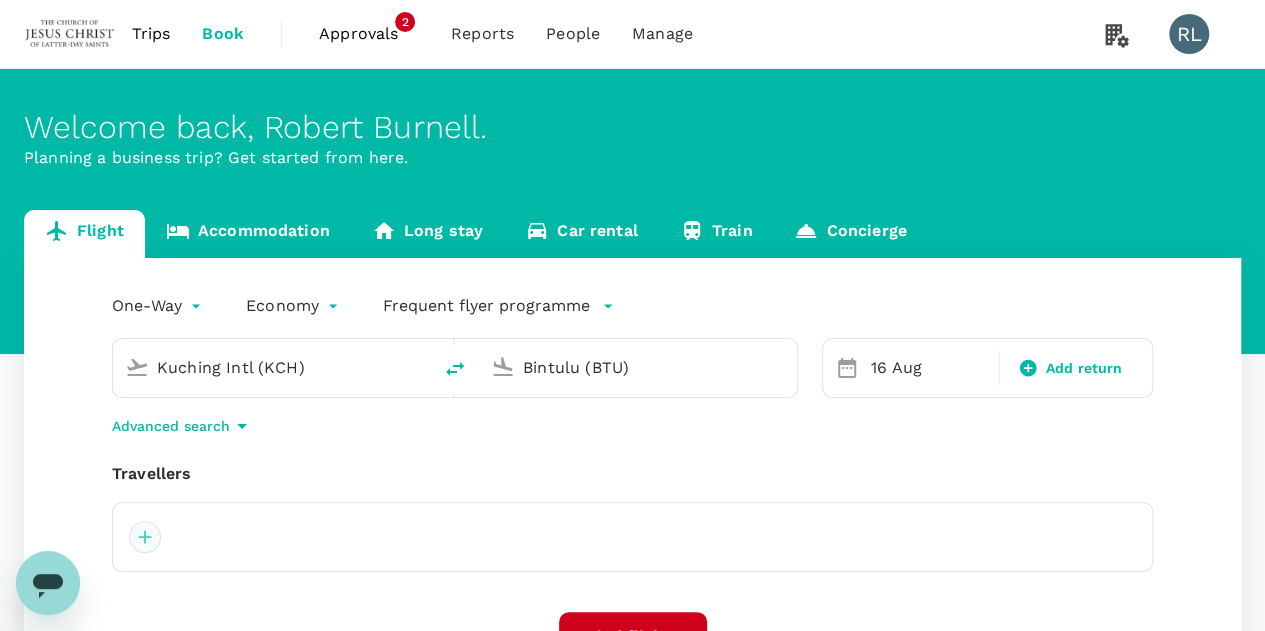 click at bounding box center (145, 537) 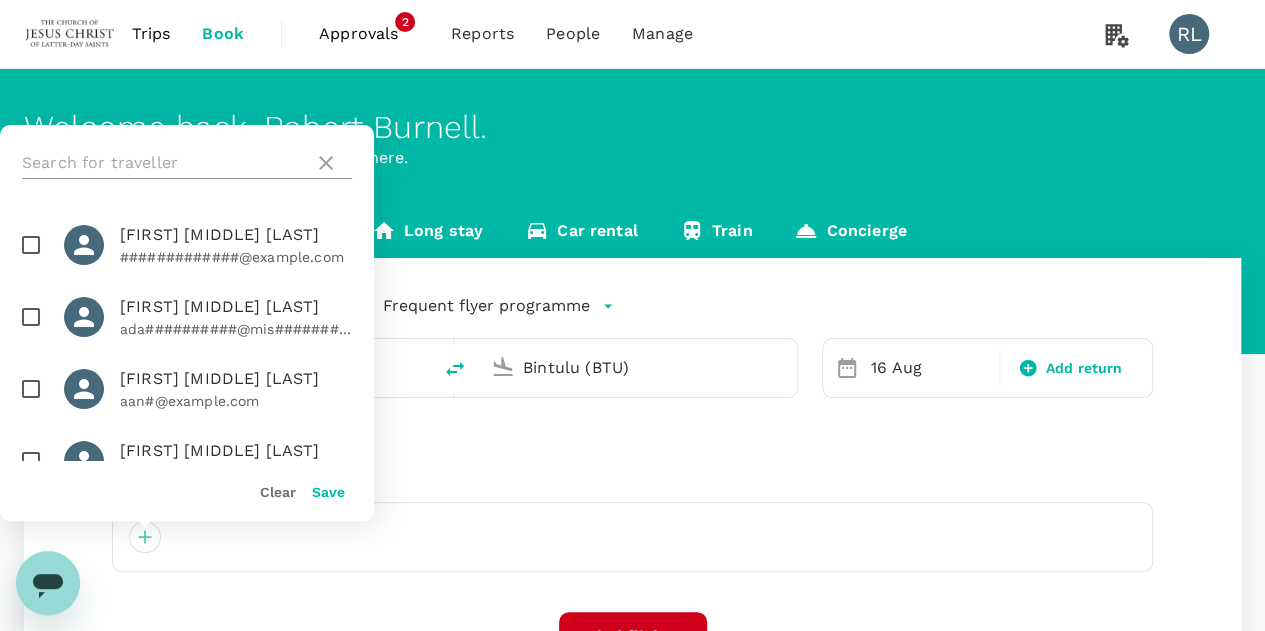 click at bounding box center (164, 163) 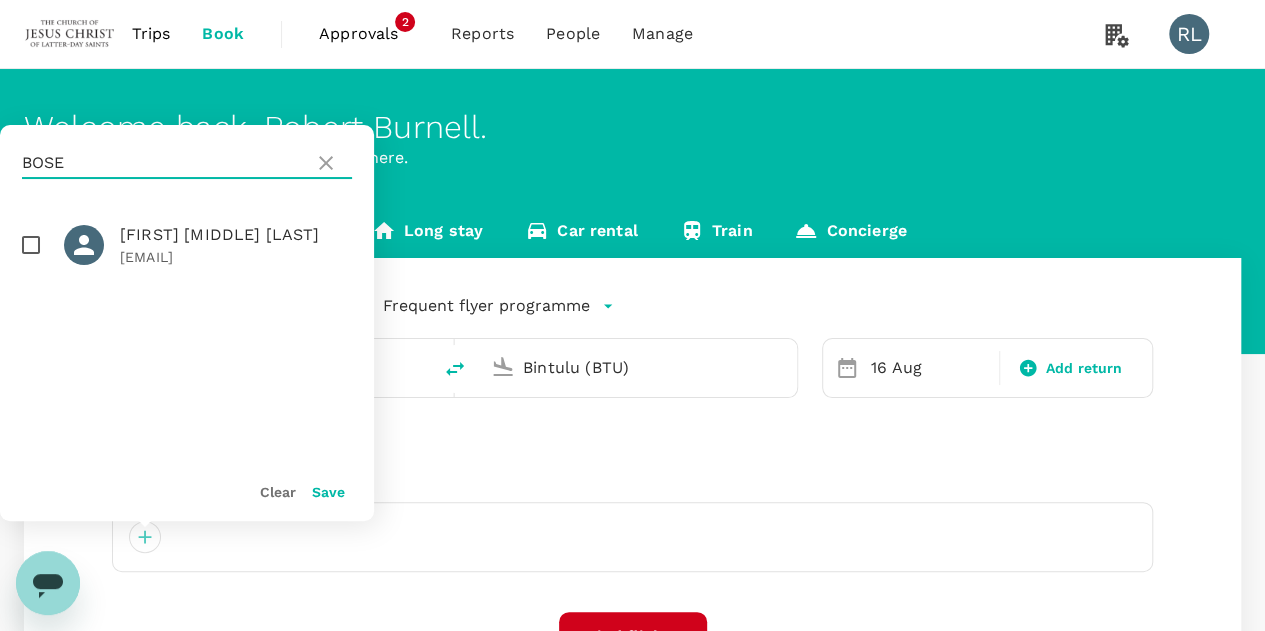 type on "BOSE" 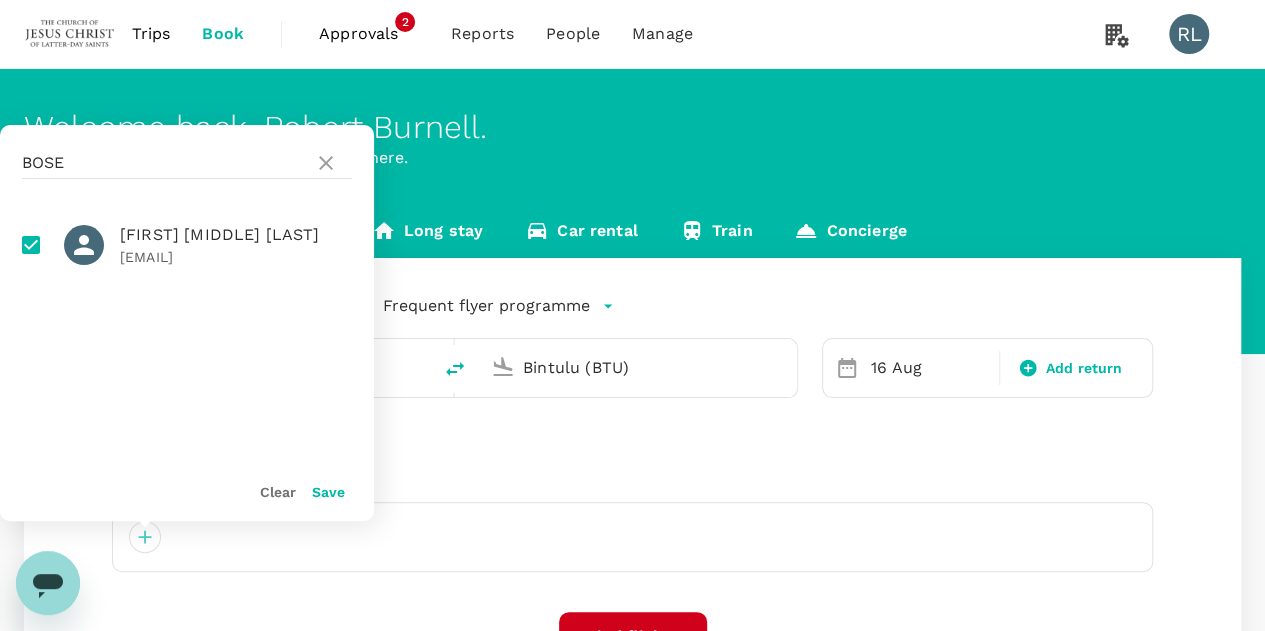 click on "Save" at bounding box center [328, 492] 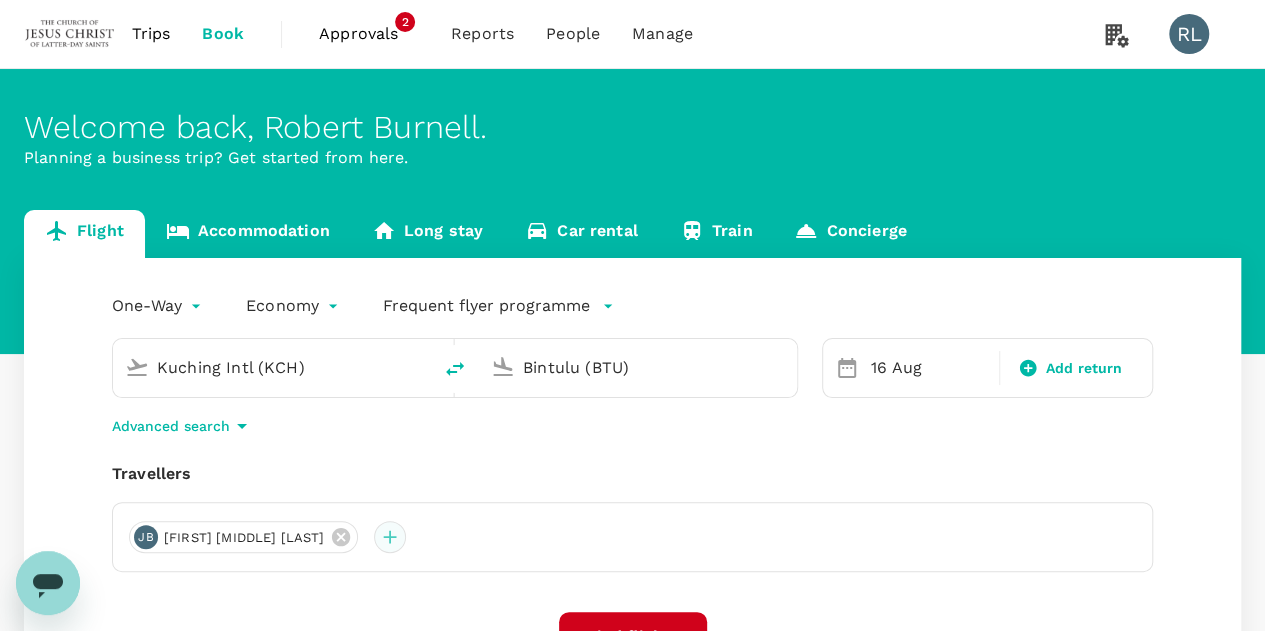 click at bounding box center (390, 537) 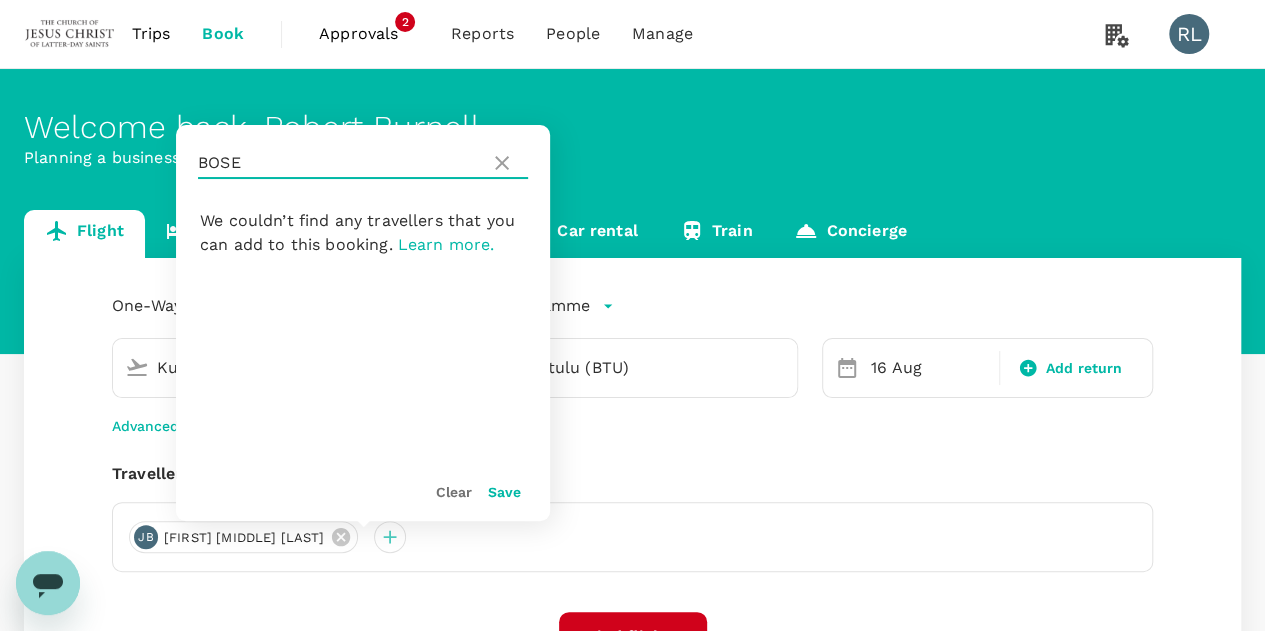 drag, startPoint x: 262, startPoint y: 166, endPoint x: 193, endPoint y: 163, distance: 69.065186 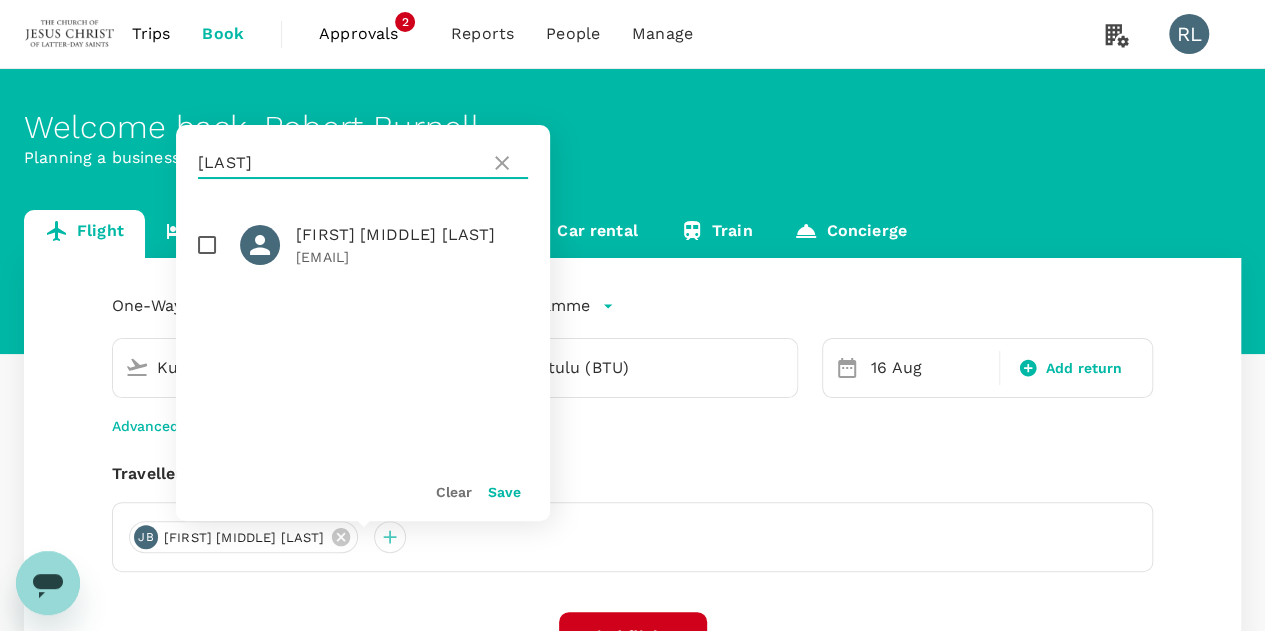 type on "OVERLY" 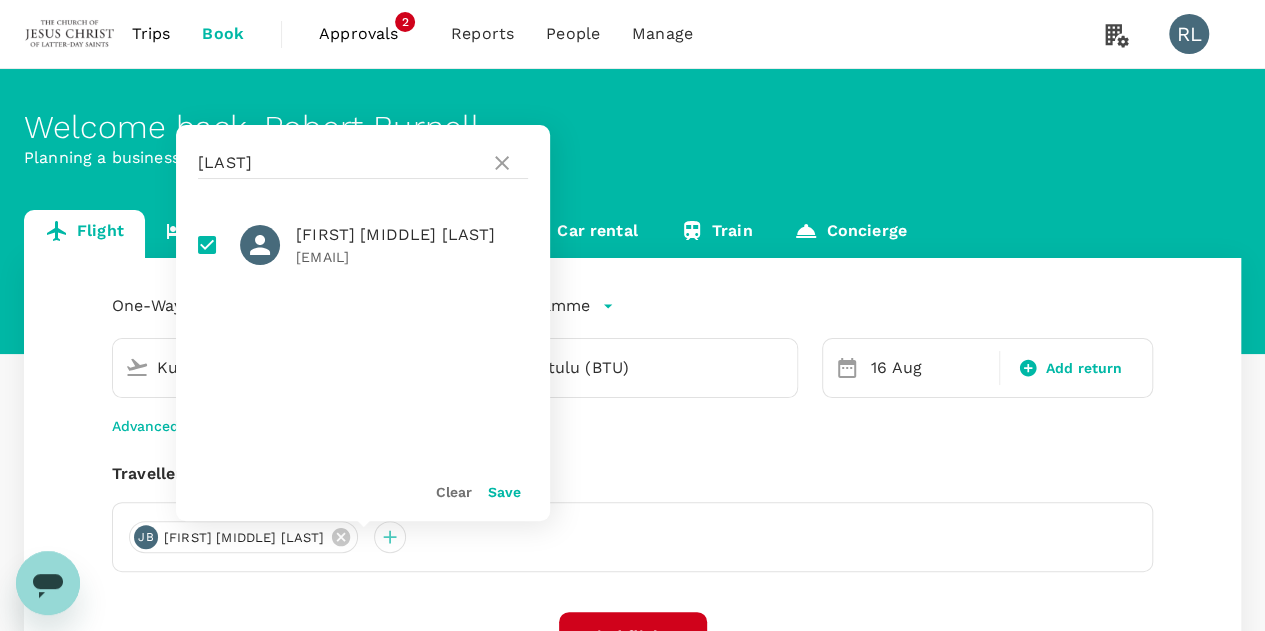 click on "Save" at bounding box center [504, 492] 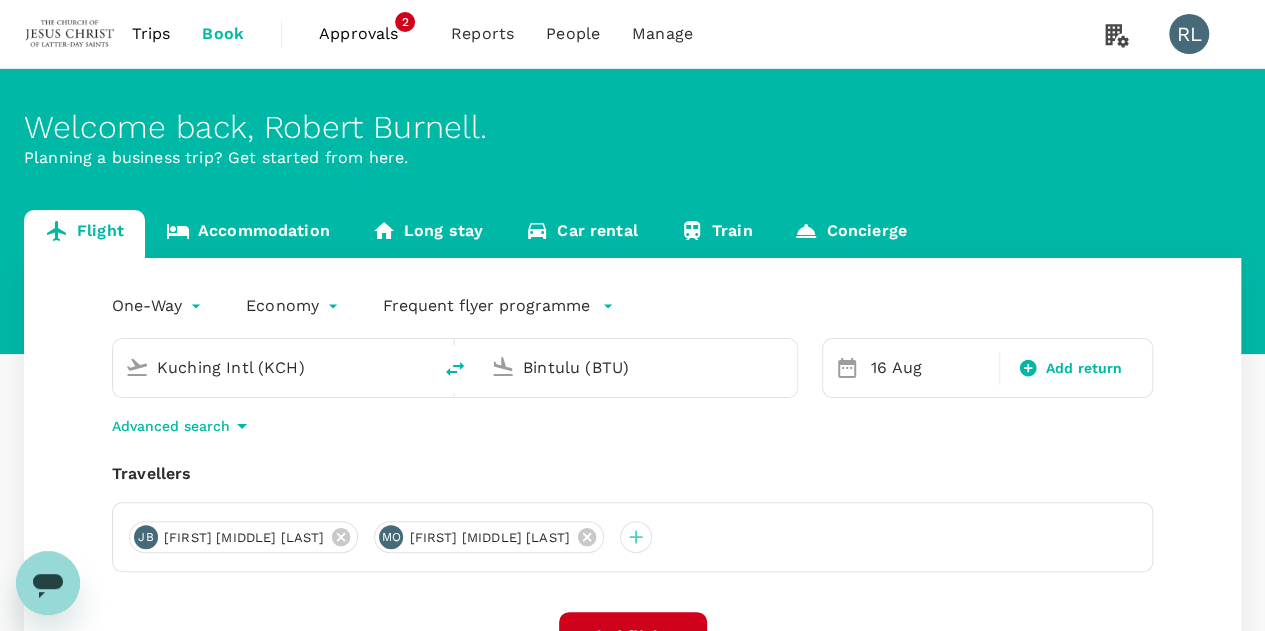 scroll, scrollTop: 100, scrollLeft: 0, axis: vertical 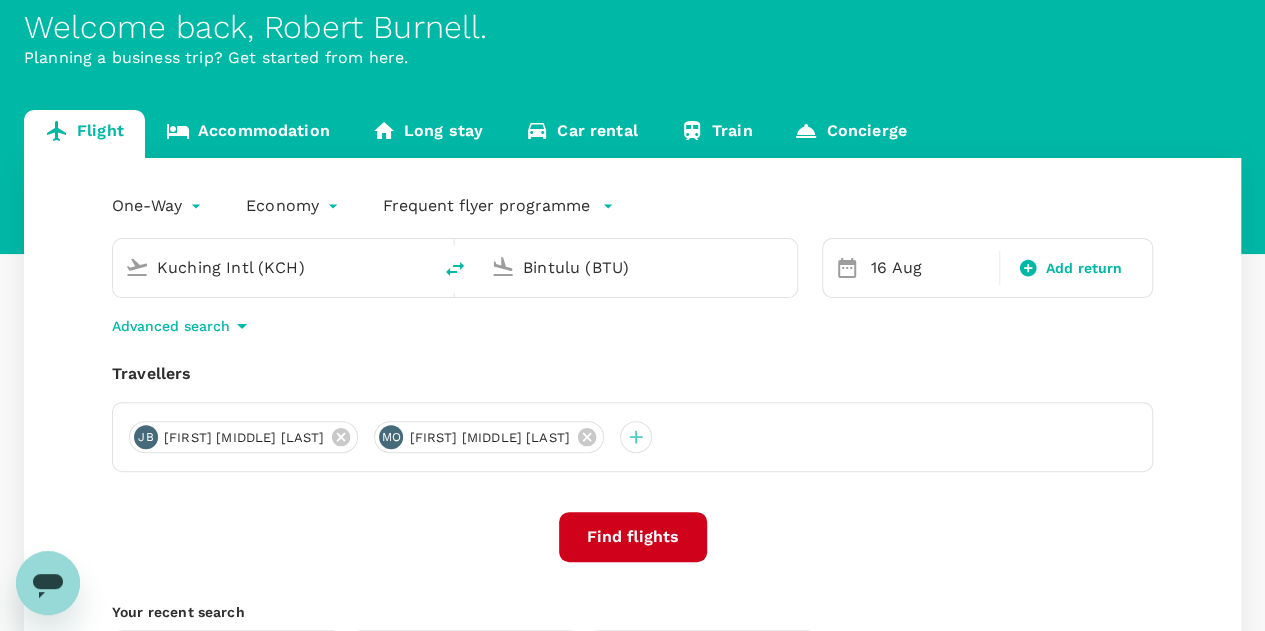 click on "Find flights" at bounding box center (633, 537) 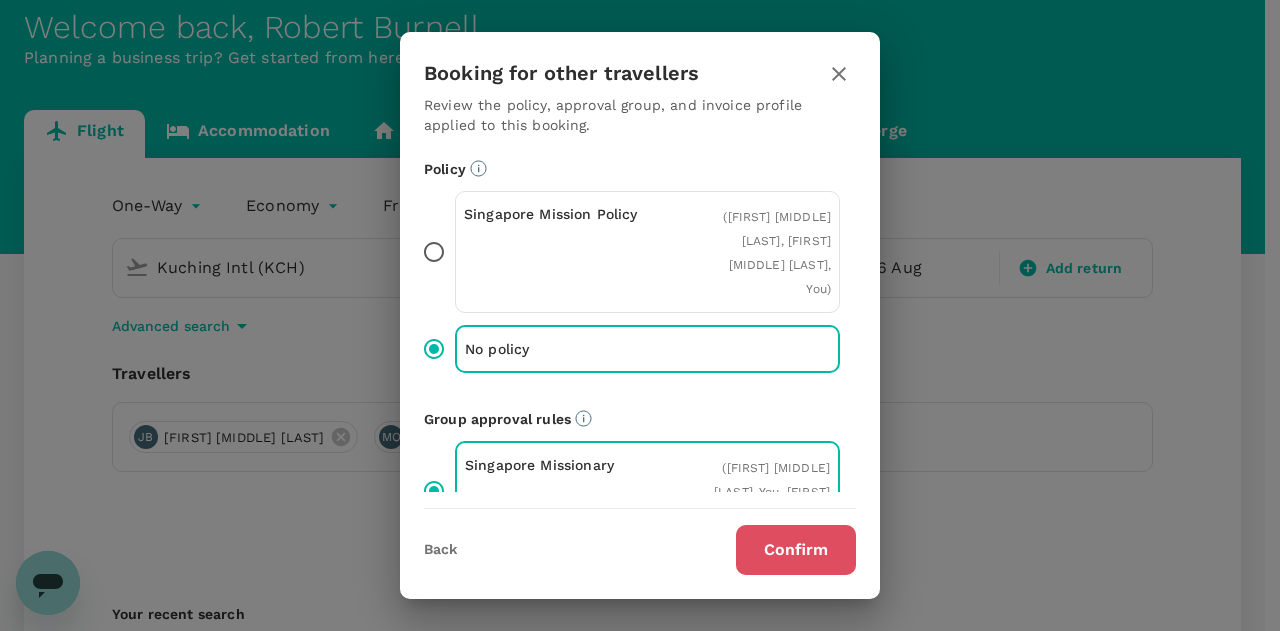 click on "Confirm" at bounding box center (796, 550) 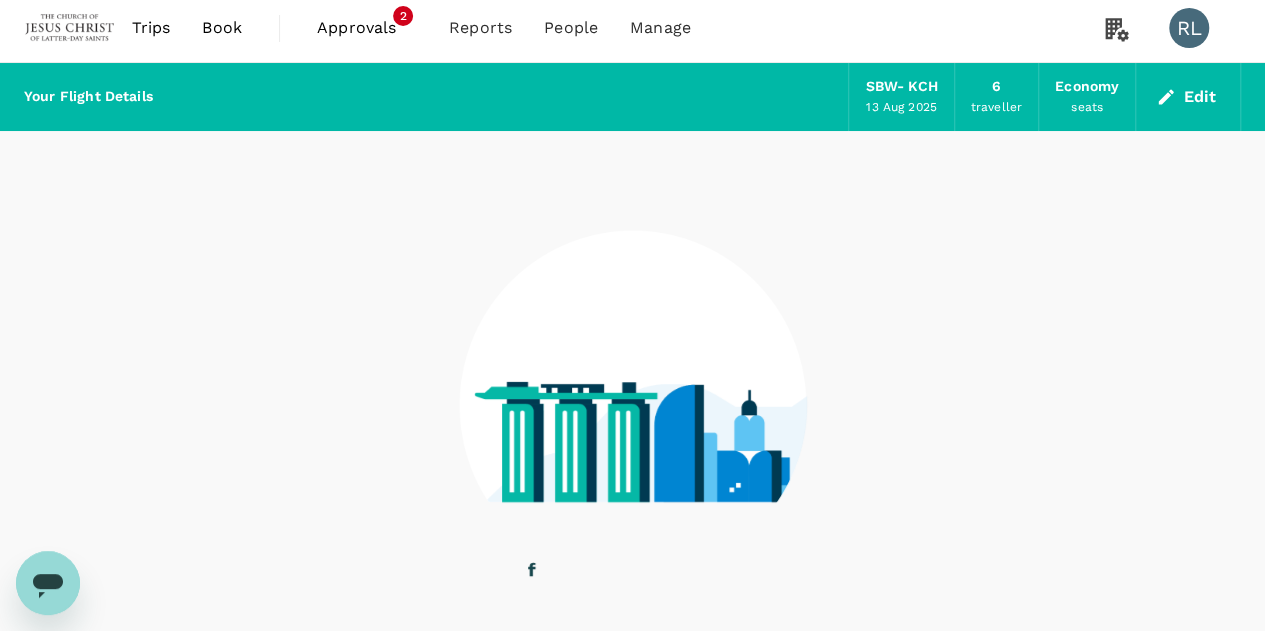scroll, scrollTop: 0, scrollLeft: 0, axis: both 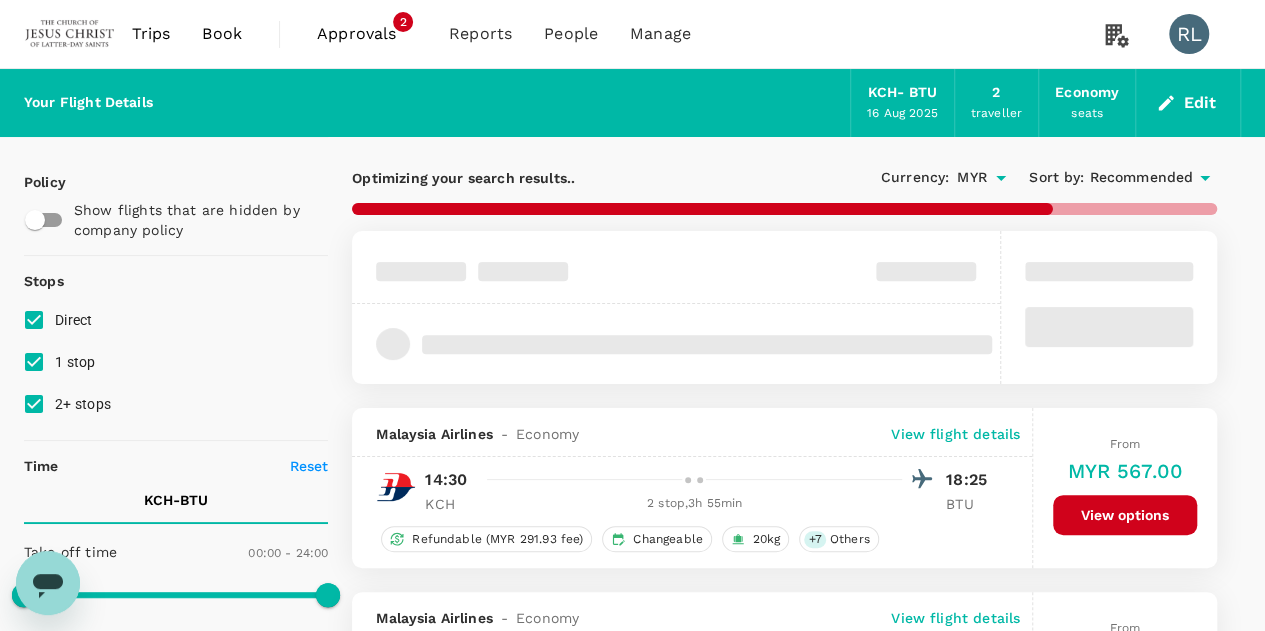 click on "Recommended" at bounding box center (1141, 178) 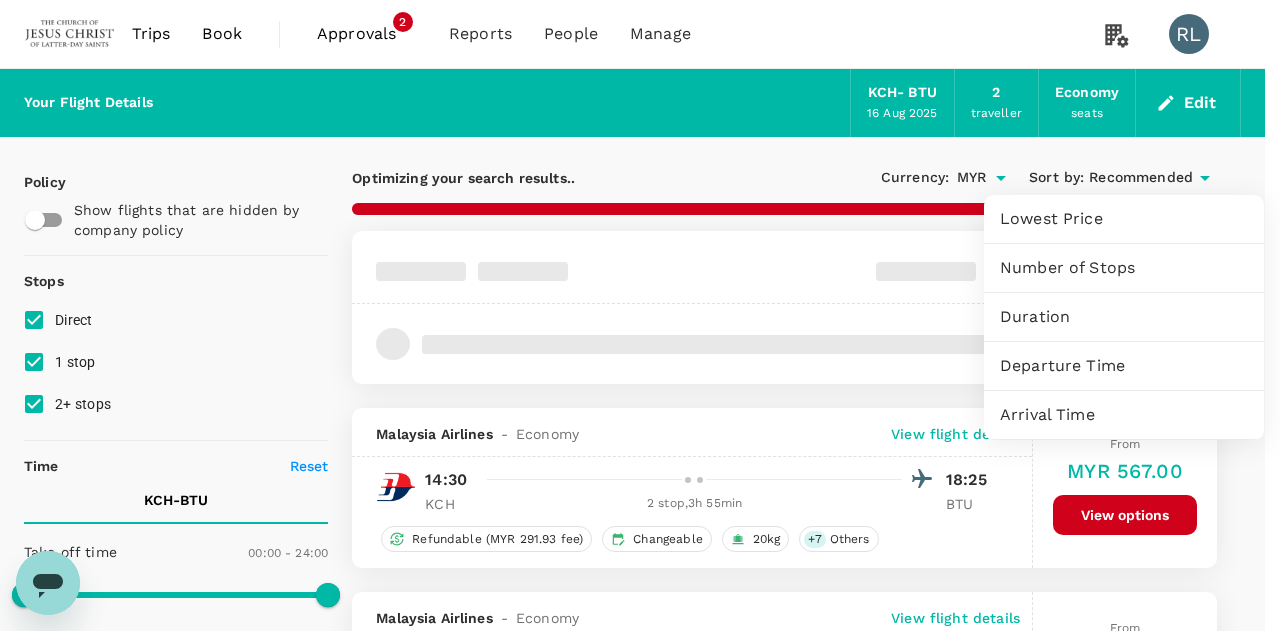 click on "Departure Time" at bounding box center (1124, 366) 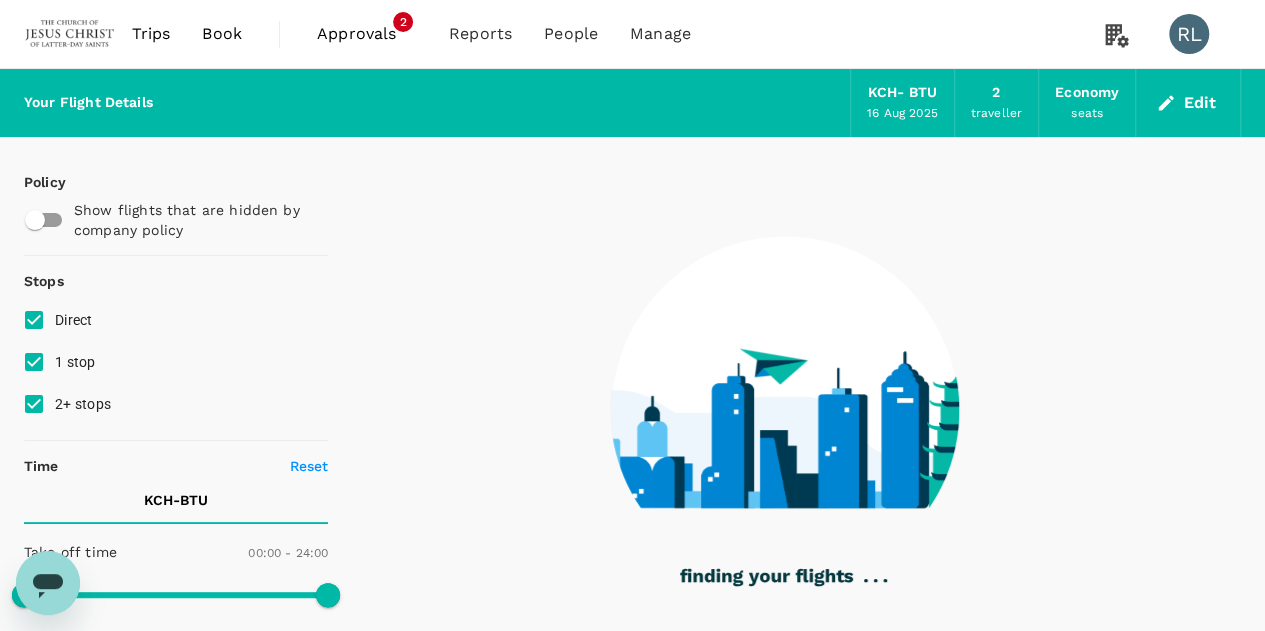type on "1575" 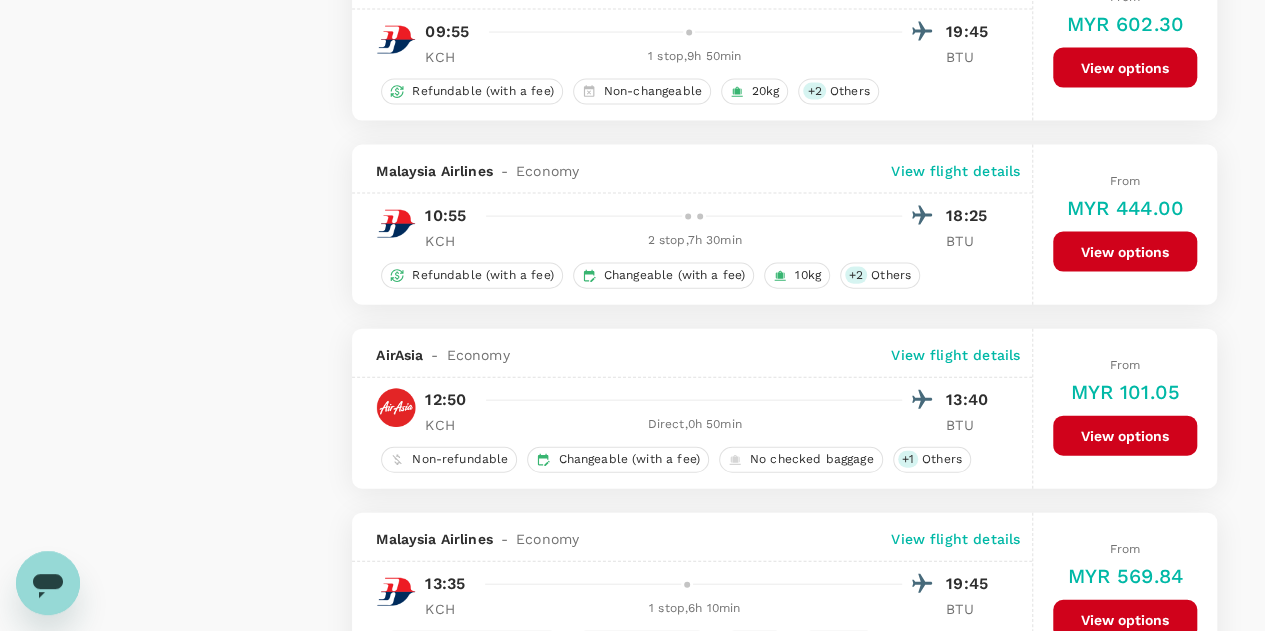 scroll, scrollTop: 2100, scrollLeft: 0, axis: vertical 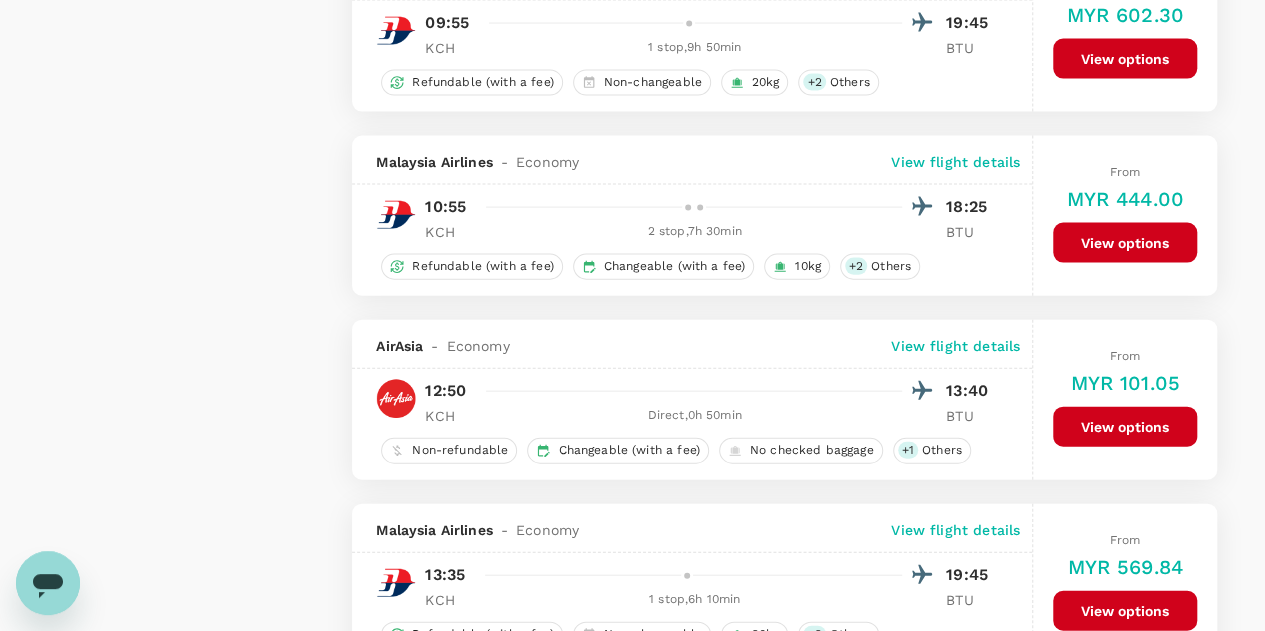 click on "View options" at bounding box center (1125, 427) 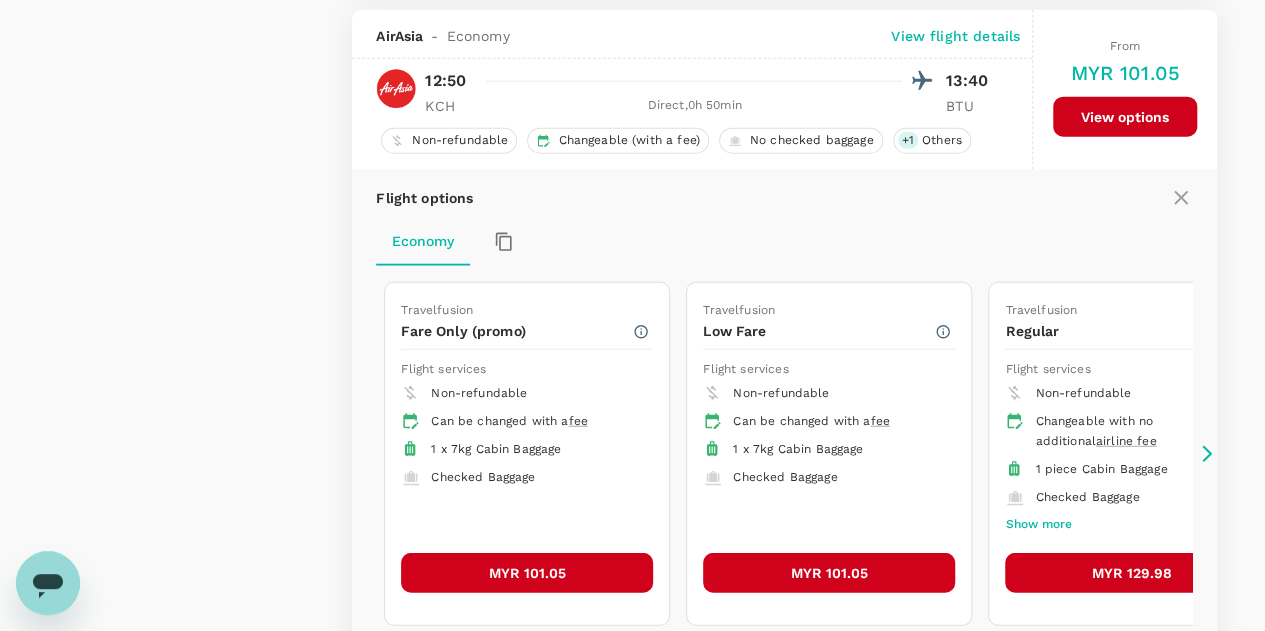scroll, scrollTop: 2411, scrollLeft: 0, axis: vertical 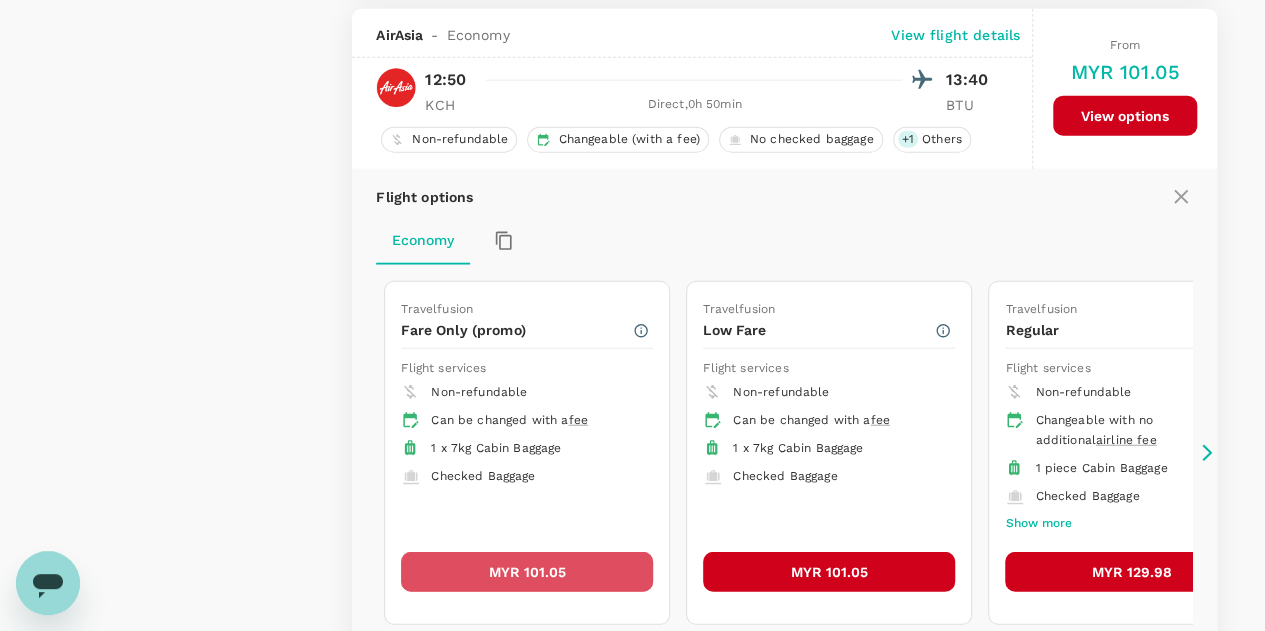 click on "MYR 101.05" at bounding box center [527, 572] 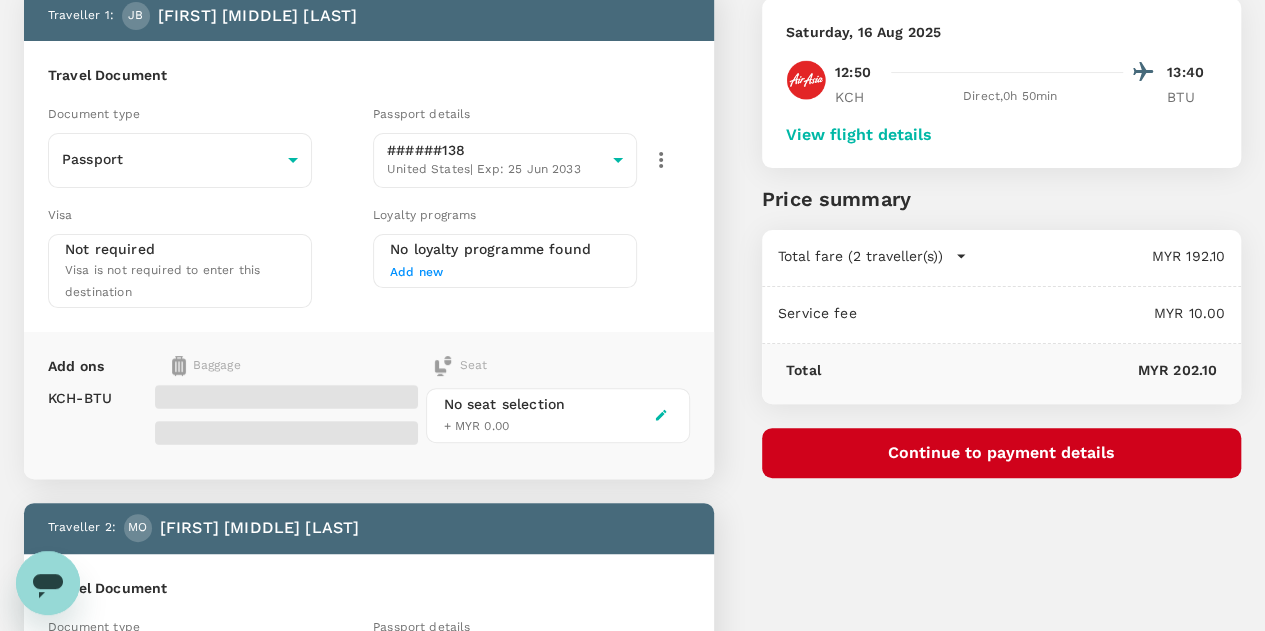 scroll, scrollTop: 100, scrollLeft: 0, axis: vertical 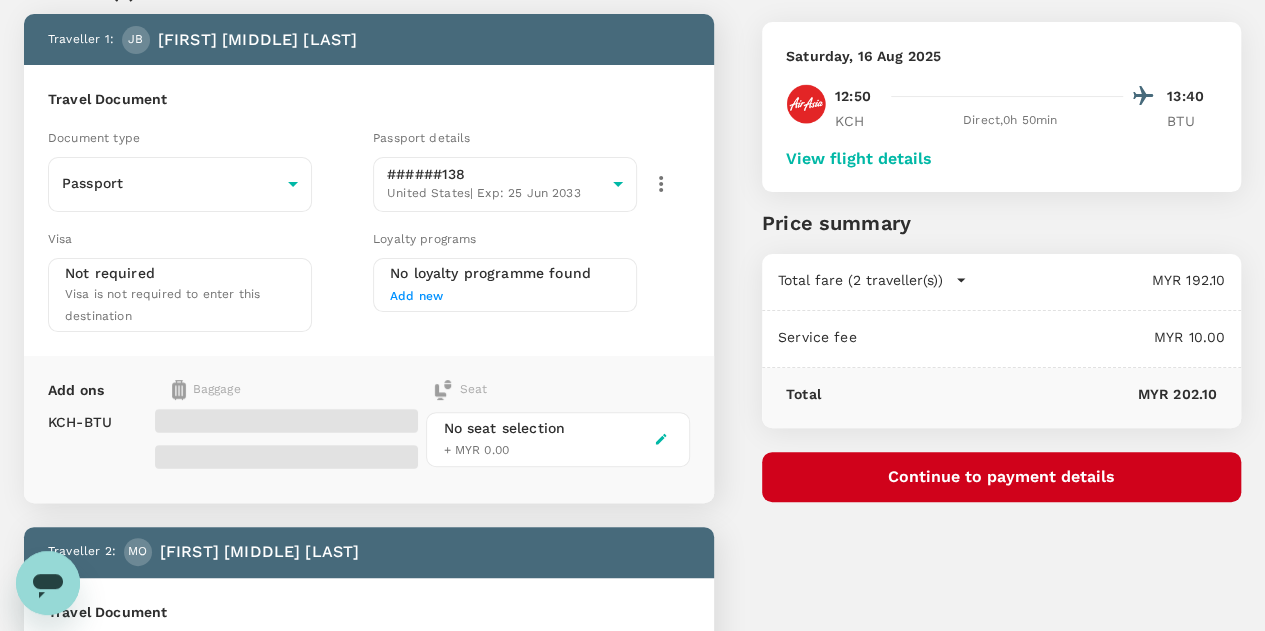 click on "View flight details" at bounding box center (859, 159) 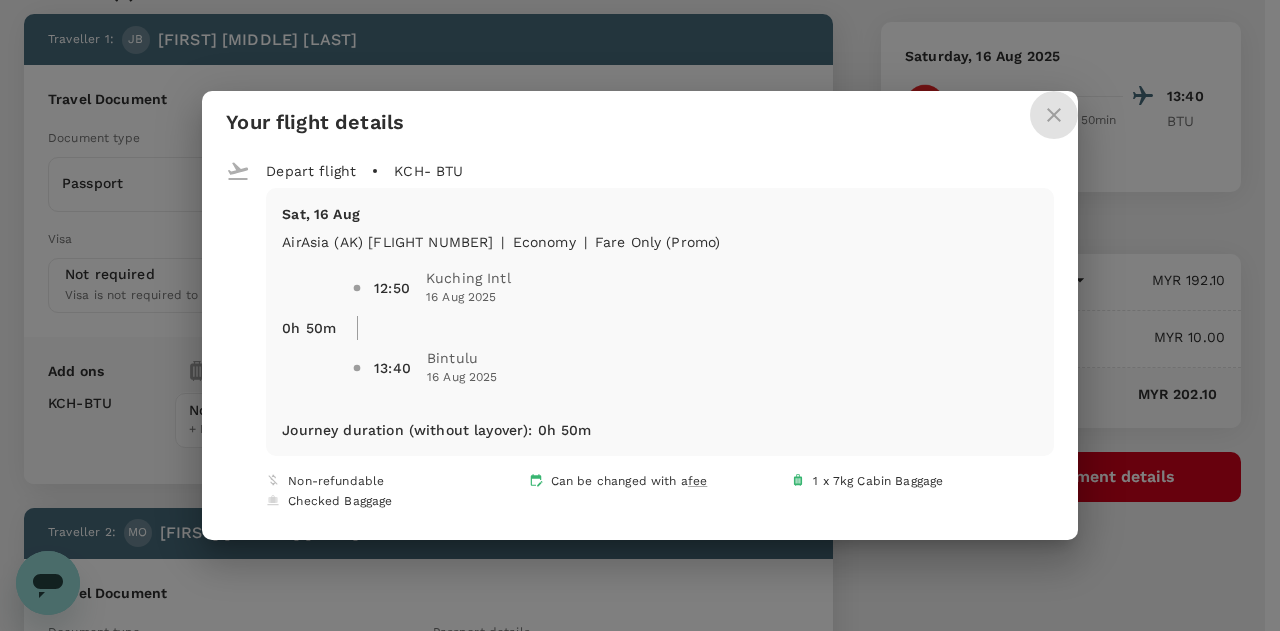 click 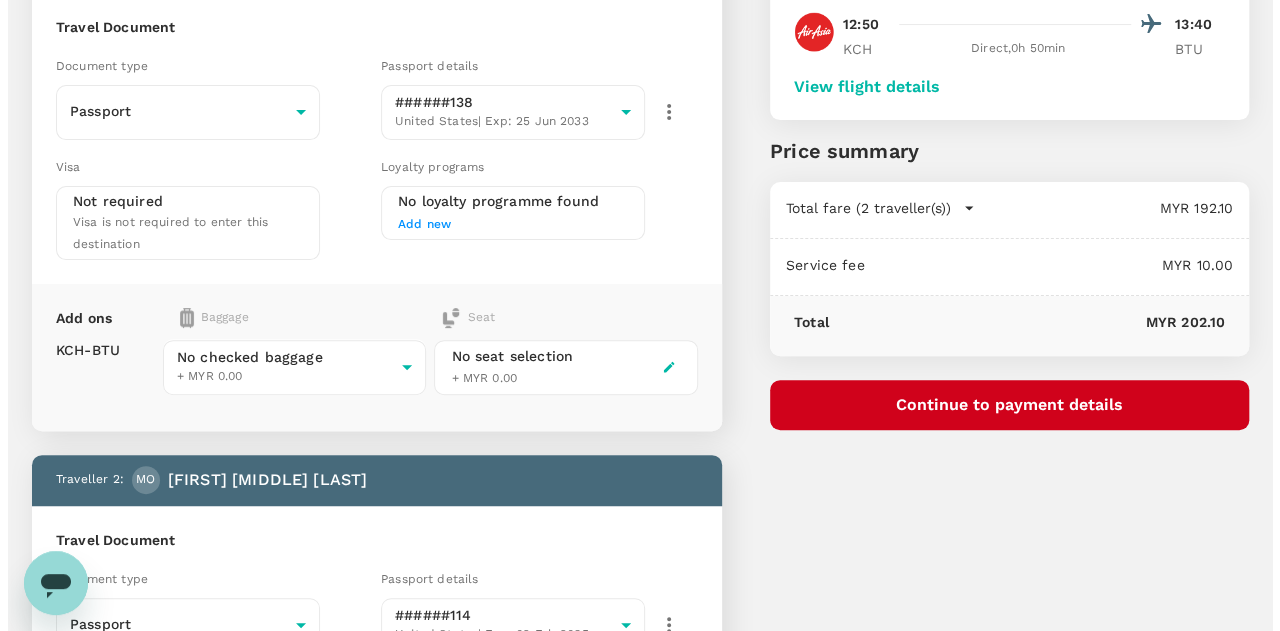 scroll, scrollTop: 200, scrollLeft: 0, axis: vertical 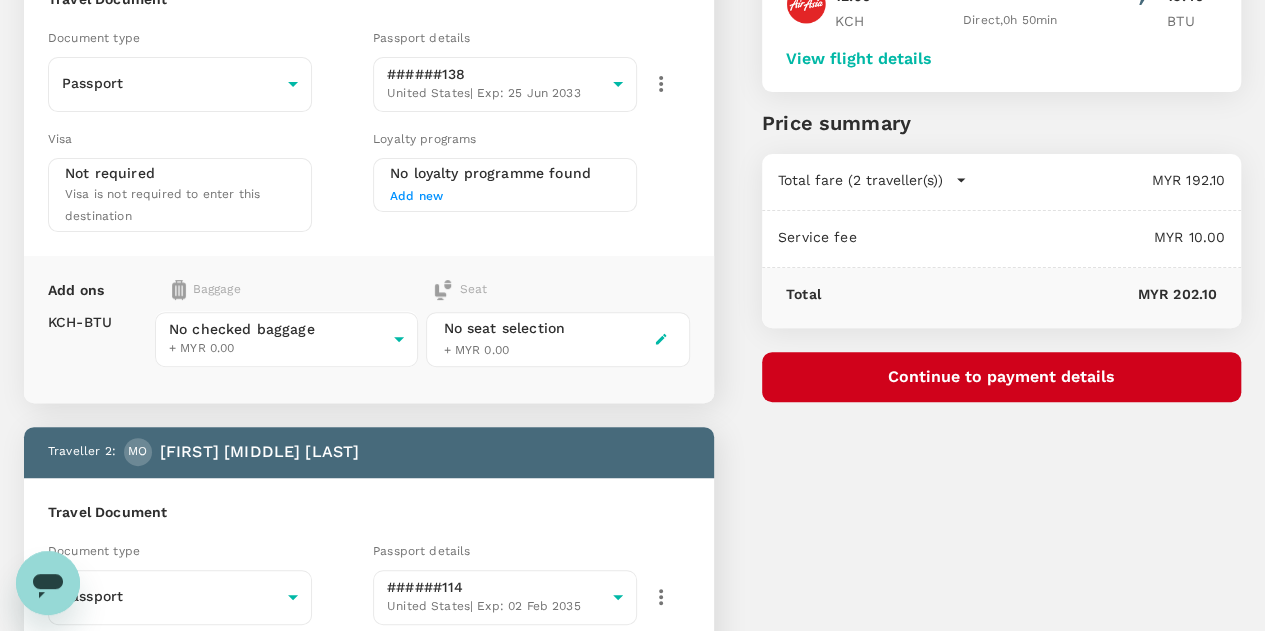 click on "Continue to payment details" at bounding box center (1001, 377) 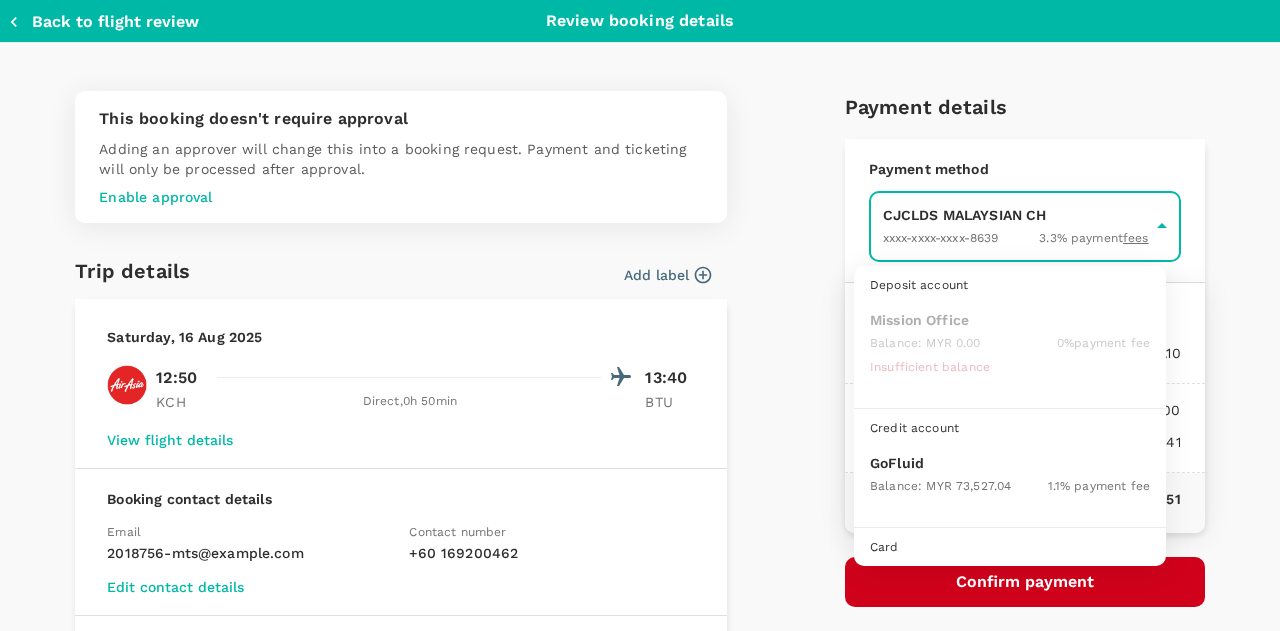 click on "Back to flight results Flight review Traveller(s) Traveller   1 : JB John Peter   Boseman Travel Document Document type Passport Passport ​ Passport details ######138 United States  | Exp:   25 Jun 2033 5b26e210-0c14-4bd2-9b85-2f398007ec90 ​ Visa Not required Visa is not required to enter this destination Loyalty programs No loyalty programme found Add new Add ons Baggage Seat KCH  -  BTU No checked baggage + MYR 0.00 ​ No seat selection + MYR 0.00 Traveller   2 : MO Michael David   Overly Travel Document Document type Passport Passport ​ Passport details ######114 United States  | Exp:   02 Feb 2035 e0d8721b-a184-4c92-9290-466ccced0fec ​ Visa Not required Visa is not required to enter this destination Loyalty programs No loyalty programme found Add new Add ons Baggage Seat KCH  -  BTU No checked baggage + MYR 0.00 ​ No seat selection + MYR 0.00 Special request Add any special requests here. Our support team will attend to it and reach out to you as soon as possible. Add request You've selected ," at bounding box center [640, 477] 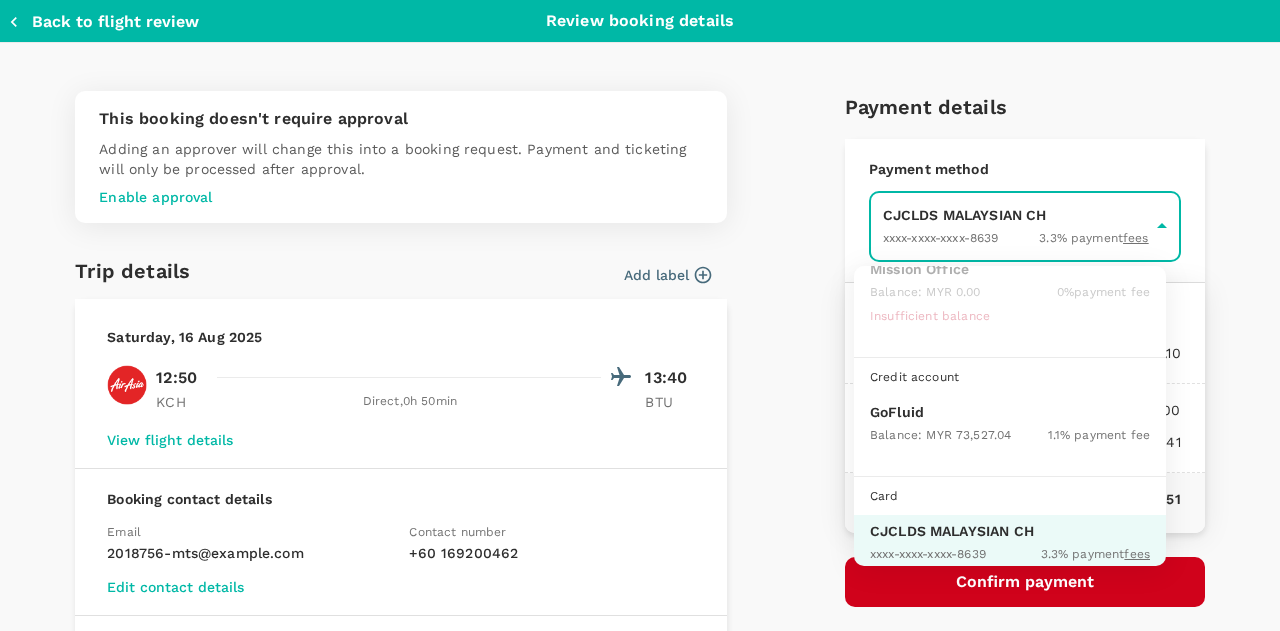 click on "GoFluid" at bounding box center [1010, 412] 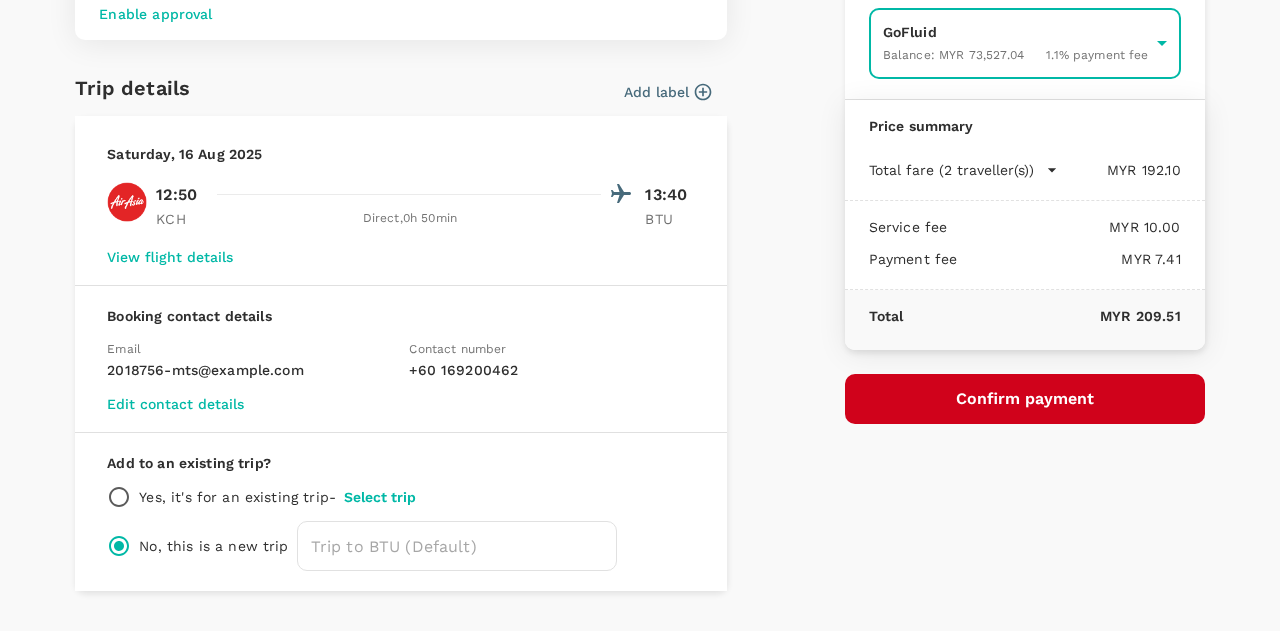 scroll, scrollTop: 200, scrollLeft: 0, axis: vertical 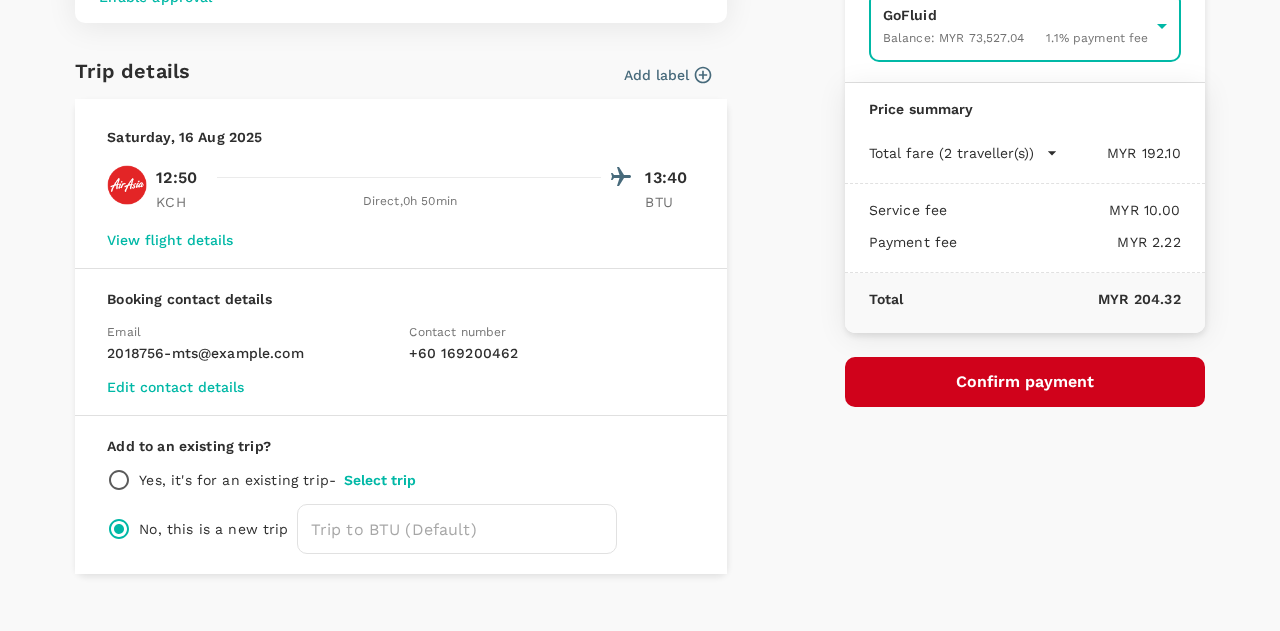 click on "Confirm payment" at bounding box center [1025, 382] 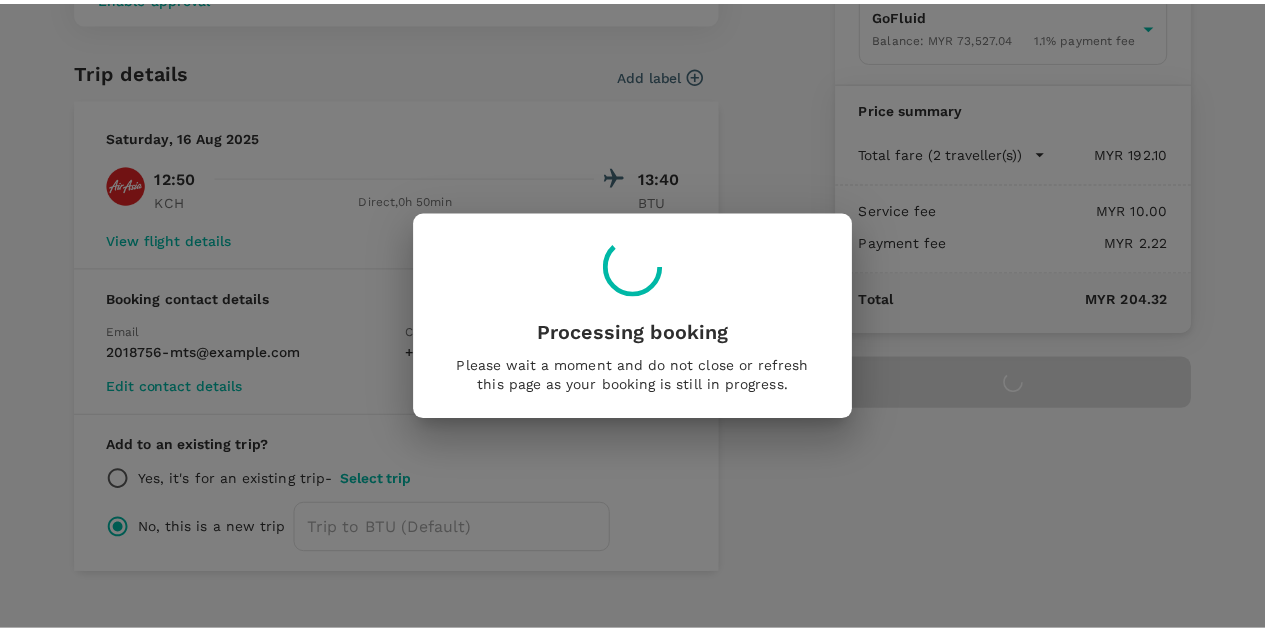 scroll, scrollTop: 0, scrollLeft: 0, axis: both 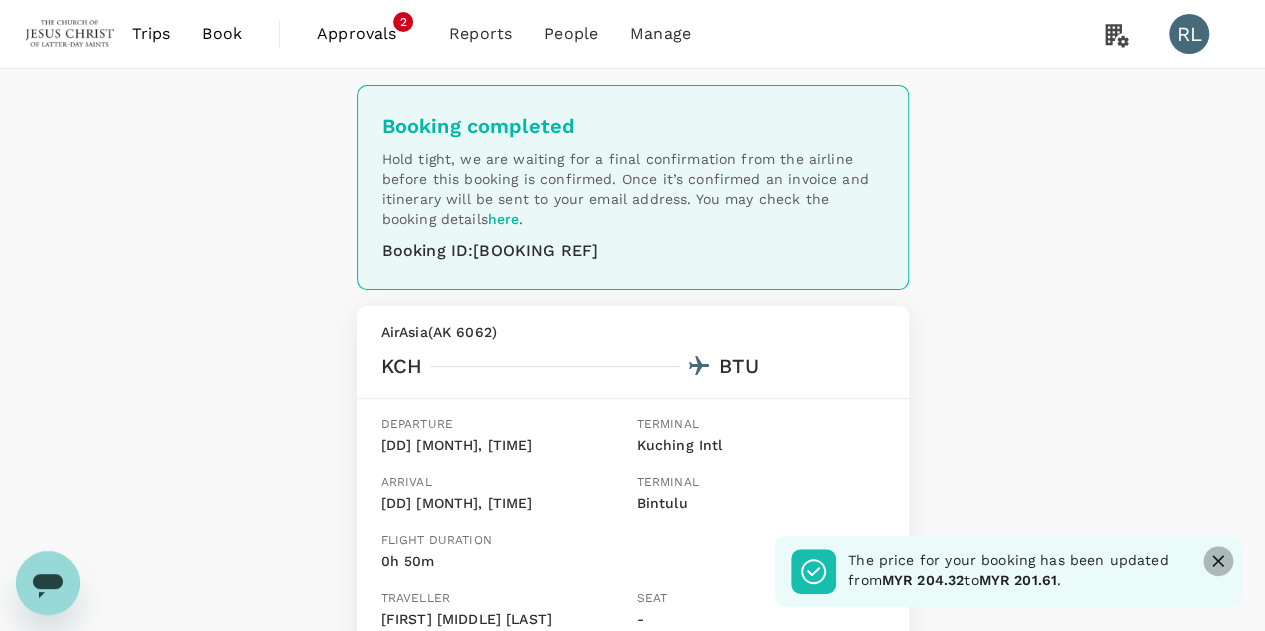 click 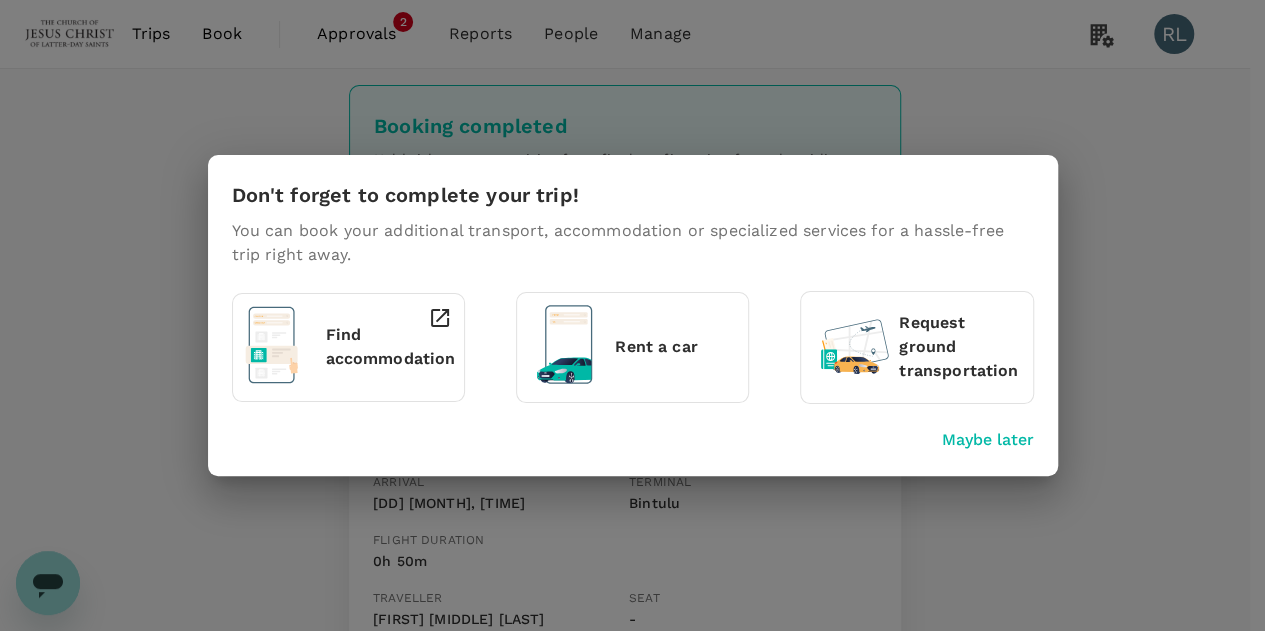 scroll, scrollTop: 100, scrollLeft: 0, axis: vertical 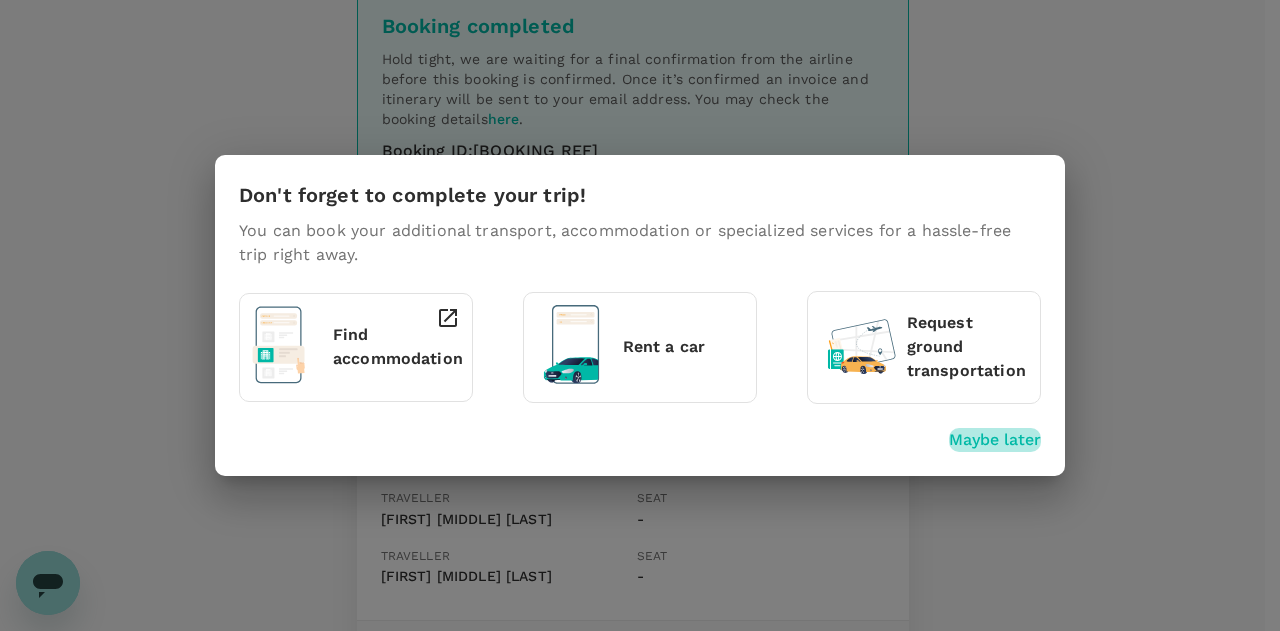 click on "Maybe later" at bounding box center (995, 440) 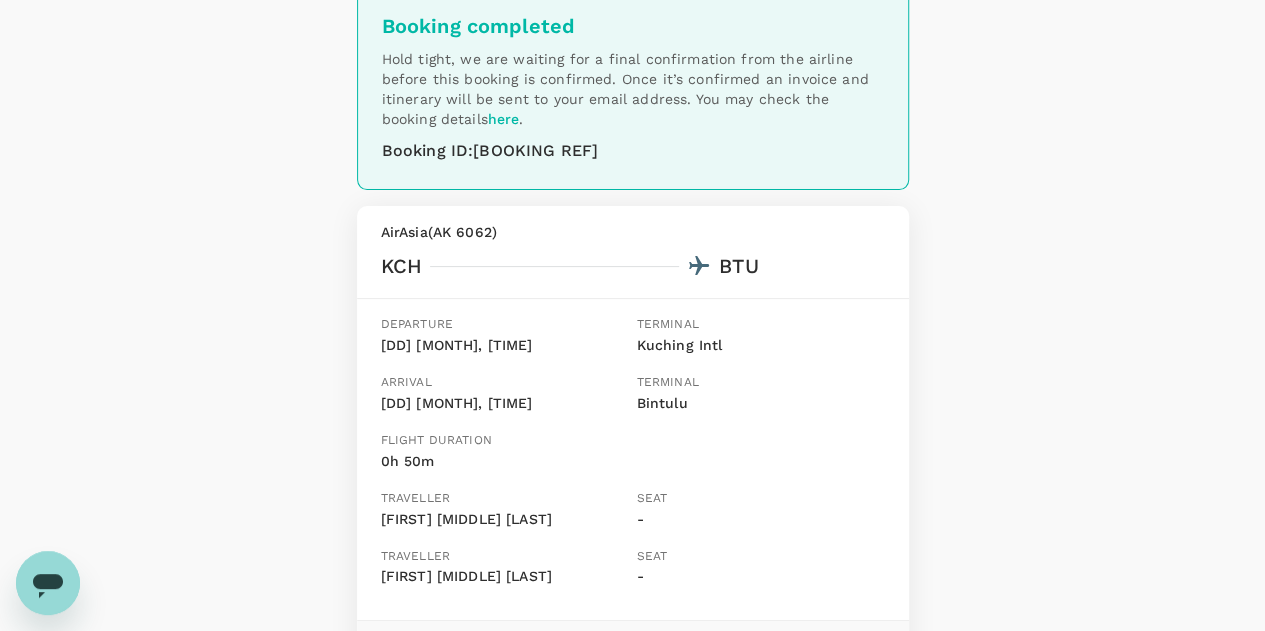 click on "Booking completed Hold tight, we are waiting for a final confirmation from the airline before this booking is confirmed. Once it’s confirmed an invoice and itinerary will be sent to your email address. You may check the booking details  here . Booking ID  : A20250801589473 AirAsia  ( AK   6062 ) KCH BTU Departure 16 Aug, 12:50 Terminal Kuching Intl   Arrival 16 Aug, 13:40 Terminal Bintulu   Flight duration 0h 50m Traveller John Peter Boseman Seat - Traveller Michael David Overly Seat - Confirmation number Pending Back to trips Book a hotel" at bounding box center [632, 402] 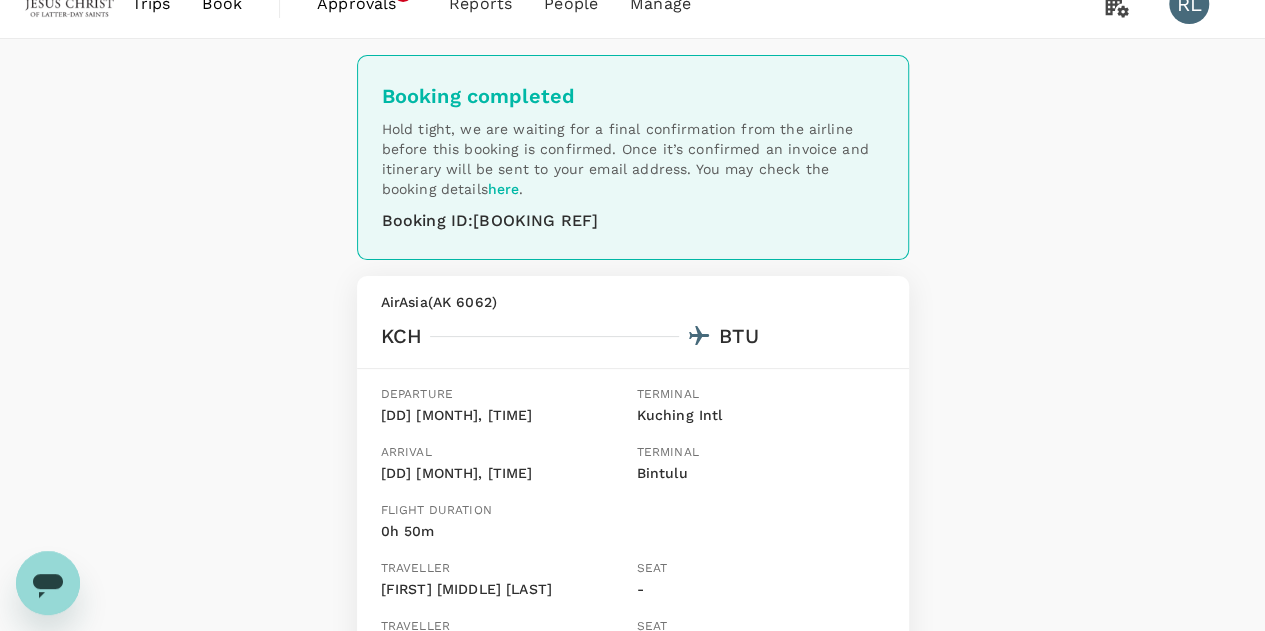 scroll, scrollTop: 0, scrollLeft: 0, axis: both 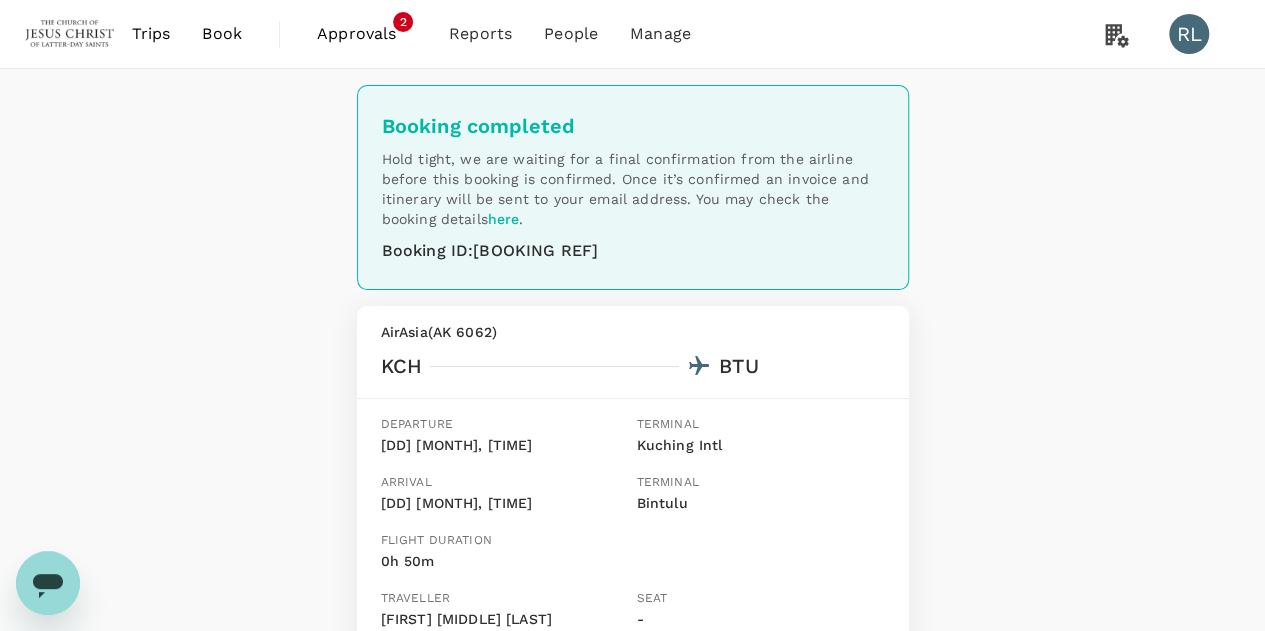click on "Book" at bounding box center (222, 34) 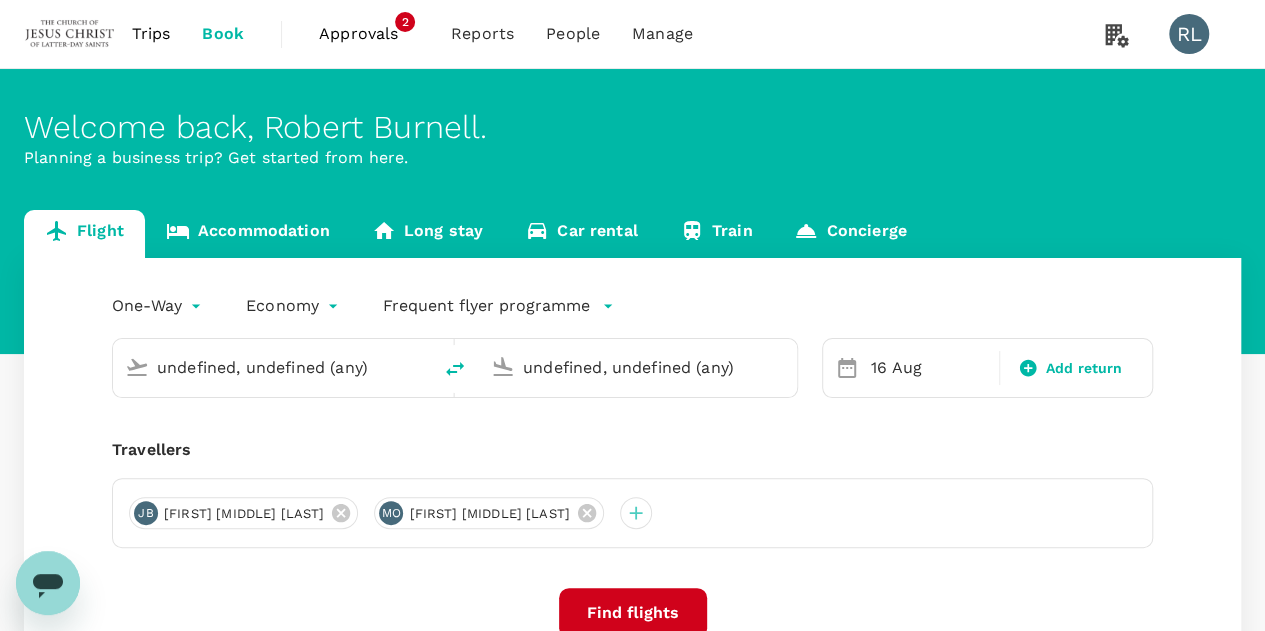 type on "Kuching Intl (KCH)" 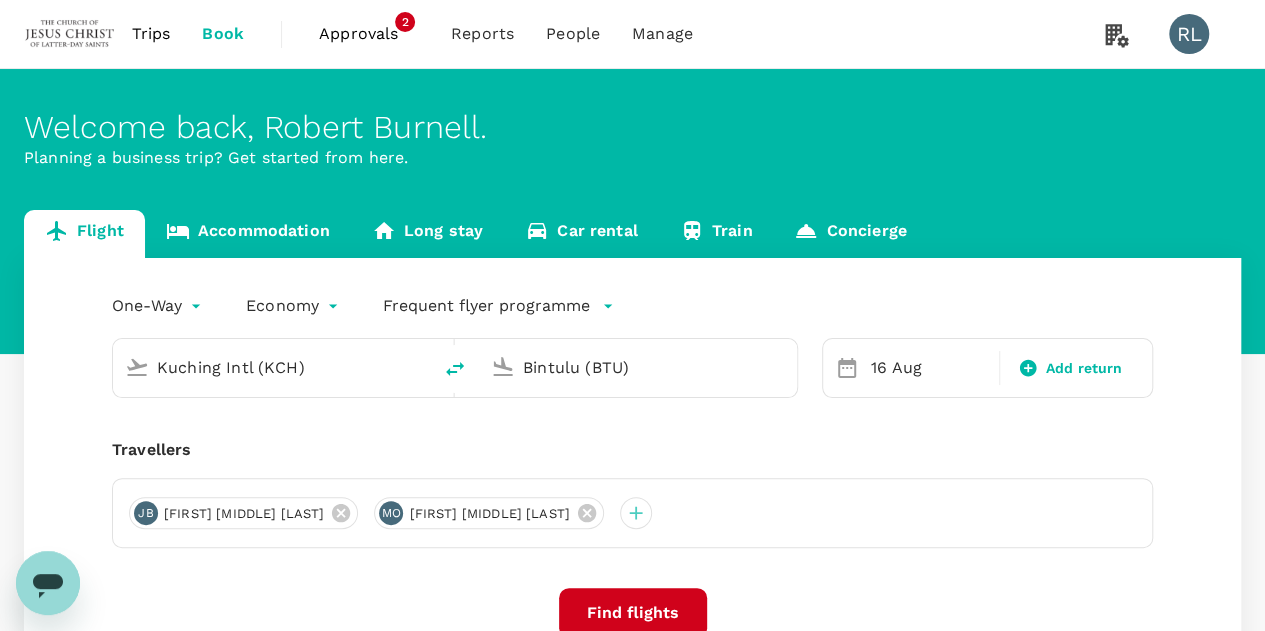 type 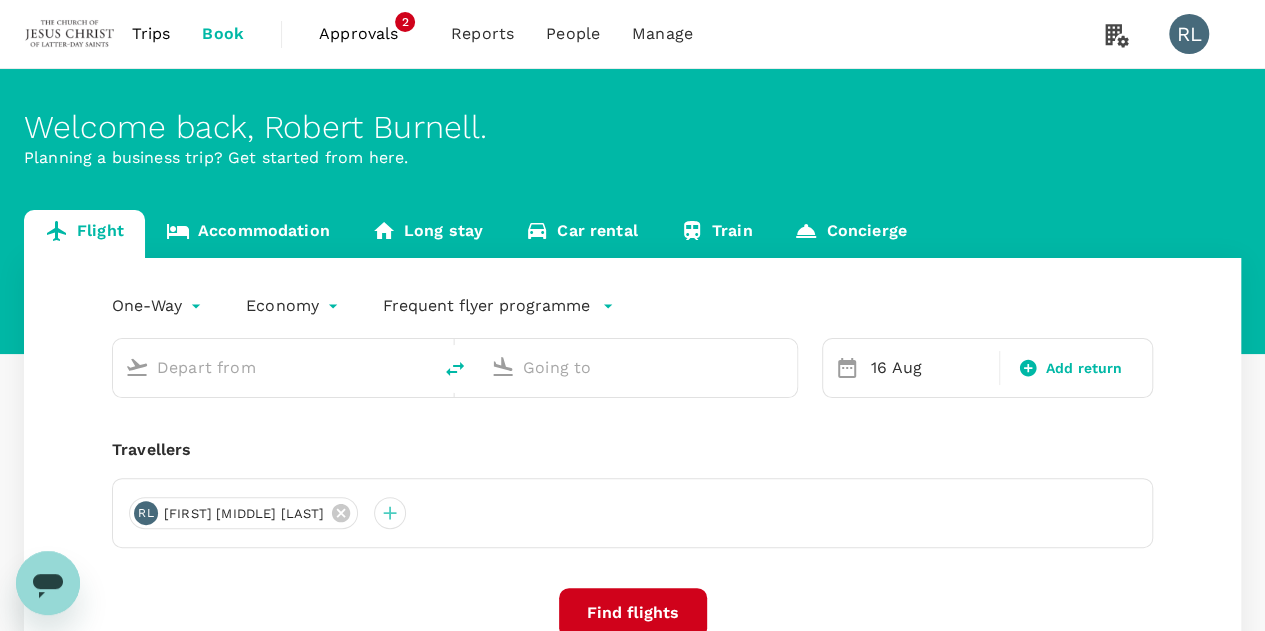 type on "Kuching Intl (KCH)" 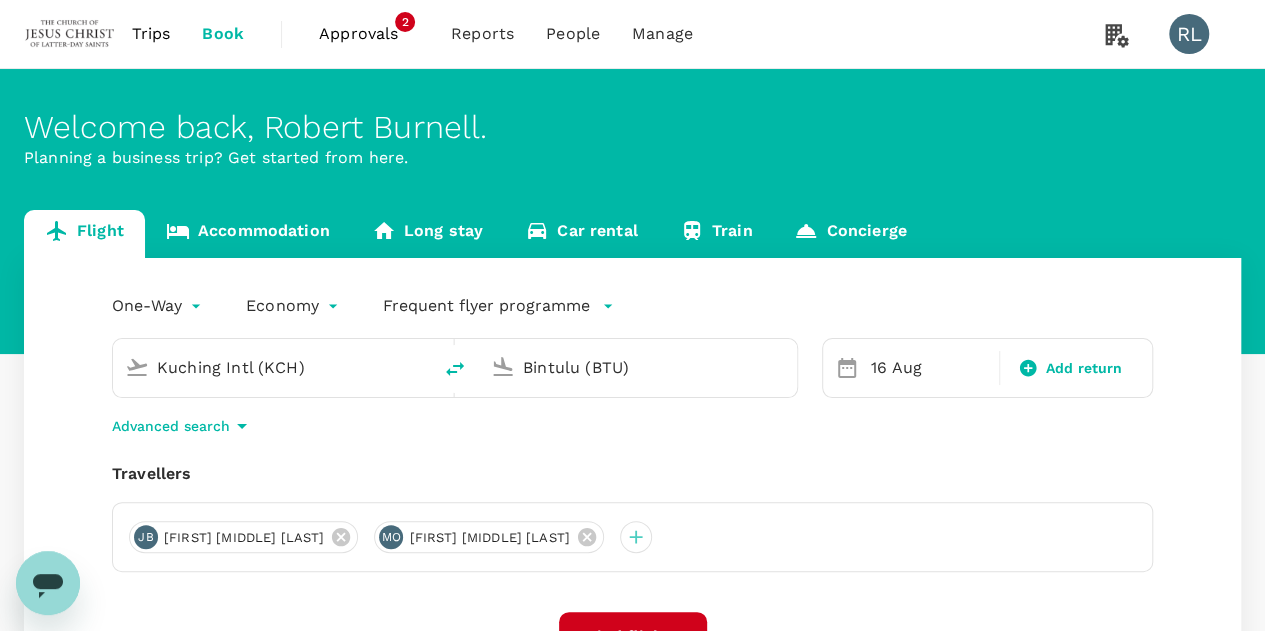 type 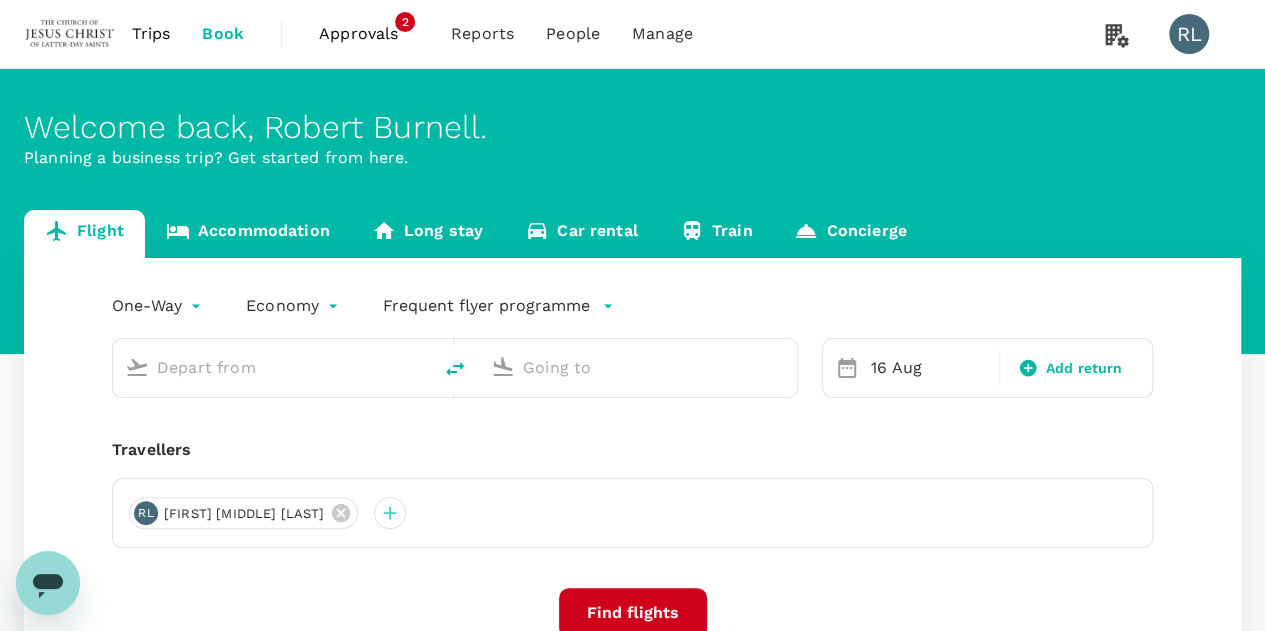type on "Kuching Intl (KCH)" 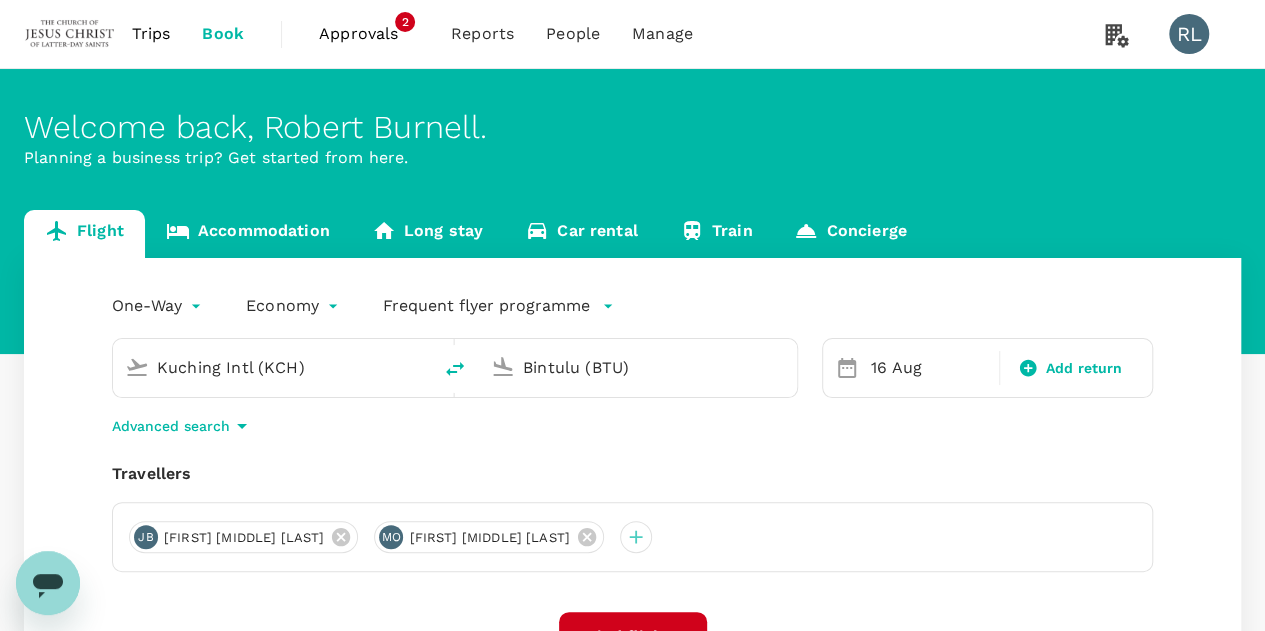 drag, startPoint x: 647, startPoint y: 366, endPoint x: 461, endPoint y: 357, distance: 186.21762 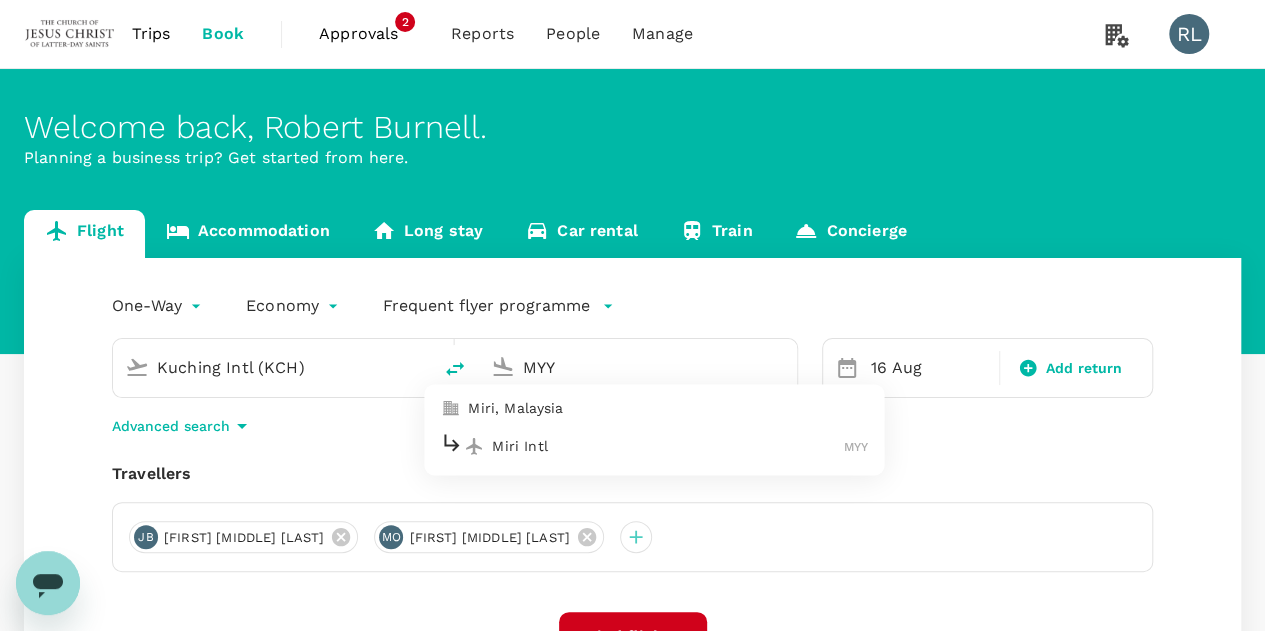 click on "Miri Intl" at bounding box center (668, 446) 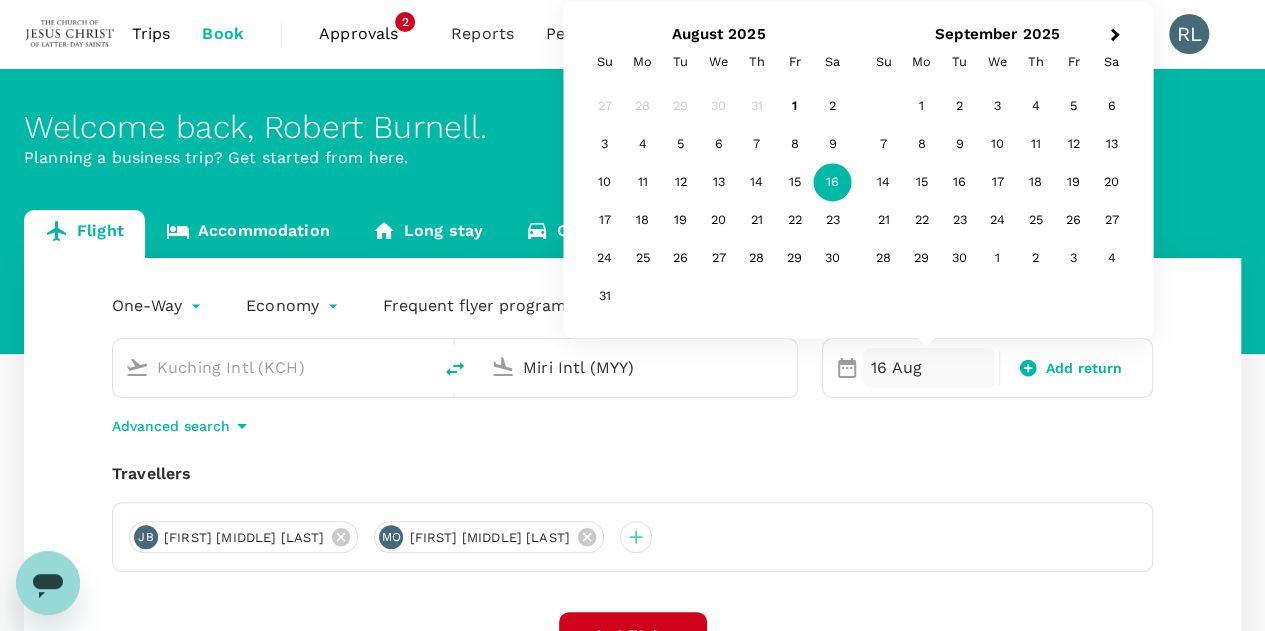 type on "Miri Intl (MYY)" 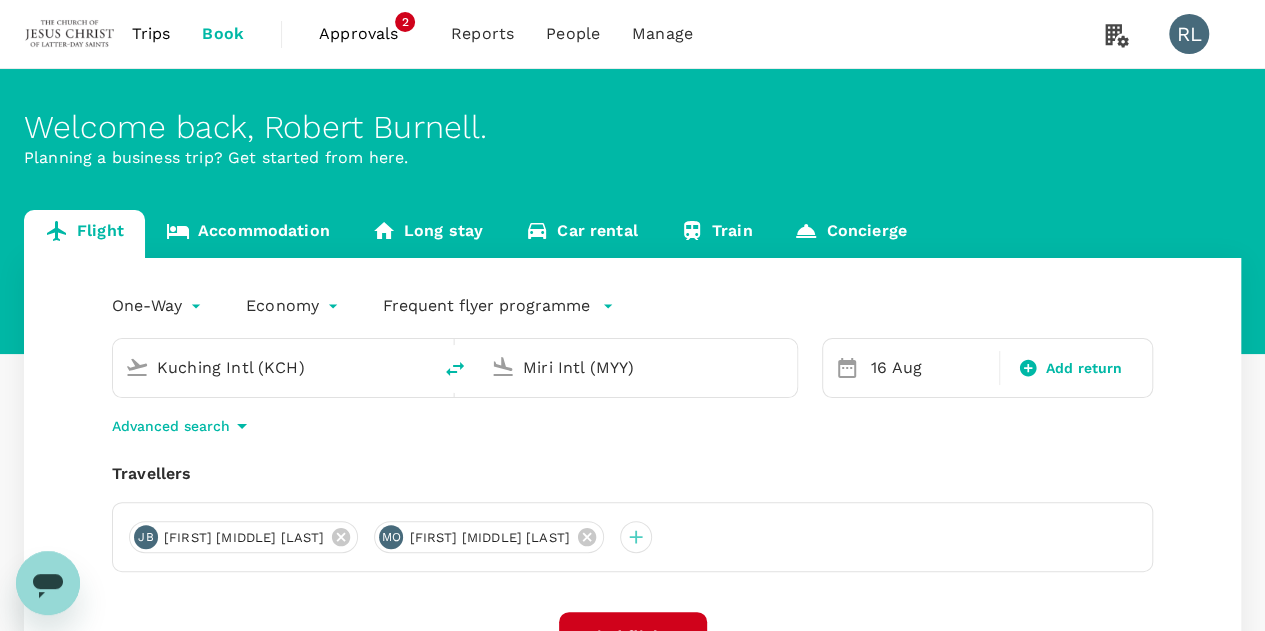 click on "Travellers" at bounding box center [632, 474] 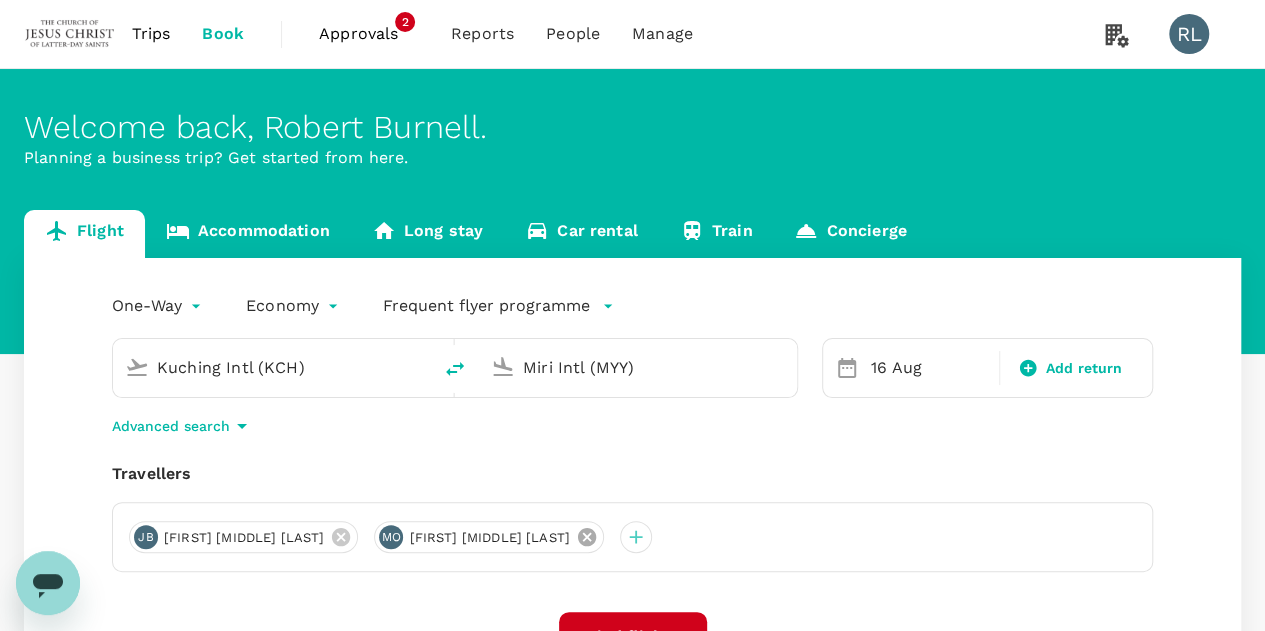 click 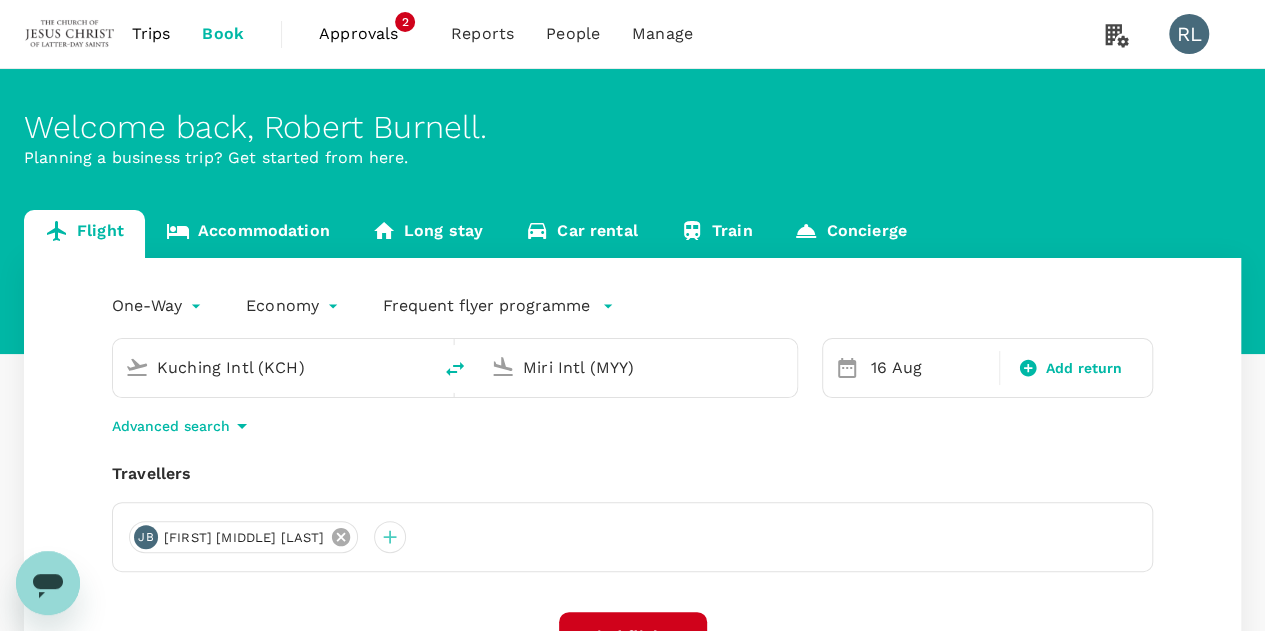 click 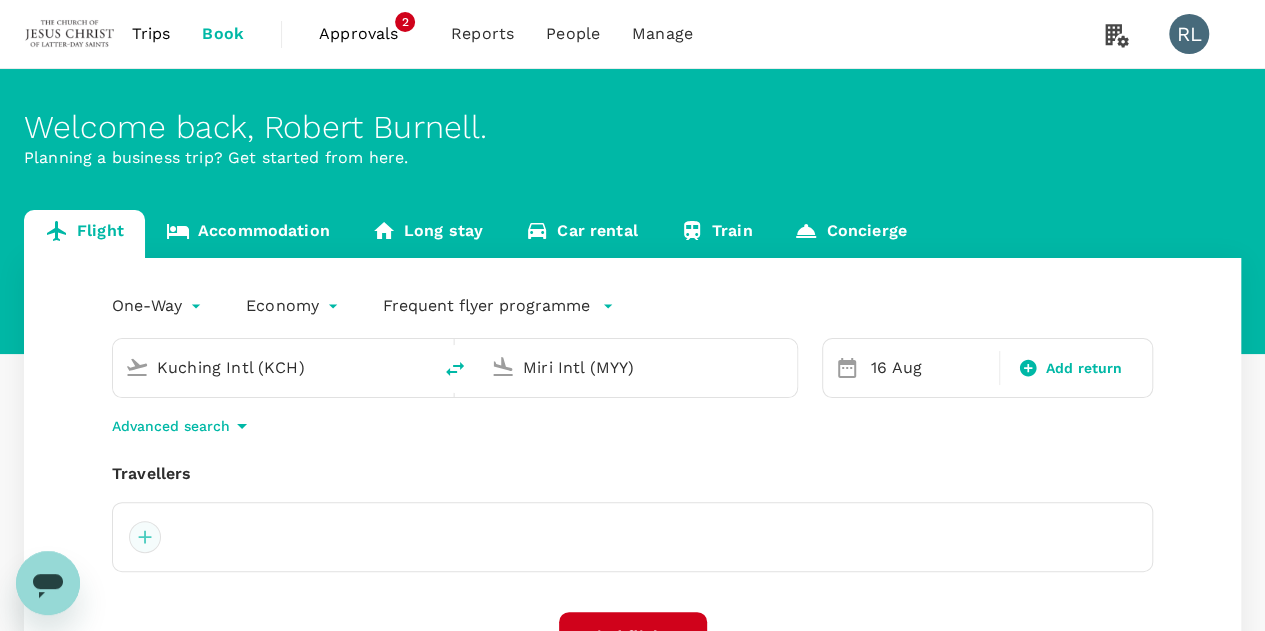 click at bounding box center (145, 537) 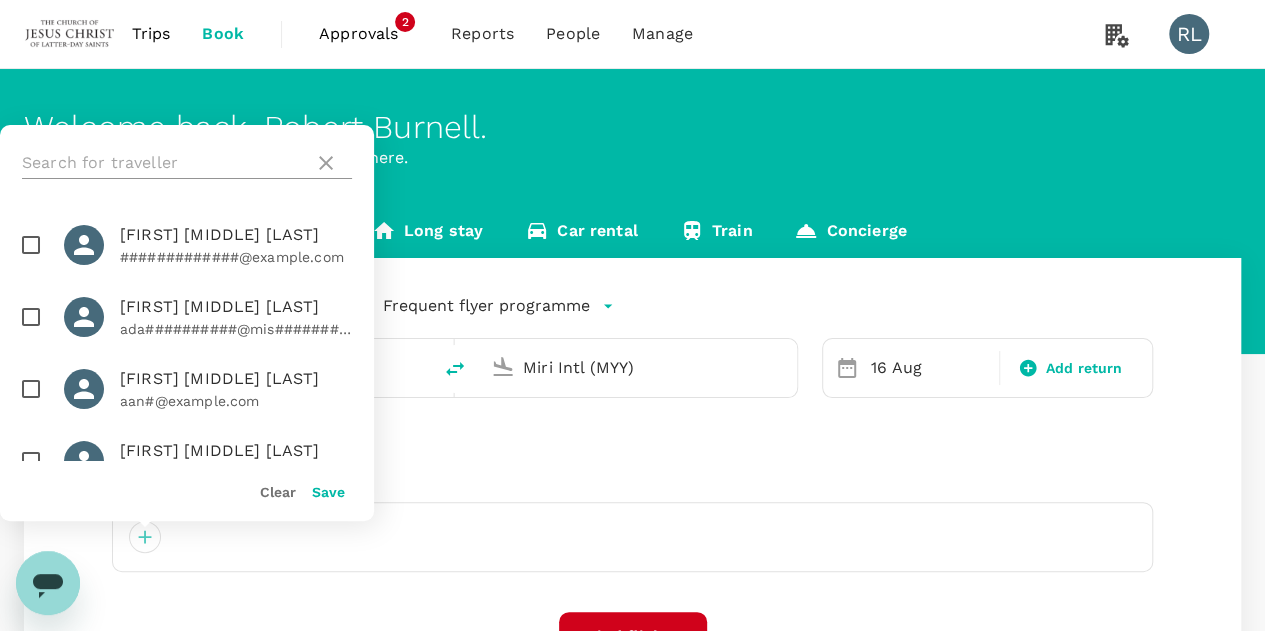 click at bounding box center (164, 163) 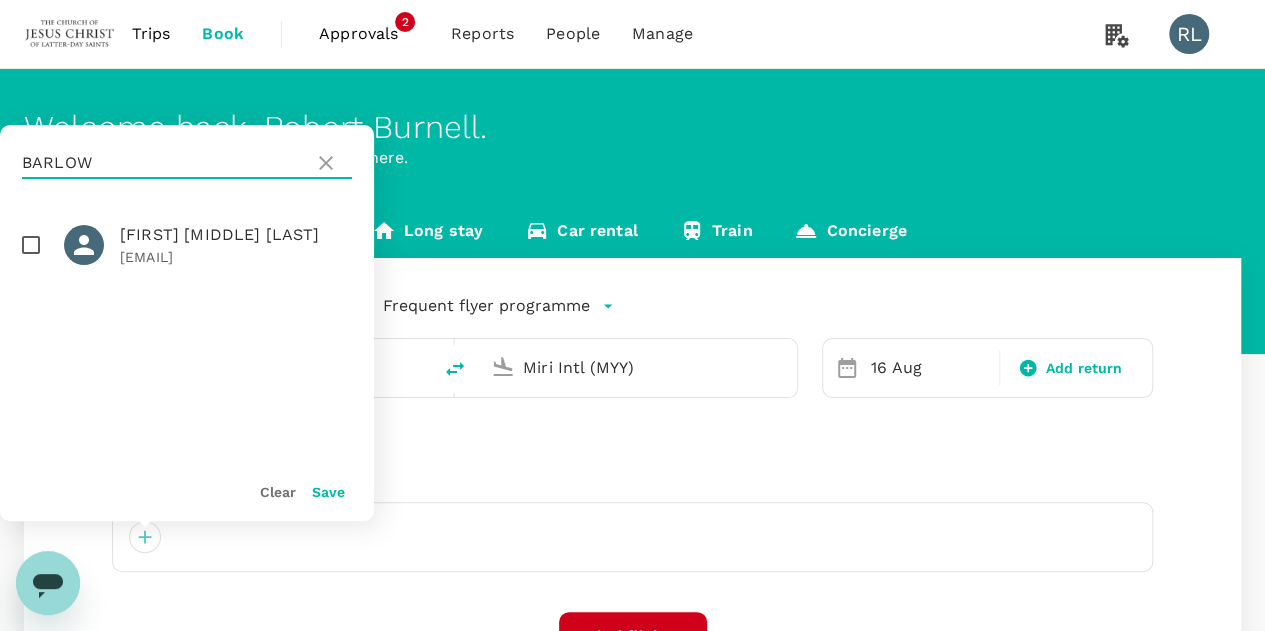 type on "BARLOW" 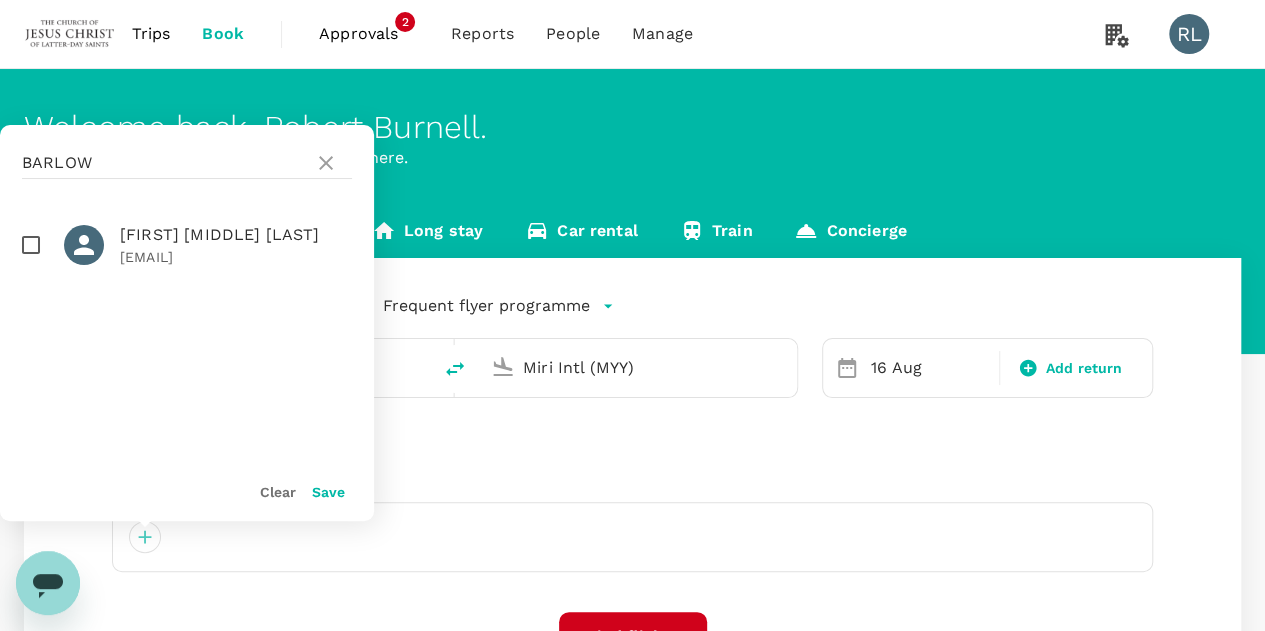 click at bounding box center [31, 245] 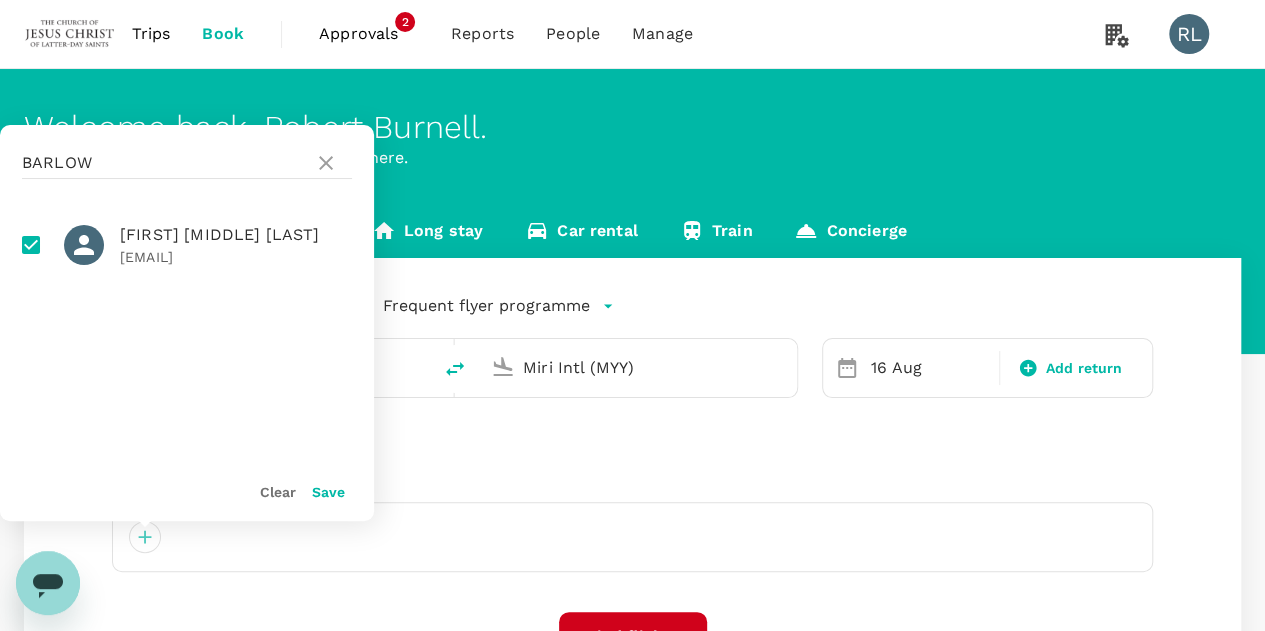 click on "Save" at bounding box center (328, 492) 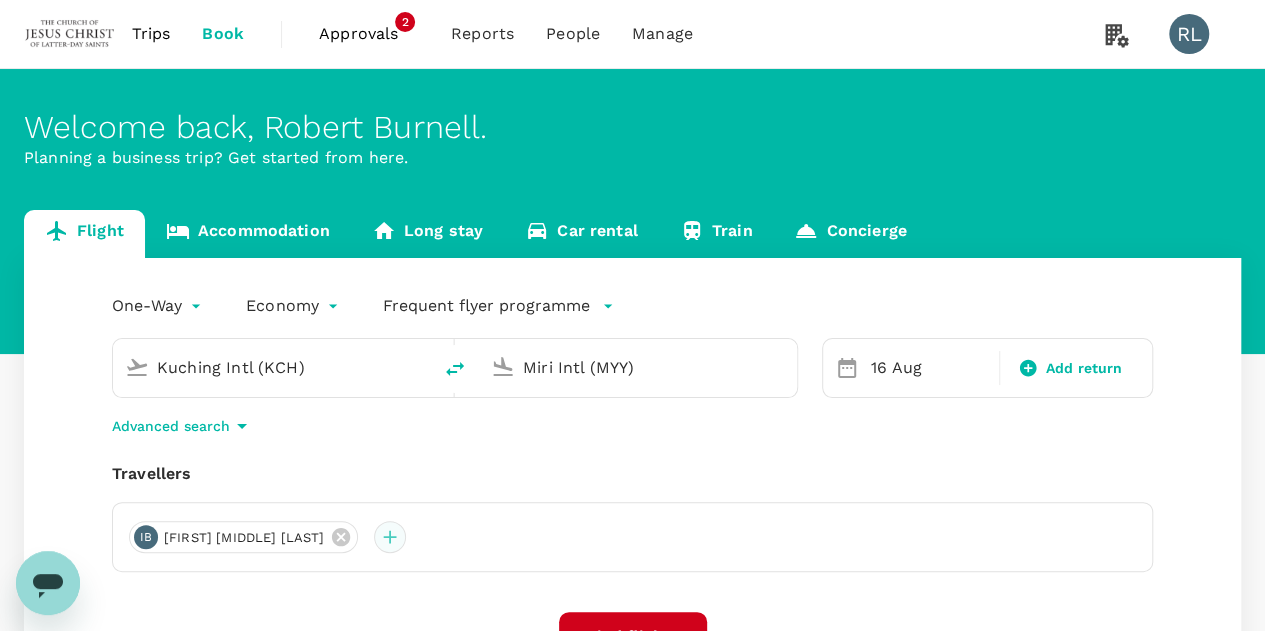 click at bounding box center [390, 537] 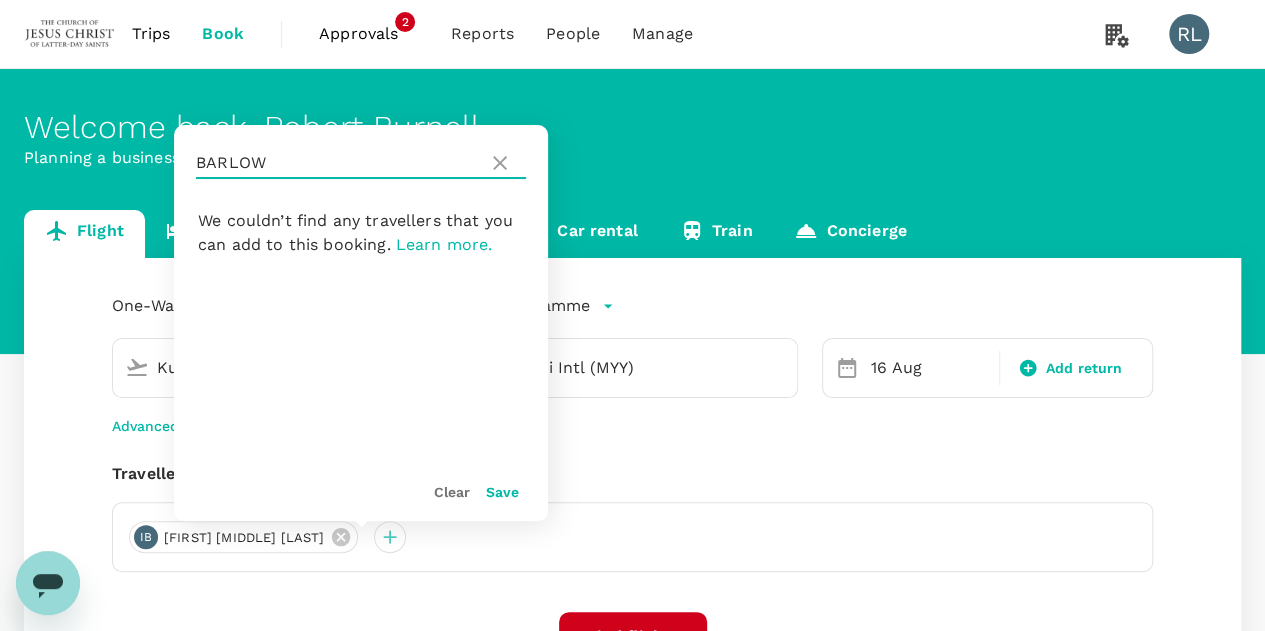 drag, startPoint x: 284, startPoint y: 162, endPoint x: 172, endPoint y: 163, distance: 112.00446 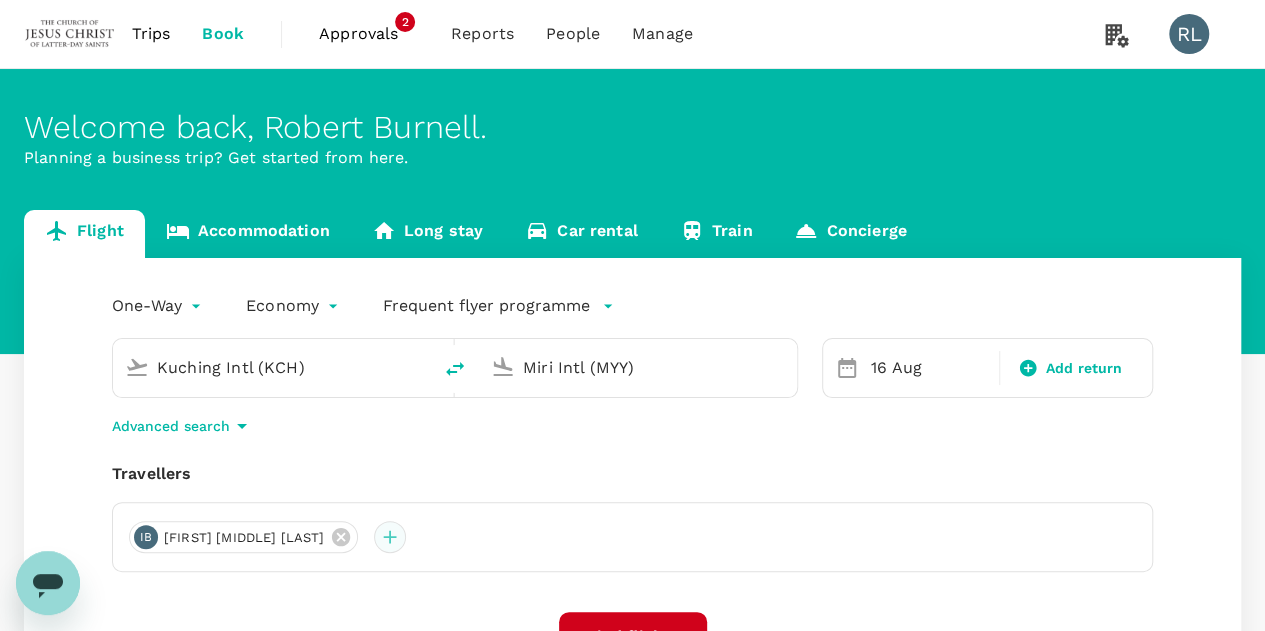 click at bounding box center [390, 537] 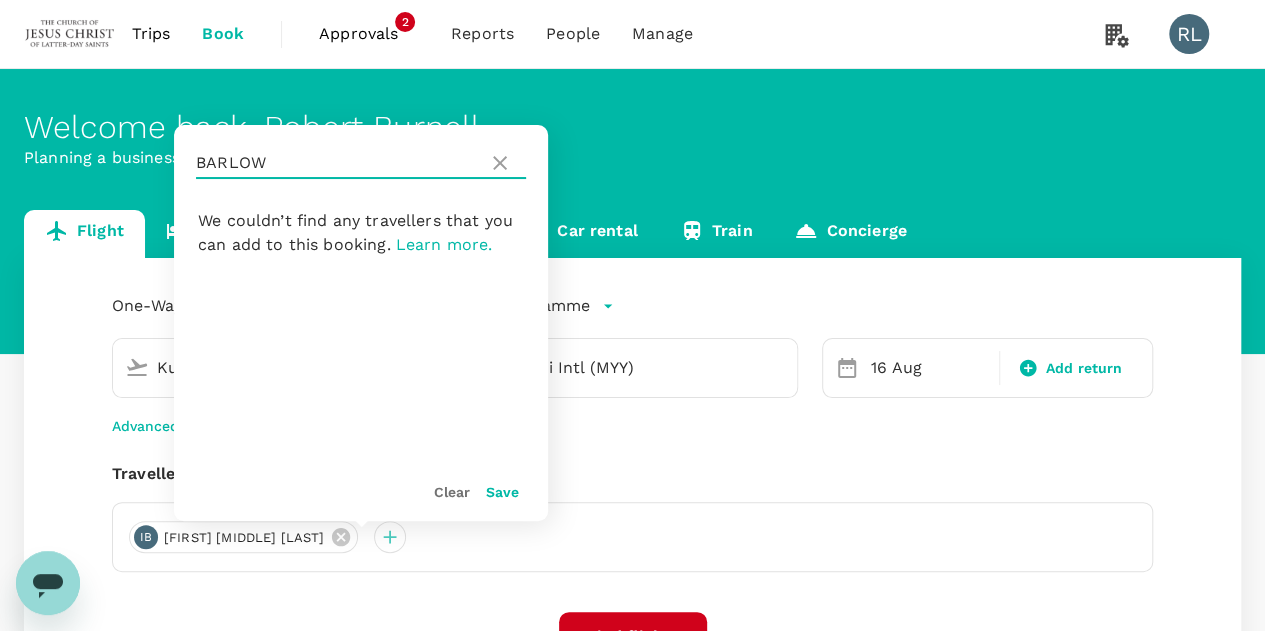 drag, startPoint x: 266, startPoint y: 165, endPoint x: 192, endPoint y: 167, distance: 74.02702 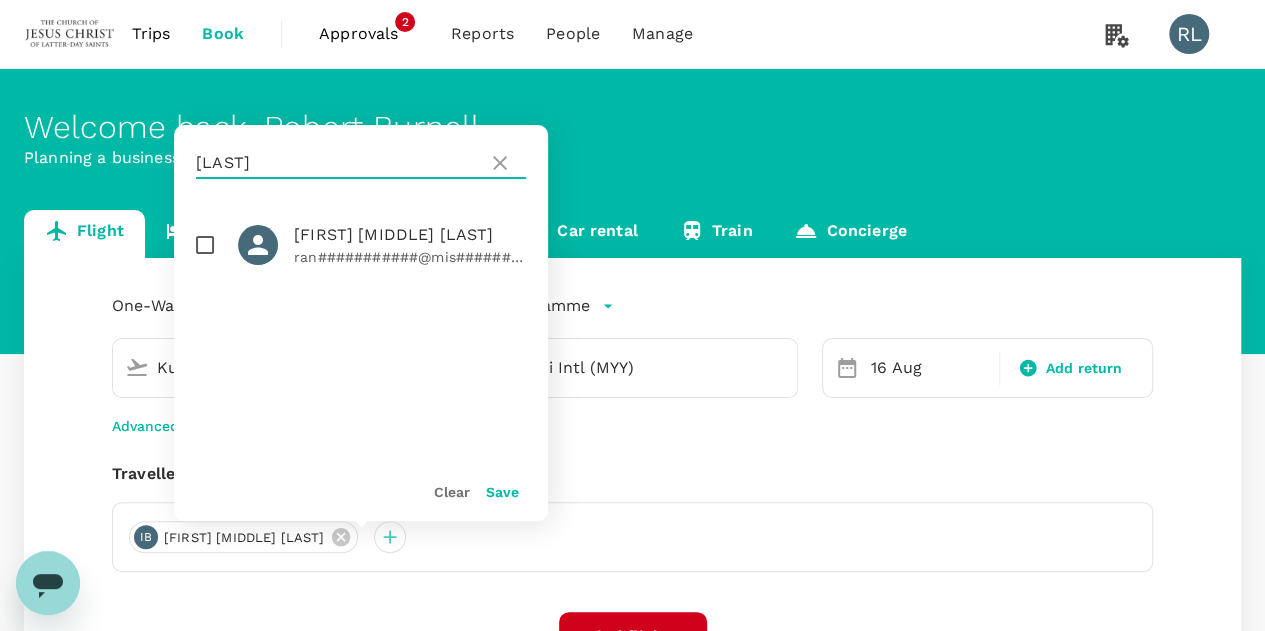 type on "RANDALL" 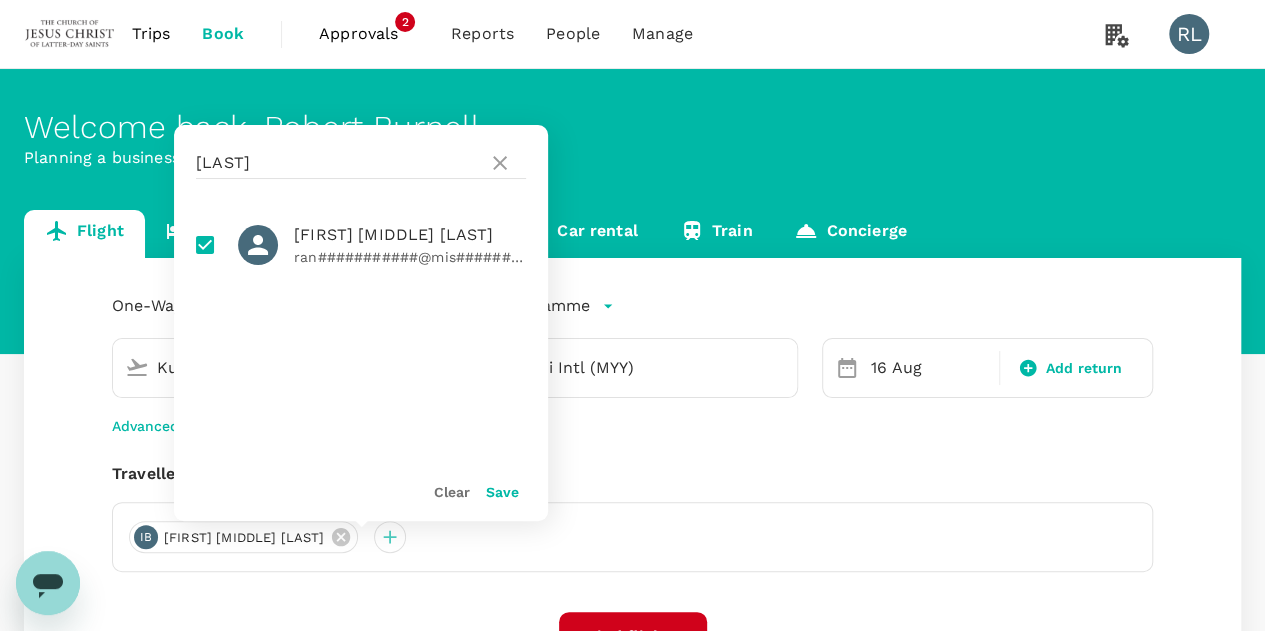 click on "Save" at bounding box center (502, 492) 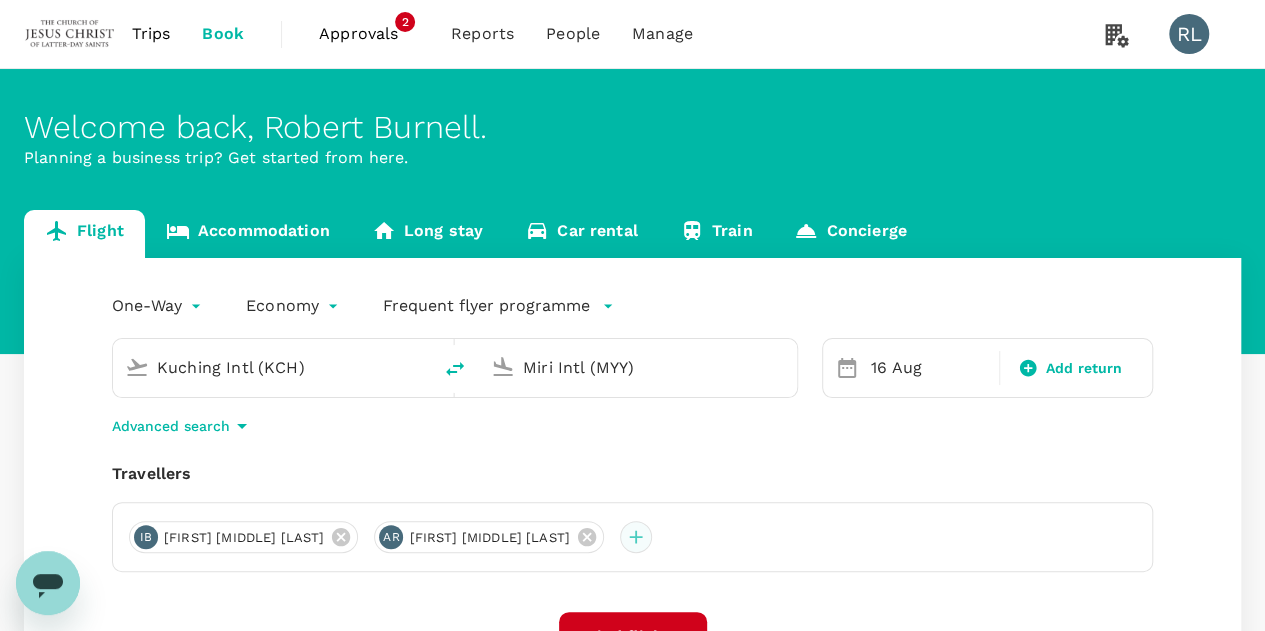 click at bounding box center (636, 537) 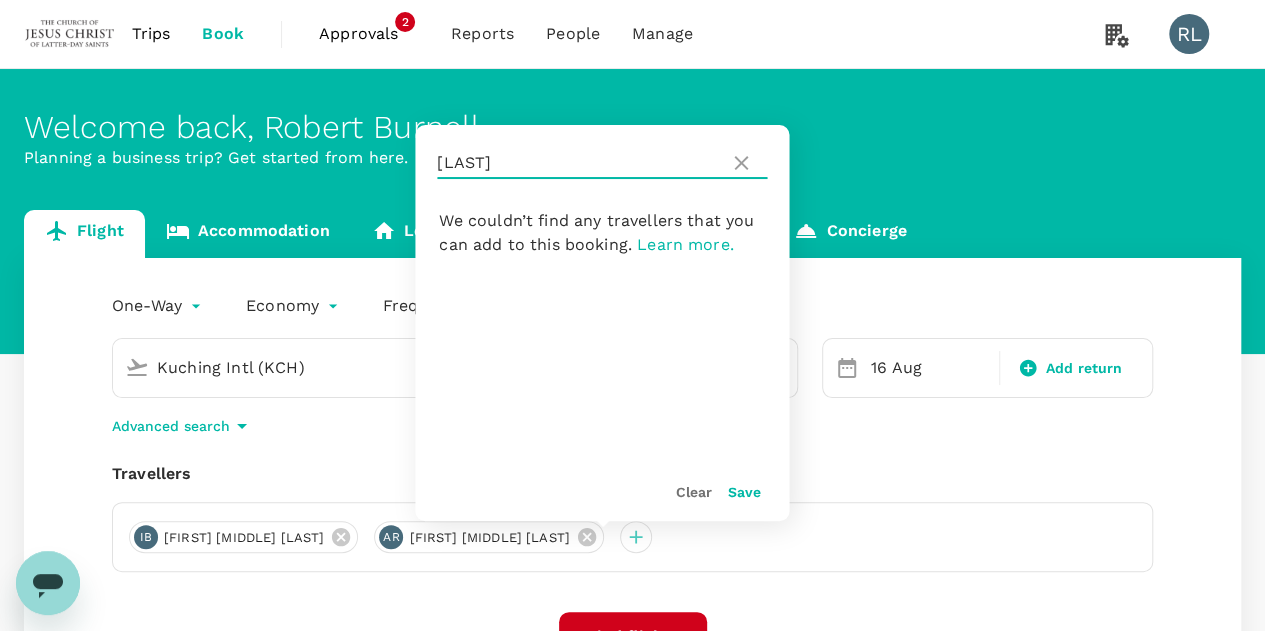 drag, startPoint x: 534, startPoint y: 164, endPoint x: 418, endPoint y: 170, distance: 116.15507 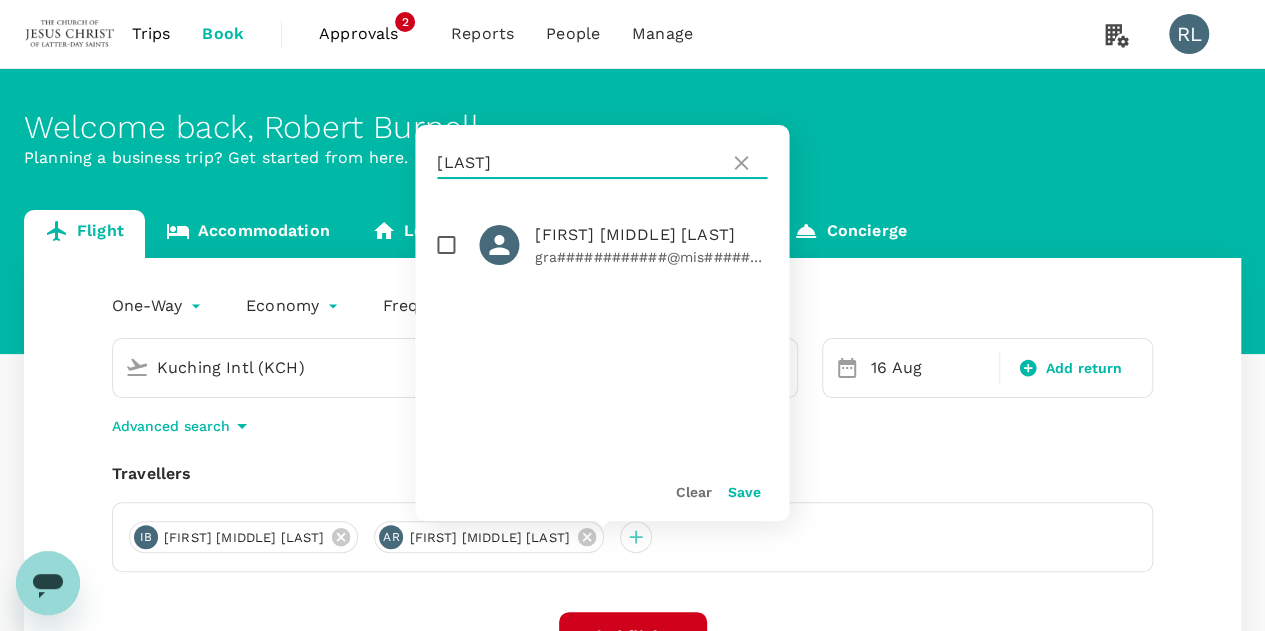 type on "LINDS" 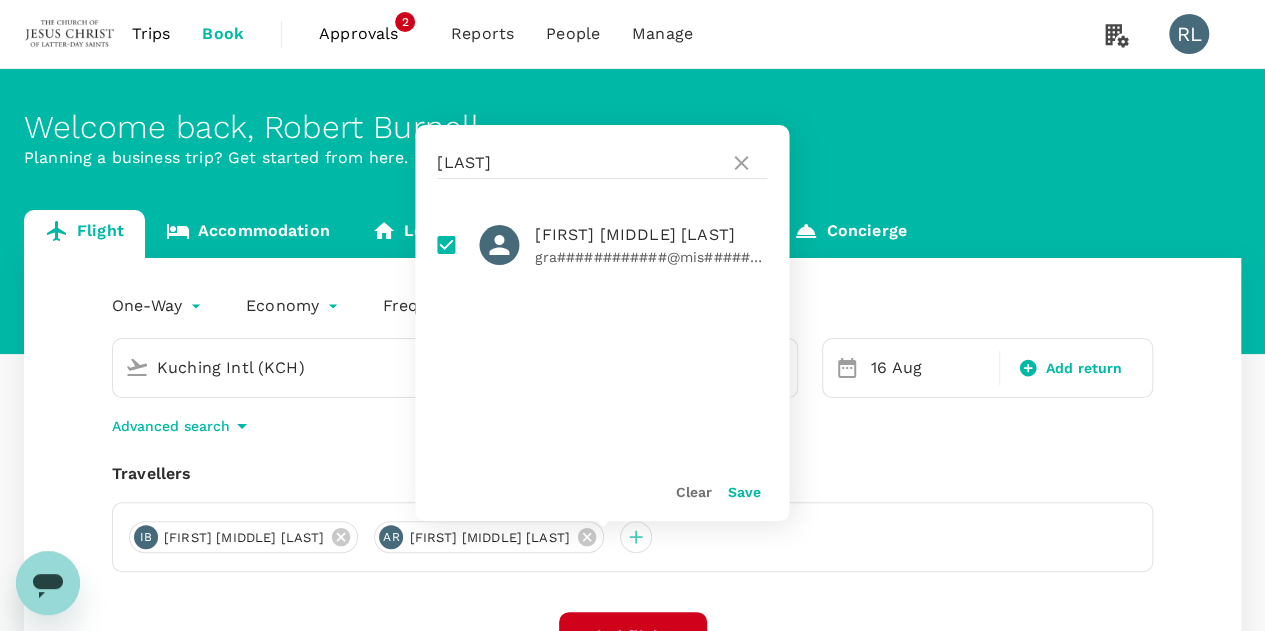 click on "Save" at bounding box center [743, 492] 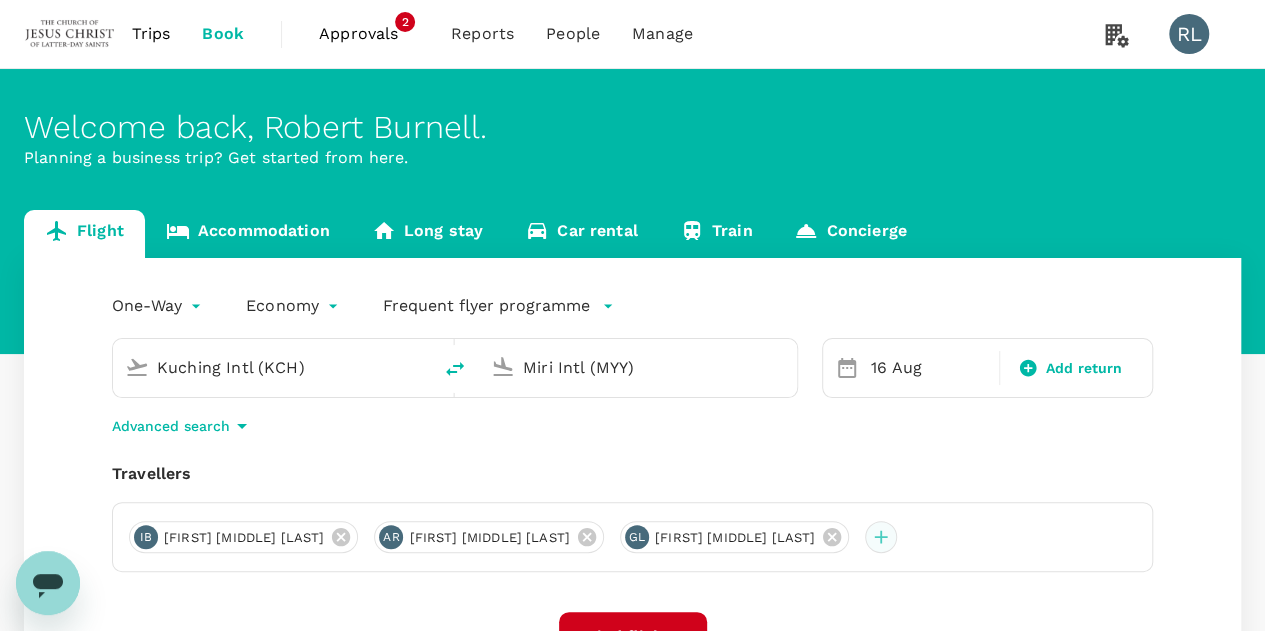 click at bounding box center (881, 537) 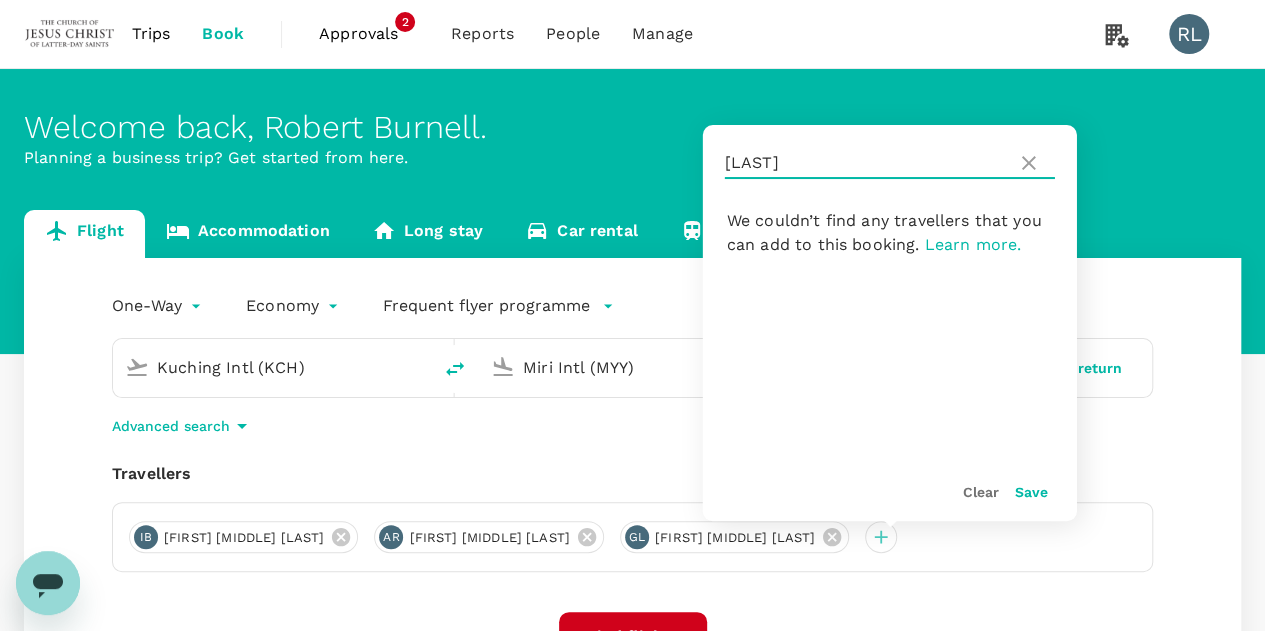 drag, startPoint x: 782, startPoint y: 167, endPoint x: 708, endPoint y: 162, distance: 74.168724 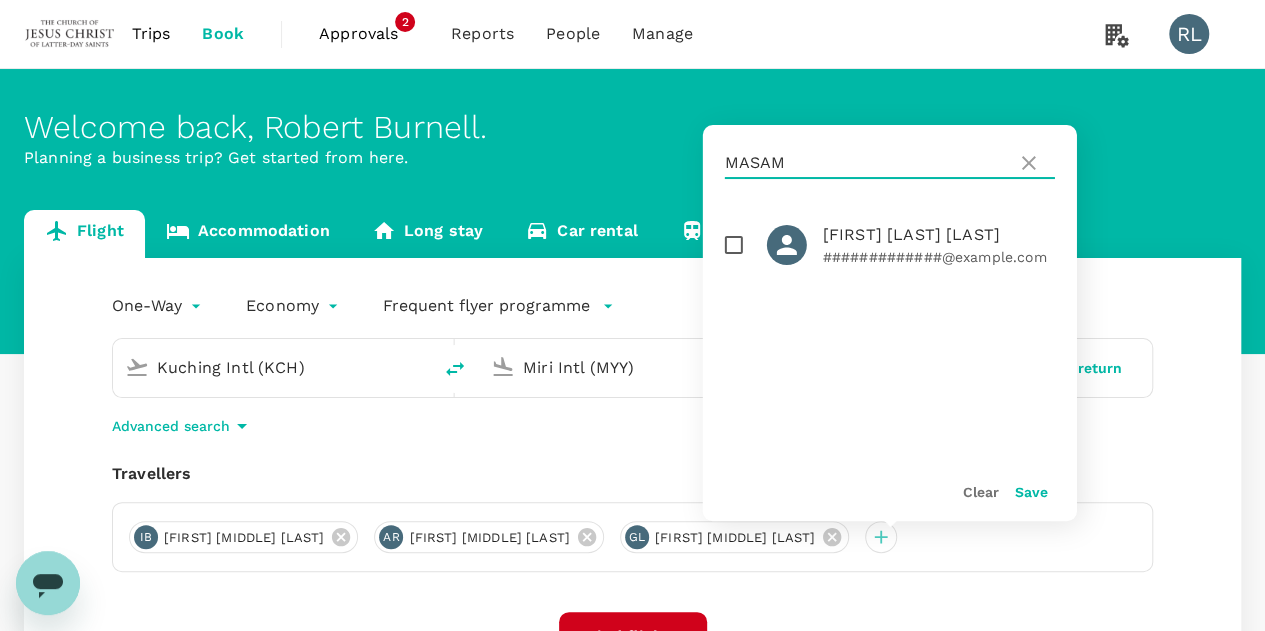 type on "MASAM" 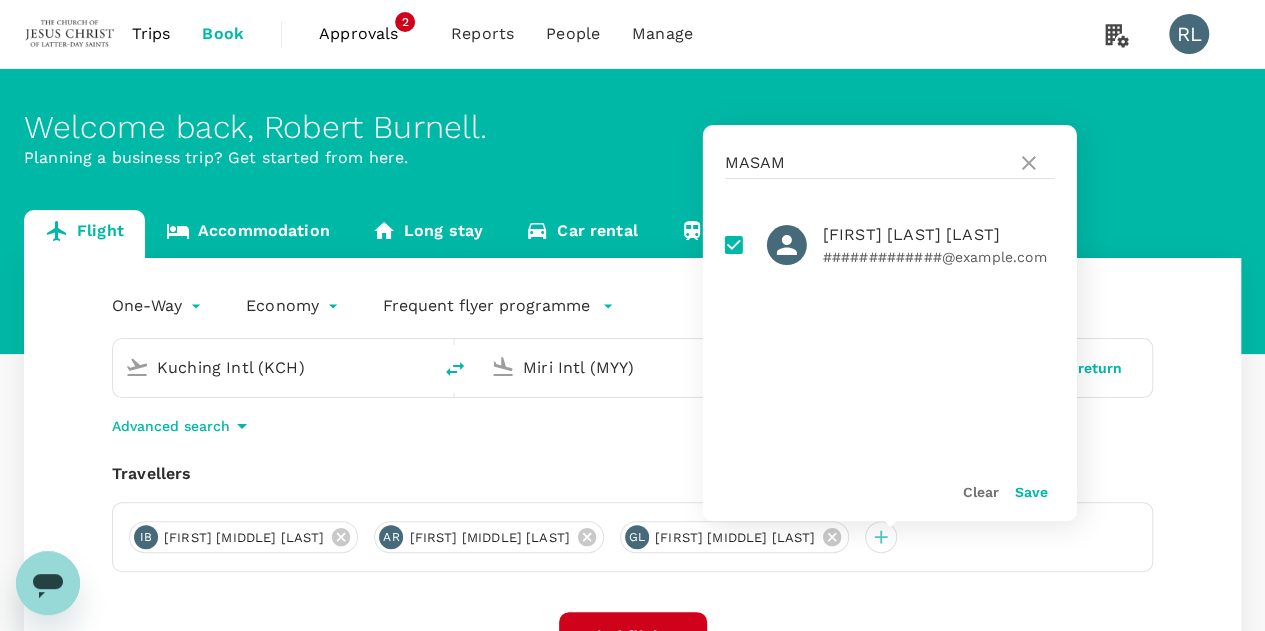 click on "Save" at bounding box center (1031, 492) 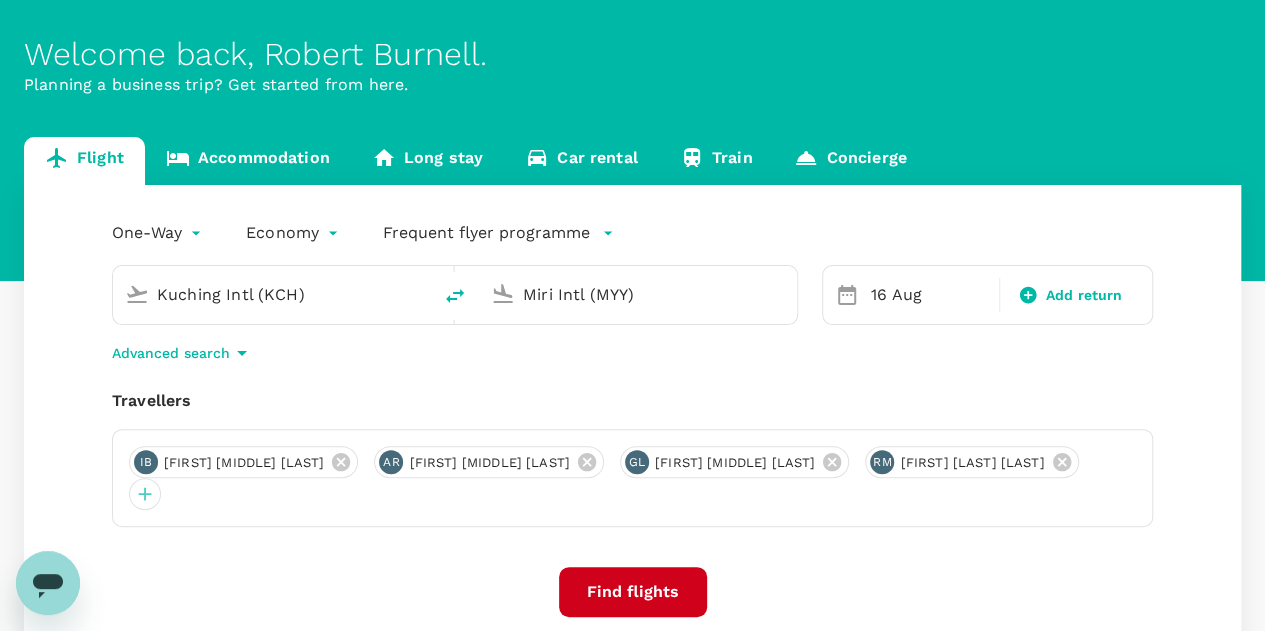 scroll, scrollTop: 100, scrollLeft: 0, axis: vertical 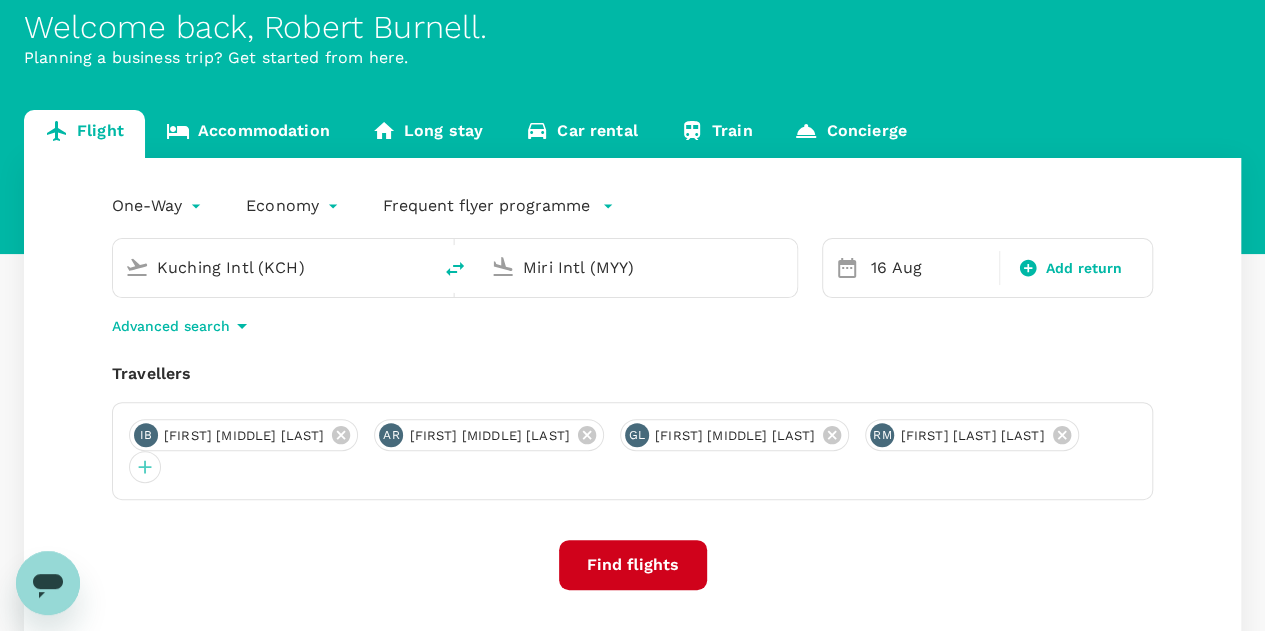 click on "Find flights" at bounding box center [633, 565] 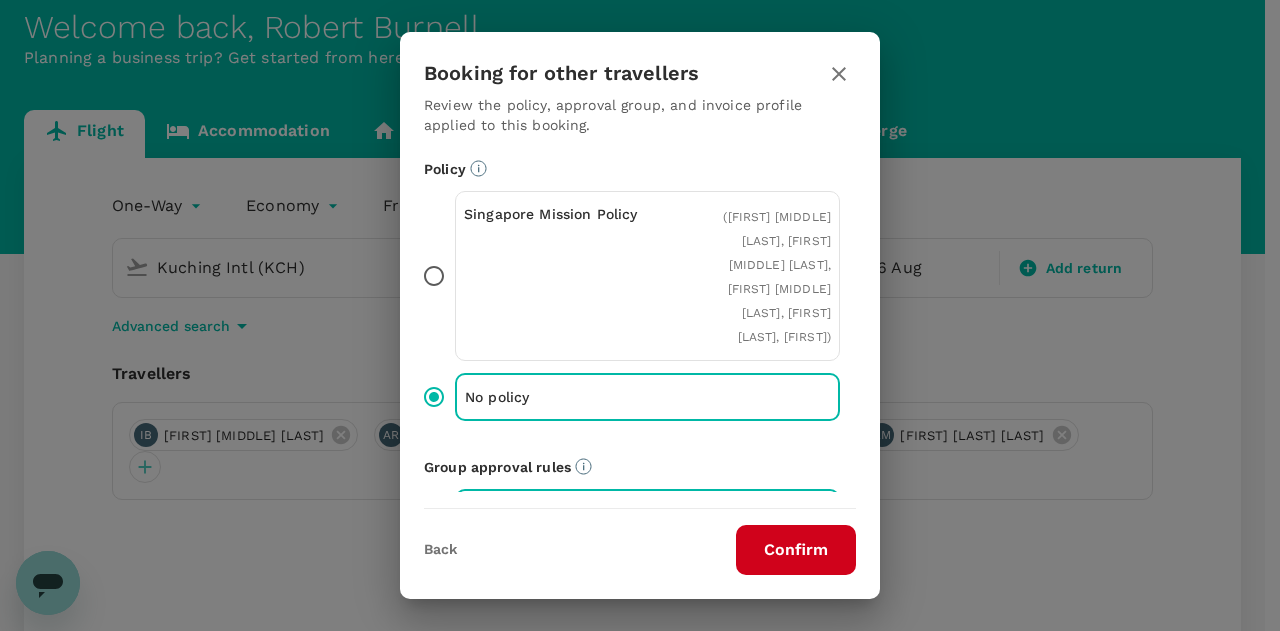 click on "Confirm" at bounding box center (796, 550) 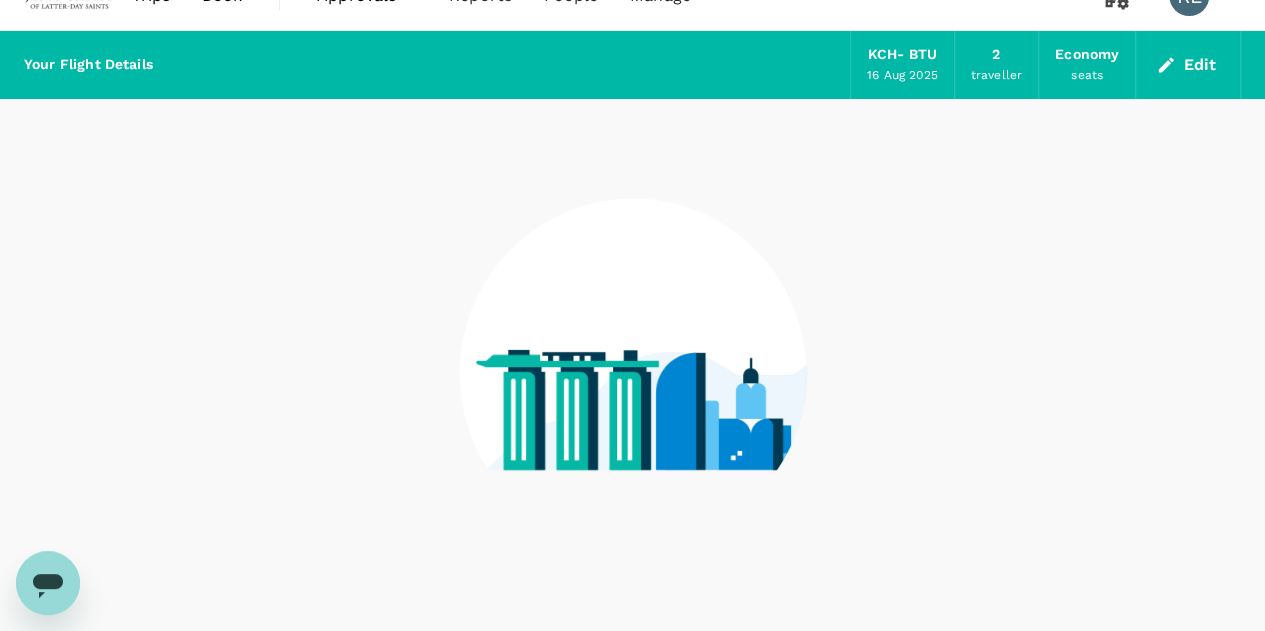 scroll, scrollTop: 0, scrollLeft: 0, axis: both 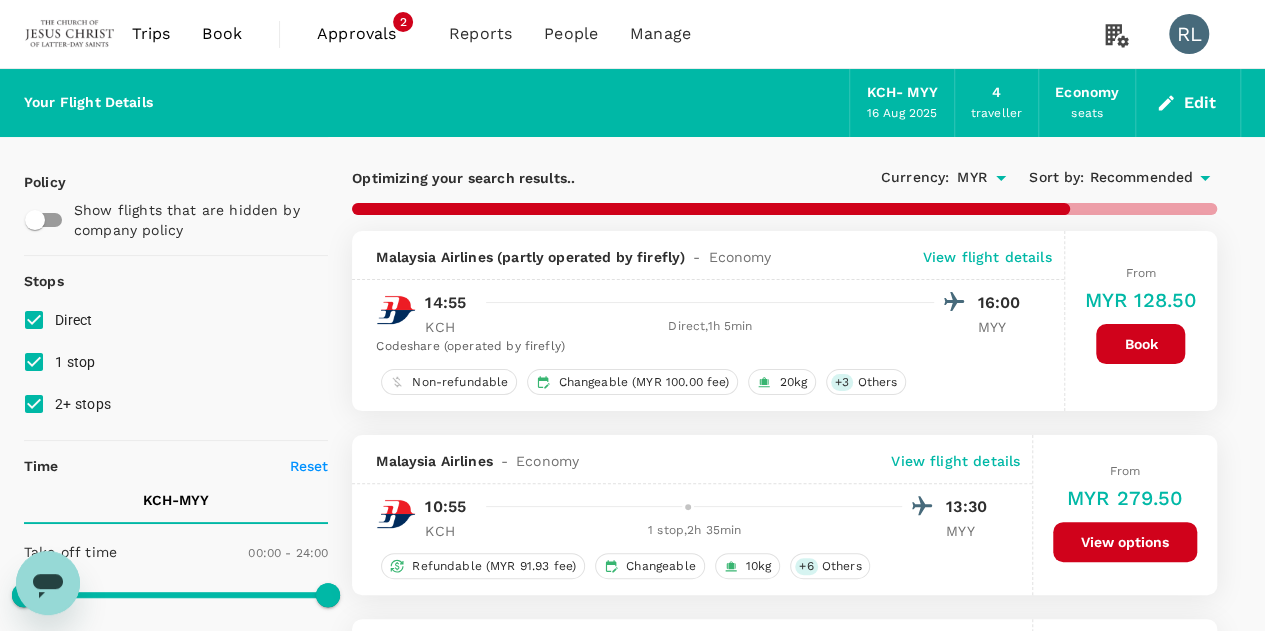 click on "Recommended" at bounding box center (1141, 178) 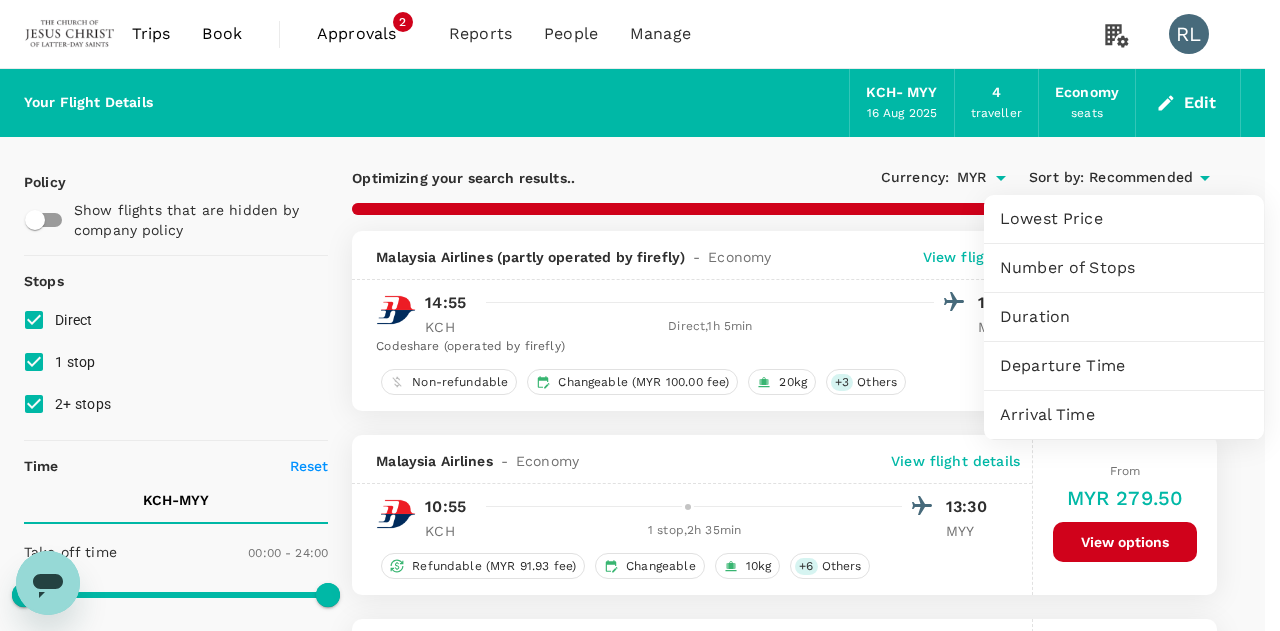 click on "Departure Time" at bounding box center [1124, 366] 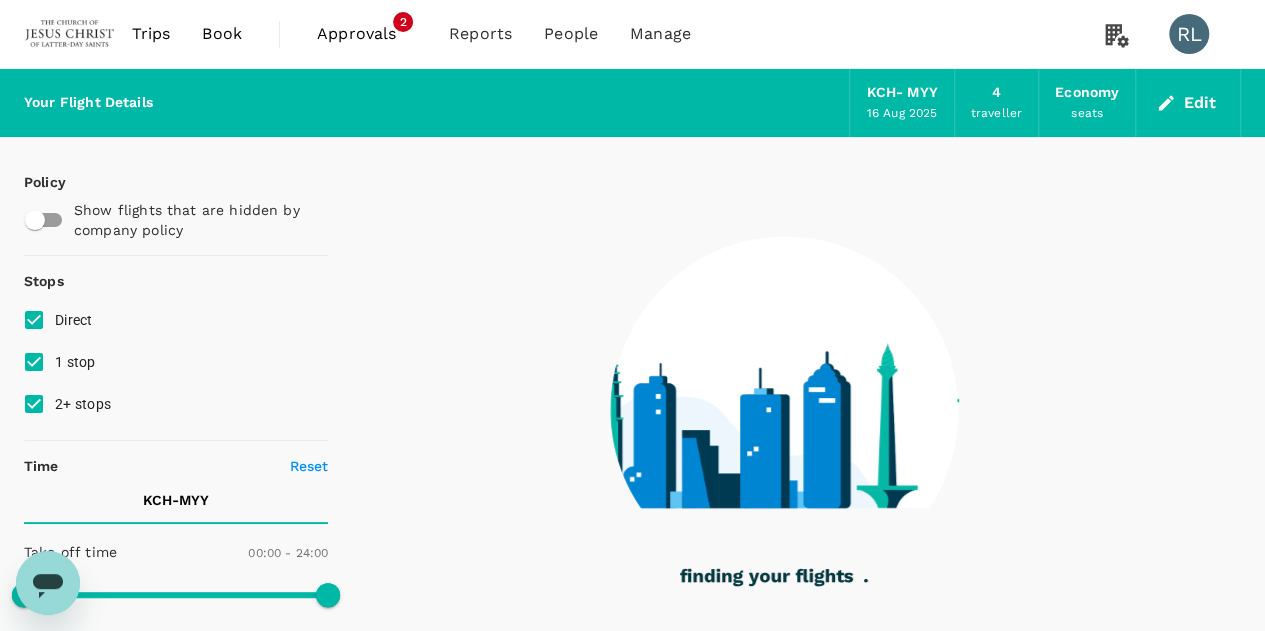 type on "805" 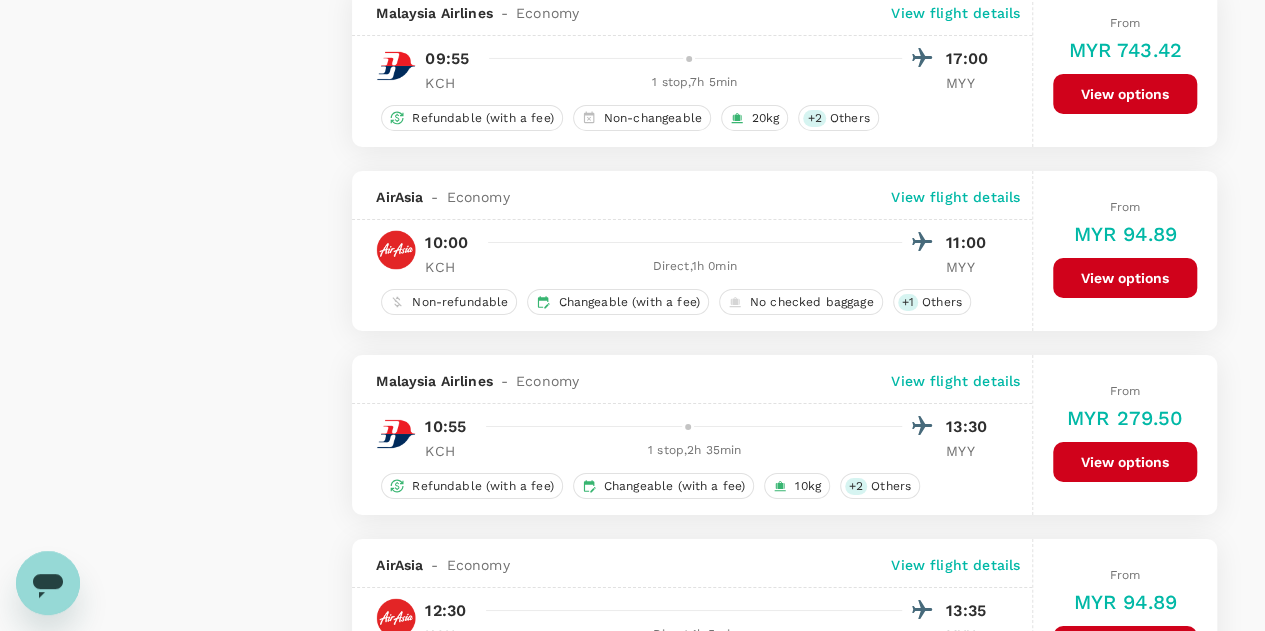scroll, scrollTop: 3500, scrollLeft: 0, axis: vertical 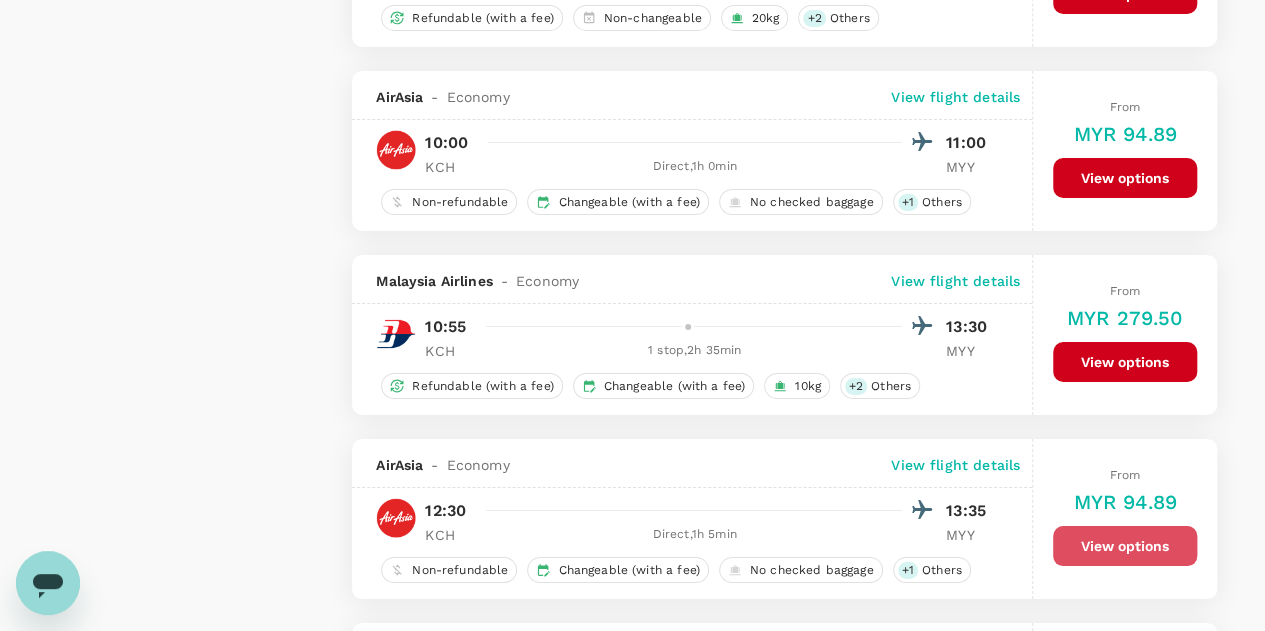 click on "View options" at bounding box center (1125, 546) 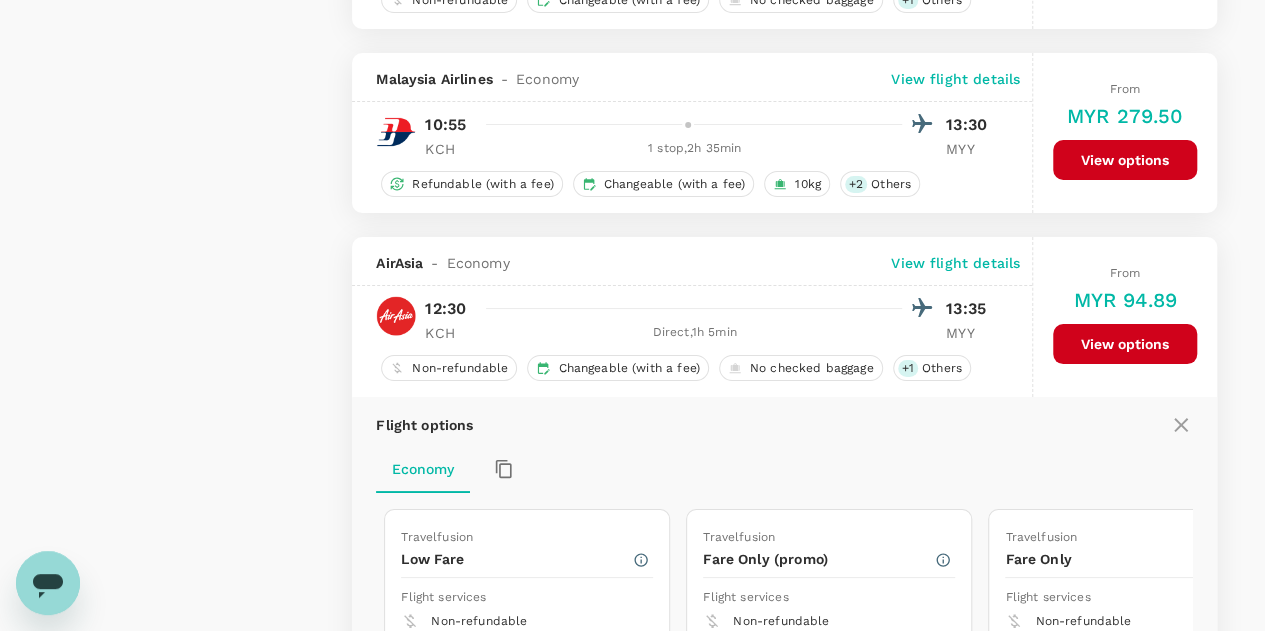 scroll, scrollTop: 3732, scrollLeft: 0, axis: vertical 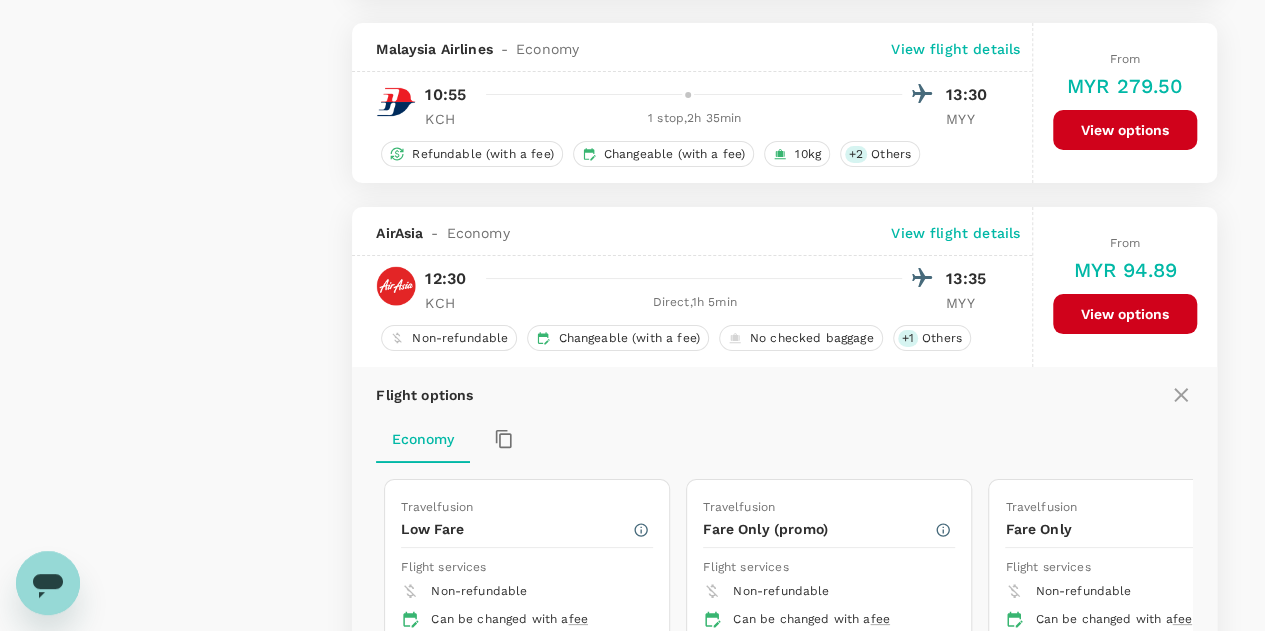 click on "MYR 94.89" at bounding box center [527, 771] 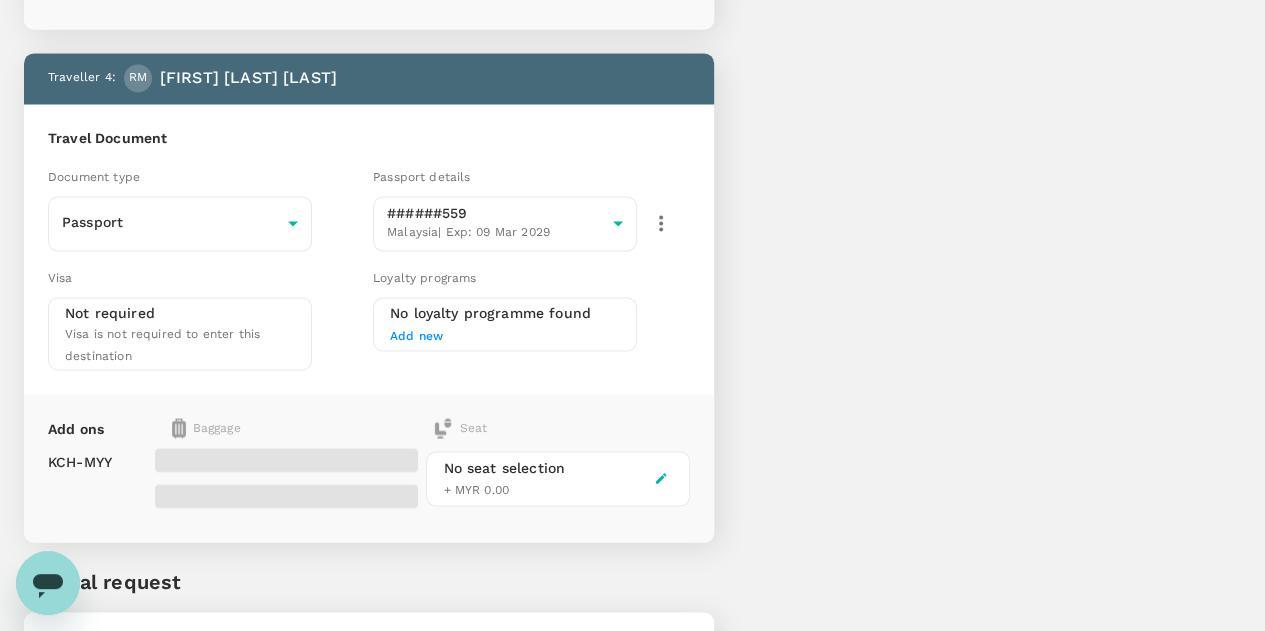 scroll, scrollTop: 1677, scrollLeft: 0, axis: vertical 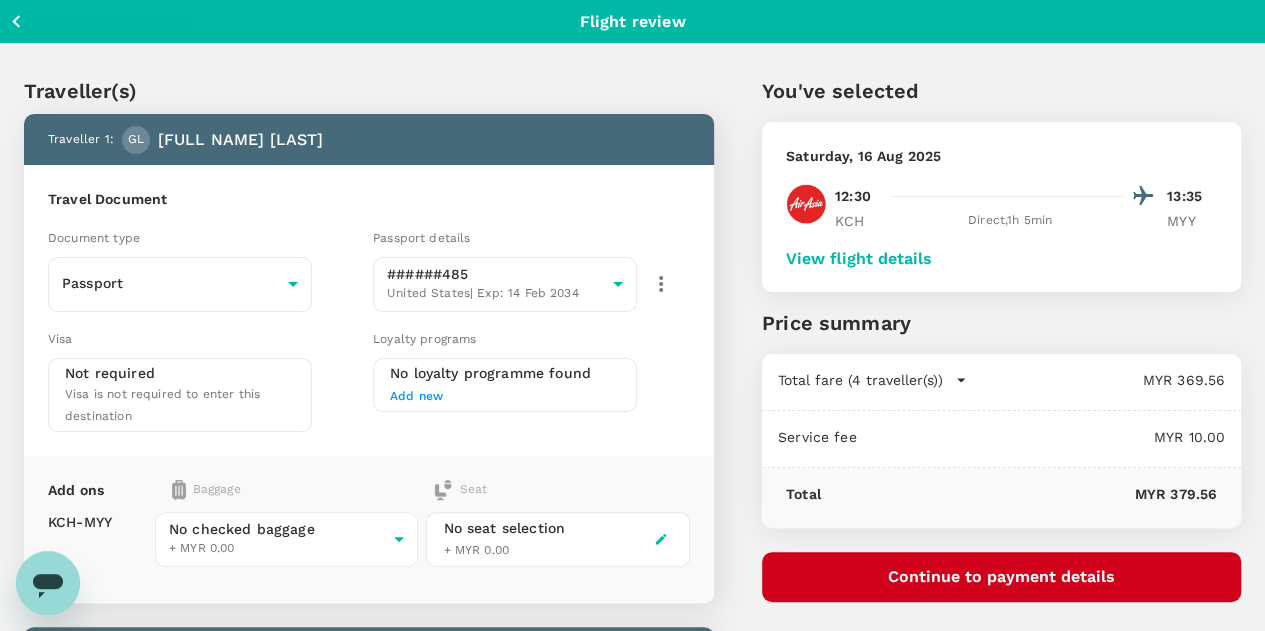 click on "View flight details" at bounding box center (859, 259) 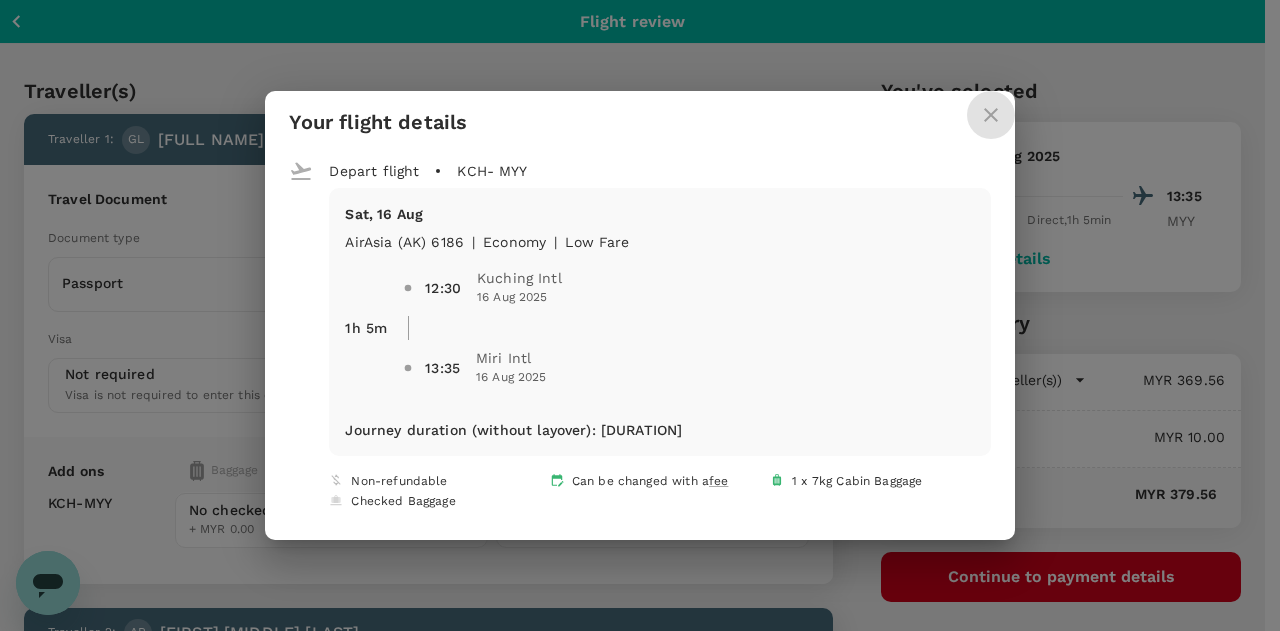 click 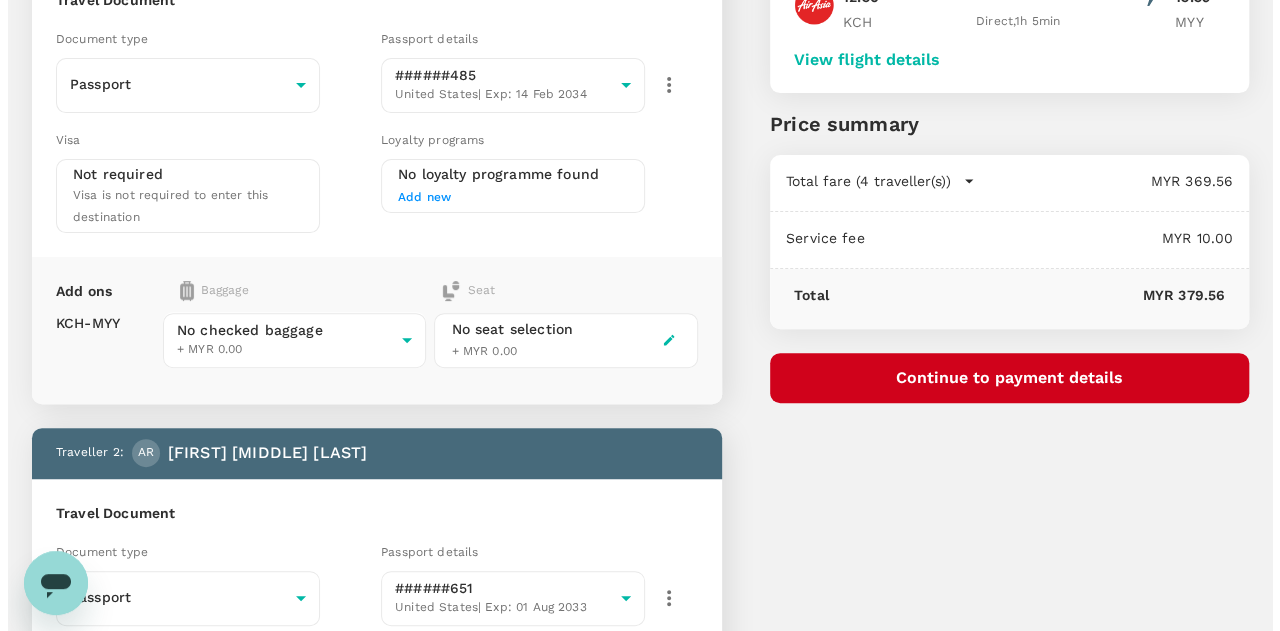 scroll, scrollTop: 200, scrollLeft: 0, axis: vertical 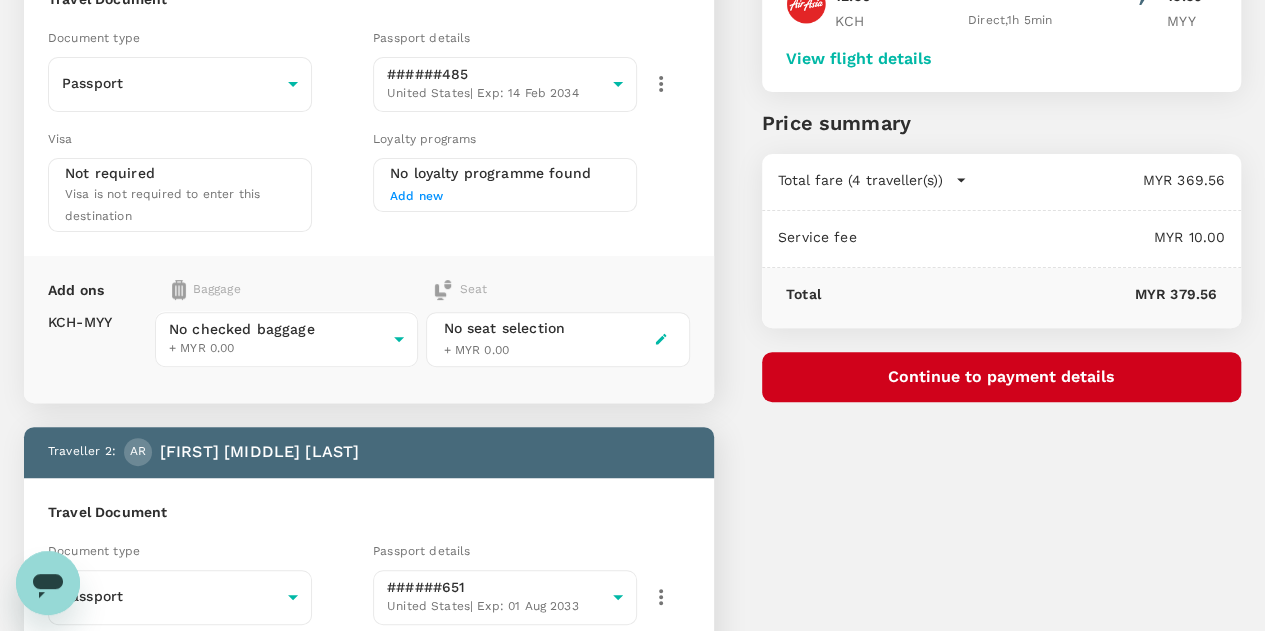 click on "Continue to payment details" at bounding box center [1001, 377] 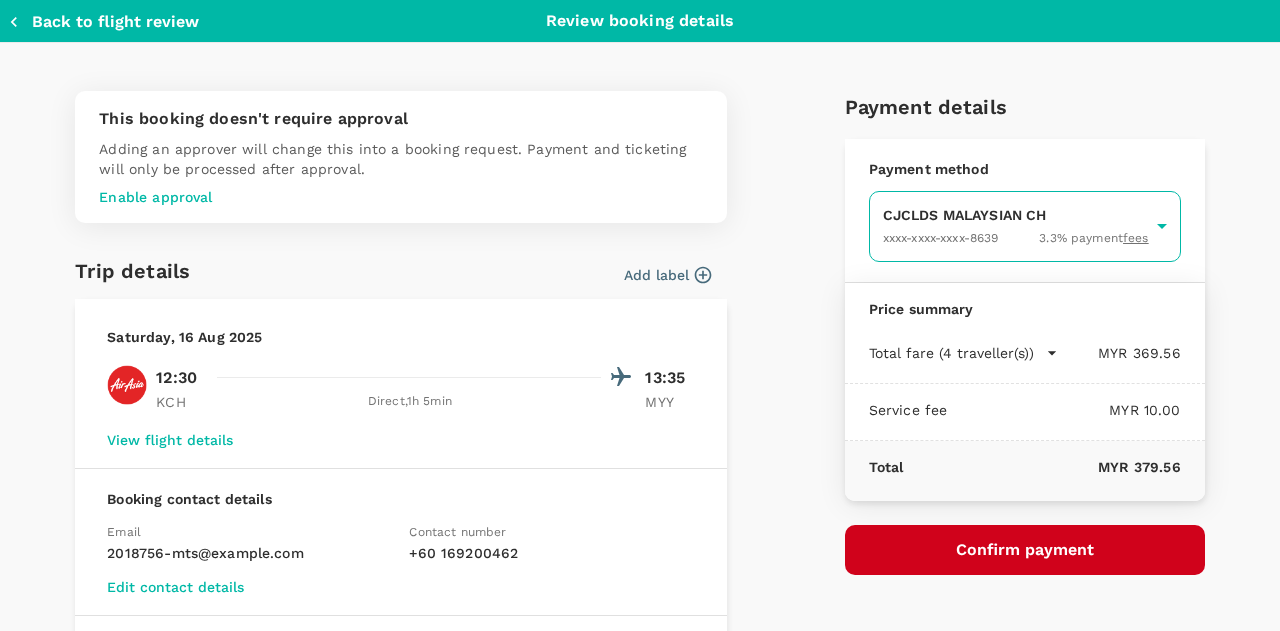 click on "Back to flight results Flight review Traveller(s) Traveller   1 : GL GRACE ELISABETH   LINDSTROM Travel Document Document type Passport Passport ​ Passport details ######485 United States  | Exp:   14 Feb 2034 16a59d9d-d0c8-431e-b73e-d147bdcadfd0 ​ Visa Not required Visa is not required to enter this destination Loyalty programs No loyalty programme found Add new Add ons Baggage Seat KCH  -  MYY No checked baggage + MYR 0.00 ​ No seat selection + MYR 0.00 Traveller   2 : AR Andrew Thomas   Randall Travel Document Document type Passport Passport ​ Passport details ######651 United States  | Exp:   01 Aug 2033 75aa3010-84be-402b-a83d-95f9402fa231 ​ Visa Not required Visa is not required to enter this destination Loyalty programs No loyalty programme found Add new Add ons Baggage Seat KCH  -  MYY No checked baggage + MYR 0.00 ​ No seat selection + MYR 0.00 Traveller   3 : IB Isaac George   Barlow Travel Document Document type Passport Passport ​ Passport details ######000 United States  | Exp:" at bounding box center (640, 970) 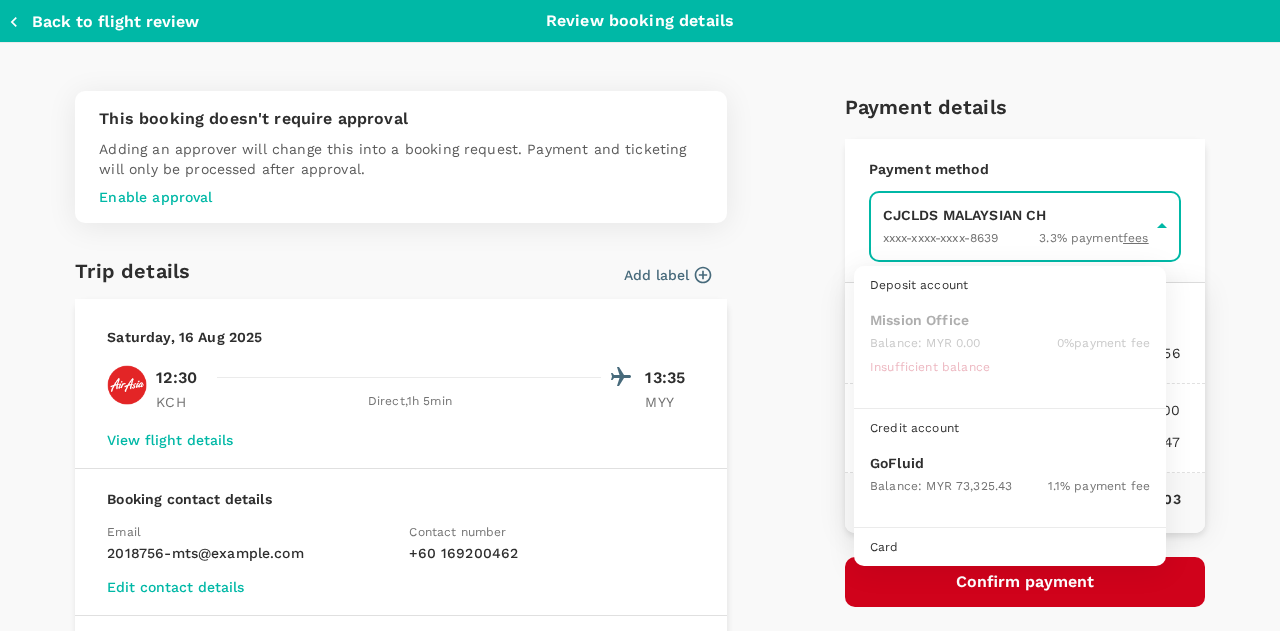 scroll, scrollTop: 51, scrollLeft: 0, axis: vertical 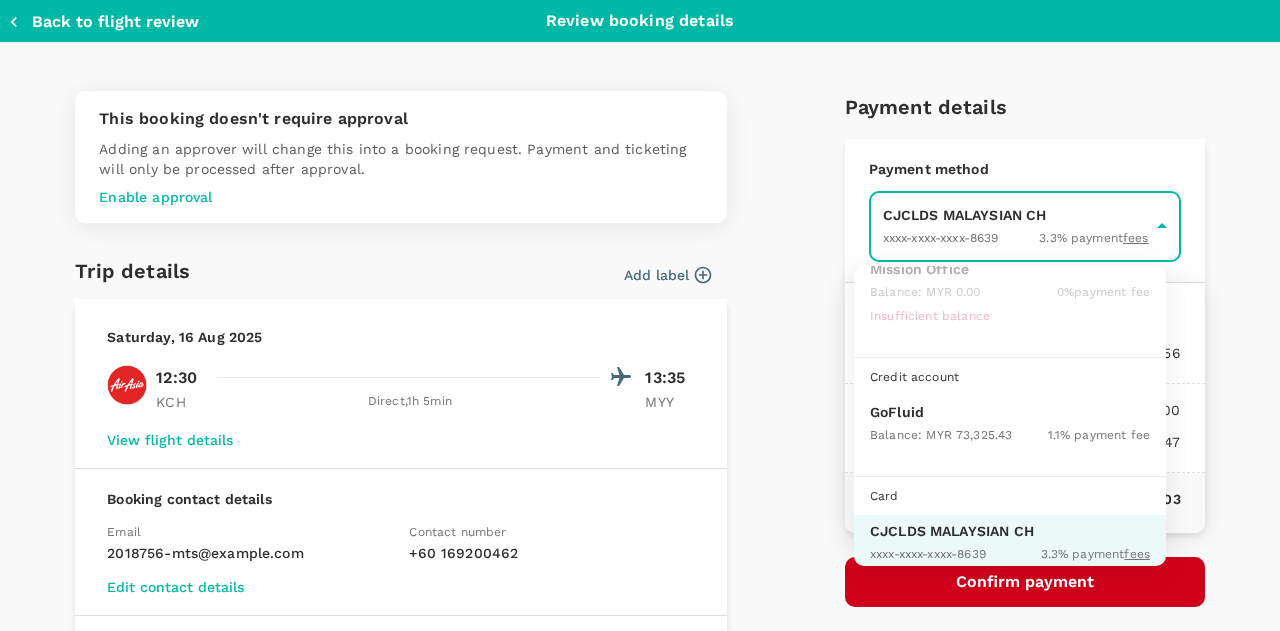 click on "GoFluid" at bounding box center [1010, 412] 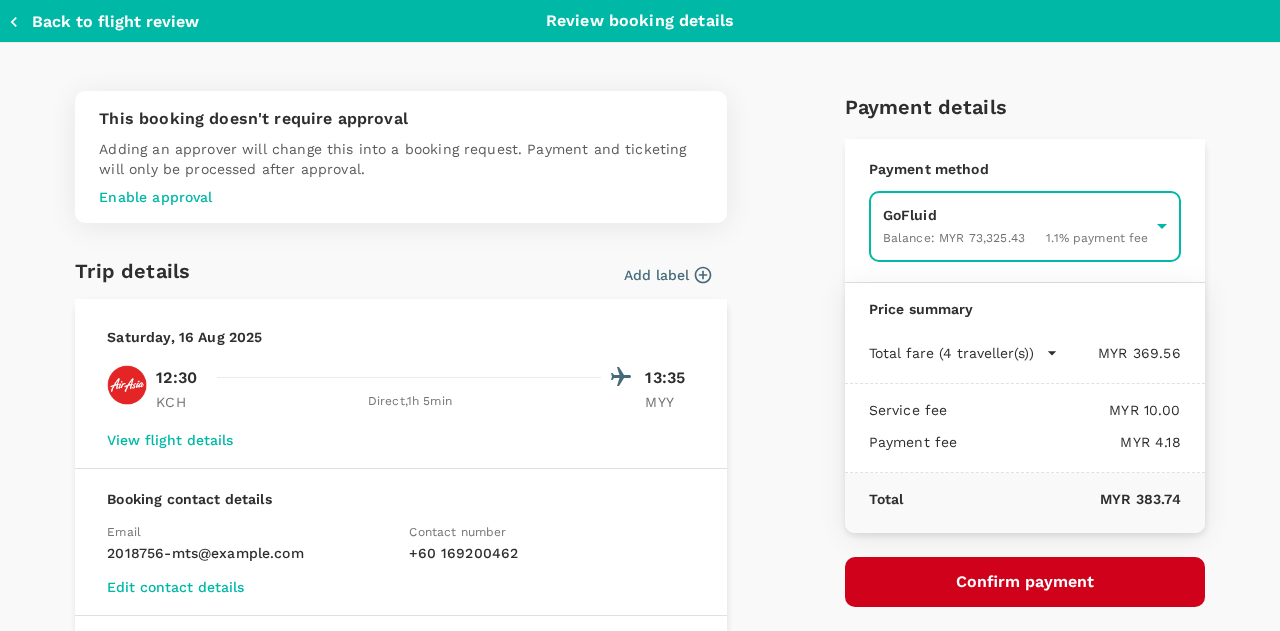 click on "Confirm payment" at bounding box center (1025, 582) 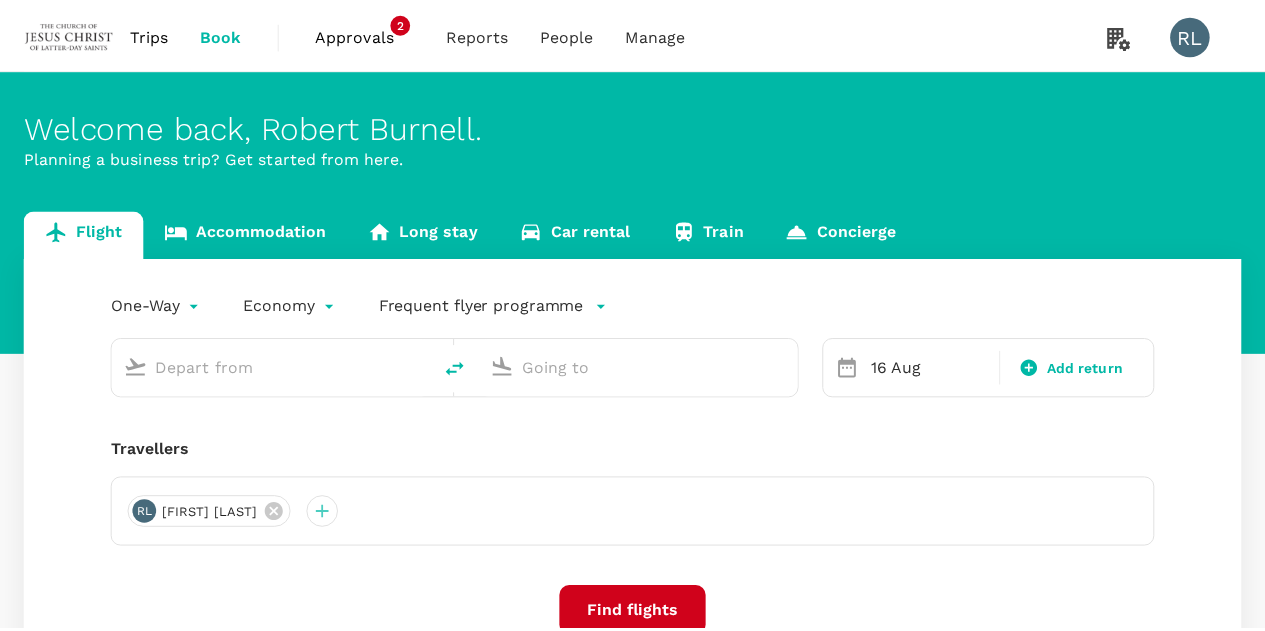 scroll, scrollTop: 0, scrollLeft: 0, axis: both 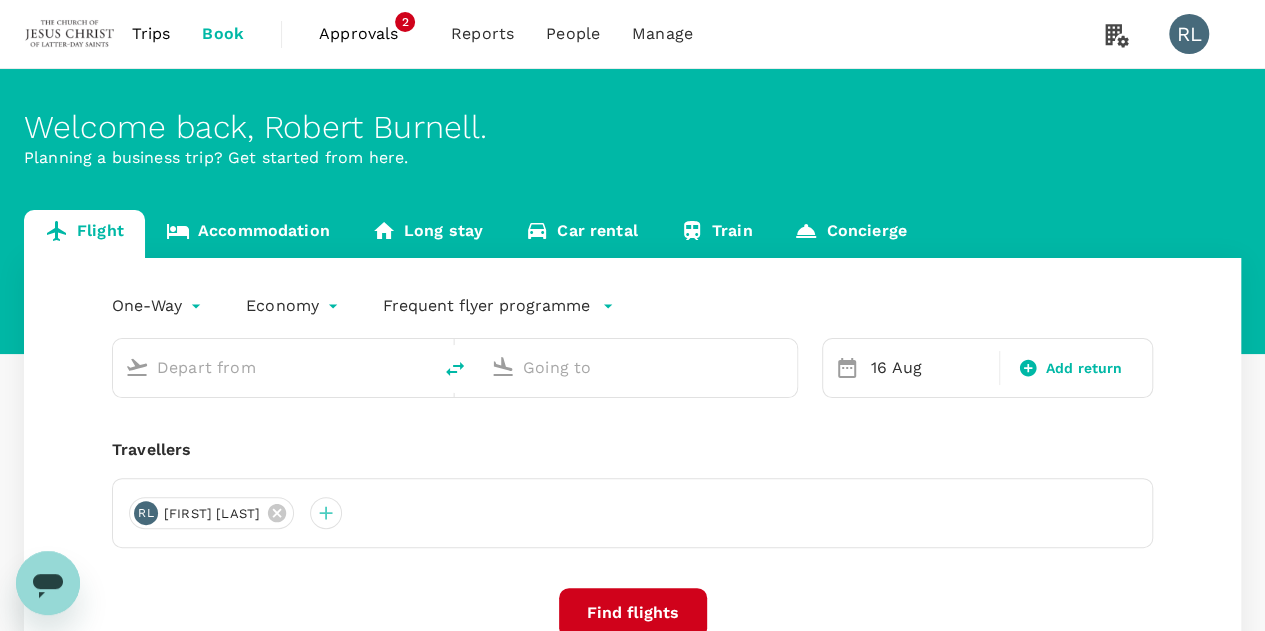 type on "Kuching Intl (KCH)" 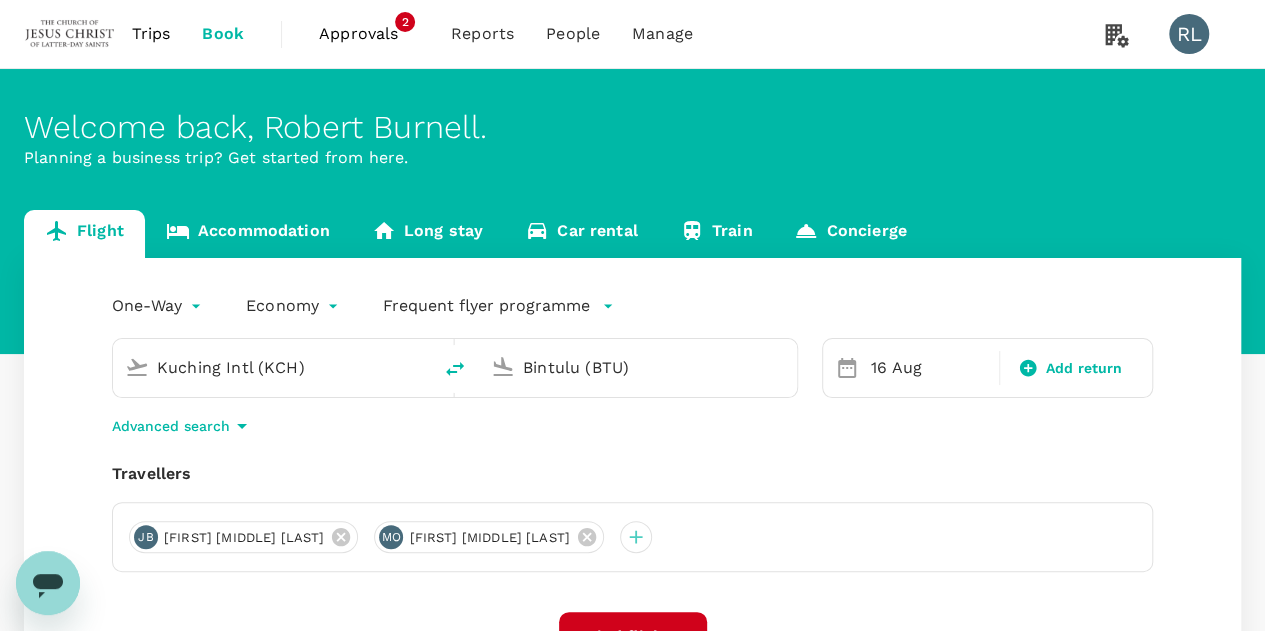 type 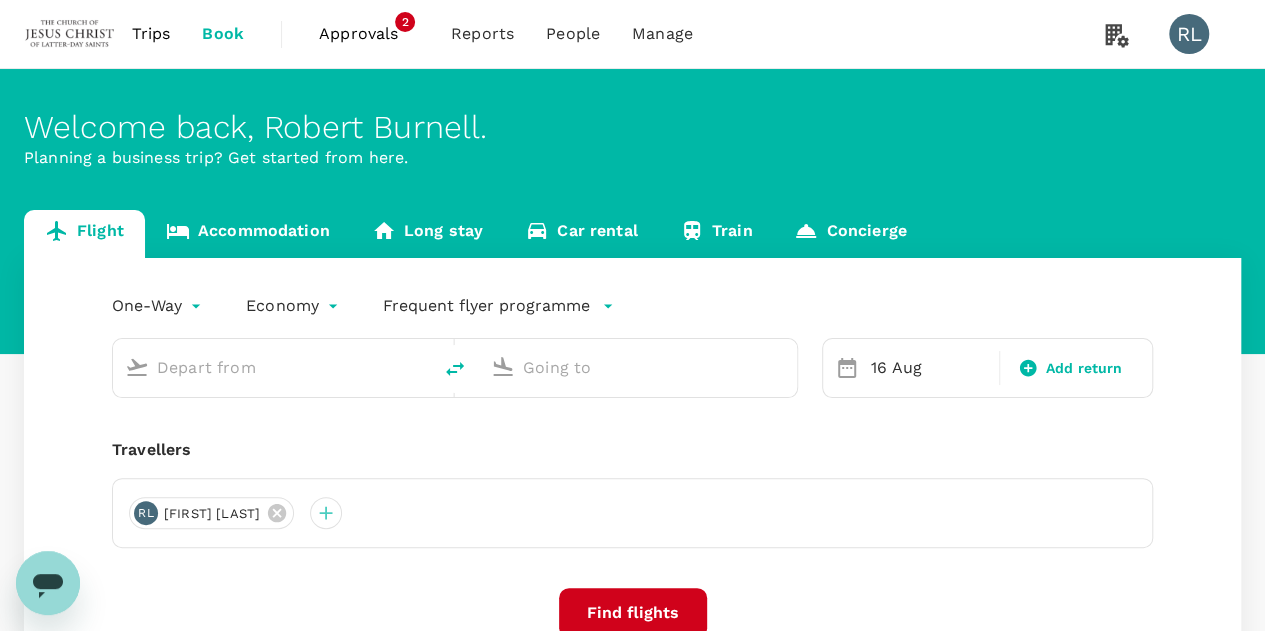 type on "Kuching Intl (KCH)" 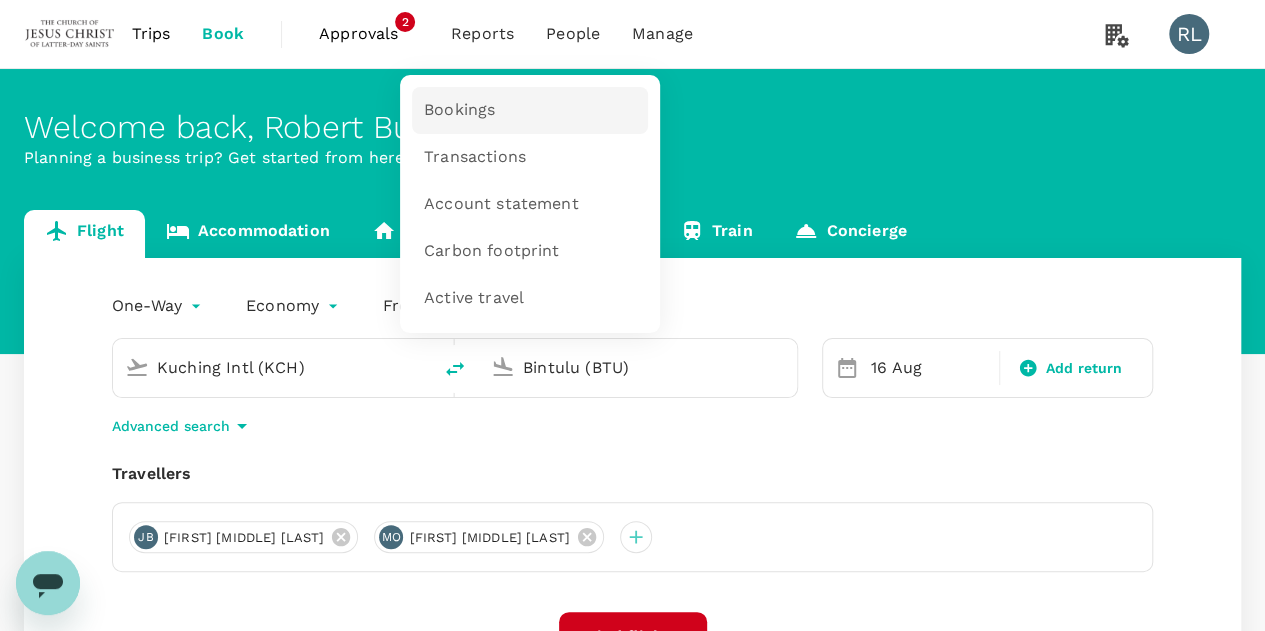 click on "Bookings" at bounding box center [459, 110] 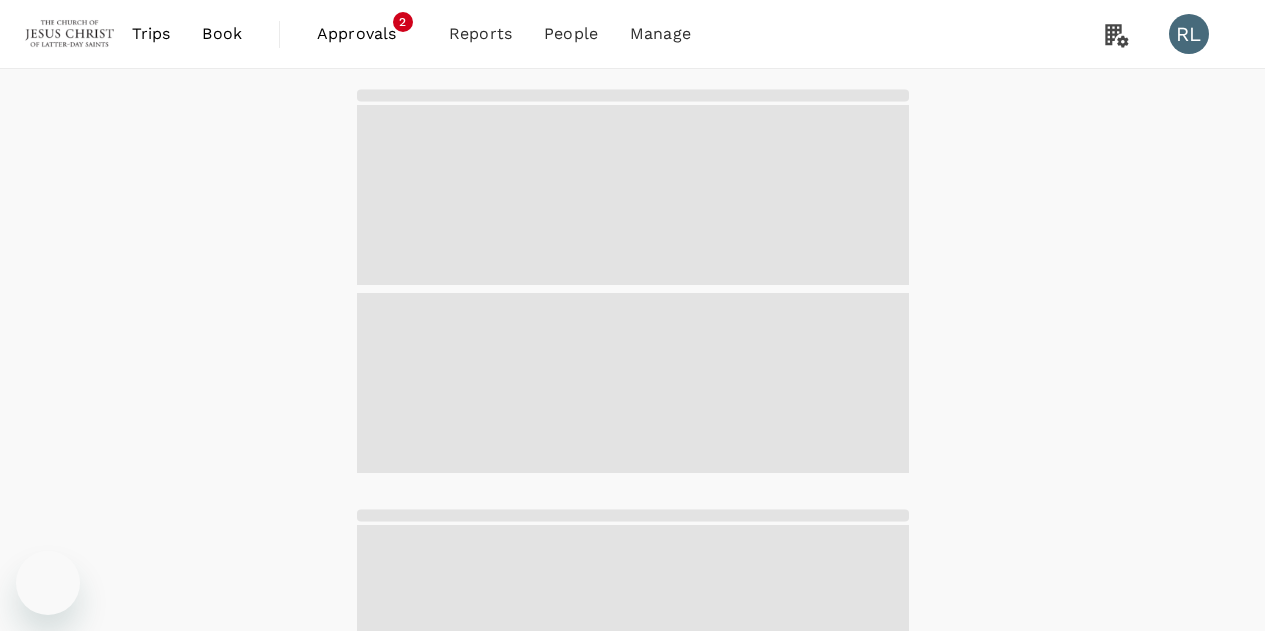 scroll, scrollTop: 0, scrollLeft: 0, axis: both 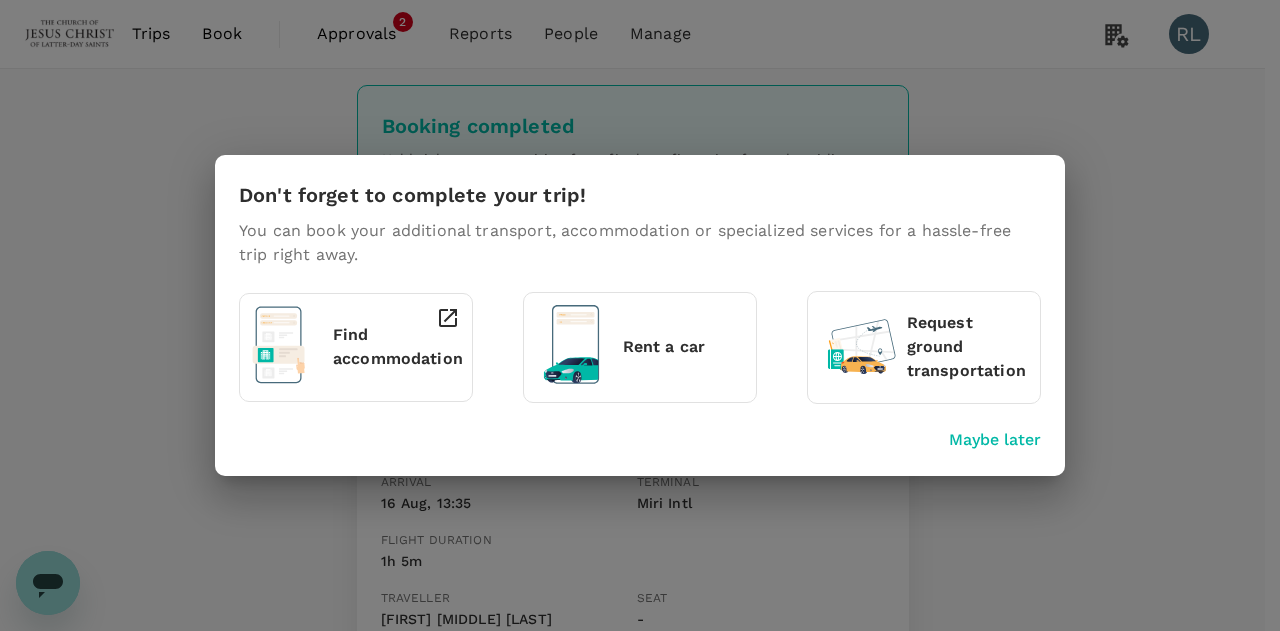 click on "Maybe later" at bounding box center (995, 440) 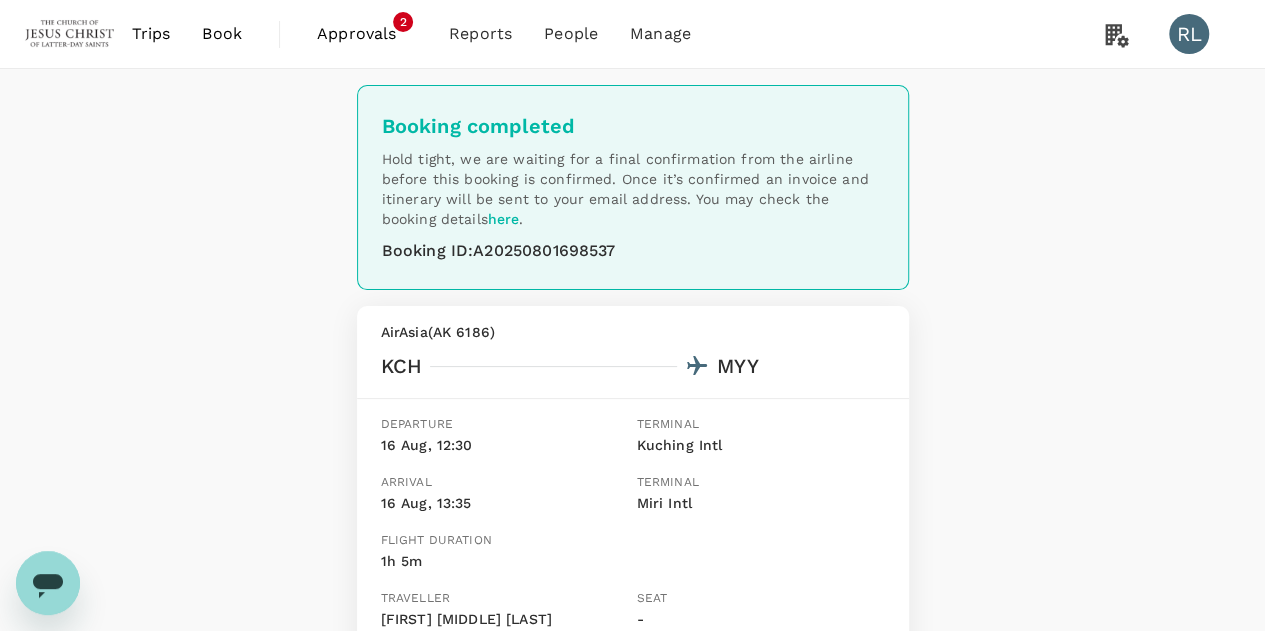 click on "Book" at bounding box center [222, 34] 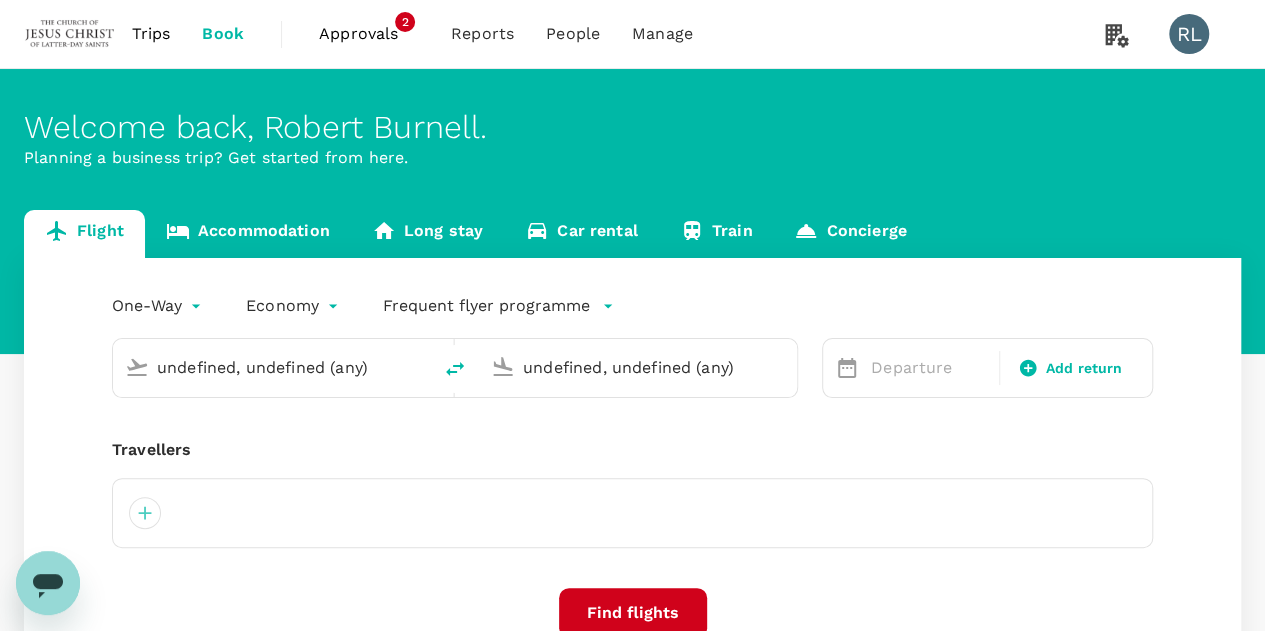 type on "Kuching Intl (KCH)" 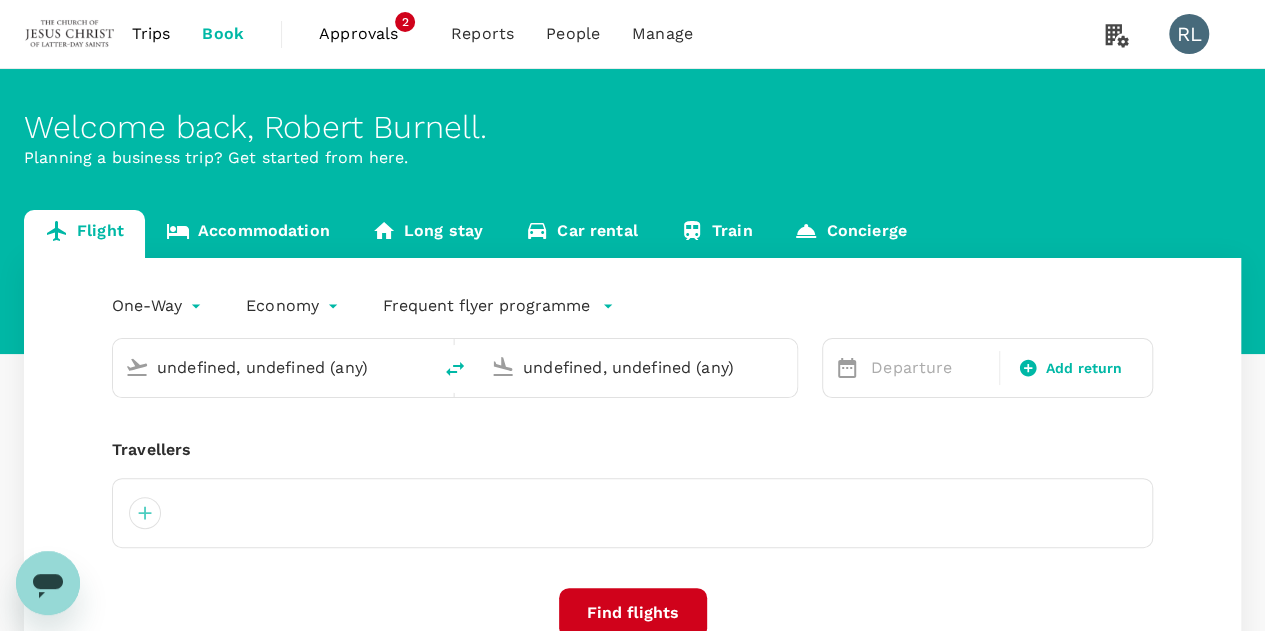 type on "Miri Intl (MYY)" 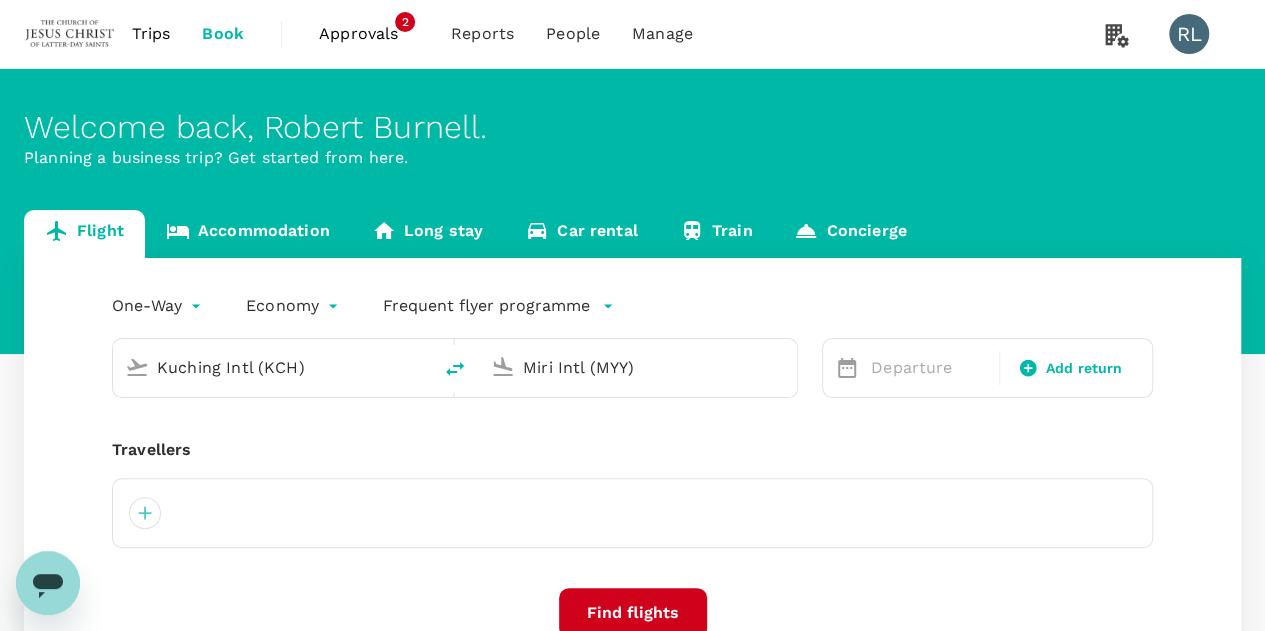 type 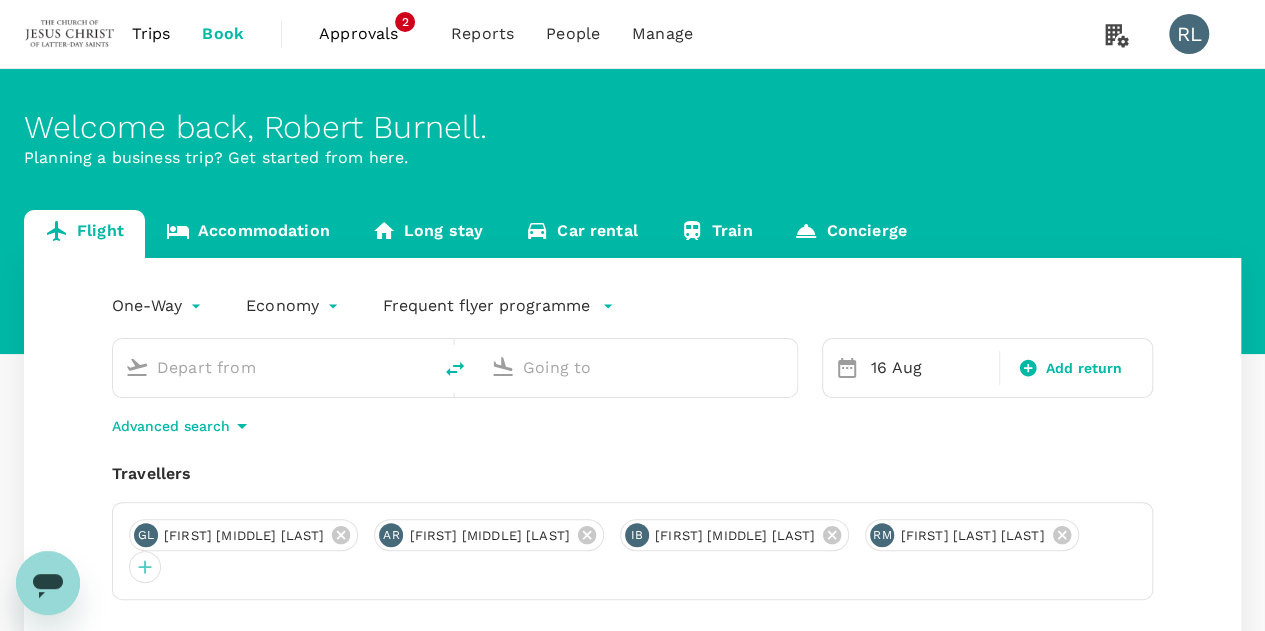 type on "Kuching Intl (KCH)" 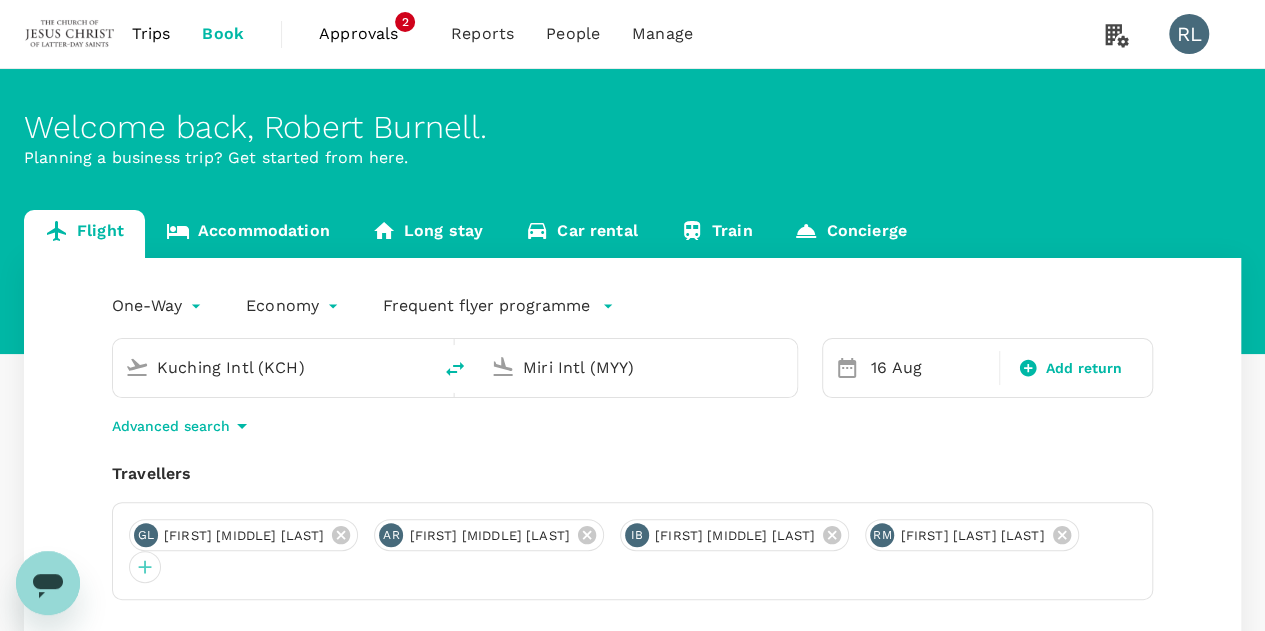 type 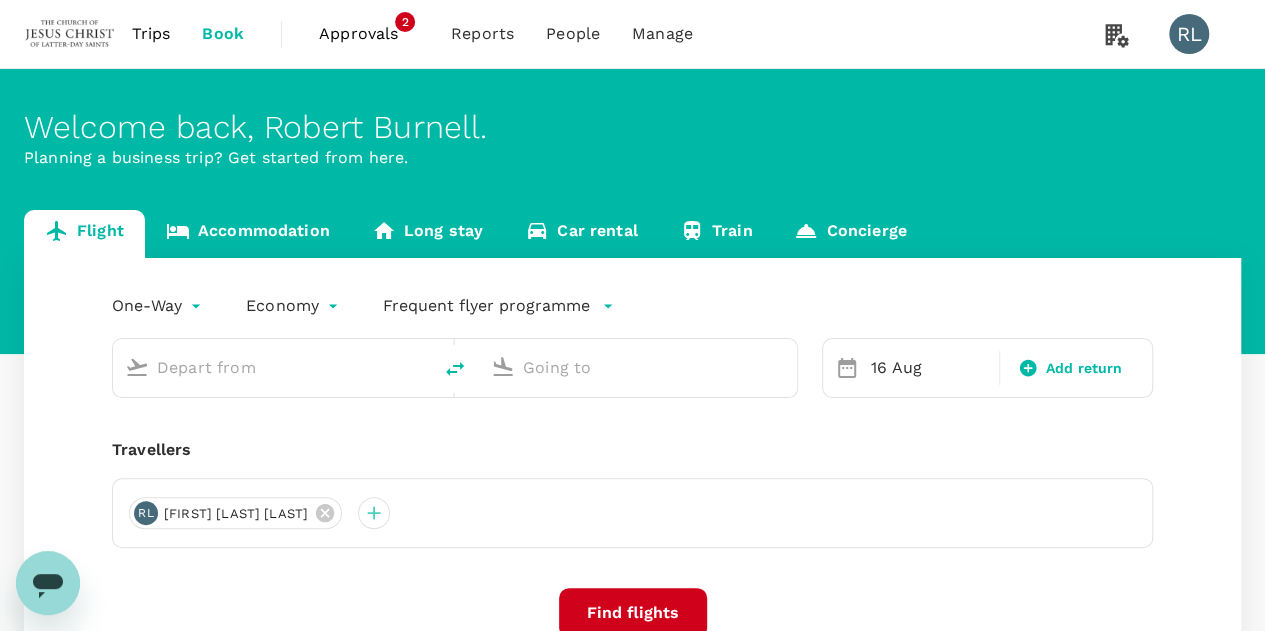 type on "Kuching Intl (KCH)" 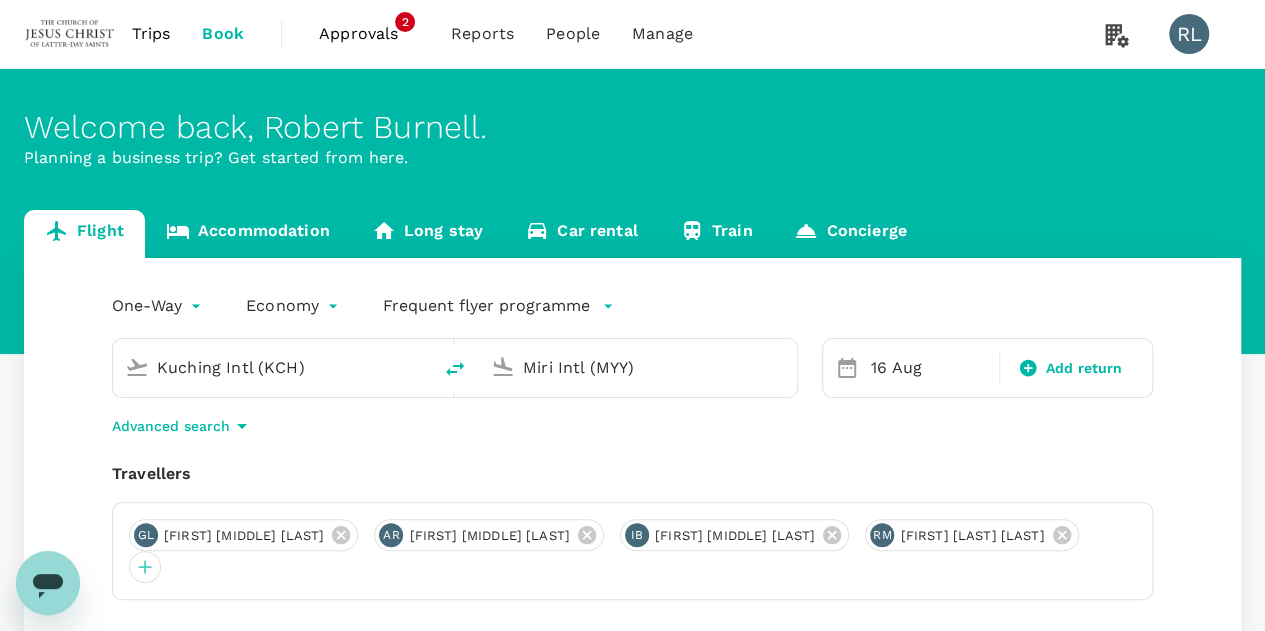 click on "Miri Intl (MYY)" at bounding box center [639, 367] 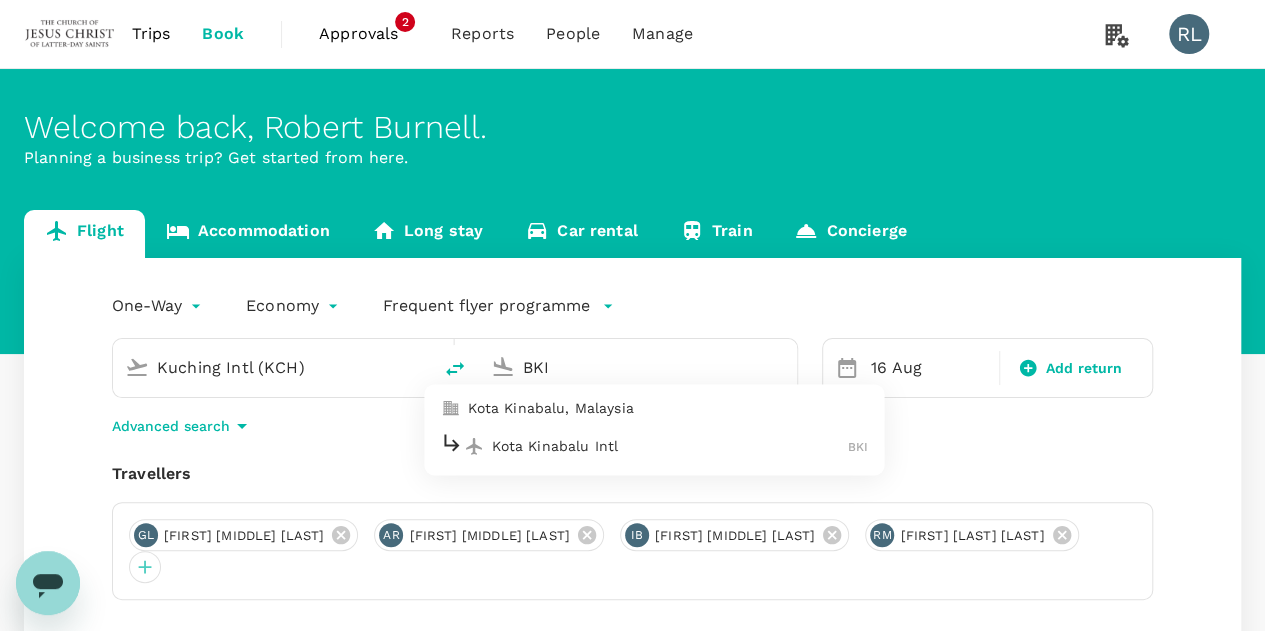click on "Kota Kinabalu Intl" at bounding box center [670, 446] 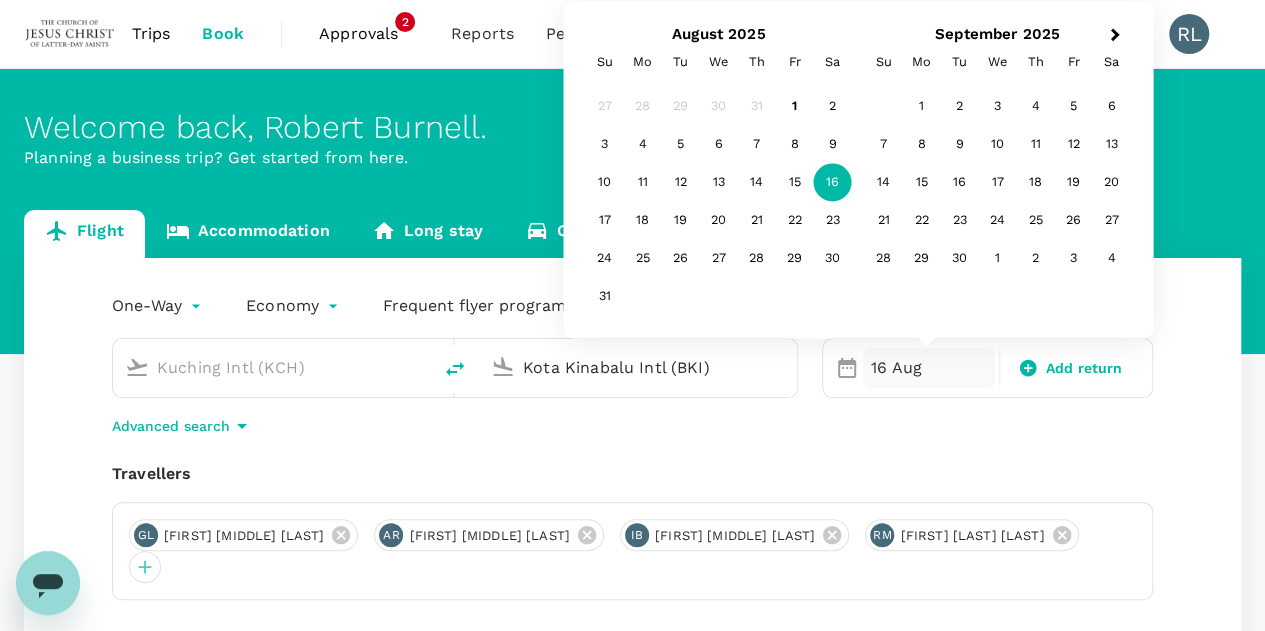type on "Kota Kinabalu Intl (BKI)" 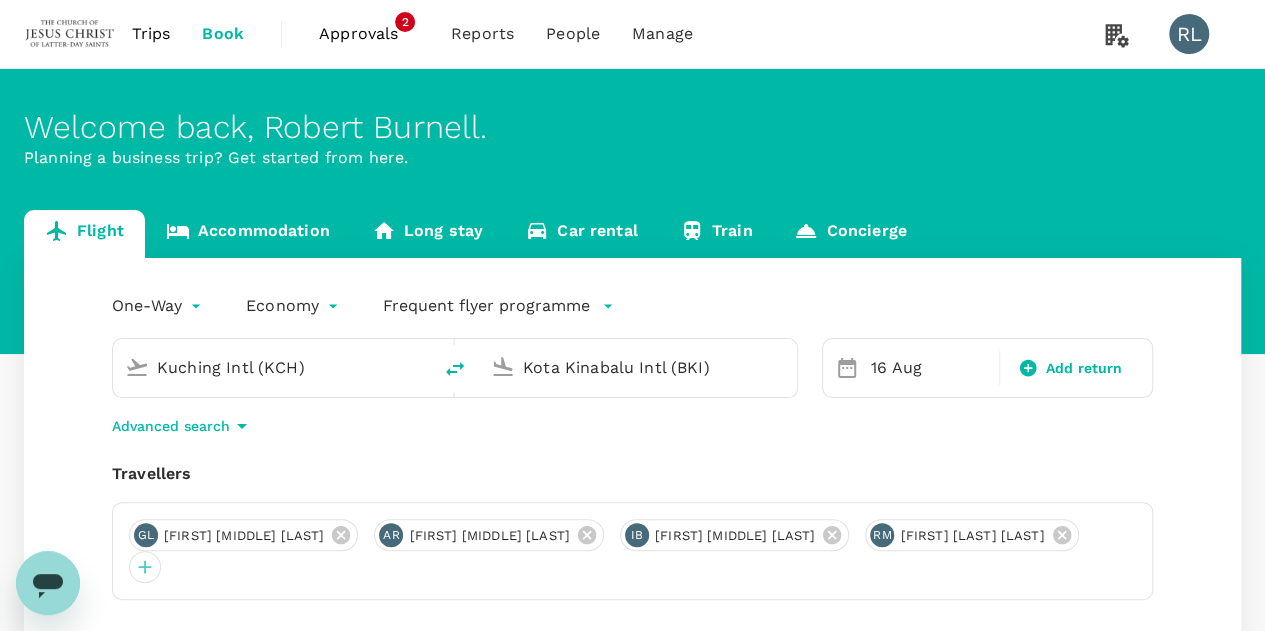 scroll, scrollTop: 100, scrollLeft: 0, axis: vertical 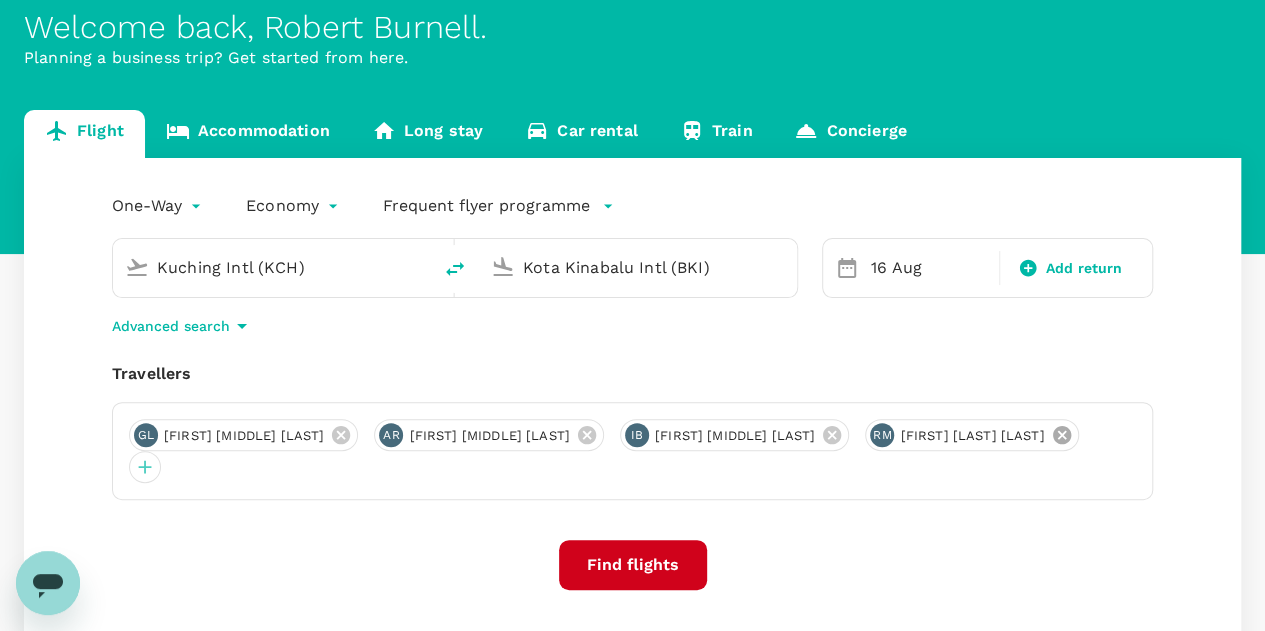 click 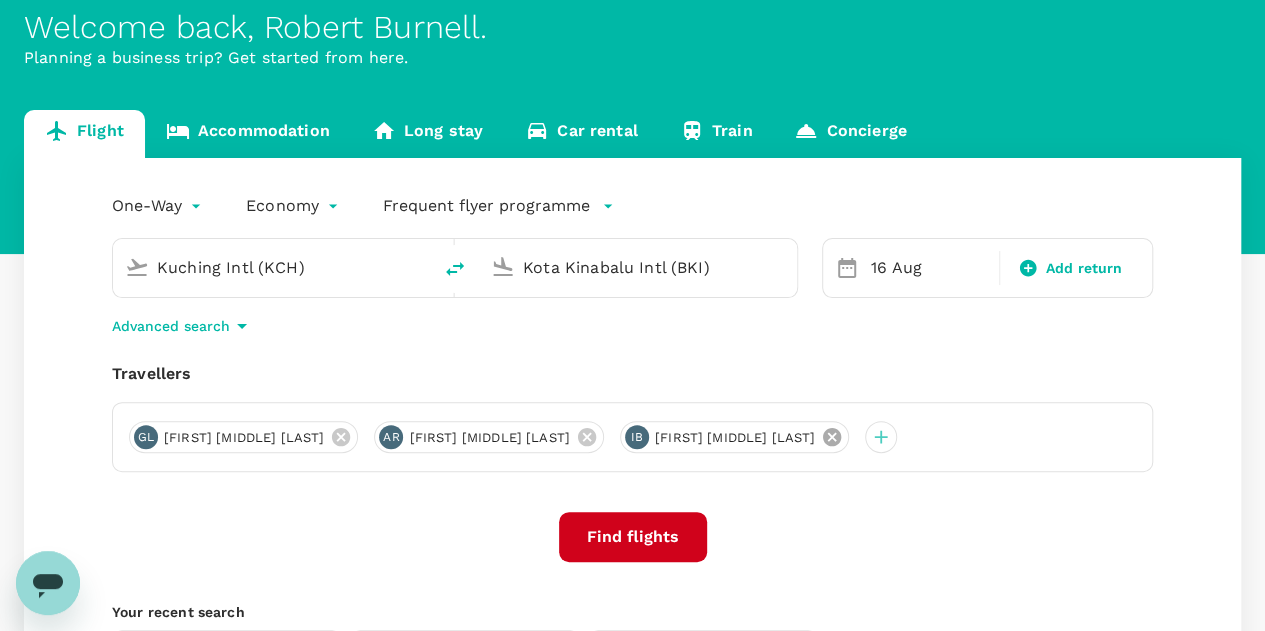 click 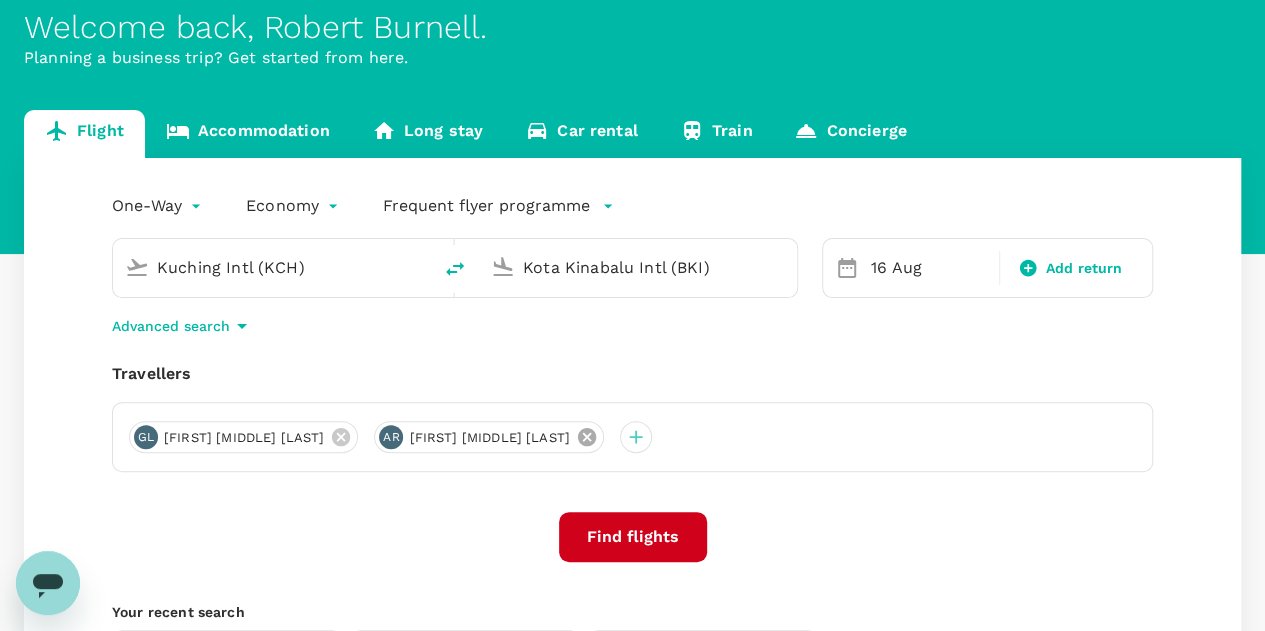 click 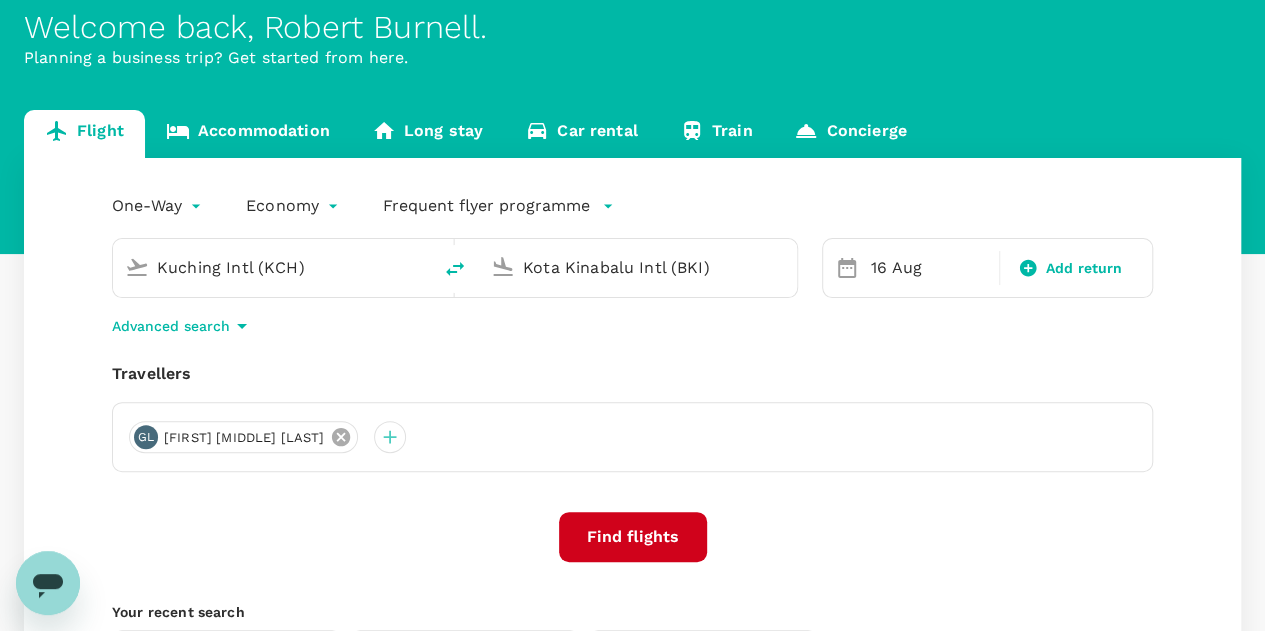 click 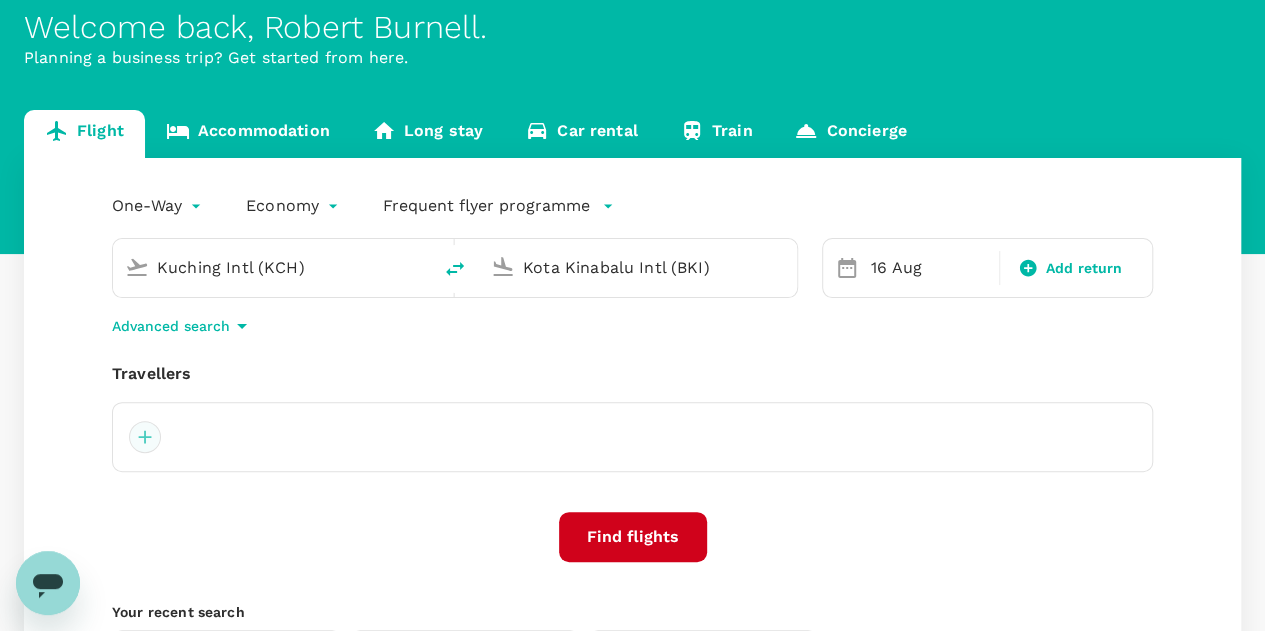 click at bounding box center (145, 437) 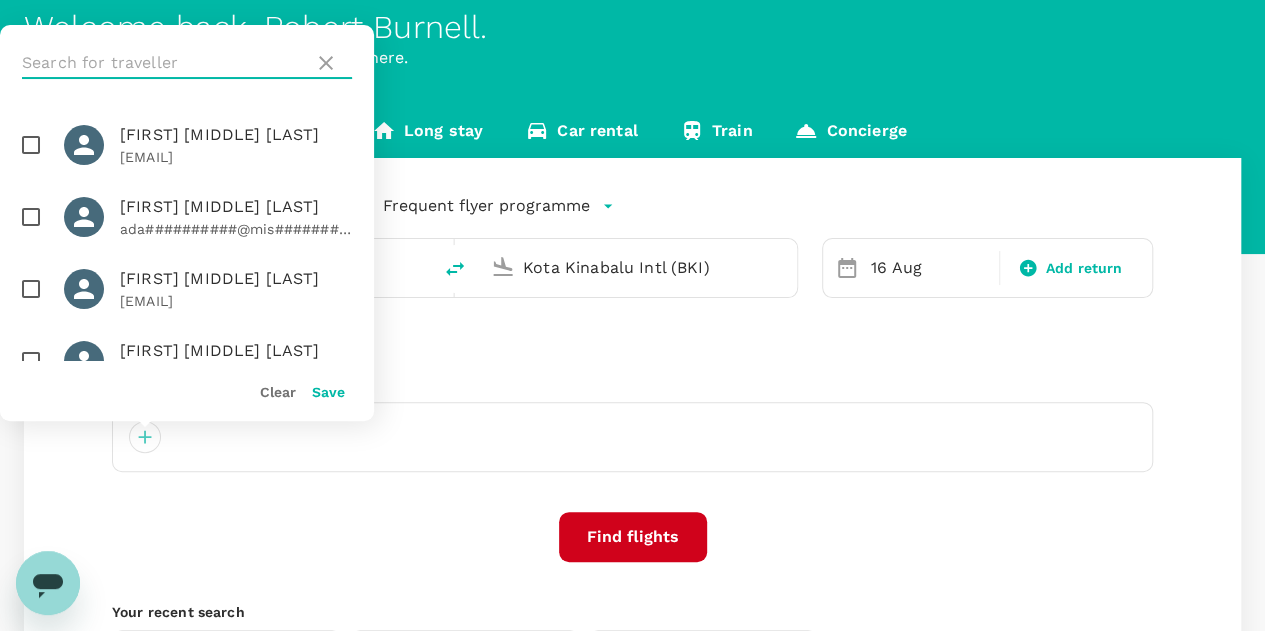 click at bounding box center [164, 63] 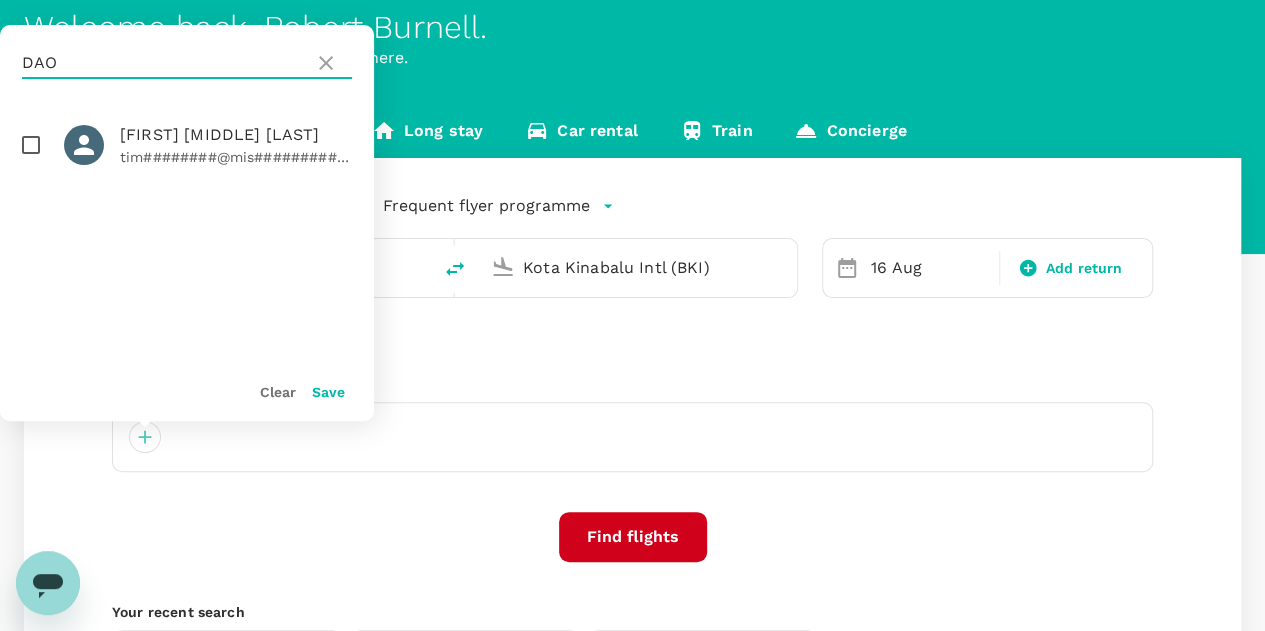 type on "DAO" 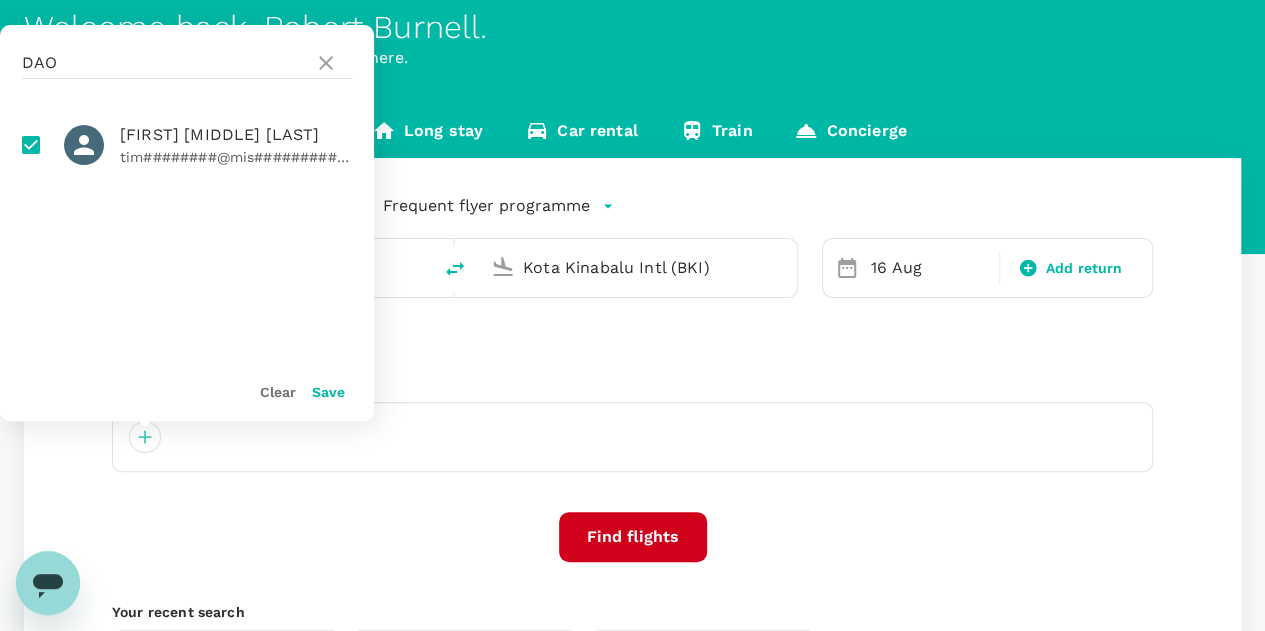click on "Save" at bounding box center (328, 392) 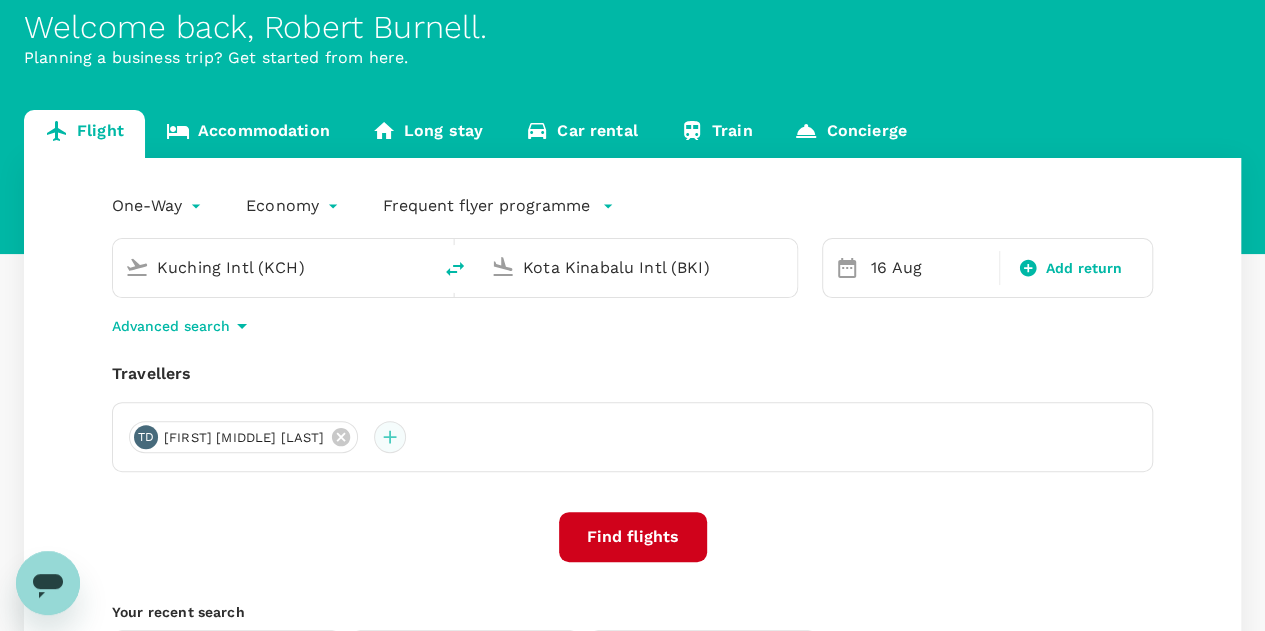 click at bounding box center [390, 437] 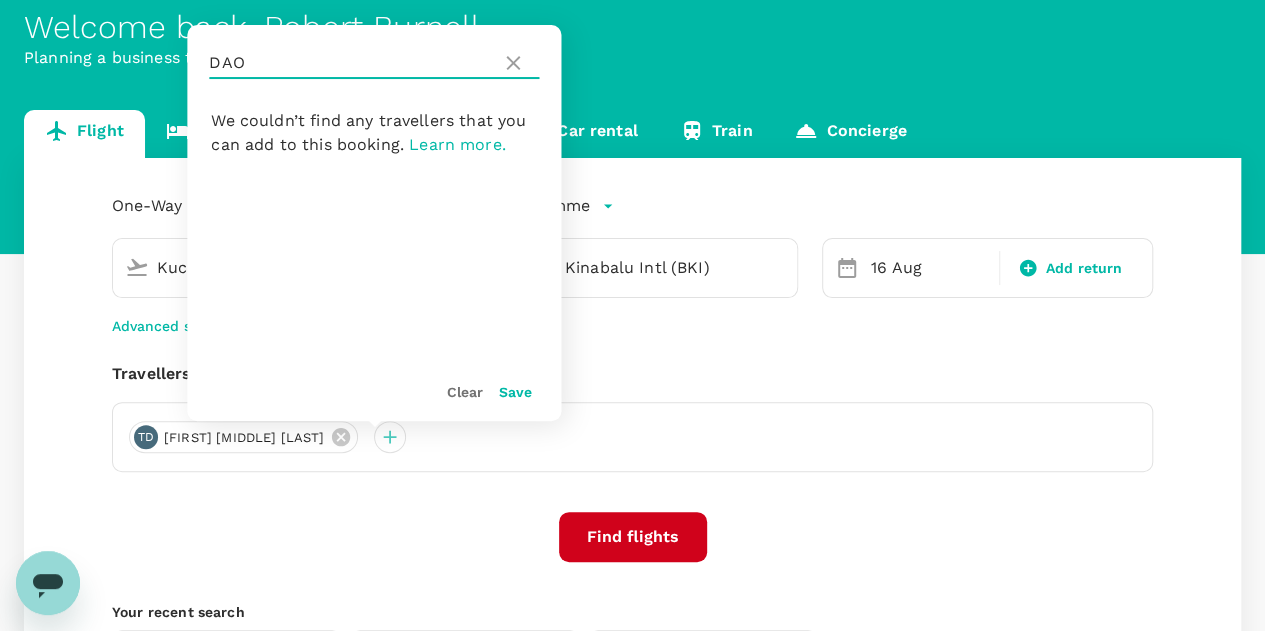 drag, startPoint x: 266, startPoint y: 51, endPoint x: 180, endPoint y: 56, distance: 86.145226 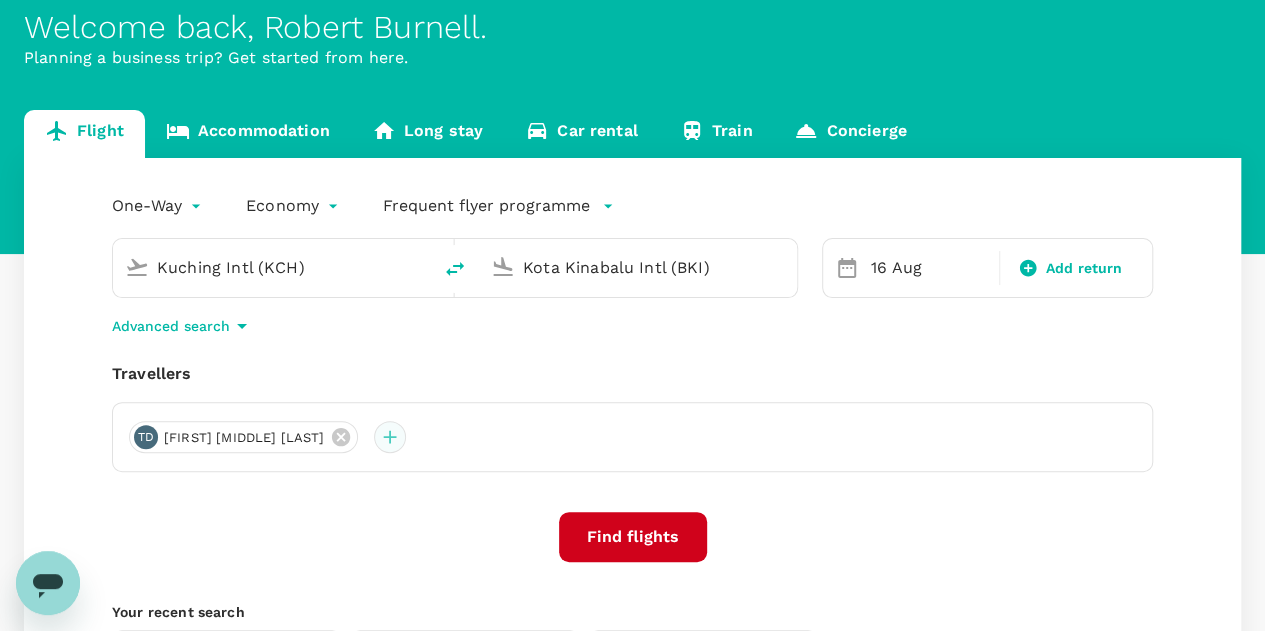 click at bounding box center [390, 437] 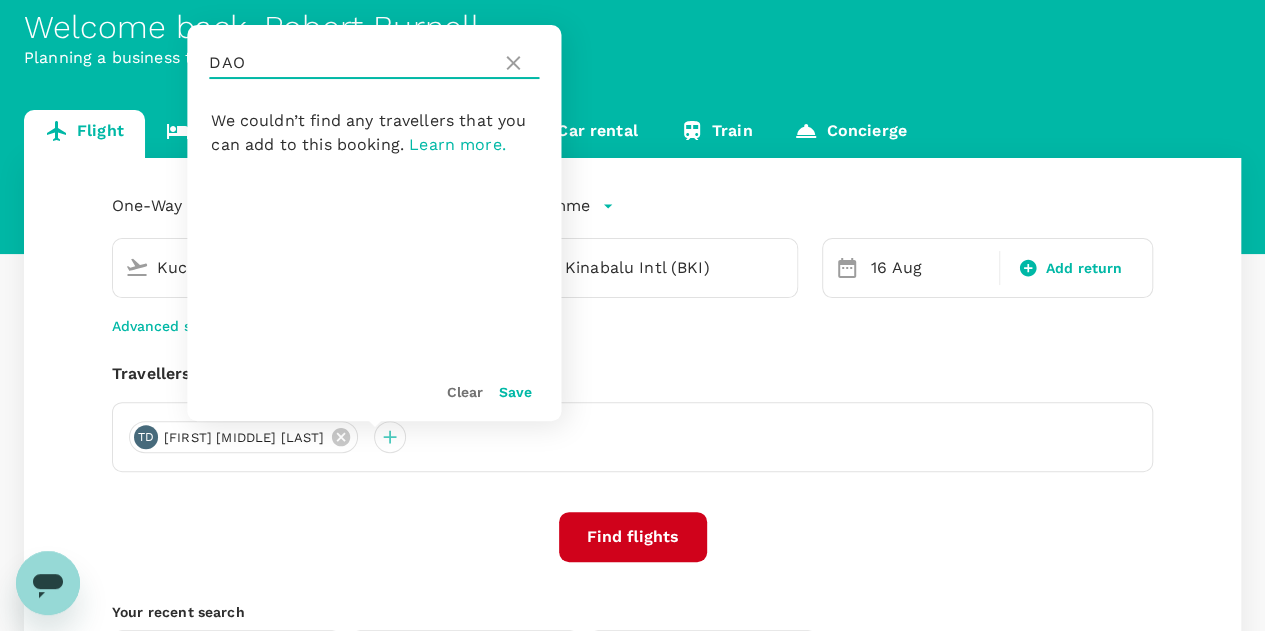drag, startPoint x: 232, startPoint y: 63, endPoint x: 201, endPoint y: 59, distance: 31.257 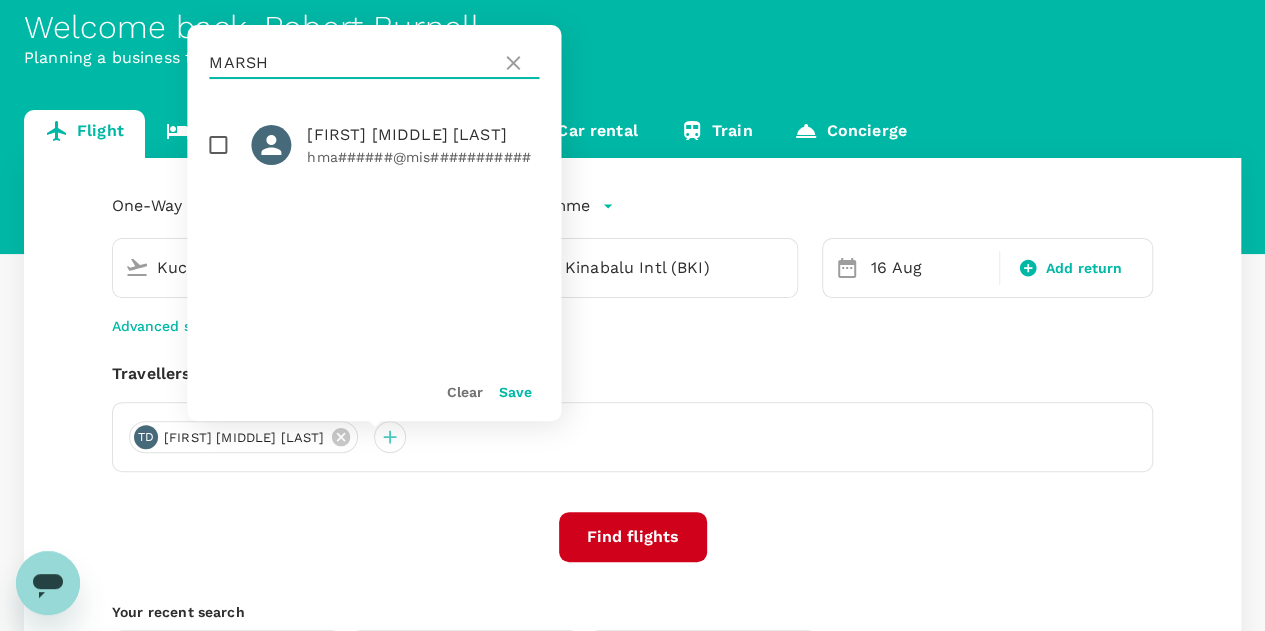 type on "MARSH" 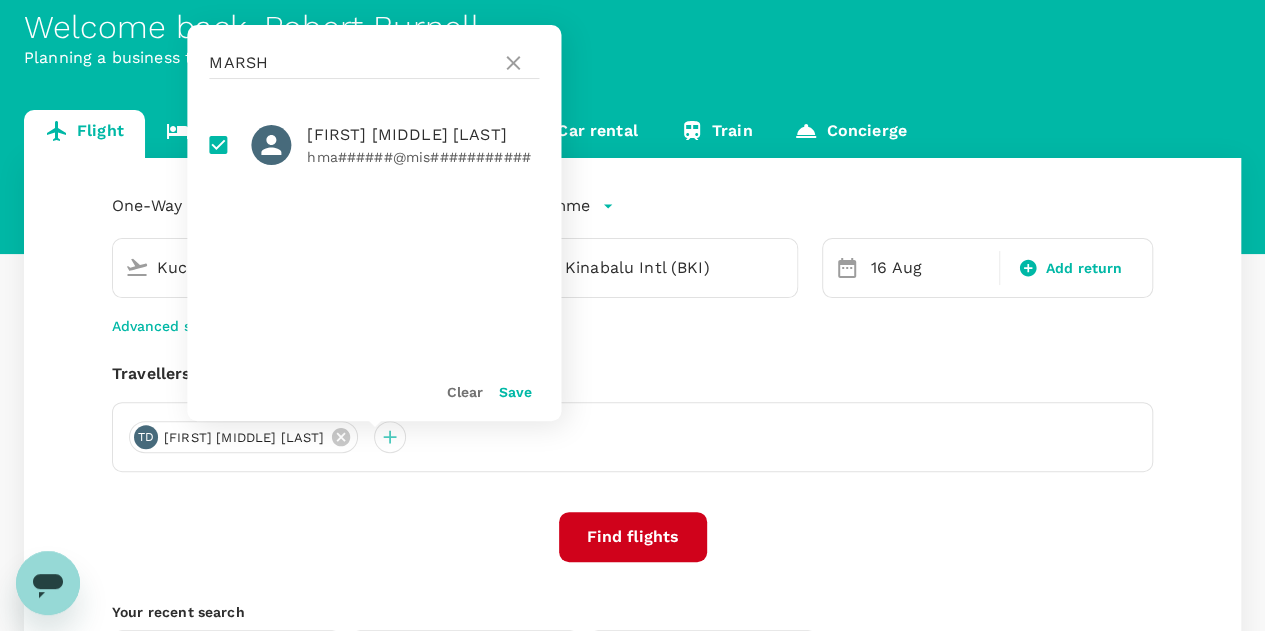 click on "Save" at bounding box center [515, 392] 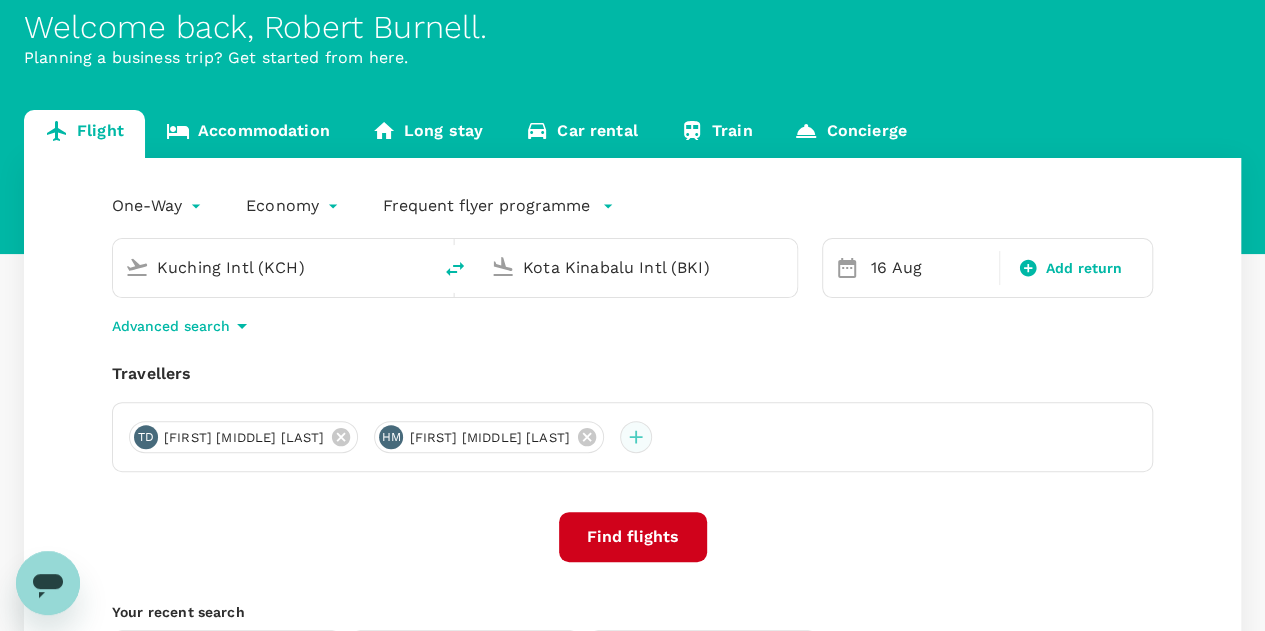click at bounding box center [636, 437] 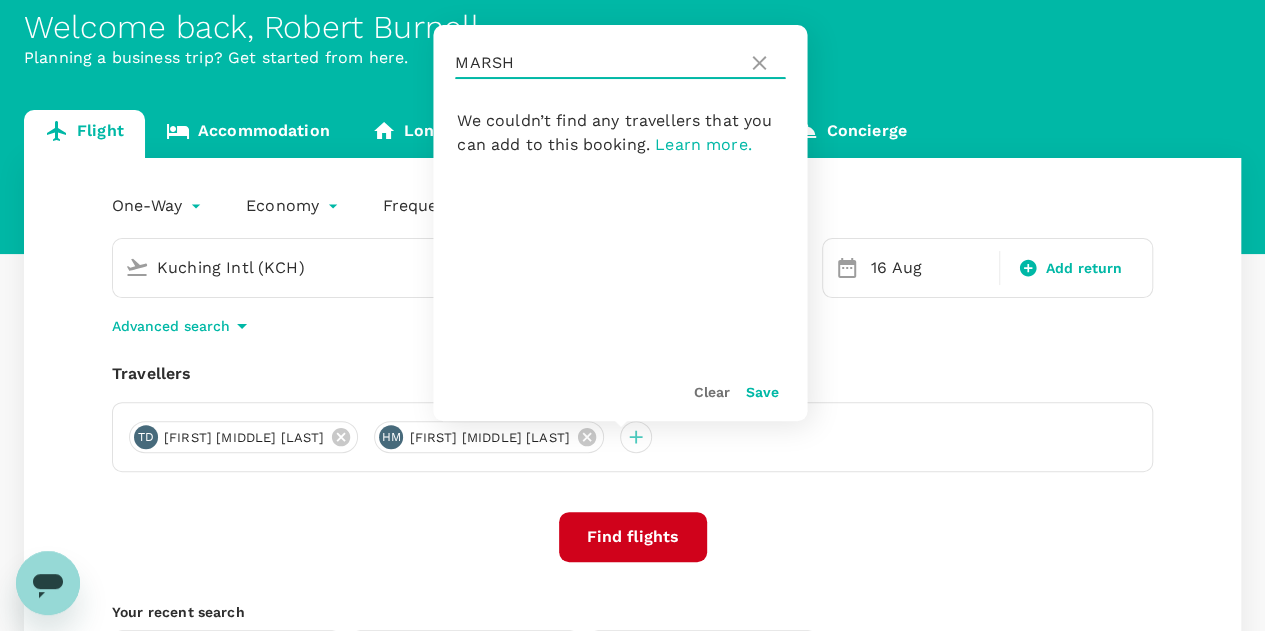 drag, startPoint x: 530, startPoint y: 64, endPoint x: 459, endPoint y: 57, distance: 71.34424 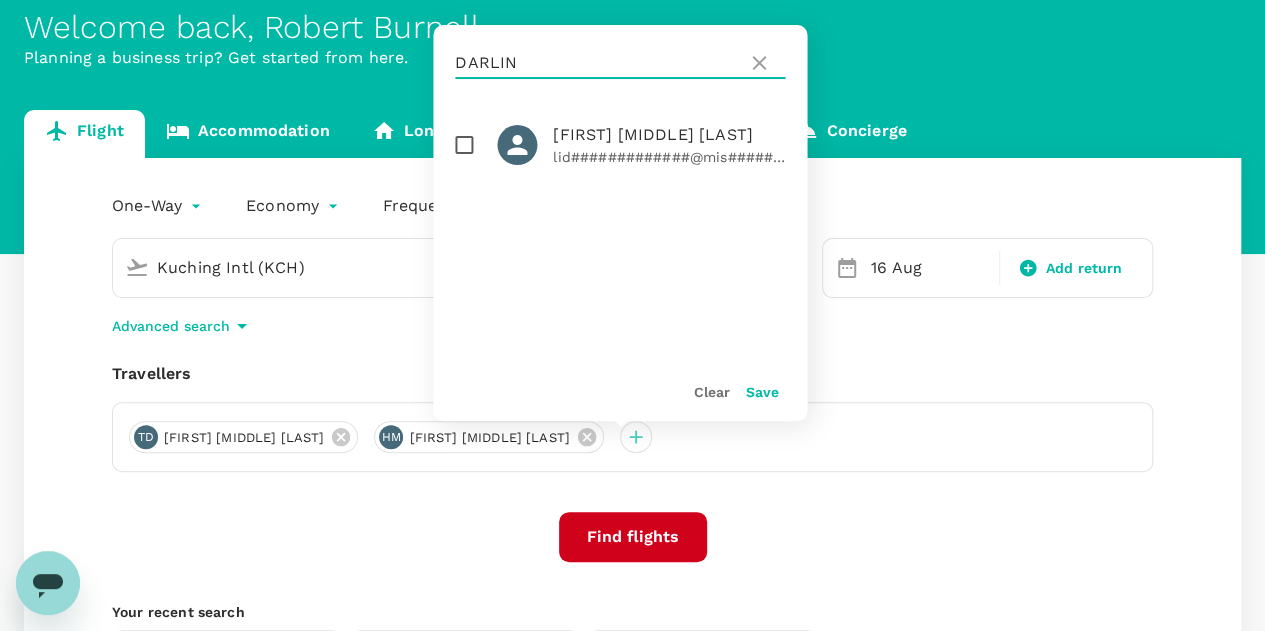 type on "DARLIN" 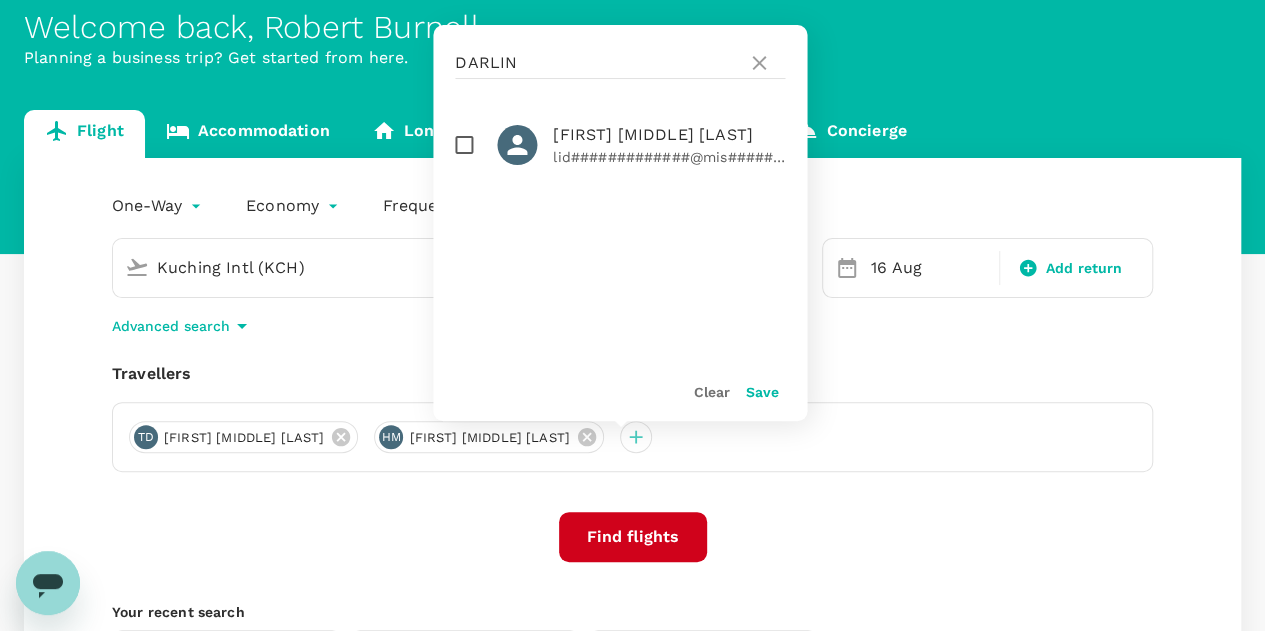 click at bounding box center [464, 145] 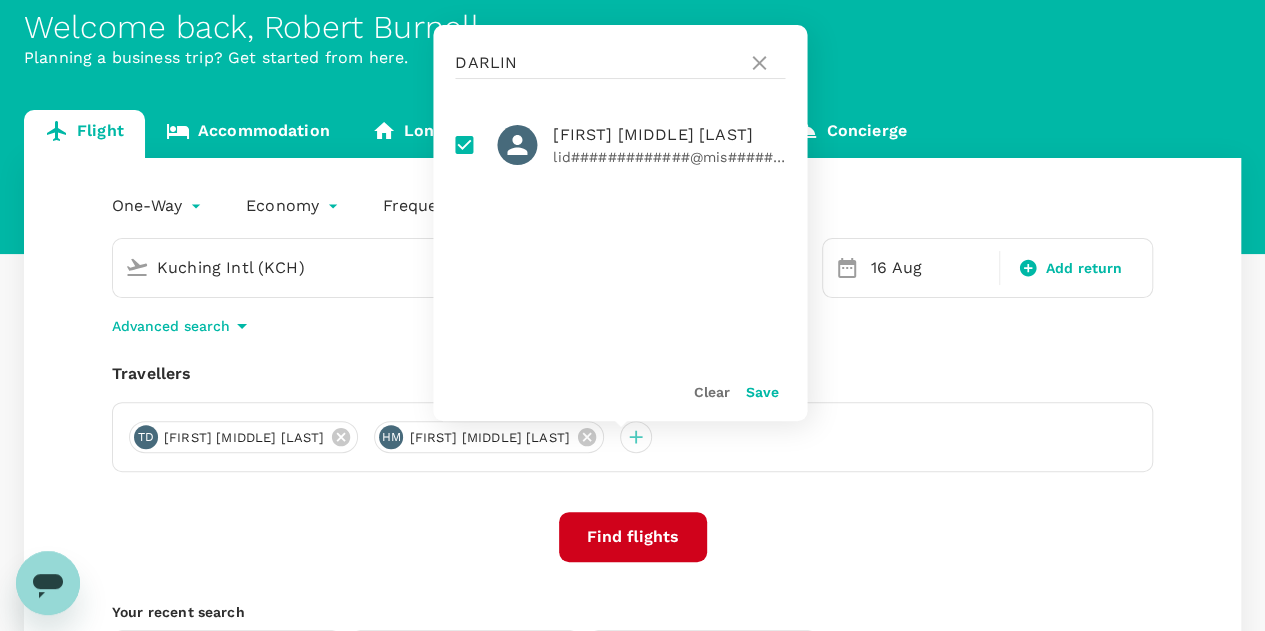 click on "Save" at bounding box center (761, 392) 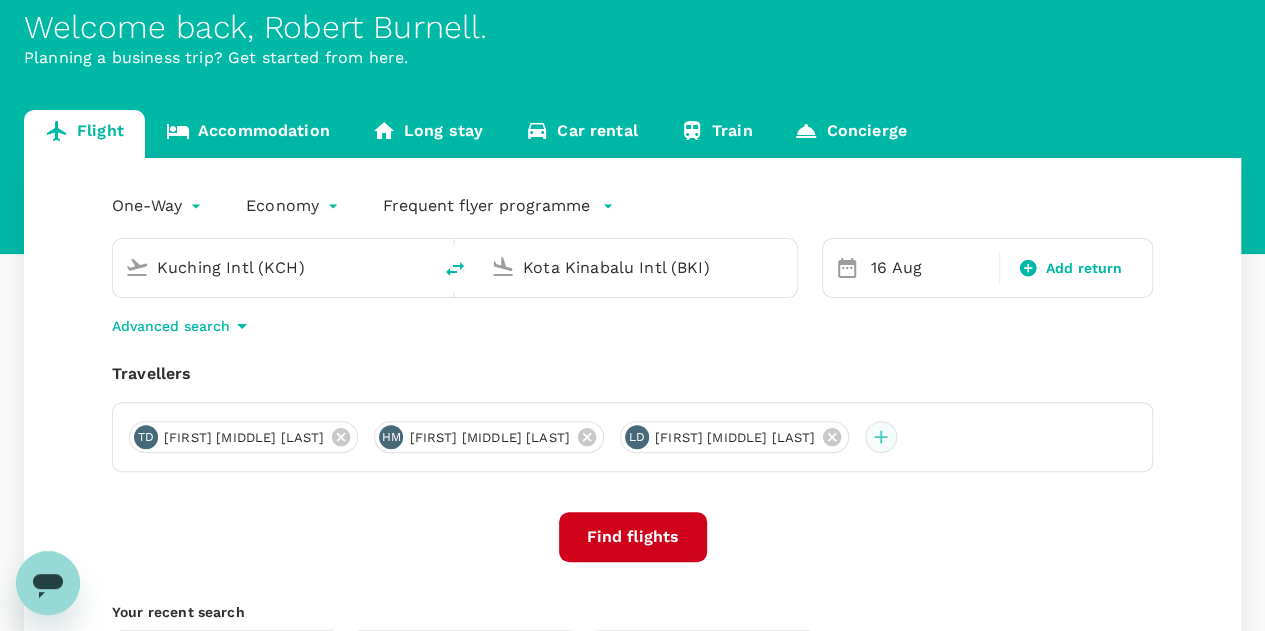 click at bounding box center [881, 437] 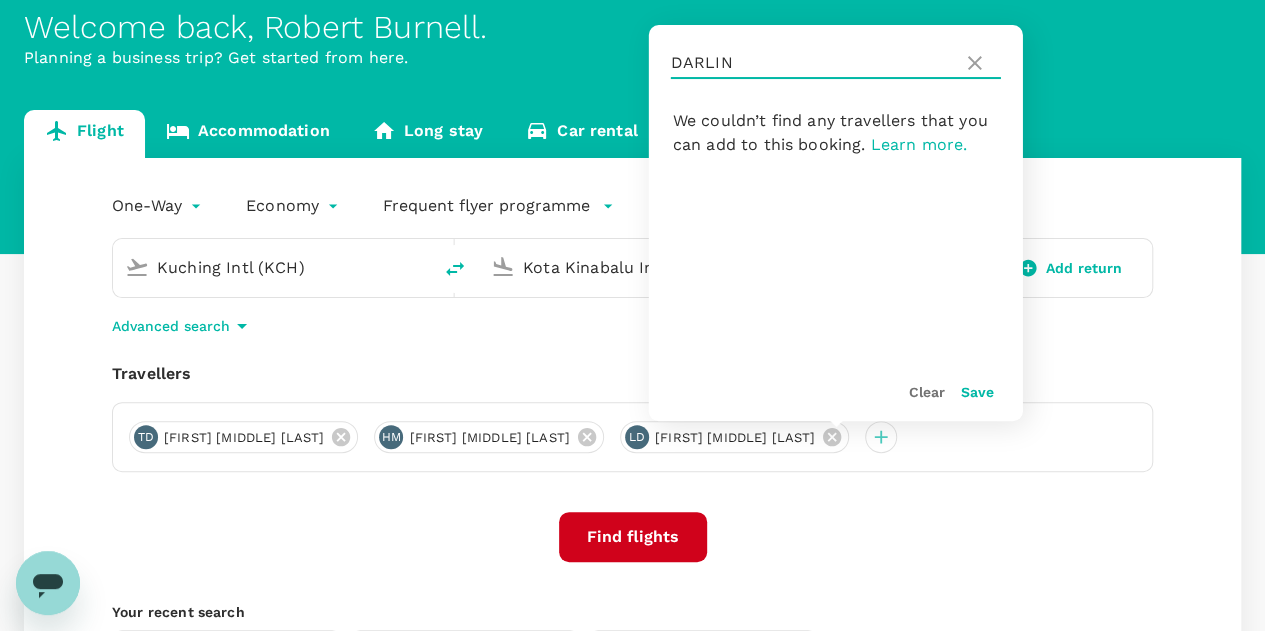 drag, startPoint x: 737, startPoint y: 64, endPoint x: 633, endPoint y: 58, distance: 104.172935 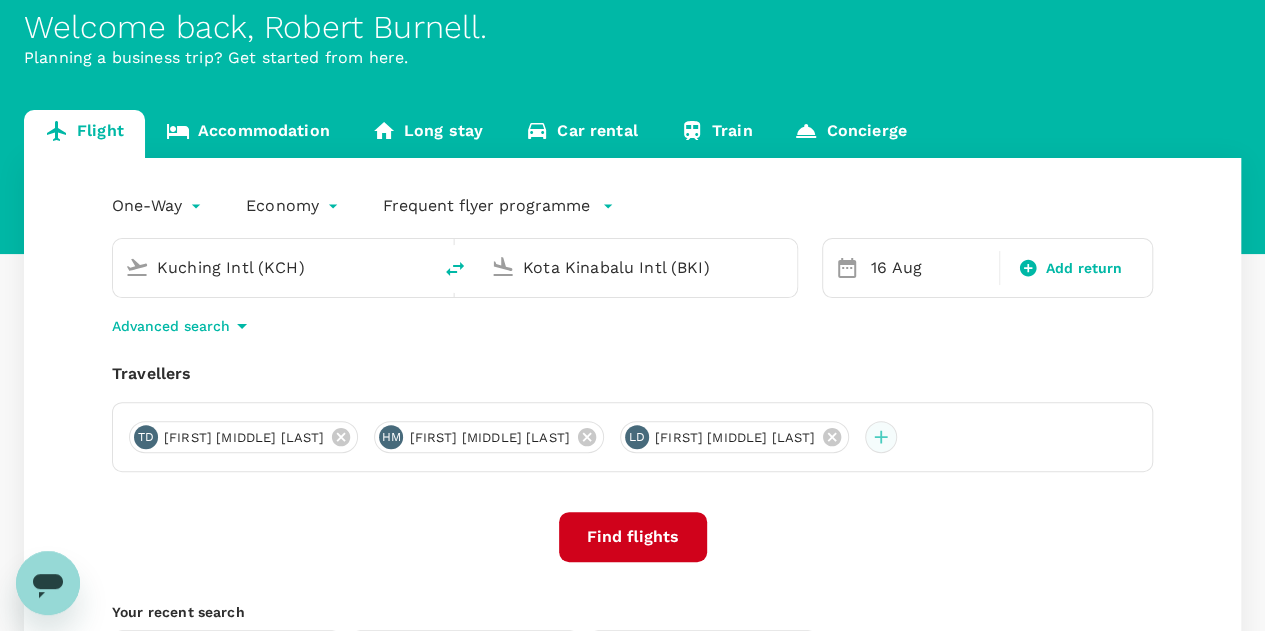 click at bounding box center [881, 437] 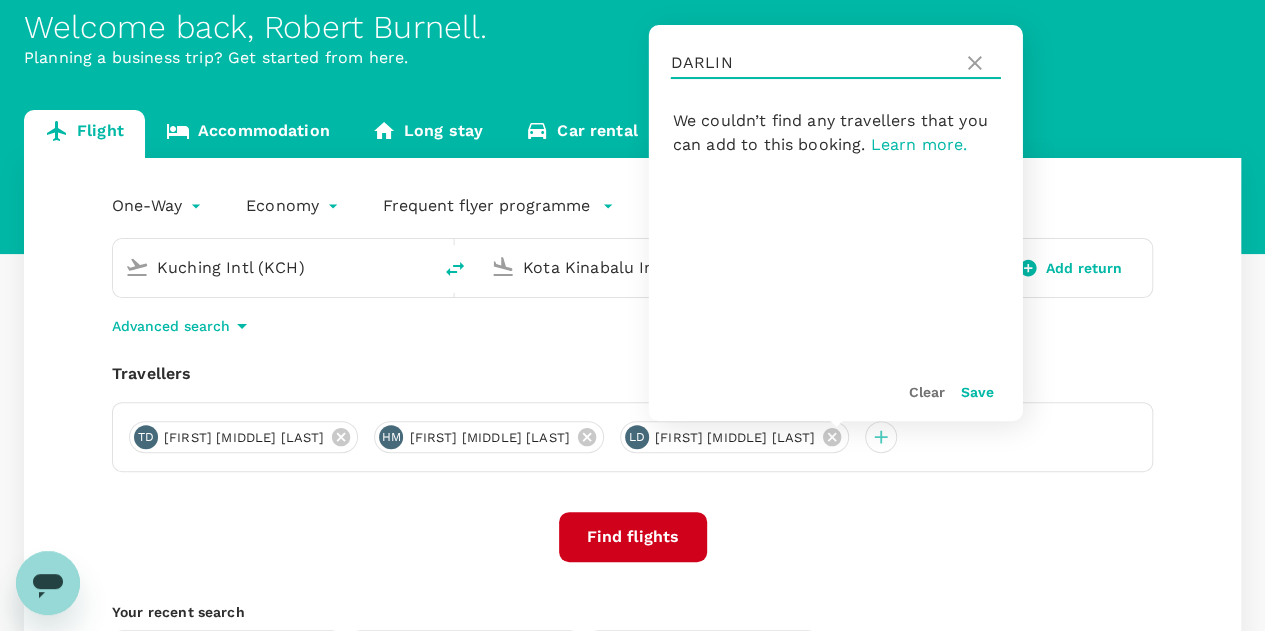 drag, startPoint x: 733, startPoint y: 65, endPoint x: 672, endPoint y: 75, distance: 61.81424 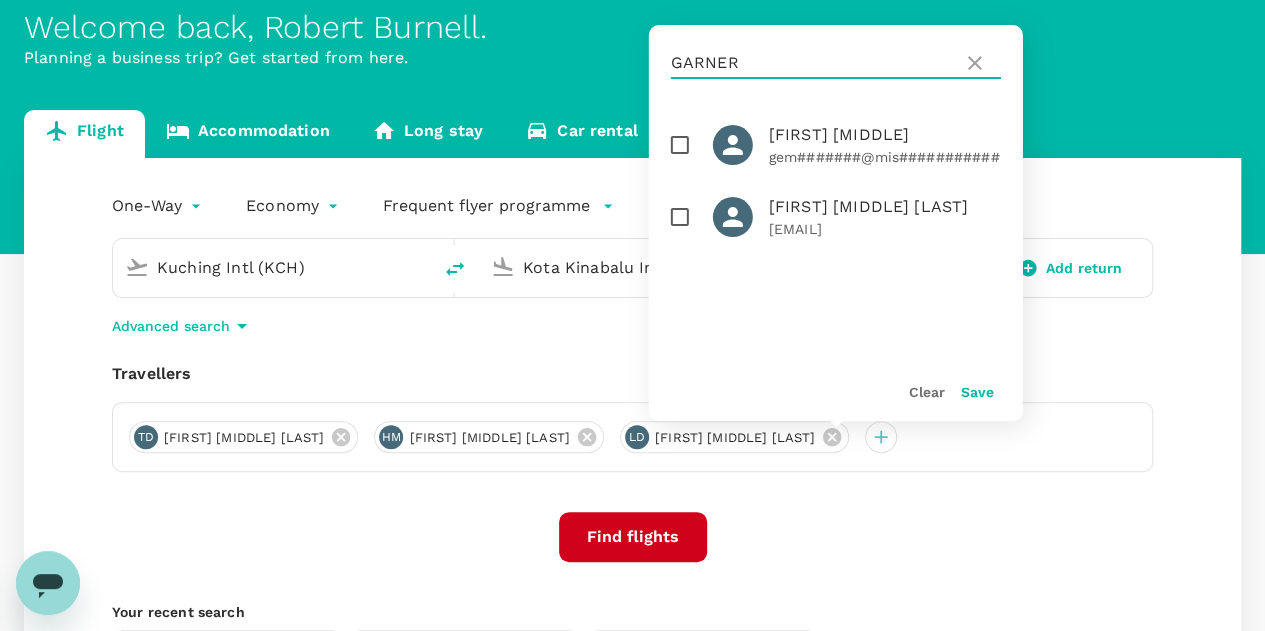 type on "GARNER" 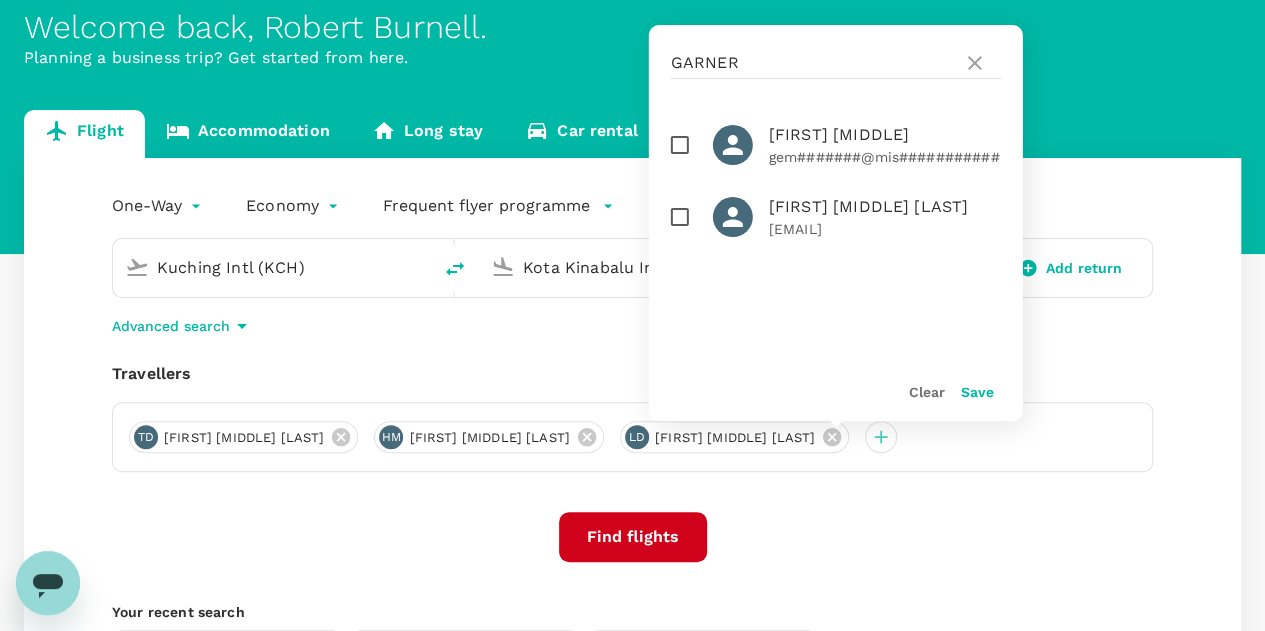 click at bounding box center [680, 145] 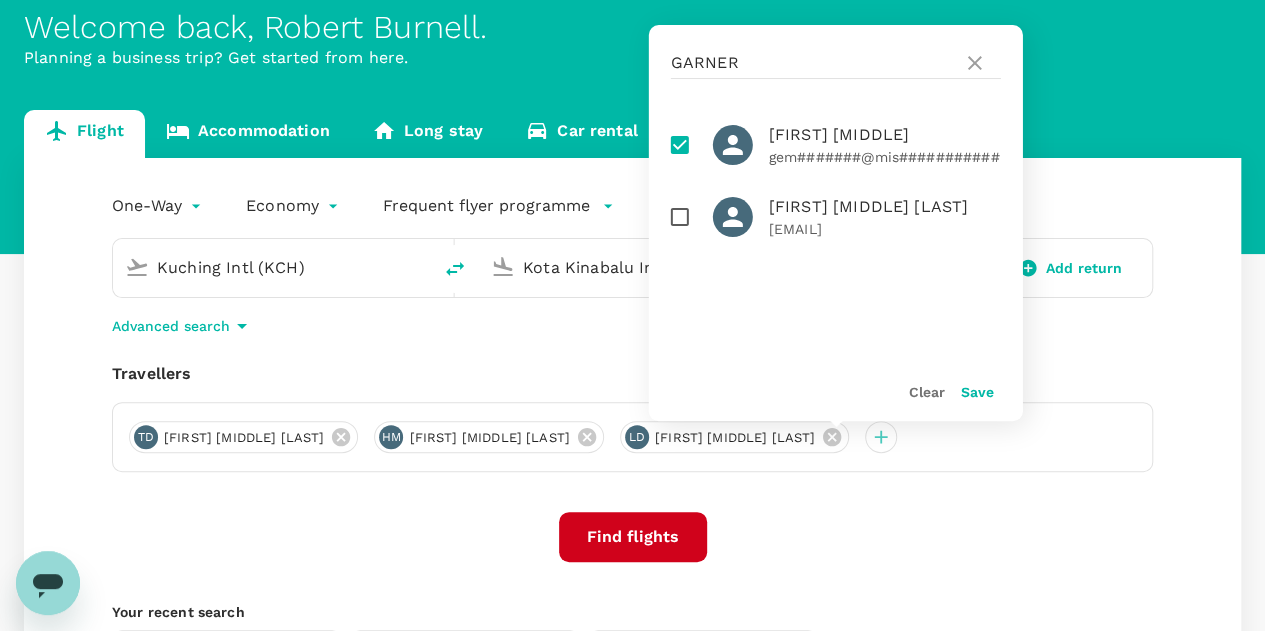 click on "Save" at bounding box center [977, 392] 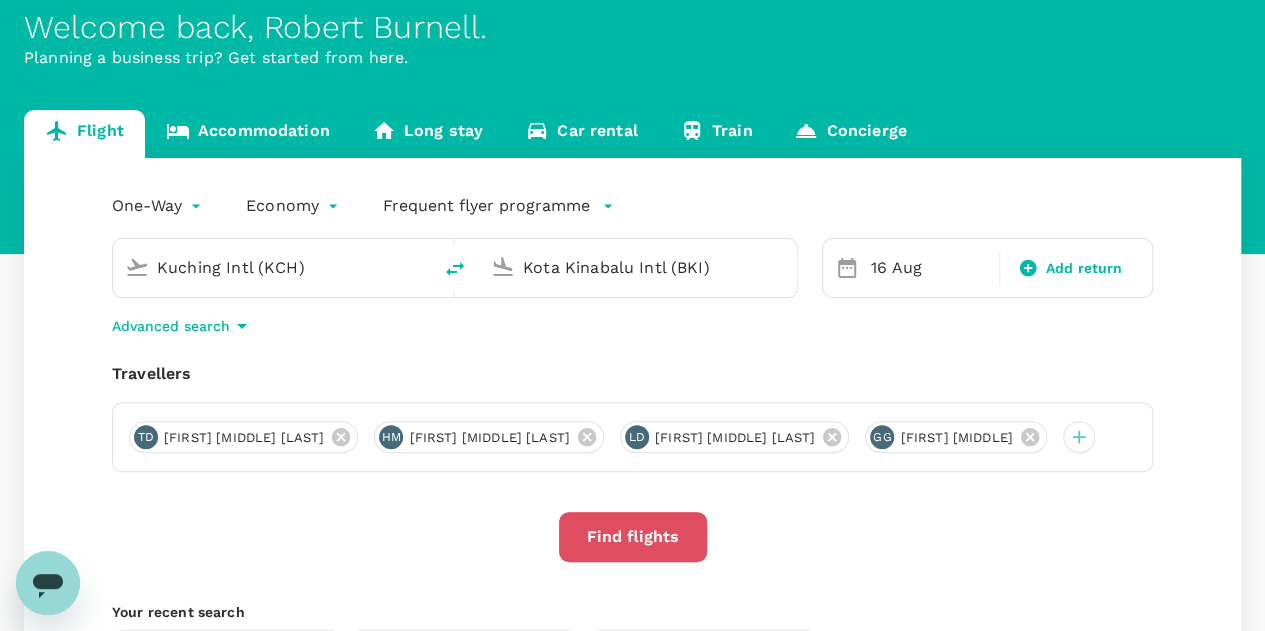 click on "Find flights" at bounding box center (633, 537) 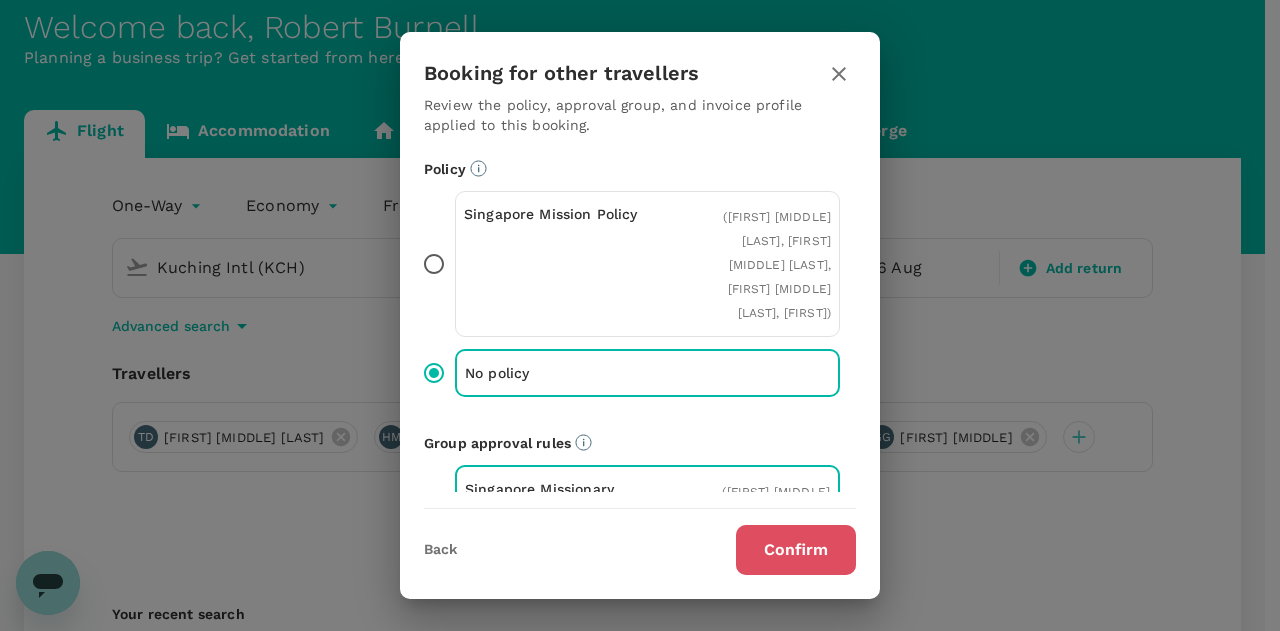 click on "Confirm" at bounding box center (796, 550) 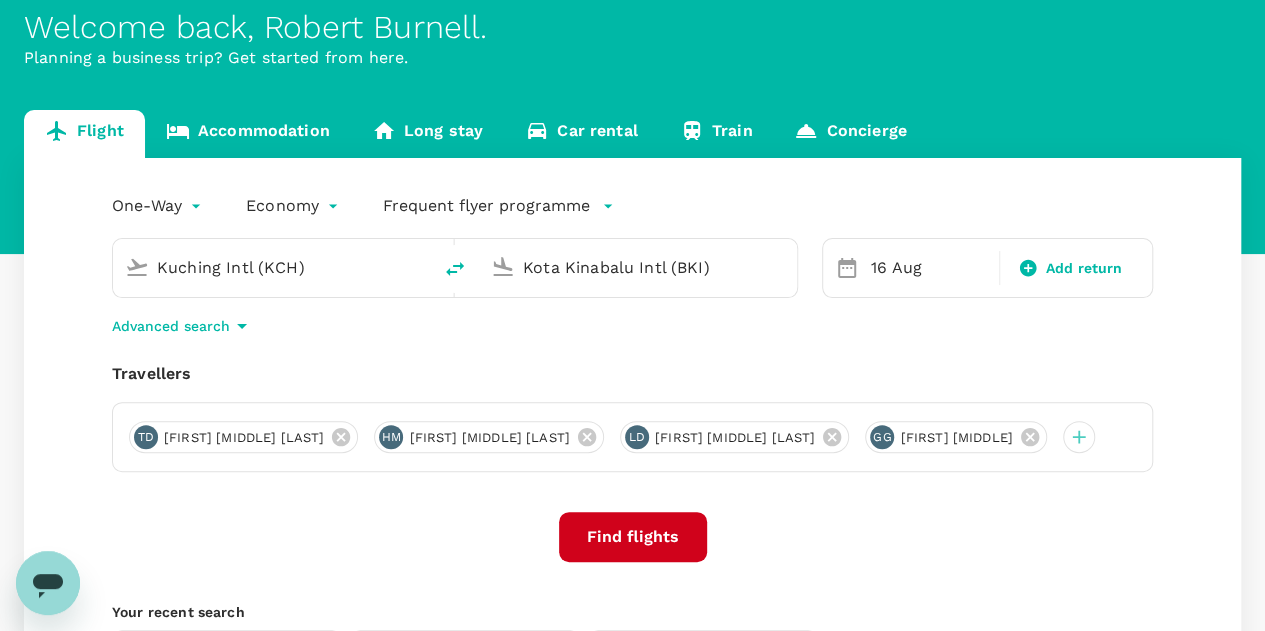 scroll, scrollTop: 0, scrollLeft: 0, axis: both 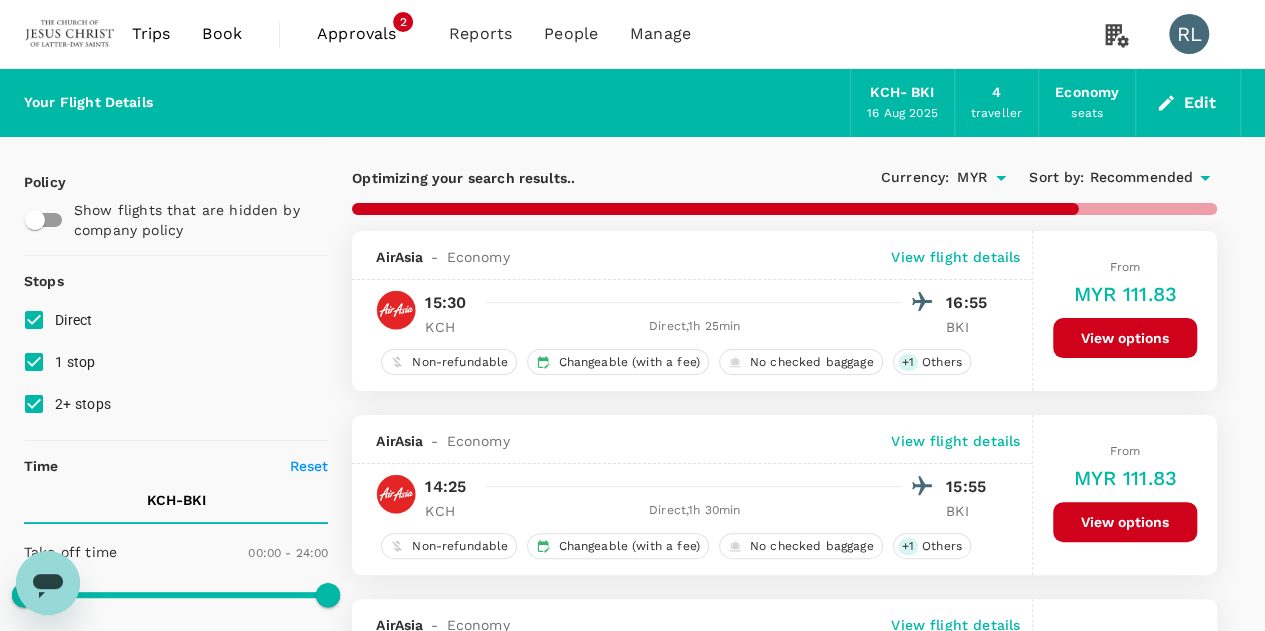 click on "Recommended" at bounding box center [1141, 178] 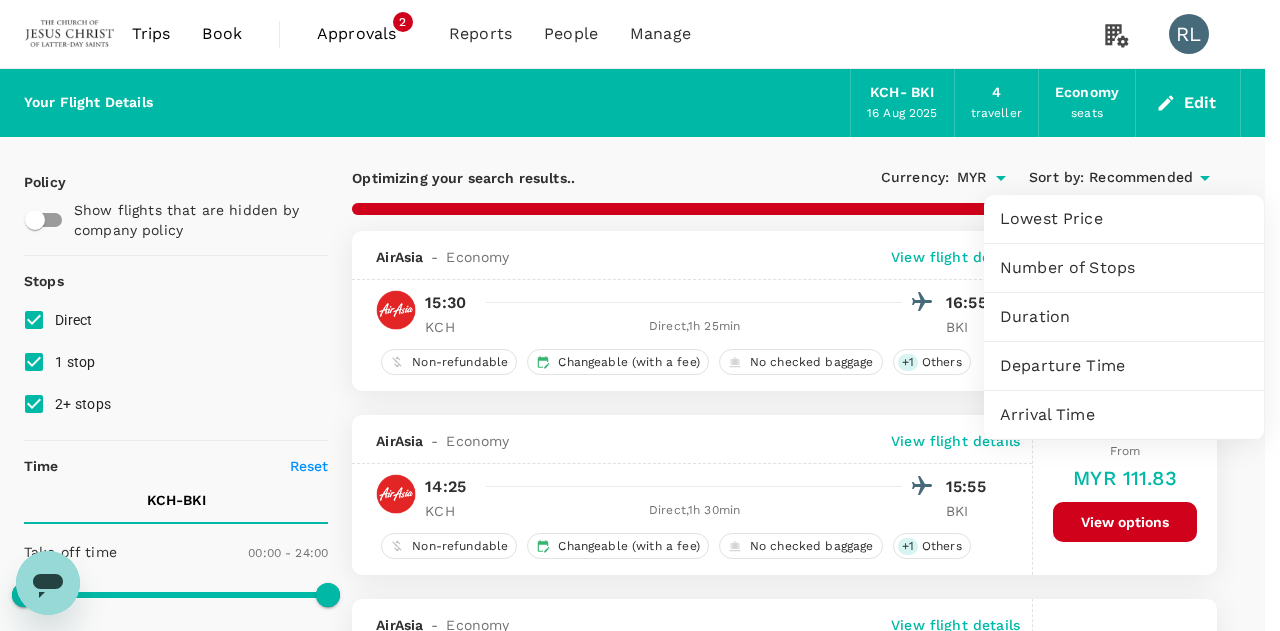 click on "Departure Time" at bounding box center [1124, 366] 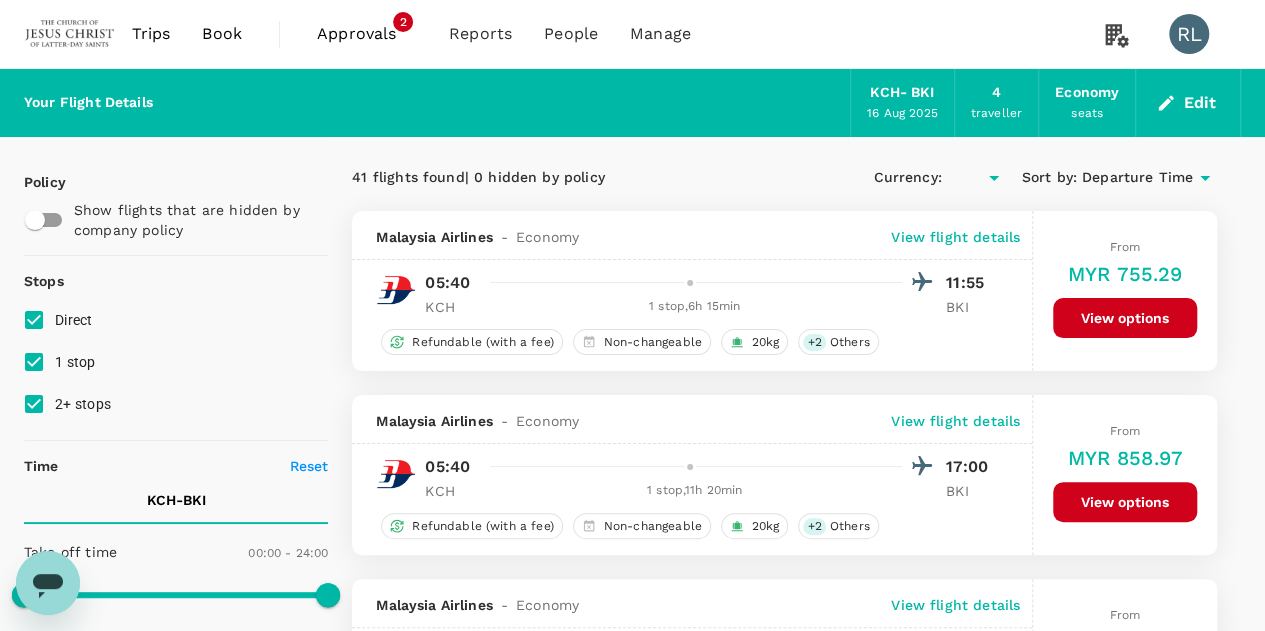 type on "MYR" 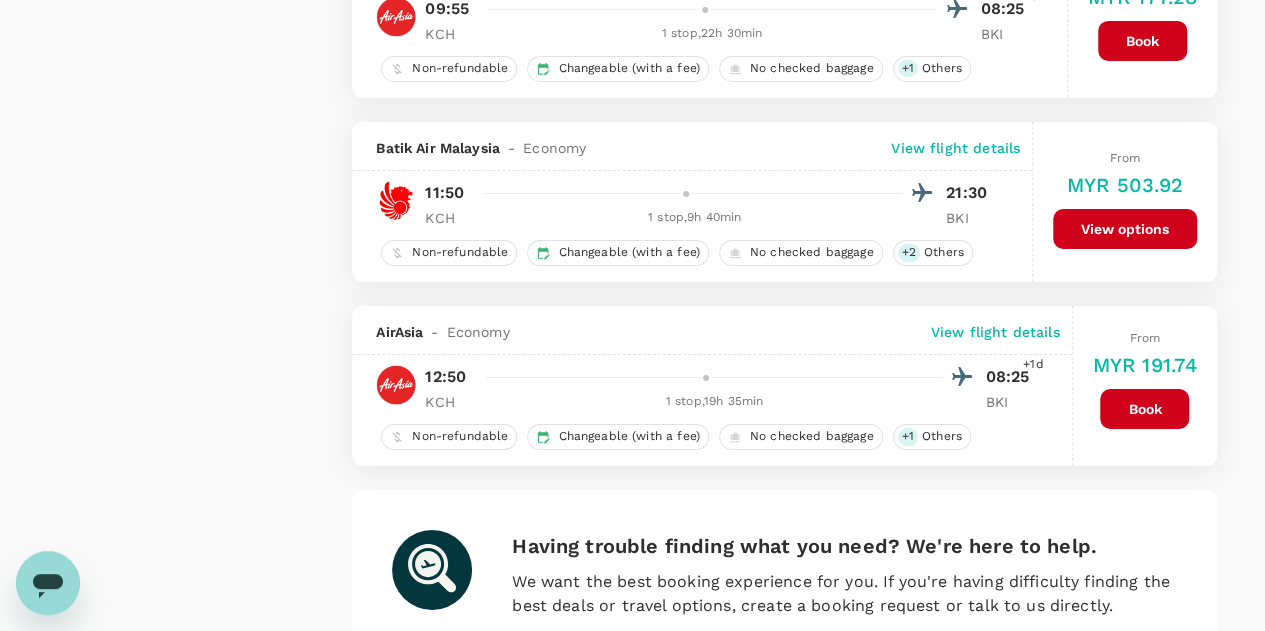 scroll, scrollTop: 3648, scrollLeft: 0, axis: vertical 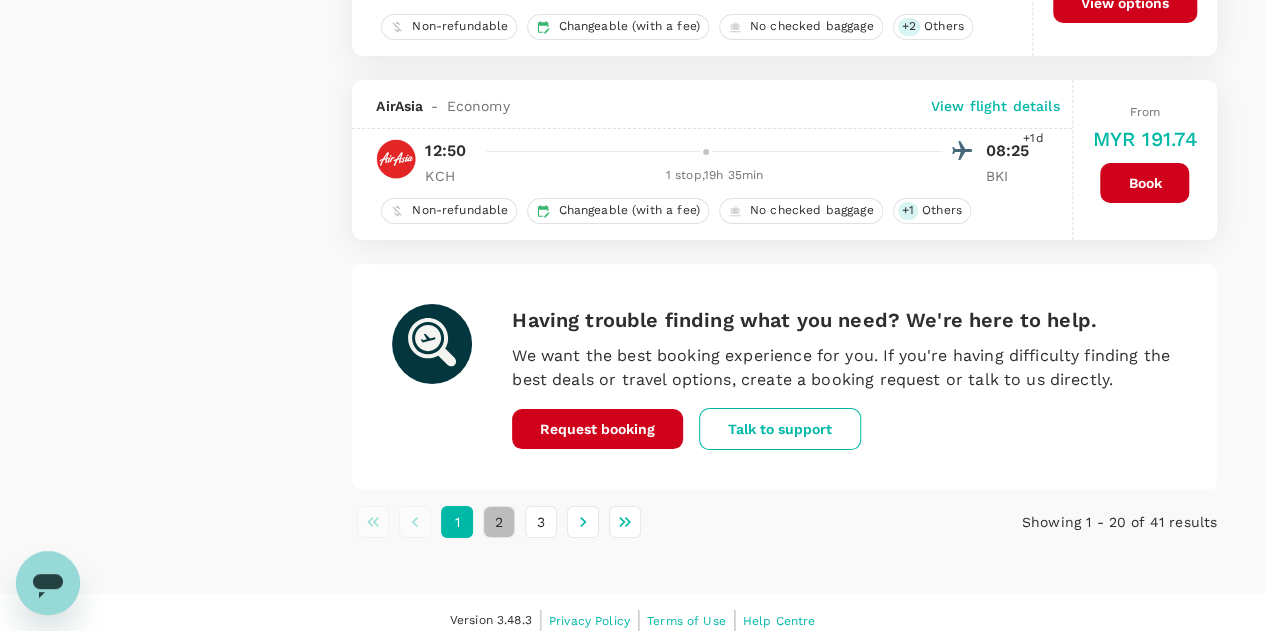 click on "2" at bounding box center [499, 522] 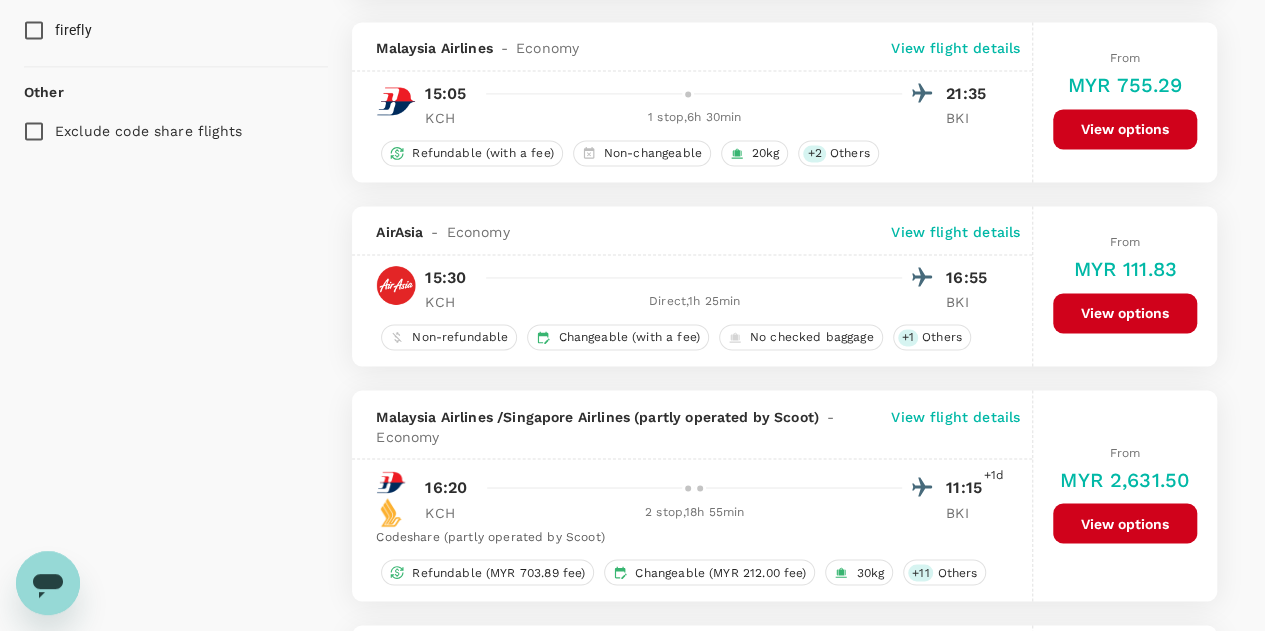scroll, scrollTop: 1500, scrollLeft: 0, axis: vertical 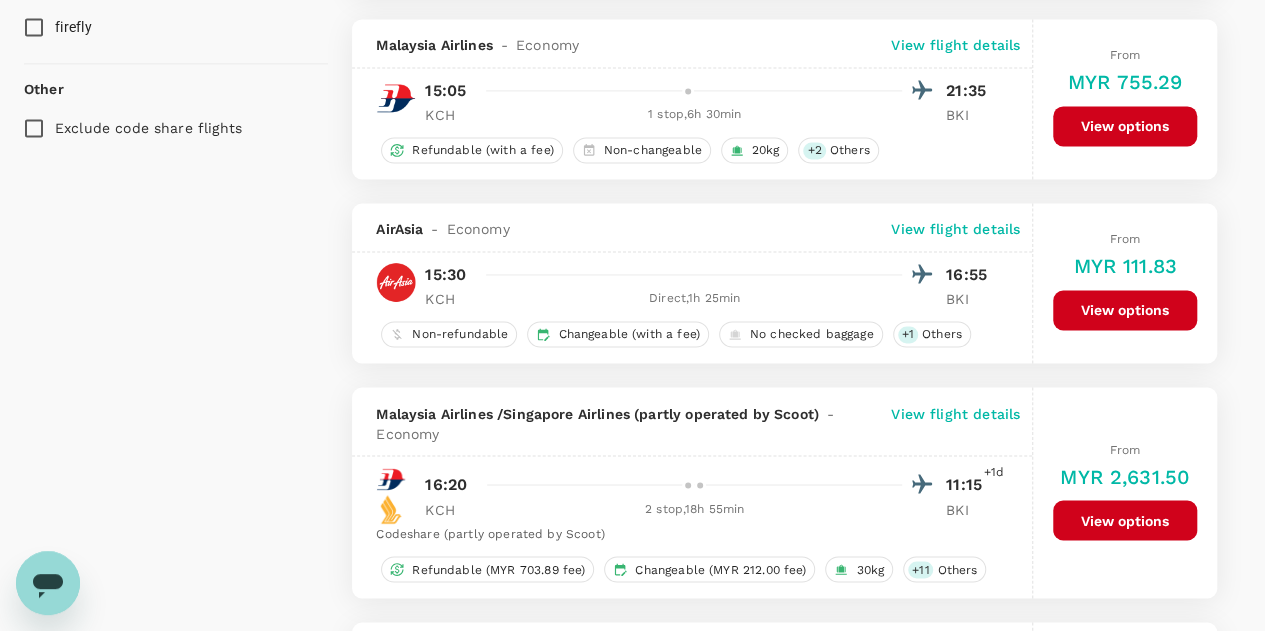 click on "View options" at bounding box center [1125, 310] 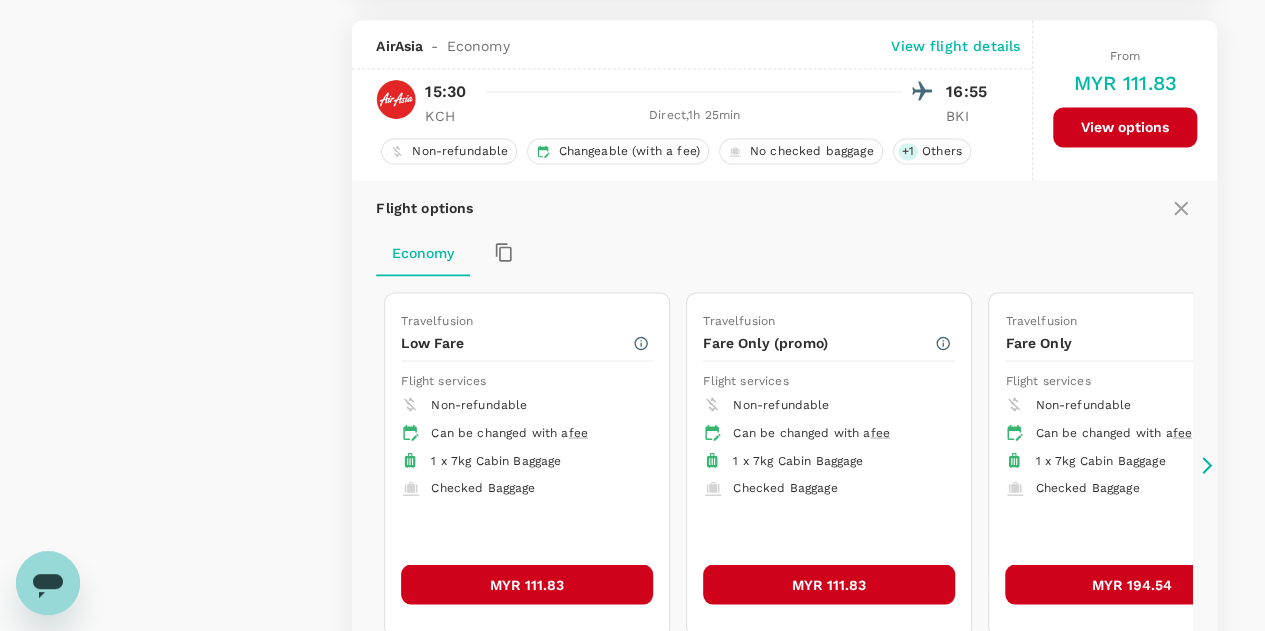 scroll, scrollTop: 1697, scrollLeft: 0, axis: vertical 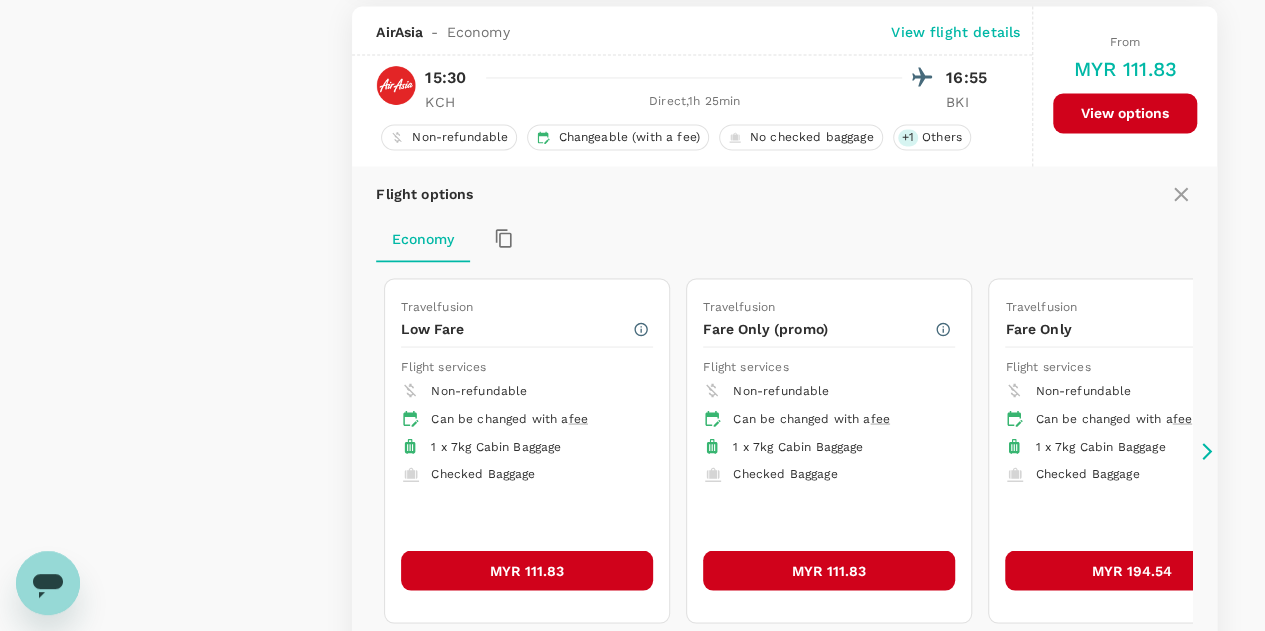click on "MYR 111.83" at bounding box center [527, 570] 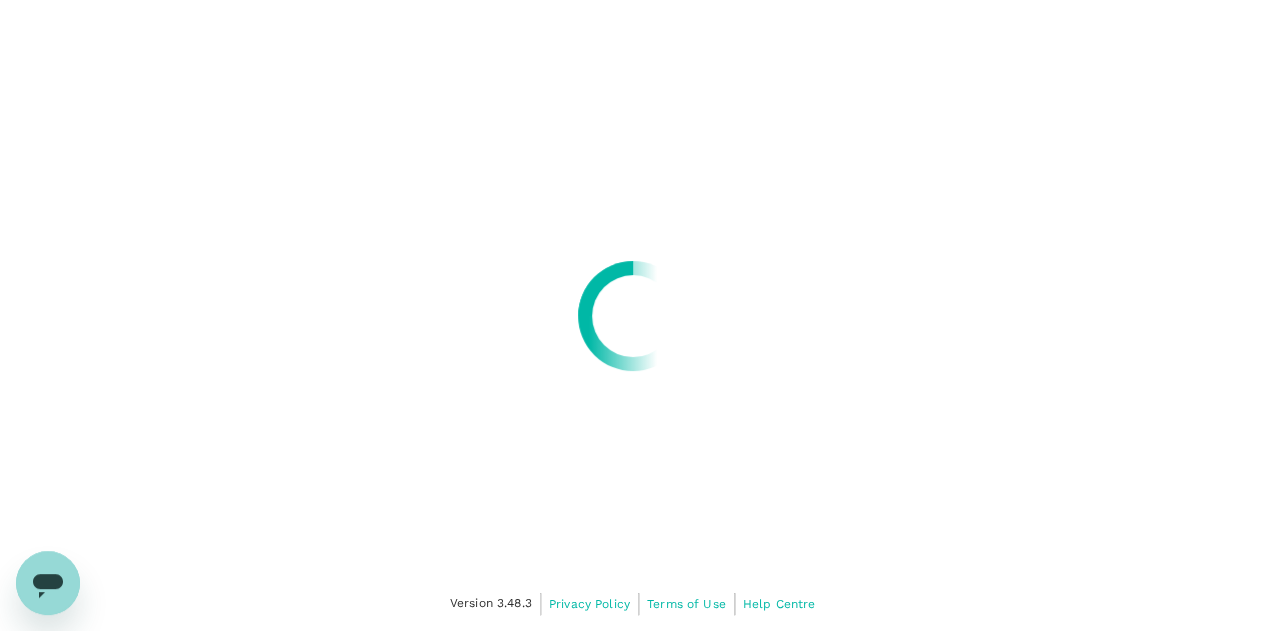scroll, scrollTop: 0, scrollLeft: 0, axis: both 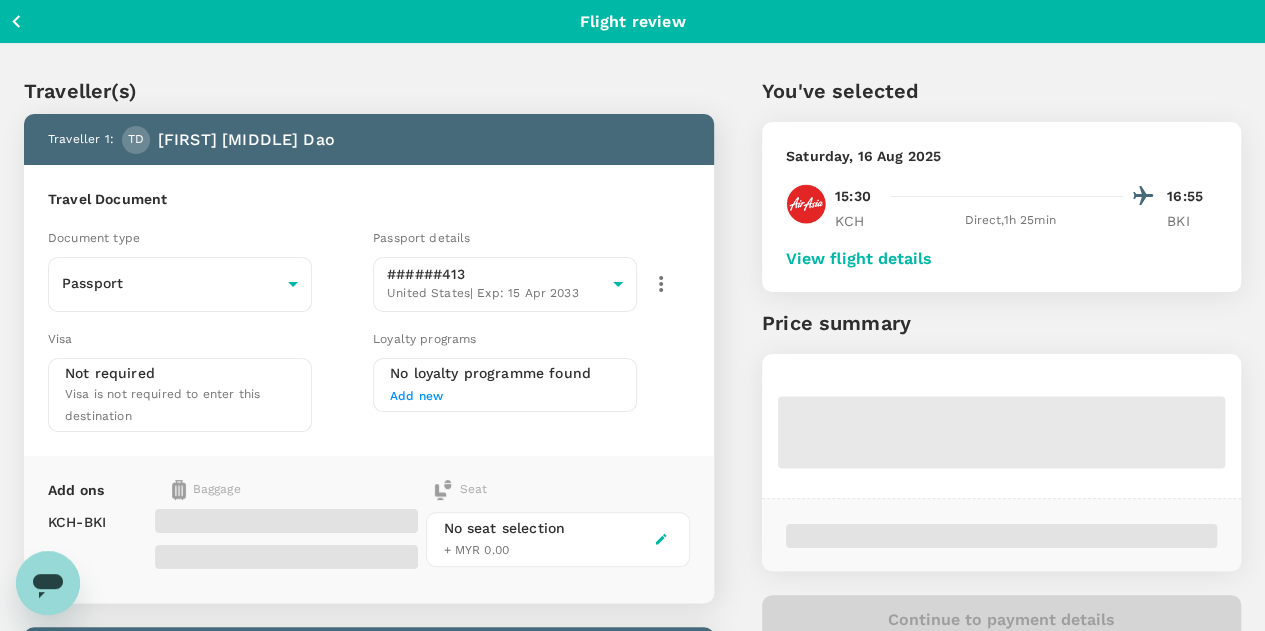 click on "View flight details" at bounding box center [859, 259] 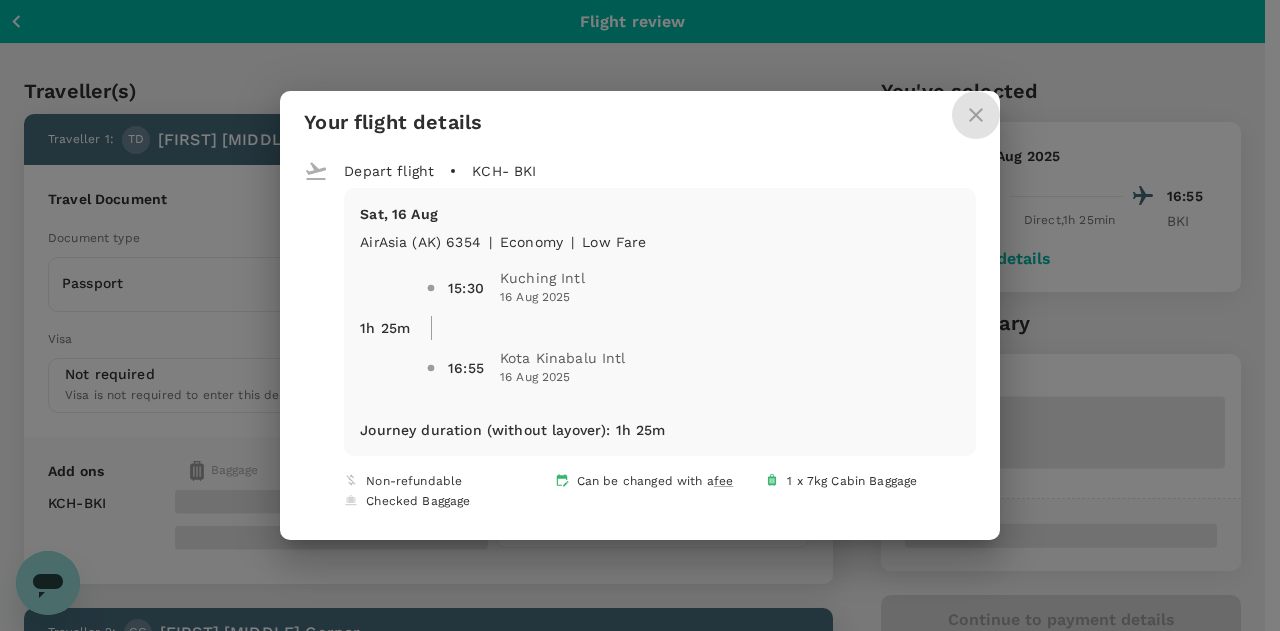 click 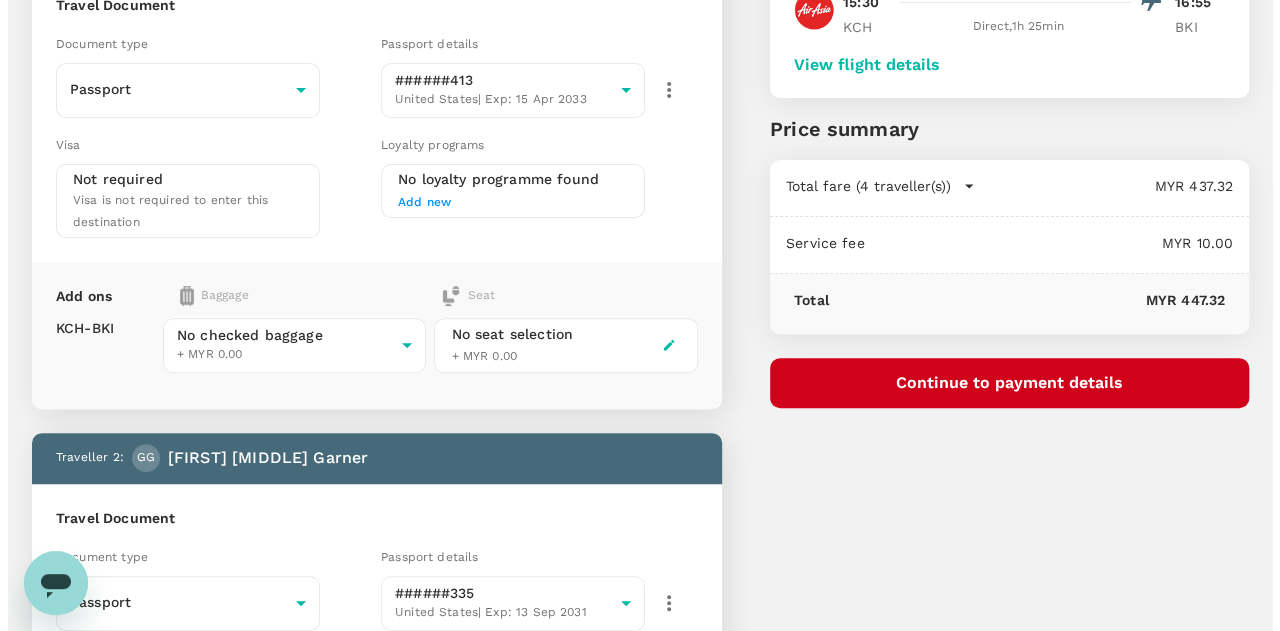 scroll, scrollTop: 300, scrollLeft: 0, axis: vertical 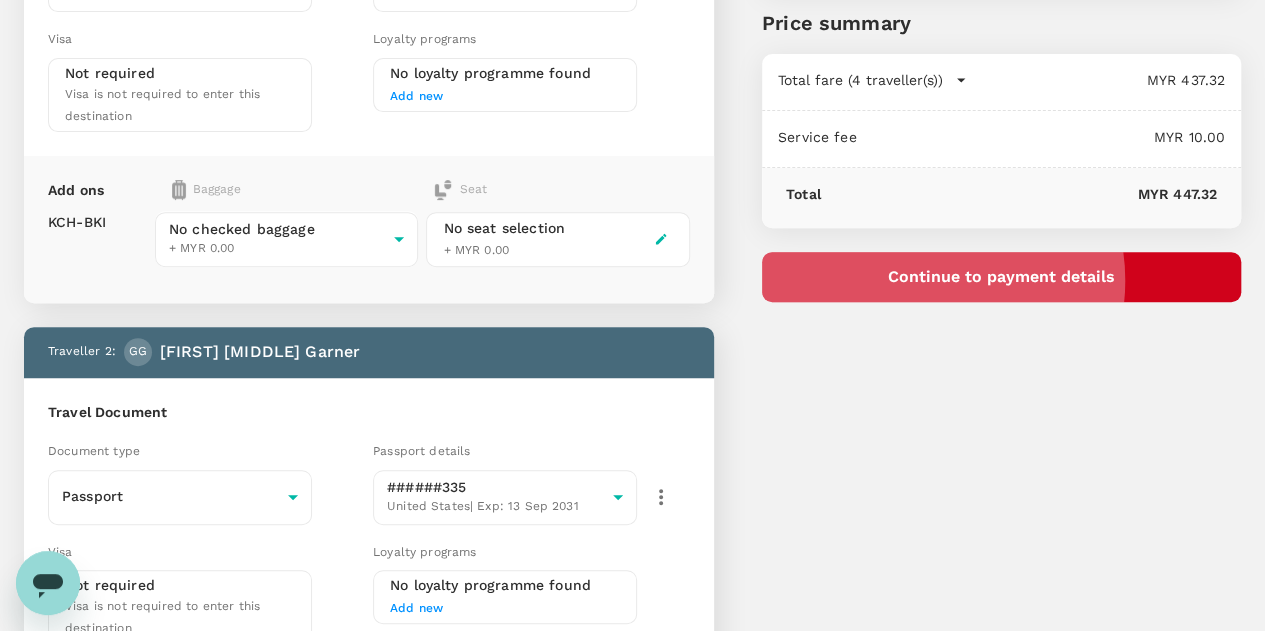 click on "Continue to payment details" at bounding box center (1001, 277) 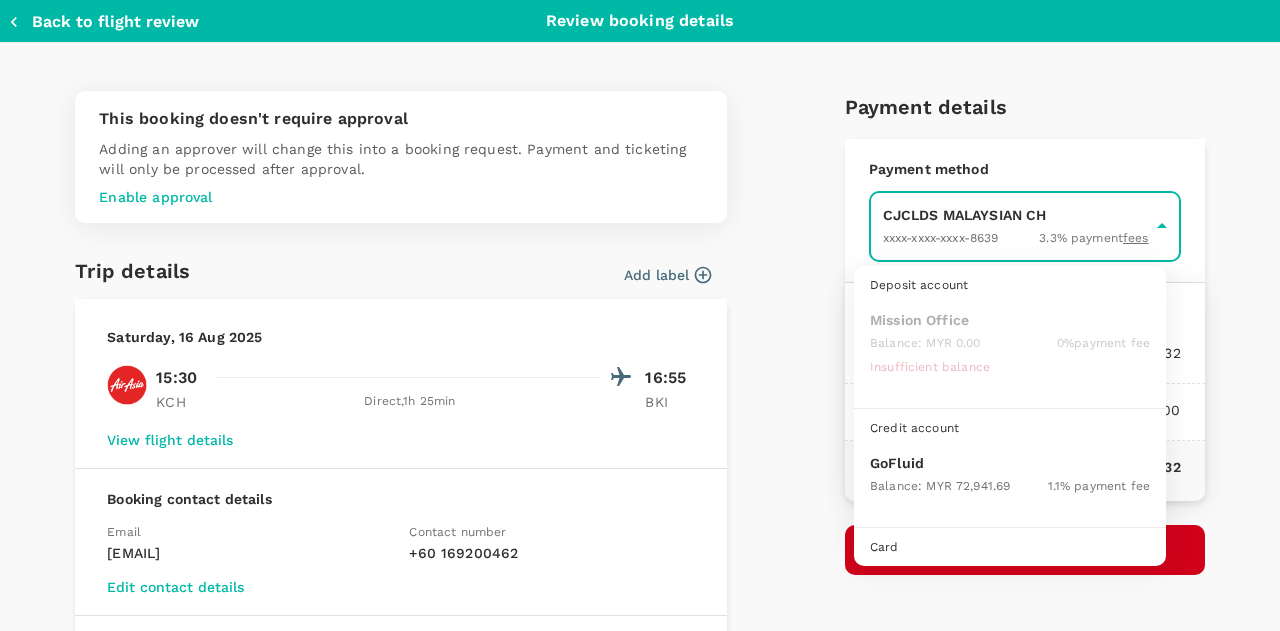 click on "Back to flight results Flight review Traveller(s) Traveller   1 : TD Timothy You-Zong   Dao Travel Document Document type Passport Passport ​ Passport details ######413 United States  | Exp:   15 Apr 2033 ec64f5f5-c785-43a3-8393-e2d426af4cb0 ​ Visa Not required Visa is not required to enter this destination Loyalty programs No loyalty programme found Add new Add ons Baggage Seat KCH  -  BKI No checked baggage + MYR 0.00 ​ No seat selection + MYR 0.00 Traveller   2 : GG Gem Huong   Garner Travel Document Document type Passport Passport ​ Passport details ######335 United States  | Exp:   13 Sep 2031 932986e8-731e-46c5-919e-2cc1b960fa3f ​ Visa Not required Visa is not required to enter this destination Loyalty programs No loyalty programme found Add new Add ons Baggage Seat KCH  -  BKI No checked baggage + MYR 0.00 ​ No seat selection + MYR 0.00 Traveller   3 : HM Hayden Michael   Marshall Travel Document Document type Passport Passport ​ Passport details ######994 United States  | Exp:   ​ Visa" at bounding box center [640, 870] 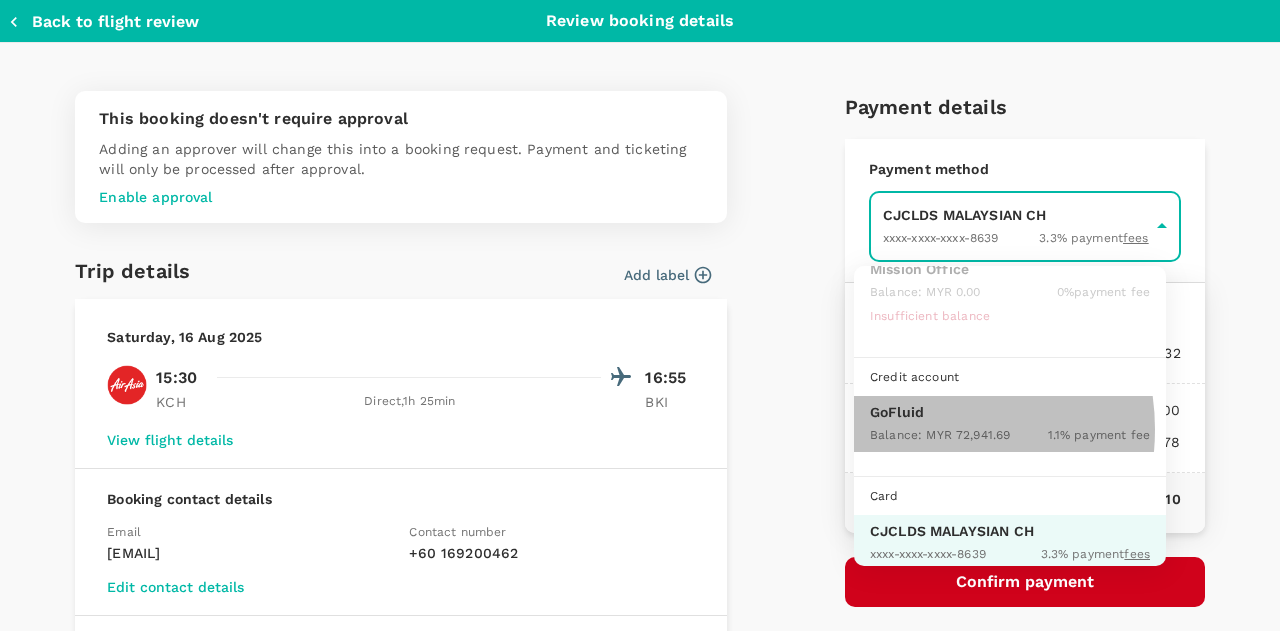 click on "Balance :   MYR 72,941.69" at bounding box center [940, 435] 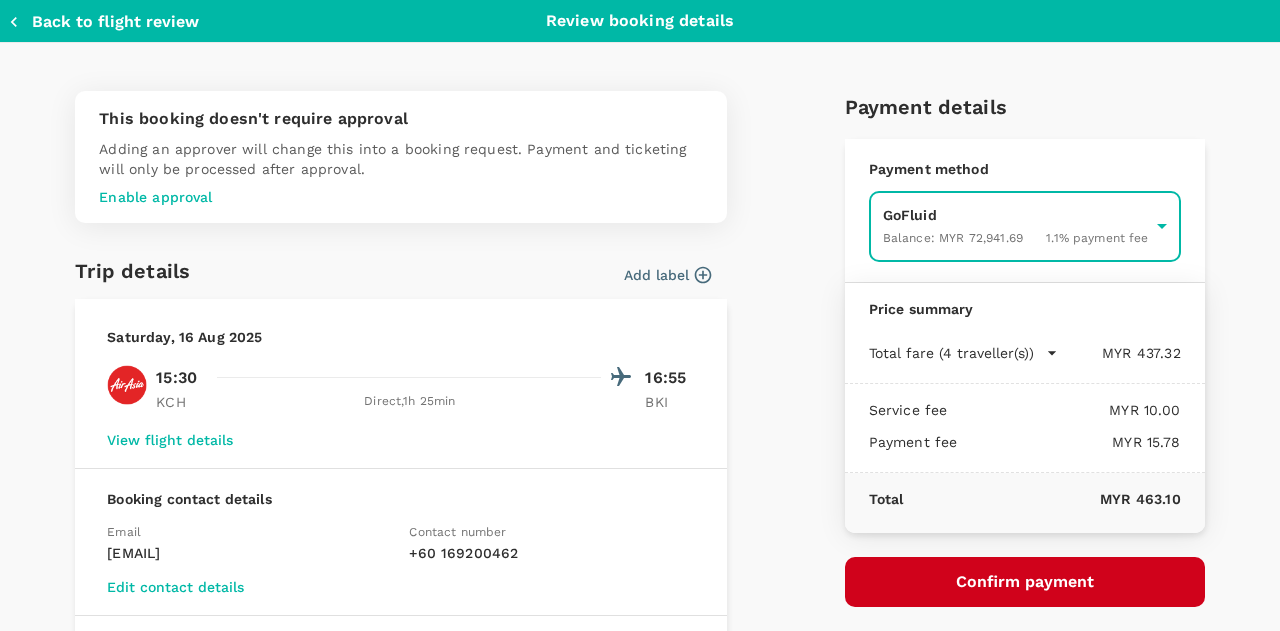 scroll, scrollTop: 100, scrollLeft: 0, axis: vertical 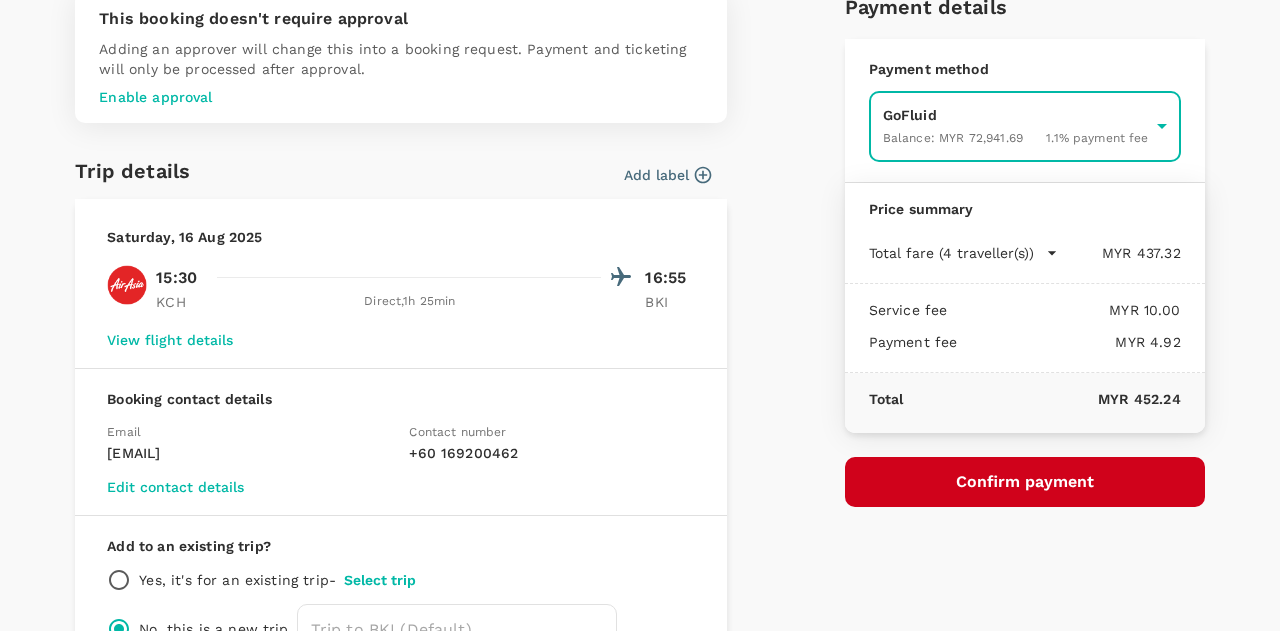 click on "Confirm payment" at bounding box center (1025, 482) 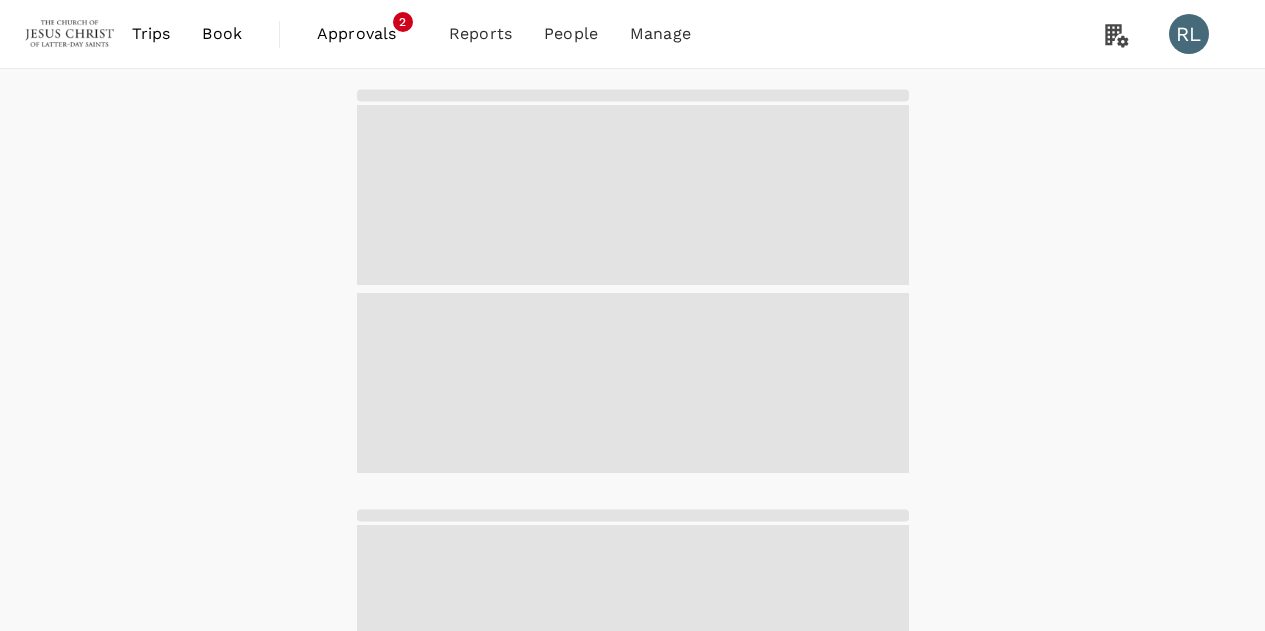 scroll, scrollTop: 0, scrollLeft: 0, axis: both 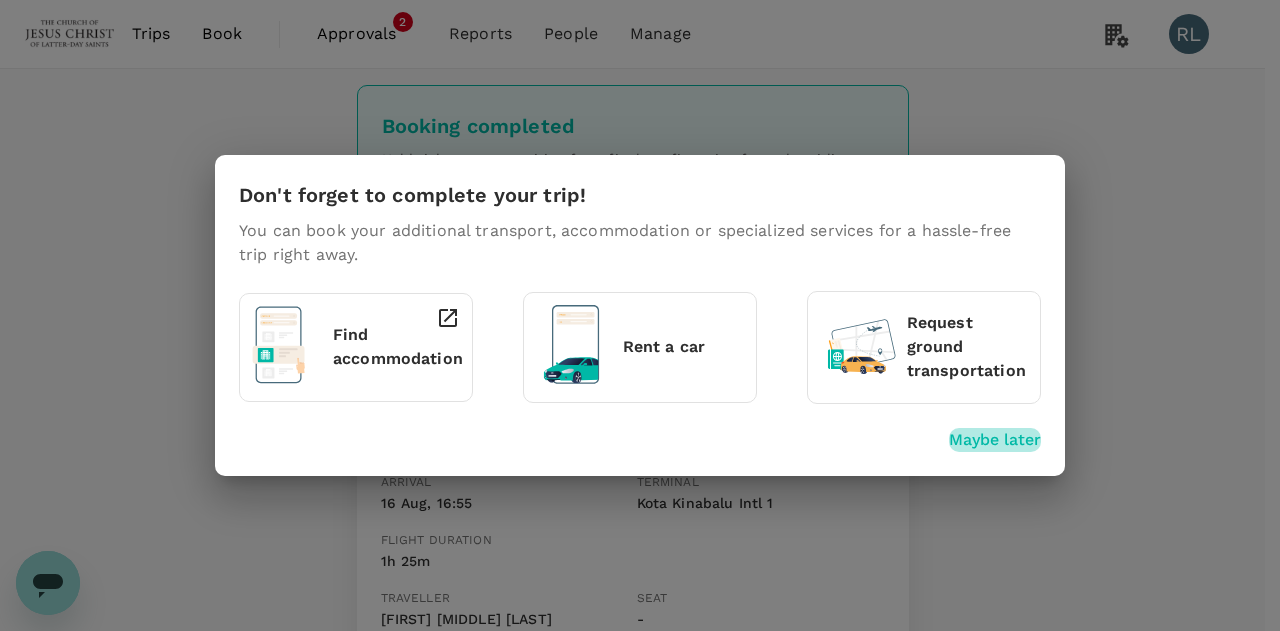 click on "Maybe later" at bounding box center [995, 440] 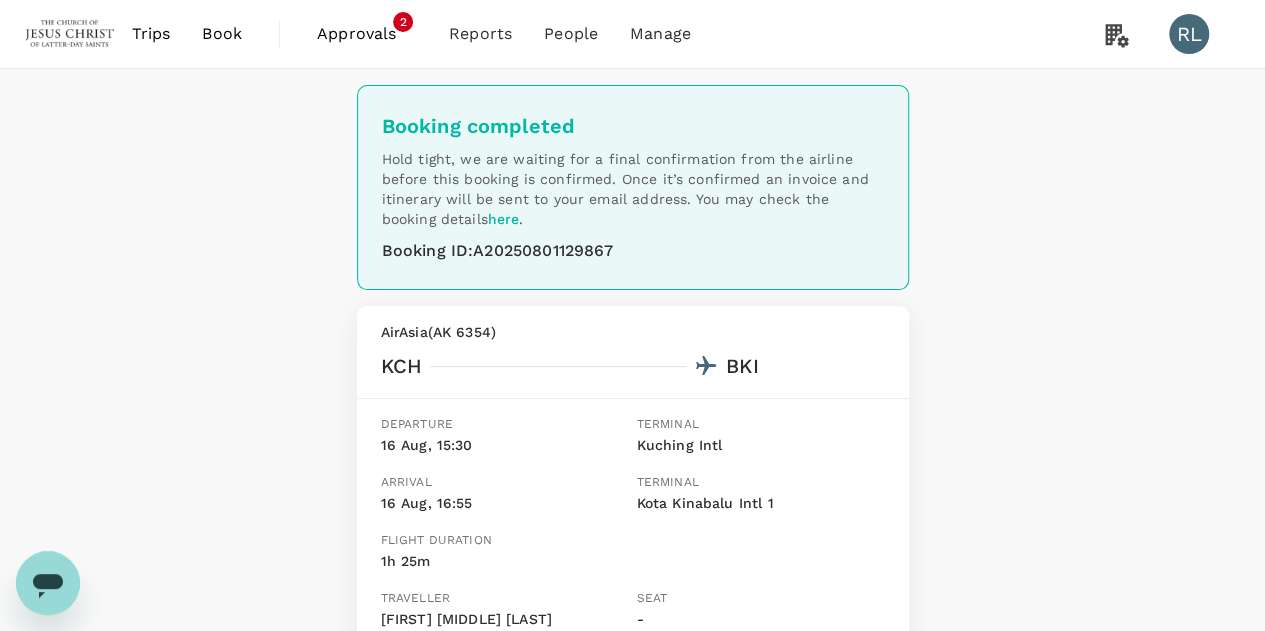 click on "Book" at bounding box center (222, 34) 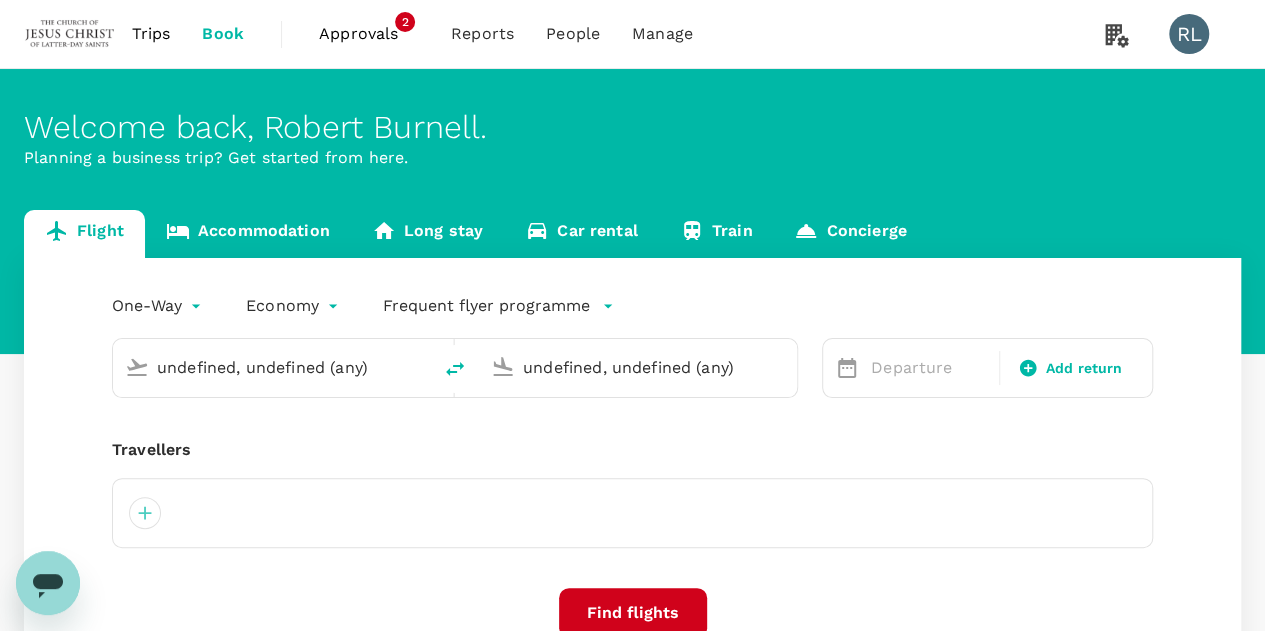 type 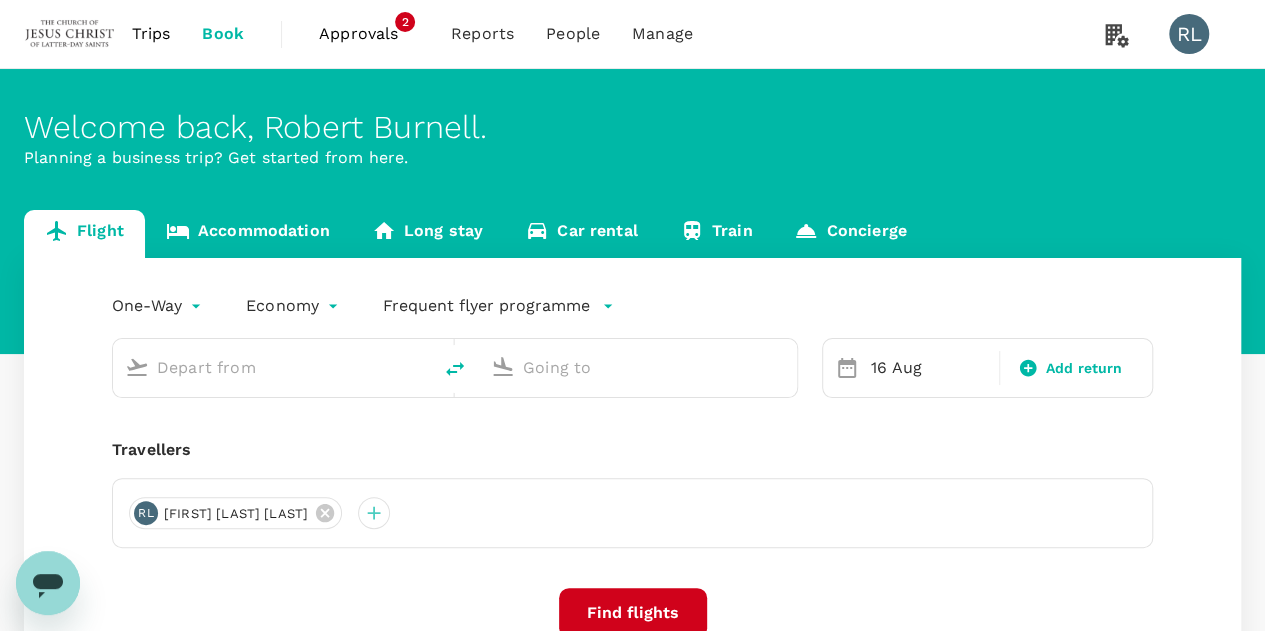 type on "Kuching Intl (KCH)" 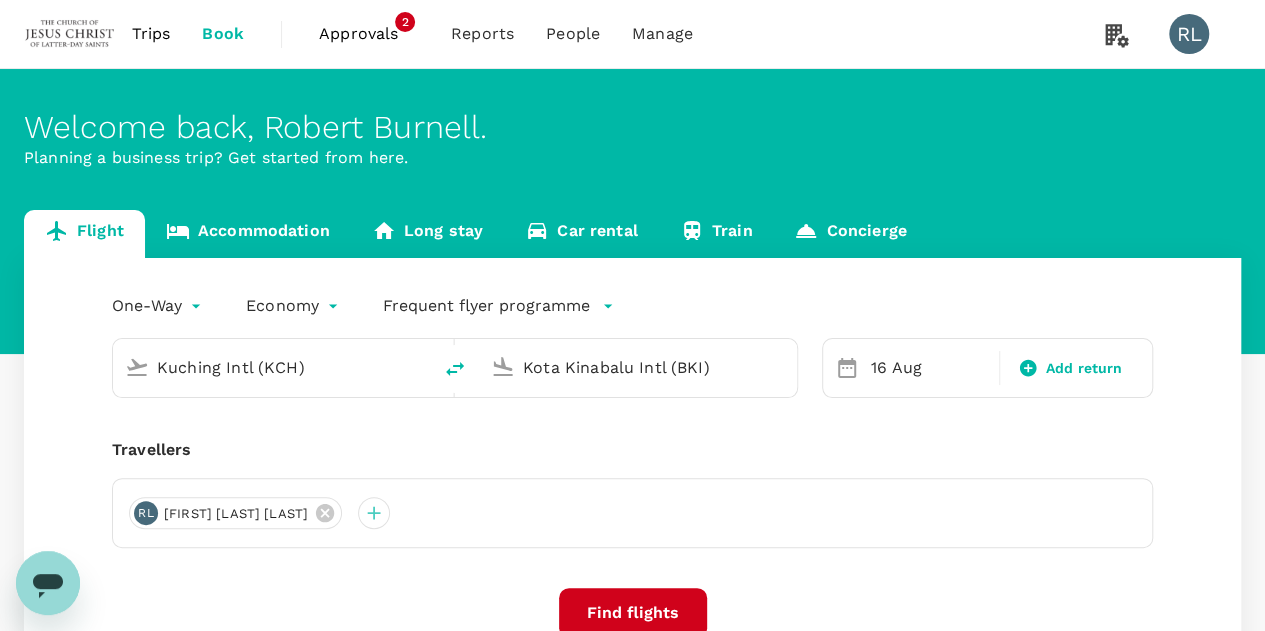 type 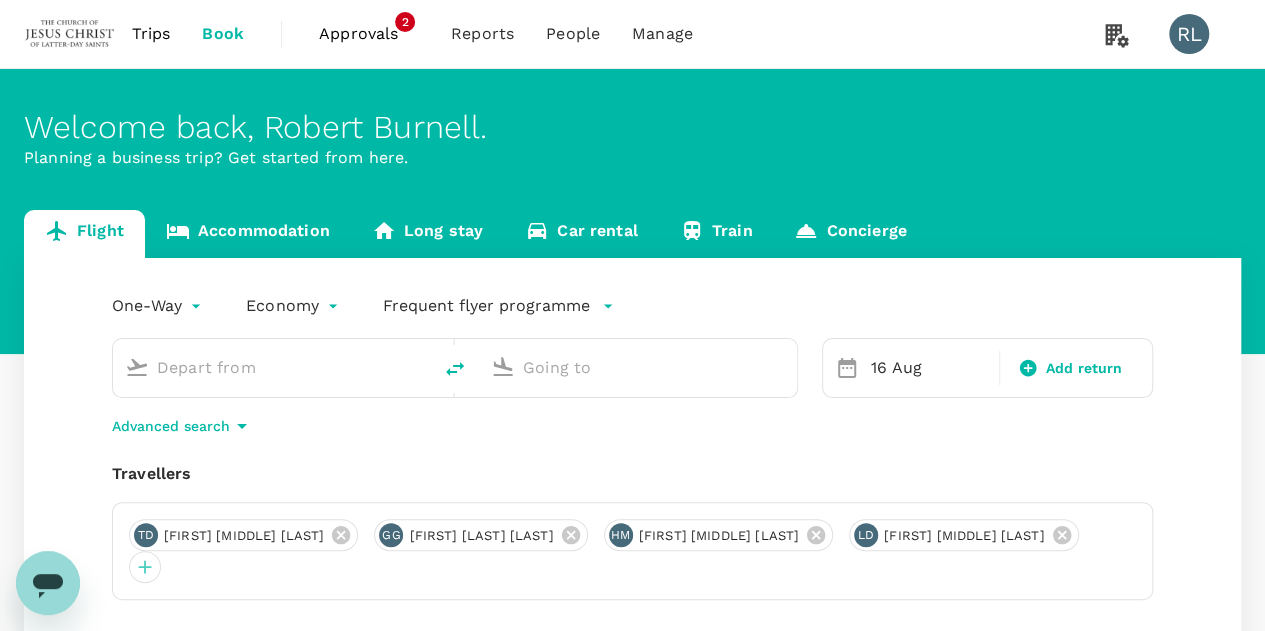 type on "Kuching Intl (KCH)" 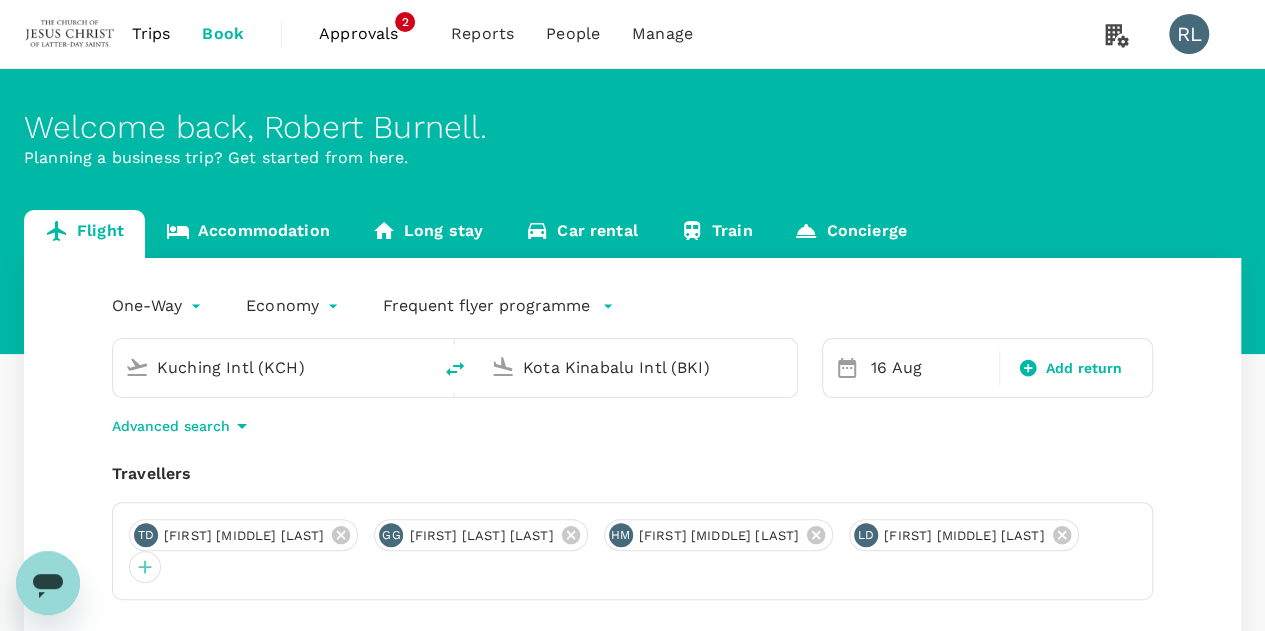drag, startPoint x: 714, startPoint y: 363, endPoint x: 499, endPoint y: 363, distance: 215 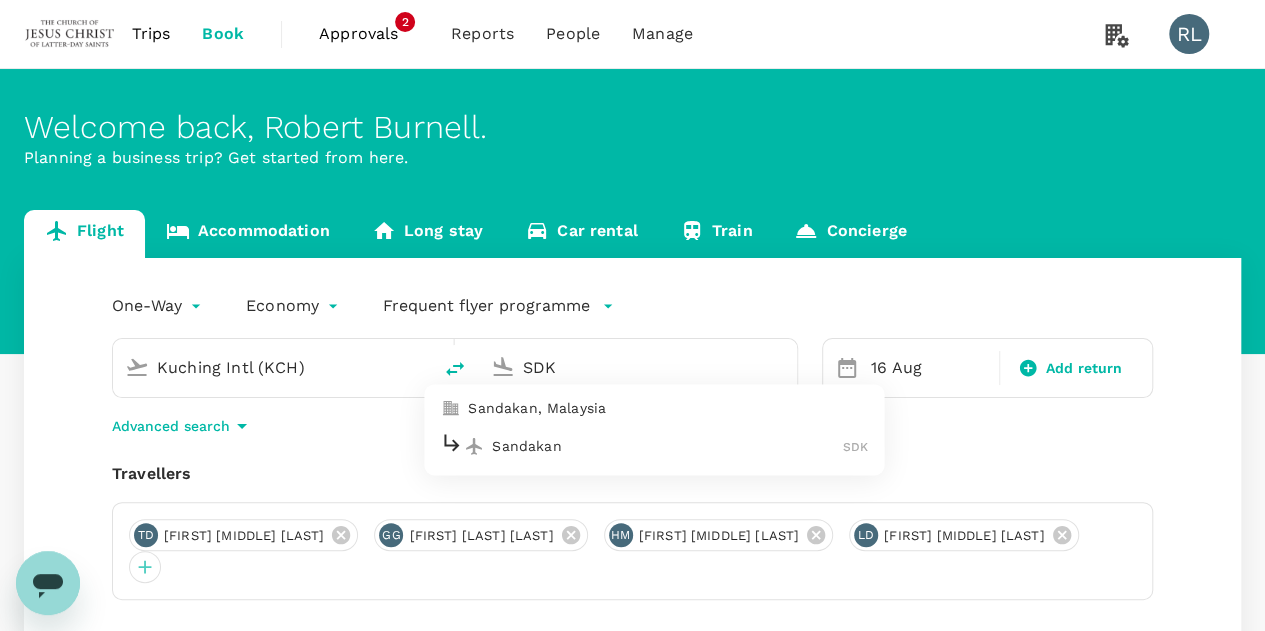 click on "Sandakan" at bounding box center (667, 446) 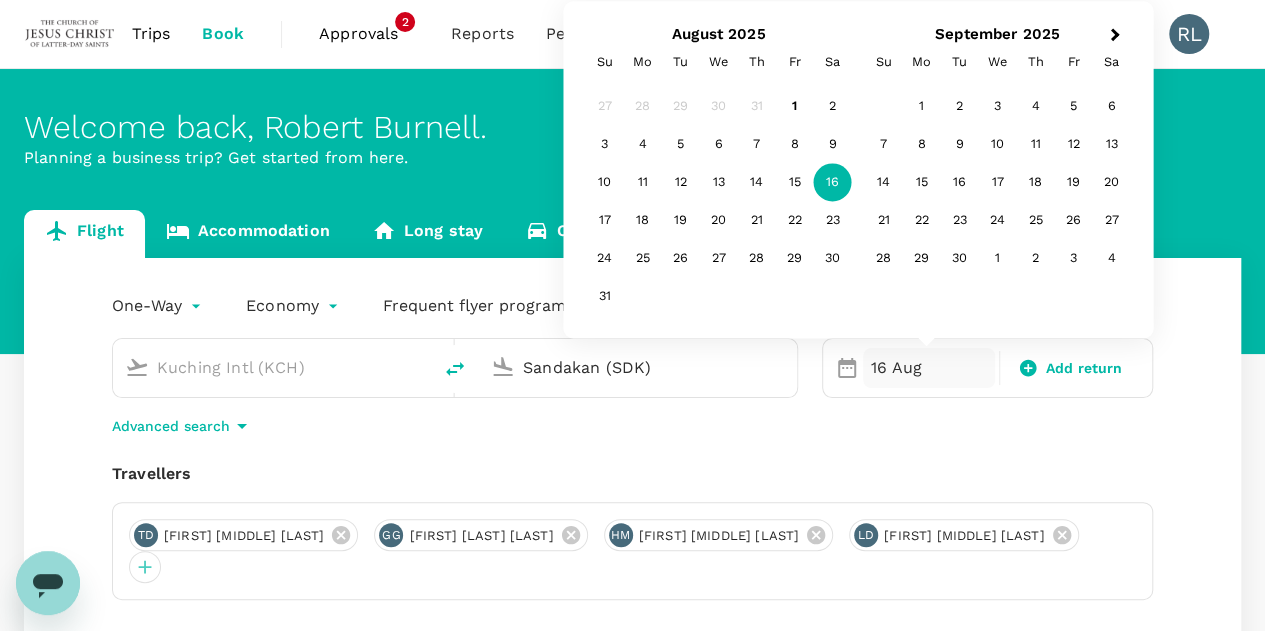 type on "Sandakan (SDK)" 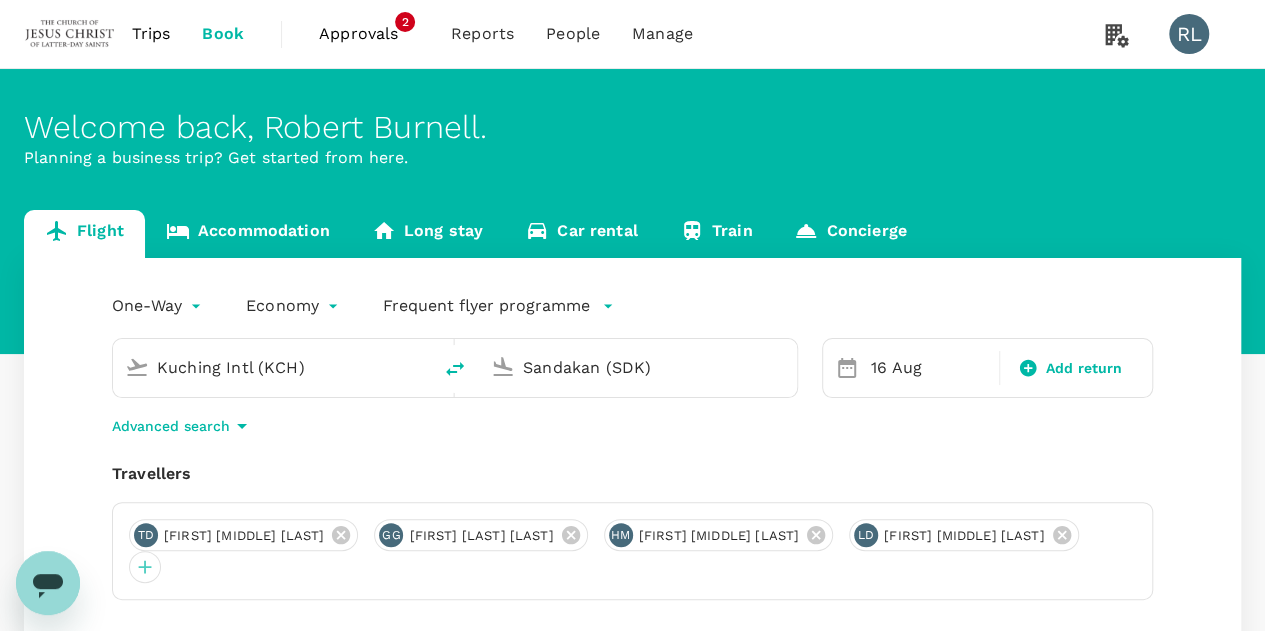 click on "Travellers" at bounding box center [632, 474] 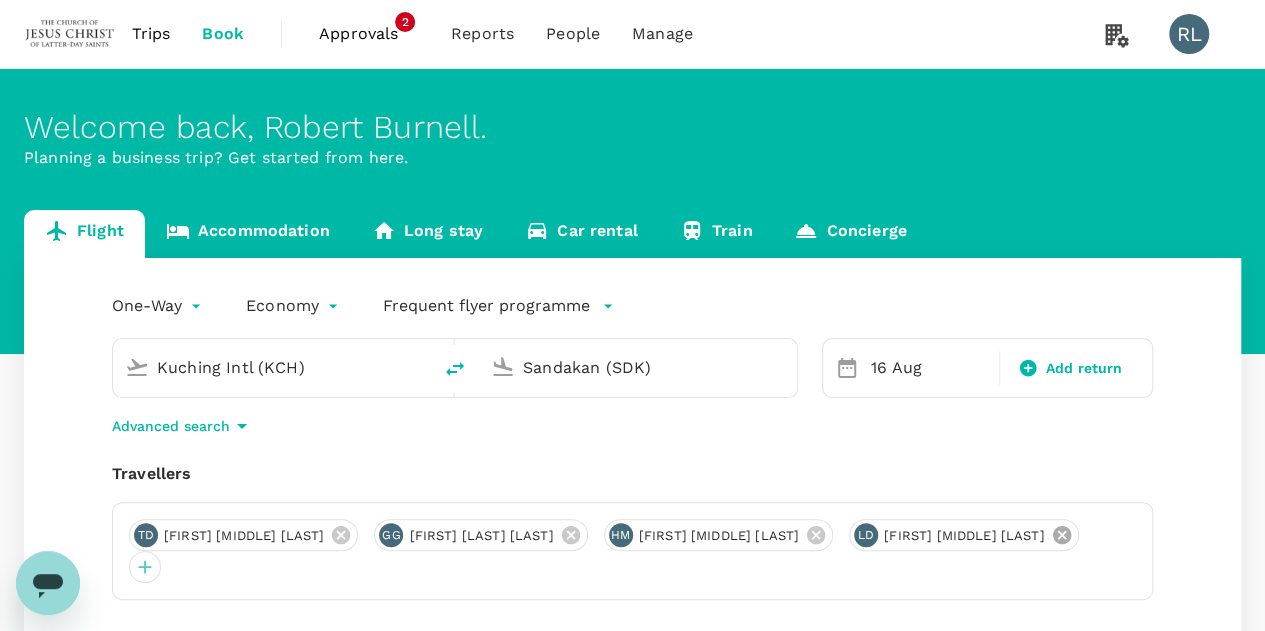 click 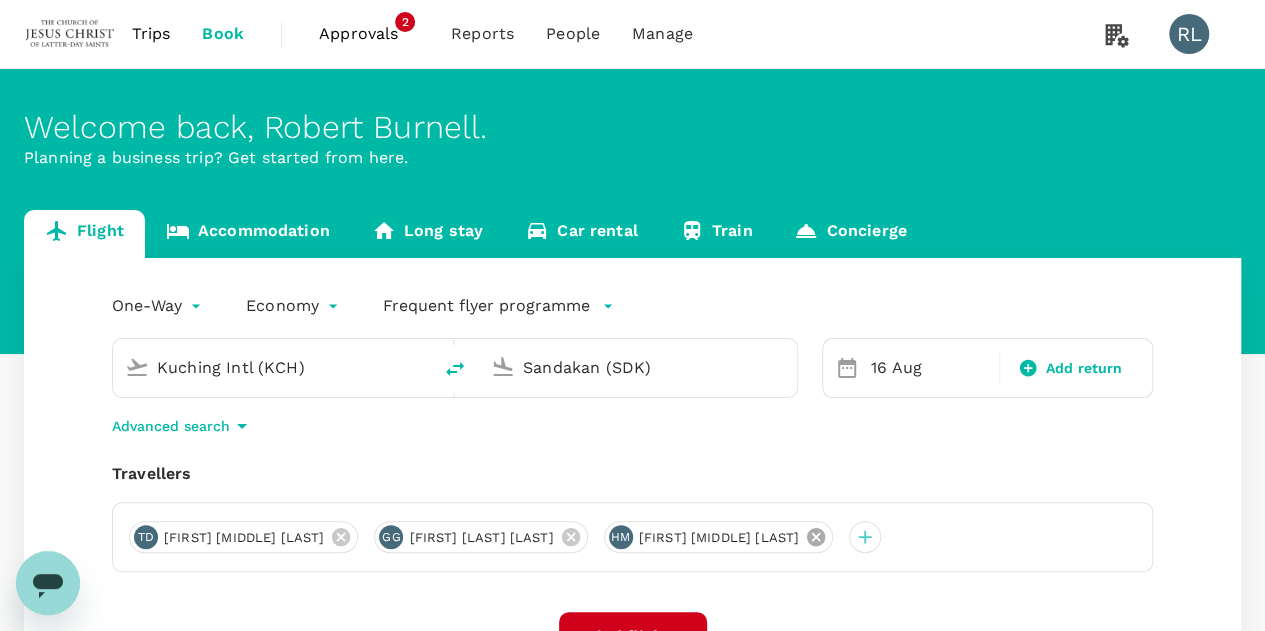 click 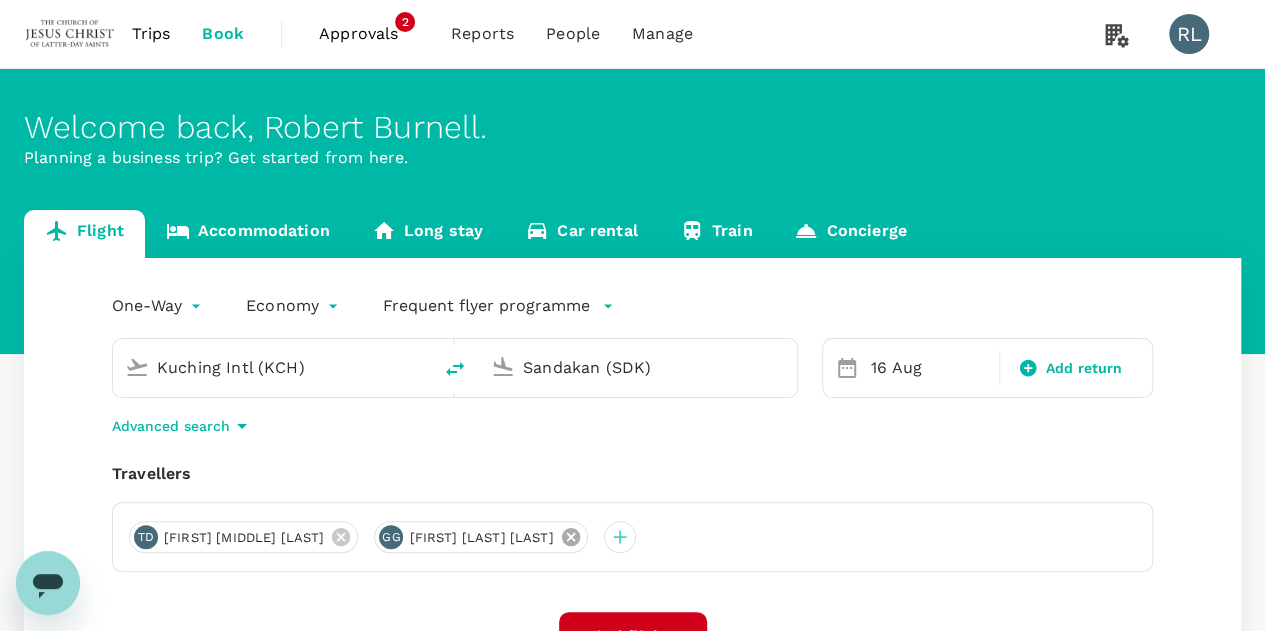 click 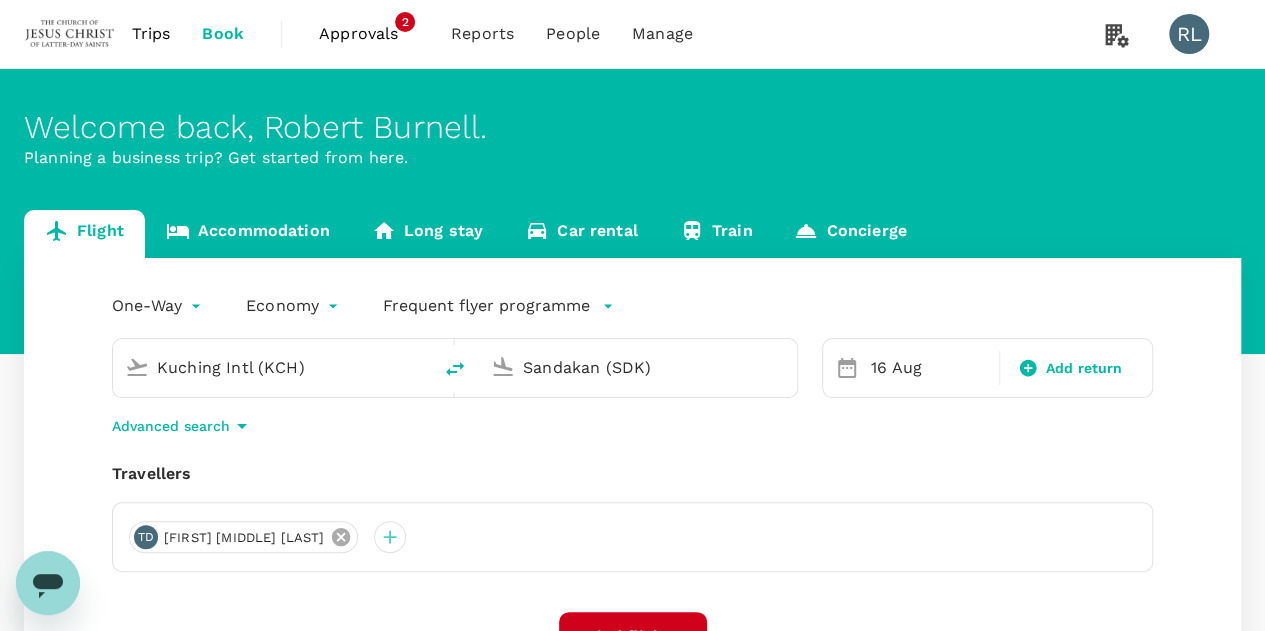 click 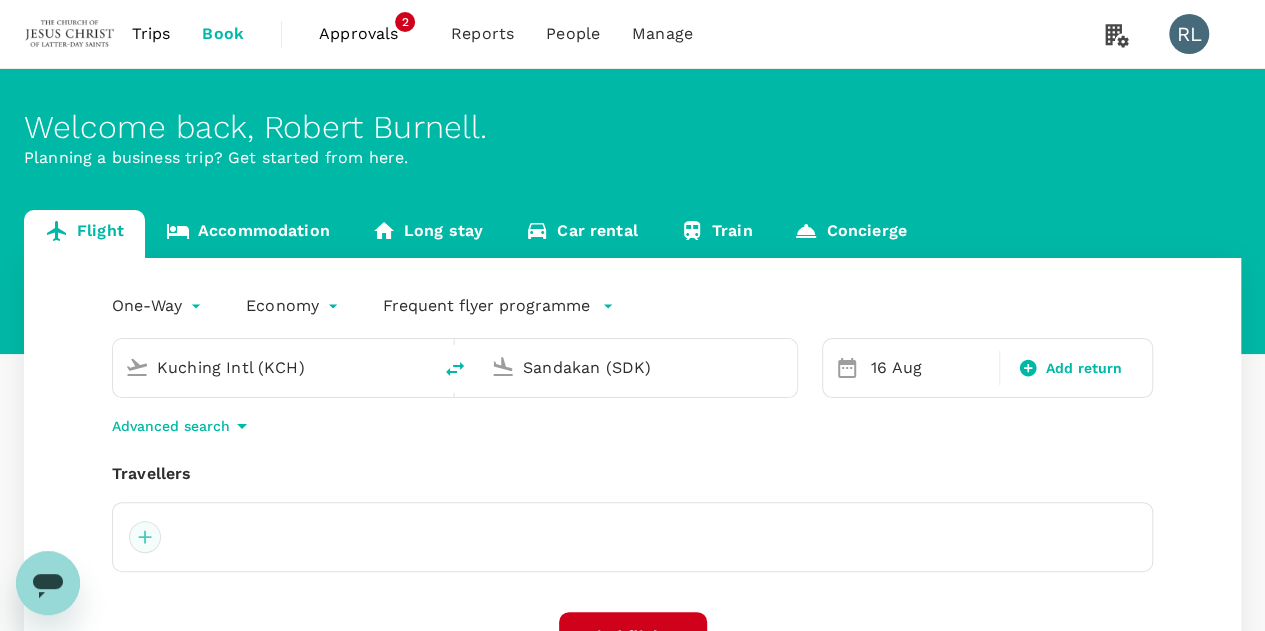 click at bounding box center [145, 537] 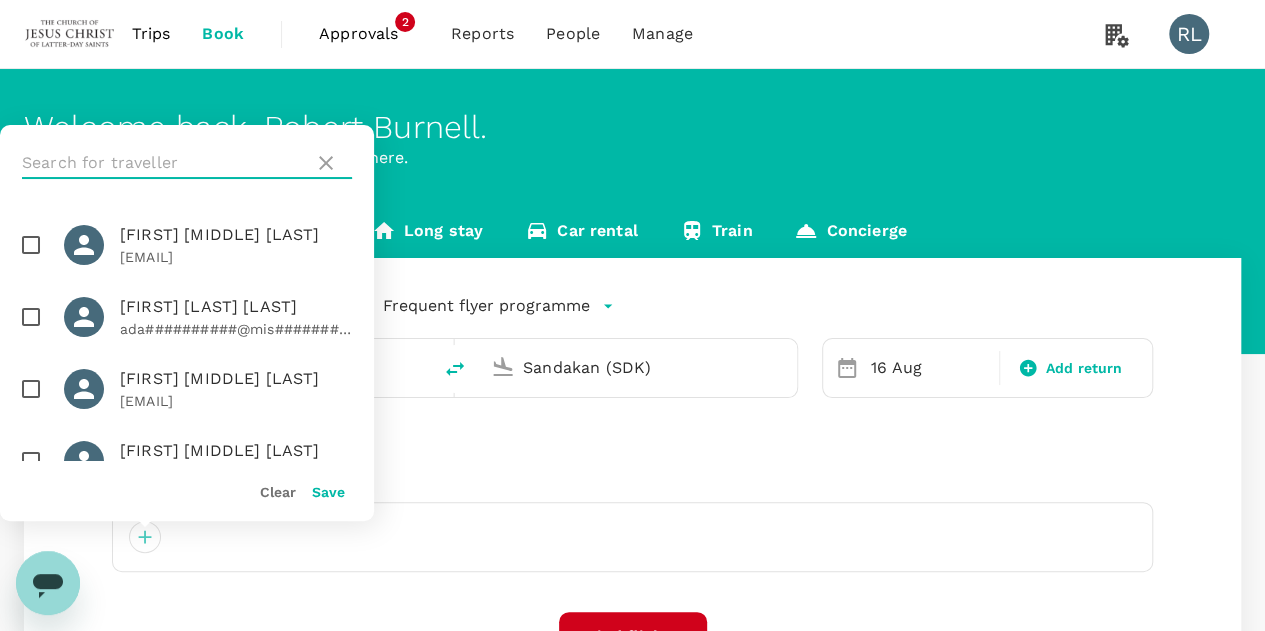 click at bounding box center [164, 163] 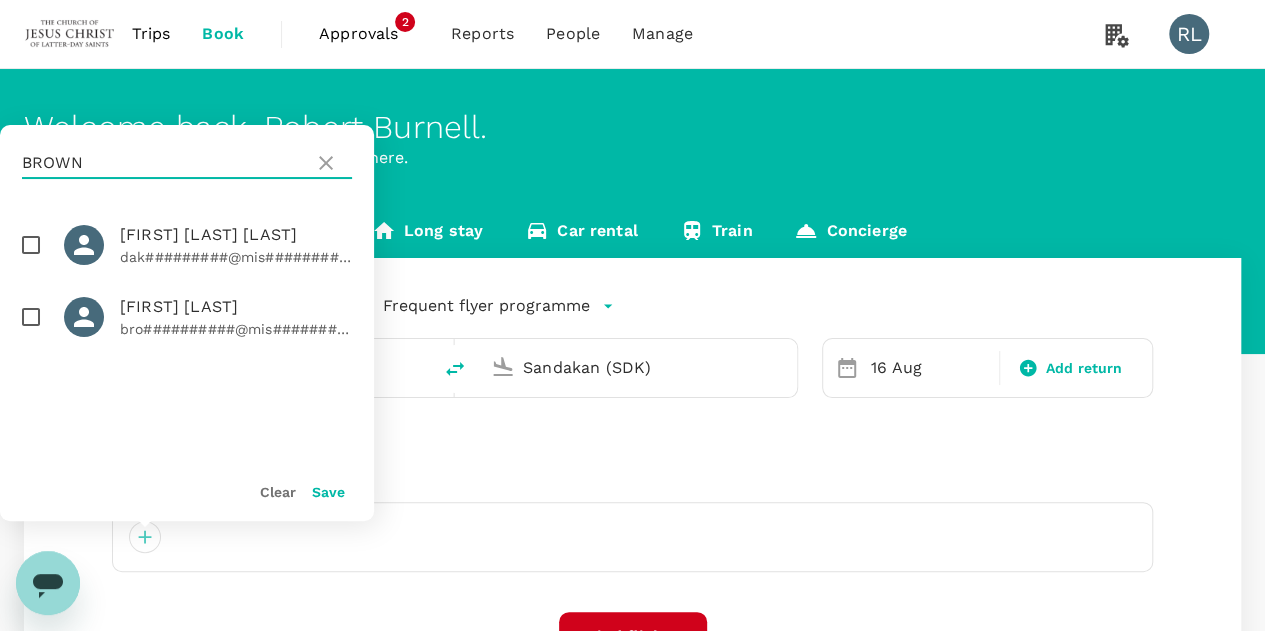 type on "BROWN" 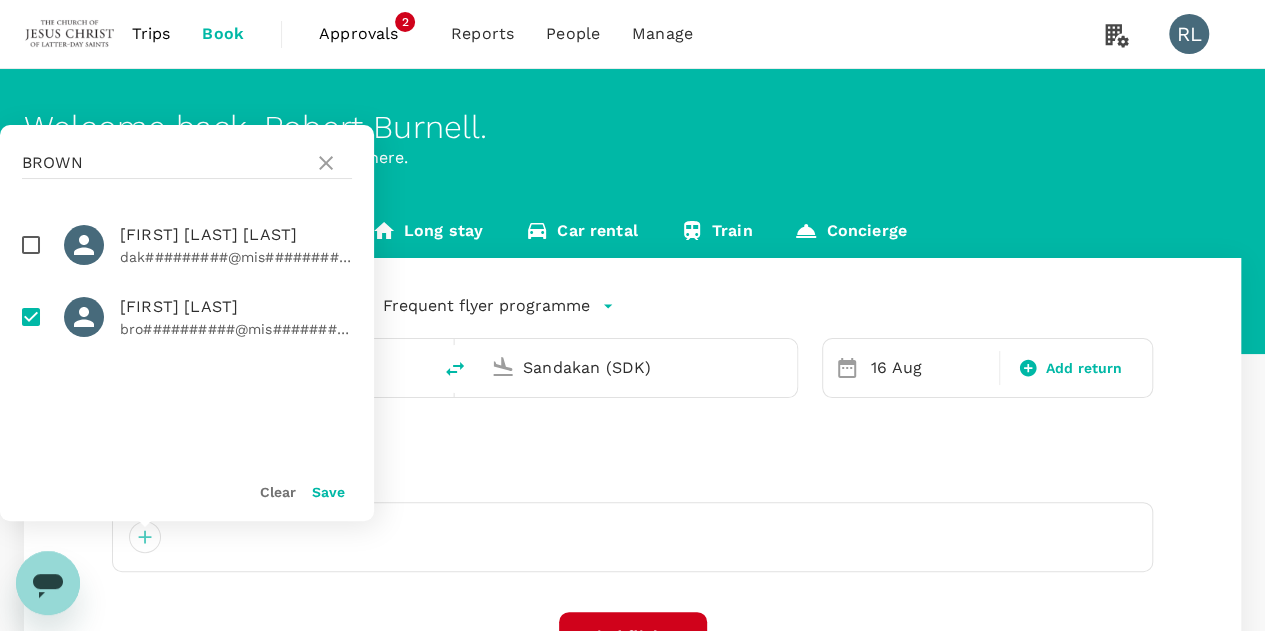 click on "Save" at bounding box center [328, 492] 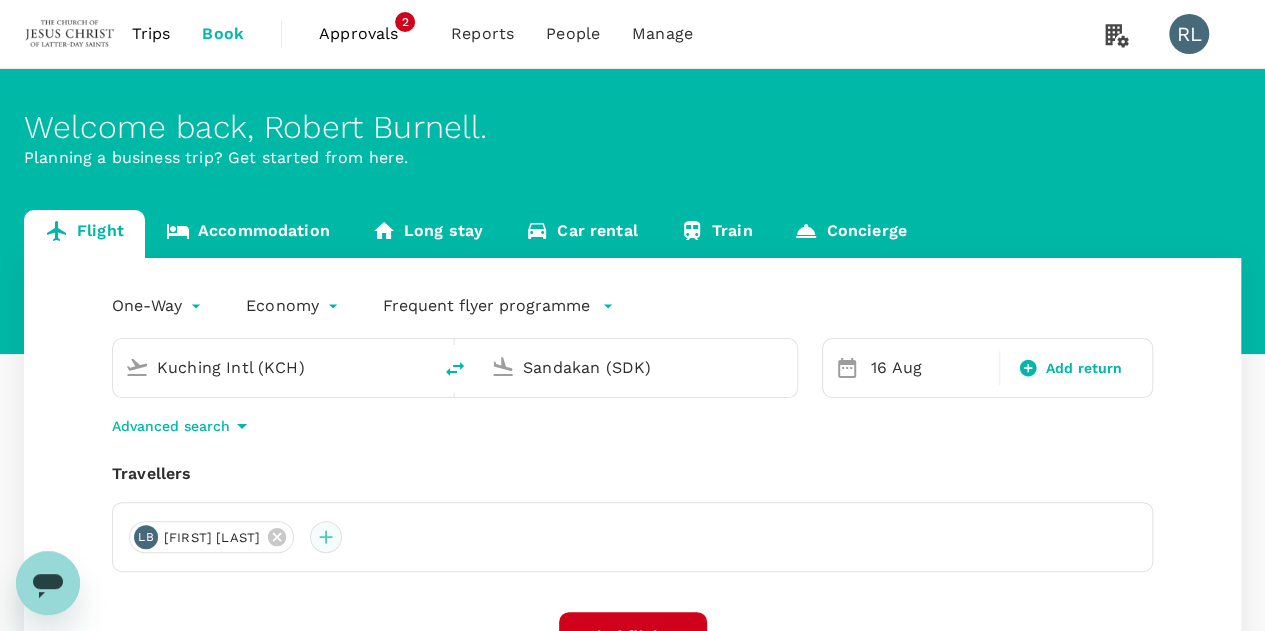 click at bounding box center (326, 537) 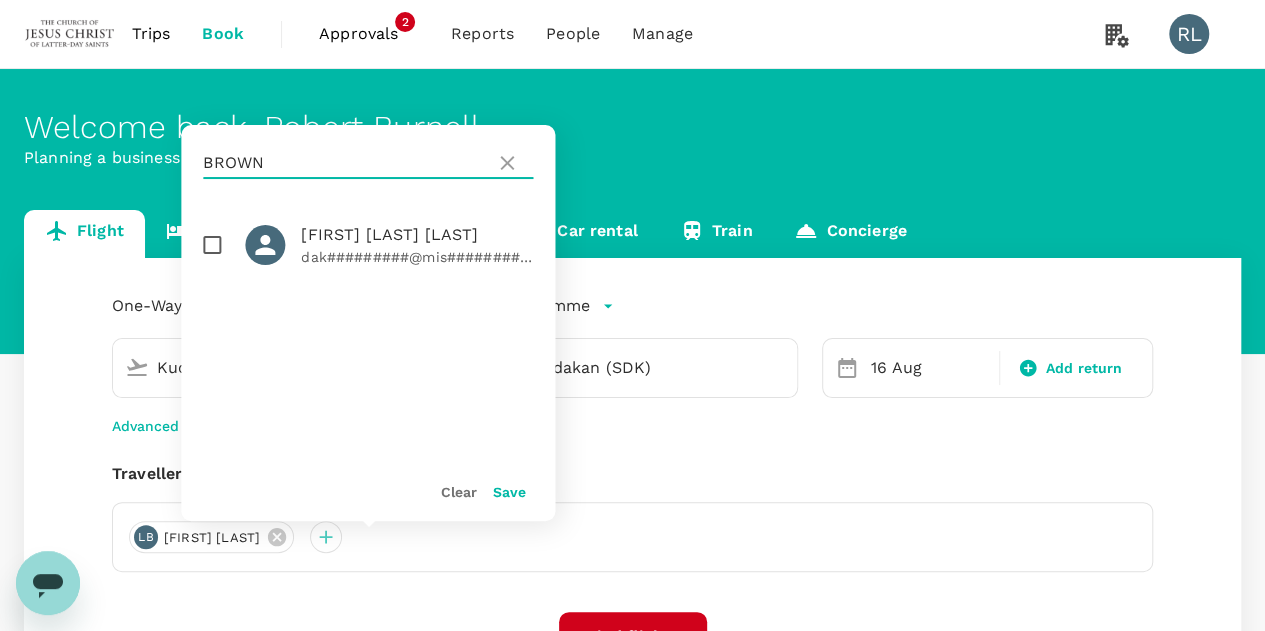 drag, startPoint x: 244, startPoint y: 167, endPoint x: 178, endPoint y: 159, distance: 66.48308 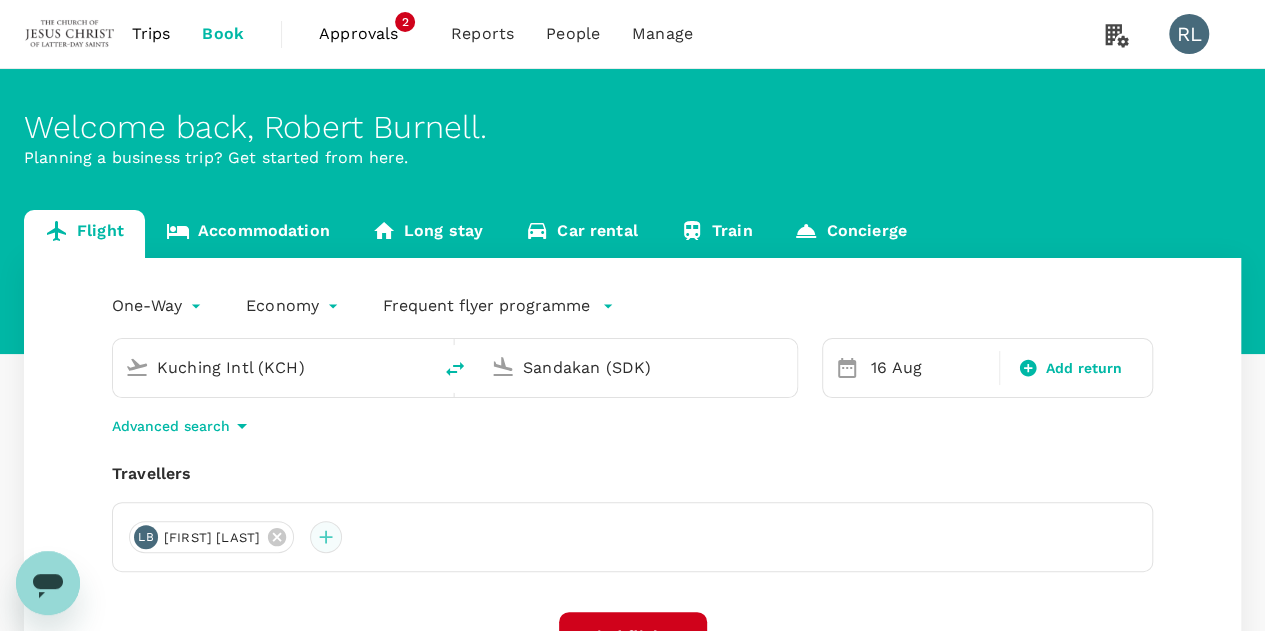 click at bounding box center (326, 537) 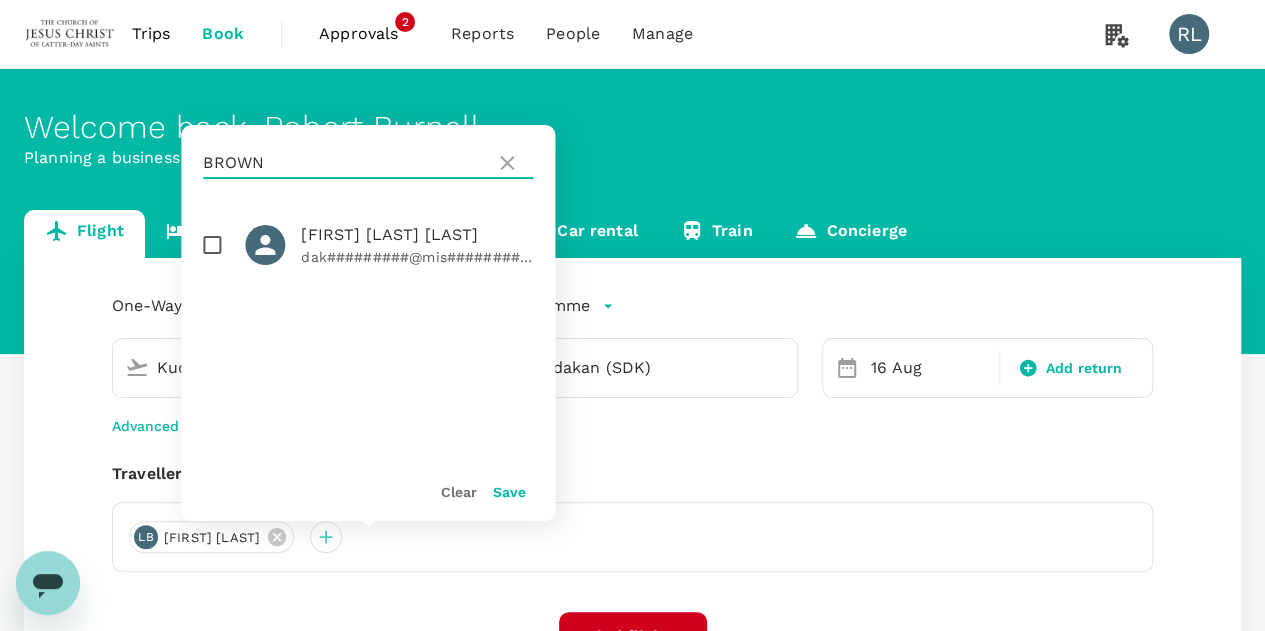 drag, startPoint x: 263, startPoint y: 157, endPoint x: 198, endPoint y: 165, distance: 65.490456 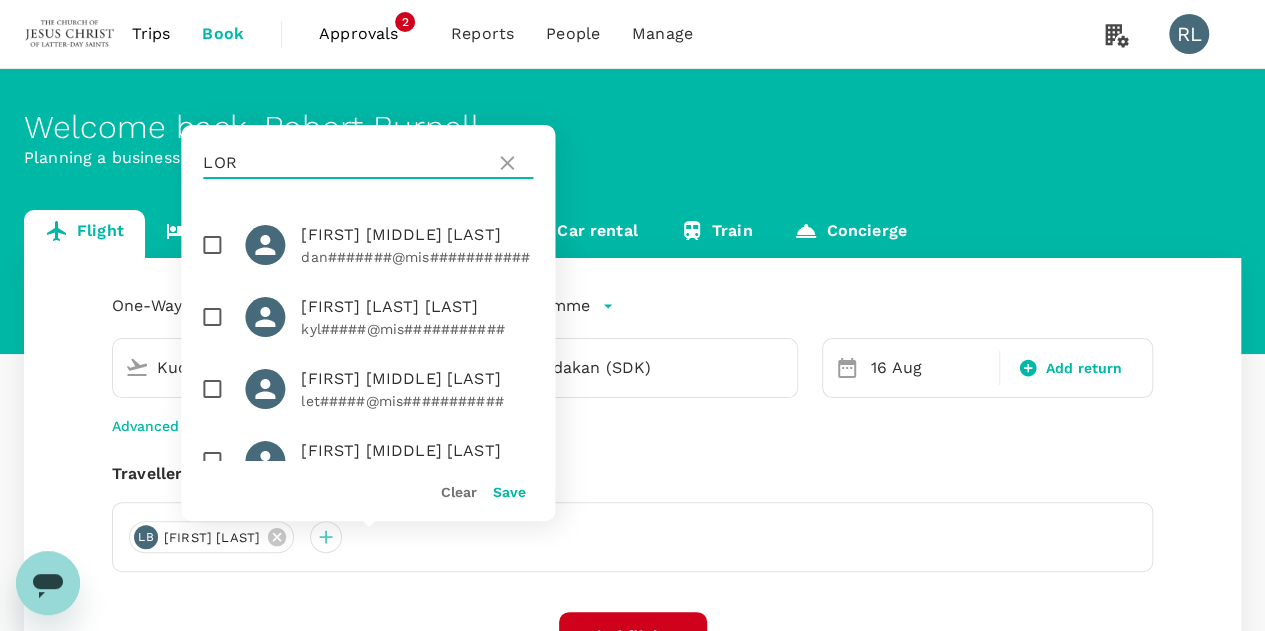 type on "LOR" 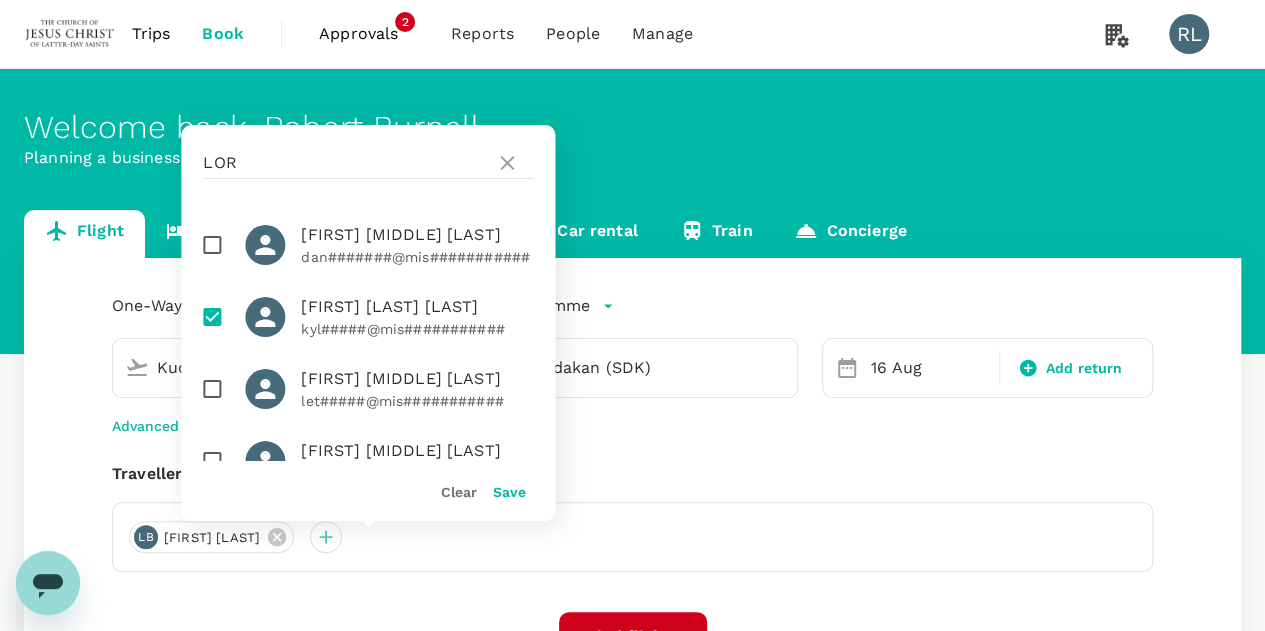 click on "Save" at bounding box center (509, 492) 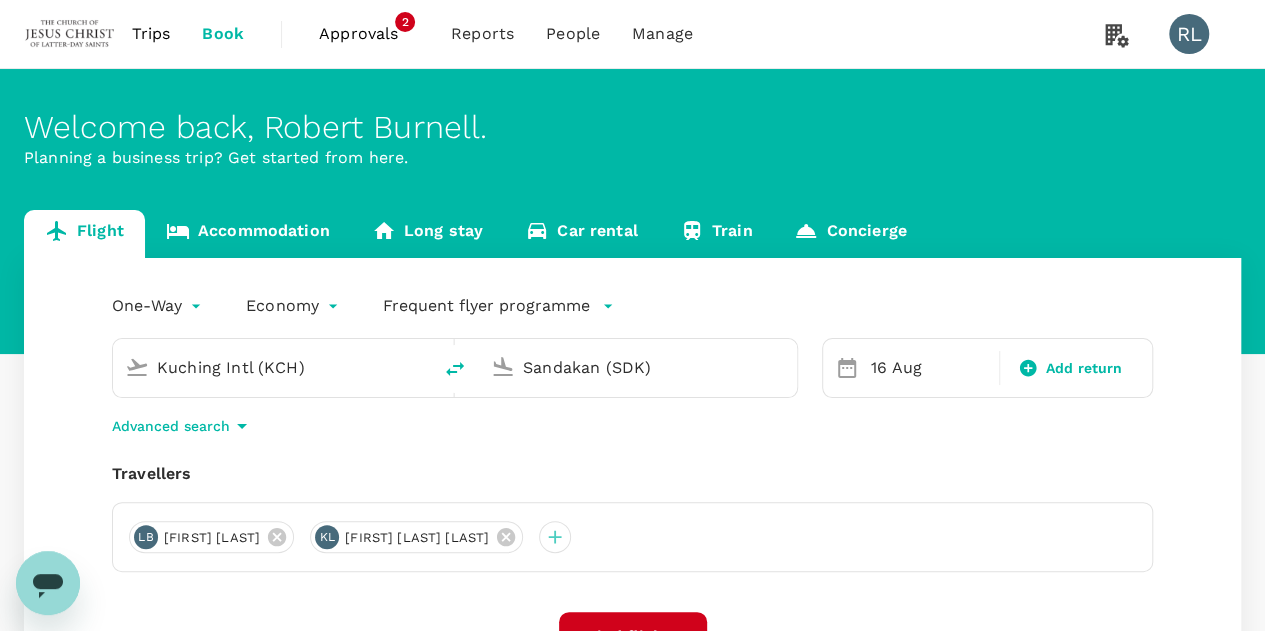 scroll, scrollTop: 100, scrollLeft: 0, axis: vertical 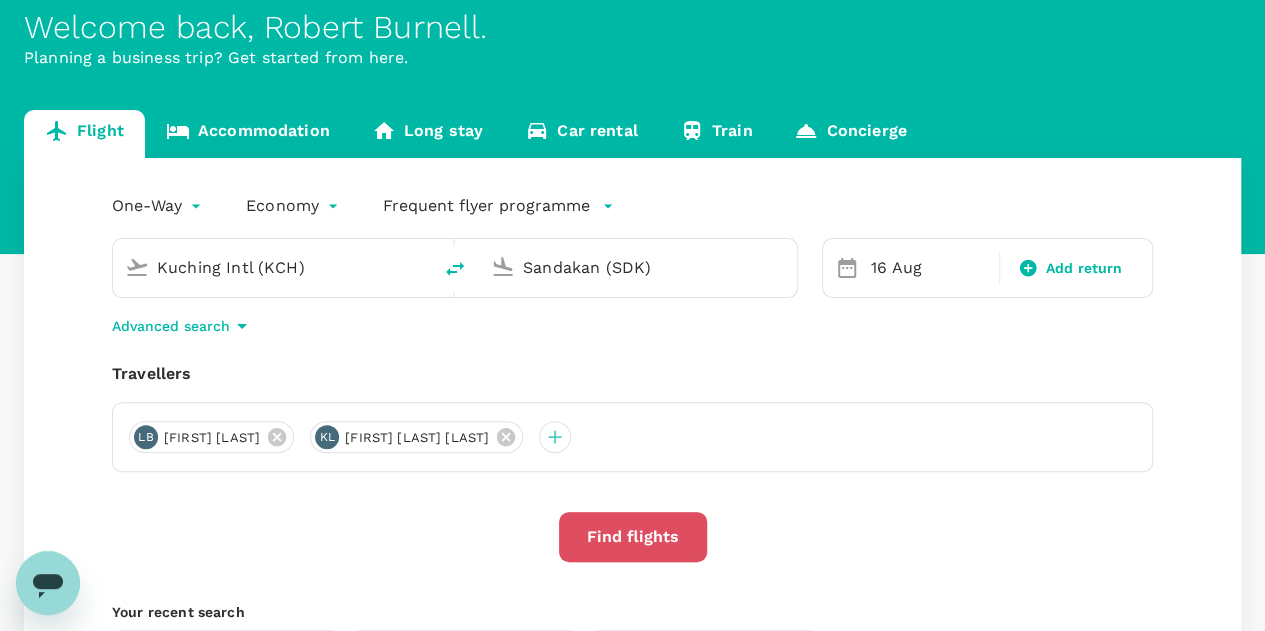 click on "Find flights" at bounding box center (633, 537) 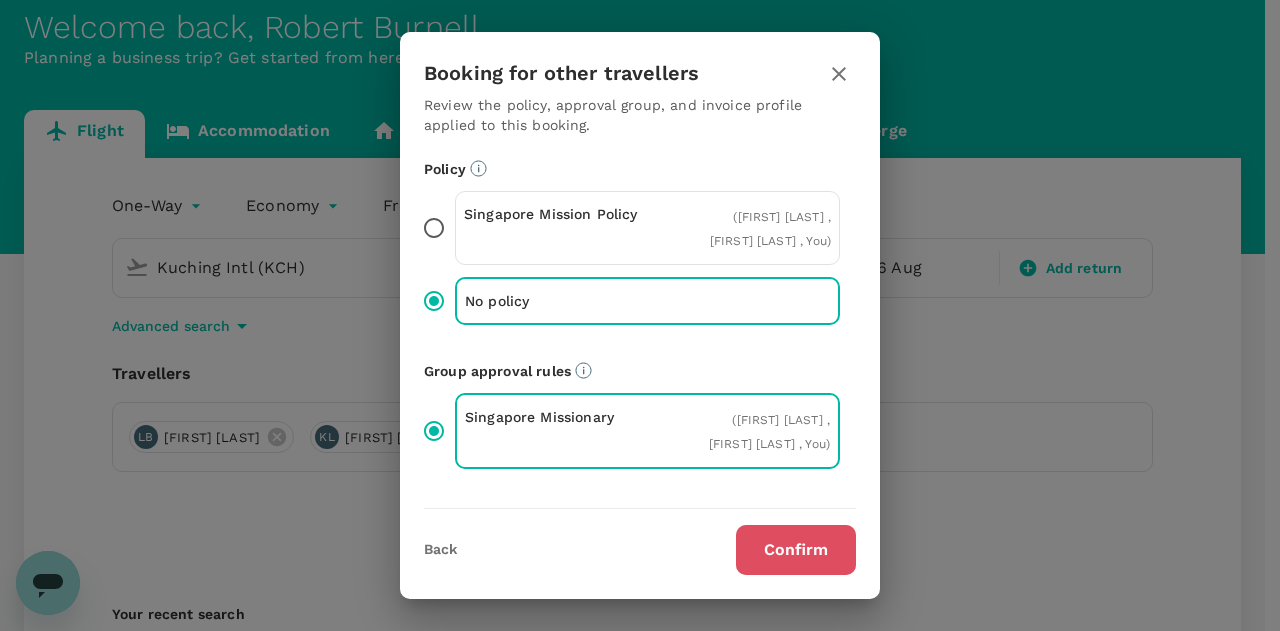 drag, startPoint x: 774, startPoint y: 545, endPoint x: 786, endPoint y: 538, distance: 13.892444 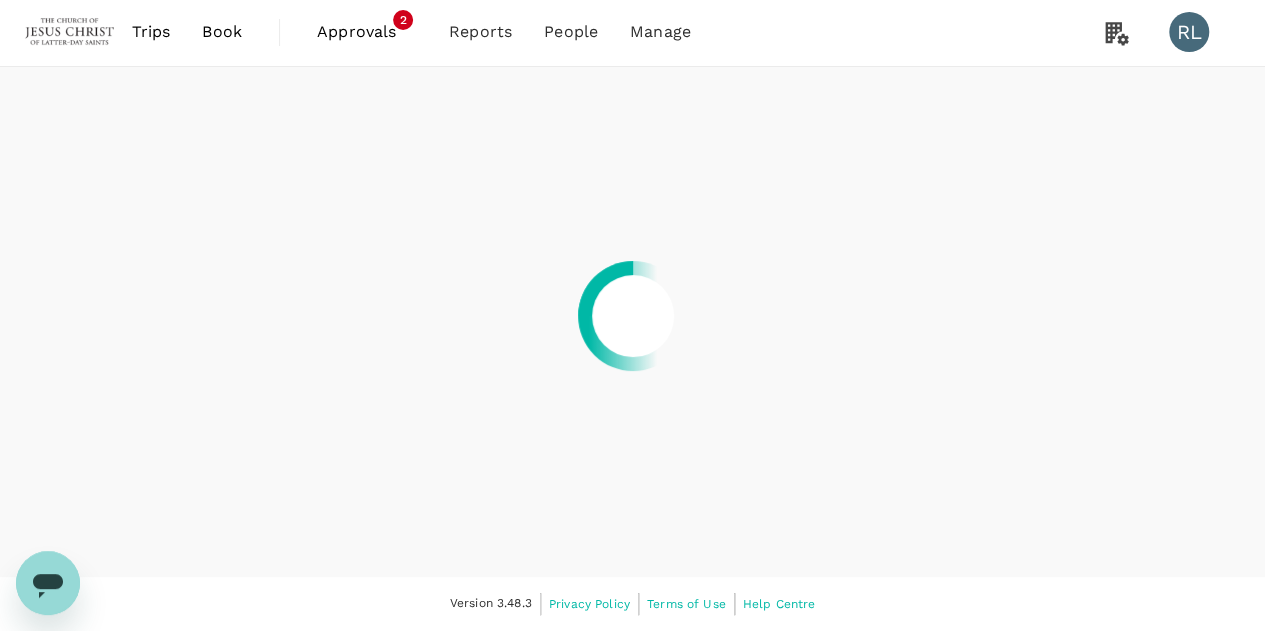 scroll, scrollTop: 0, scrollLeft: 0, axis: both 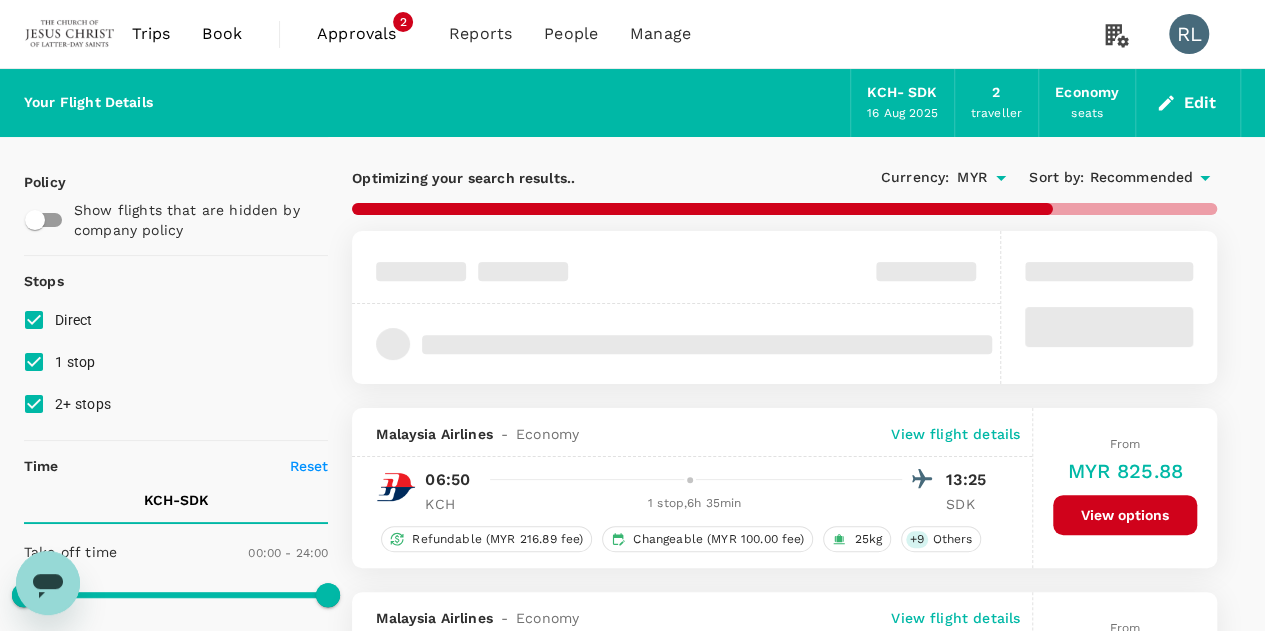 click on "Recommended" at bounding box center (1141, 178) 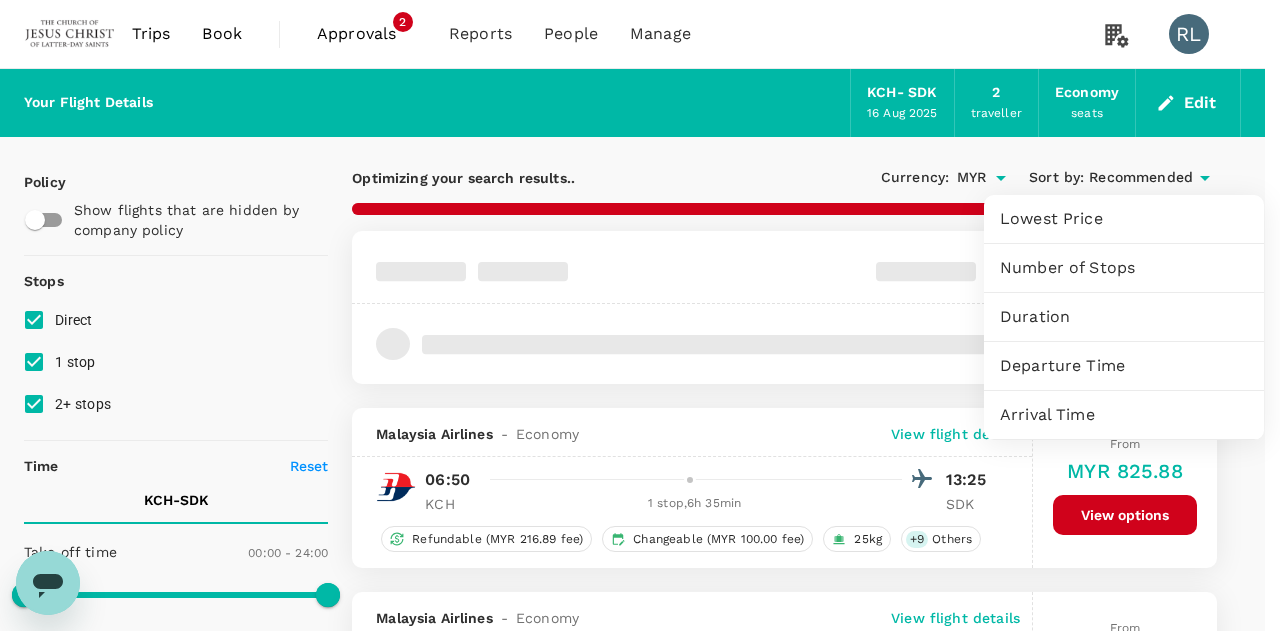 click on "Departure Time" at bounding box center [1124, 366] 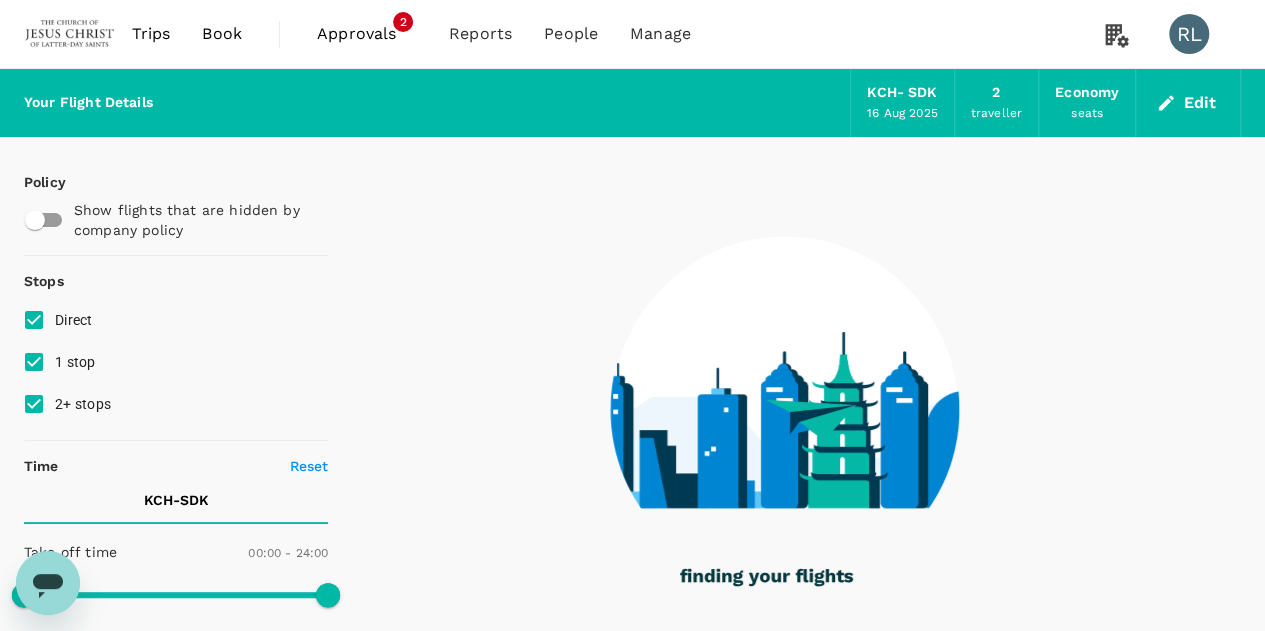 type on "1535" 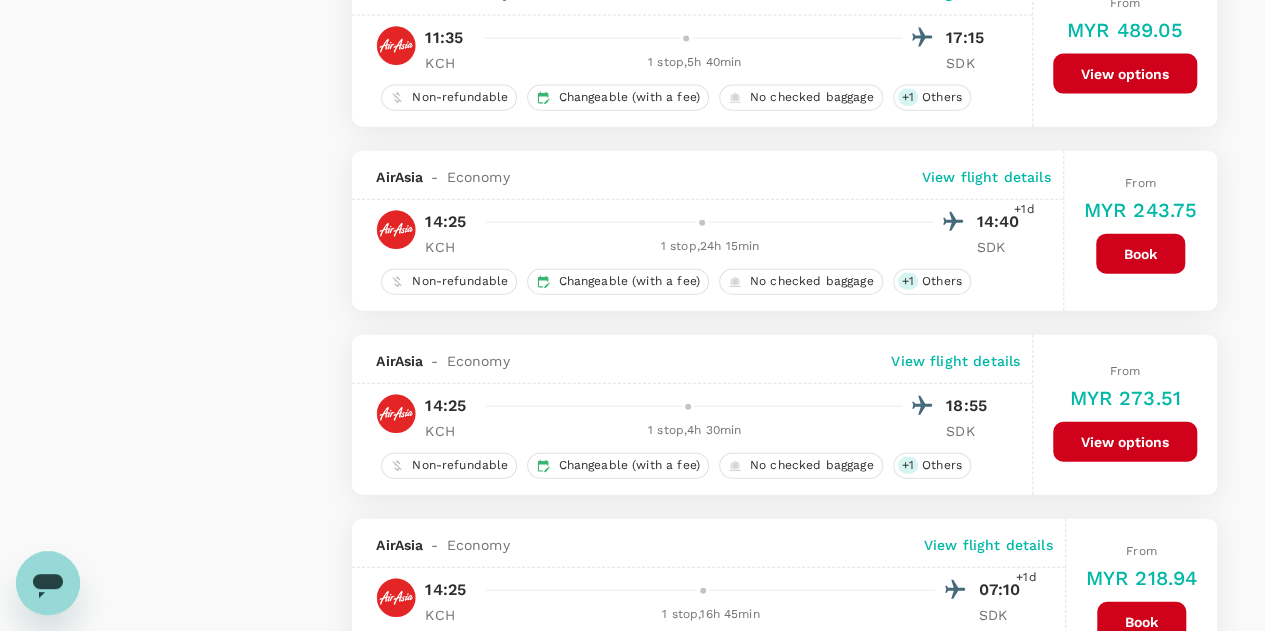 scroll, scrollTop: 2300, scrollLeft: 0, axis: vertical 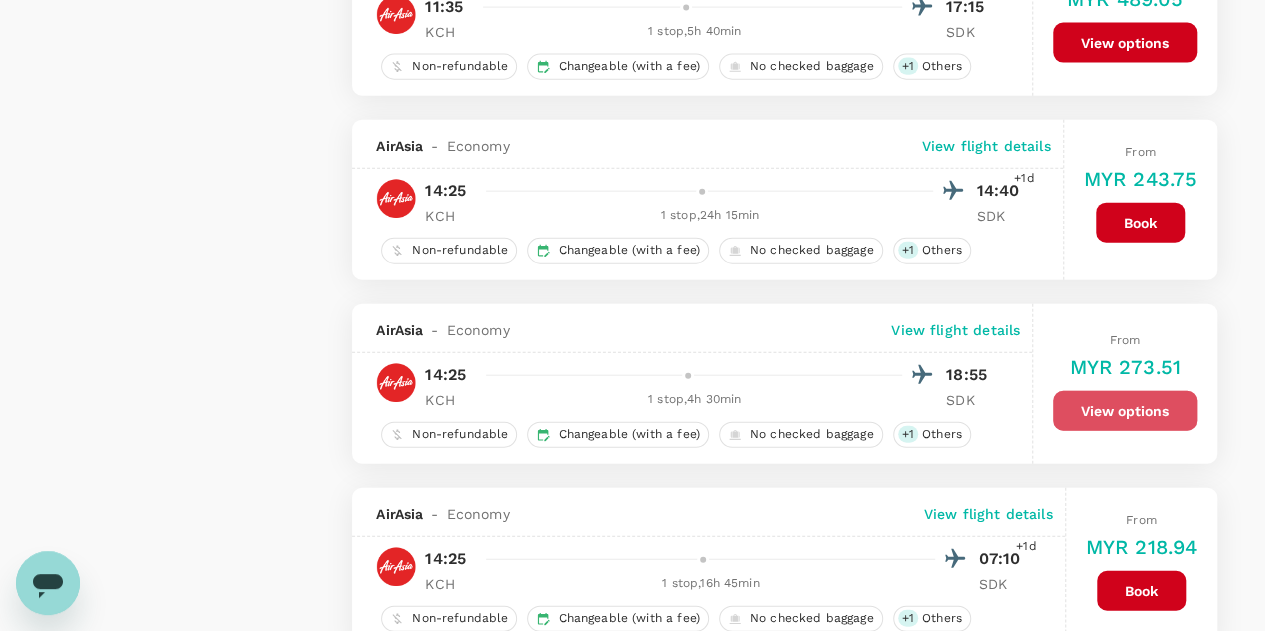 click on "View options" at bounding box center (1125, 411) 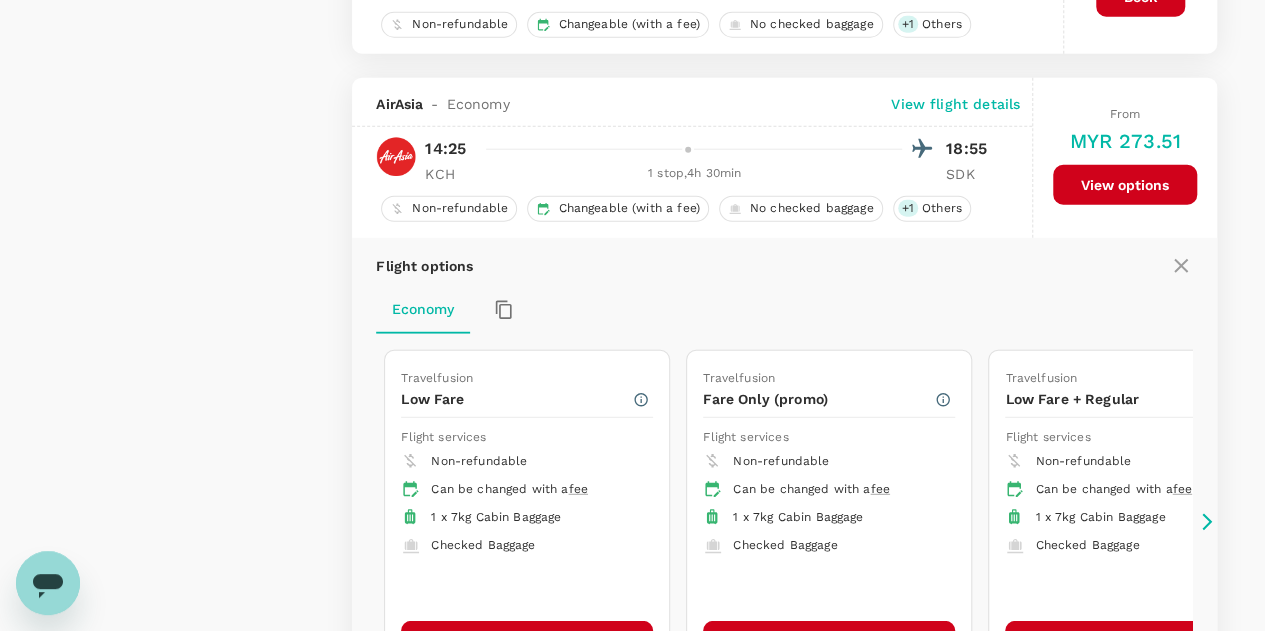 scroll, scrollTop: 2594, scrollLeft: 0, axis: vertical 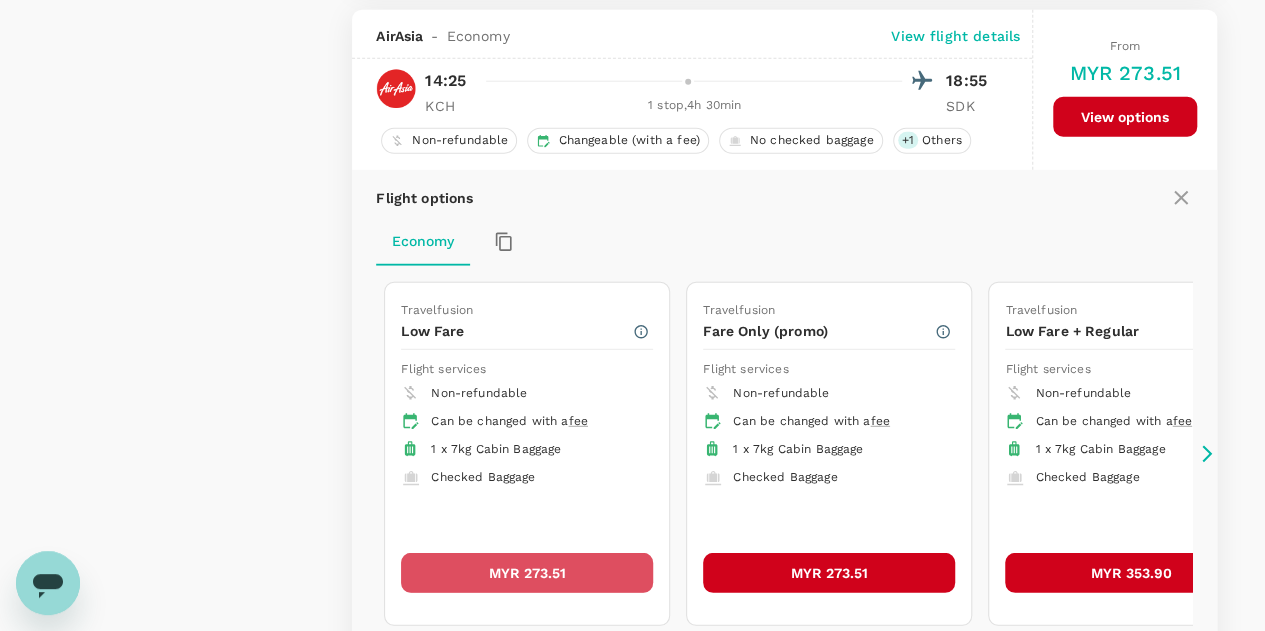 click on "MYR 273.51" at bounding box center (527, 573) 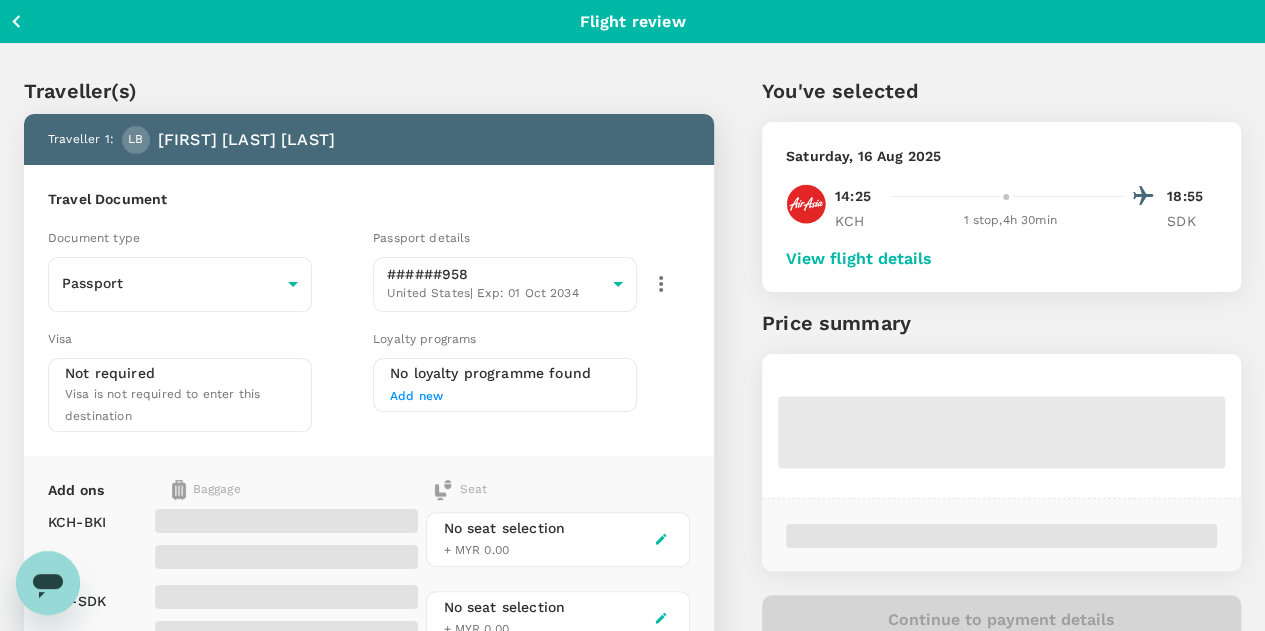 click on "View flight details" at bounding box center [859, 259] 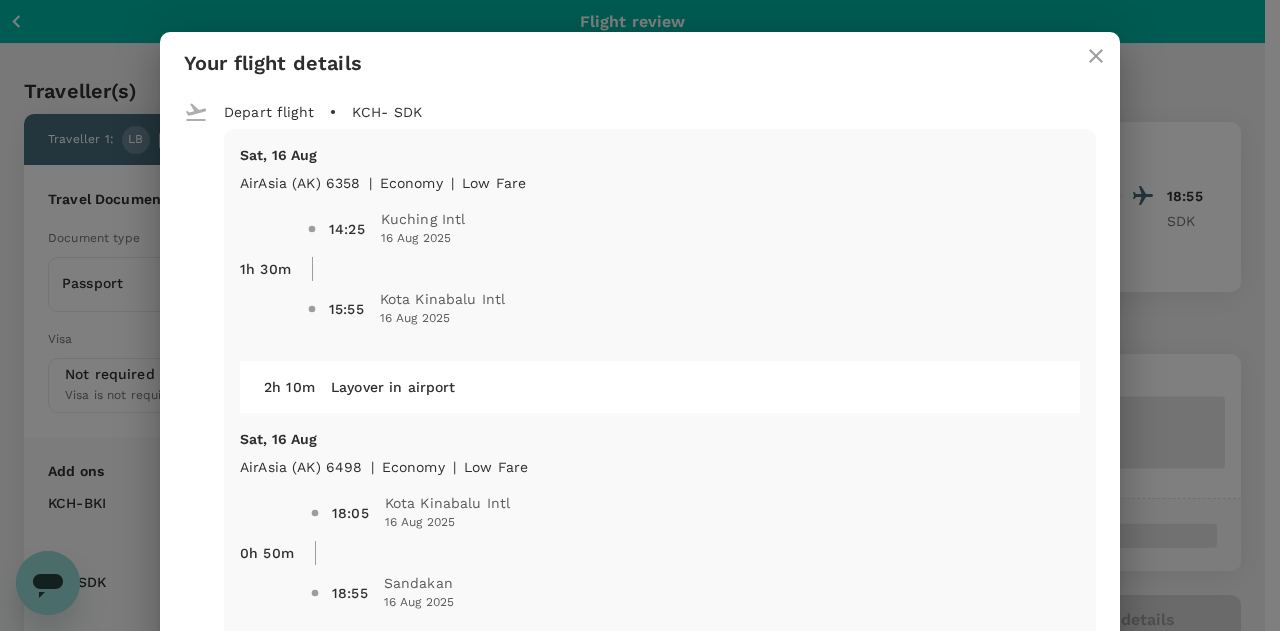 click 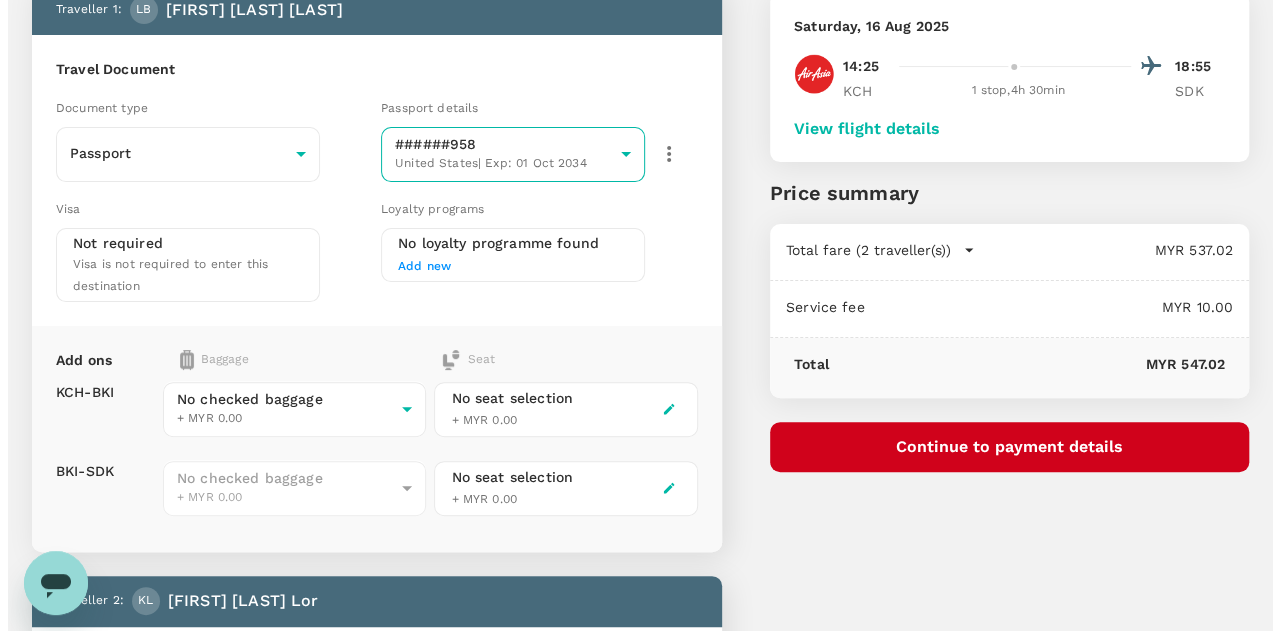 scroll, scrollTop: 53, scrollLeft: 0, axis: vertical 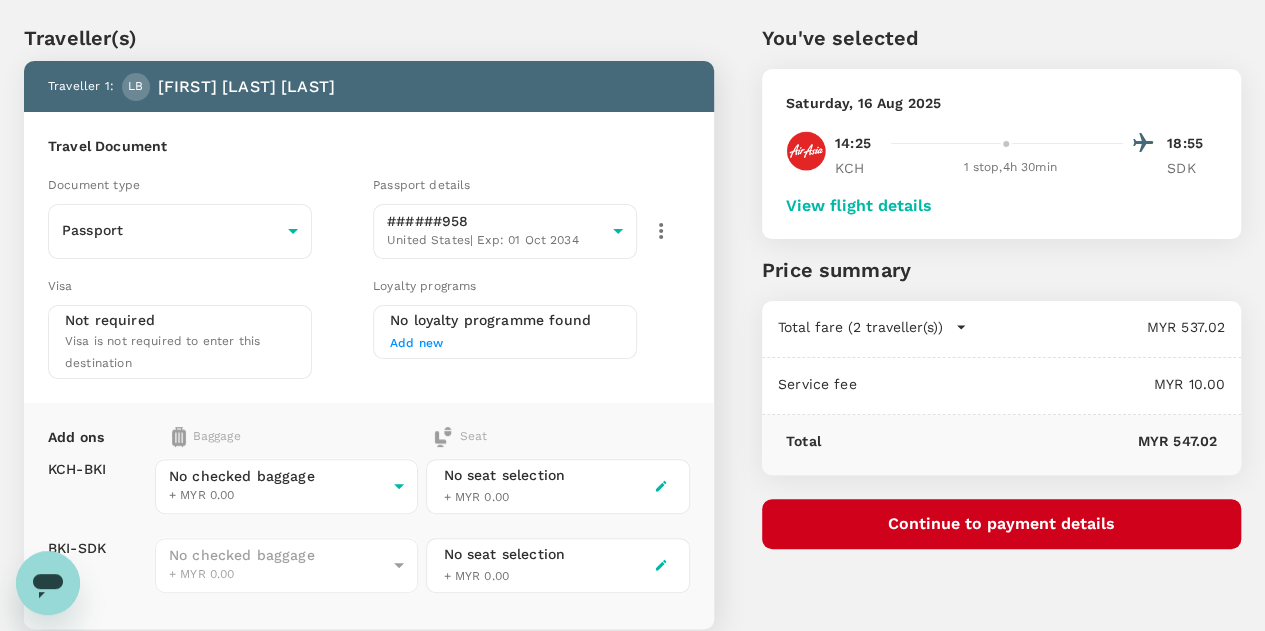 click on "Continue to payment details" at bounding box center (1001, 524) 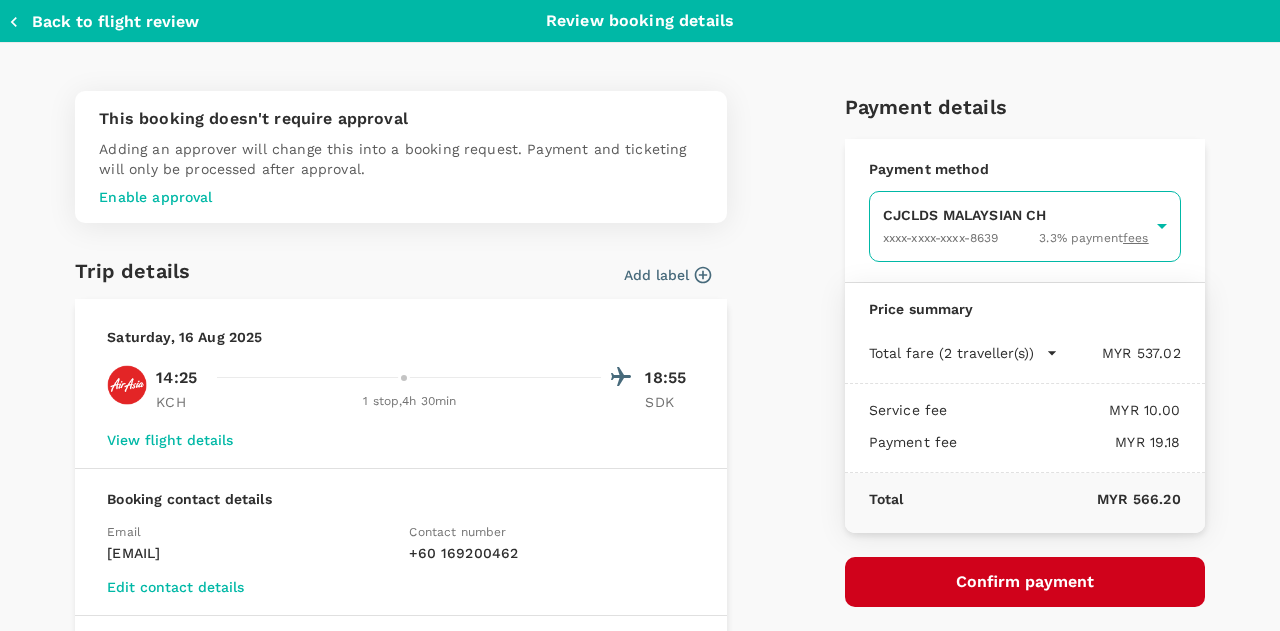 click on "Back to flight results Flight review Traveller(s) Traveller   1 : LB Lincoln James   Brown Travel Document Document type Passport Passport ​ Passport details ######958 United States  | Exp:   01 Oct 2034 8368d4c3-b52d-41d3-9ab9-657ea9e29012 ​ Visa Not required Visa is not required to enter this destination Loyalty programs No loyalty programme found Add new Add ons Baggage Seat KCH  -  BKI BKI  -  SDK No checked baggage + MYR 0.00 ​ No checked baggage + MYR 0.00 ​ No seat selection + MYR 0.00 No seat selection + MYR 0.00 Traveller   2 : KL Kyle Tountxawg   Lor Travel Document Document type Passport Passport ​ Passport details ######523 United States  | Exp:   20 Aug 2033 468e3f0d-04dc-4eba-a21b-10947594e704 ​ Visa Not required Visa is not required to enter this destination Loyalty programs No loyalty programme found Add new Add ons Baggage Seat KCH  -  BKI BKI  -  SDK No checked baggage + MYR 0.00 ​ No checked baggage + MYR 0.00 ​ No seat selection + MYR 0.00 No seat selection + MYR 0.00 14:25" at bounding box center [640, 703] 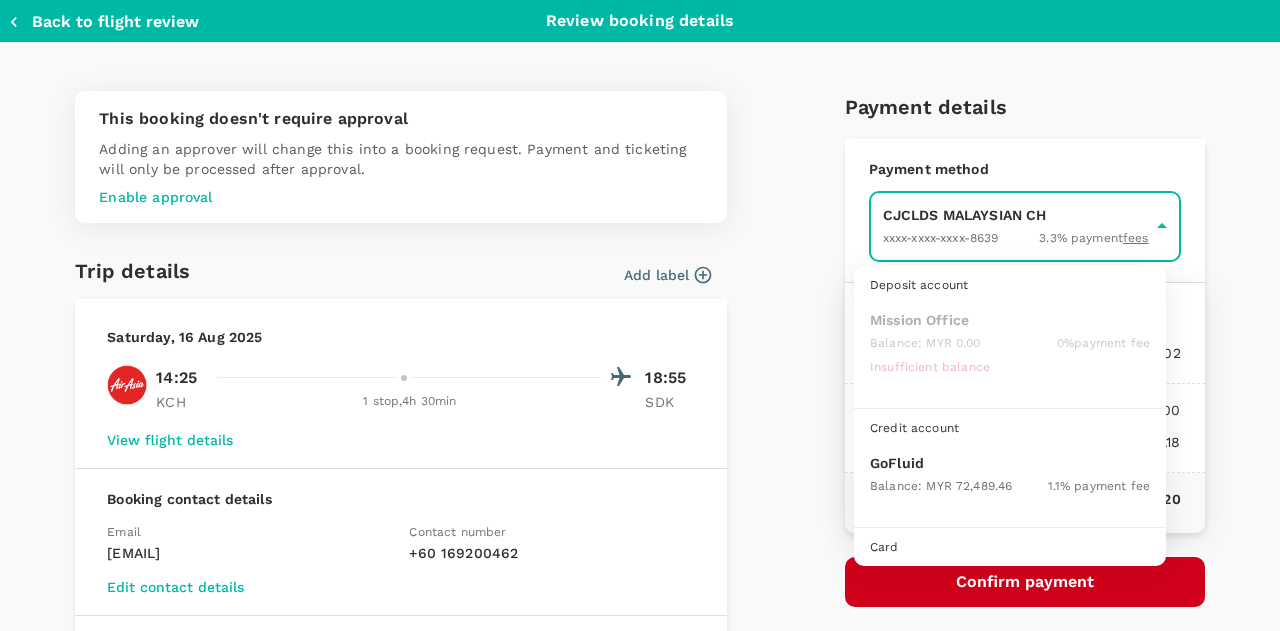 scroll, scrollTop: 51, scrollLeft: 0, axis: vertical 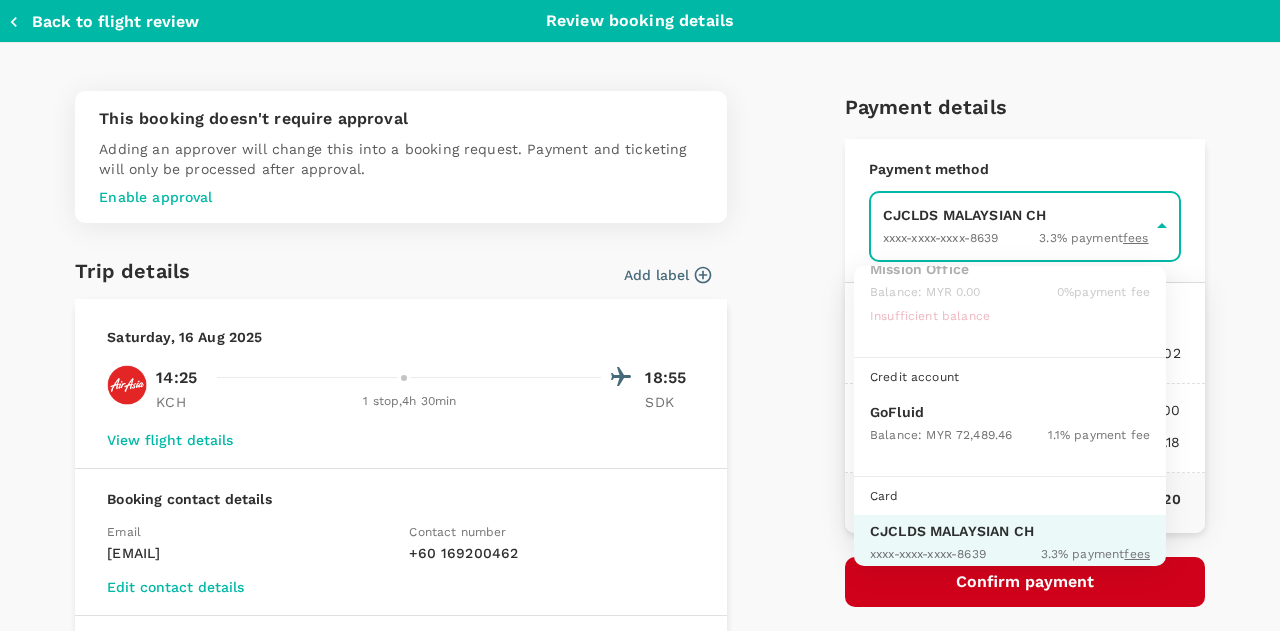 click on "GoFluid" at bounding box center [1010, 412] 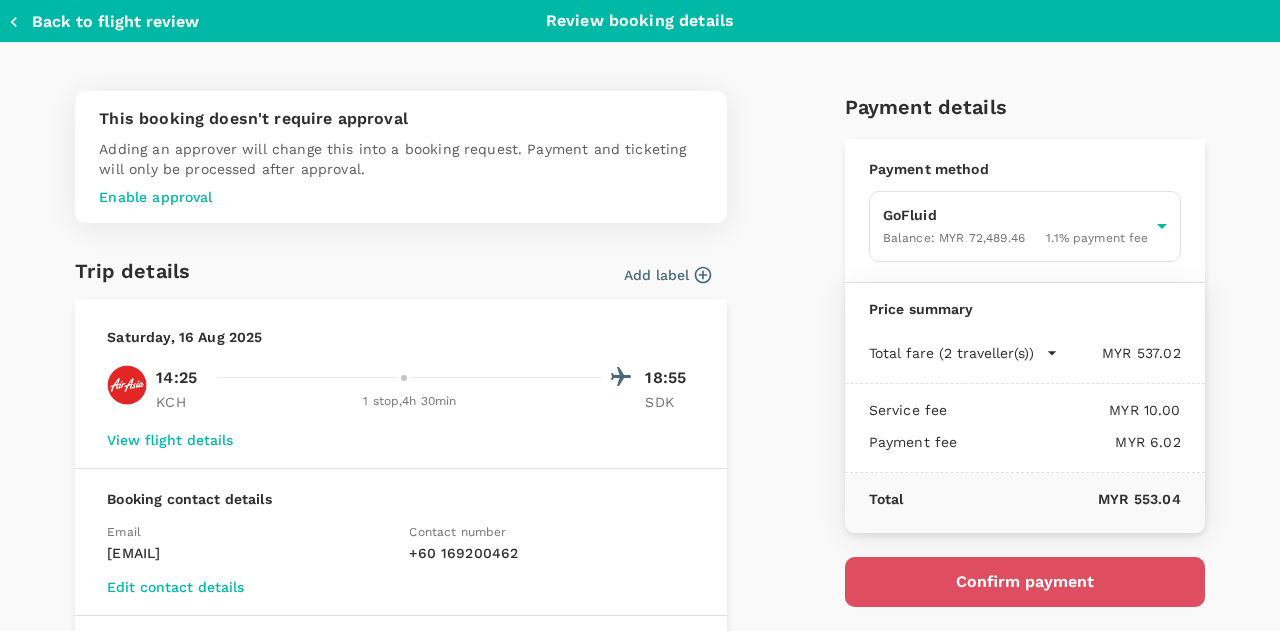 click on "Confirm payment" at bounding box center (1025, 582) 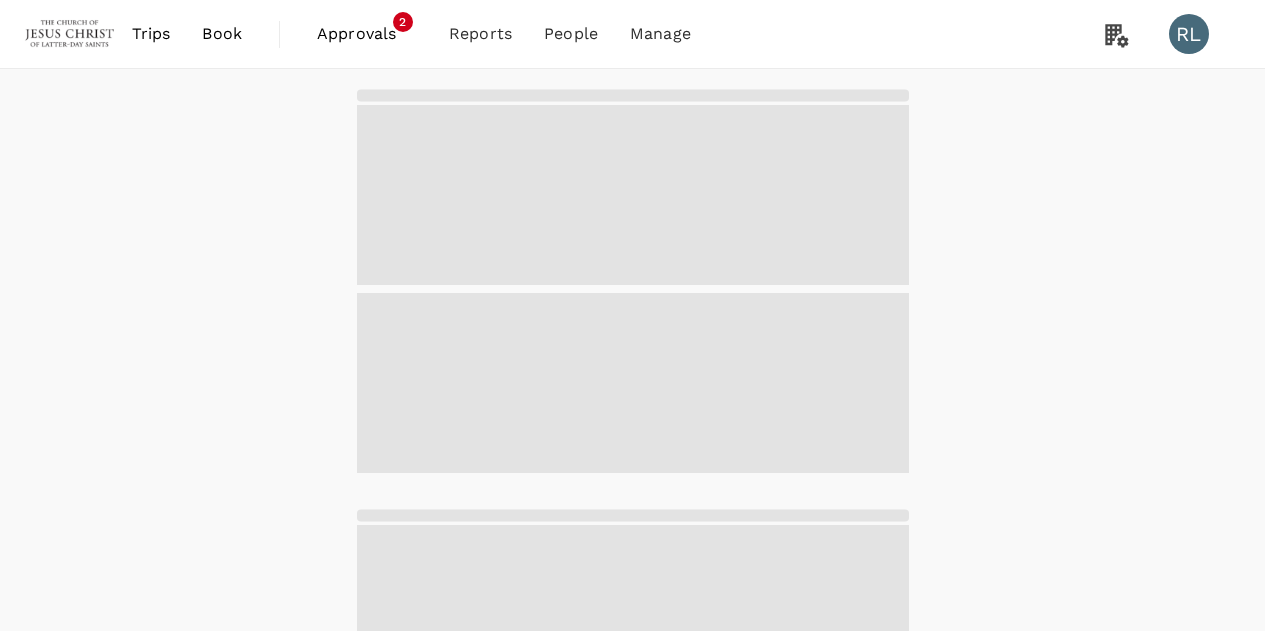 scroll, scrollTop: 0, scrollLeft: 0, axis: both 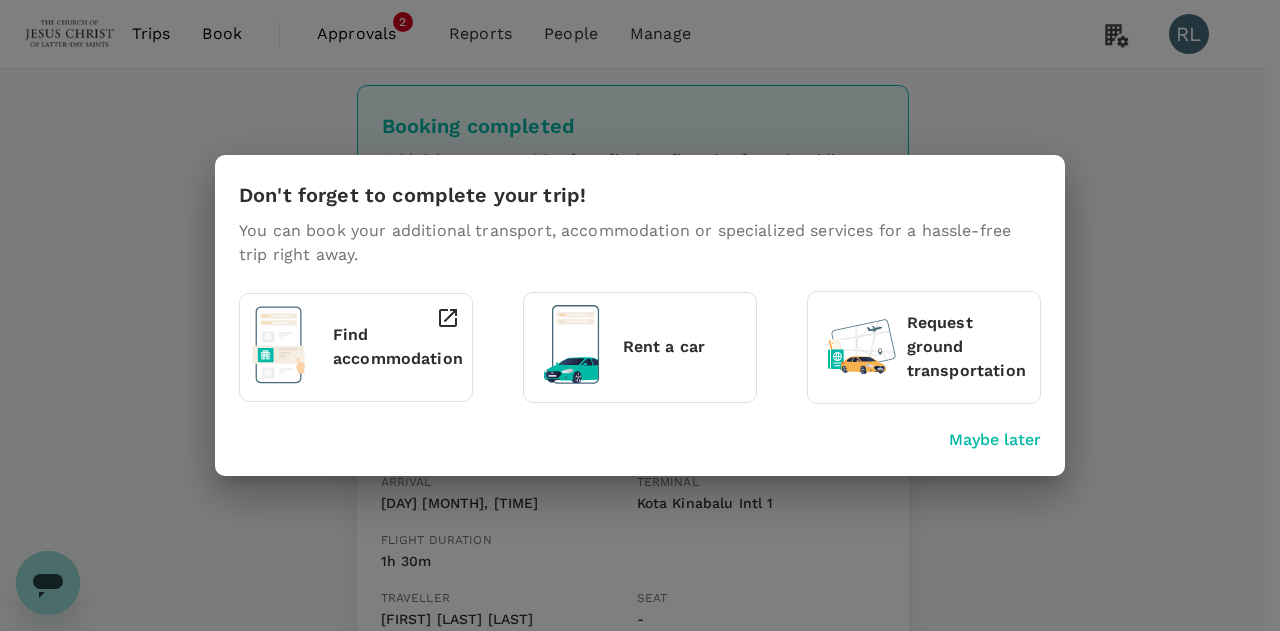 drag, startPoint x: 1004, startPoint y: 441, endPoint x: 1038, endPoint y: 439, distance: 34.058773 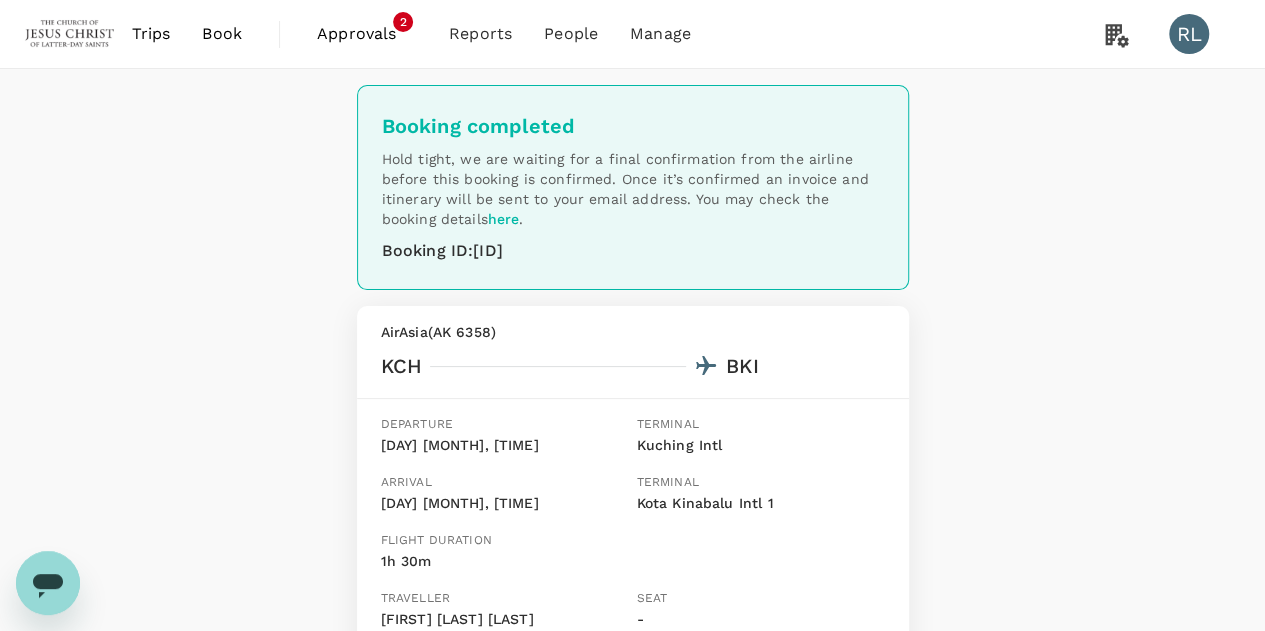 click on "Book" at bounding box center (222, 34) 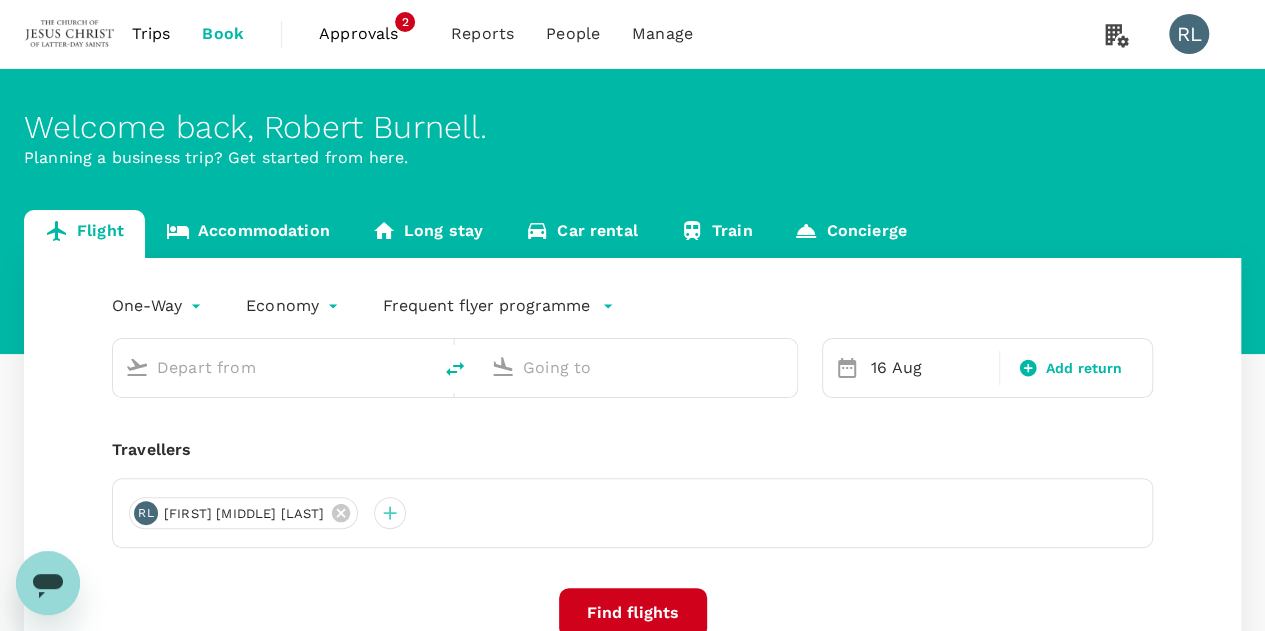 type on "Kuching Intl (KCH)" 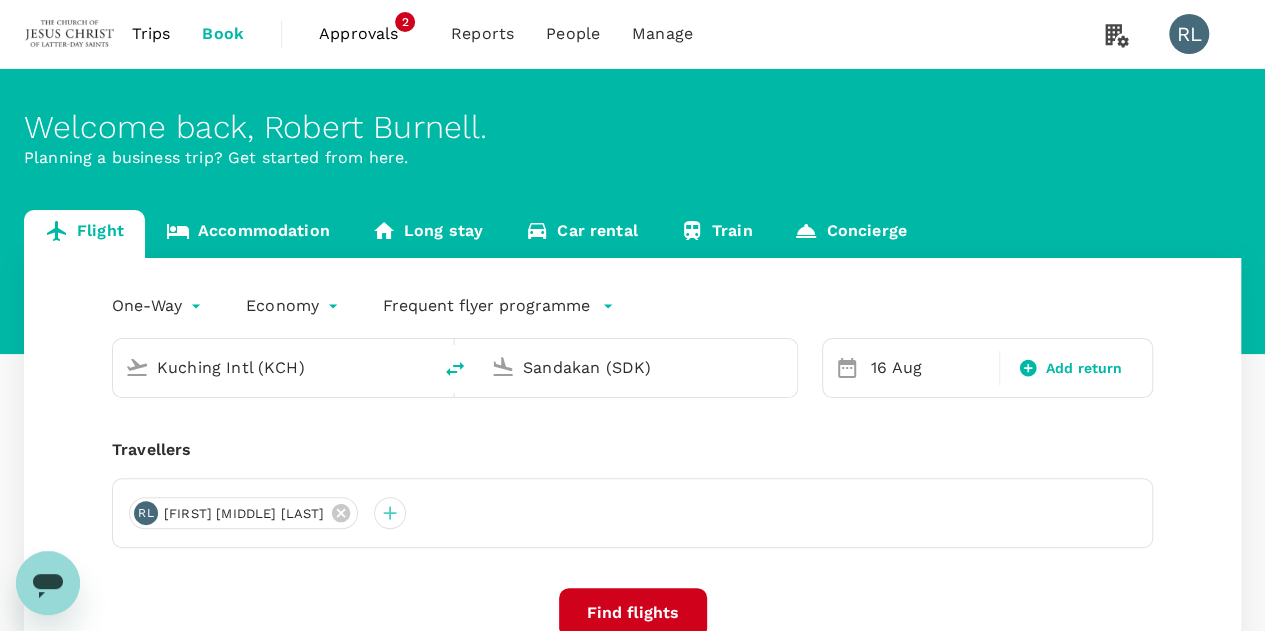 type 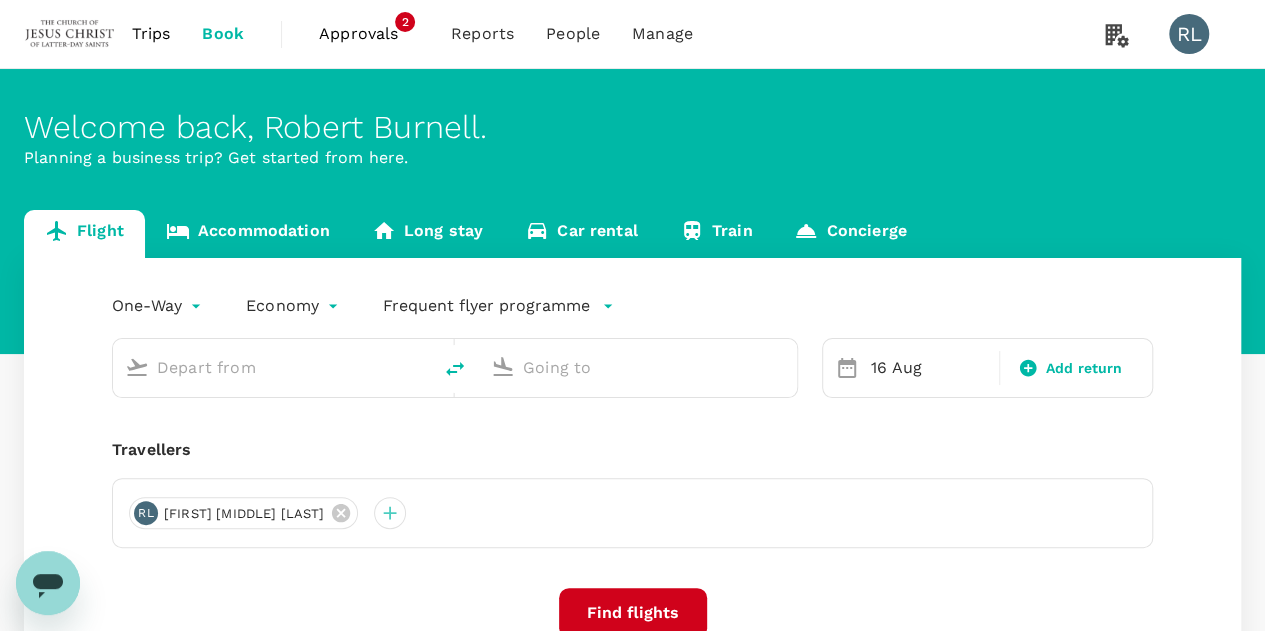 type on "Kuching Intl (KCH)" 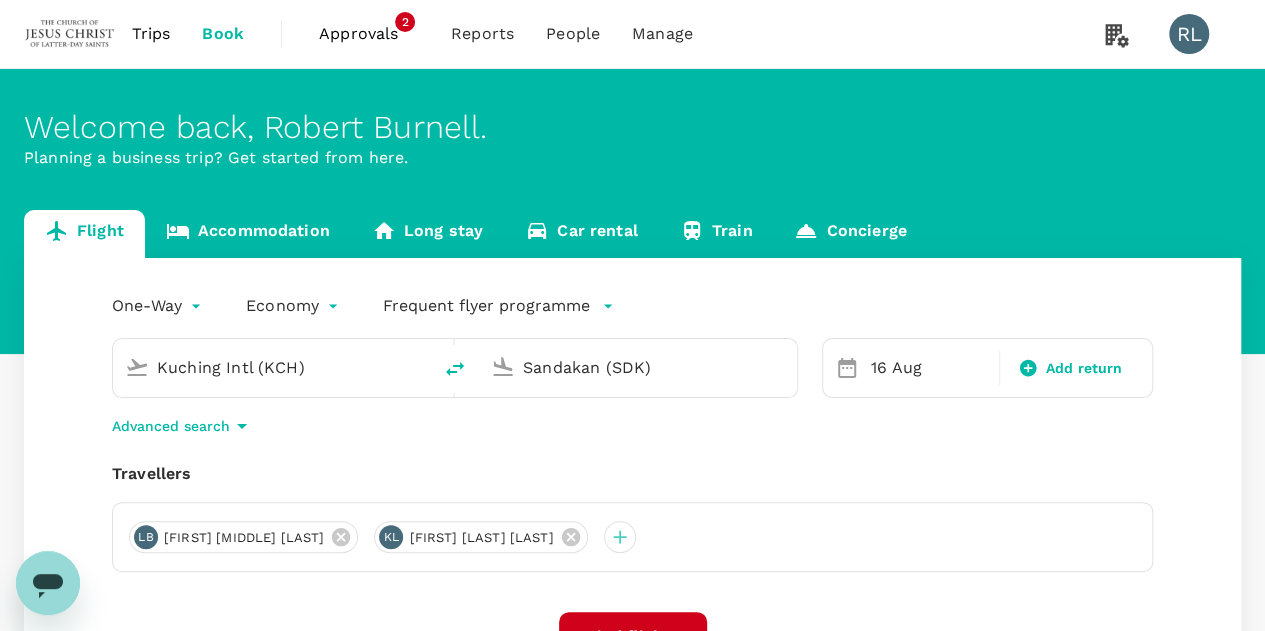 click on "Sandakan (SDK)" at bounding box center [639, 367] 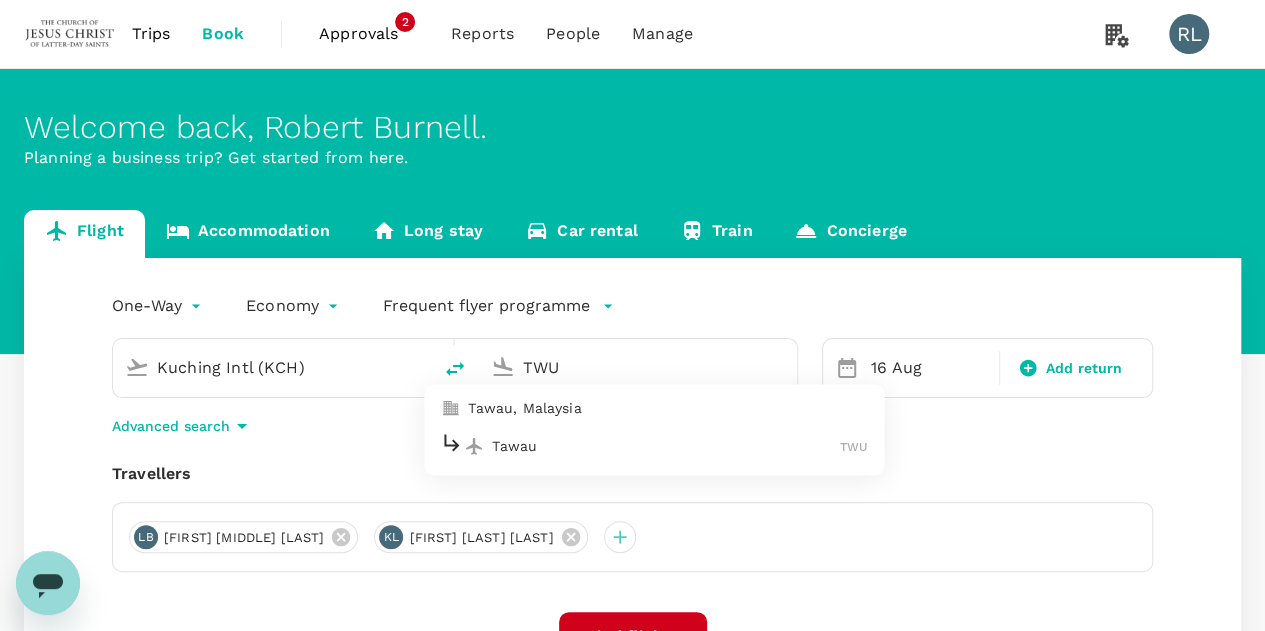 click on "Tawau" at bounding box center (666, 446) 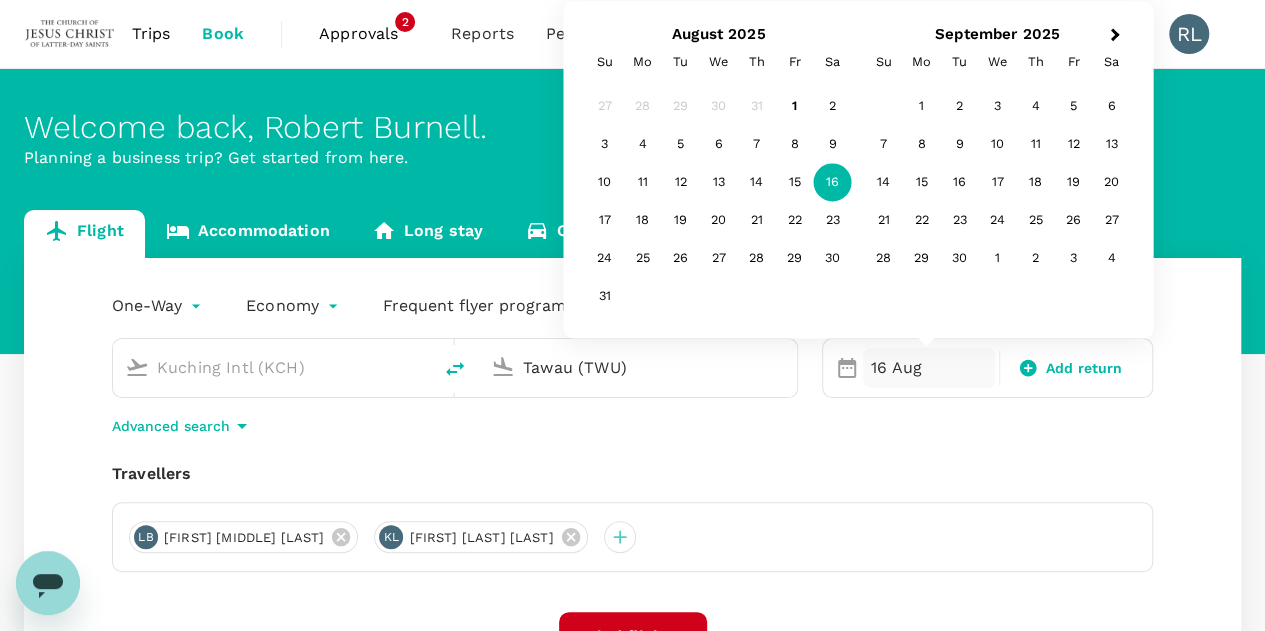type on "Tawau (TWU)" 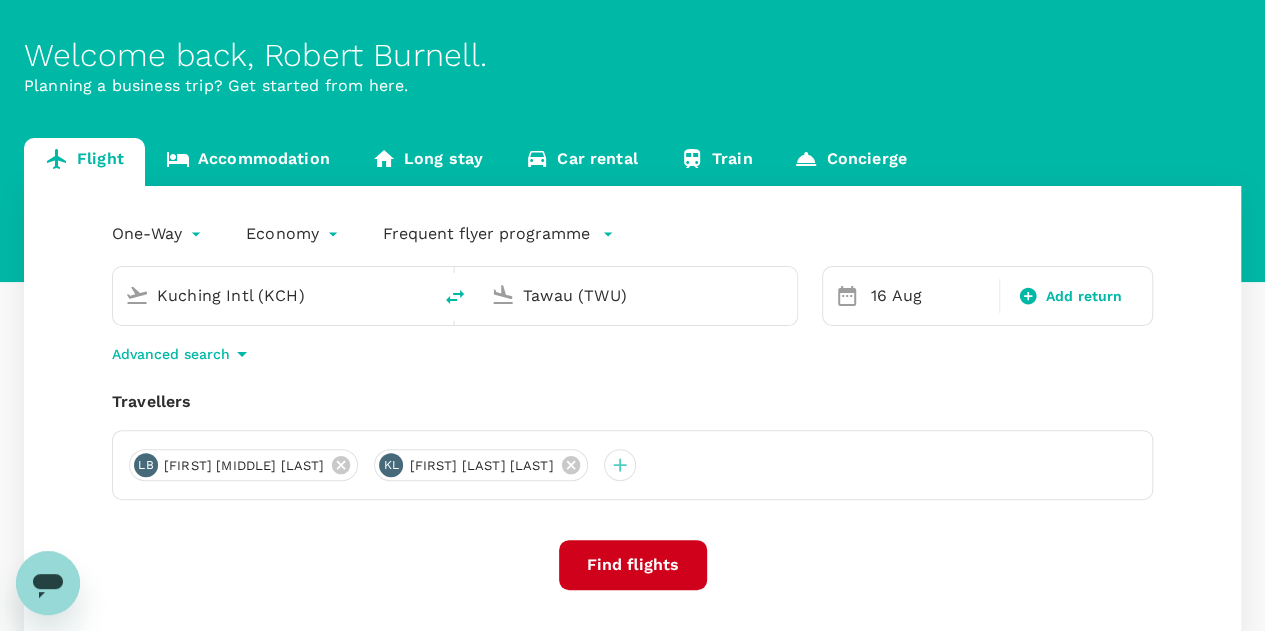 scroll, scrollTop: 100, scrollLeft: 0, axis: vertical 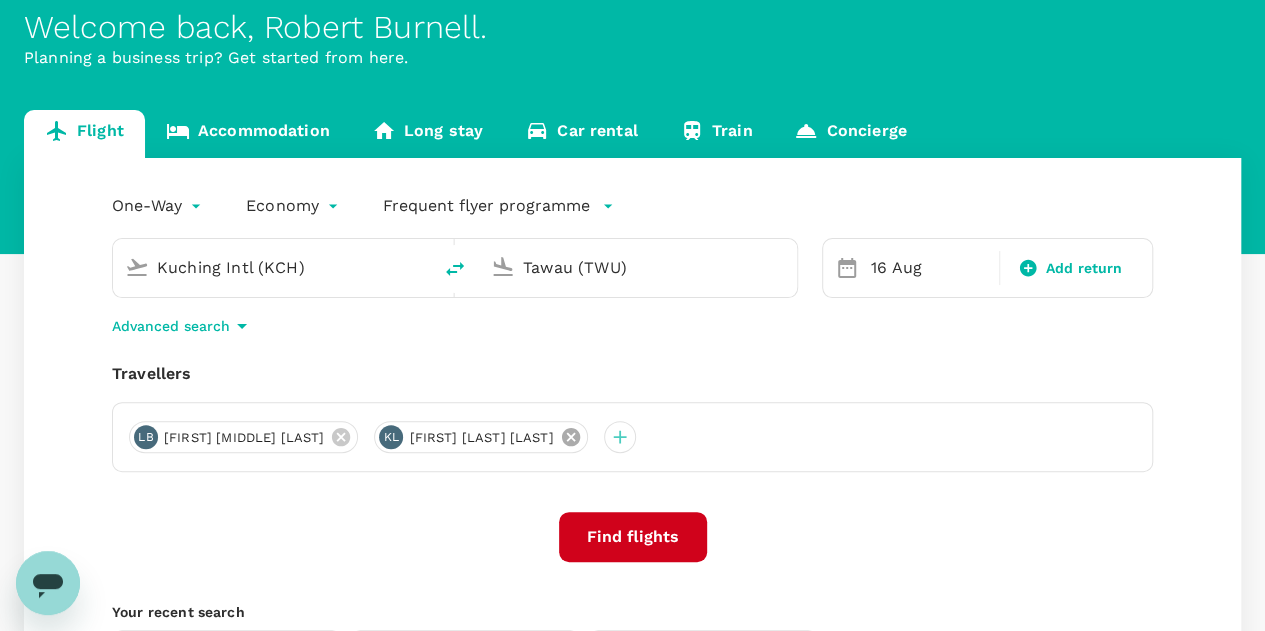 click 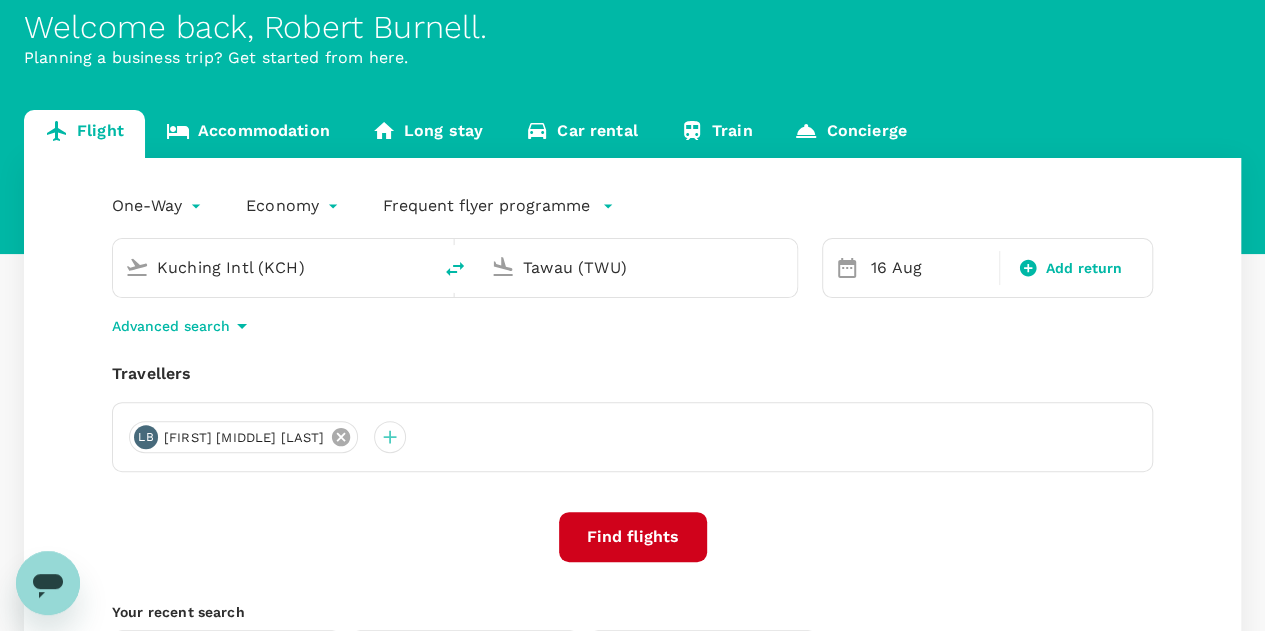 click 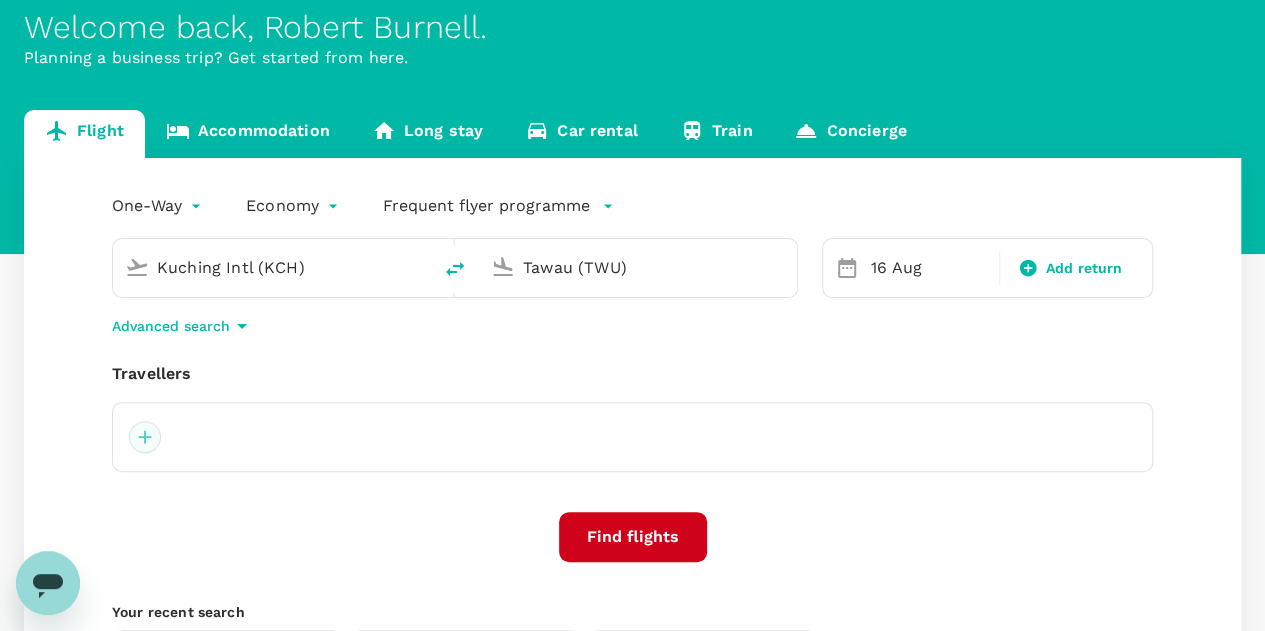 click at bounding box center (145, 437) 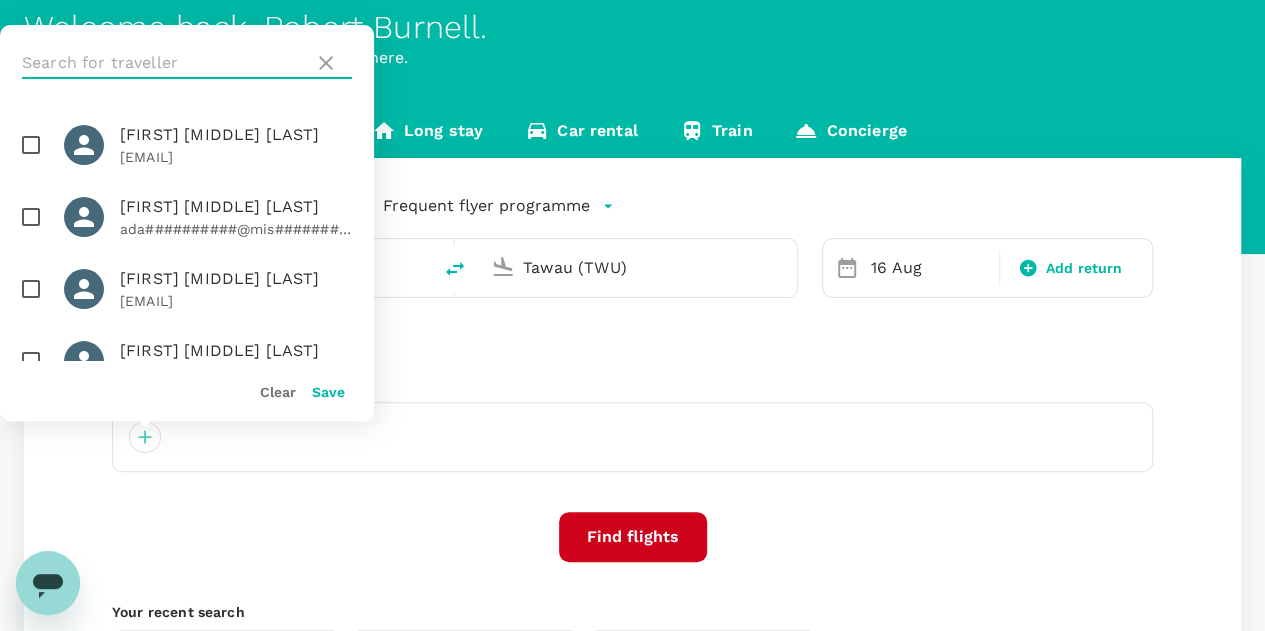 click at bounding box center [164, 63] 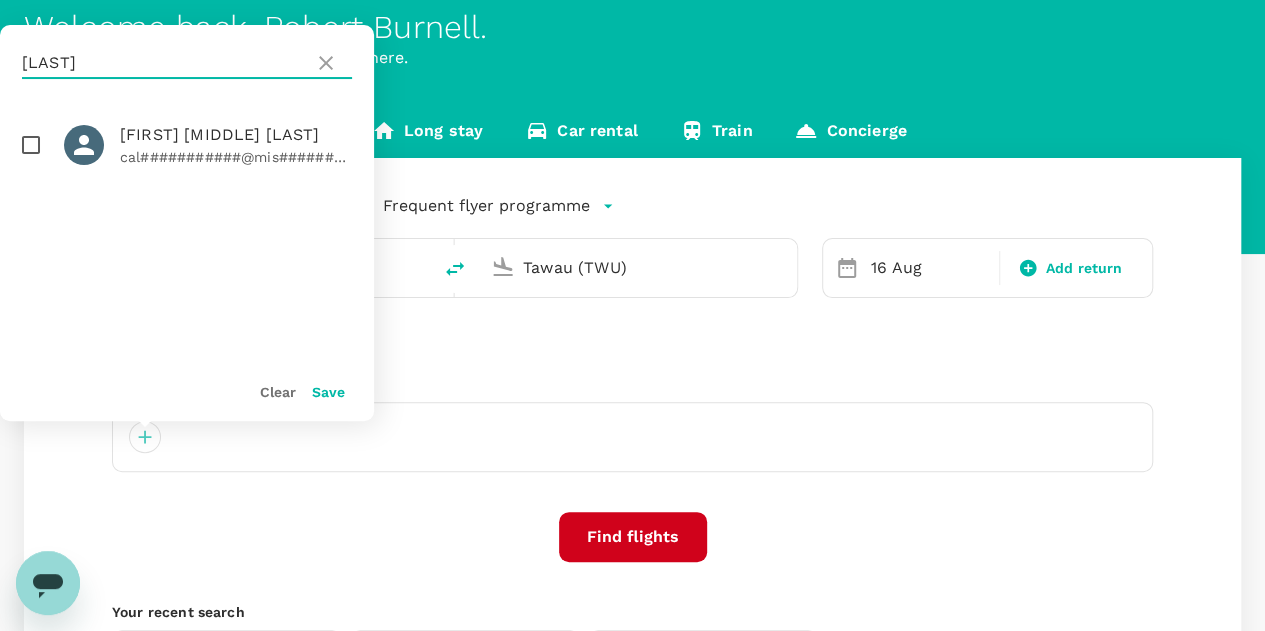 type on "ANNISON" 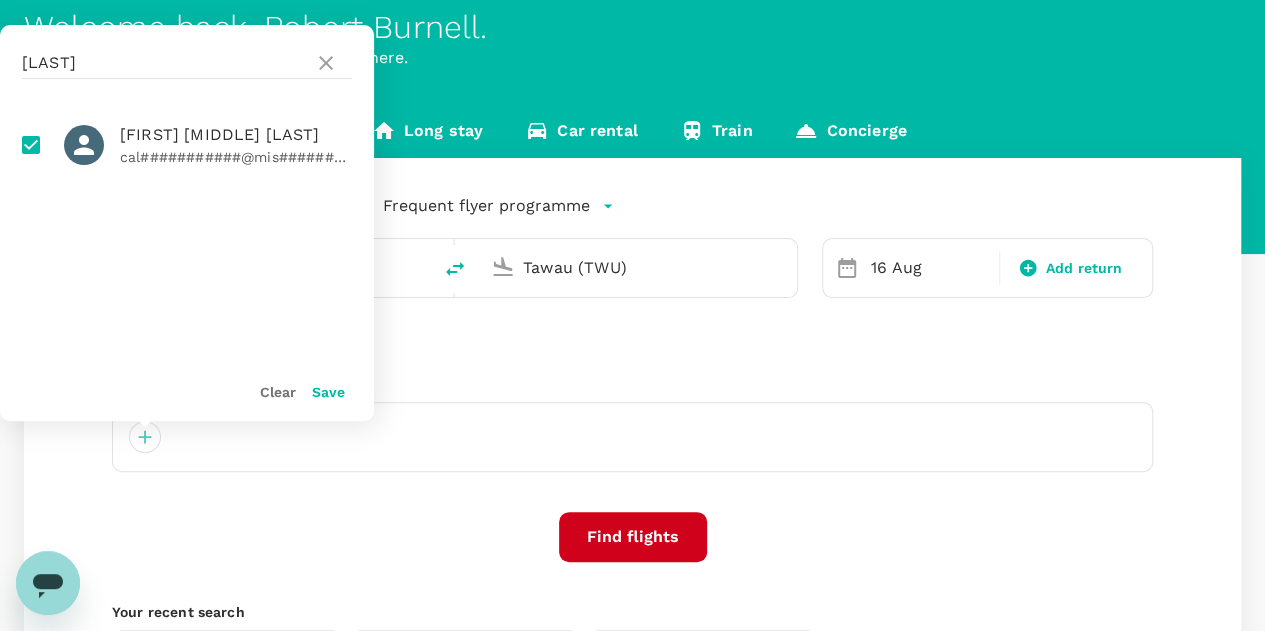 click on "Save" at bounding box center [328, 392] 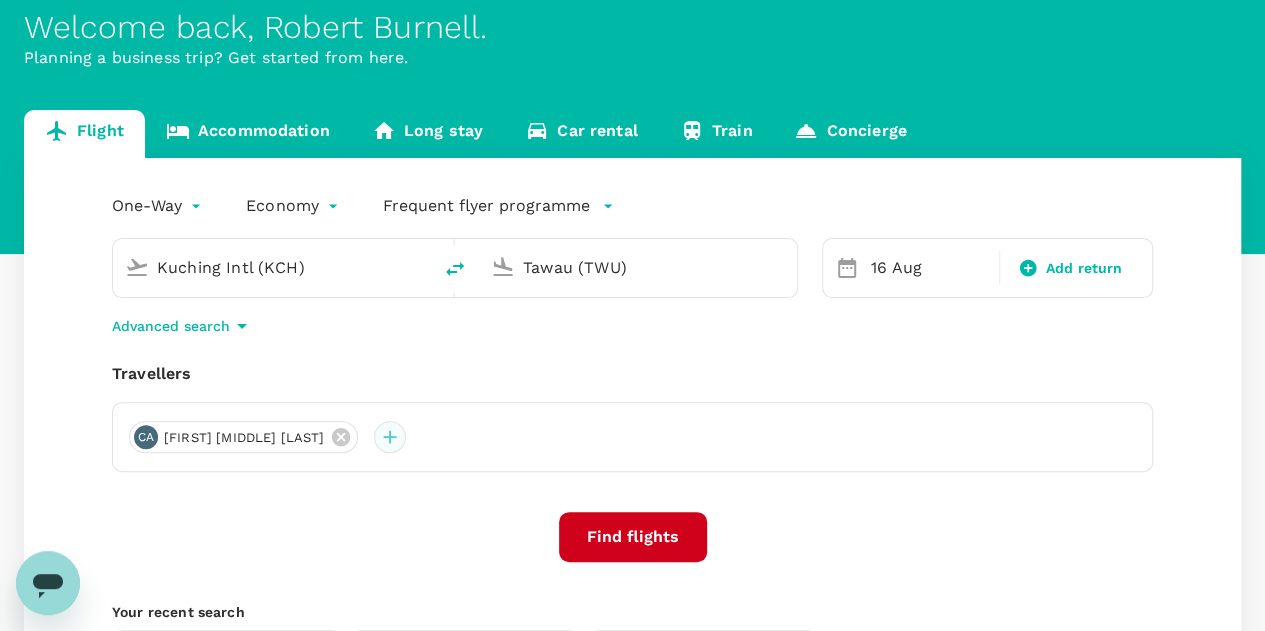 click at bounding box center [390, 437] 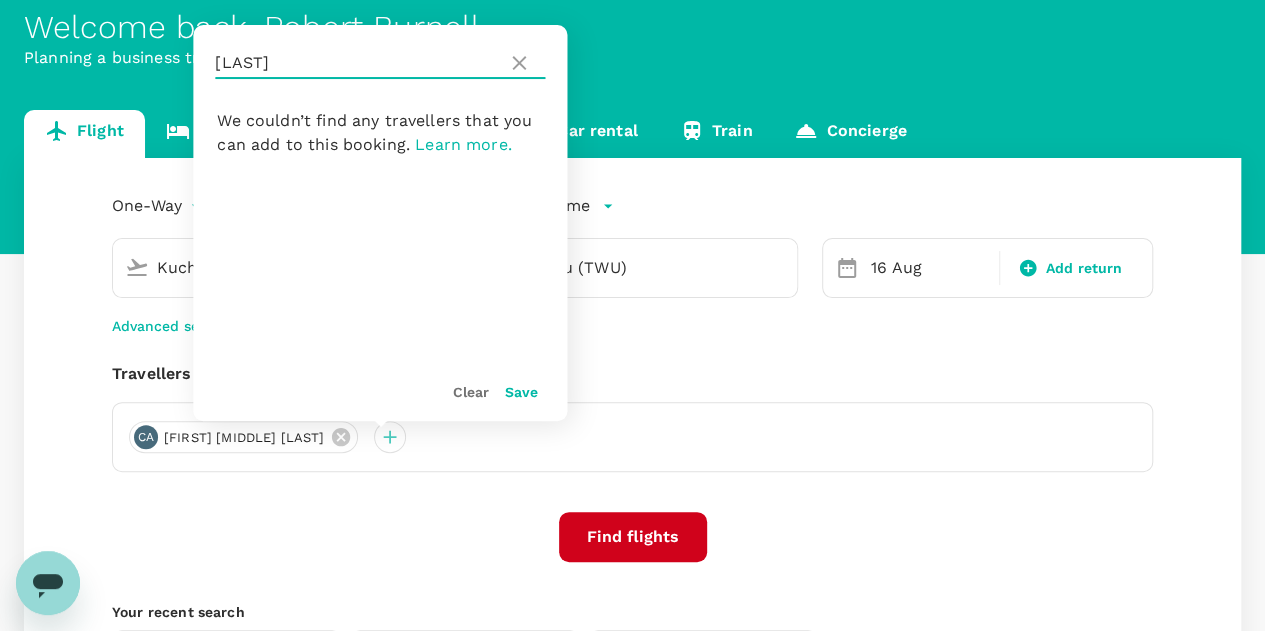 drag, startPoint x: 299, startPoint y: 60, endPoint x: 205, endPoint y: 56, distance: 94.08507 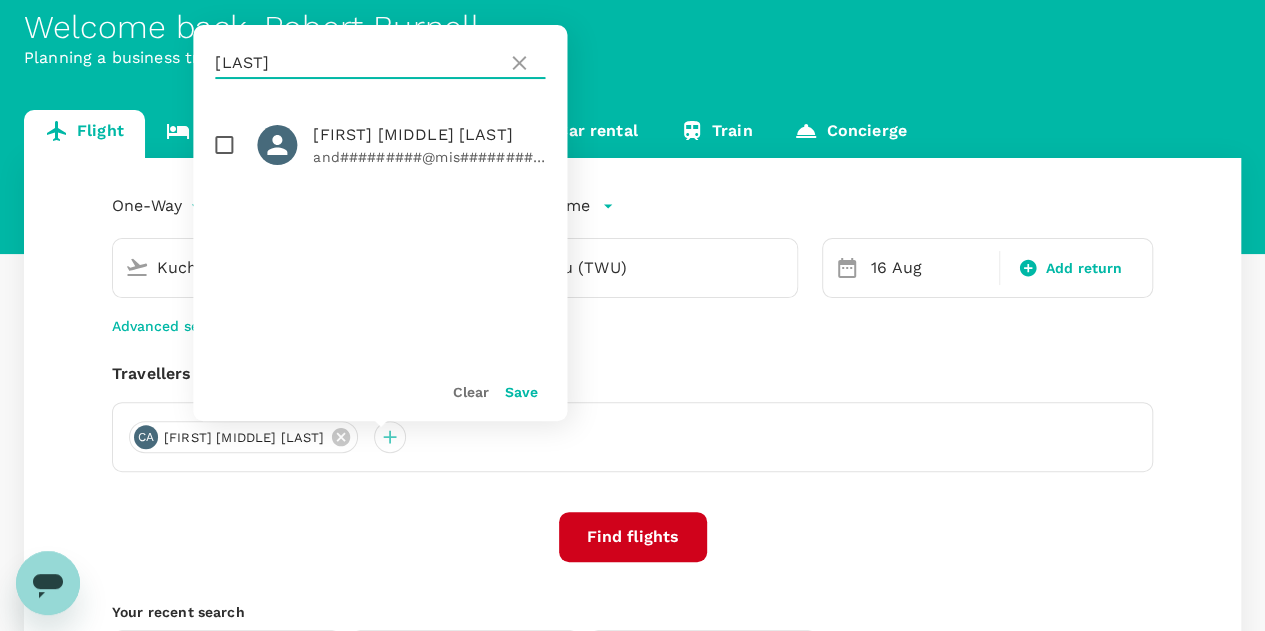 type on "WRIDE" 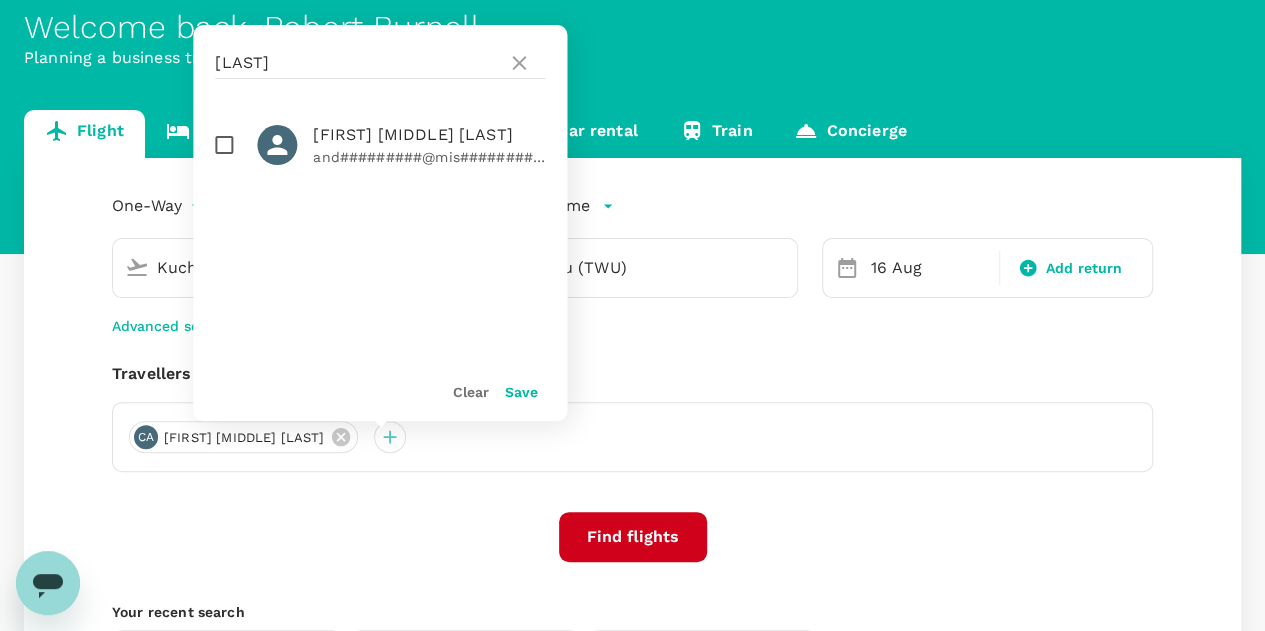 click at bounding box center (224, 145) 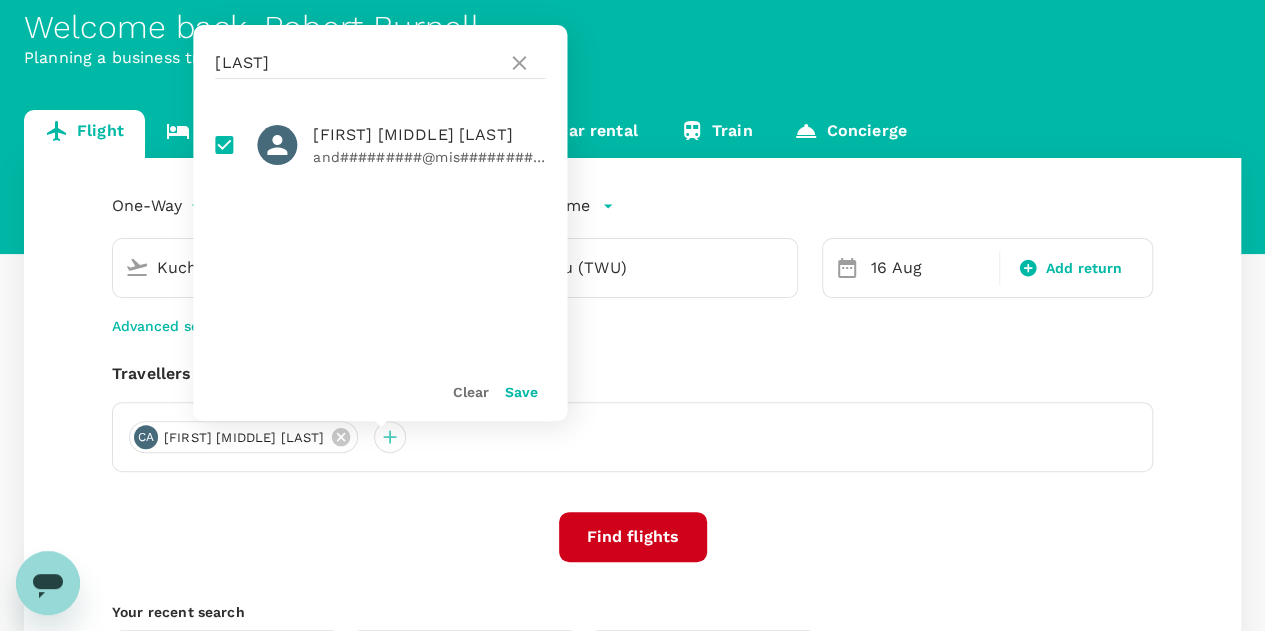click on "Save" at bounding box center [521, 392] 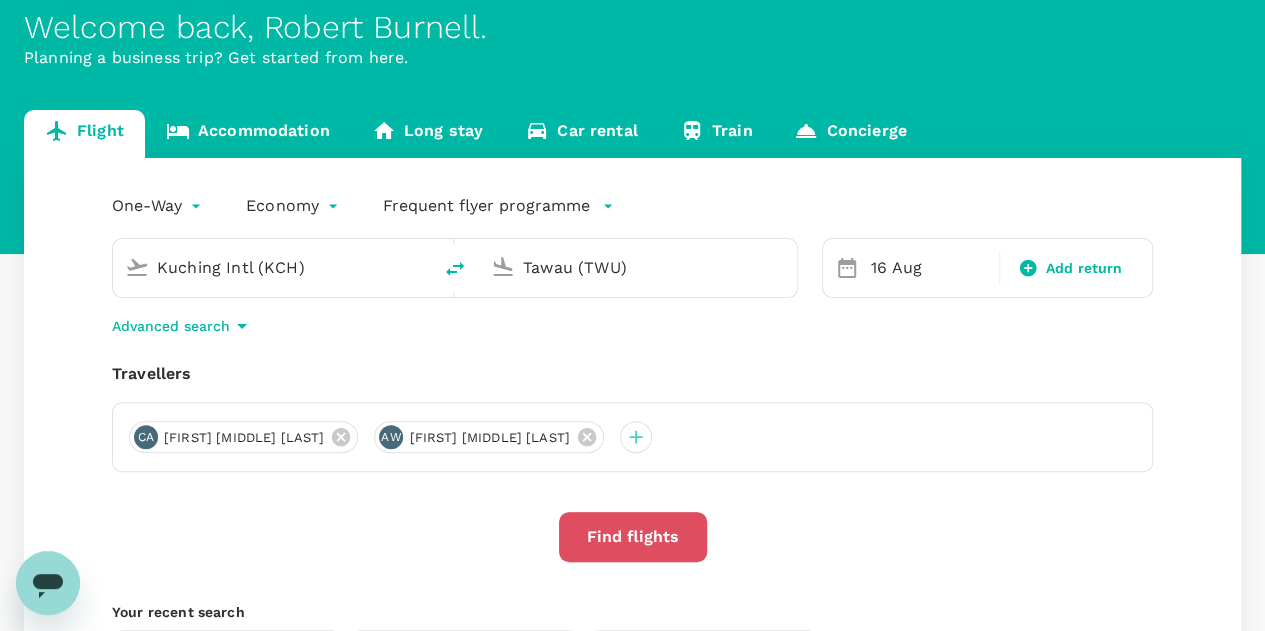 click on "Find flights" at bounding box center (633, 537) 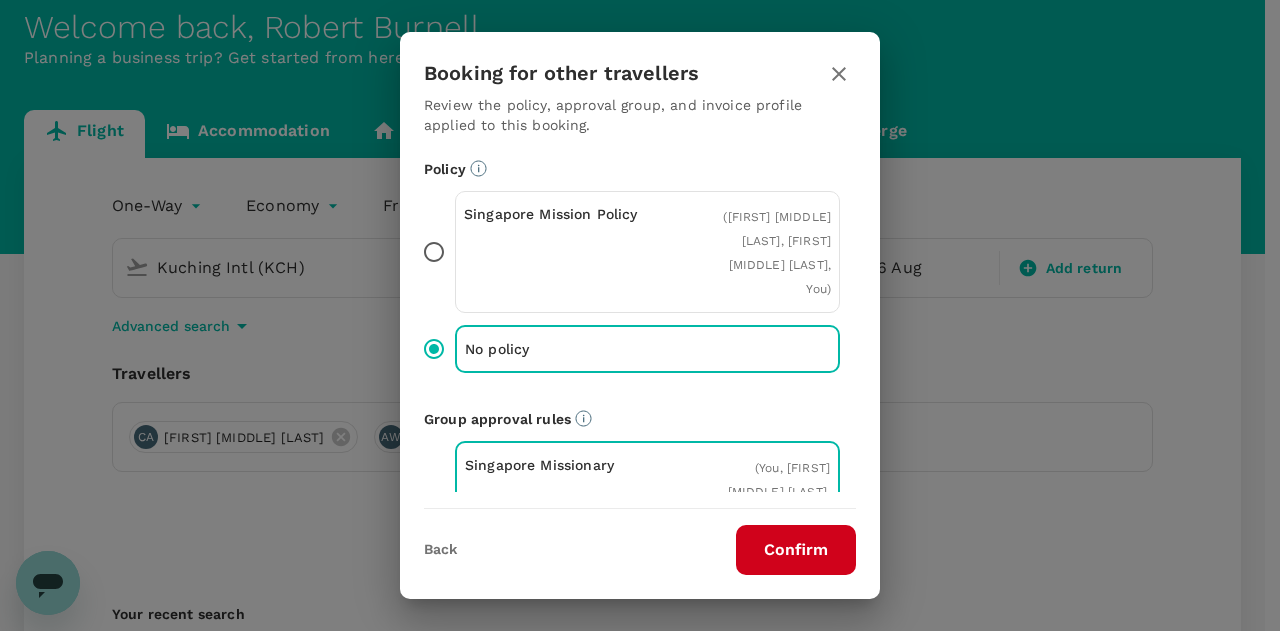 click on "Confirm" at bounding box center [796, 550] 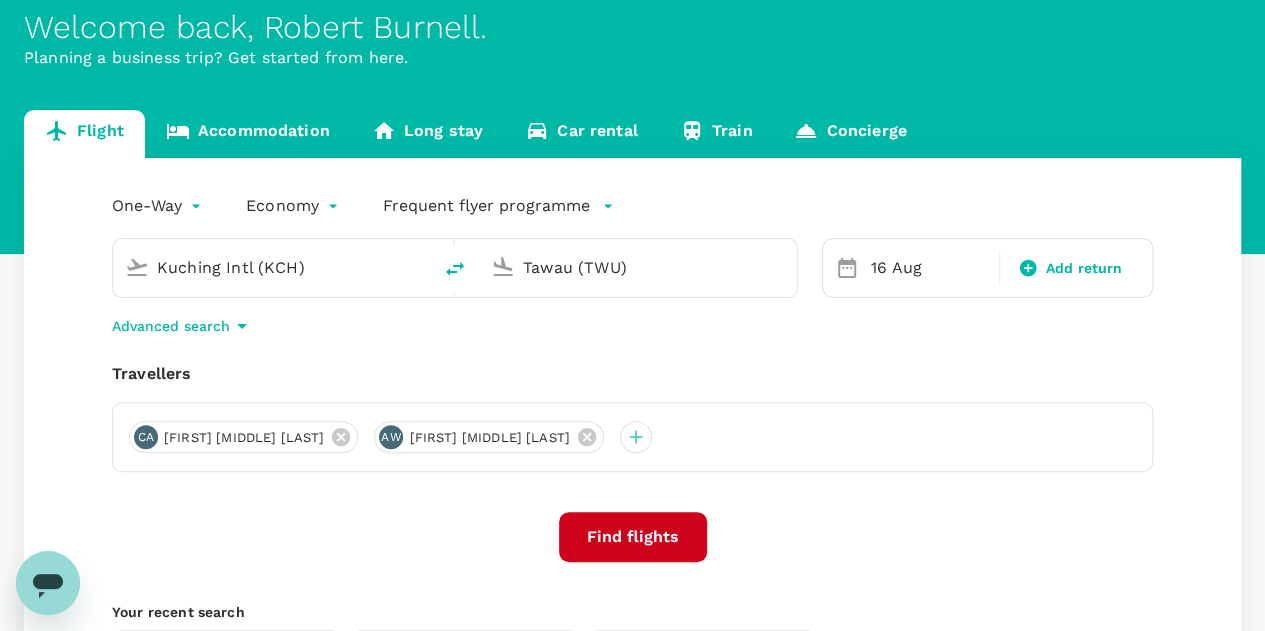 scroll, scrollTop: 0, scrollLeft: 0, axis: both 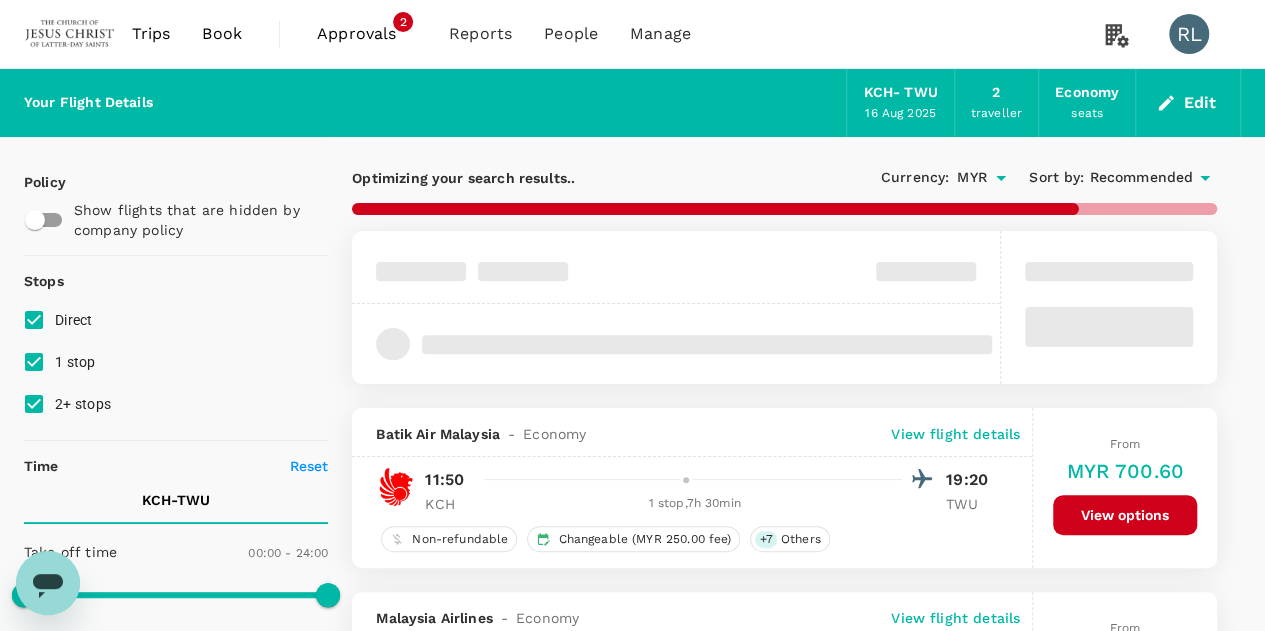 click on "Recommended" at bounding box center [1141, 178] 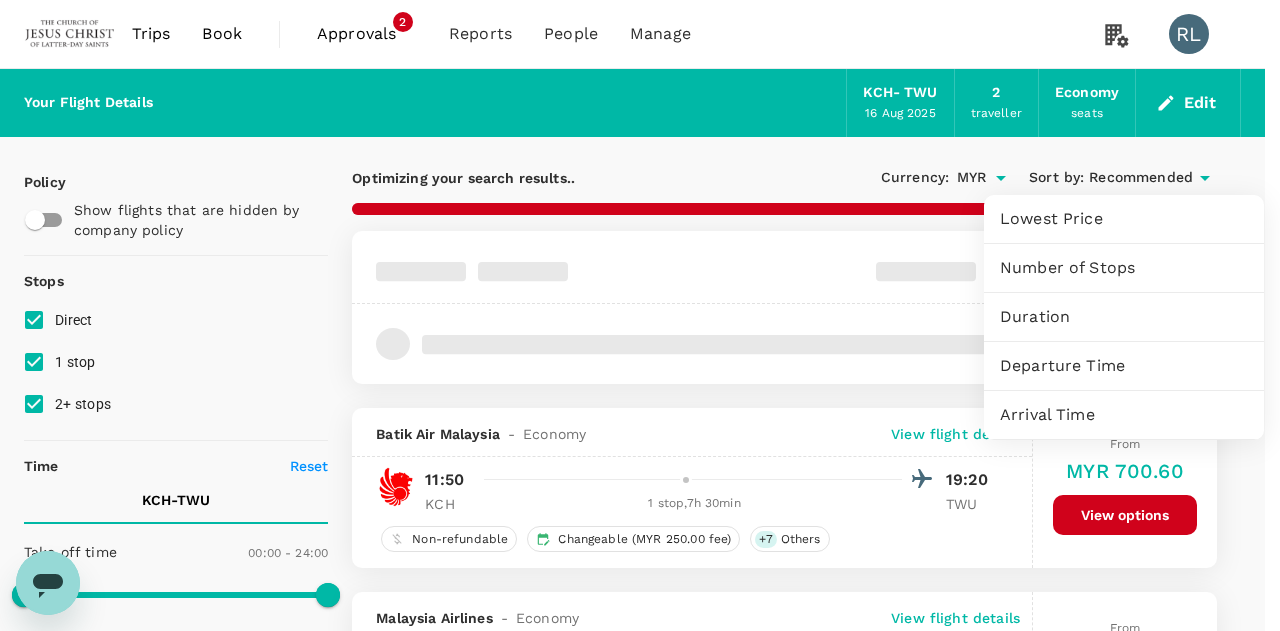 click on "Departure Time" at bounding box center [1124, 366] 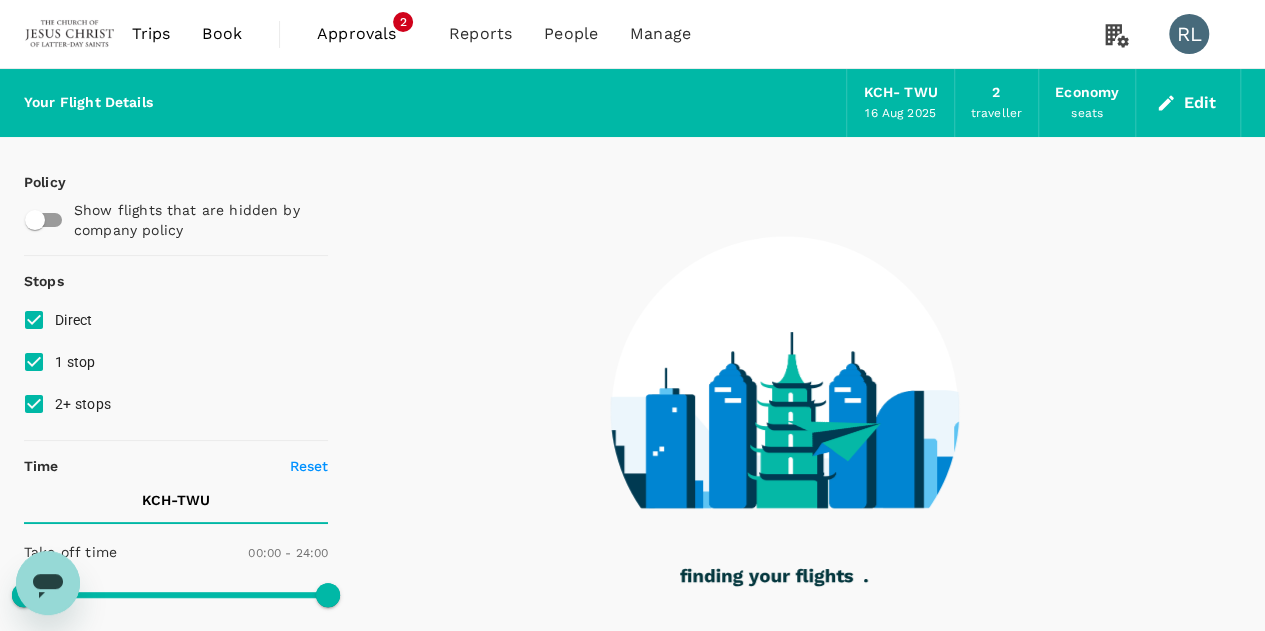 type on "1070" 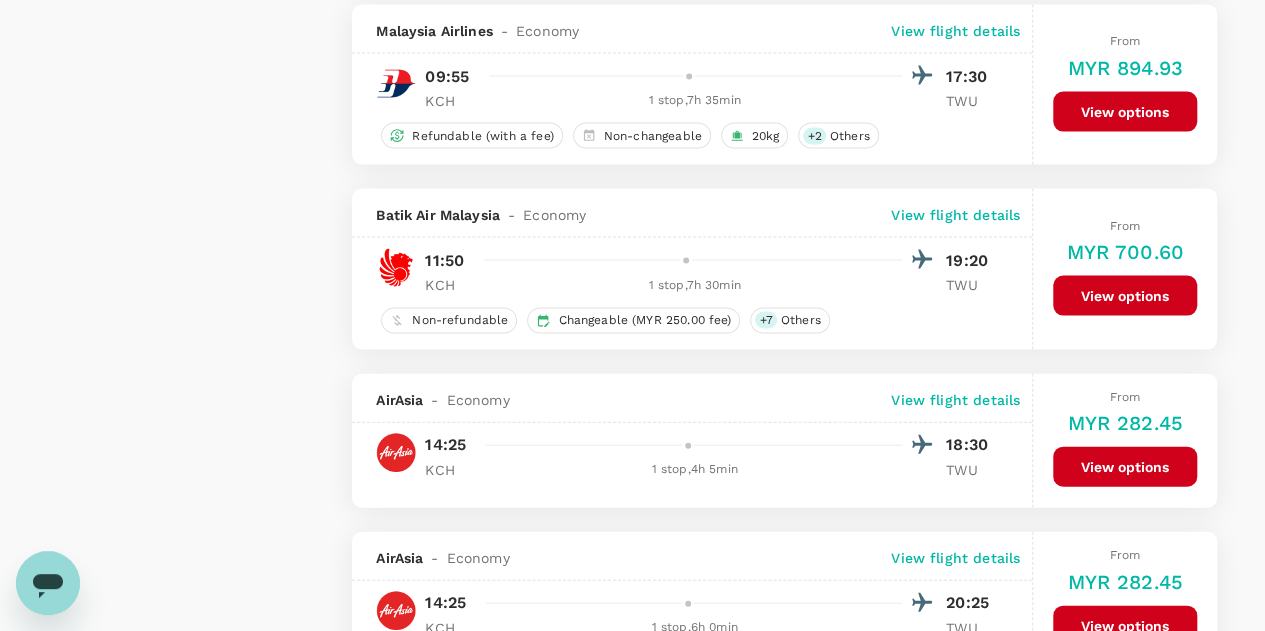 scroll, scrollTop: 2300, scrollLeft: 0, axis: vertical 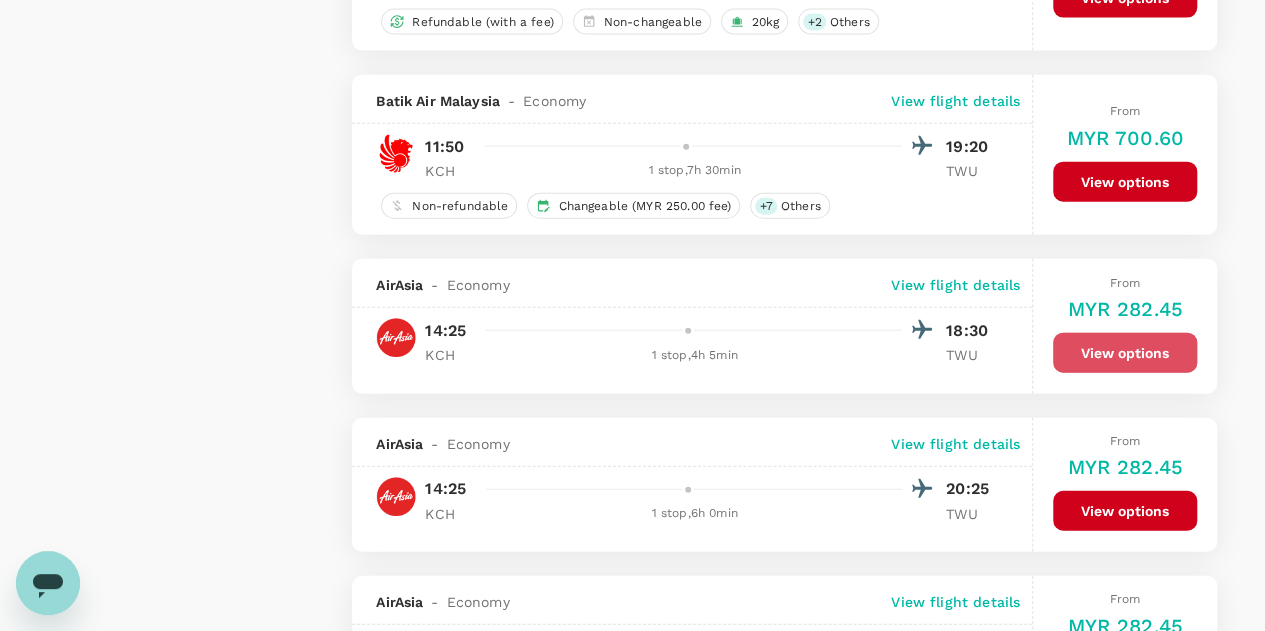 click on "View options" at bounding box center (1125, 353) 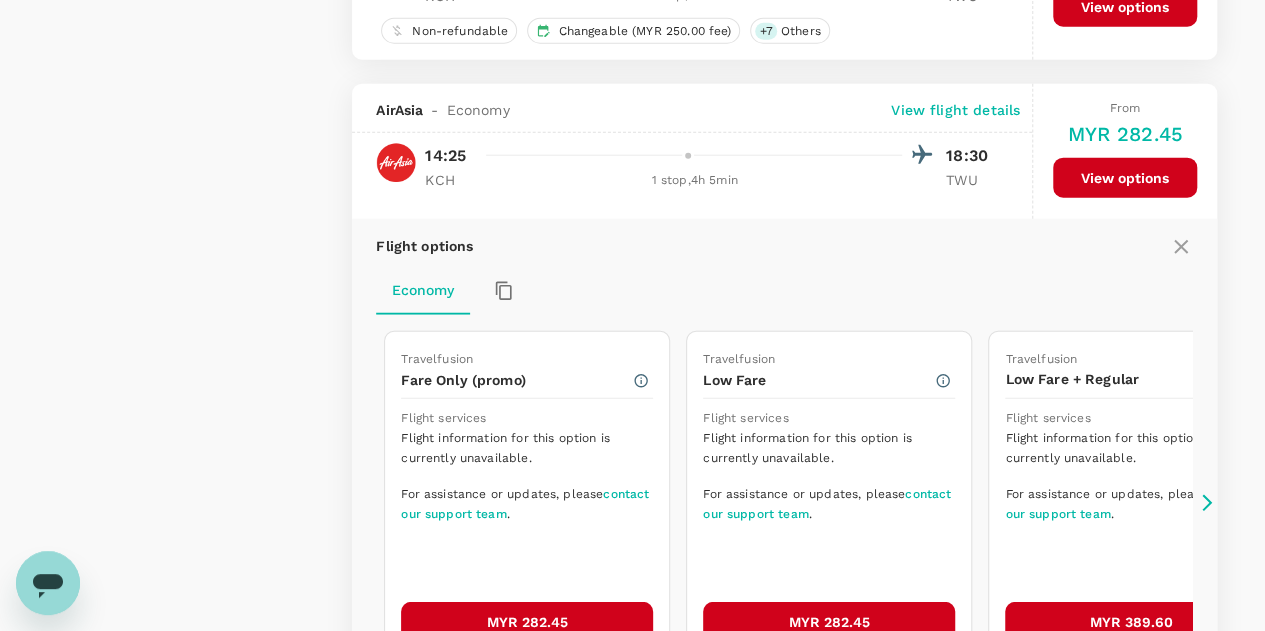 scroll, scrollTop: 2552, scrollLeft: 0, axis: vertical 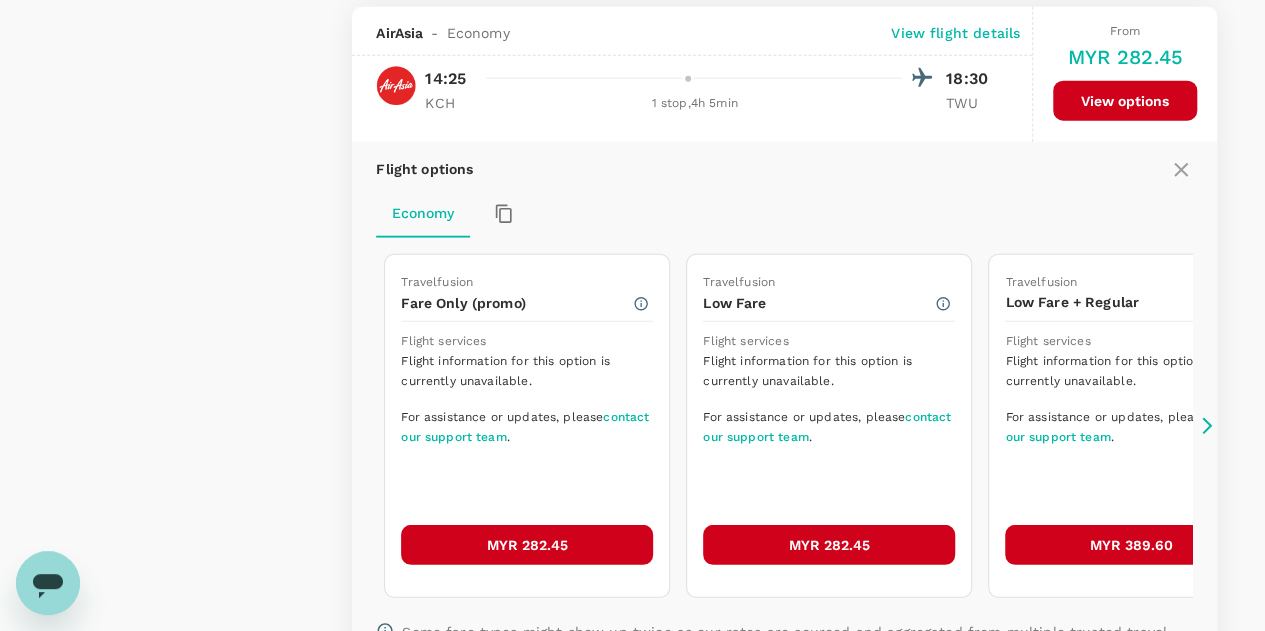 click on "MYR 282.45" at bounding box center [527, 545] 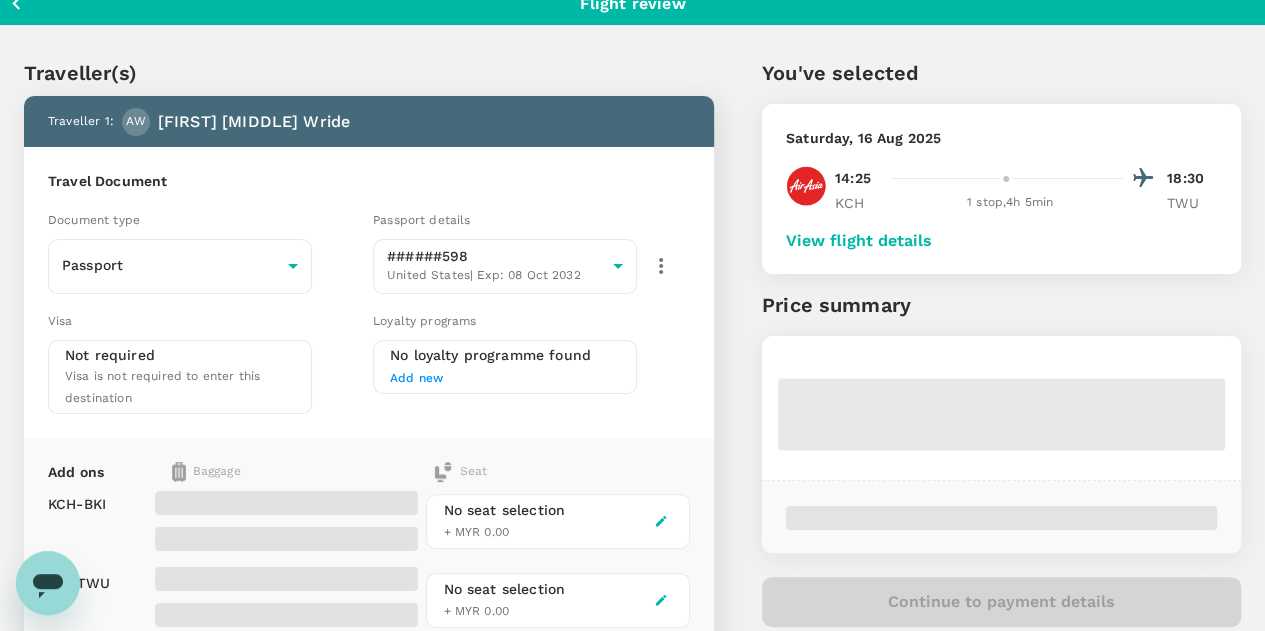 scroll, scrollTop: 0, scrollLeft: 0, axis: both 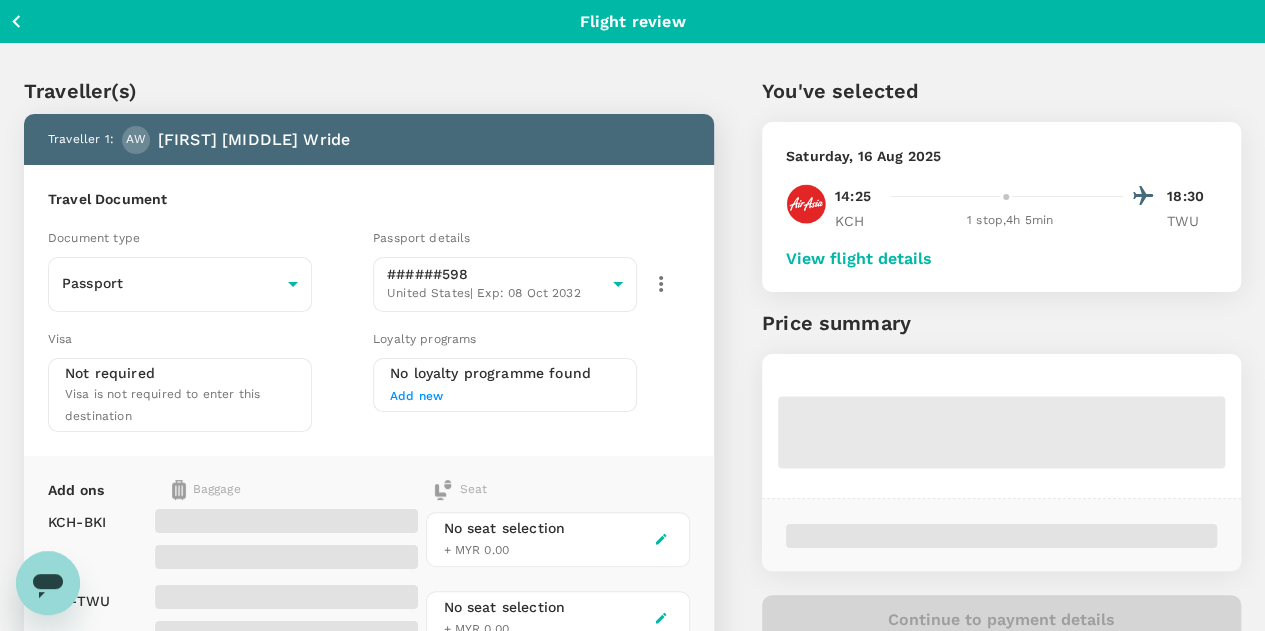 click on "View flight details" at bounding box center (859, 259) 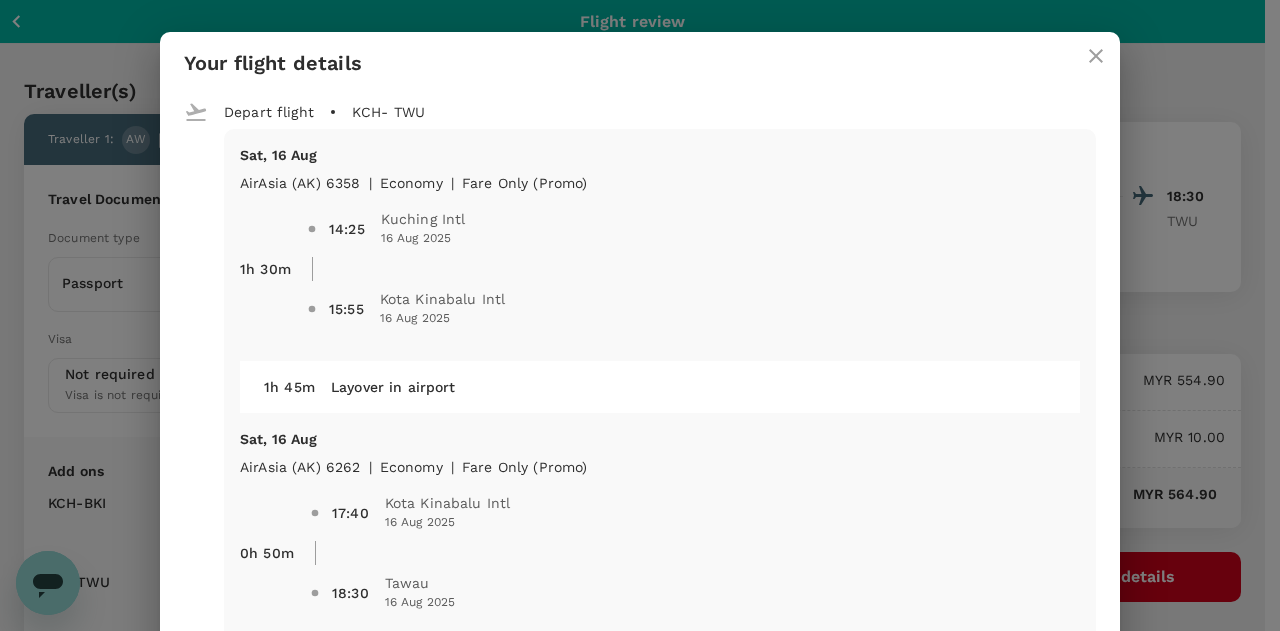 click 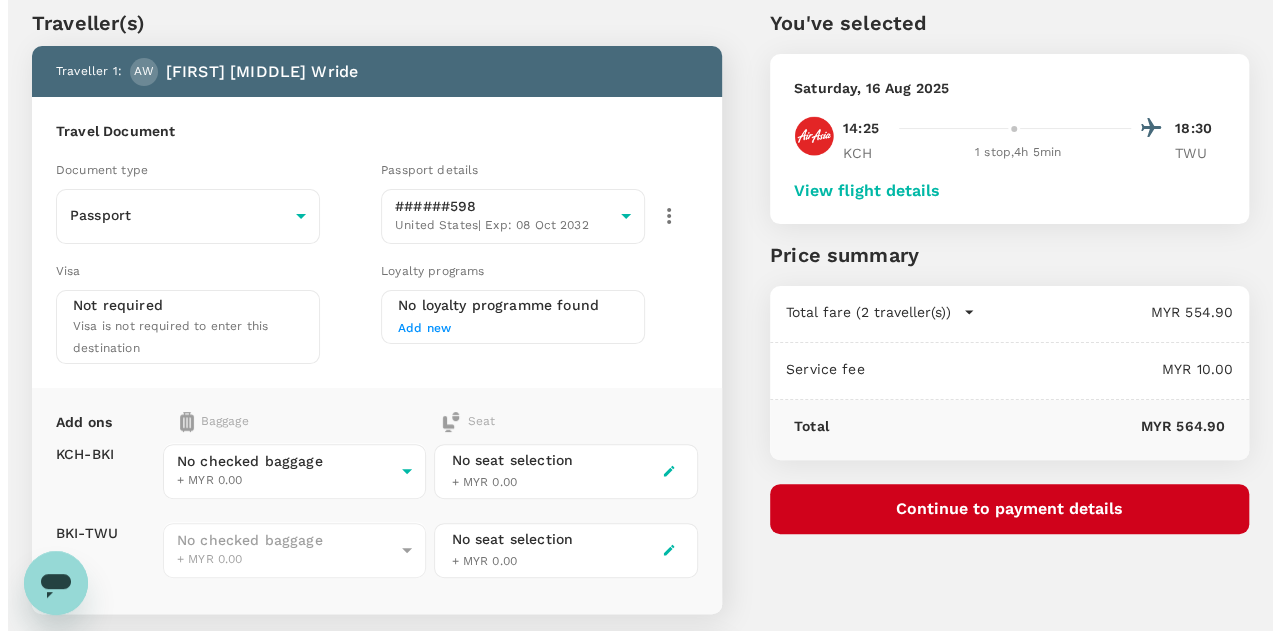 scroll, scrollTop: 100, scrollLeft: 0, axis: vertical 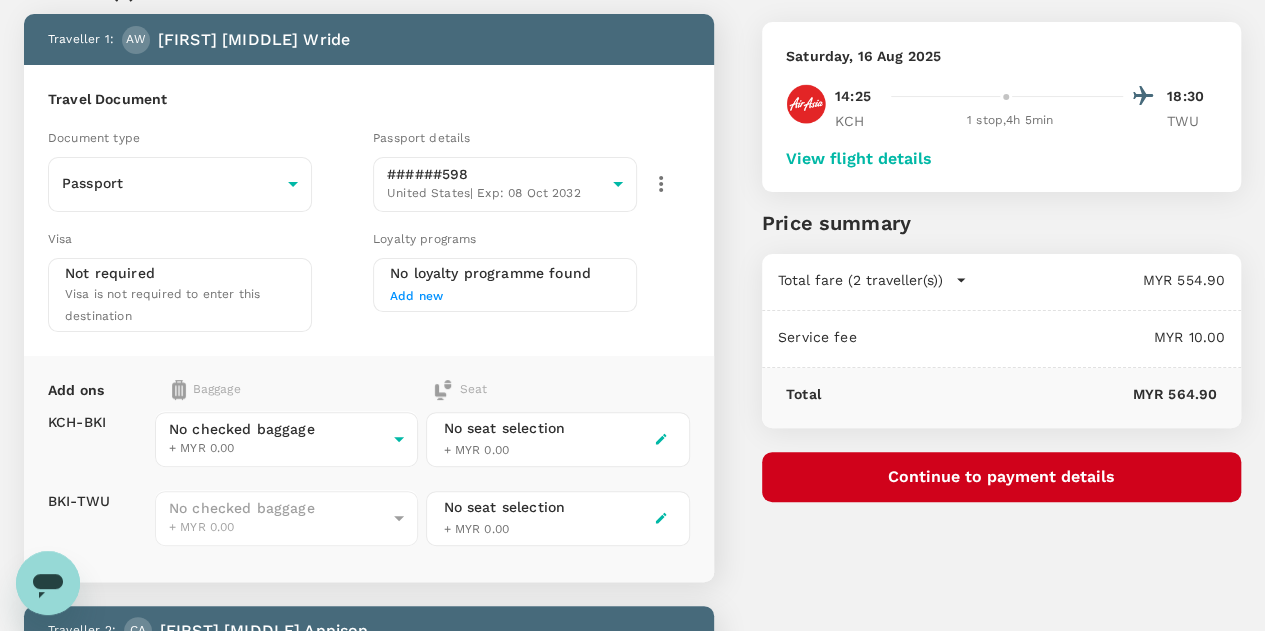 click on "Continue to payment details" at bounding box center [1001, 477] 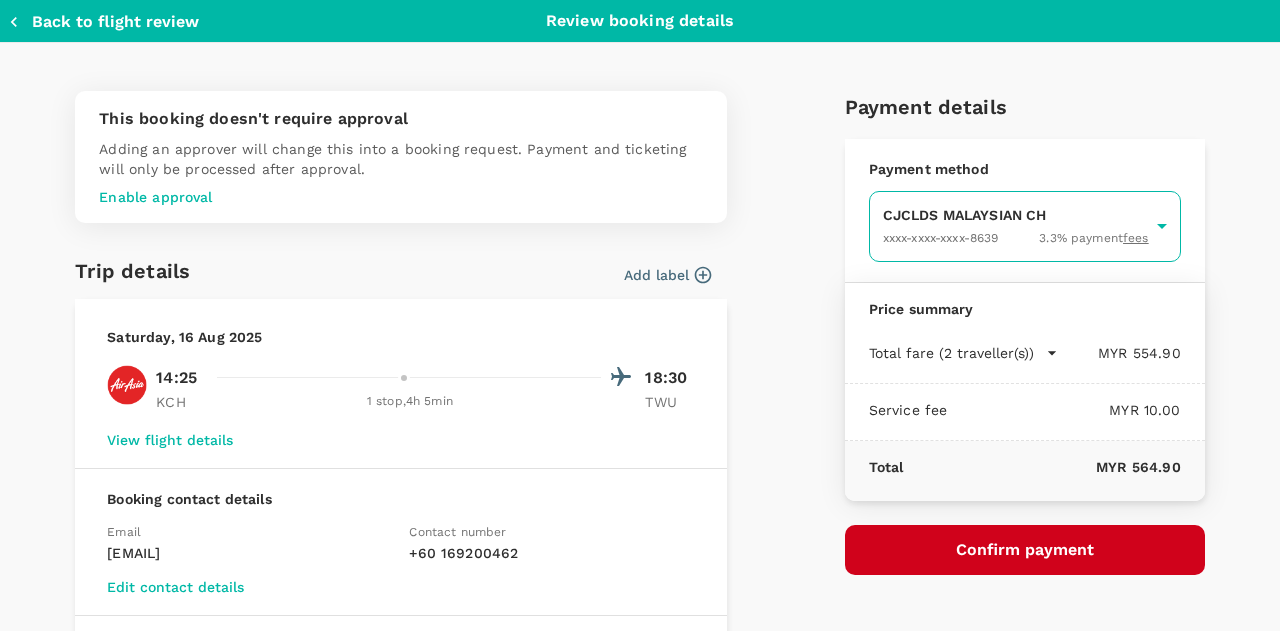 click on "Back to flight results Flight review Traveller(s) Traveller   1 : AW Anders Paulo   Wride Travel Document Document type Passport Passport ​ Passport details ######598 United States  | Exp:   08 Oct 2032 9f3159db-cbe7-45a8-96d9-5f6fc1e16eae ​ Visa Not required Visa is not required to enter this destination Loyalty programs No loyalty programme found Add new Add ons Baggage Seat KCH  -  BKI BKI  -  TWU No checked baggage + MYR 0.00 ​ No checked baggage + MYR 0.00 ​ No seat selection + MYR 0.00 No seat selection + MYR 0.00 Traveller   2 : CA Calvin Douglas   Annison Travel Document Document type Passport Passport ​ Passport details ######285 United States  | Exp:   15 Oct 2031 026dc96b-0211-4af5-ba65-c18bb85c5544 ​ Visa Not required Visa is not required to enter this destination Loyalty programs No loyalty programme found Add new Add ons Baggage Seat KCH  -  BKI BKI  -  TWU No checked baggage + MYR 0.00 ​ No checked baggage + MYR 0.00 ​ No seat selection + MYR 0.00 No seat selection + MYR 0.00 ," at bounding box center (640, 656) 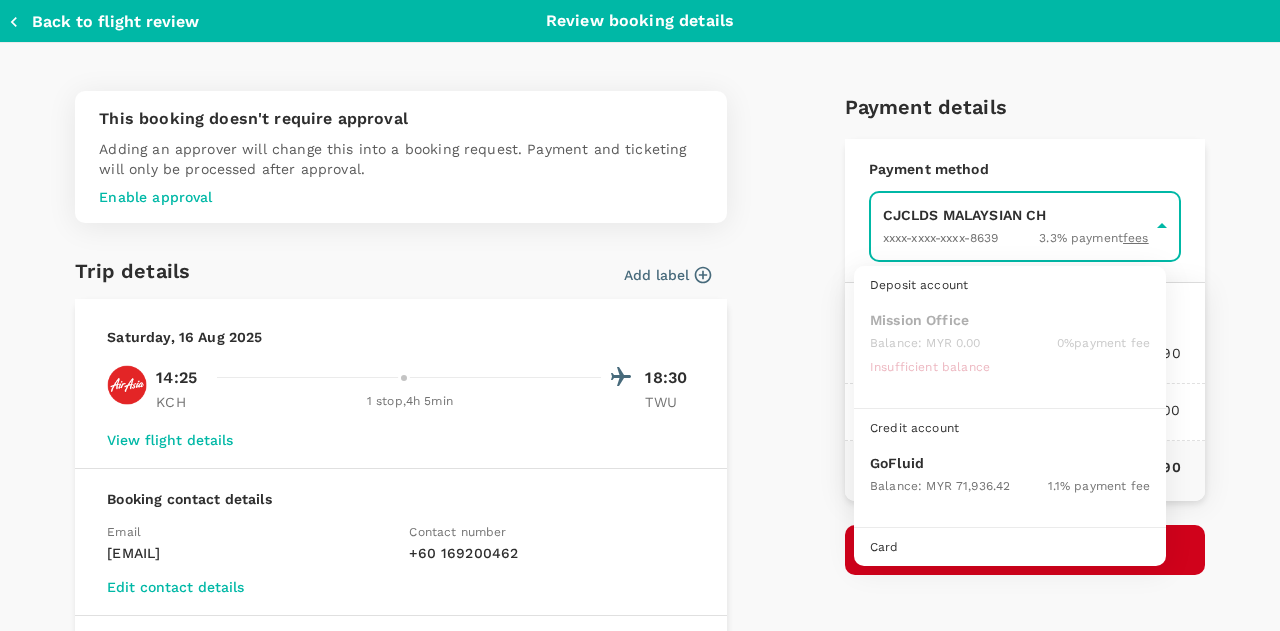scroll, scrollTop: 51, scrollLeft: 0, axis: vertical 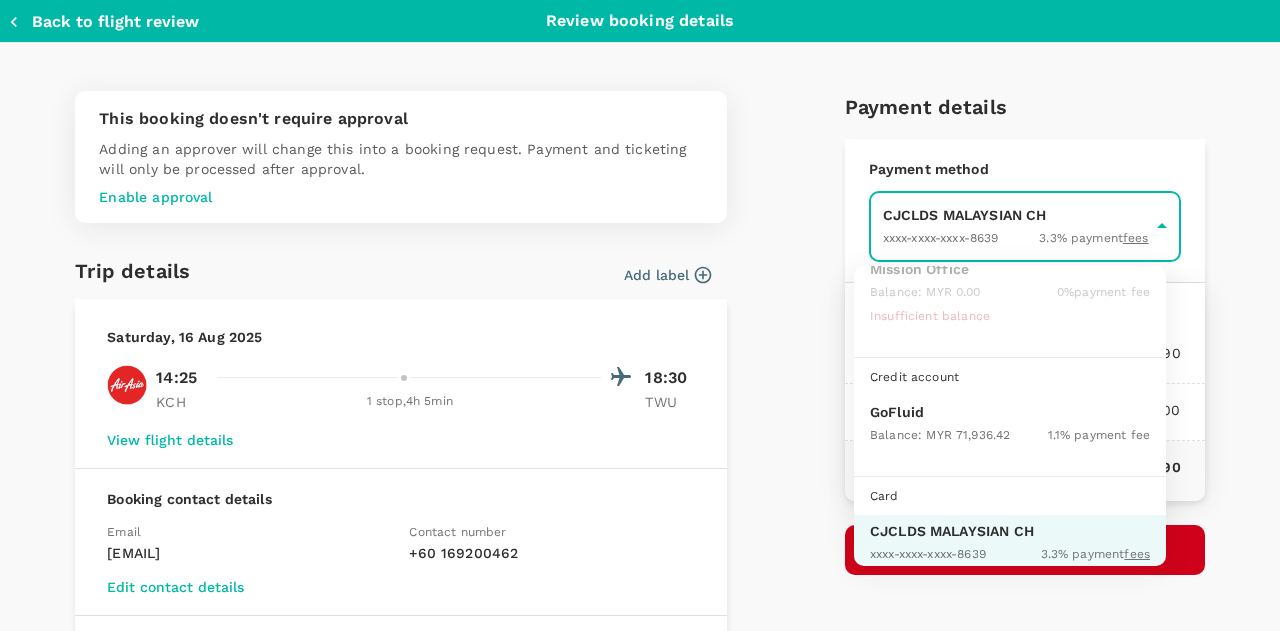 click on "Balance :   MYR 71,936.42" at bounding box center [940, 434] 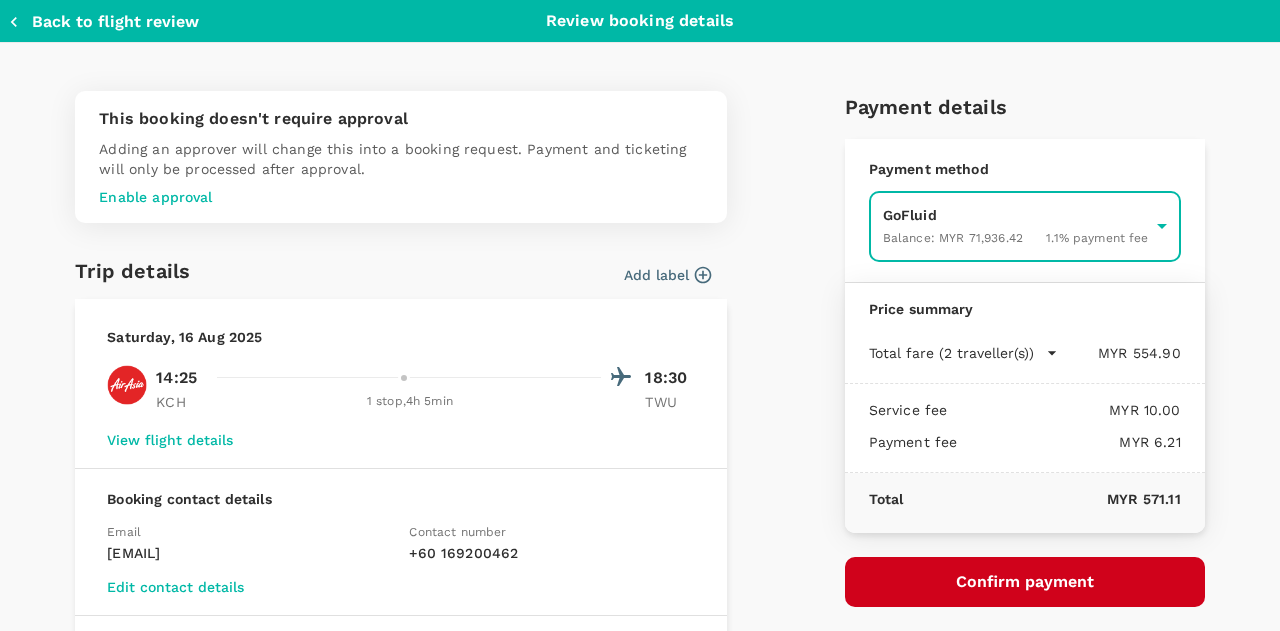 click on "Confirm payment" at bounding box center [1025, 582] 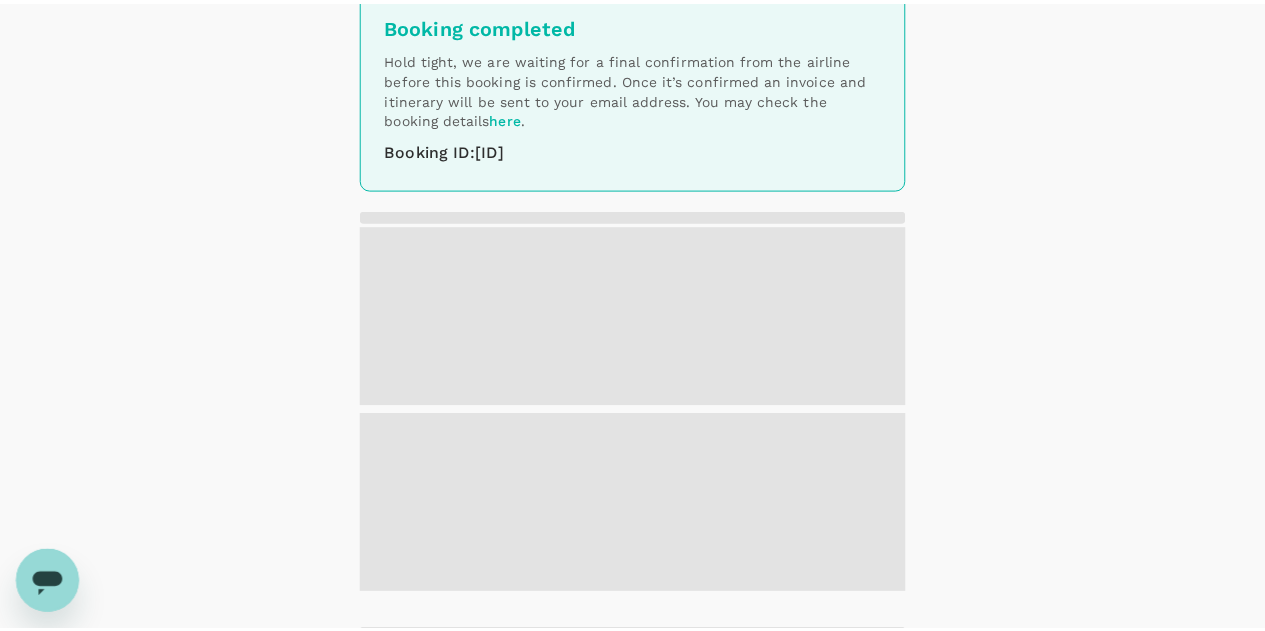 scroll, scrollTop: 0, scrollLeft: 0, axis: both 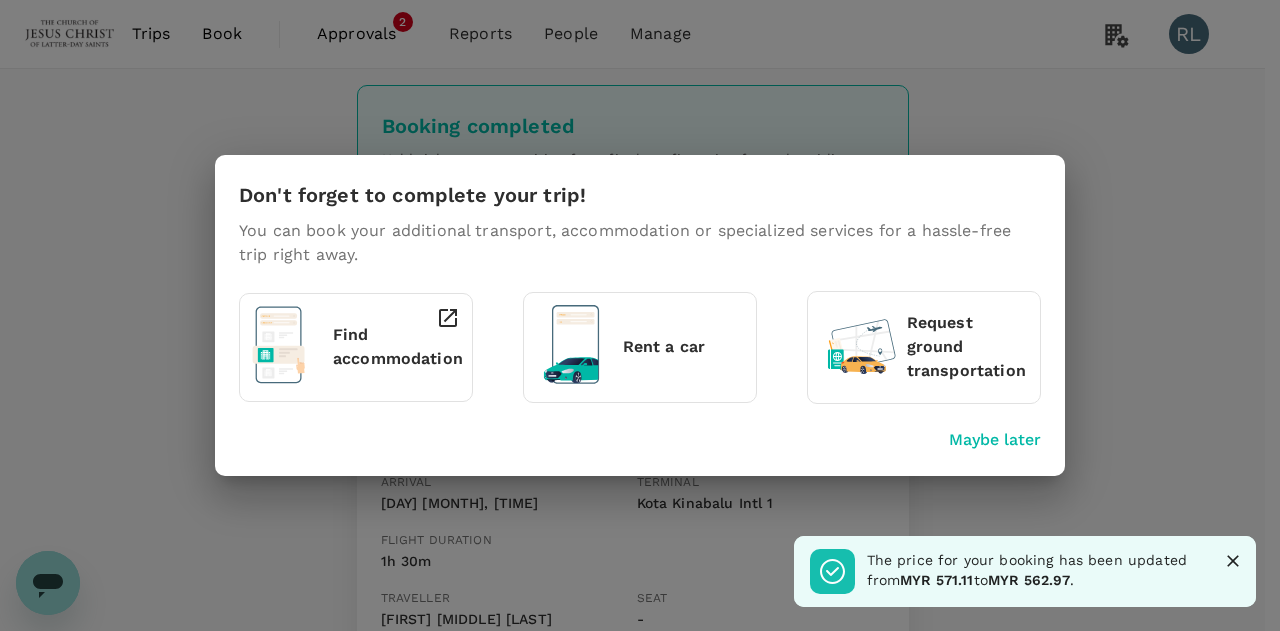 click 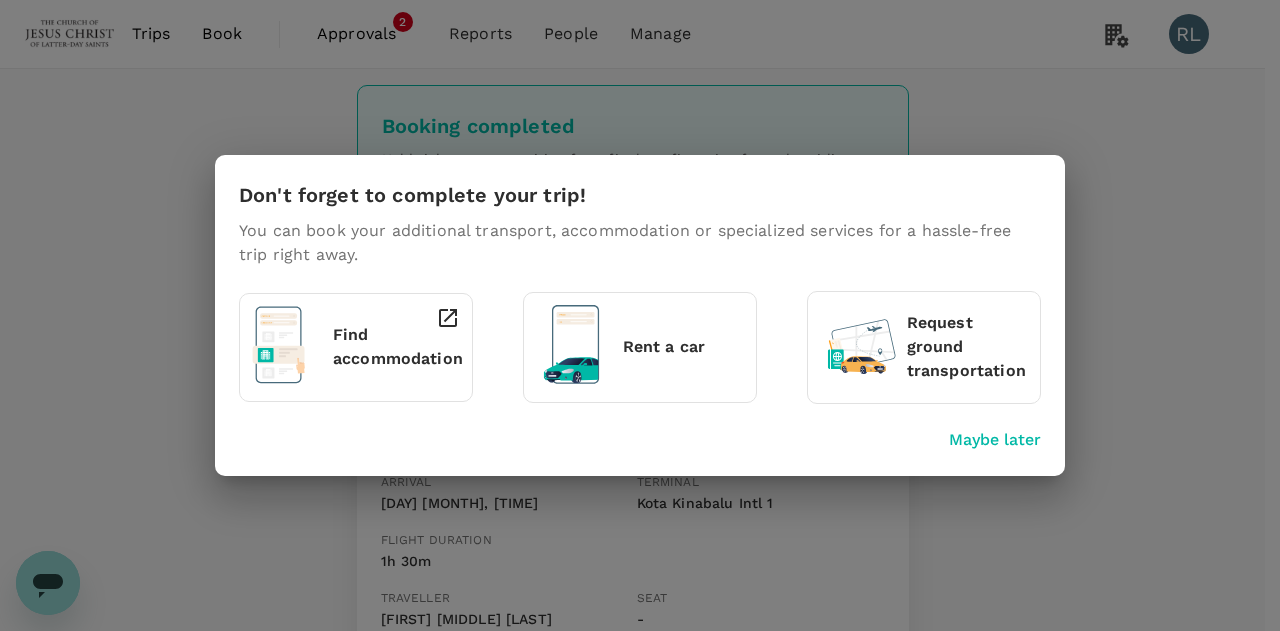 click on "Maybe later" at bounding box center (995, 440) 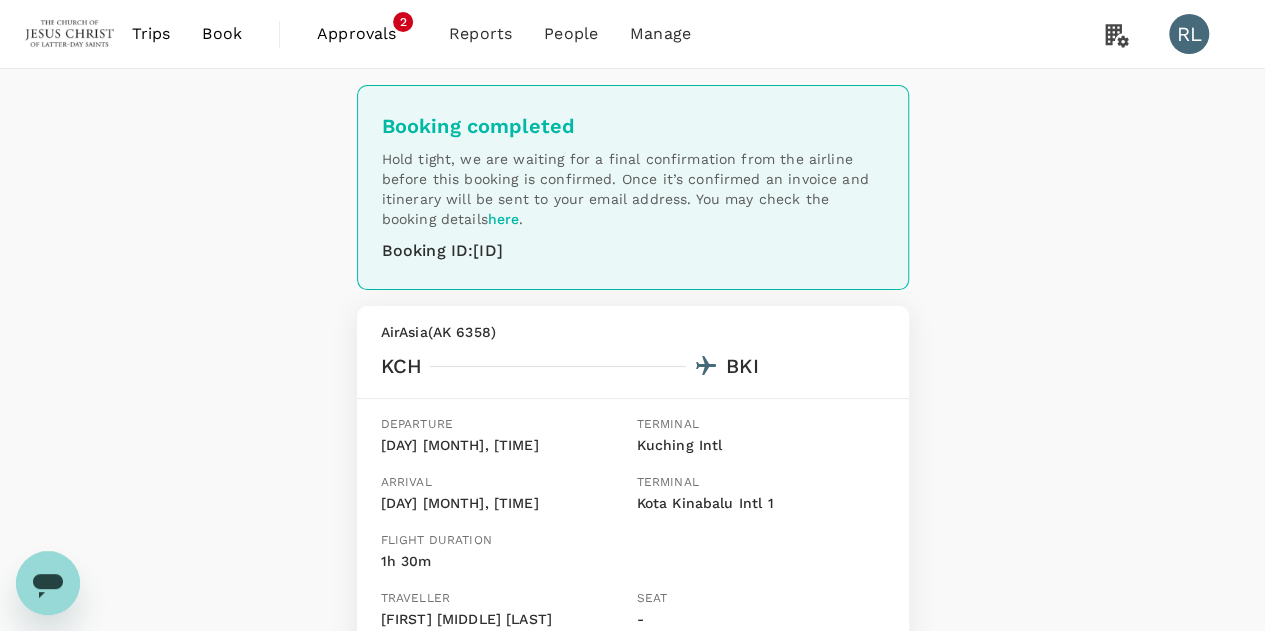 click on "Book" at bounding box center [222, 34] 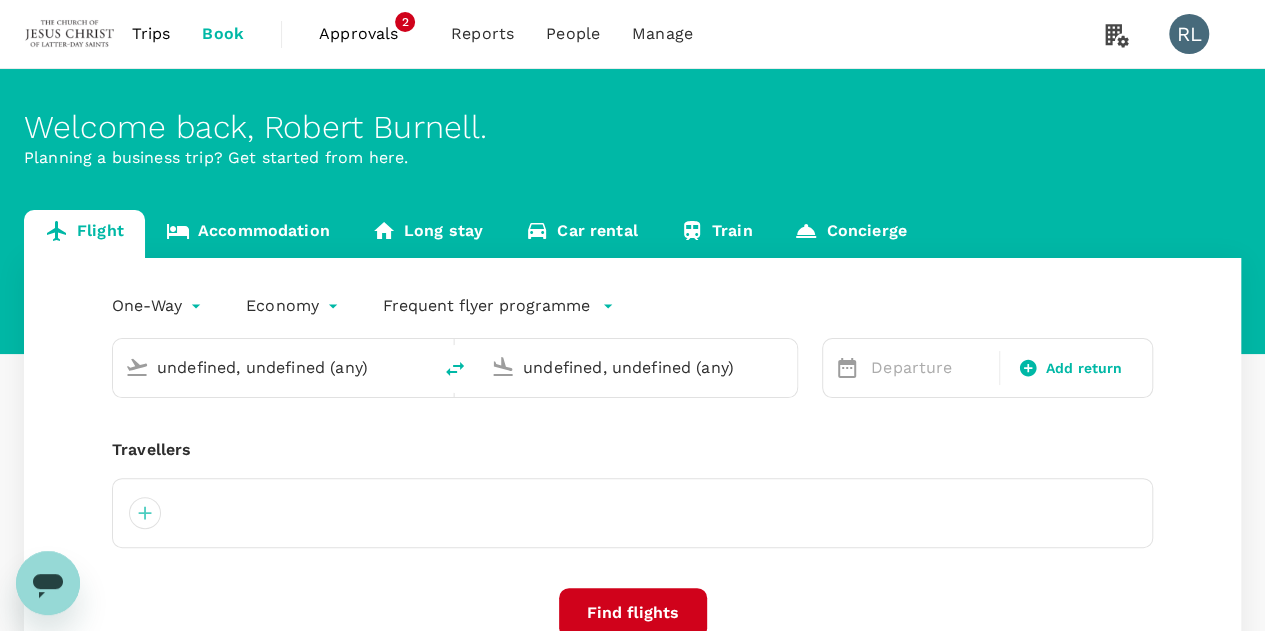 type 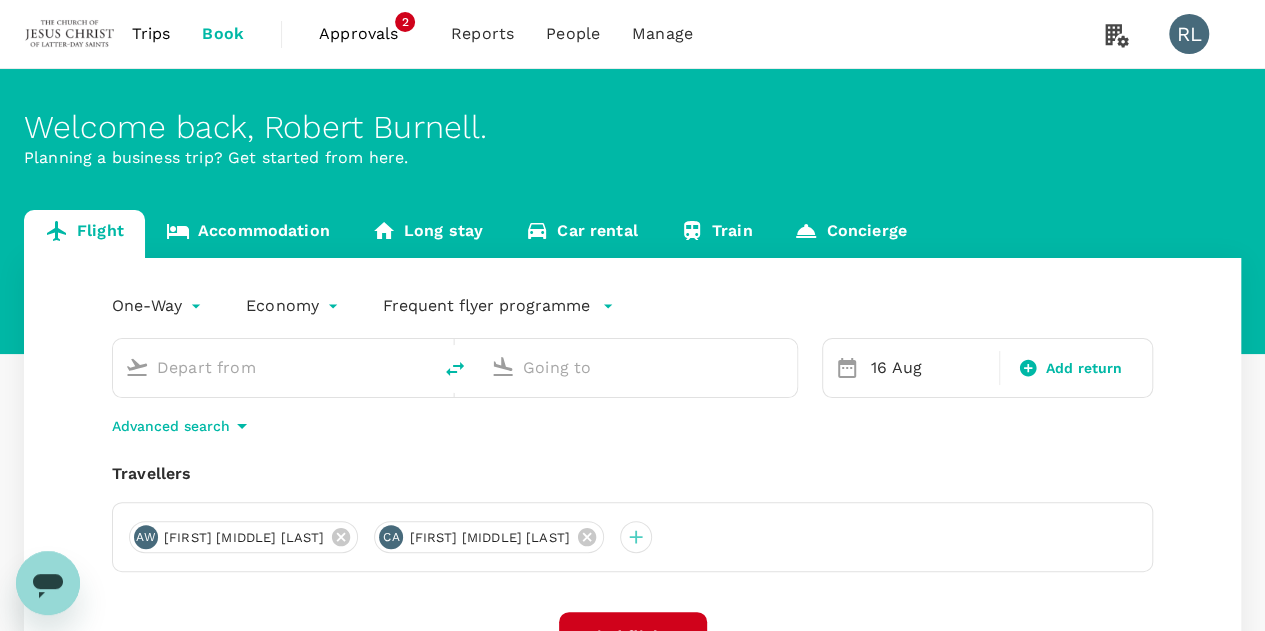 type on "Kuching Intl (KCH)" 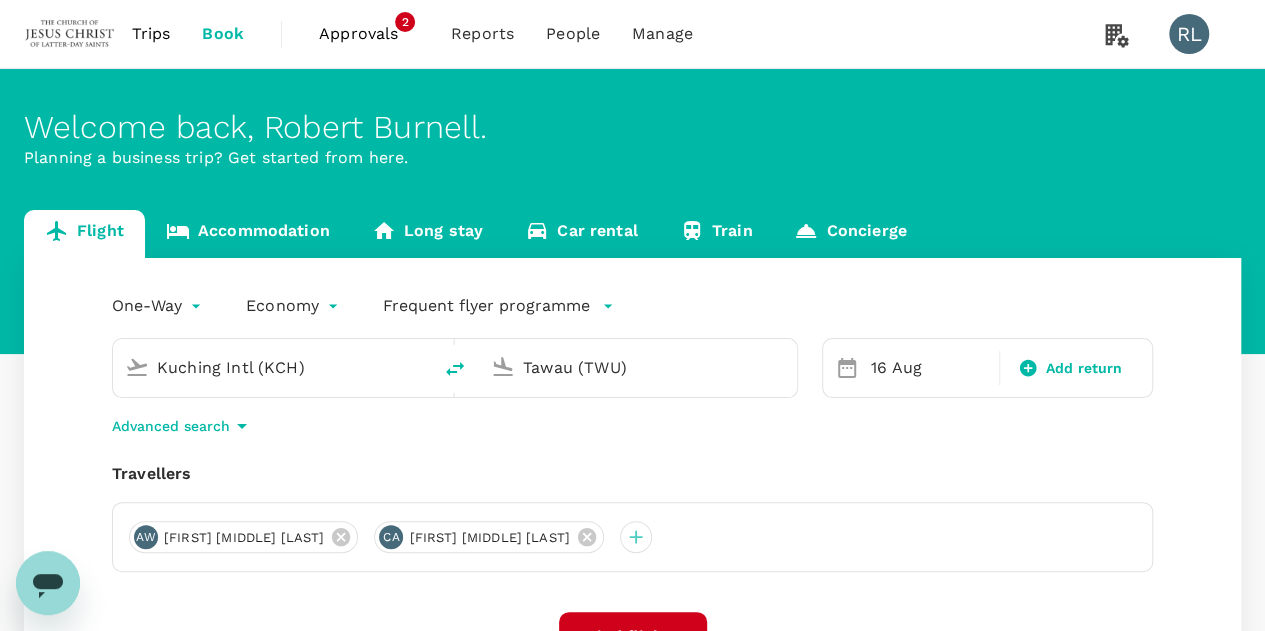type 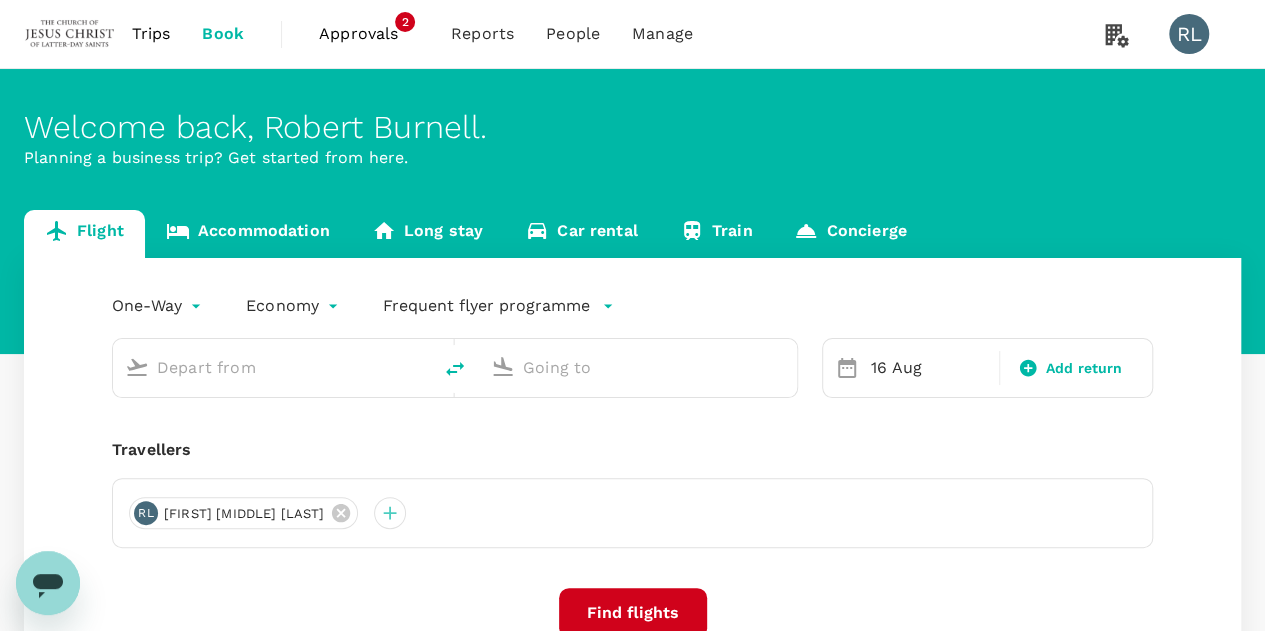 type on "Kuching Intl (KCH)" 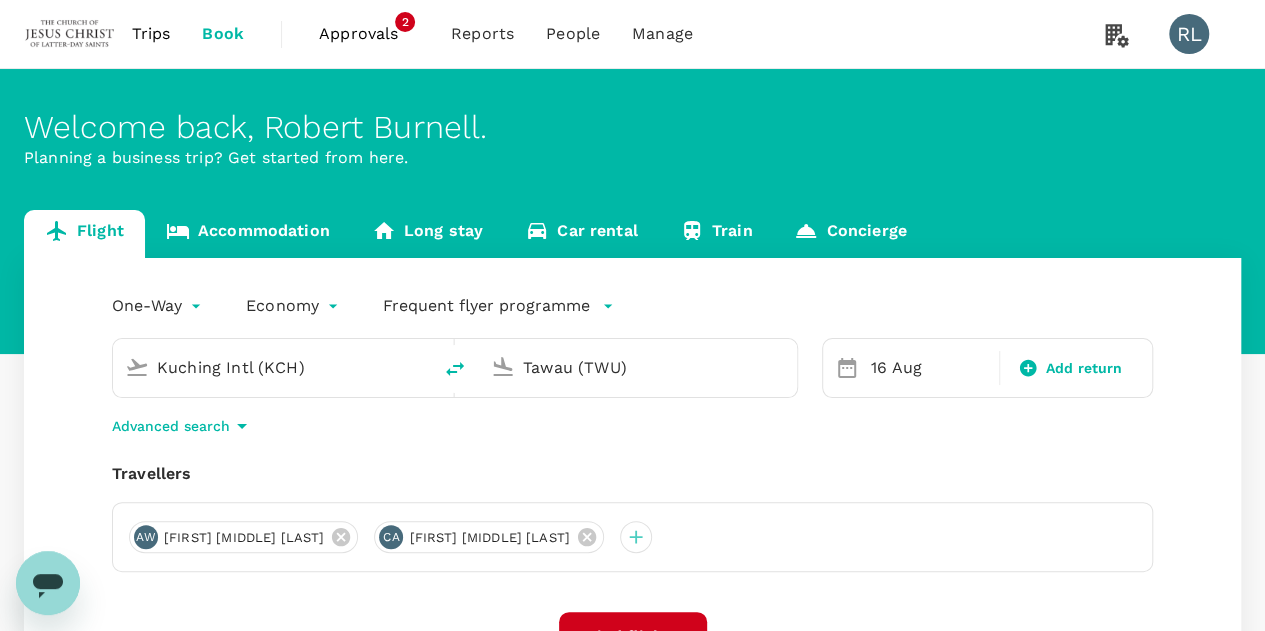 drag, startPoint x: 536, startPoint y: 535, endPoint x: 504, endPoint y: 531, distance: 32.24903 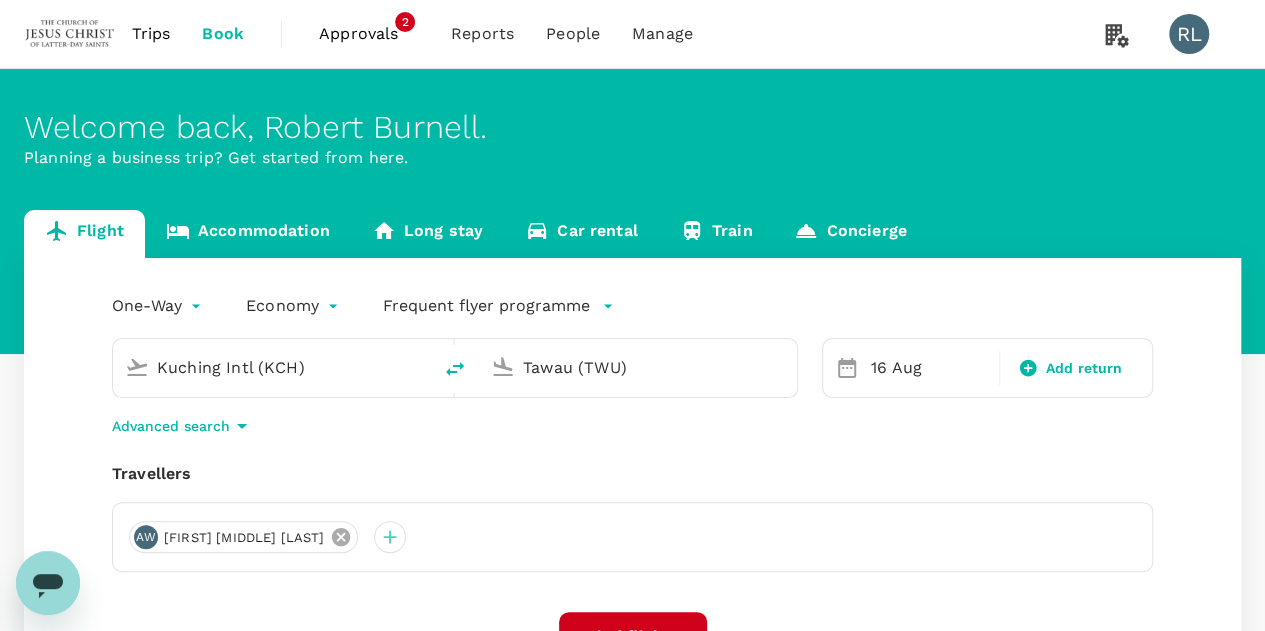 click 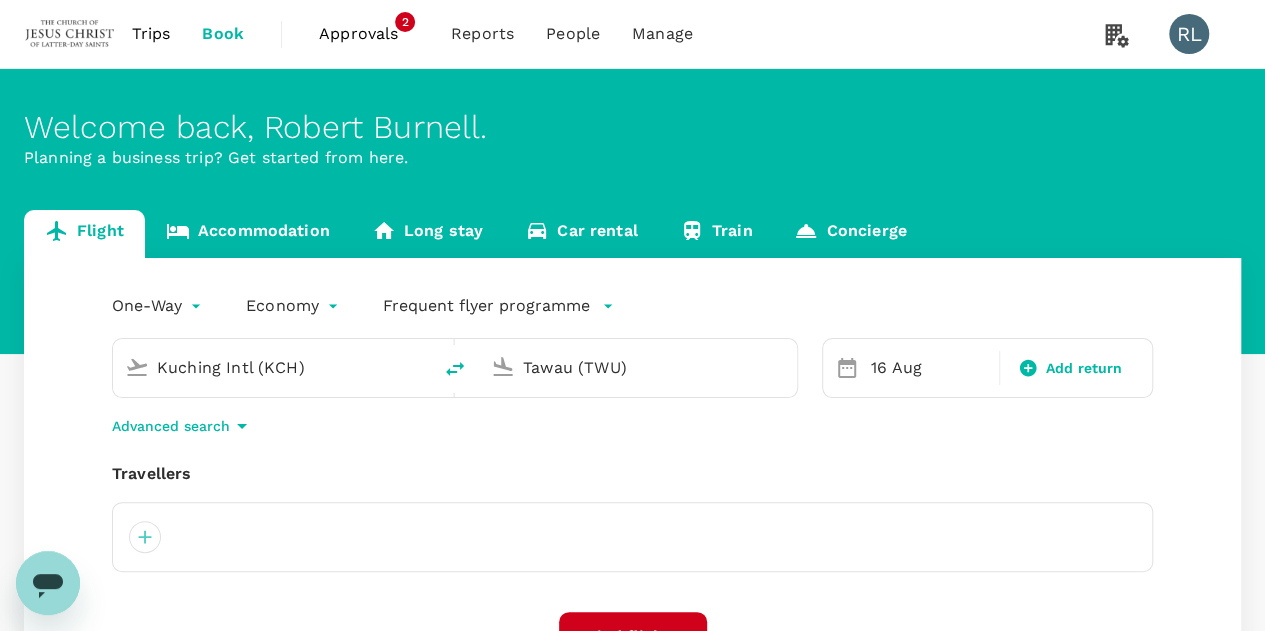 click on "Tawau (TWU)" at bounding box center (639, 367) 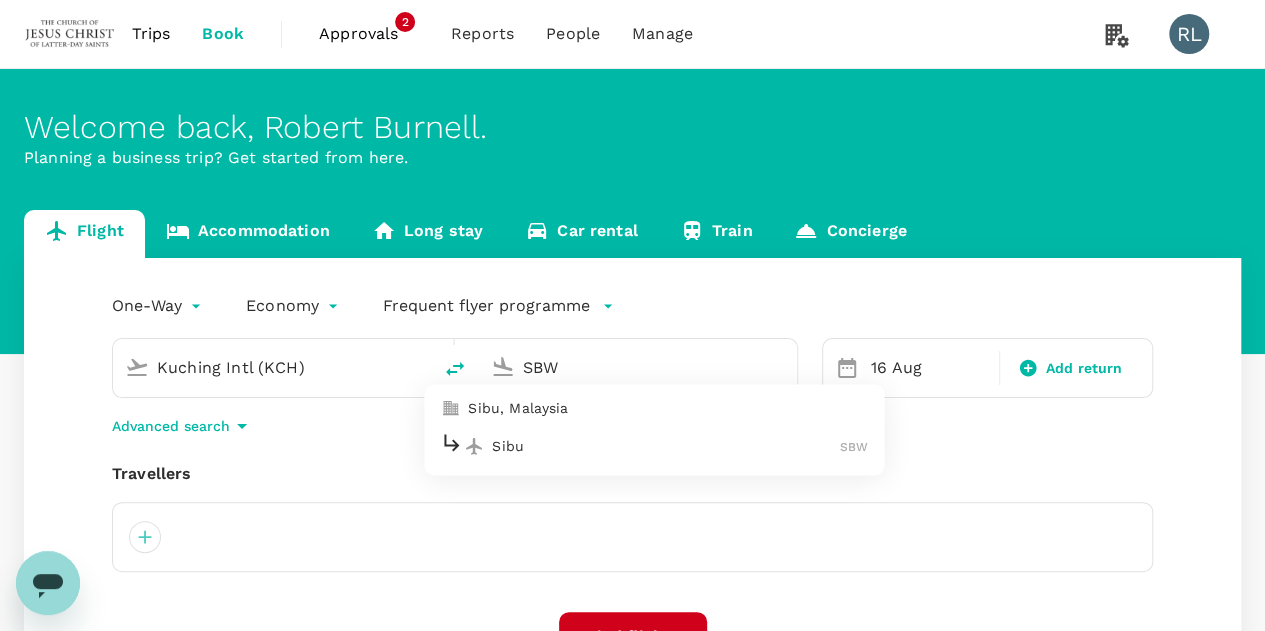 click on "Sibu" at bounding box center (666, 446) 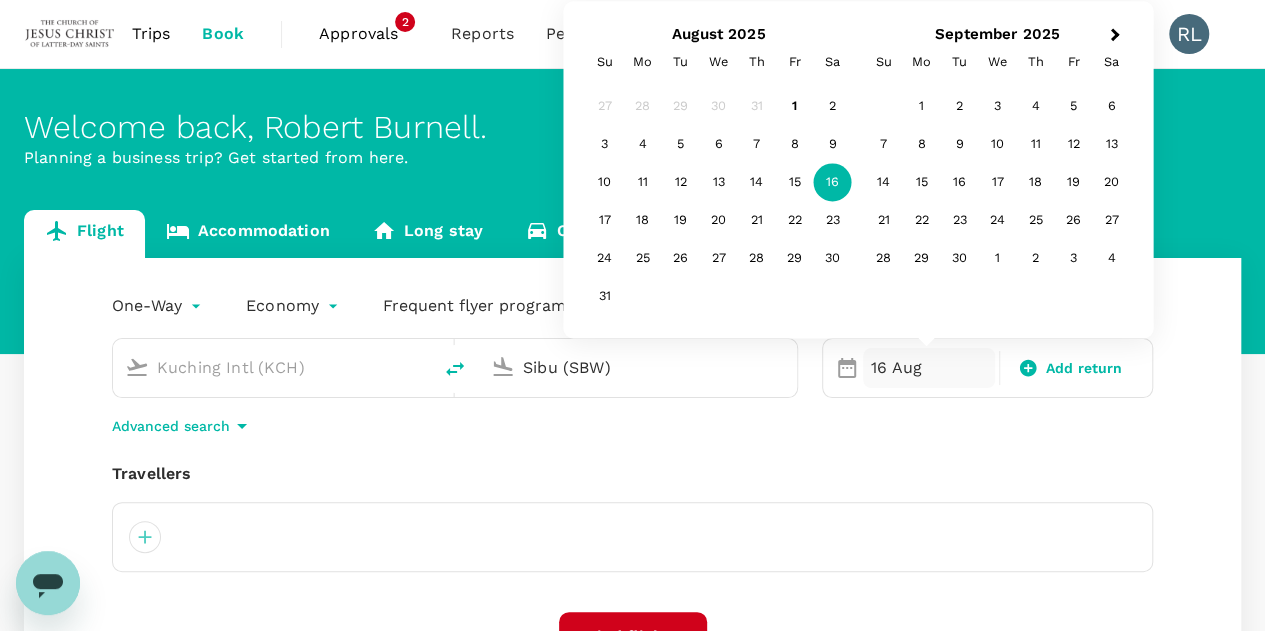 type on "Sibu (SBW)" 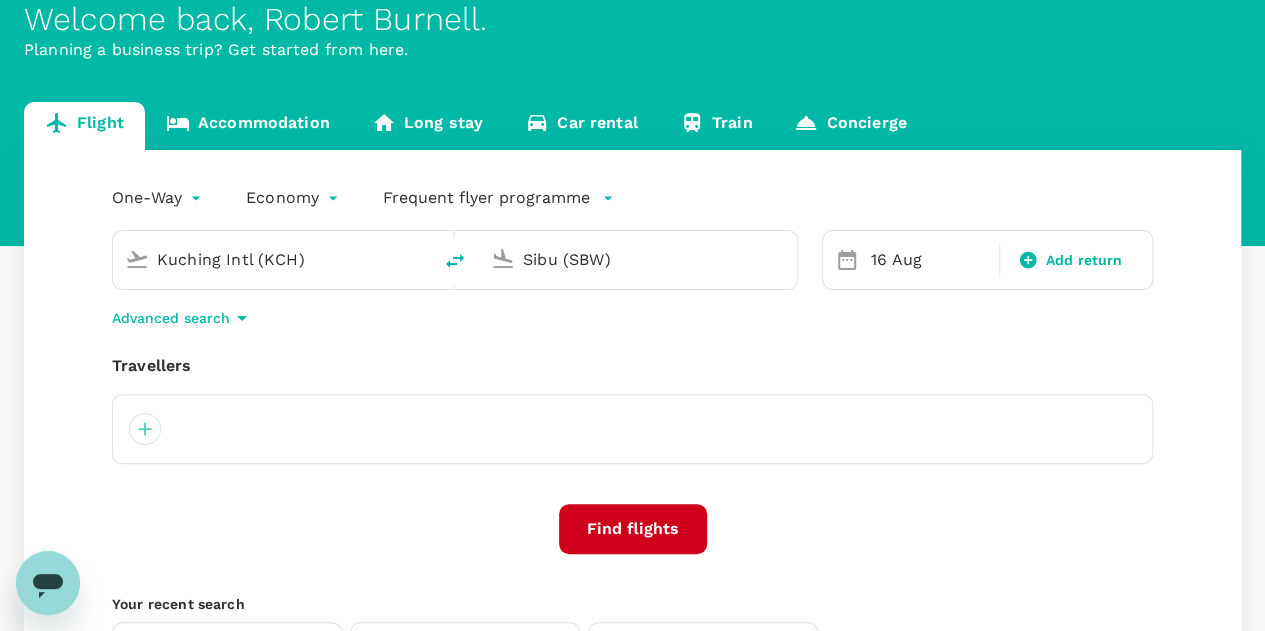 scroll, scrollTop: 200, scrollLeft: 0, axis: vertical 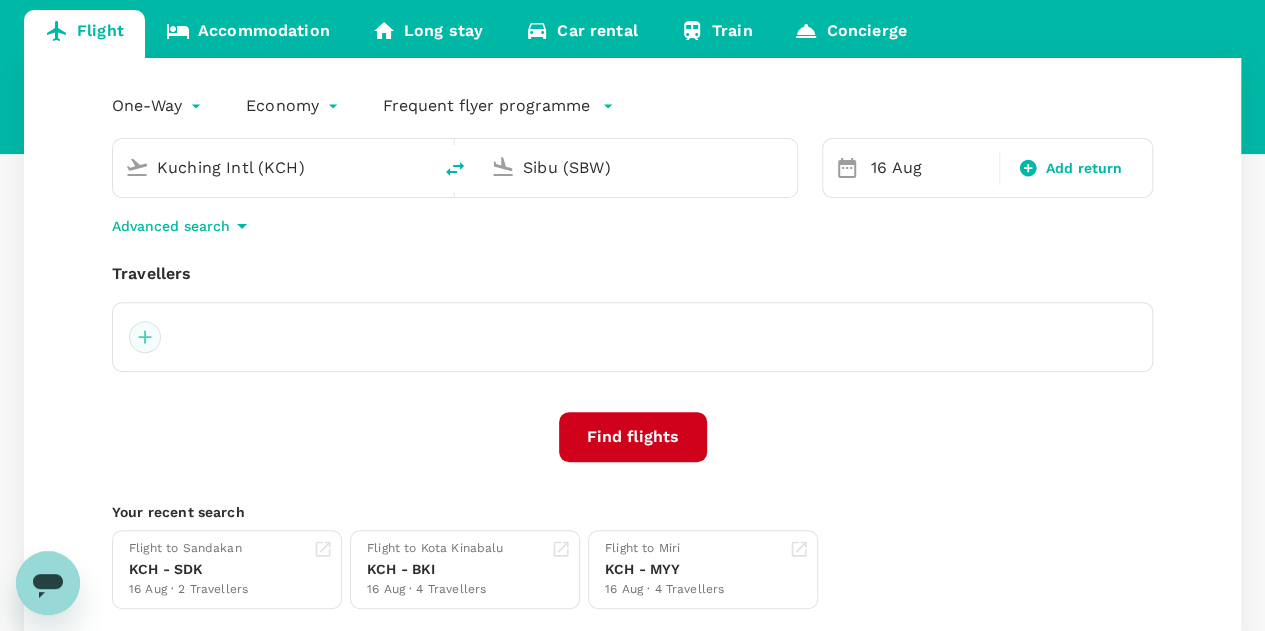 click at bounding box center [145, 337] 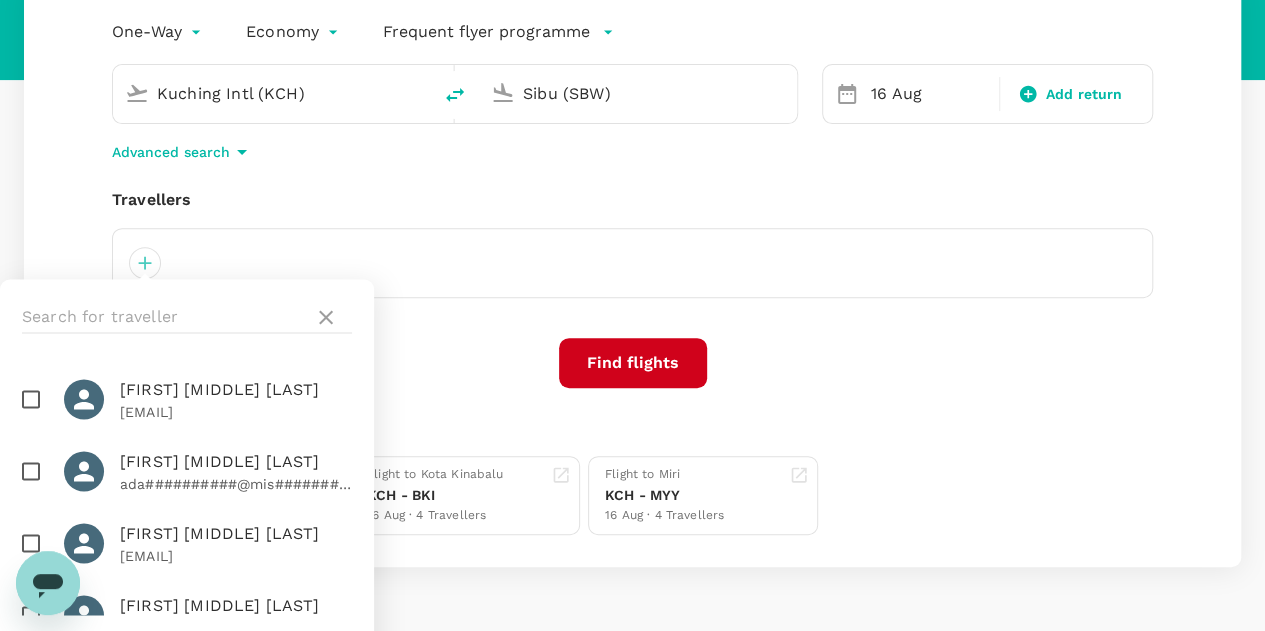 scroll, scrollTop: 333, scrollLeft: 0, axis: vertical 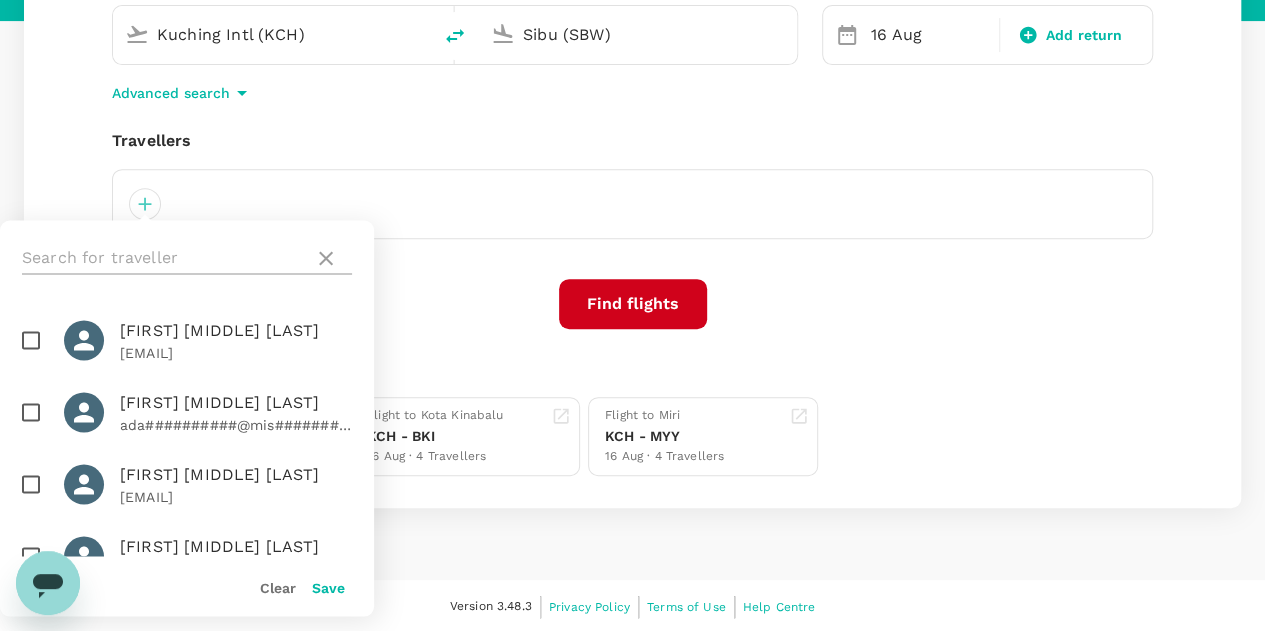 click at bounding box center (164, 258) 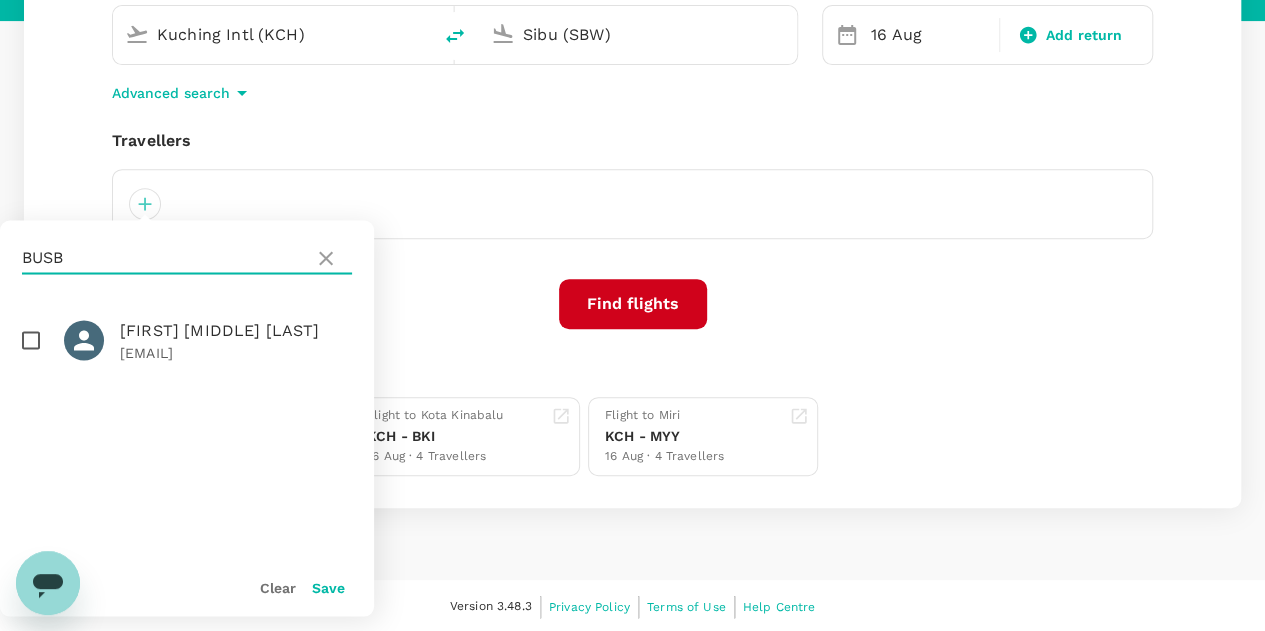 type on "BUSB" 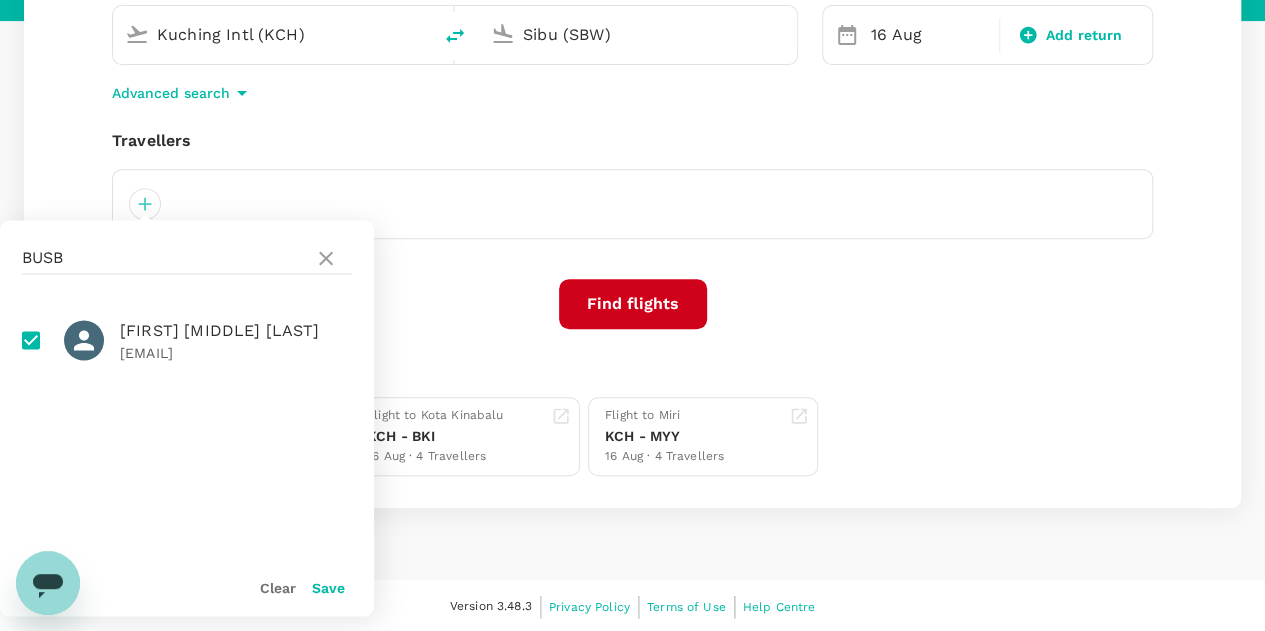 click on "Save" at bounding box center [328, 587] 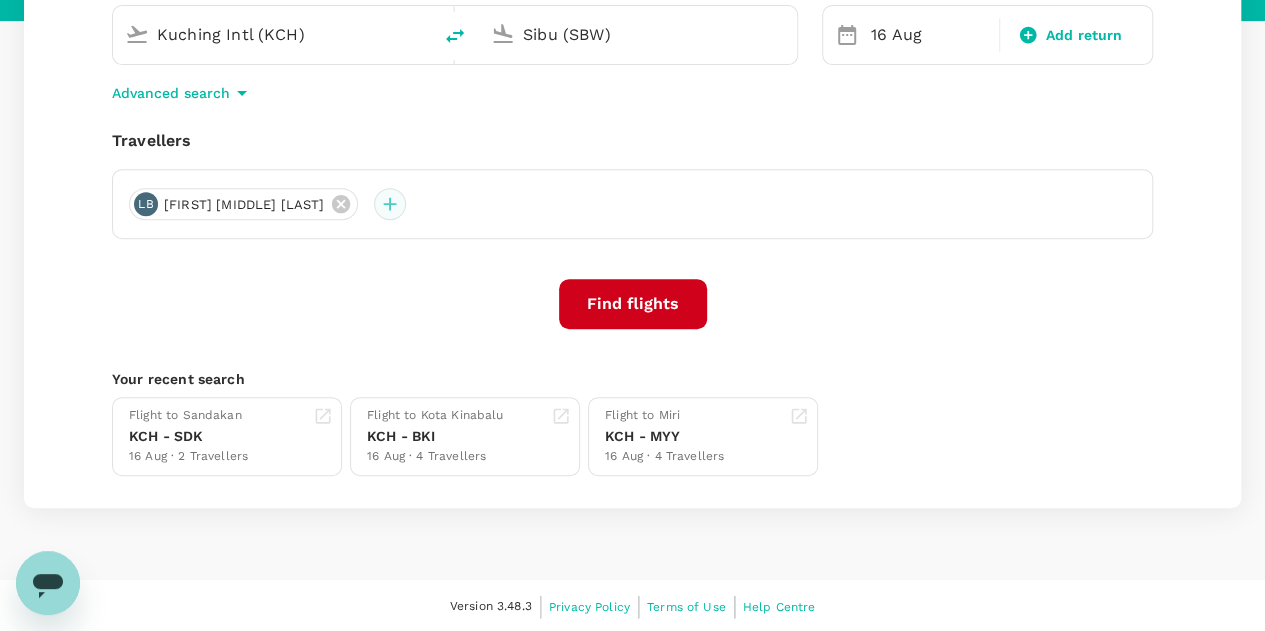 click at bounding box center [390, 204] 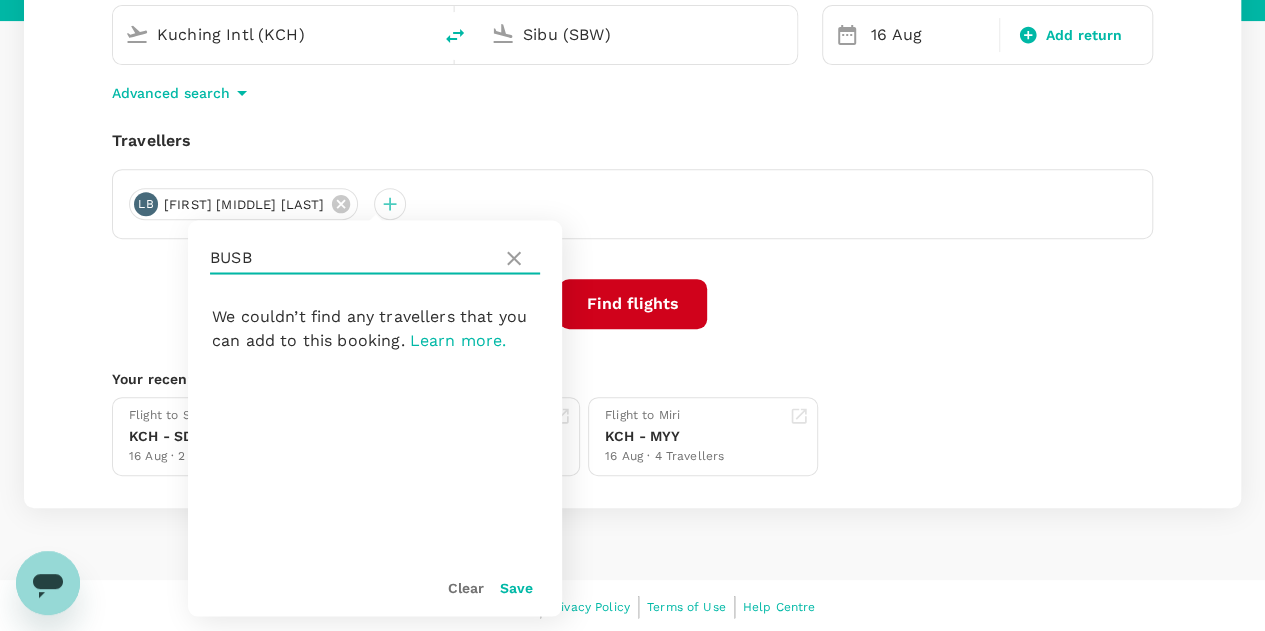 drag, startPoint x: 328, startPoint y: 254, endPoint x: 189, endPoint y: 255, distance: 139.0036 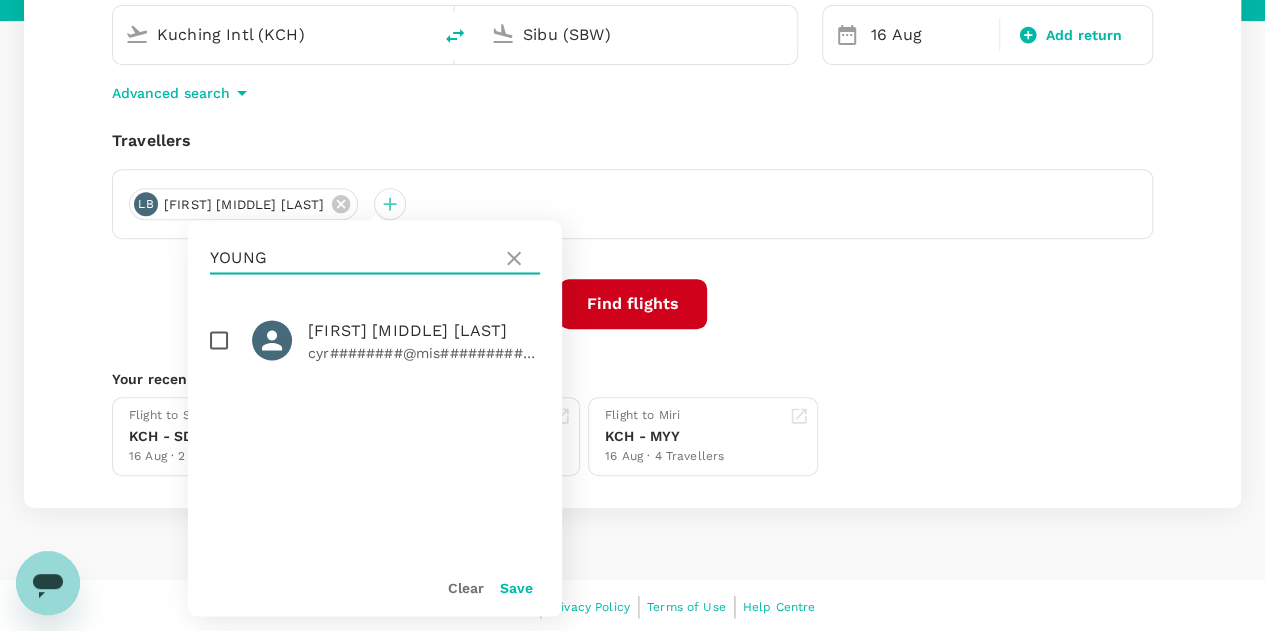type on "YOUNG" 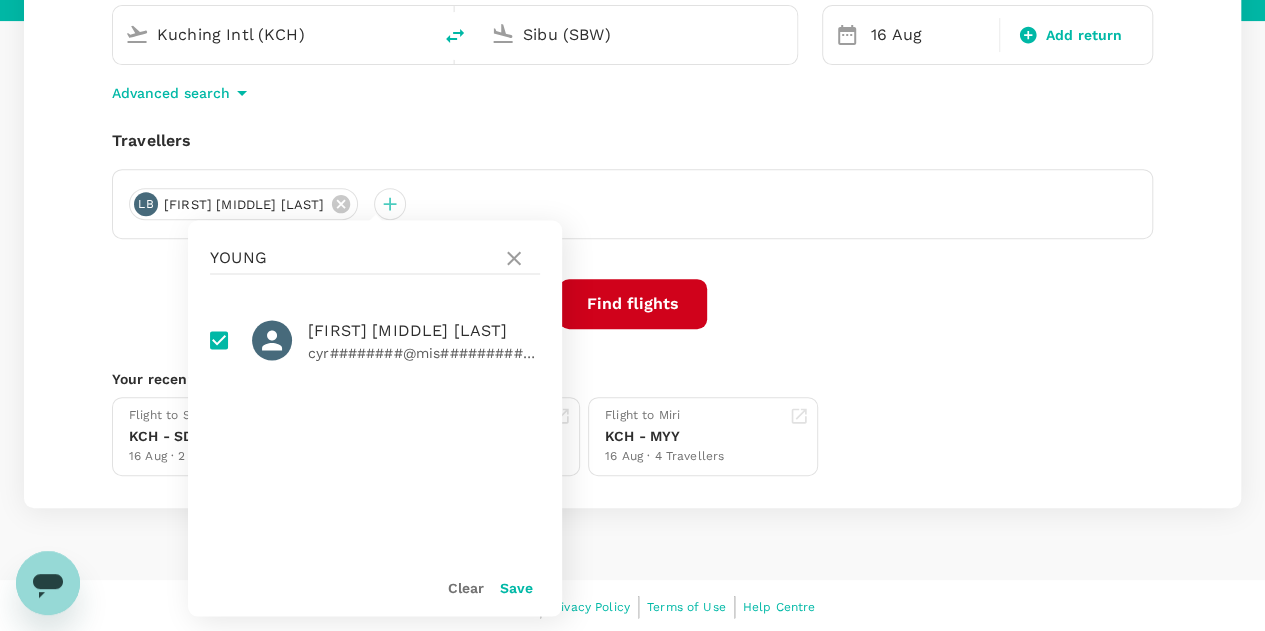 click on "Save" at bounding box center [516, 587] 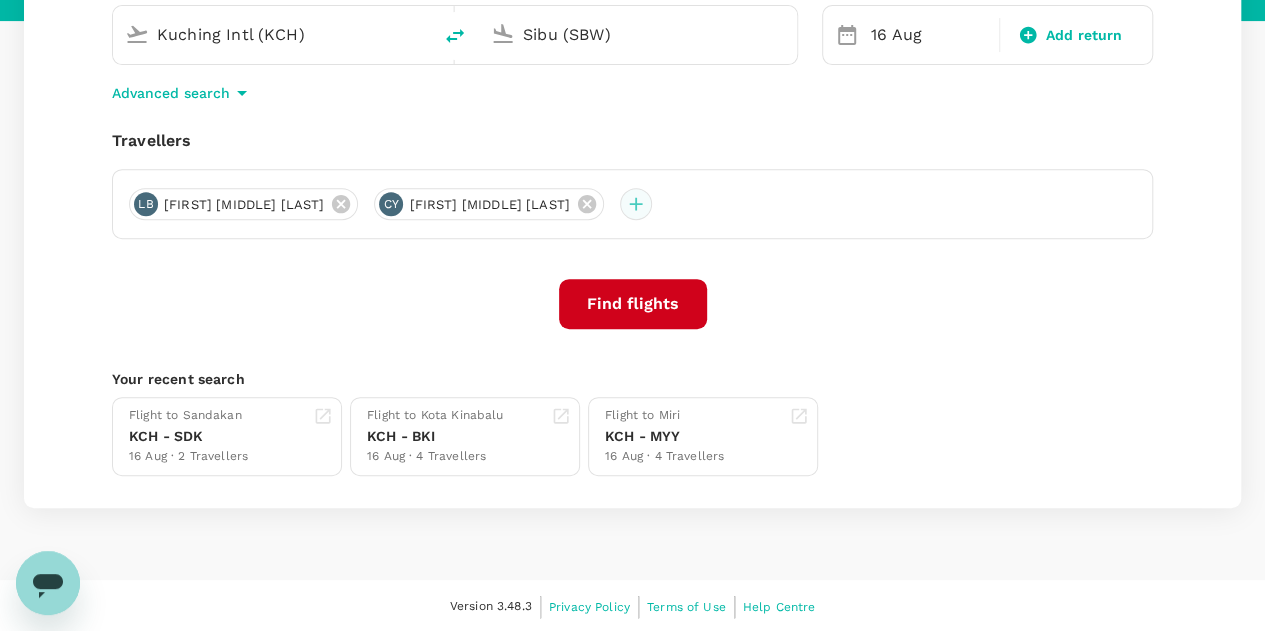 click at bounding box center (636, 204) 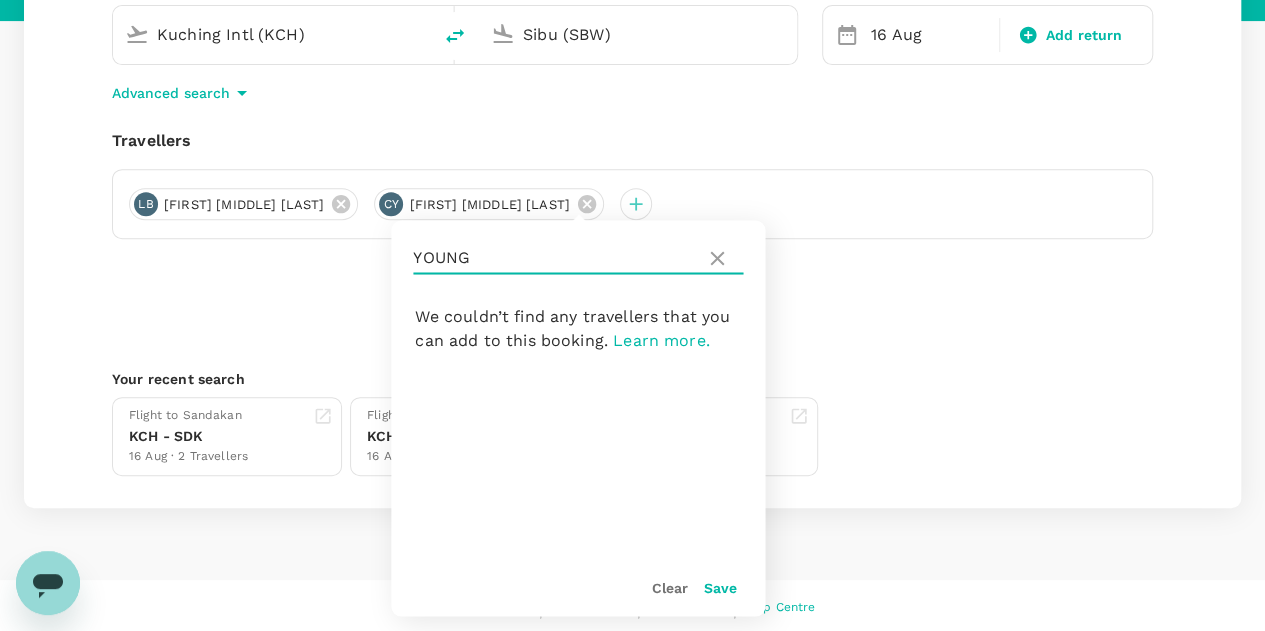 drag, startPoint x: 578, startPoint y: 254, endPoint x: 410, endPoint y: 258, distance: 168.0476 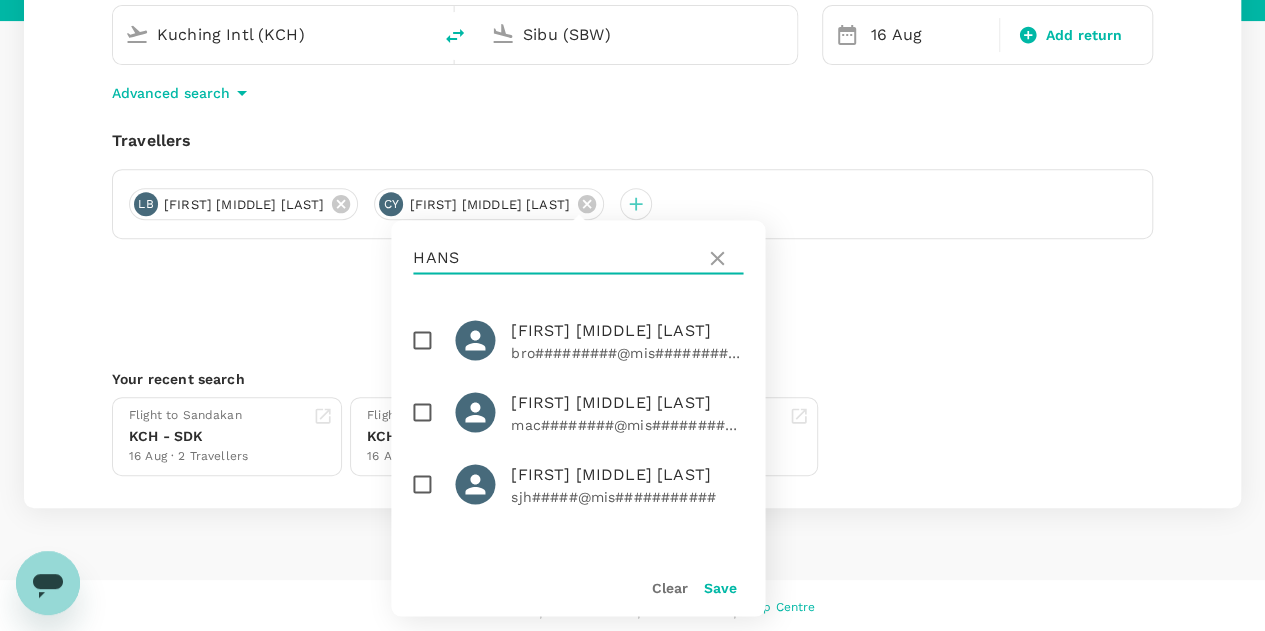 type on "HANS" 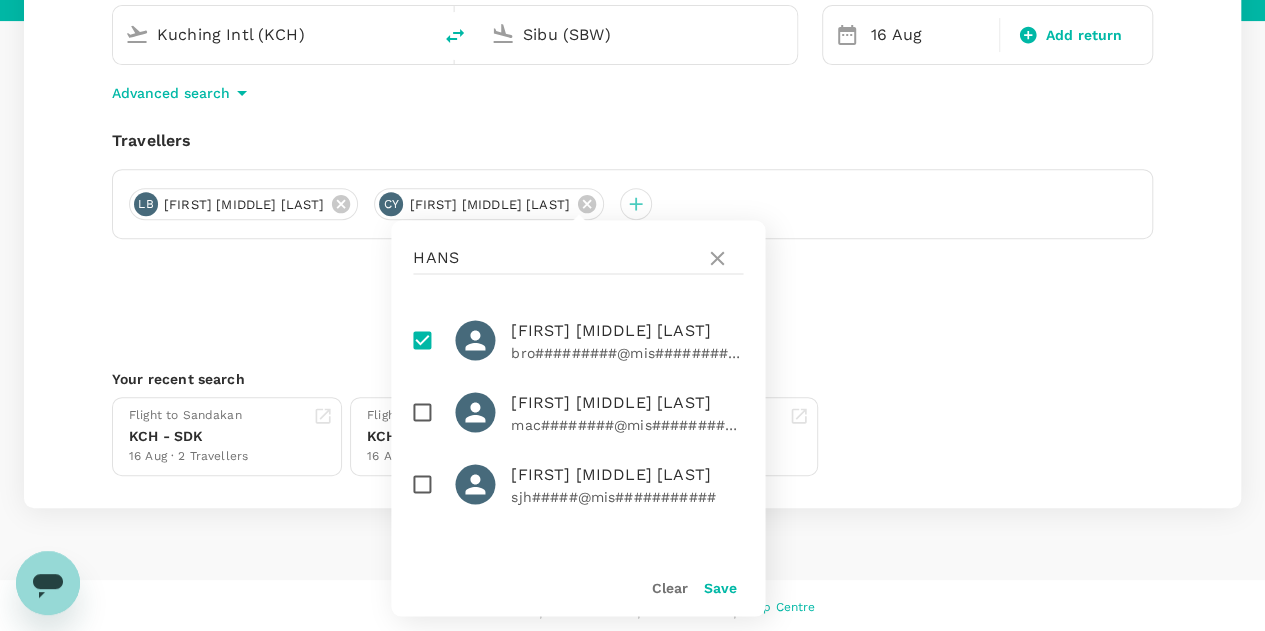 click on "Save" at bounding box center (719, 587) 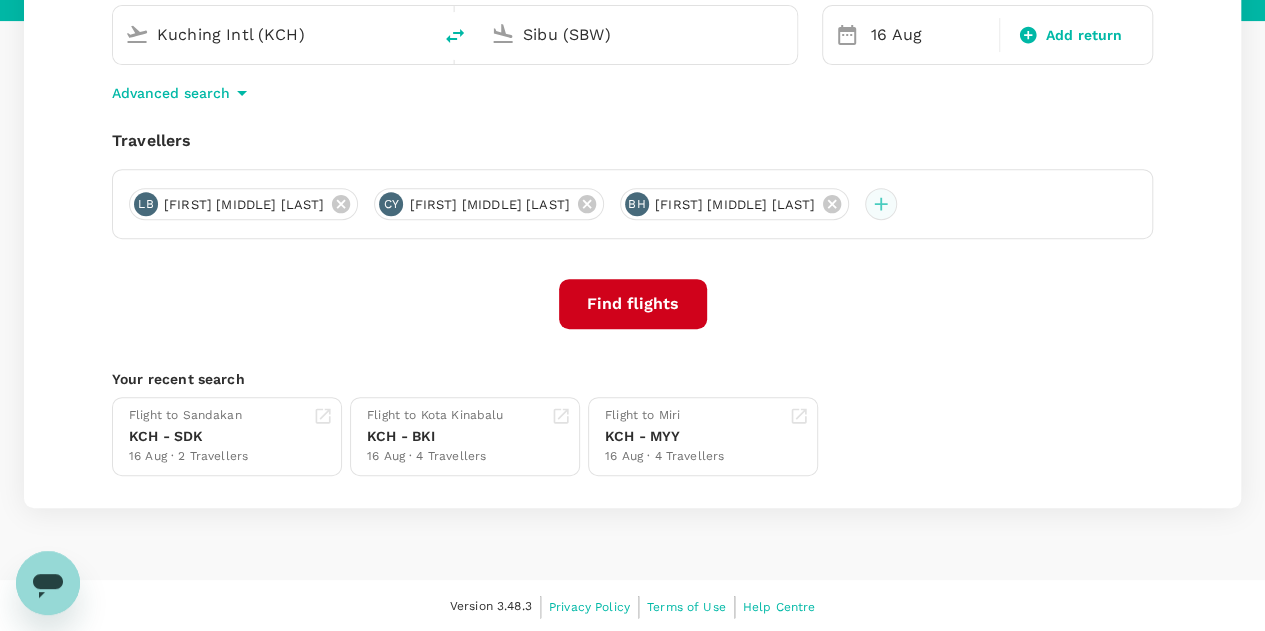 click at bounding box center [881, 204] 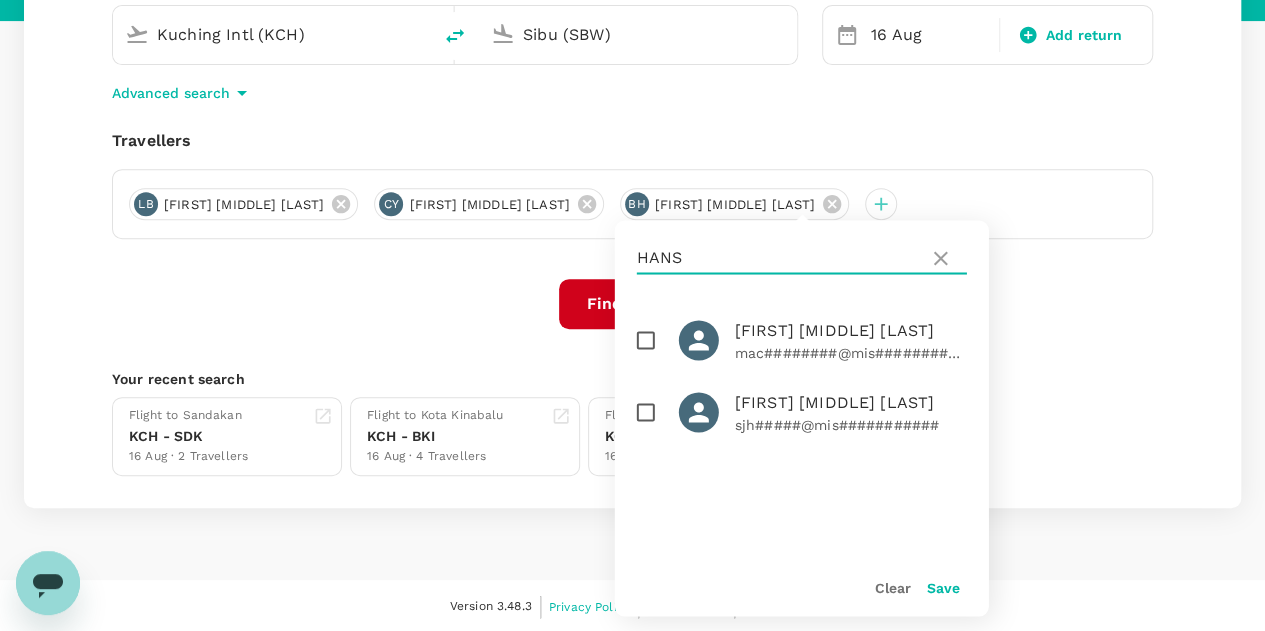 drag, startPoint x: 702, startPoint y: 250, endPoint x: 632, endPoint y: 255, distance: 70.178345 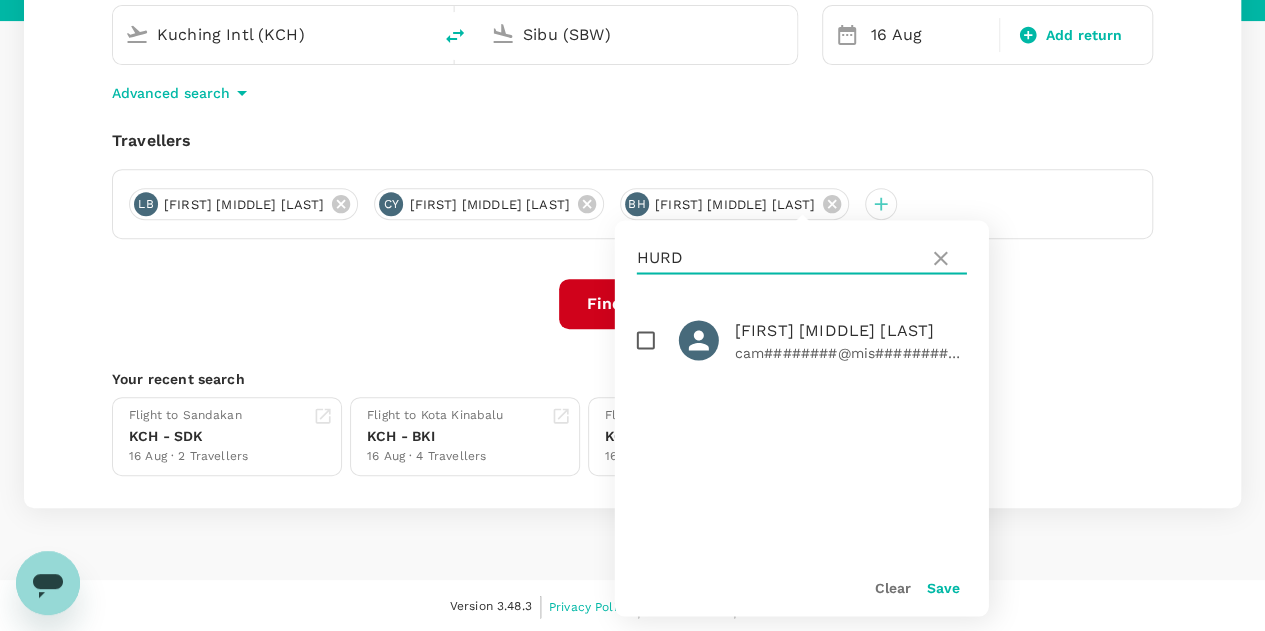 type on "HURD" 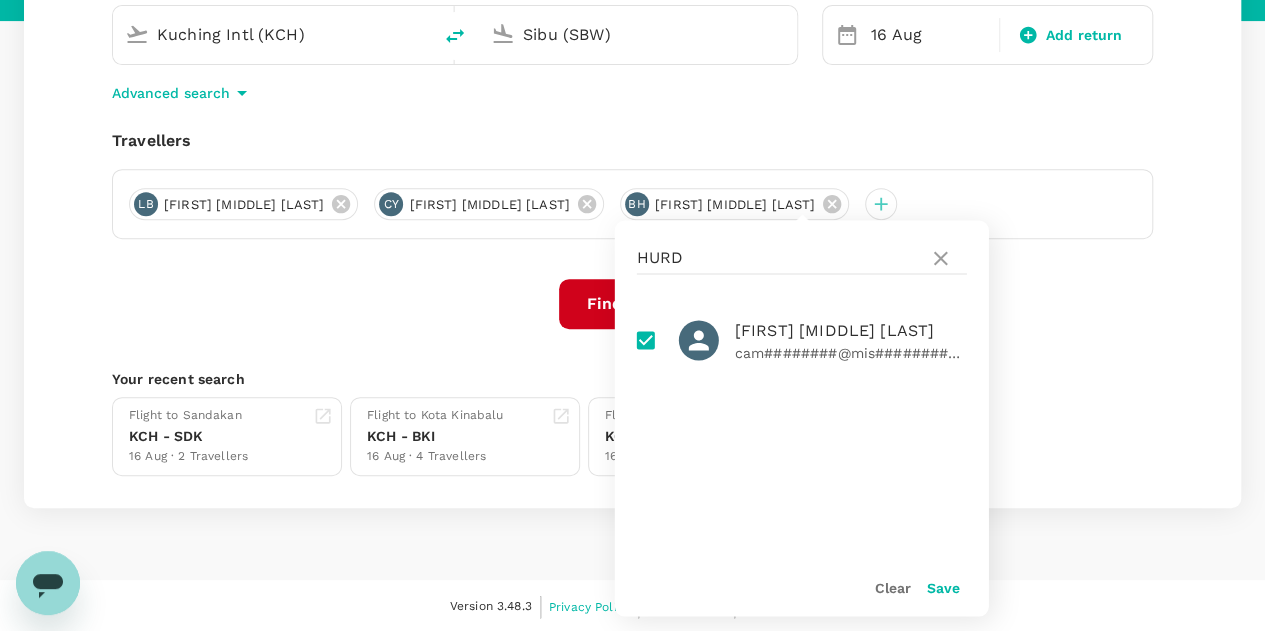 click on "Save" at bounding box center [943, 587] 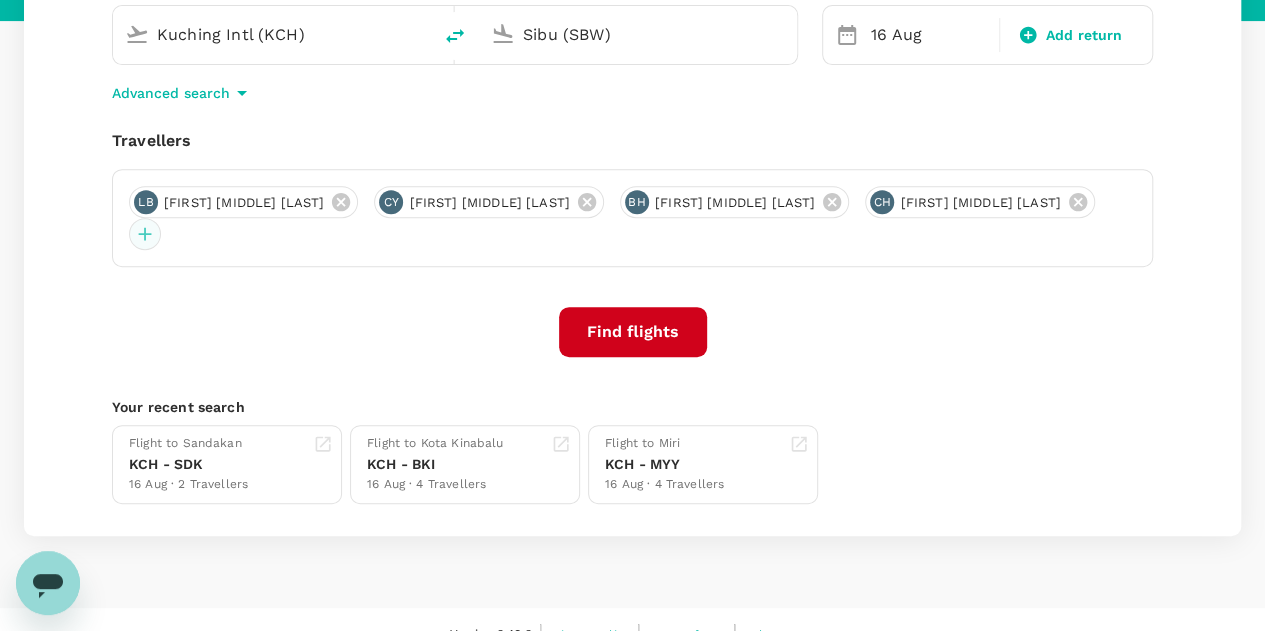 click at bounding box center [145, 234] 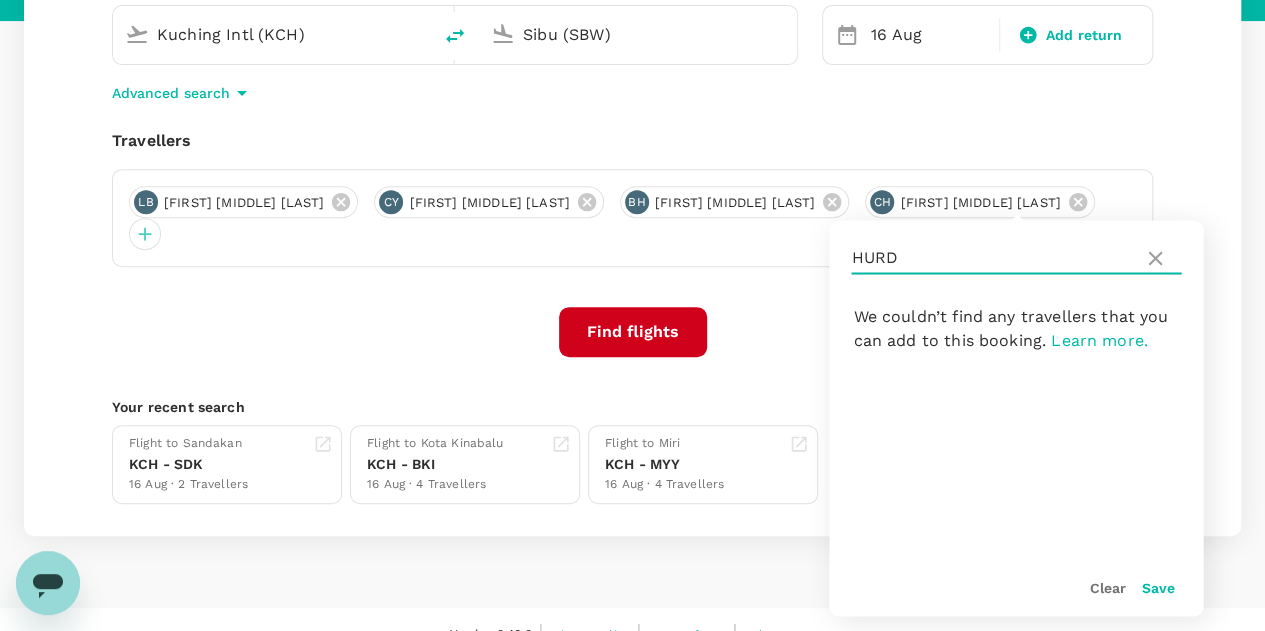 drag, startPoint x: 978, startPoint y: 245, endPoint x: 838, endPoint y: 252, distance: 140.1749 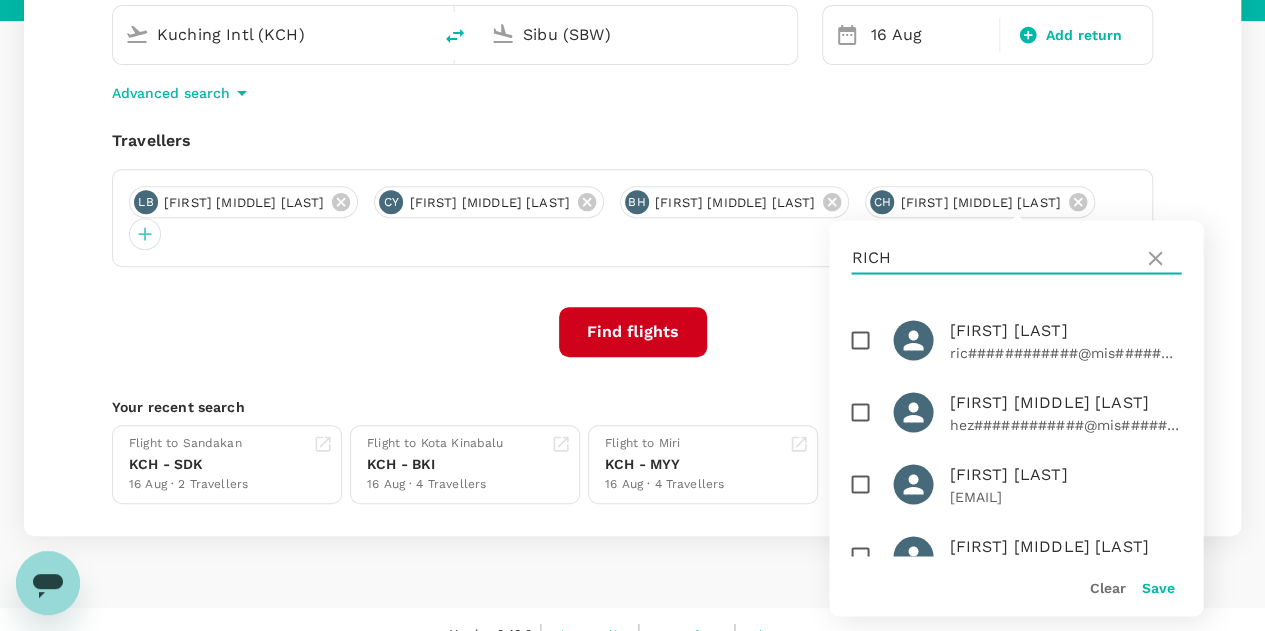 type on "RICH" 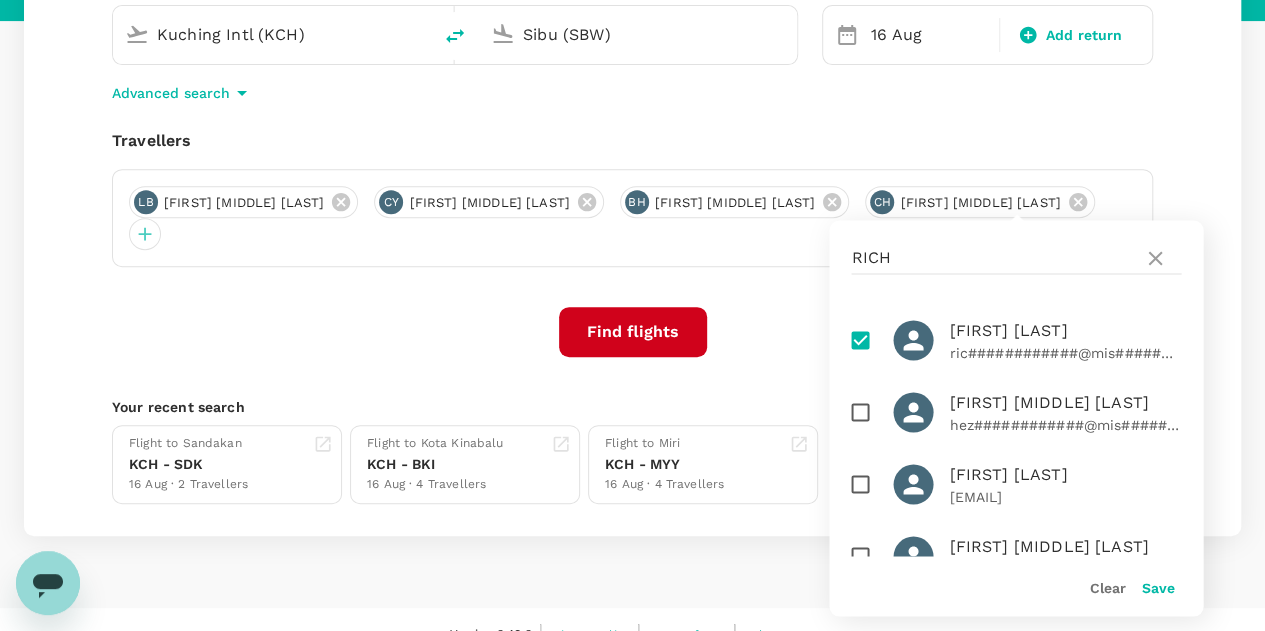 click on "Save" at bounding box center [1157, 587] 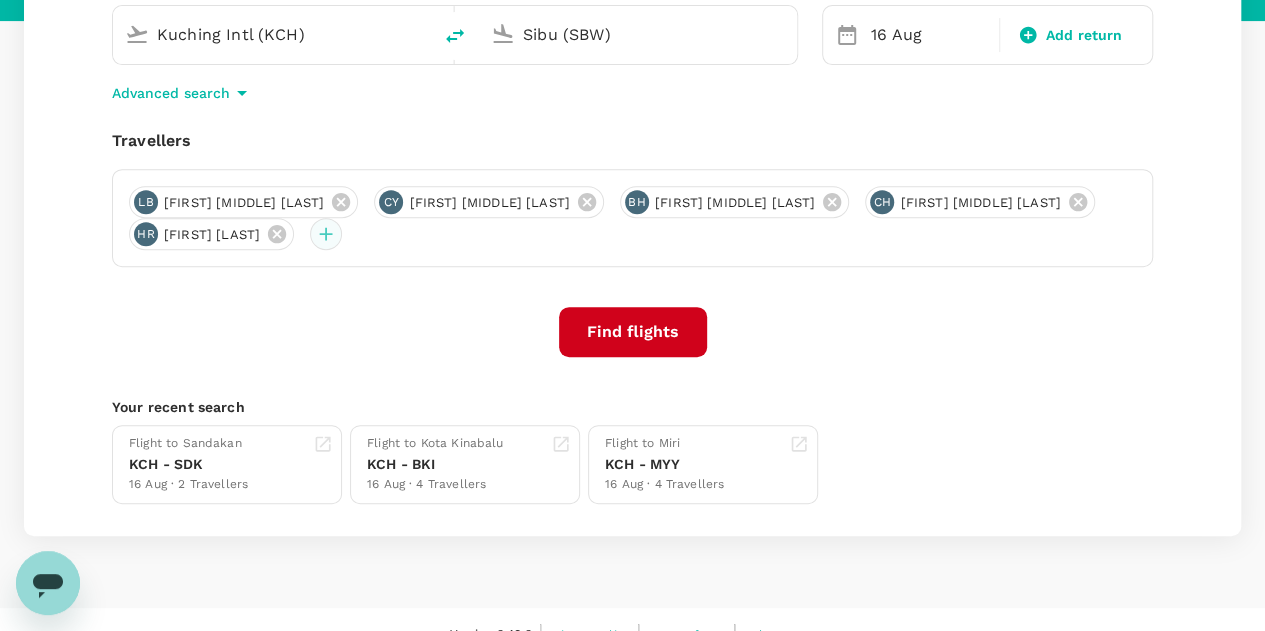 click at bounding box center (326, 234) 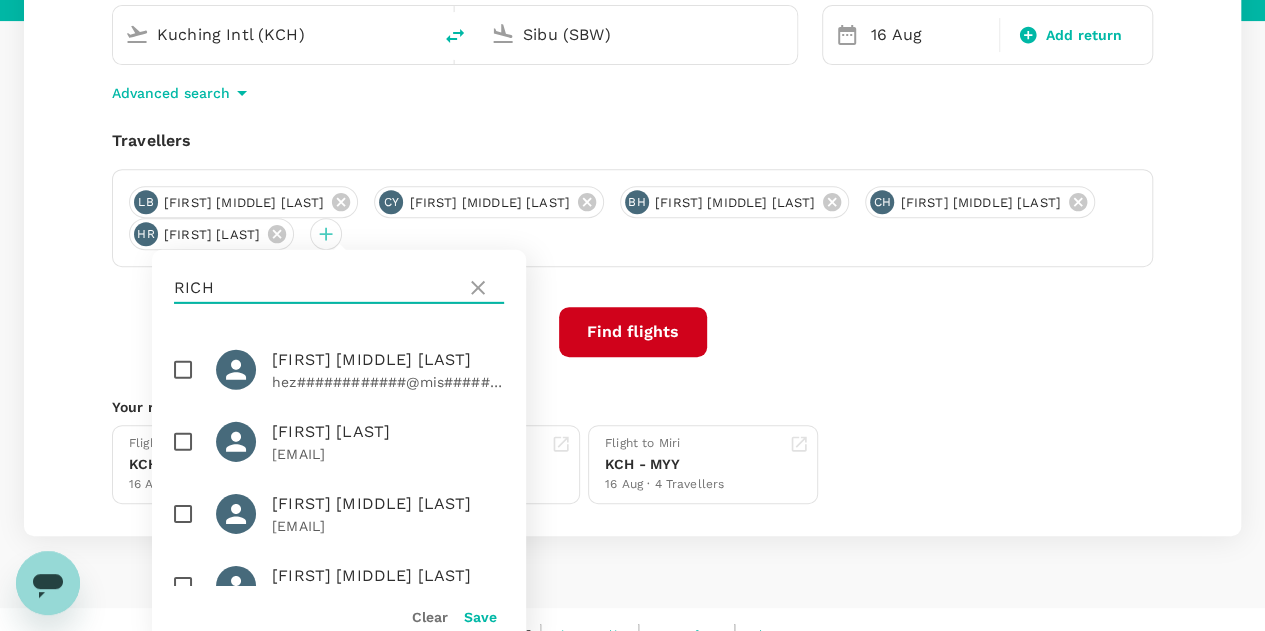 drag, startPoint x: 371, startPoint y: 275, endPoint x: 174, endPoint y: 271, distance: 197.0406 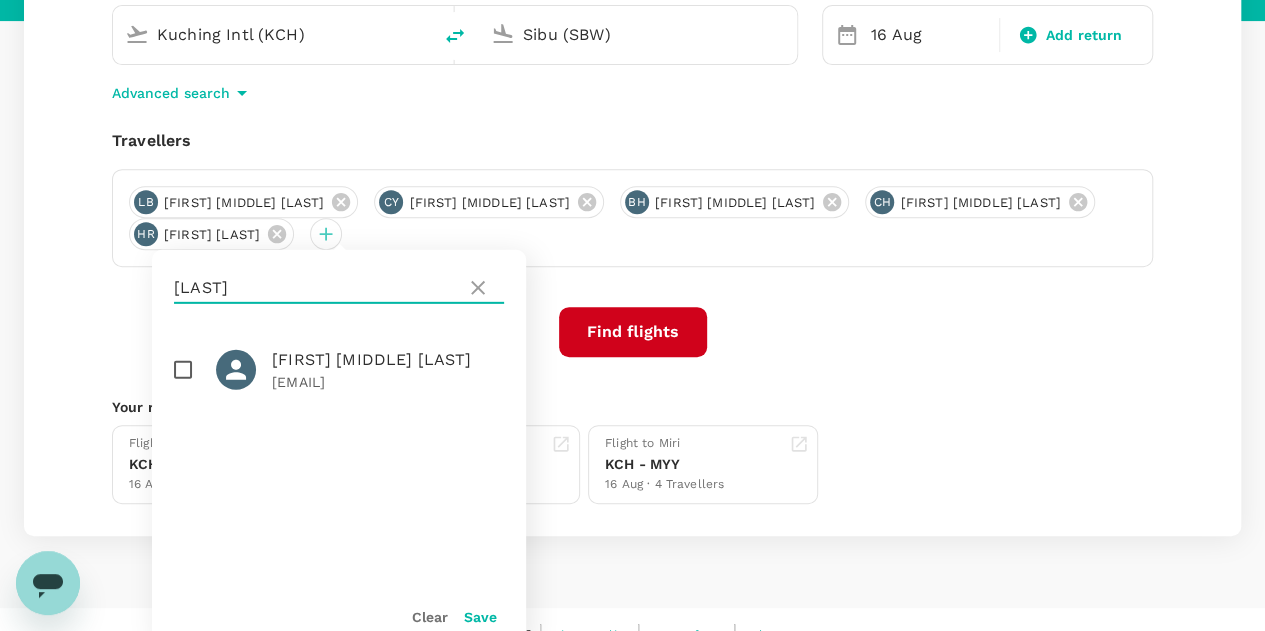 type on "TANNER" 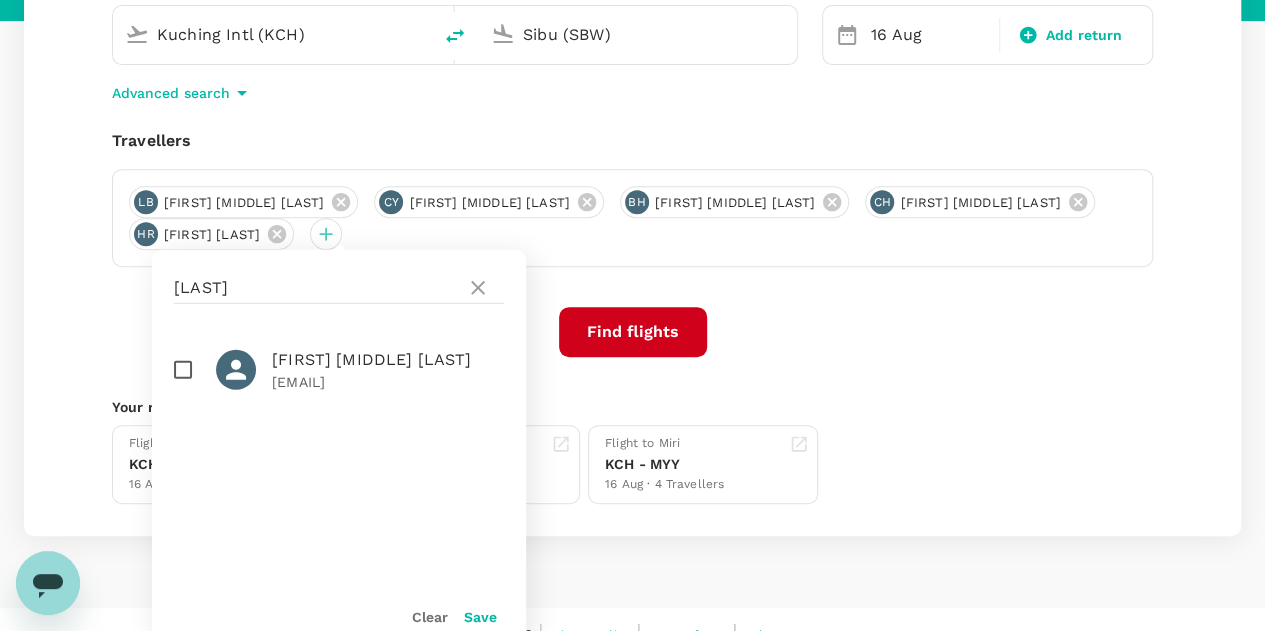 click at bounding box center [183, 370] 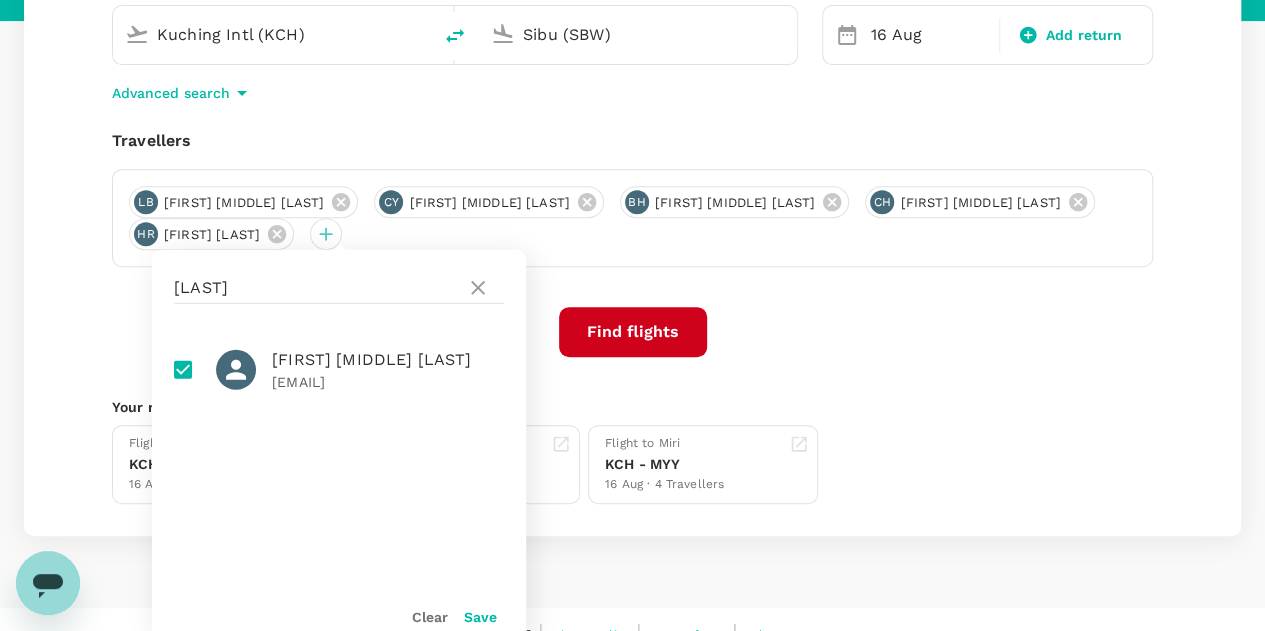 click on "Save" at bounding box center (480, 617) 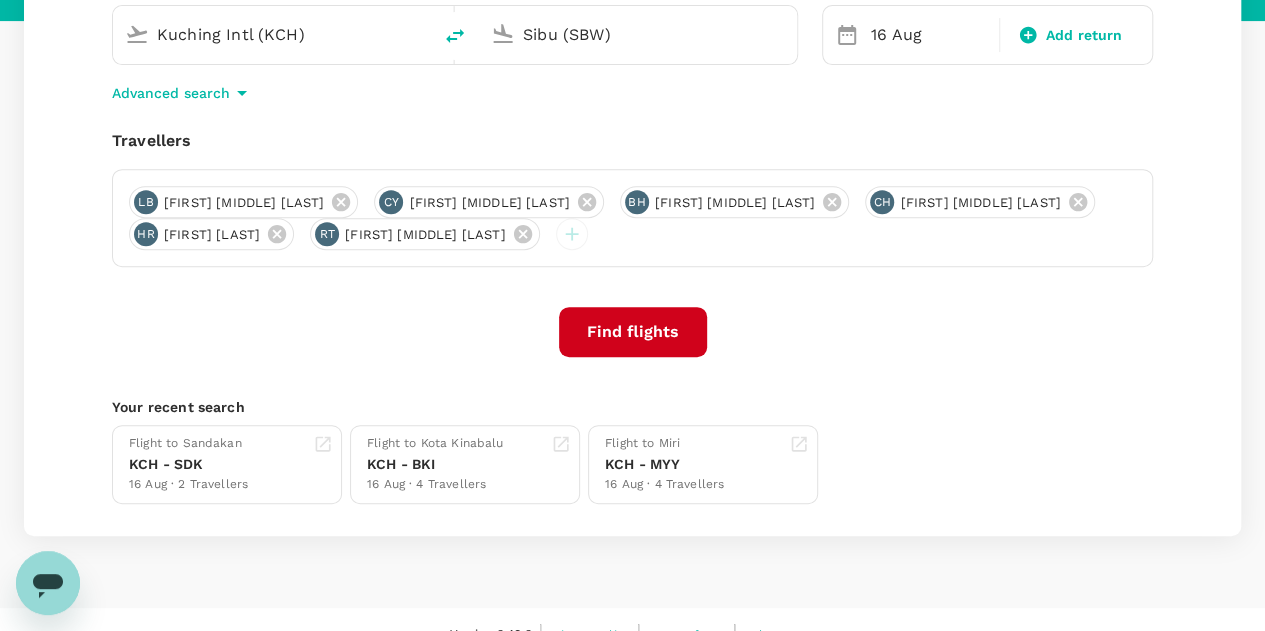click on "Find flights" at bounding box center (633, 332) 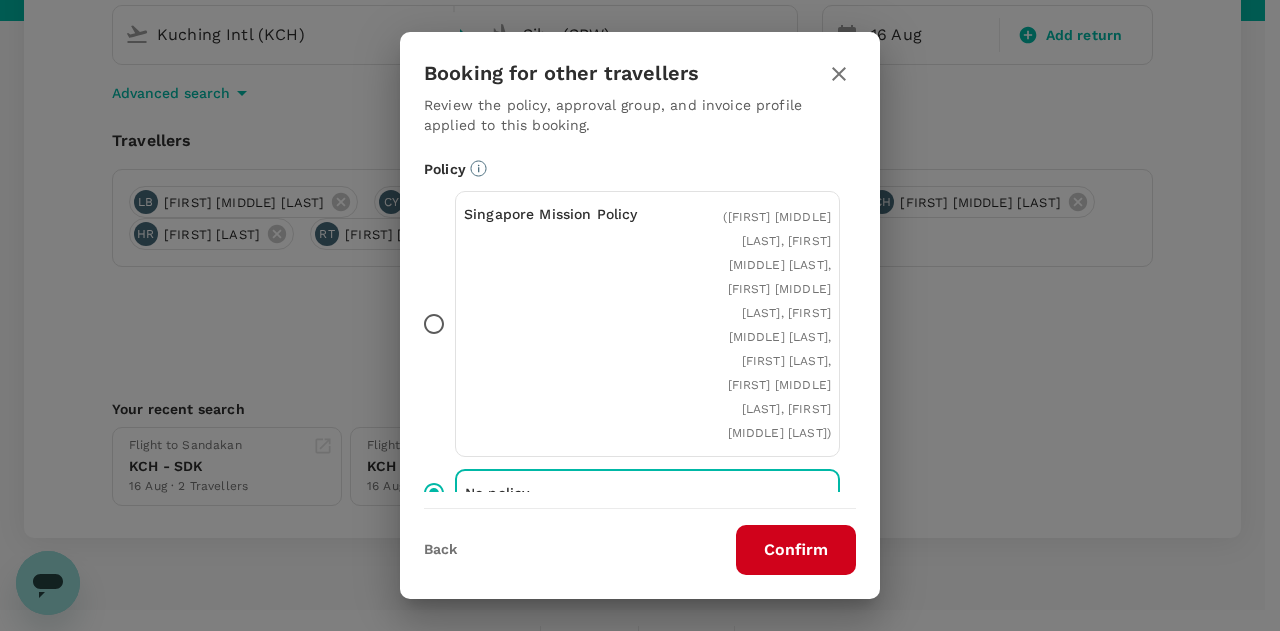 click on "Confirm" at bounding box center [796, 550] 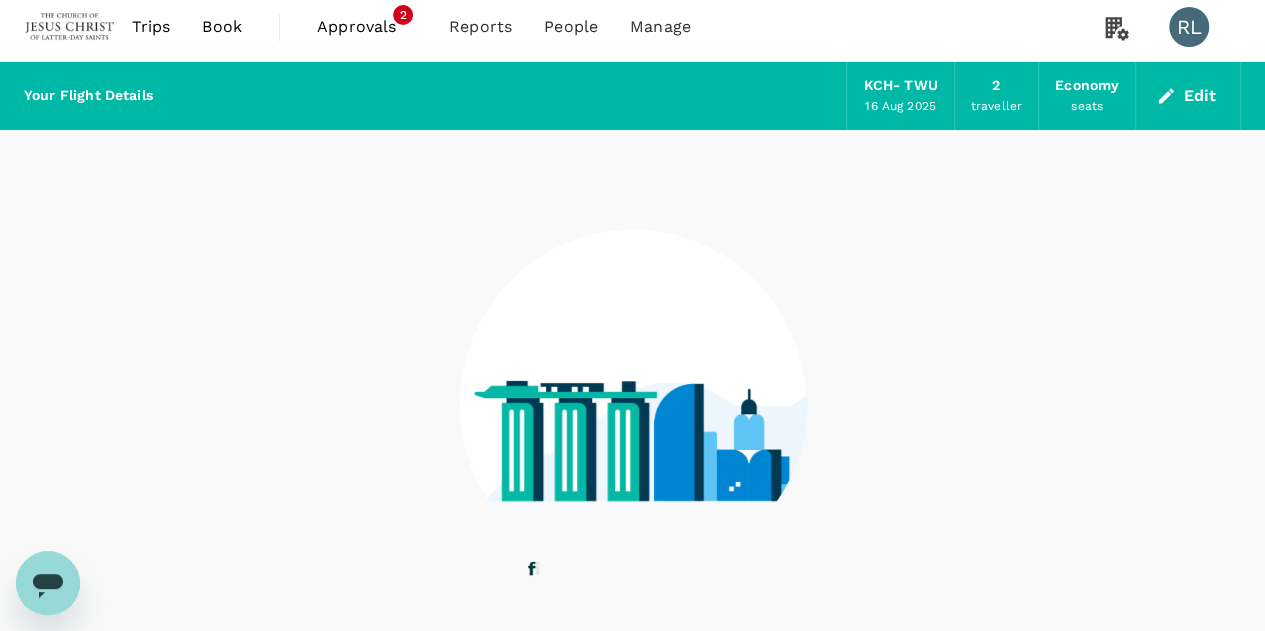 scroll, scrollTop: 0, scrollLeft: 0, axis: both 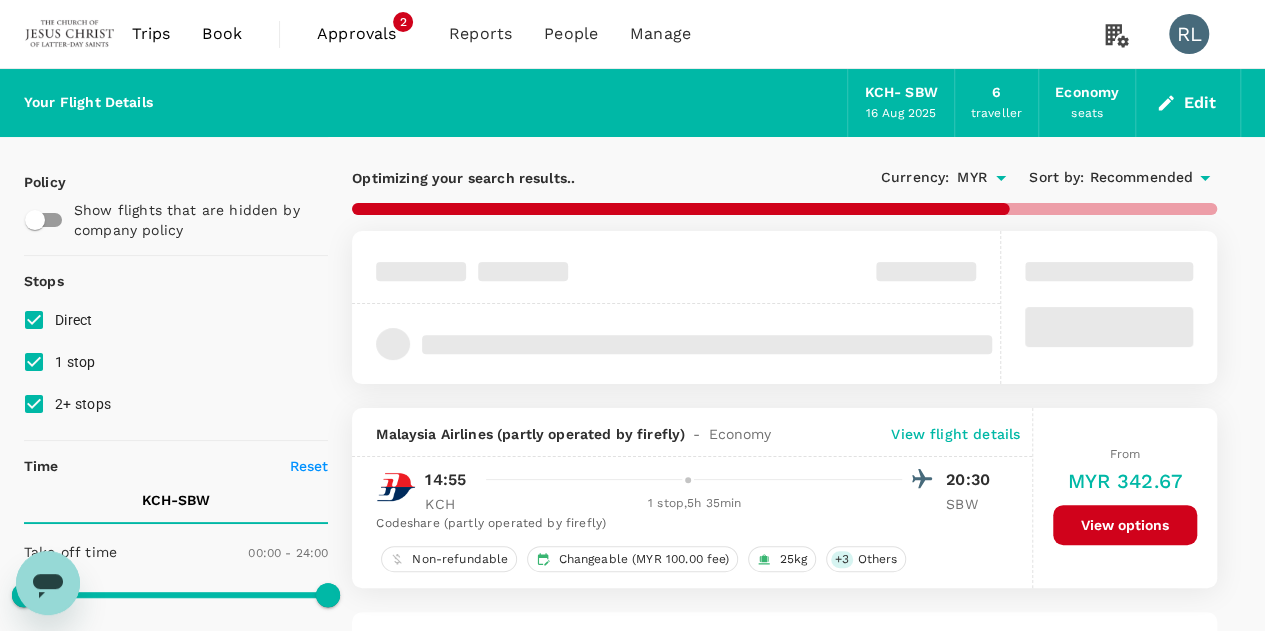 click on "Recommended" at bounding box center [1141, 178] 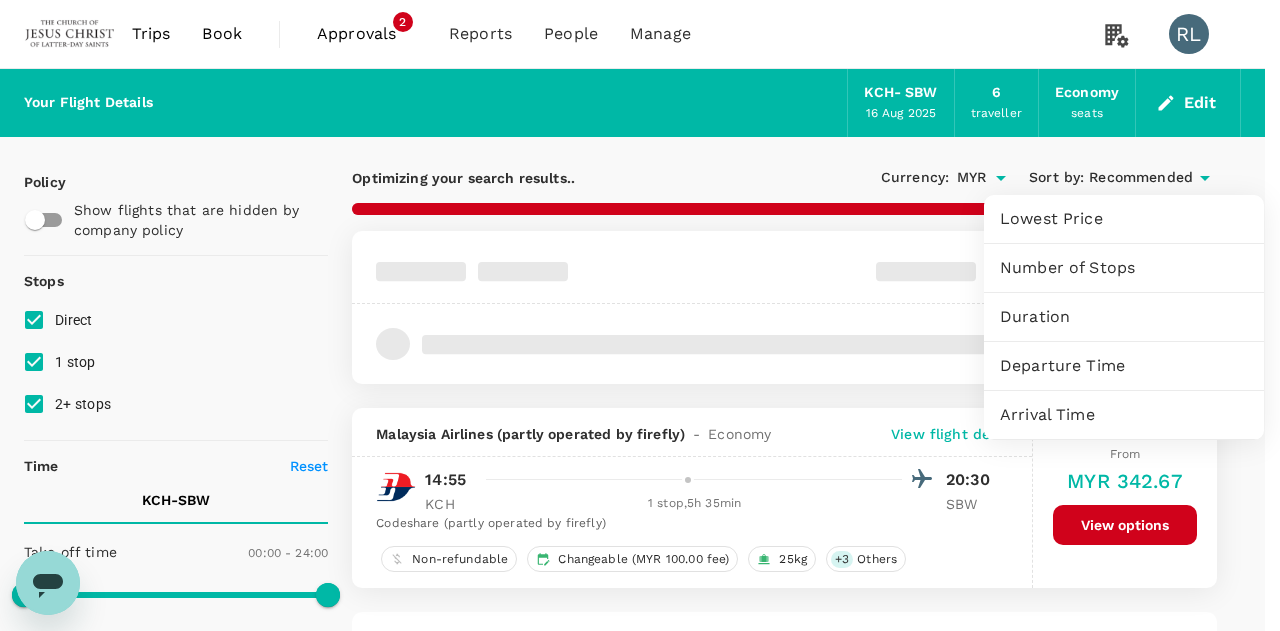 click on "Departure Time" at bounding box center [1124, 366] 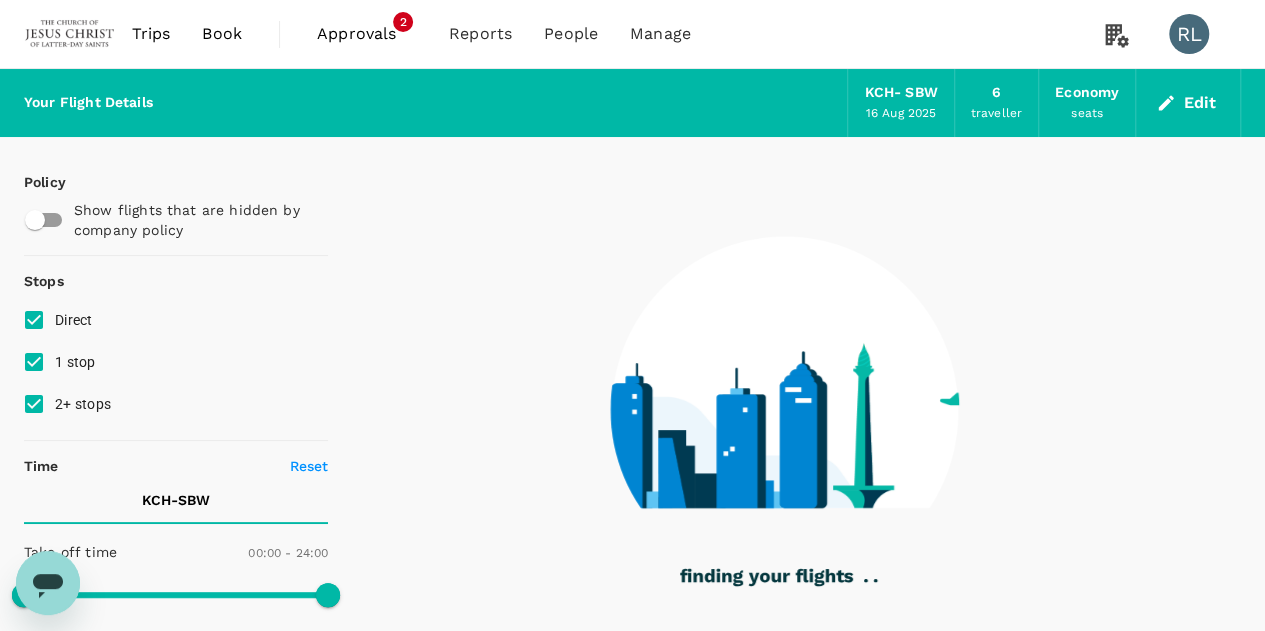 type on "990" 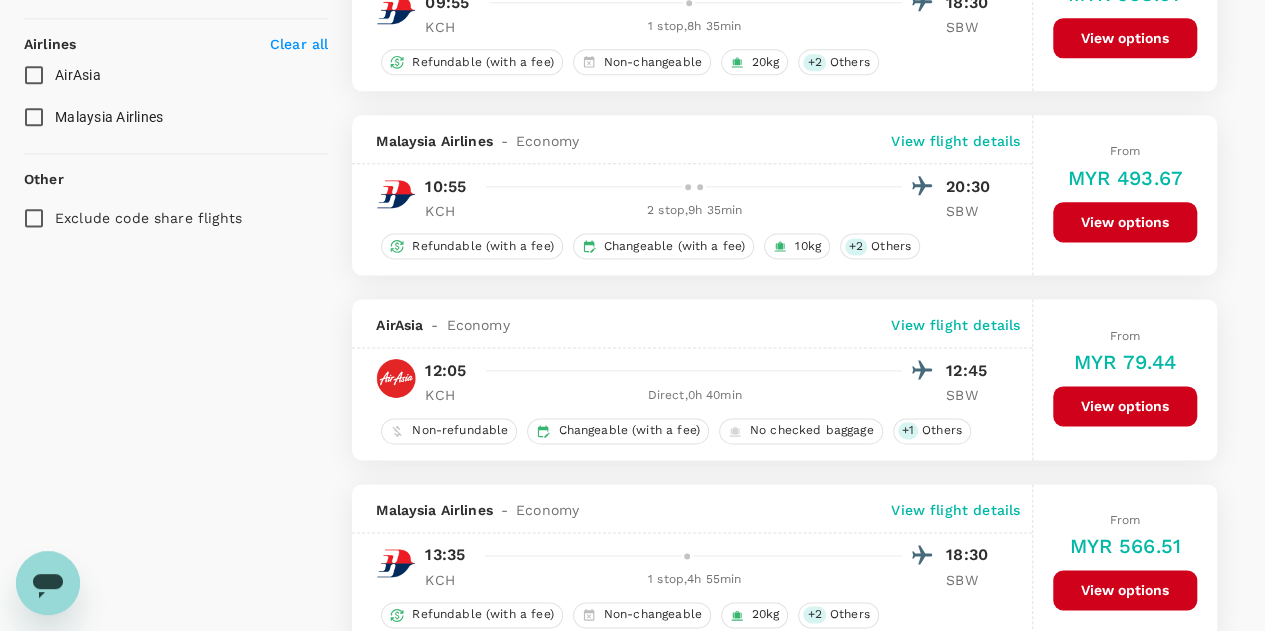 scroll, scrollTop: 1400, scrollLeft: 0, axis: vertical 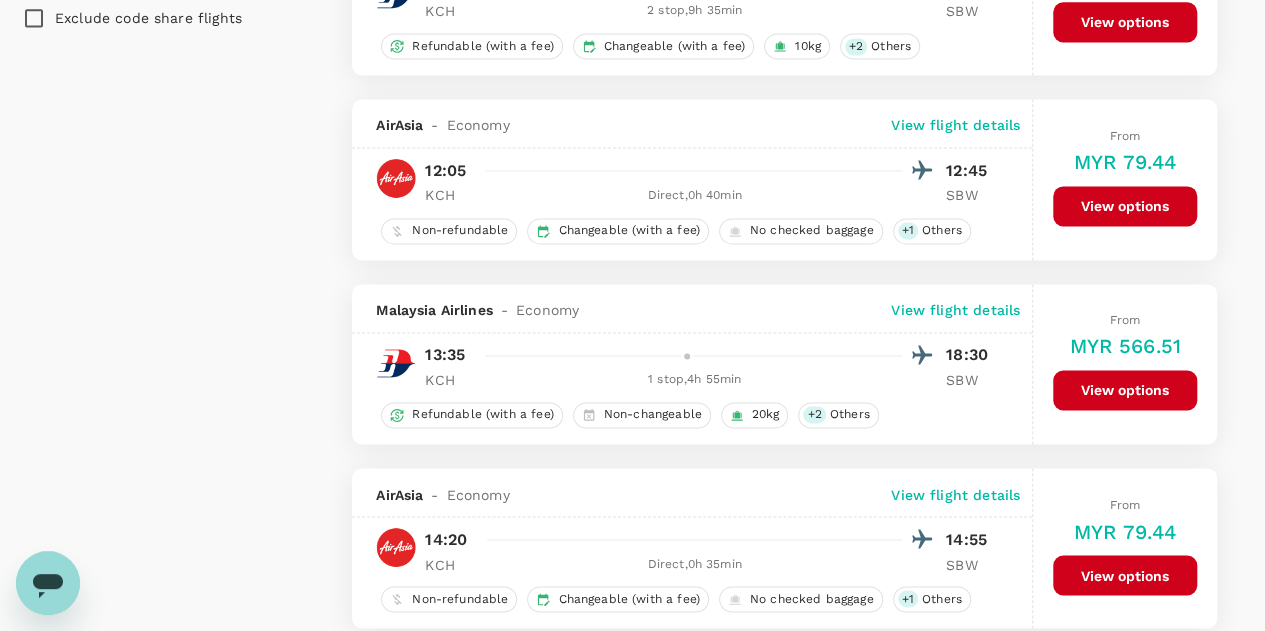 click on "View options" at bounding box center [1125, 206] 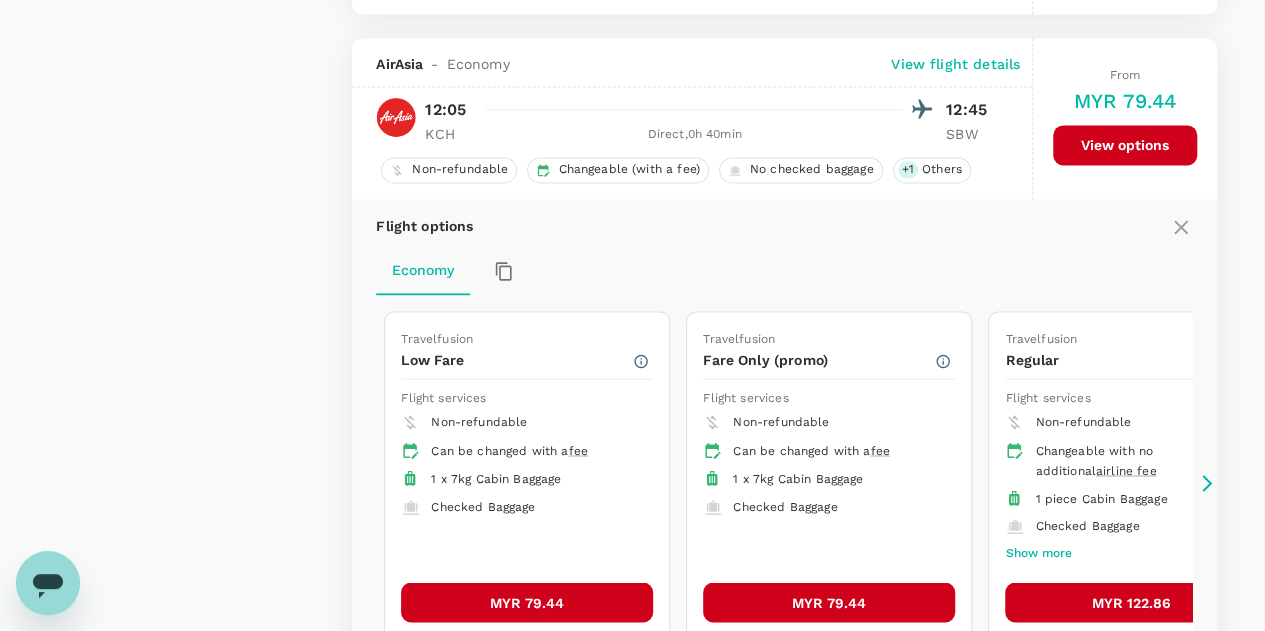 scroll, scrollTop: 1494, scrollLeft: 0, axis: vertical 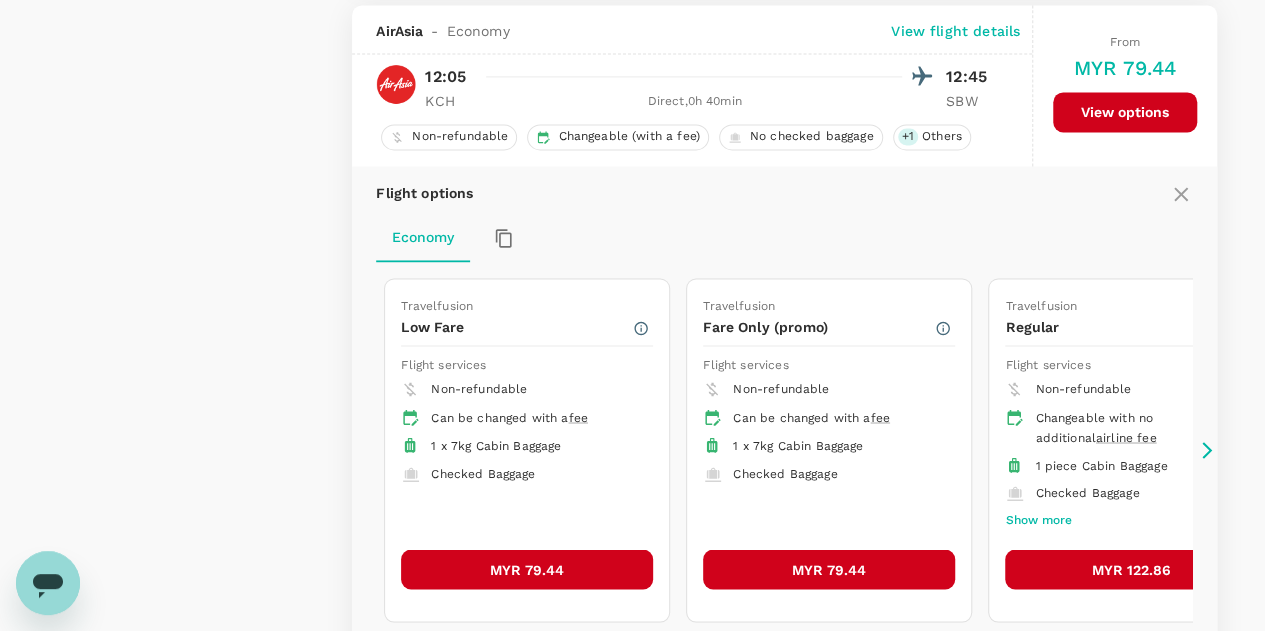 click on "MYR 79.44" at bounding box center (527, 569) 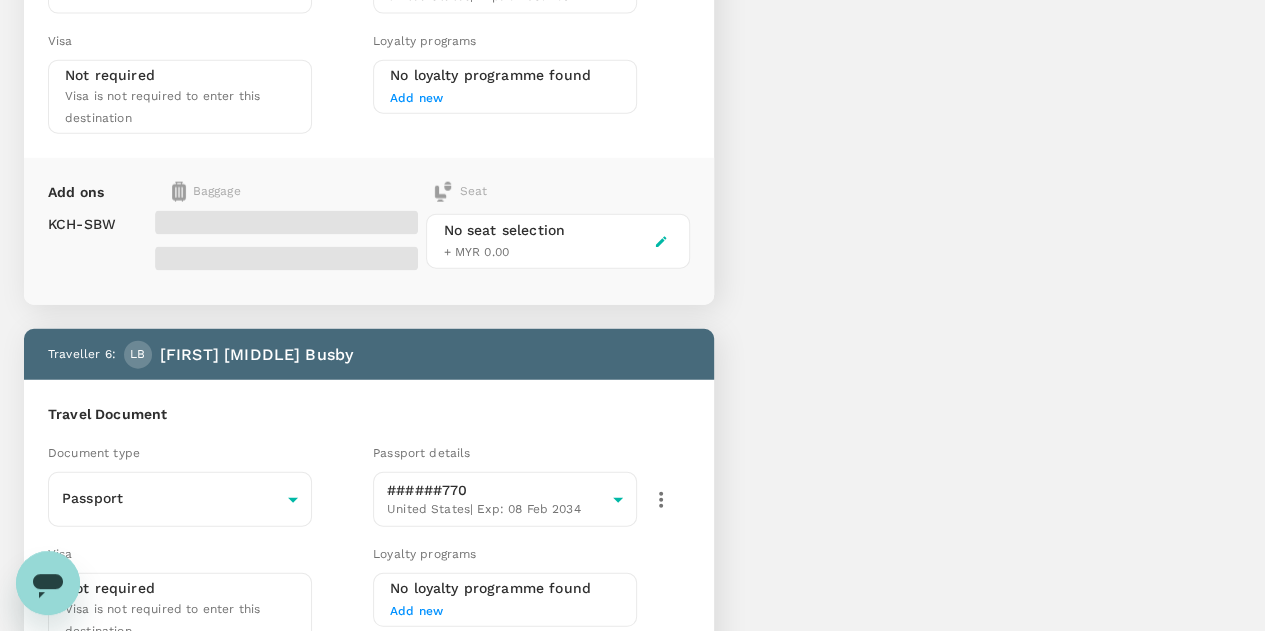 scroll, scrollTop: 2260, scrollLeft: 0, axis: vertical 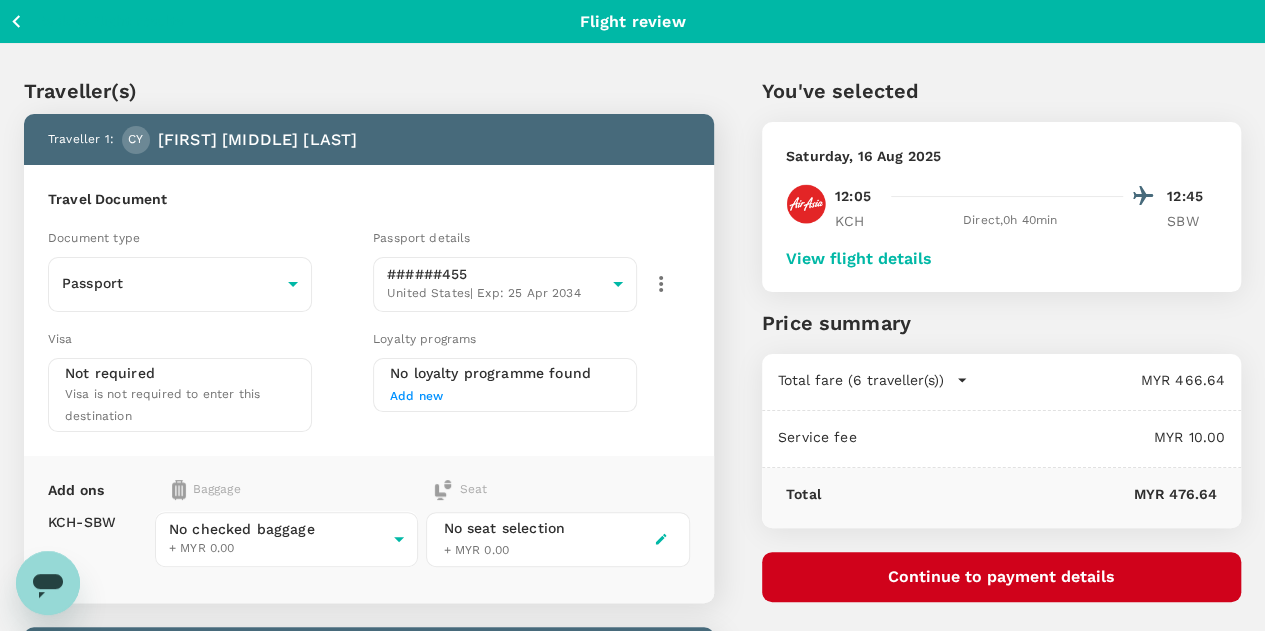 click on "View flight details" at bounding box center [859, 259] 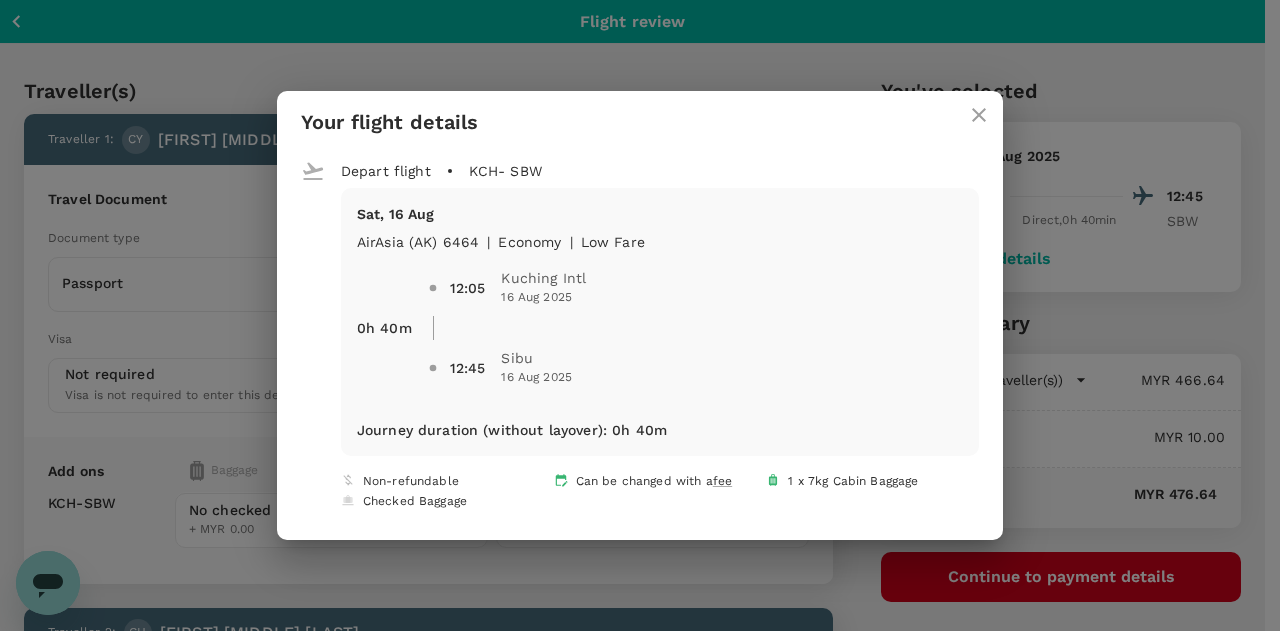 click 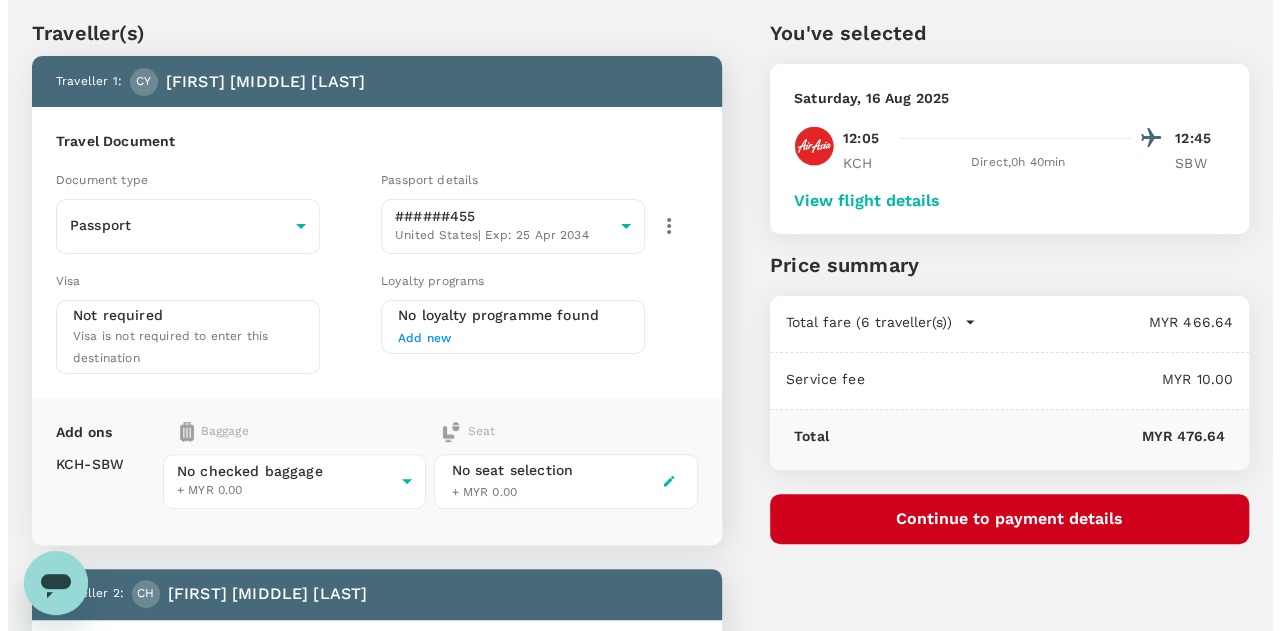 scroll, scrollTop: 100, scrollLeft: 0, axis: vertical 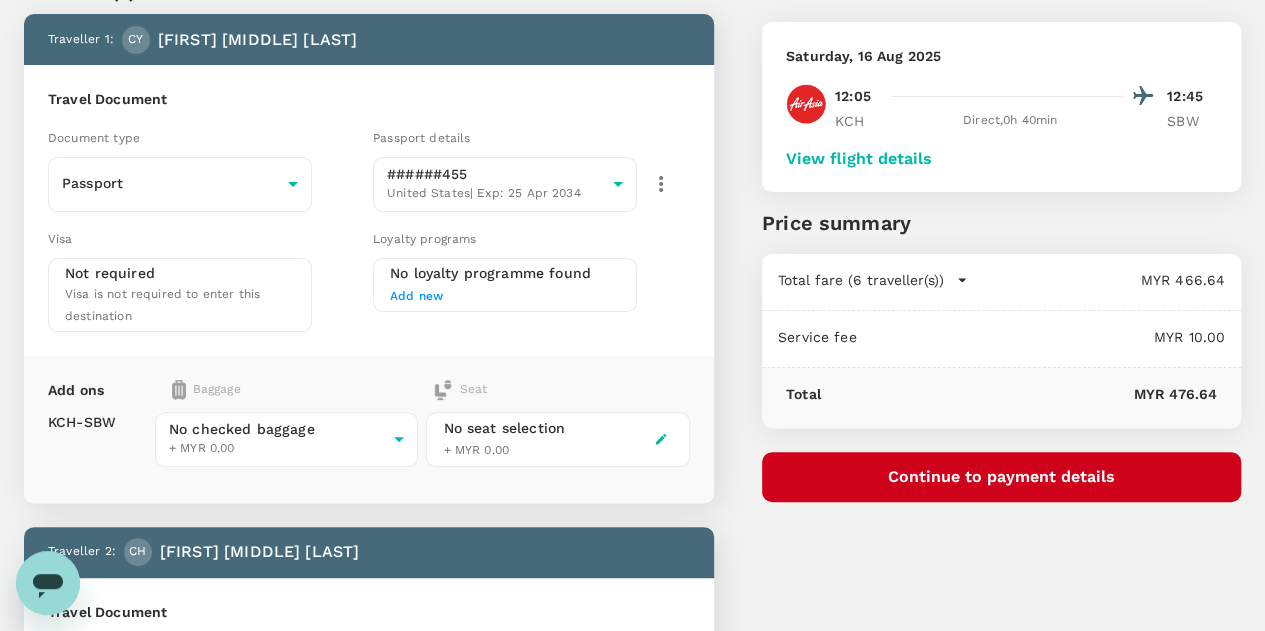 click on "Continue to payment details" at bounding box center (1001, 477) 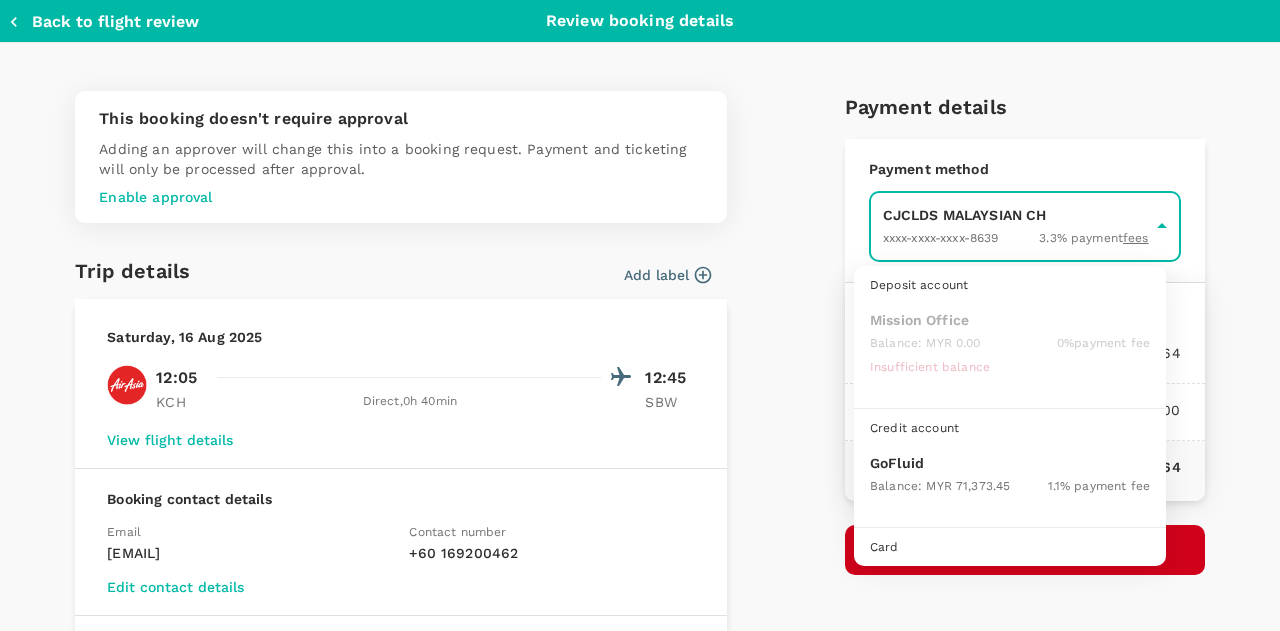 click on "Back to flight results Flight review Traveller(s) Traveller   1 : CY Cyrus David   Young Travel Document Document type Passport Passport ​ Passport details ######455 United States  | Exp:   25 Apr 2034 64089753-77a2-4781-a92a-e42d92c032c0 ​ Visa Not required Visa is not required to enter this destination Loyalty programs No loyalty programme found Add new Add ons Baggage Seat KCH  -  SBW No checked baggage + MYR 0.00 ​ No seat selection + MYR 0.00 Traveller   2 : CH Camden Bryan   Hurd Travel Document Document type Passport Passport ​ Passport details ######040 United States  | Exp:   05 Mar 2033 51140f72-2b84-4421-8e76-efd8227f76b9 ​ Visa Not required Visa is not required to enter this destination Loyalty programs No loyalty programme found Add new Add ons Baggage Seat KCH  -  SBW No checked baggage + MYR 0.00 ​ No seat selection + MYR 0.00 Traveller   3 : HR Hannah   Richards Travel Document Document type Passport Passport ​ Passport details ######511 United States  | Exp:   02 Jun 2034 ​" at bounding box center [640, 1564] 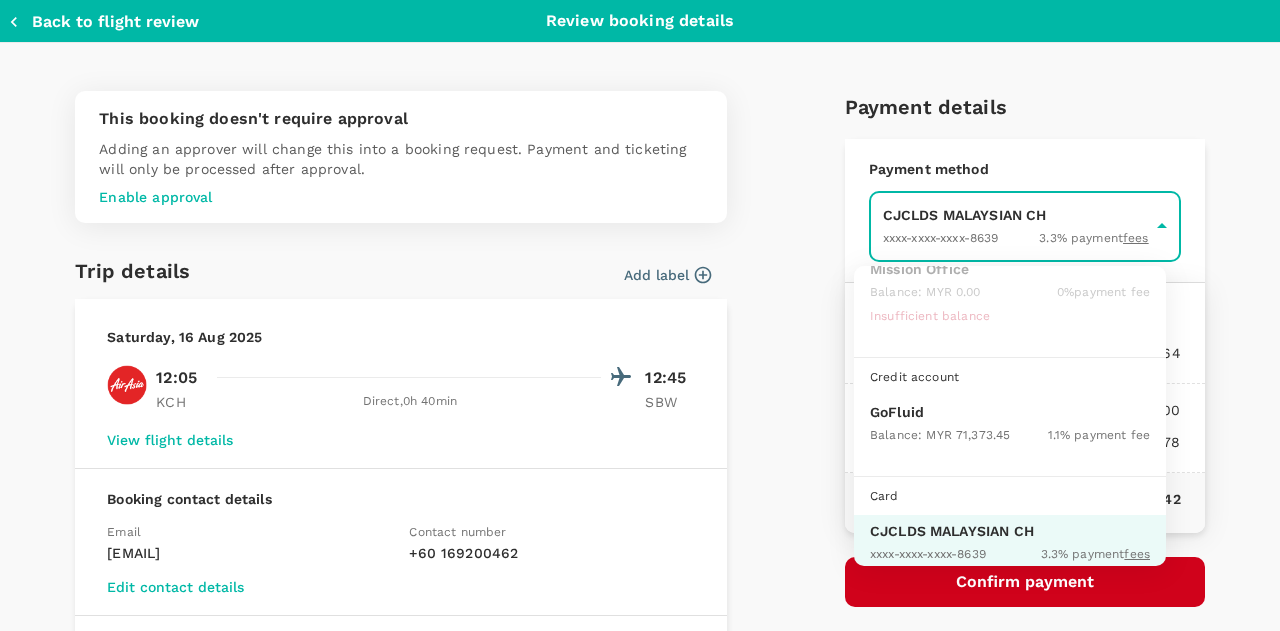 click on "Balance :   MYR 71,373.45" at bounding box center (940, 434) 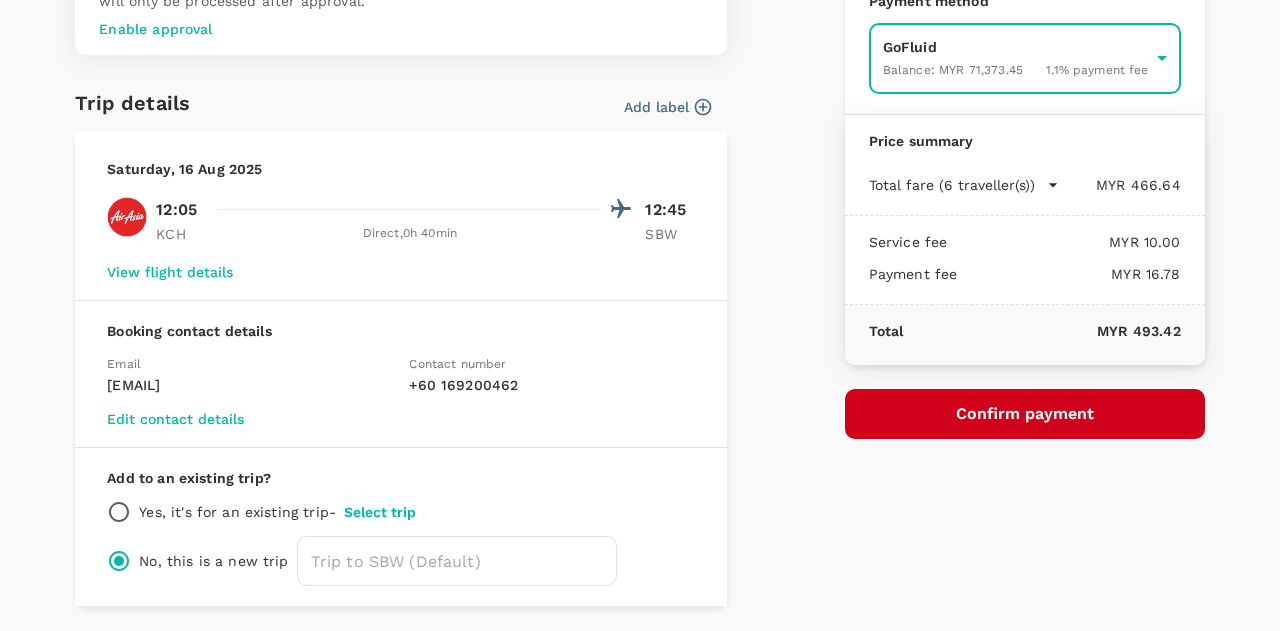 scroll, scrollTop: 200, scrollLeft: 0, axis: vertical 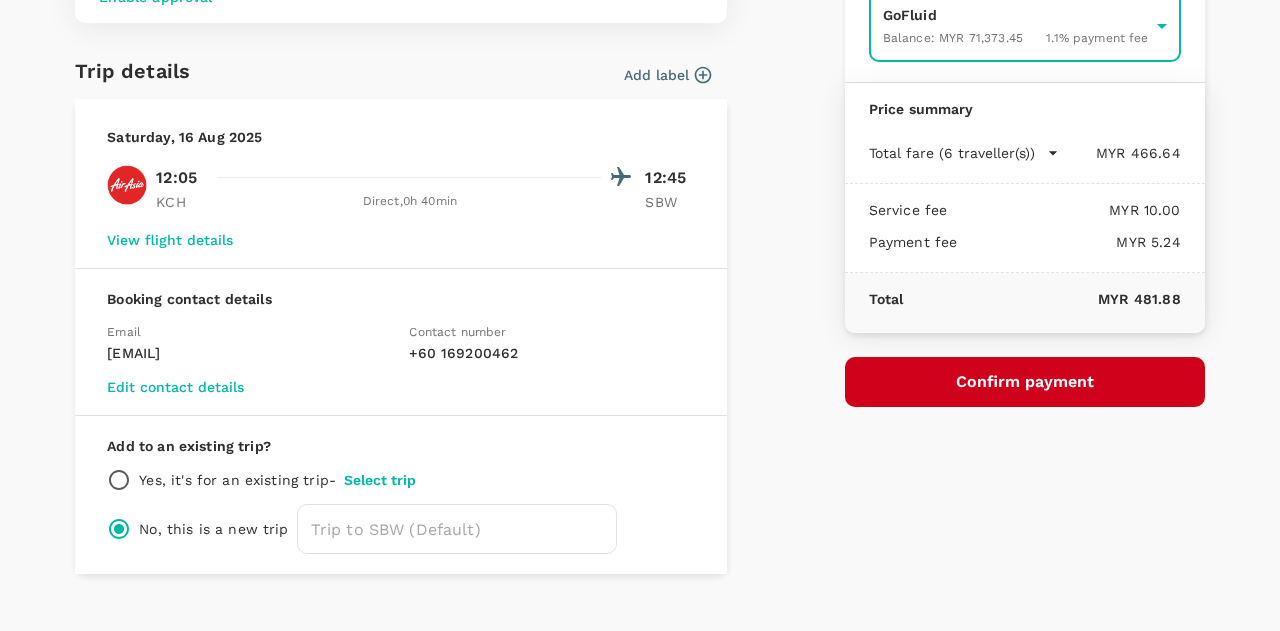 click on "Confirm payment" at bounding box center [1025, 382] 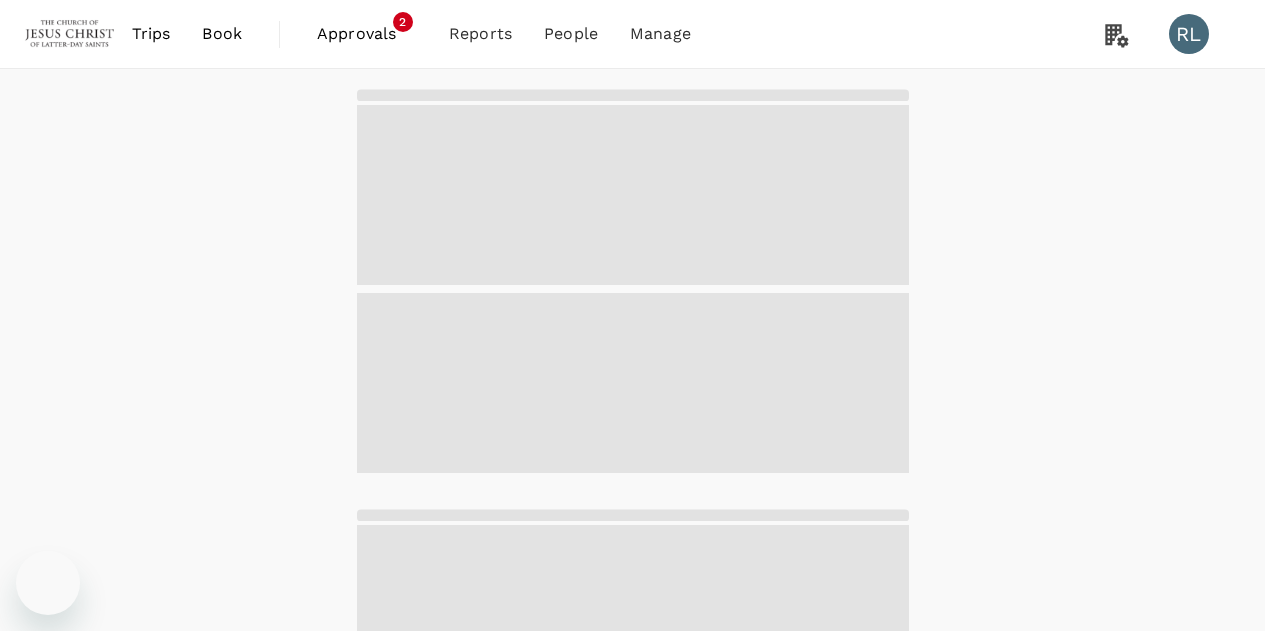 scroll, scrollTop: 0, scrollLeft: 0, axis: both 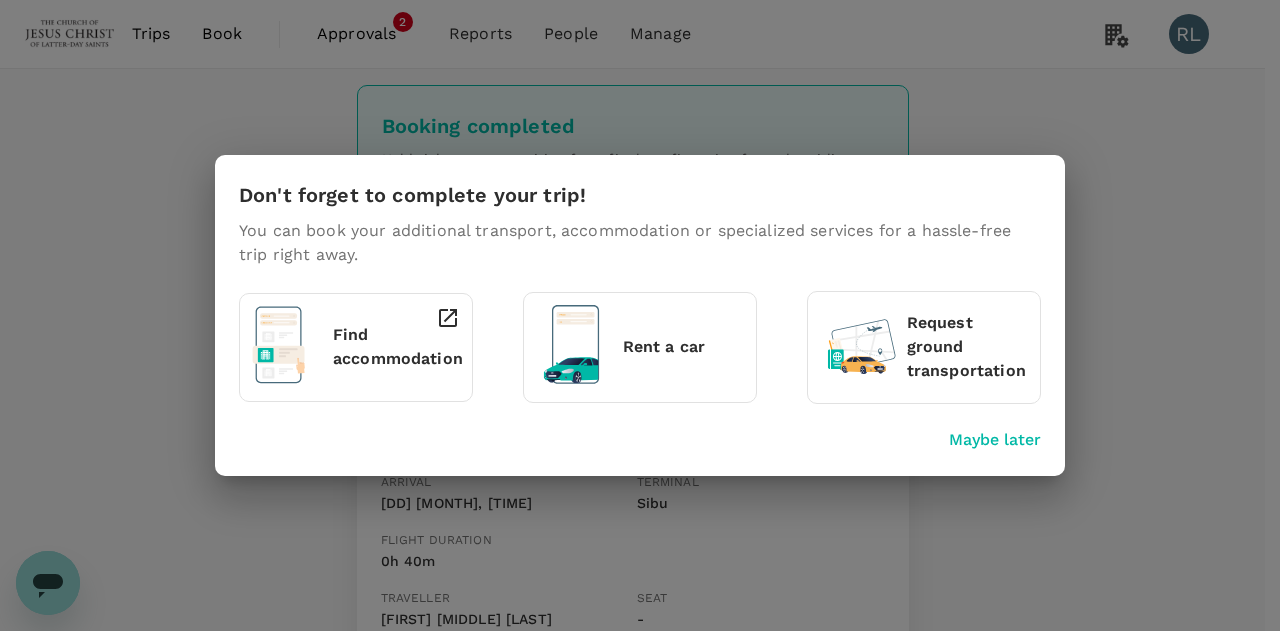 click on "Maybe later" at bounding box center [995, 440] 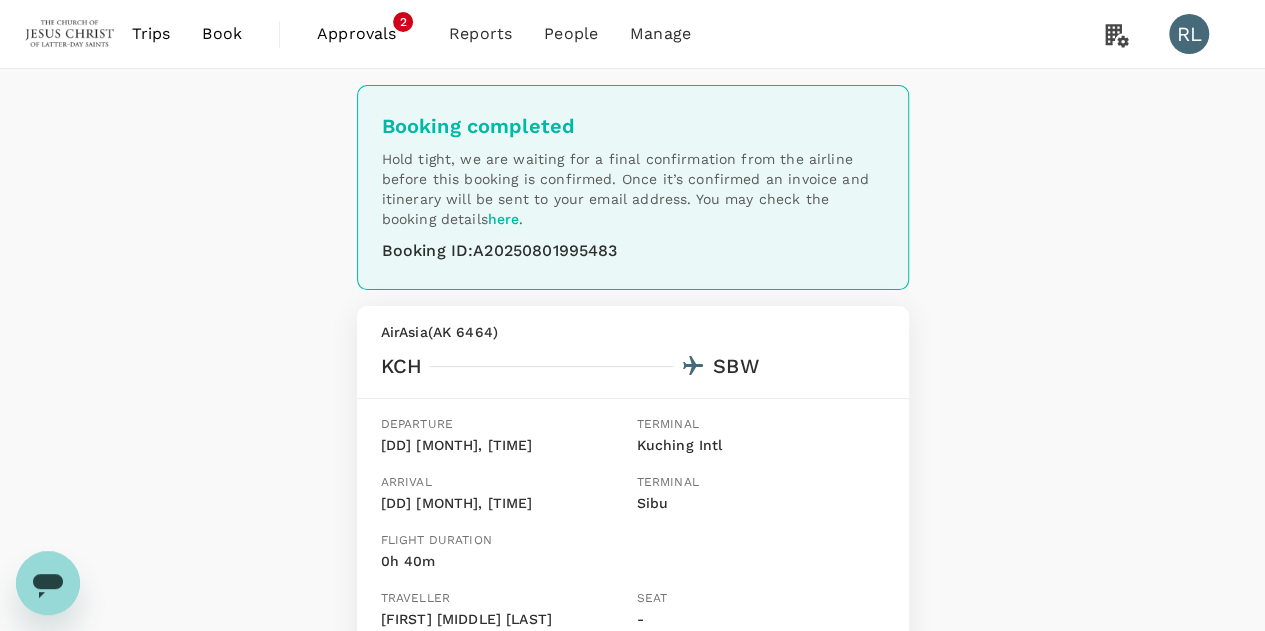 click on "Book" at bounding box center (222, 34) 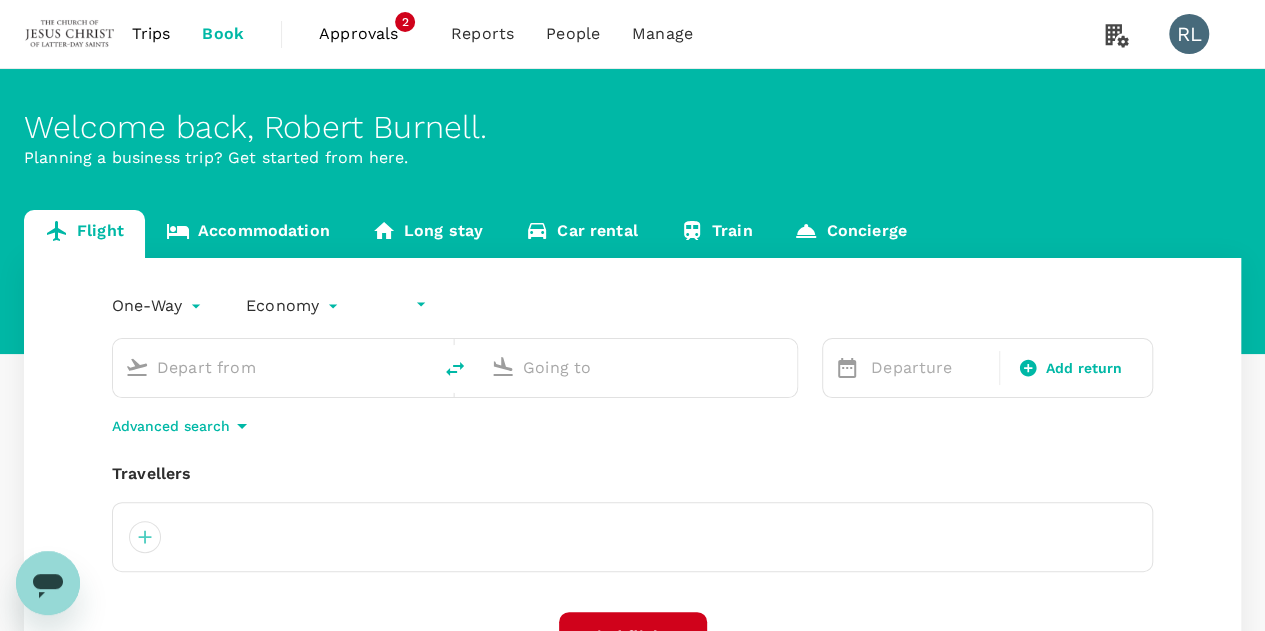 type on "undefined, undefined (any)" 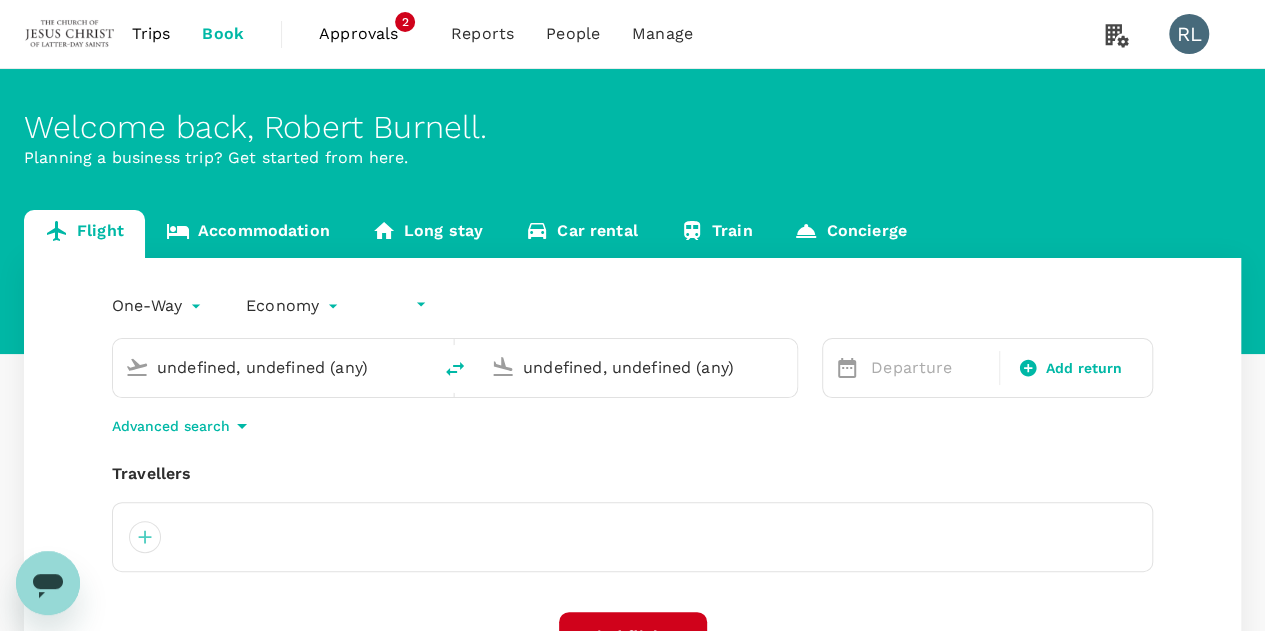 type 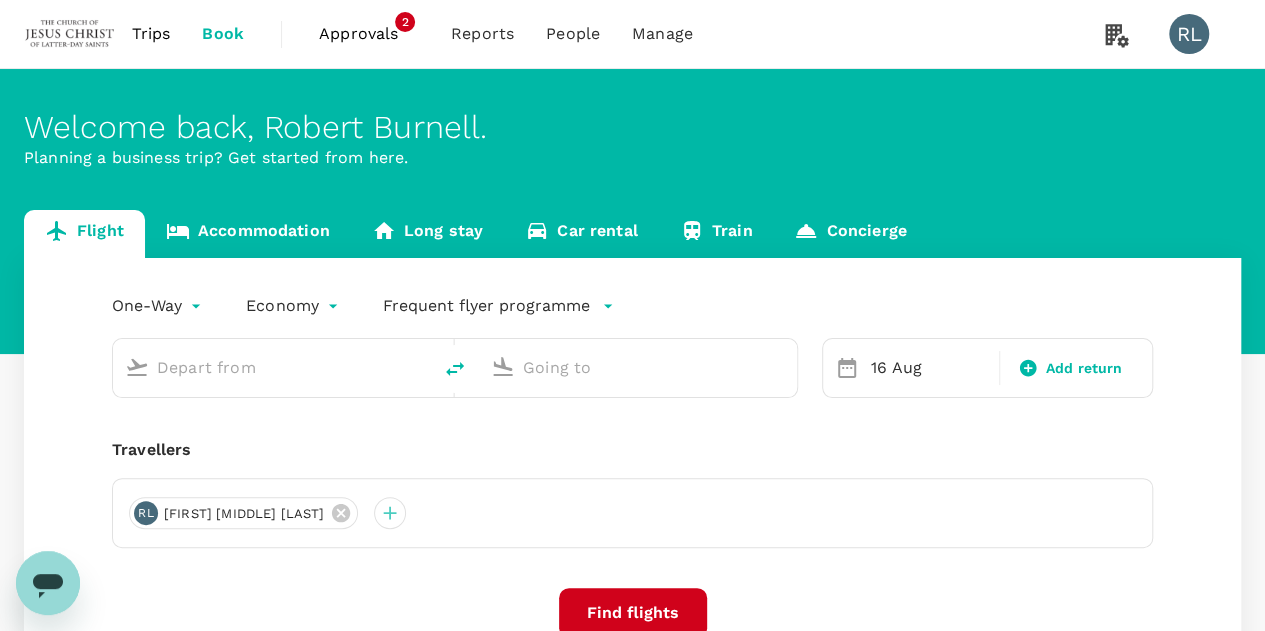 type on "Kuching Intl (KCH)" 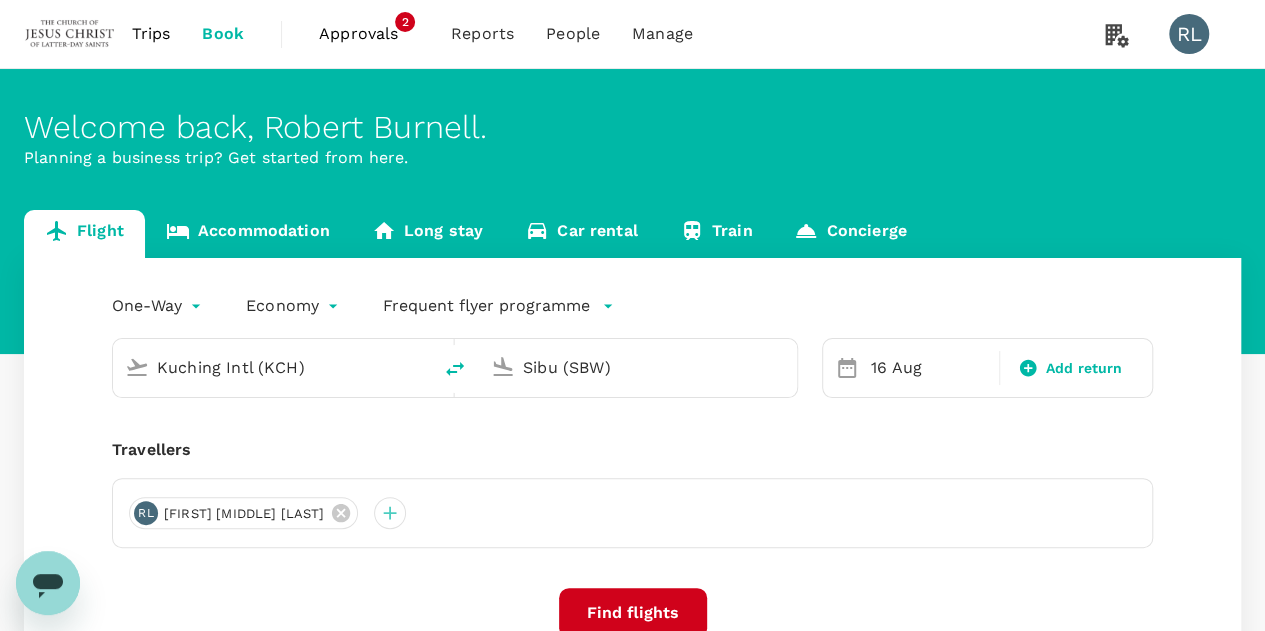type 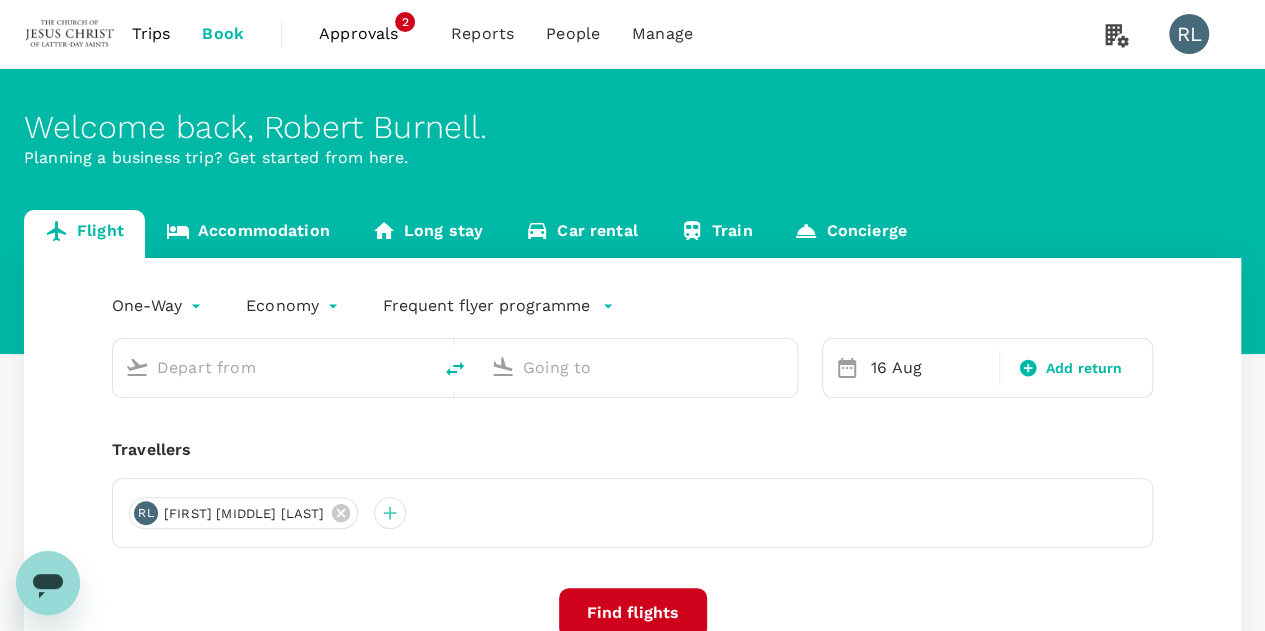 type on "Kuching Intl (KCH)" 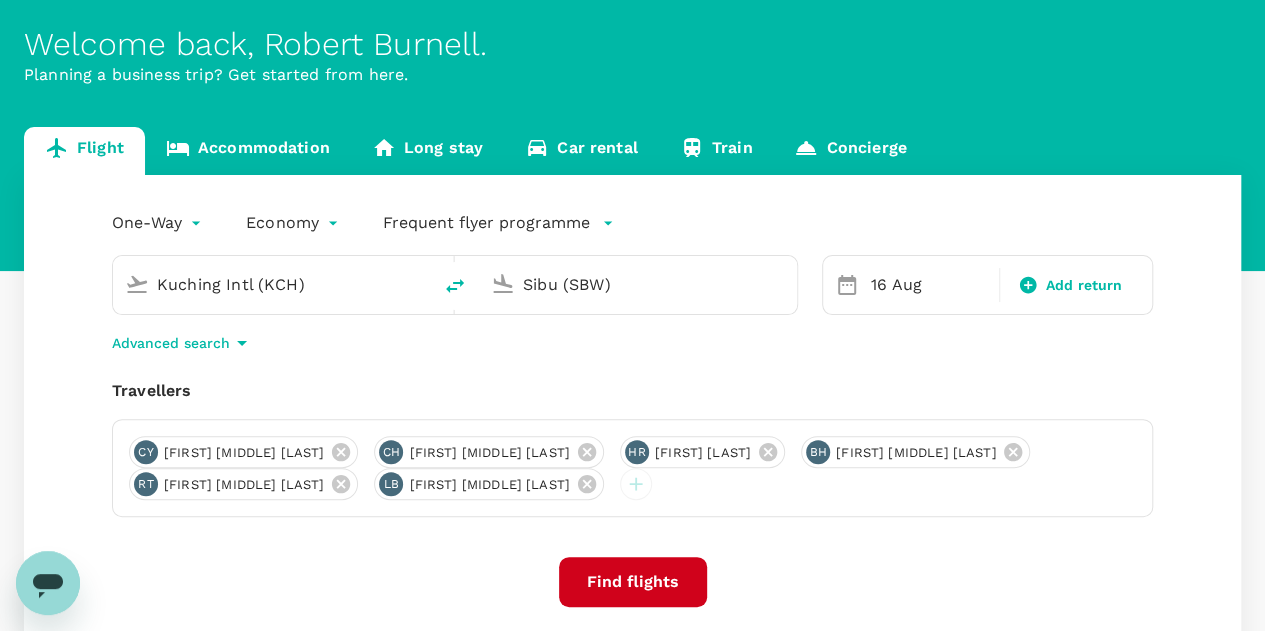 scroll, scrollTop: 200, scrollLeft: 0, axis: vertical 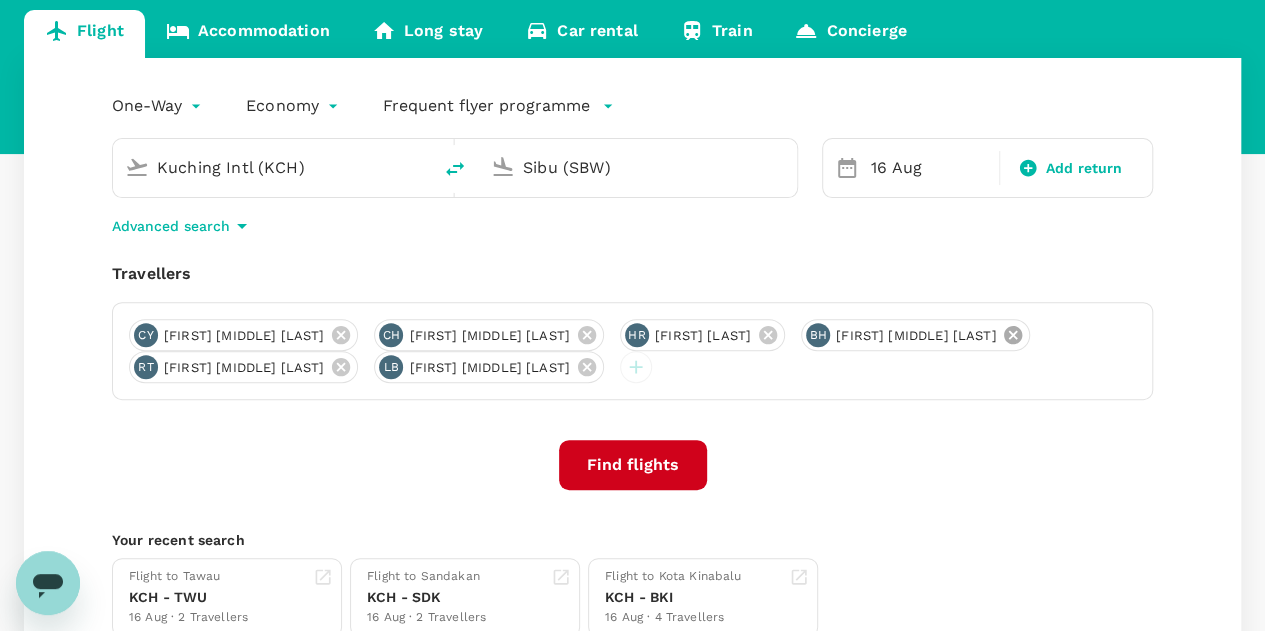 click 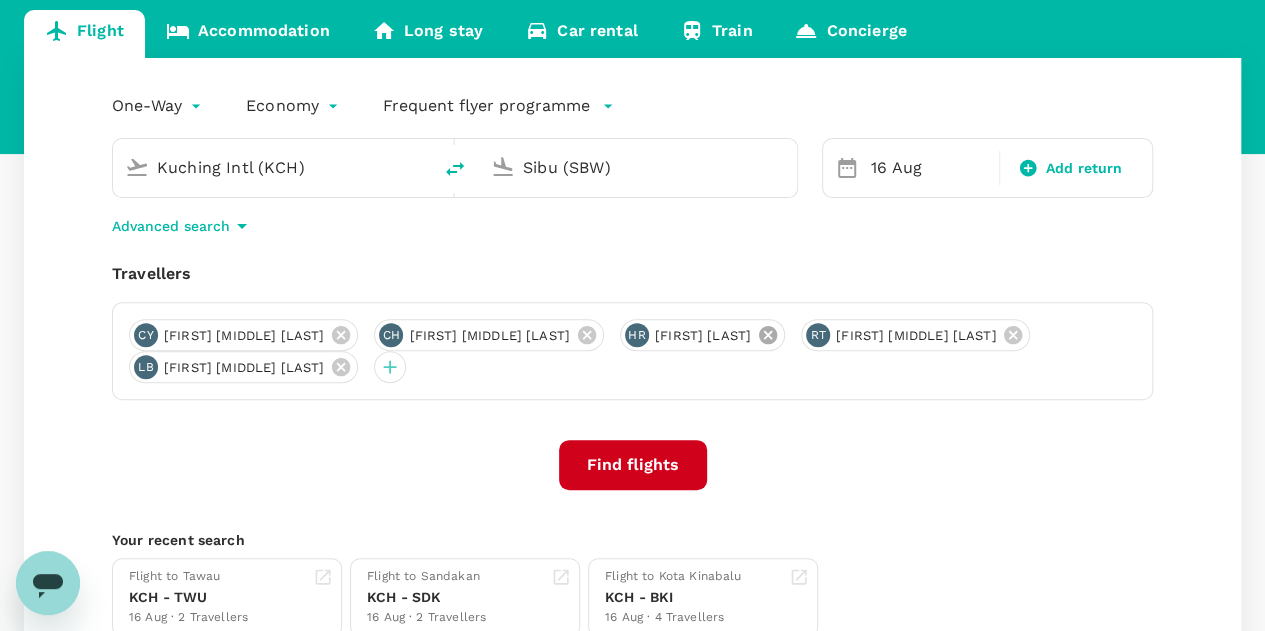 click 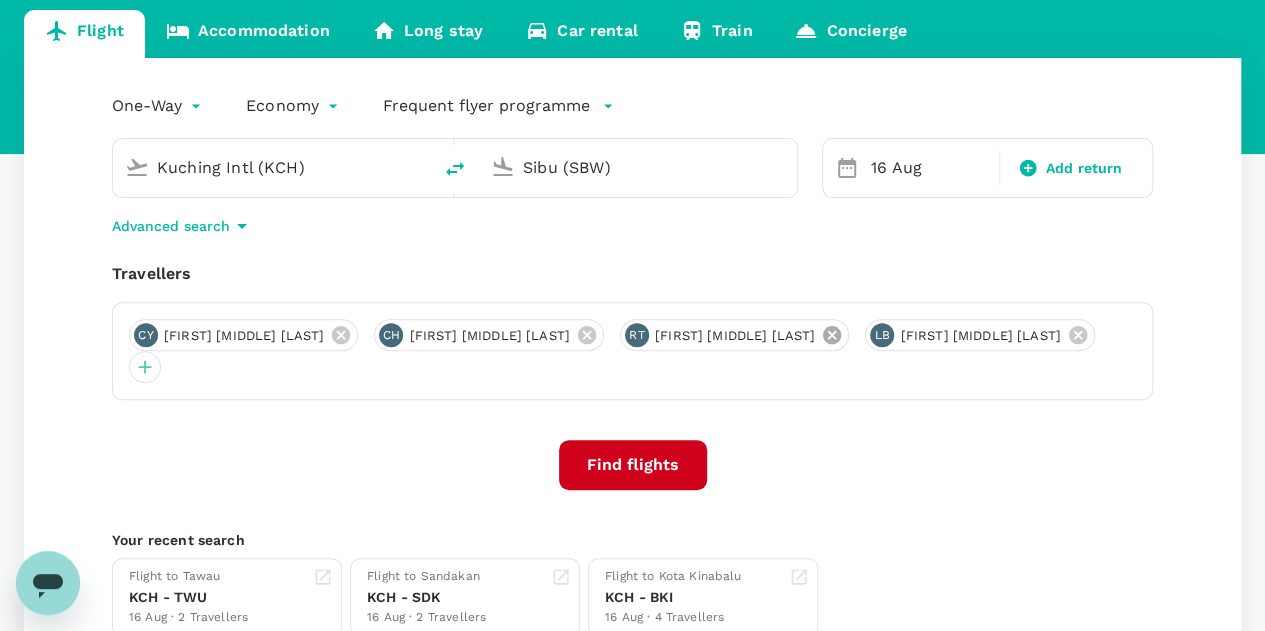 click 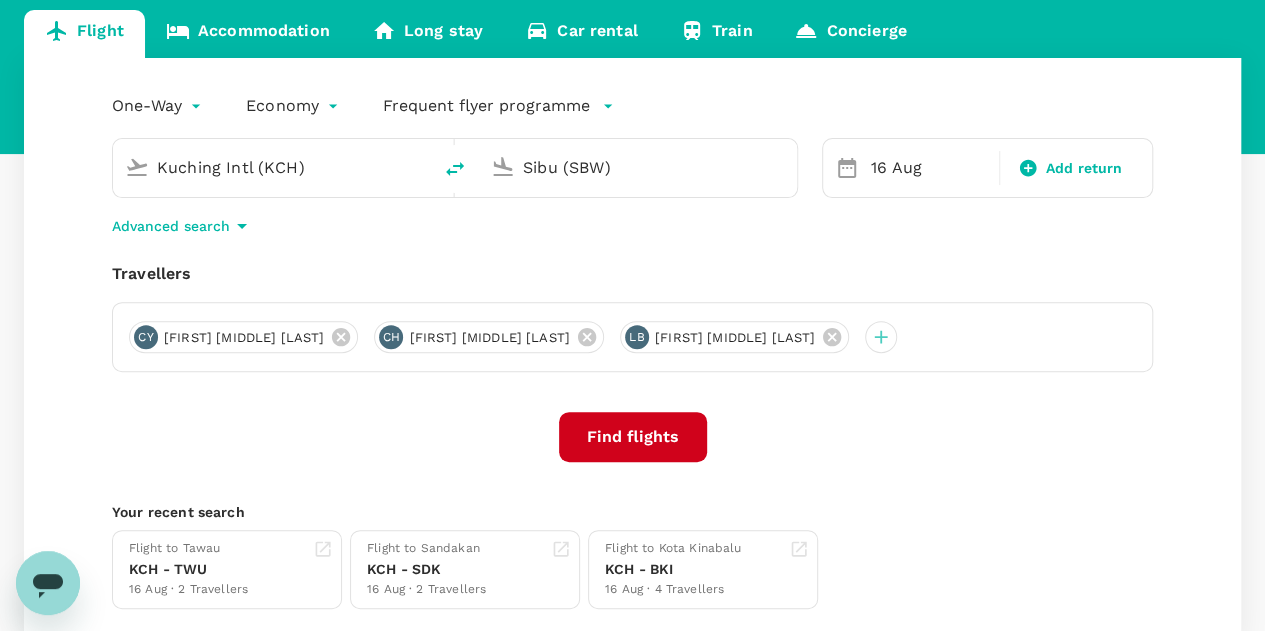 click 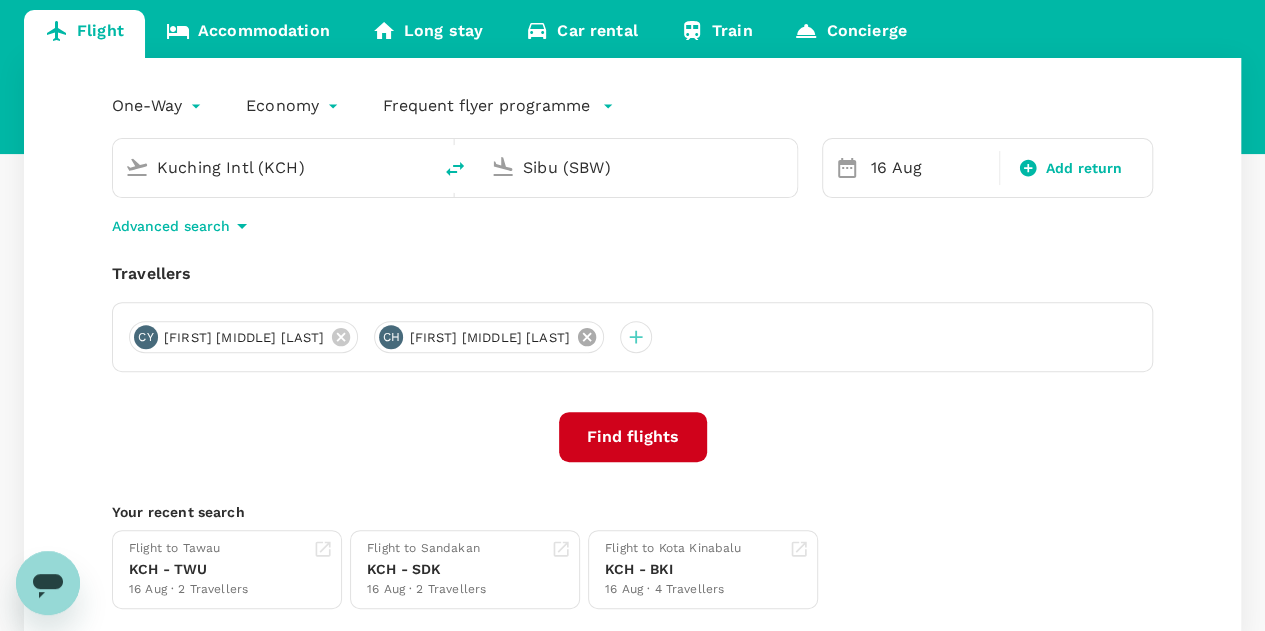 click 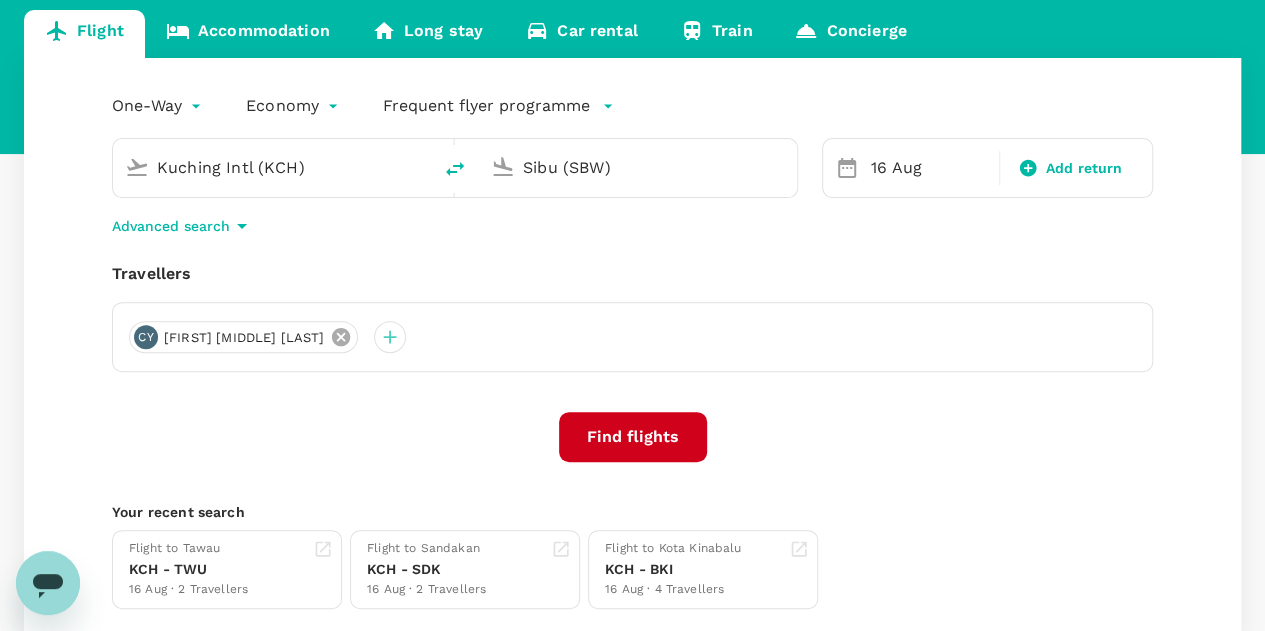 click 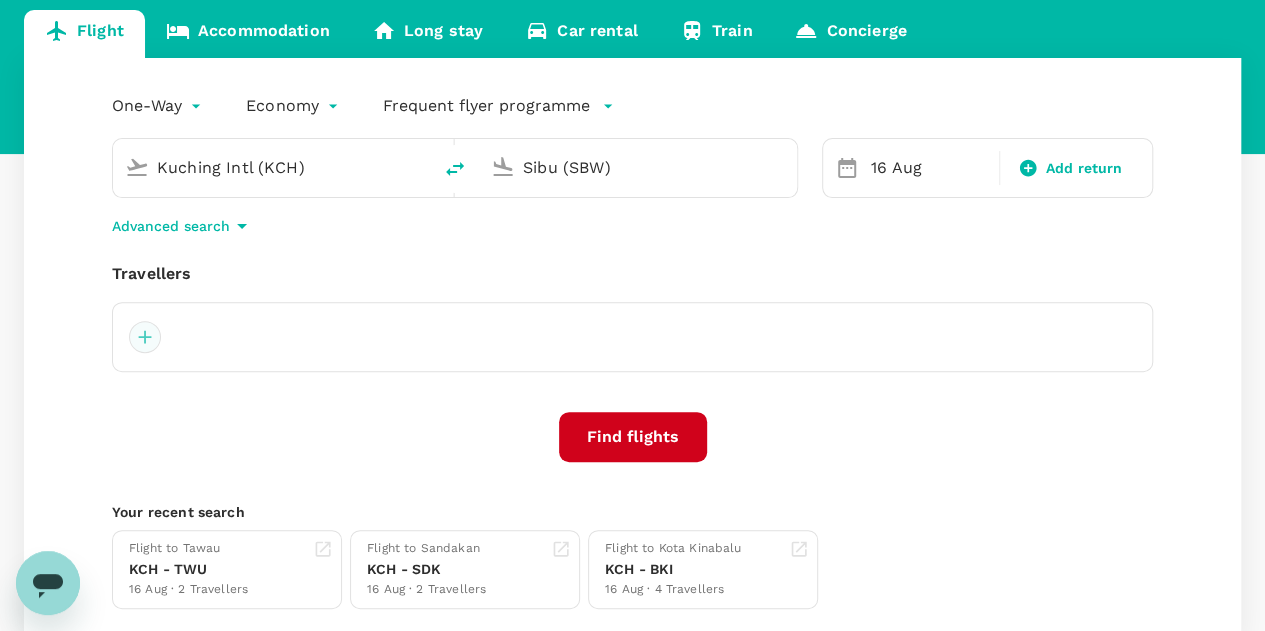click at bounding box center [145, 337] 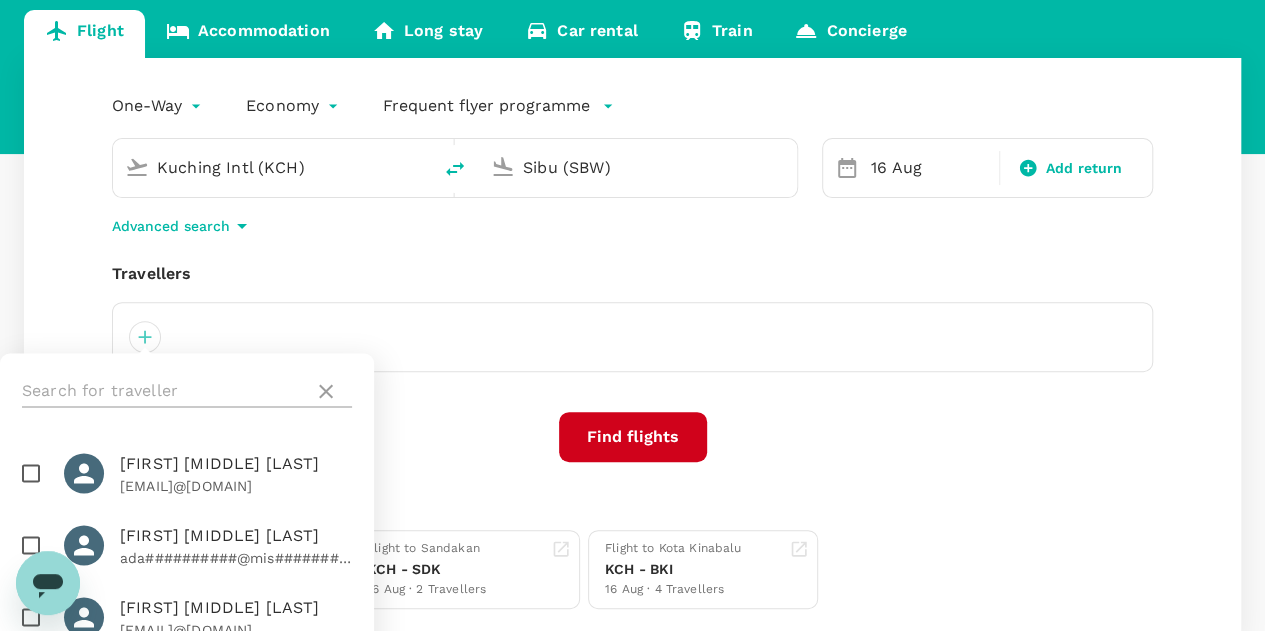 click at bounding box center (164, 391) 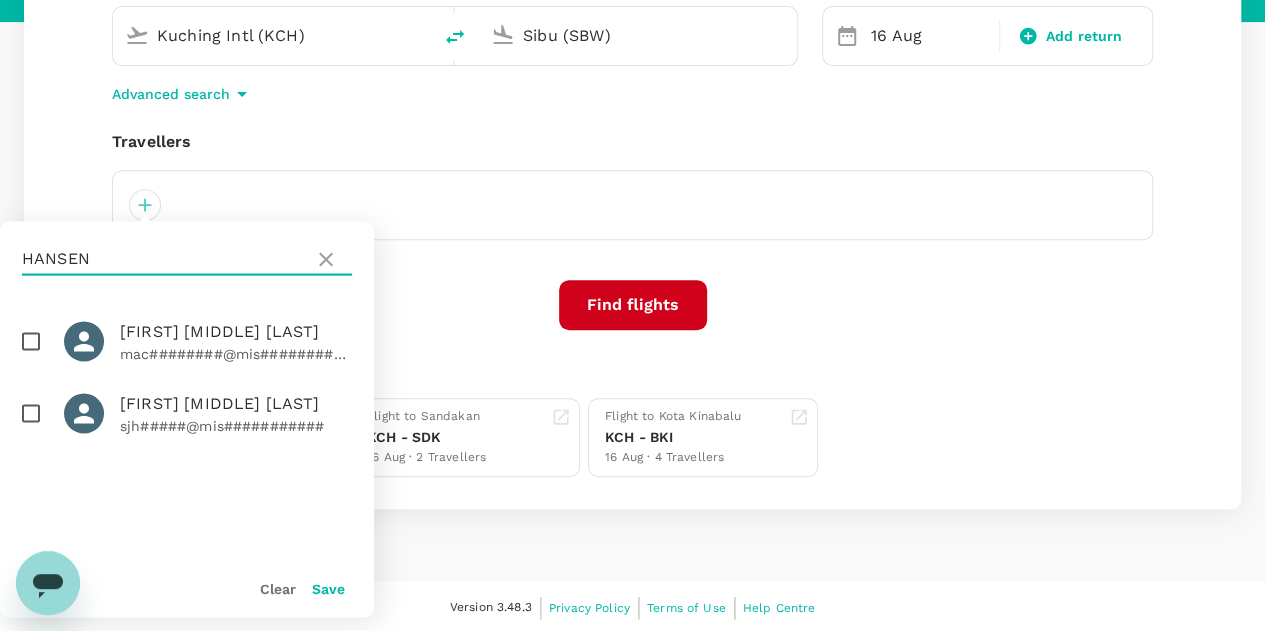 scroll, scrollTop: 333, scrollLeft: 0, axis: vertical 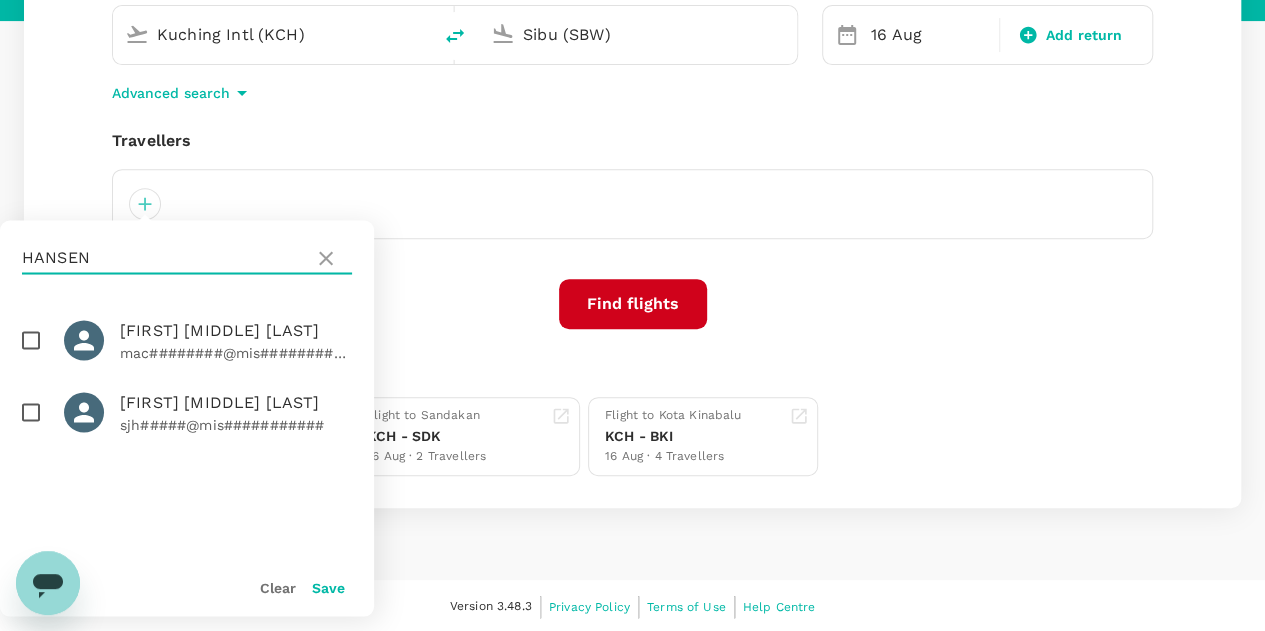 type on "HANSEN" 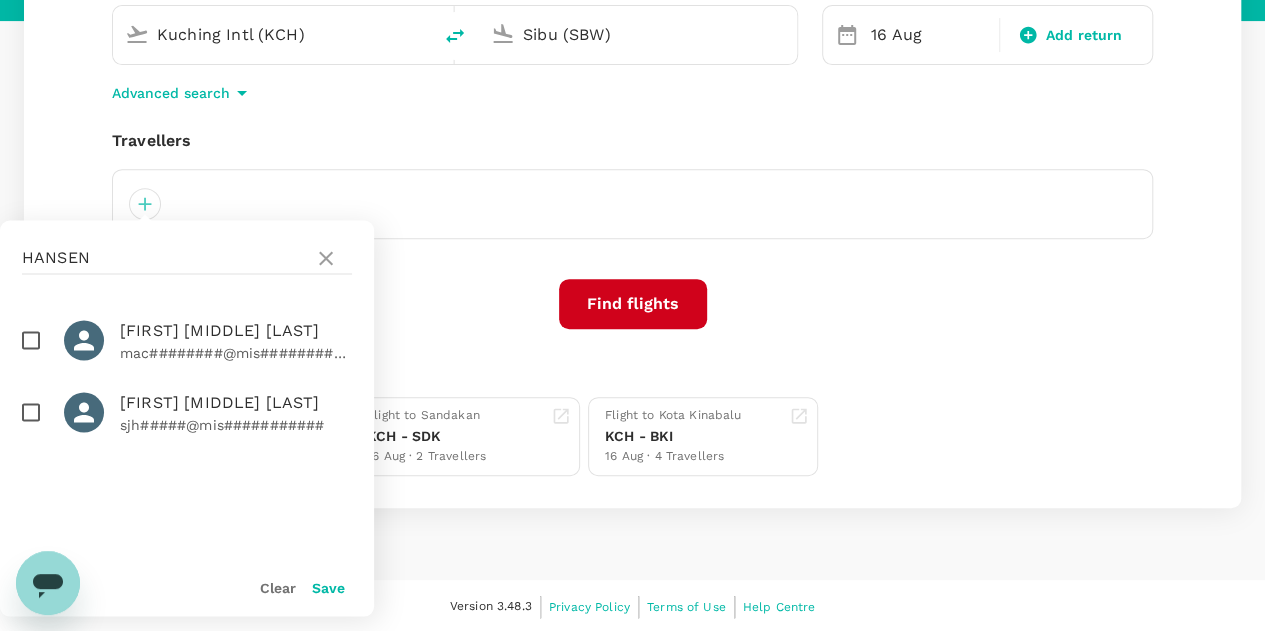 click at bounding box center (31, 412) 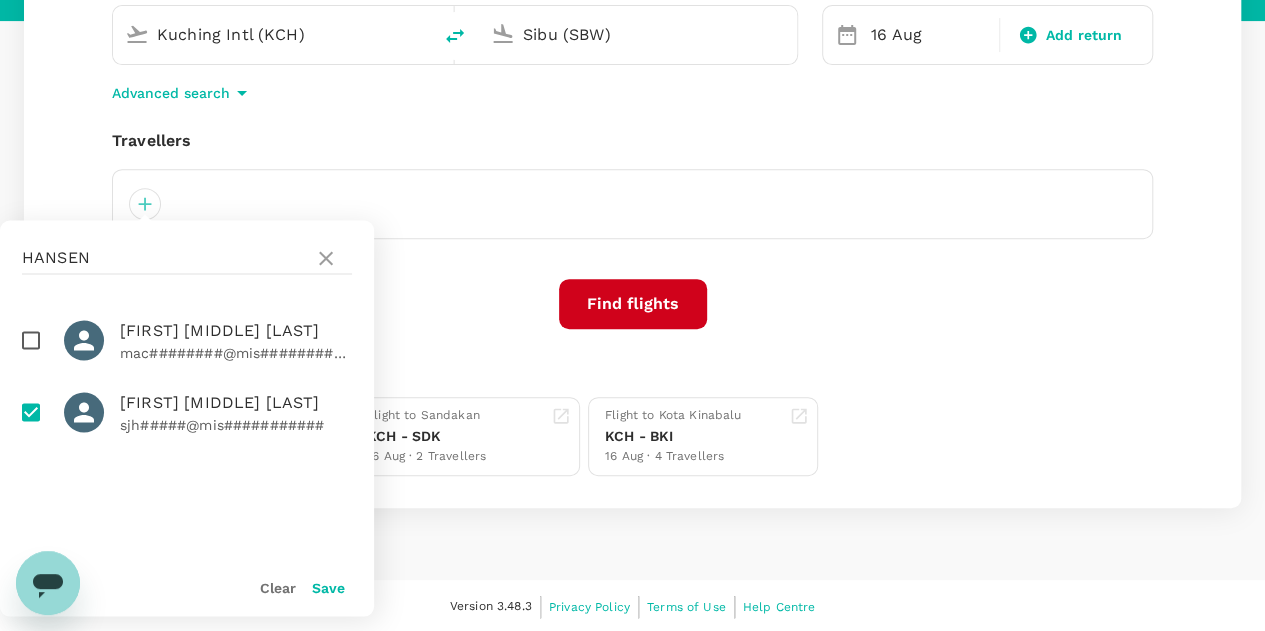 click on "Save" at bounding box center [328, 587] 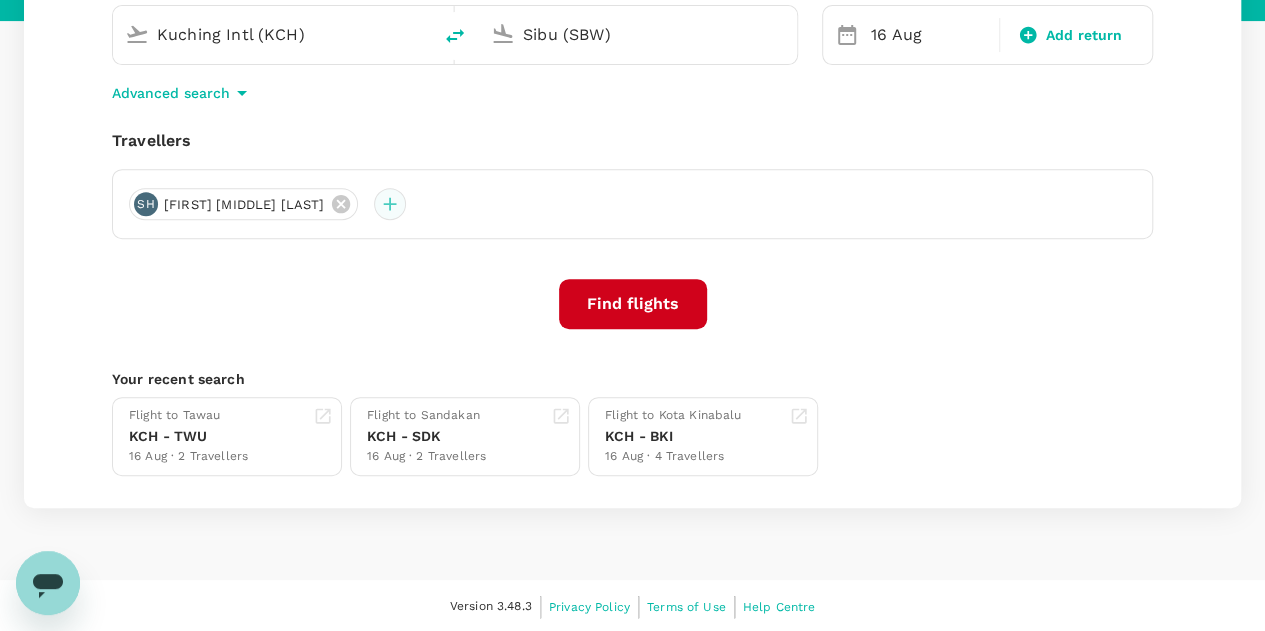 click at bounding box center [390, 204] 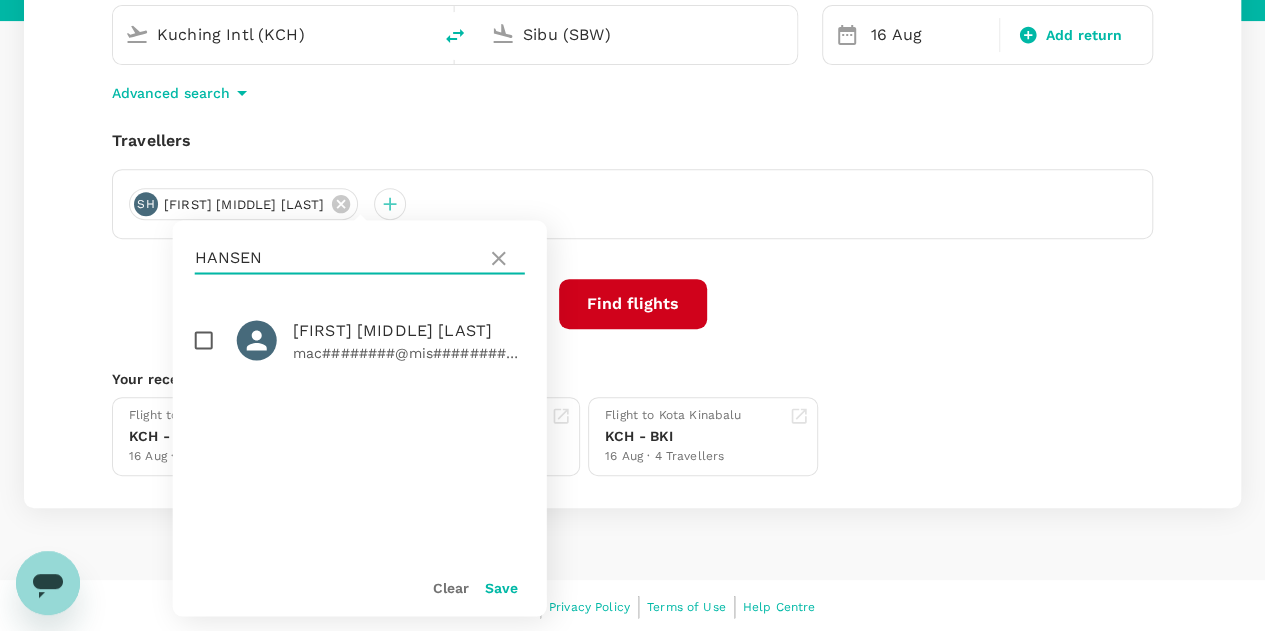 drag, startPoint x: 343, startPoint y: 256, endPoint x: 178, endPoint y: 249, distance: 165.14842 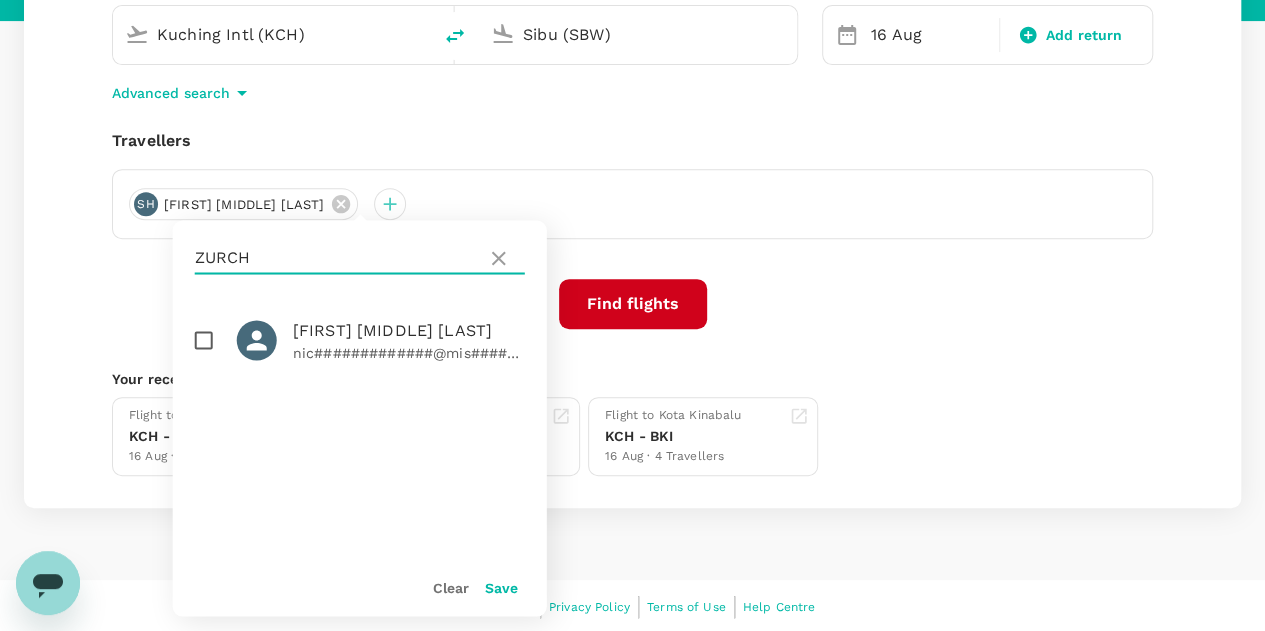 type on "ZURCH" 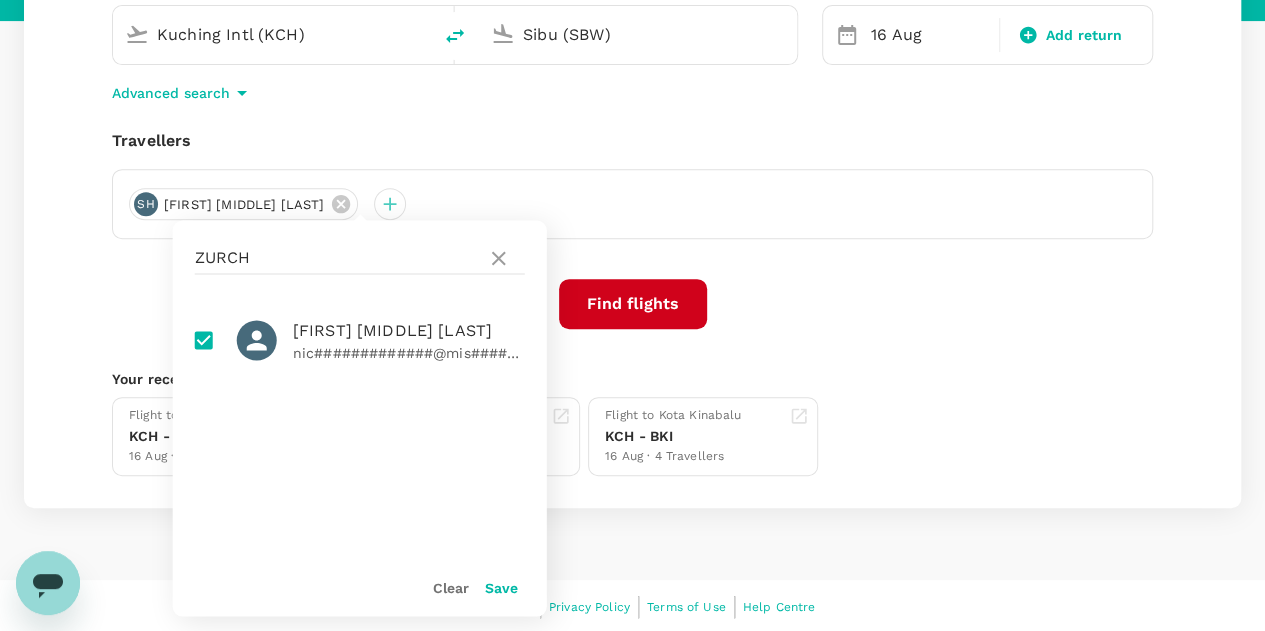 click on "Save" at bounding box center (501, 587) 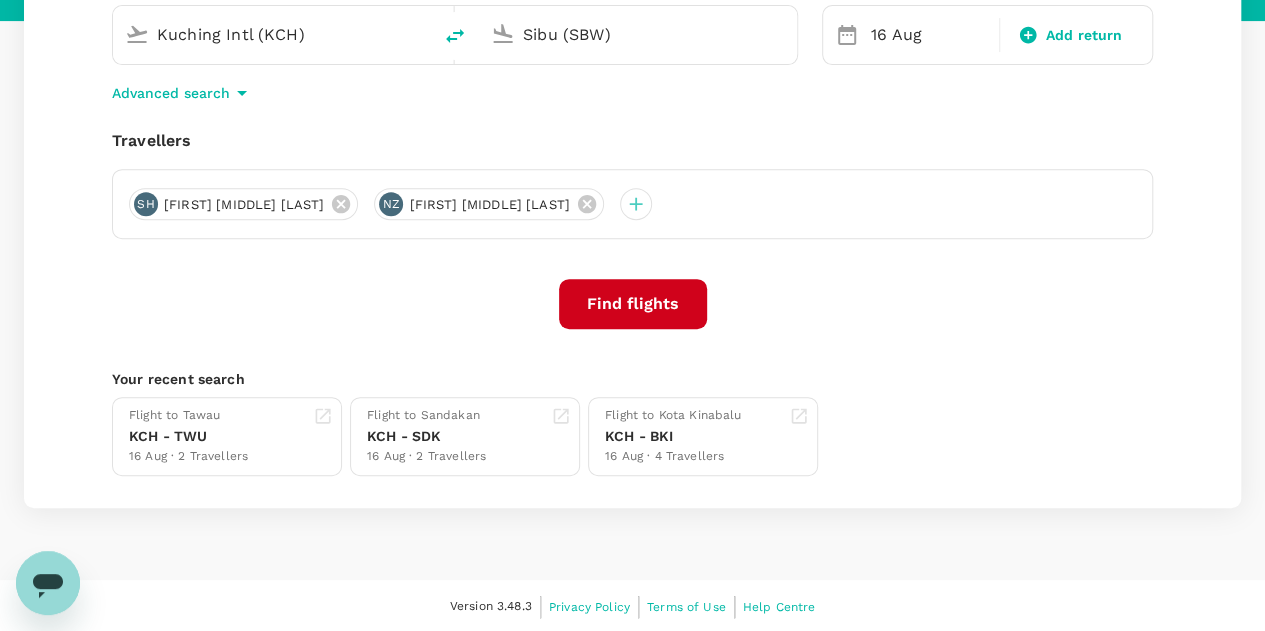 click on "Find flights" at bounding box center (633, 304) 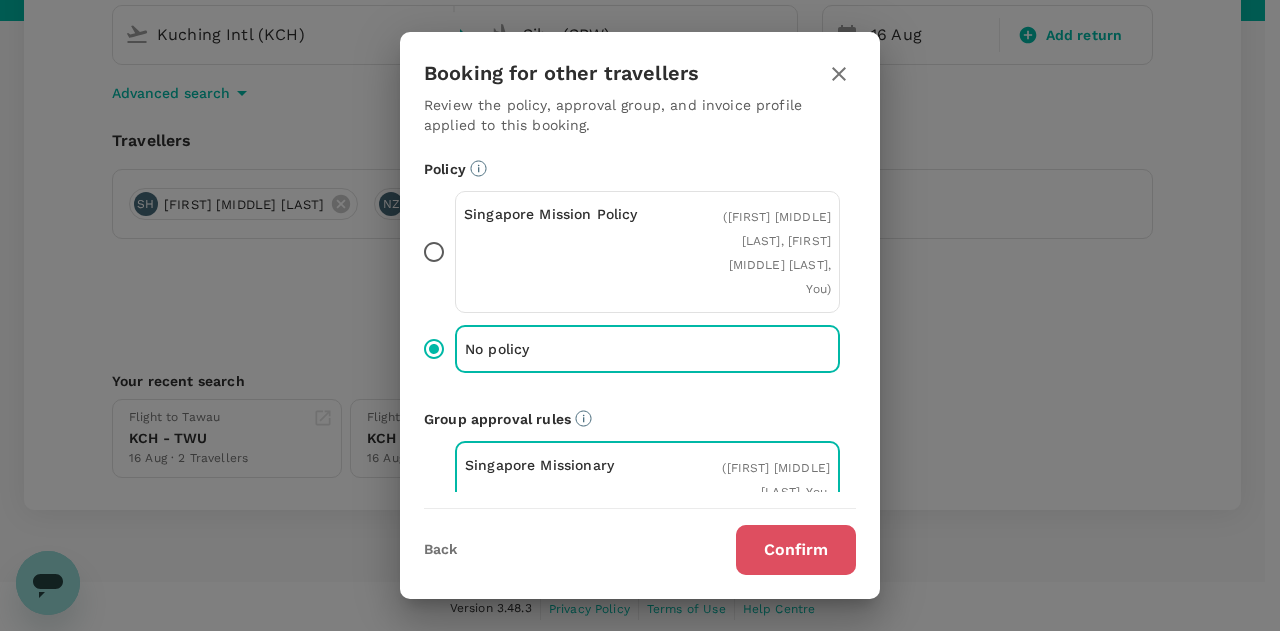click on "Confirm" at bounding box center (796, 550) 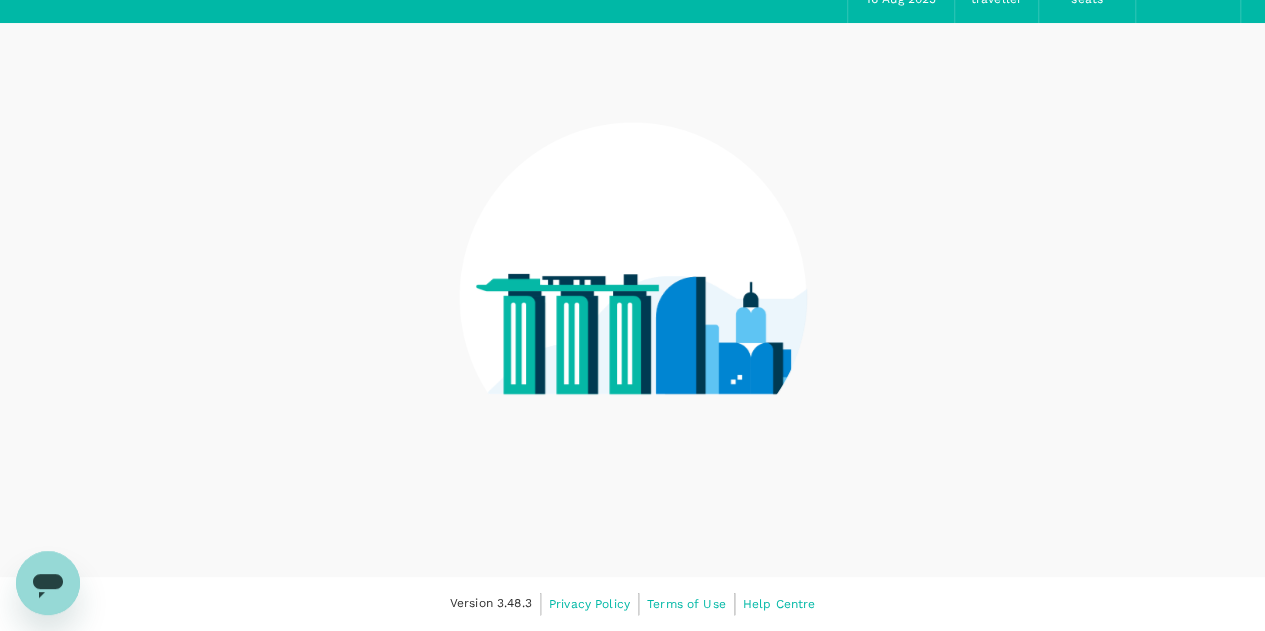 scroll, scrollTop: 0, scrollLeft: 0, axis: both 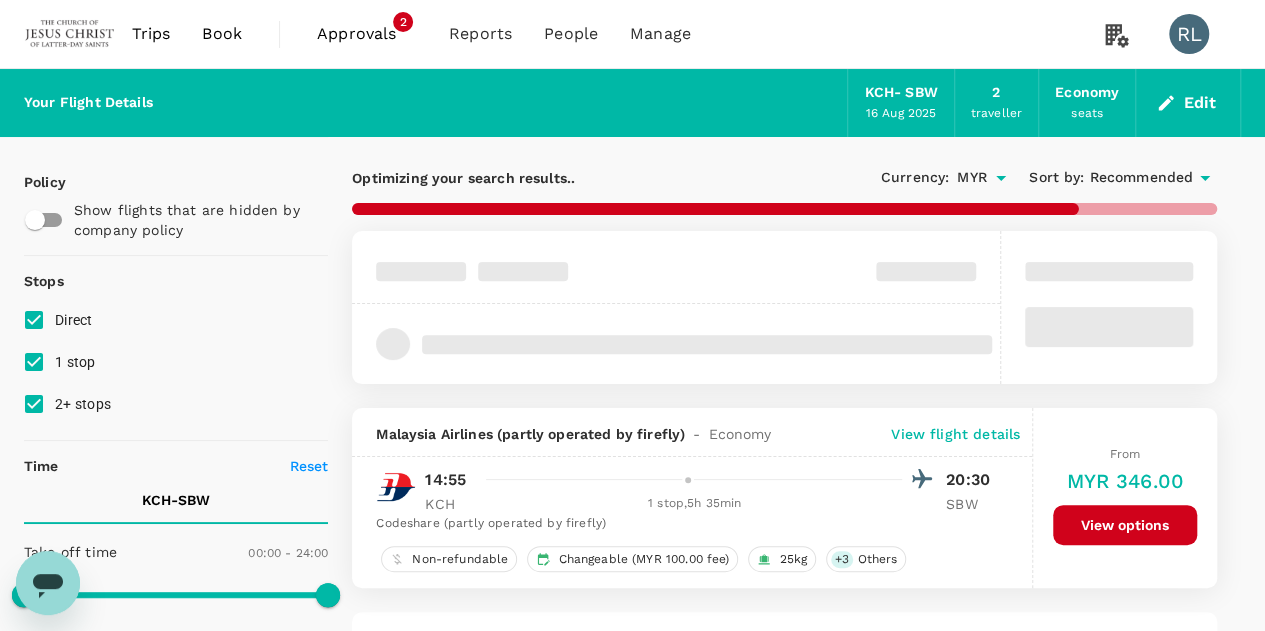 click on "Recommended" at bounding box center (1141, 178) 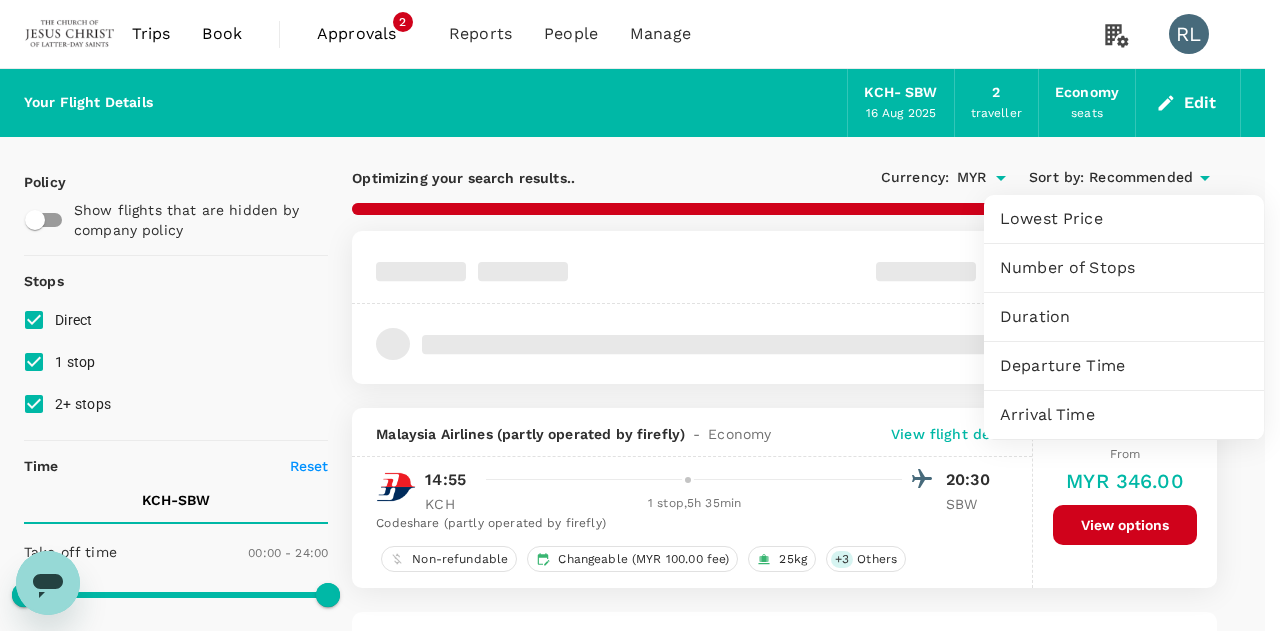 click on "Departure Time" at bounding box center [1124, 366] 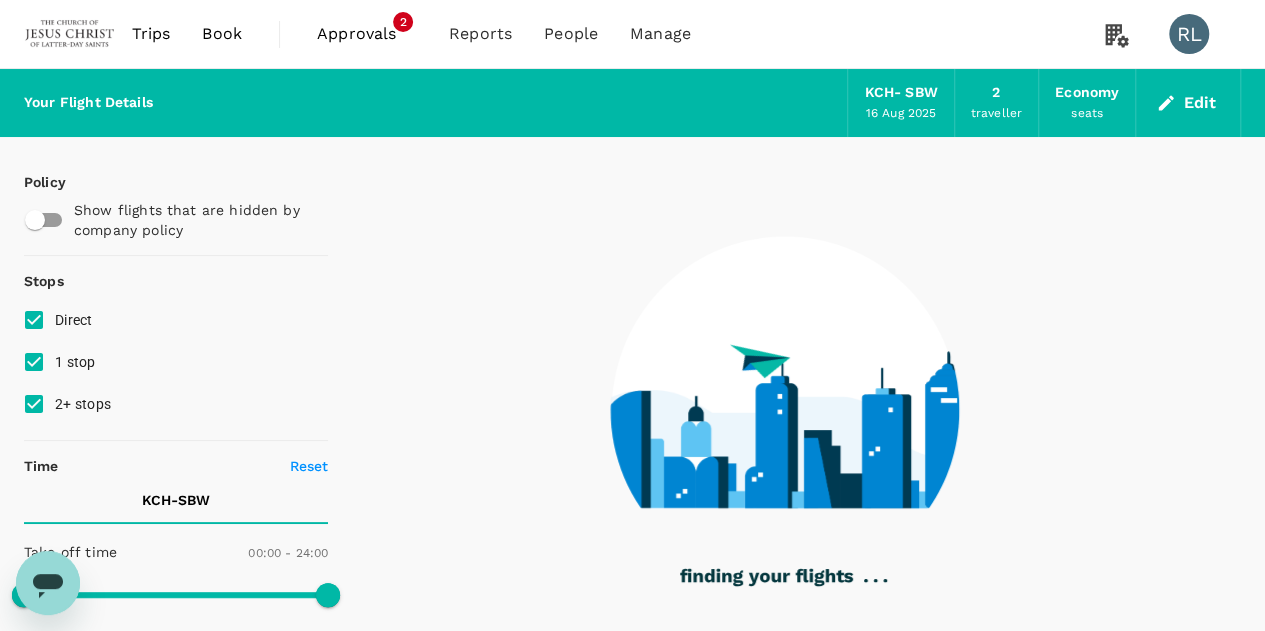 type on "990" 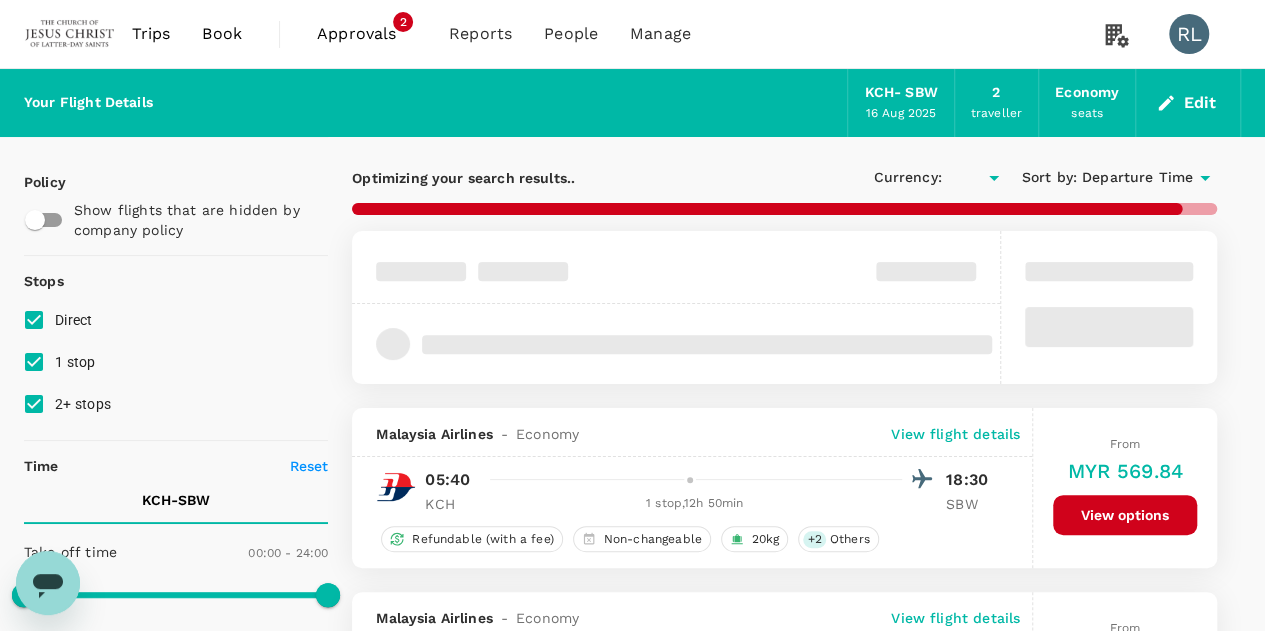 type on "MYR" 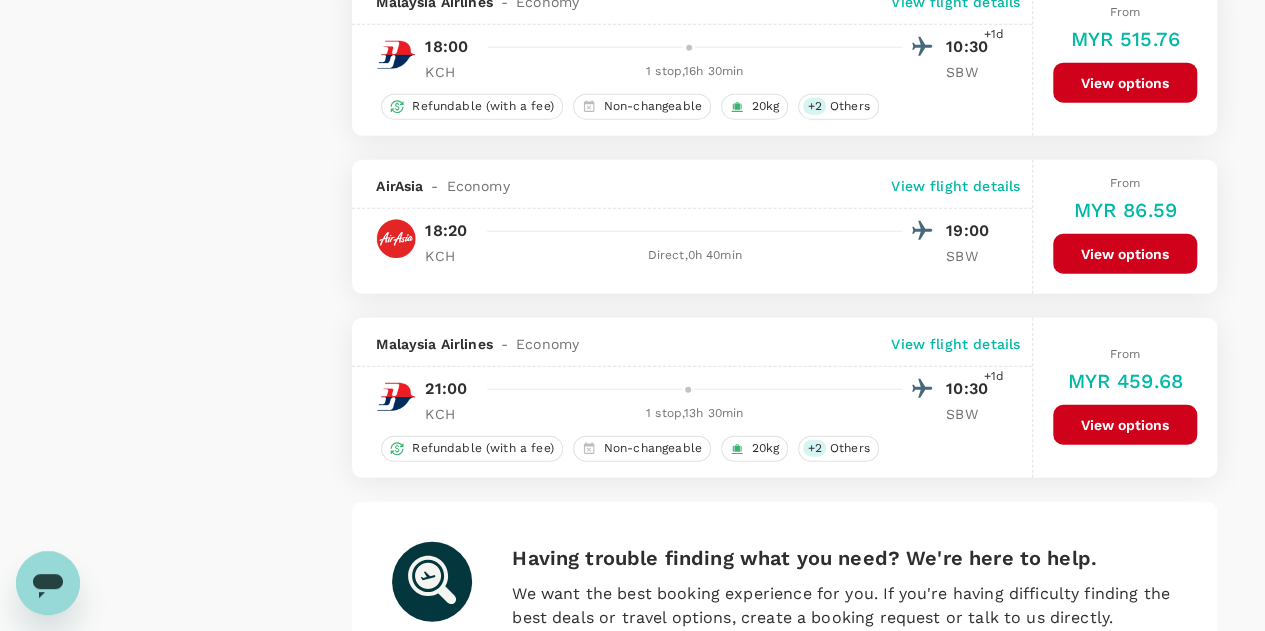 scroll, scrollTop: 2206, scrollLeft: 0, axis: vertical 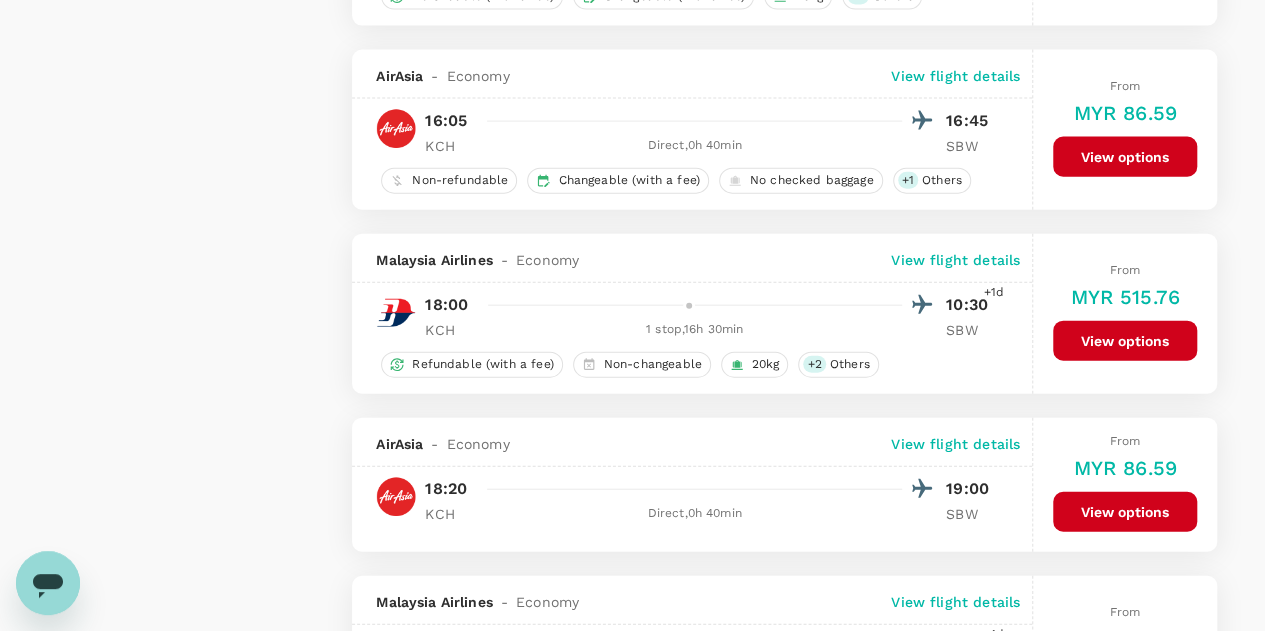 click on "View options" at bounding box center (1125, 157) 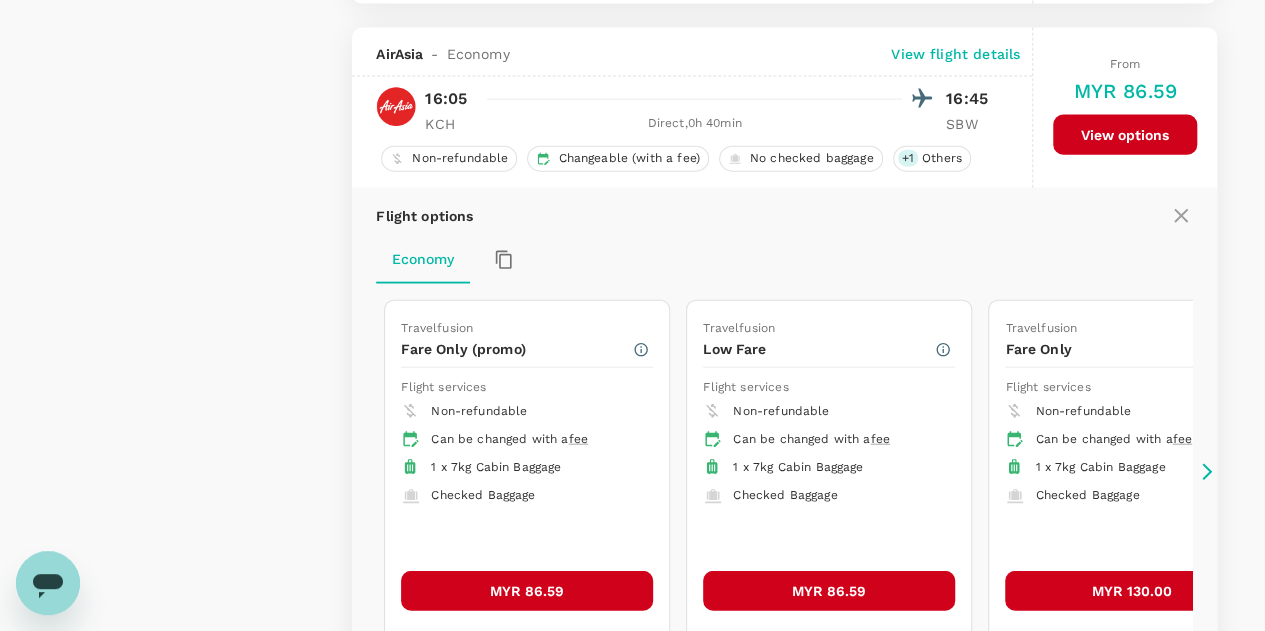 scroll, scrollTop: 2248, scrollLeft: 0, axis: vertical 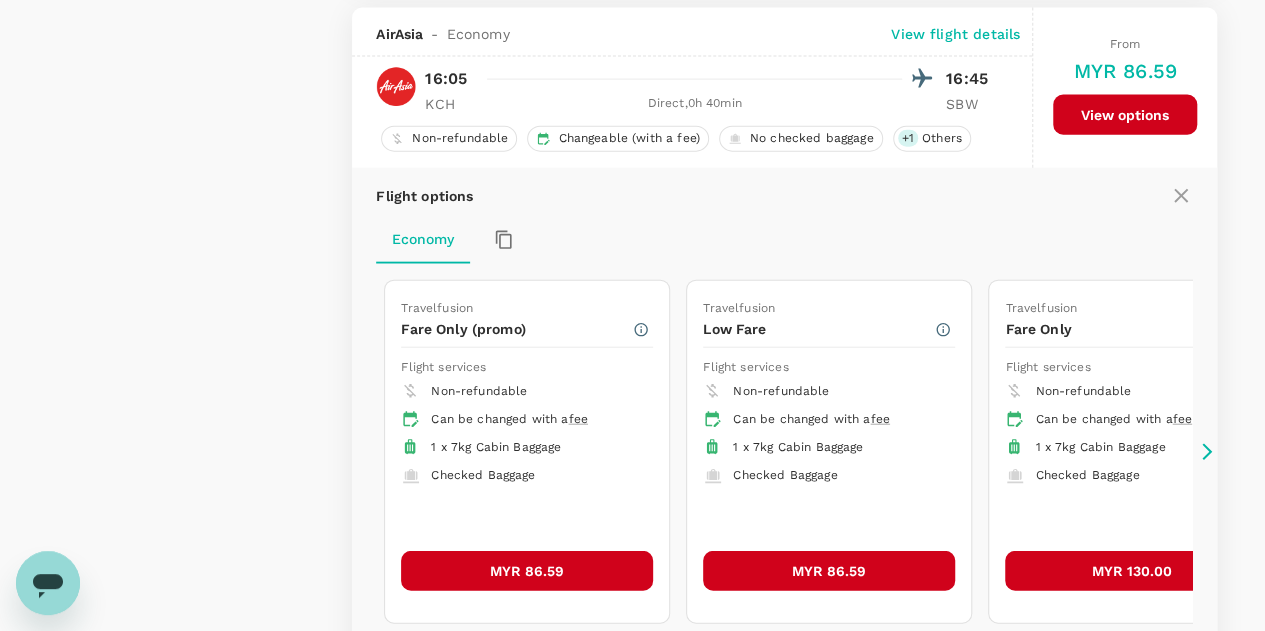 click on "MYR 86.59" at bounding box center [527, 571] 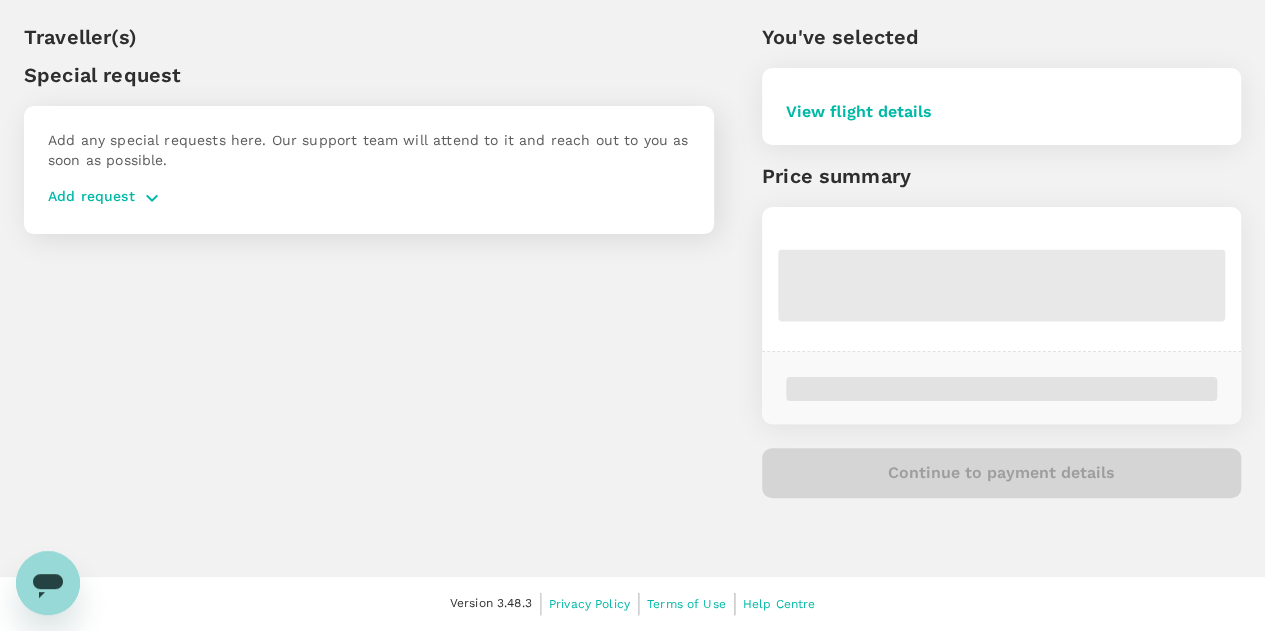 scroll, scrollTop: 0, scrollLeft: 0, axis: both 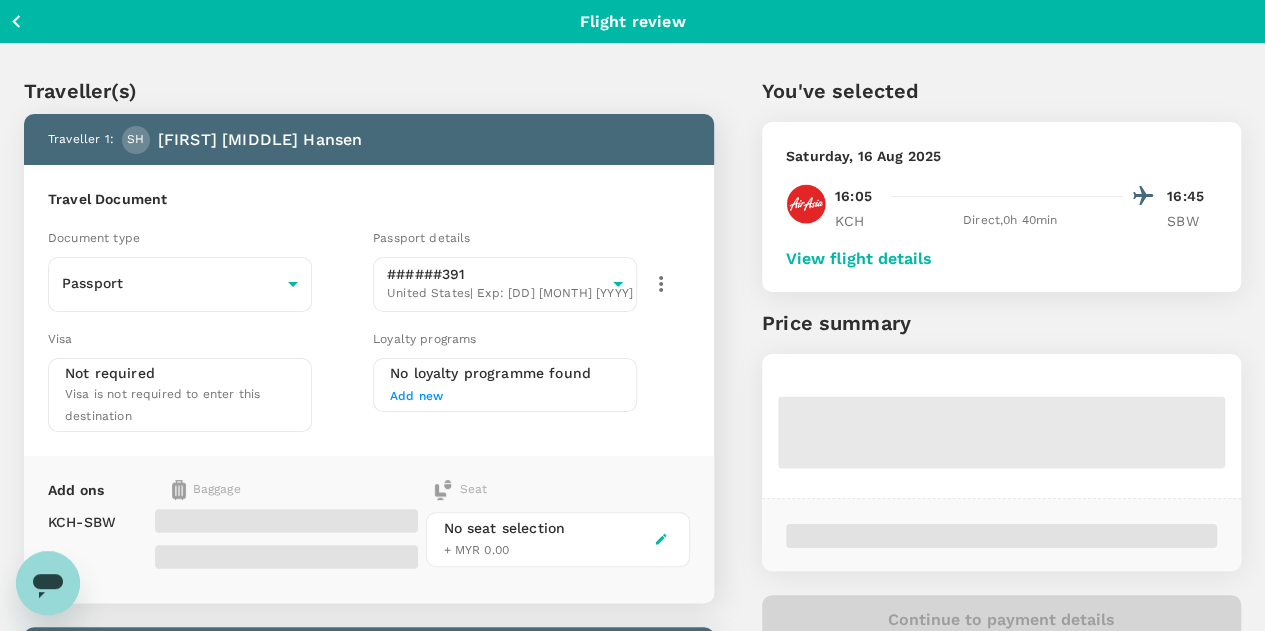 click on "View flight details" at bounding box center (859, 259) 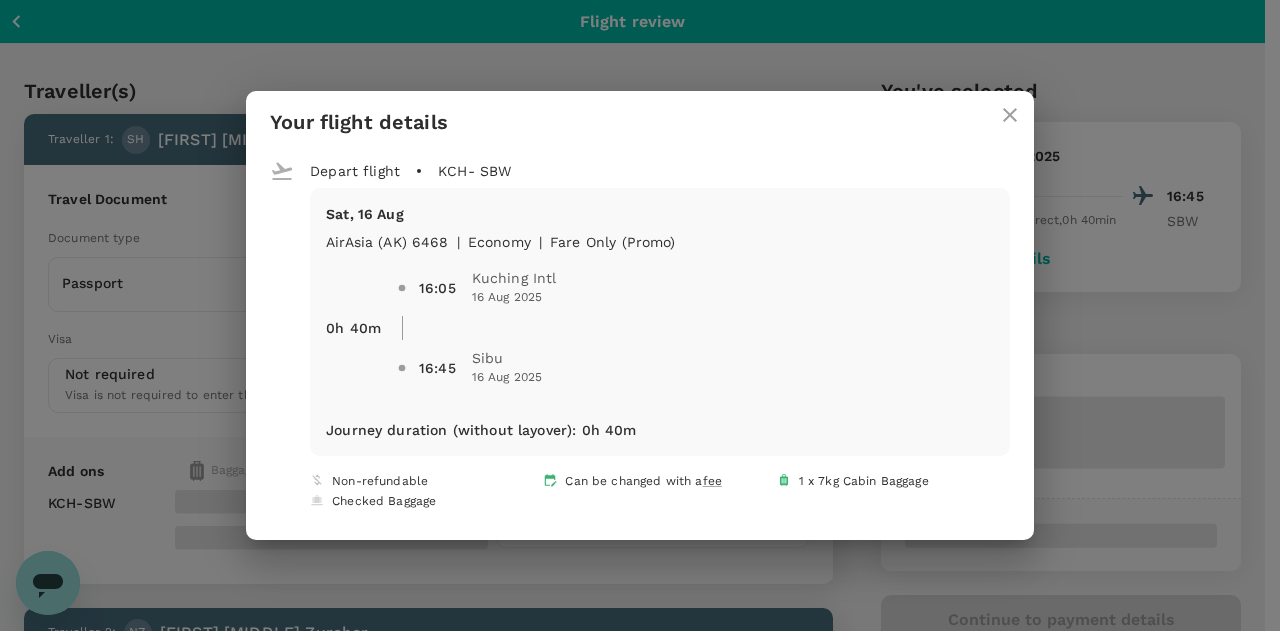 click 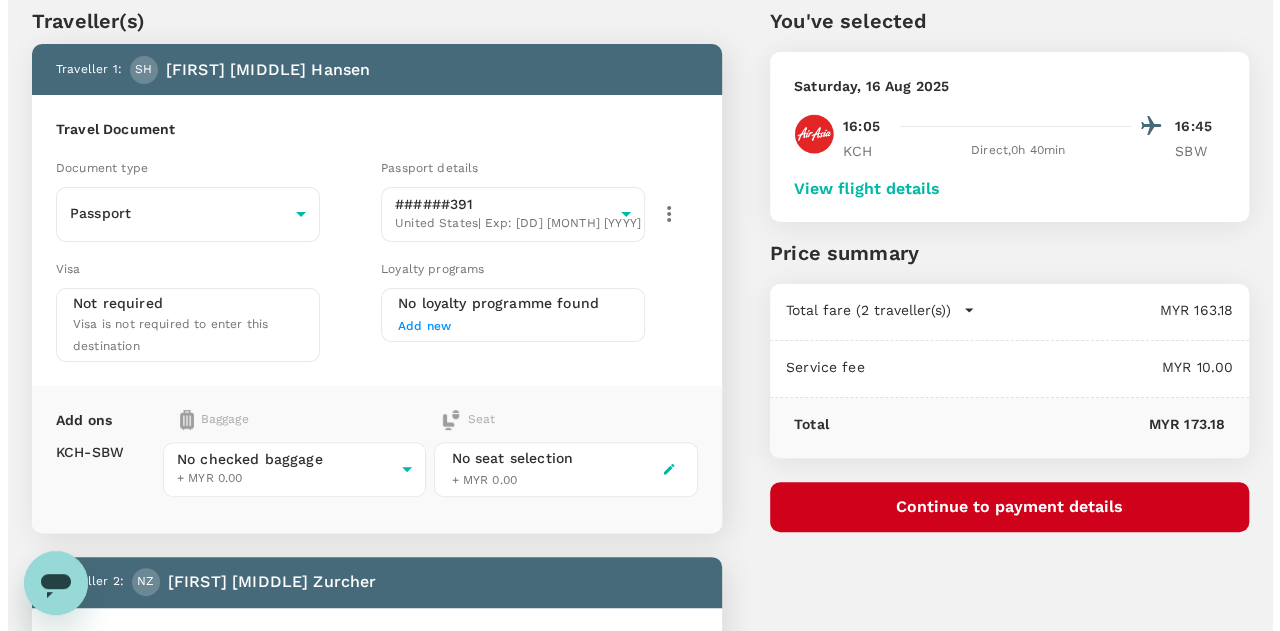 scroll, scrollTop: 100, scrollLeft: 0, axis: vertical 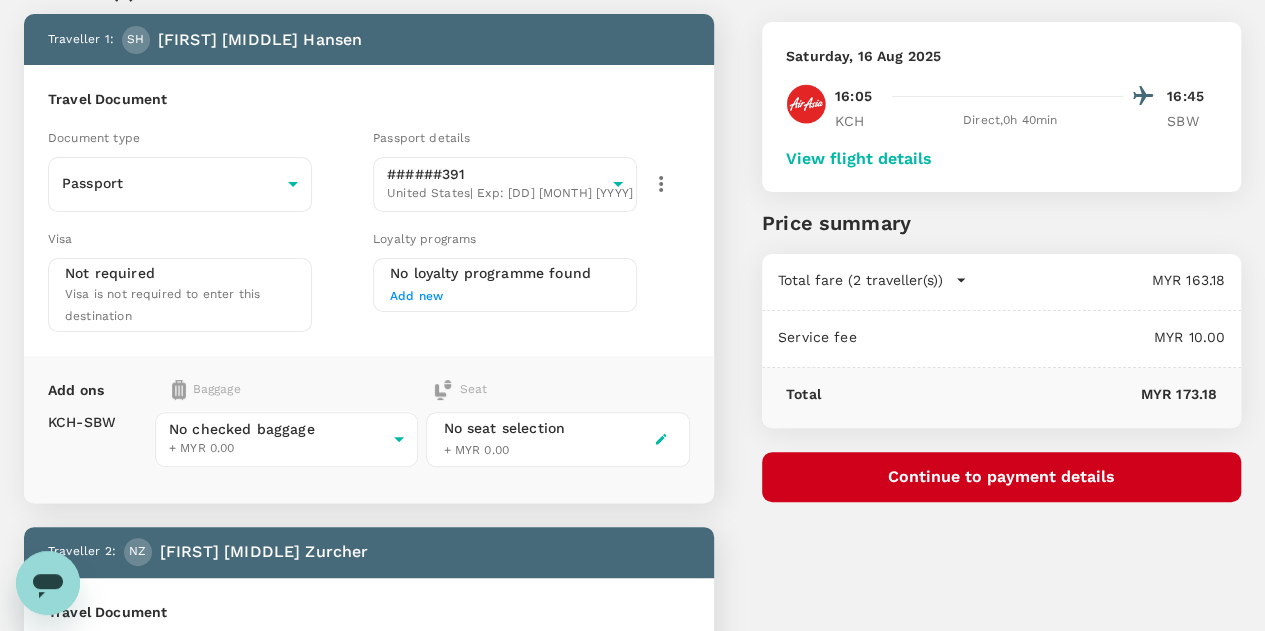click on "Continue to payment details" at bounding box center [1001, 477] 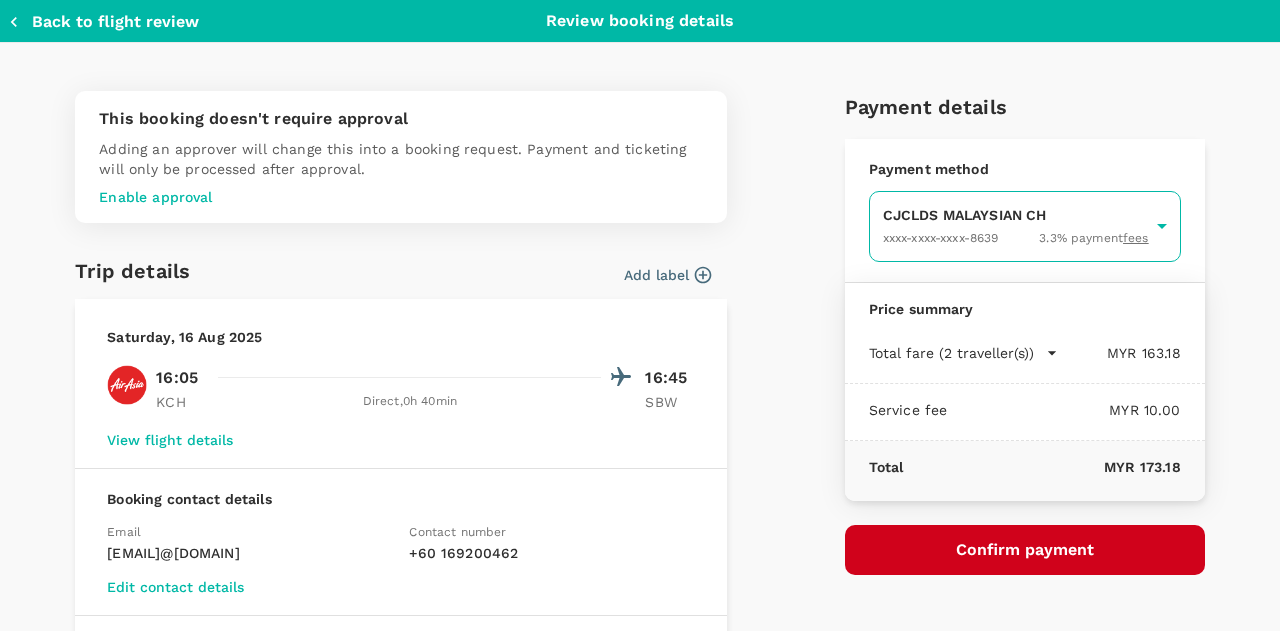 click on "Back to flight results Flight review Traveller(s) Traveller   1 : [INITIAL] [FIRST] [MIDDLE]   [LAST] Travel Document Document type Passport Passport ​ Passport details ######391 United States  | Exp:   [DD] [MONTH] [YYYY] [UUID] ​ Visa Not required Visa is not required to enter this destination Loyalty programs No loyalty programme found Add new Add ons Baggage Seat KCH  -  SBW No checked baggage + MYR 0.00 ​ No seat selection + MYR 0.00 Traveller   2 : [INITIAL] [FIRST] [MIDDLE]   [LAST] Travel Document Document type Passport Passport ​ Passport details ######387 United States  | Exp:   [DD] [MONTH] [YYYY] [UUID] ​ Visa Not required Visa is not required to enter this destination Loyalty programs No loyalty programme found Add new Add ons Baggage Seat KCH  -  SBW No checked baggage + MYR 0.00 ​ No seat selection + MYR 0.00 Special request Add any special requests here. Our support team will attend to it and reach out to you as soon as possible. Add request You've selected" at bounding box center [640, 577] 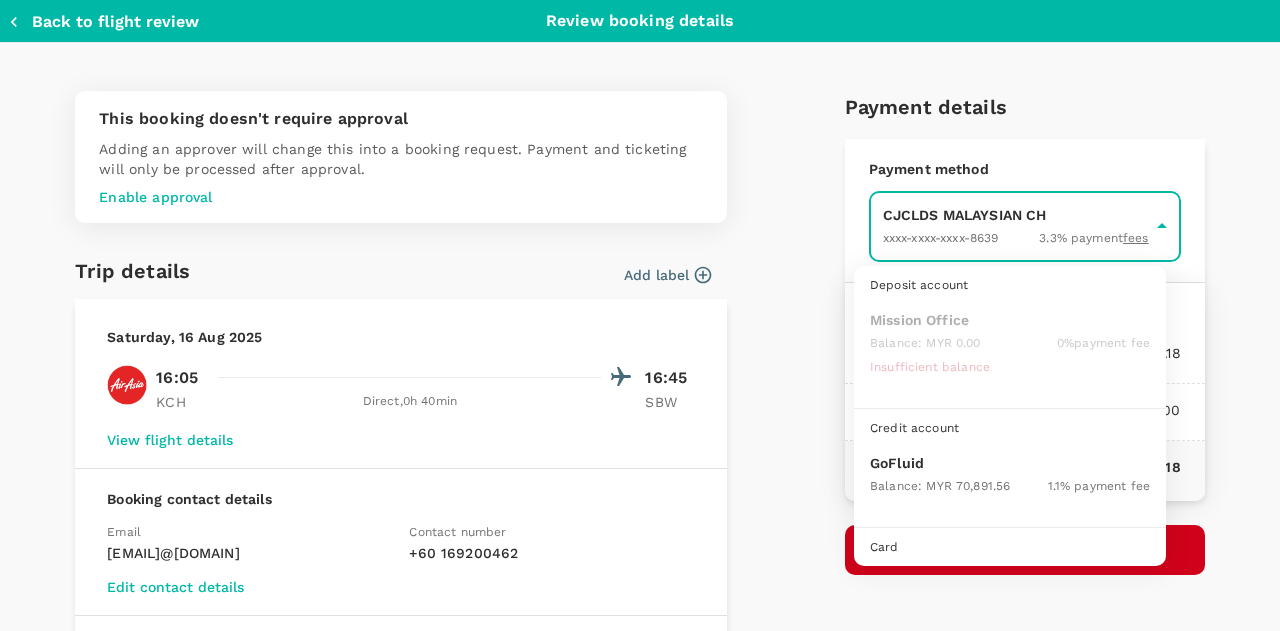 scroll, scrollTop: 51, scrollLeft: 0, axis: vertical 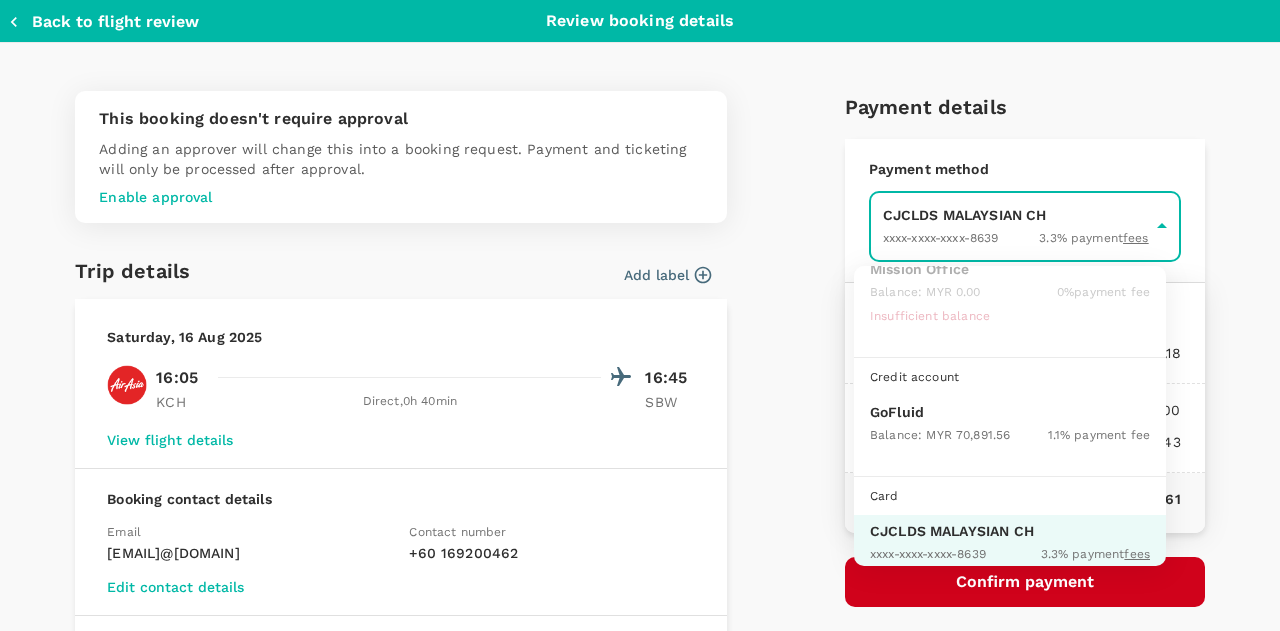 click on "GoFluid" at bounding box center [1010, 412] 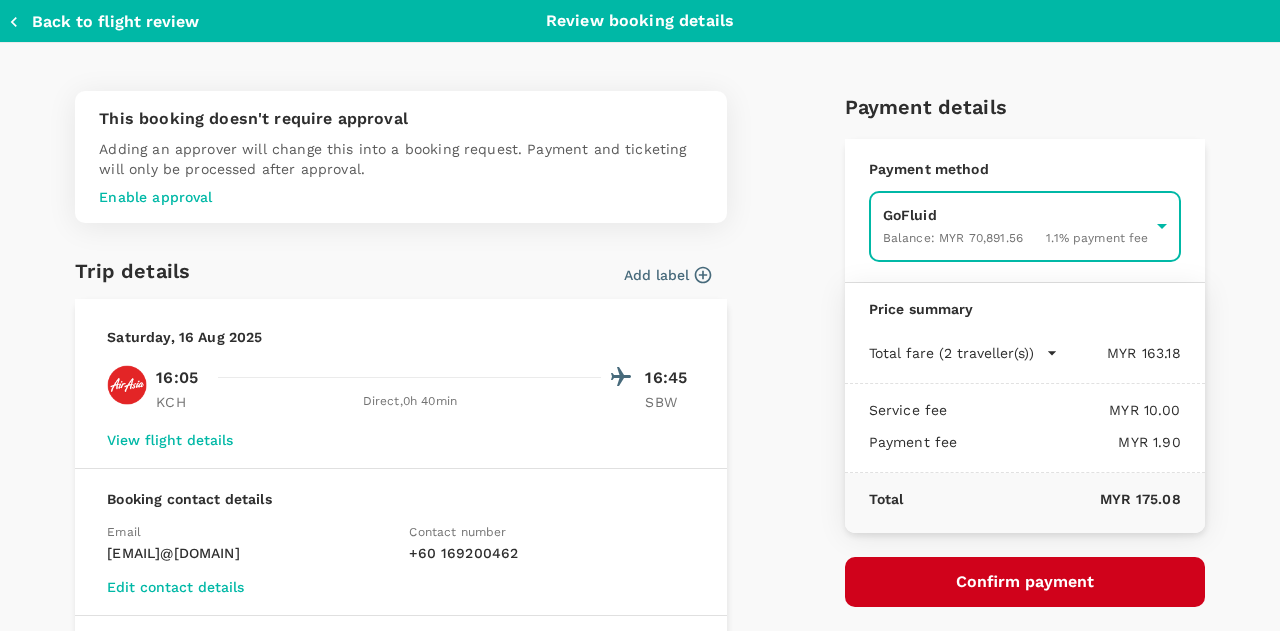 click on "Confirm payment" at bounding box center [1025, 582] 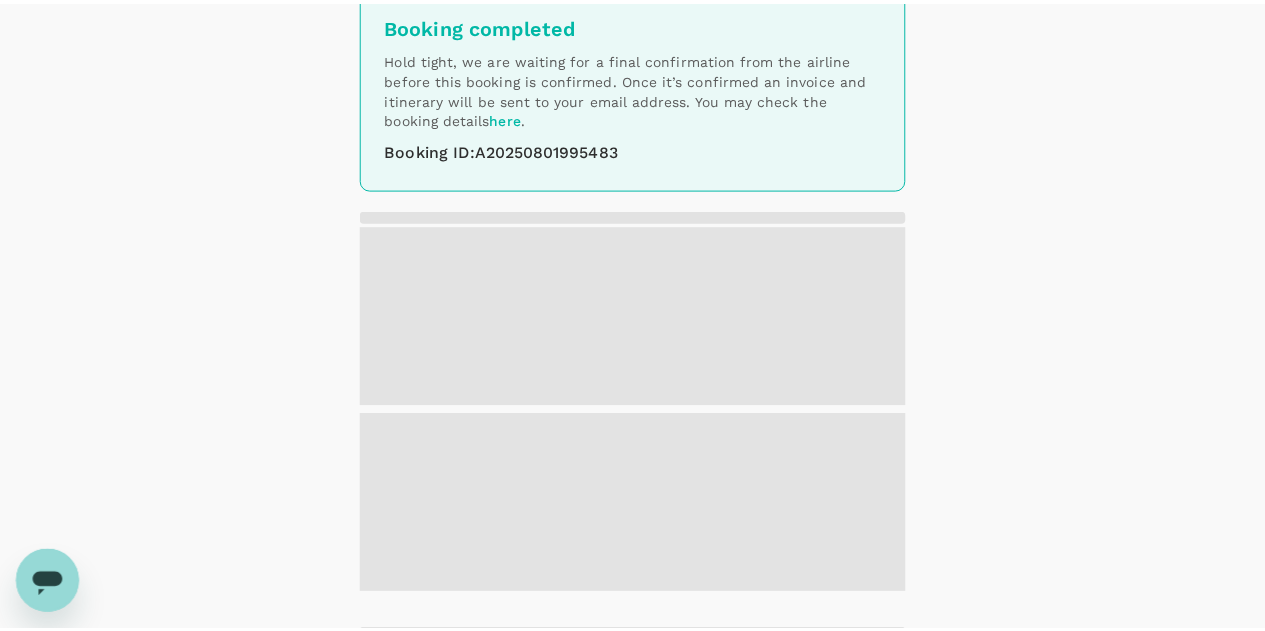 scroll, scrollTop: 0, scrollLeft: 0, axis: both 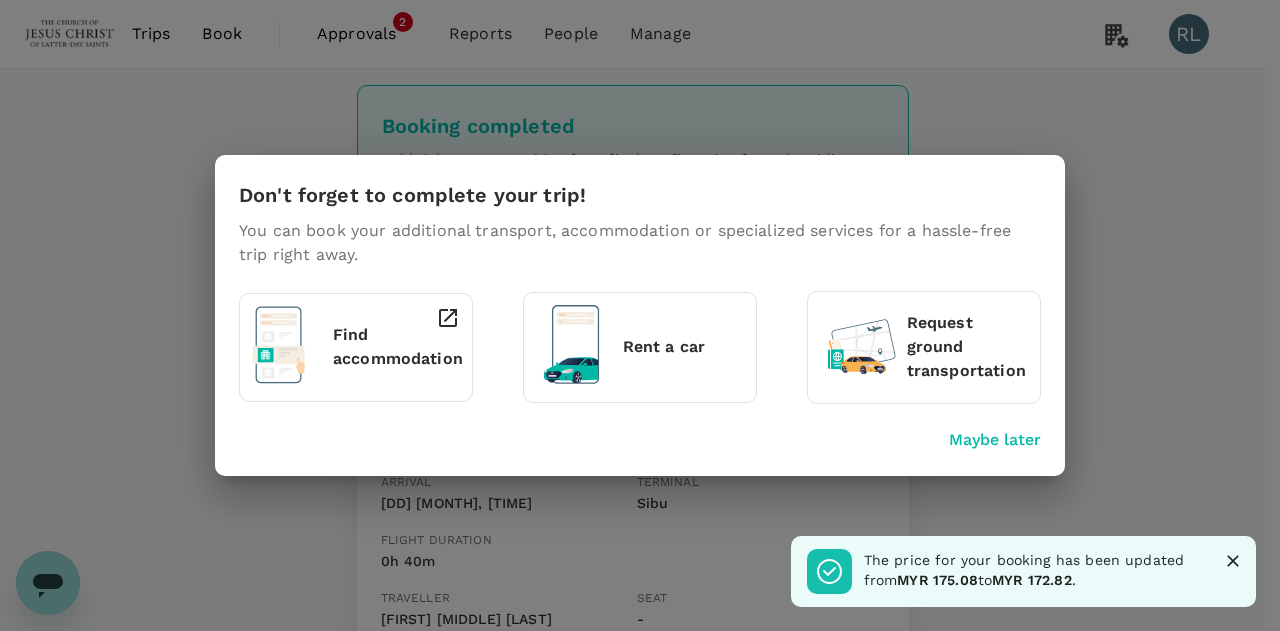 click on "Maybe later" at bounding box center (995, 440) 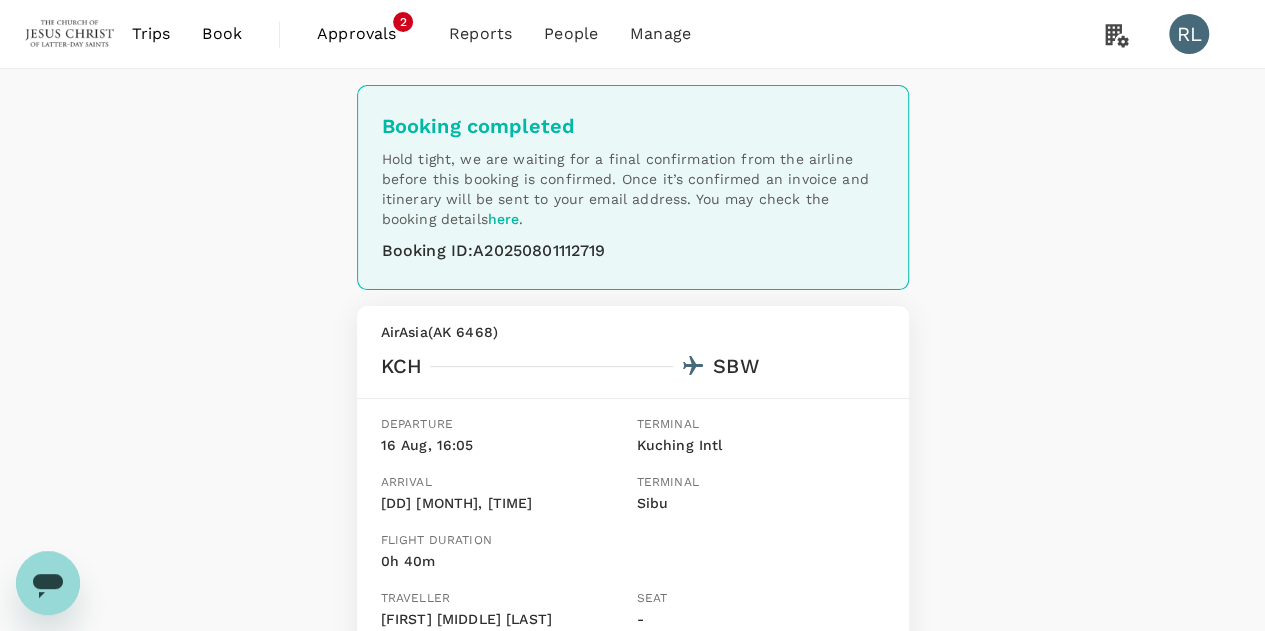 click on "Booking completed Hold tight, we are waiting for a final confirmation from the airline before this booking is confirmed. Once it’s confirmed an invoice and itinerary will be sent to your email address. You may check the booking details  here . Booking ID  : [BOOKING_ID] AirAsia  ( AK   6468 ) KCH SBW Departure [DD] [MONTH], [TIME] Terminal Kuching Intl   Arrival [DD] [MONTH], [TIME] Terminal Sibu   Flight duration 0h 40m Traveller [INITIAL] [FIRST] [MIDDLE] [LAST] Seat - Traveller [INITIAL] [FIRST] [MIDDLE] [LAST] Seat - Confirmation number Pending Back to trips Book a hotel" at bounding box center [632, 502] 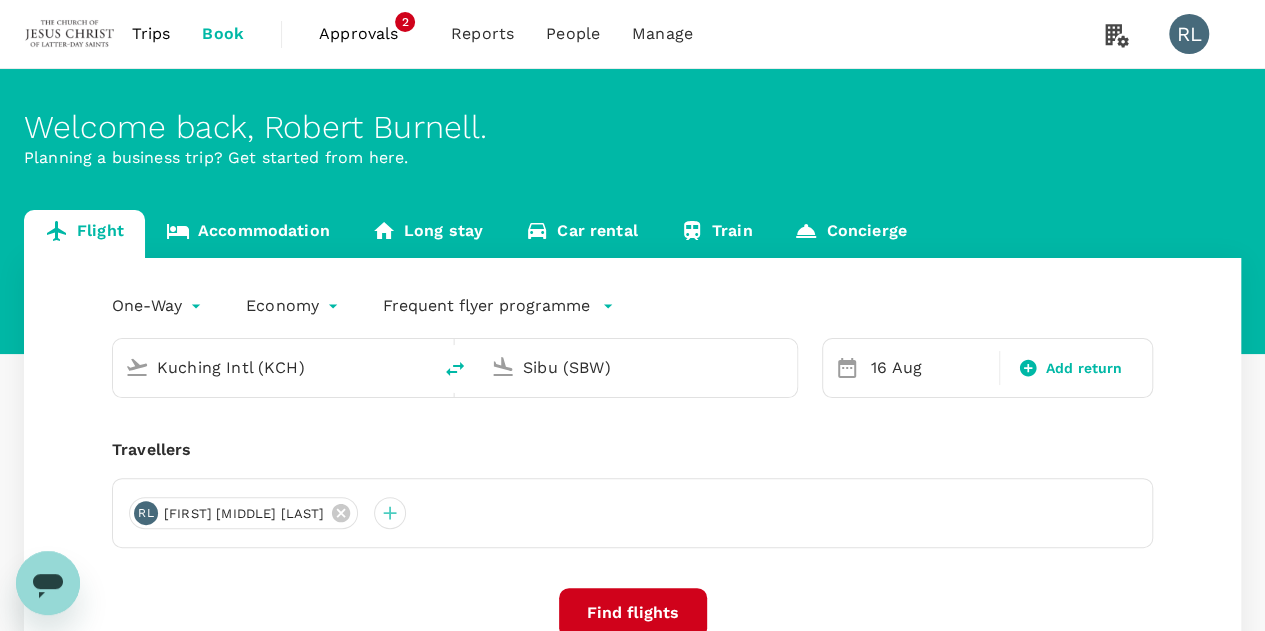 type 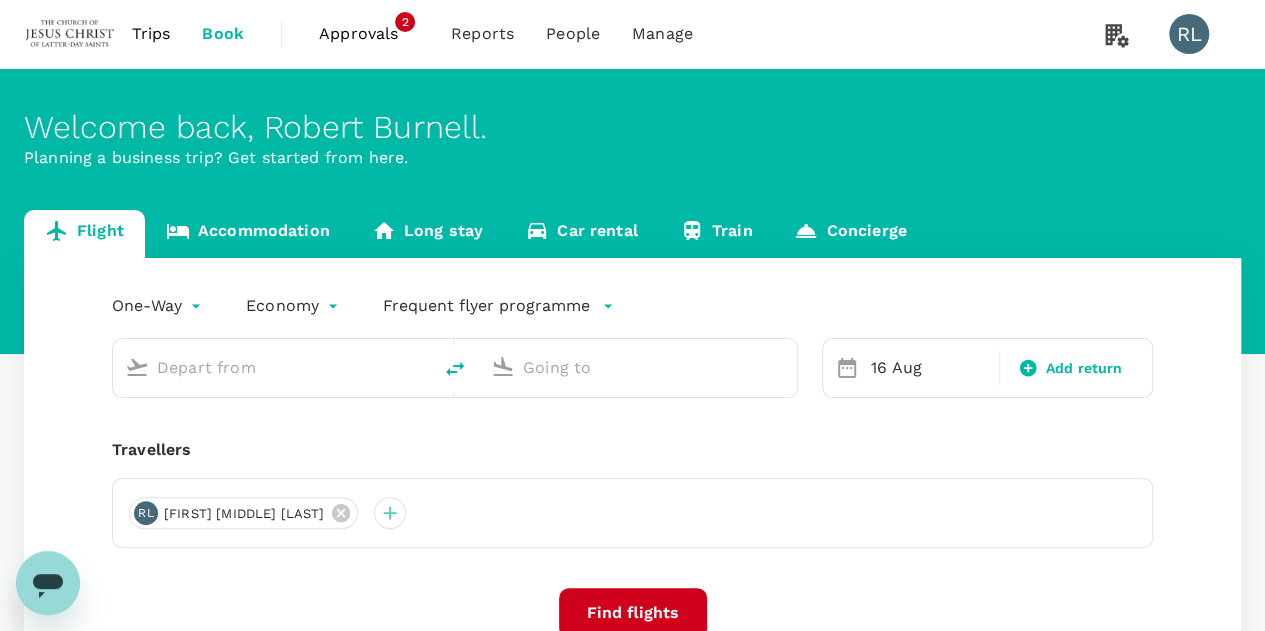 type on "Kuching Intl (KCH)" 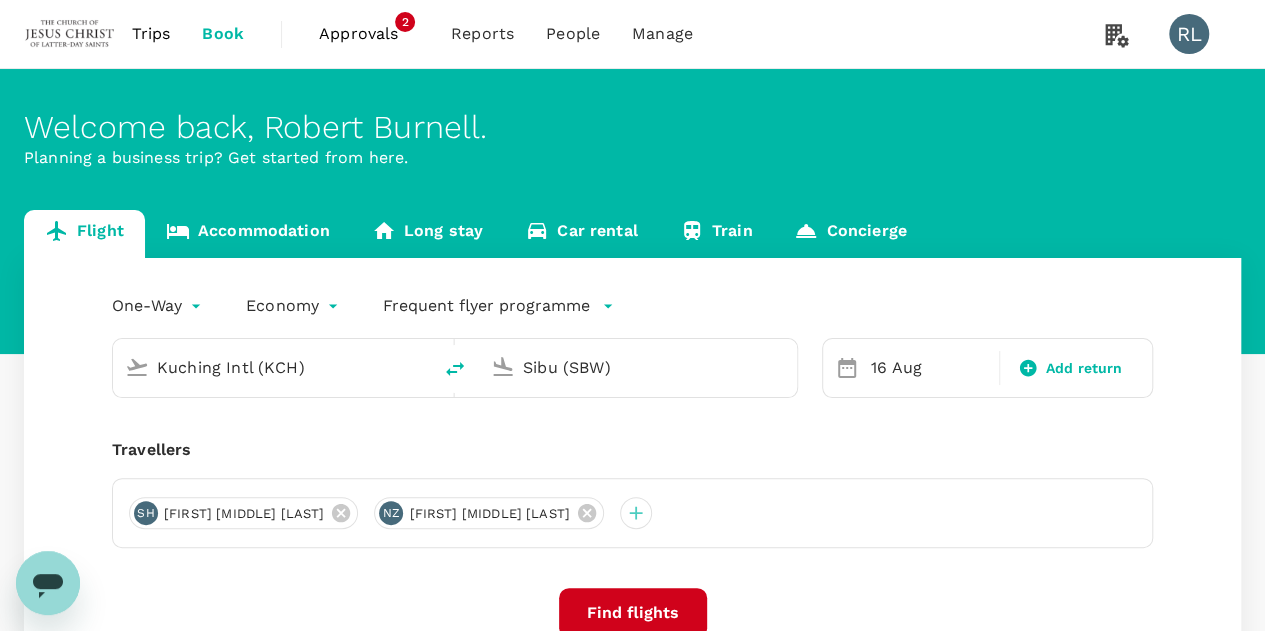 type 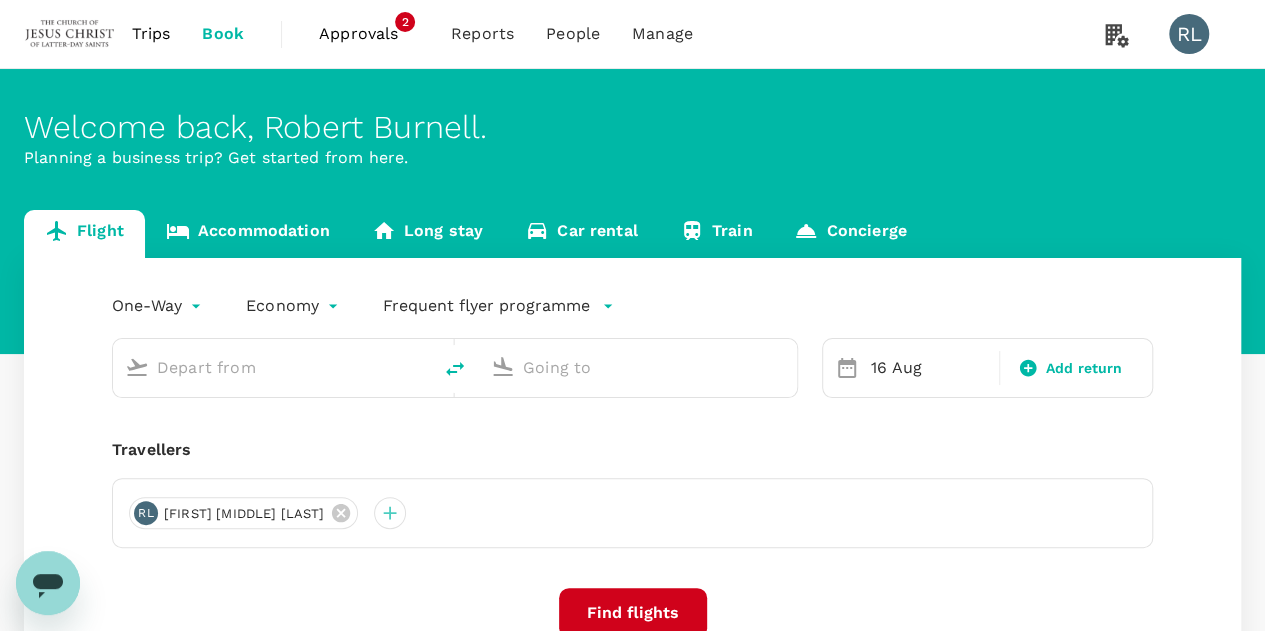 type on "Kuching Intl (KCH)" 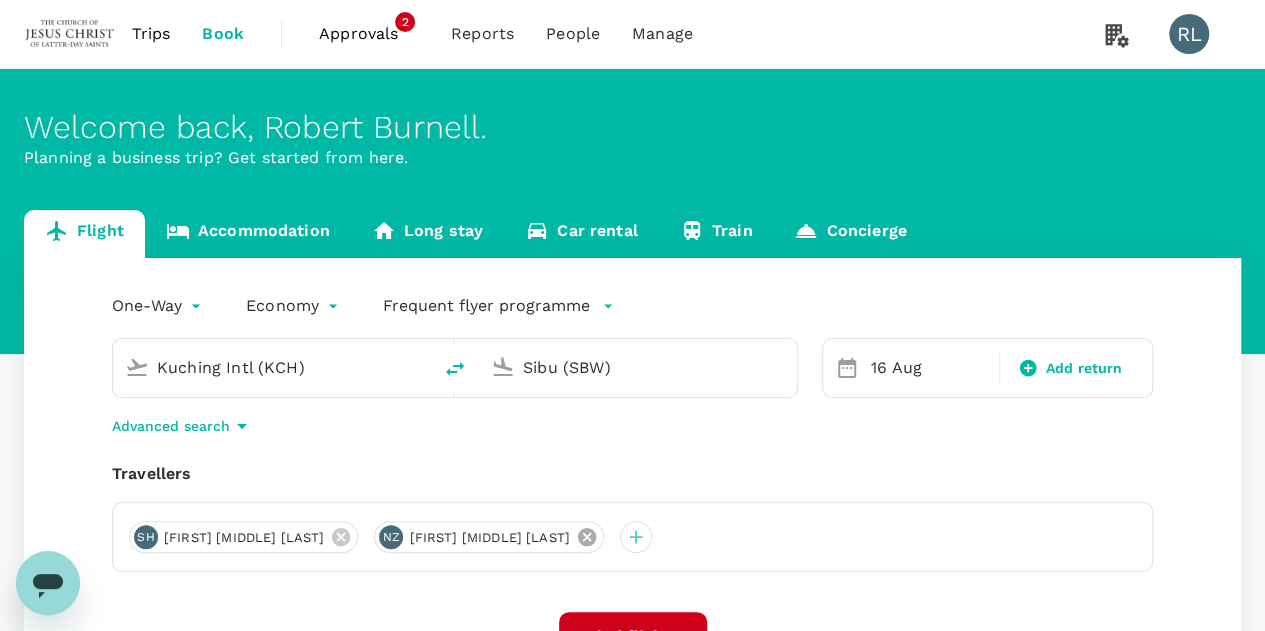click 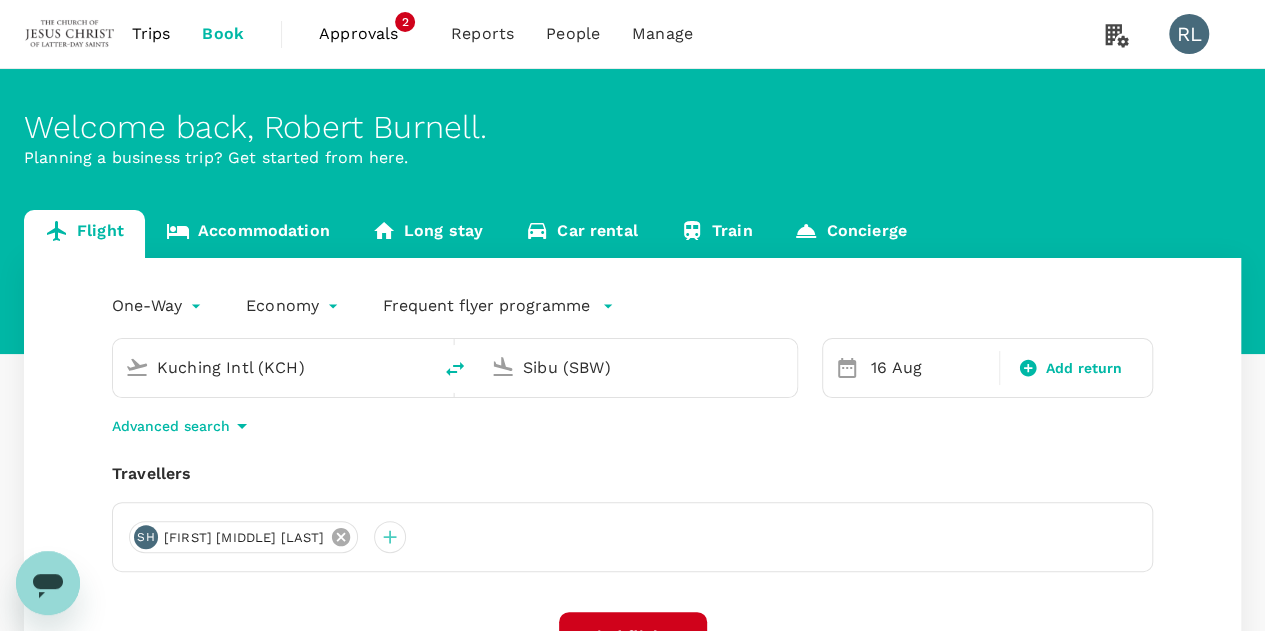 click 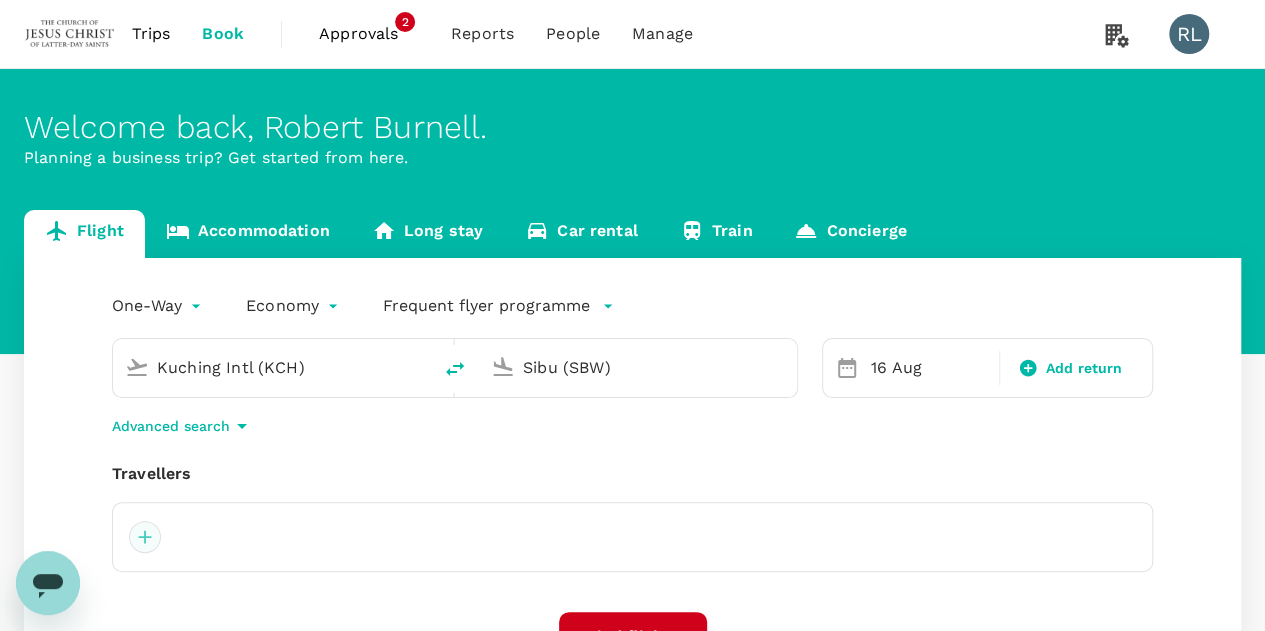 click at bounding box center [145, 537] 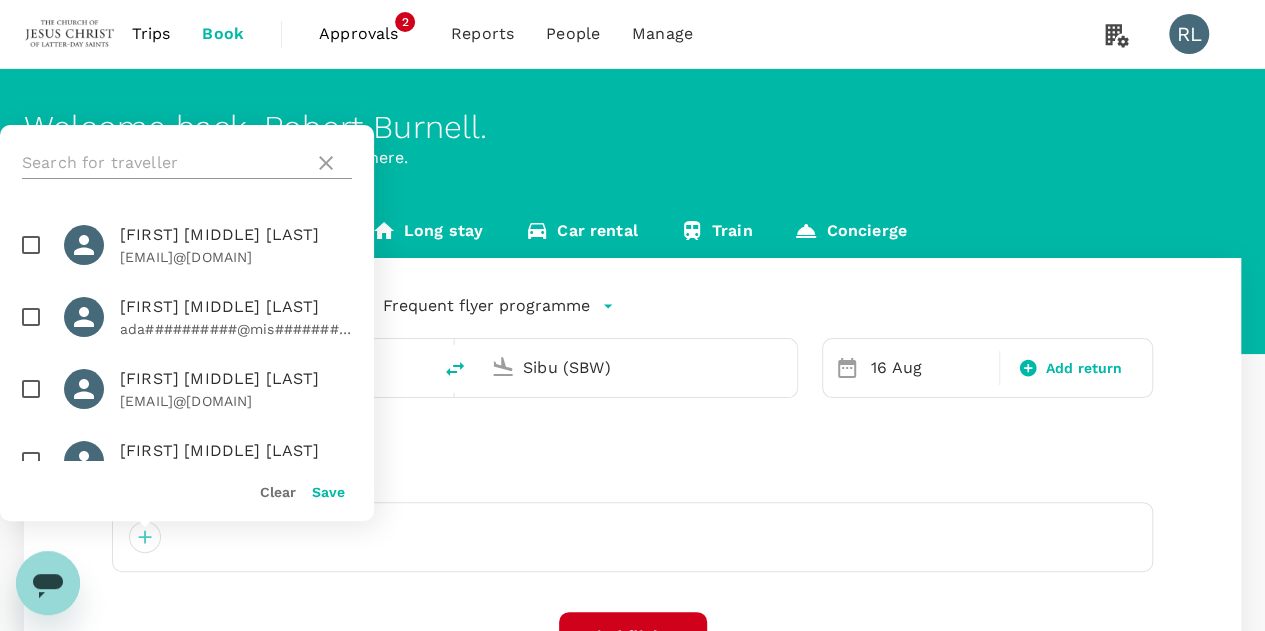 click at bounding box center [164, 163] 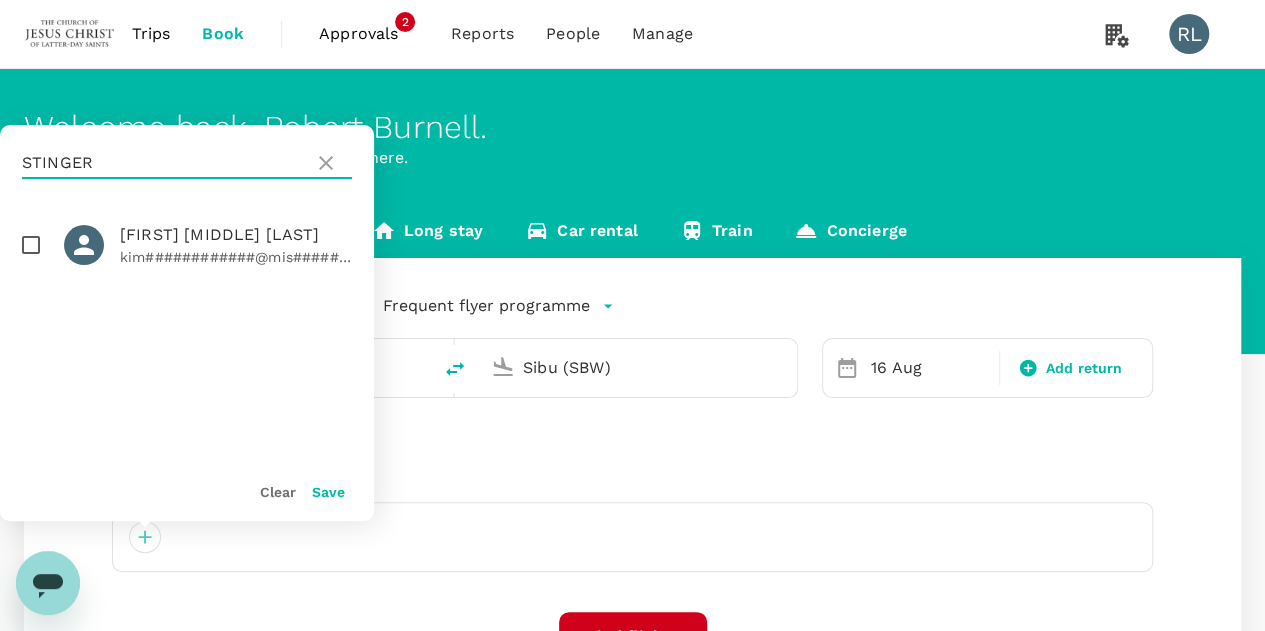 type on "STINGER" 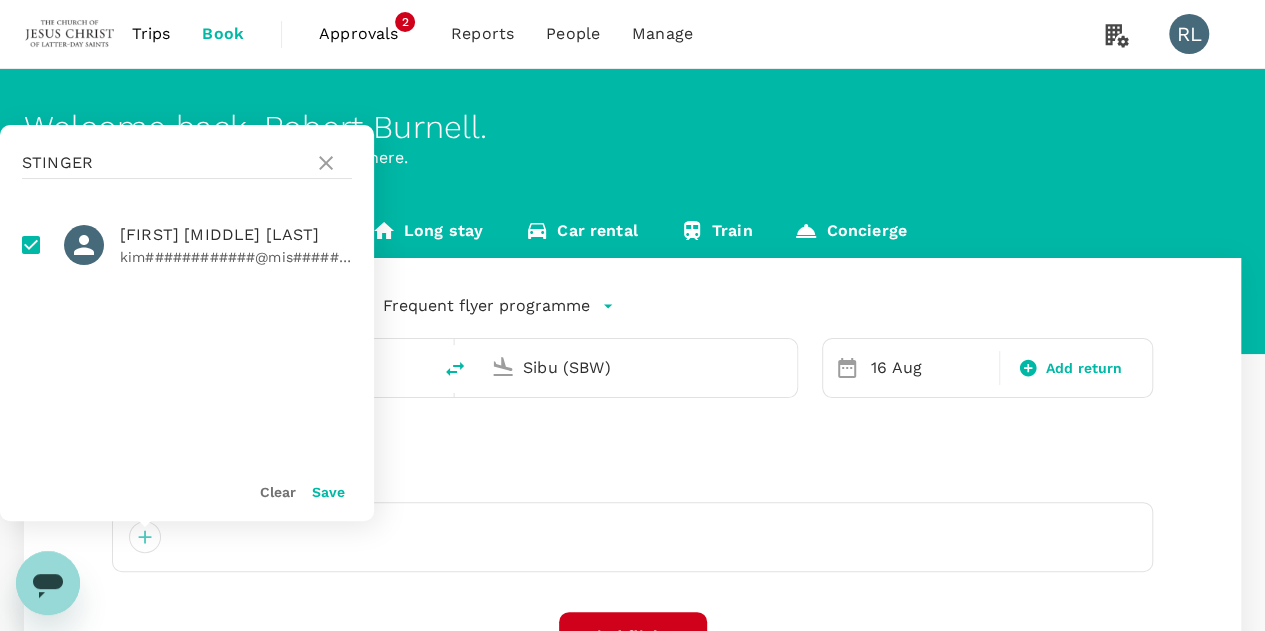 click on "Save" at bounding box center [328, 492] 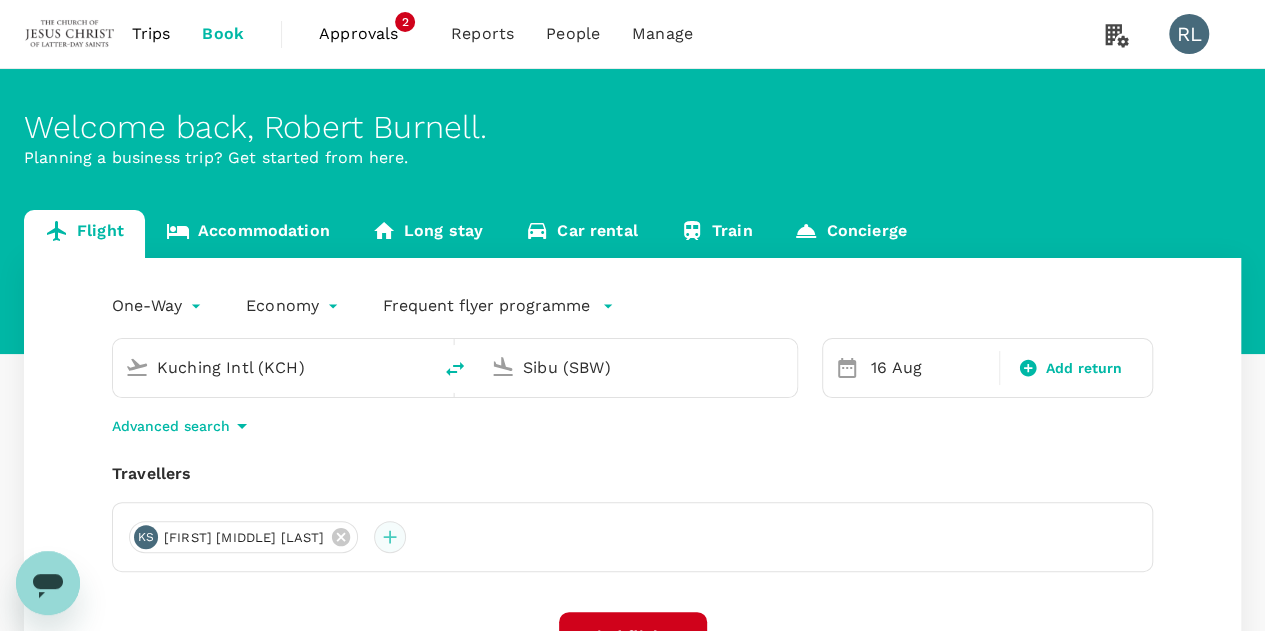 click at bounding box center (390, 537) 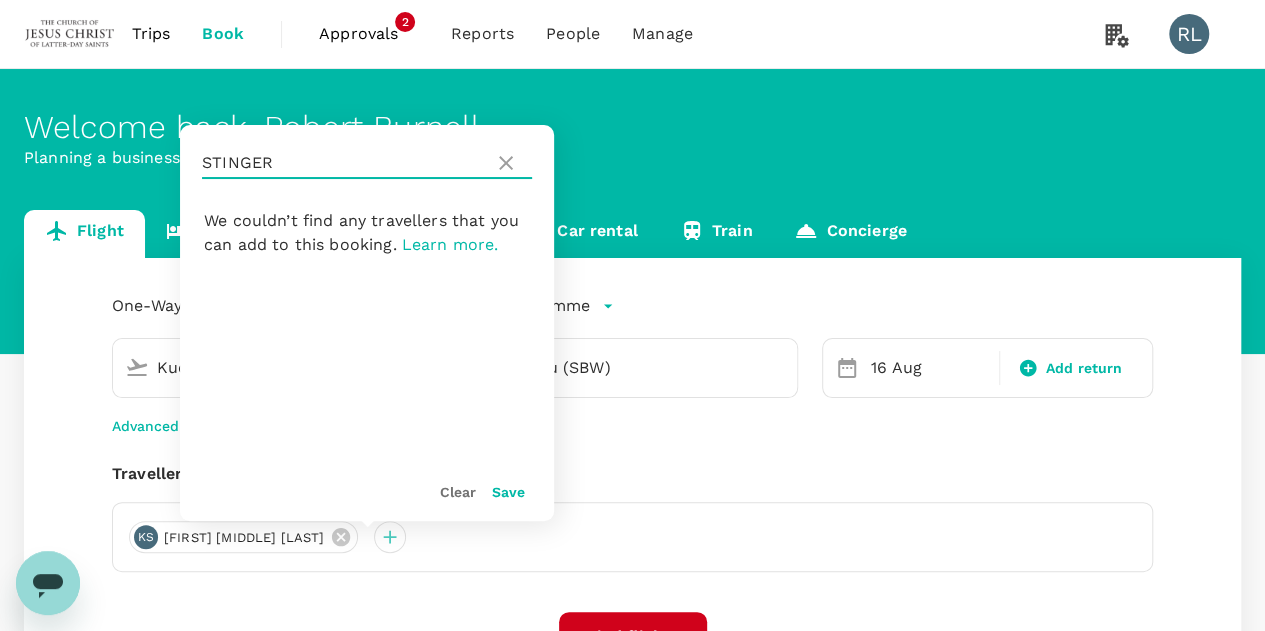 drag, startPoint x: 286, startPoint y: 163, endPoint x: 199, endPoint y: 165, distance: 87.02299 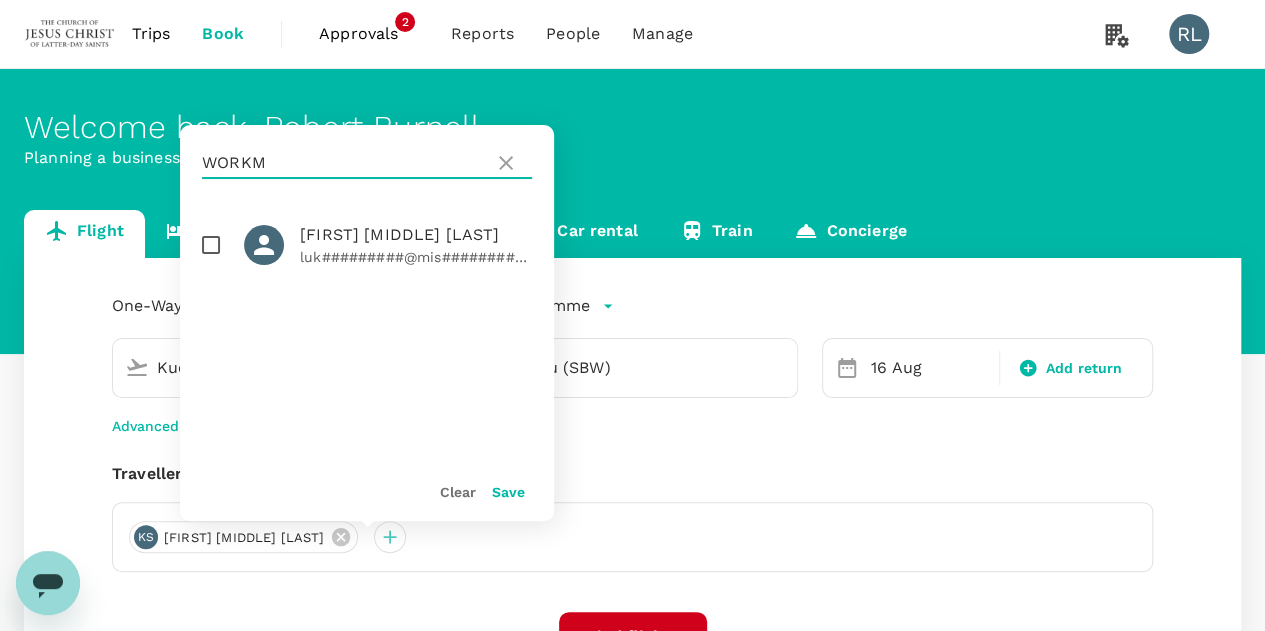 type on "WORKM" 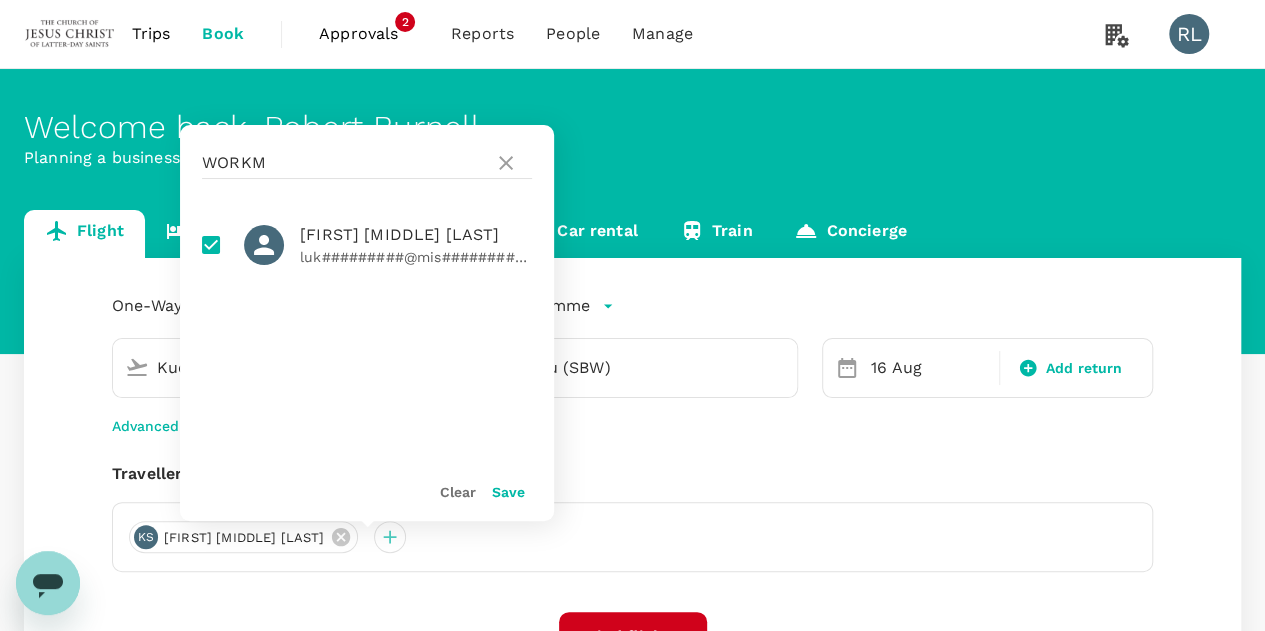 click on "Save" at bounding box center [508, 492] 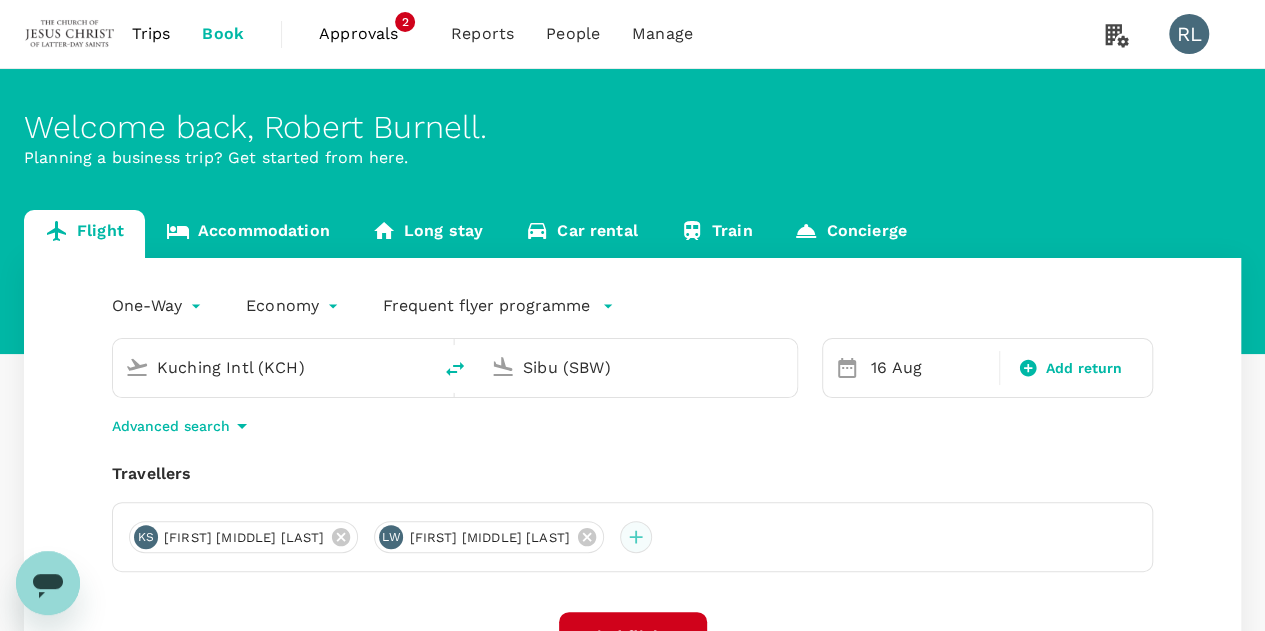 click at bounding box center (636, 537) 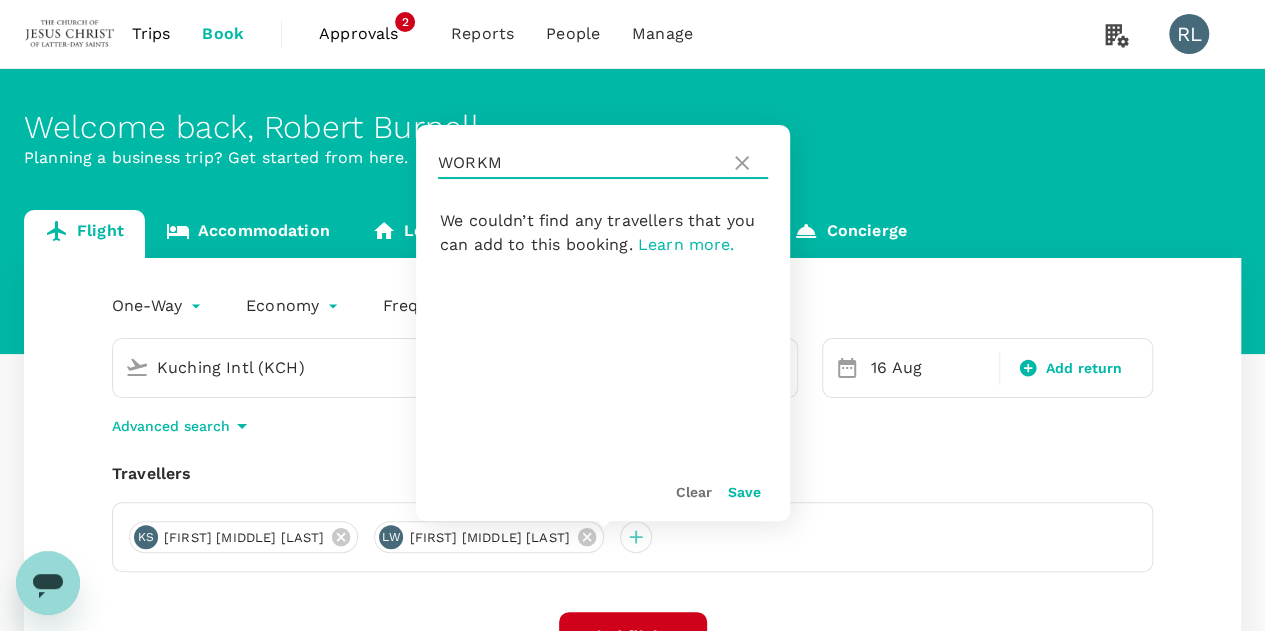 drag, startPoint x: 506, startPoint y: 161, endPoint x: 406, endPoint y: 159, distance: 100.02 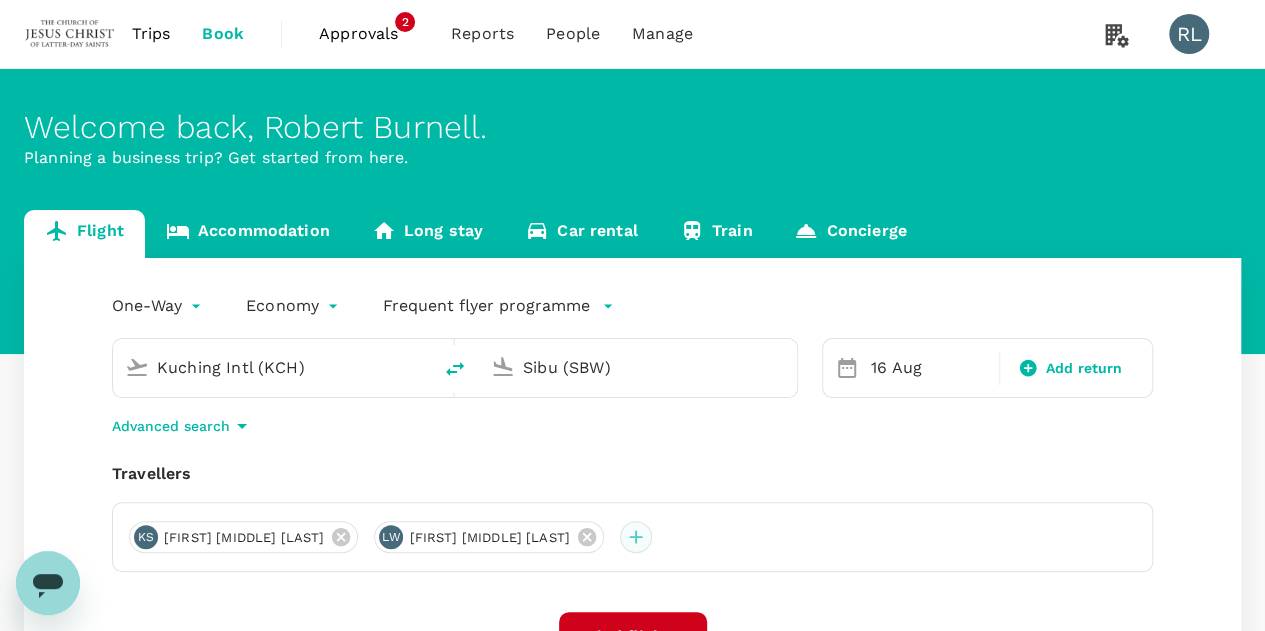 click at bounding box center [636, 537] 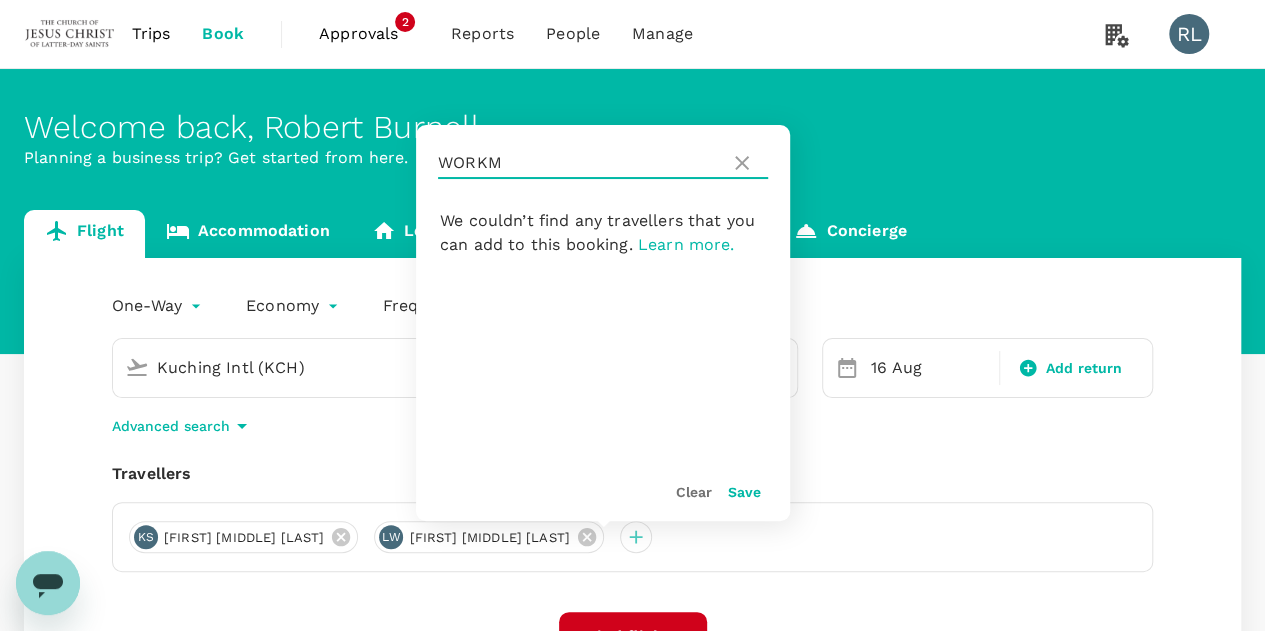 drag, startPoint x: 514, startPoint y: 163, endPoint x: 434, endPoint y: 163, distance: 80 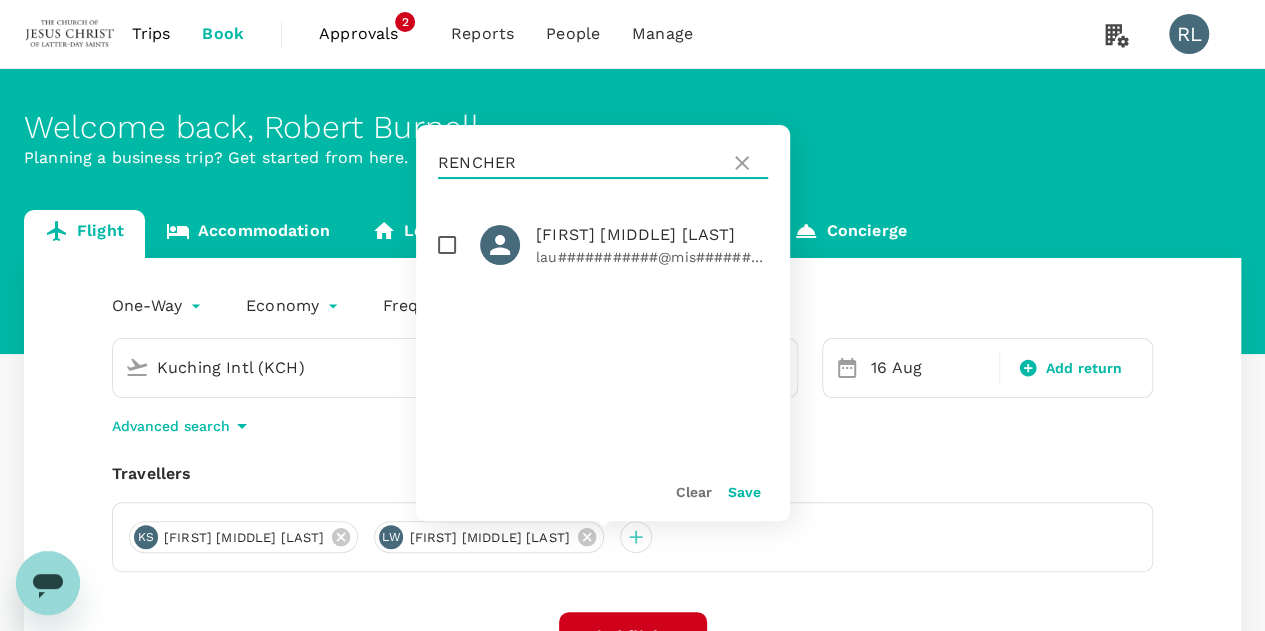 type on "RENCHER" 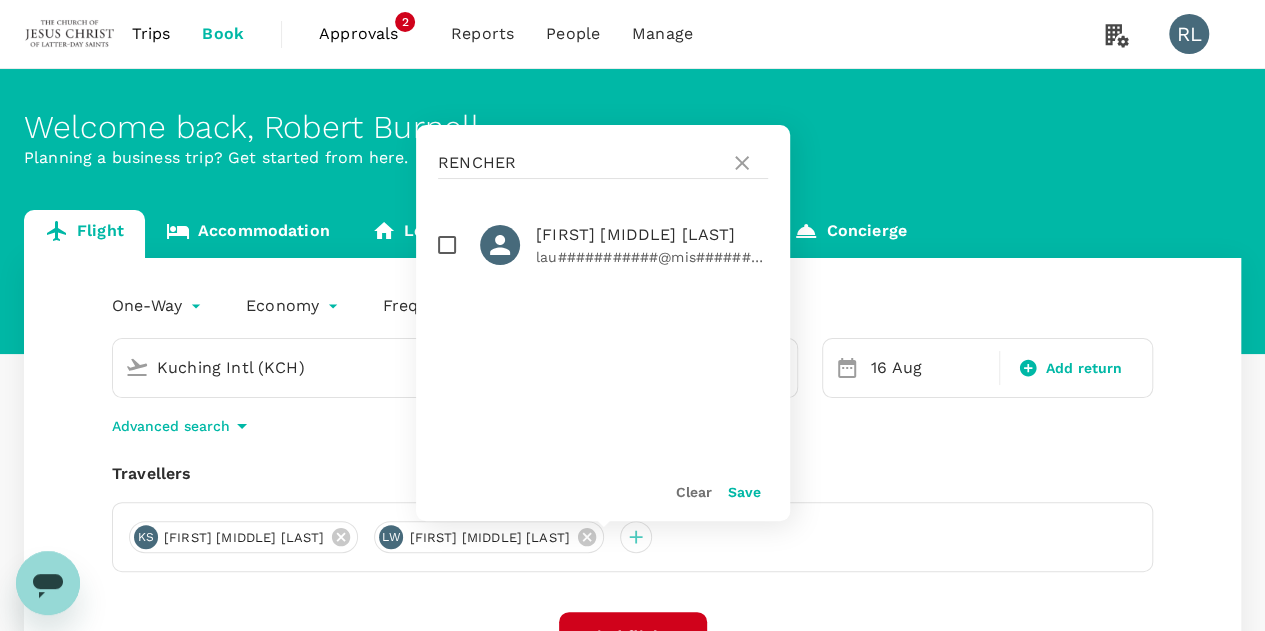 click at bounding box center [447, 245] 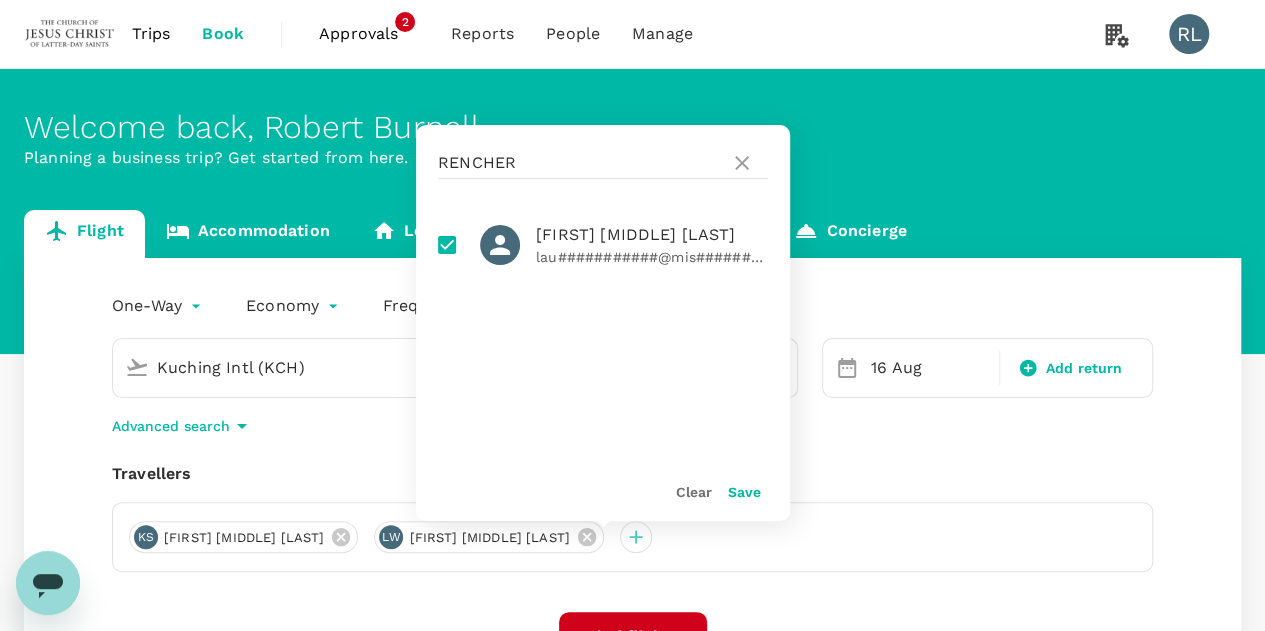 click on "Save" at bounding box center (744, 492) 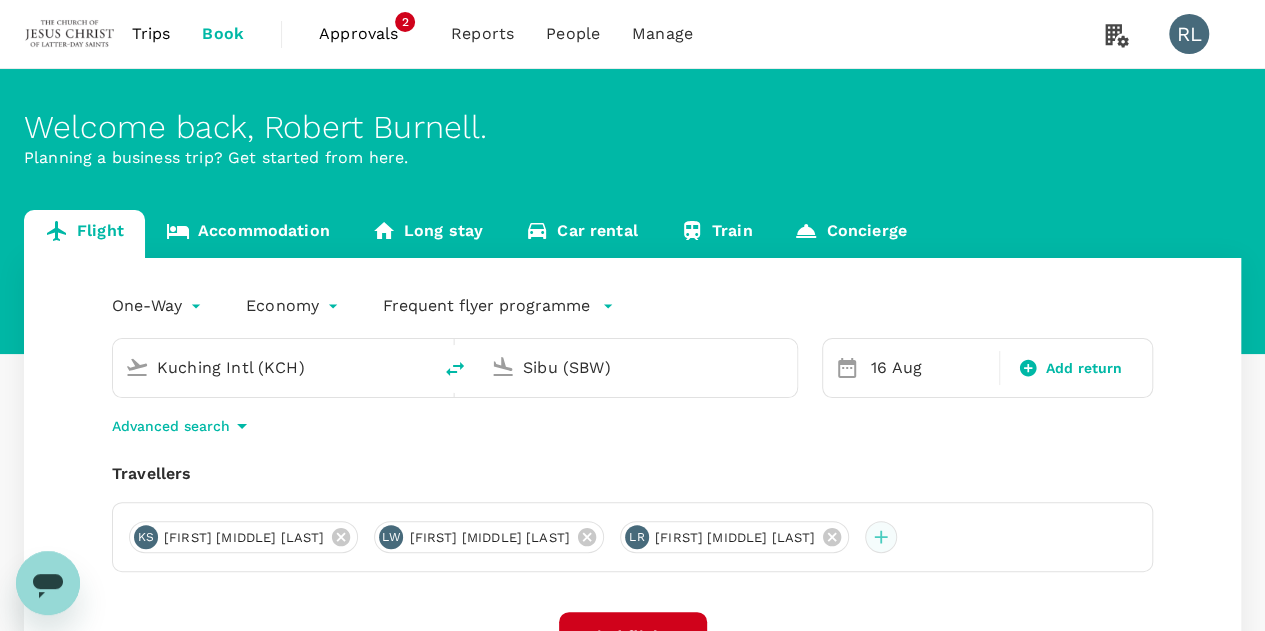 click at bounding box center (881, 537) 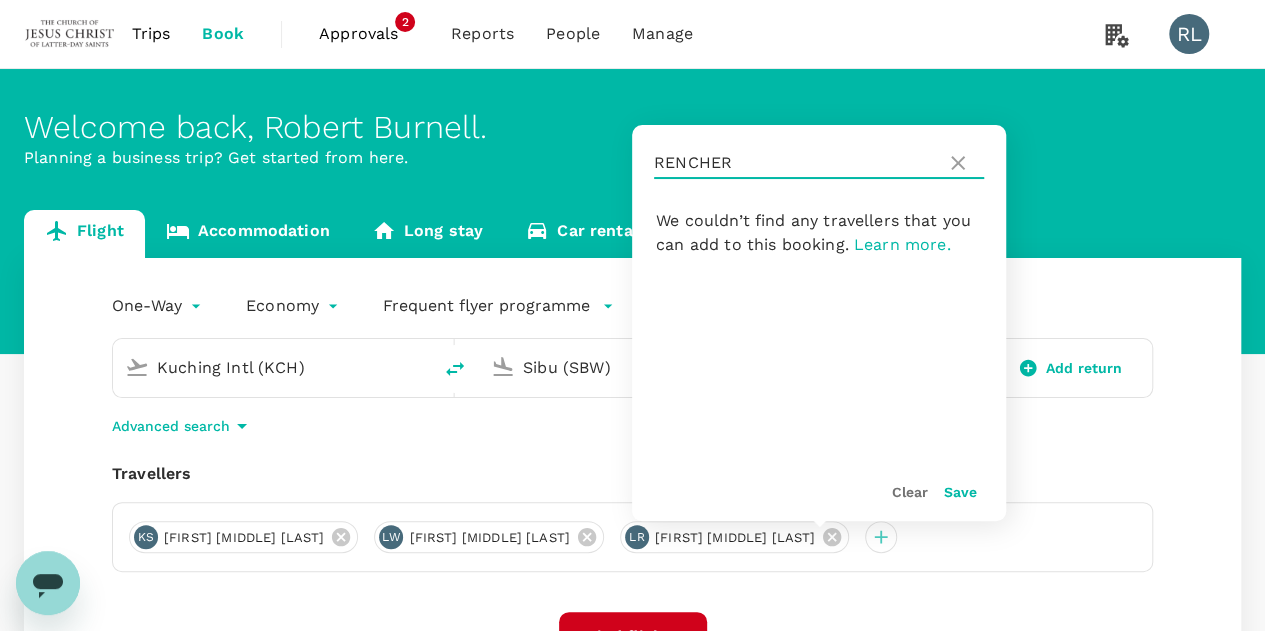 drag, startPoint x: 750, startPoint y: 164, endPoint x: 652, endPoint y: 162, distance: 98.02041 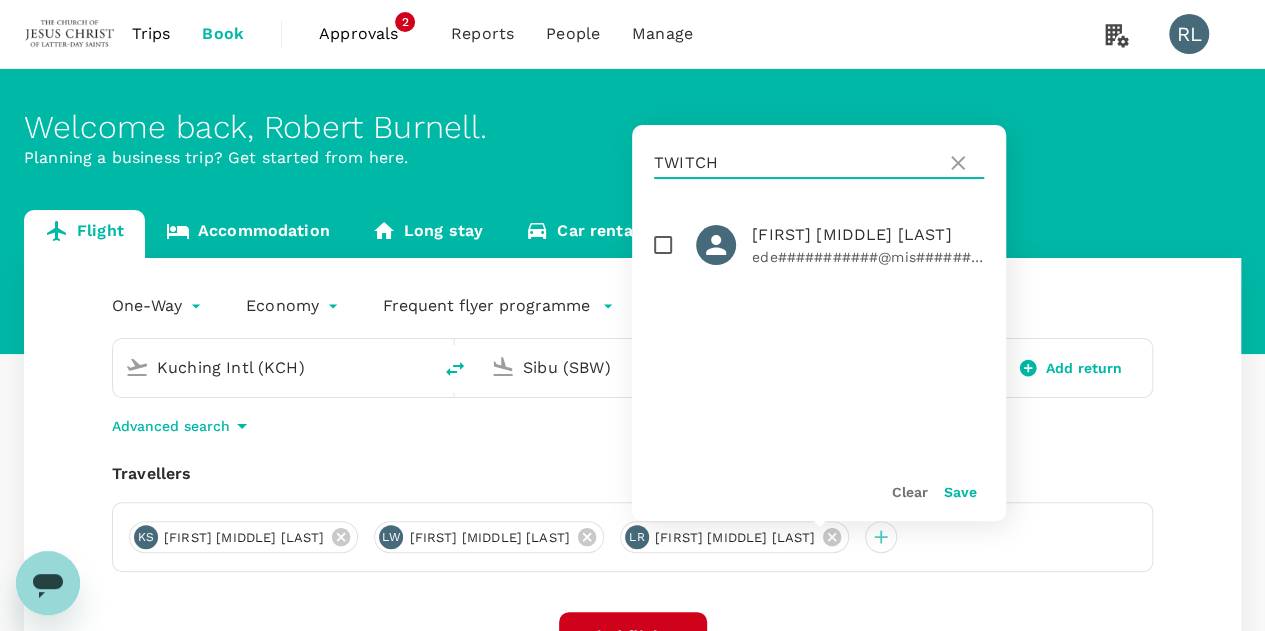 type on "TWITCH" 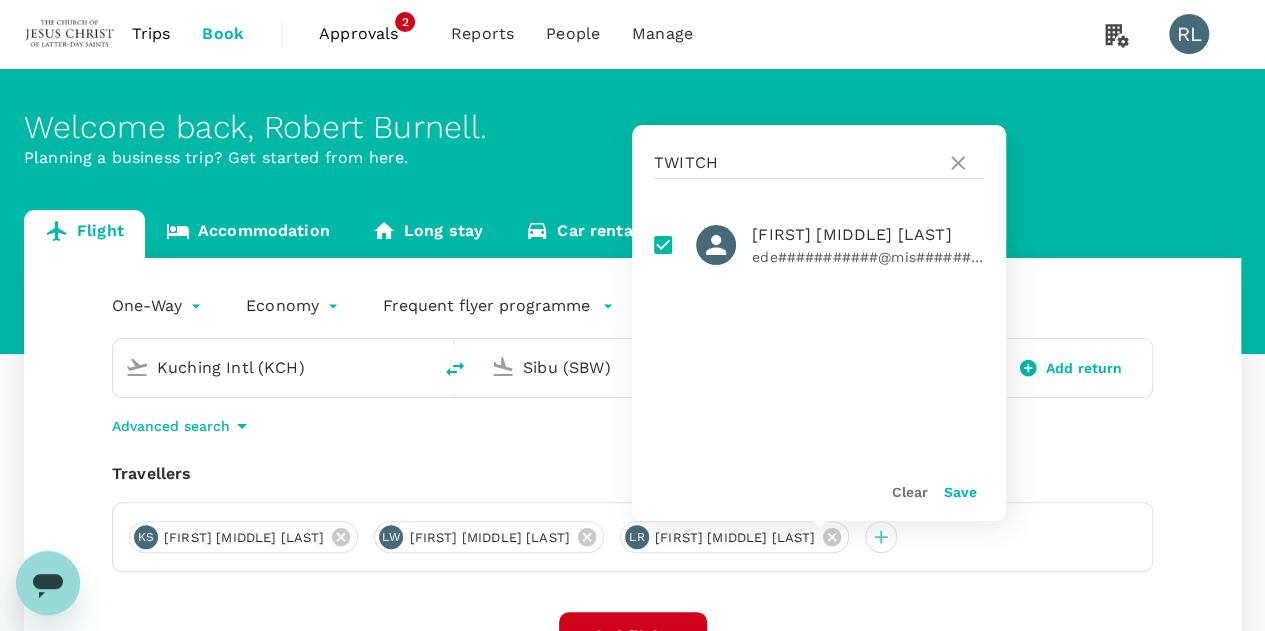 click on "Save" at bounding box center (960, 492) 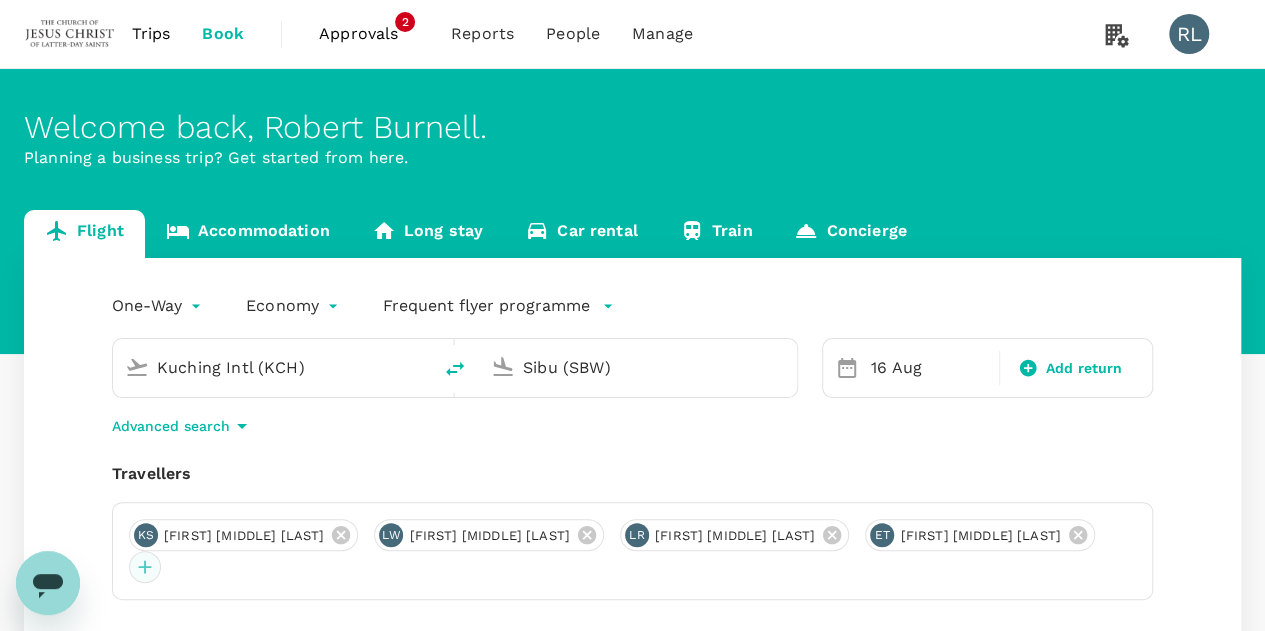 click at bounding box center (145, 567) 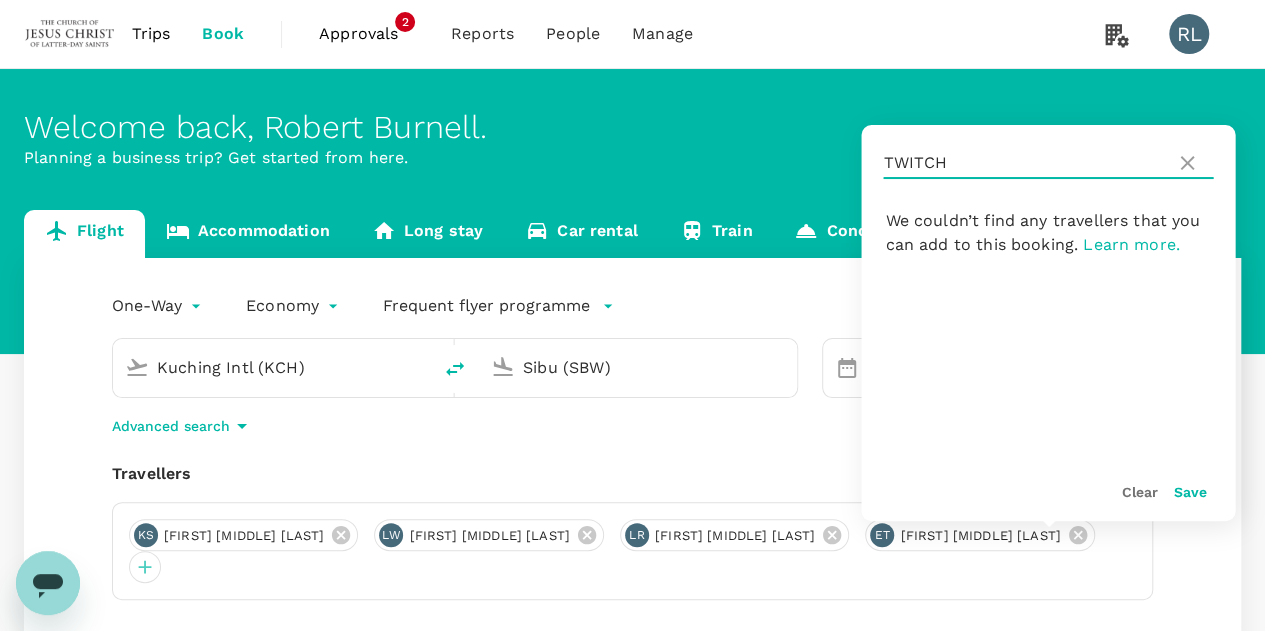 drag, startPoint x: 958, startPoint y: 163, endPoint x: 878, endPoint y: 165, distance: 80.024994 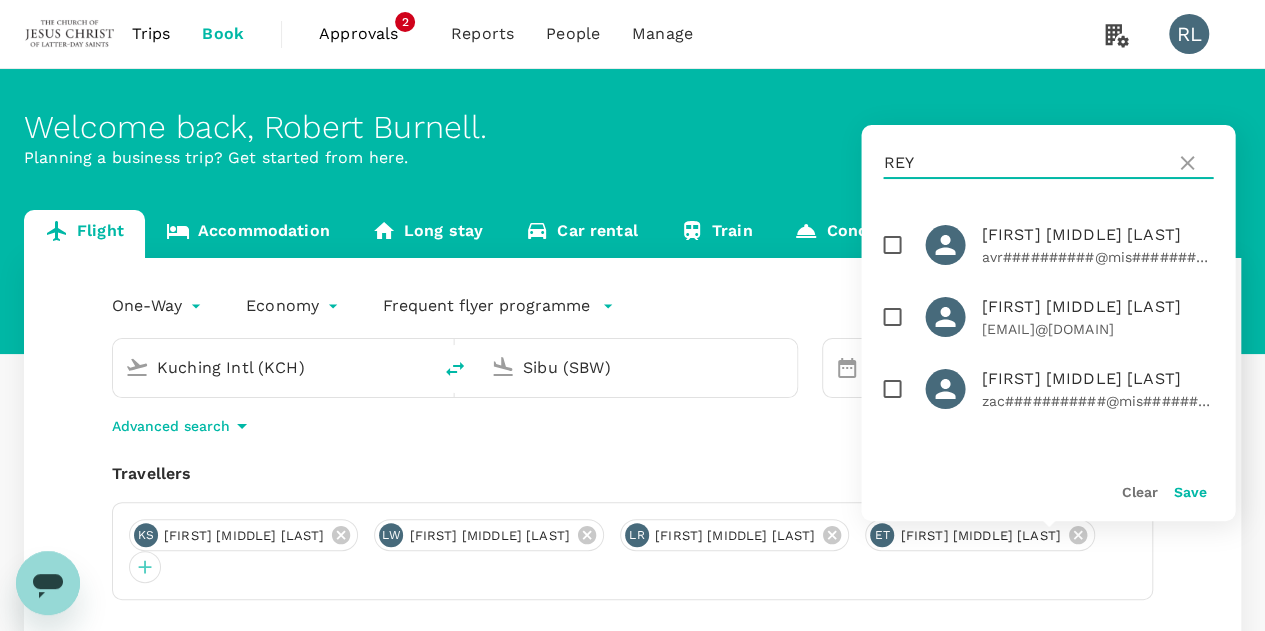 type on "REY" 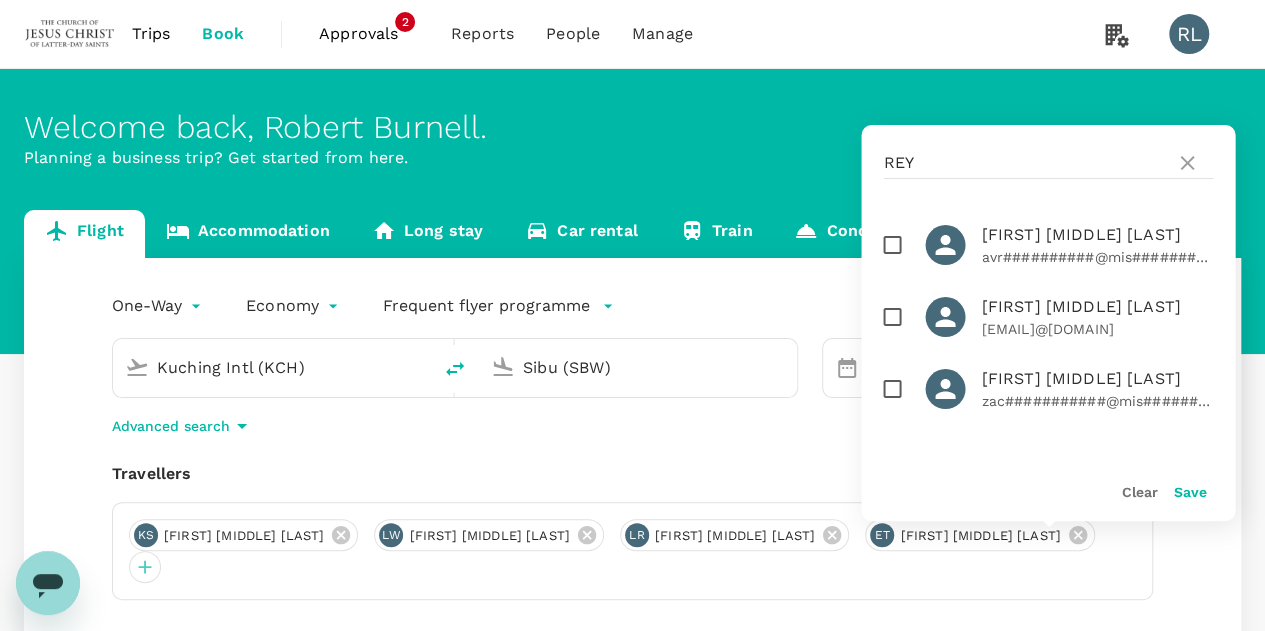 click at bounding box center (892, 389) 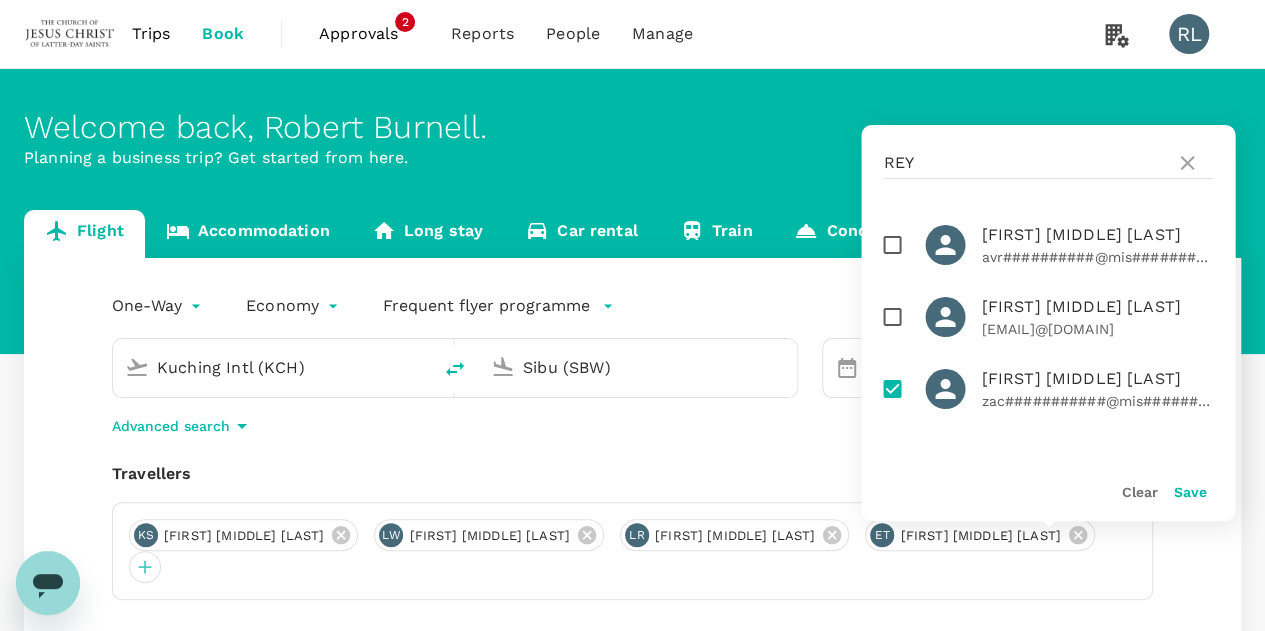 click on "Save" at bounding box center (1189, 492) 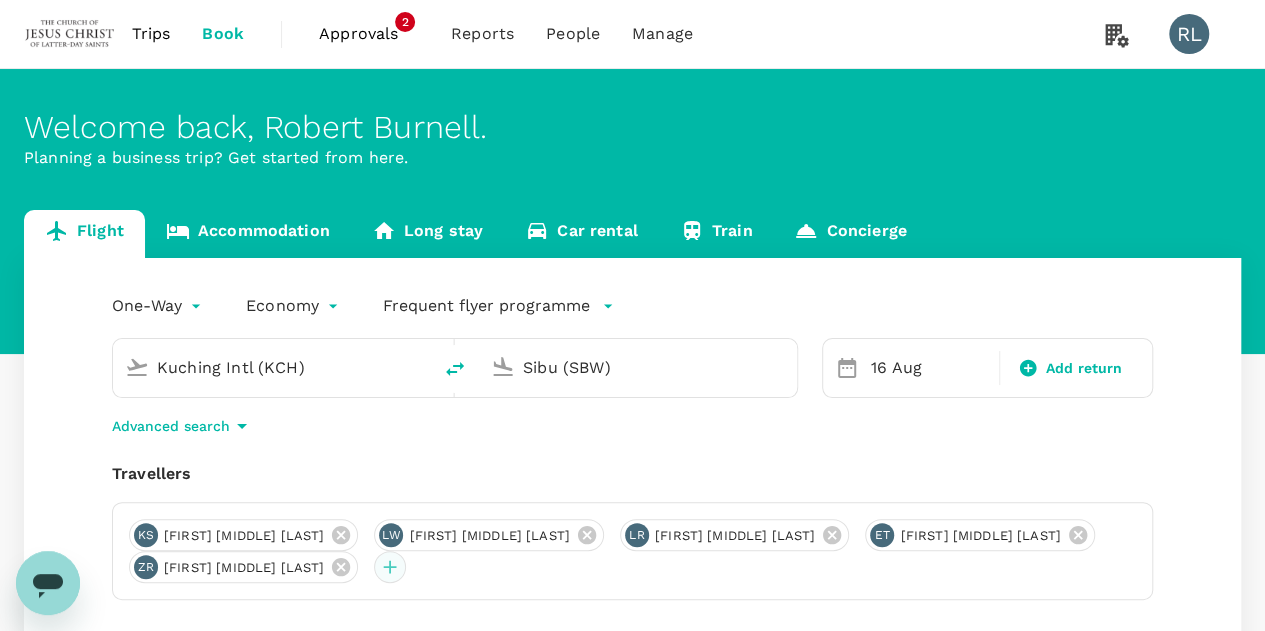 click at bounding box center (390, 567) 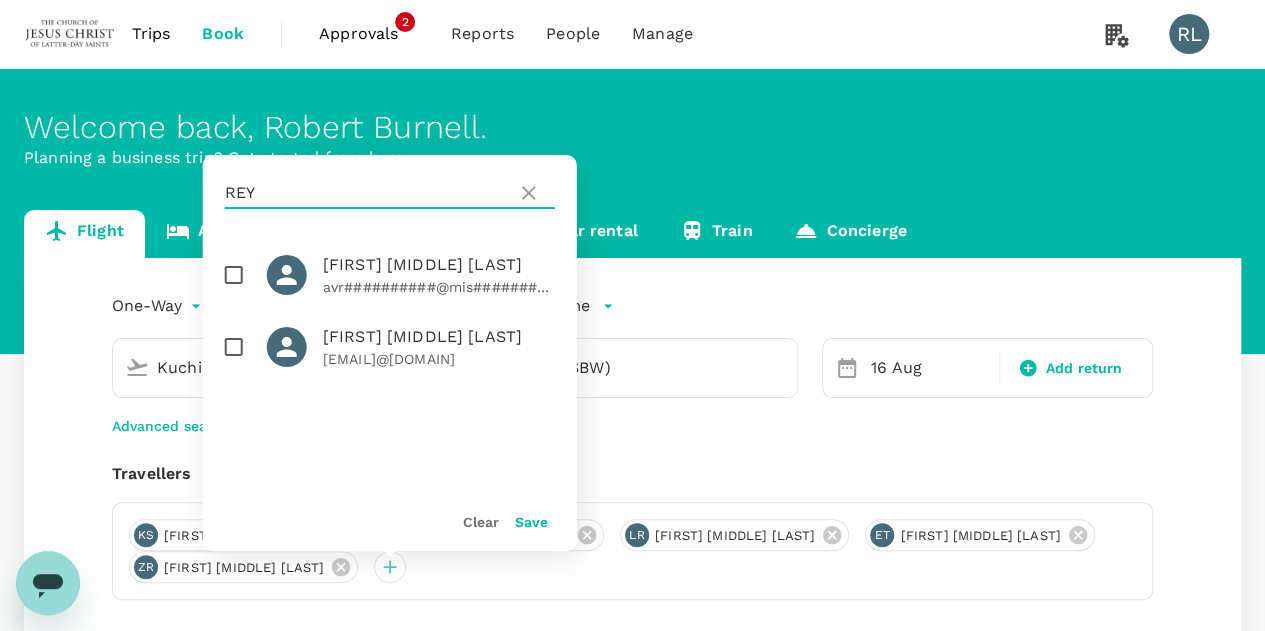 drag, startPoint x: 304, startPoint y: 187, endPoint x: 226, endPoint y: 190, distance: 78.05767 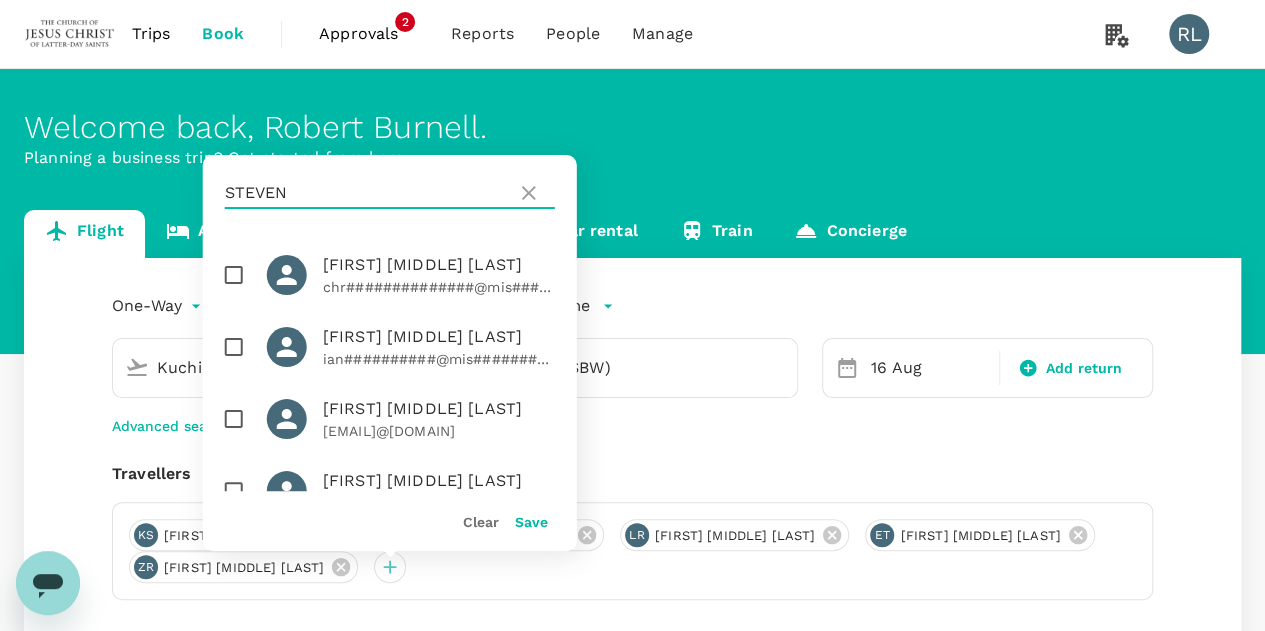 type on "STEVEN" 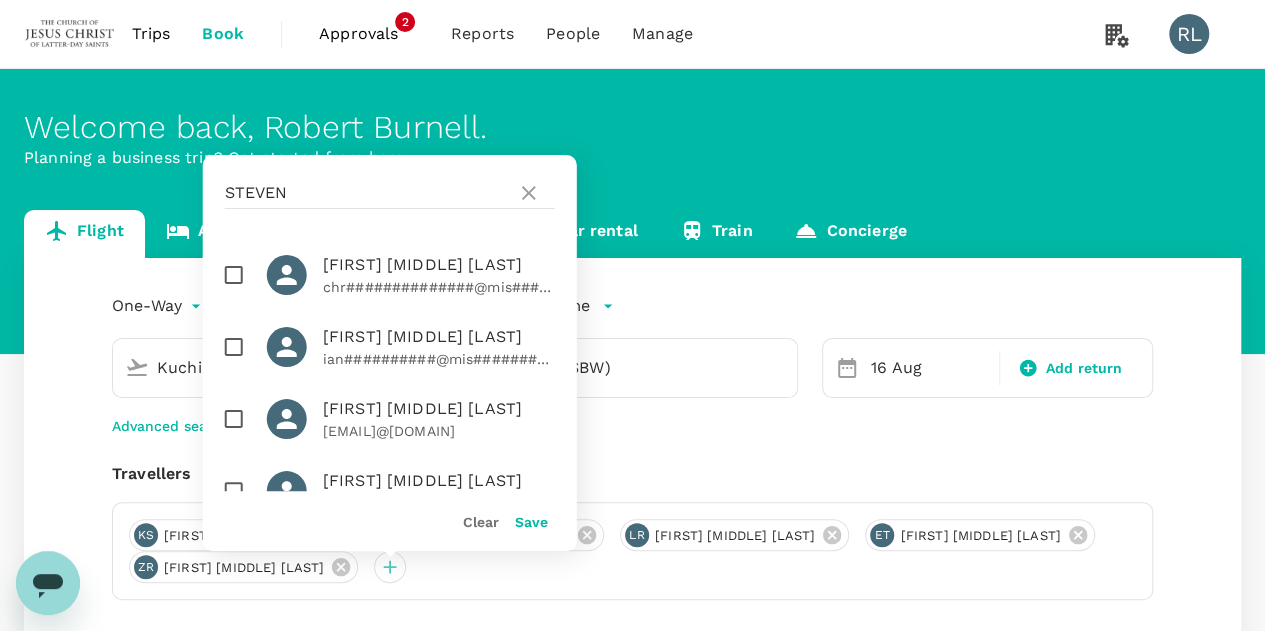 click at bounding box center [234, 347] 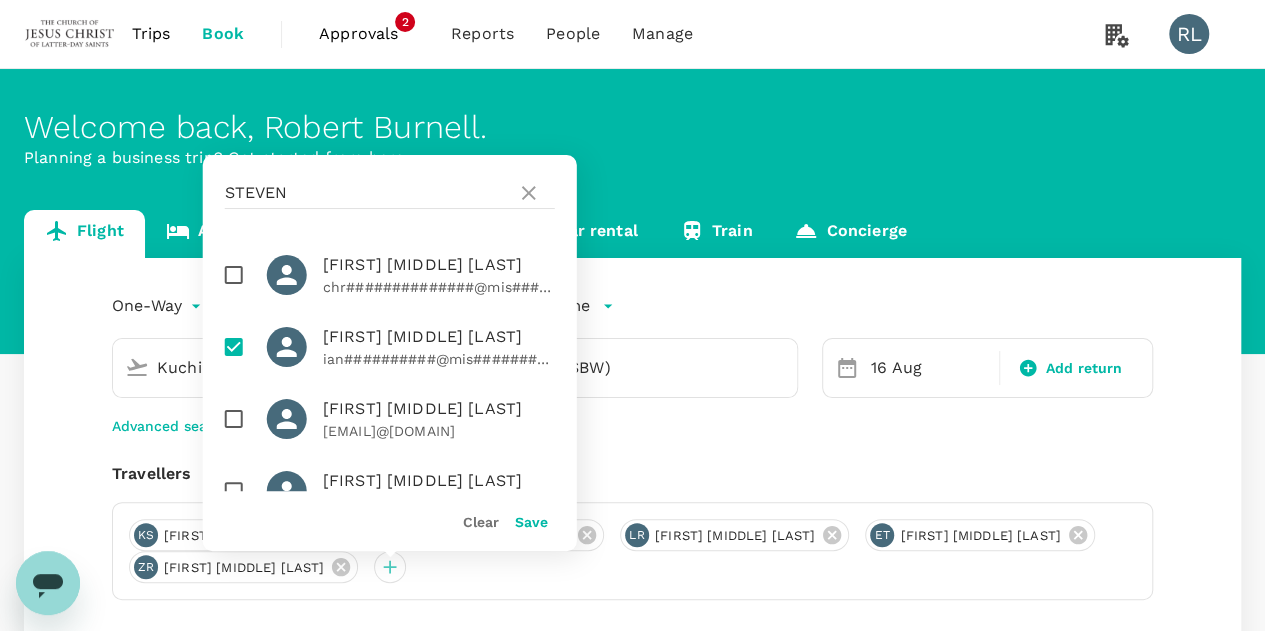click on "Save" at bounding box center [531, 522] 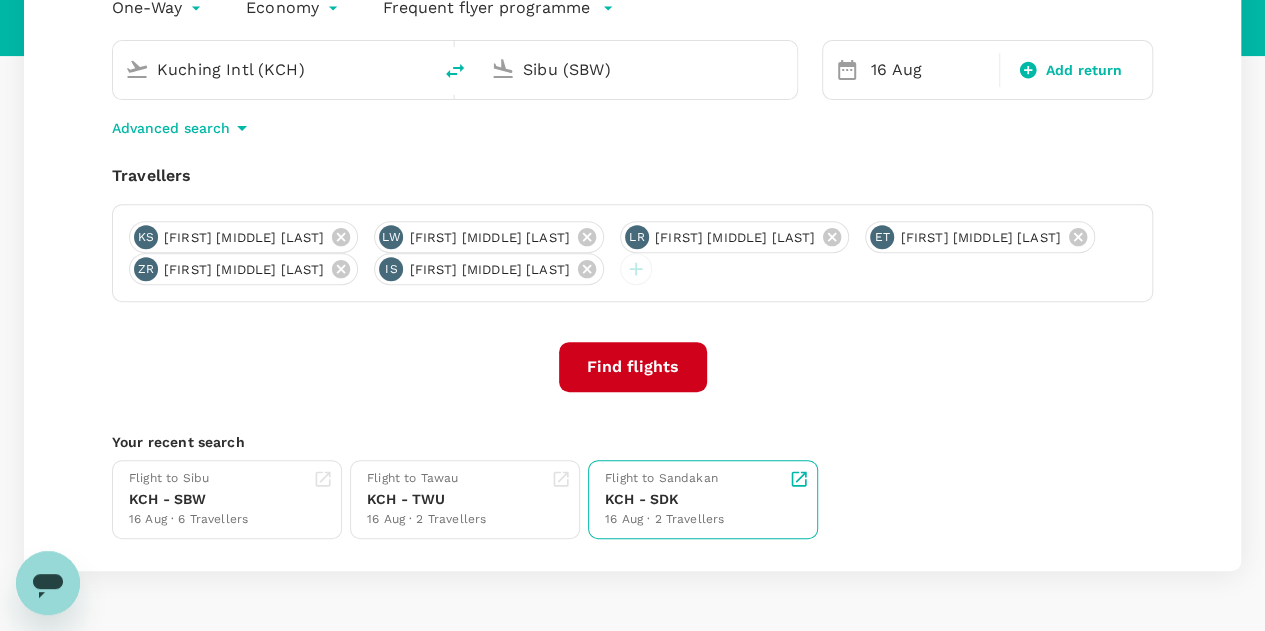 scroll, scrollTop: 300, scrollLeft: 0, axis: vertical 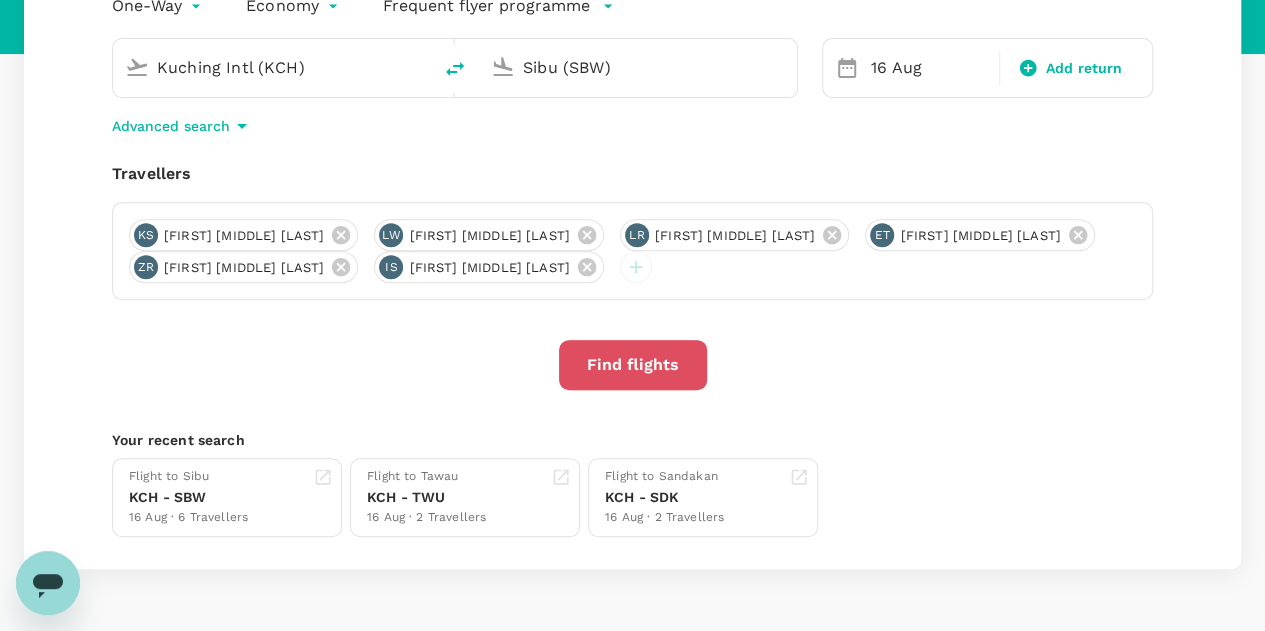 click on "Find flights" at bounding box center [633, 365] 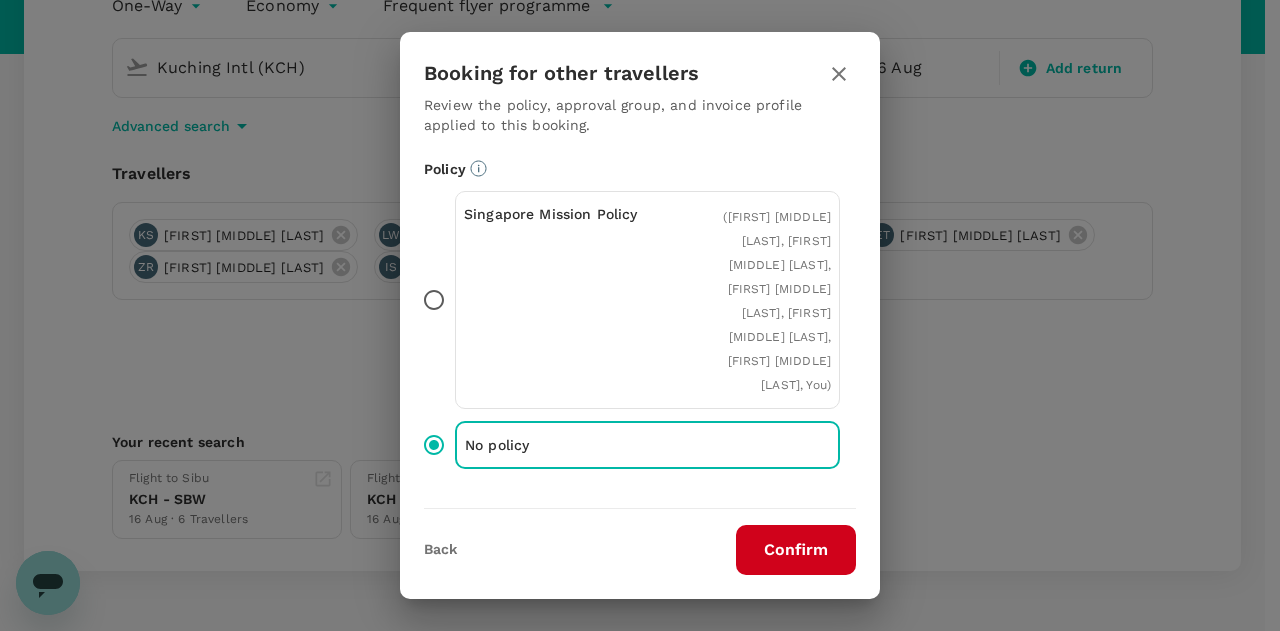 click on "Confirm" at bounding box center [796, 550] 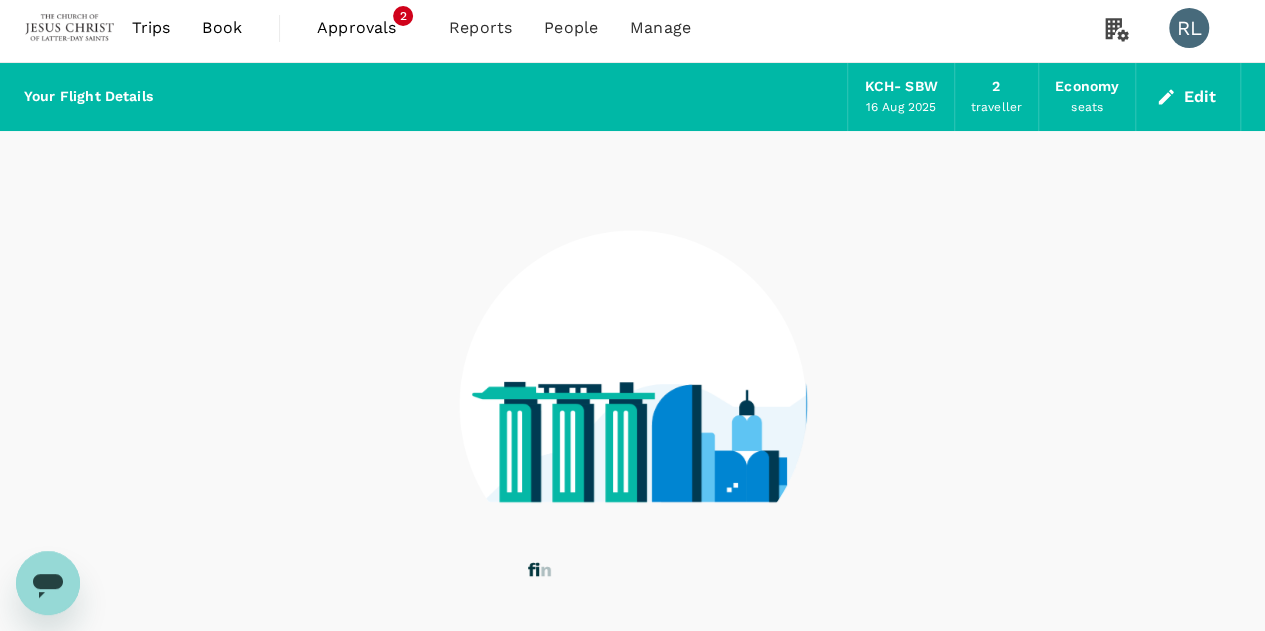 scroll, scrollTop: 0, scrollLeft: 0, axis: both 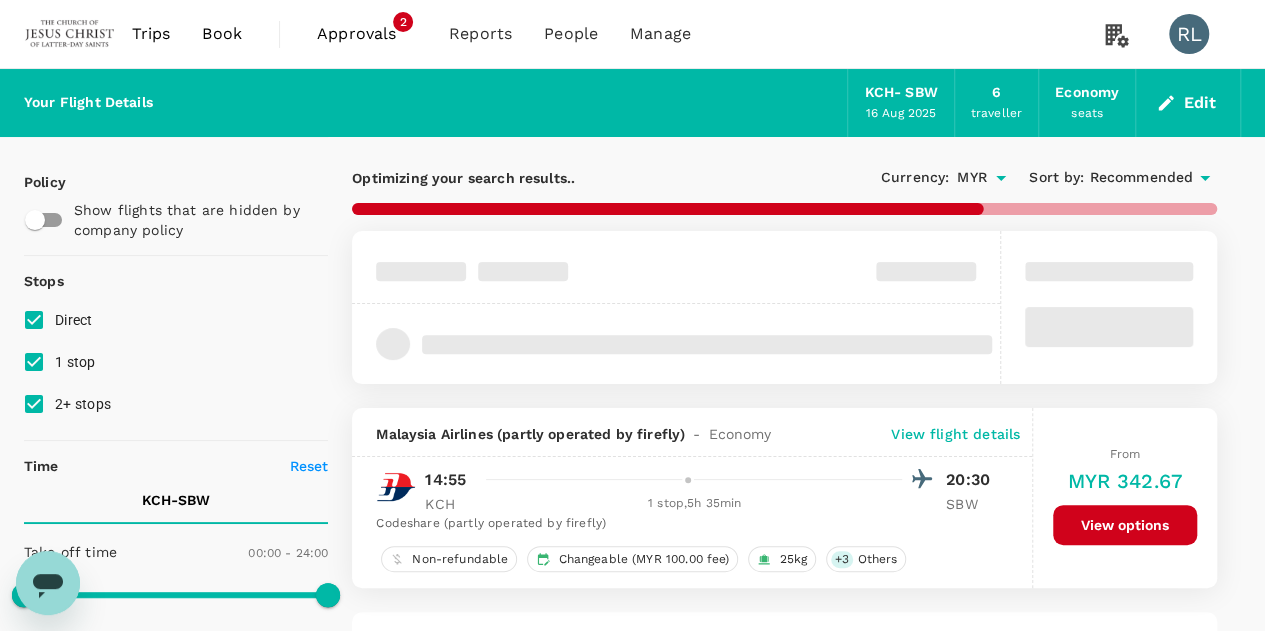 click on "Recommended" at bounding box center (1141, 178) 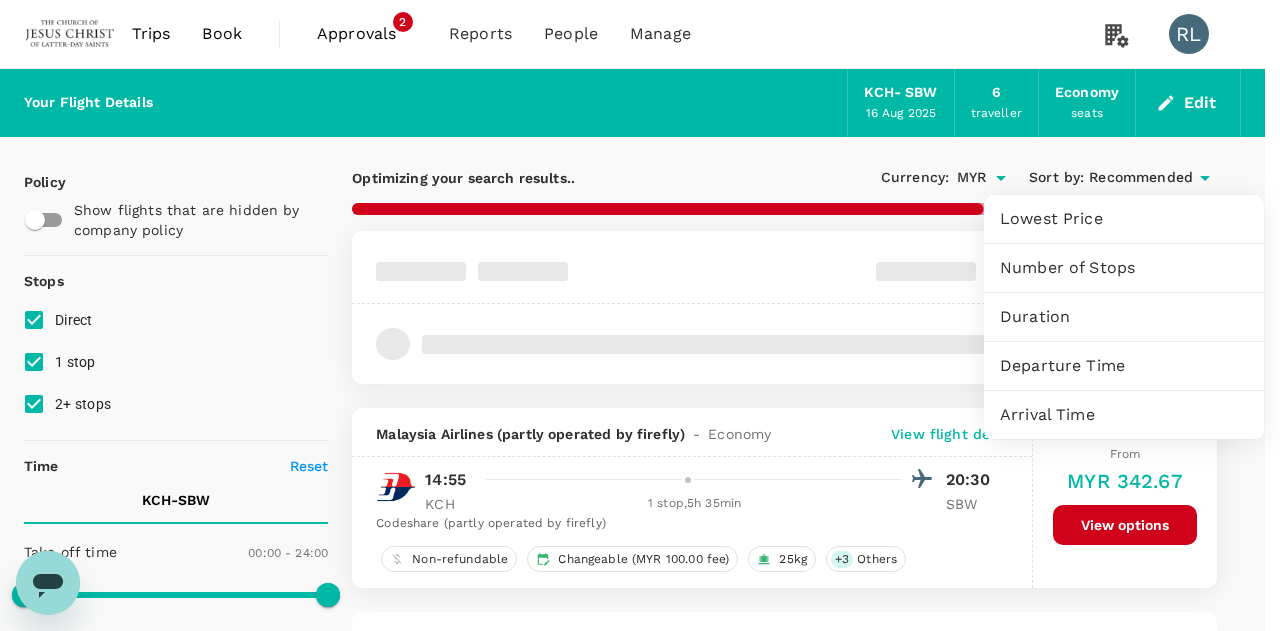 click on "Departure Time" at bounding box center [1124, 366] 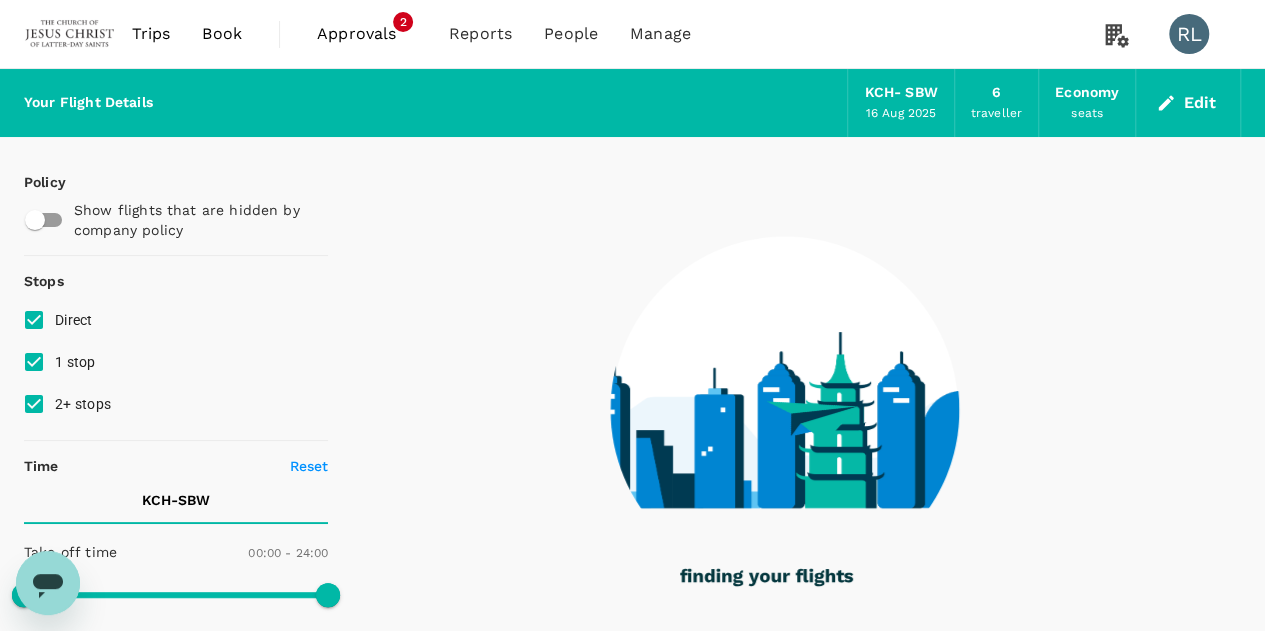 type on "990" 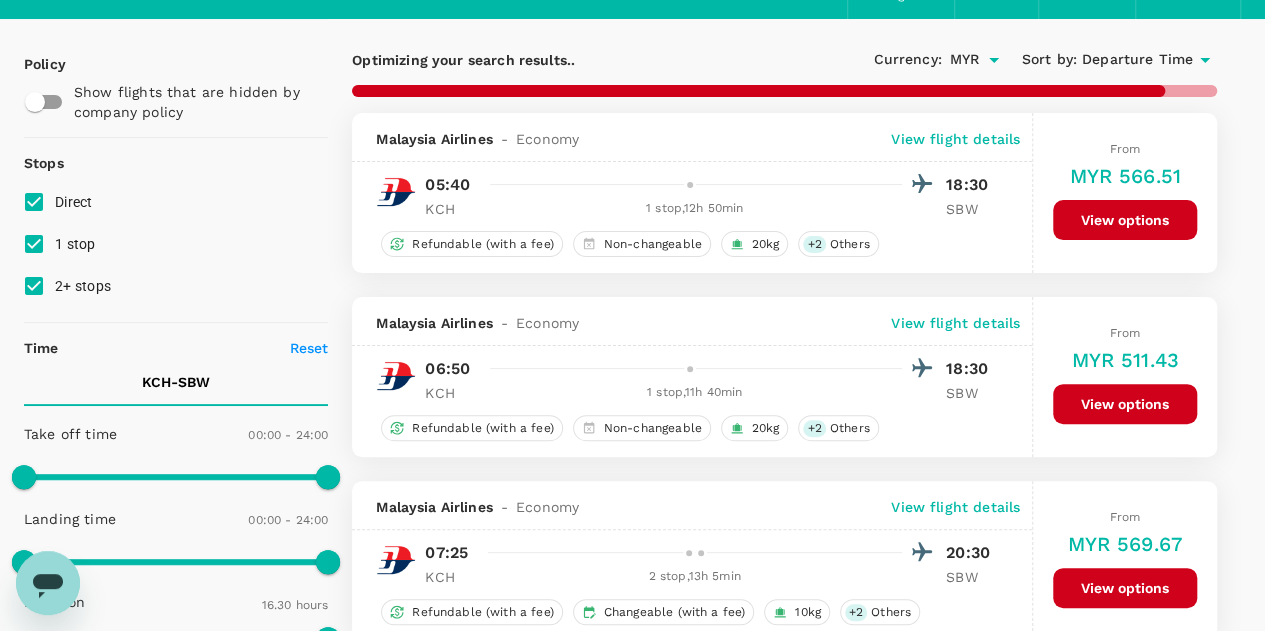 scroll, scrollTop: 0, scrollLeft: 0, axis: both 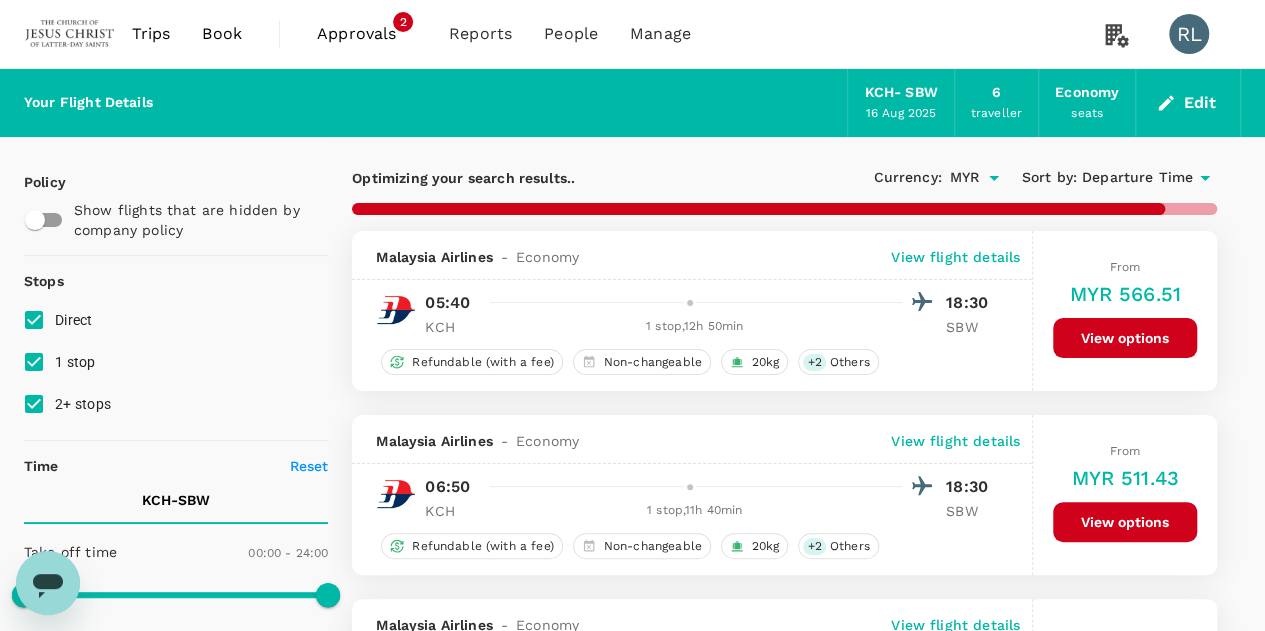 checkbox on "false" 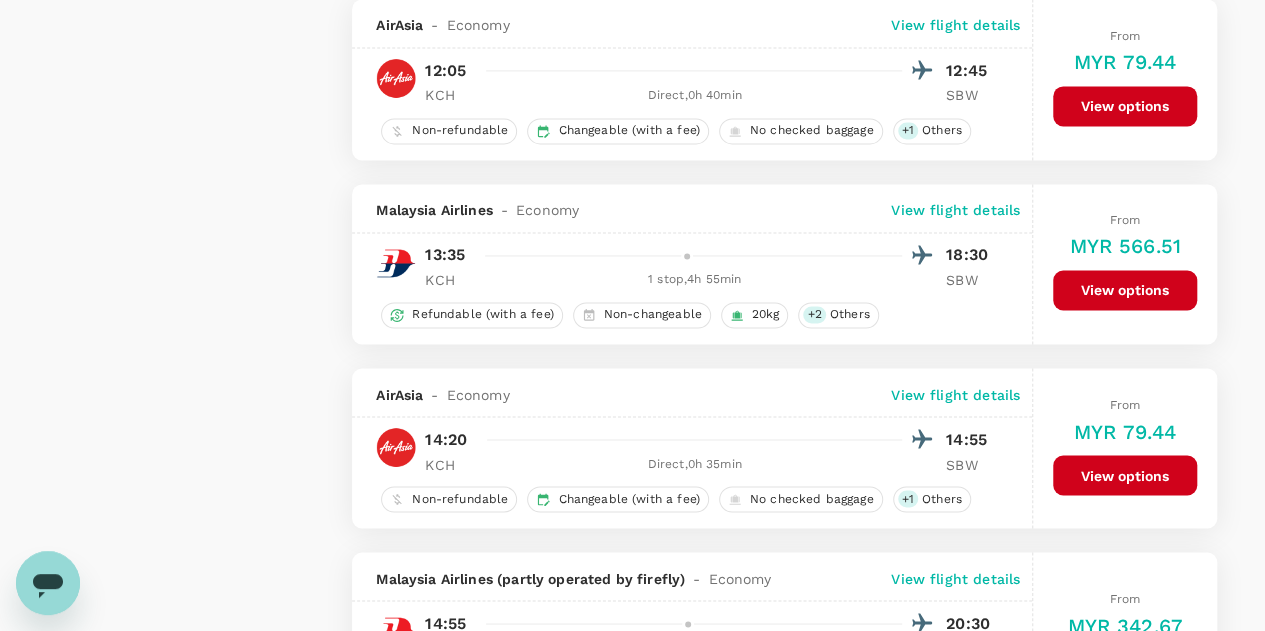 scroll, scrollTop: 1600, scrollLeft: 0, axis: vertical 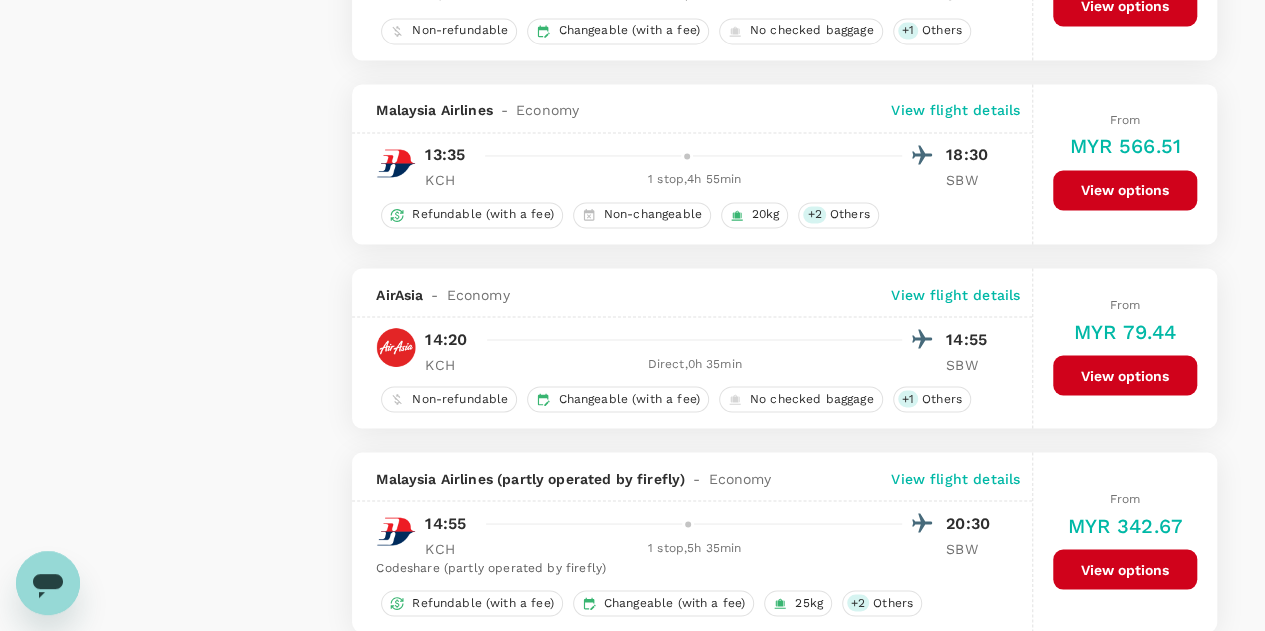 click on "View options" at bounding box center (1125, 375) 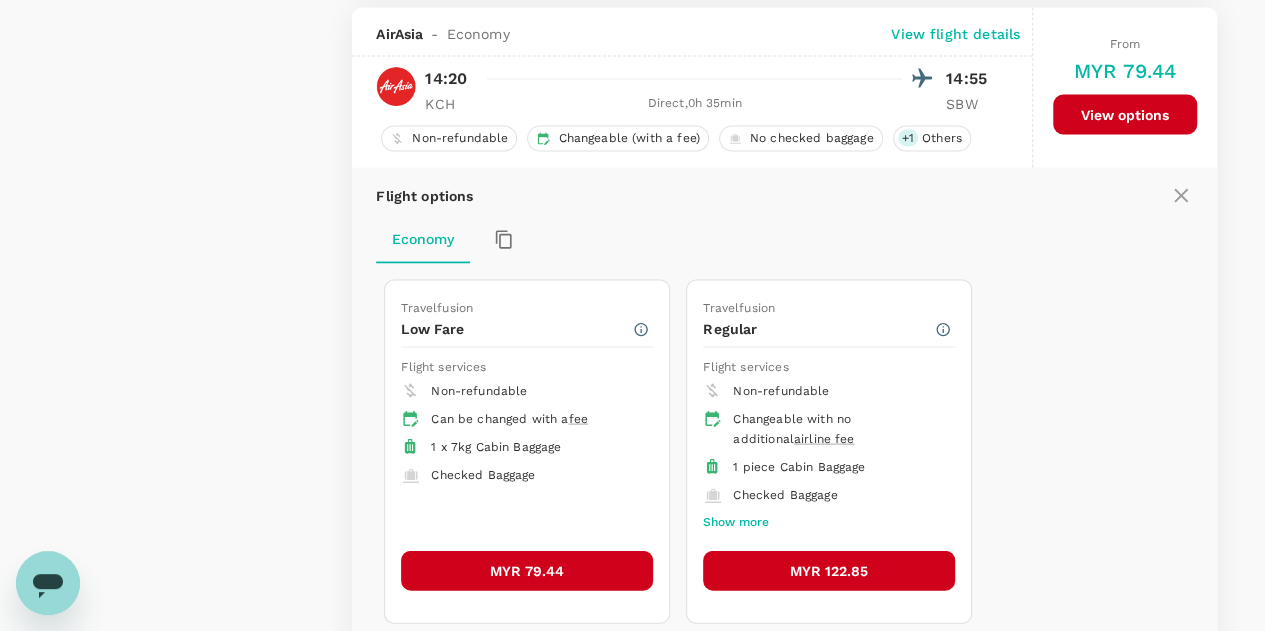 scroll, scrollTop: 1961, scrollLeft: 0, axis: vertical 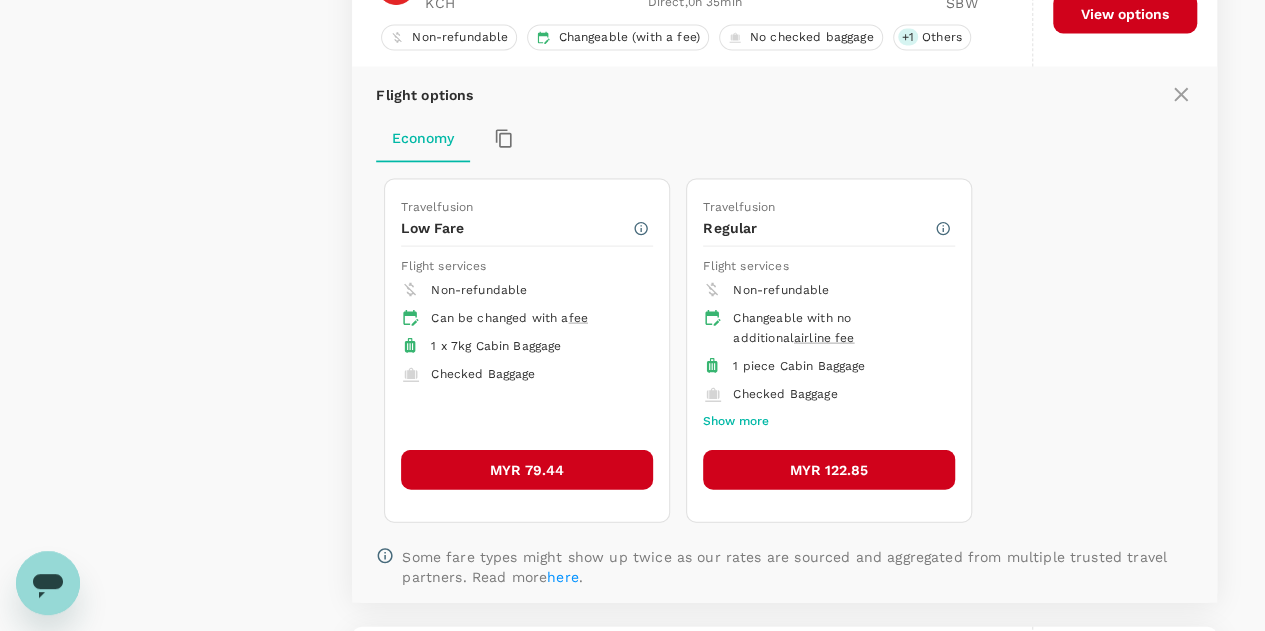 click on "MYR 79.44" at bounding box center (527, 470) 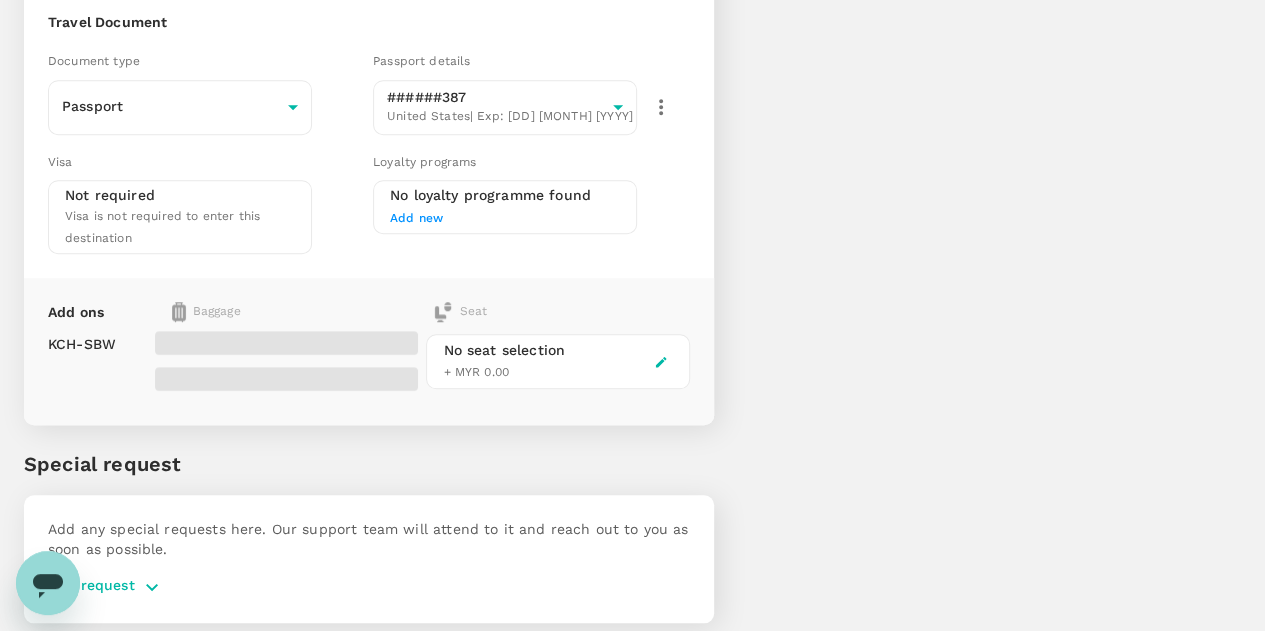 scroll, scrollTop: 0, scrollLeft: 0, axis: both 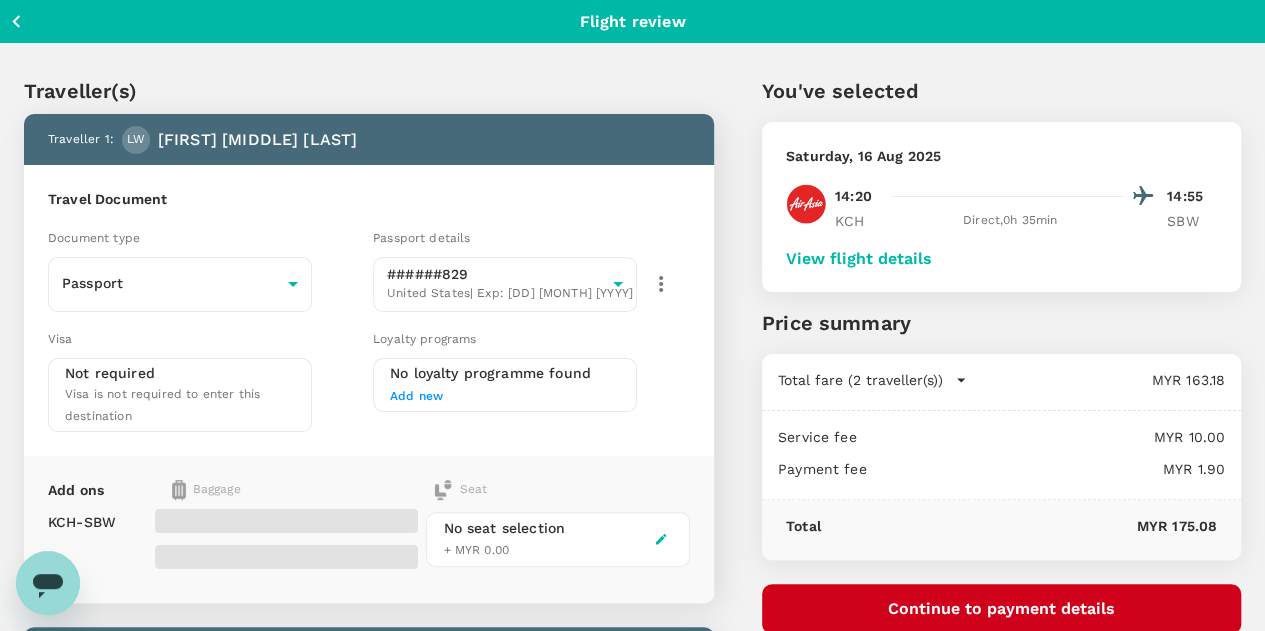 click on "View flight details" at bounding box center (859, 259) 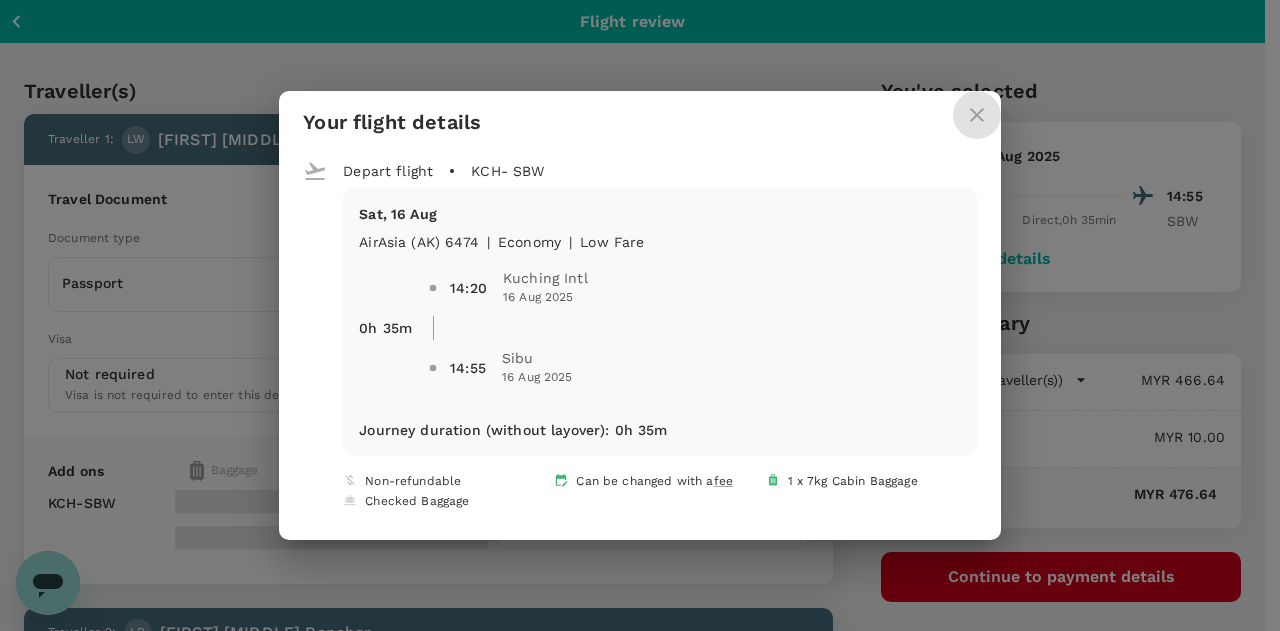 click 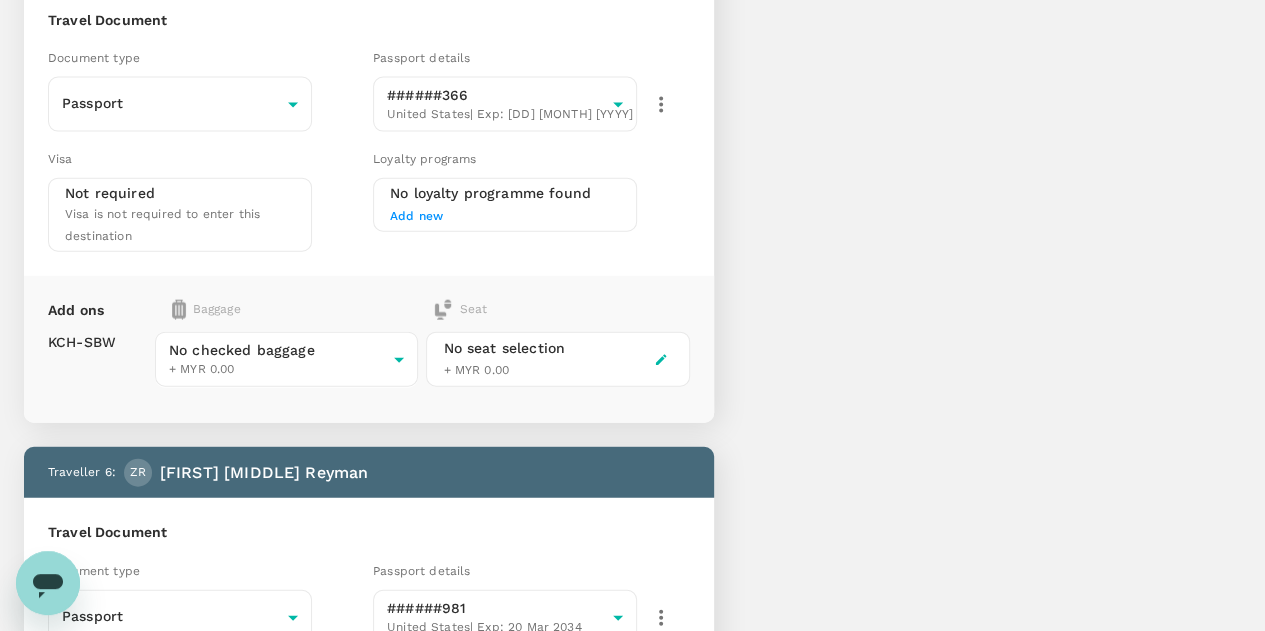 scroll, scrollTop: 2200, scrollLeft: 0, axis: vertical 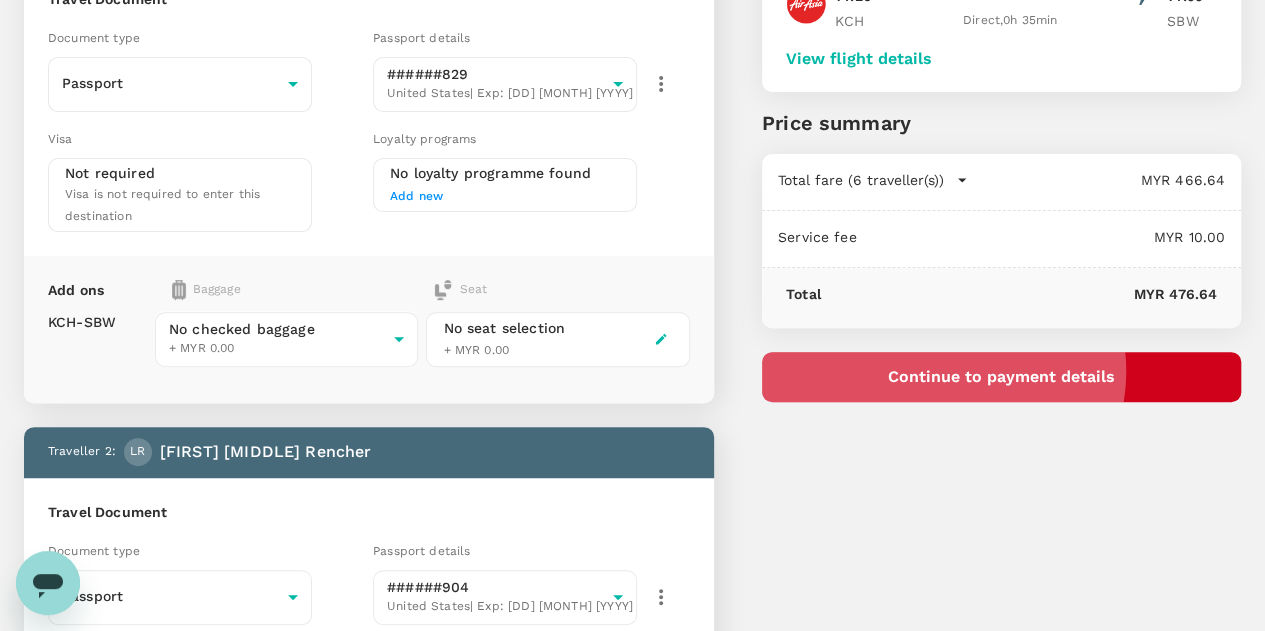 click on "Continue to payment details" at bounding box center (1001, 377) 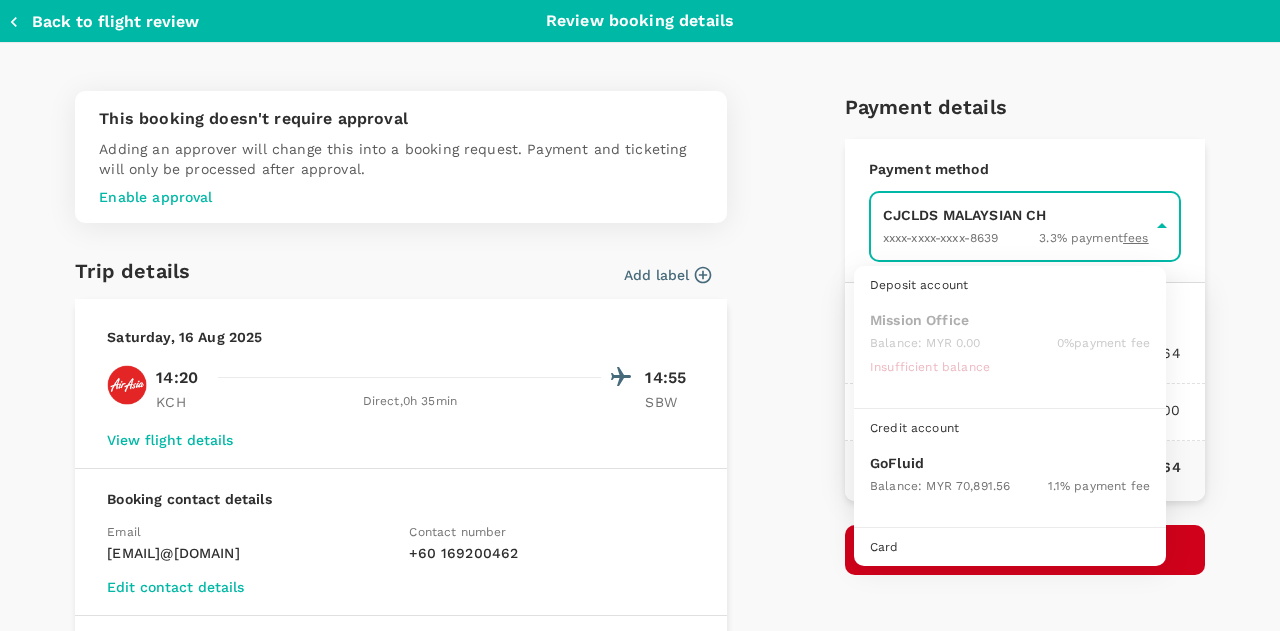 click on "Back to flight results Flight review Traveller(s) Traveller   1 : LW Luke Thomas   Workman Travel Document Document type Passport Passport ​ Passport details ######829 United States  | Exp:   15 Jul 2034 9a12e843-d0ef-4536-891d-b4c89e75eec2 ​ Visa Not required Visa is not required to enter this destination Loyalty programs No loyalty programme found Add new Add ons Baggage Seat KCH  -  SBW No checked baggage + MYR 0.00 ​ No seat selection + MYR 0.00 Traveller   2 : LR Lauren May   Rencher Travel Document Document type Passport Passport ​ Passport details ######904 United States  | Exp:   25 Feb 2034 06d9f35c-26ba-48e5-9973-19bd6a7c7abc ​ Visa Not required Visa is not required to enter this destination Loyalty programs No loyalty programme found Add new Add ons Baggage Seat KCH  -  SBW No checked baggage + MYR 0.00 ​ No seat selection + MYR 0.00 Traveller   3 : ET Eden Brooke   Twitchell Travel Document Document type Passport Passport ​ Passport details ######061 United States  | Exp:   ​ Visa" at bounding box center (640, 1464) 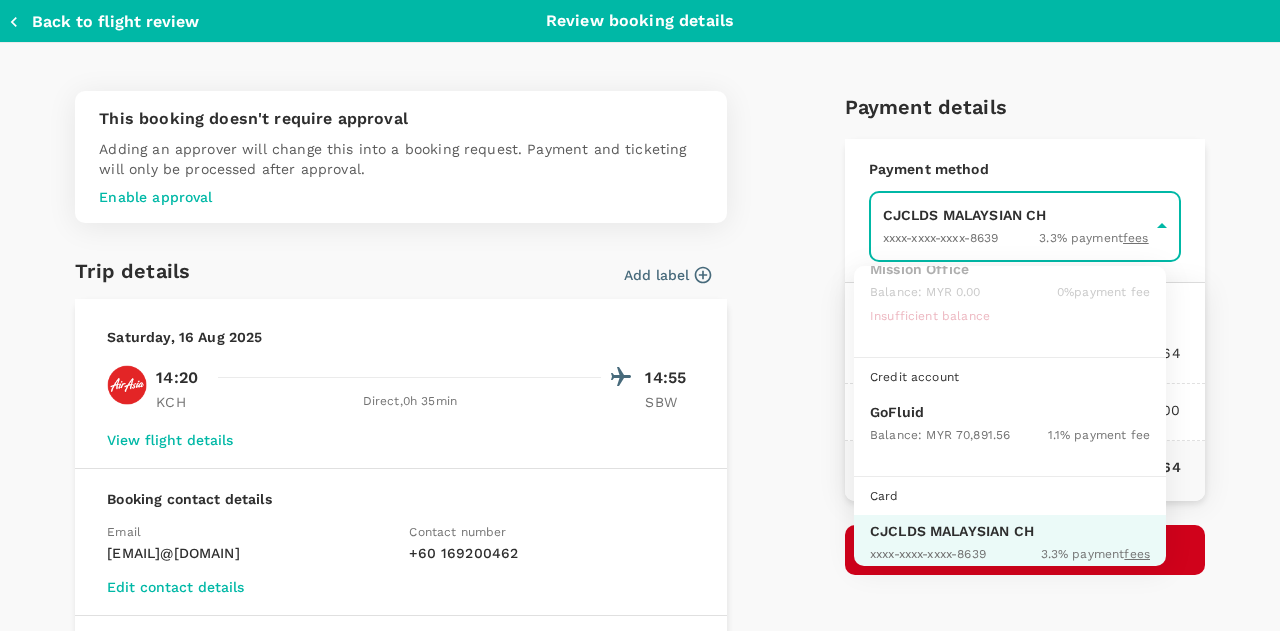 click on "Balance :   MYR 70,891.56" at bounding box center [940, 434] 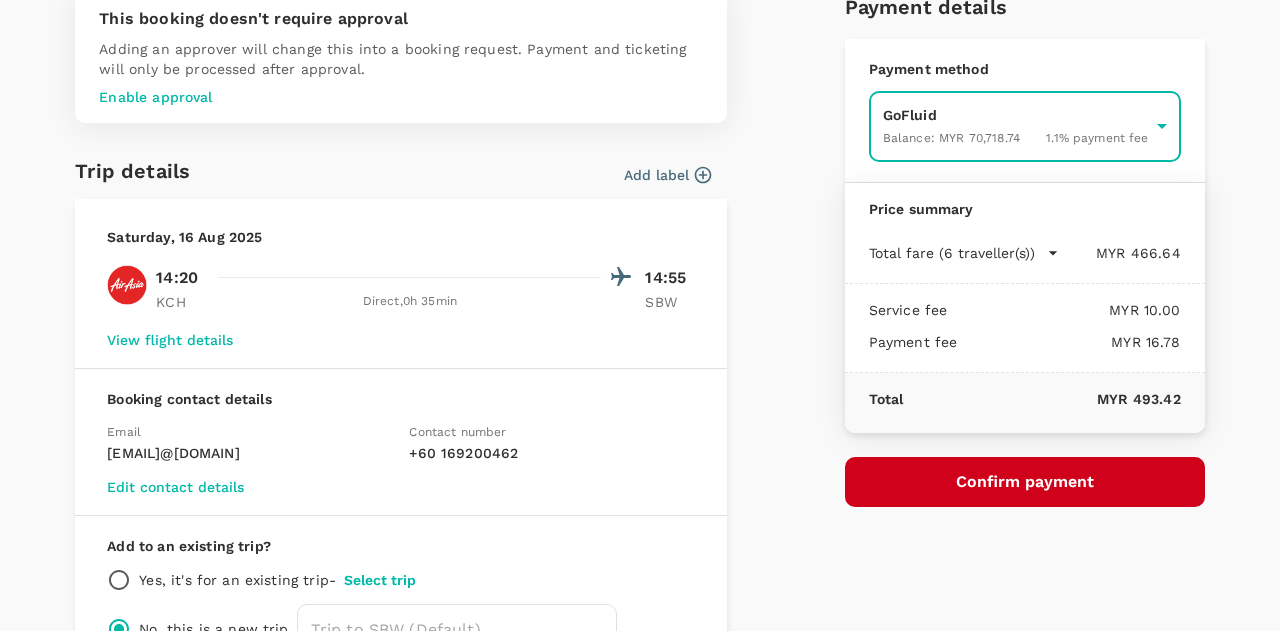 scroll, scrollTop: 200, scrollLeft: 0, axis: vertical 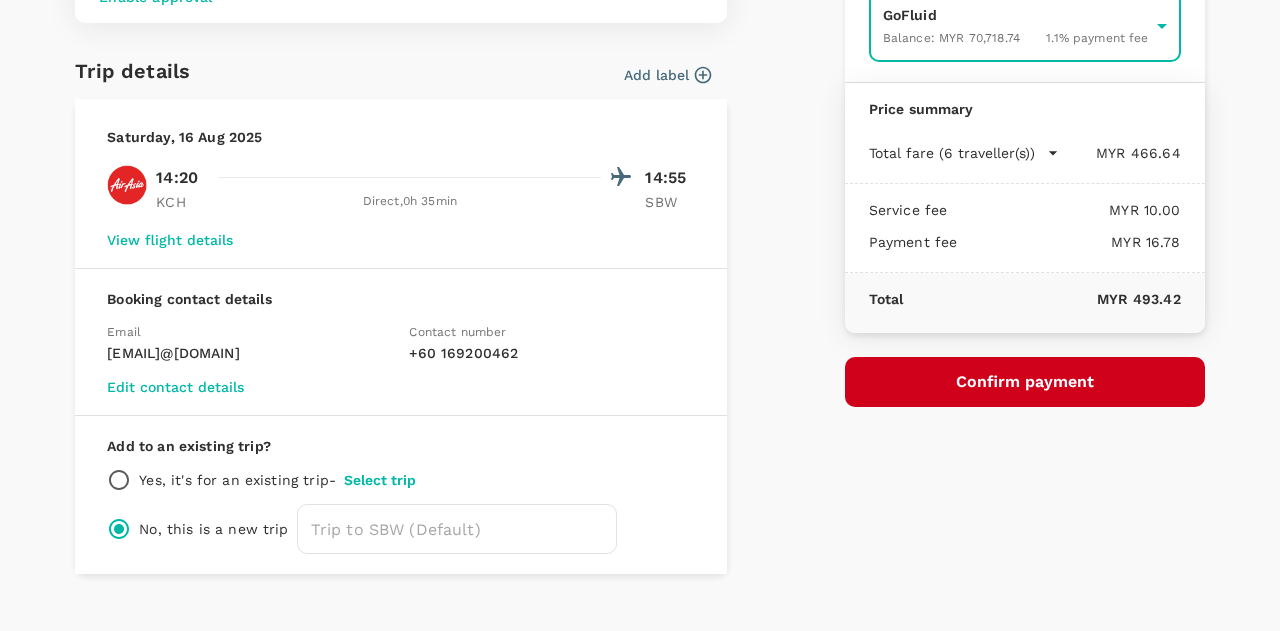 click on "Confirm payment" at bounding box center [1025, 382] 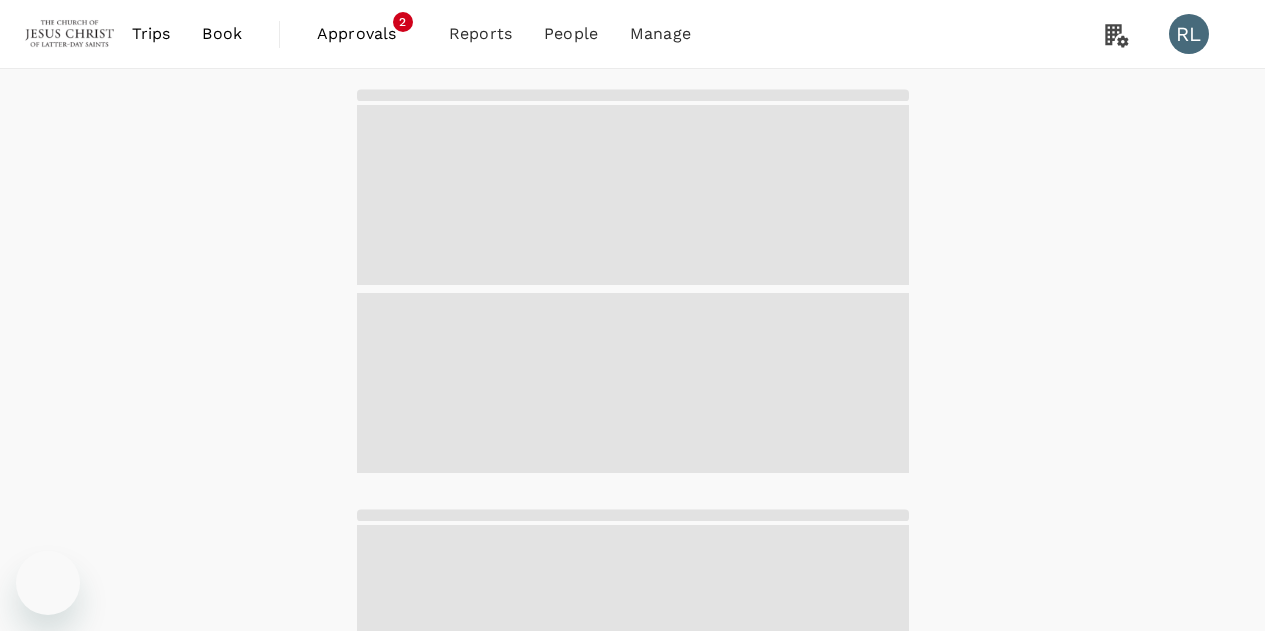 scroll, scrollTop: 0, scrollLeft: 0, axis: both 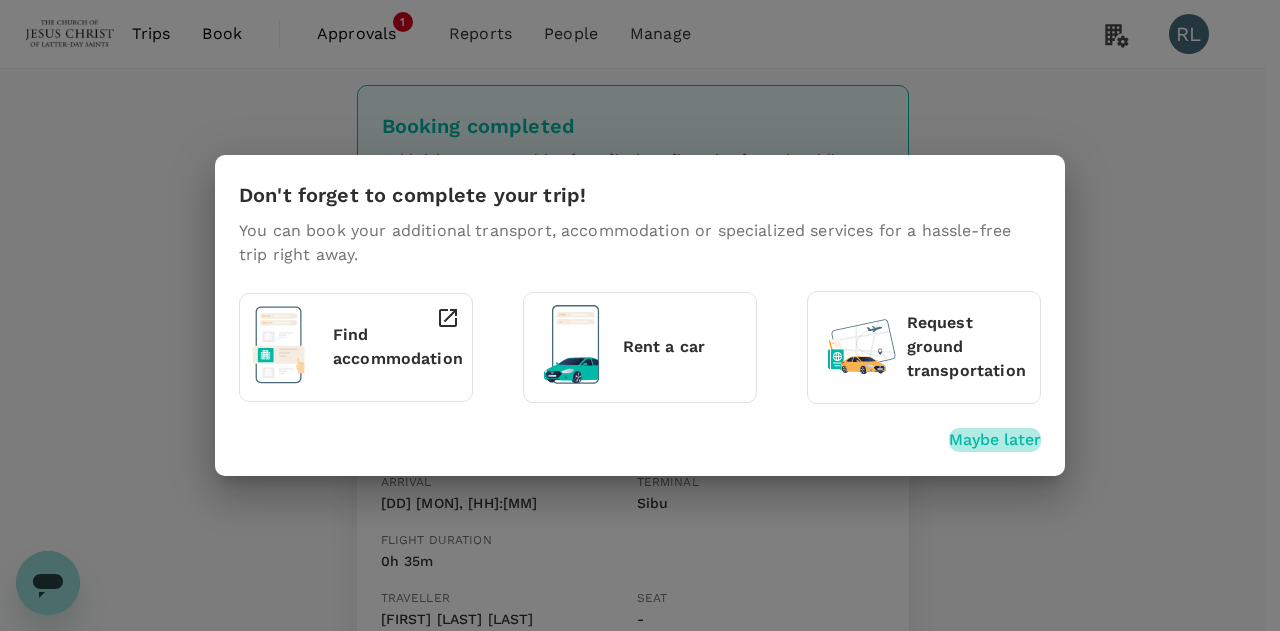click on "Maybe later" at bounding box center [995, 440] 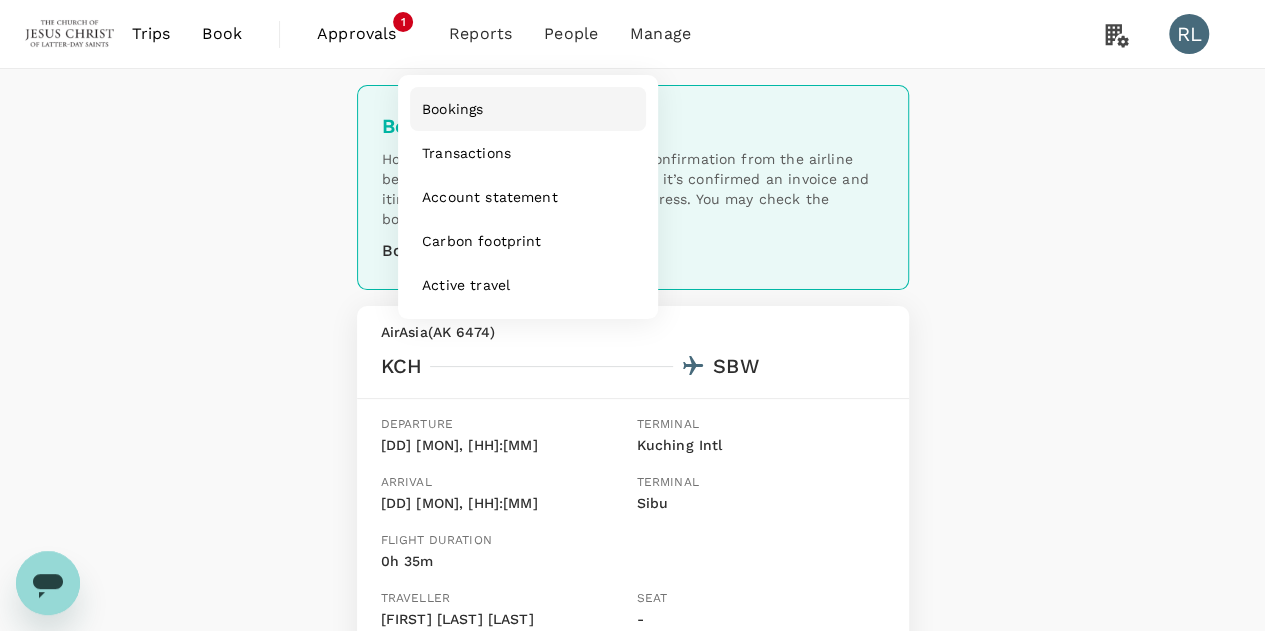 drag, startPoint x: 458, startPoint y: 109, endPoint x: 486, endPoint y: 118, distance: 29.410883 